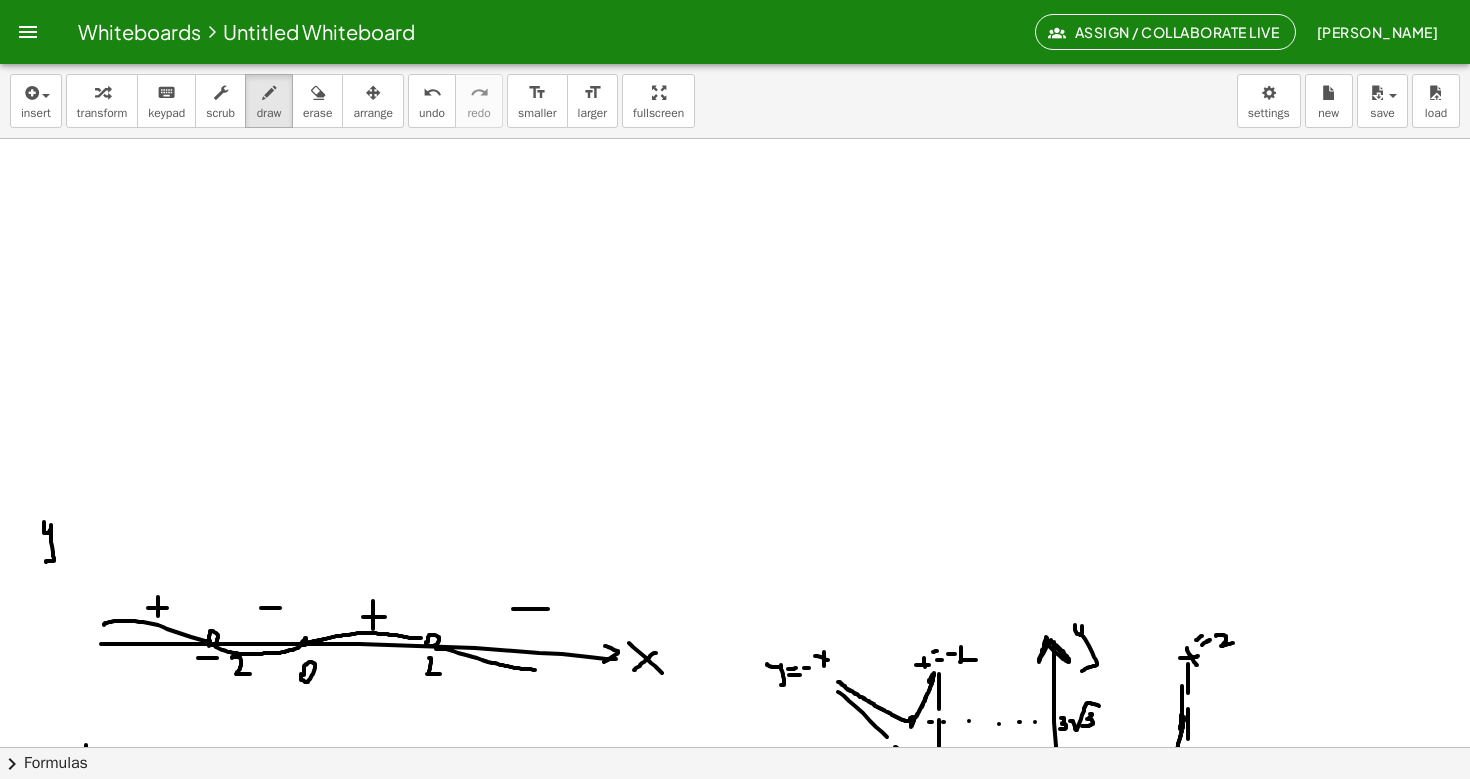 scroll, scrollTop: 0, scrollLeft: 0, axis: both 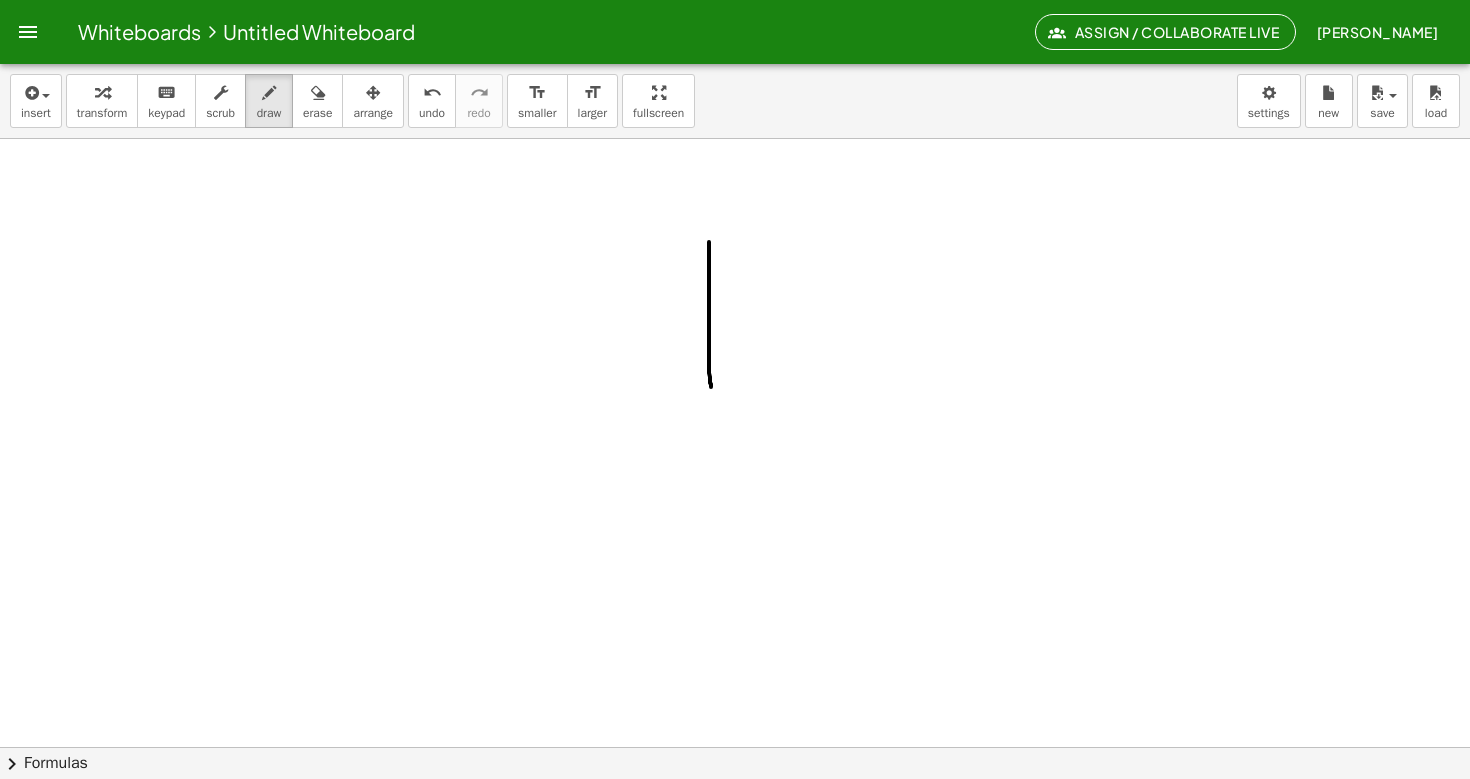drag, startPoint x: 709, startPoint y: 242, endPoint x: 711, endPoint y: 384, distance: 142.01408 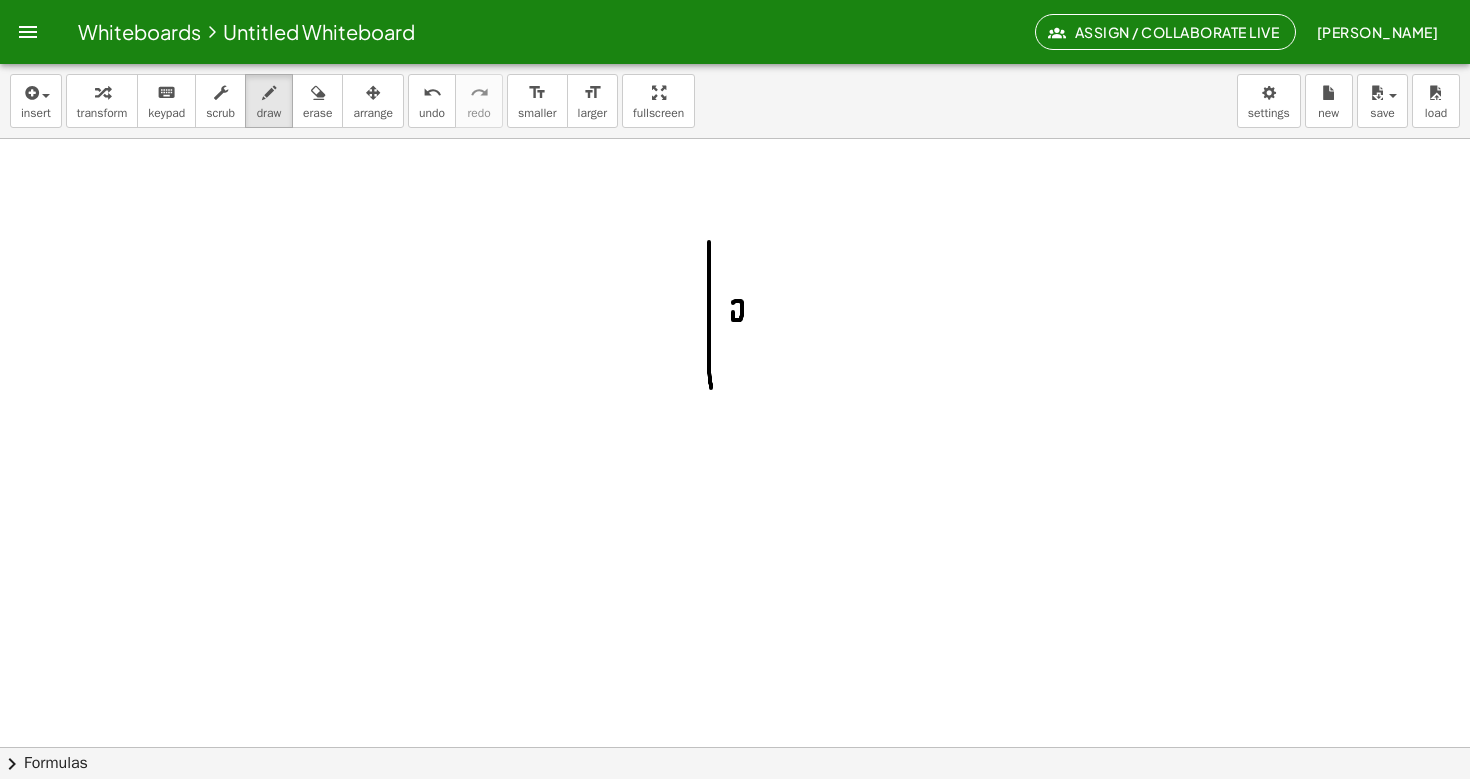 click at bounding box center (735, -588) 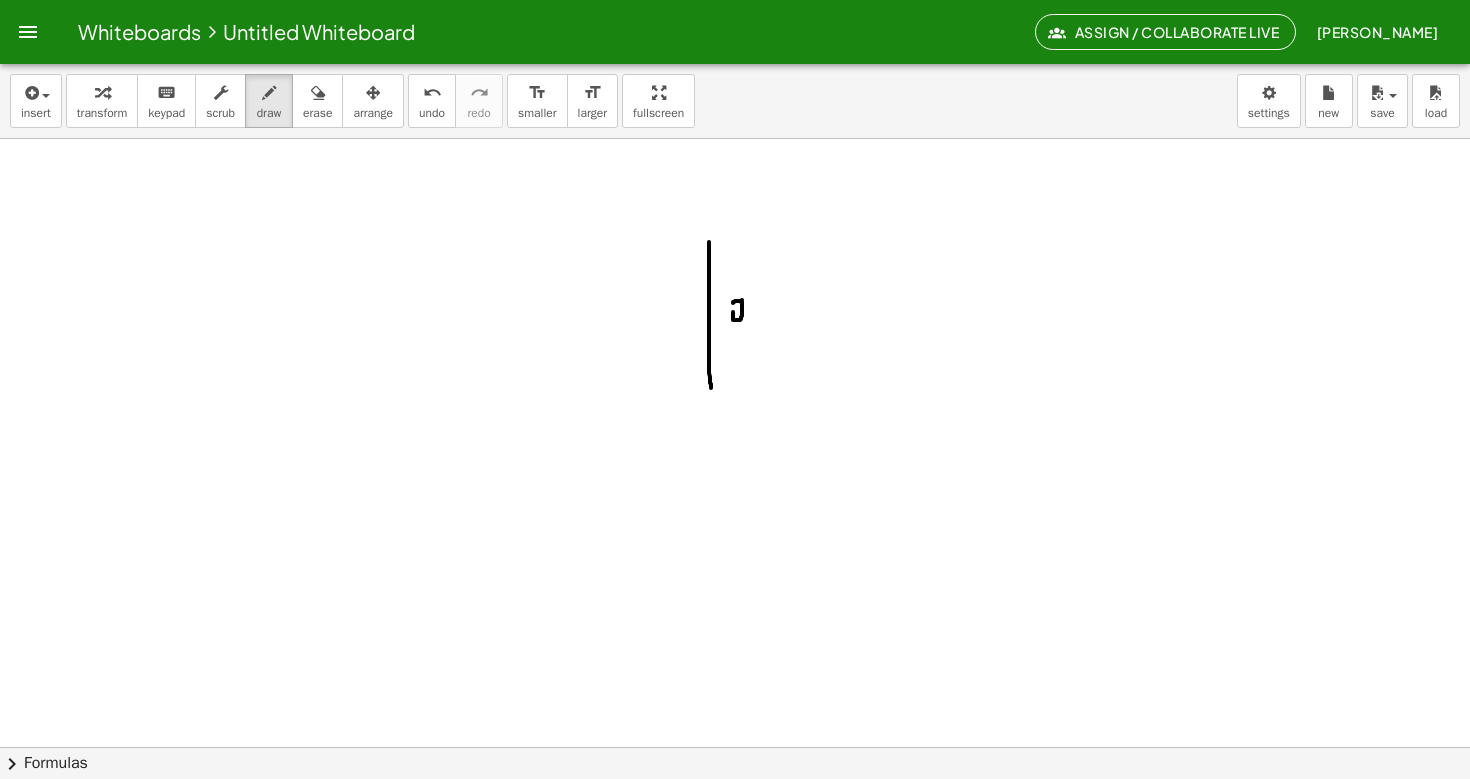 drag, startPoint x: 742, startPoint y: 300, endPoint x: 751, endPoint y: 330, distance: 31.320919 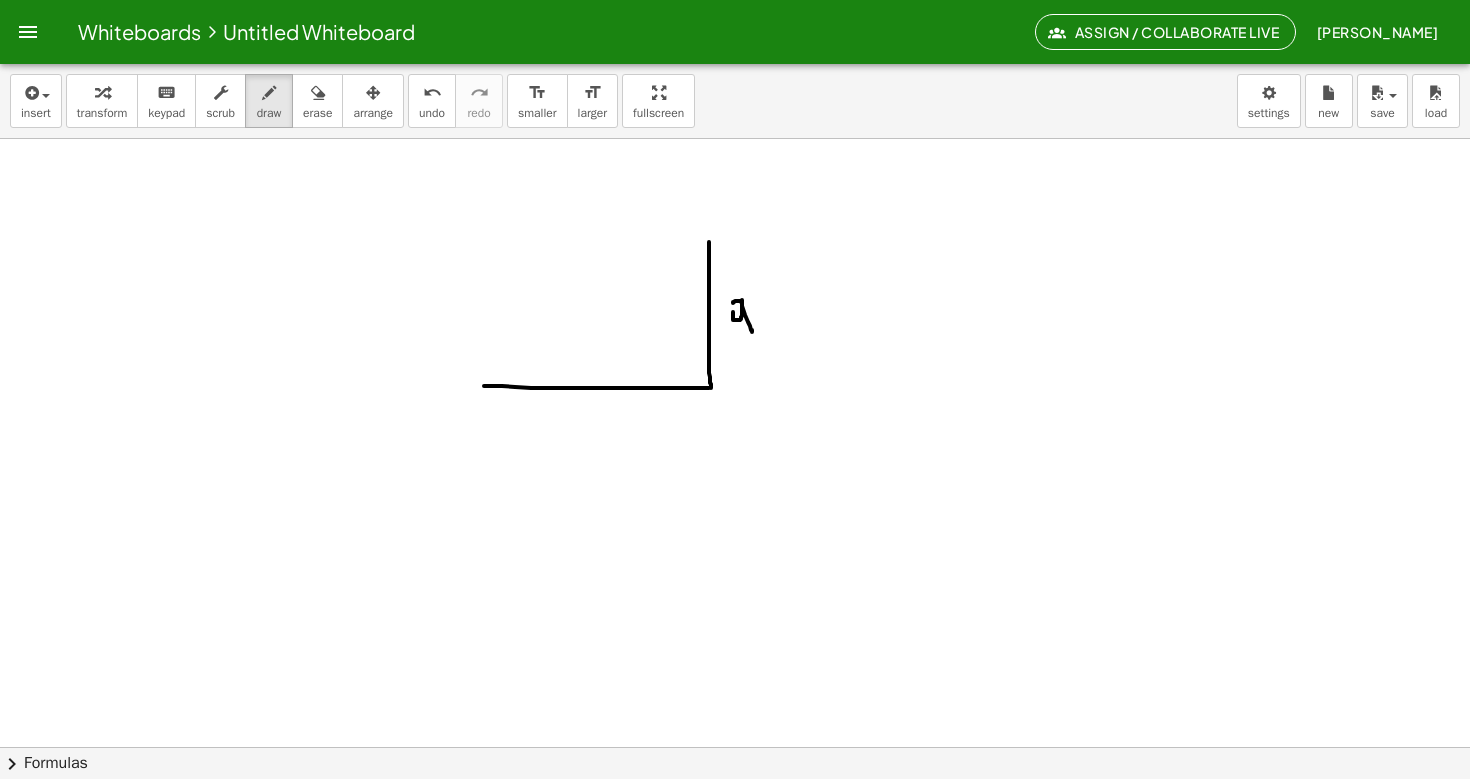 drag, startPoint x: 709, startPoint y: 388, endPoint x: 483, endPoint y: 384, distance: 226.0354 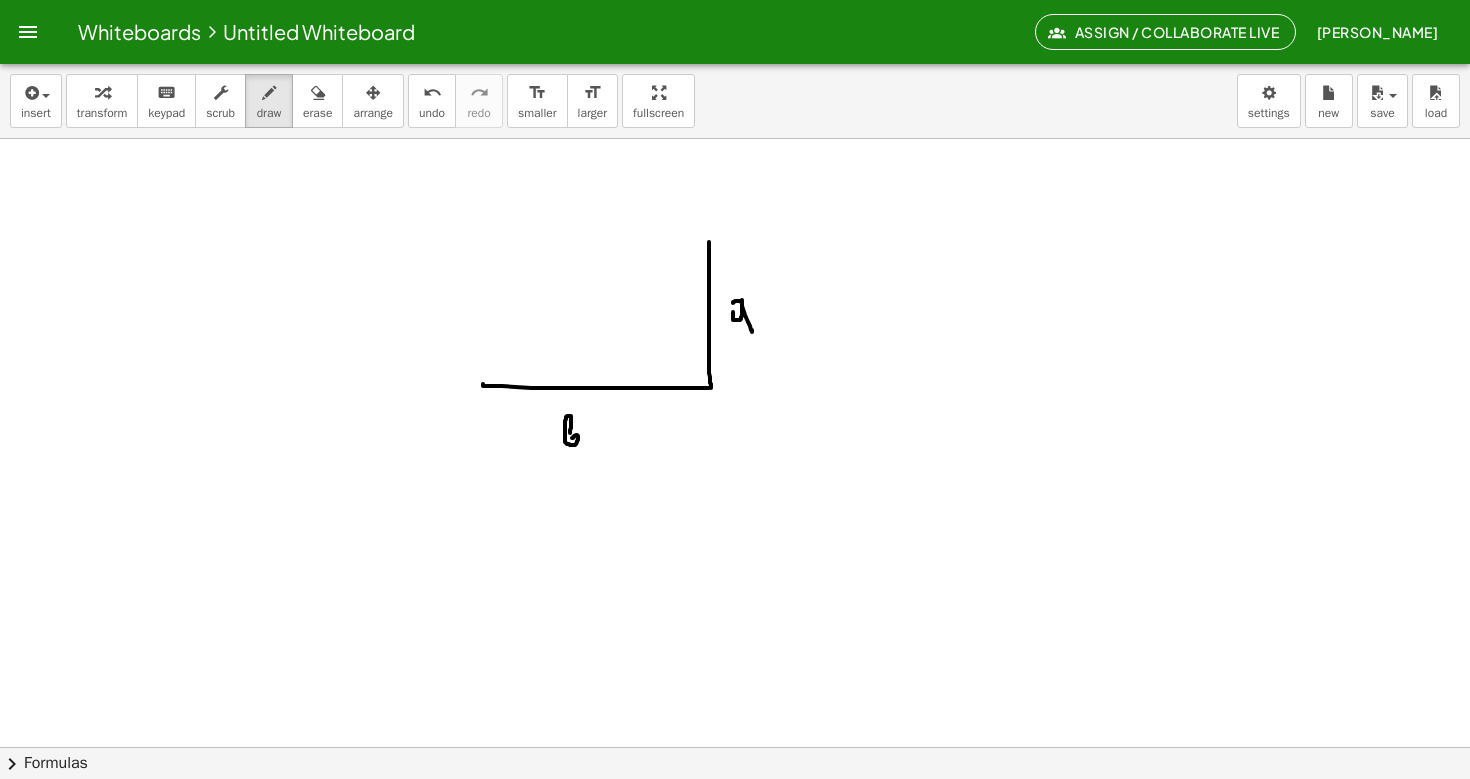 click at bounding box center (735, -588) 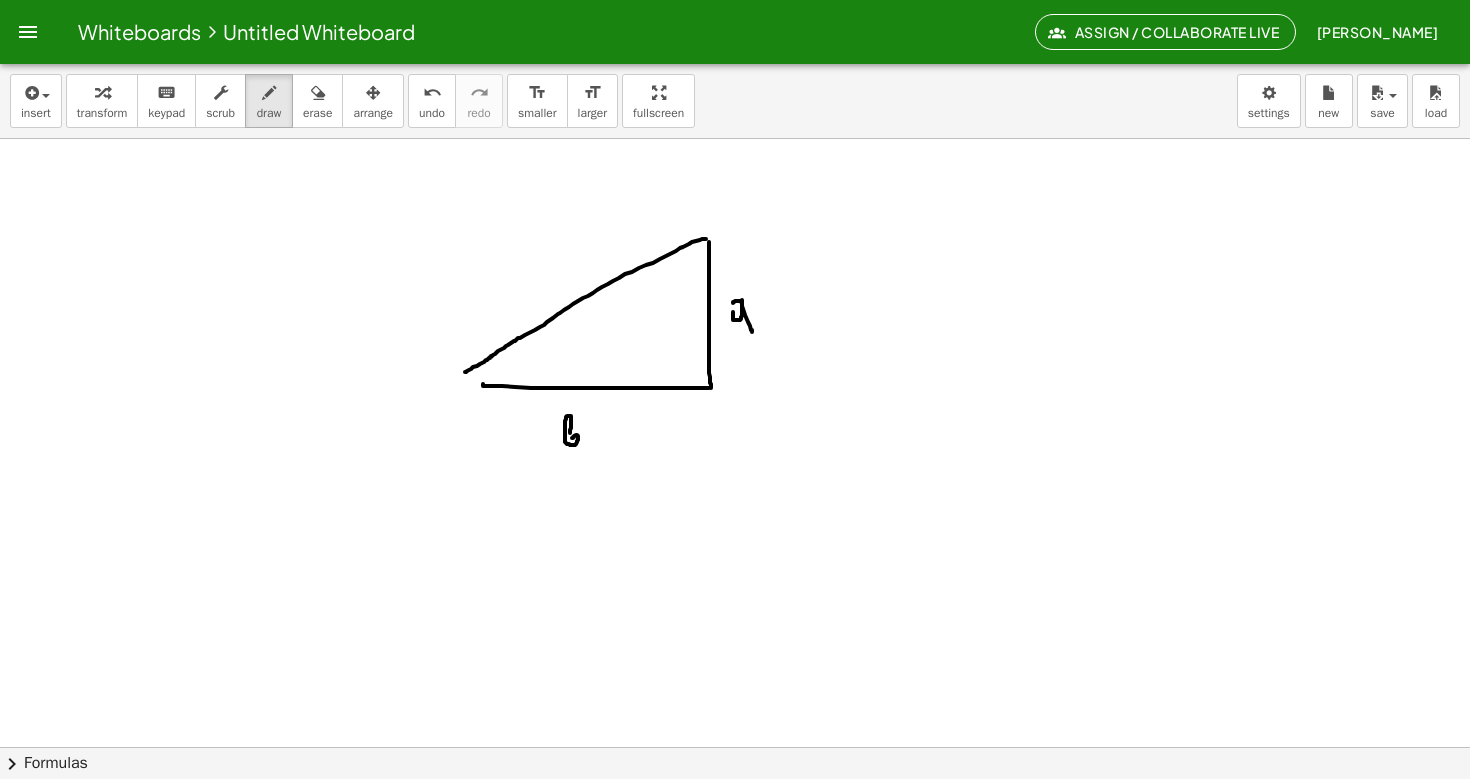drag, startPoint x: 706, startPoint y: 239, endPoint x: 465, endPoint y: 372, distance: 275.26352 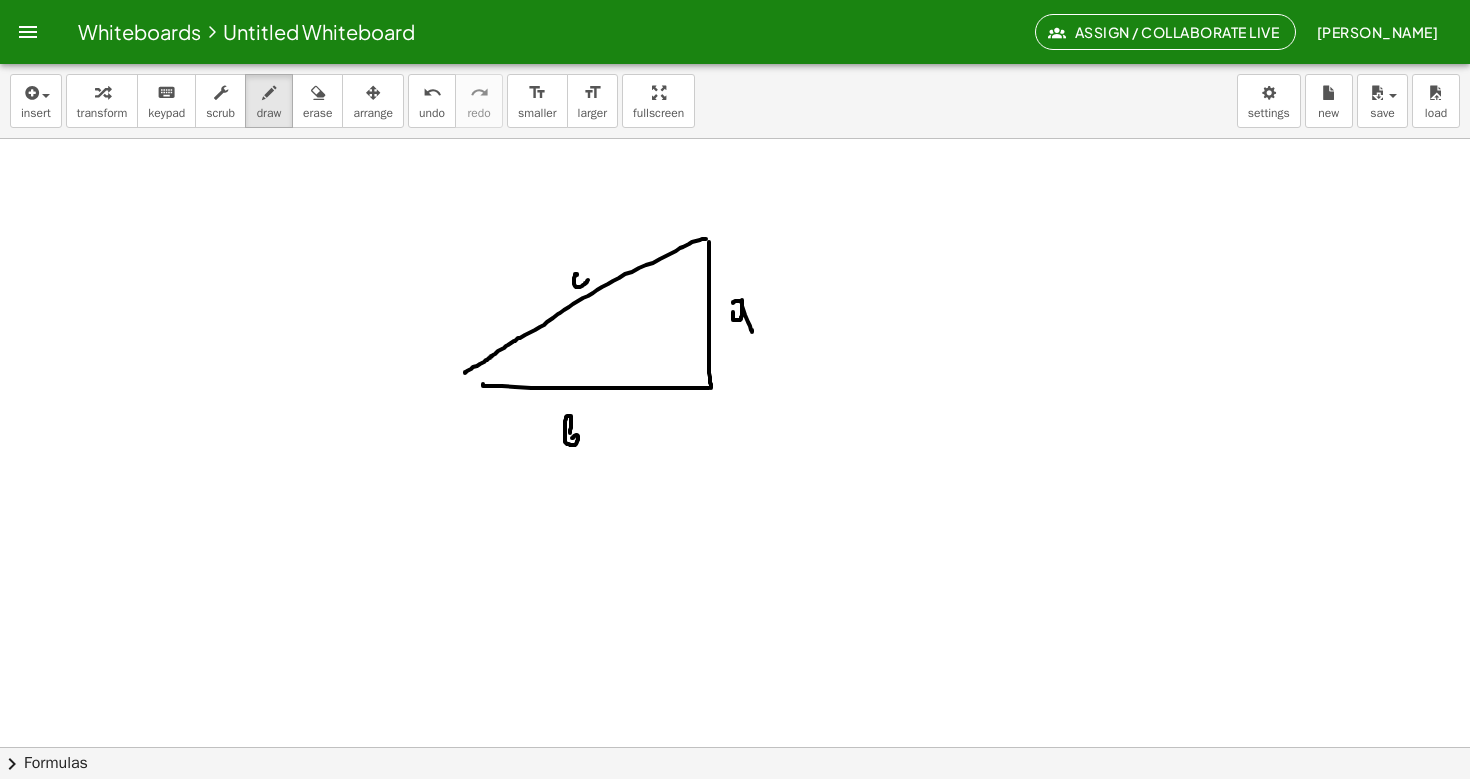 drag, startPoint x: 577, startPoint y: 275, endPoint x: 588, endPoint y: 280, distance: 12.083046 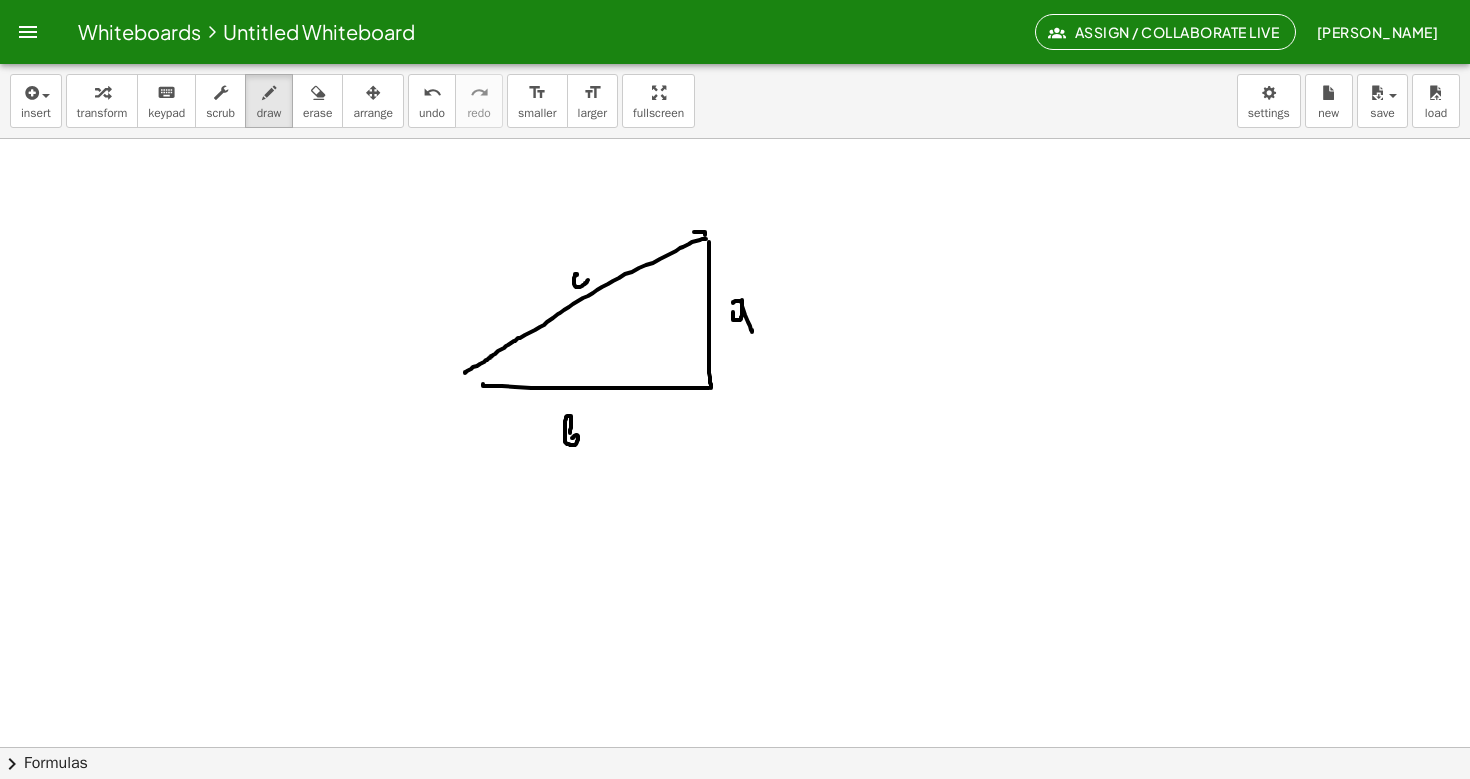 drag, startPoint x: 694, startPoint y: 232, endPoint x: 705, endPoint y: 243, distance: 15.556349 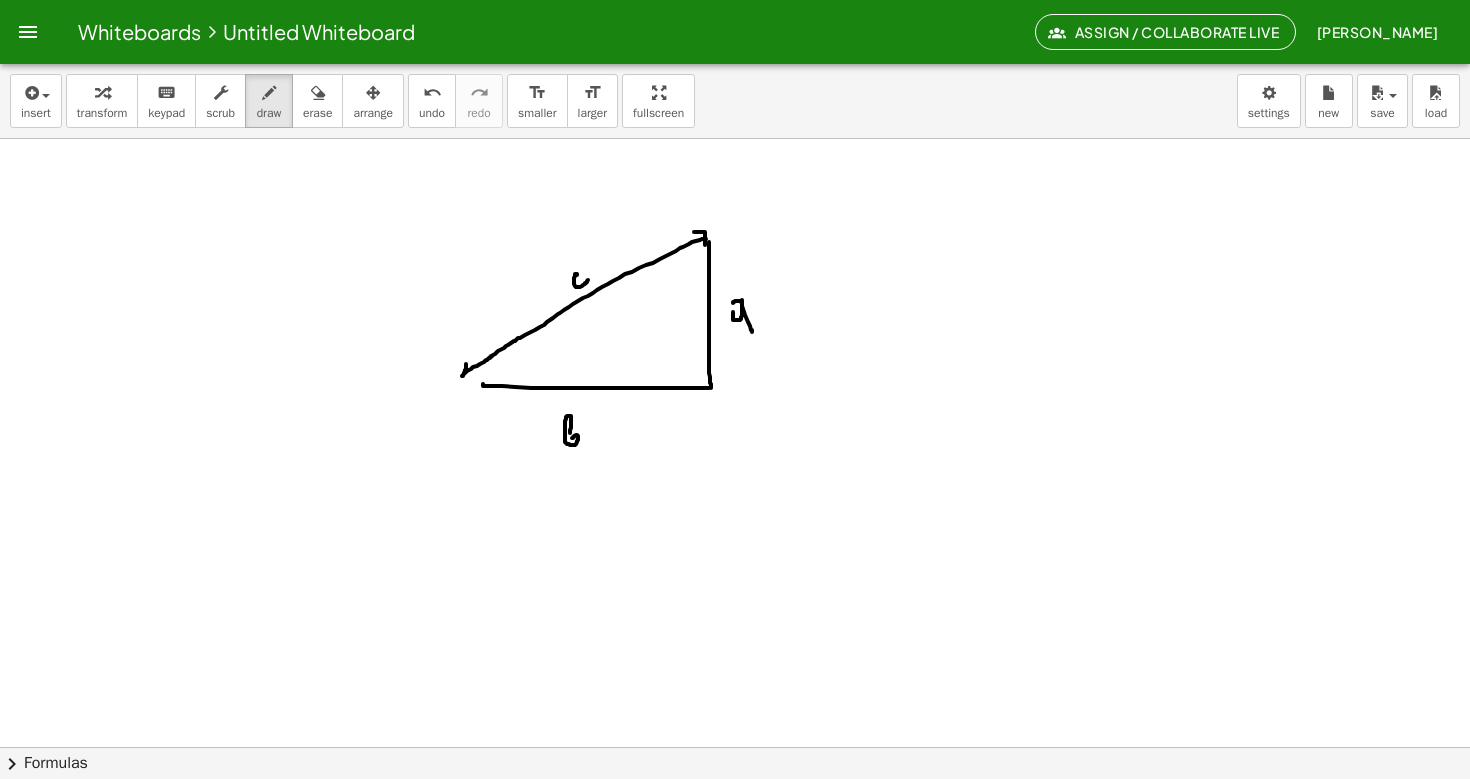 drag, startPoint x: 466, startPoint y: 364, endPoint x: 481, endPoint y: 375, distance: 18.601076 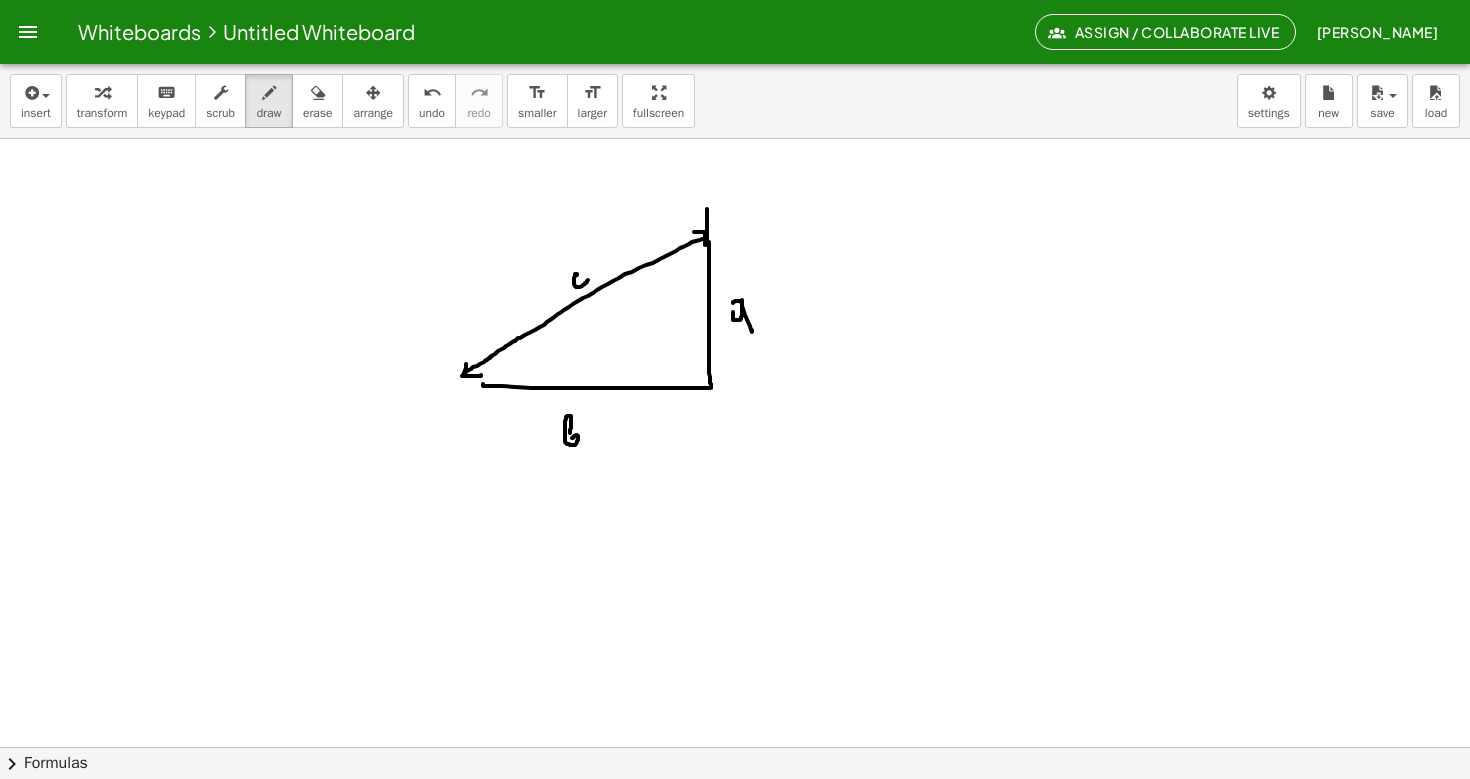 drag, startPoint x: 707, startPoint y: 245, endPoint x: 707, endPoint y: 201, distance: 44 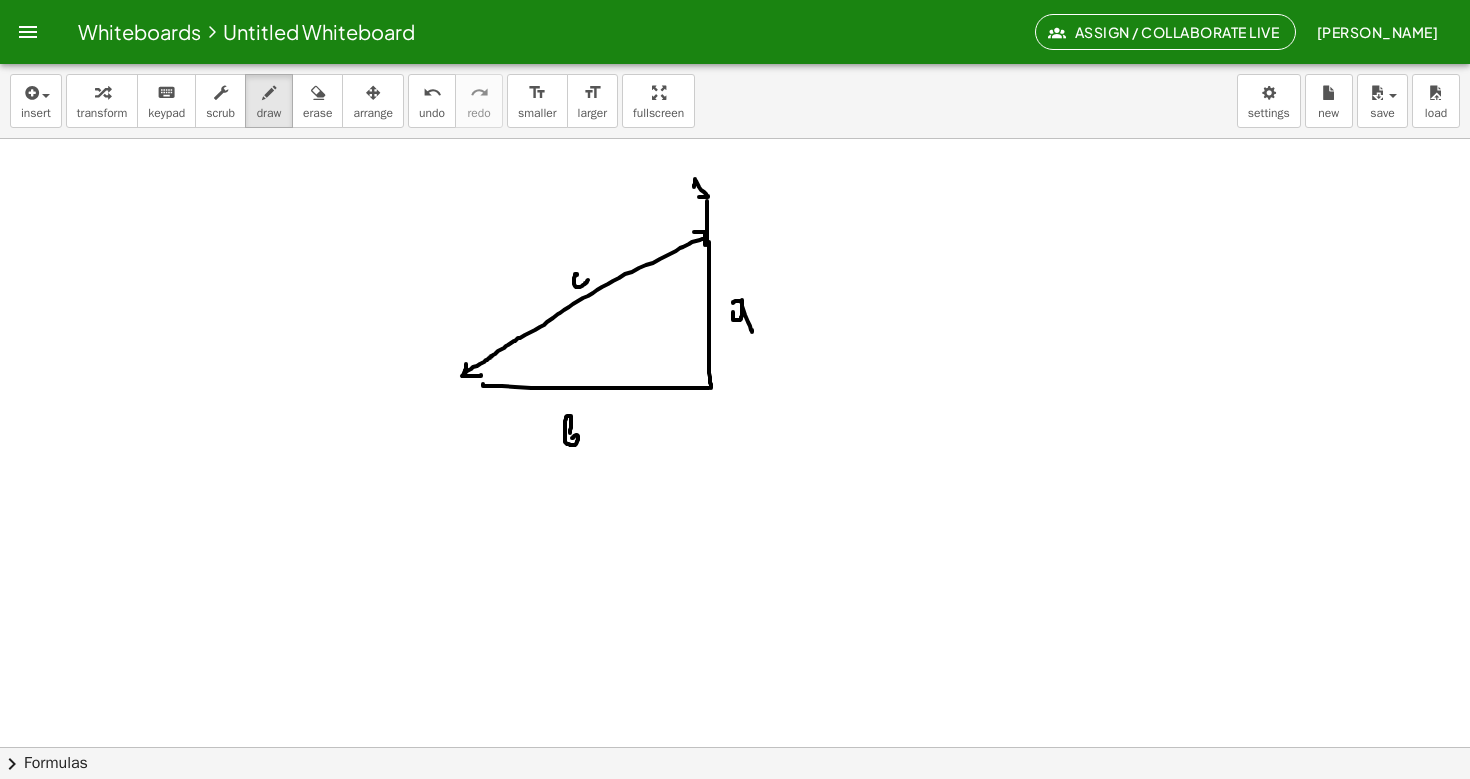 click at bounding box center [735, -588] 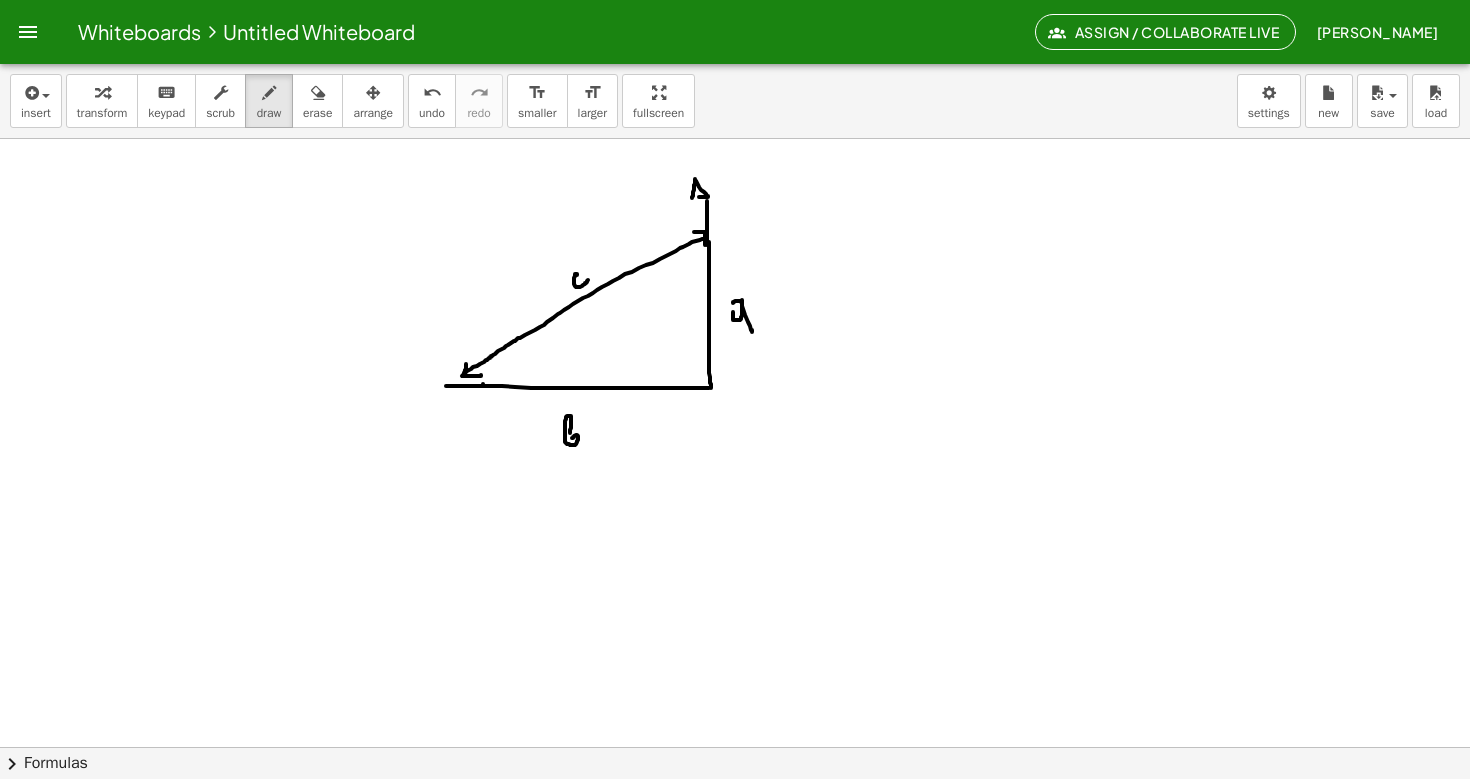 drag, startPoint x: 483, startPoint y: 386, endPoint x: 446, endPoint y: 386, distance: 37 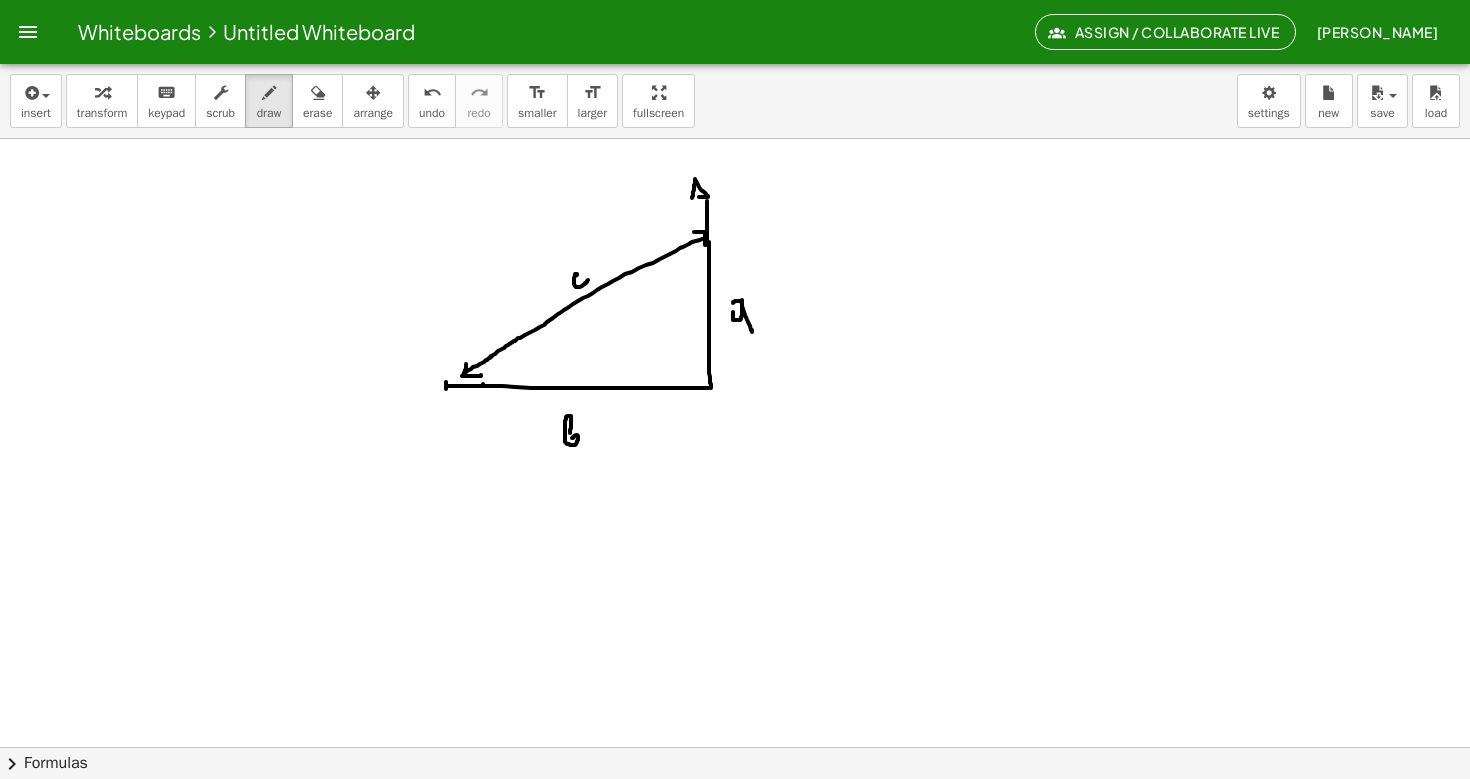 click at bounding box center [735, -588] 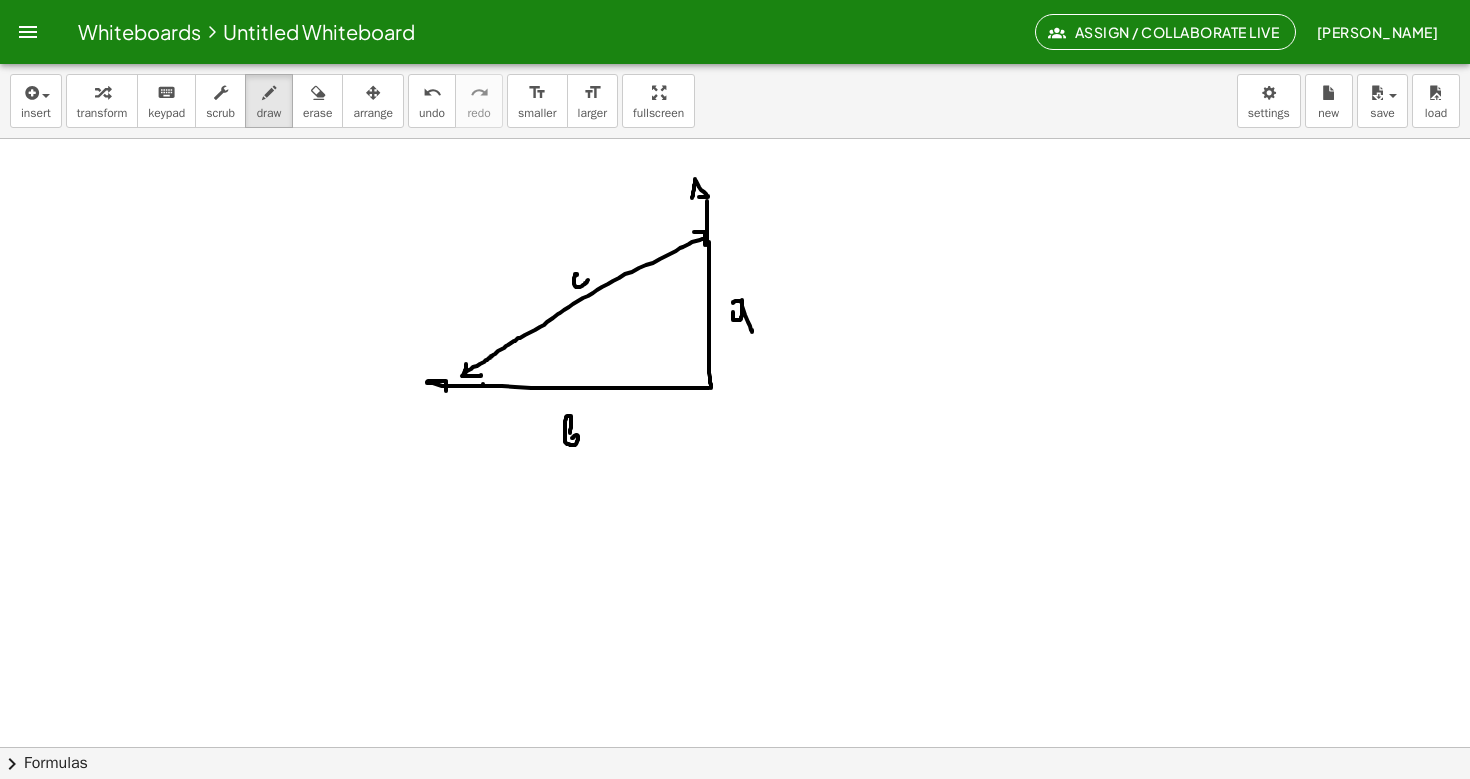 click at bounding box center (735, -588) 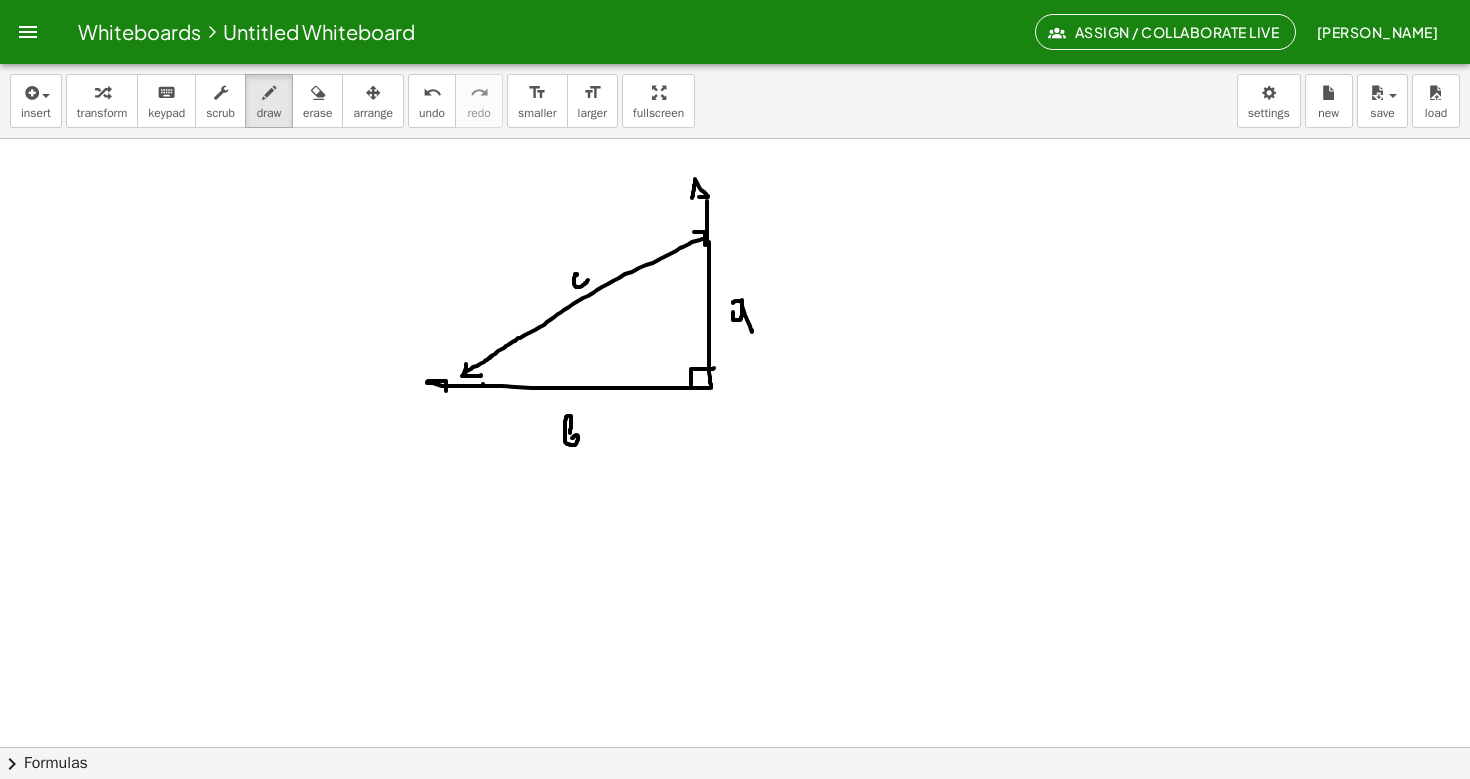 drag, startPoint x: 691, startPoint y: 385, endPoint x: 714, endPoint y: 368, distance: 28.600698 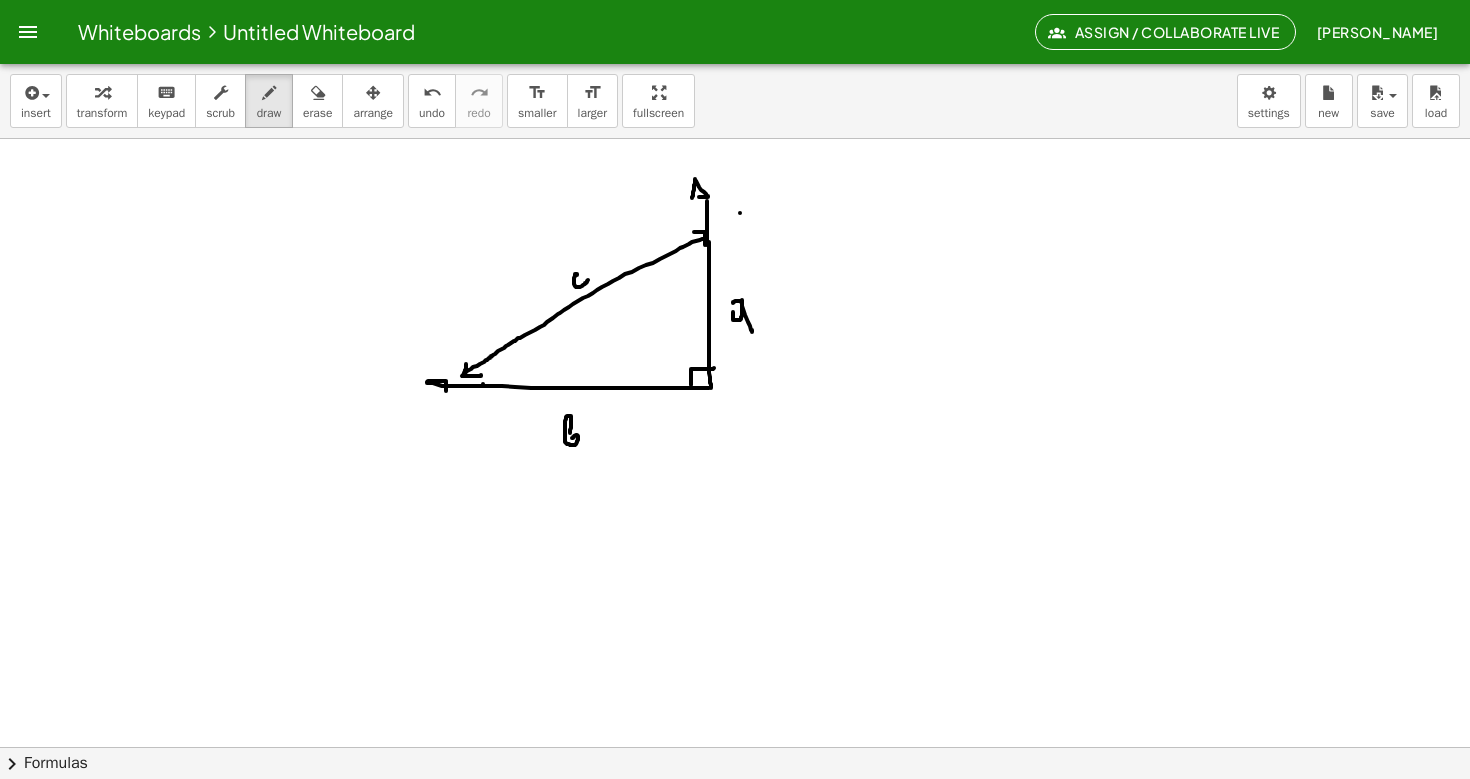 drag, startPoint x: 740, startPoint y: 213, endPoint x: 740, endPoint y: 247, distance: 34 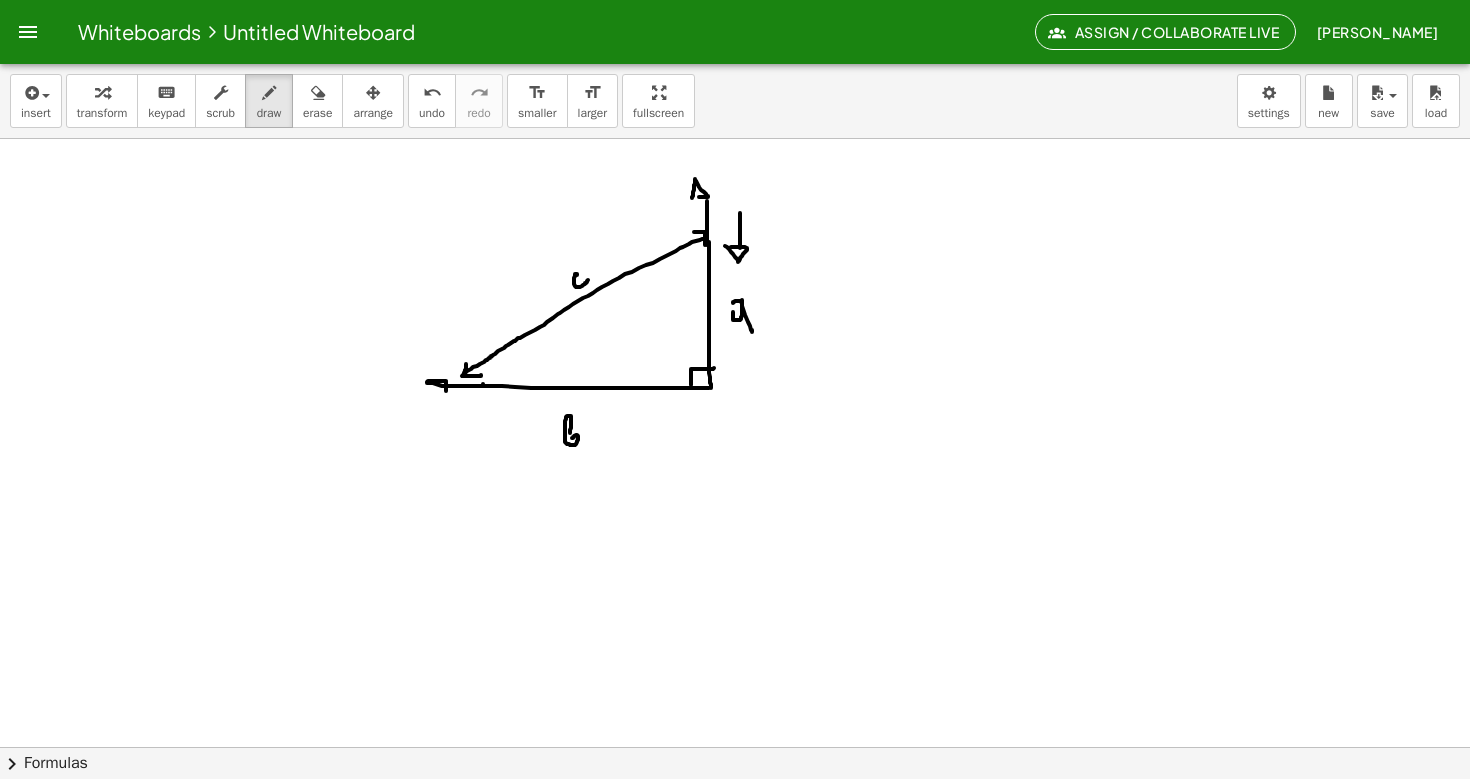 click at bounding box center [735, -588] 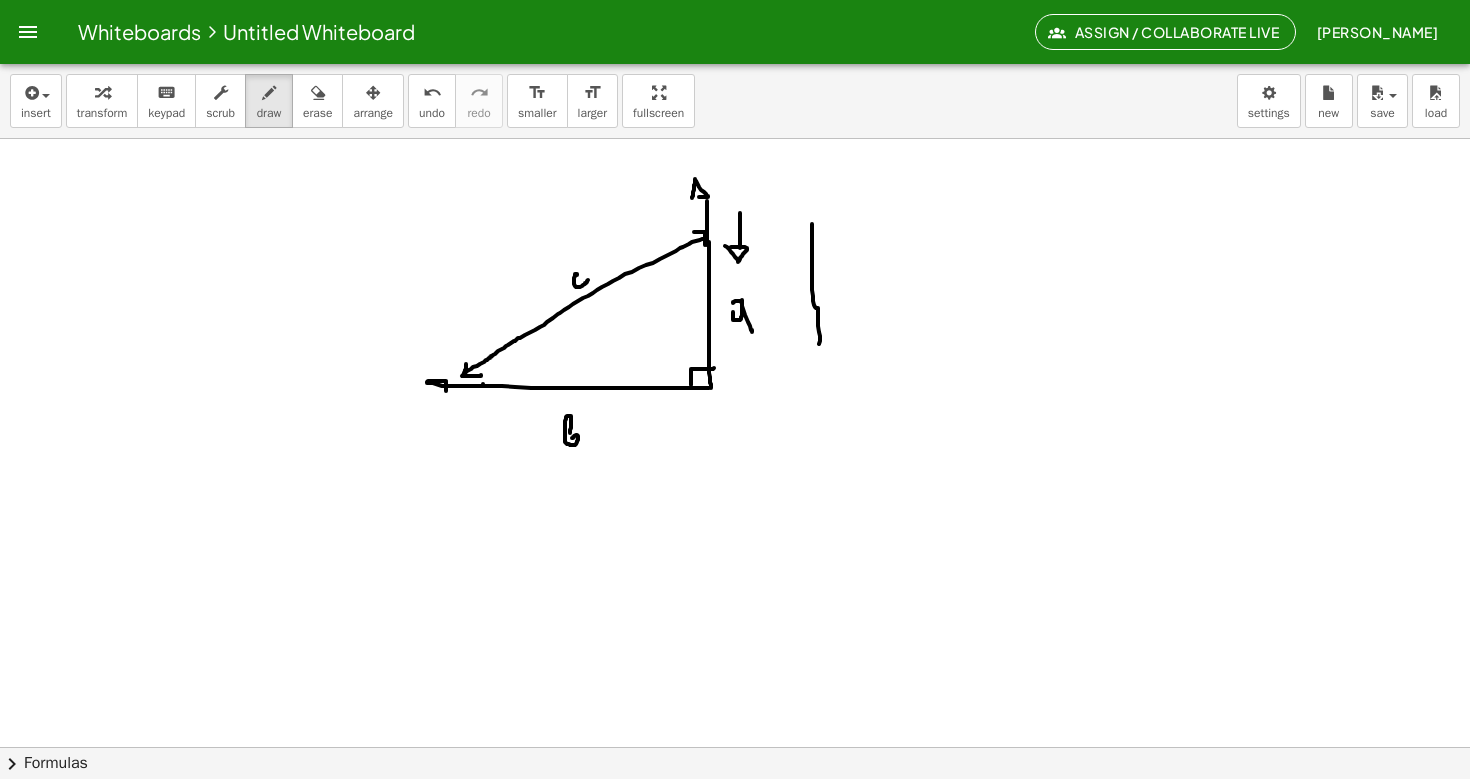 drag, startPoint x: 812, startPoint y: 224, endPoint x: 790, endPoint y: 355, distance: 132.83449 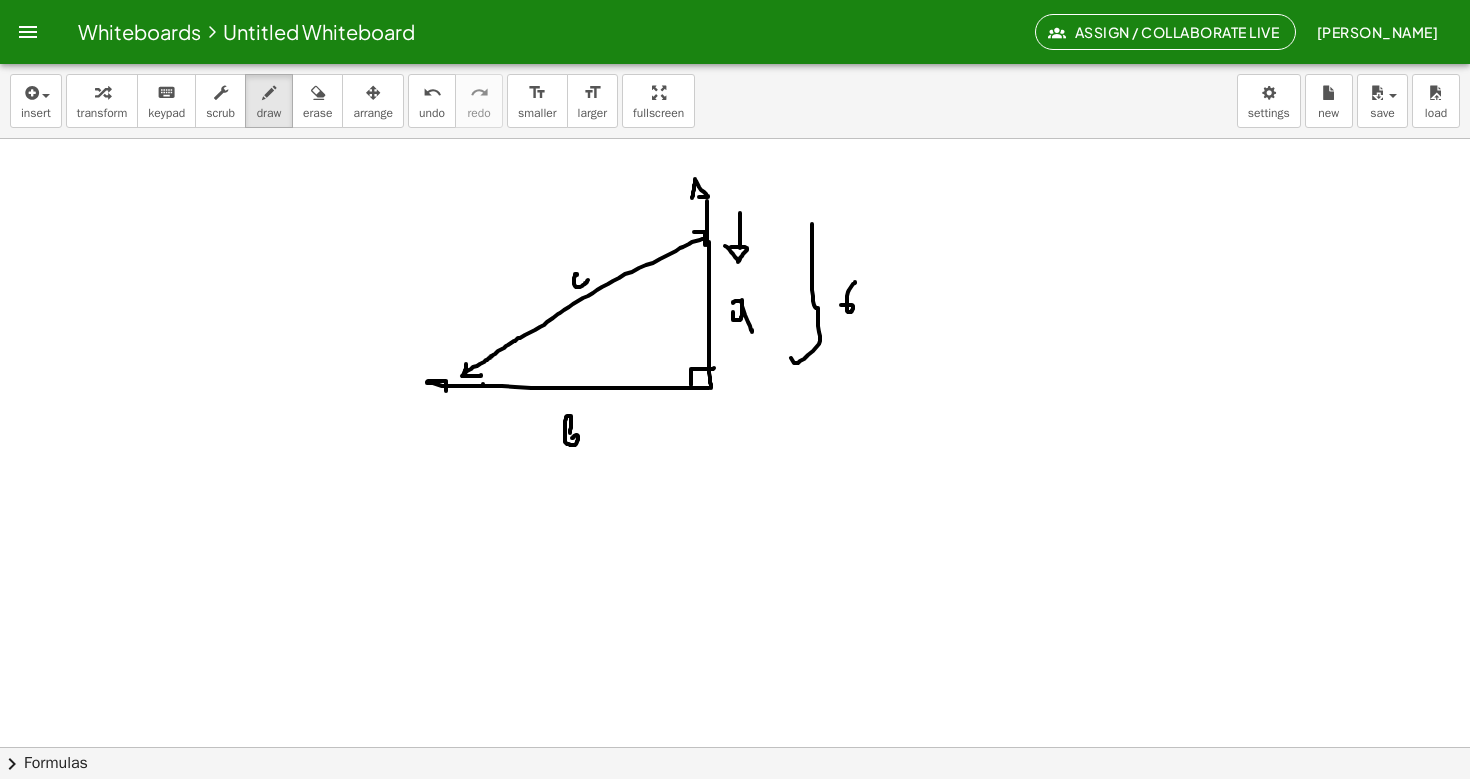 drag, startPoint x: 855, startPoint y: 283, endPoint x: 841, endPoint y: 305, distance: 26.076809 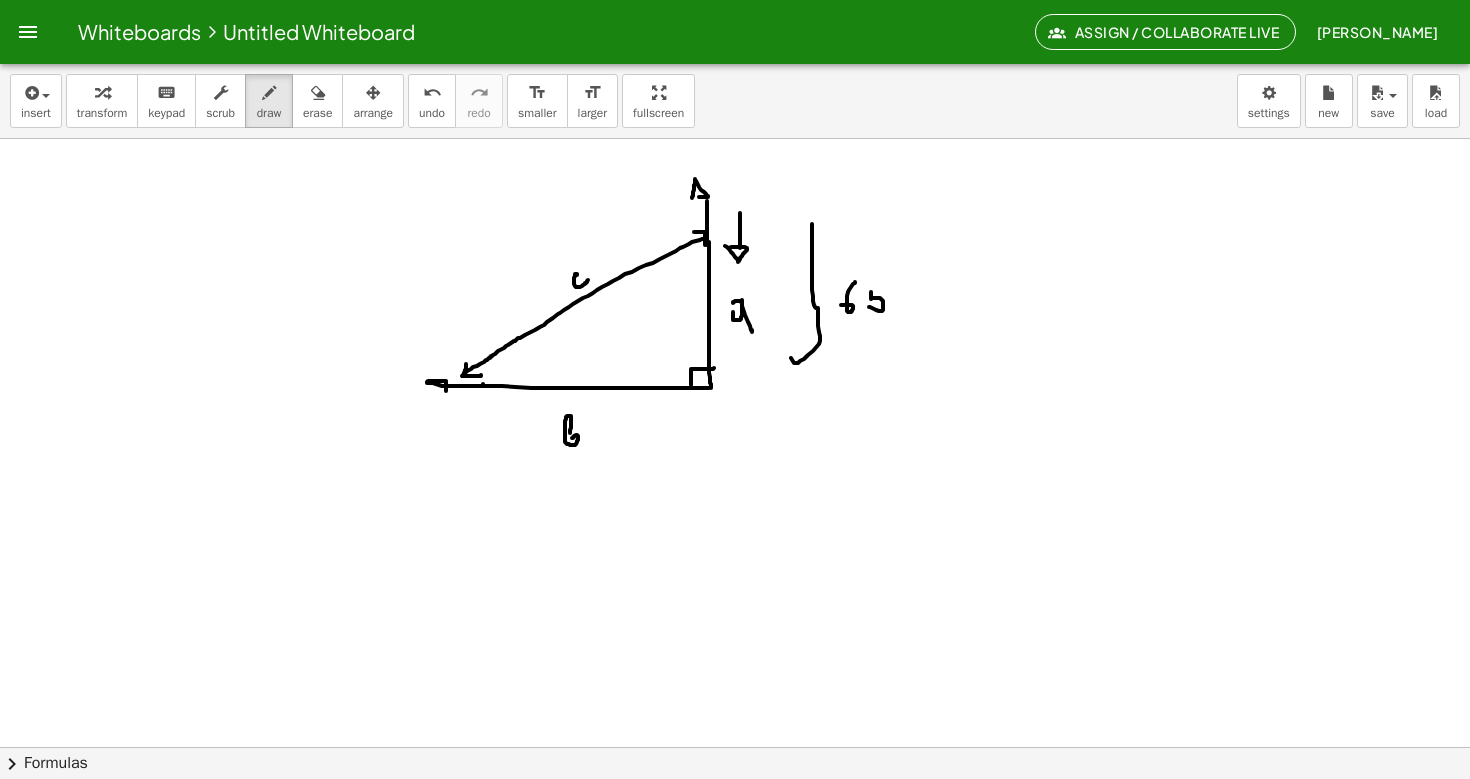 drag, startPoint x: 871, startPoint y: 292, endPoint x: 869, endPoint y: 306, distance: 14.142136 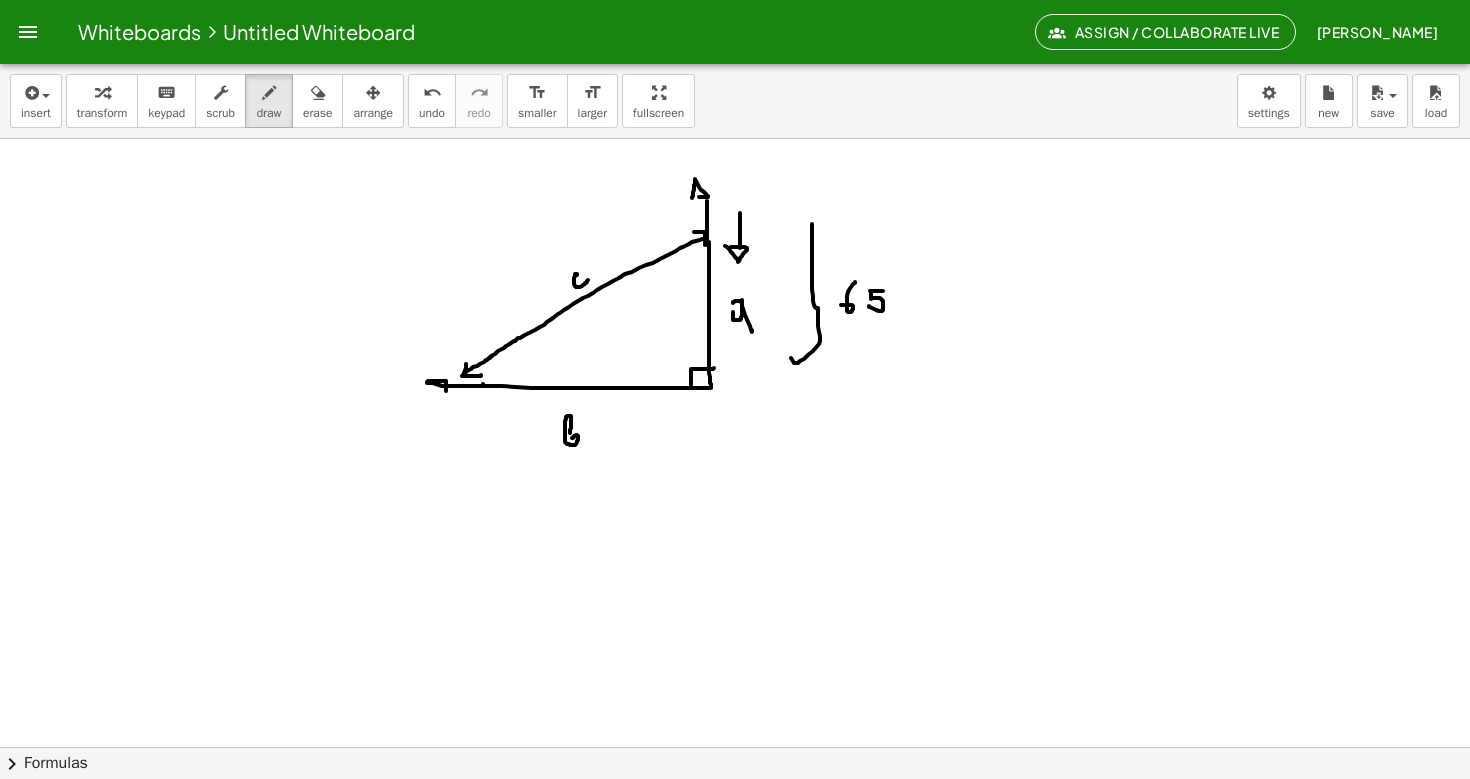 drag, startPoint x: 870, startPoint y: 291, endPoint x: 883, endPoint y: 291, distance: 13 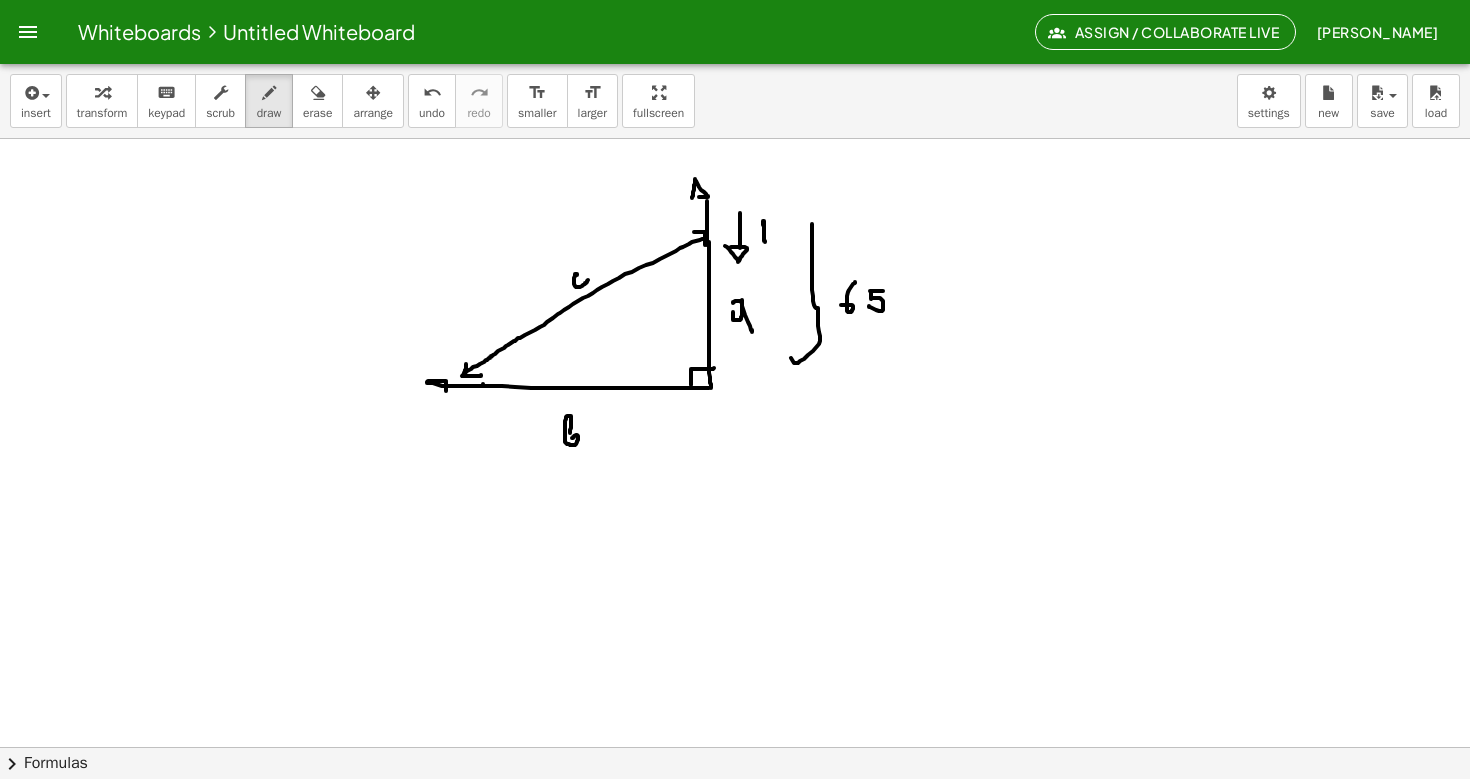 drag, startPoint x: 763, startPoint y: 225, endPoint x: 765, endPoint y: 242, distance: 17.117243 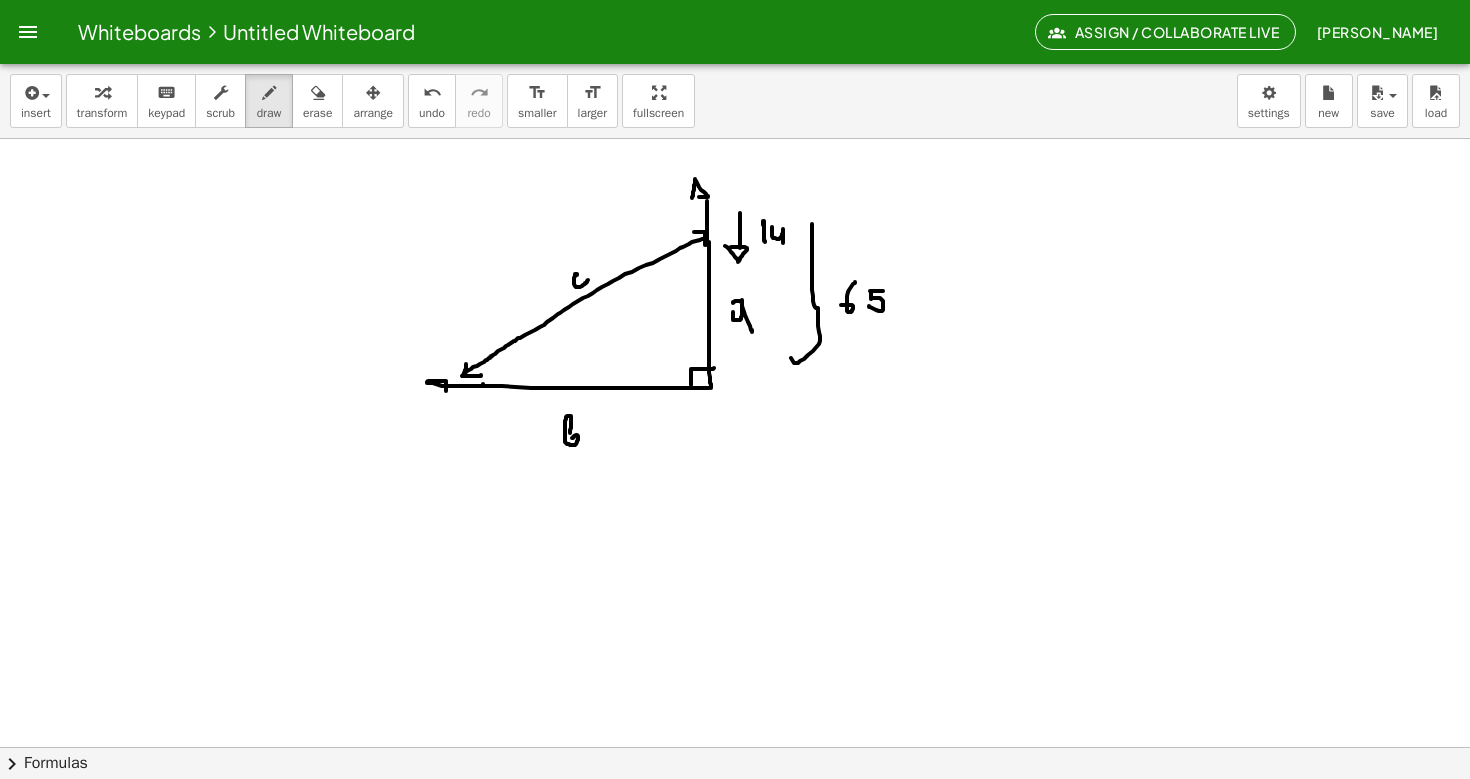 drag, startPoint x: 772, startPoint y: 227, endPoint x: 783, endPoint y: 253, distance: 28.231188 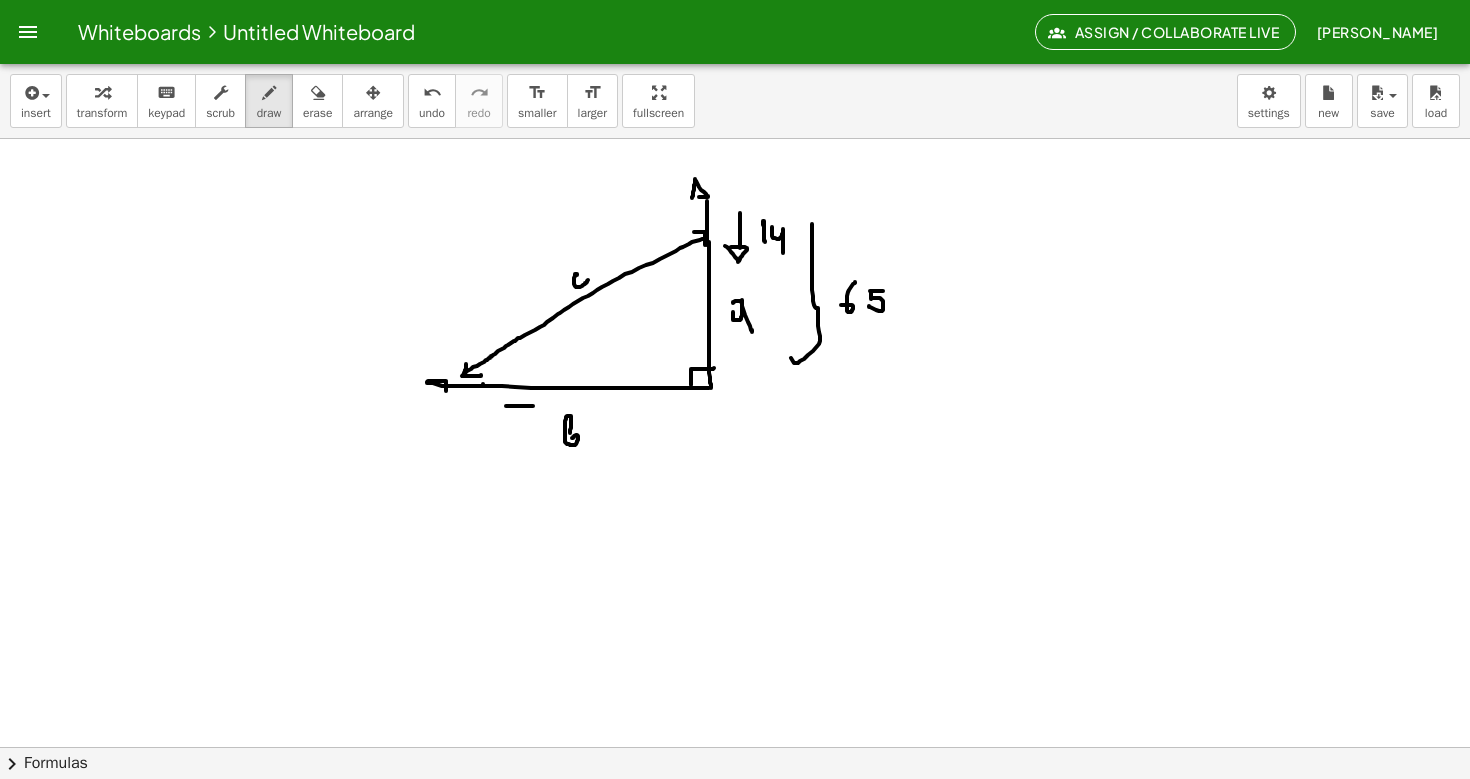 drag, startPoint x: 533, startPoint y: 406, endPoint x: 489, endPoint y: 406, distance: 44 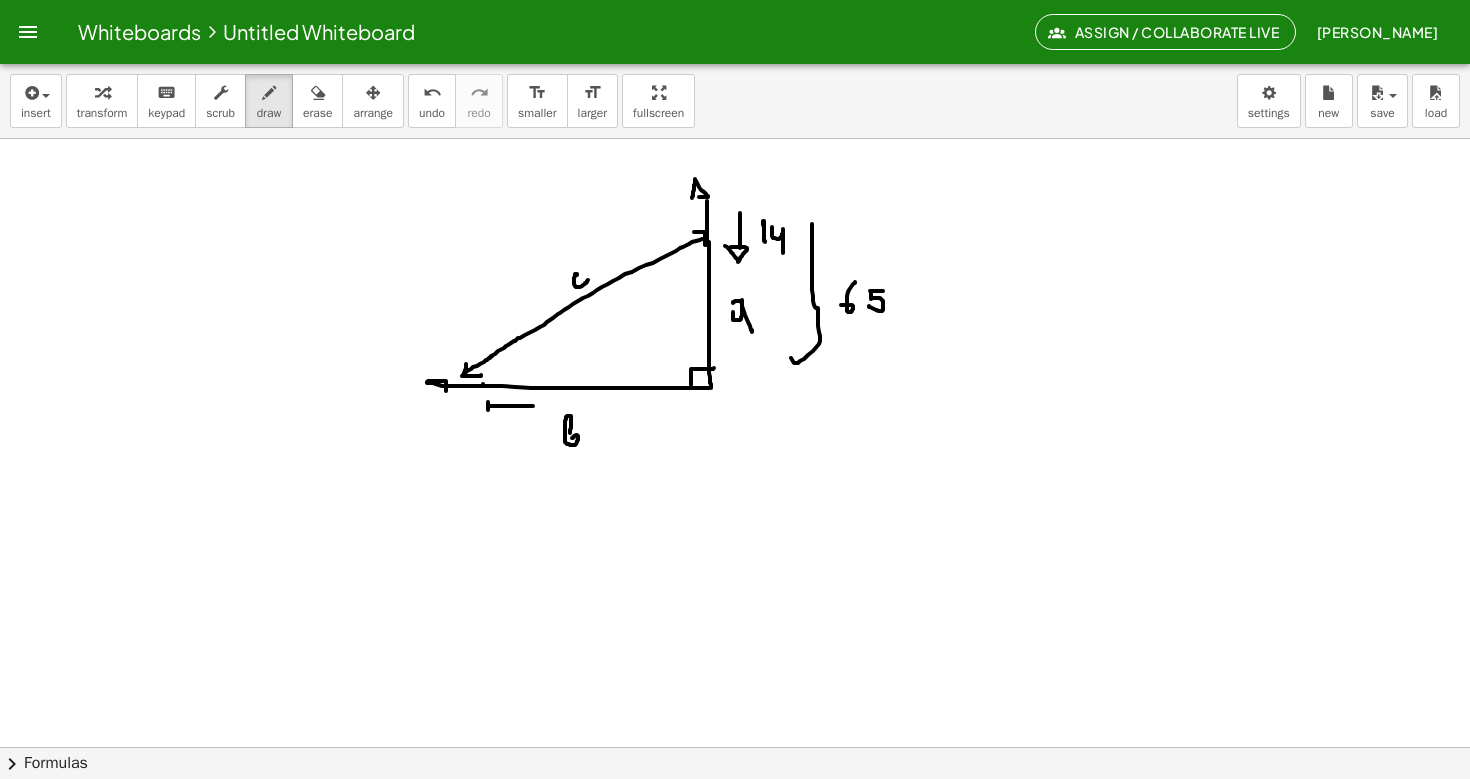 click at bounding box center [735, -588] 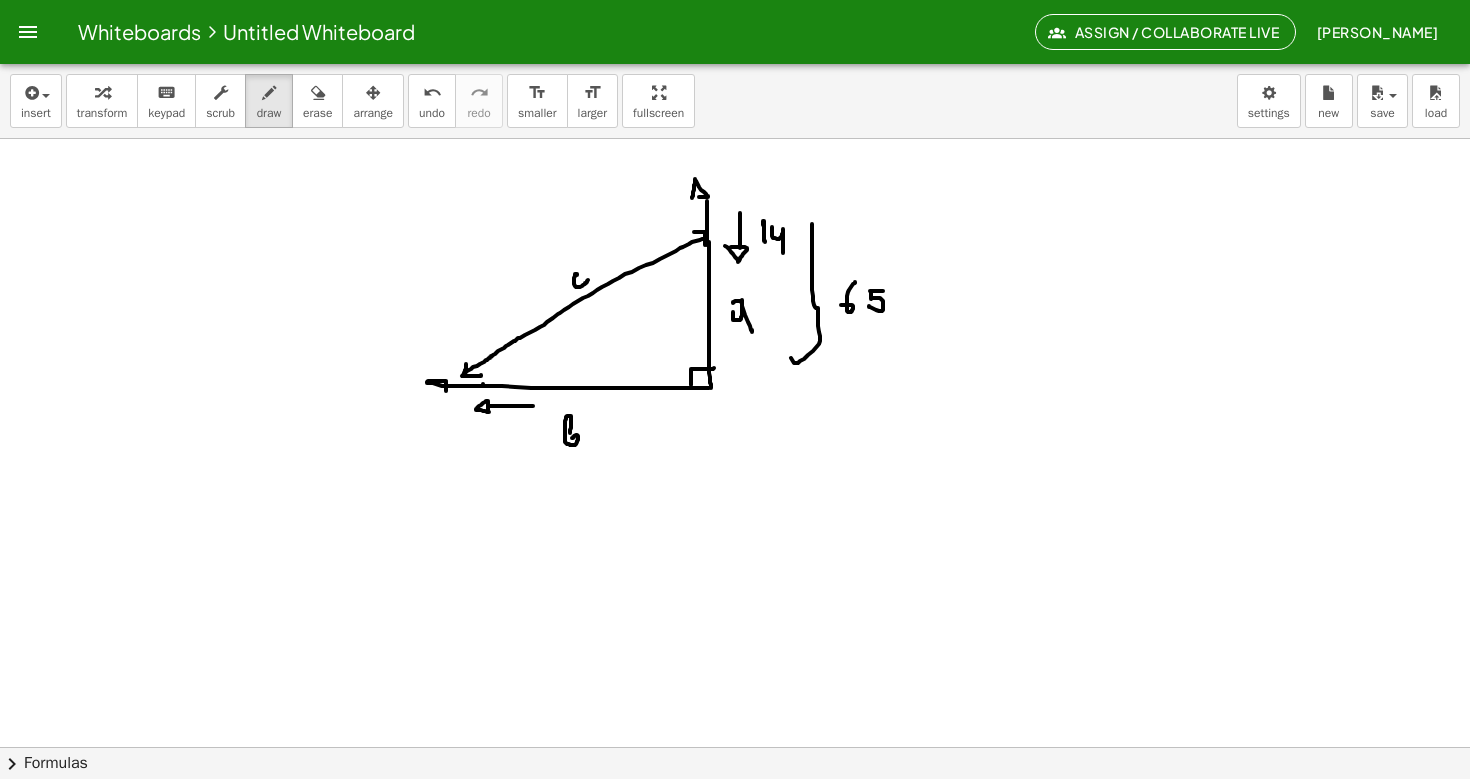 drag, startPoint x: 488, startPoint y: 401, endPoint x: 489, endPoint y: 412, distance: 11.045361 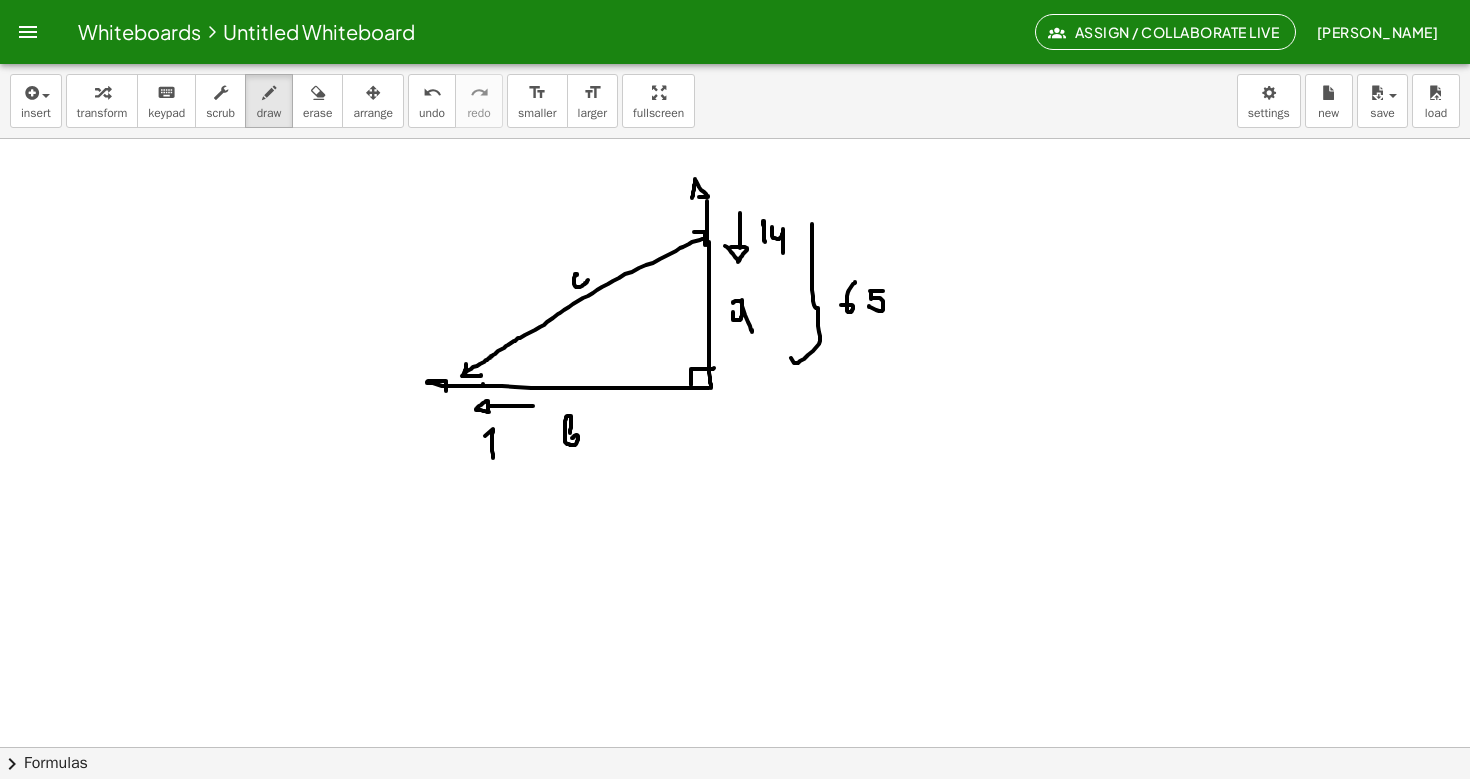drag, startPoint x: 493, startPoint y: 429, endPoint x: 493, endPoint y: 458, distance: 29 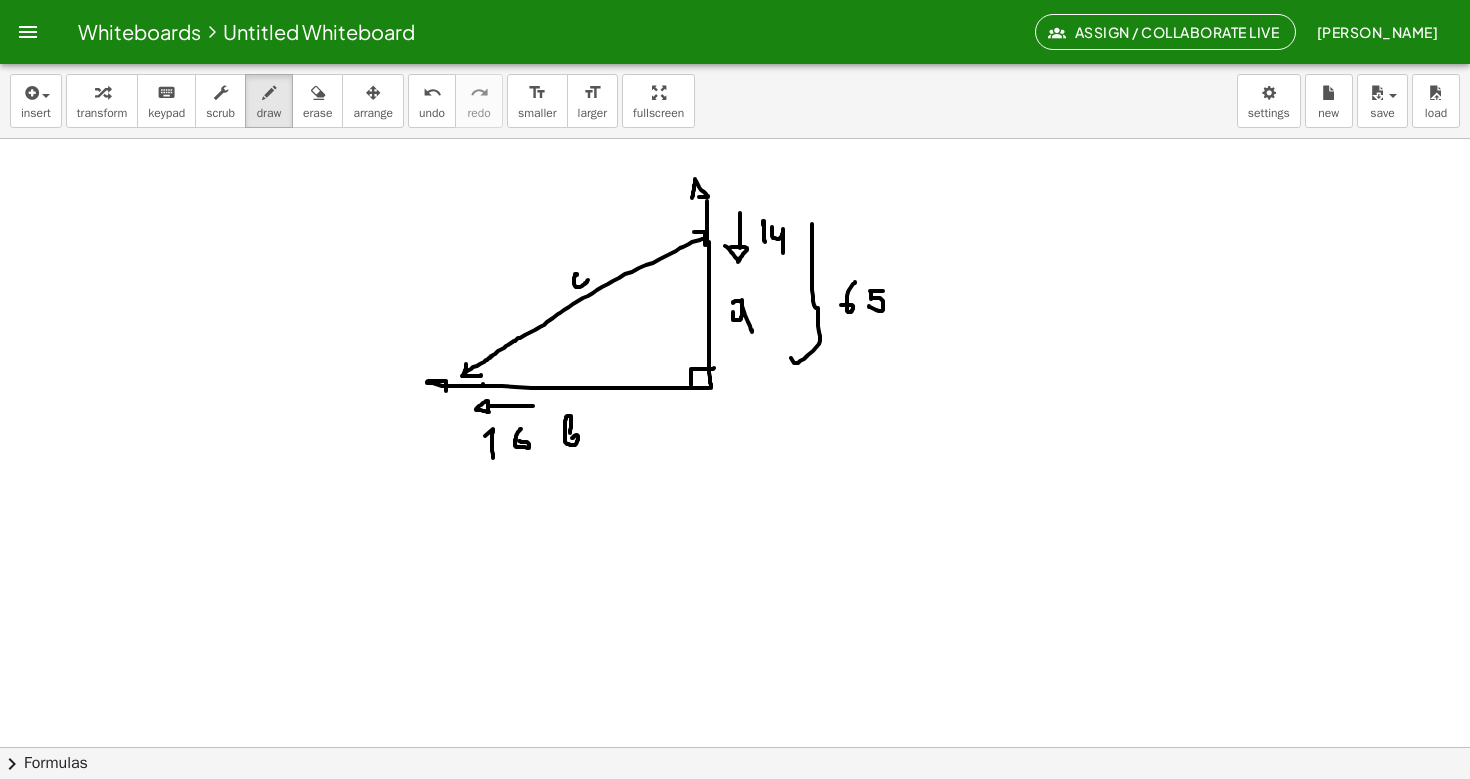 drag, startPoint x: 521, startPoint y: 429, endPoint x: 518, endPoint y: 441, distance: 12.369317 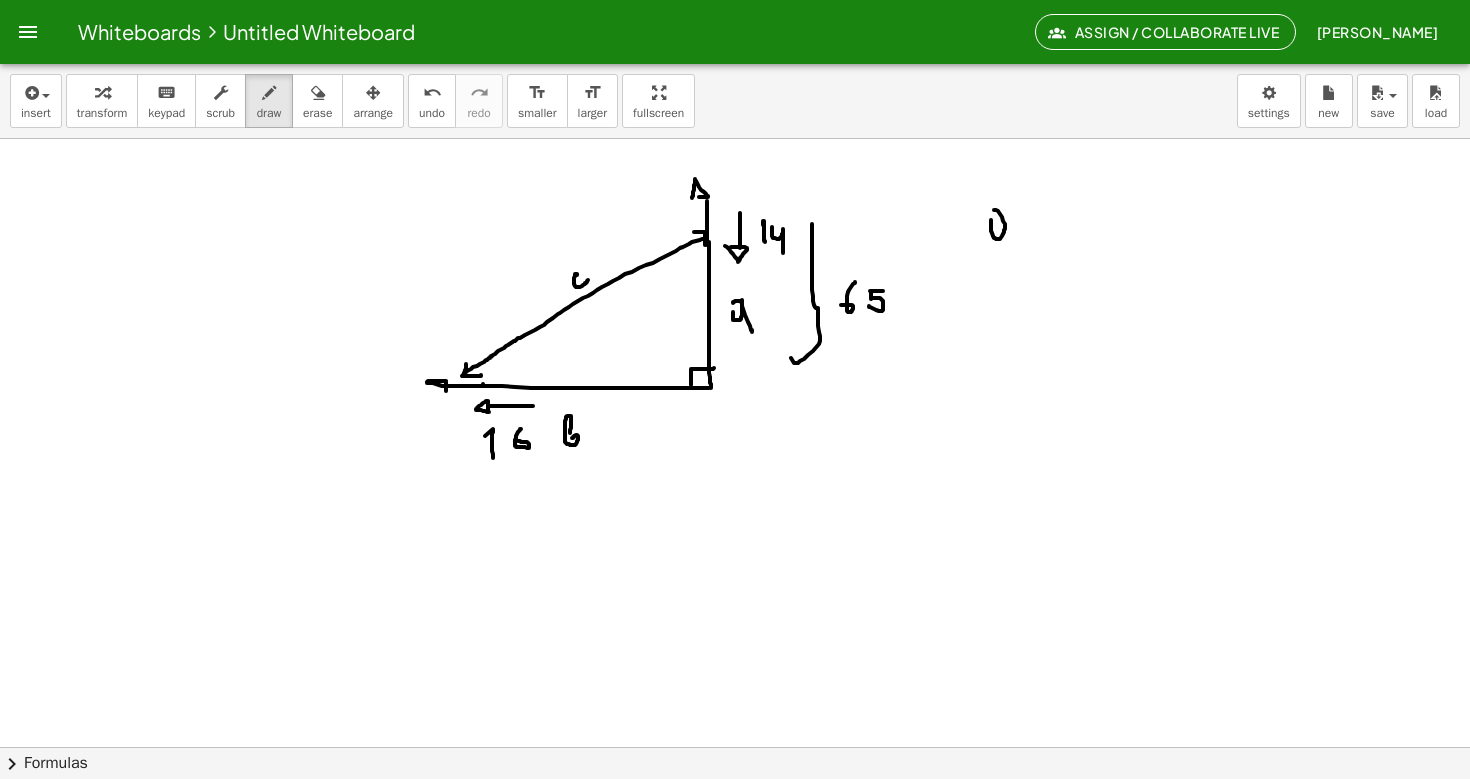 click at bounding box center (735, -588) 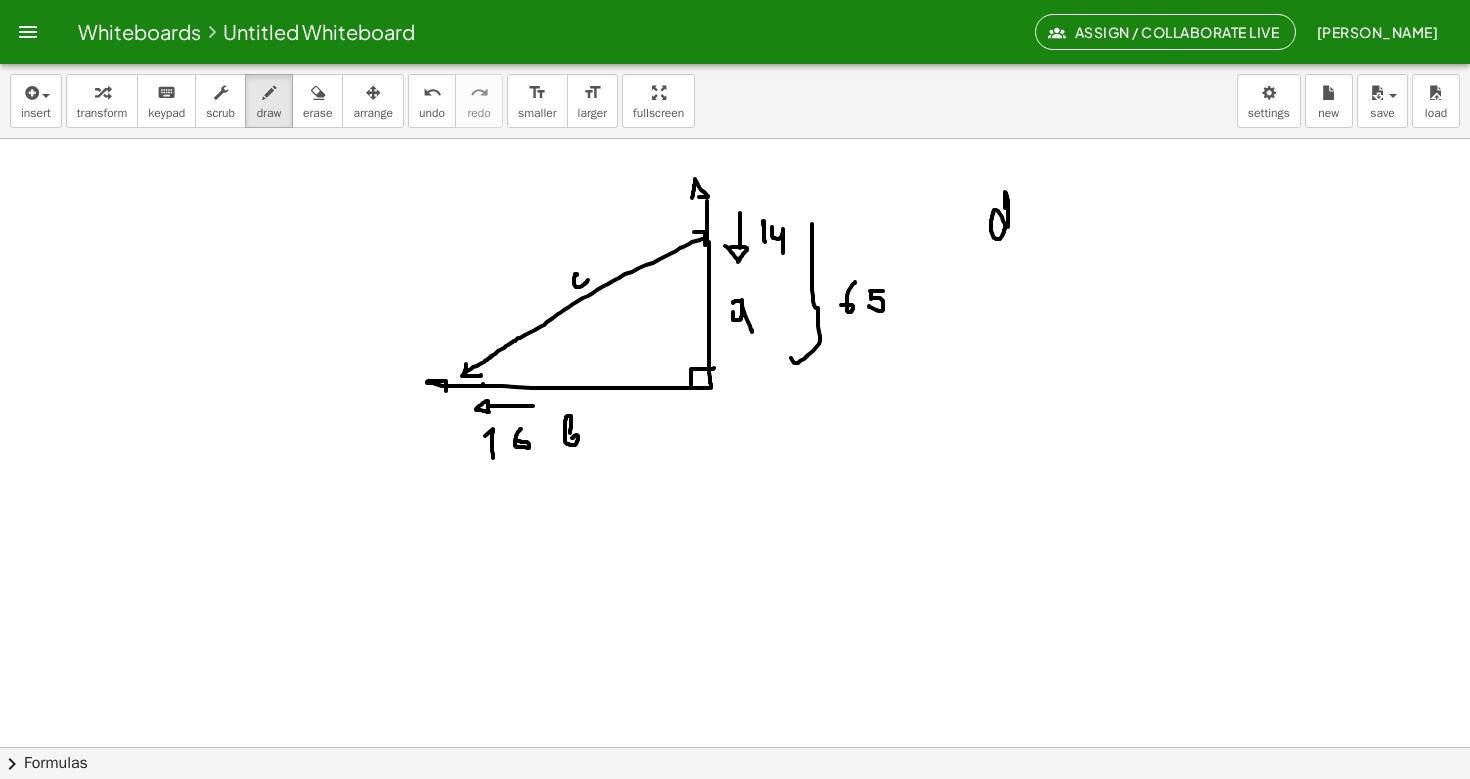 drag, startPoint x: 1008, startPoint y: 227, endPoint x: 1010, endPoint y: 241, distance: 14.142136 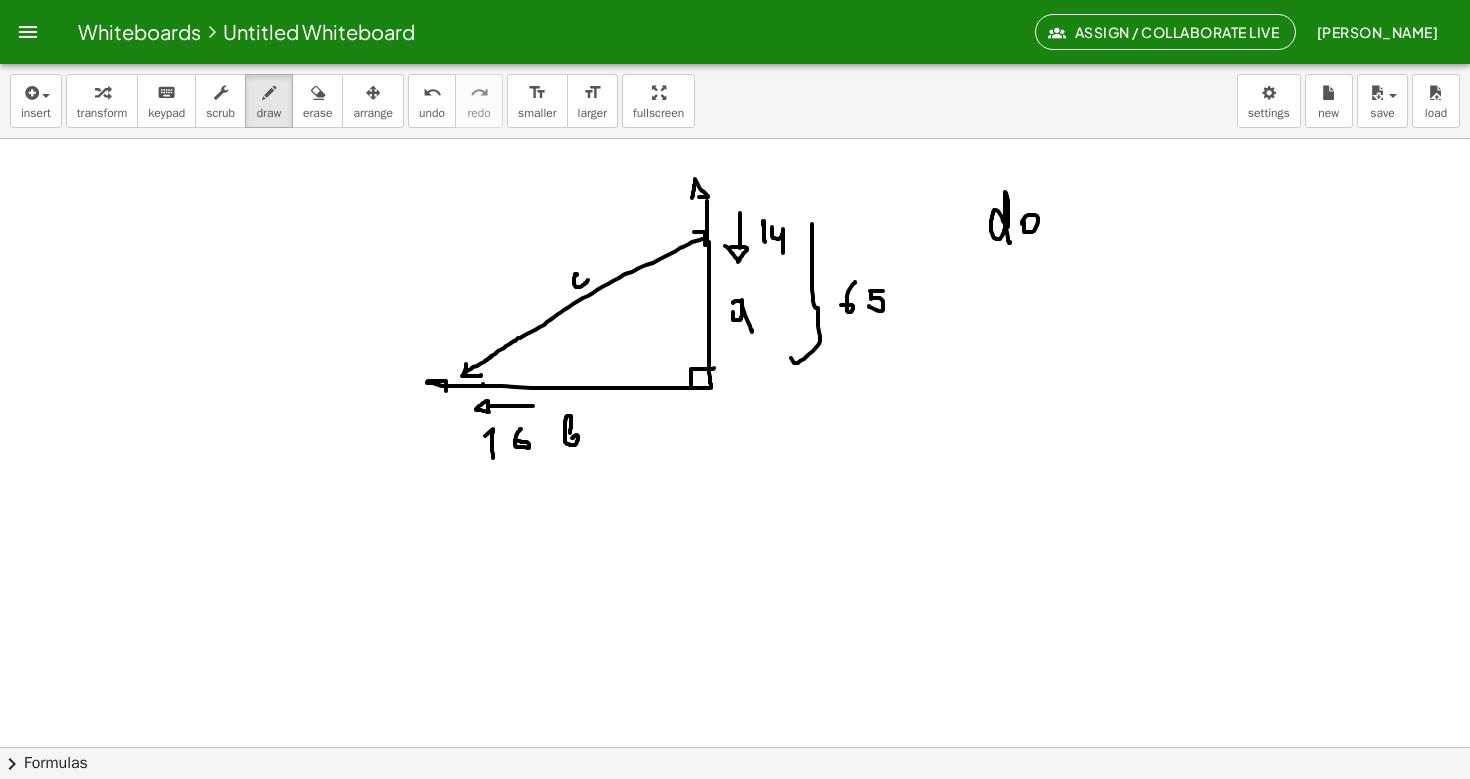 click at bounding box center [735, -588] 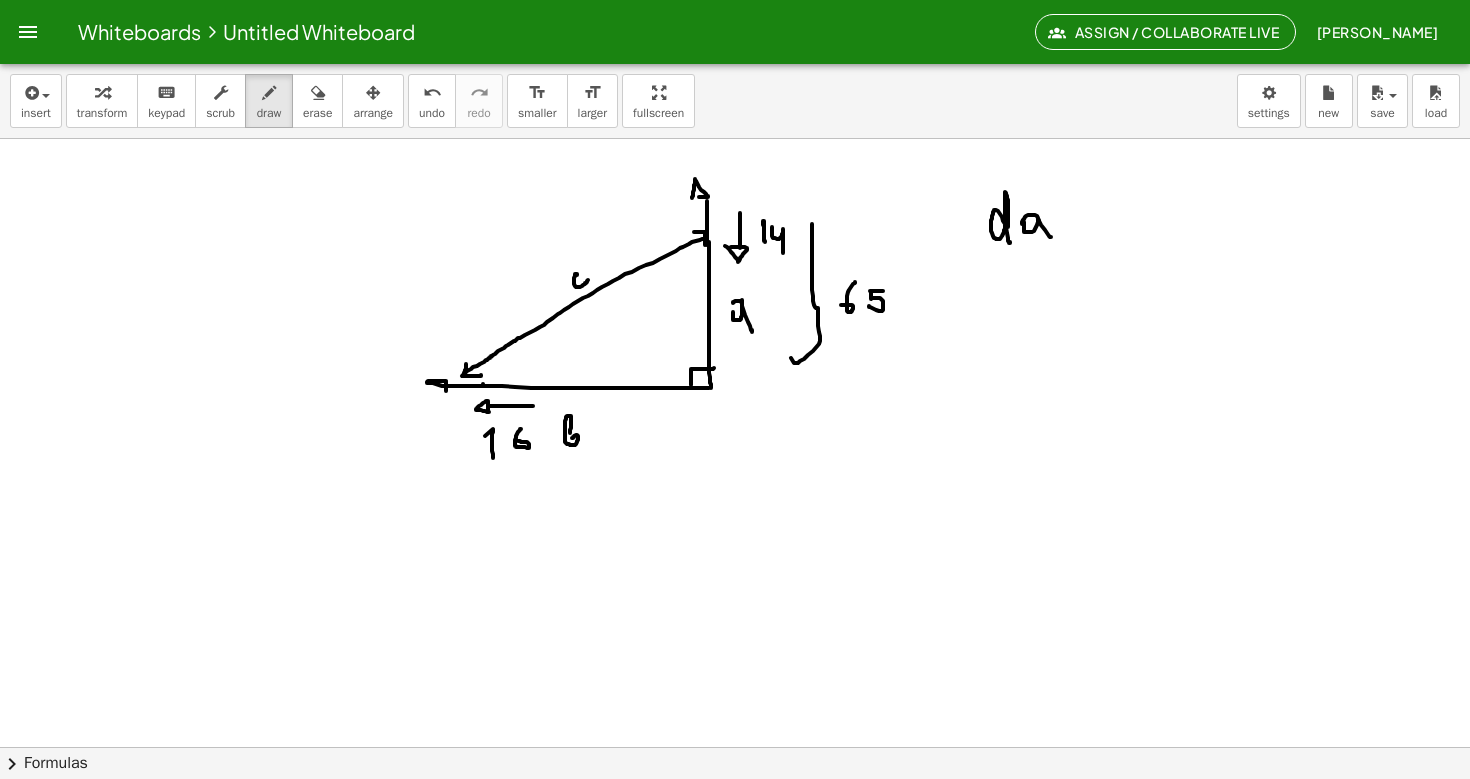 drag, startPoint x: 1039, startPoint y: 220, endPoint x: 1051, endPoint y: 237, distance: 20.808653 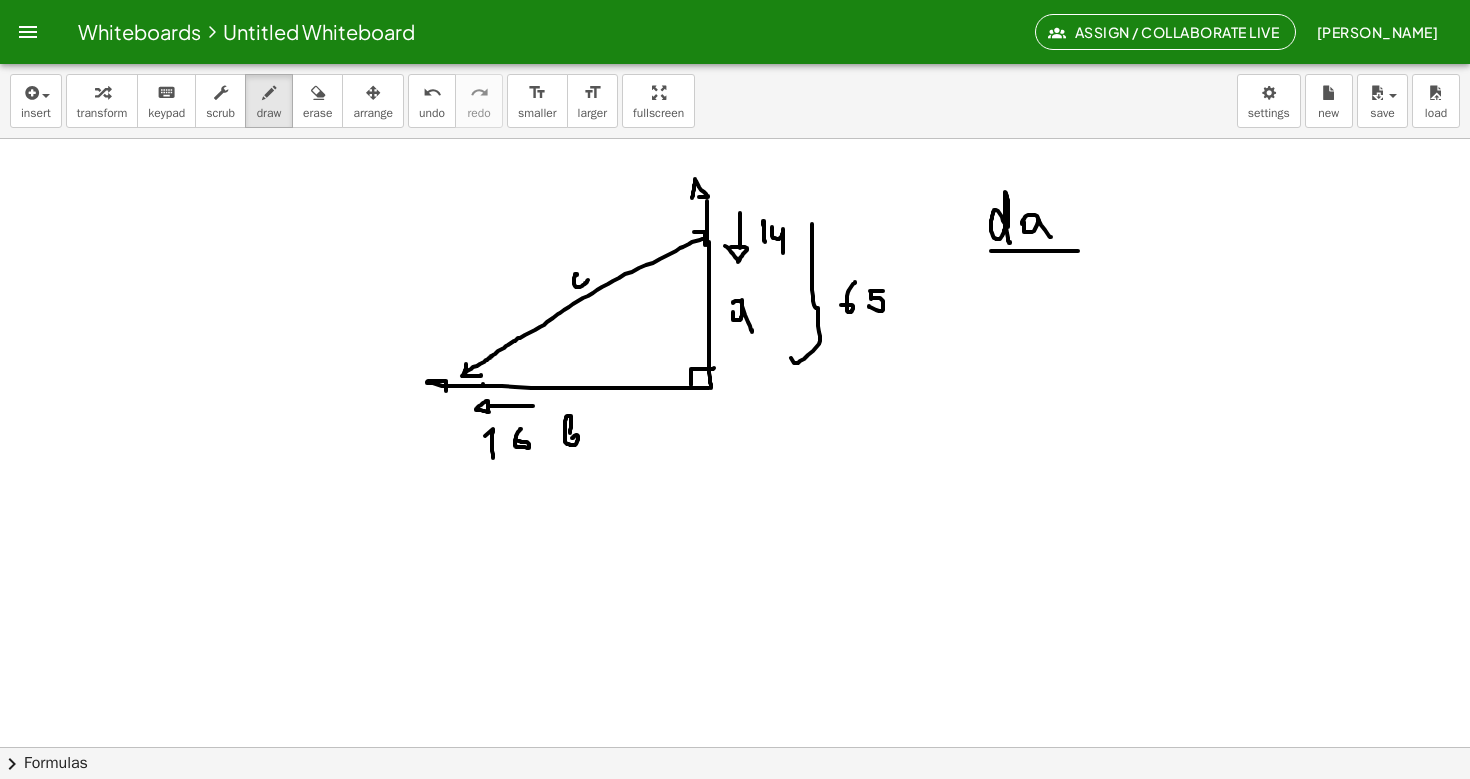 drag, startPoint x: 991, startPoint y: 251, endPoint x: 1072, endPoint y: 250, distance: 81.00617 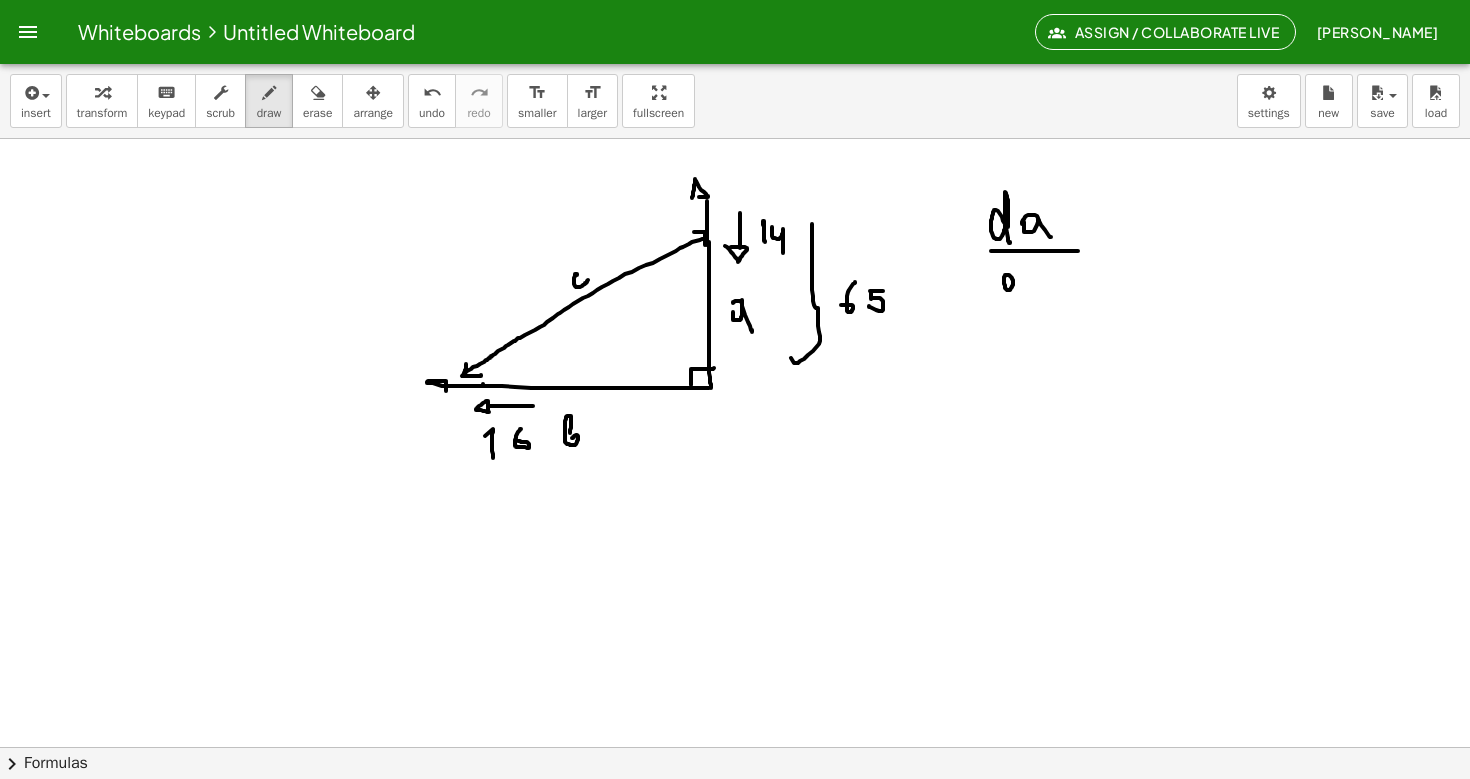 click at bounding box center [735, -588] 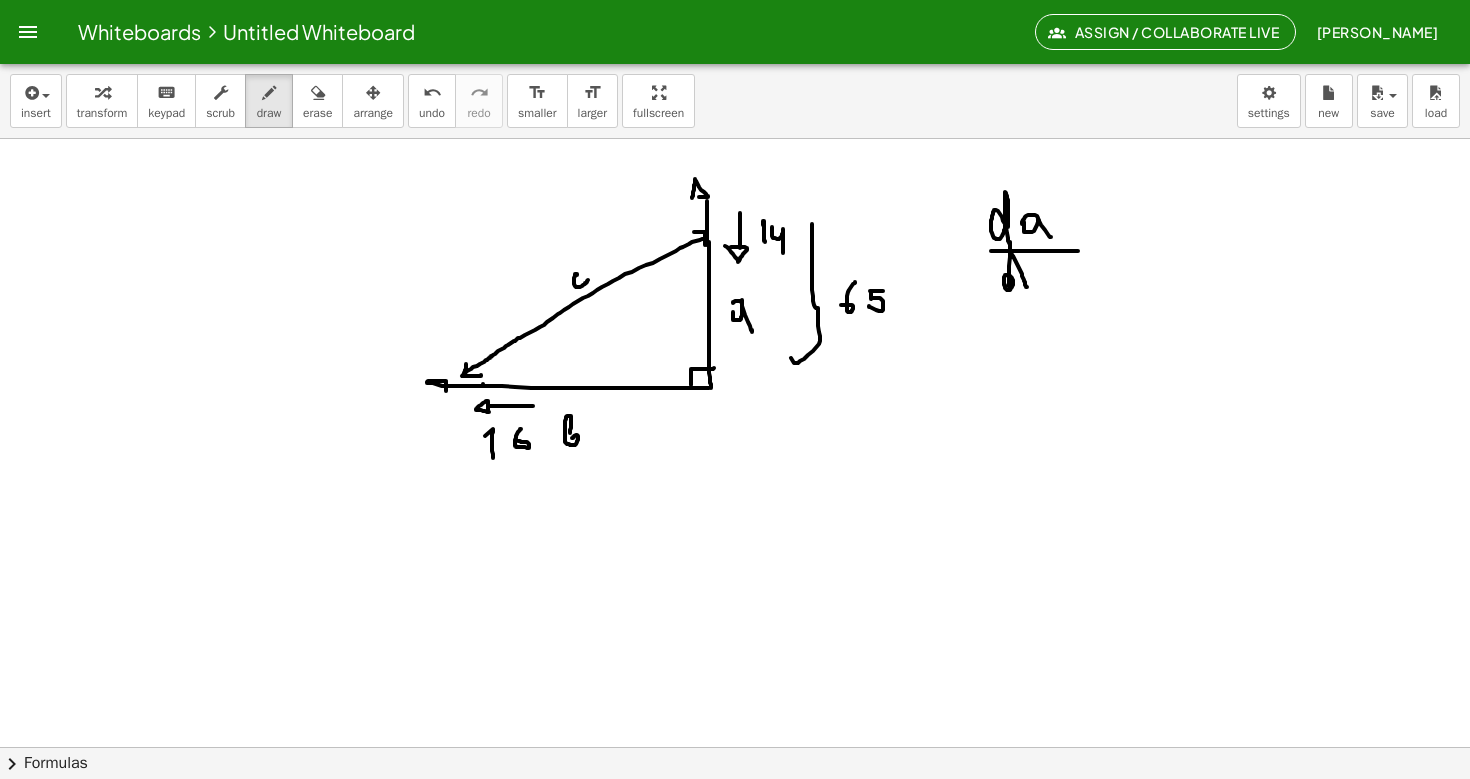 drag, startPoint x: 1009, startPoint y: 287, endPoint x: 1027, endPoint y: 285, distance: 18.110771 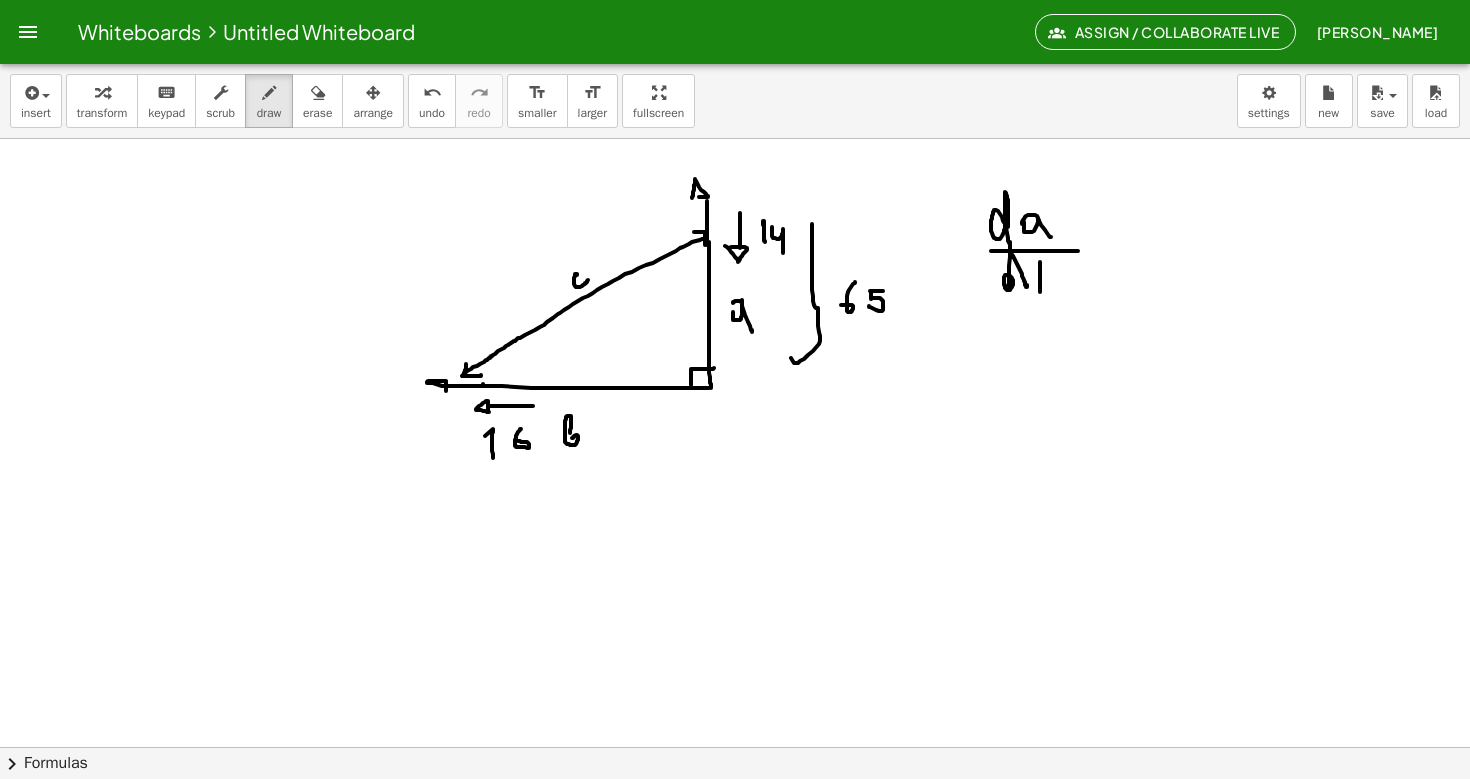drag, startPoint x: 1040, startPoint y: 262, endPoint x: 1041, endPoint y: 290, distance: 28.01785 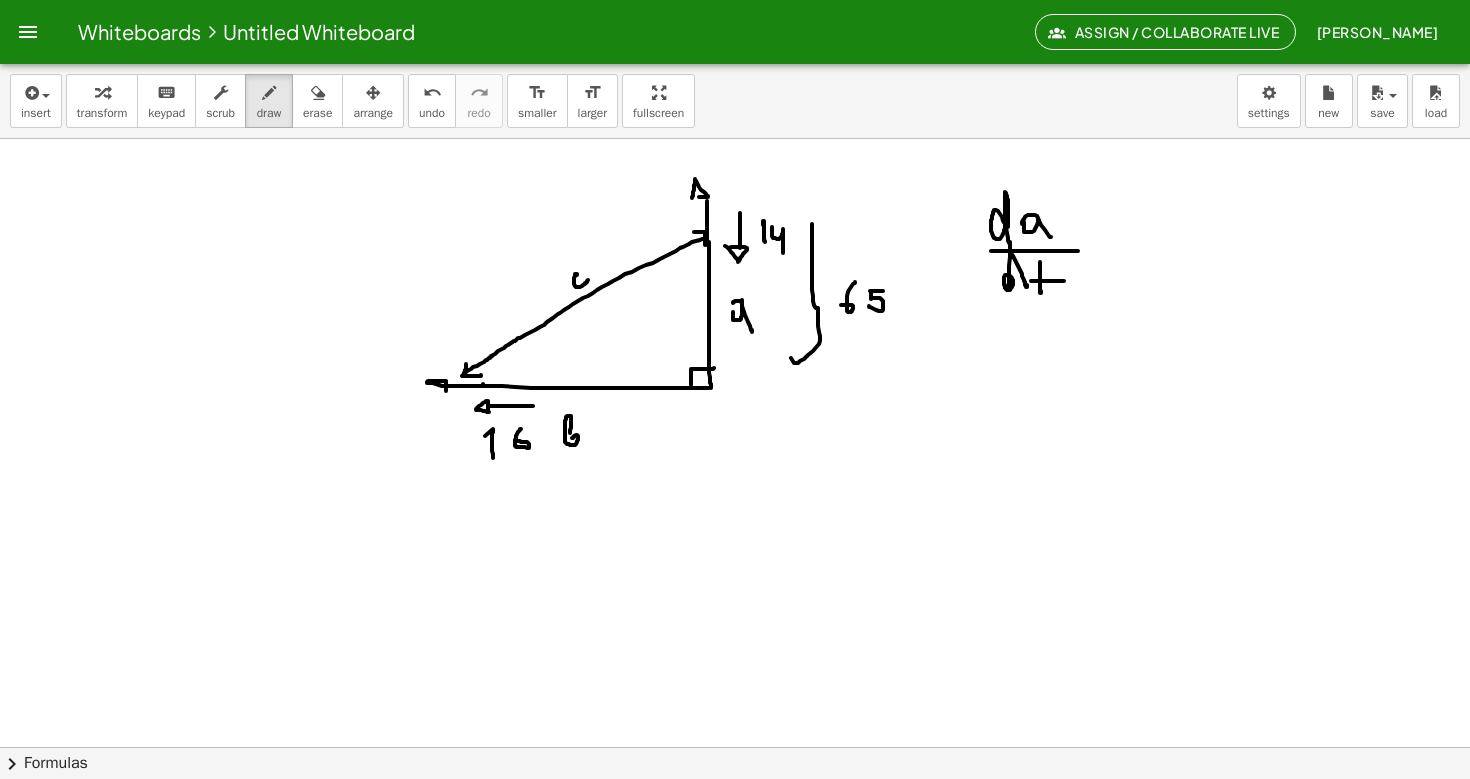 drag, startPoint x: 1031, startPoint y: 281, endPoint x: 1064, endPoint y: 281, distance: 33 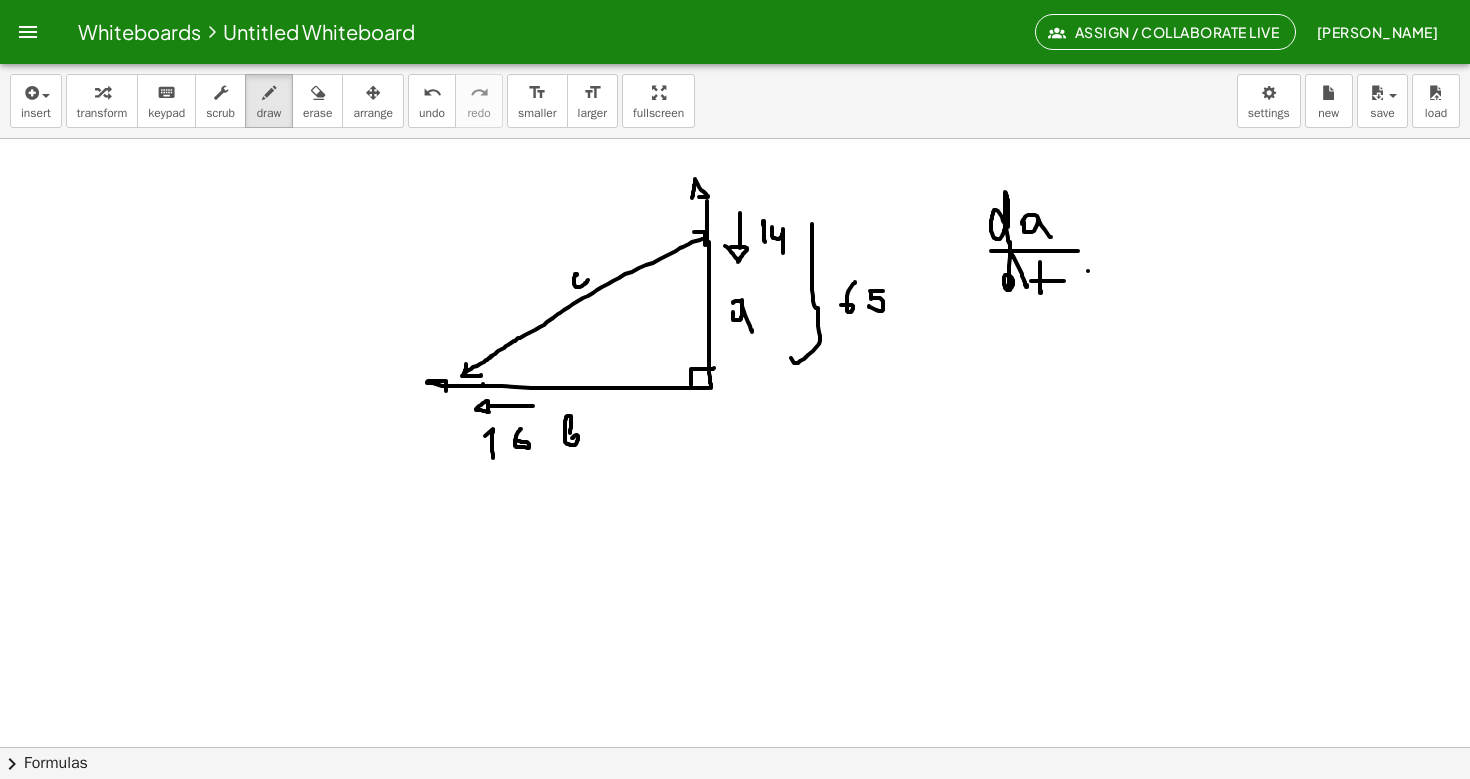 drag, startPoint x: 1088, startPoint y: 271, endPoint x: 1108, endPoint y: 271, distance: 20 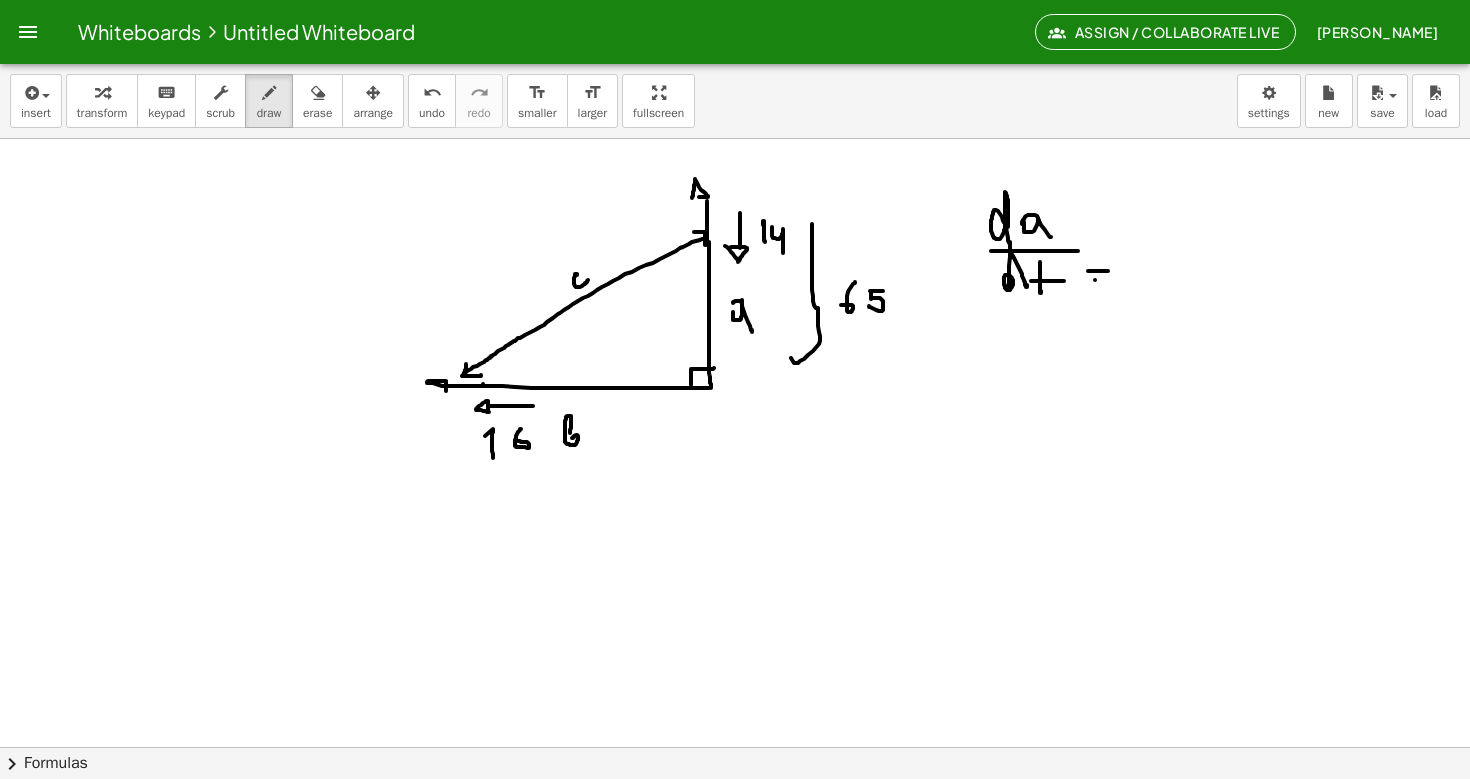 drag, startPoint x: 1095, startPoint y: 280, endPoint x: 1113, endPoint y: 280, distance: 18 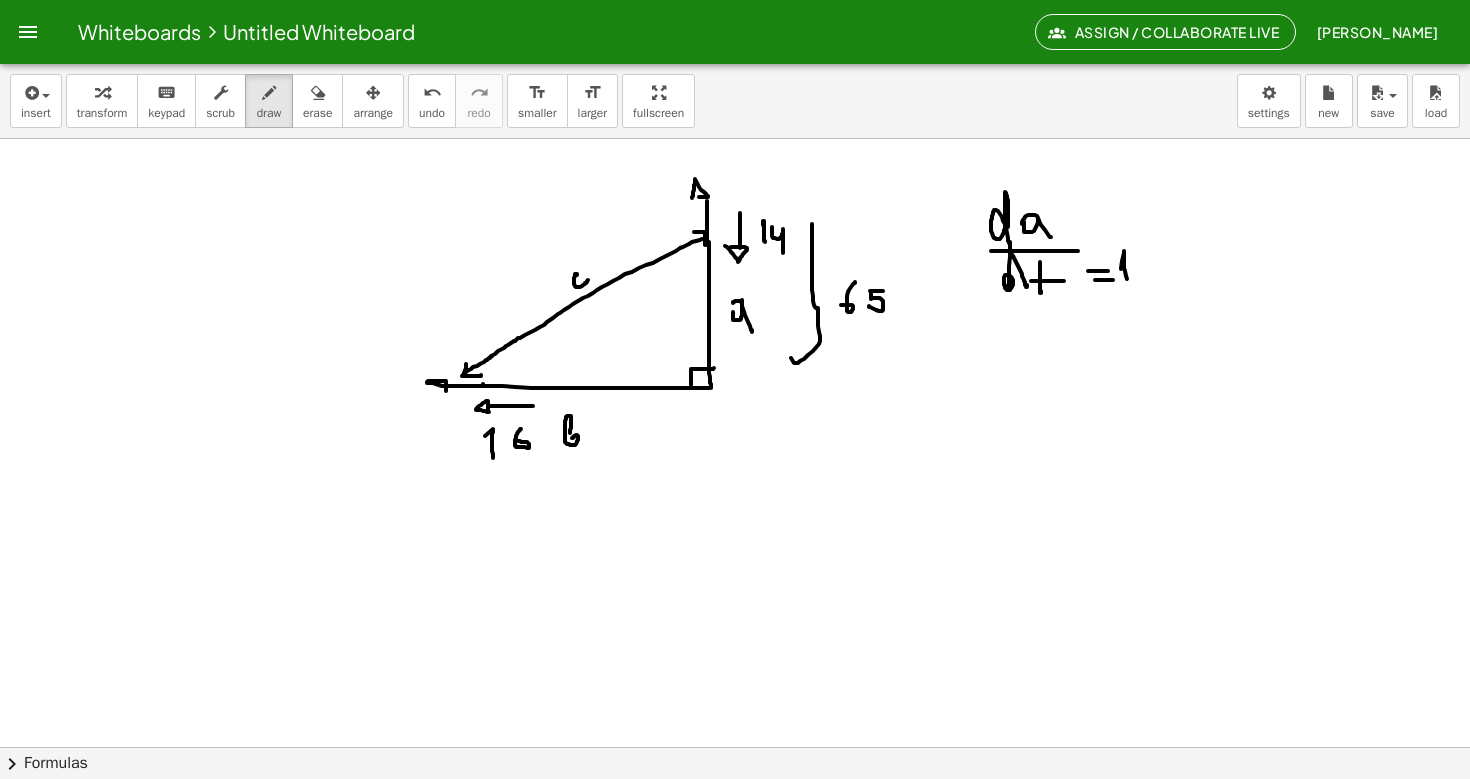 drag, startPoint x: 1121, startPoint y: 269, endPoint x: 1129, endPoint y: 283, distance: 16.124516 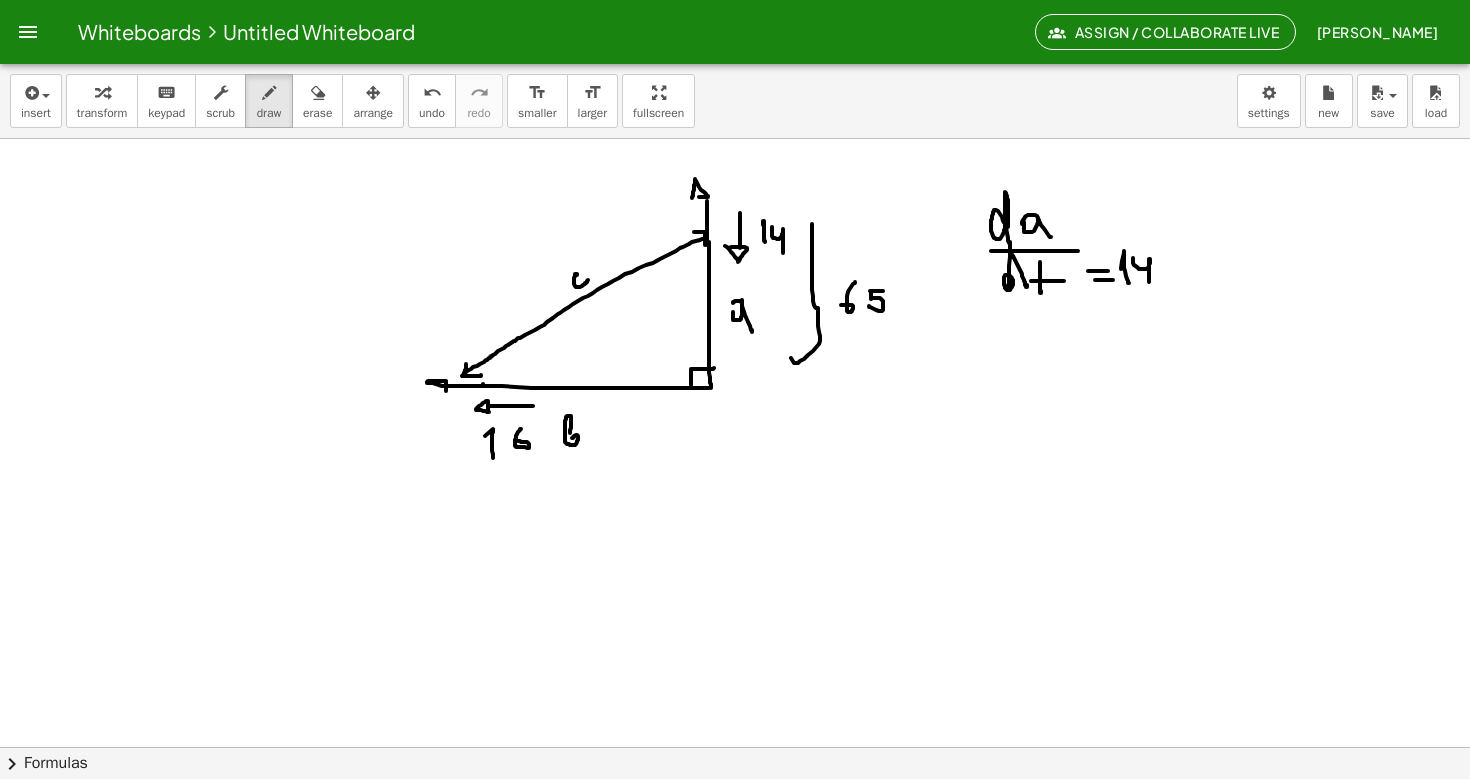 drag, startPoint x: 1133, startPoint y: 258, endPoint x: 1150, endPoint y: 282, distance: 29.410883 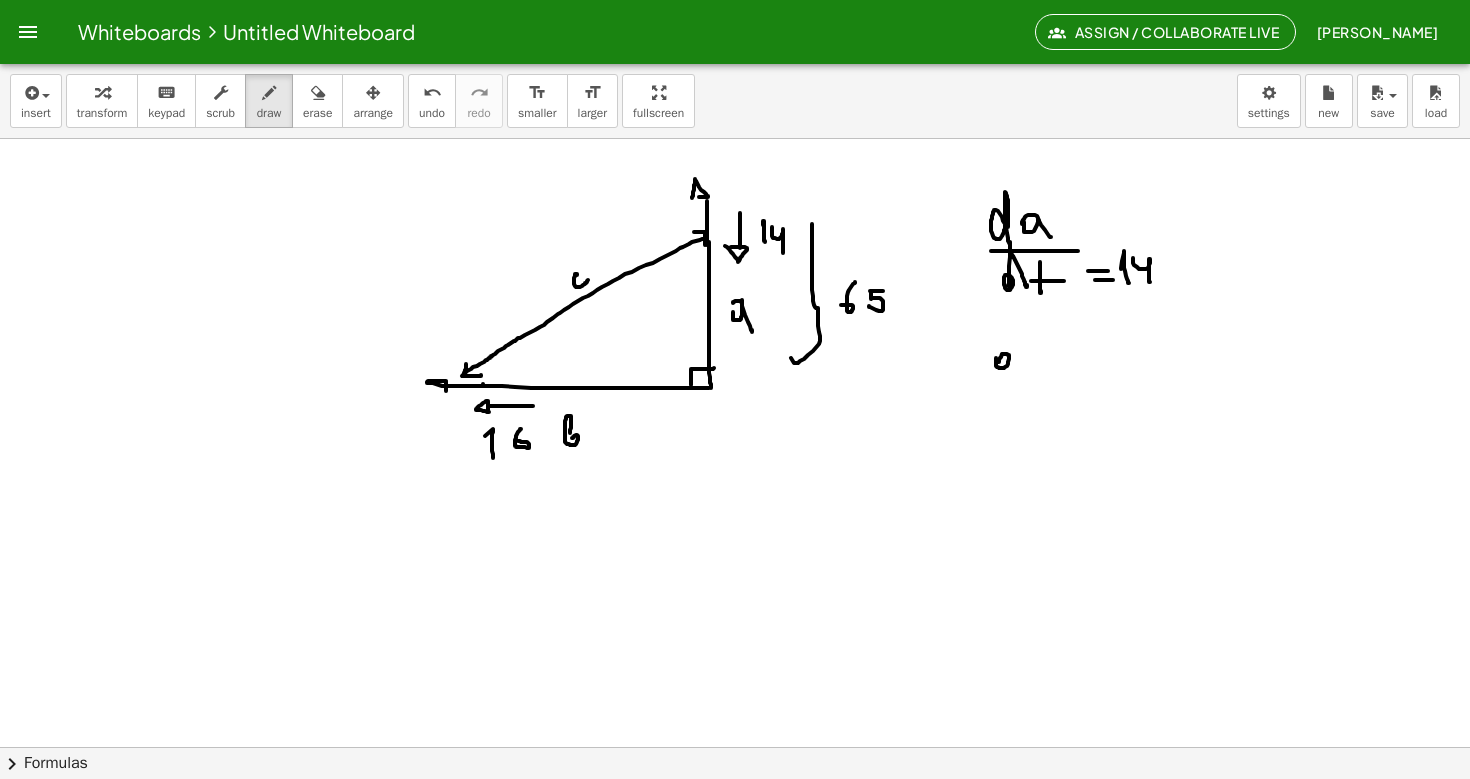 click at bounding box center [735, -588] 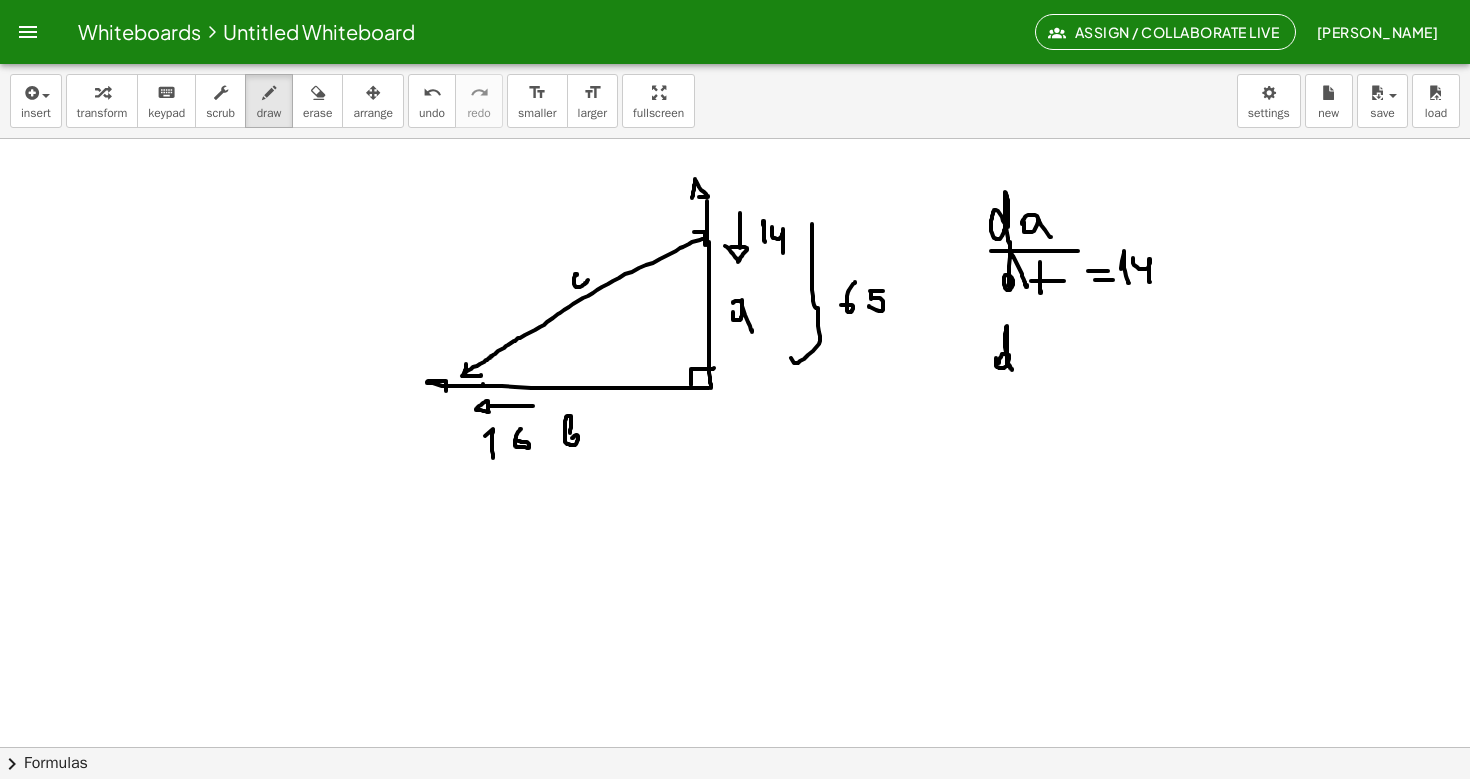 click at bounding box center (735, -588) 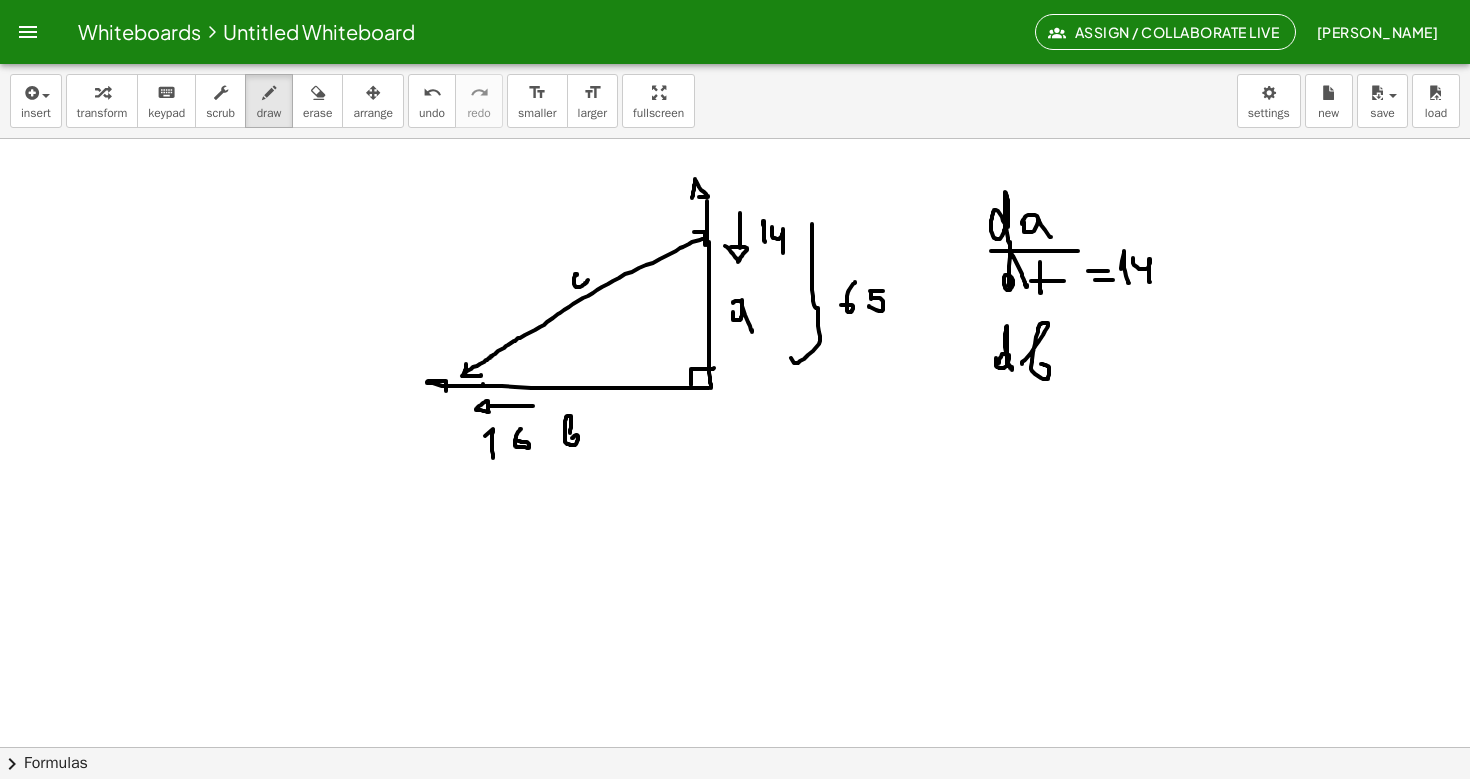 drag, startPoint x: 1022, startPoint y: 363, endPoint x: 1034, endPoint y: 367, distance: 12.649111 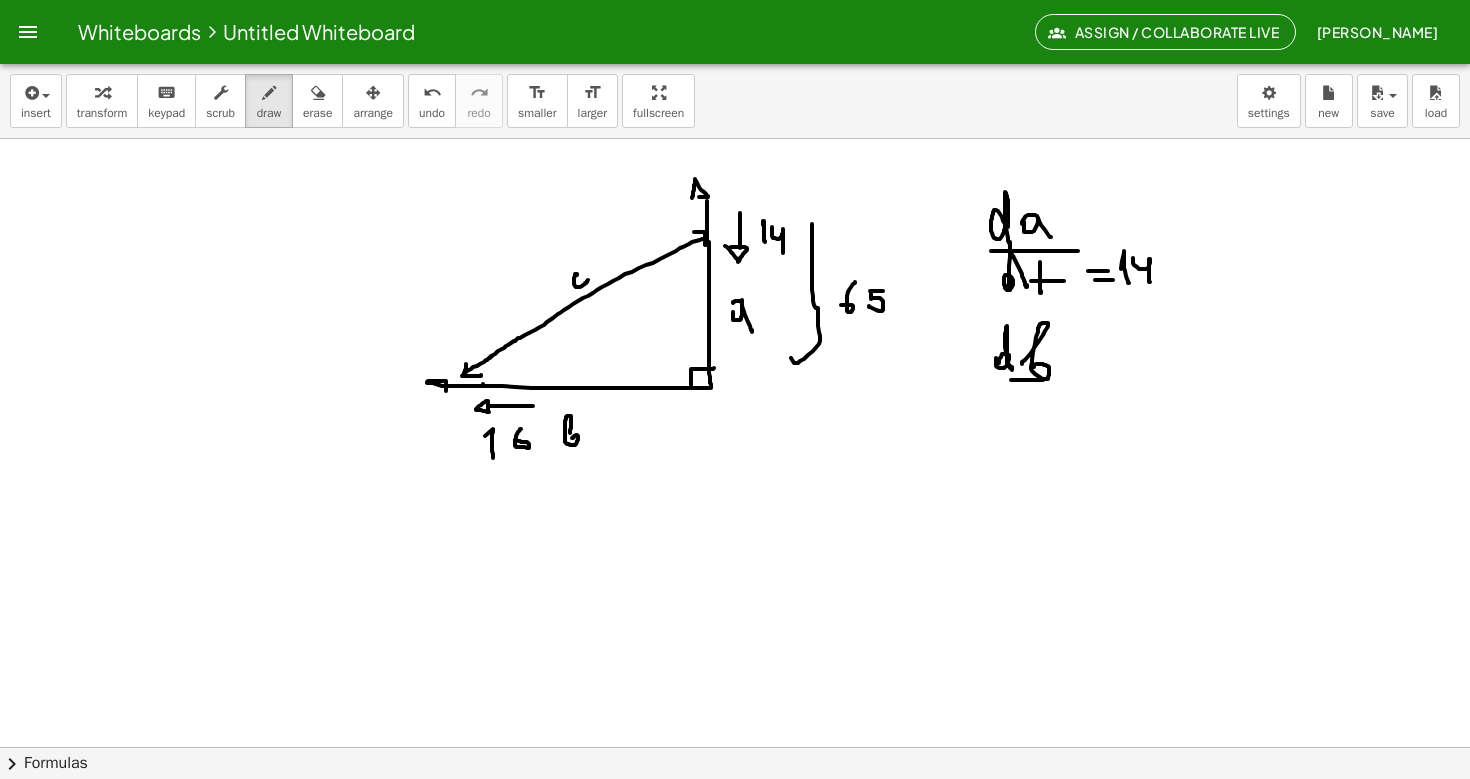 drag, startPoint x: 1011, startPoint y: 380, endPoint x: 1045, endPoint y: 380, distance: 34 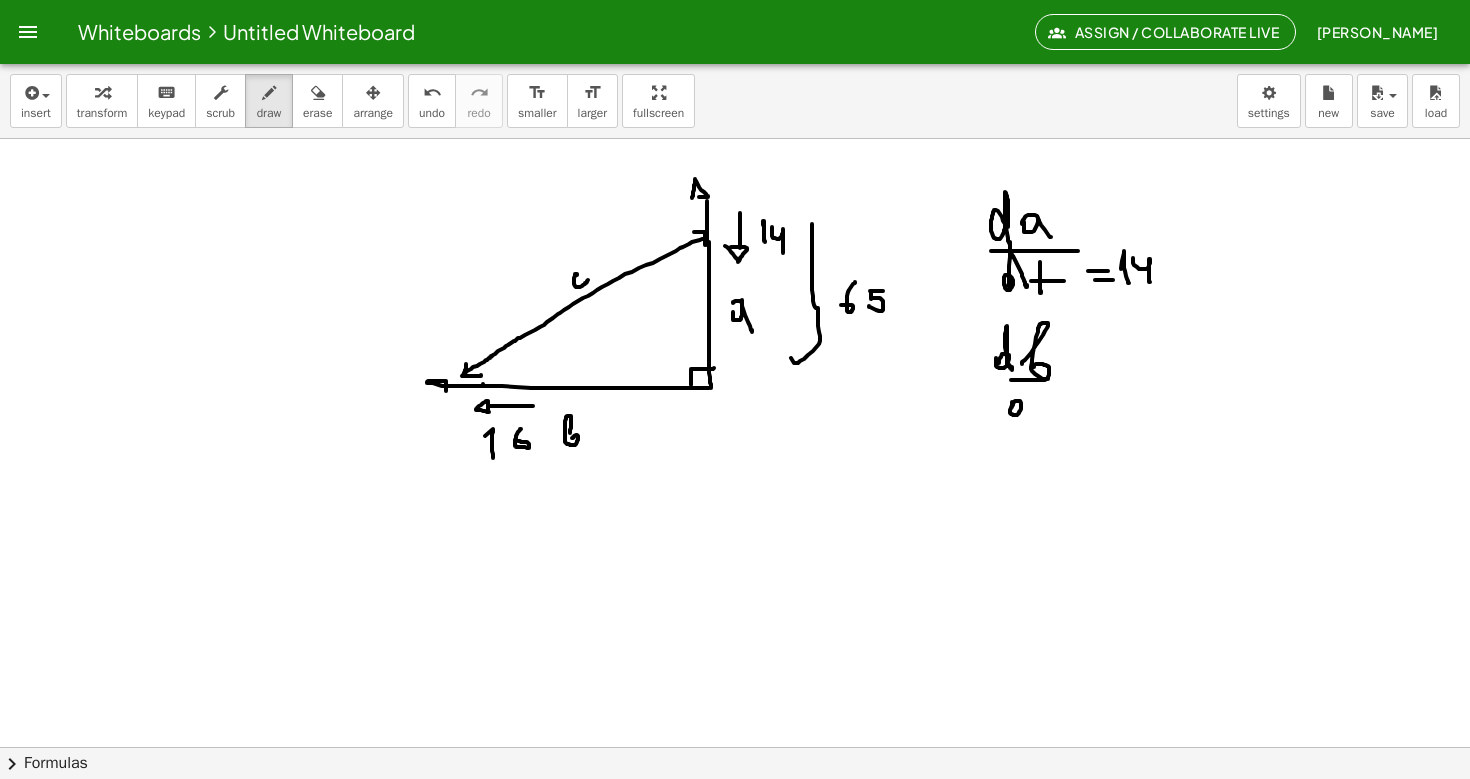 click at bounding box center (735, -588) 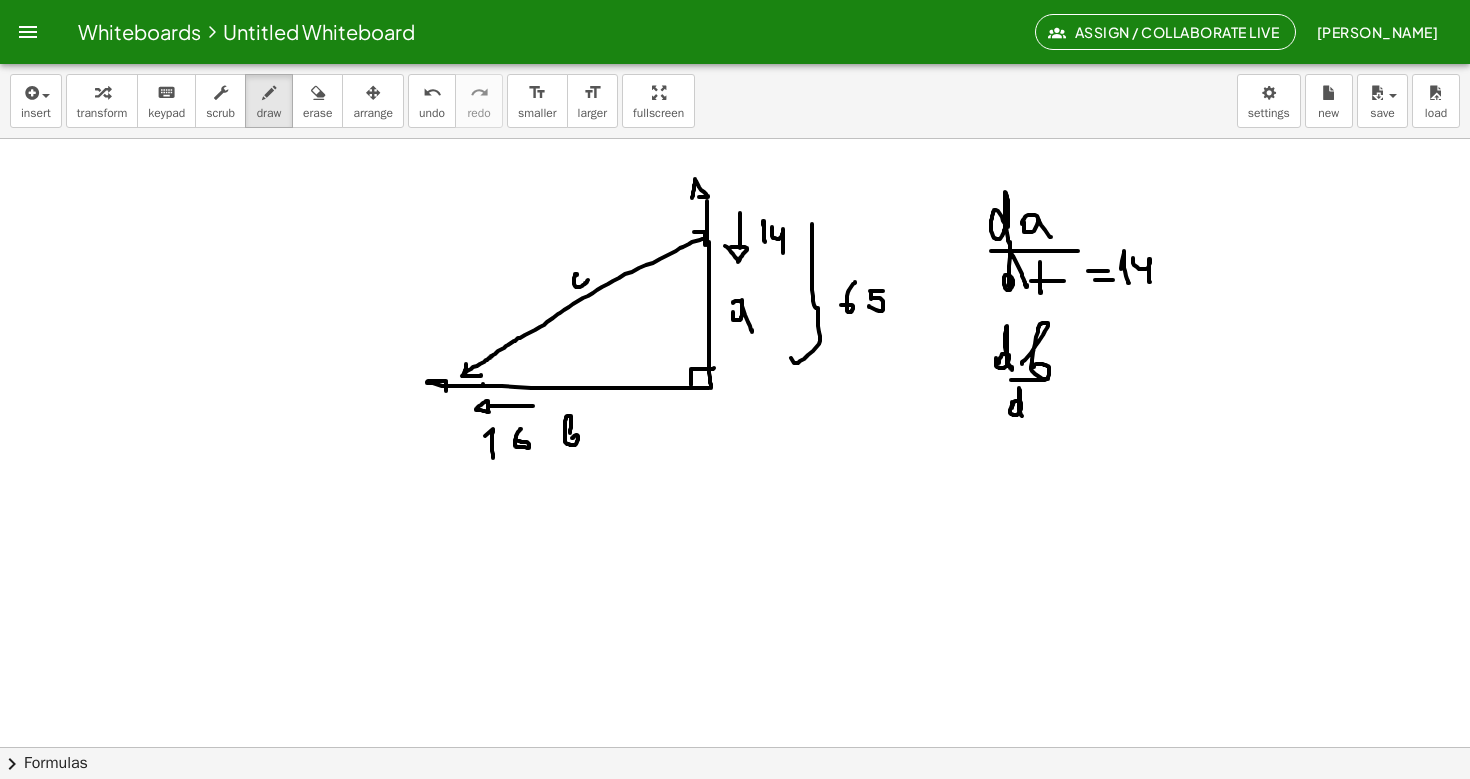 click at bounding box center [735, -588] 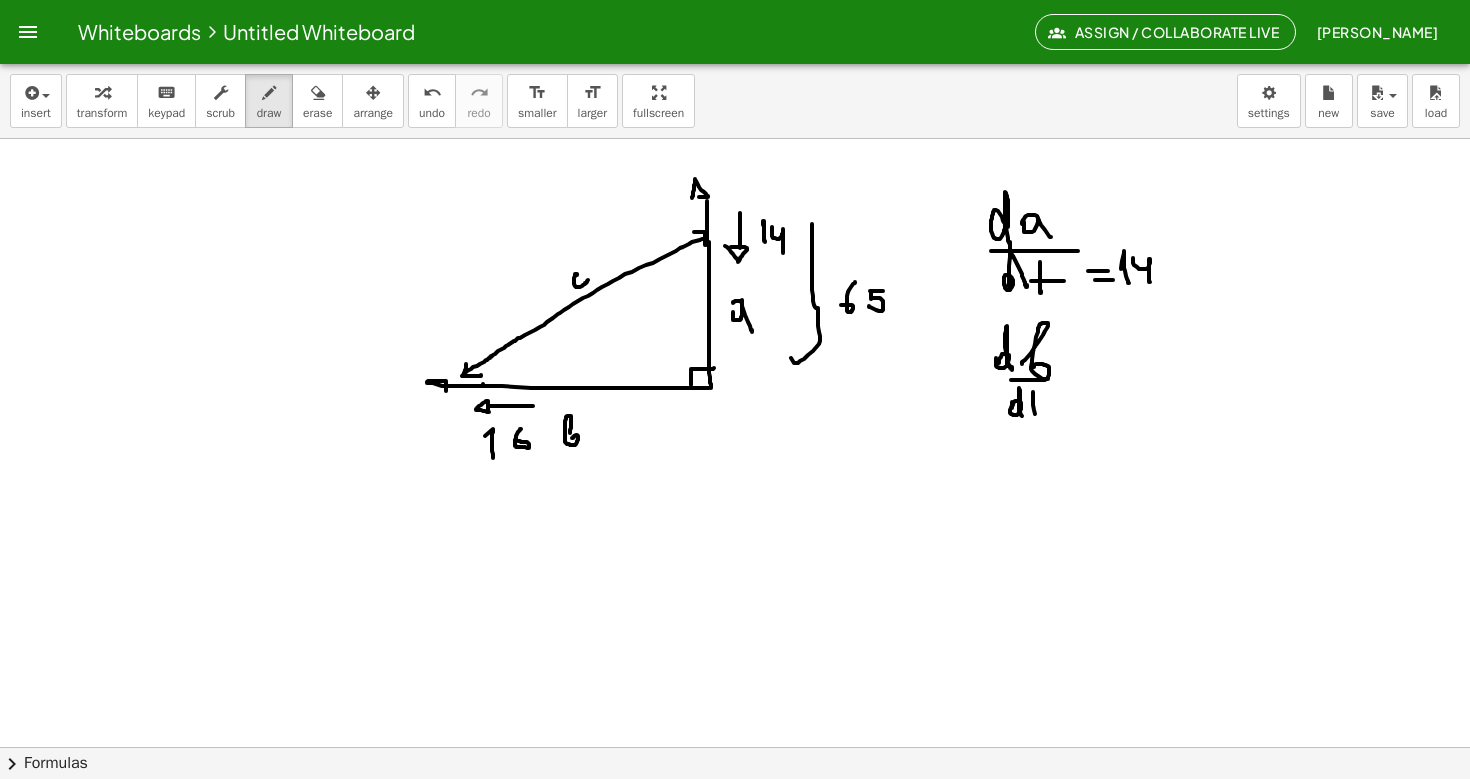 drag, startPoint x: 1033, startPoint y: 392, endPoint x: 1037, endPoint y: 416, distance: 24.33105 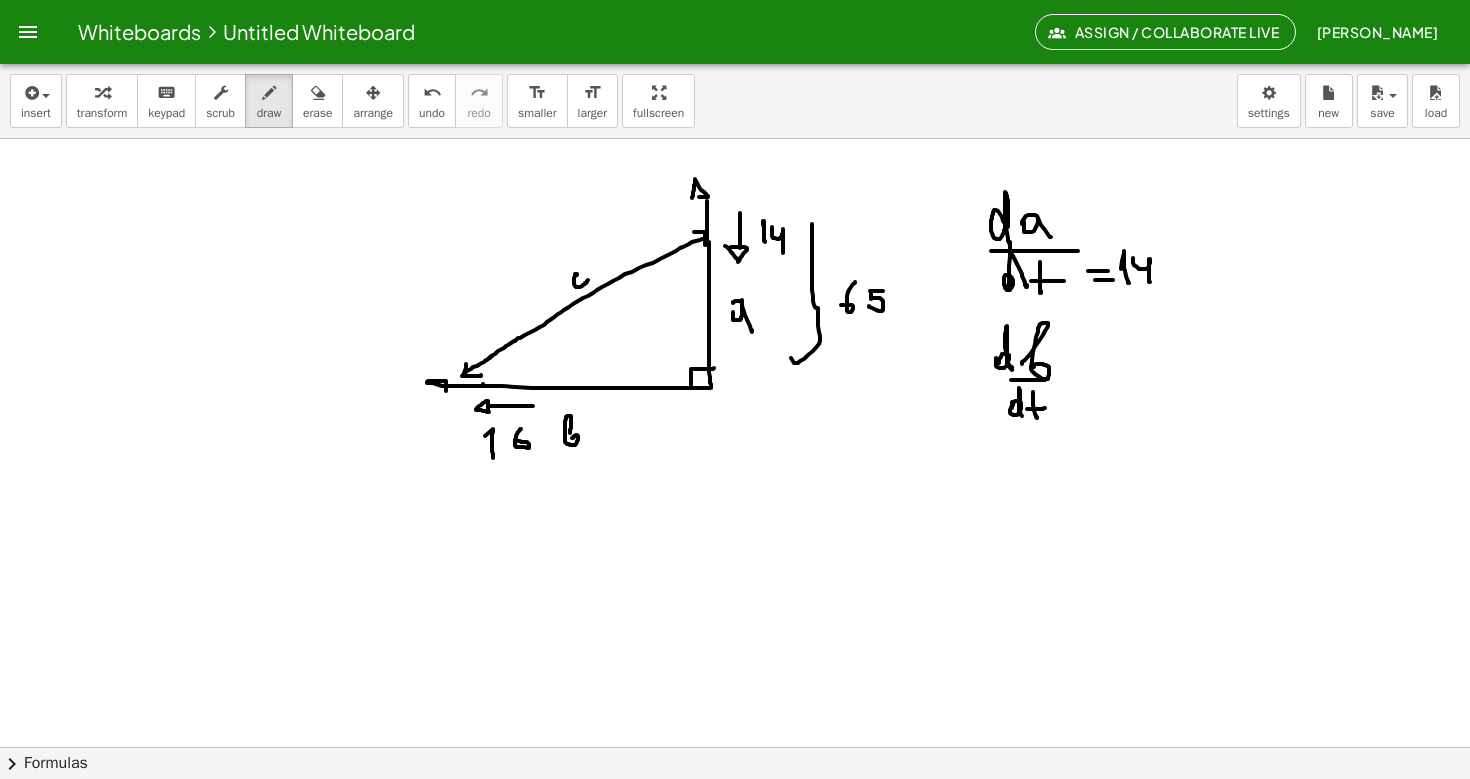 drag, startPoint x: 1027, startPoint y: 409, endPoint x: 1046, endPoint y: 408, distance: 19.026299 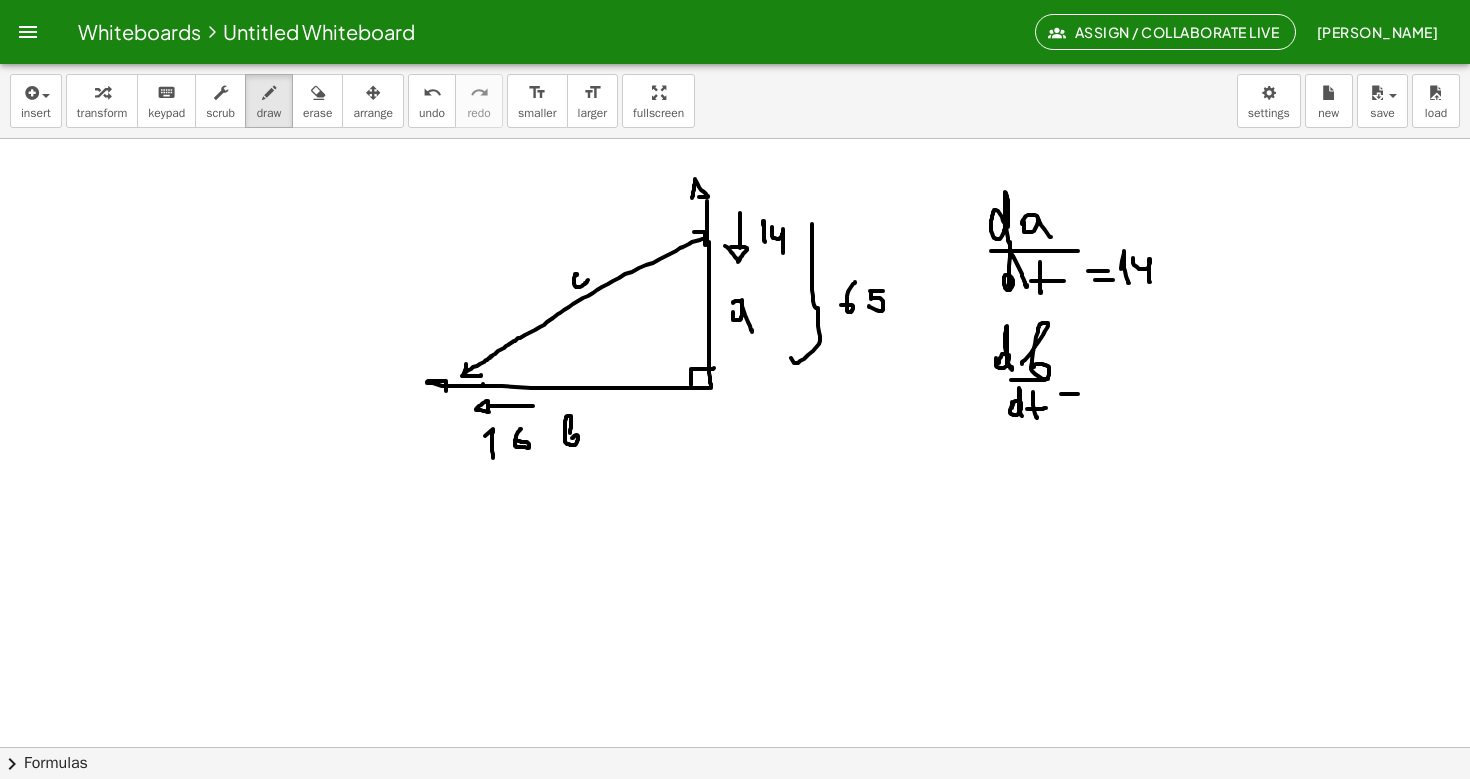 drag, startPoint x: 1061, startPoint y: 394, endPoint x: 1078, endPoint y: 394, distance: 17 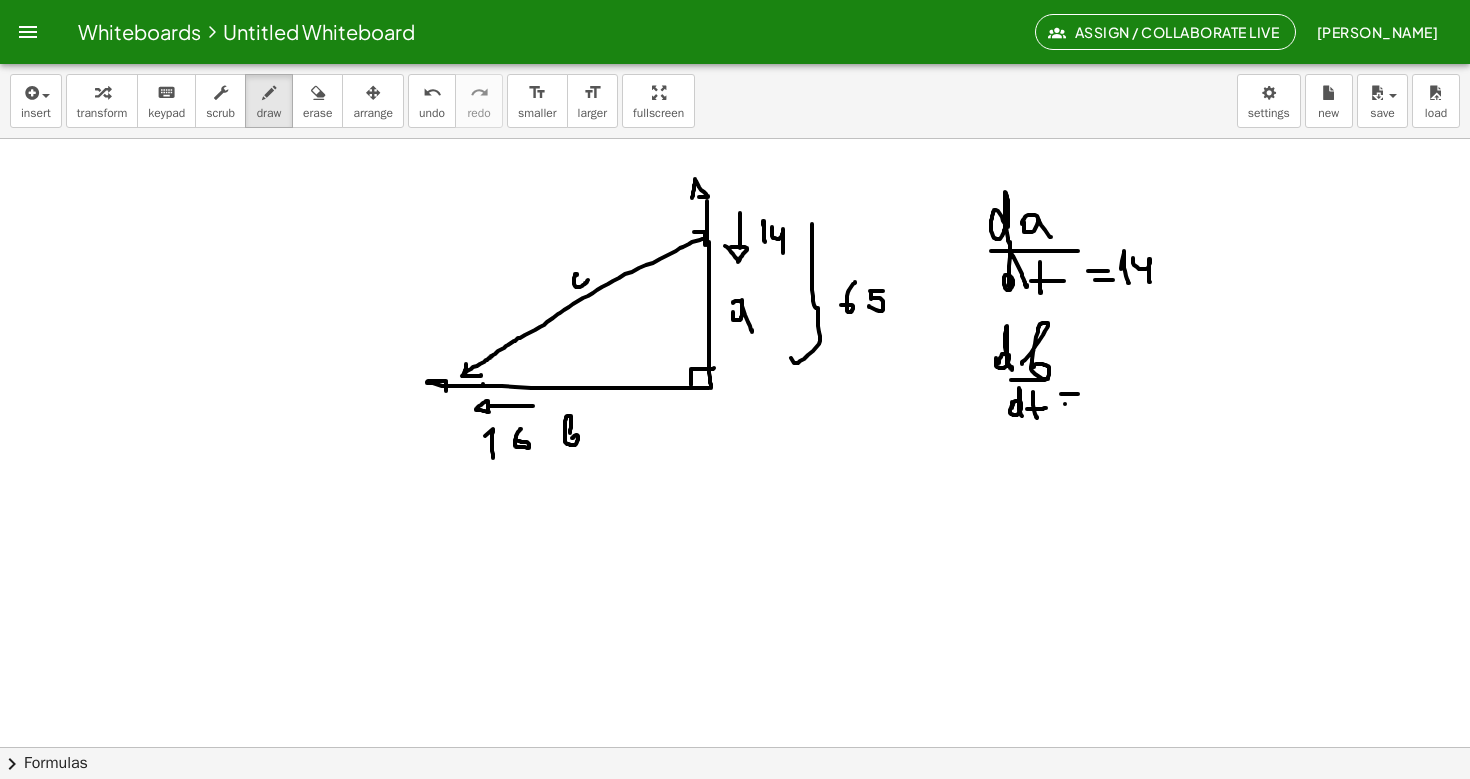 drag, startPoint x: 1065, startPoint y: 404, endPoint x: 1080, endPoint y: 404, distance: 15 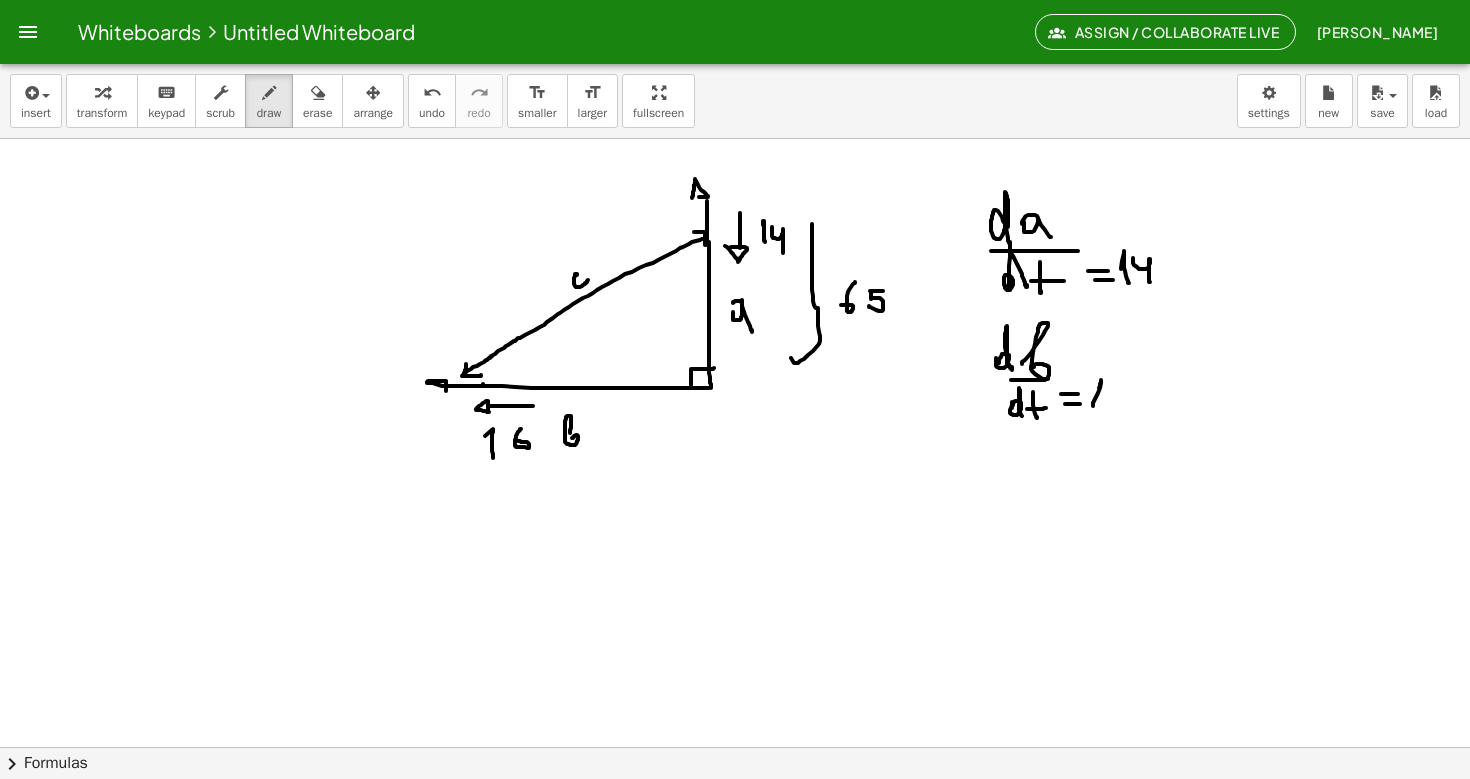 drag, startPoint x: 1093, startPoint y: 406, endPoint x: 1101, endPoint y: 428, distance: 23.409399 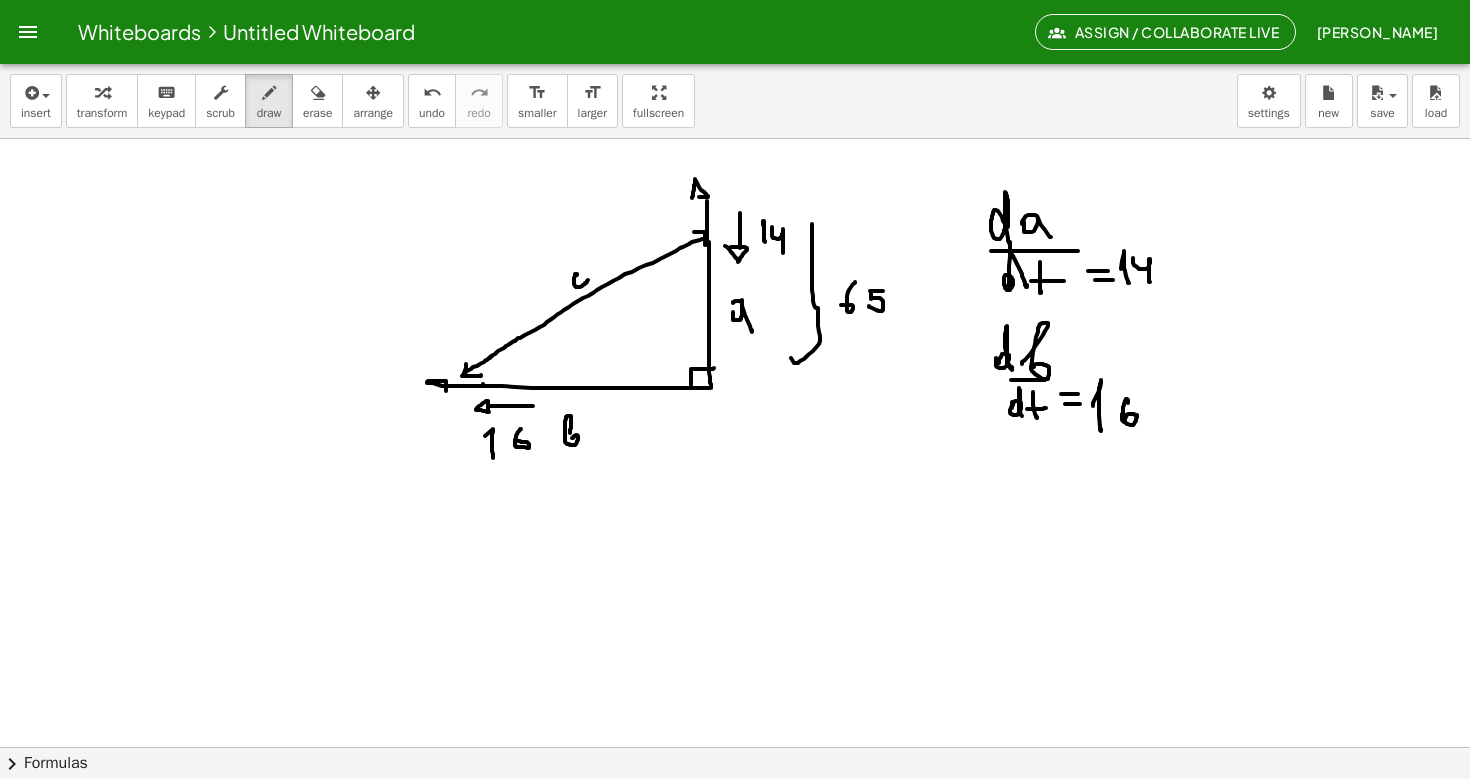 drag, startPoint x: 1128, startPoint y: 403, endPoint x: 1125, endPoint y: 420, distance: 17.262676 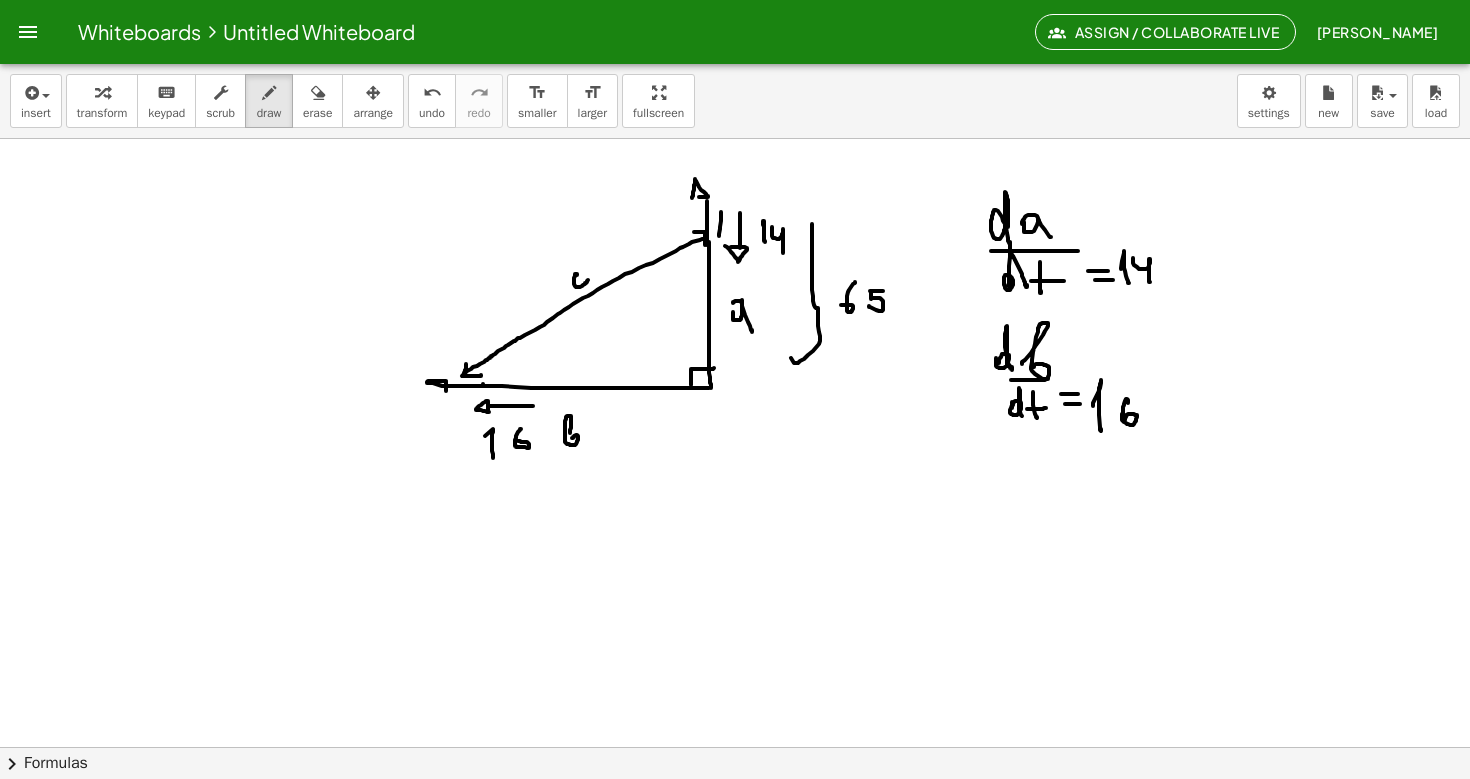 drag, startPoint x: 721, startPoint y: 212, endPoint x: 719, endPoint y: 236, distance: 24.083189 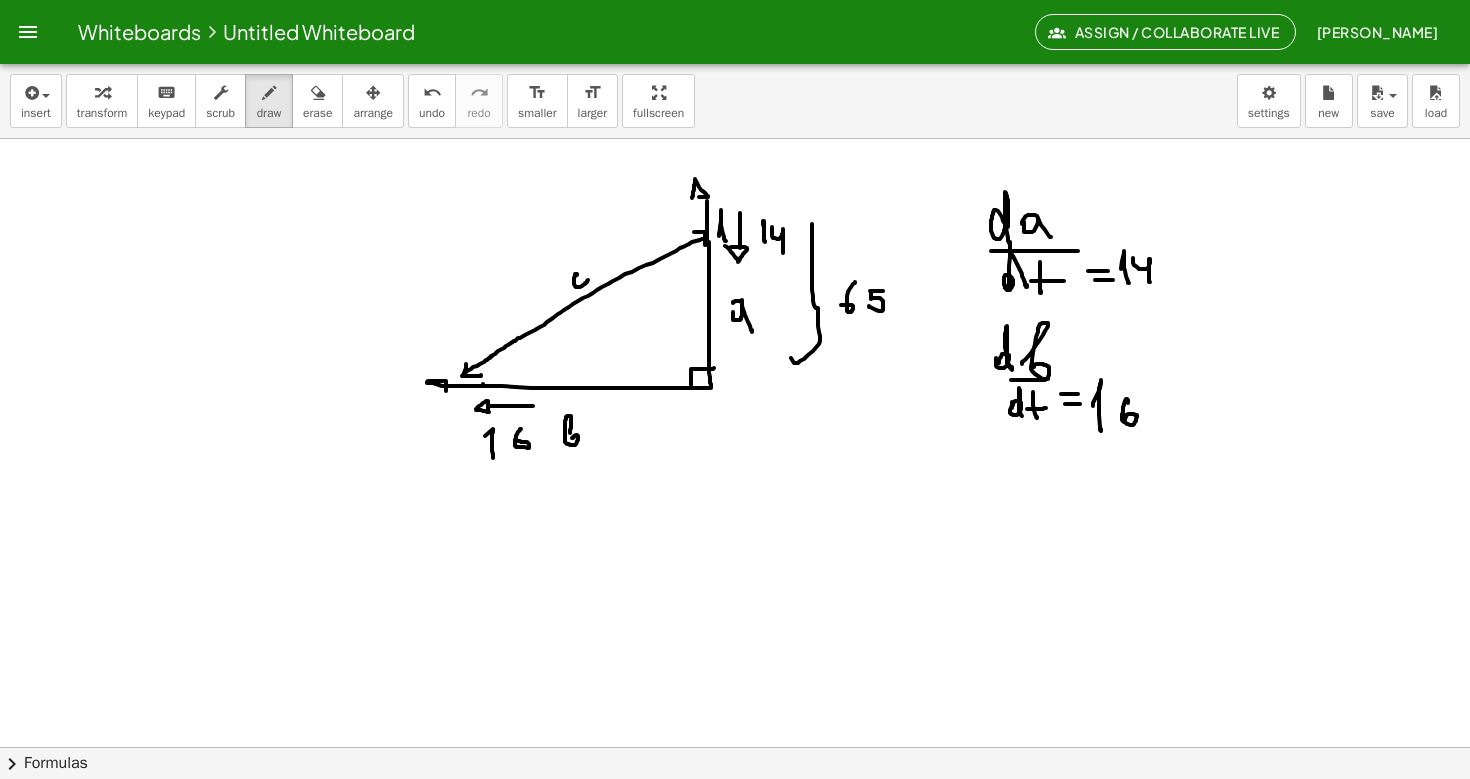 drag, startPoint x: 721, startPoint y: 210, endPoint x: 726, endPoint y: 240, distance: 30.413813 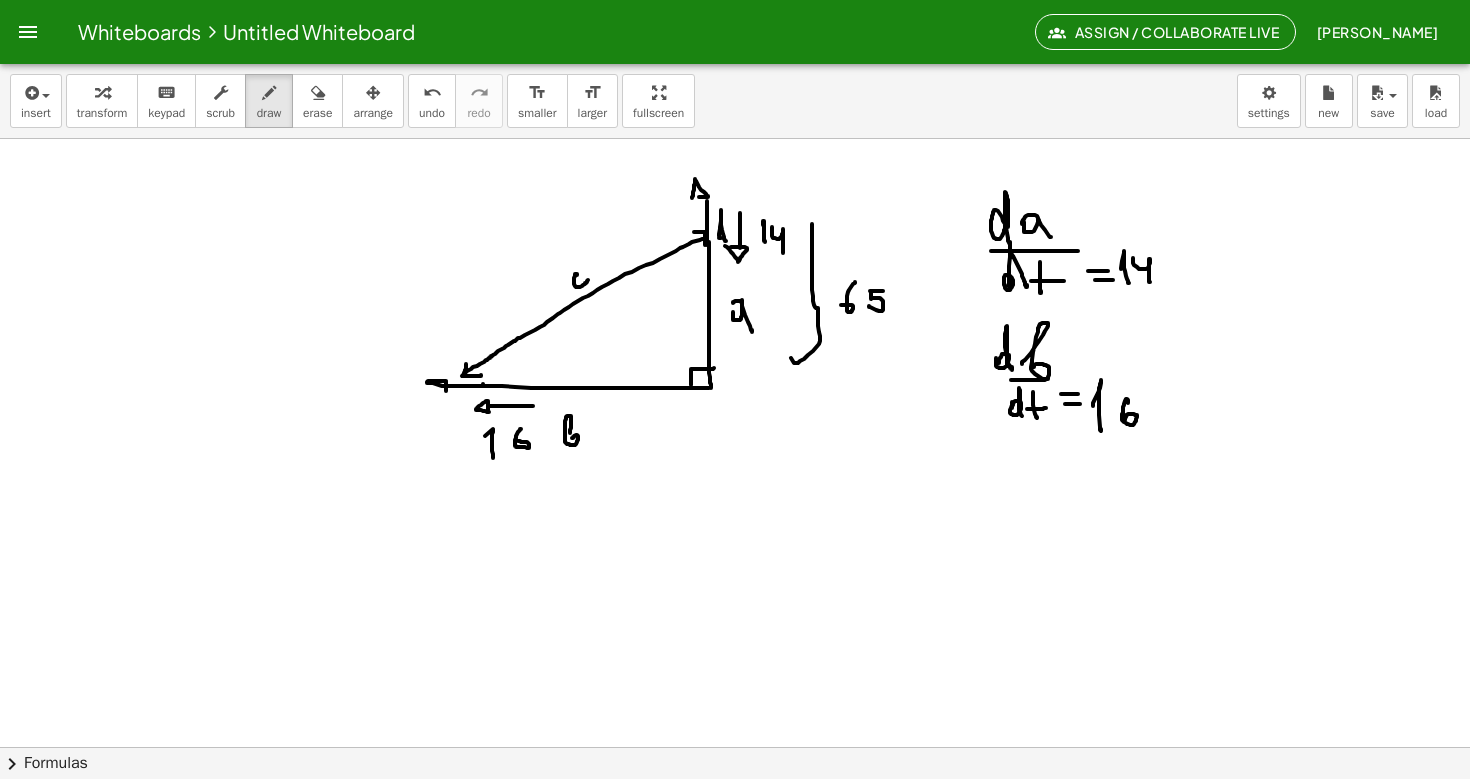 click at bounding box center [735, -588] 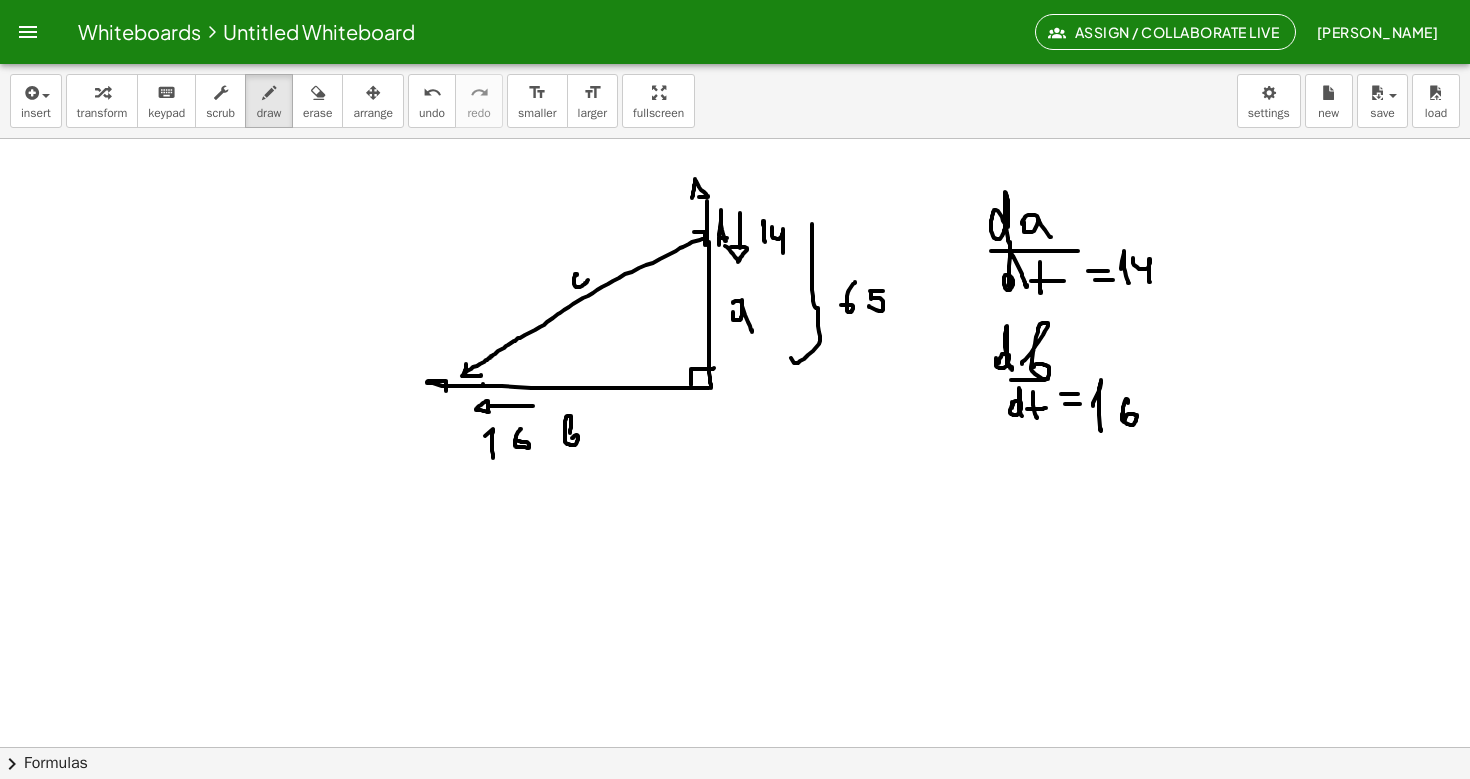 click at bounding box center [735, -588] 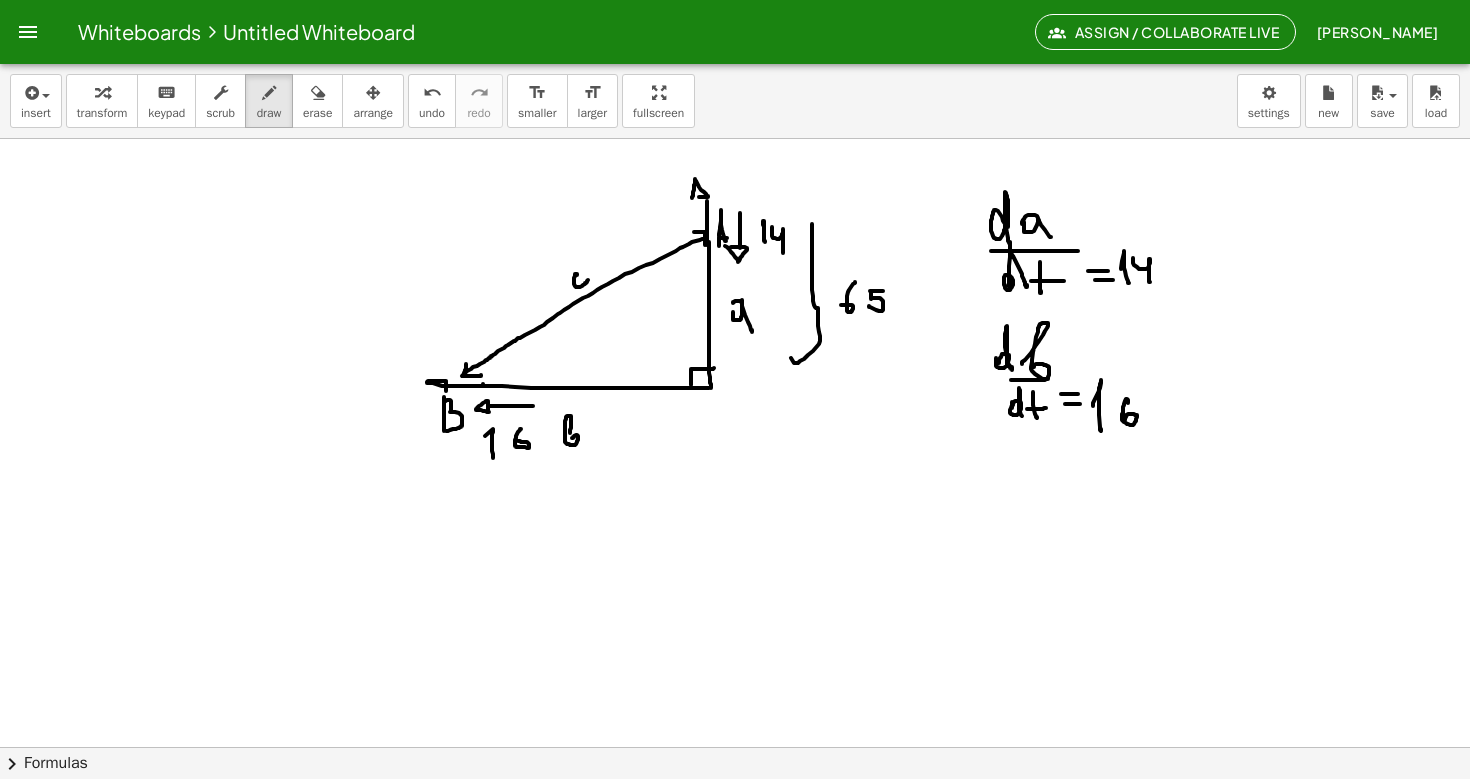 drag, startPoint x: 444, startPoint y: 397, endPoint x: 446, endPoint y: 429, distance: 32.06244 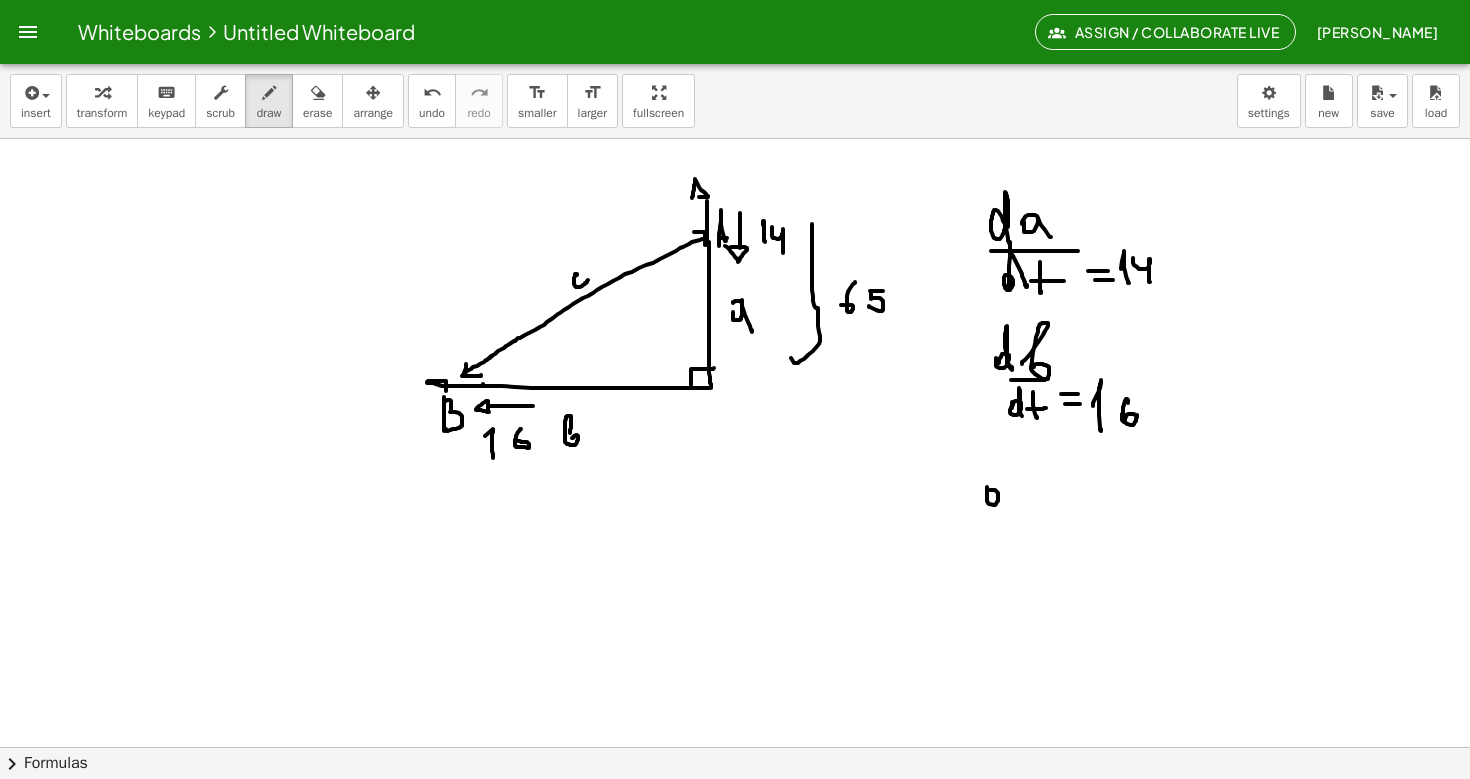 click at bounding box center [735, -588] 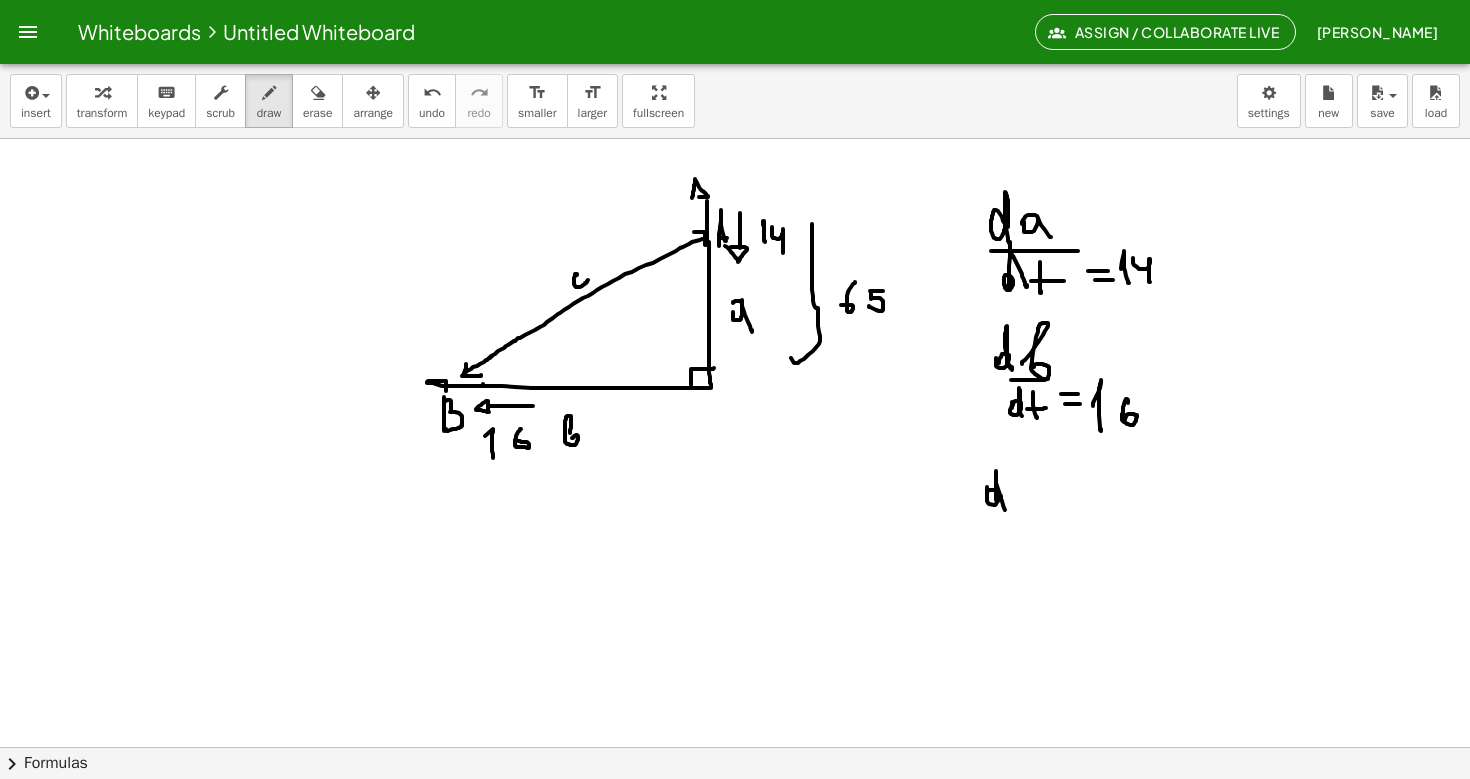 drag, startPoint x: 996, startPoint y: 500, endPoint x: 1007, endPoint y: 510, distance: 14.866069 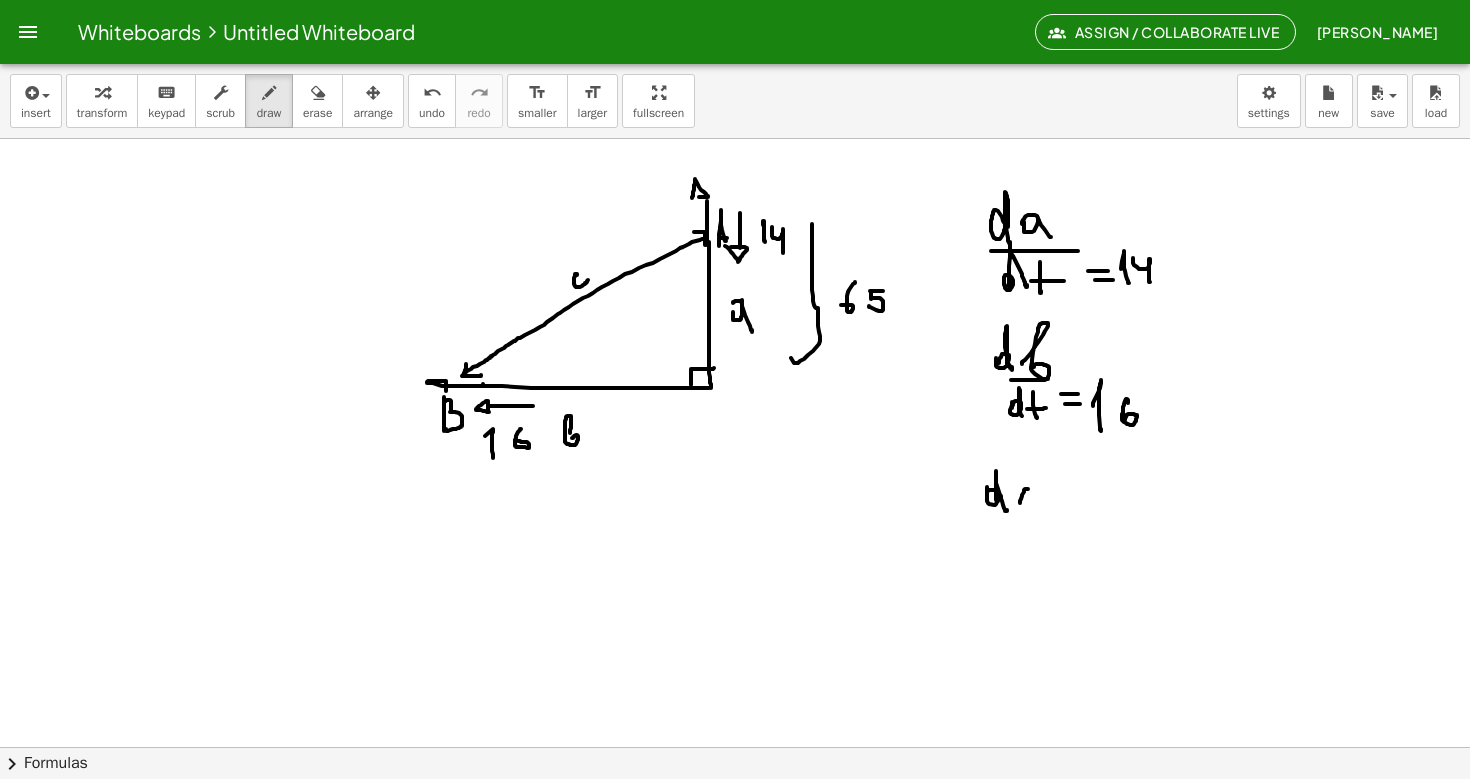 drag, startPoint x: 1028, startPoint y: 489, endPoint x: 1034, endPoint y: 502, distance: 14.3178215 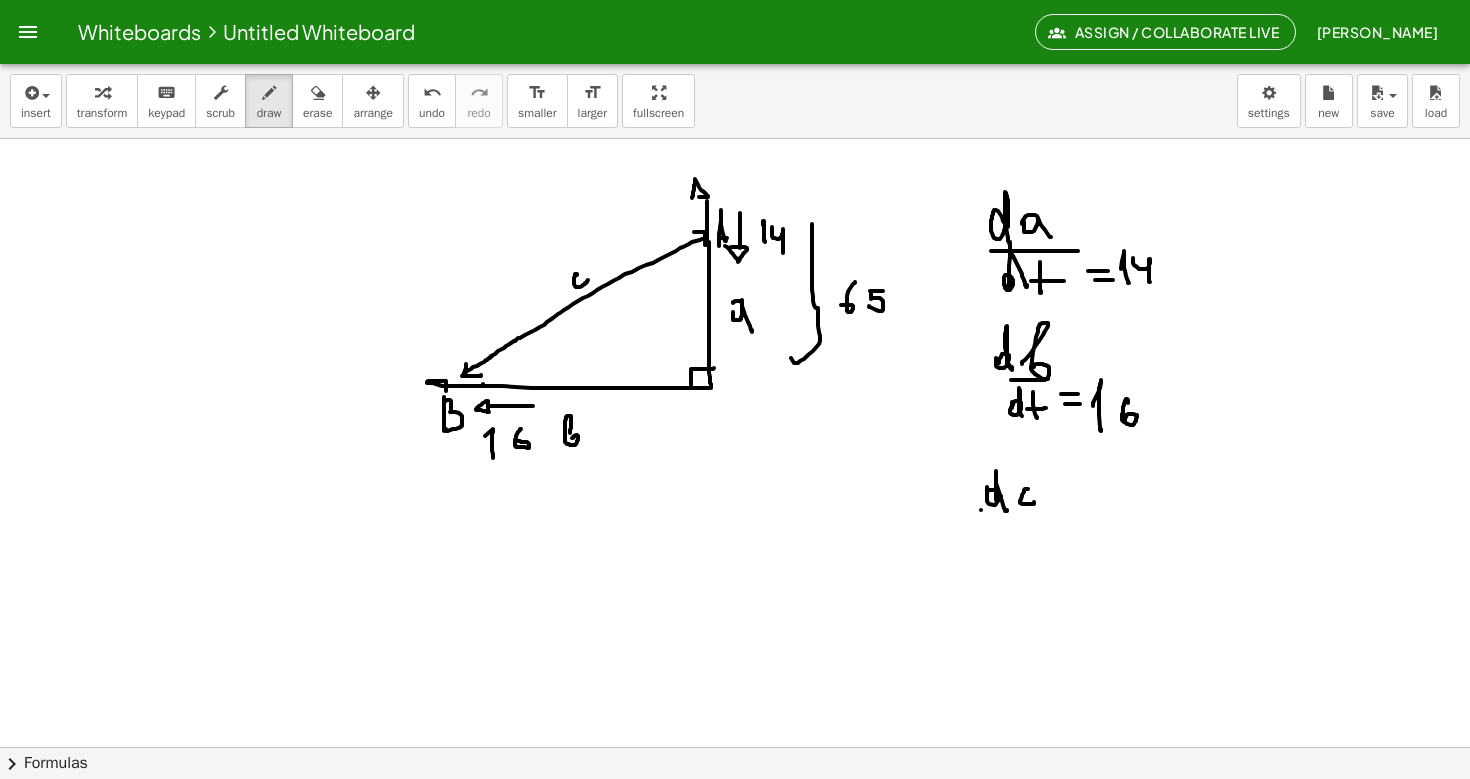 drag, startPoint x: 981, startPoint y: 510, endPoint x: 1042, endPoint y: 510, distance: 61 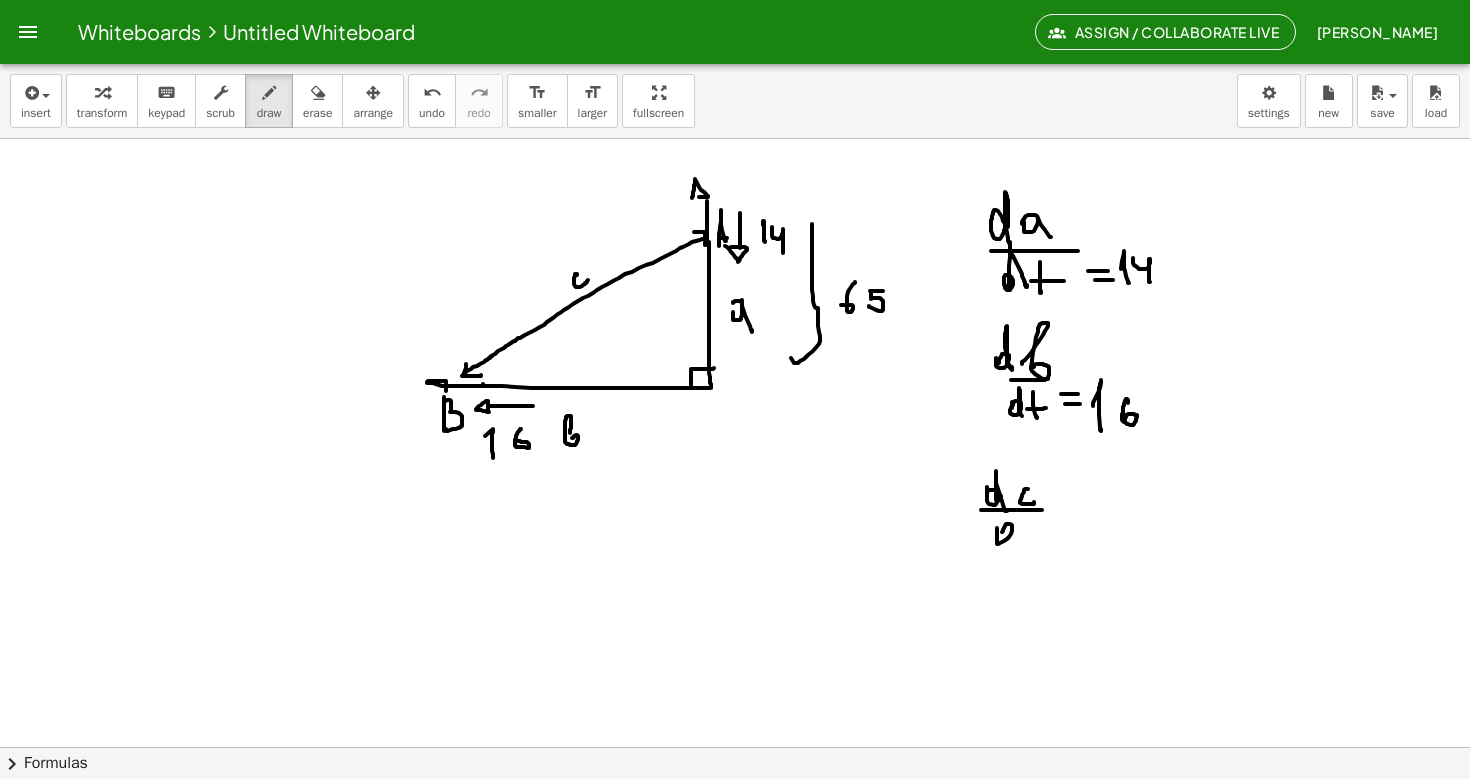 click at bounding box center (735, -588) 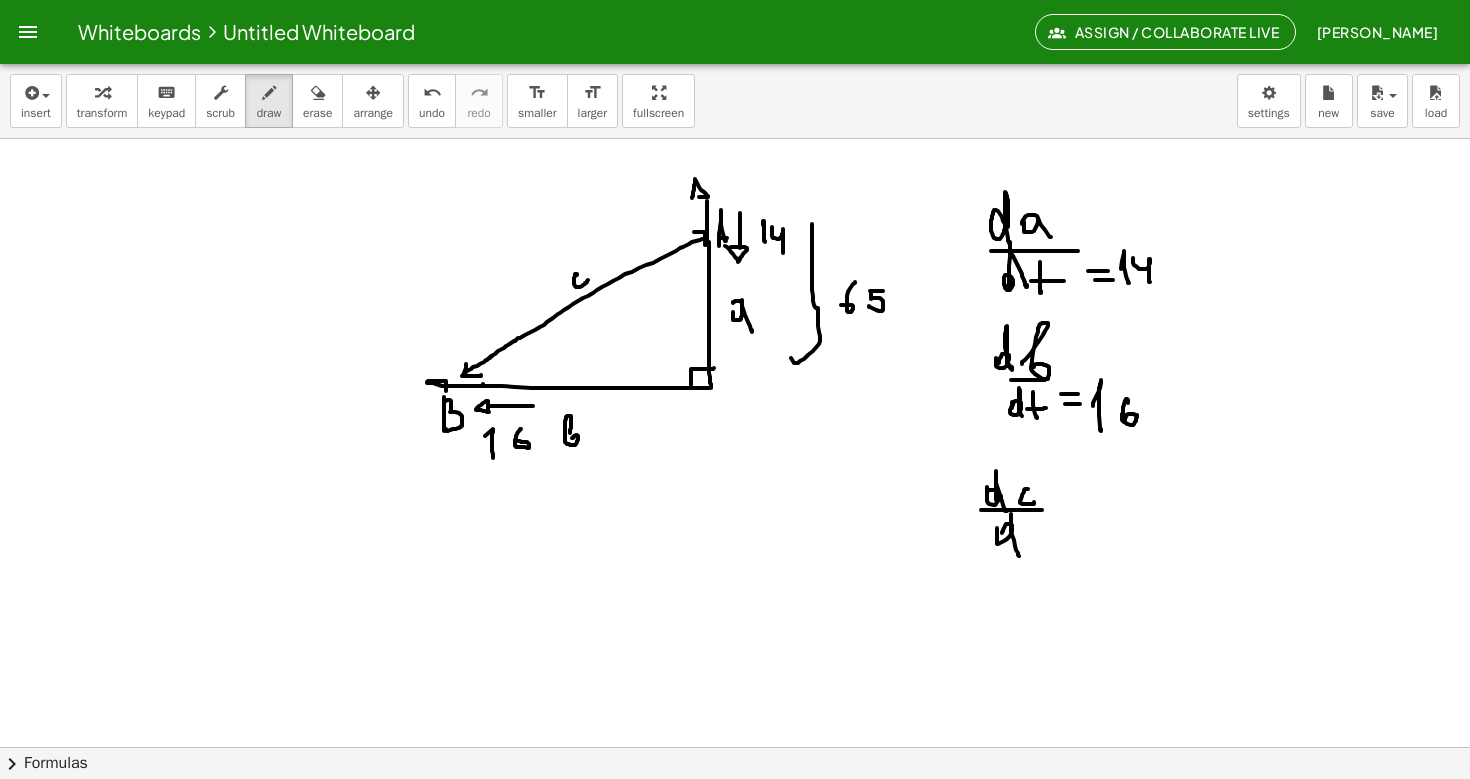 drag, startPoint x: 1011, startPoint y: 532, endPoint x: 1019, endPoint y: 556, distance: 25.298222 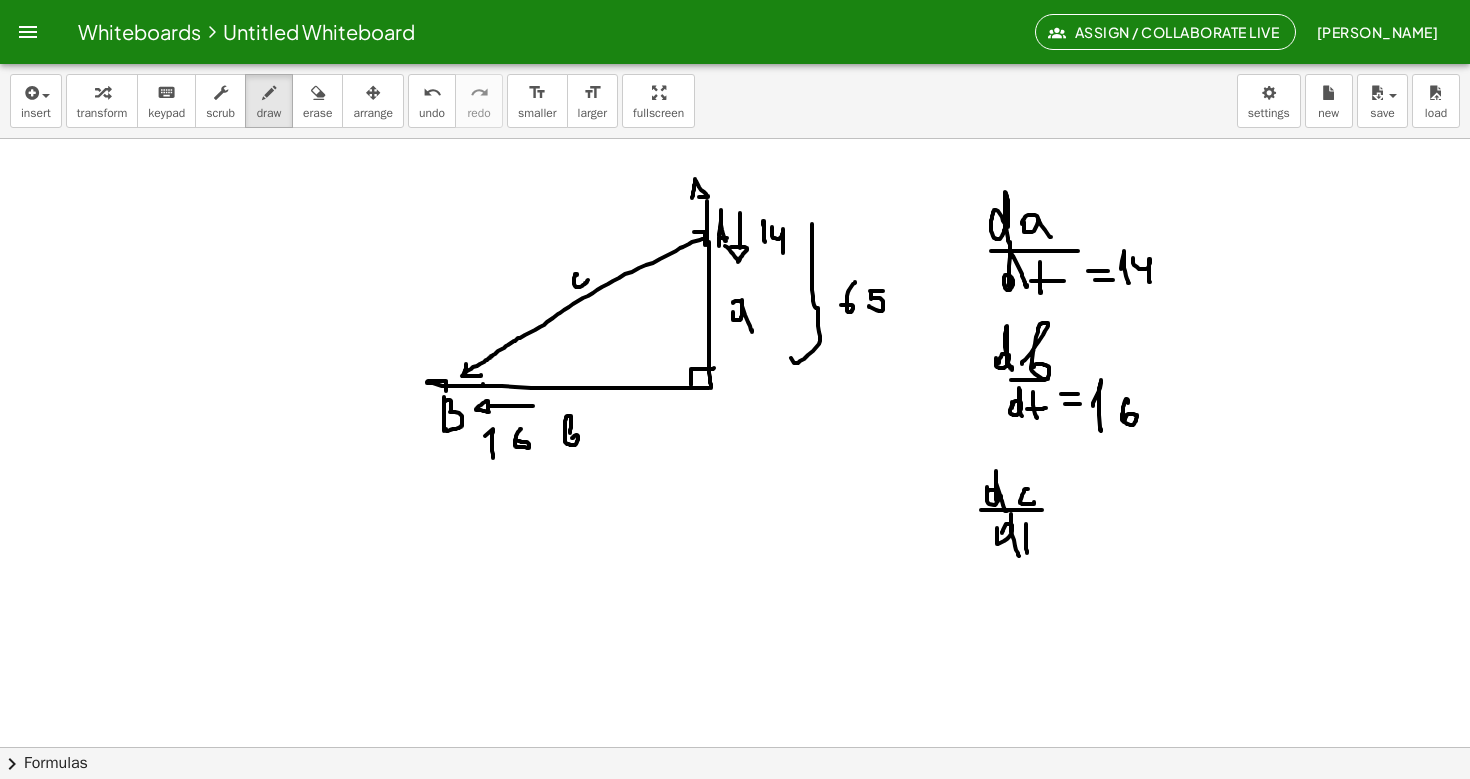 drag, startPoint x: 1026, startPoint y: 524, endPoint x: 1027, endPoint y: 553, distance: 29.017237 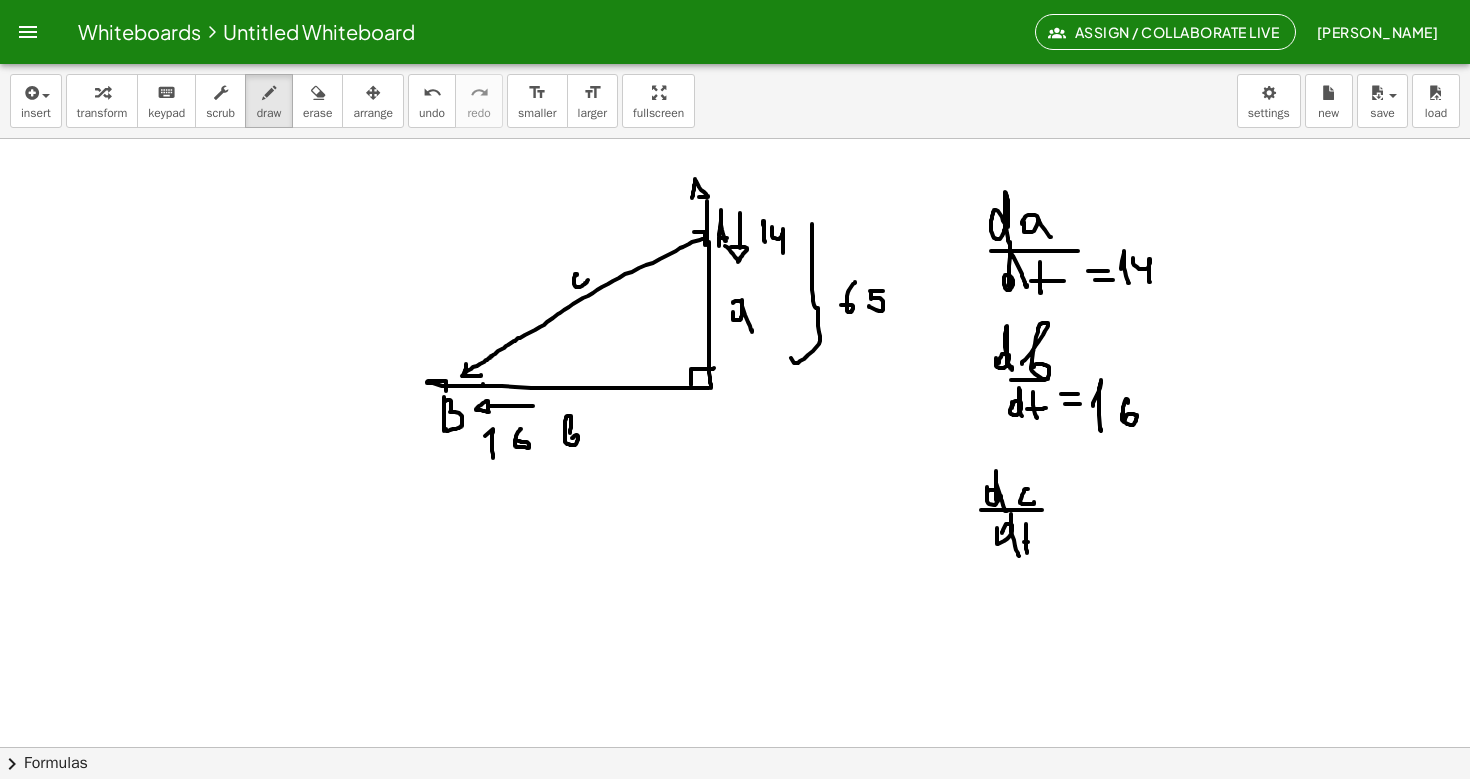 click at bounding box center (735, -588) 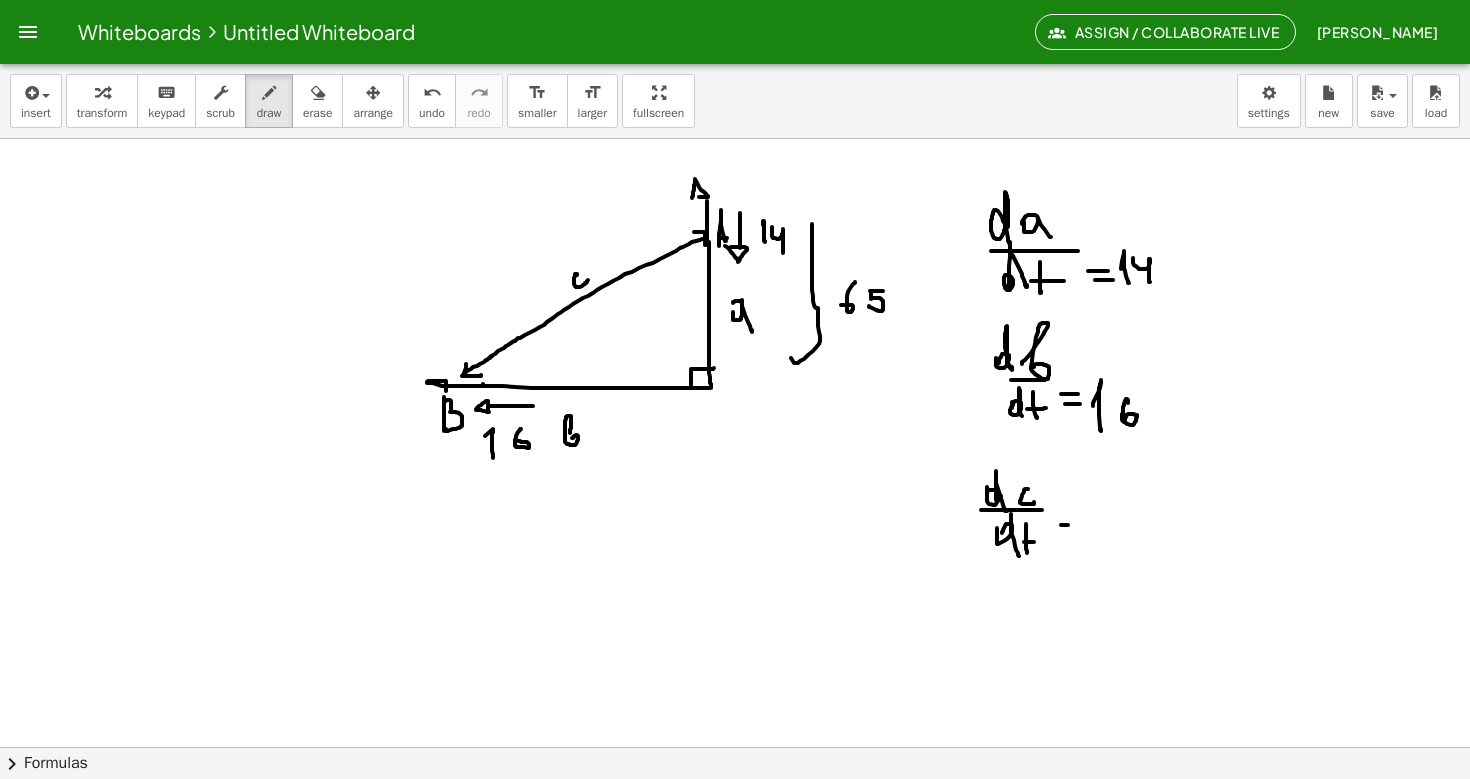 click at bounding box center (735, -588) 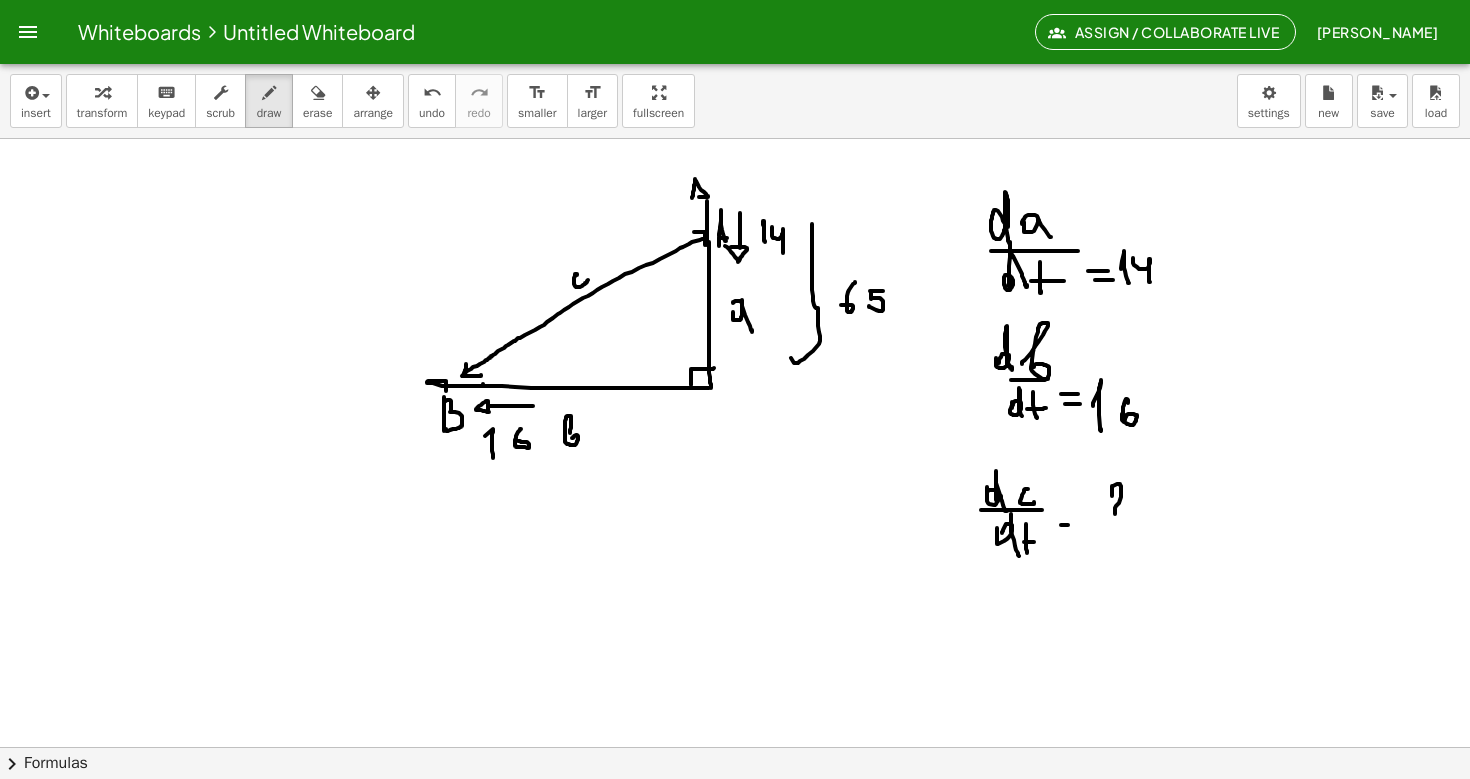 drag, startPoint x: 1112, startPoint y: 496, endPoint x: 1115, endPoint y: 514, distance: 18.248287 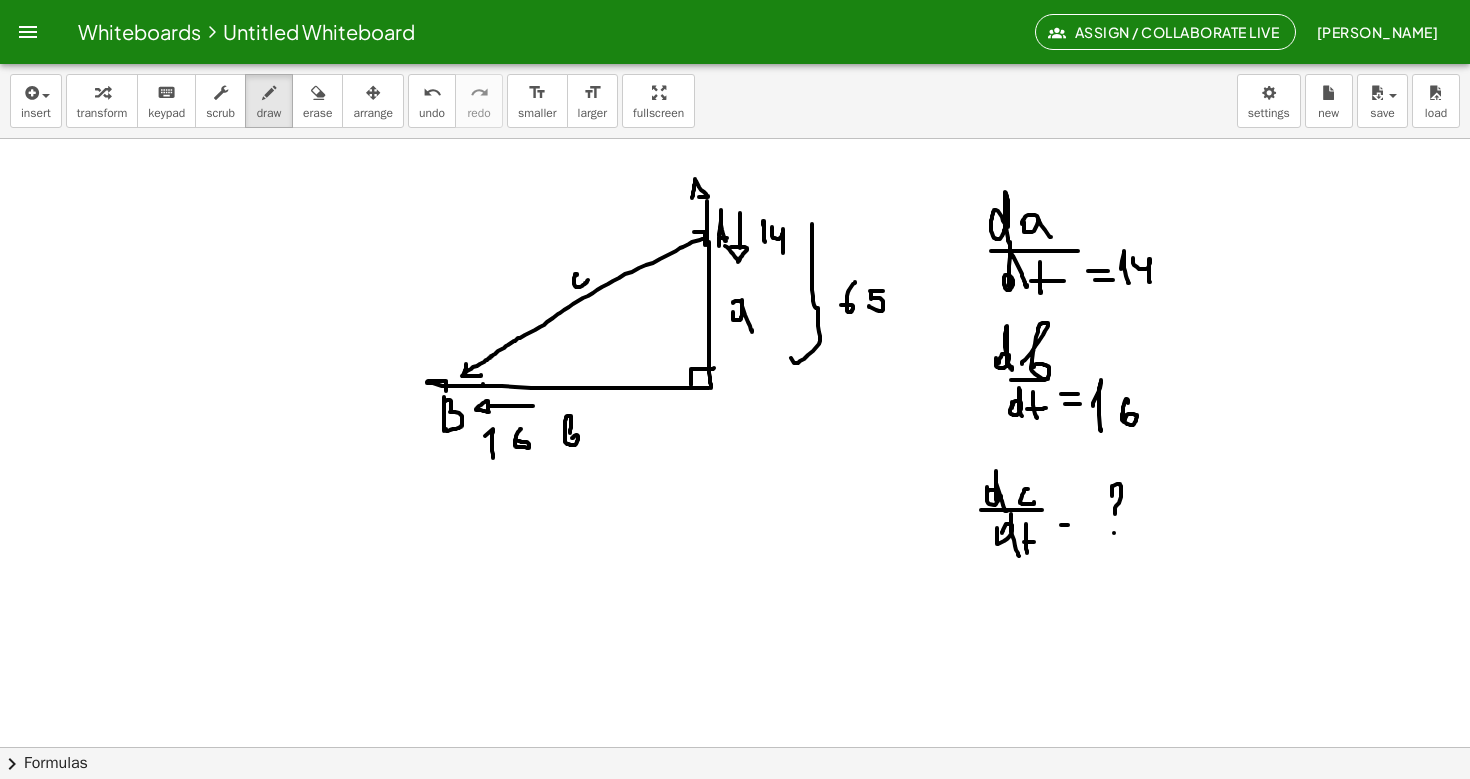 click at bounding box center (735, -588) 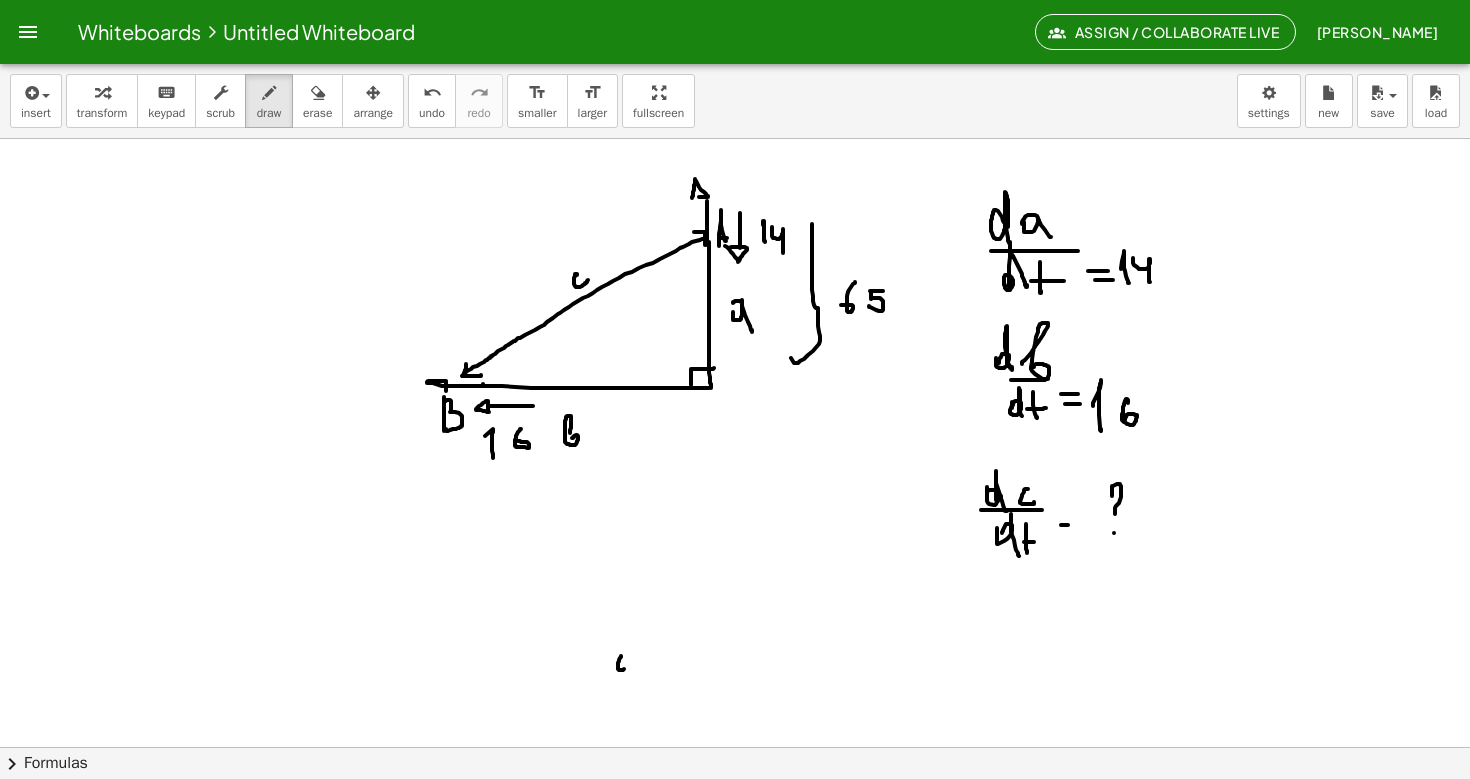 click at bounding box center [735, -588] 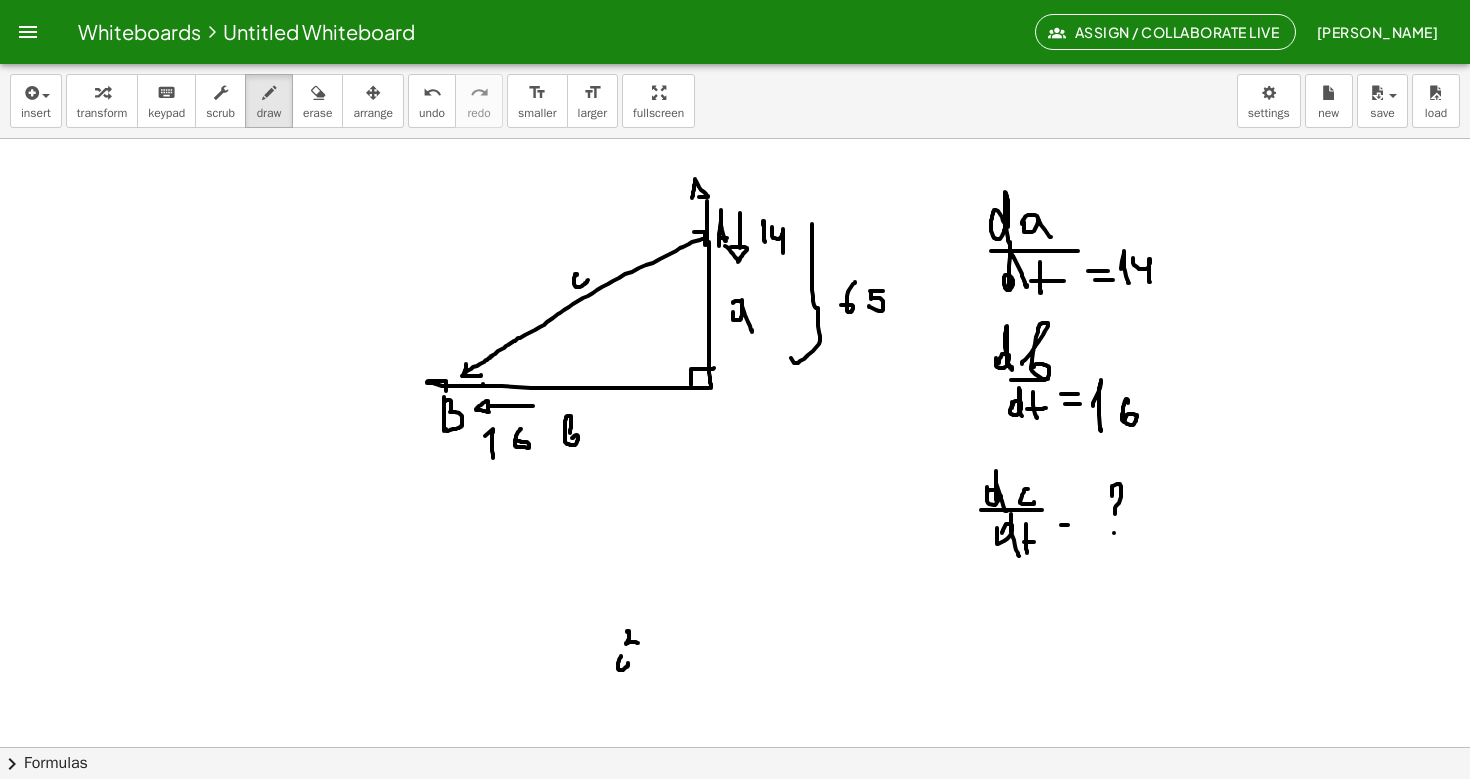 drag, startPoint x: 627, startPoint y: 632, endPoint x: 638, endPoint y: 643, distance: 15.556349 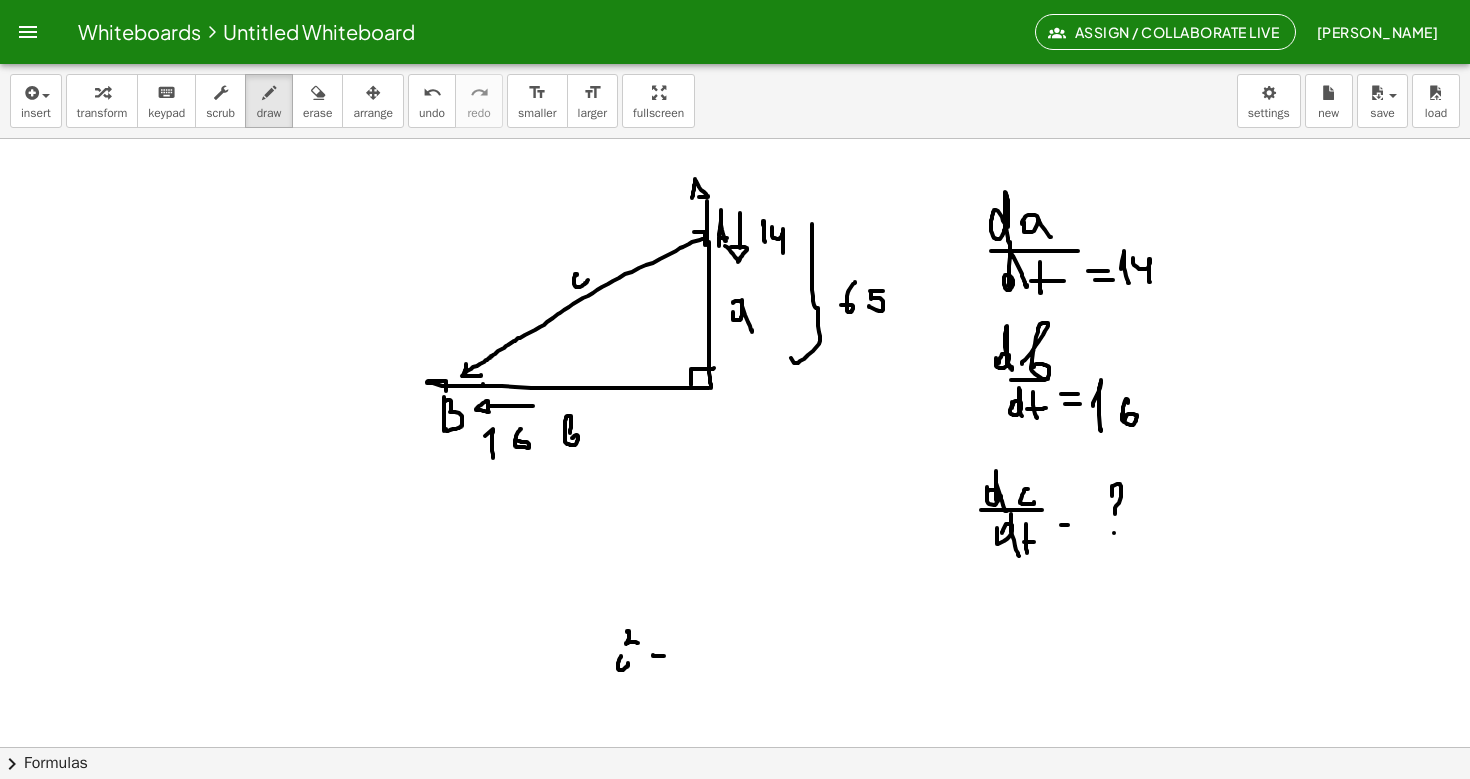 drag, startPoint x: 653, startPoint y: 656, endPoint x: 664, endPoint y: 656, distance: 11 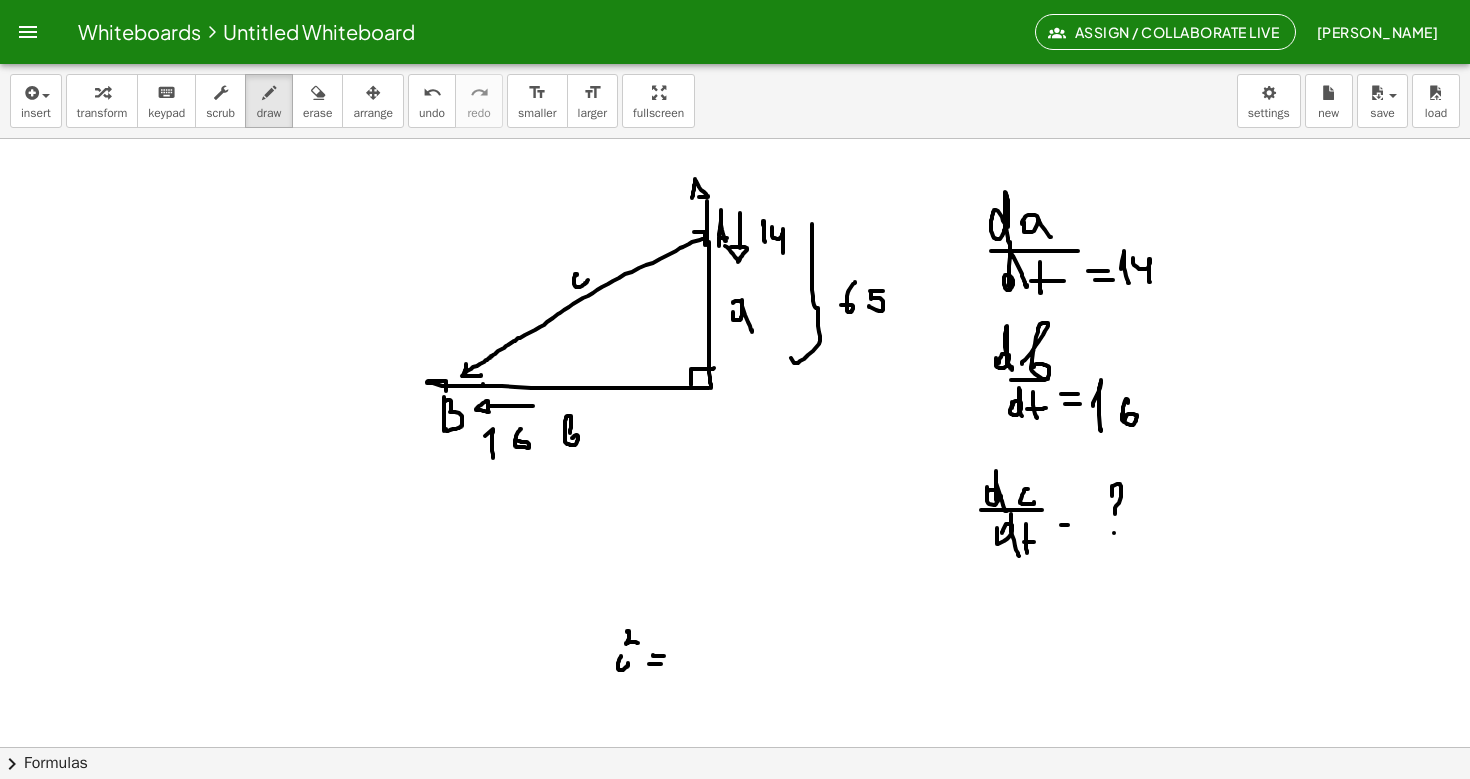 drag, startPoint x: 649, startPoint y: 664, endPoint x: 661, endPoint y: 664, distance: 12 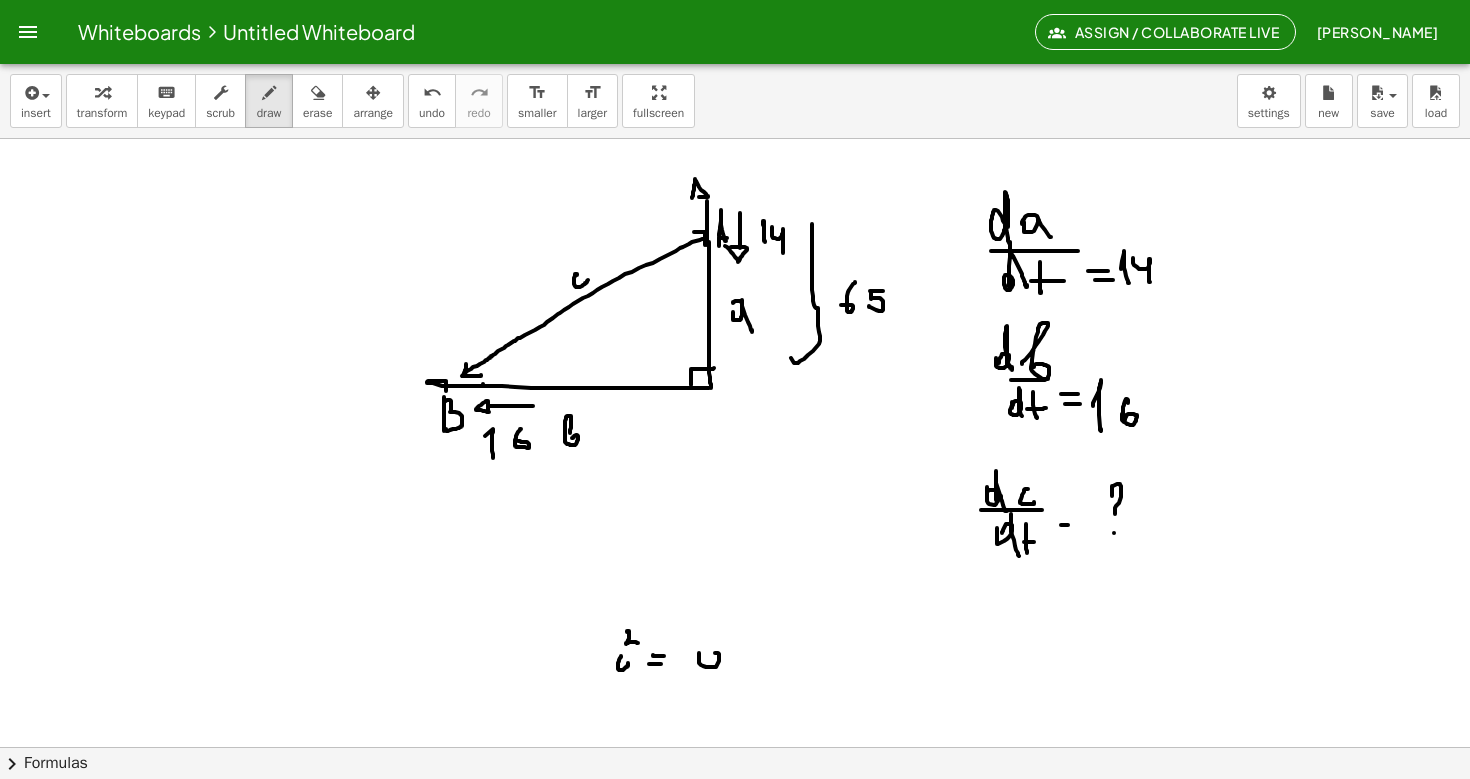 click at bounding box center [735, -588] 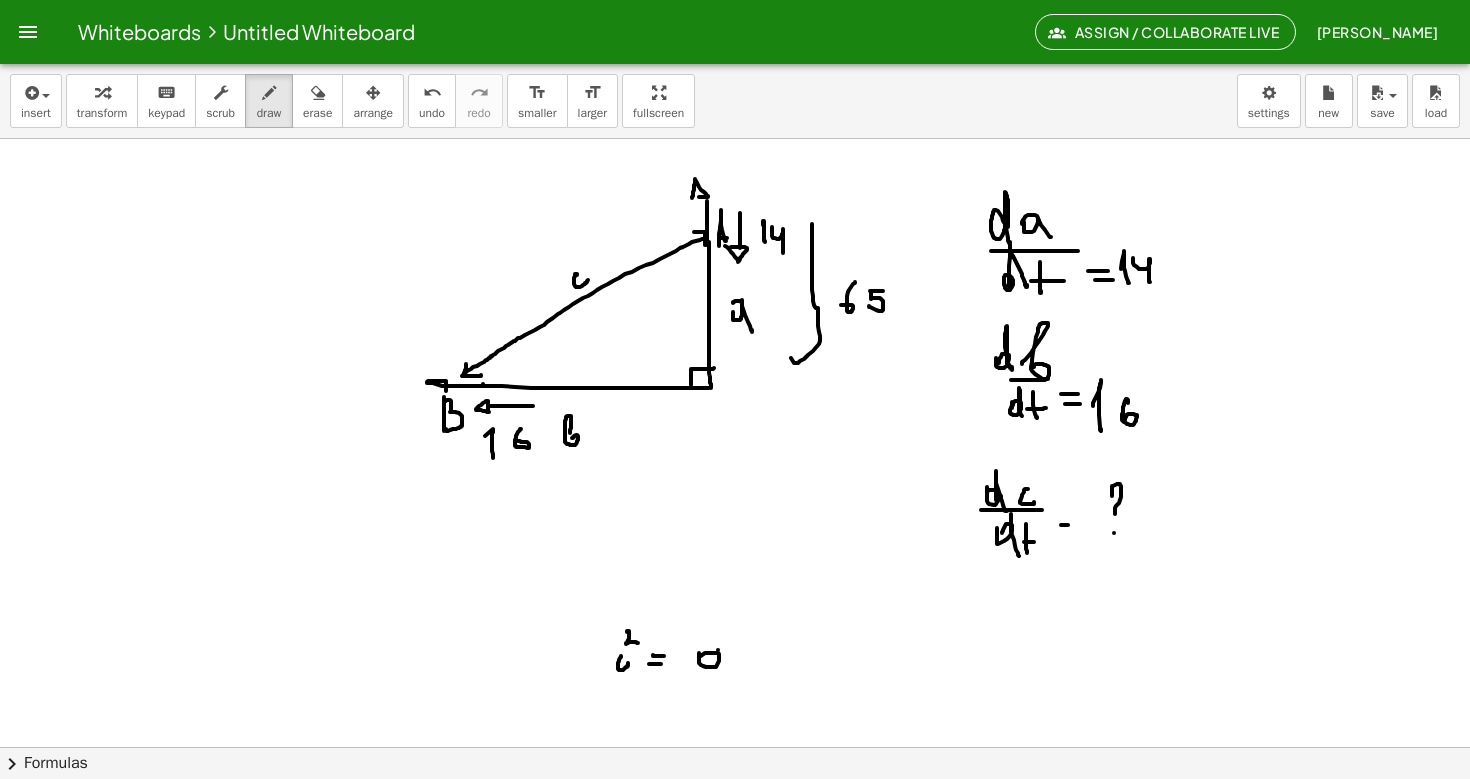 drag, startPoint x: 718, startPoint y: 650, endPoint x: 730, endPoint y: 658, distance: 14.422205 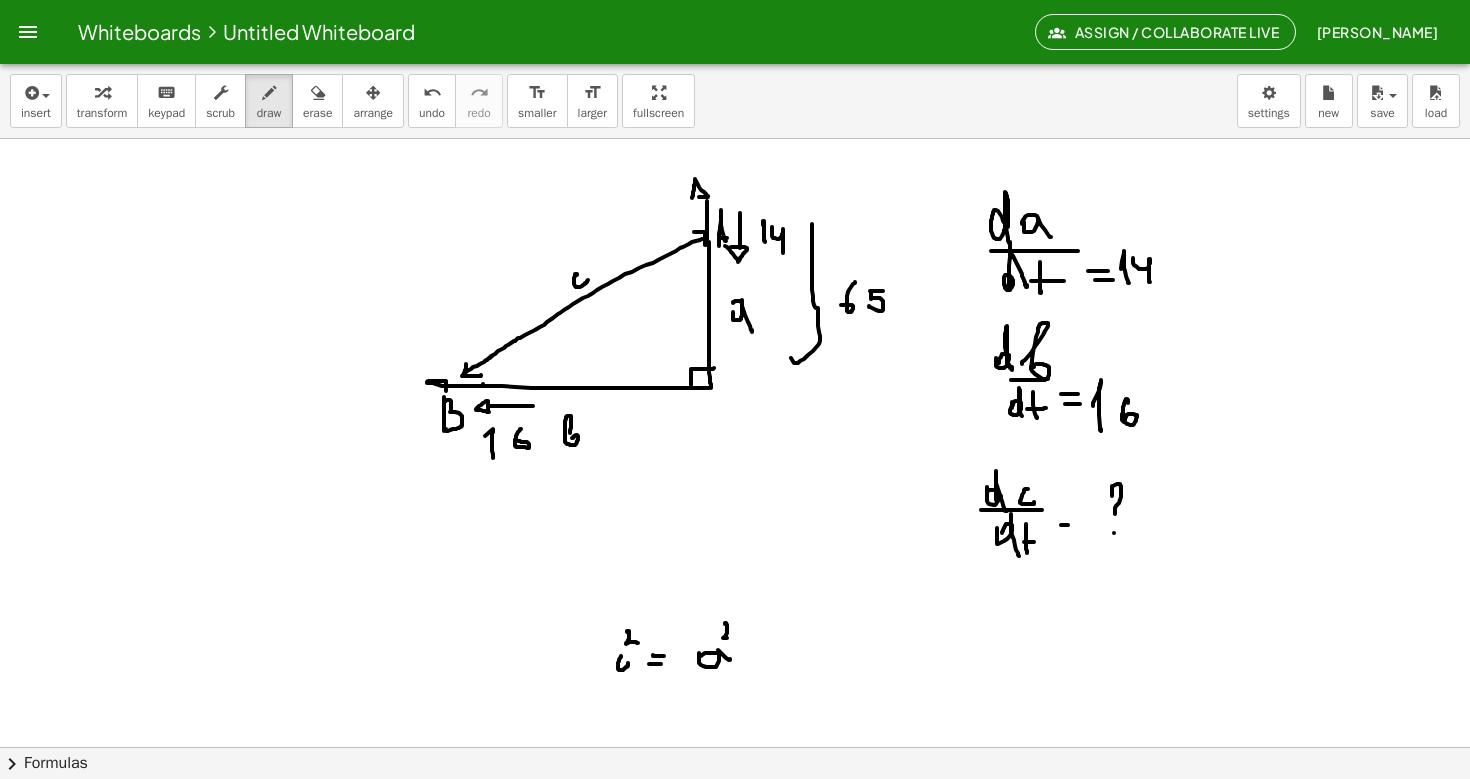 drag, startPoint x: 725, startPoint y: 624, endPoint x: 741, endPoint y: 641, distance: 23.345236 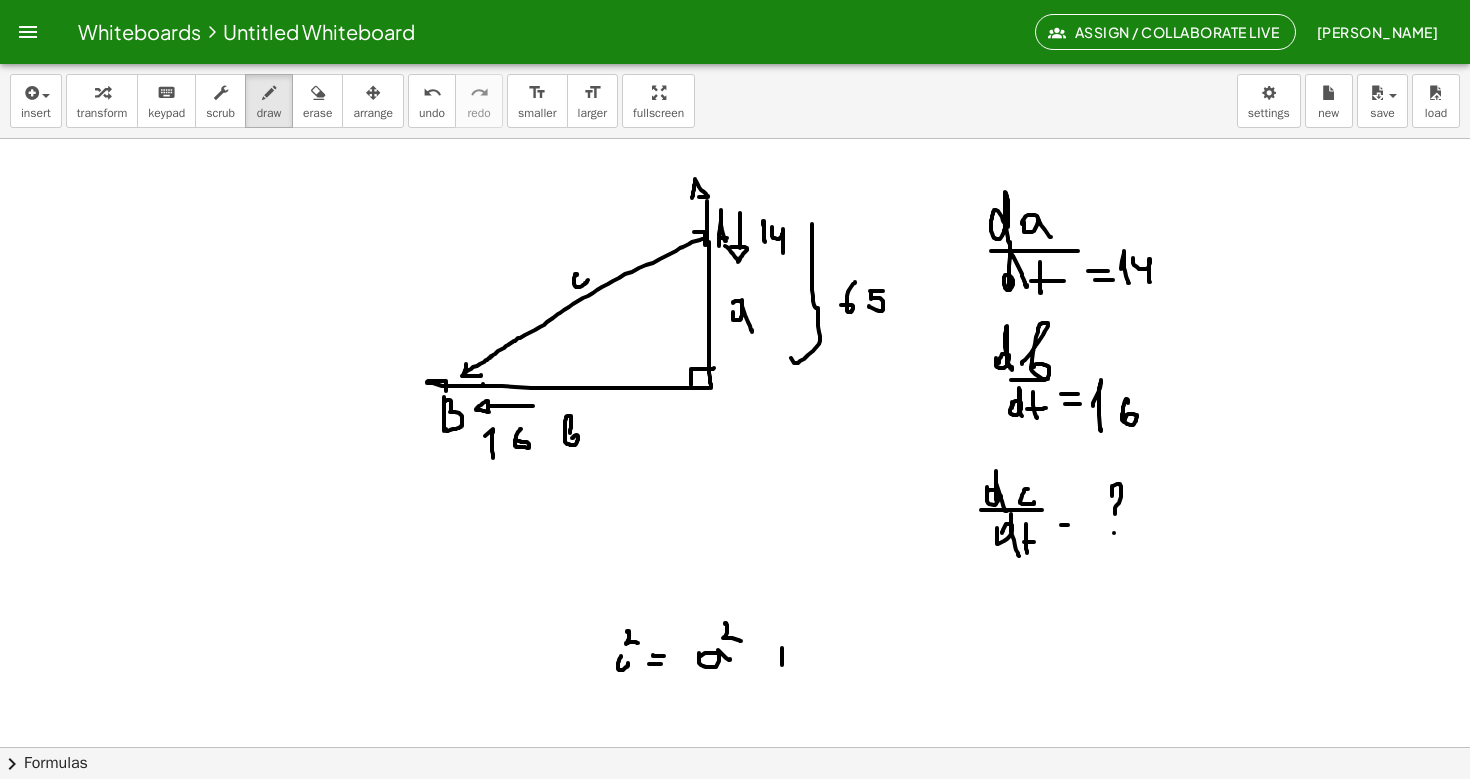 drag, startPoint x: 782, startPoint y: 648, endPoint x: 782, endPoint y: 664, distance: 16 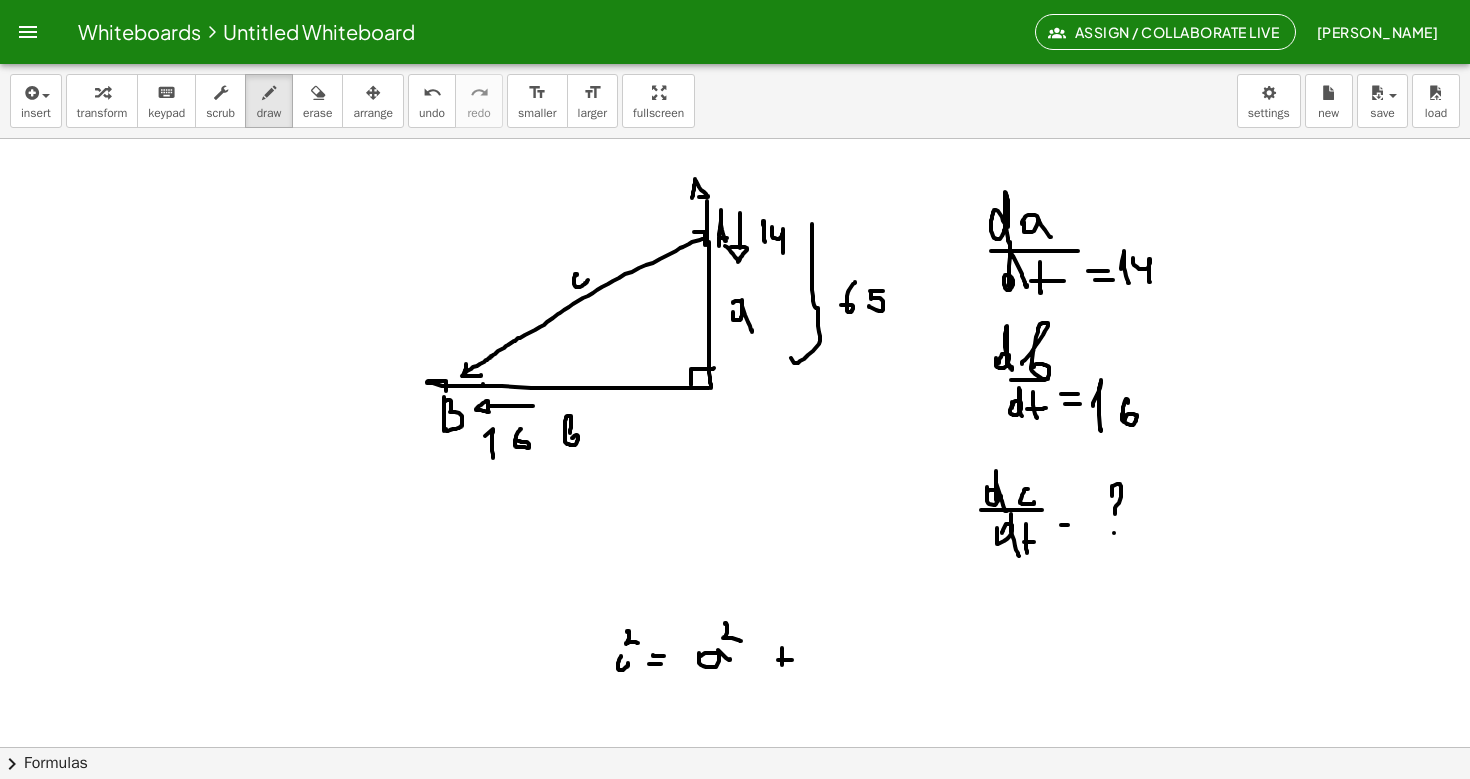drag, startPoint x: 778, startPoint y: 660, endPoint x: 792, endPoint y: 660, distance: 14 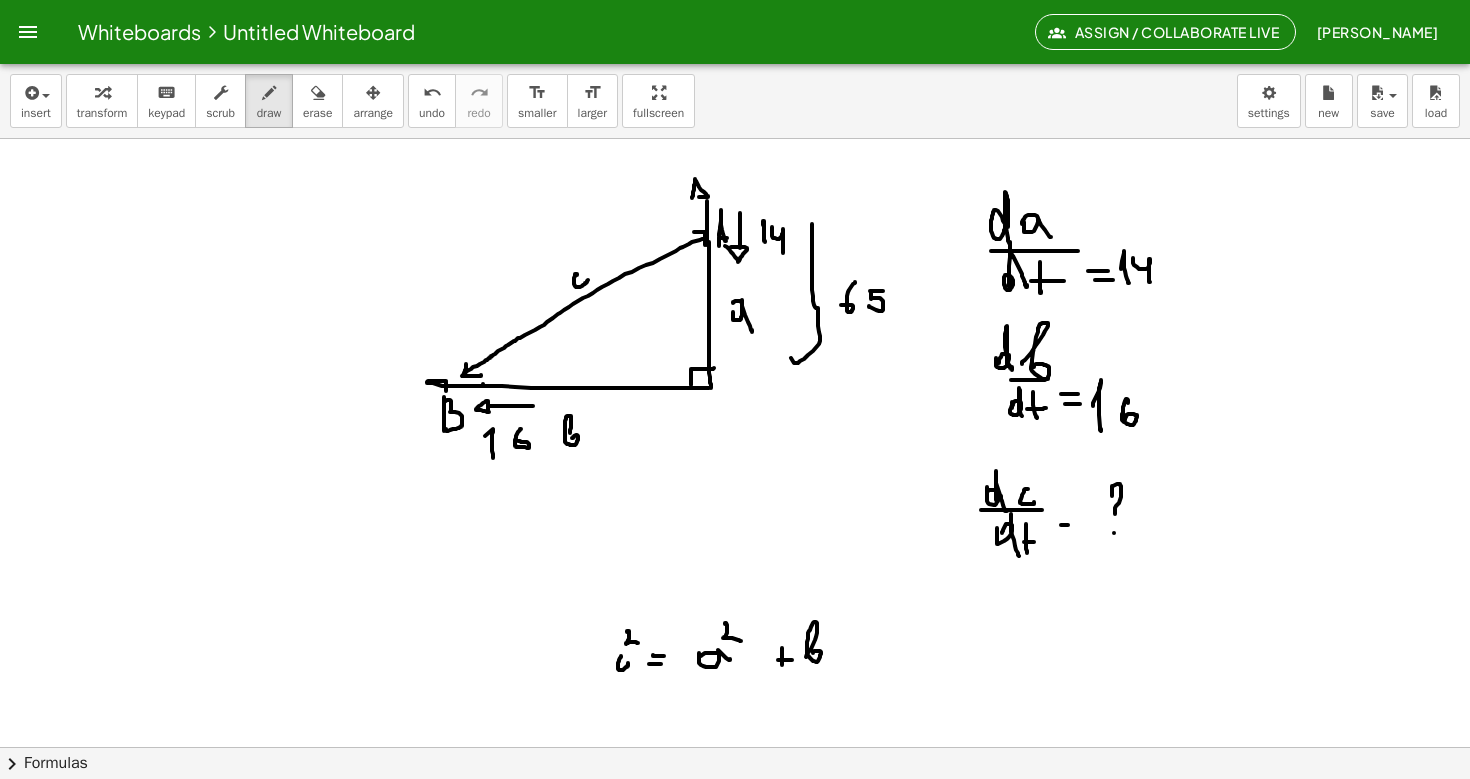 click at bounding box center [735, -588] 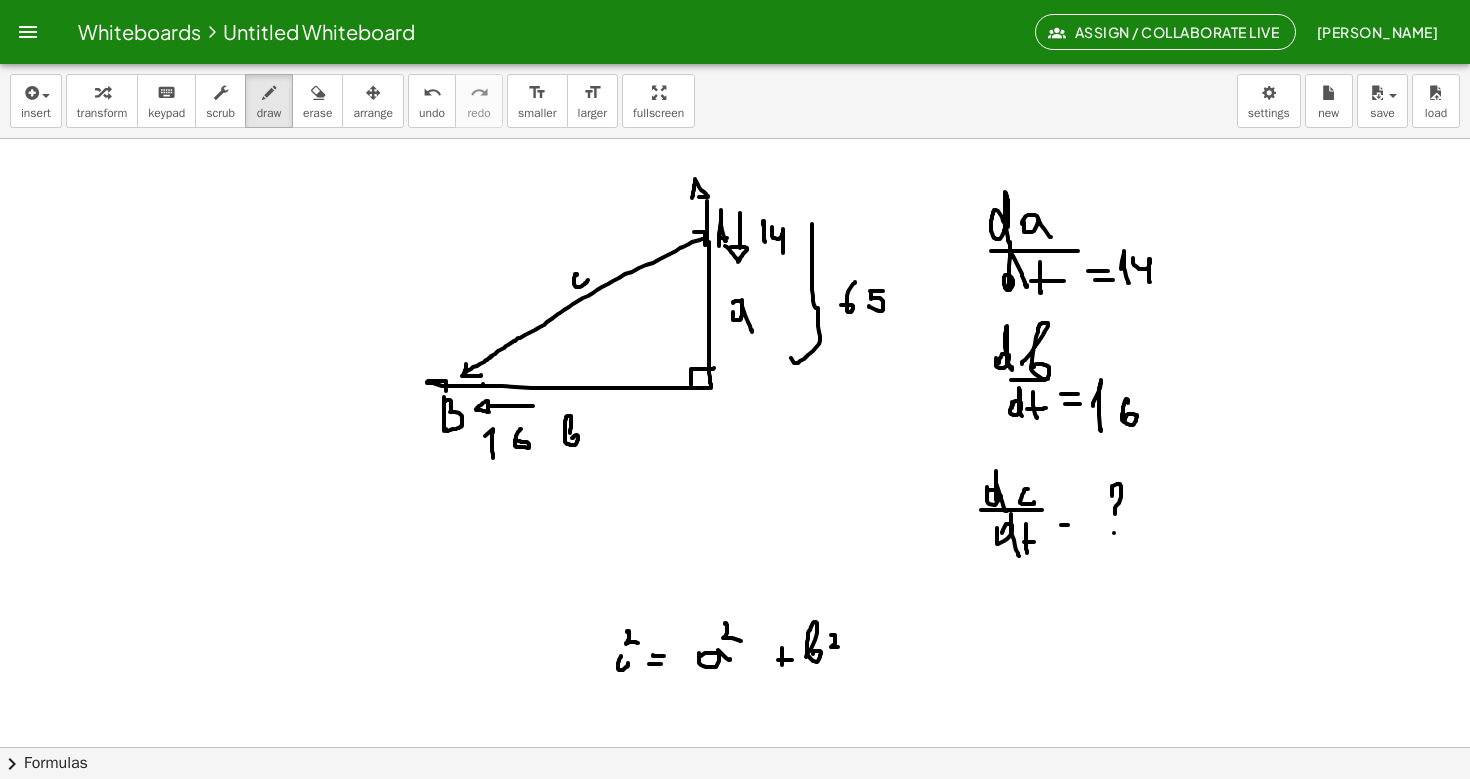 drag, startPoint x: 831, startPoint y: 635, endPoint x: 839, endPoint y: 647, distance: 14.422205 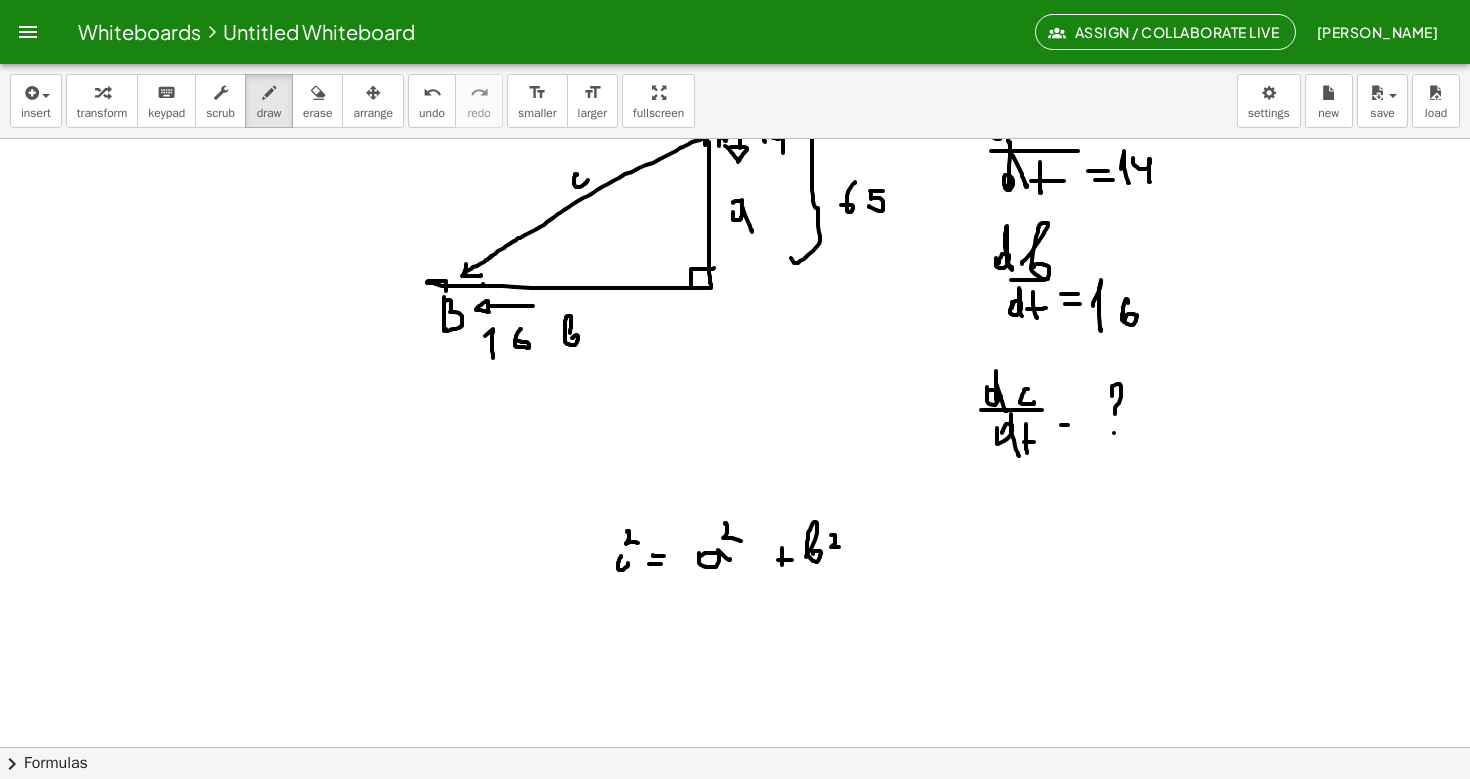 scroll, scrollTop: 2413, scrollLeft: 0, axis: vertical 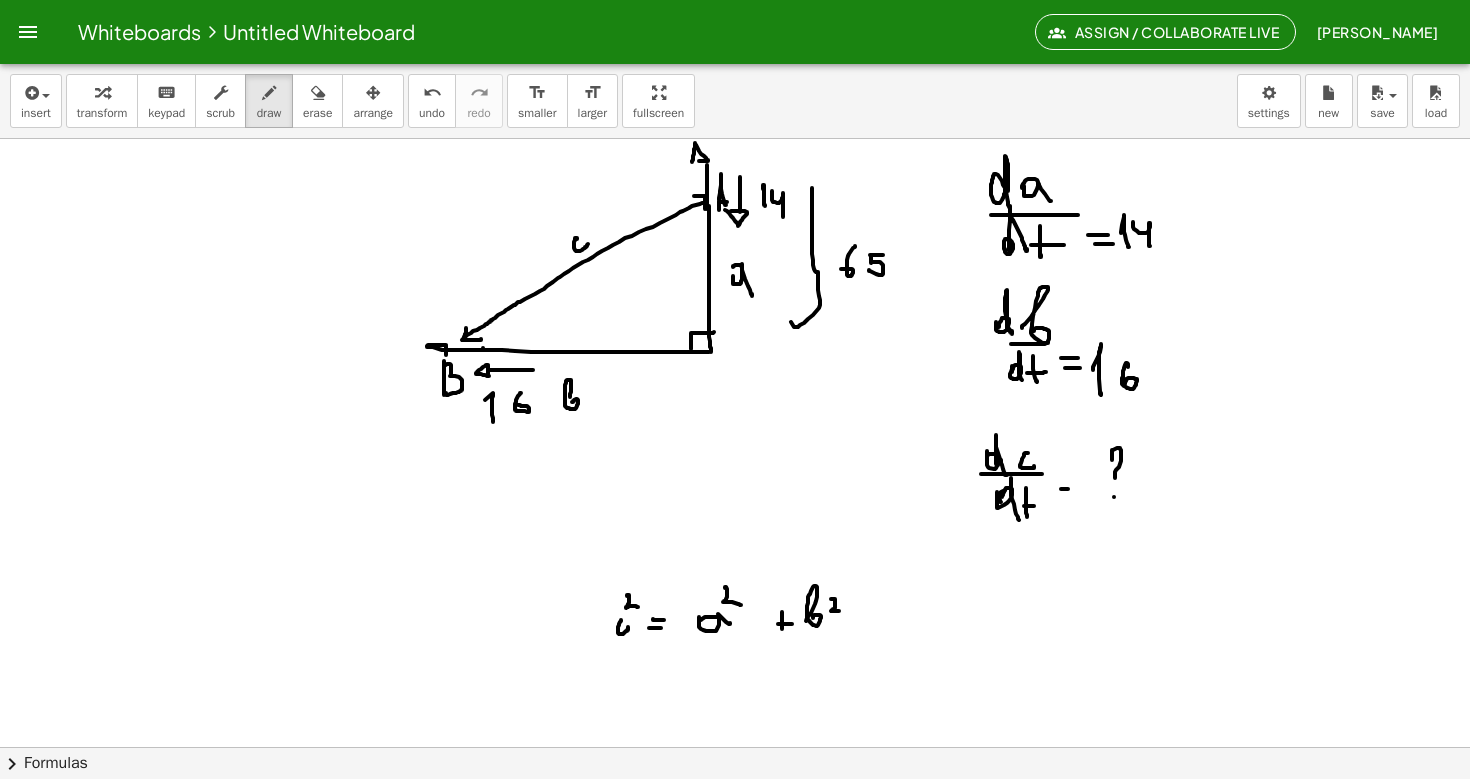drag, startPoint x: 1005, startPoint y: 490, endPoint x: 1001, endPoint y: 502, distance: 12.649111 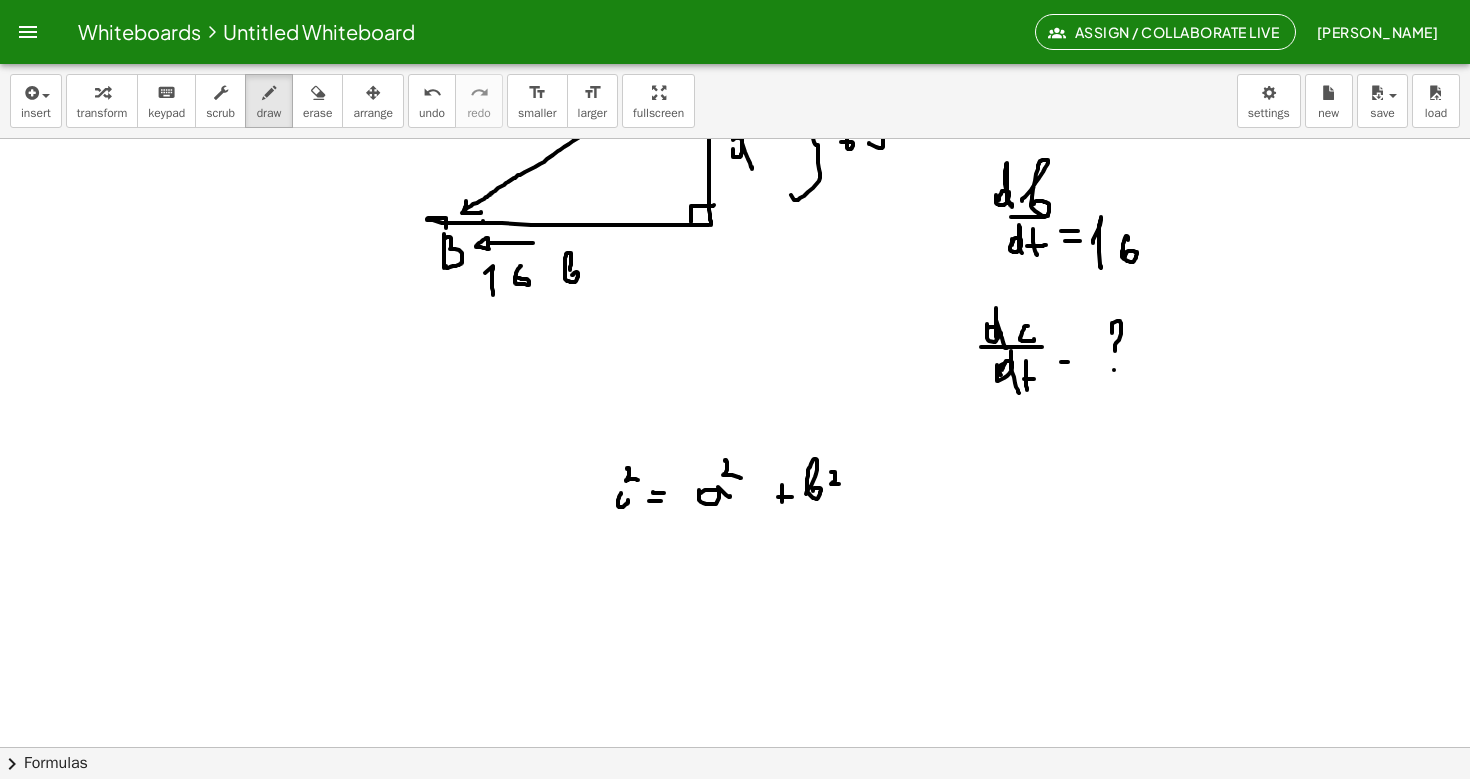 scroll, scrollTop: 2579, scrollLeft: 0, axis: vertical 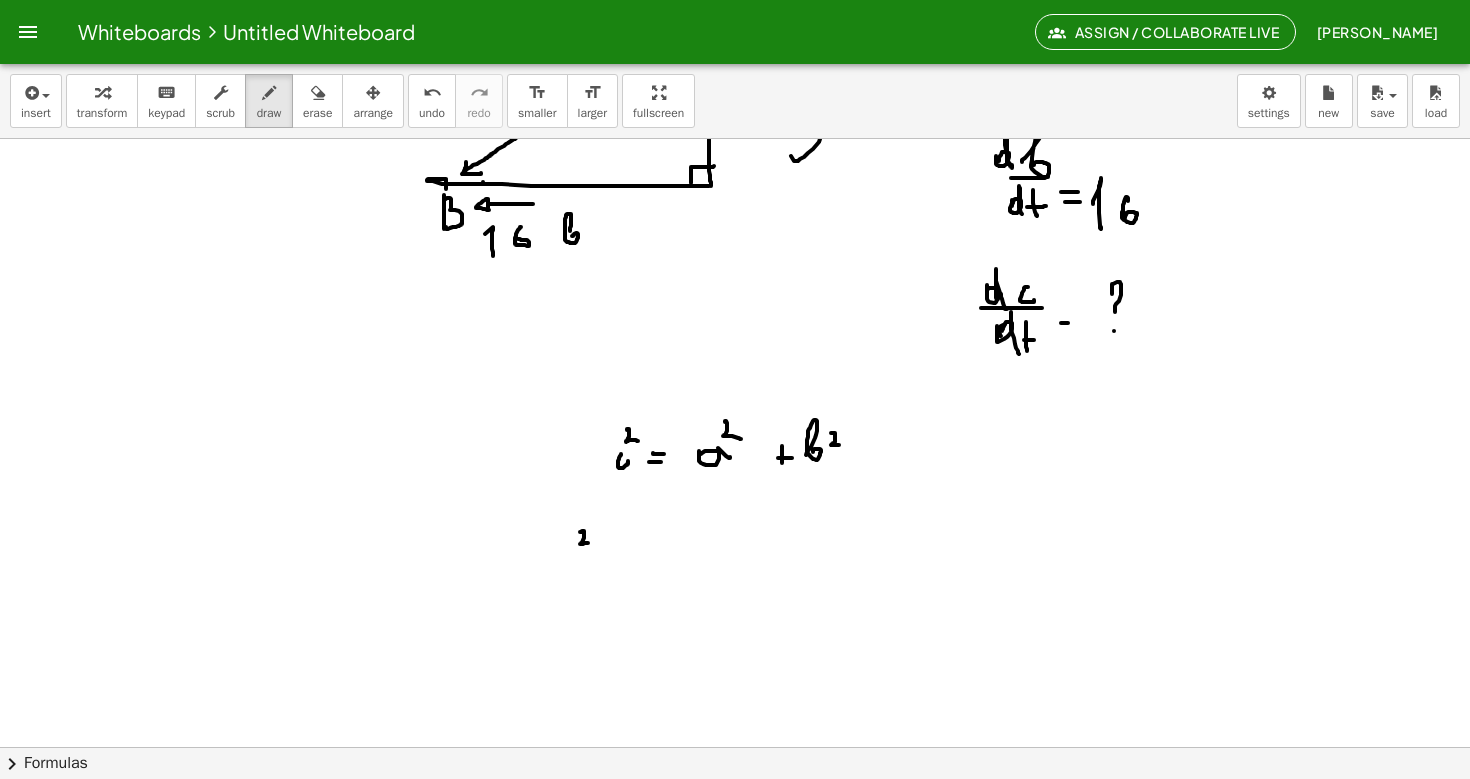 drag, startPoint x: 580, startPoint y: 532, endPoint x: 588, endPoint y: 543, distance: 13.601471 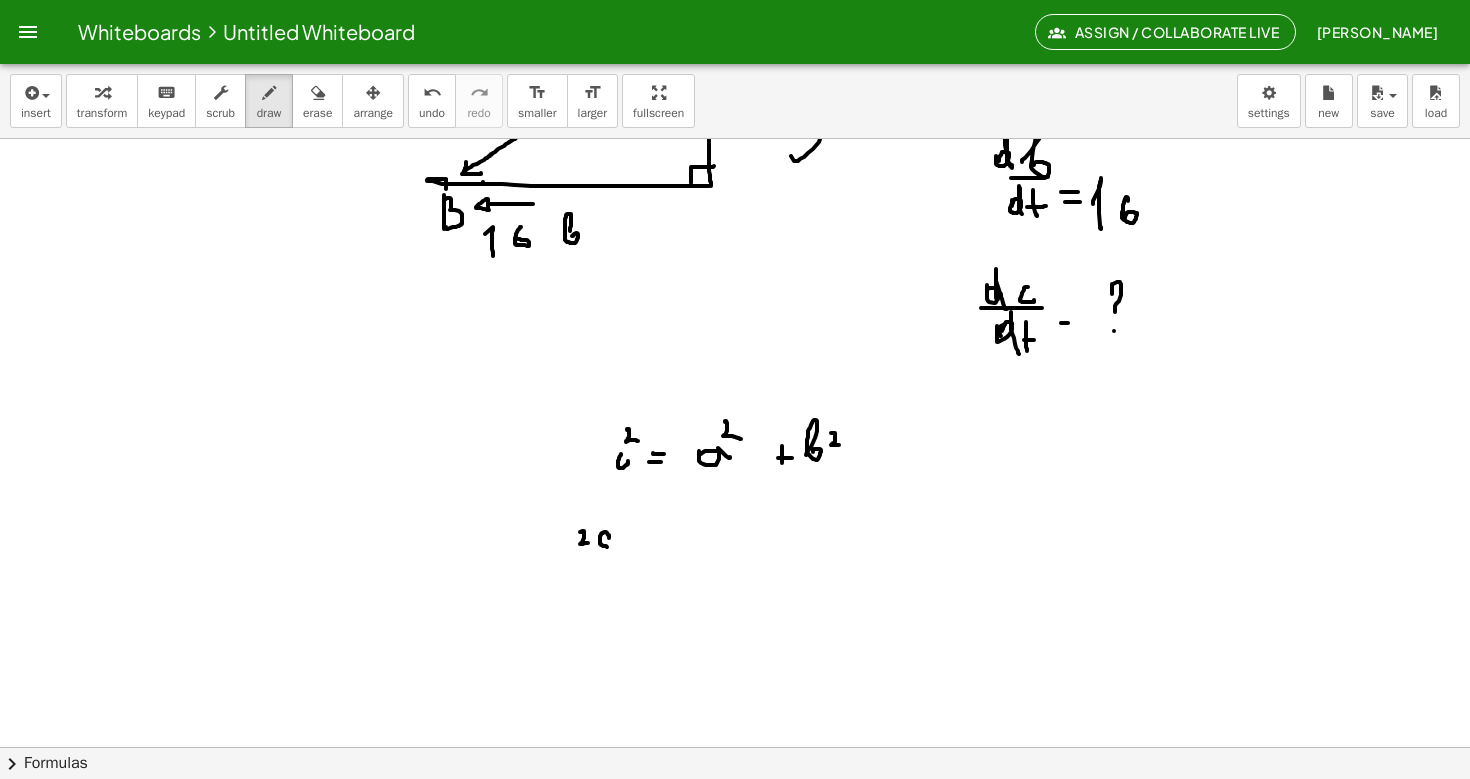 click at bounding box center [735, -790] 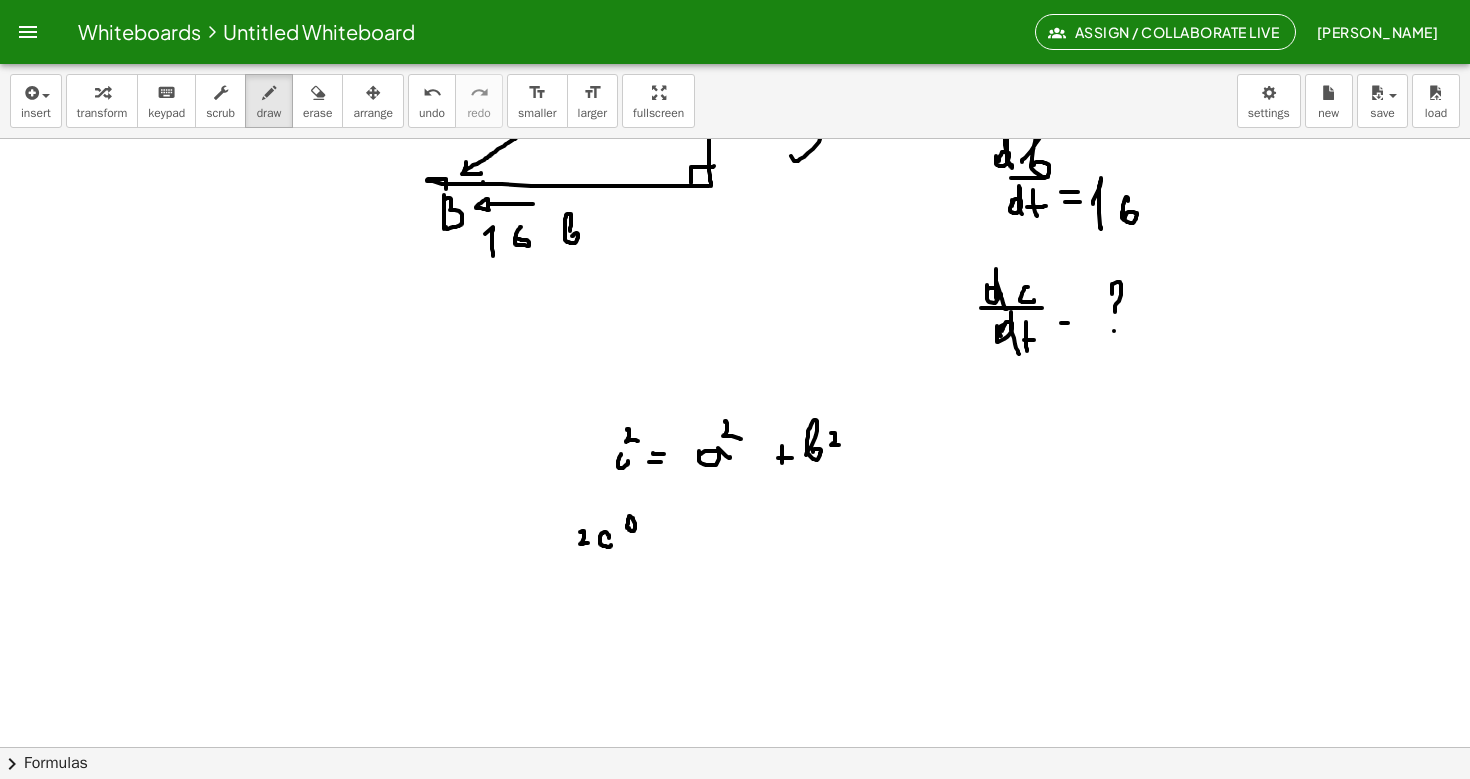 click at bounding box center [735, -790] 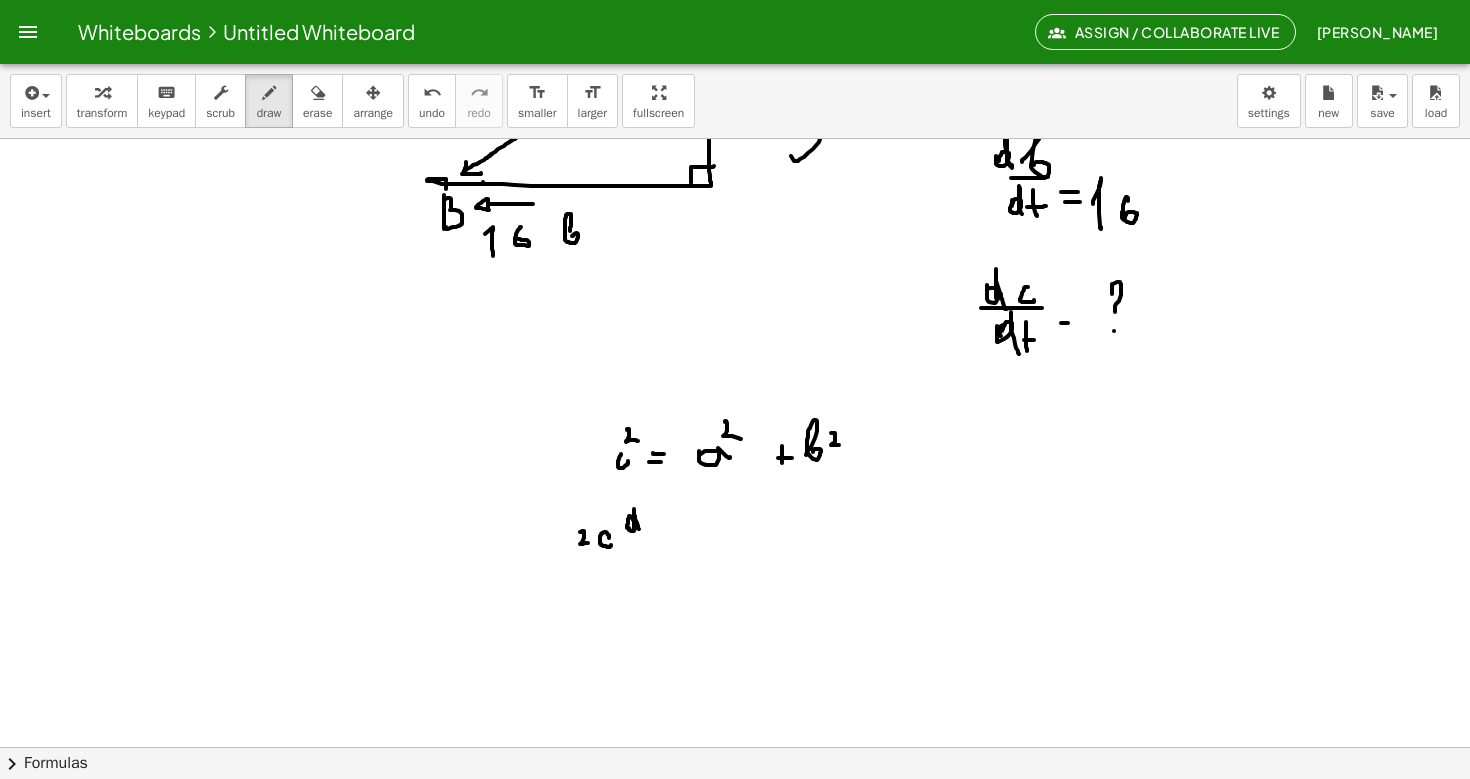 click at bounding box center [735, -790] 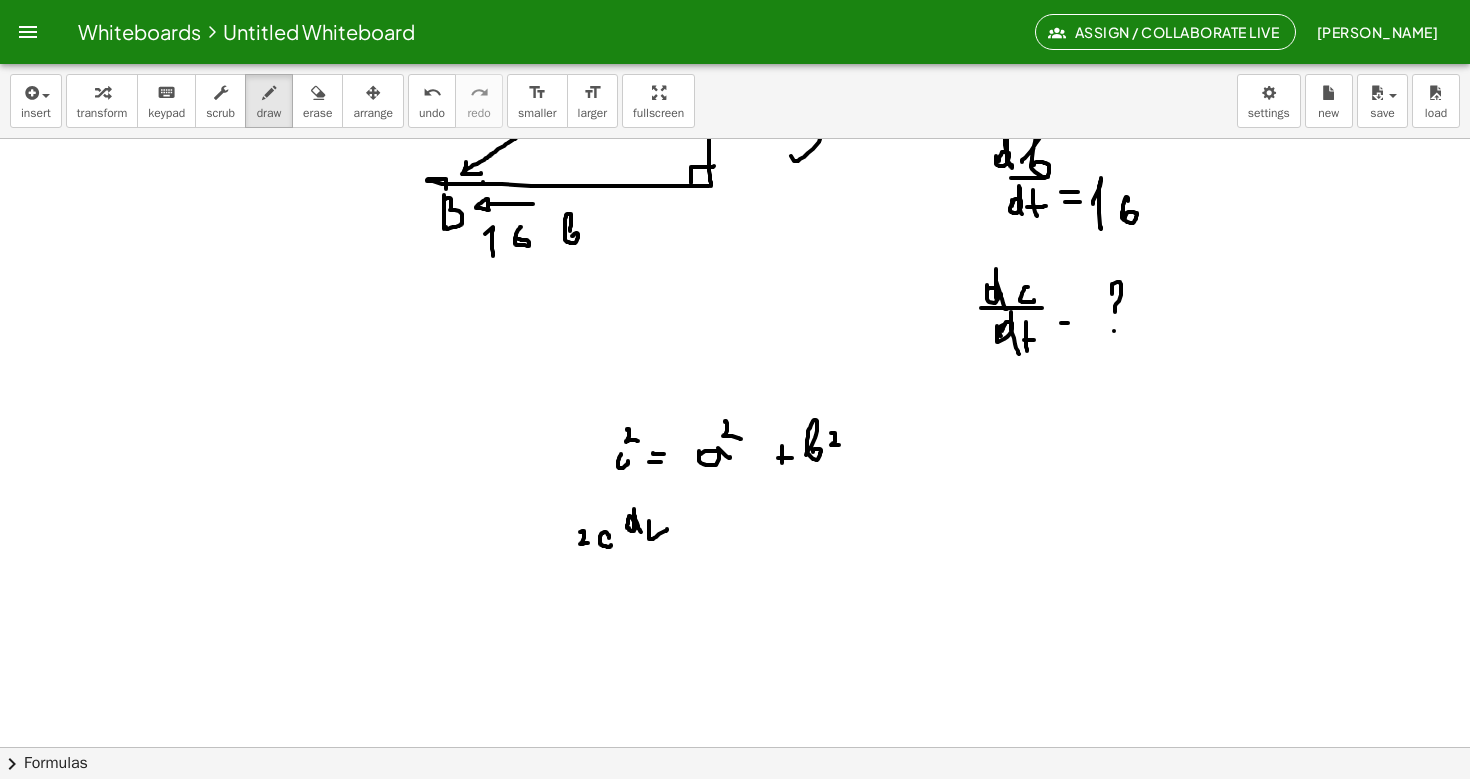 drag, startPoint x: 649, startPoint y: 522, endPoint x: 667, endPoint y: 529, distance: 19.313208 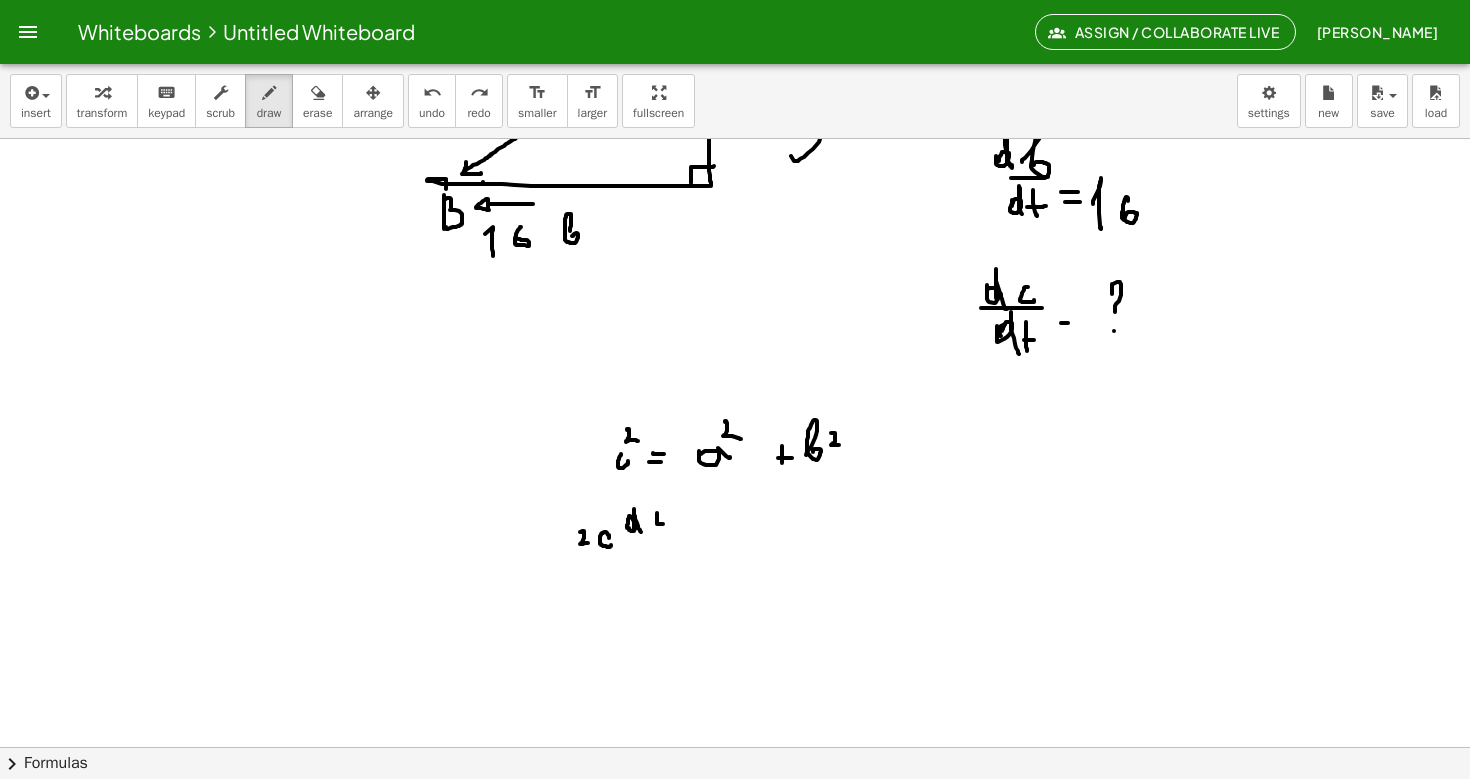 click at bounding box center (735, -790) 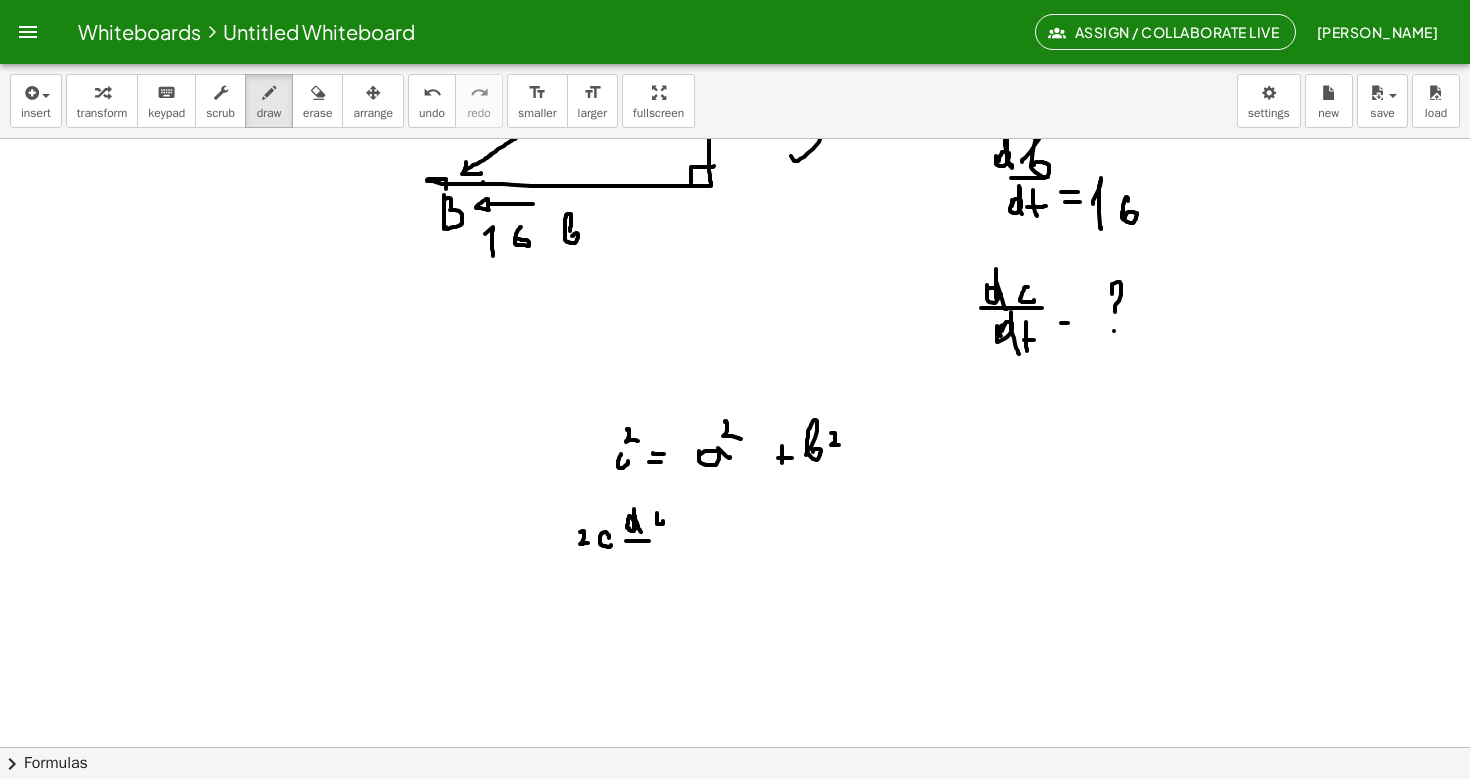 drag, startPoint x: 626, startPoint y: 541, endPoint x: 650, endPoint y: 541, distance: 24 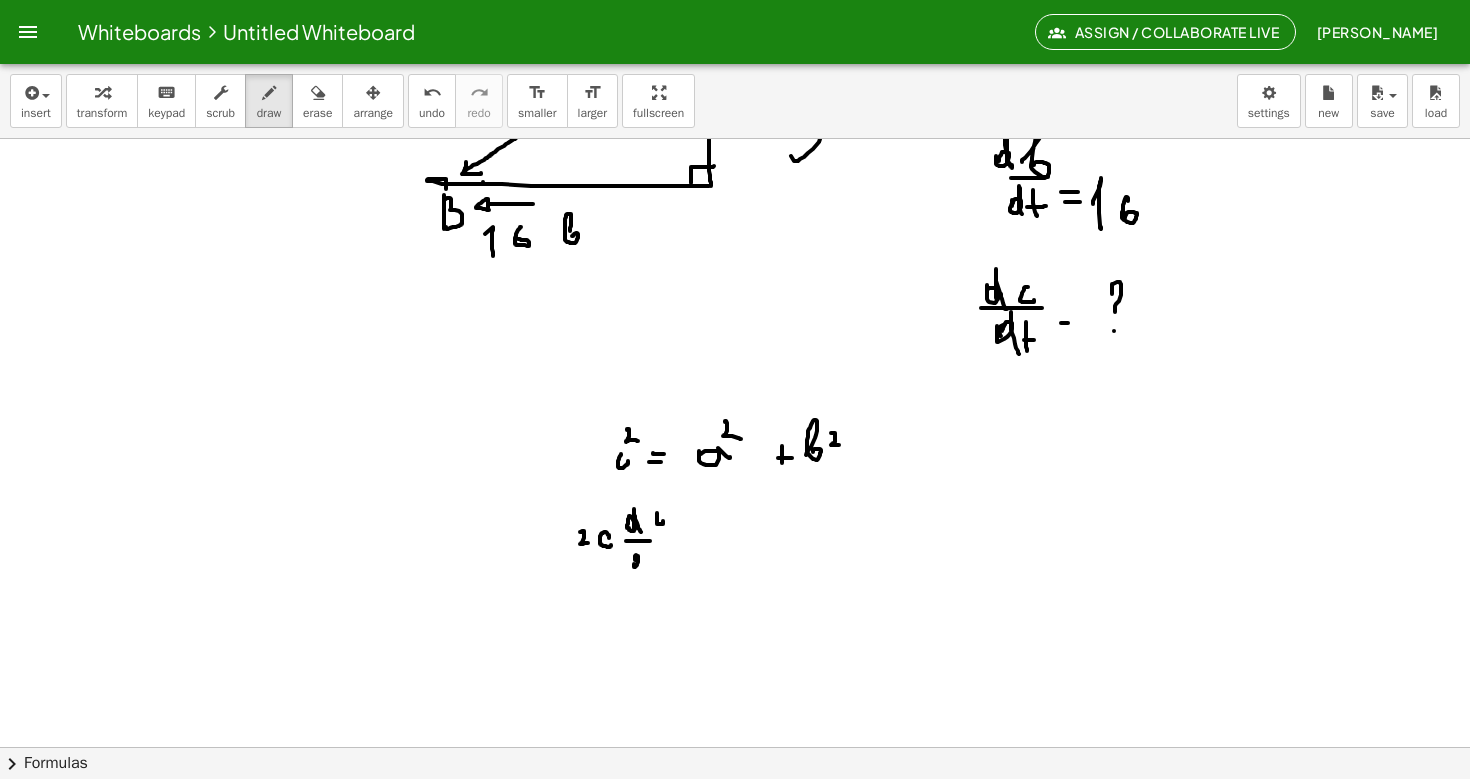 click at bounding box center [735, -790] 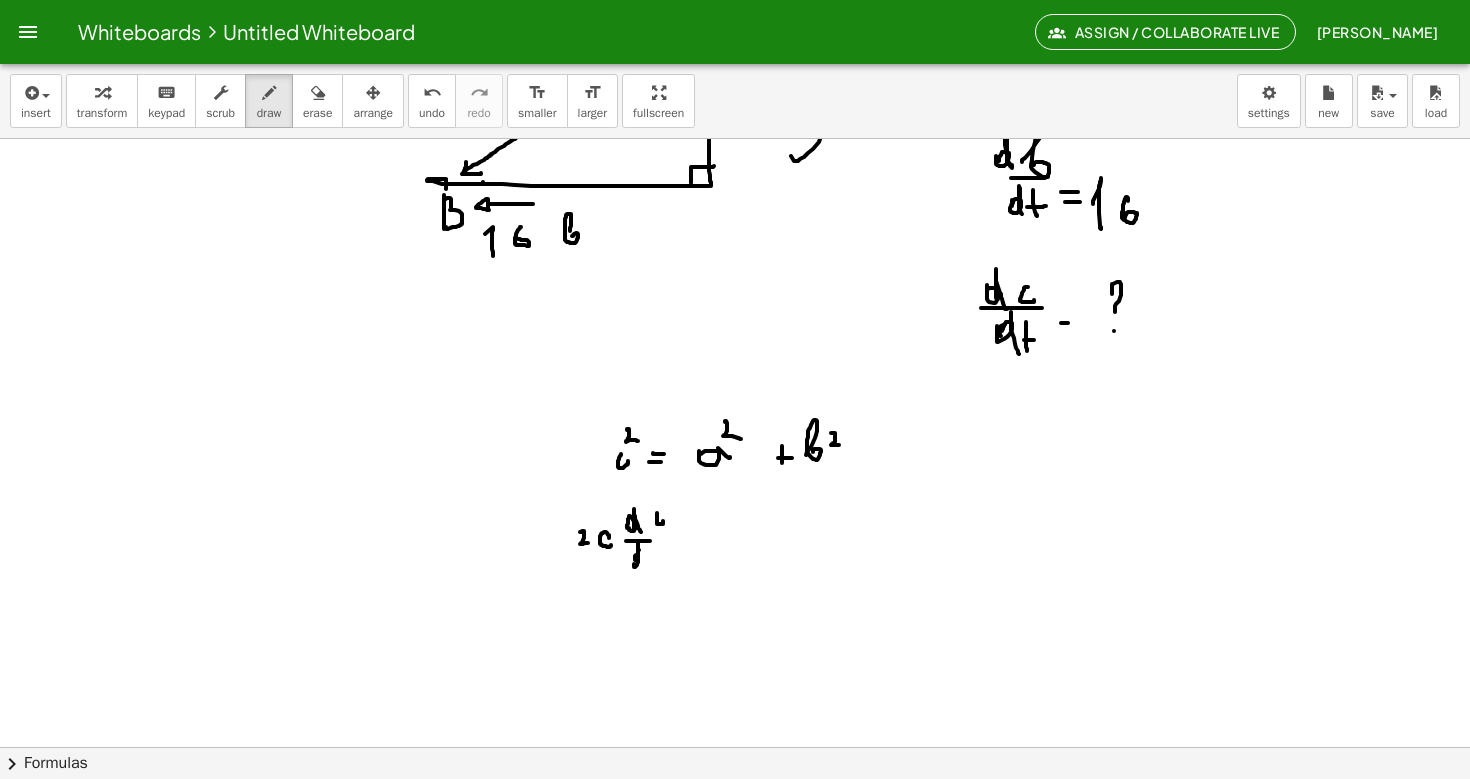 click at bounding box center [735, -790] 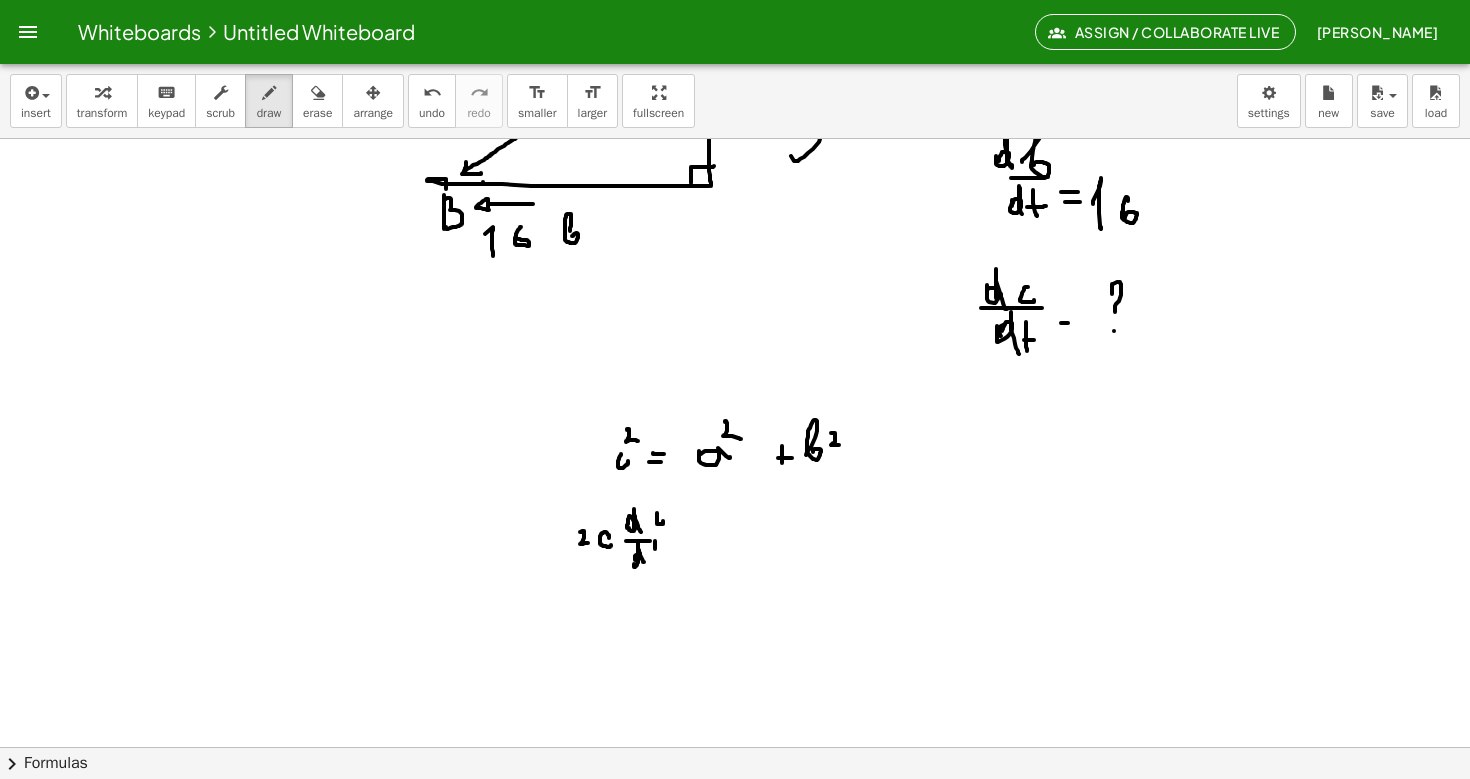 drag, startPoint x: 655, startPoint y: 541, endPoint x: 655, endPoint y: 561, distance: 20 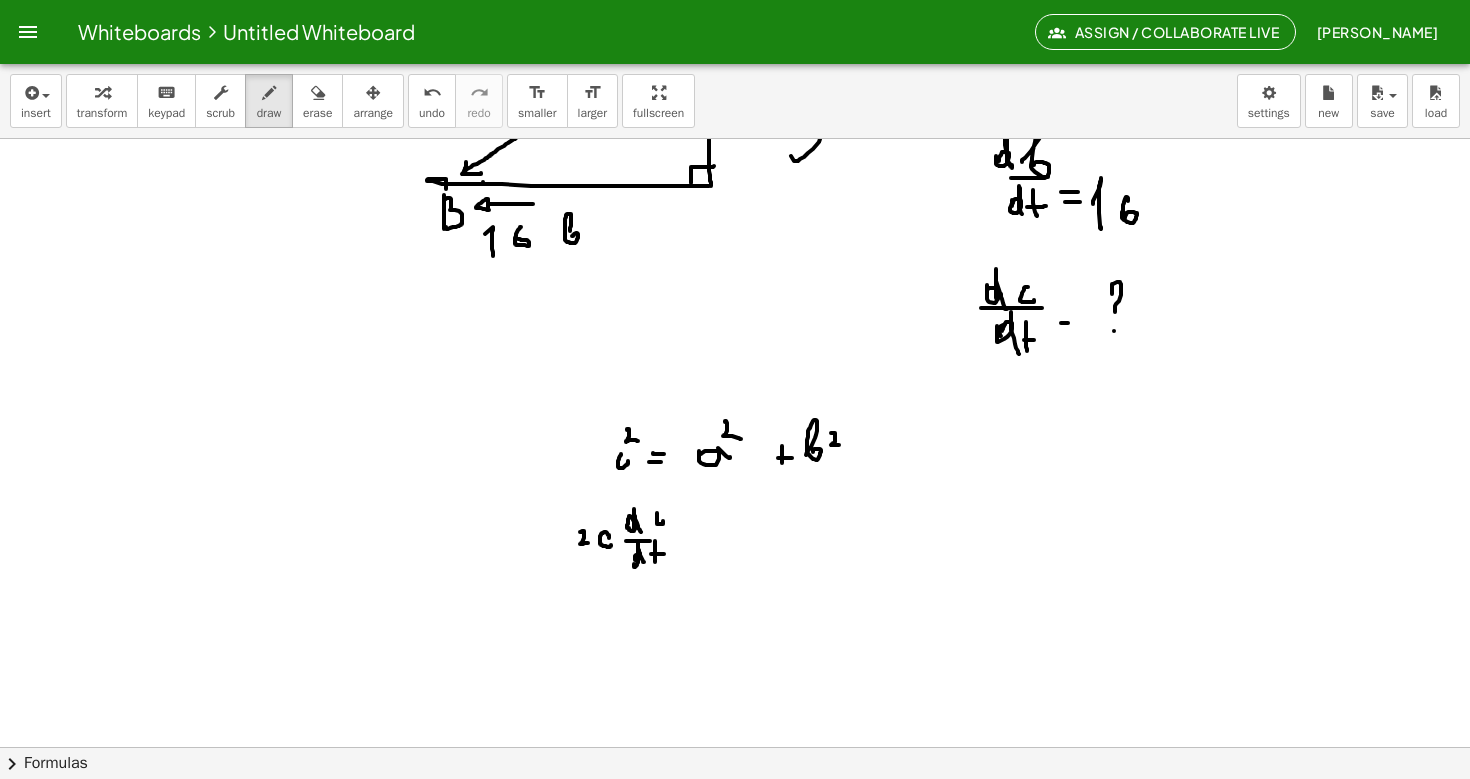 drag, startPoint x: 651, startPoint y: 554, endPoint x: 664, endPoint y: 554, distance: 13 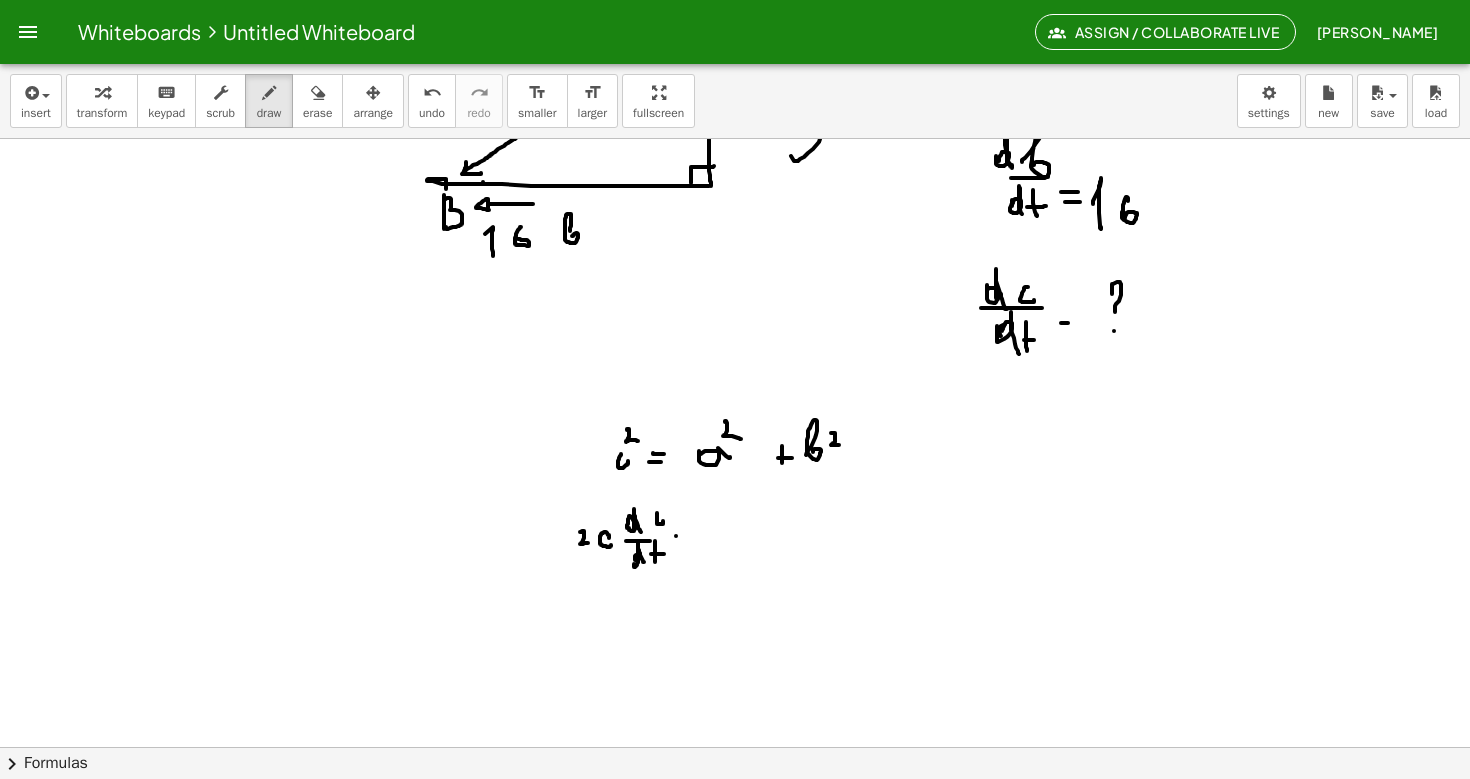 drag, startPoint x: 676, startPoint y: 536, endPoint x: 693, endPoint y: 536, distance: 17 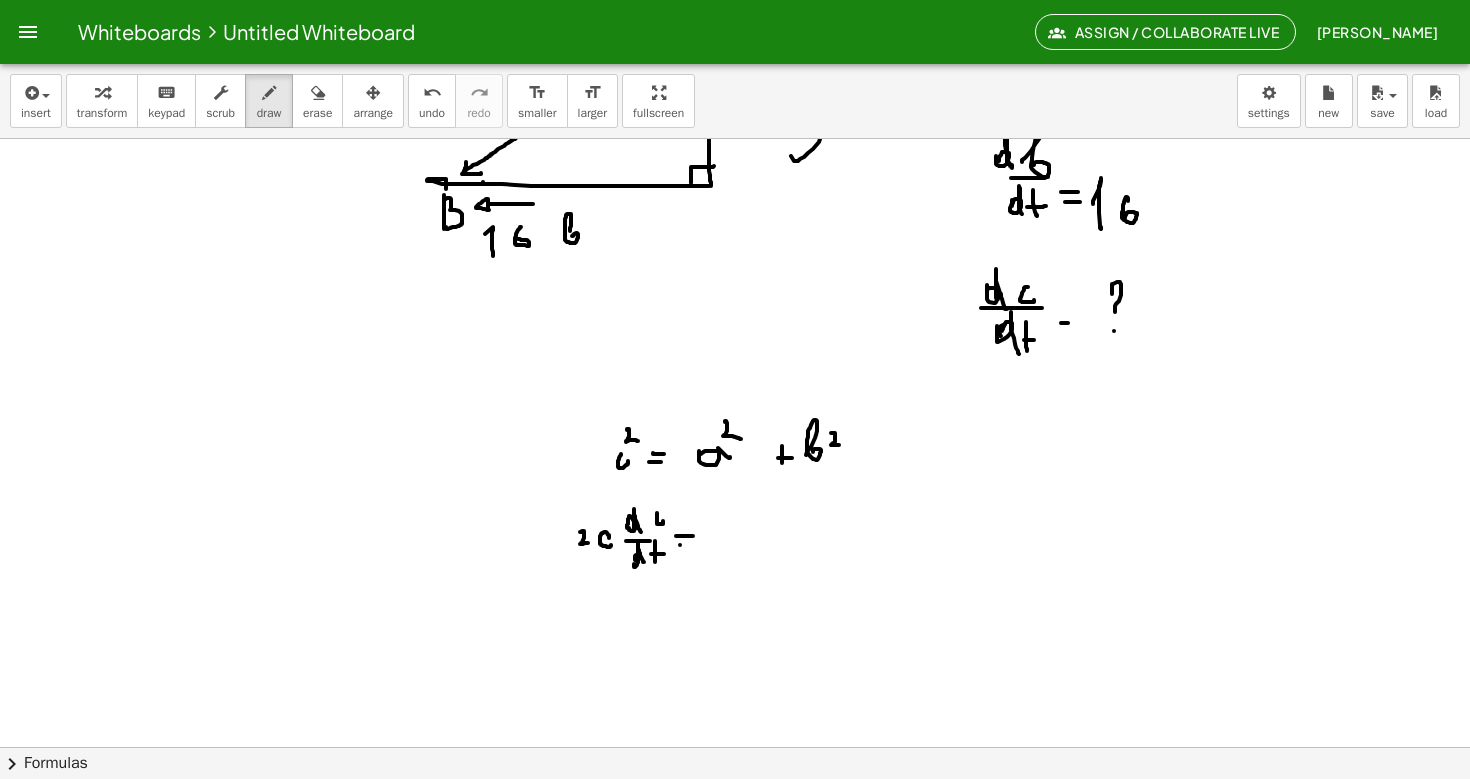 drag, startPoint x: 680, startPoint y: 545, endPoint x: 700, endPoint y: 545, distance: 20 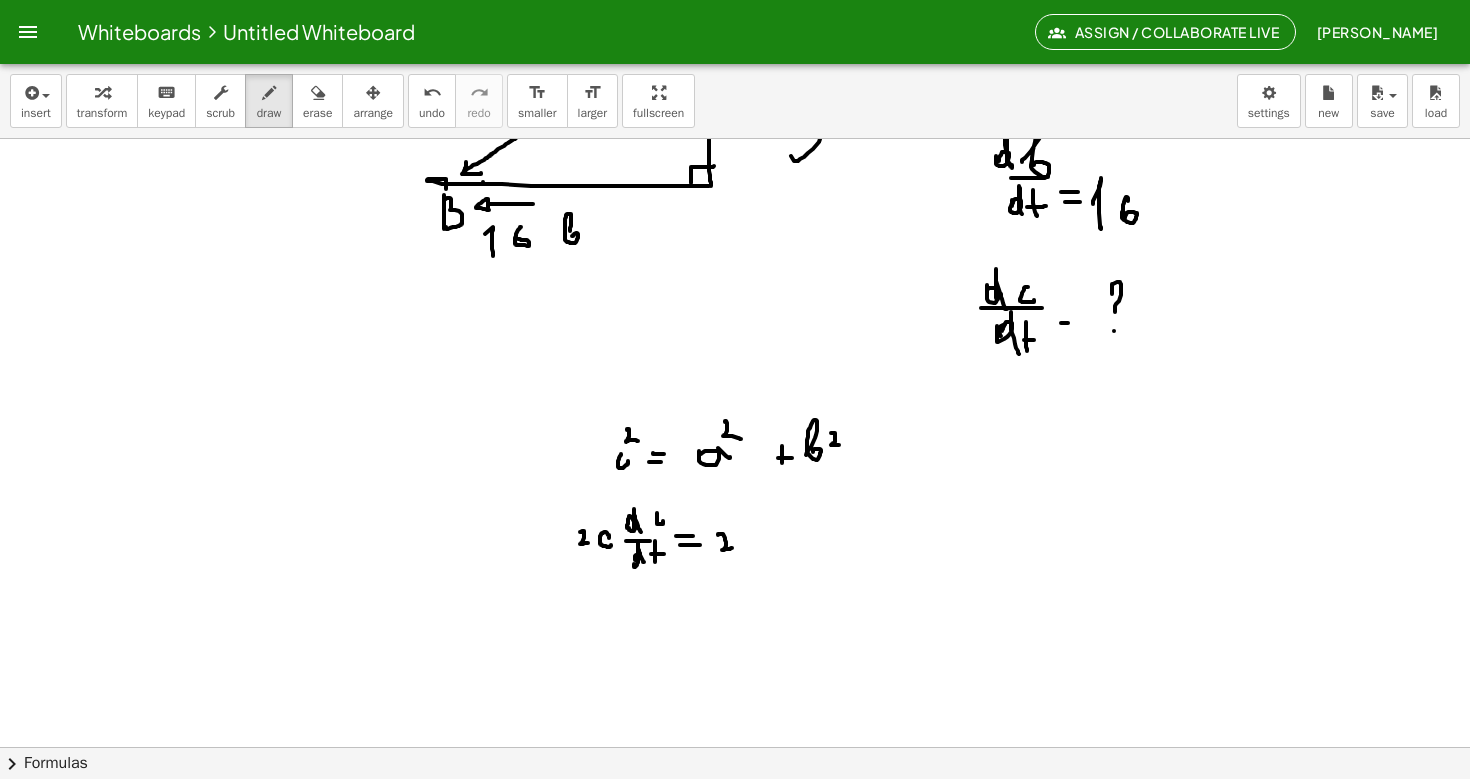 drag, startPoint x: 718, startPoint y: 535, endPoint x: 732, endPoint y: 548, distance: 19.104973 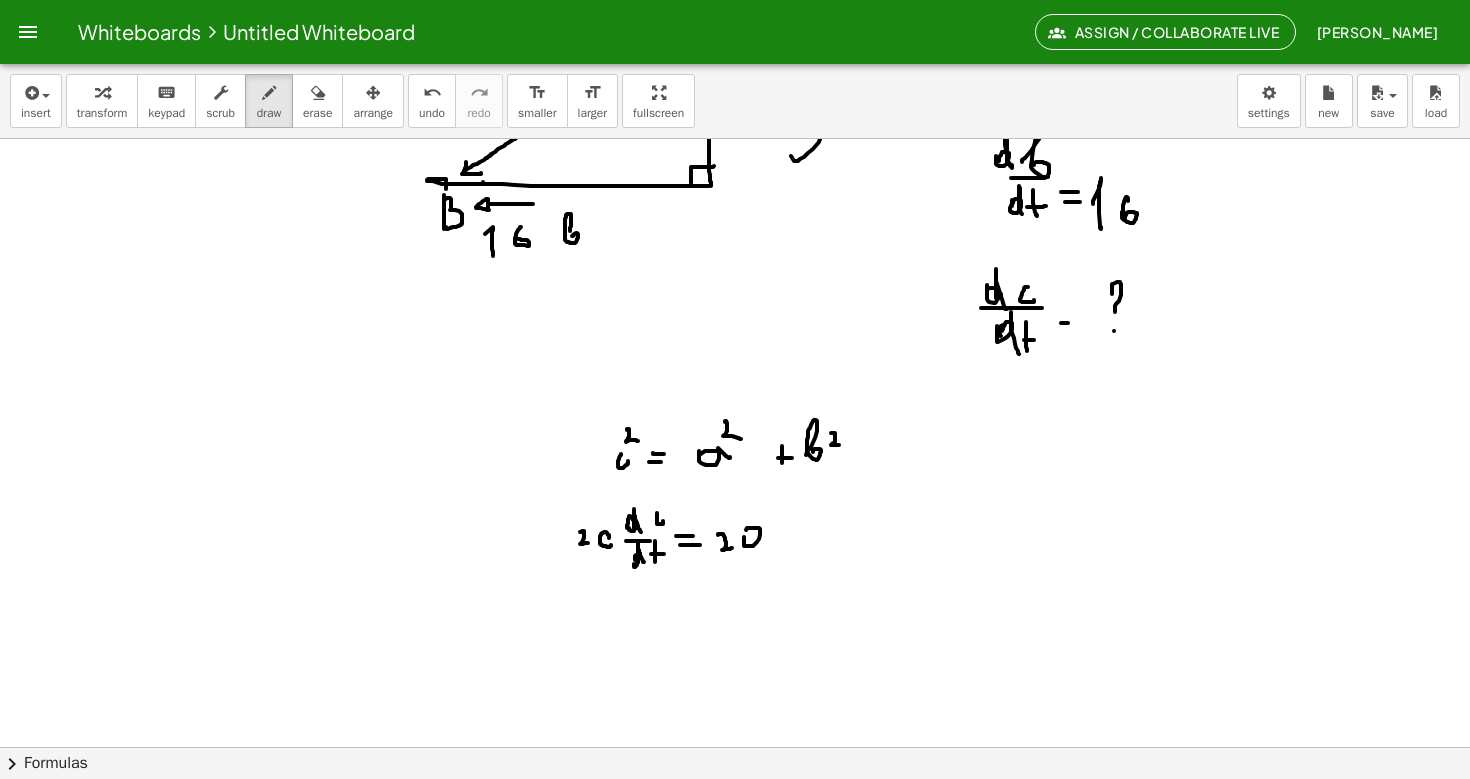 click at bounding box center [735, -790] 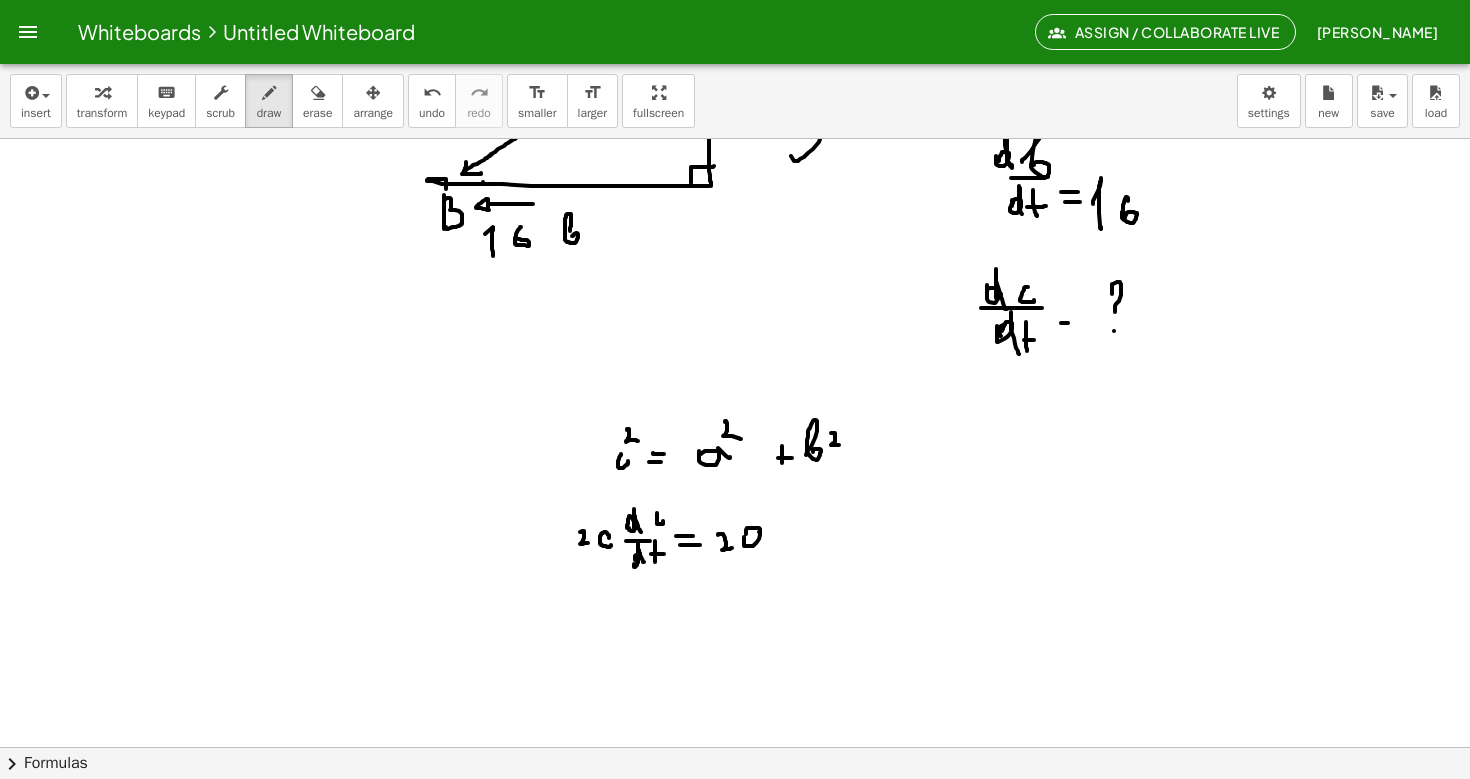 click at bounding box center [735, -790] 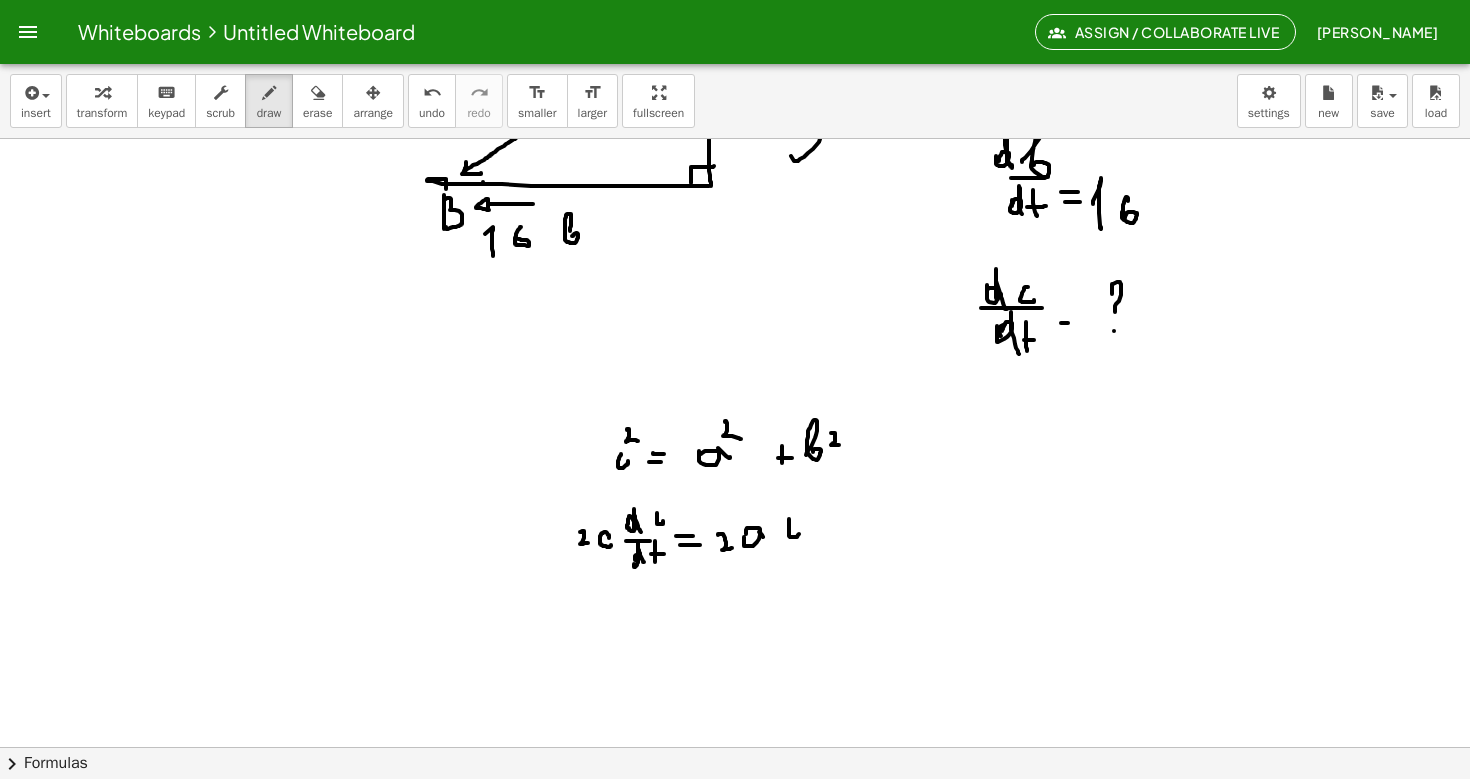 click at bounding box center [735, -790] 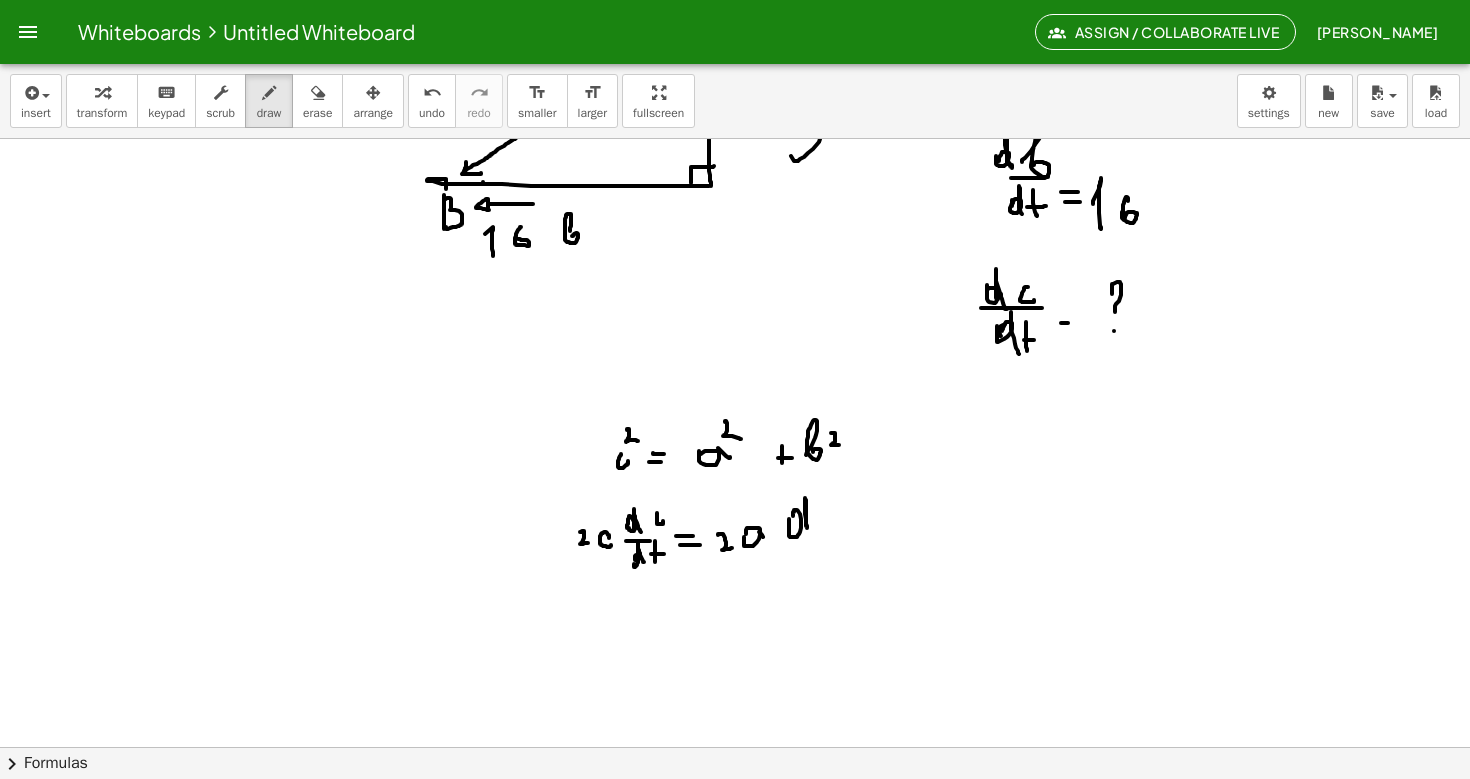 click at bounding box center [735, -790] 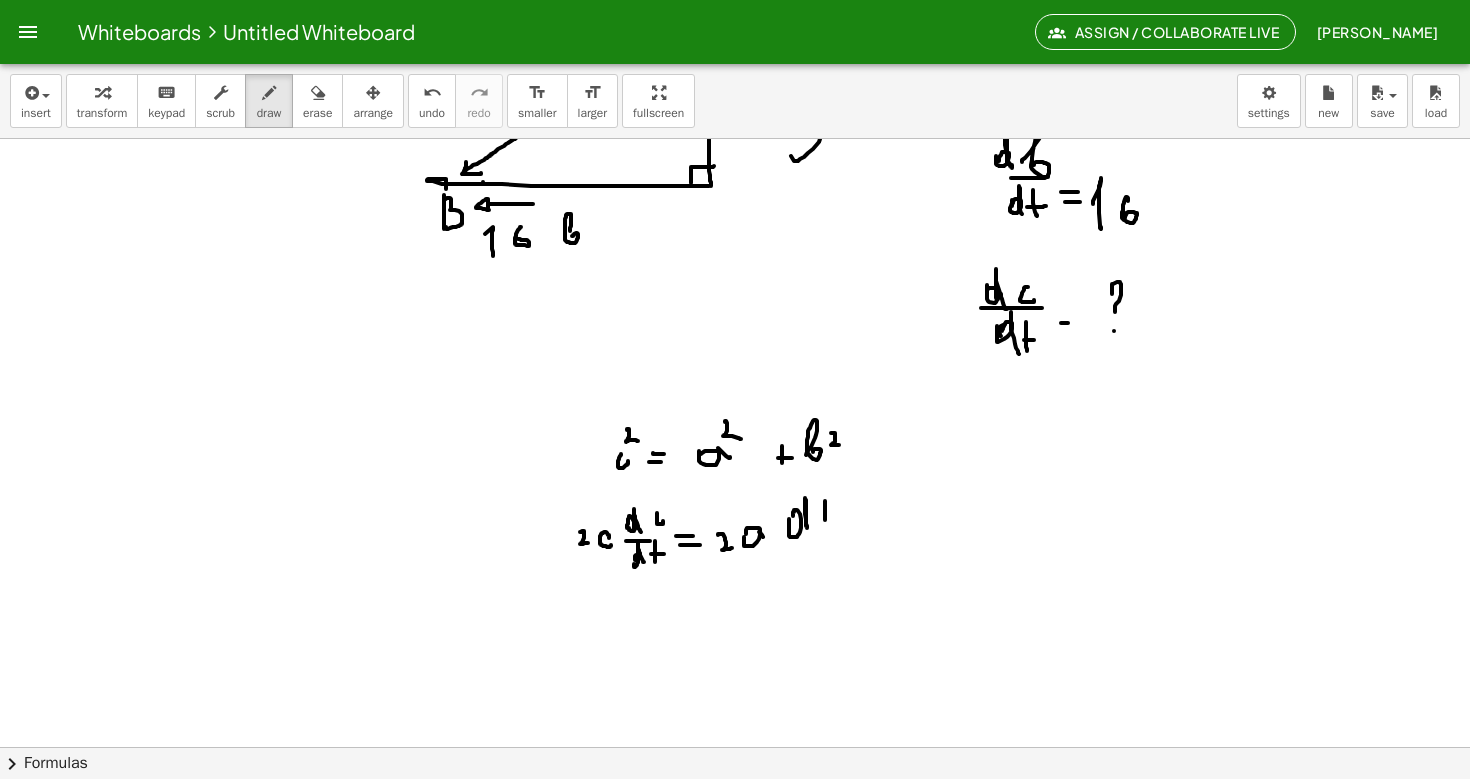drag, startPoint x: 825, startPoint y: 502, endPoint x: 825, endPoint y: 528, distance: 26 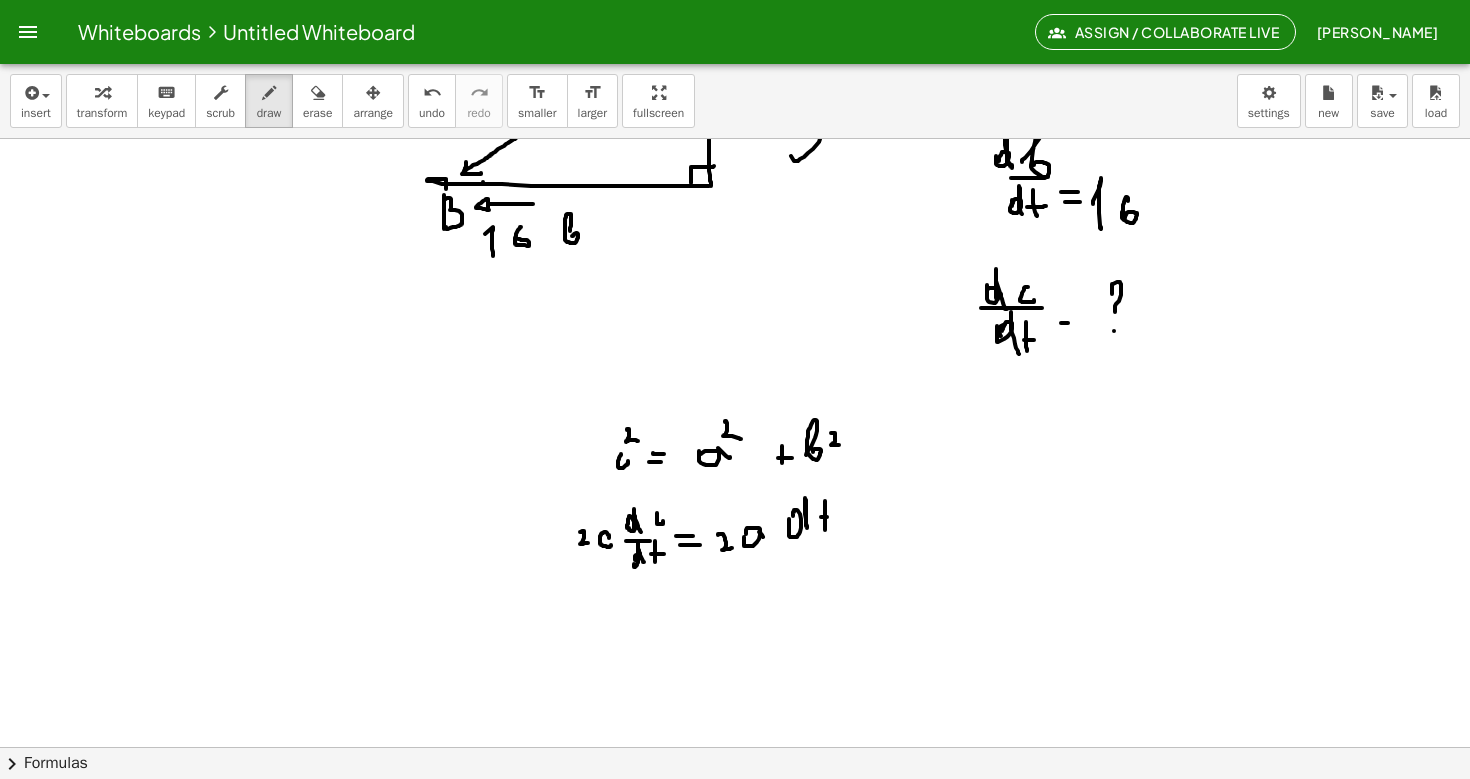 click at bounding box center [735, -790] 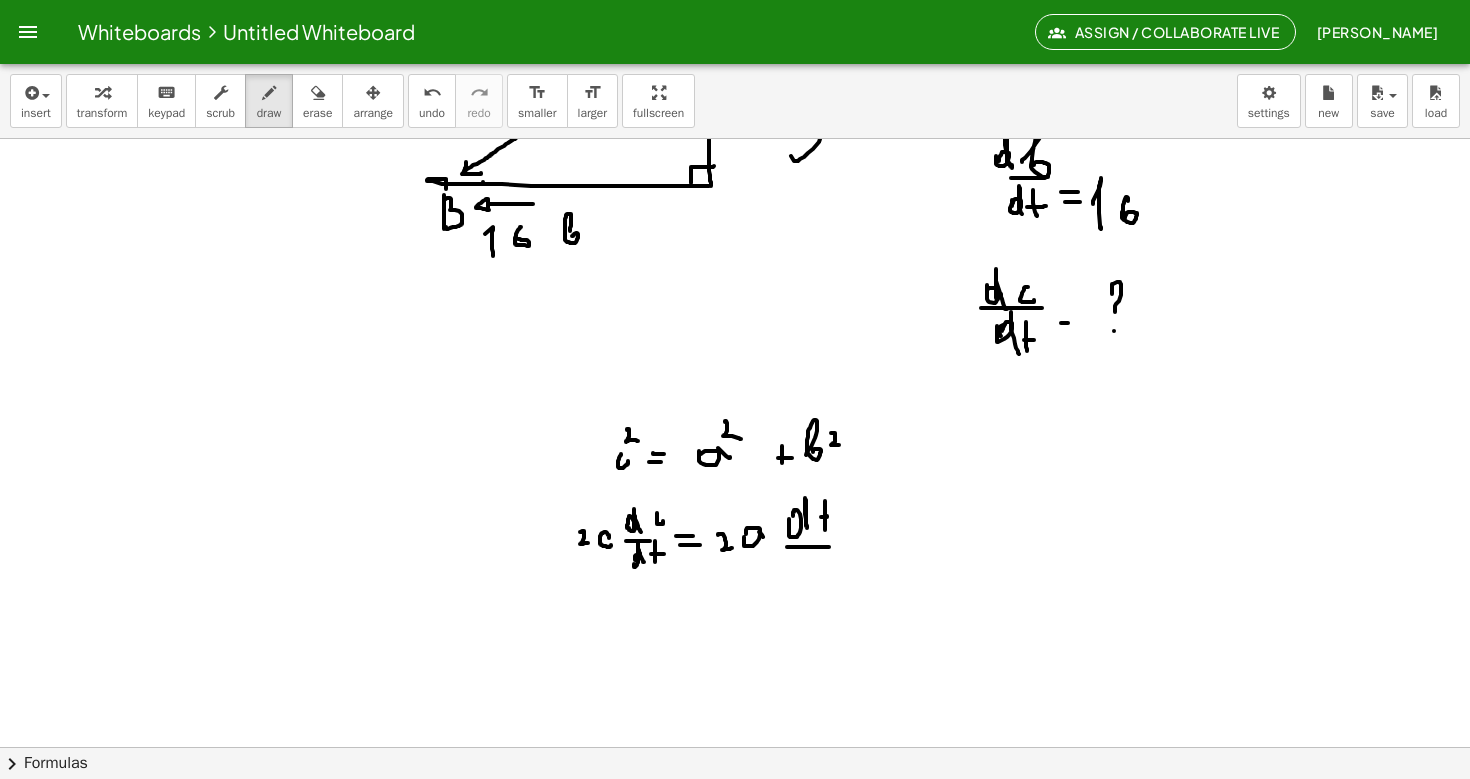drag, startPoint x: 787, startPoint y: 547, endPoint x: 827, endPoint y: 547, distance: 40 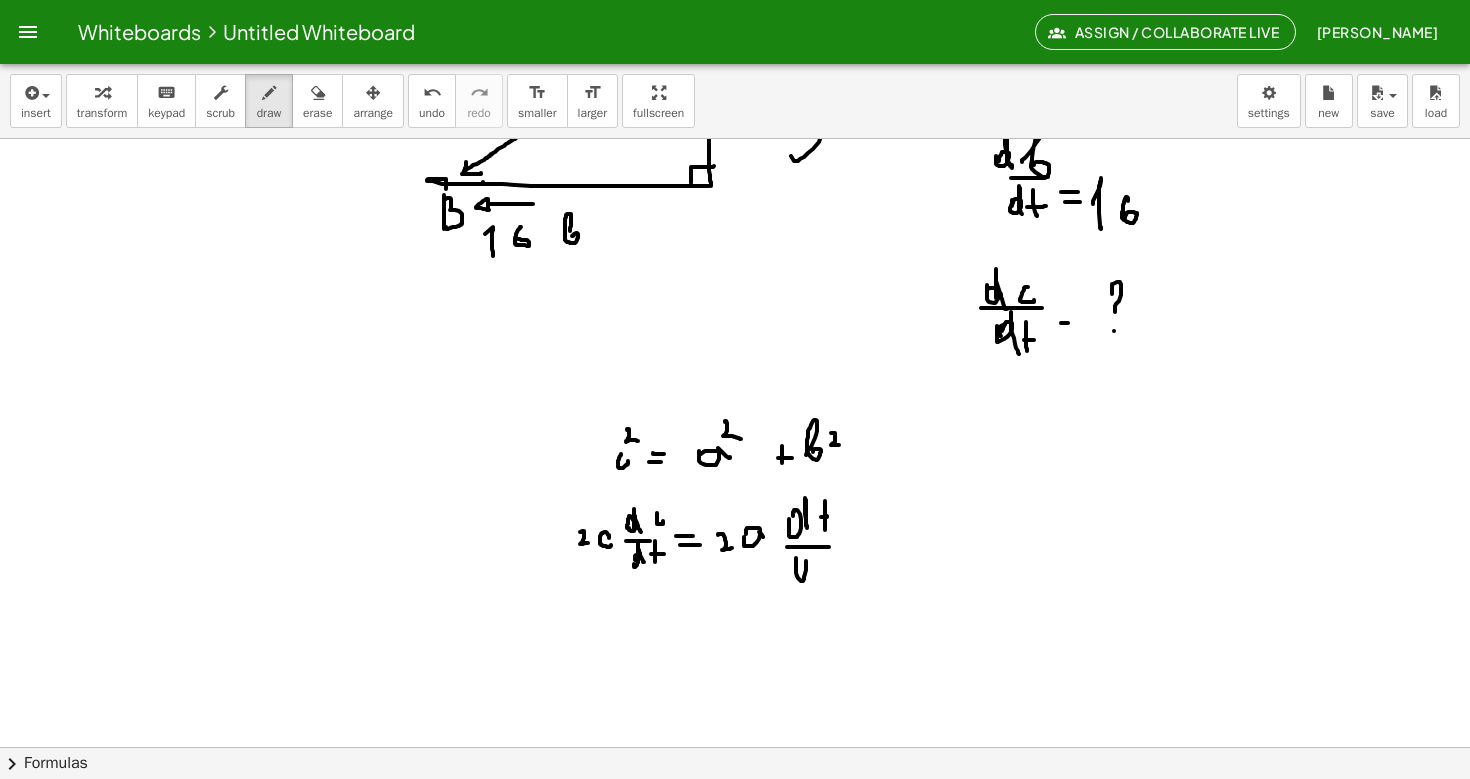 click at bounding box center [735, -790] 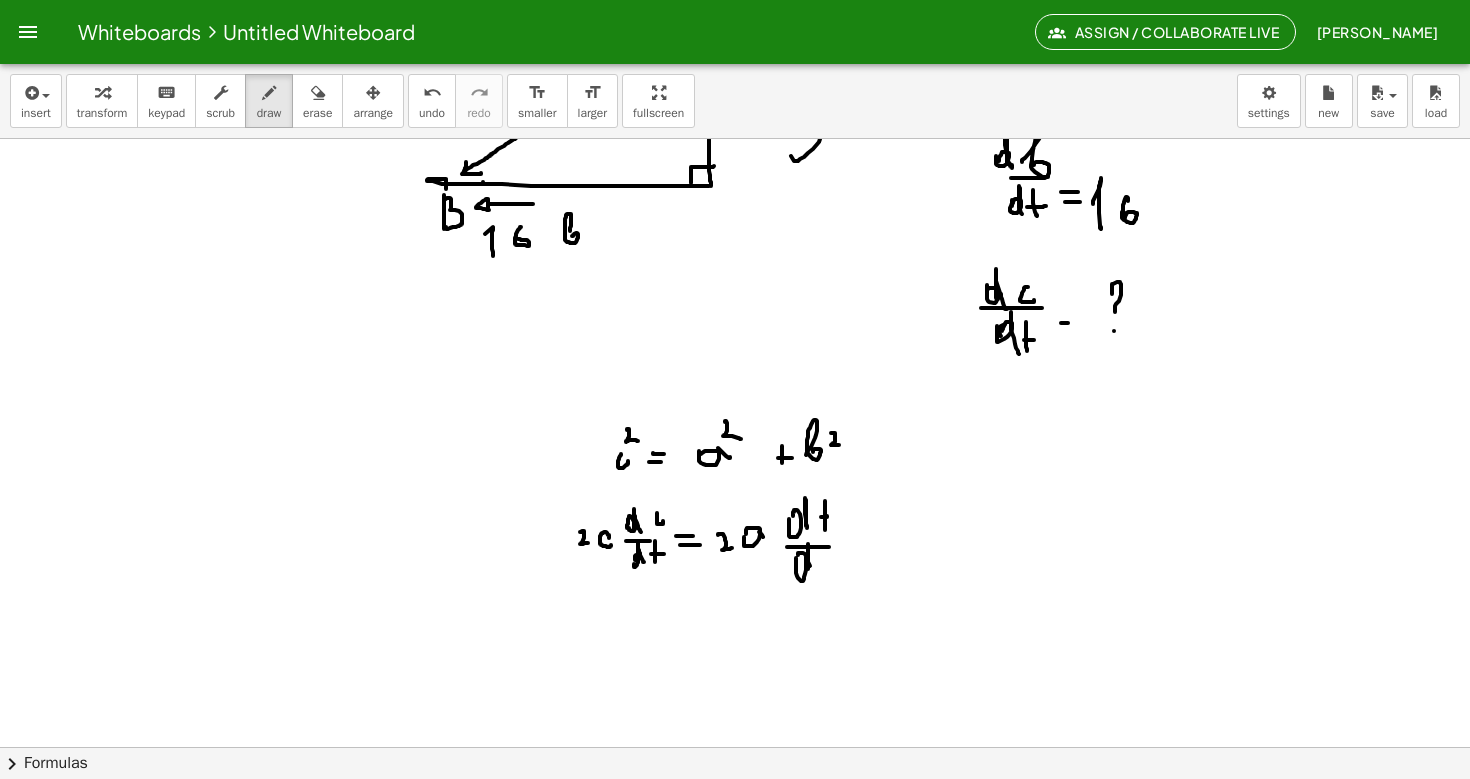 drag, startPoint x: 808, startPoint y: 569, endPoint x: 816, endPoint y: 578, distance: 12.0415945 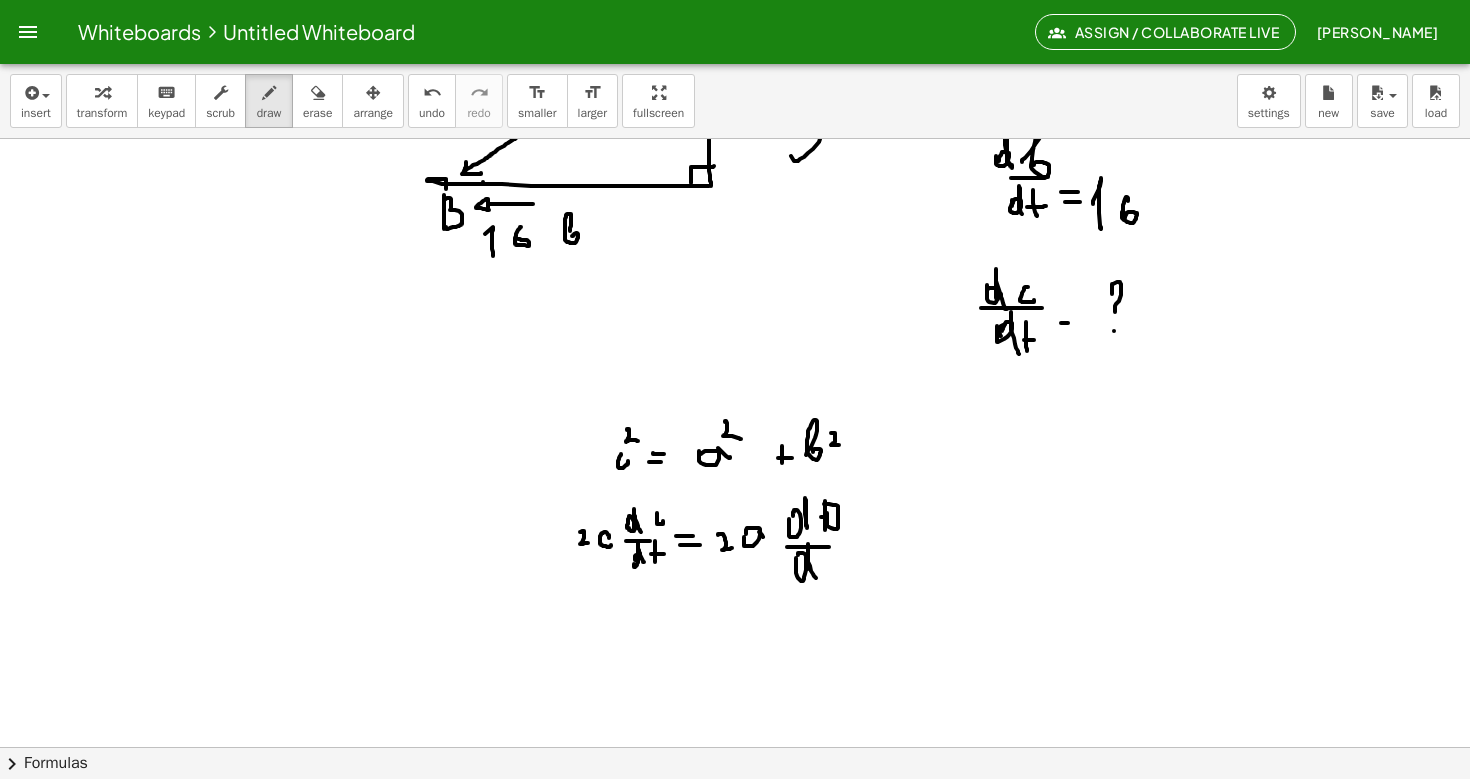 click at bounding box center (735, -790) 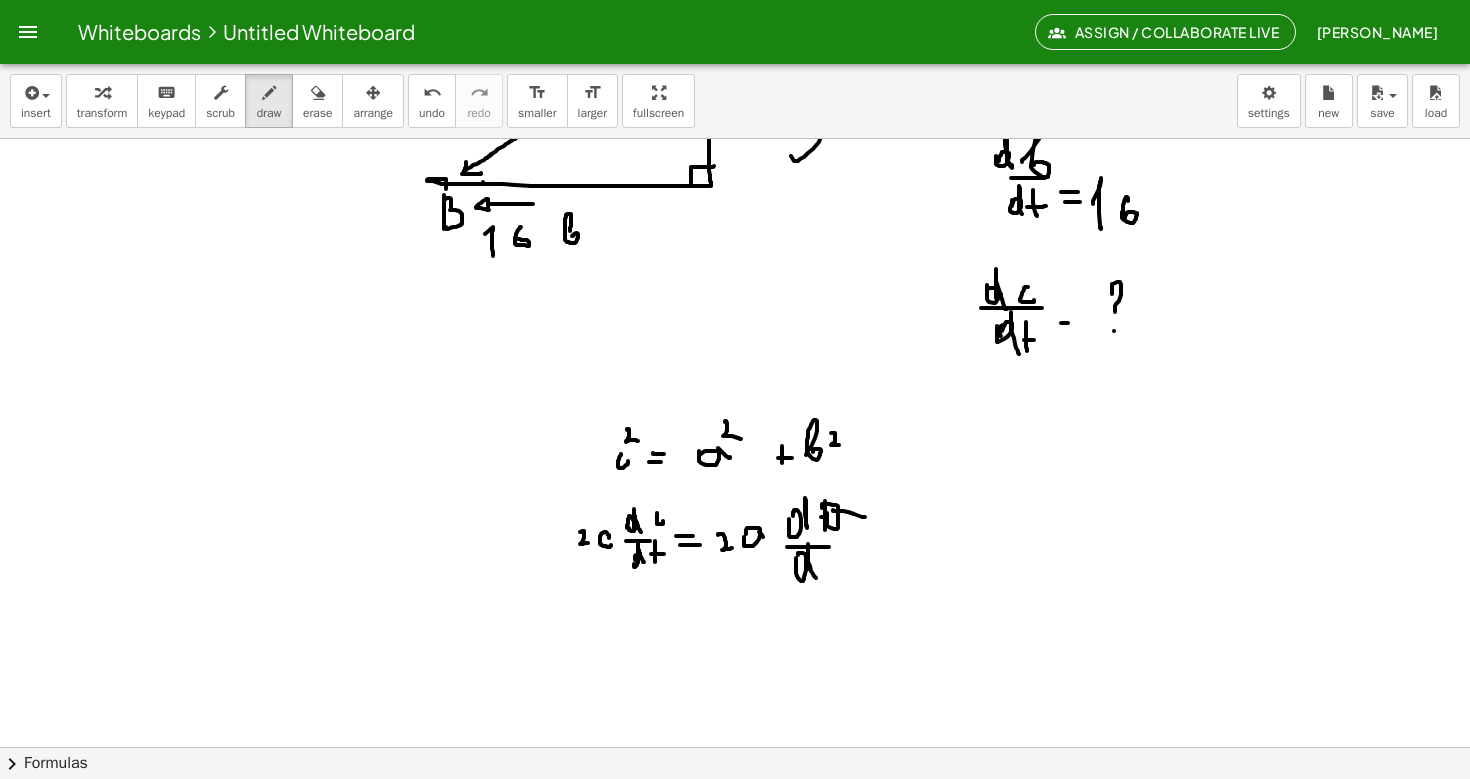 drag, startPoint x: 833, startPoint y: 510, endPoint x: 868, endPoint y: 517, distance: 35.69314 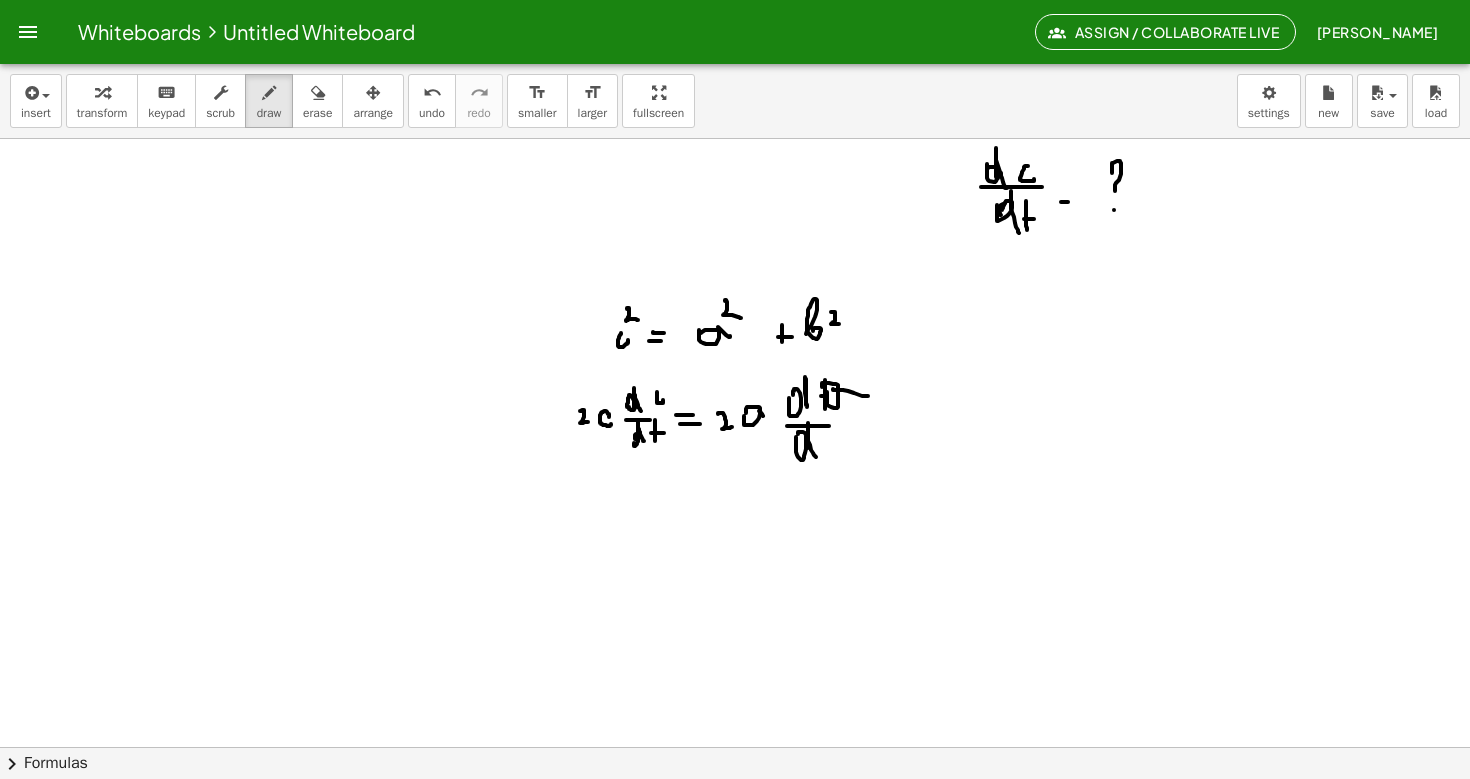 scroll, scrollTop: 2724, scrollLeft: 0, axis: vertical 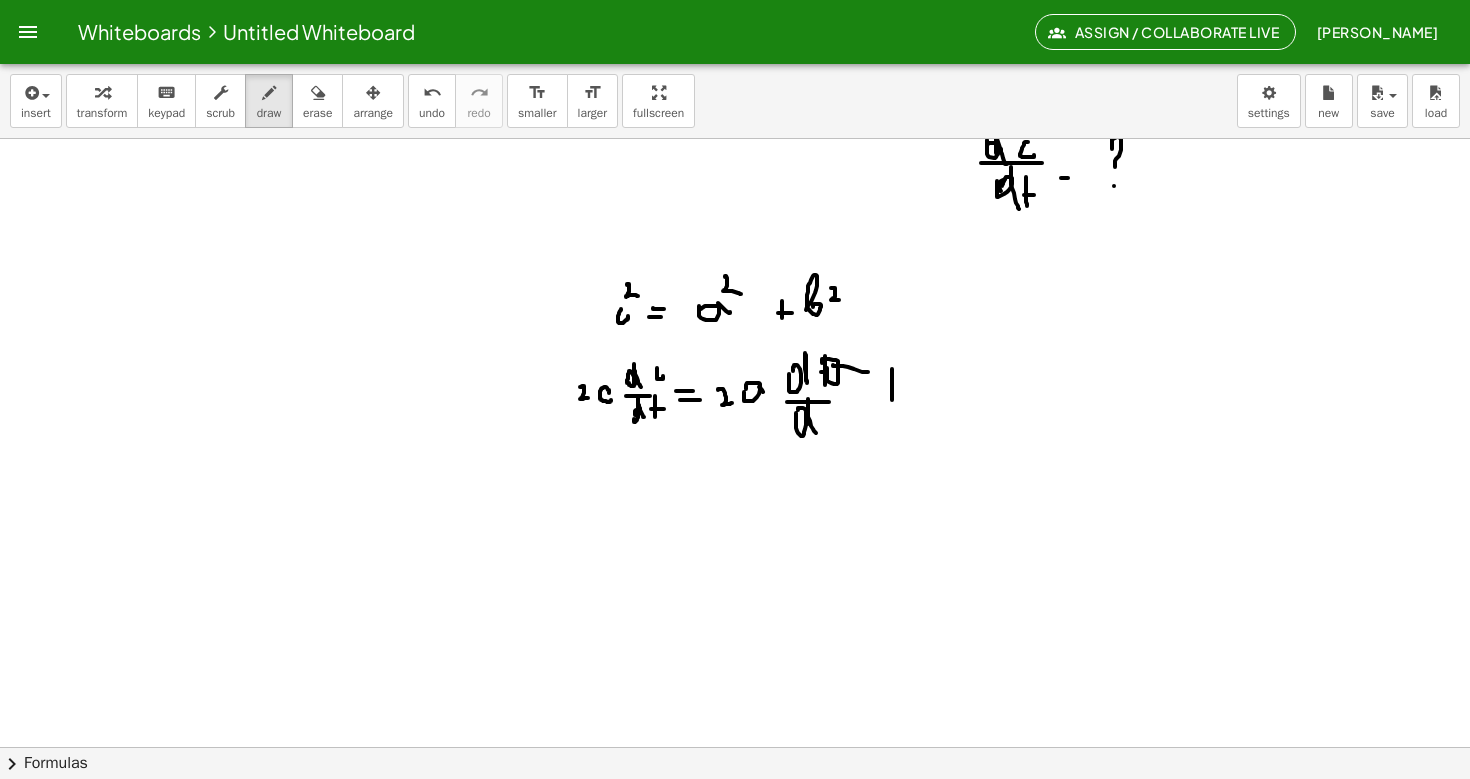 drag, startPoint x: 892, startPoint y: 369, endPoint x: 894, endPoint y: 413, distance: 44.04543 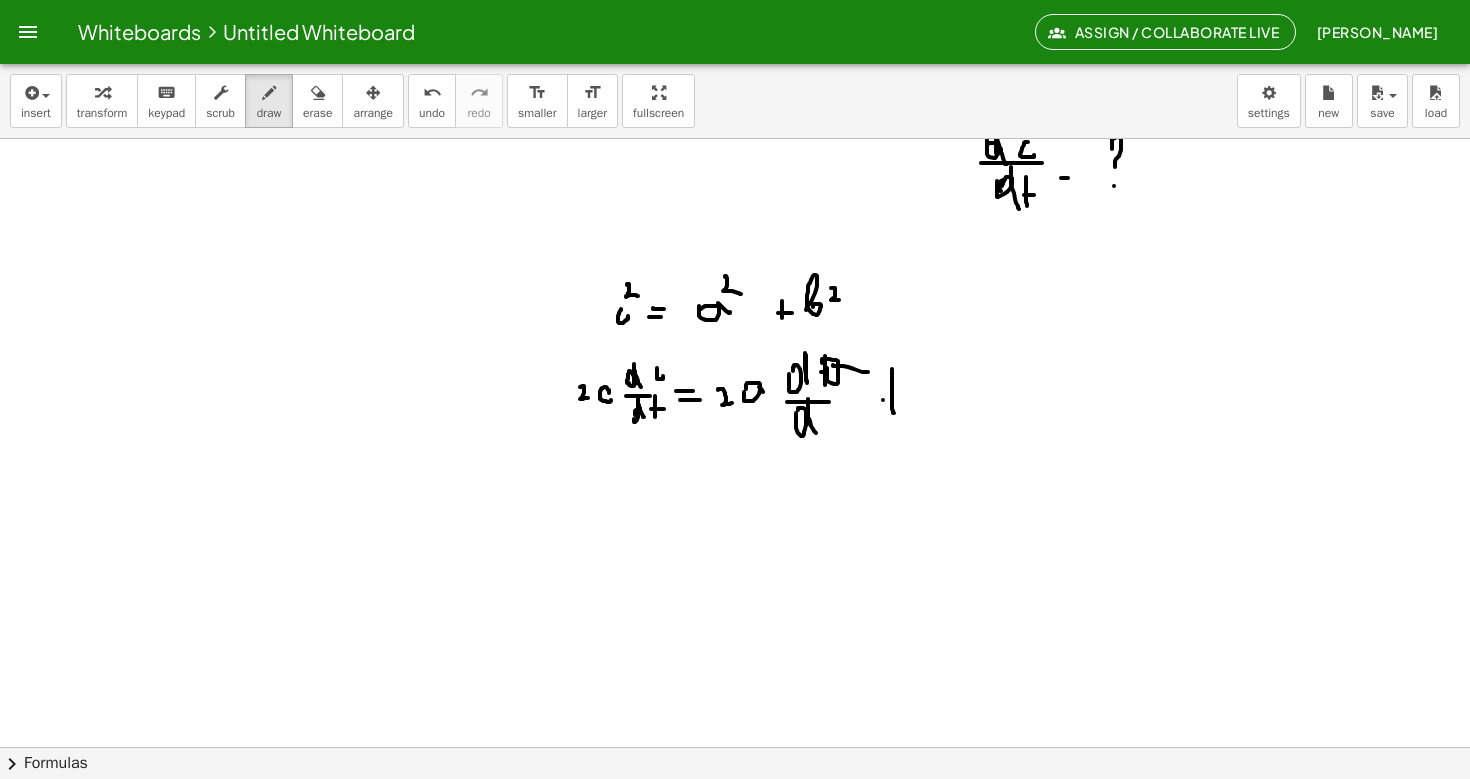 drag, startPoint x: 883, startPoint y: 400, endPoint x: 906, endPoint y: 400, distance: 23 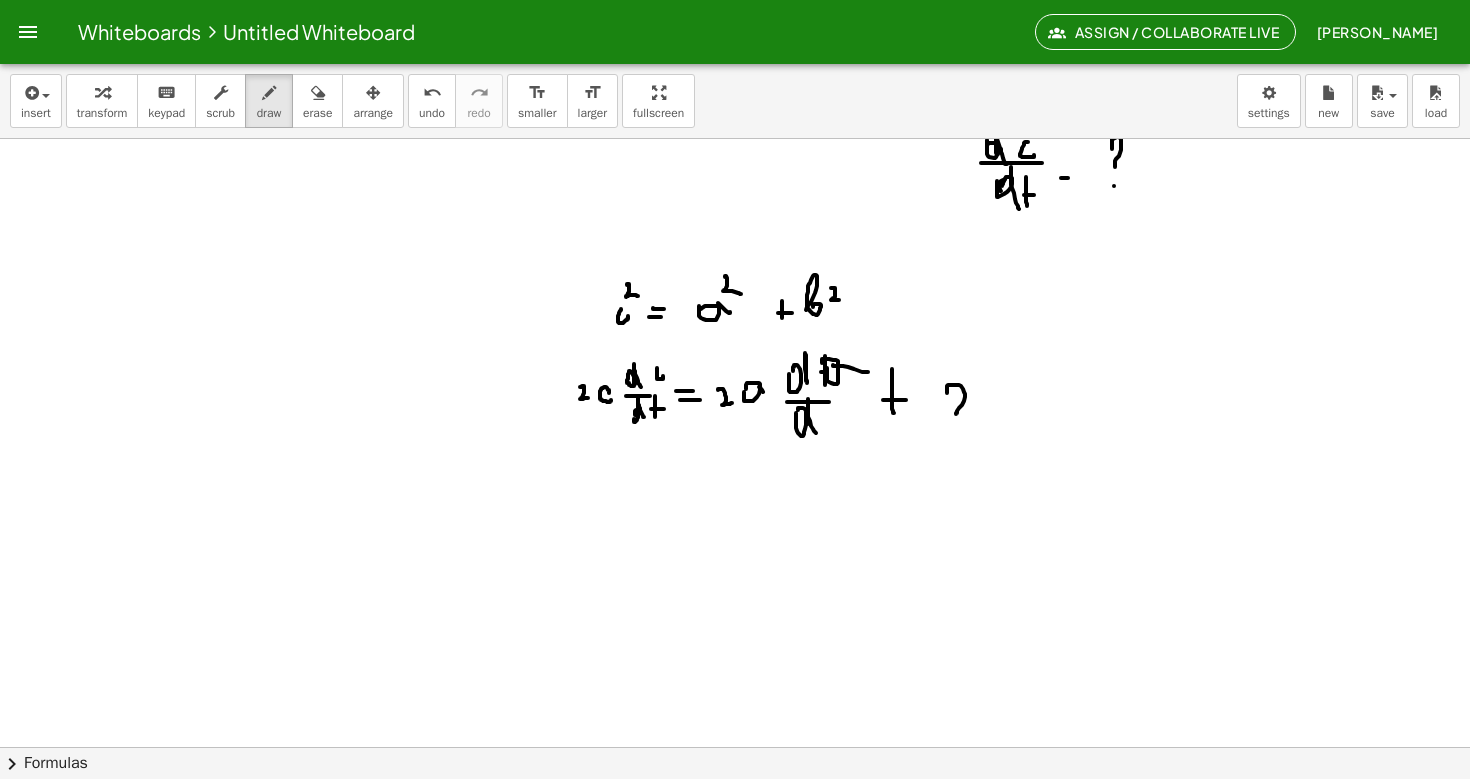 drag, startPoint x: 947, startPoint y: 393, endPoint x: 980, endPoint y: 414, distance: 39.115215 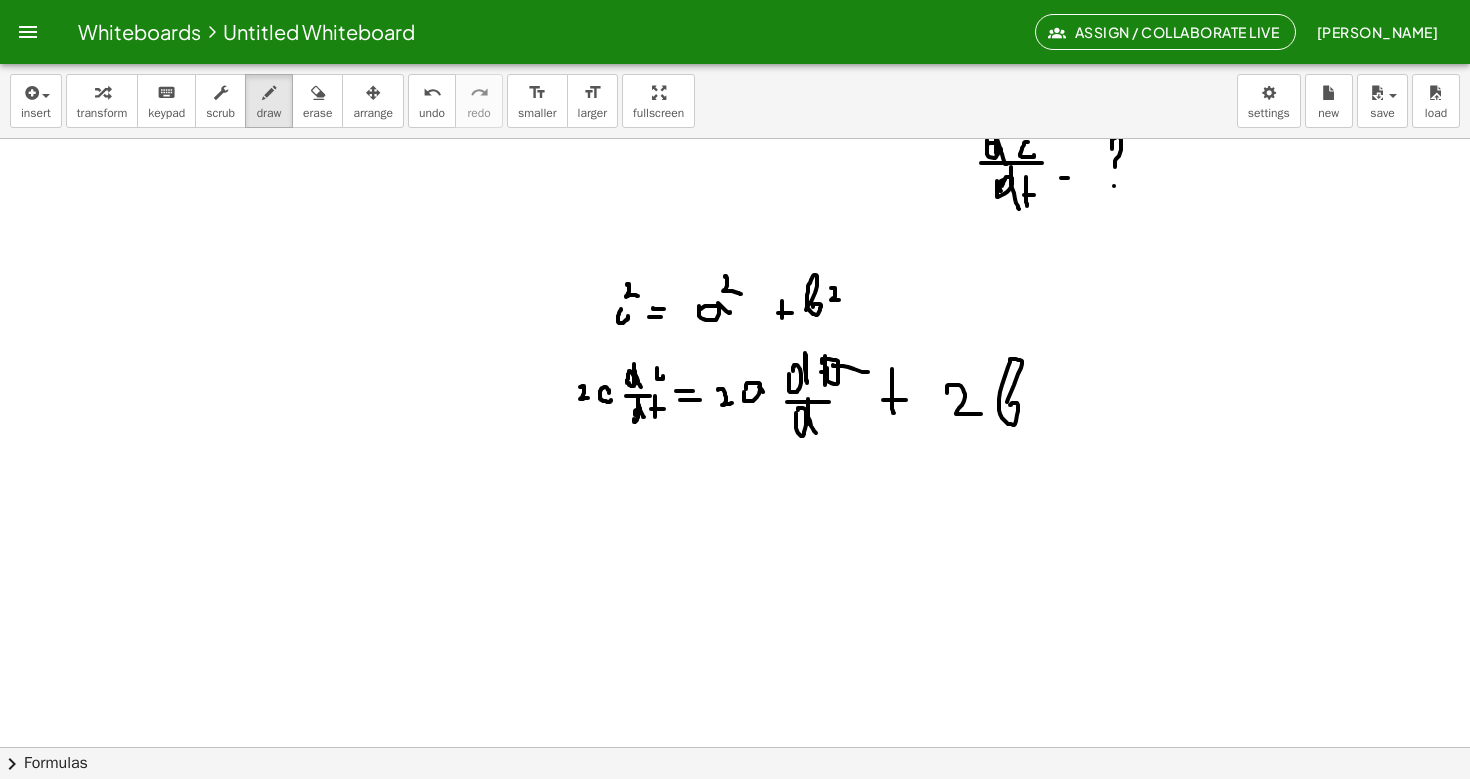 click at bounding box center [735, -761] 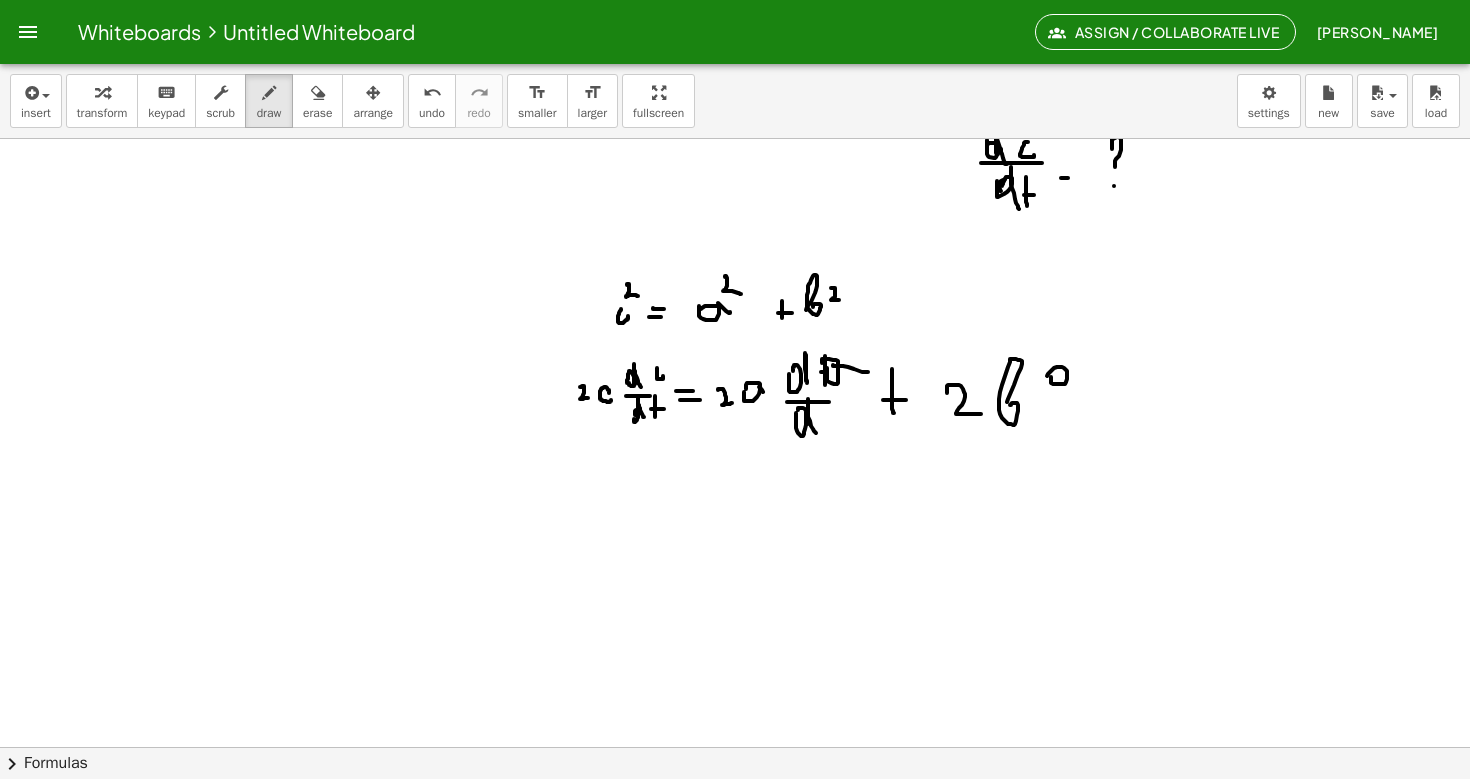 click at bounding box center (735, -761) 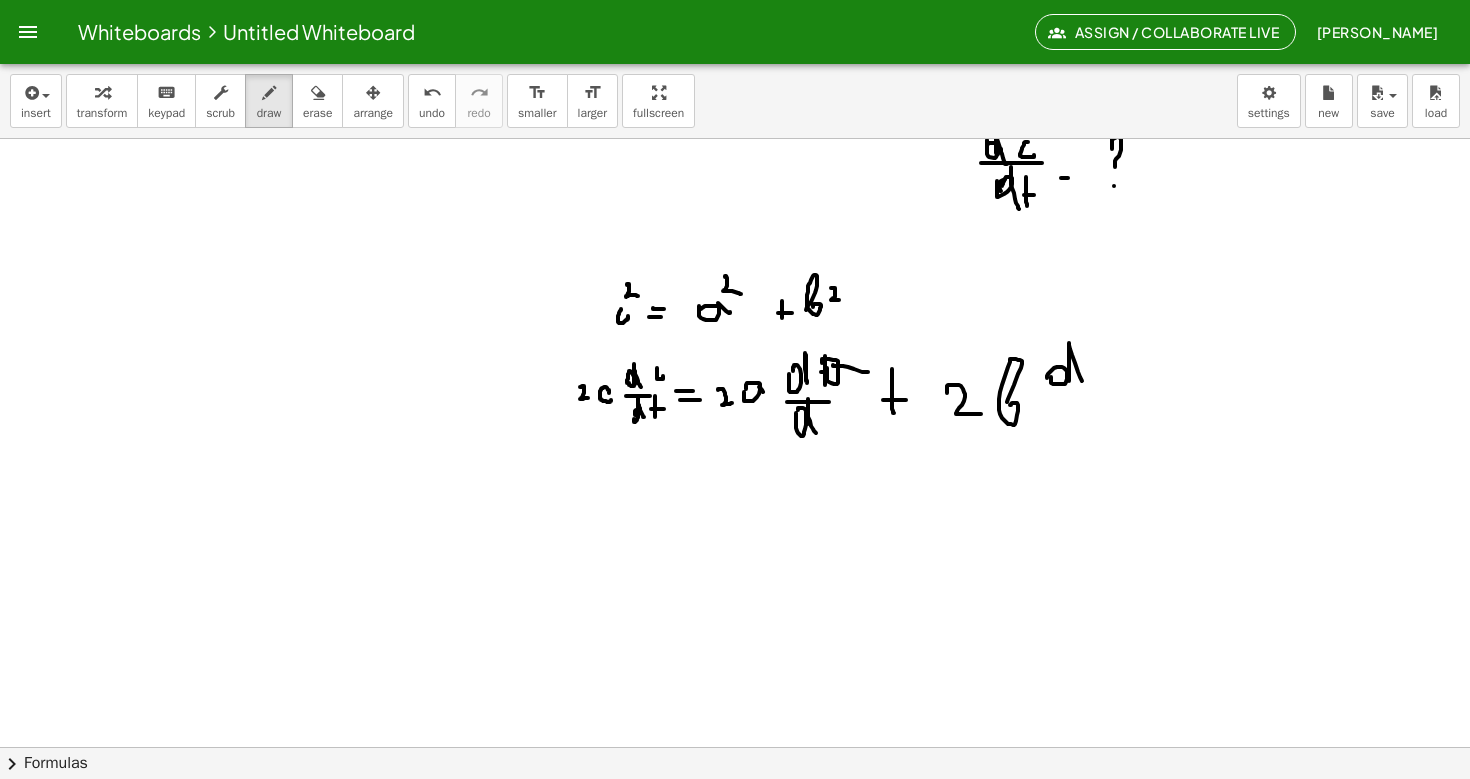 drag, startPoint x: 1069, startPoint y: 381, endPoint x: 1084, endPoint y: 385, distance: 15.524175 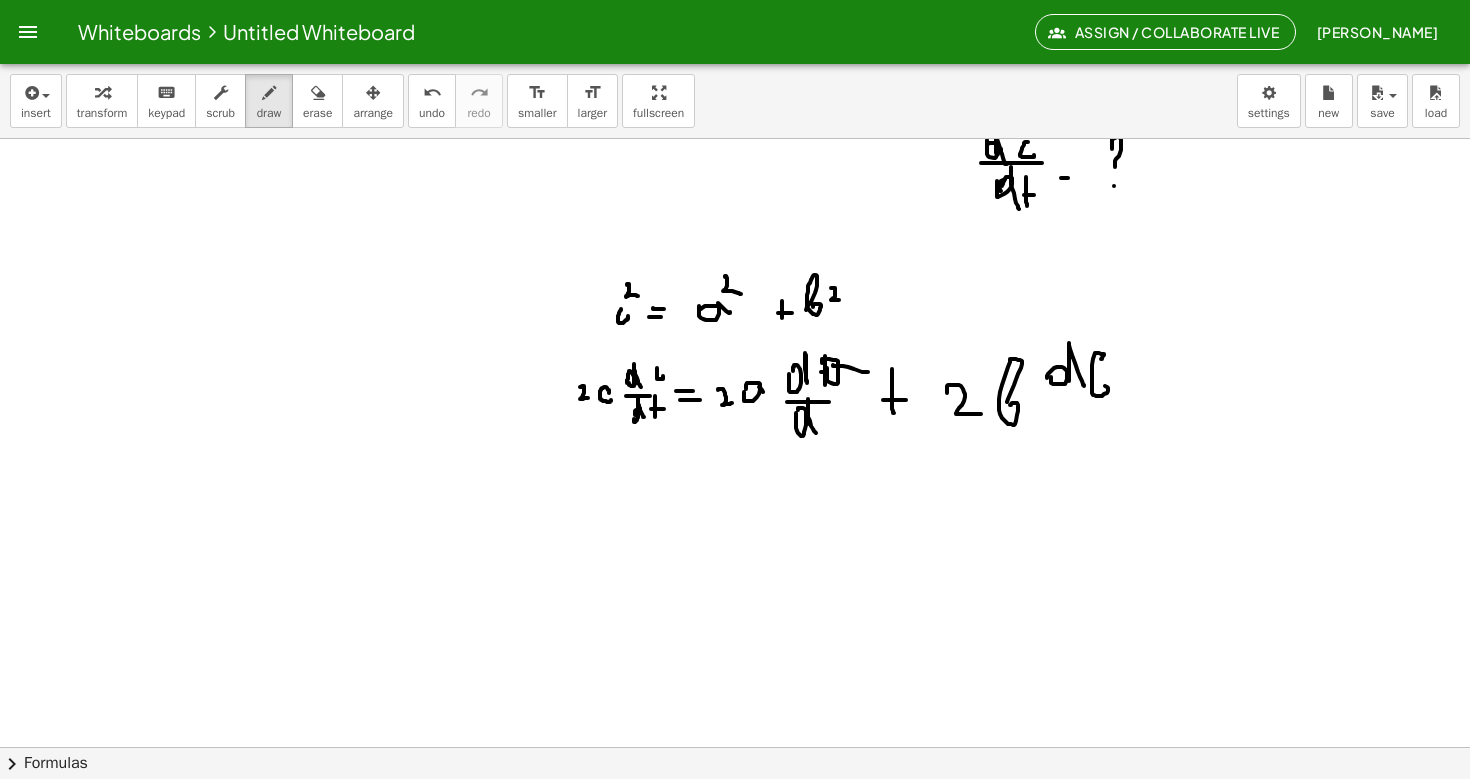 drag, startPoint x: 1101, startPoint y: 359, endPoint x: 1094, endPoint y: 386, distance: 27.89265 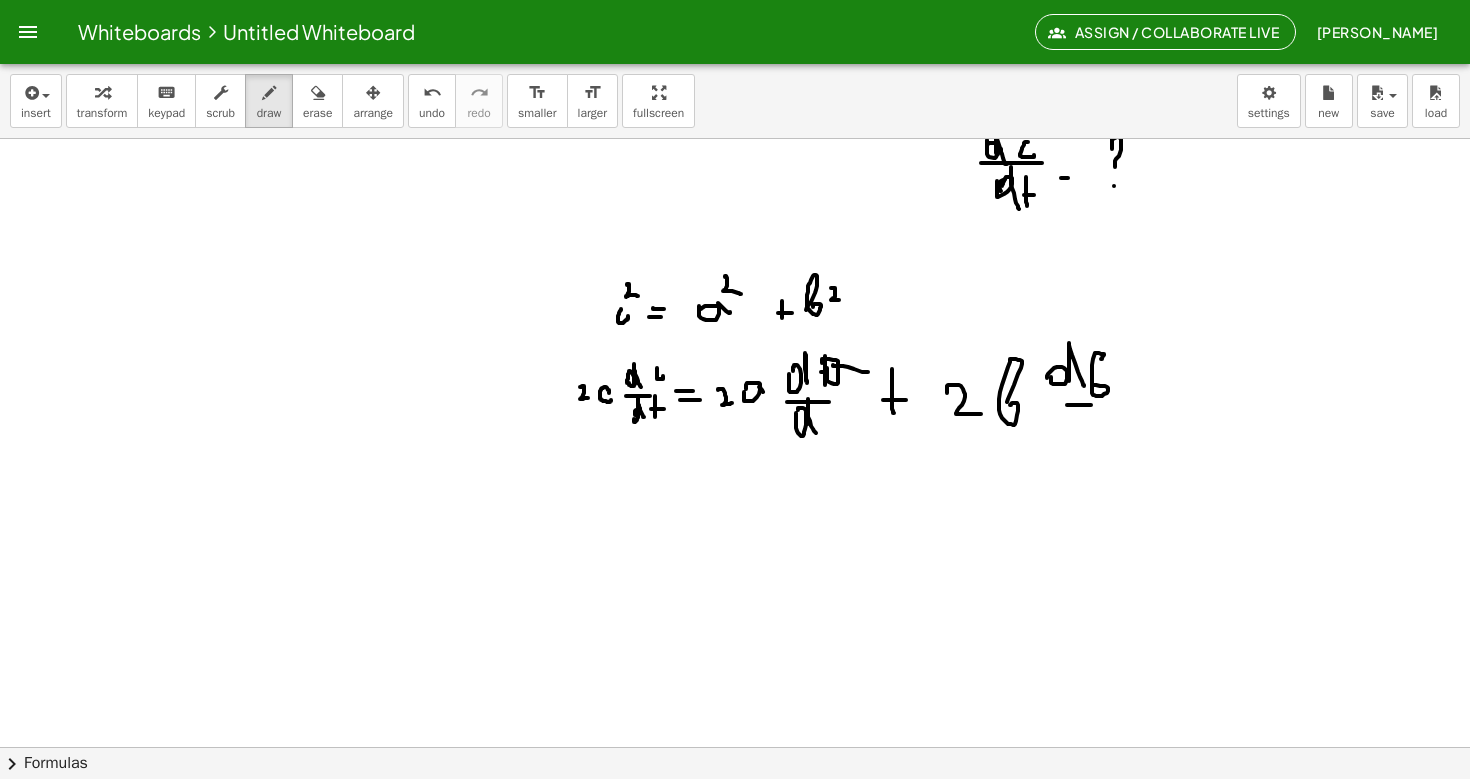 drag, startPoint x: 1067, startPoint y: 405, endPoint x: 1106, endPoint y: 405, distance: 39 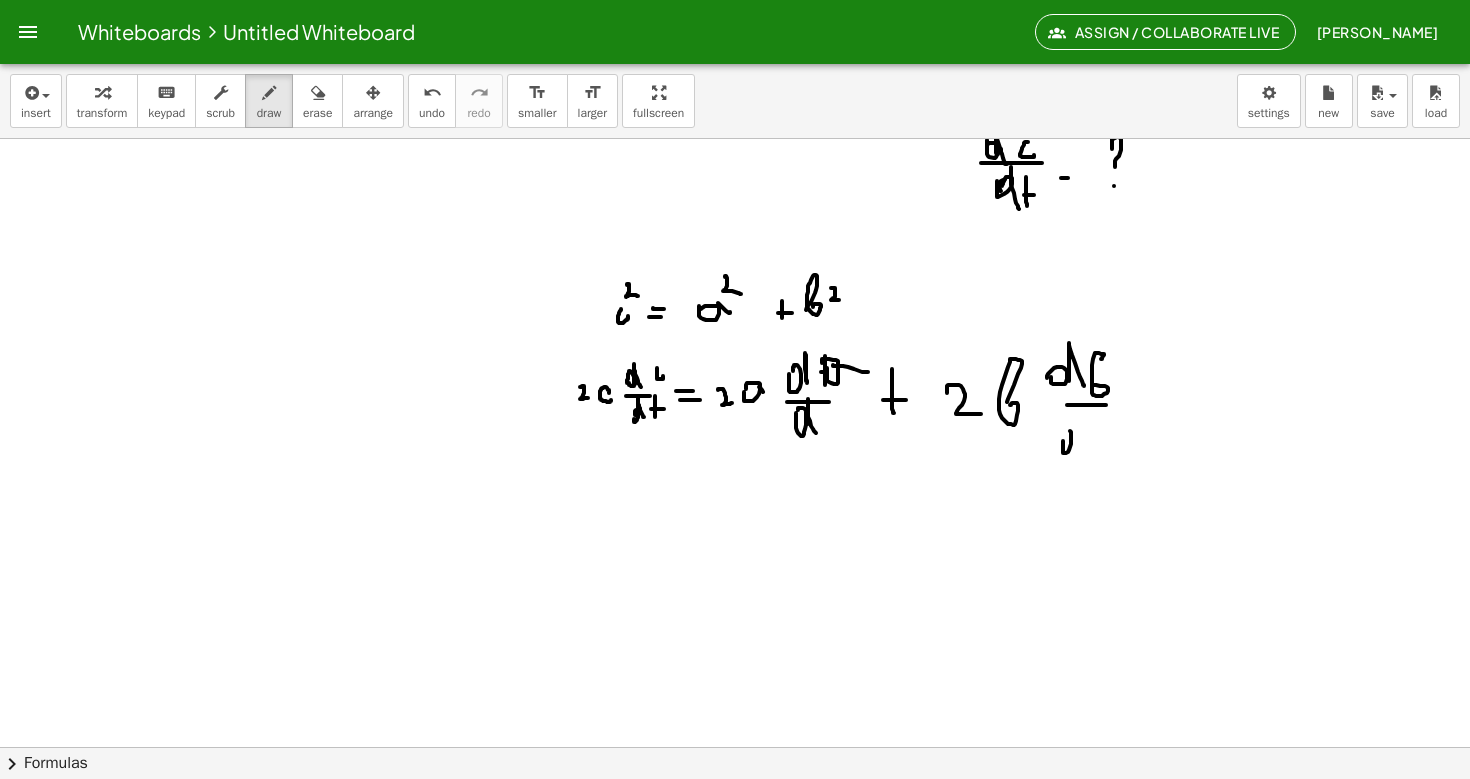 click at bounding box center [735, -761] 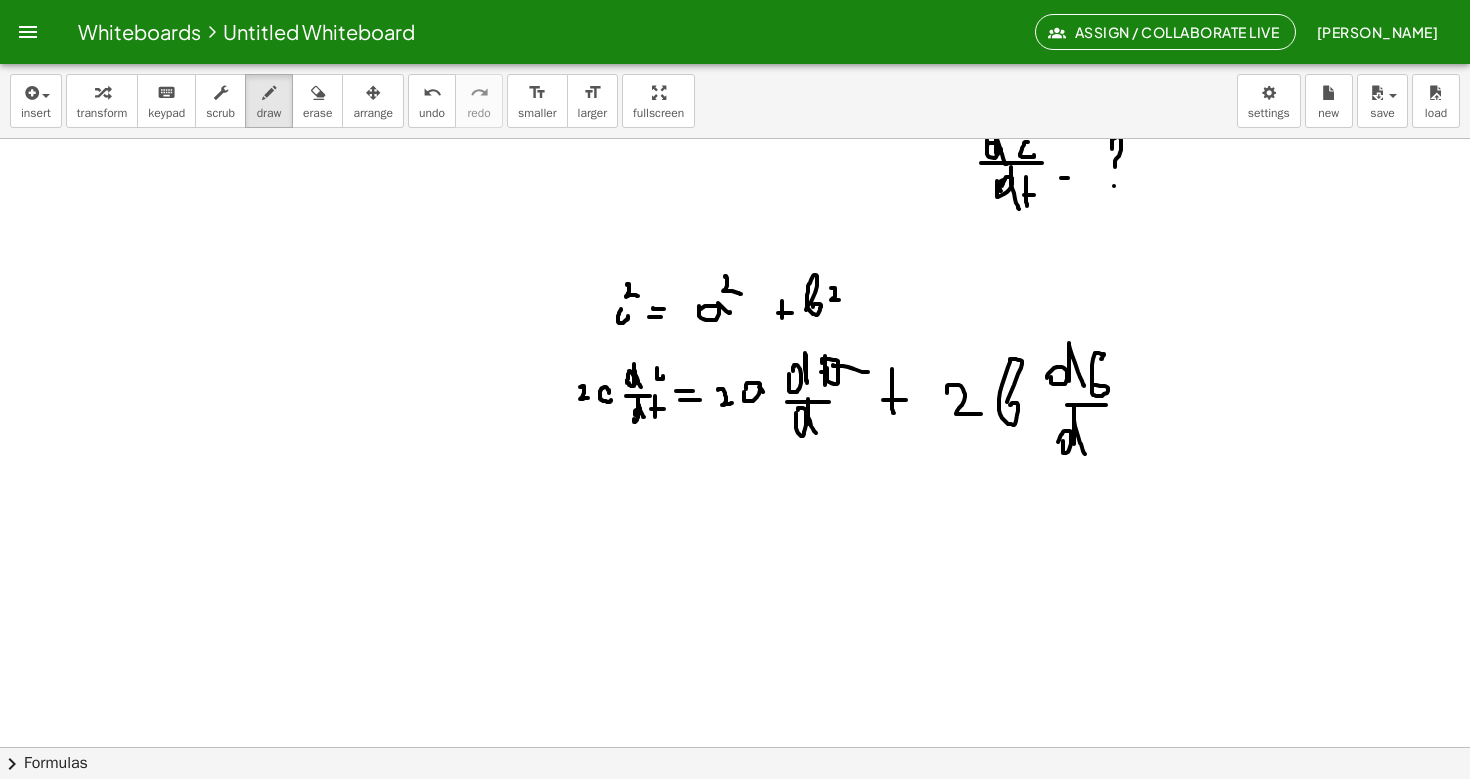 drag, startPoint x: 1074, startPoint y: 444, endPoint x: 1087, endPoint y: 456, distance: 17.691807 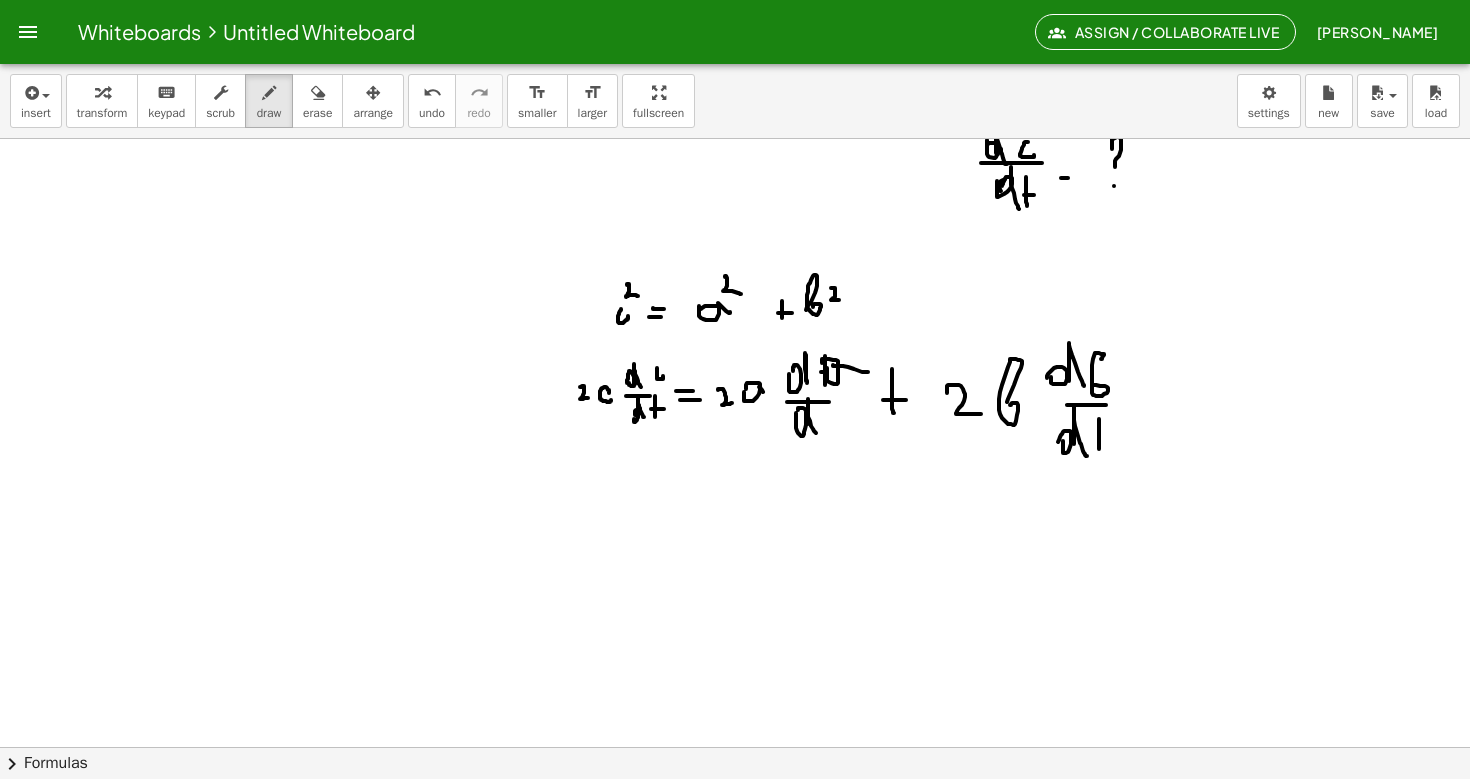 drag, startPoint x: 1099, startPoint y: 419, endPoint x: 1099, endPoint y: 449, distance: 30 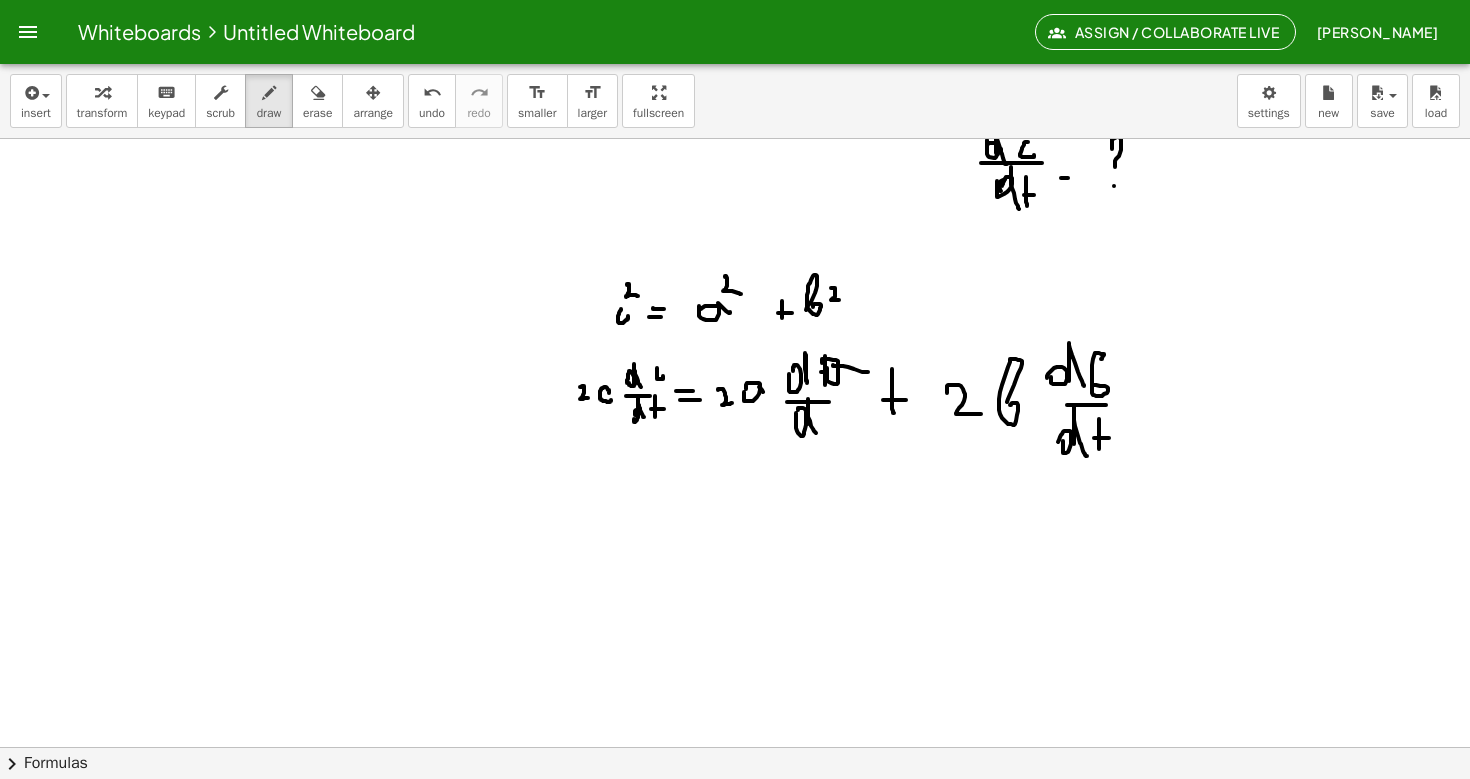 drag, startPoint x: 1094, startPoint y: 438, endPoint x: 1109, endPoint y: 438, distance: 15 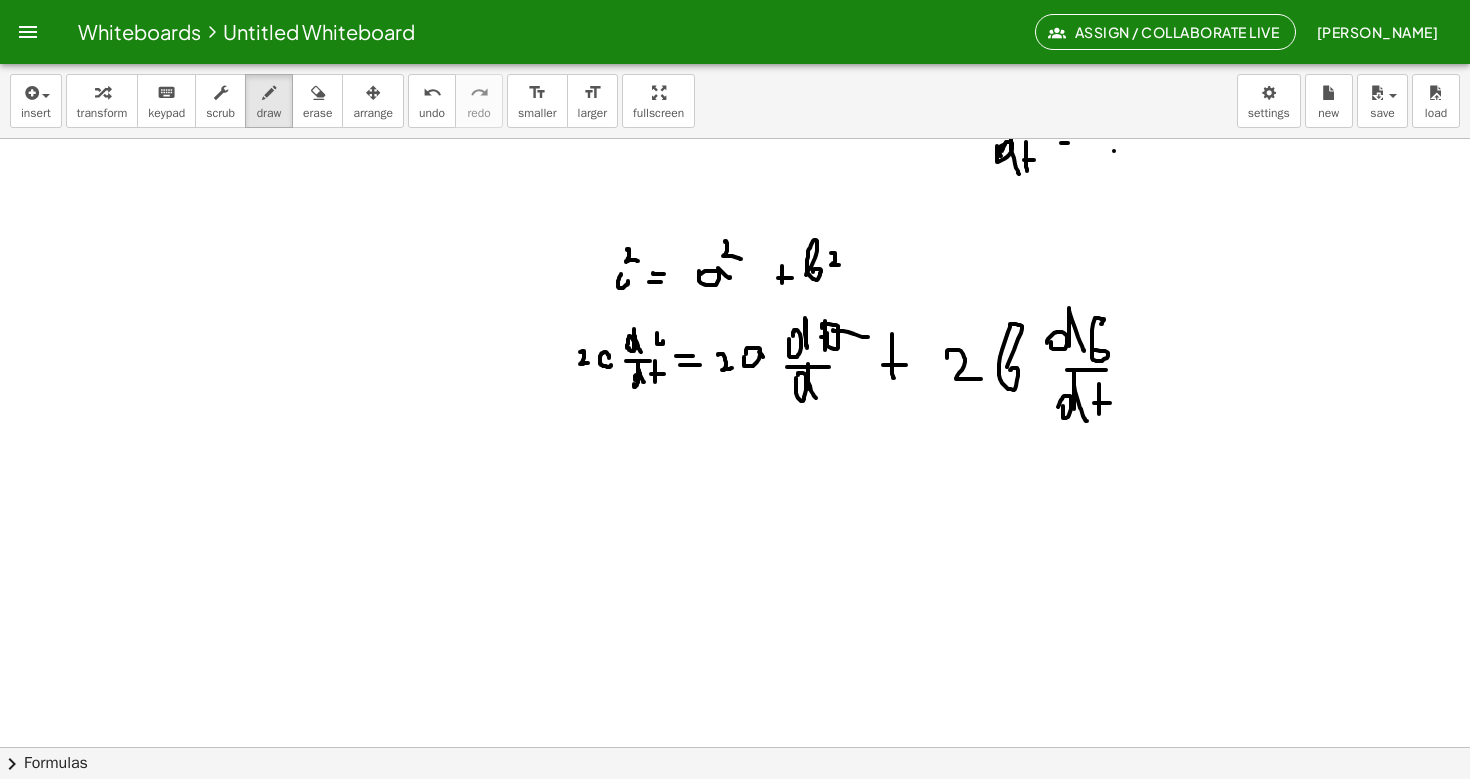 scroll, scrollTop: 2765, scrollLeft: 0, axis: vertical 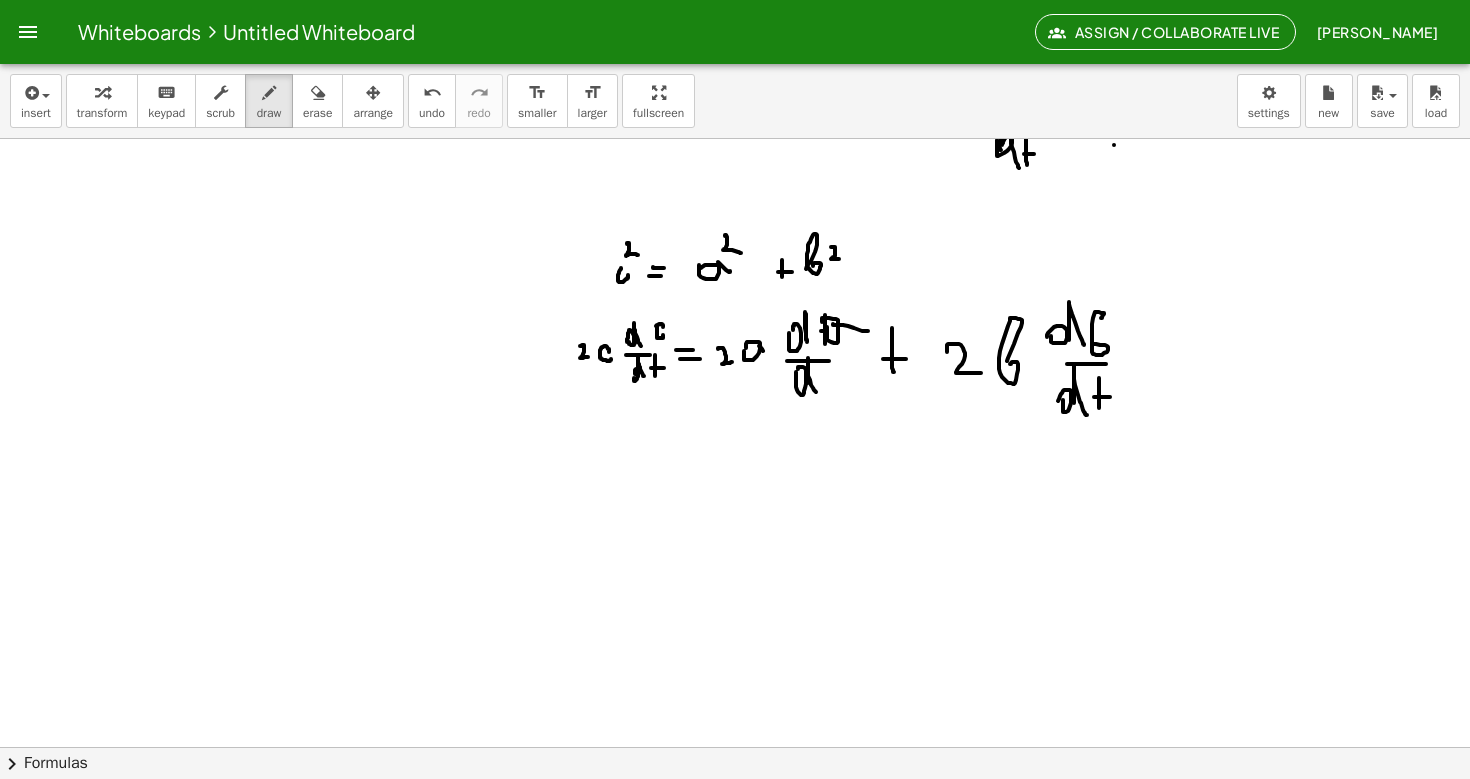 click at bounding box center [735, -802] 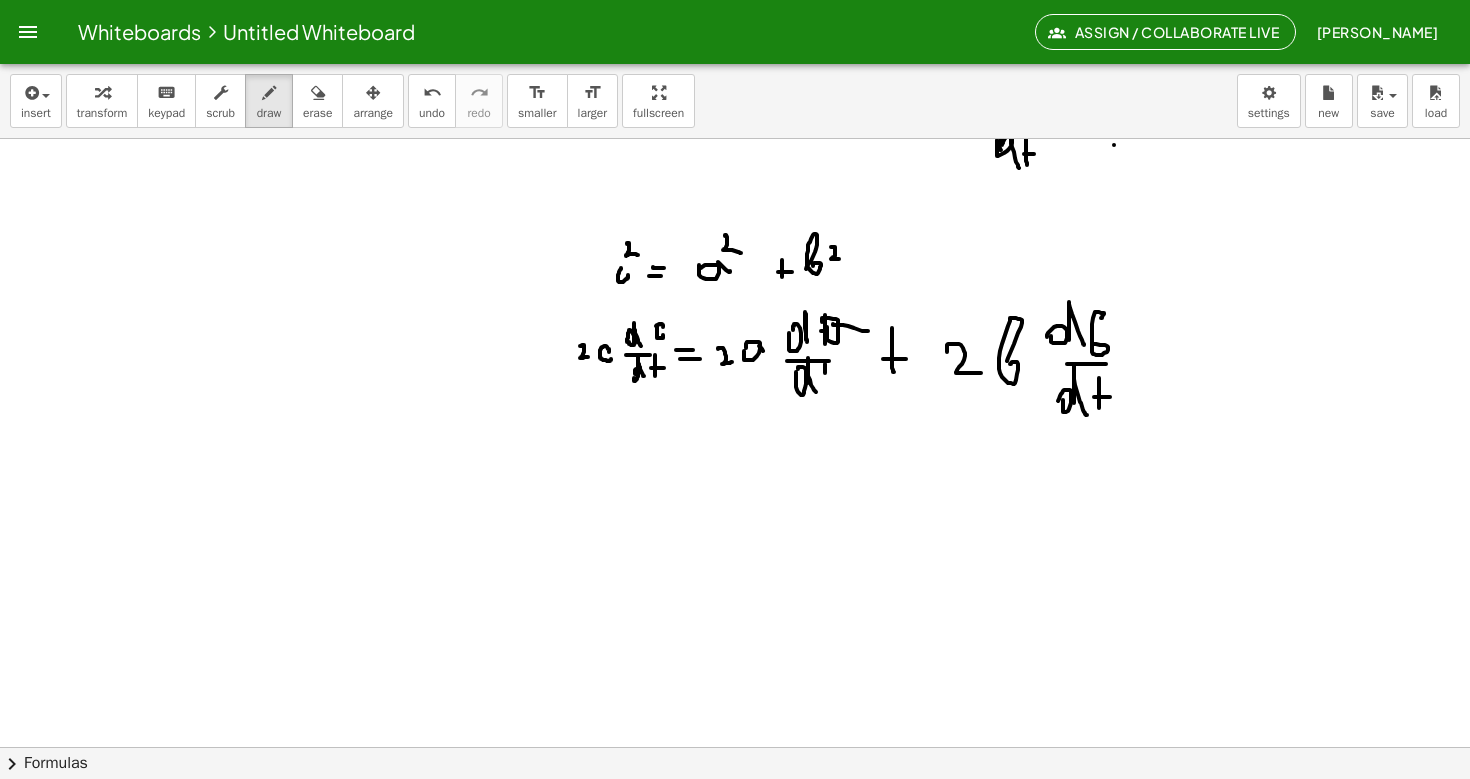 drag, startPoint x: 825, startPoint y: 364, endPoint x: 825, endPoint y: 393, distance: 29 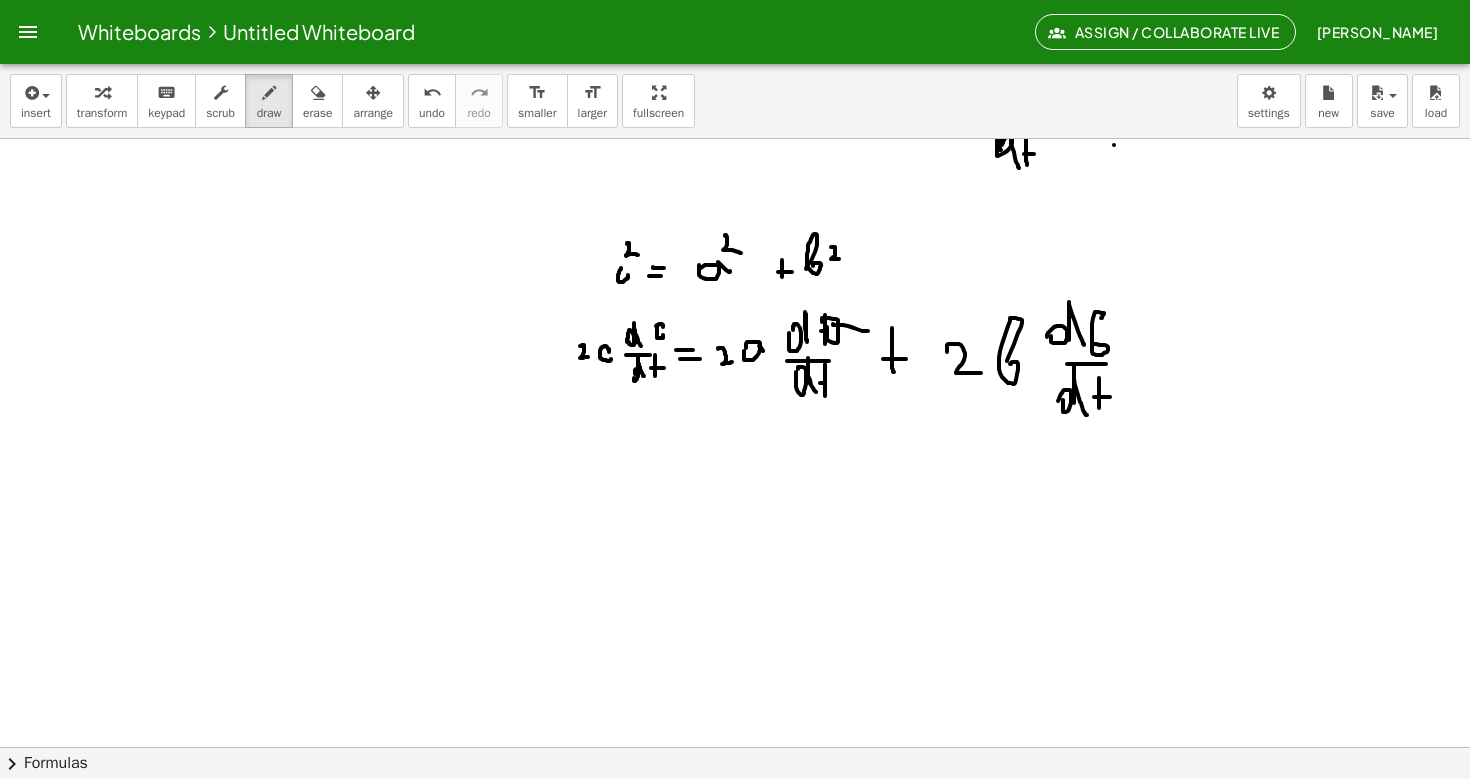click at bounding box center (735, -802) 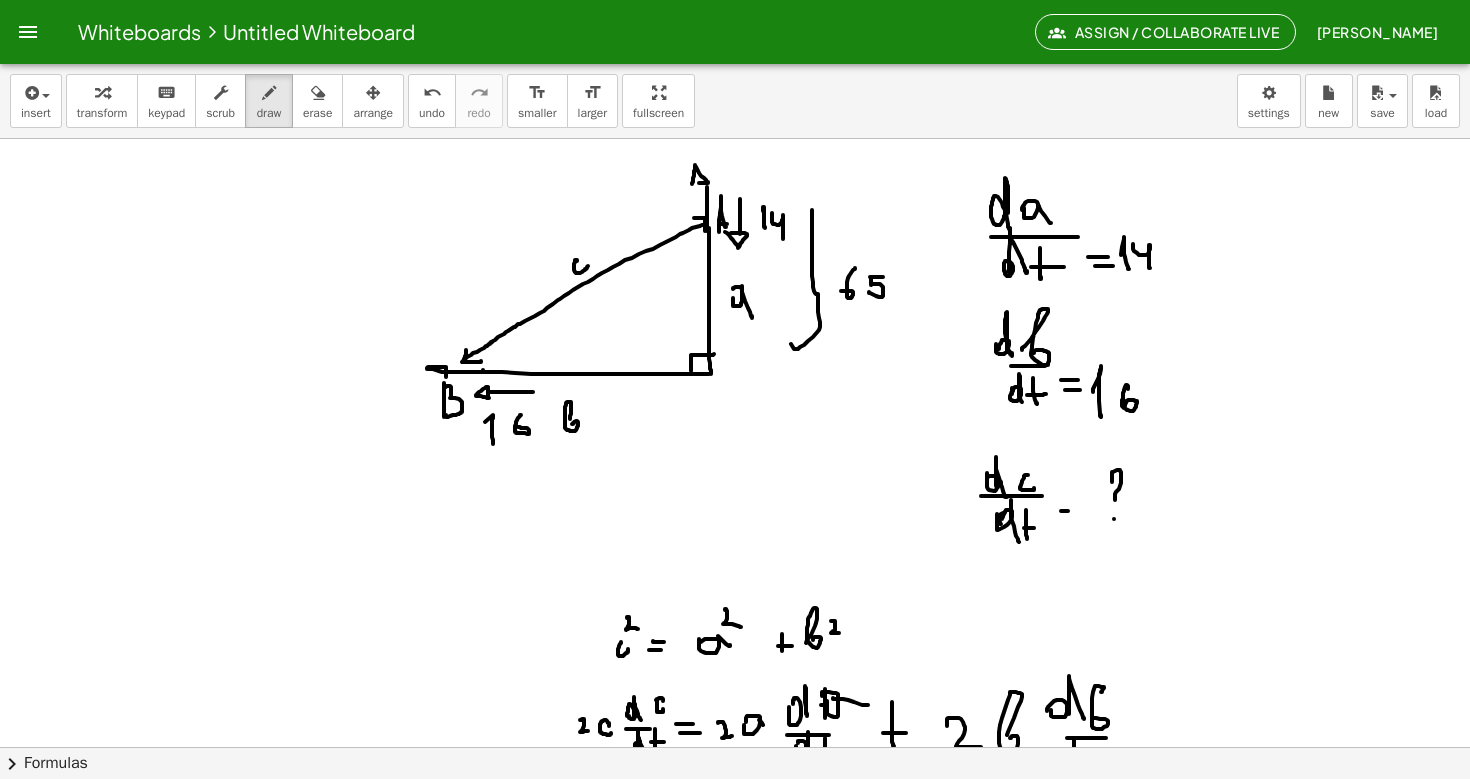 scroll, scrollTop: 2383, scrollLeft: 0, axis: vertical 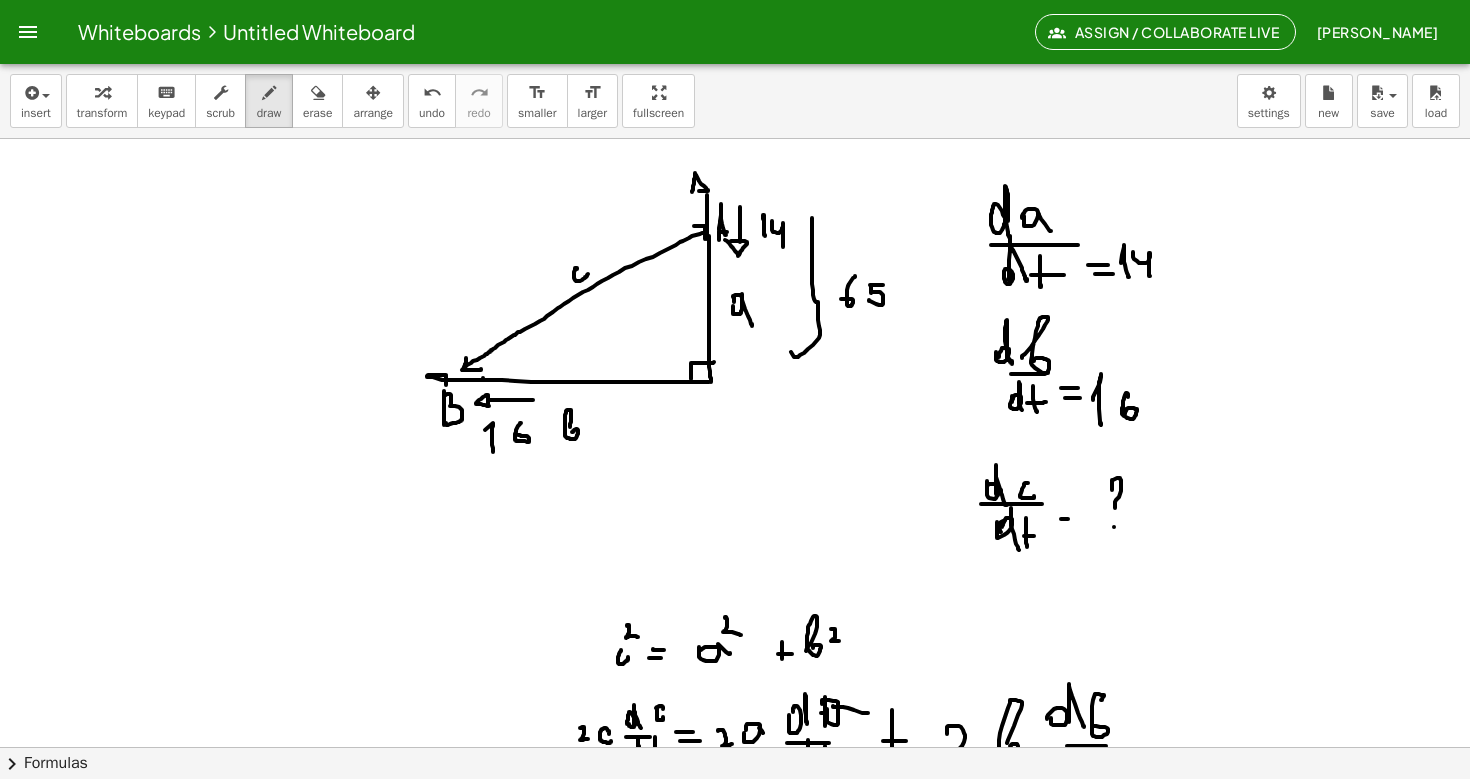 click at bounding box center [735, -420] 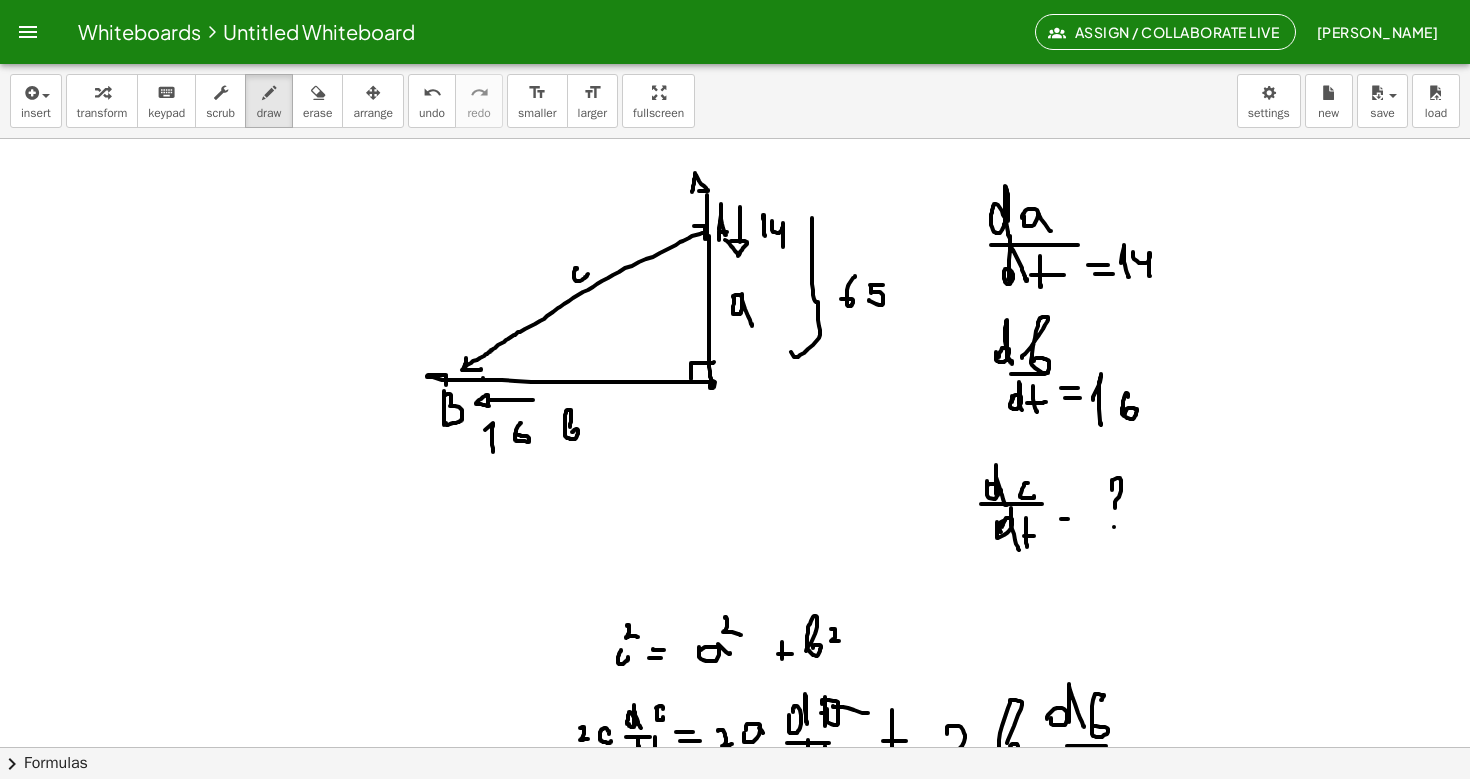 click at bounding box center (735, -420) 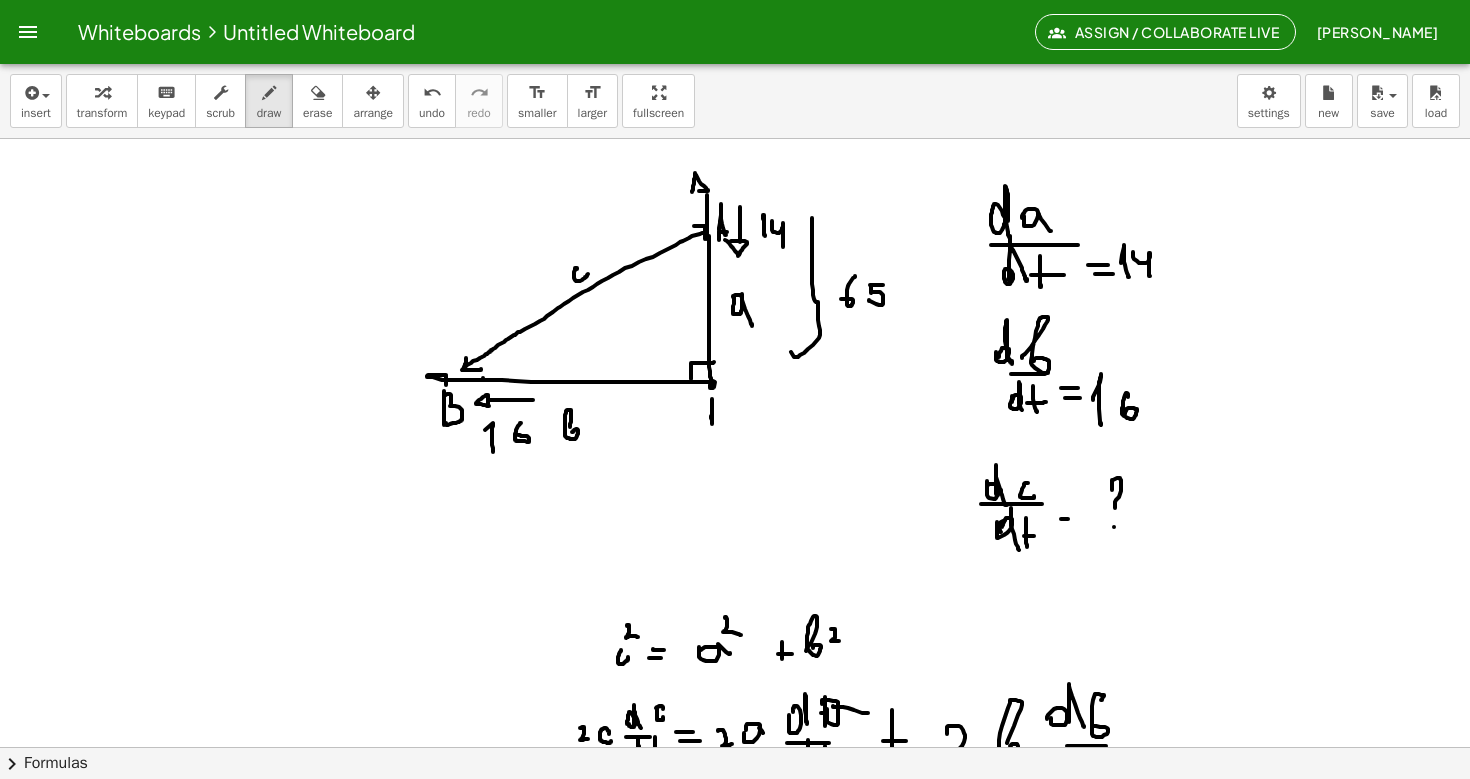 drag, startPoint x: 712, startPoint y: 399, endPoint x: 711, endPoint y: 411, distance: 12.0415945 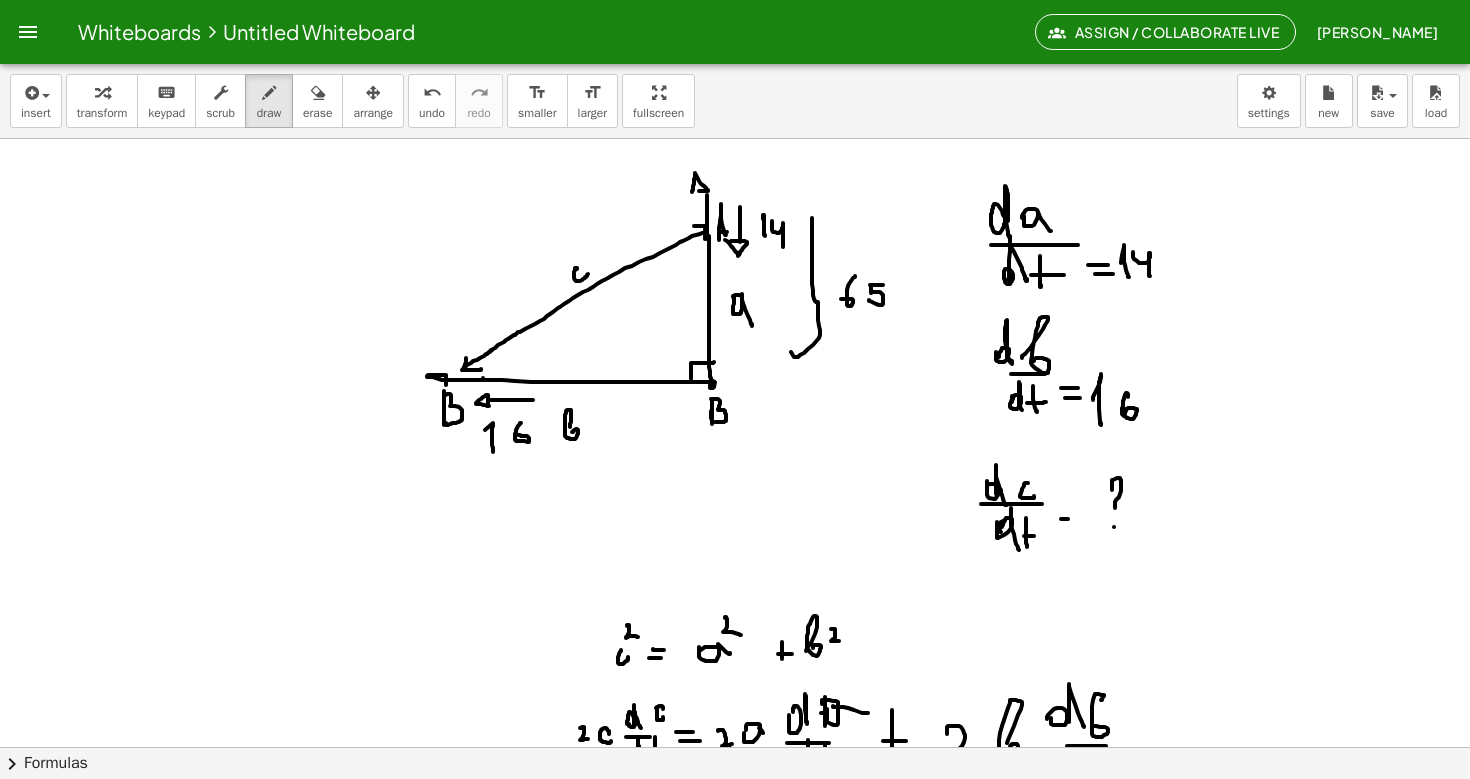 drag, startPoint x: 711, startPoint y: 399, endPoint x: 715, endPoint y: 421, distance: 22.36068 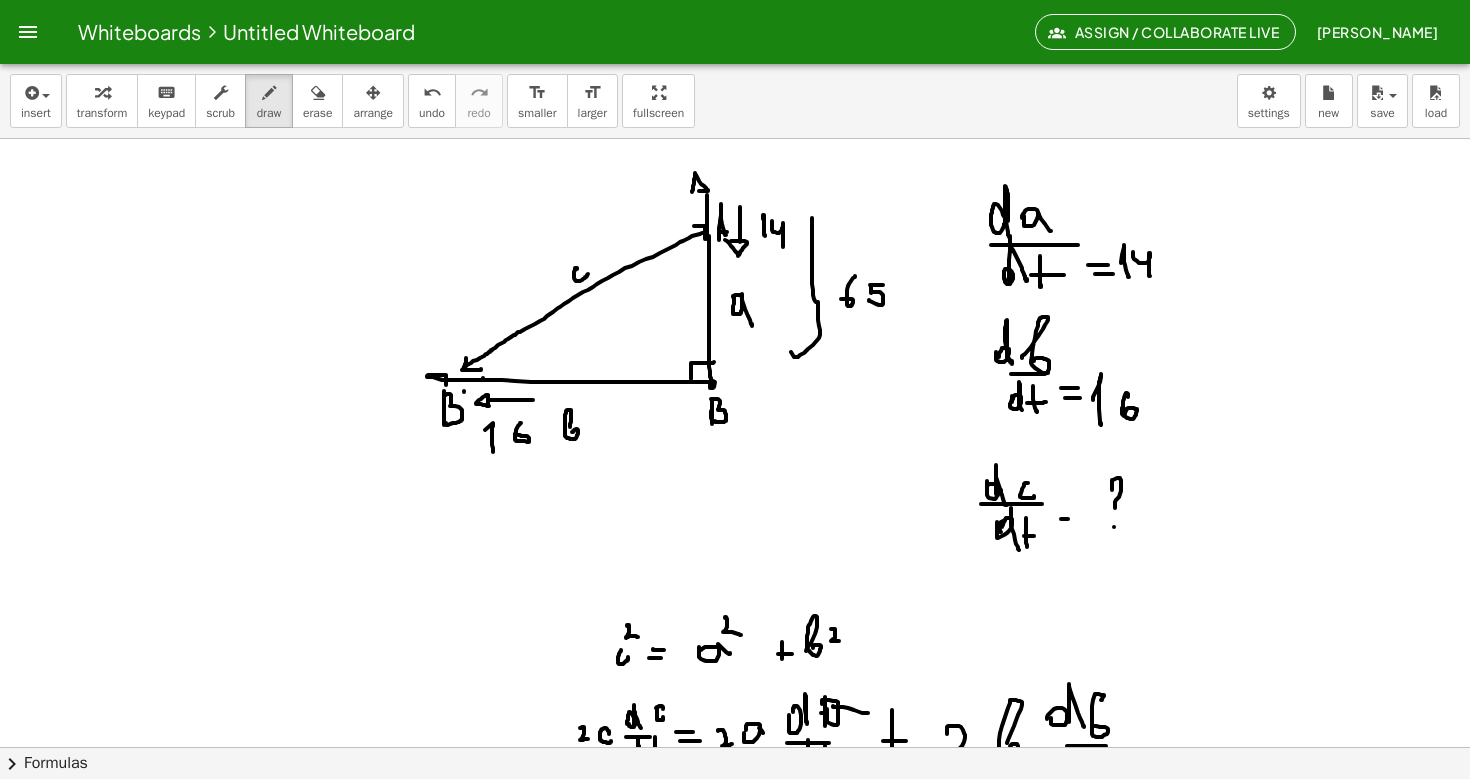 drag, startPoint x: 464, startPoint y: 391, endPoint x: 464, endPoint y: 402, distance: 11 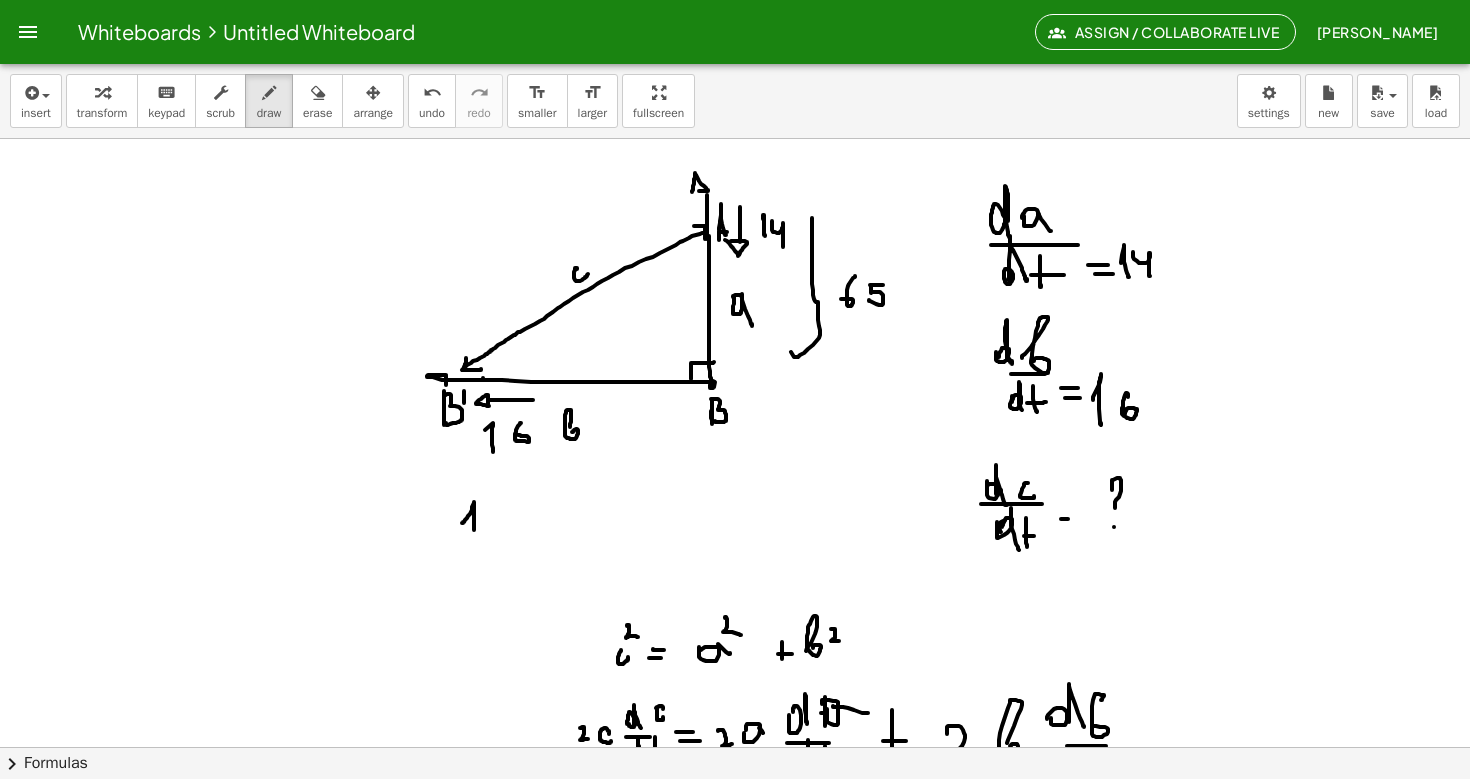 drag, startPoint x: 462, startPoint y: 523, endPoint x: 474, endPoint y: 530, distance: 13.892444 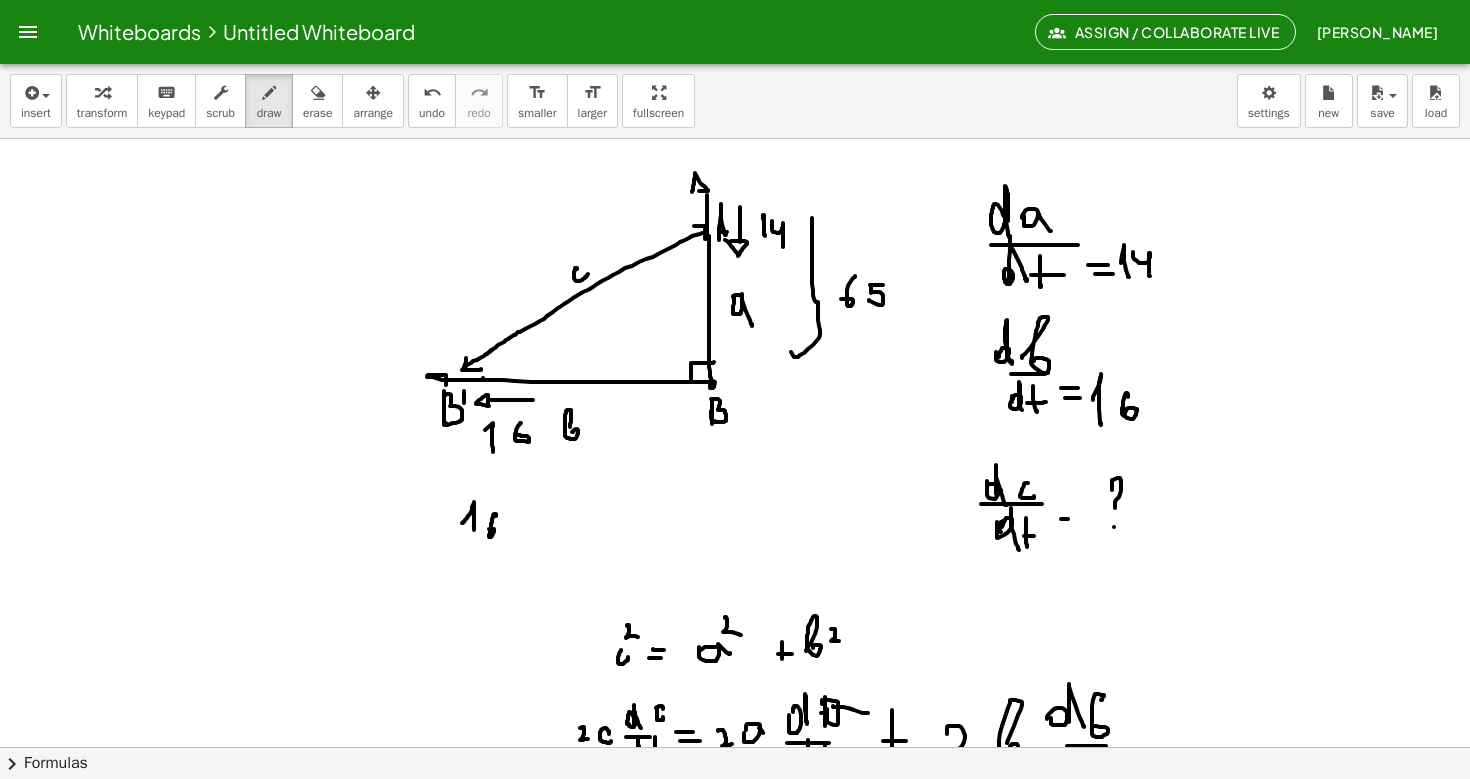 drag, startPoint x: 496, startPoint y: 516, endPoint x: 489, endPoint y: 531, distance: 16.552946 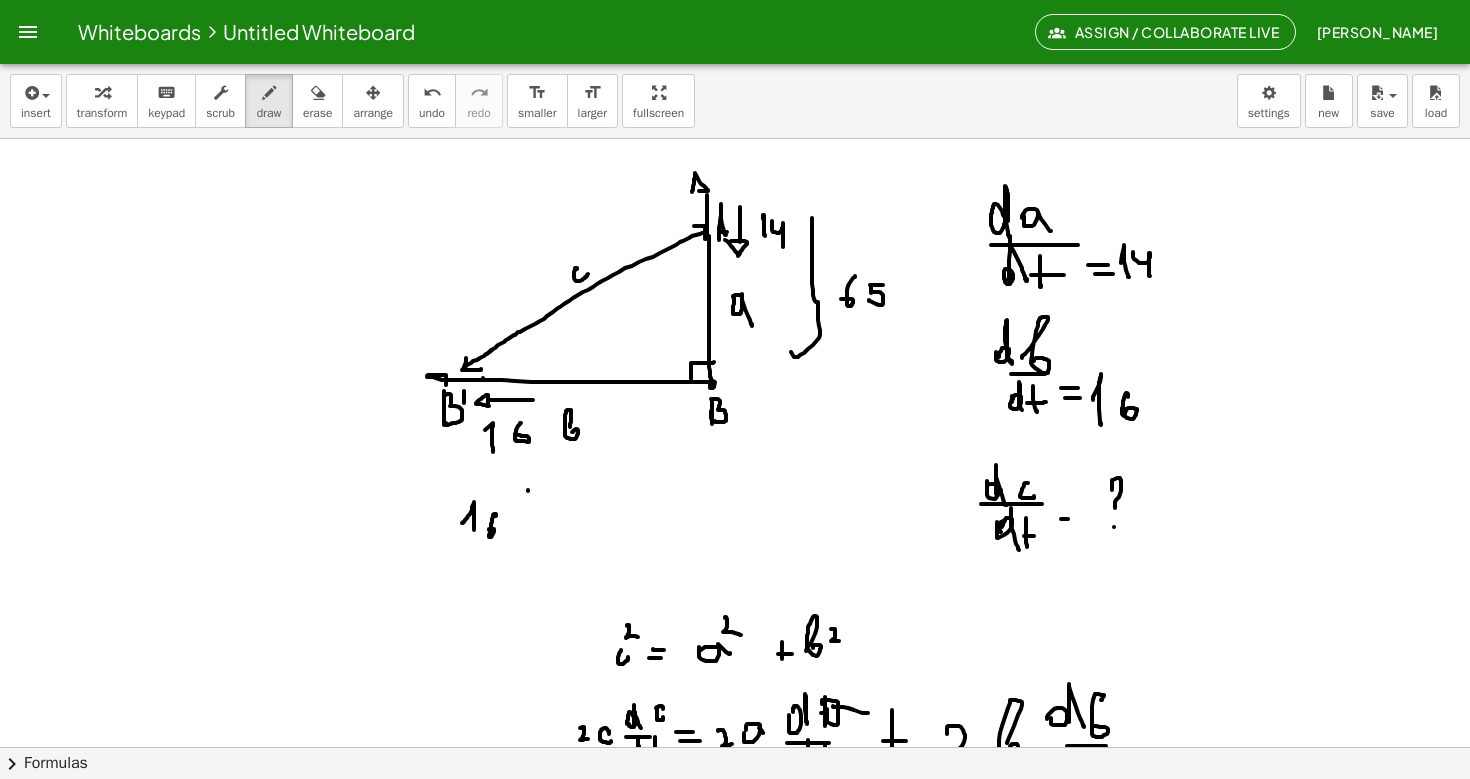 drag, startPoint x: 528, startPoint y: 491, endPoint x: 528, endPoint y: 525, distance: 34 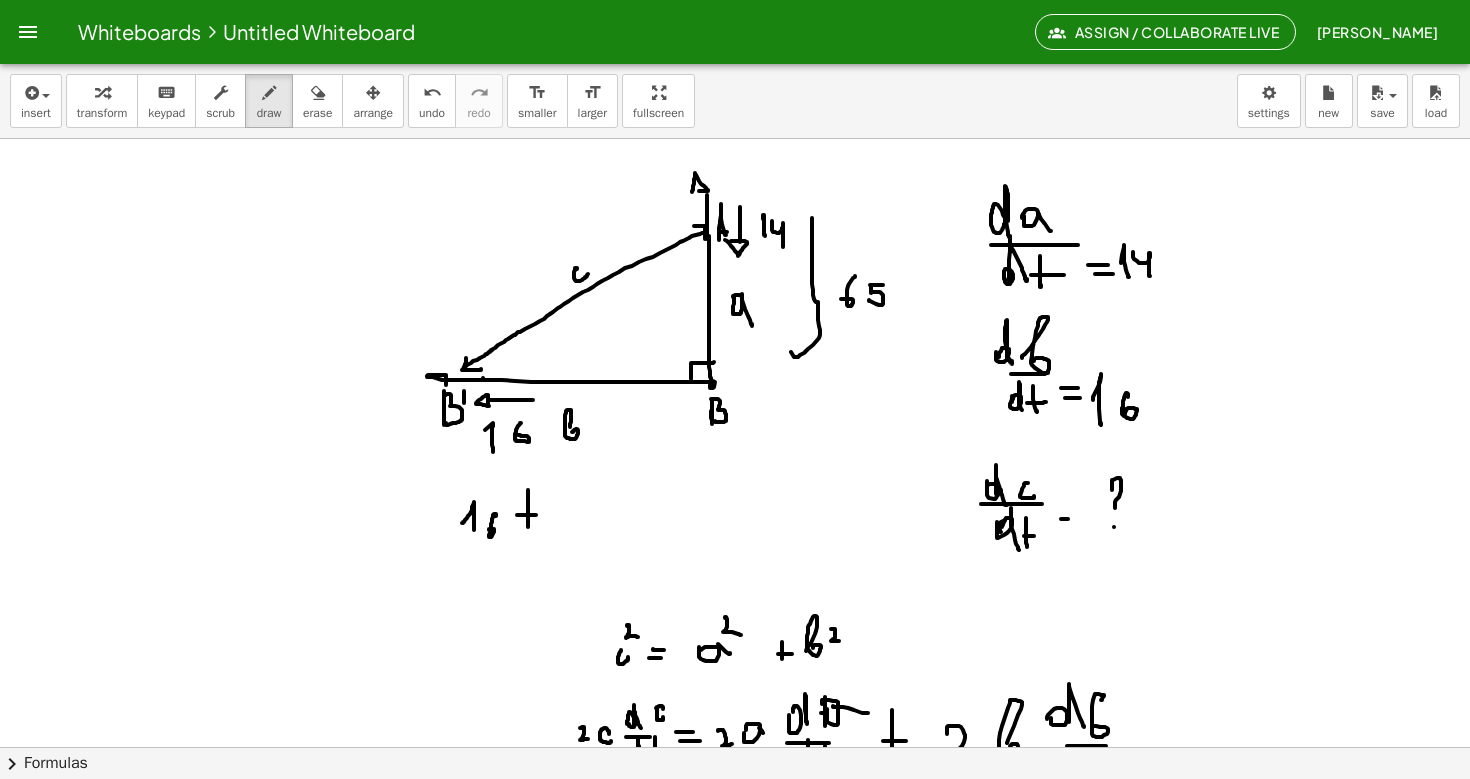 drag, startPoint x: 517, startPoint y: 515, endPoint x: 536, endPoint y: 515, distance: 19 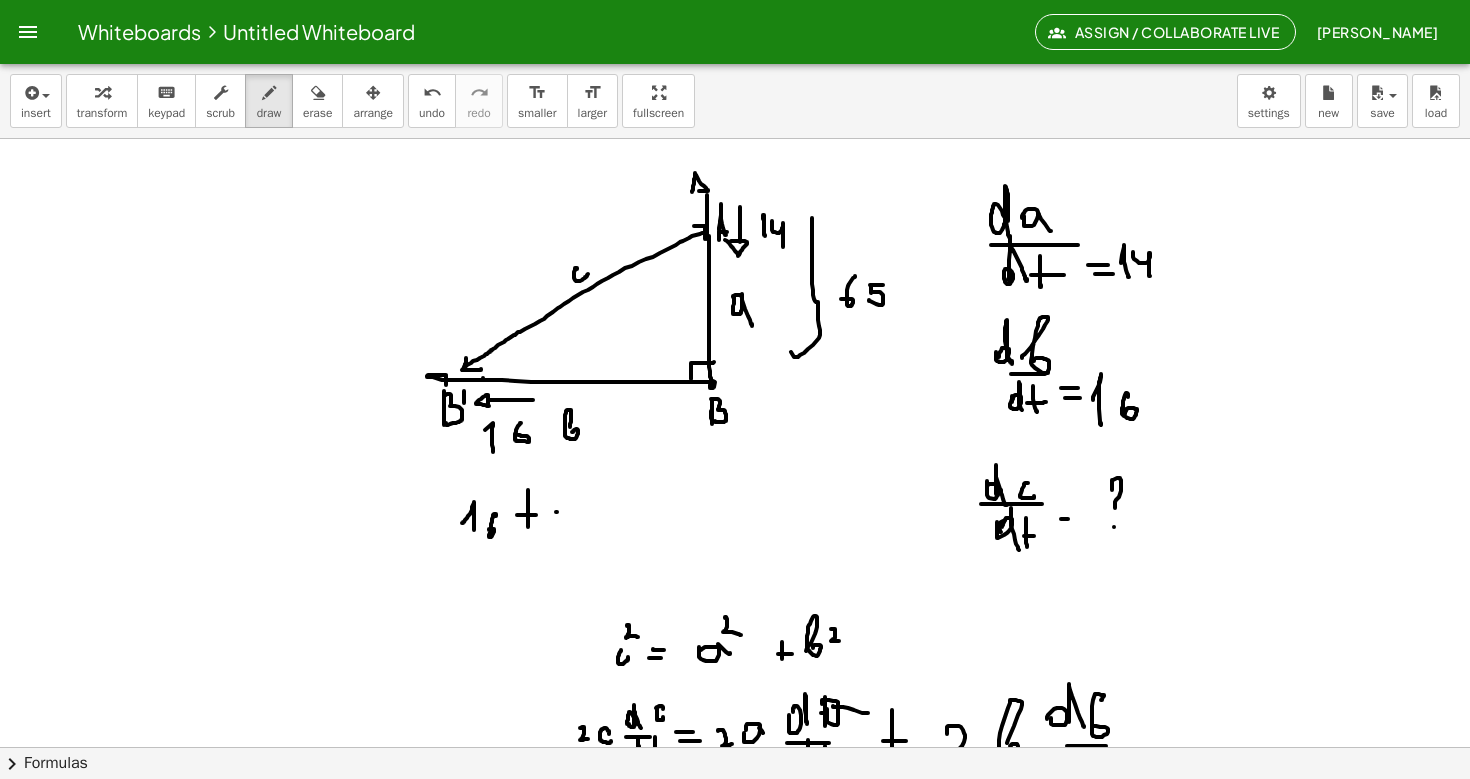 drag, startPoint x: 556, startPoint y: 512, endPoint x: 570, endPoint y: 512, distance: 14 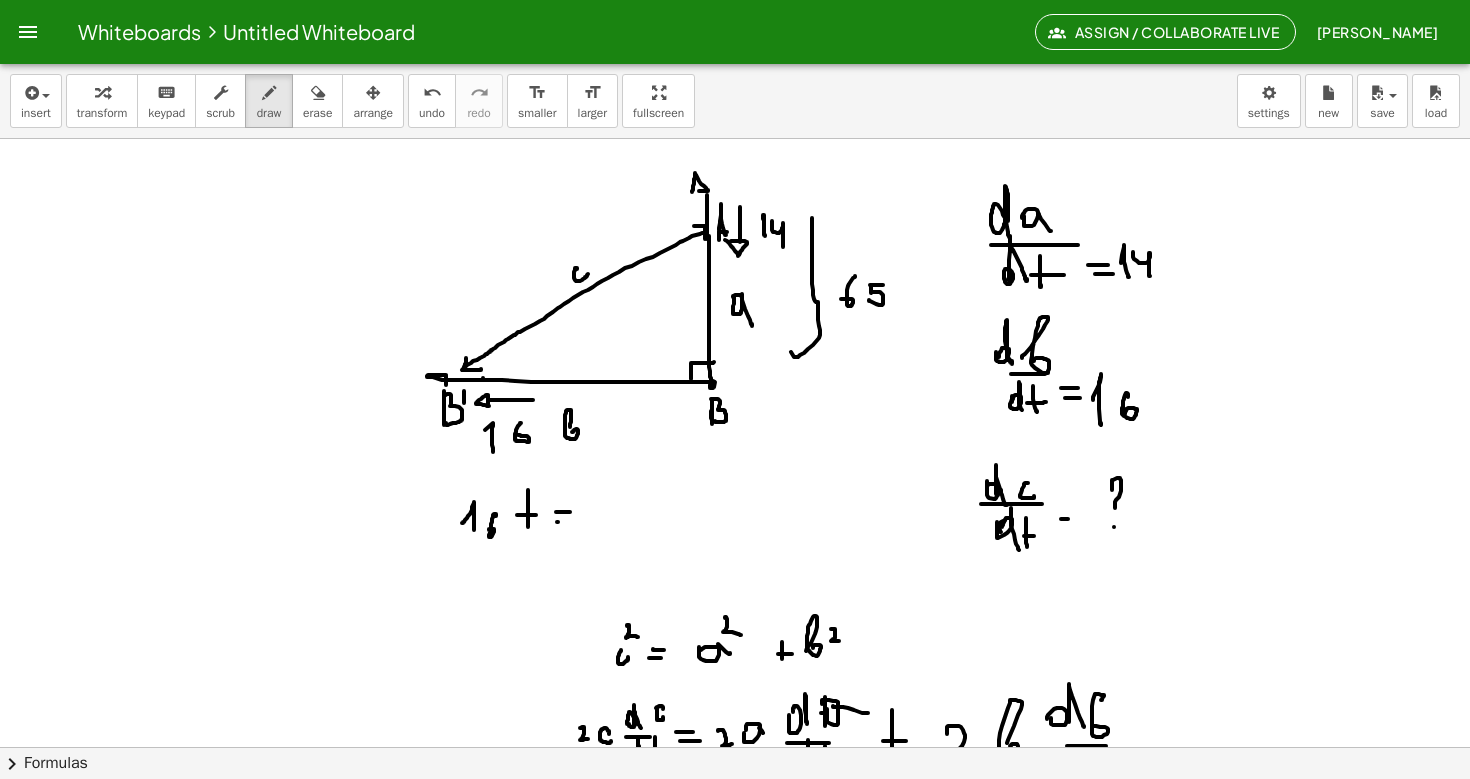 drag, startPoint x: 558, startPoint y: 522, endPoint x: 569, endPoint y: 522, distance: 11 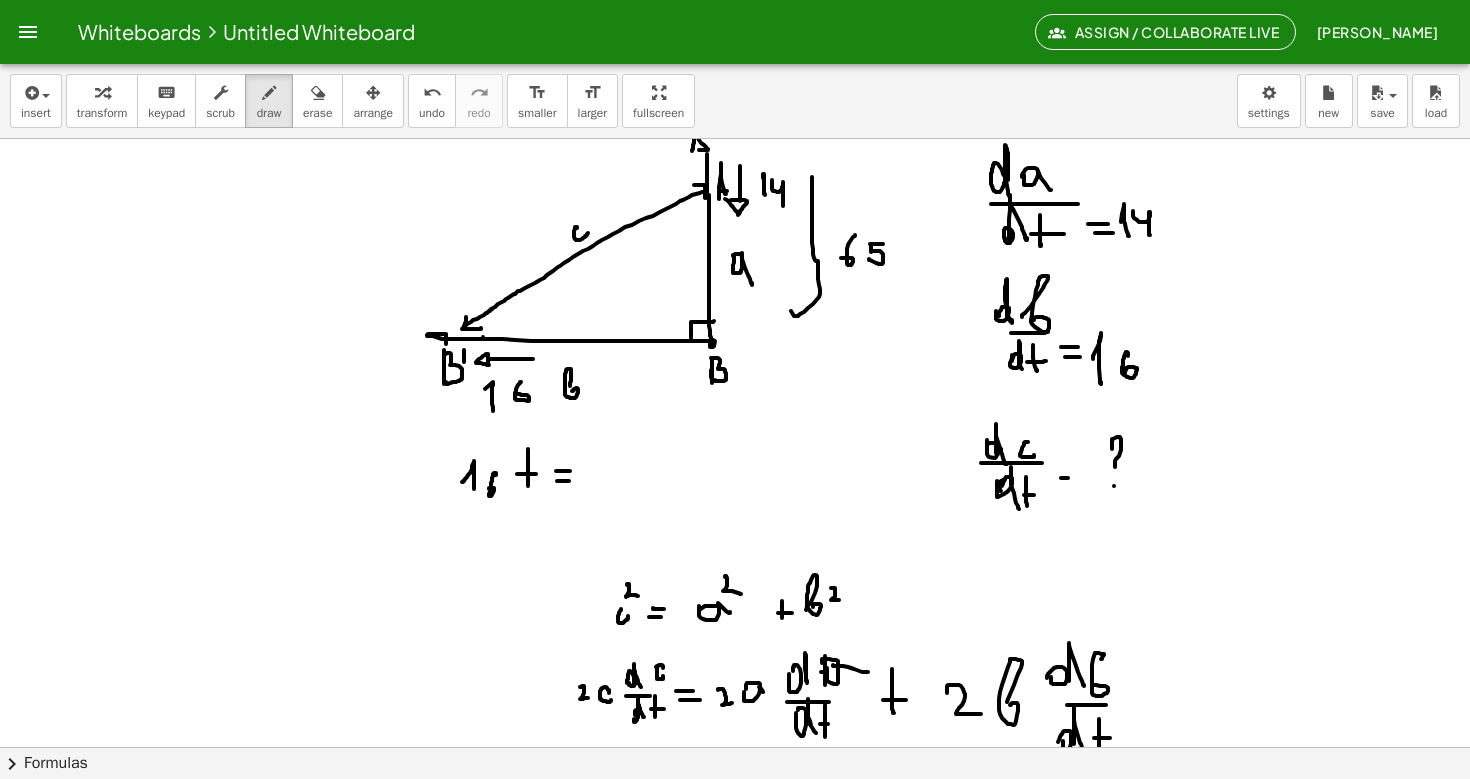 scroll, scrollTop: 2425, scrollLeft: 0, axis: vertical 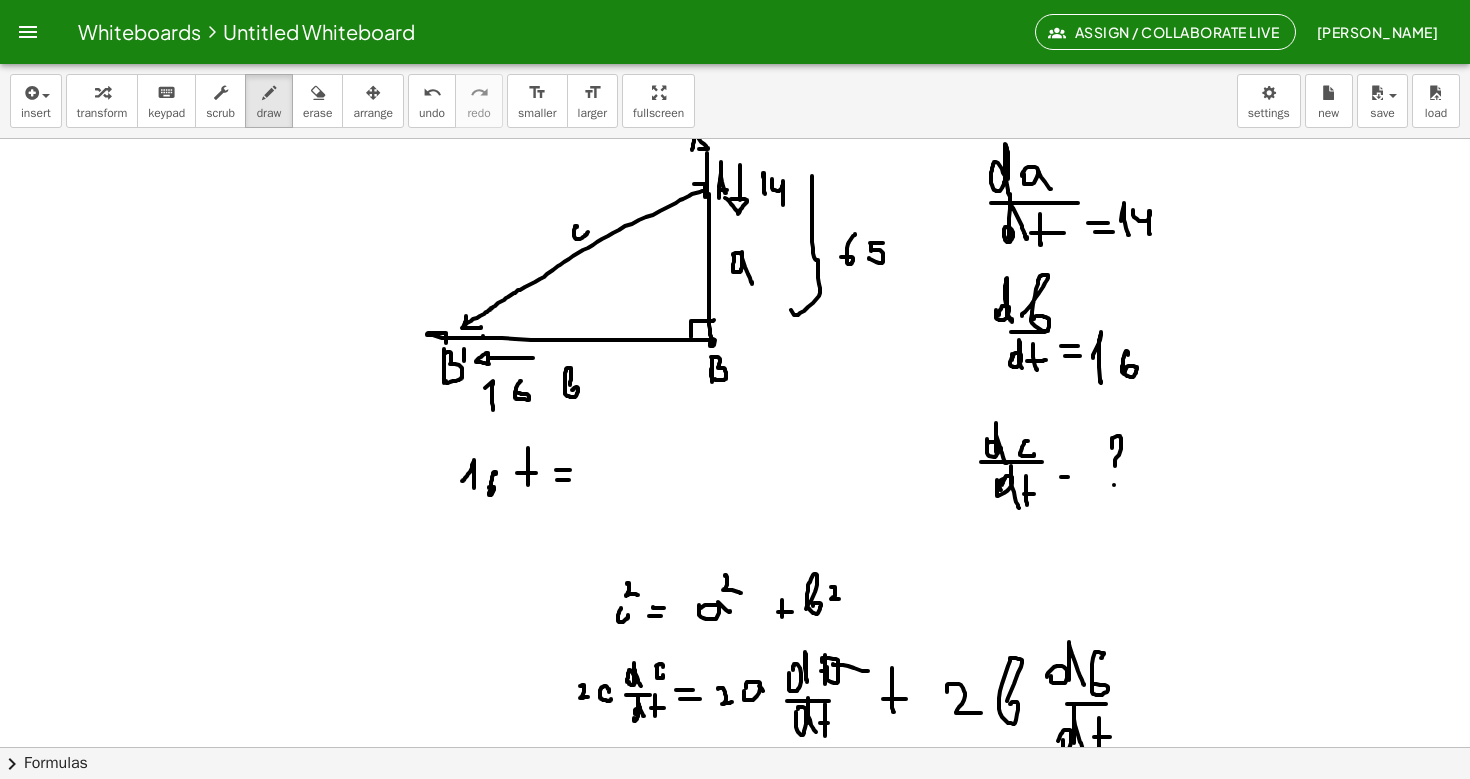 click at bounding box center [735, -462] 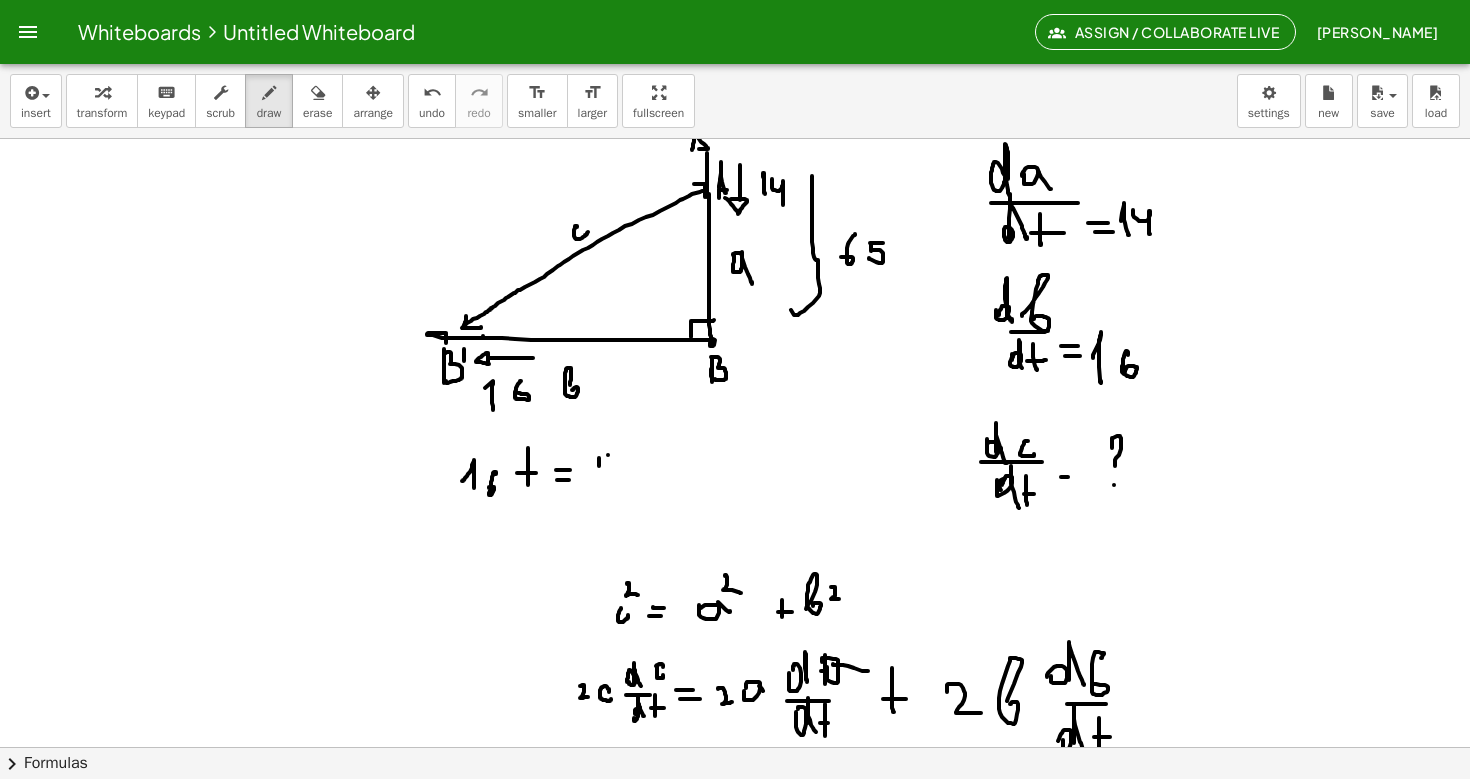 click at bounding box center [735, -462] 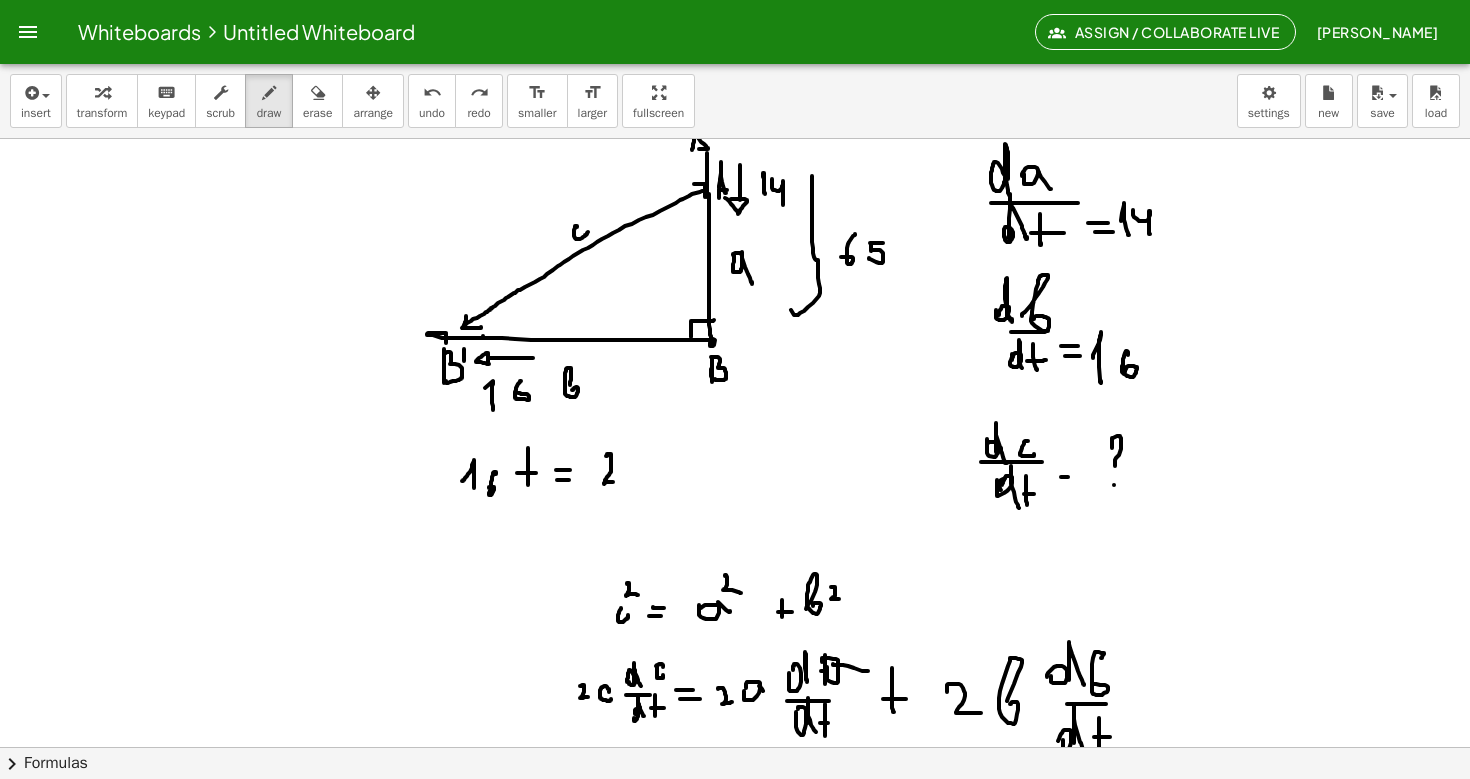 drag, startPoint x: 606, startPoint y: 456, endPoint x: 613, endPoint y: 482, distance: 26.925823 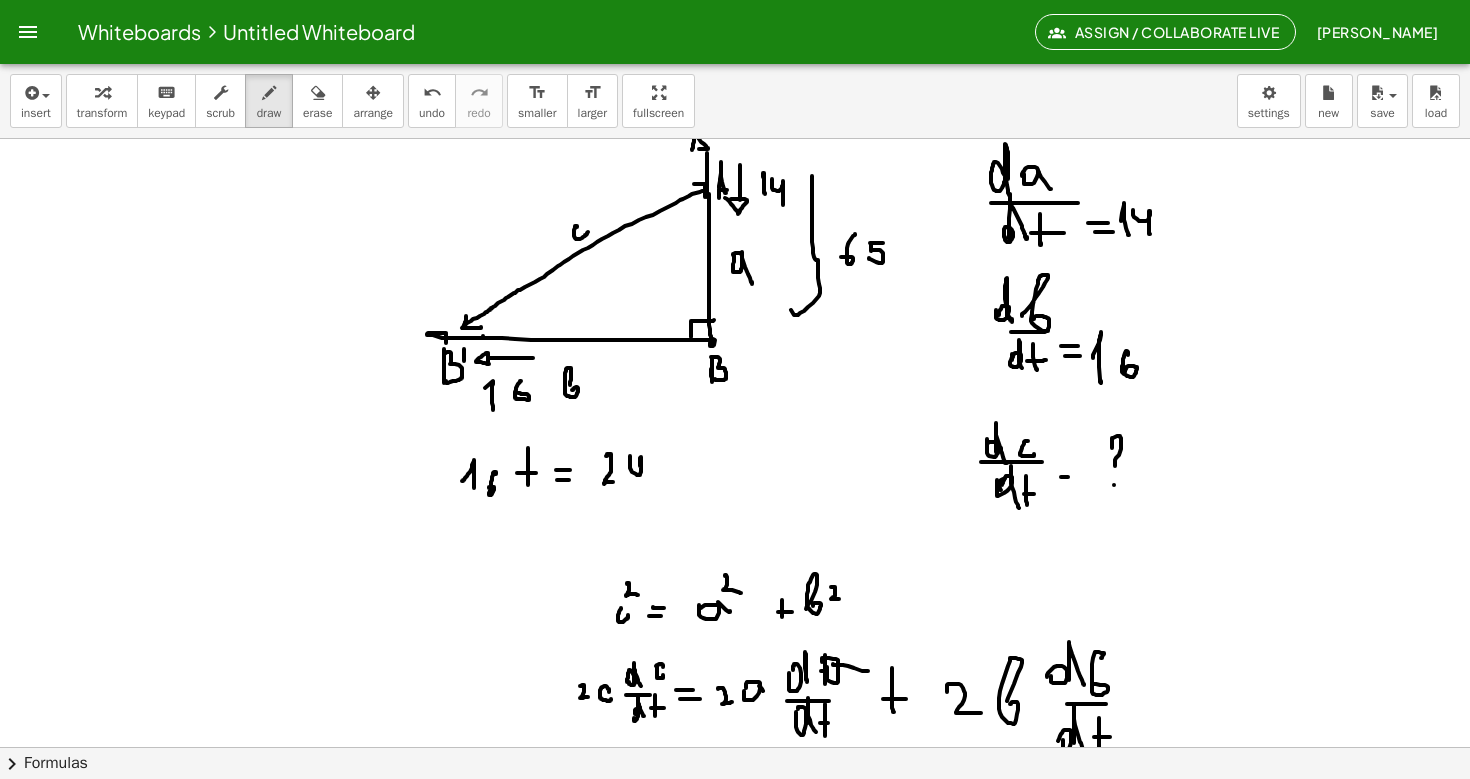 drag, startPoint x: 630, startPoint y: 456, endPoint x: 643, endPoint y: 484, distance: 30.870699 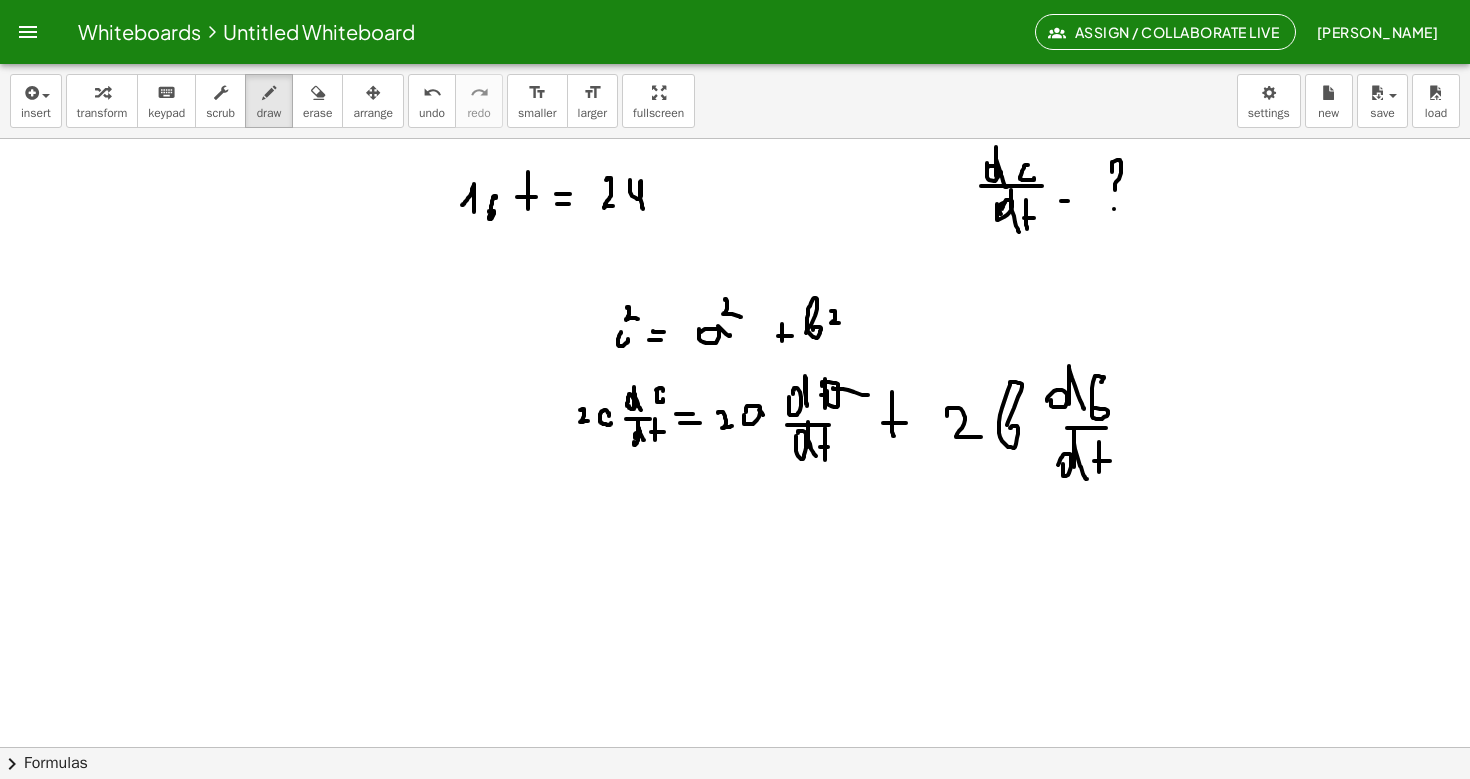 scroll, scrollTop: 2725, scrollLeft: 0, axis: vertical 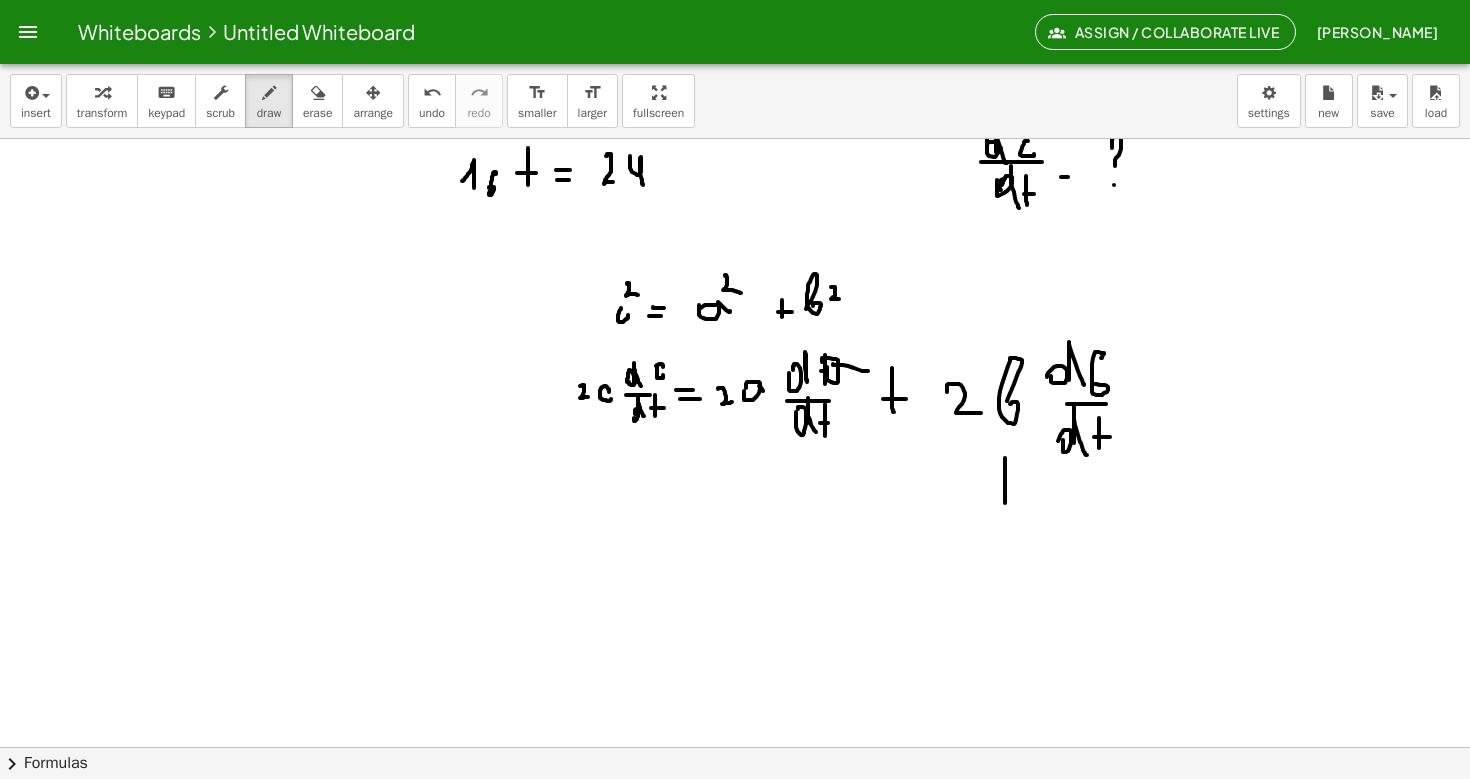 drag, startPoint x: 1005, startPoint y: 458, endPoint x: 1005, endPoint y: 500, distance: 42 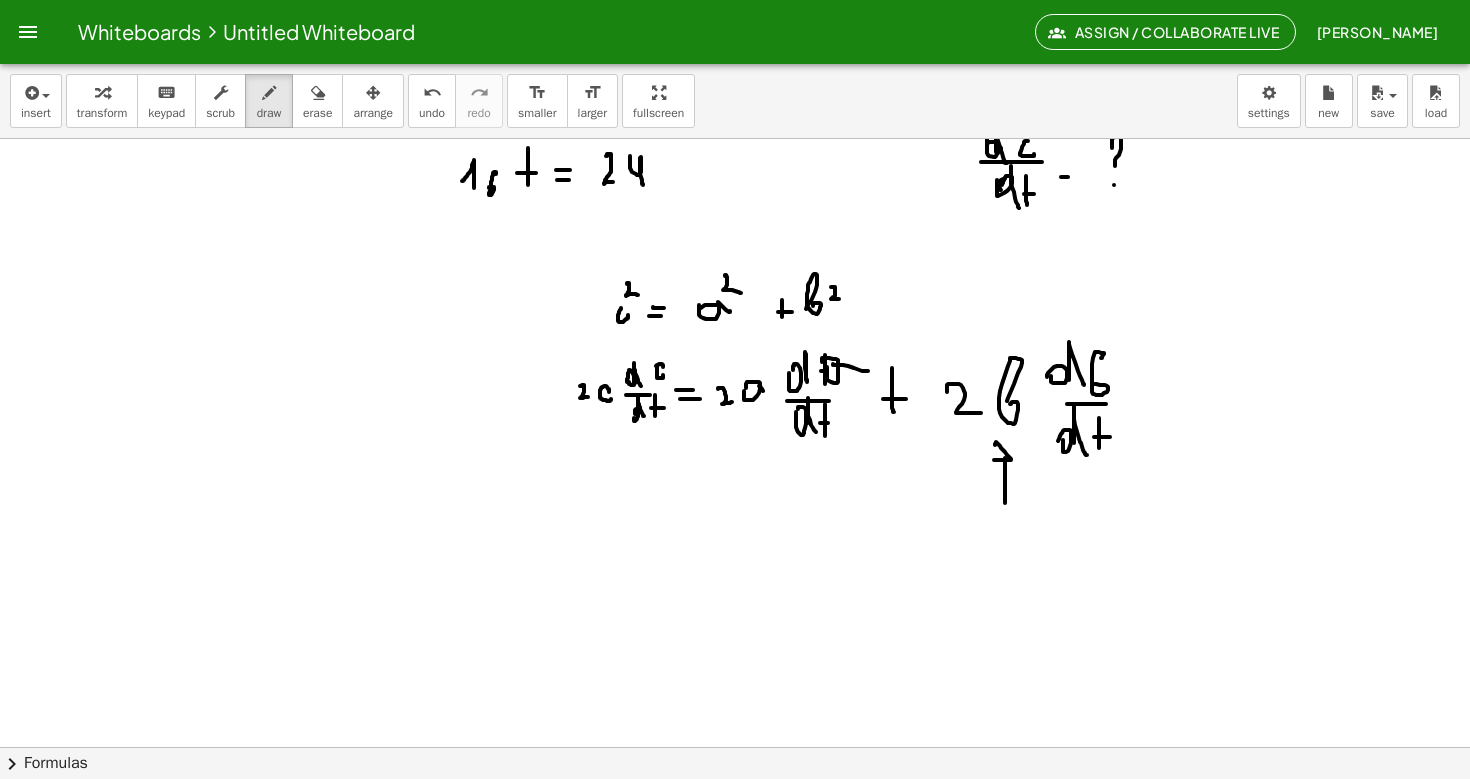 click at bounding box center [735, -762] 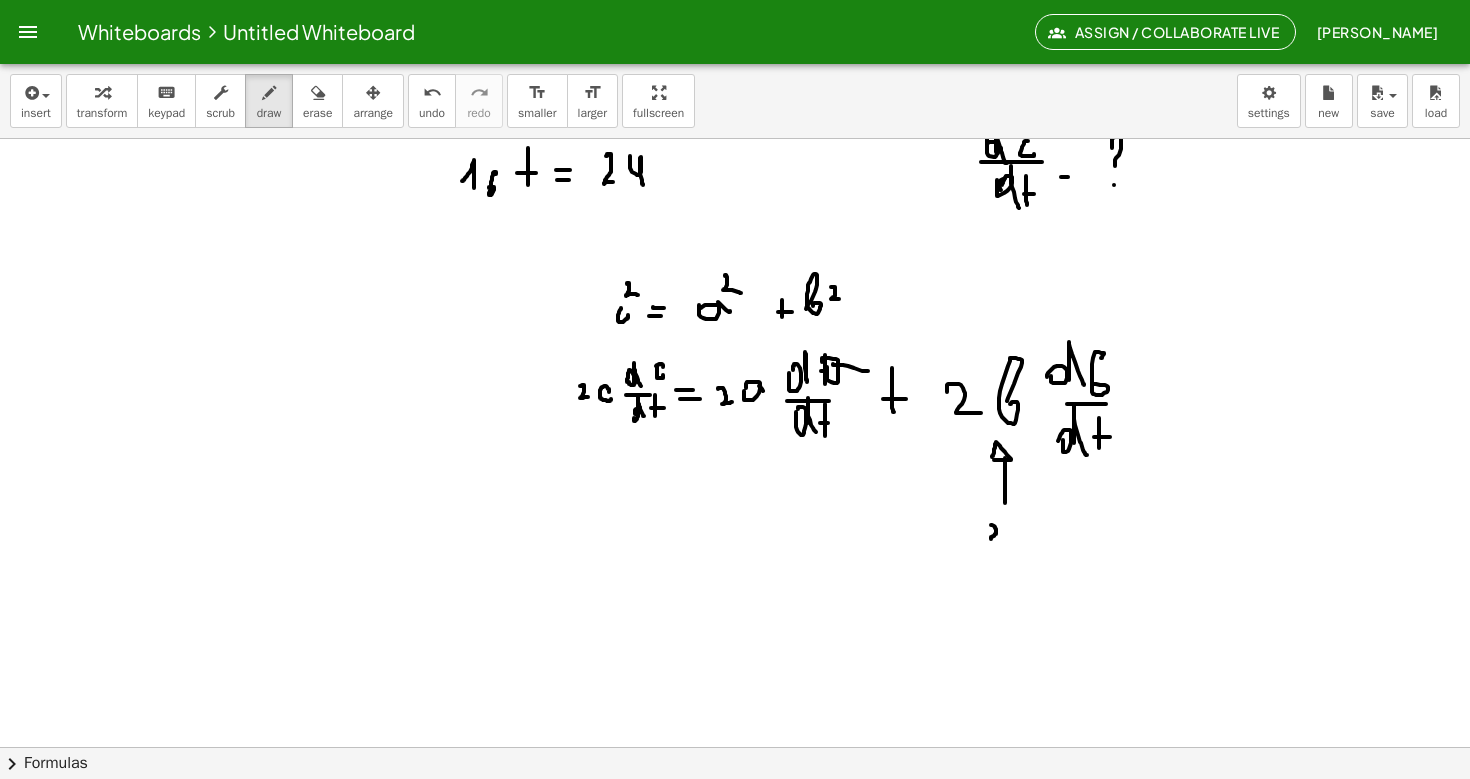 drag, startPoint x: 991, startPoint y: 525, endPoint x: 1006, endPoint y: 539, distance: 20.518284 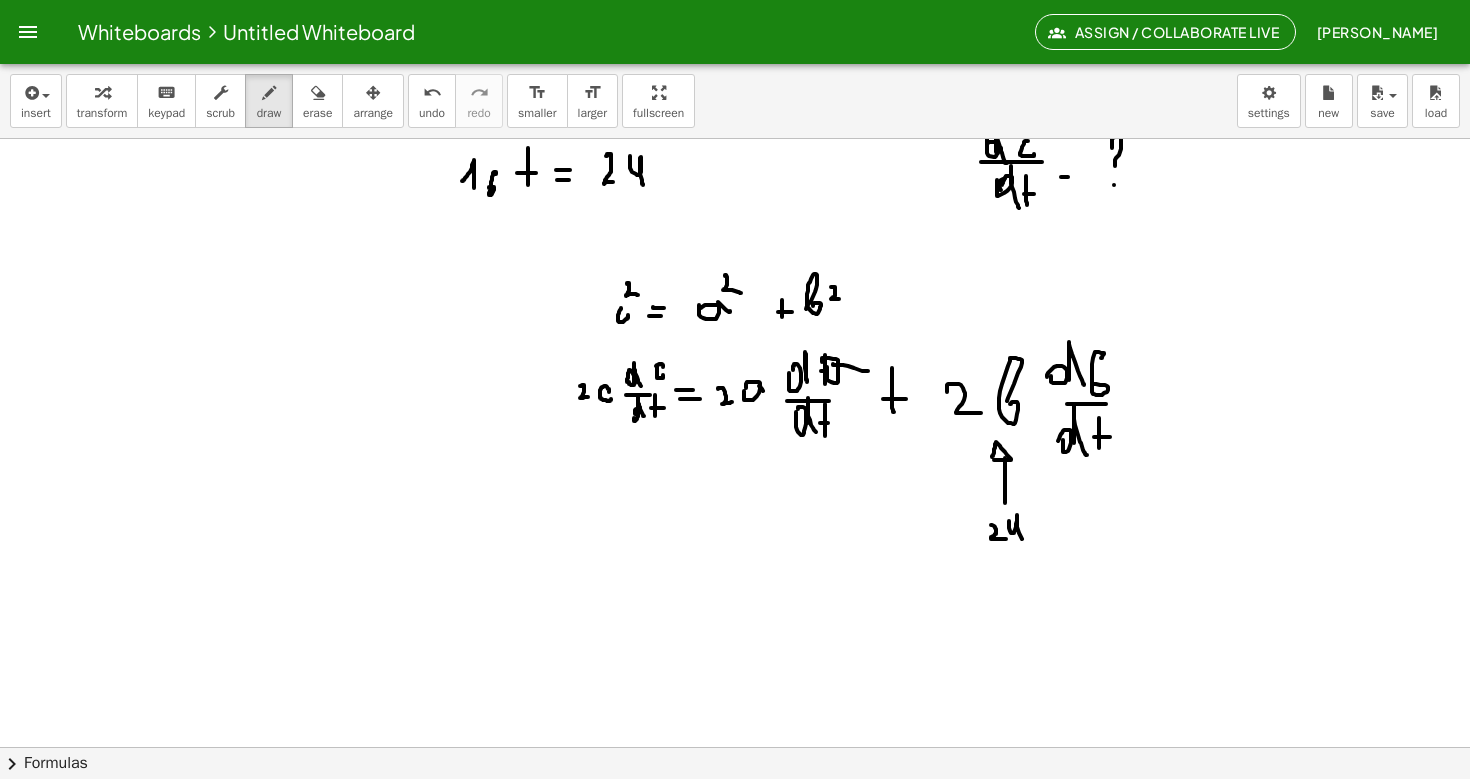 drag, startPoint x: 1009, startPoint y: 521, endPoint x: 1023, endPoint y: 540, distance: 23.600847 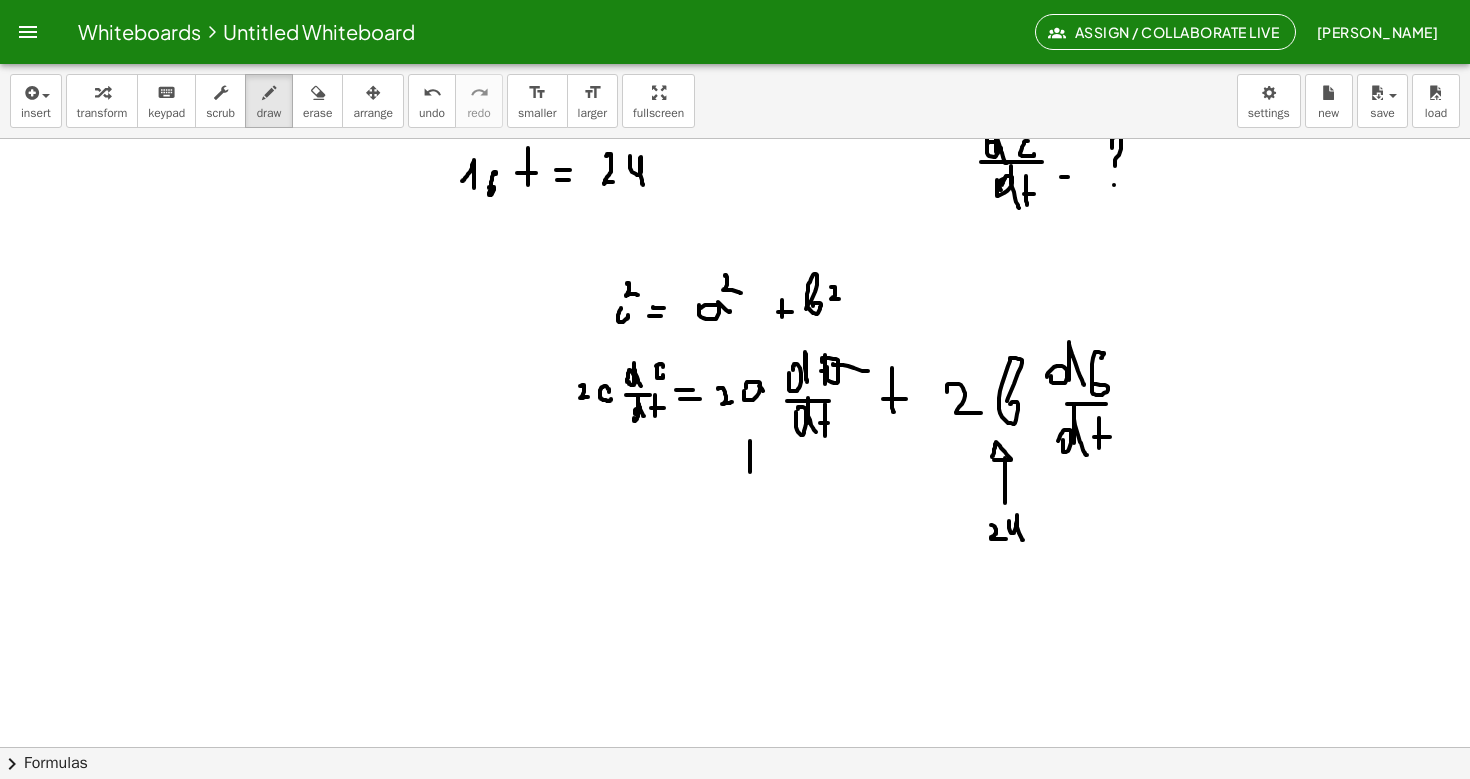 drag, startPoint x: 750, startPoint y: 441, endPoint x: 750, endPoint y: 476, distance: 35 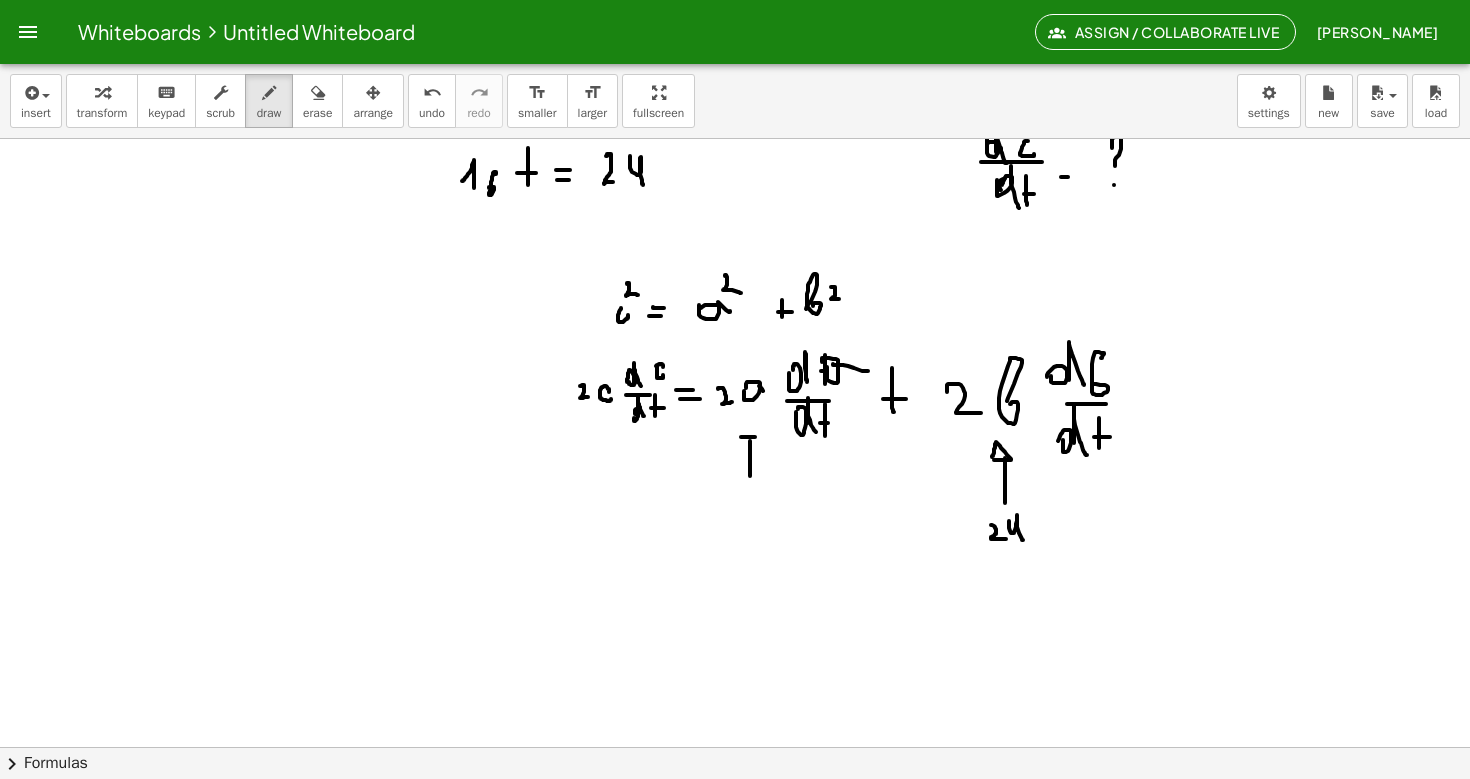 drag, startPoint x: 741, startPoint y: 437, endPoint x: 756, endPoint y: 437, distance: 15 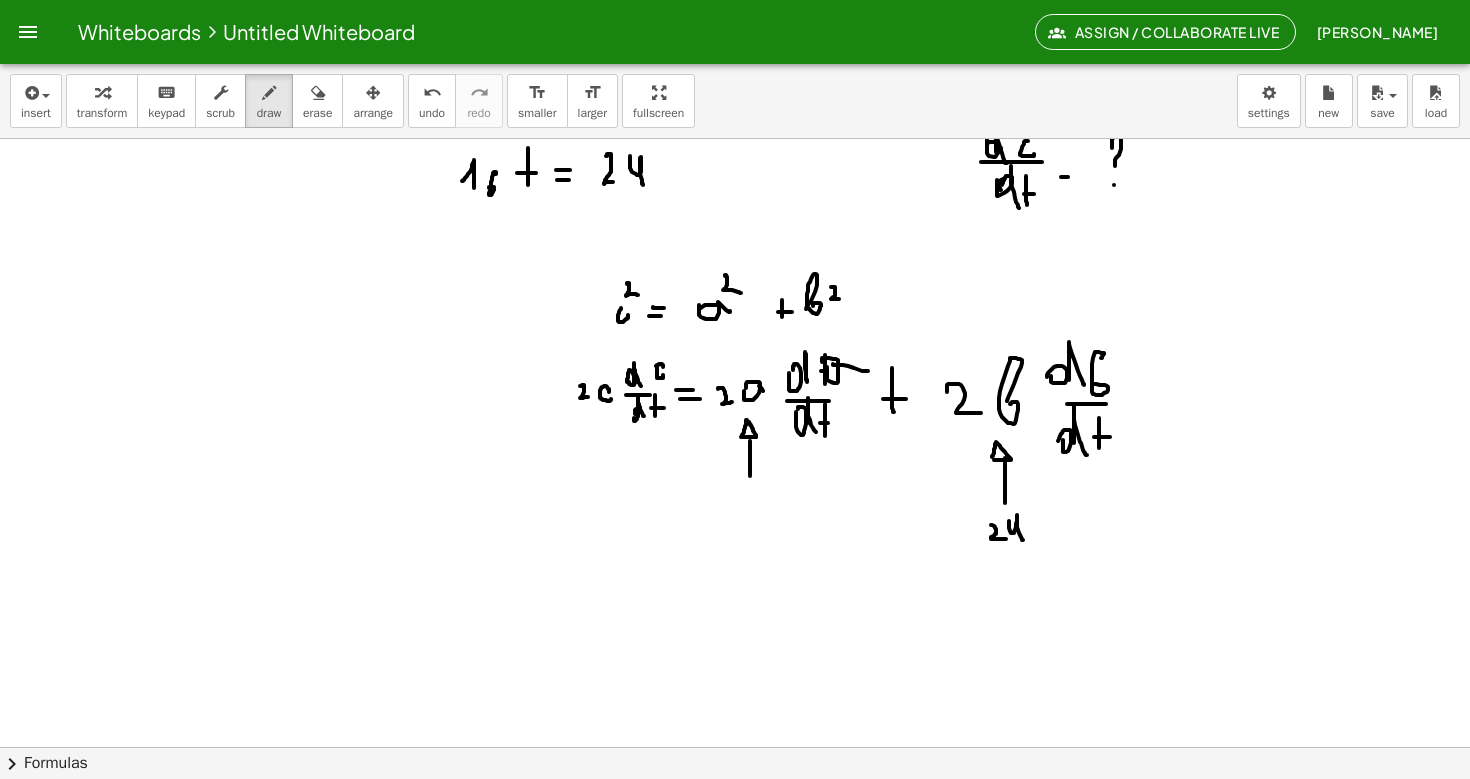 drag, startPoint x: 756, startPoint y: 437, endPoint x: 741, endPoint y: 439, distance: 15.132746 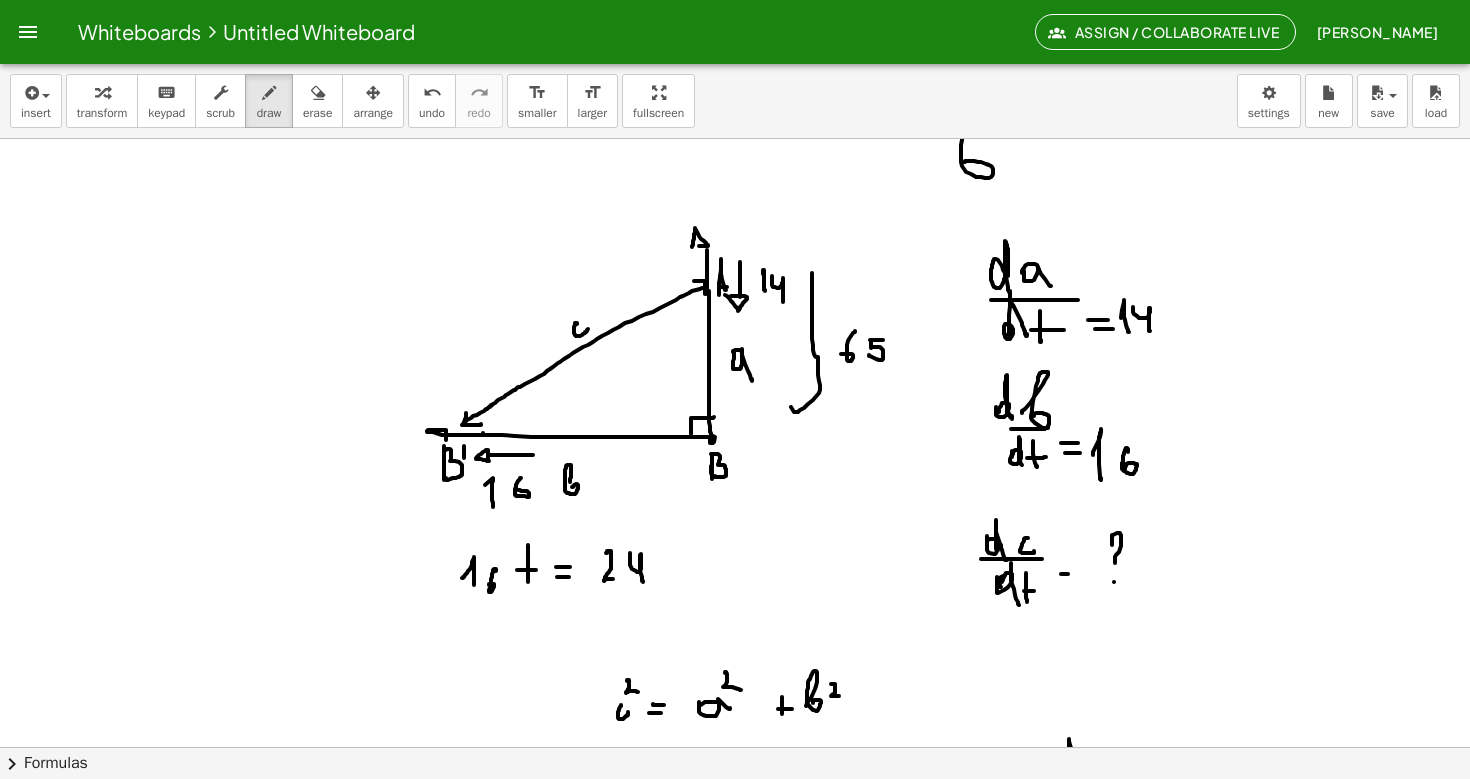 scroll, scrollTop: 2332, scrollLeft: 0, axis: vertical 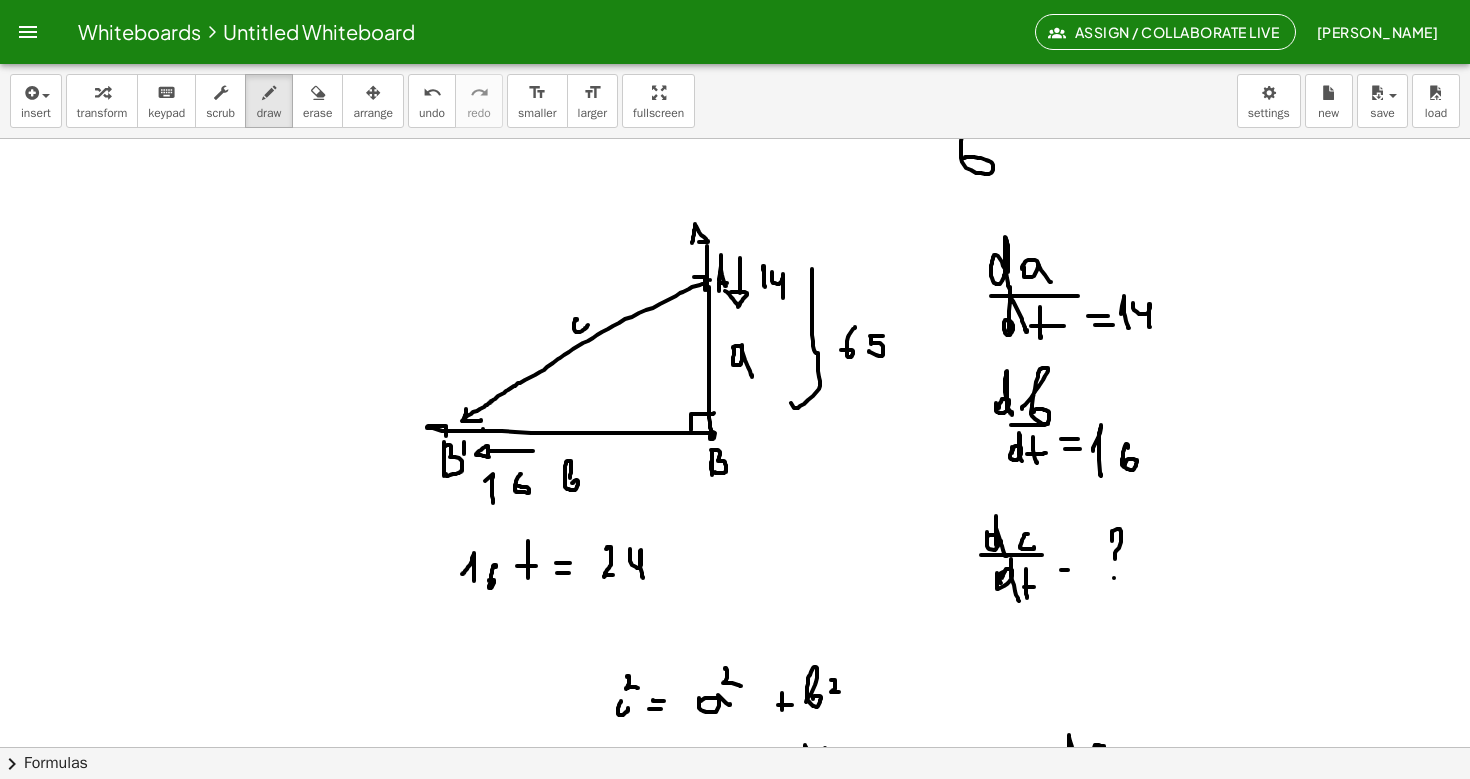 click at bounding box center (735, -369) 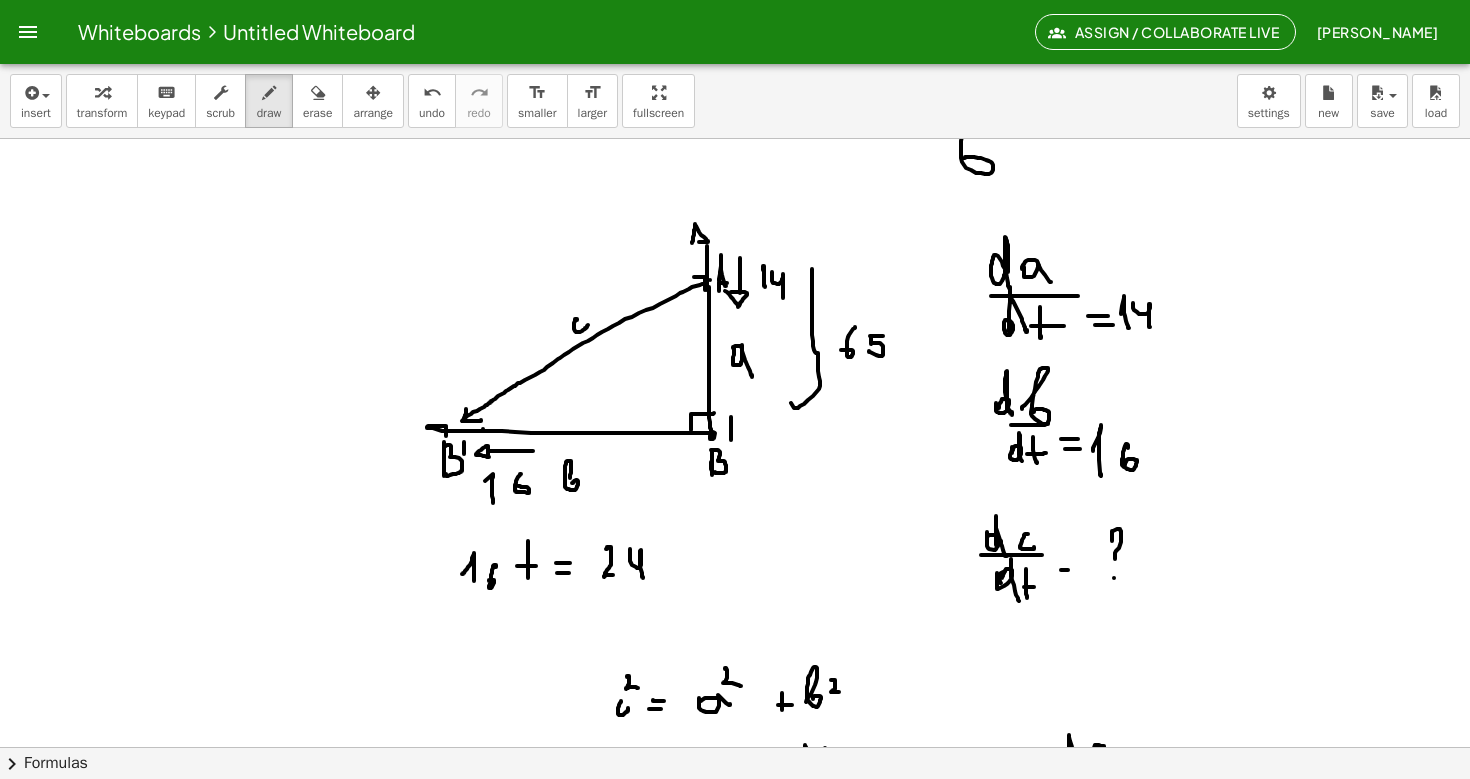 drag, startPoint x: 731, startPoint y: 417, endPoint x: 731, endPoint y: 443, distance: 26 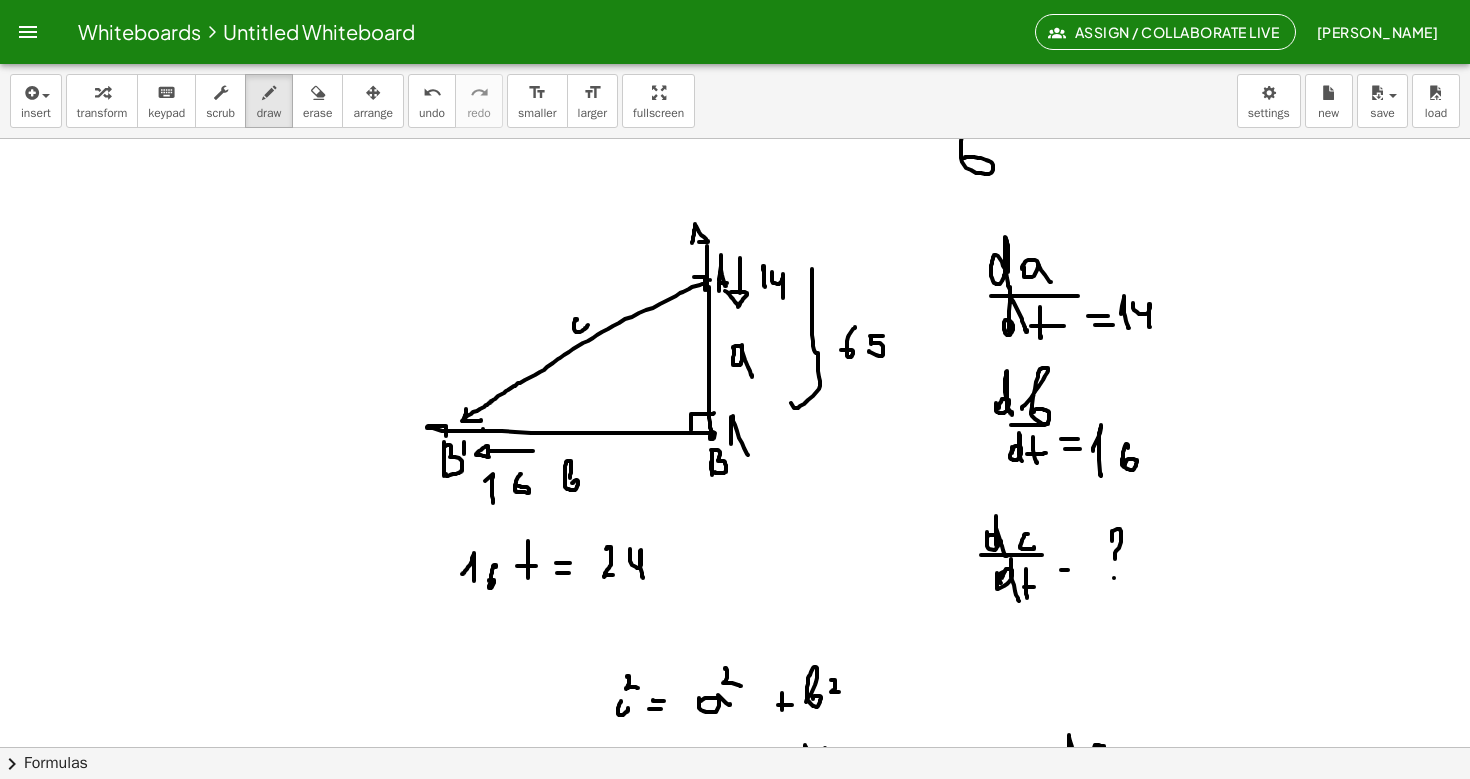 drag, startPoint x: 733, startPoint y: 416, endPoint x: 748, endPoint y: 454, distance: 40.853397 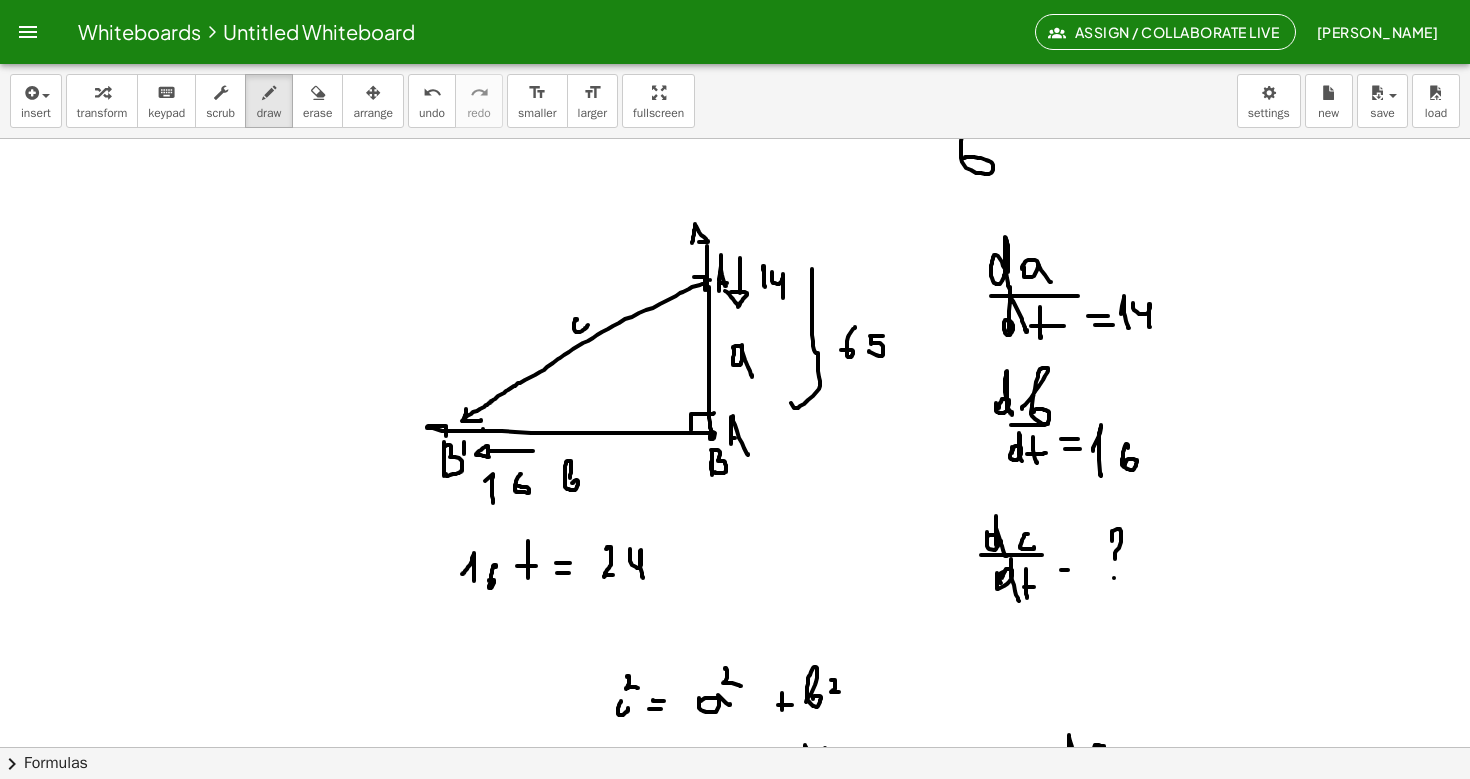 click at bounding box center (735, -369) 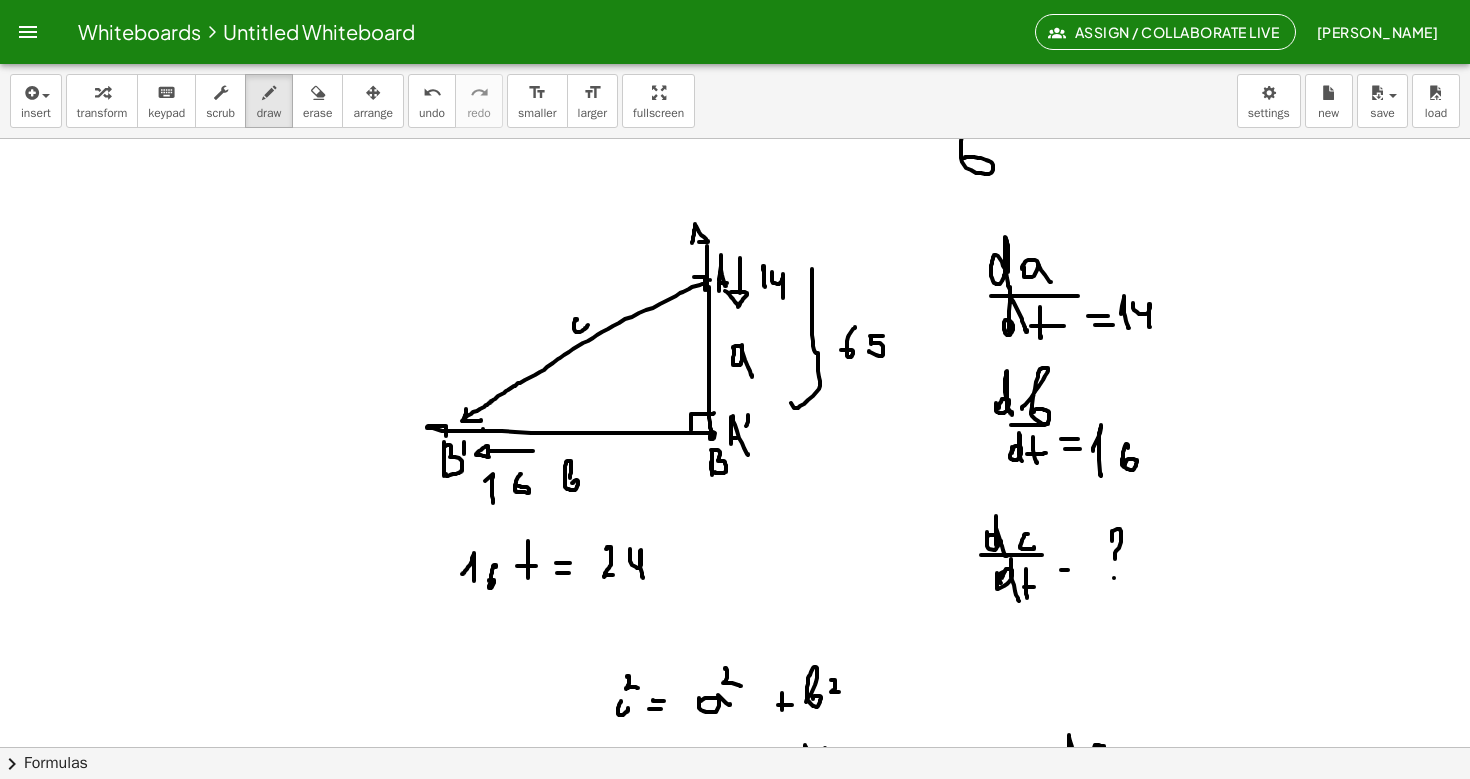 drag, startPoint x: 748, startPoint y: 415, endPoint x: 746, endPoint y: 425, distance: 10.198039 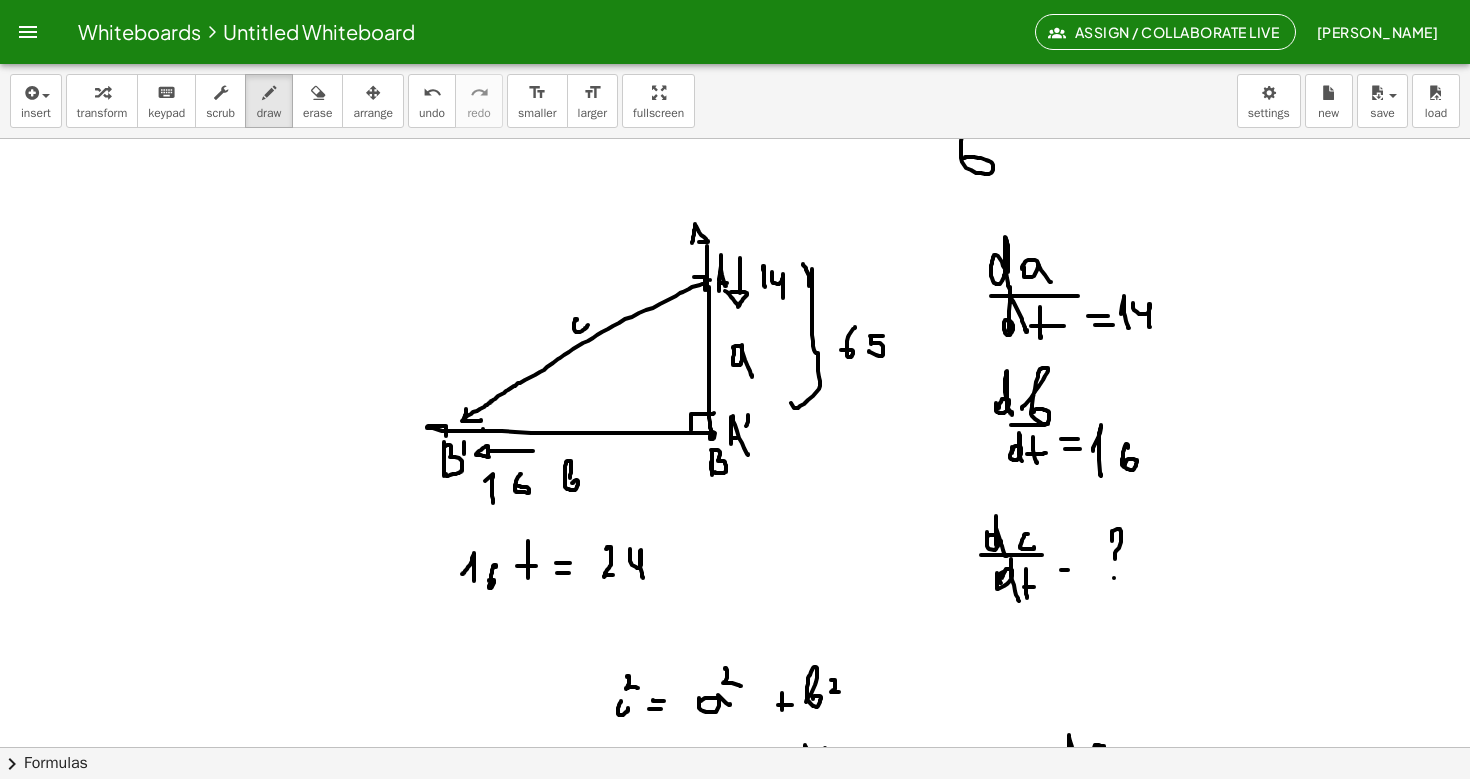 drag, startPoint x: 803, startPoint y: 264, endPoint x: 809, endPoint y: 286, distance: 22.803509 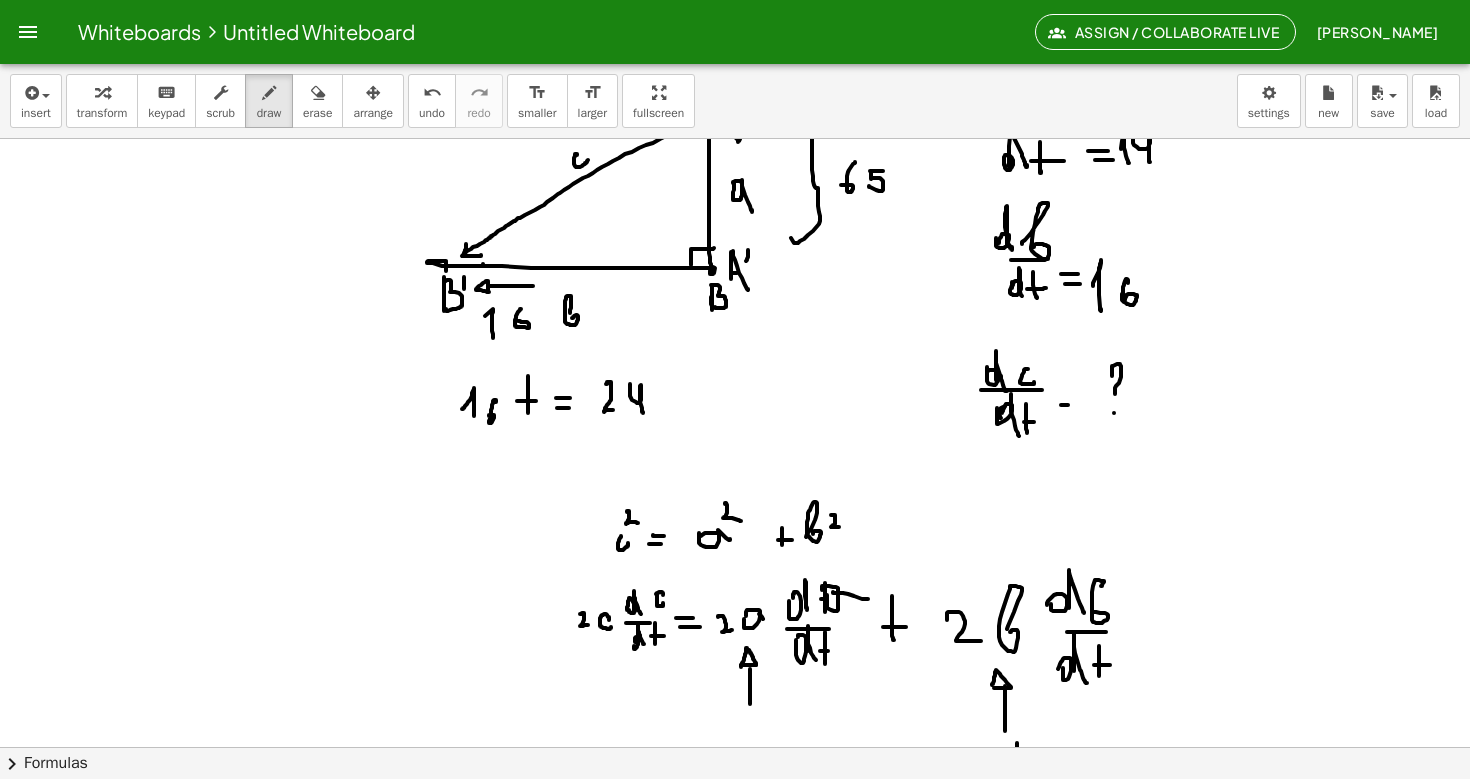 scroll, scrollTop: 2506, scrollLeft: 0, axis: vertical 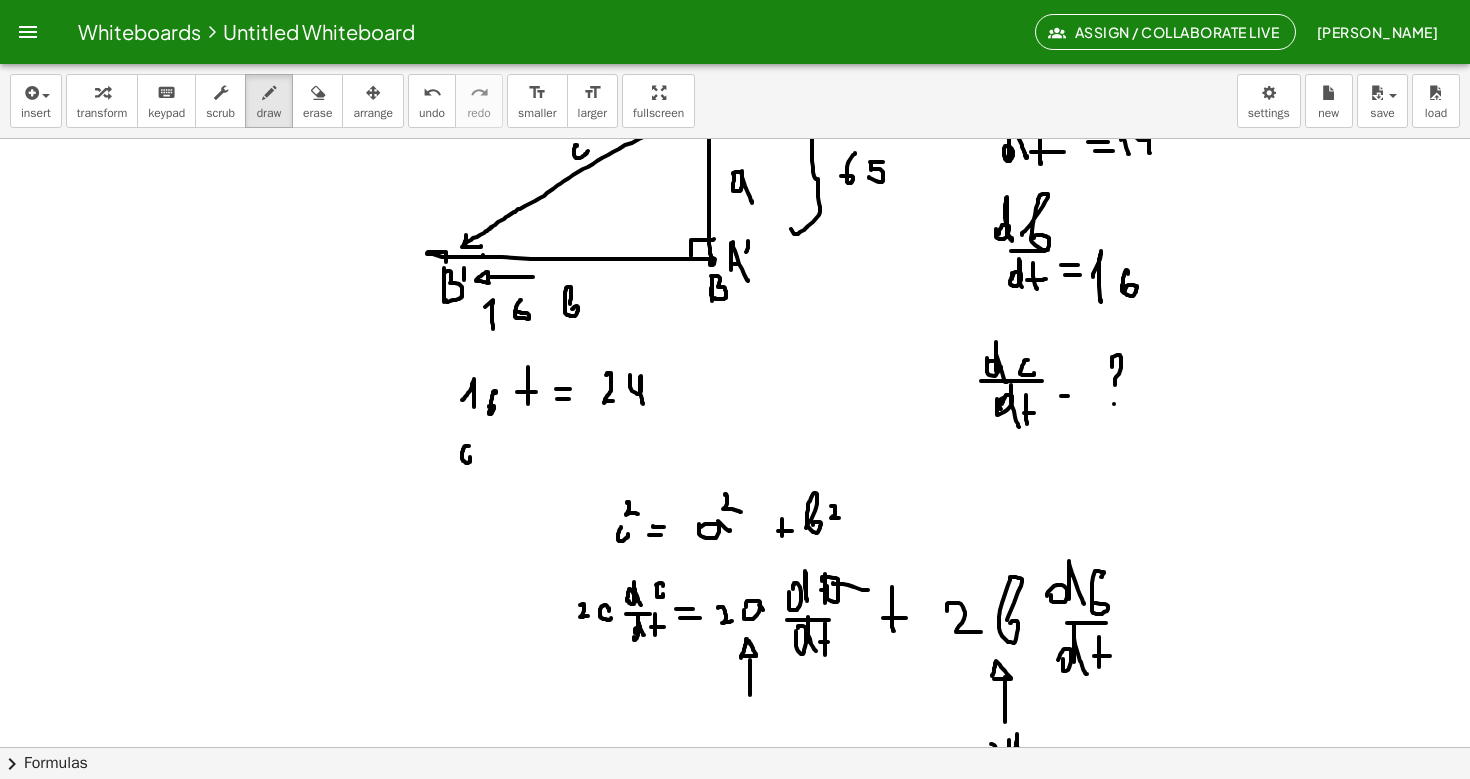 drag, startPoint x: 469, startPoint y: 446, endPoint x: 463, endPoint y: 458, distance: 13.416408 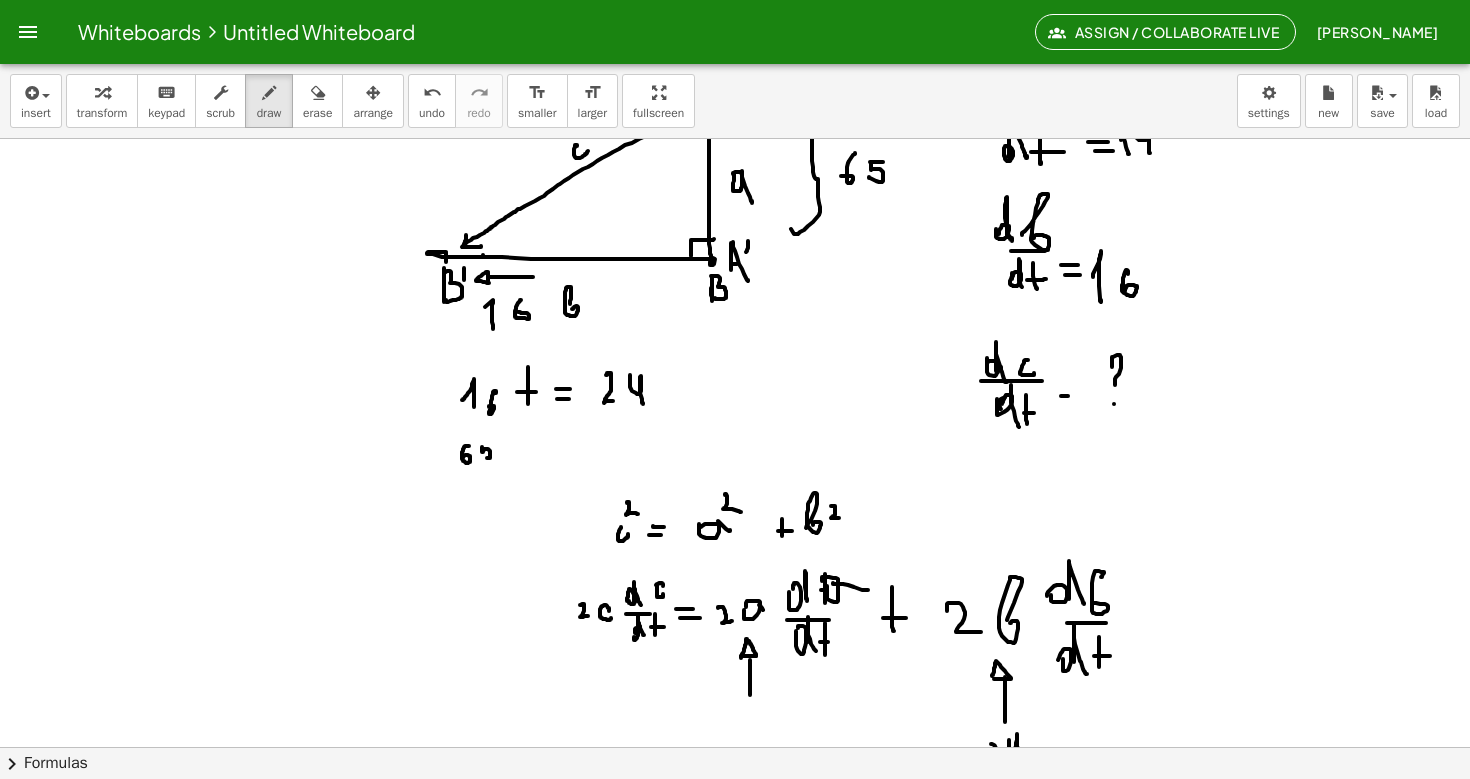 drag, startPoint x: 482, startPoint y: 447, endPoint x: 485, endPoint y: 457, distance: 10.440307 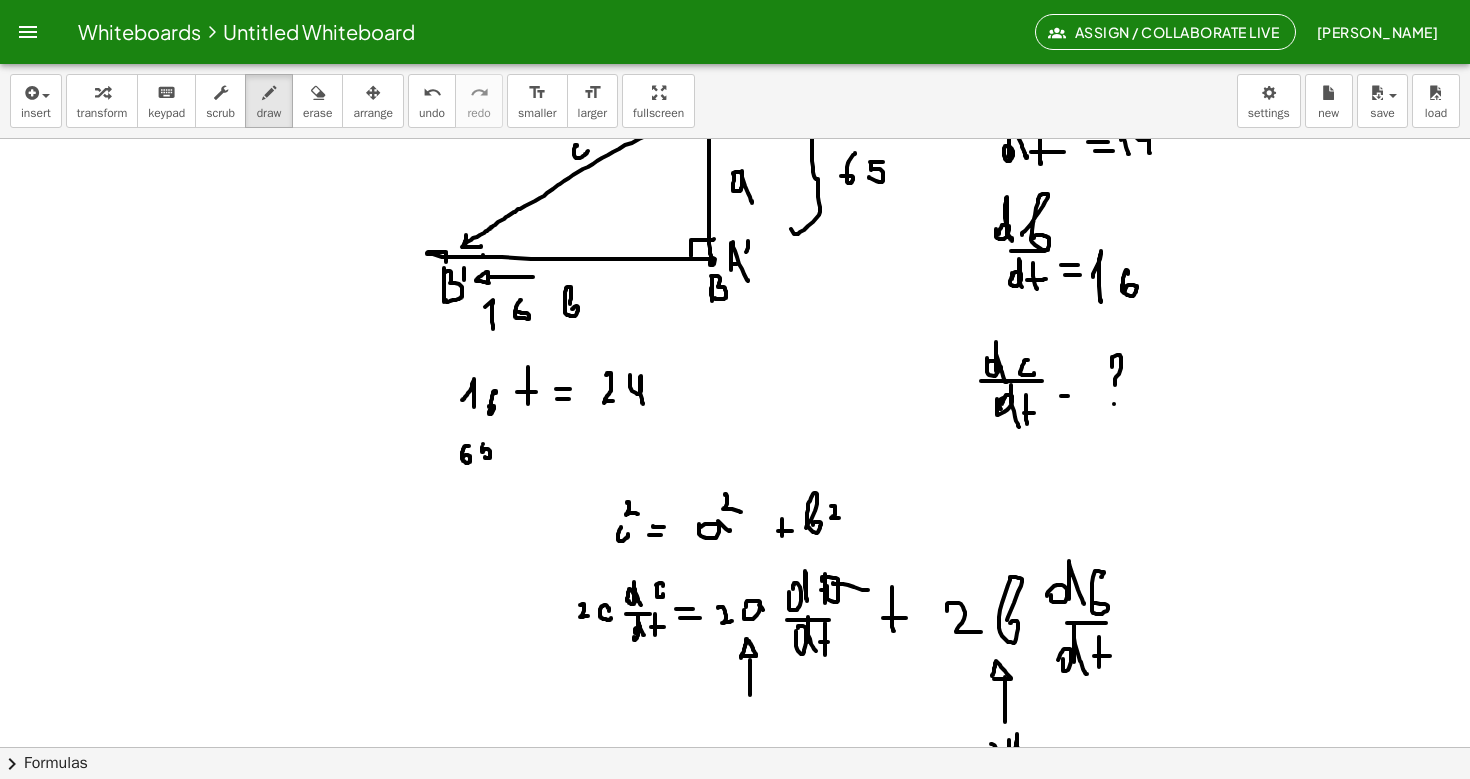 drag, startPoint x: 483, startPoint y: 444, endPoint x: 499, endPoint y: 443, distance: 16.03122 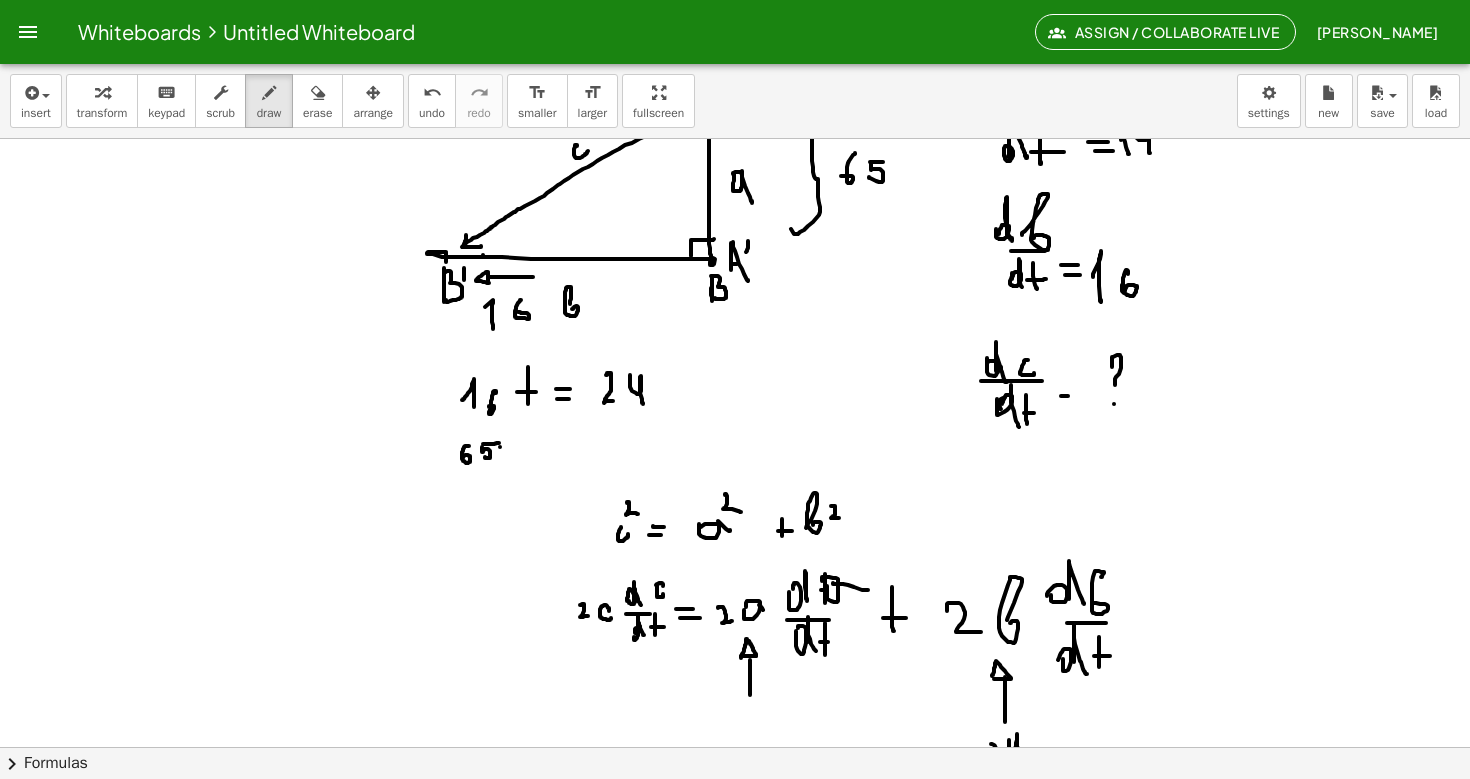 drag, startPoint x: 500, startPoint y: 447, endPoint x: 517, endPoint y: 447, distance: 17 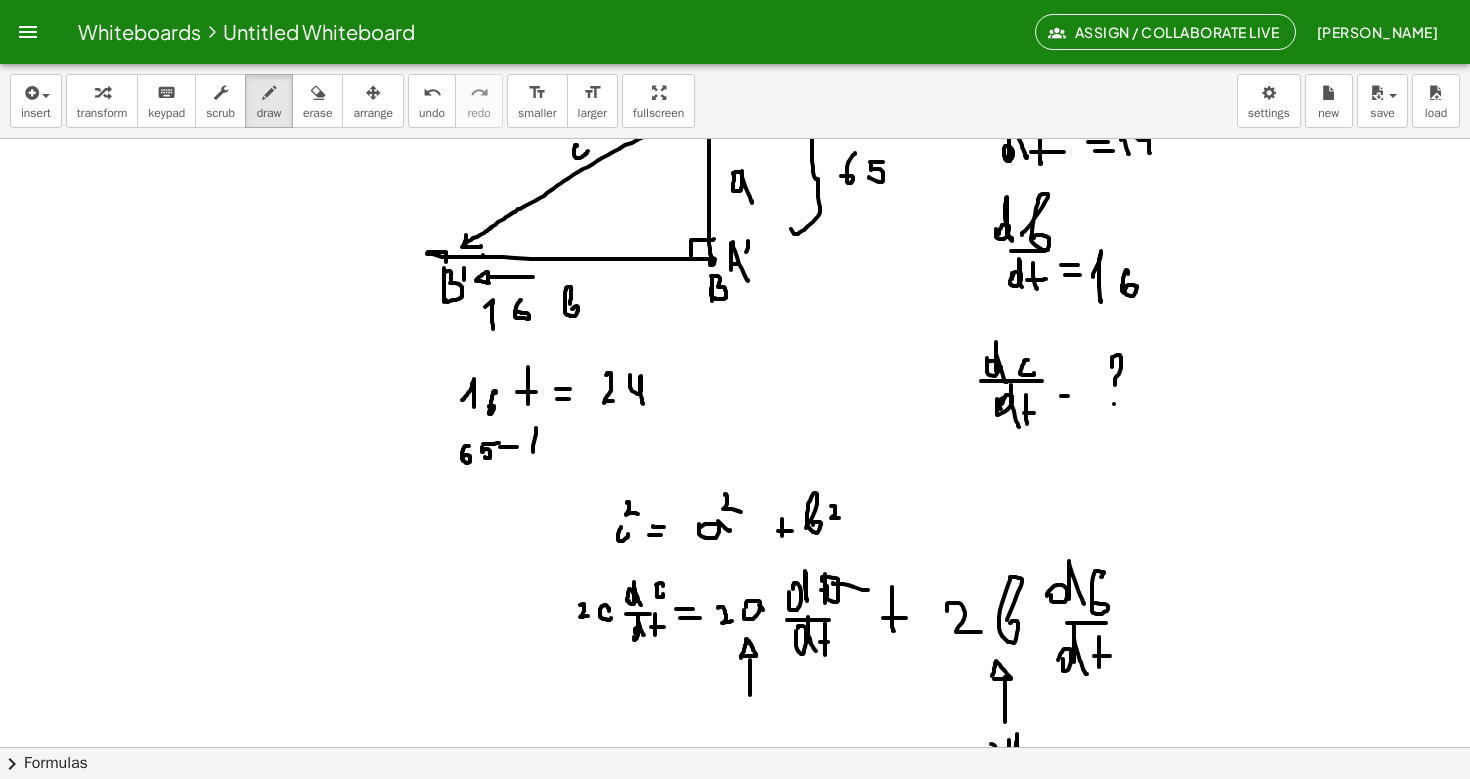 drag, startPoint x: 533, startPoint y: 452, endPoint x: 541, endPoint y: 462, distance: 12.806249 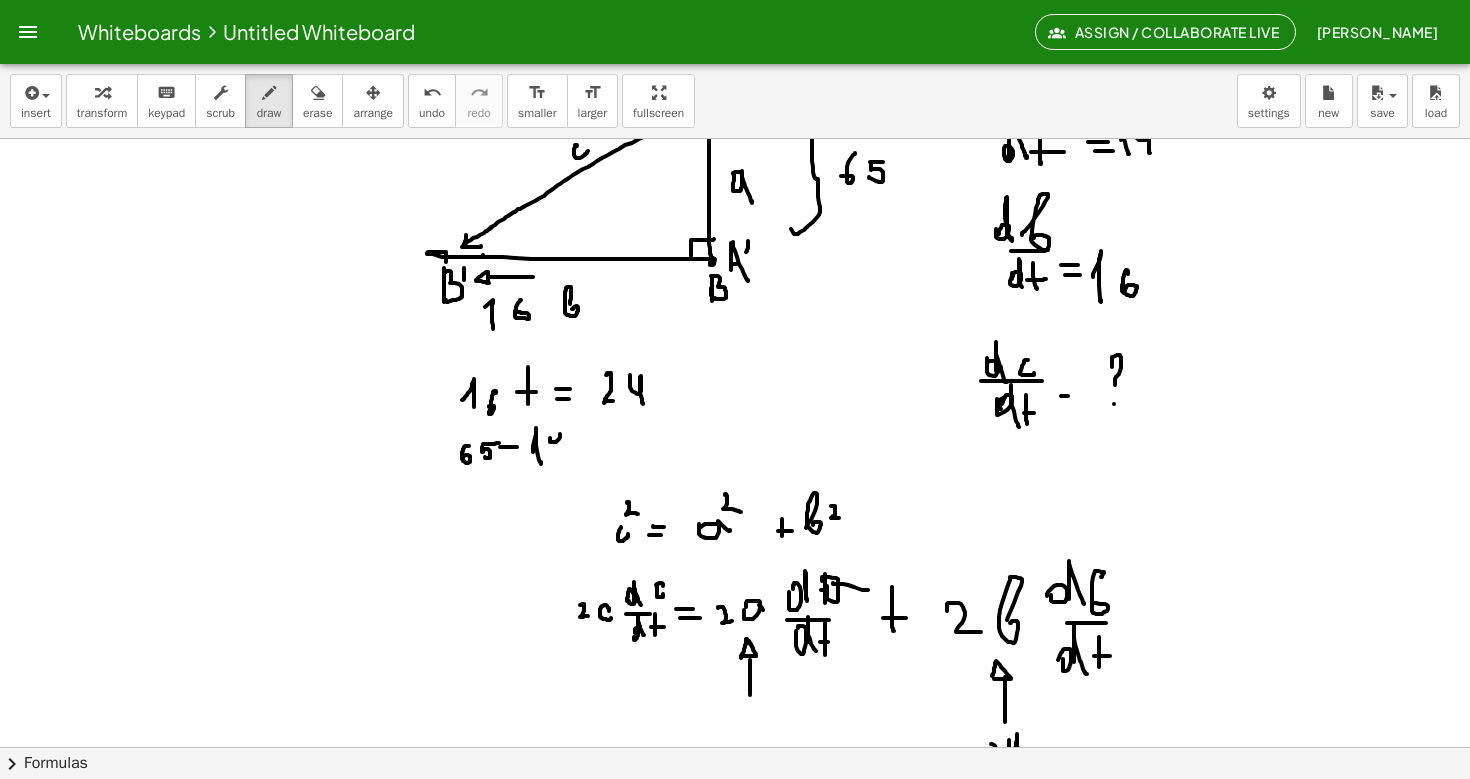 drag, startPoint x: 550, startPoint y: 438, endPoint x: 562, endPoint y: 460, distance: 25.059929 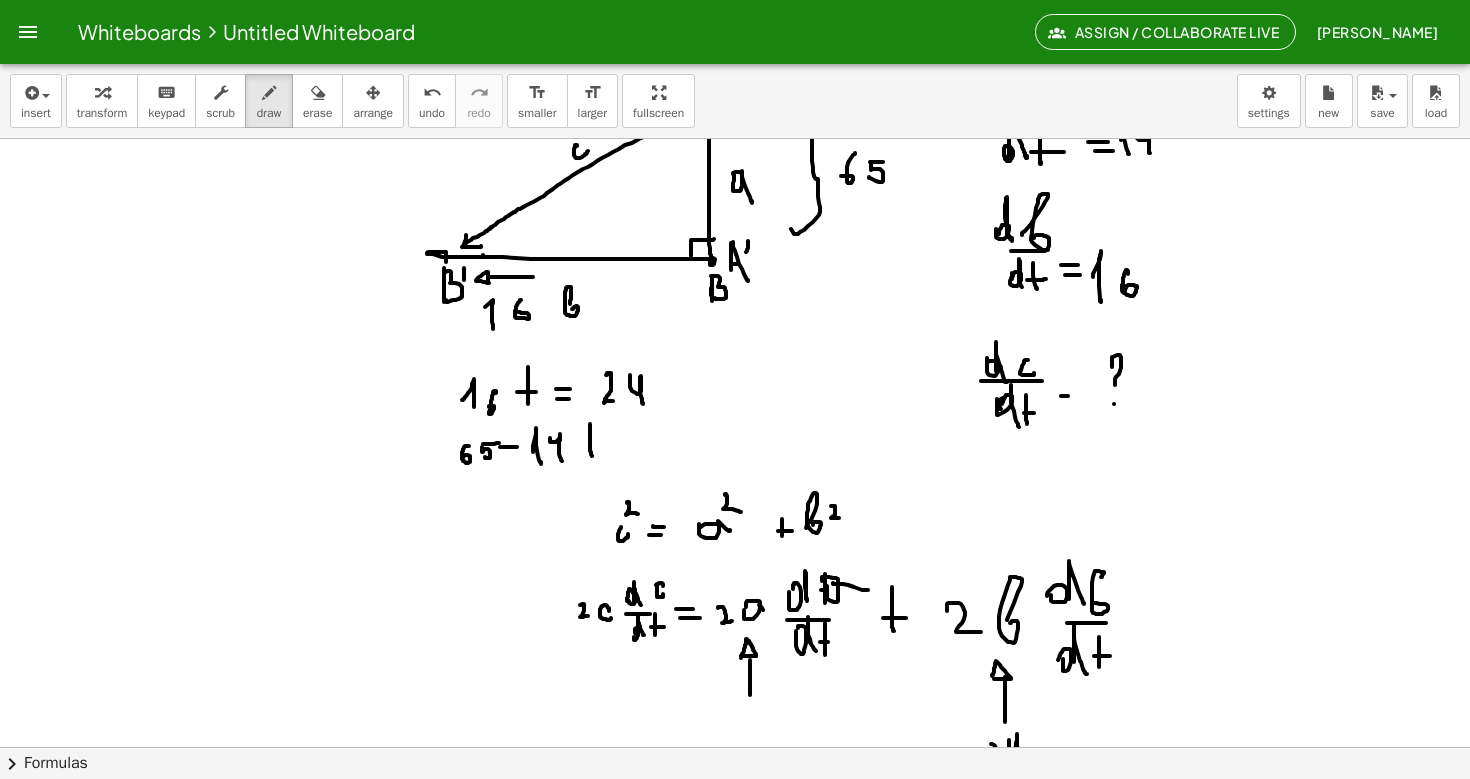 drag, startPoint x: 590, startPoint y: 424, endPoint x: 592, endPoint y: 456, distance: 32.06244 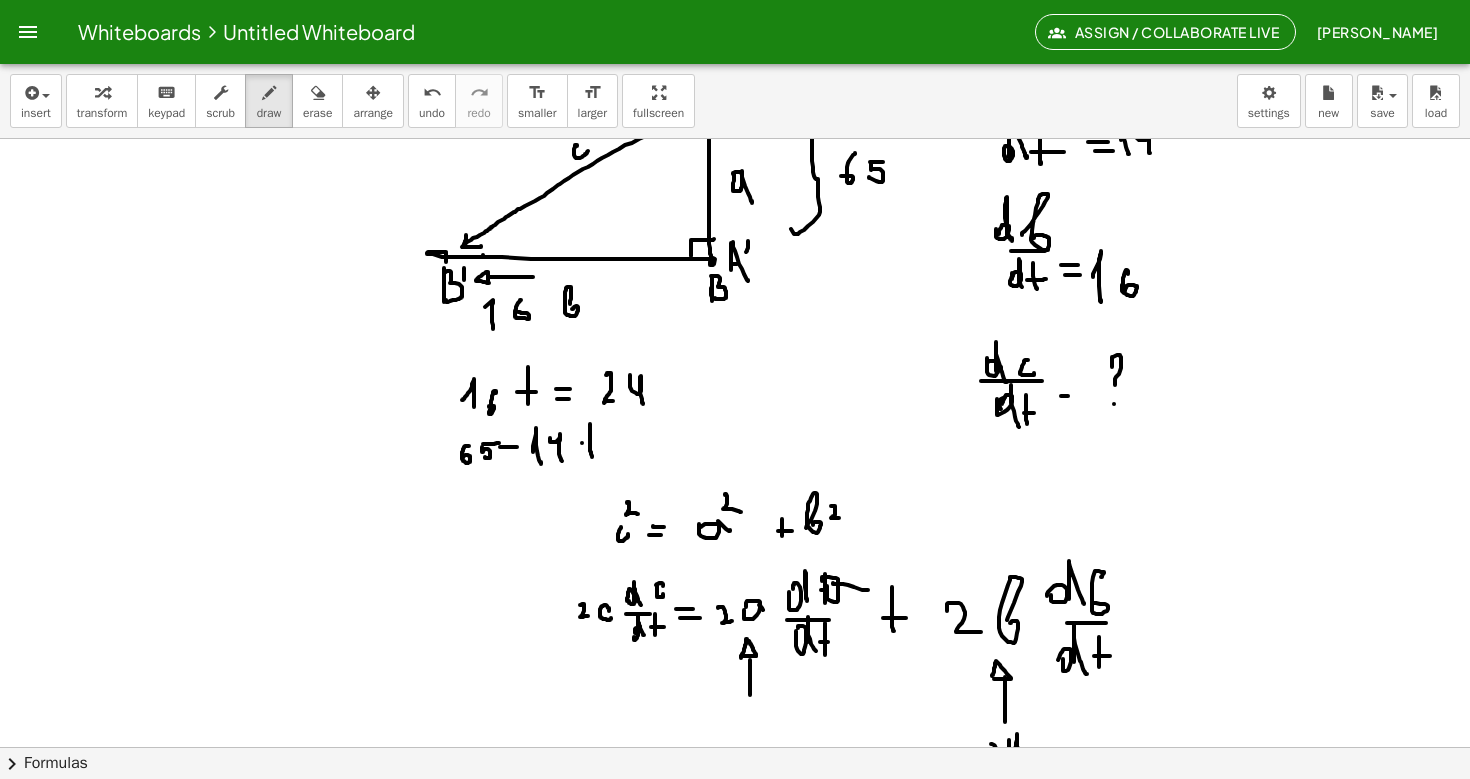 drag, startPoint x: 582, startPoint y: 443, endPoint x: 603, endPoint y: 443, distance: 21 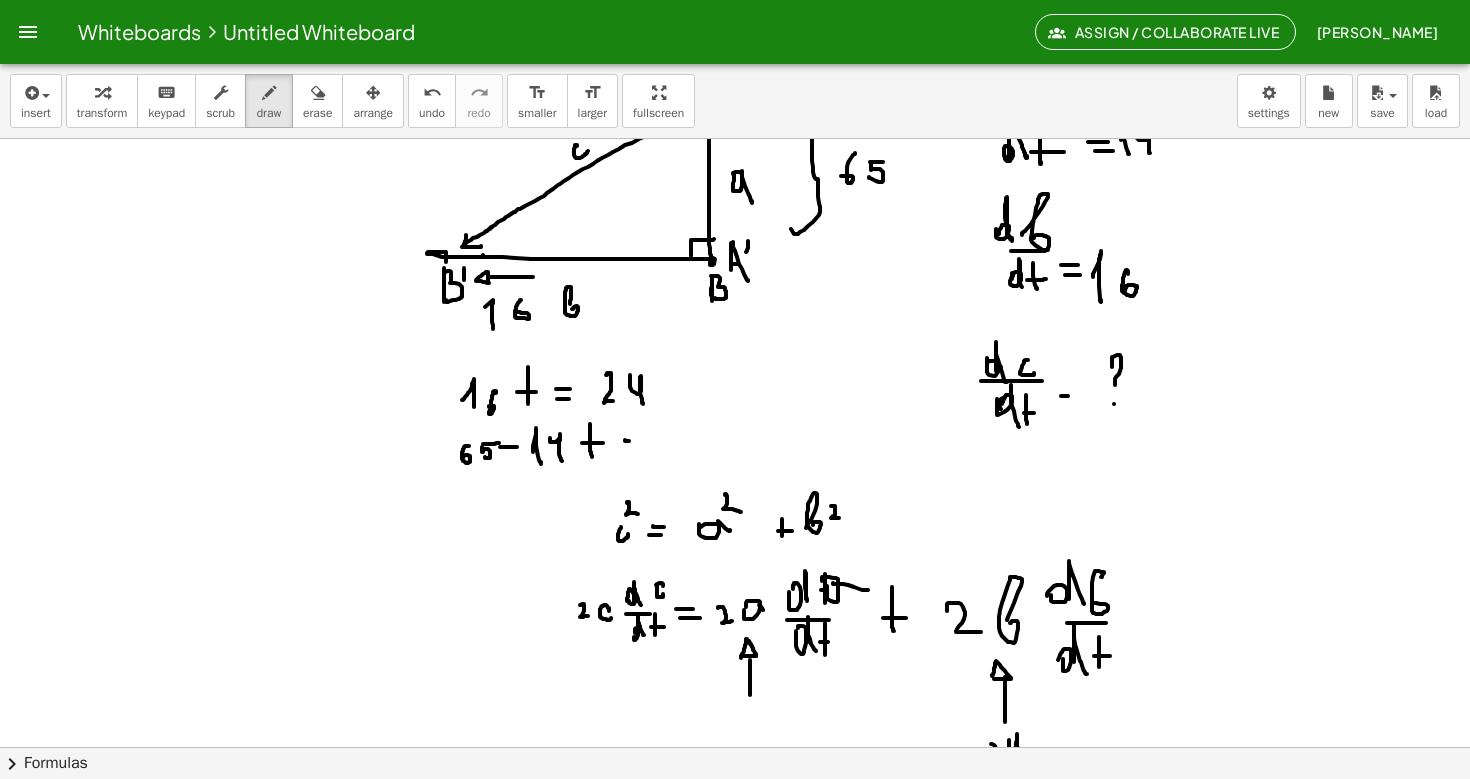 drag, startPoint x: 625, startPoint y: 441, endPoint x: 643, endPoint y: 441, distance: 18 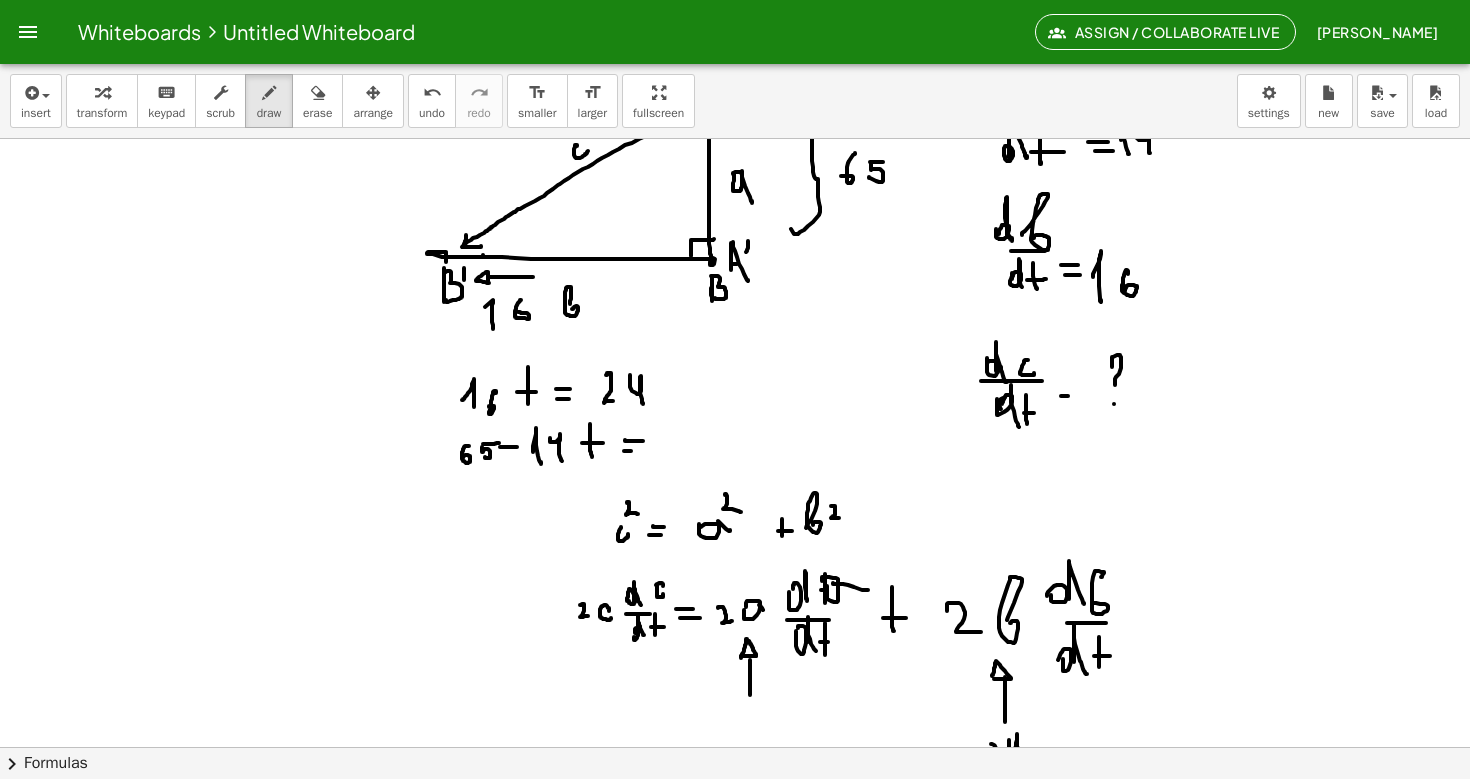 drag, startPoint x: 624, startPoint y: 451, endPoint x: 646, endPoint y: 451, distance: 22 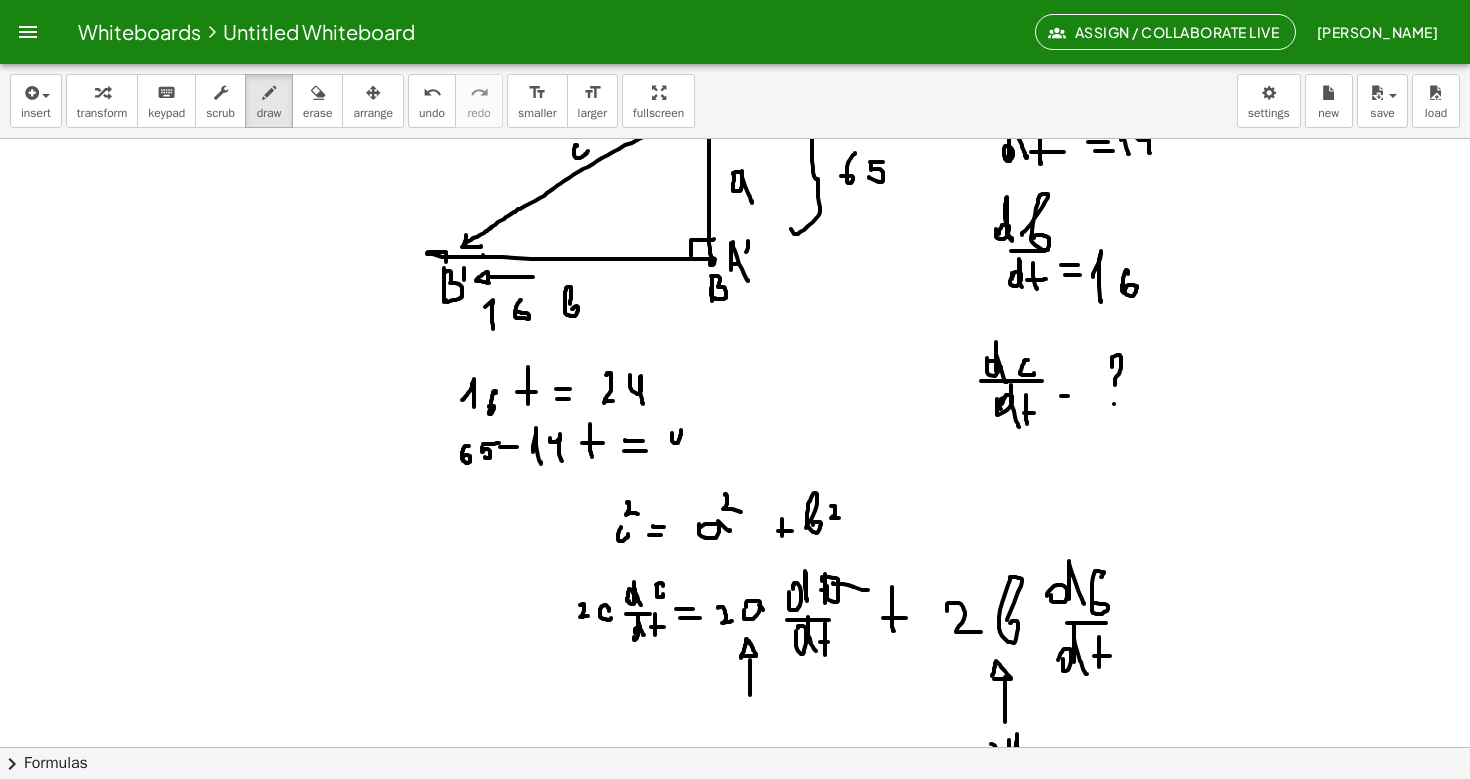 drag, startPoint x: 672, startPoint y: 433, endPoint x: 685, endPoint y: 455, distance: 25.553865 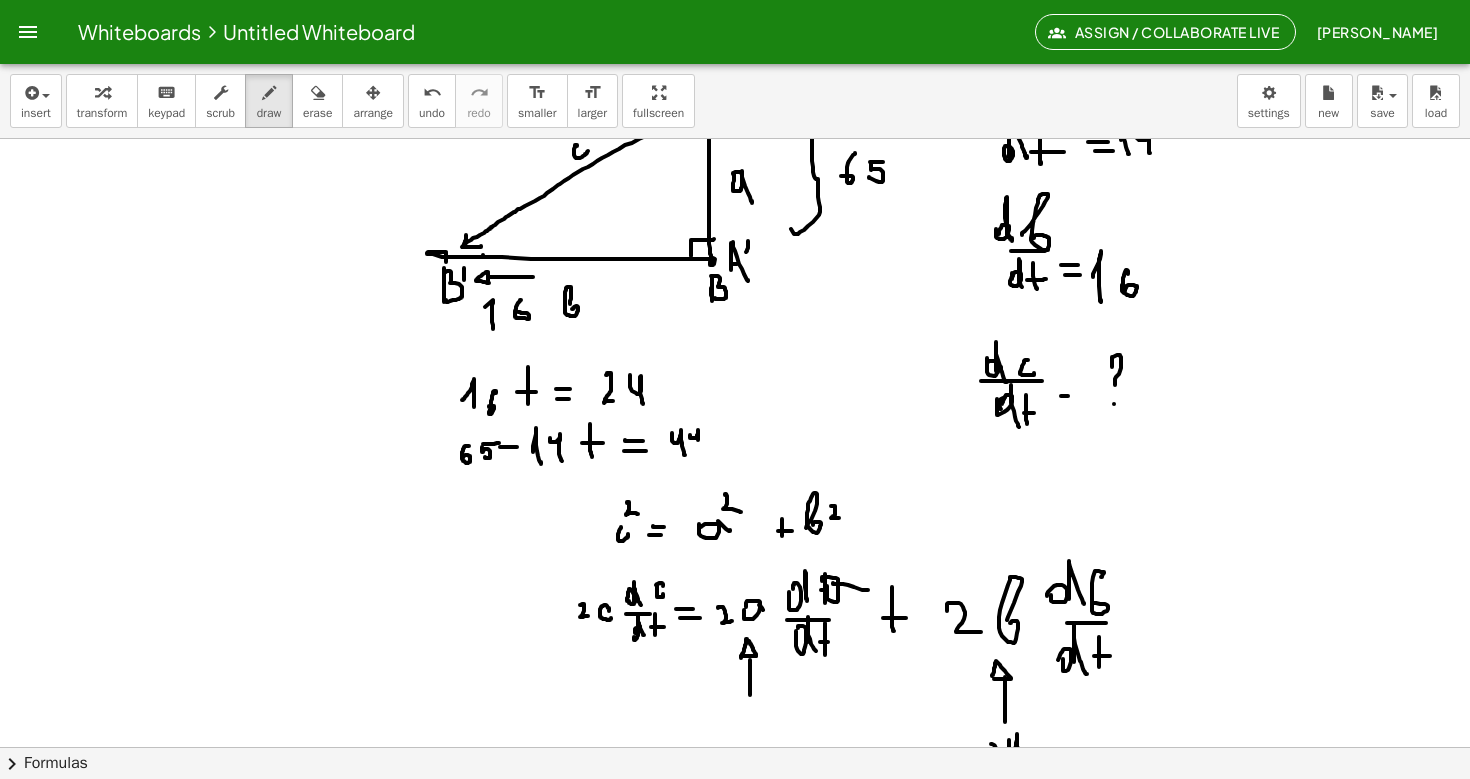 drag, startPoint x: 690, startPoint y: 435, endPoint x: 701, endPoint y: 448, distance: 17.029387 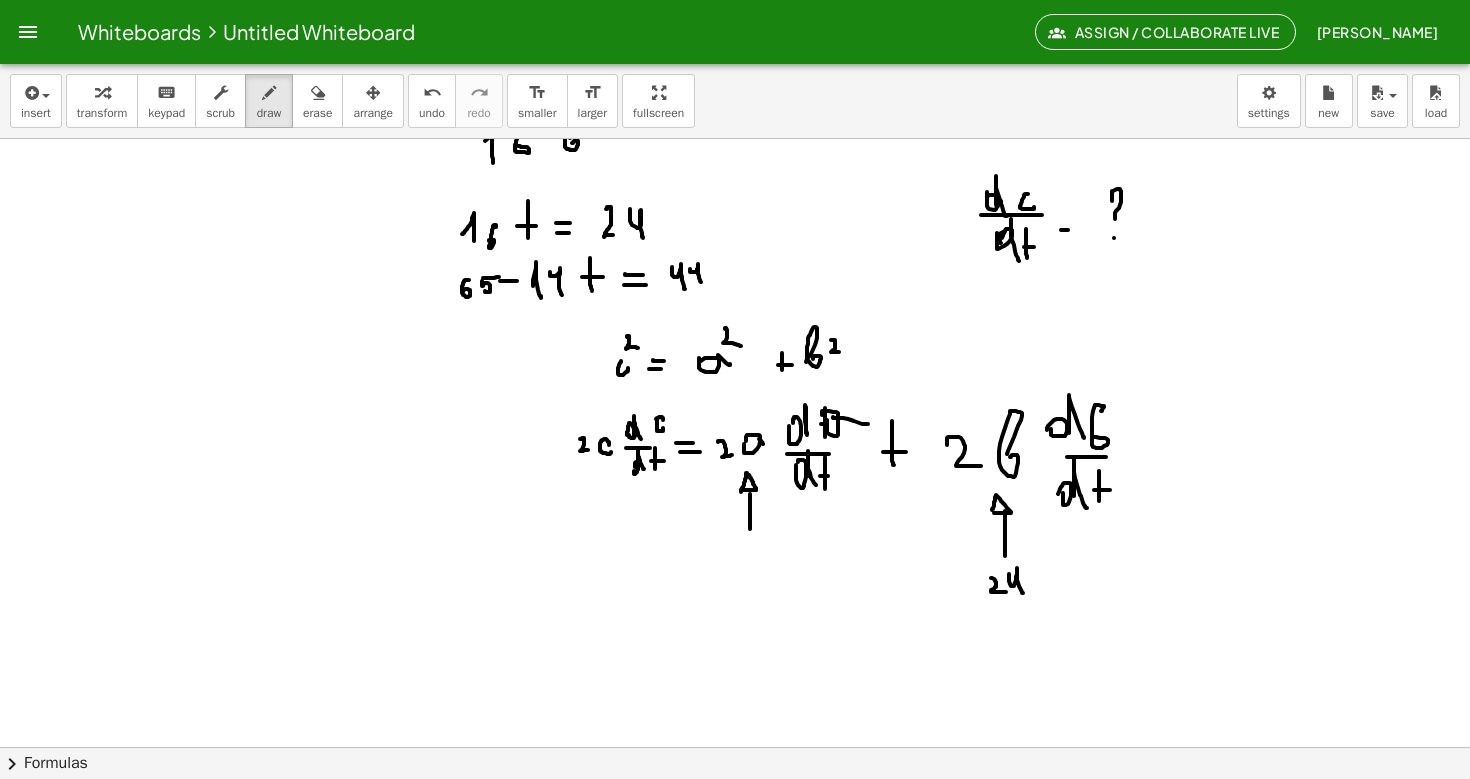 scroll, scrollTop: 2705, scrollLeft: 0, axis: vertical 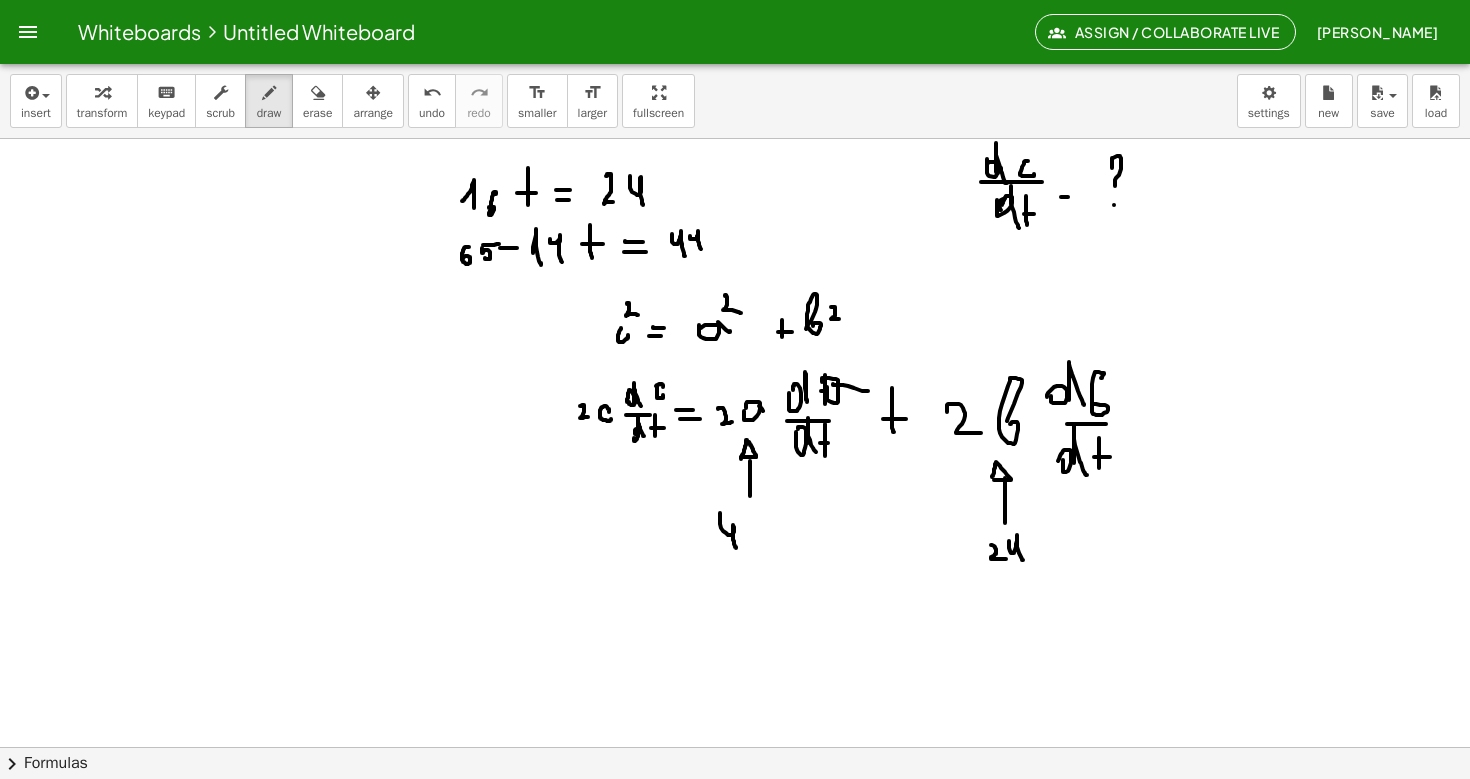 drag, startPoint x: 720, startPoint y: 513, endPoint x: 736, endPoint y: 547, distance: 37.576588 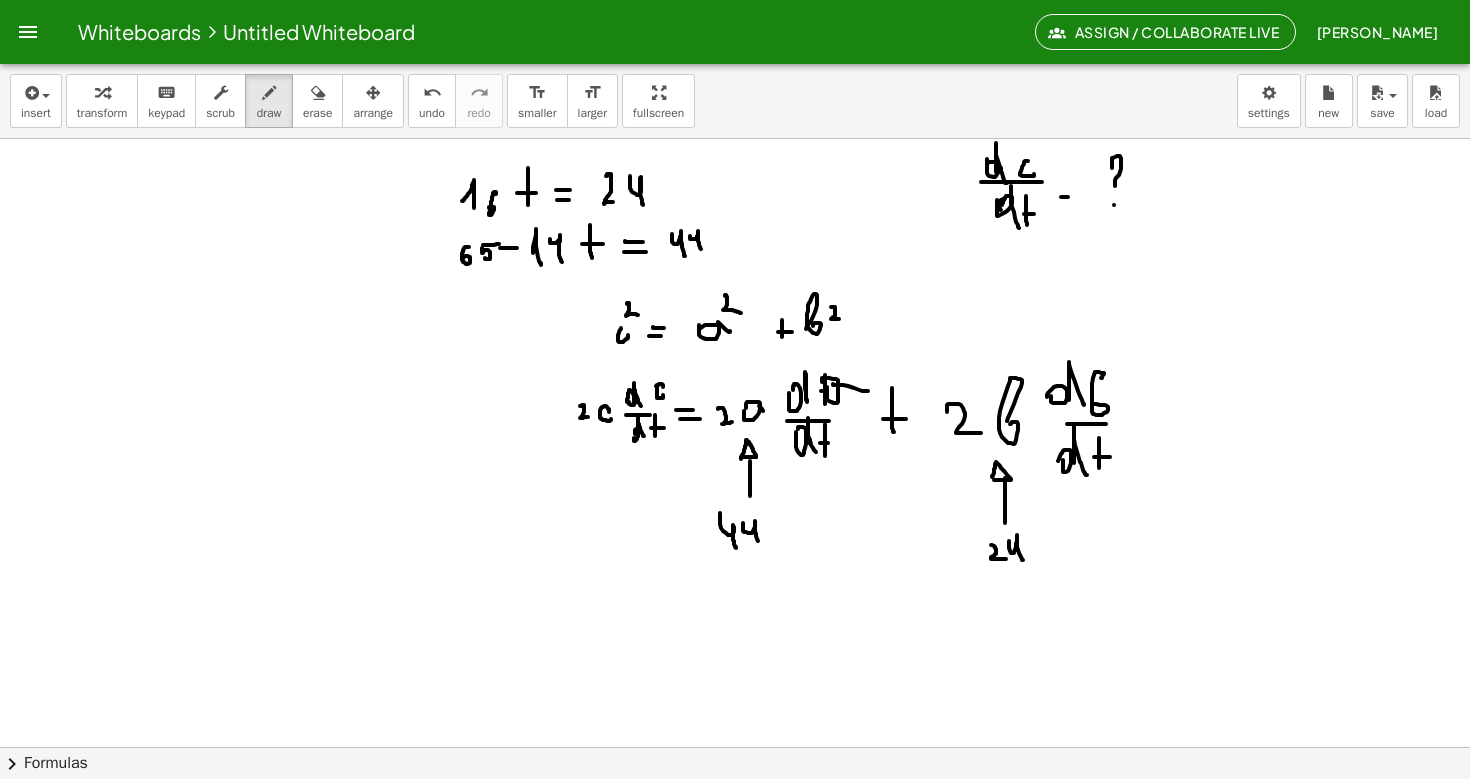 drag, startPoint x: 743, startPoint y: 523, endPoint x: 759, endPoint y: 539, distance: 22.627417 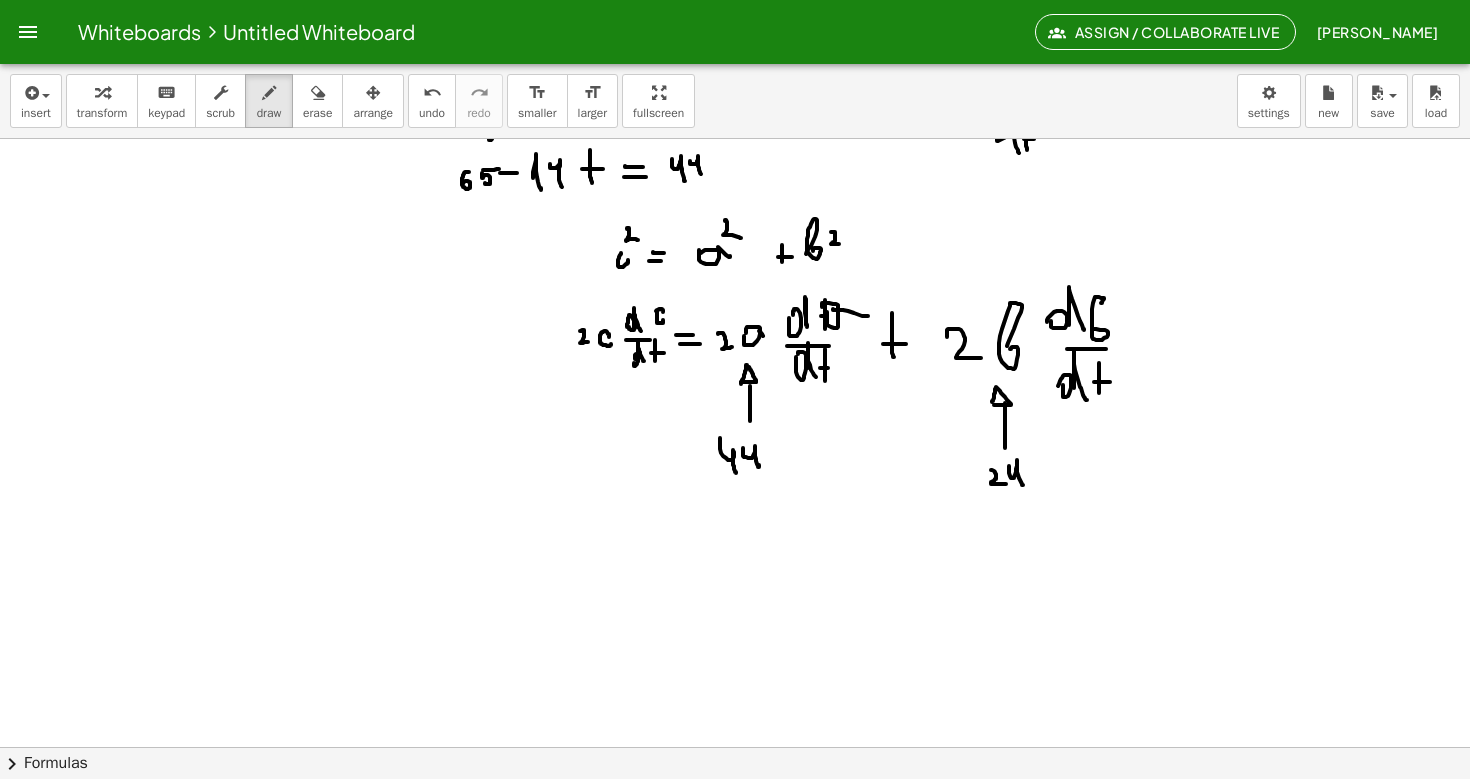 scroll, scrollTop: 2778, scrollLeft: 0, axis: vertical 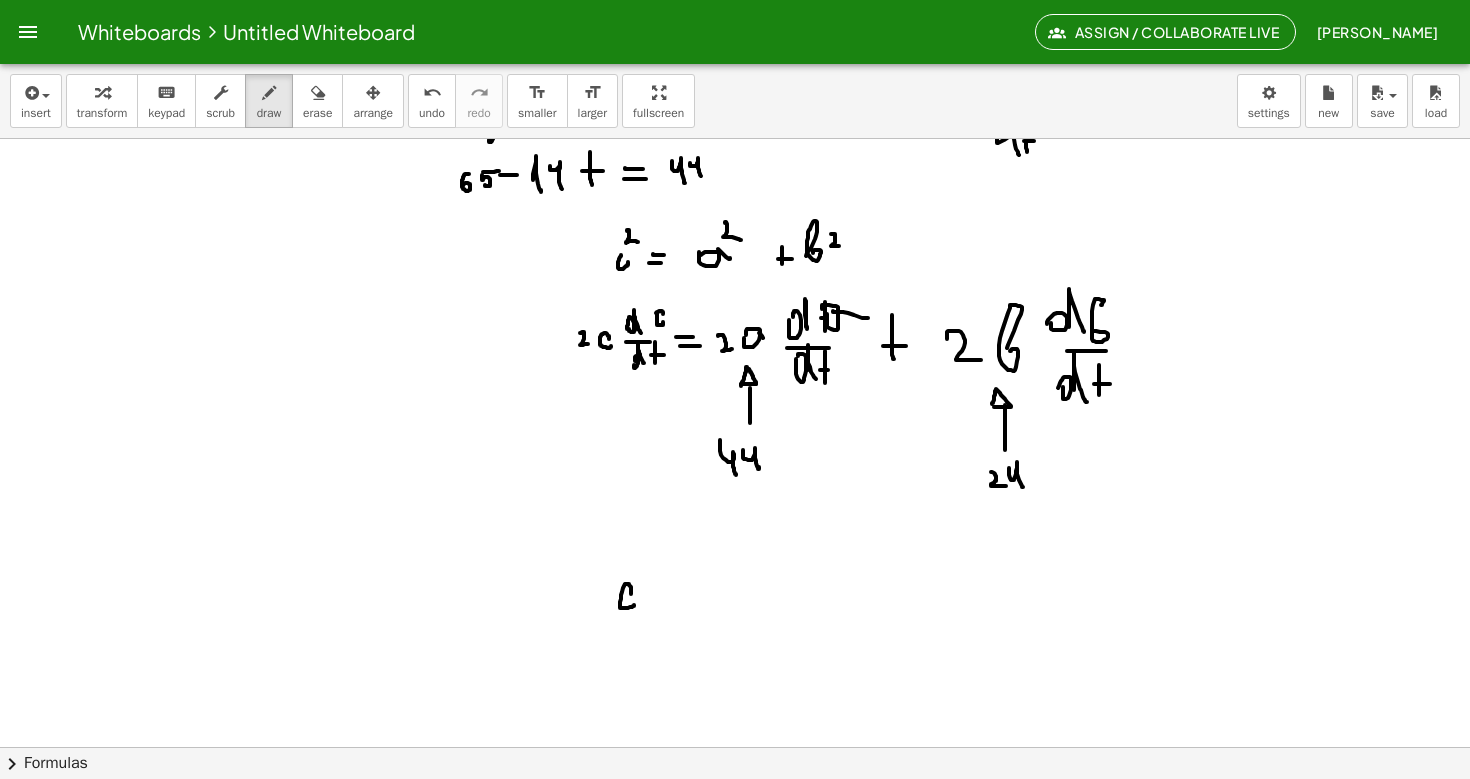 drag, startPoint x: 631, startPoint y: 594, endPoint x: 634, endPoint y: 605, distance: 11.401754 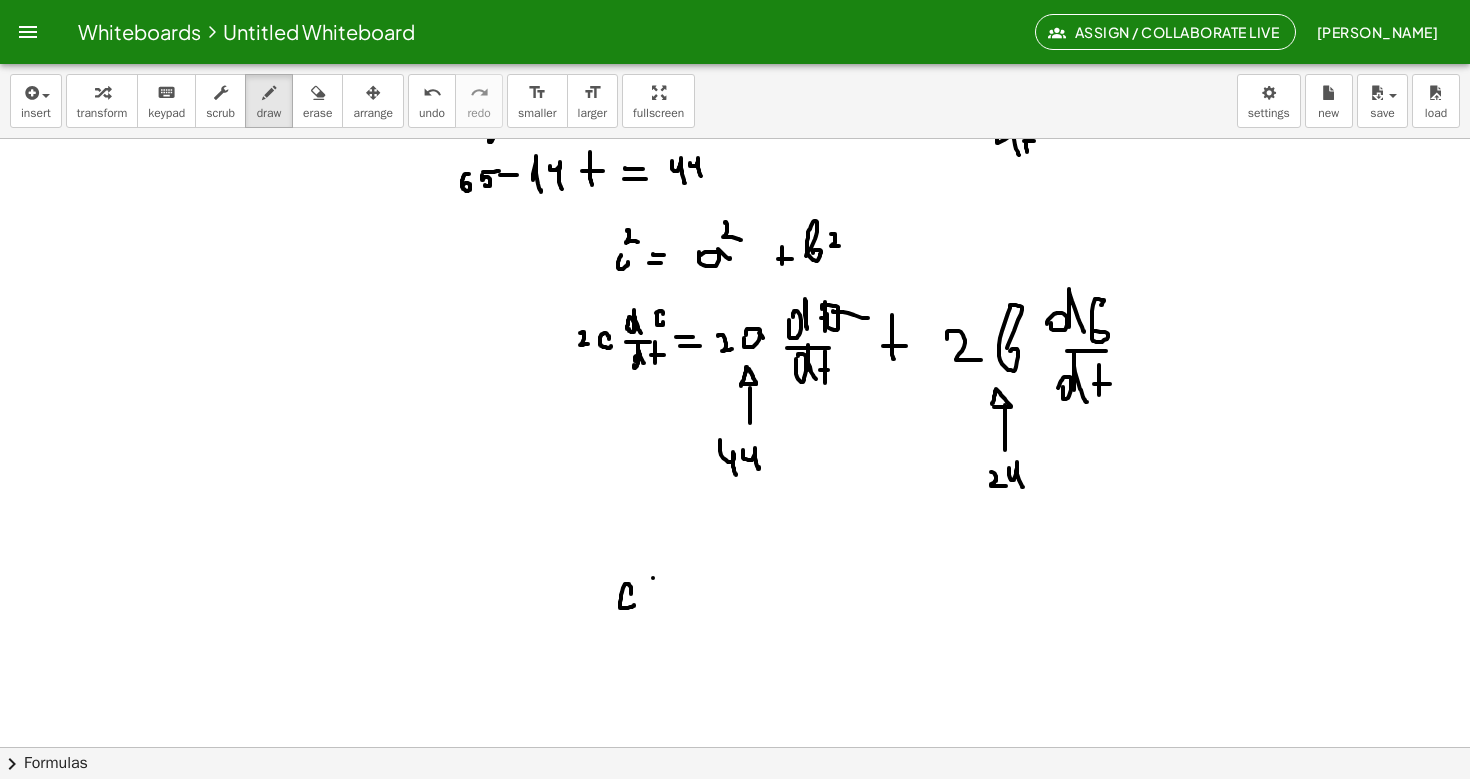 drag, startPoint x: 653, startPoint y: 578, endPoint x: 665, endPoint y: 578, distance: 12 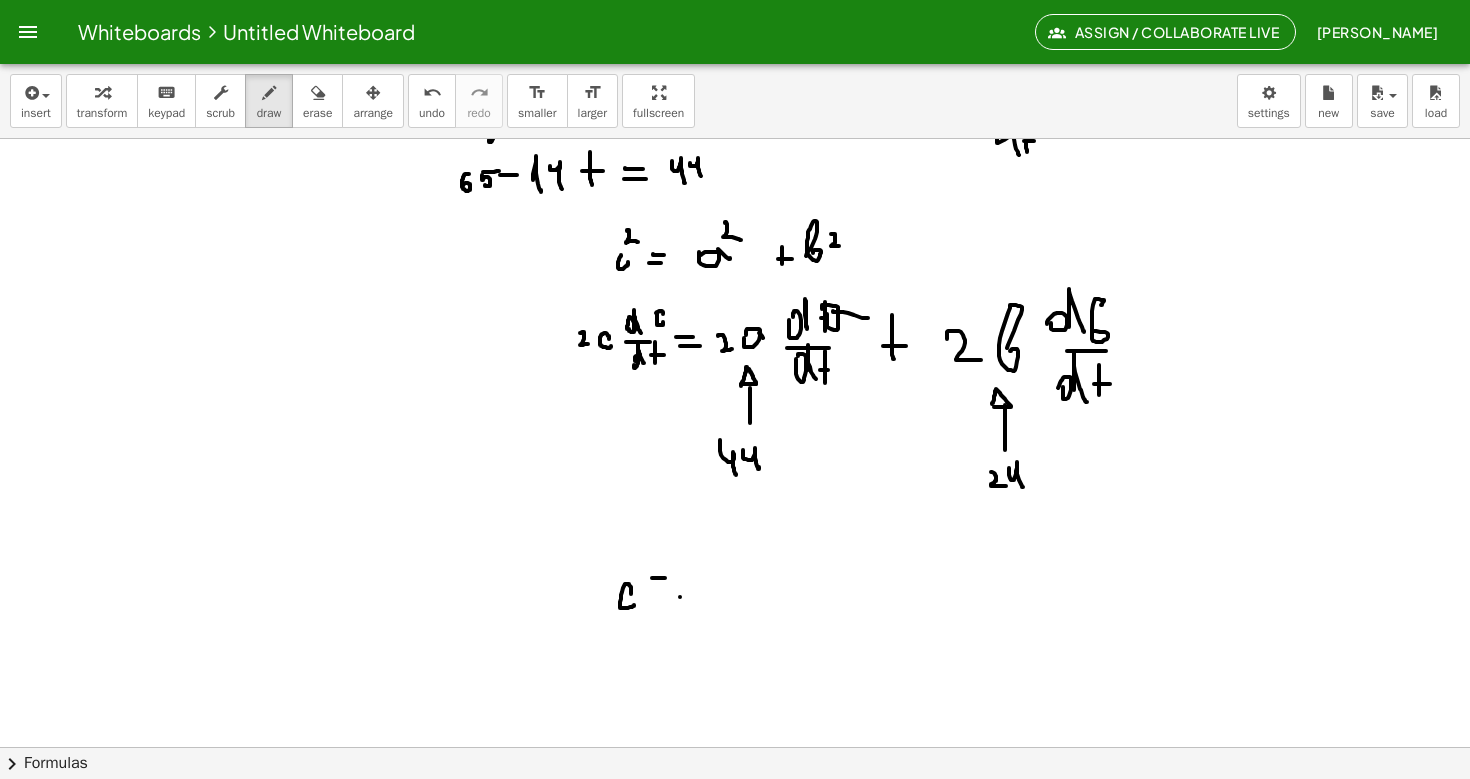 click at bounding box center (735, -815) 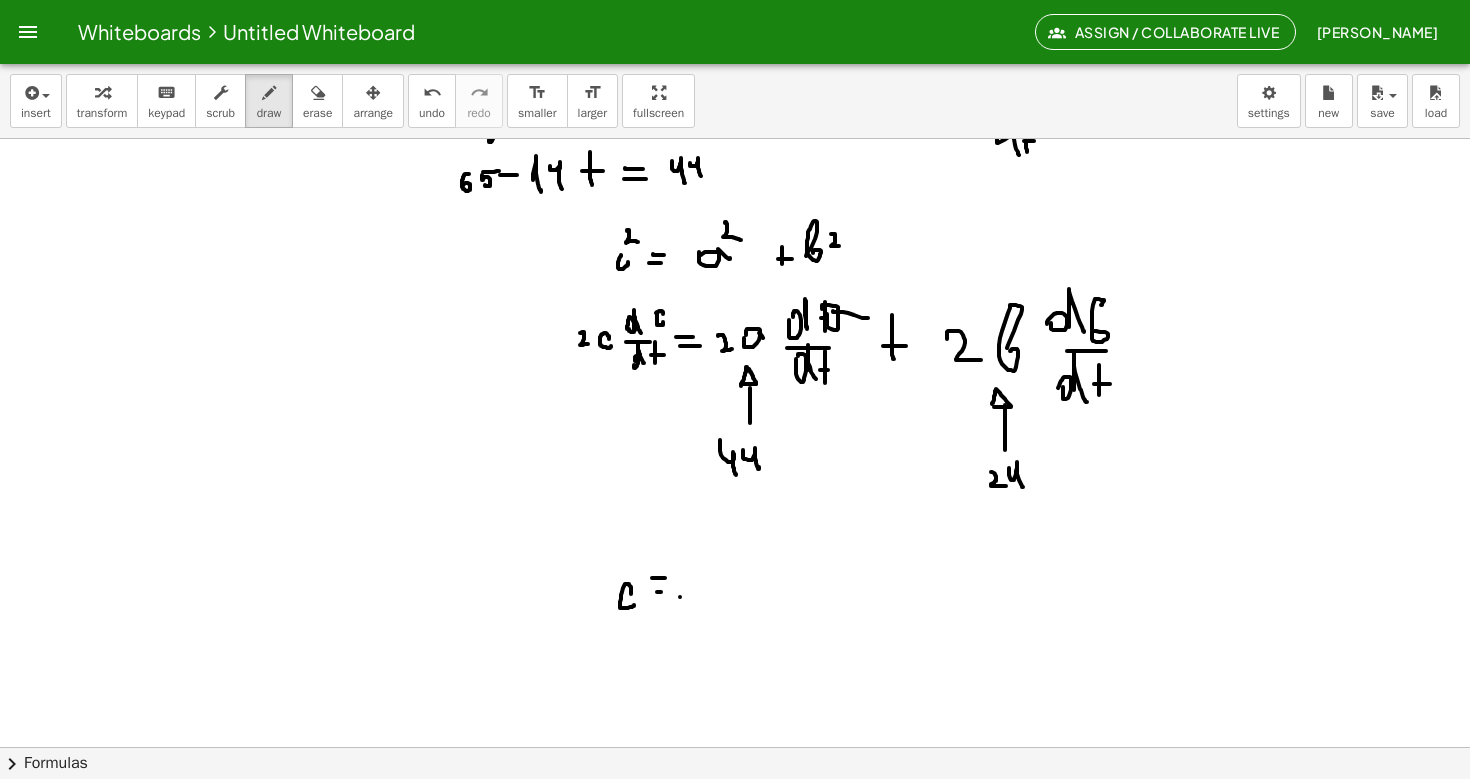 click at bounding box center (735, -815) 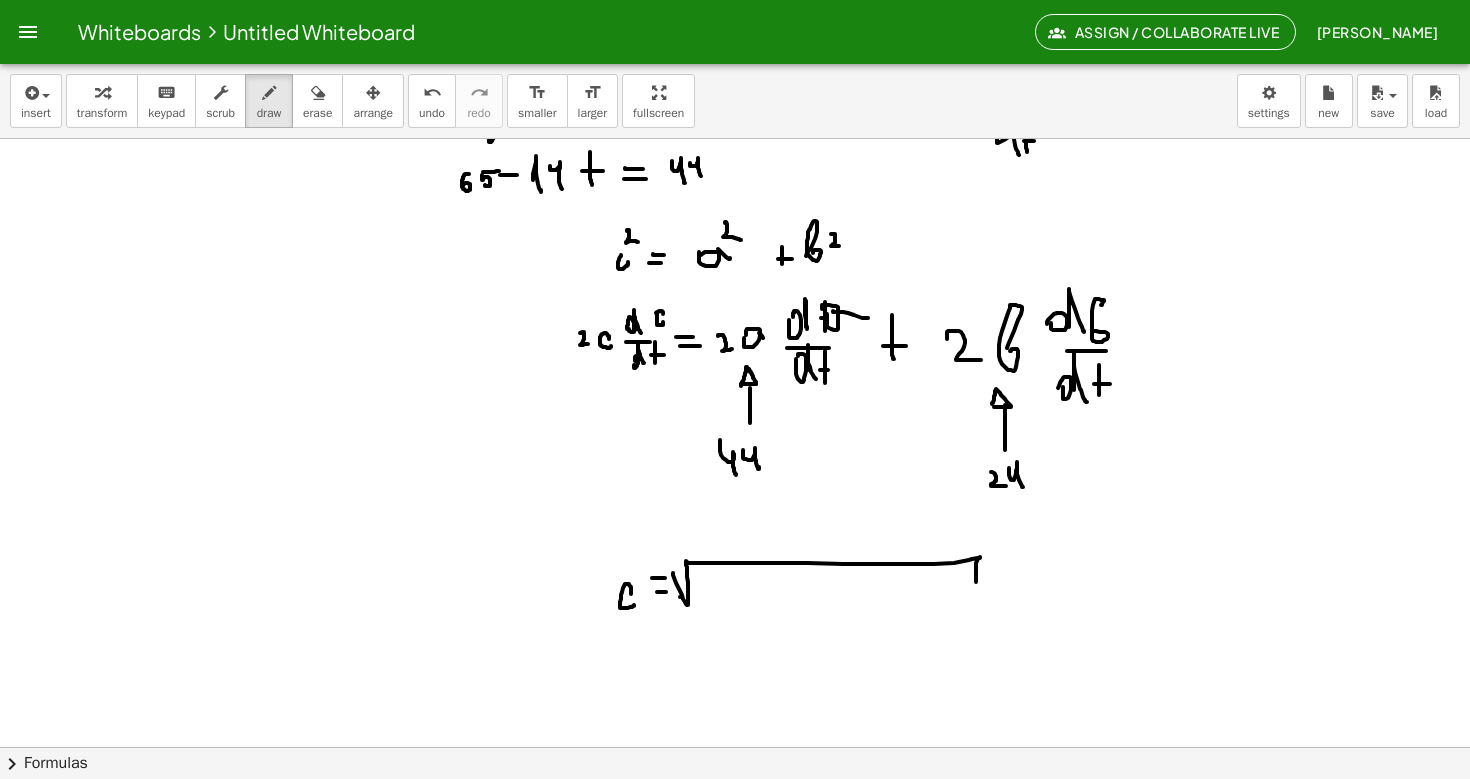 drag, startPoint x: 673, startPoint y: 573, endPoint x: 976, endPoint y: 583, distance: 303.16498 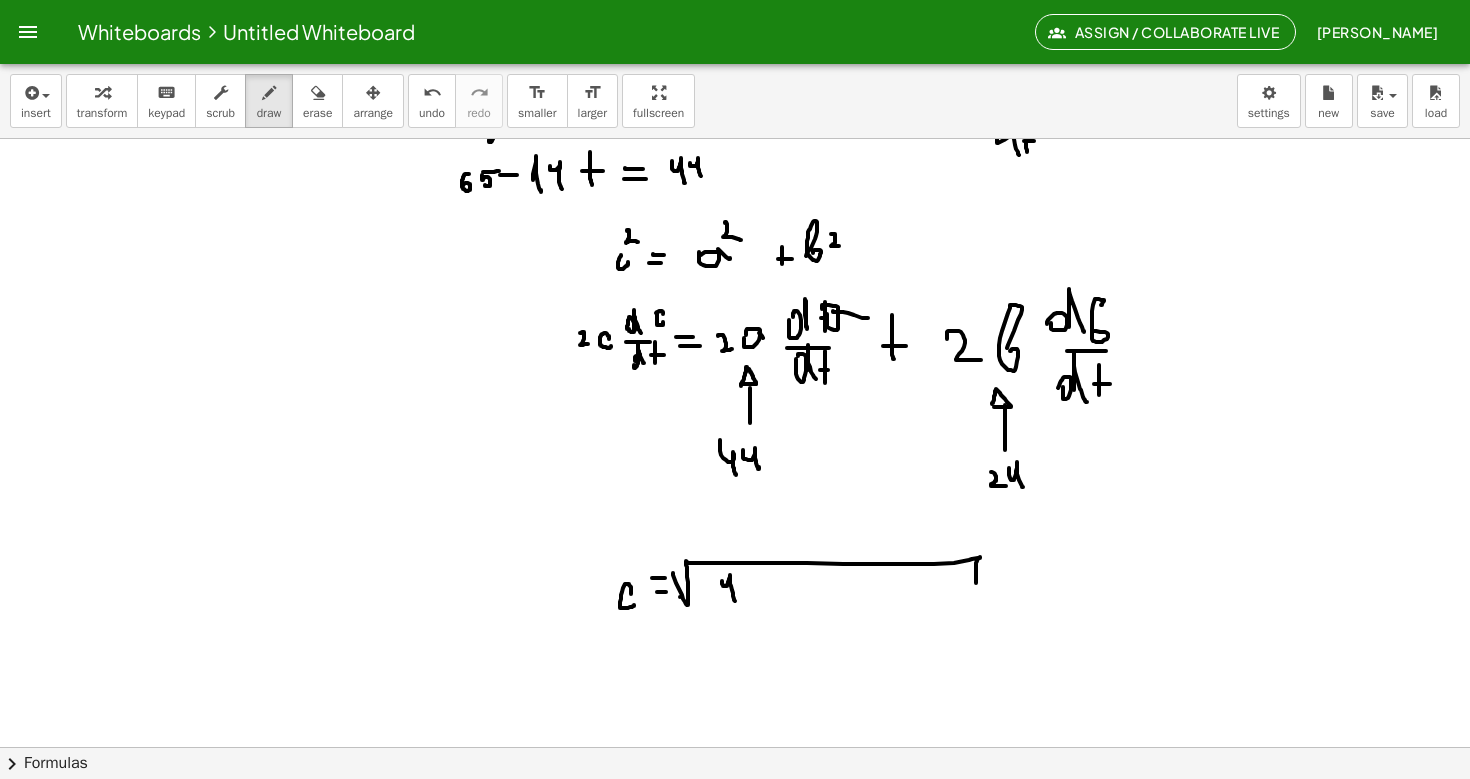 drag, startPoint x: 722, startPoint y: 581, endPoint x: 735, endPoint y: 601, distance: 23.853722 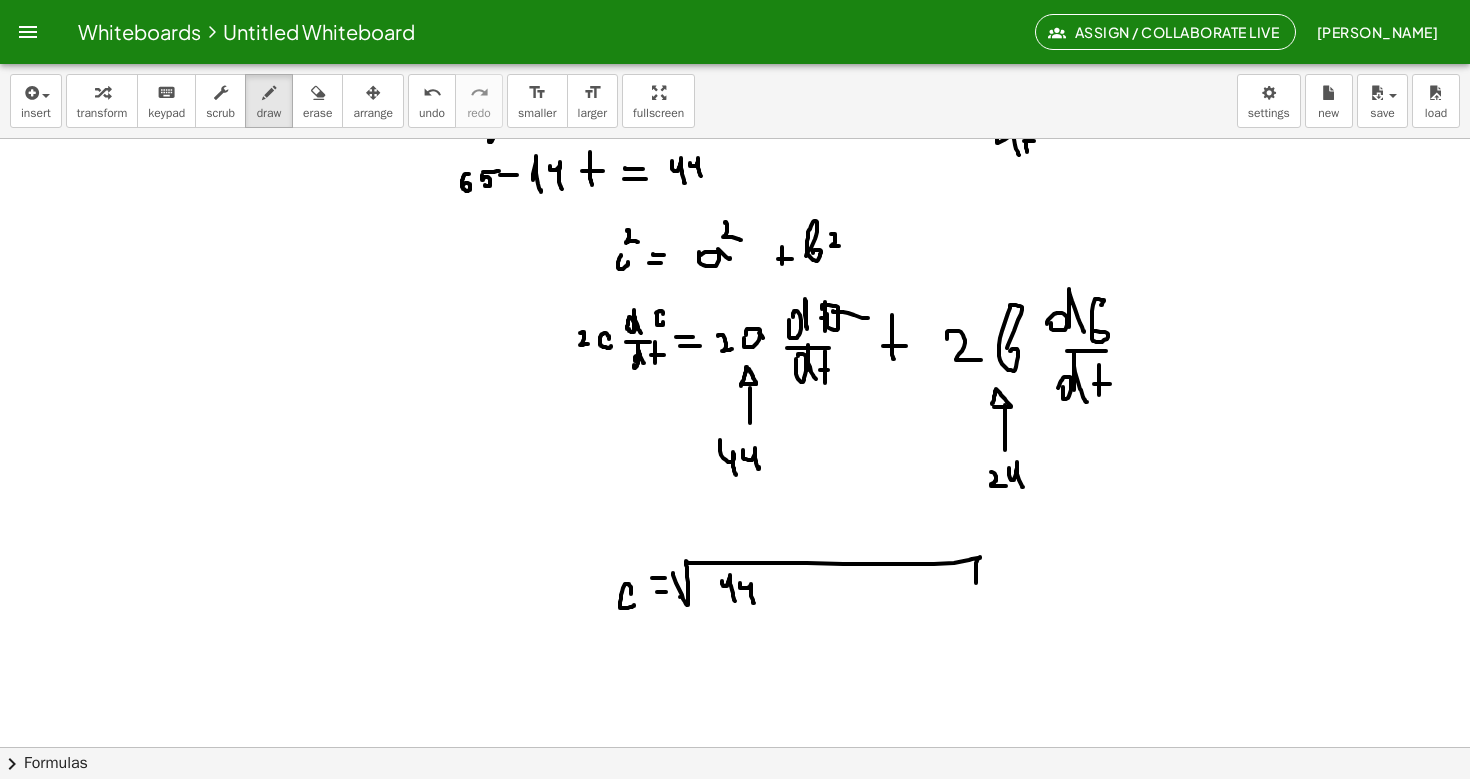 drag, startPoint x: 740, startPoint y: 583, endPoint x: 754, endPoint y: 603, distance: 24.41311 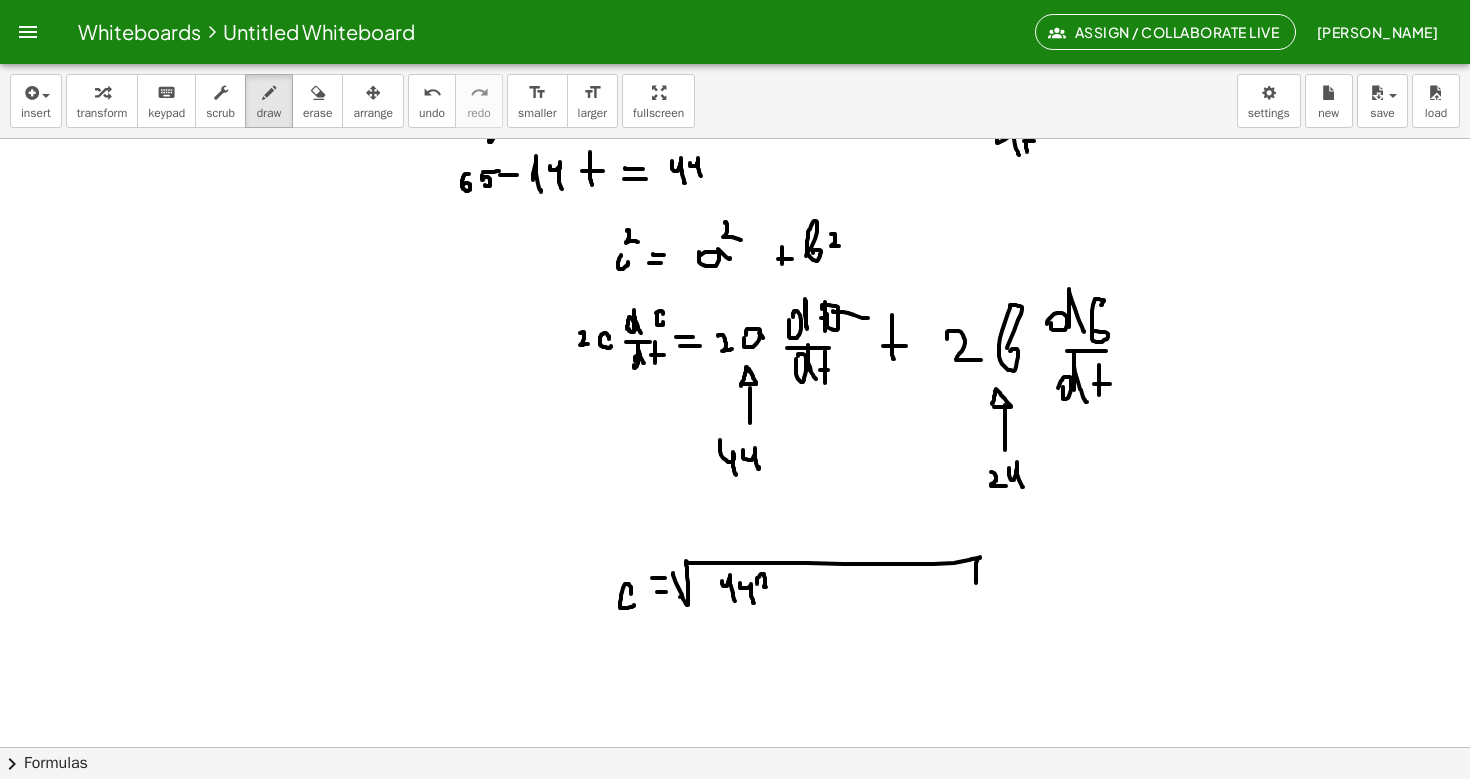 drag, startPoint x: 757, startPoint y: 584, endPoint x: 774, endPoint y: 589, distance: 17.720045 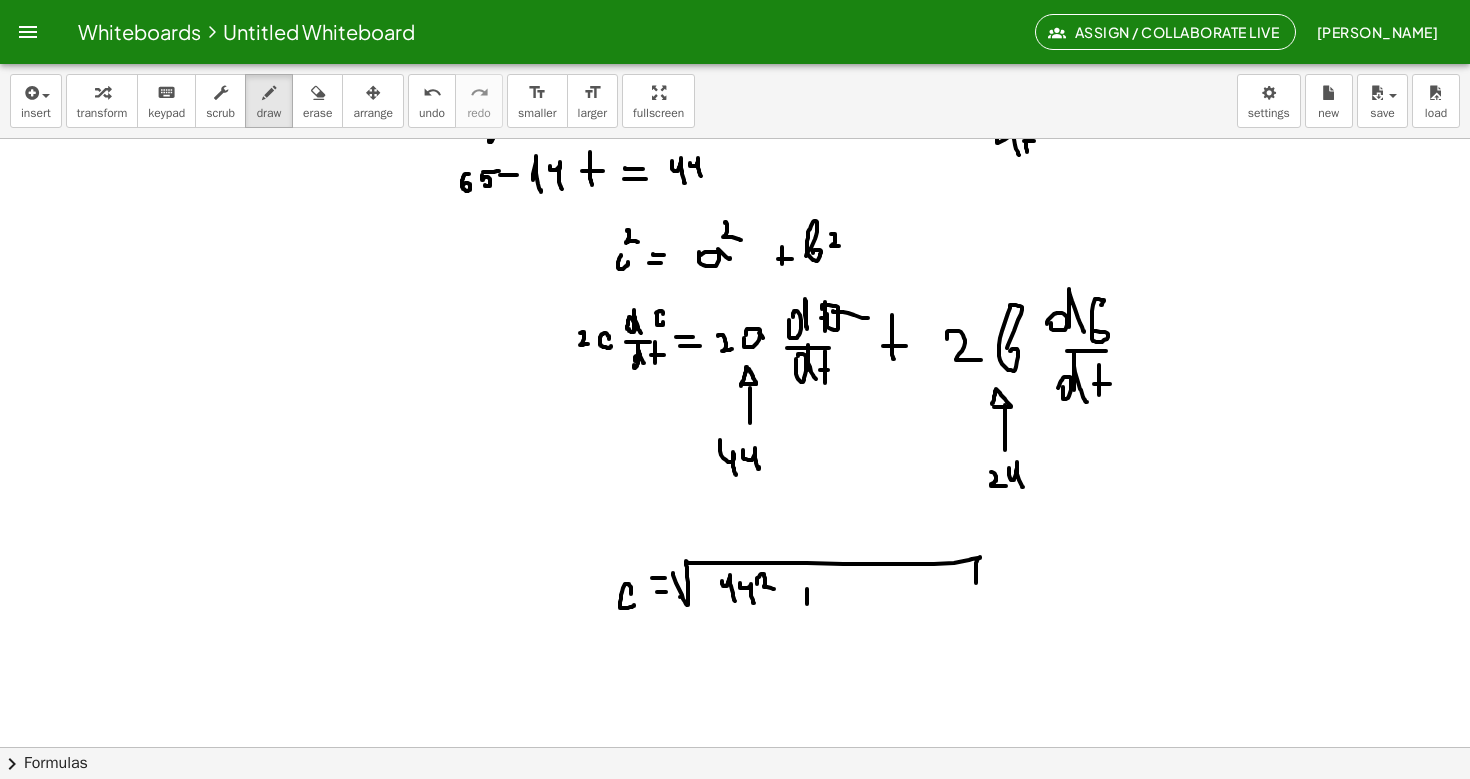 drag, startPoint x: 807, startPoint y: 589, endPoint x: 807, endPoint y: 604, distance: 15 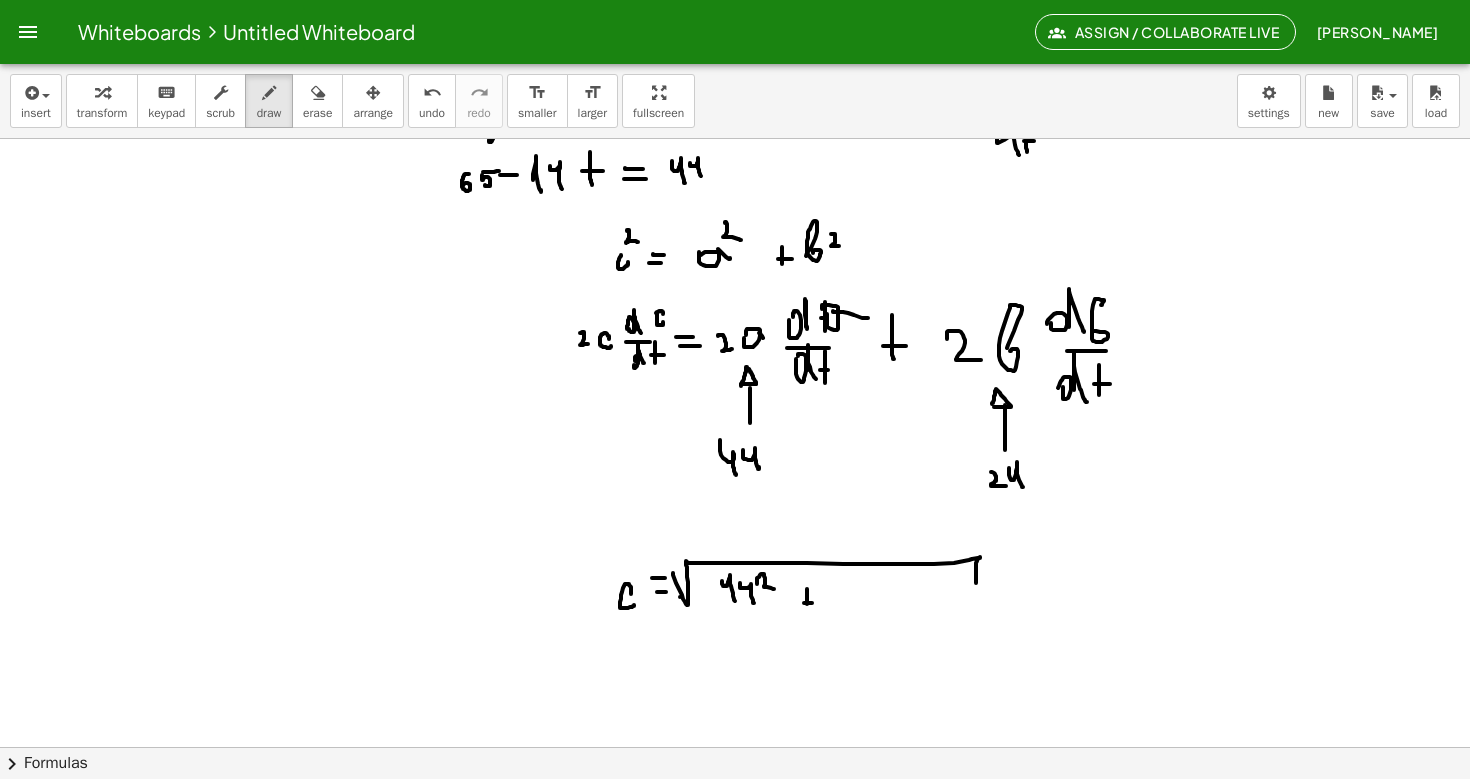 drag, startPoint x: 804, startPoint y: 603, endPoint x: 816, endPoint y: 603, distance: 12 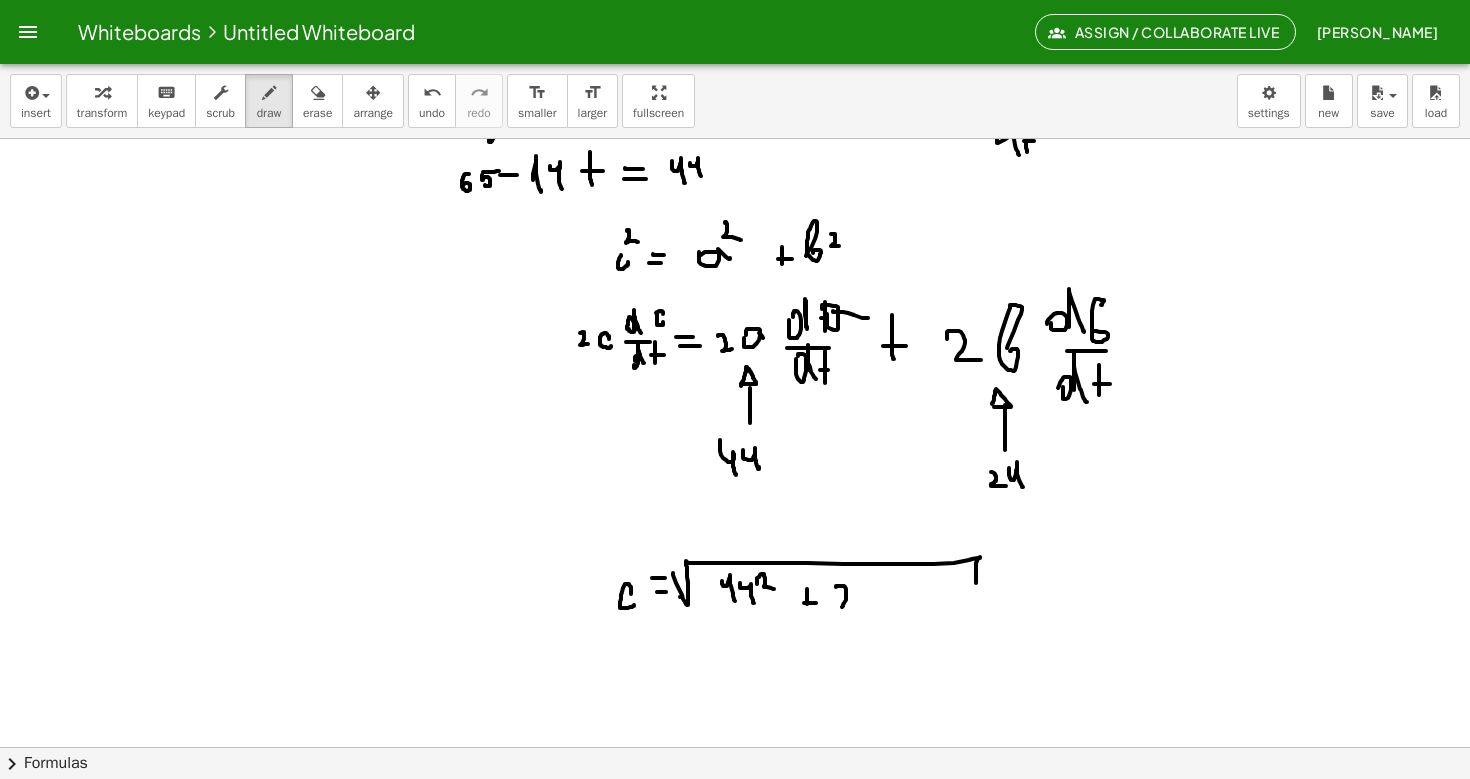 drag, startPoint x: 836, startPoint y: 587, endPoint x: 855, endPoint y: 605, distance: 26.172504 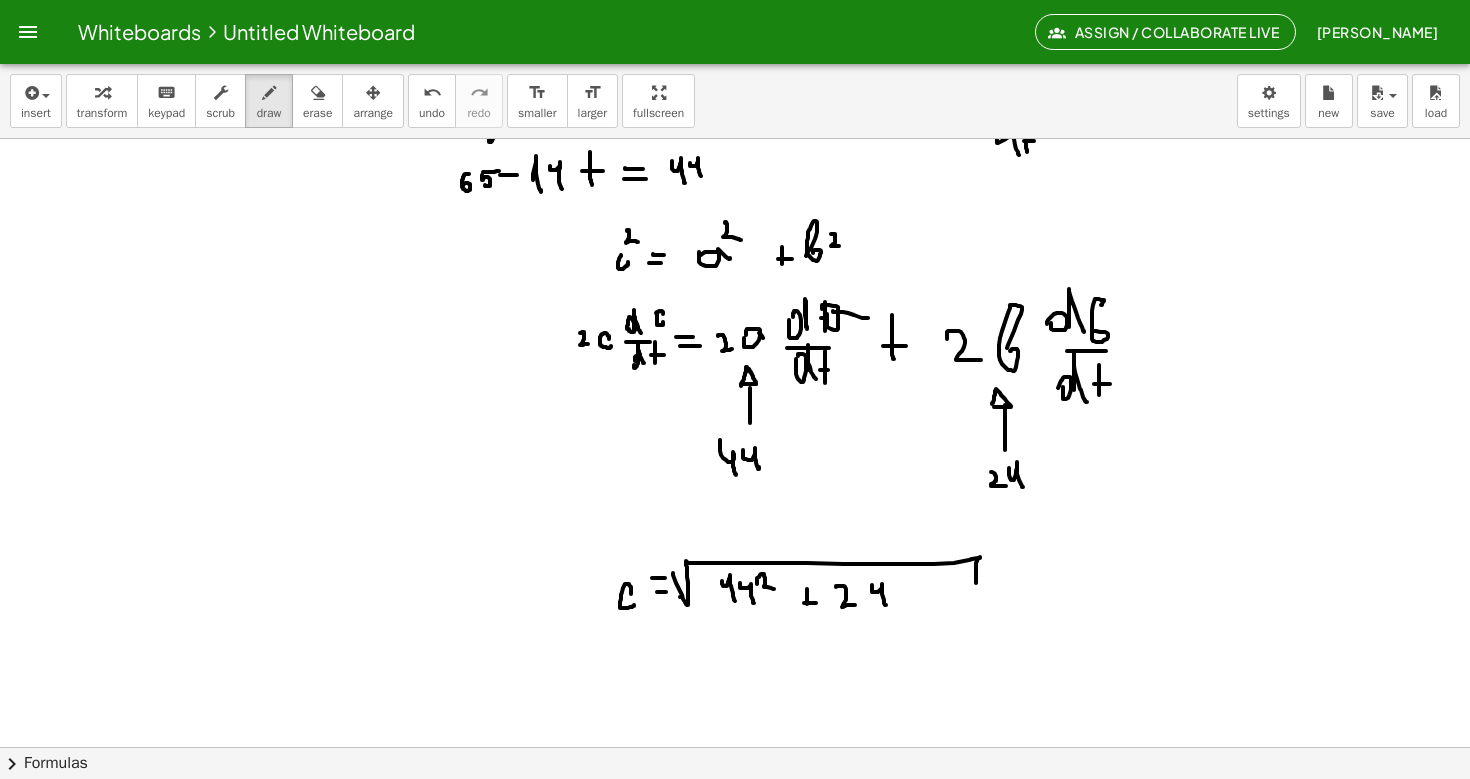 drag, startPoint x: 872, startPoint y: 585, endPoint x: 886, endPoint y: 606, distance: 25.23886 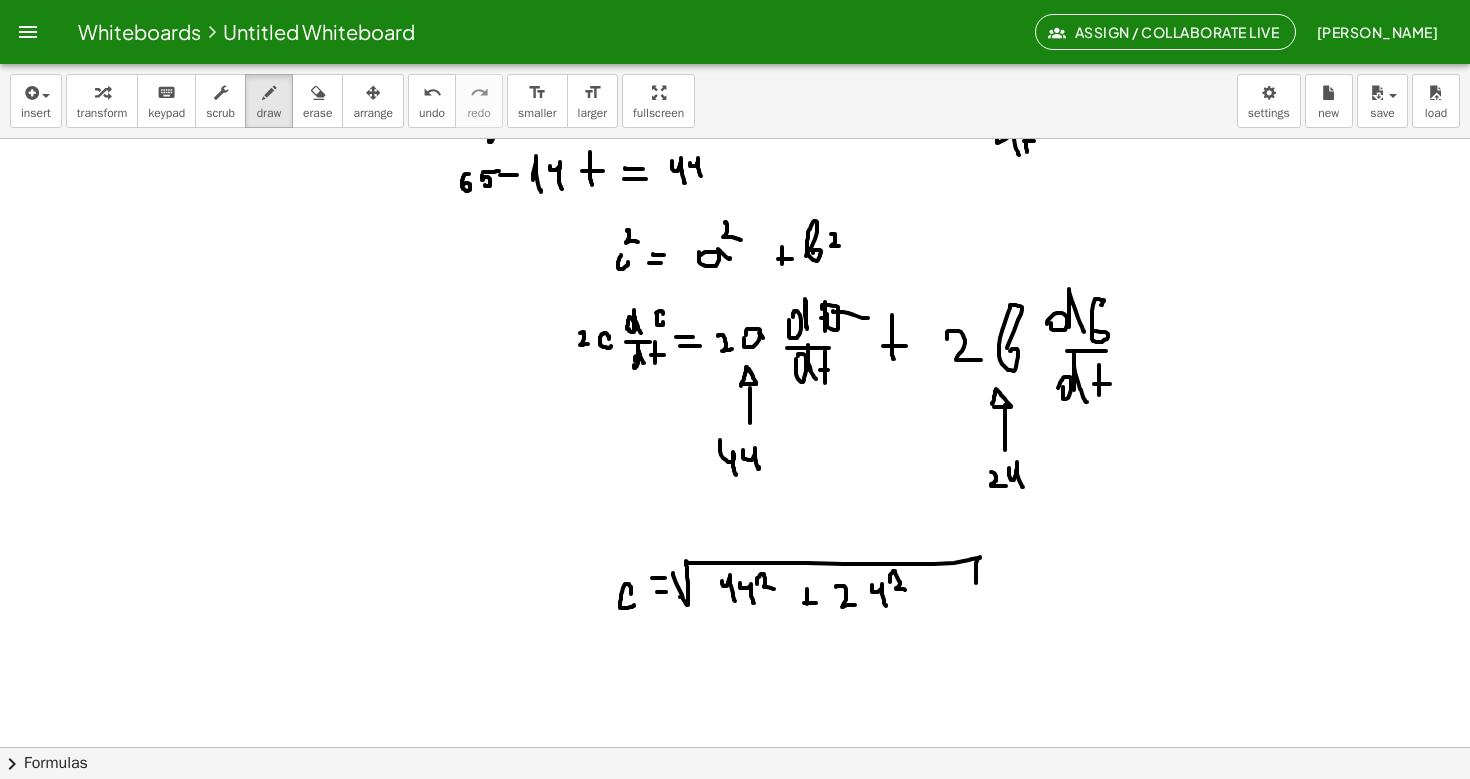 drag, startPoint x: 890, startPoint y: 582, endPoint x: 905, endPoint y: 590, distance: 17 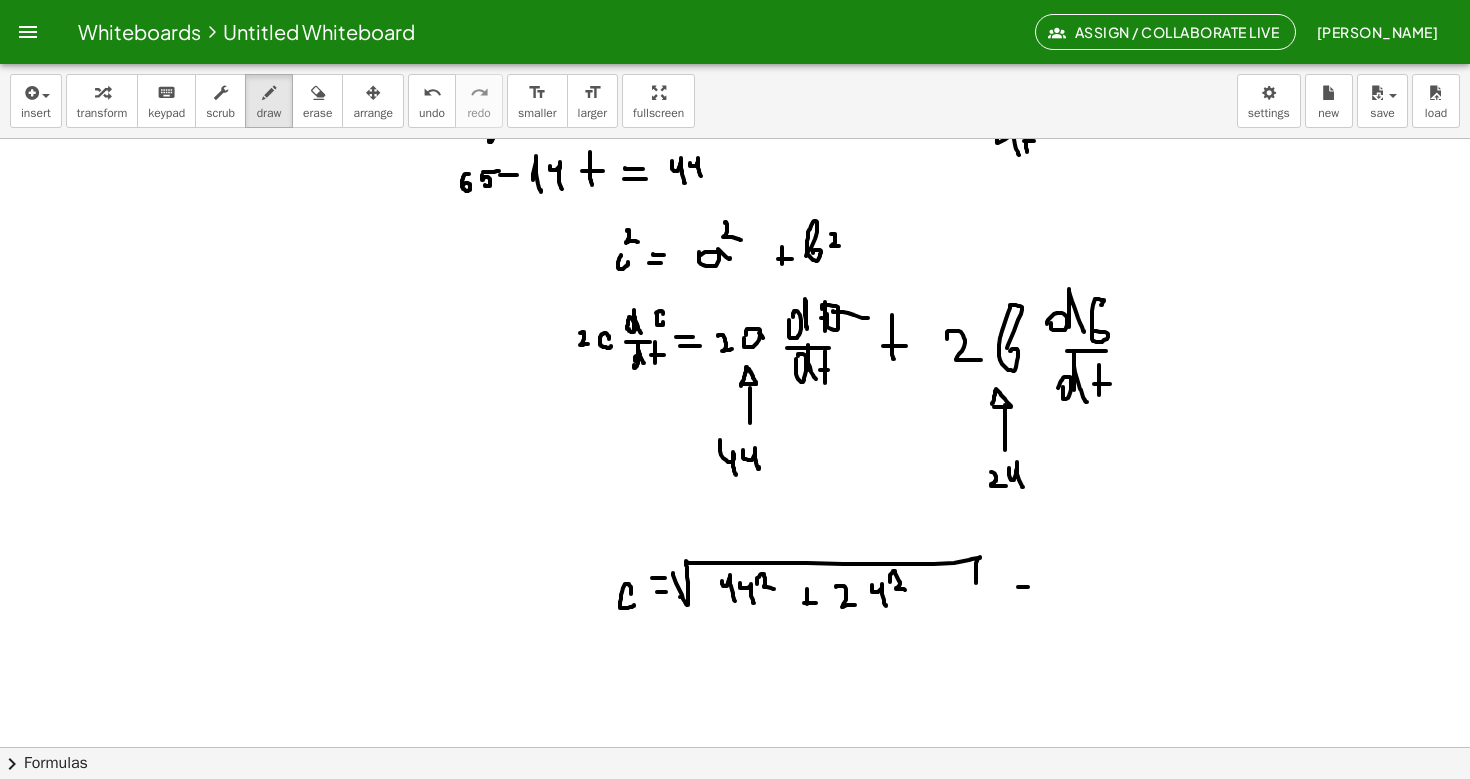 click at bounding box center [735, -815] 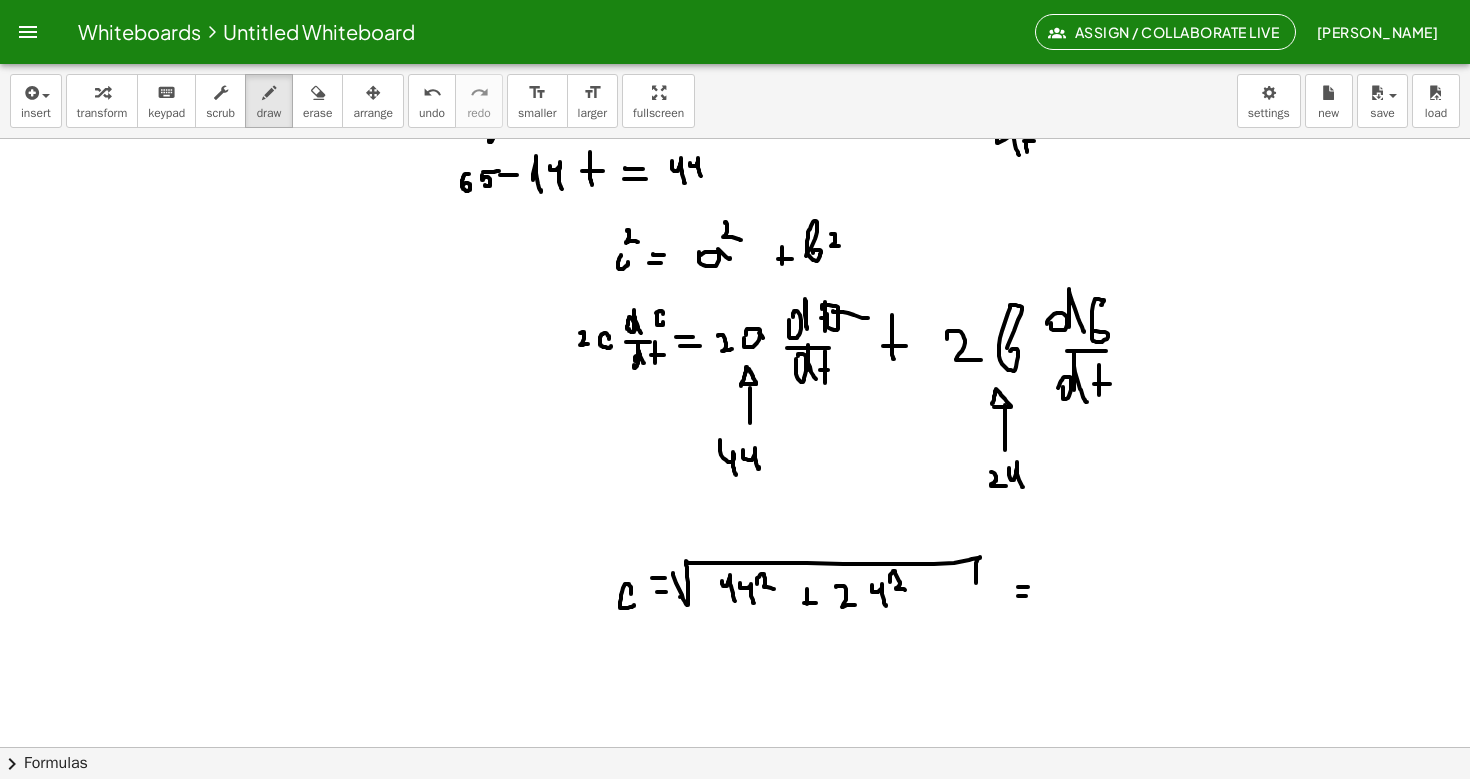 click at bounding box center (735, -815) 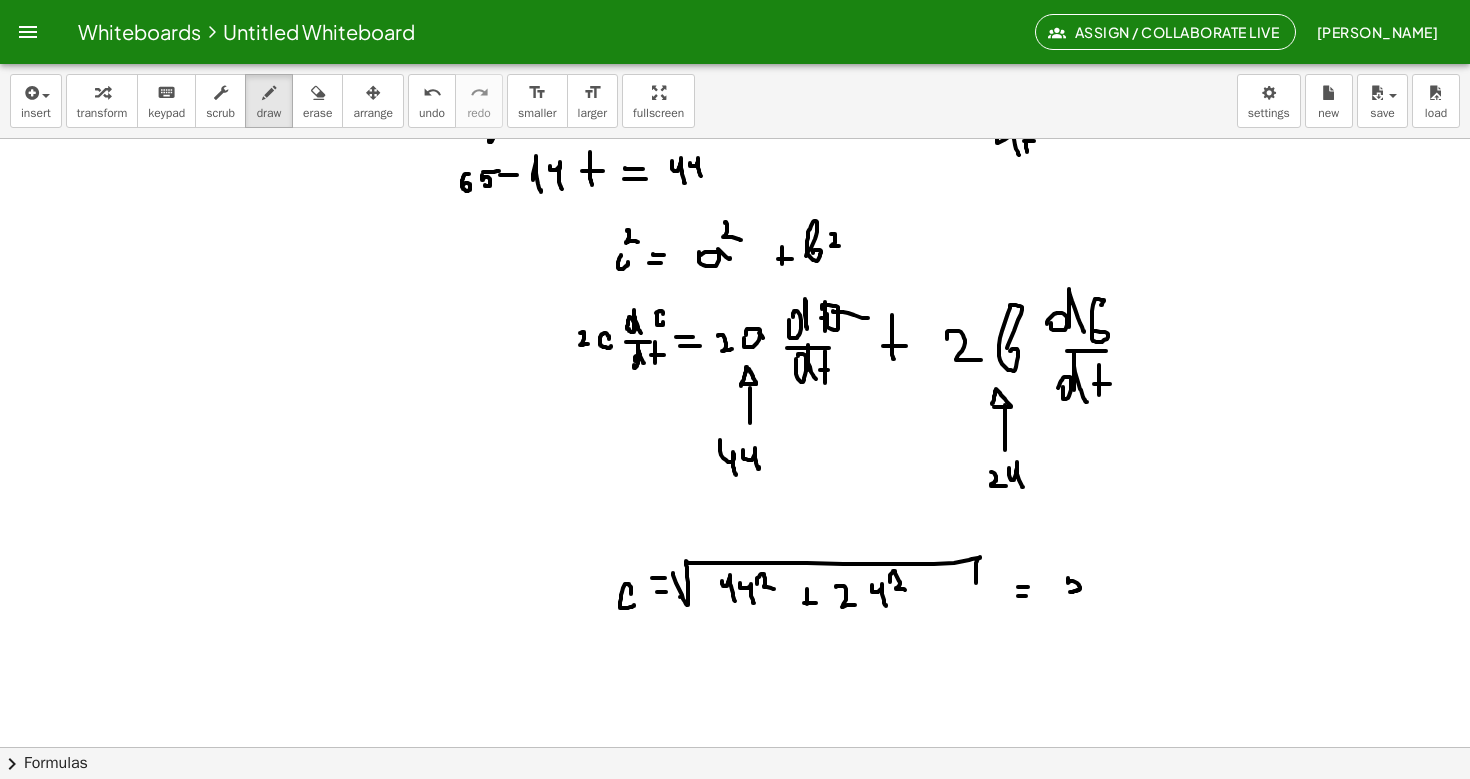 drag, startPoint x: 1068, startPoint y: 578, endPoint x: 1069, endPoint y: 592, distance: 14.035668 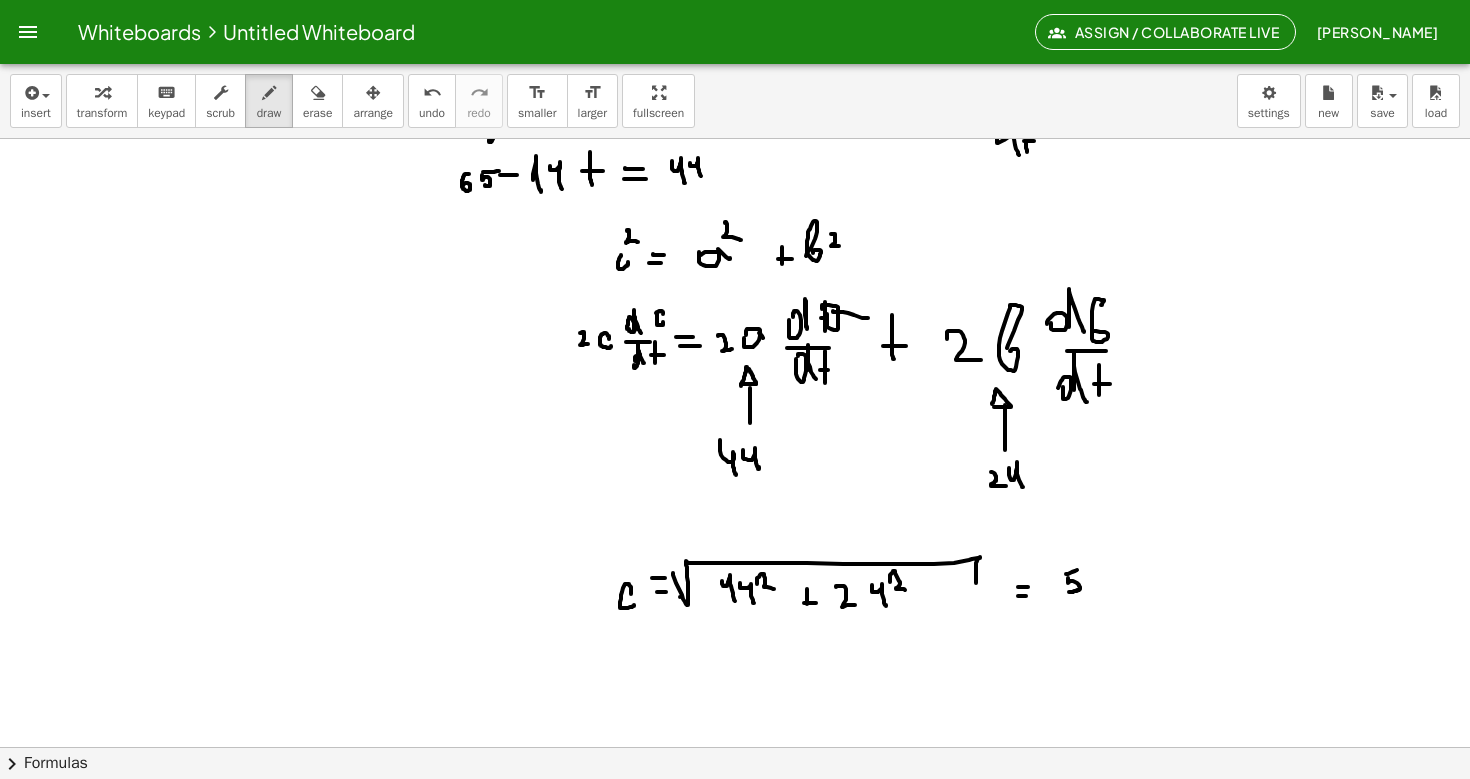 drag, startPoint x: 1066, startPoint y: 574, endPoint x: 1080, endPoint y: 569, distance: 14.866069 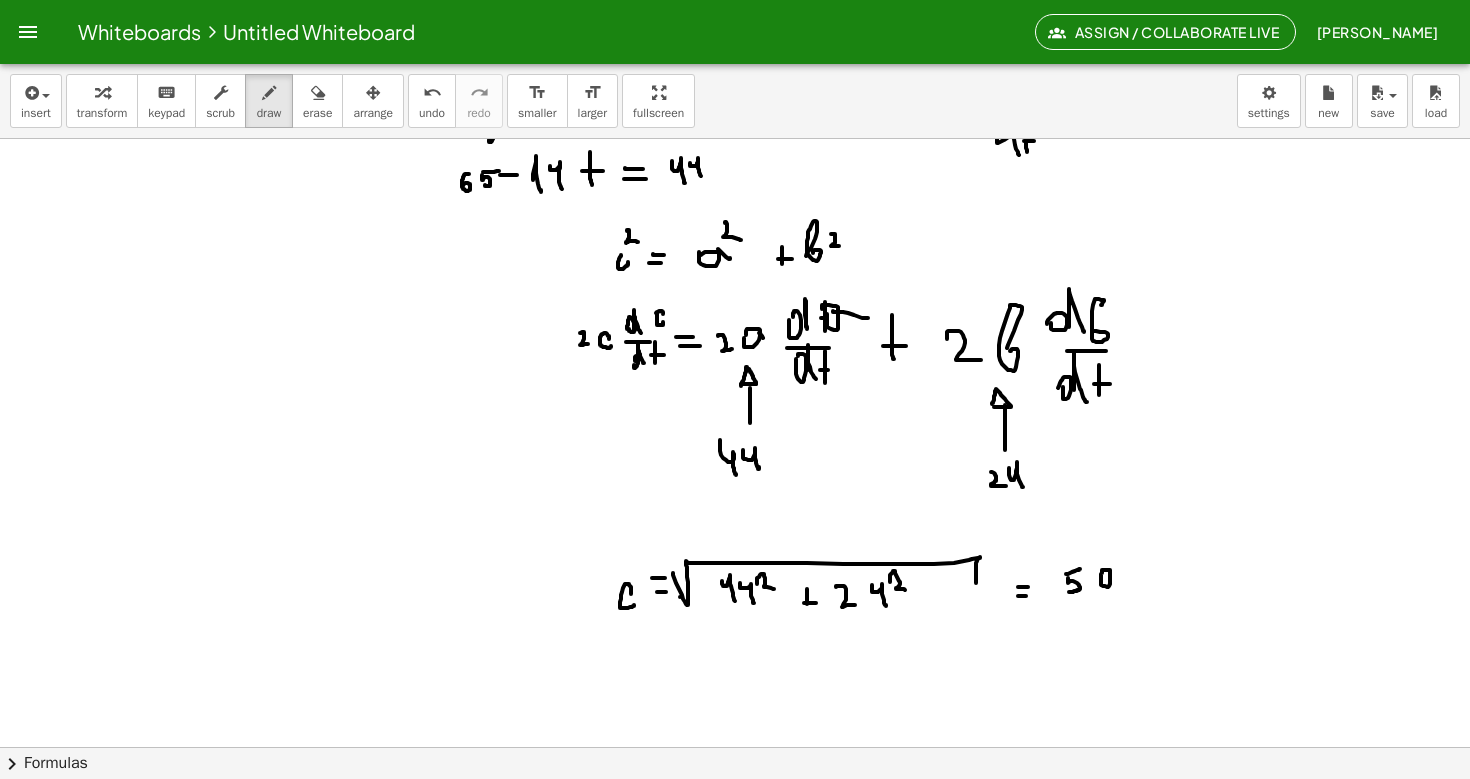 click at bounding box center [735, -815] 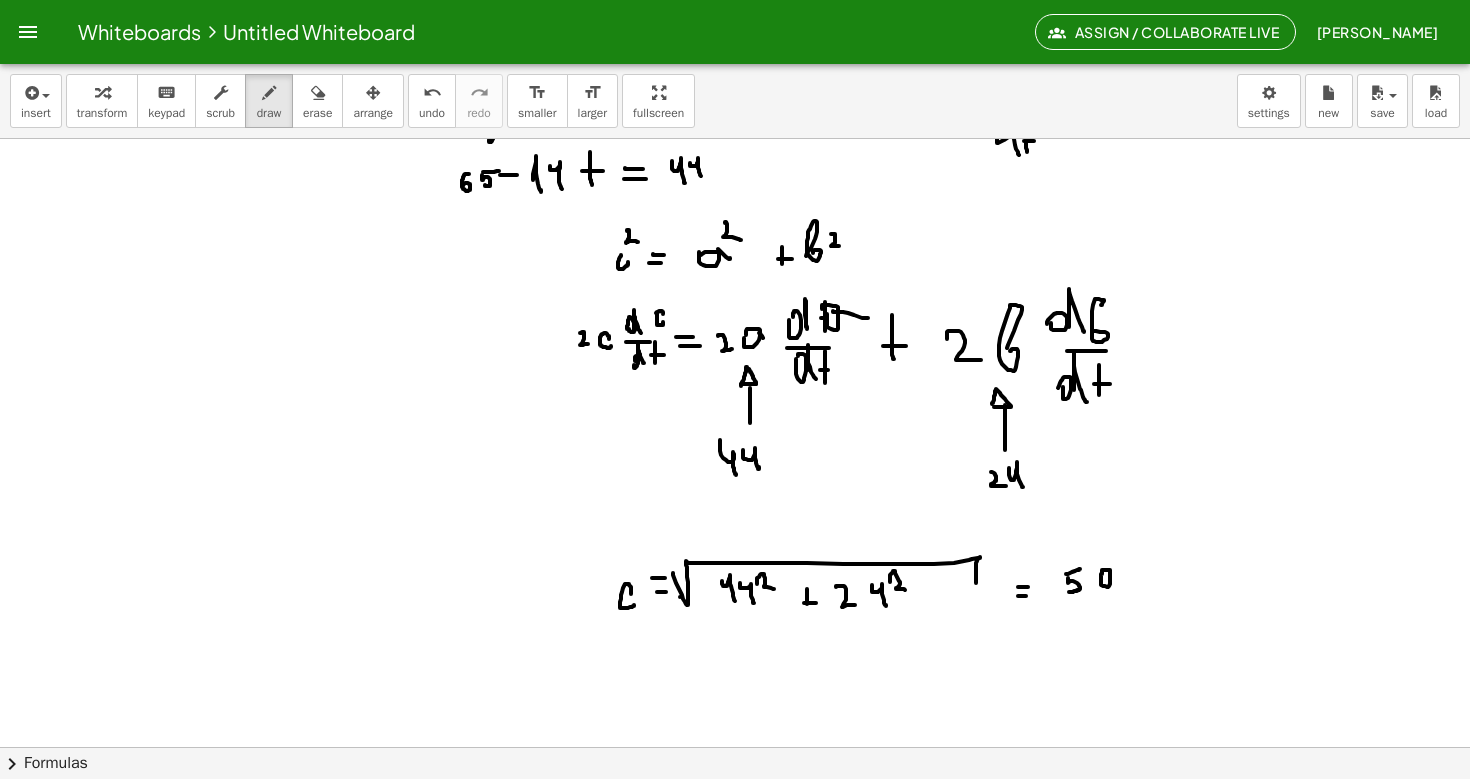 click at bounding box center (735, -815) 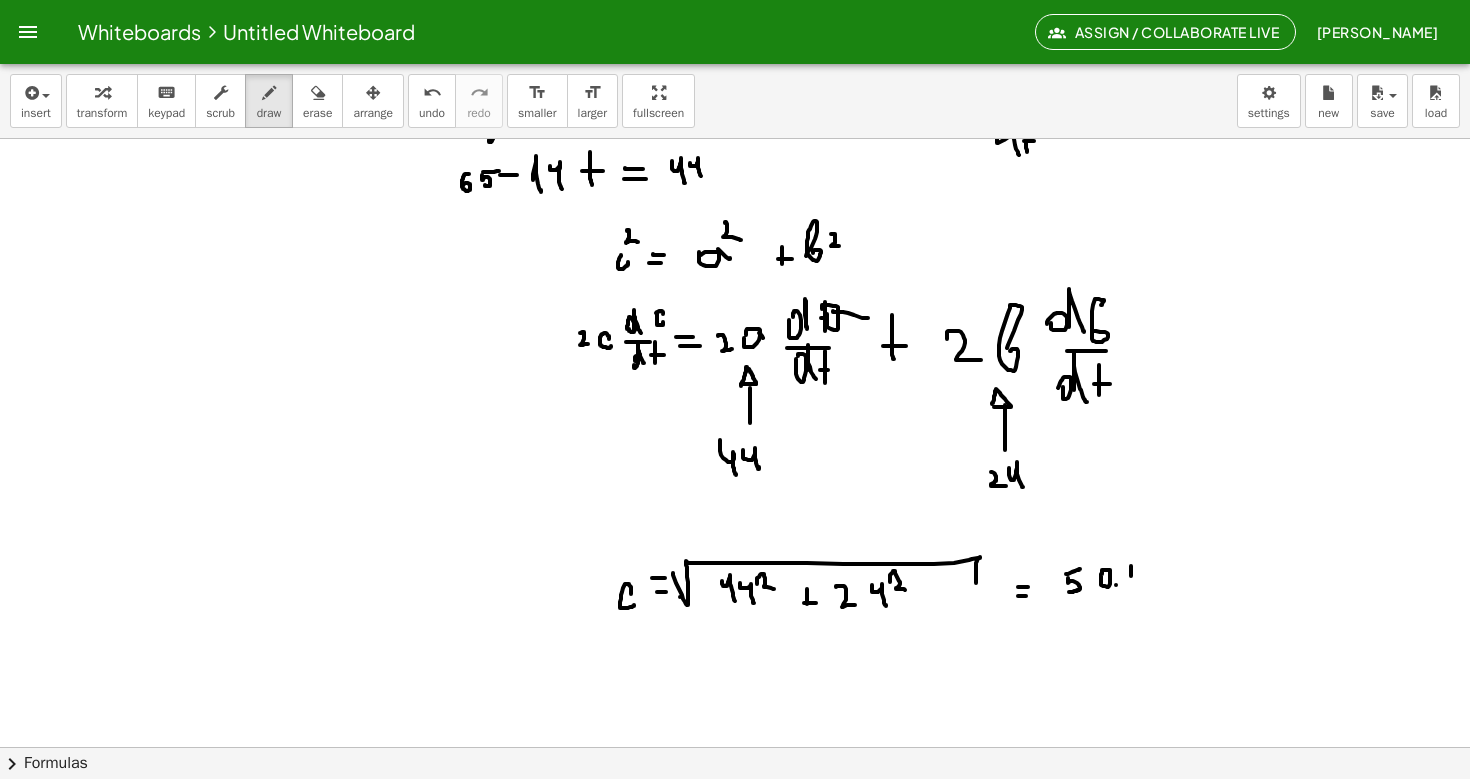 click at bounding box center (735, -815) 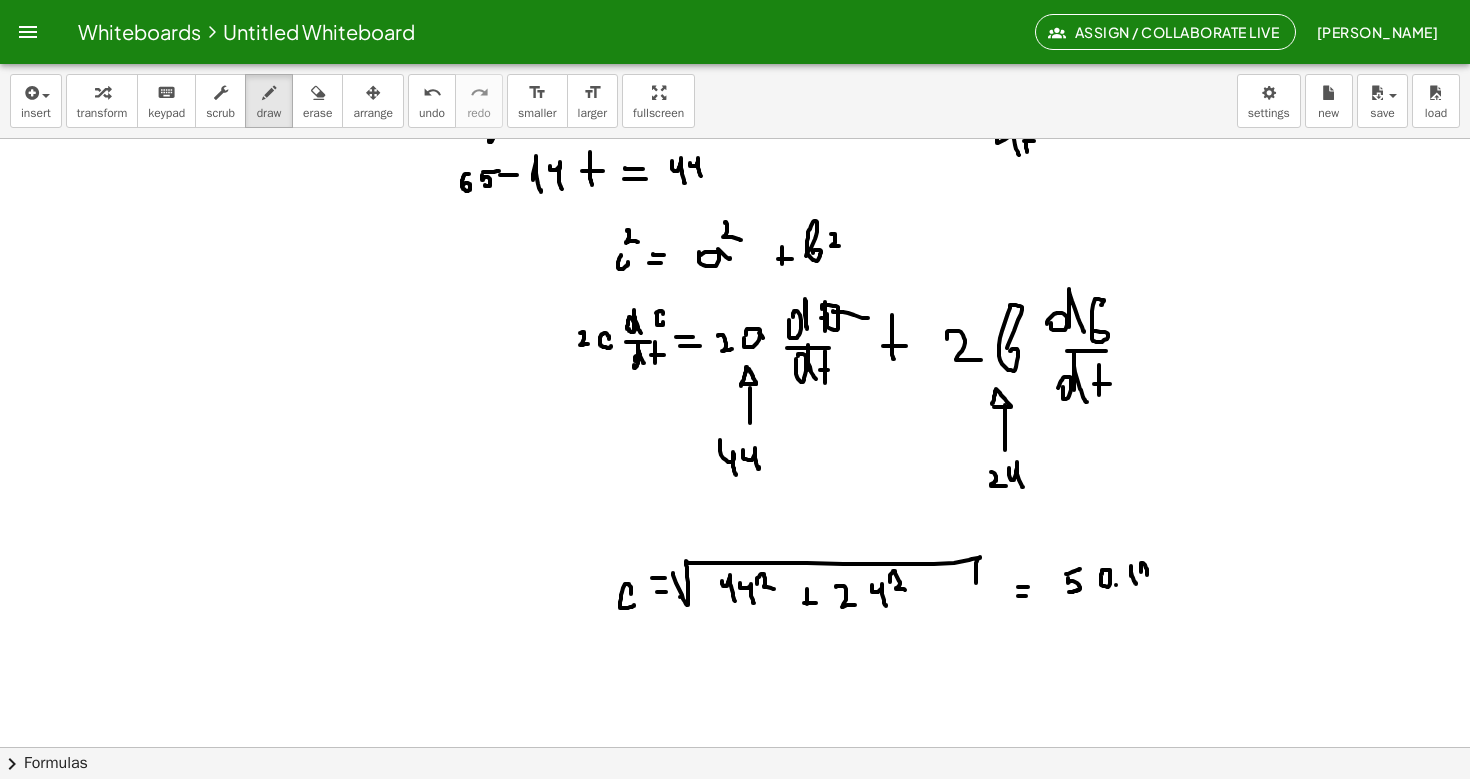 click at bounding box center [735, -815] 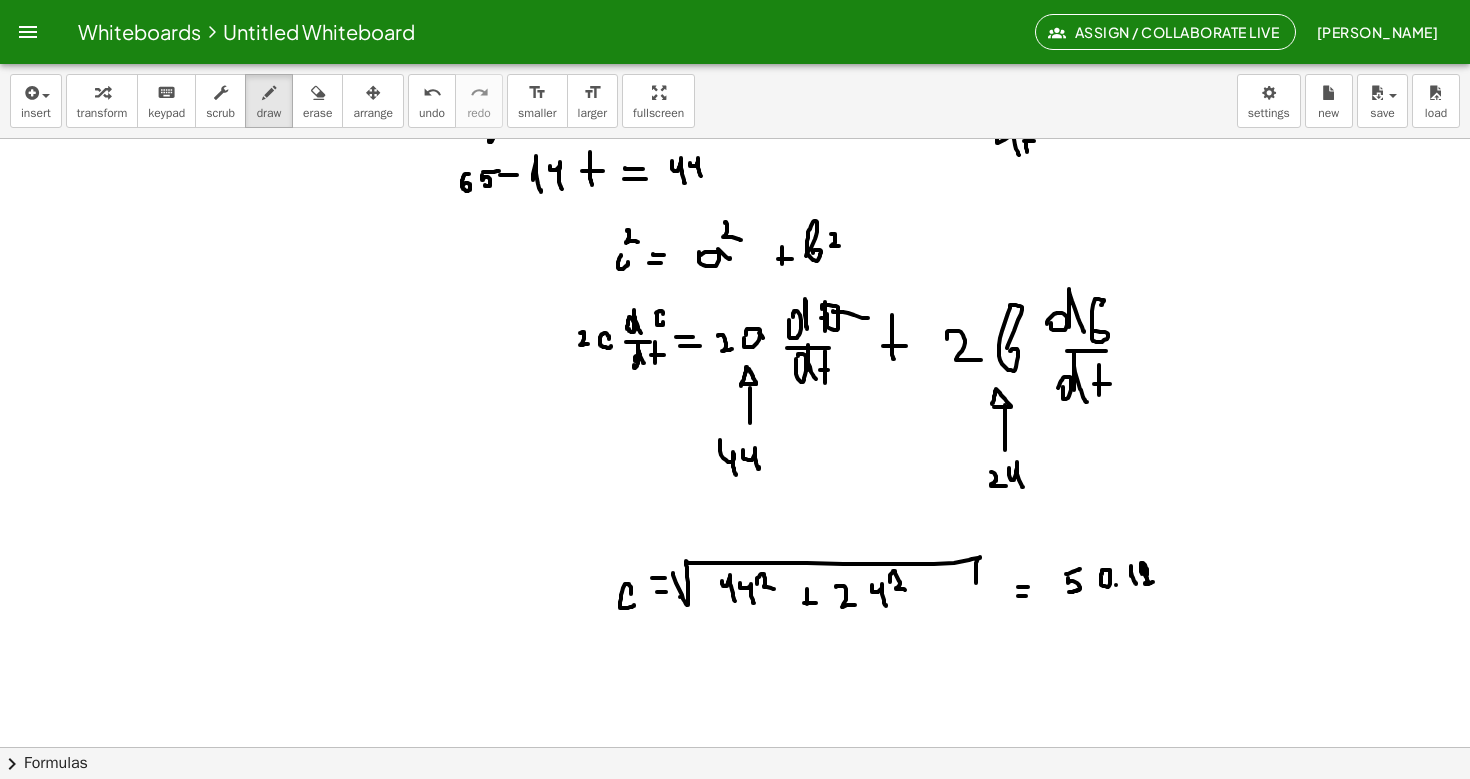 drag, startPoint x: 1142, startPoint y: 574, endPoint x: 1153, endPoint y: 582, distance: 13.601471 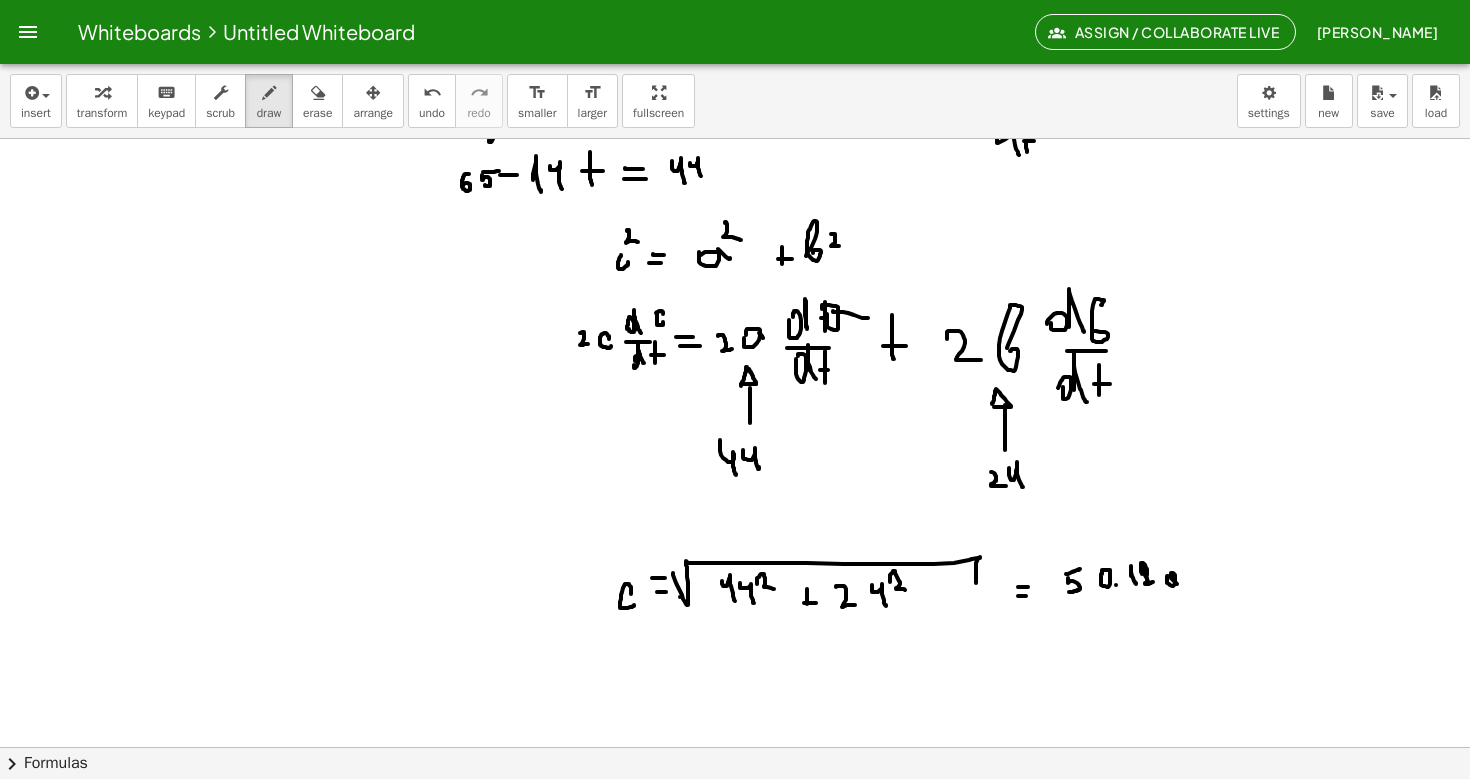 drag, startPoint x: 1167, startPoint y: 576, endPoint x: 1174, endPoint y: 590, distance: 15.652476 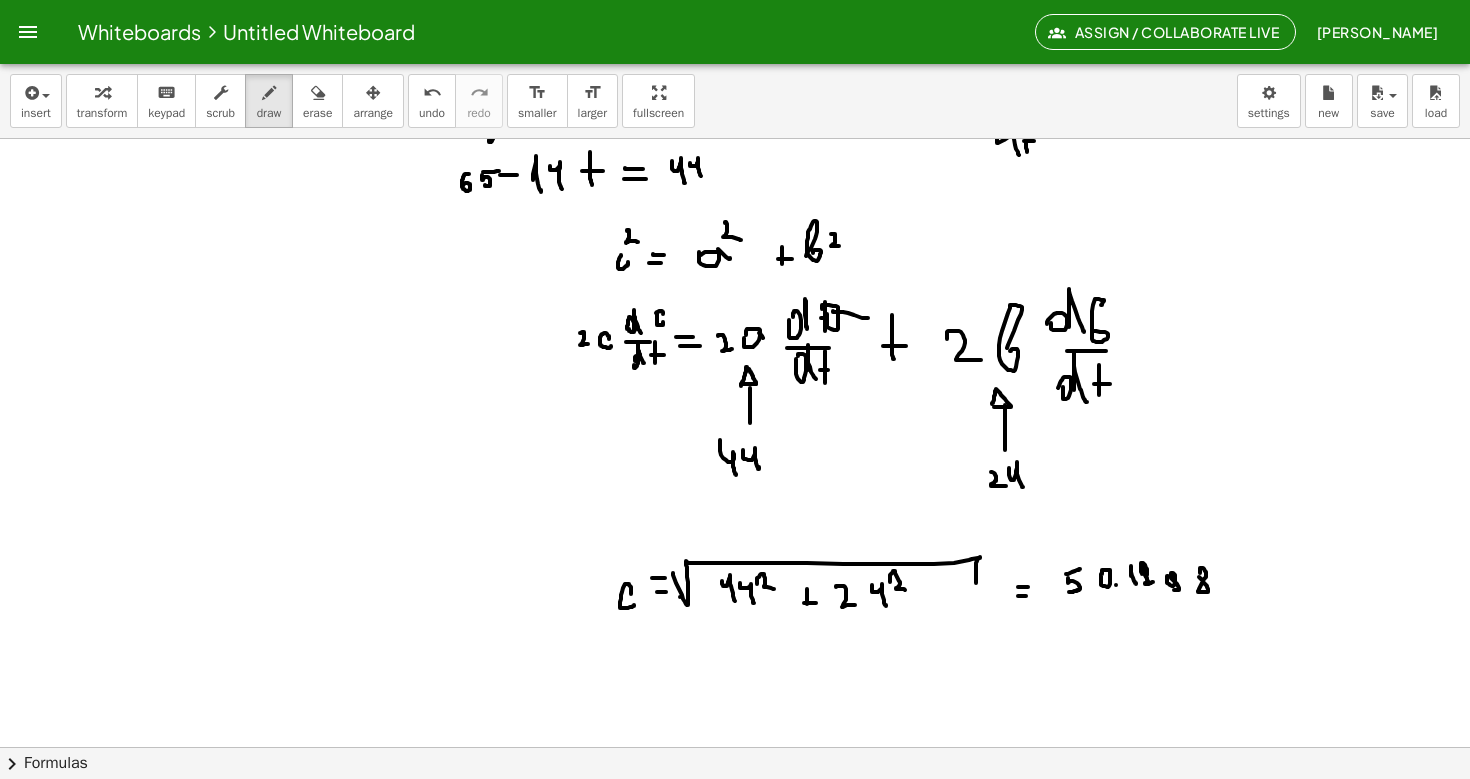 click at bounding box center (735, -815) 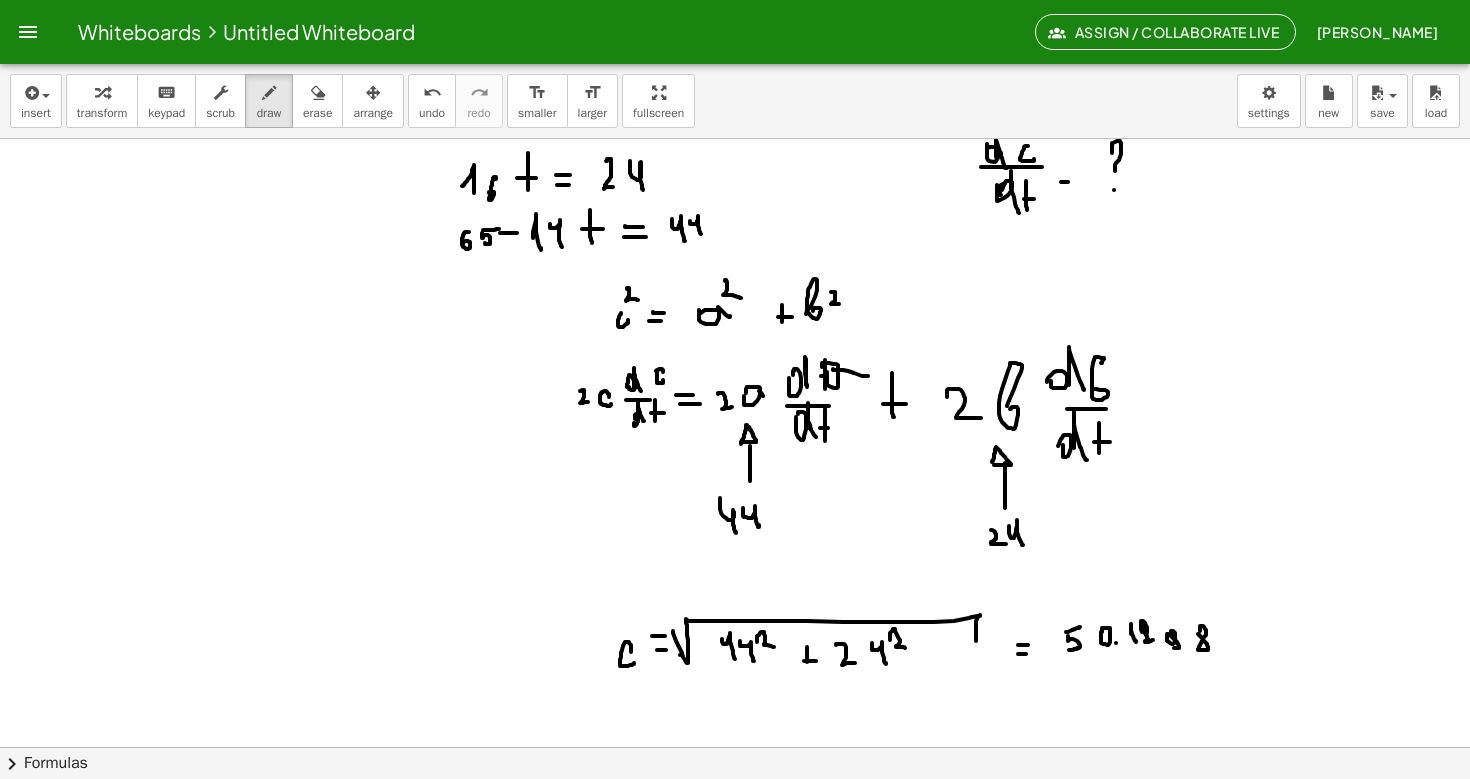 scroll, scrollTop: 2714, scrollLeft: 0, axis: vertical 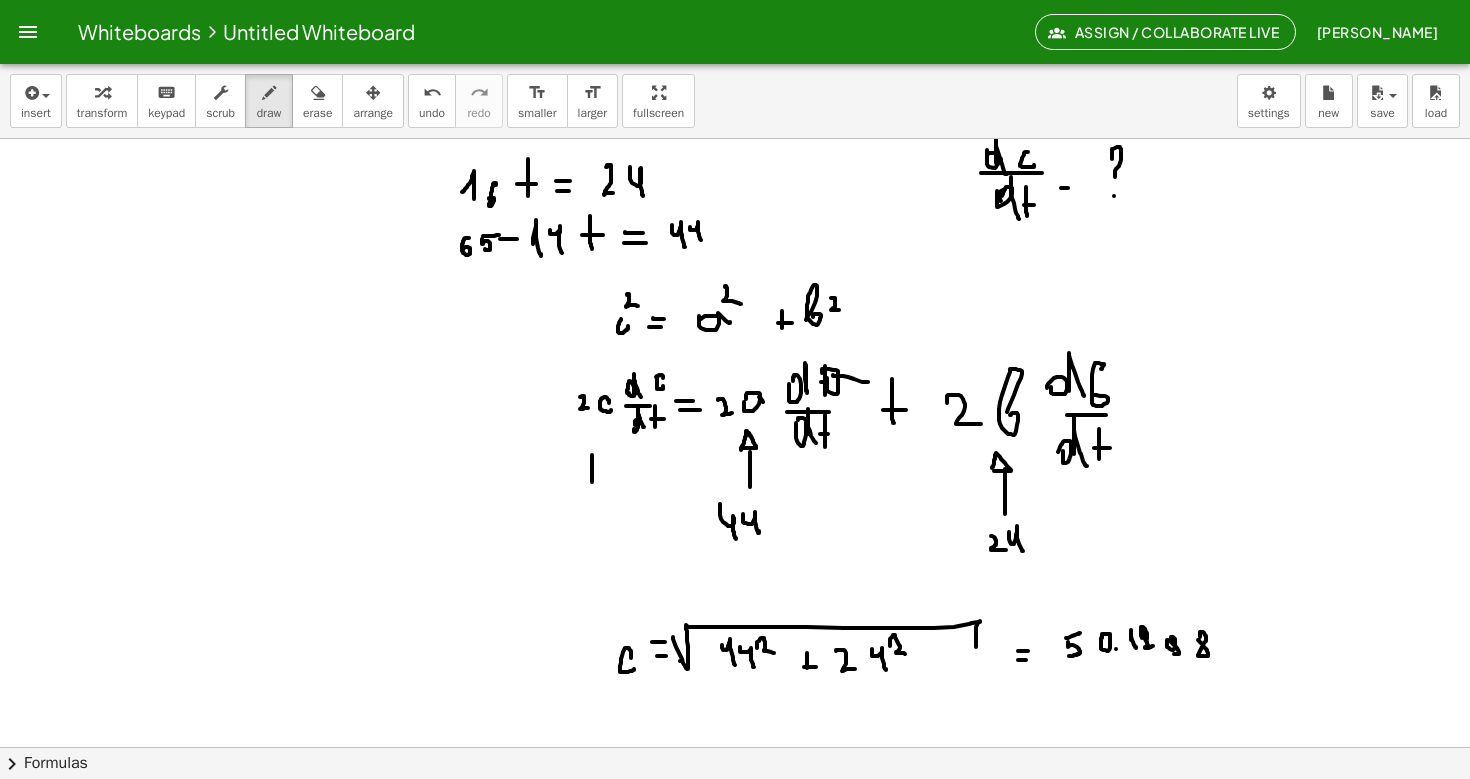 drag, startPoint x: 592, startPoint y: 455, endPoint x: 592, endPoint y: 479, distance: 24 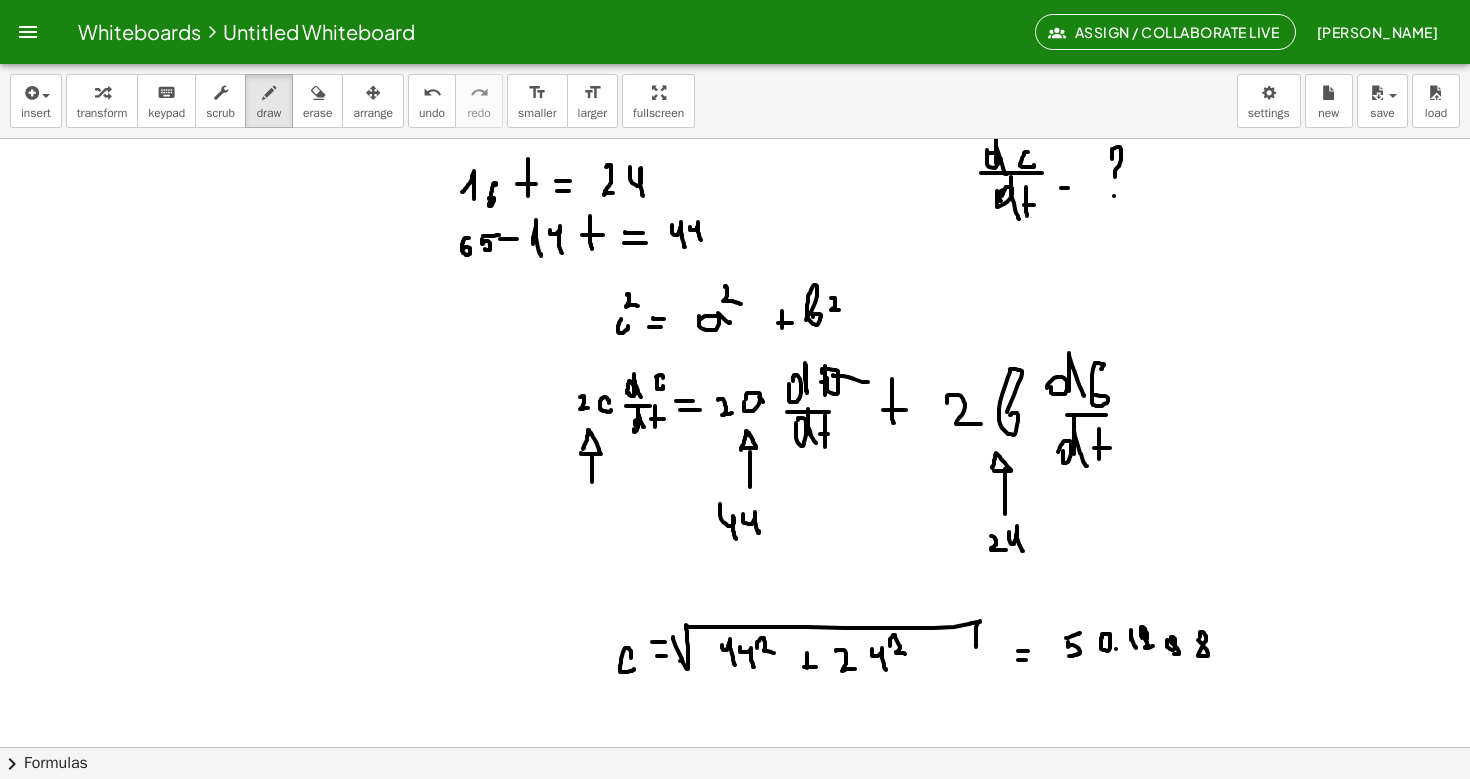 click at bounding box center [735, -751] 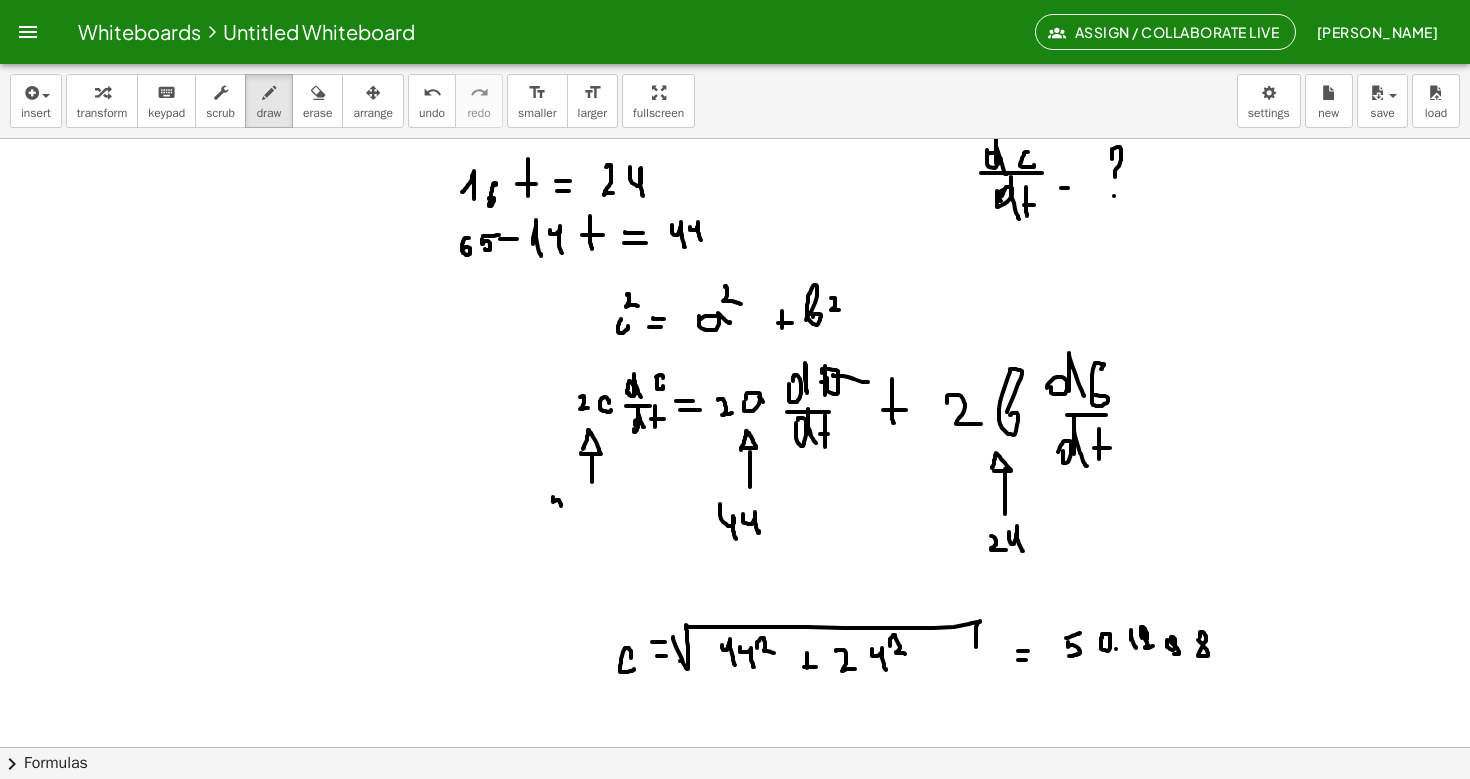 drag, startPoint x: 553, startPoint y: 497, endPoint x: 555, endPoint y: 507, distance: 10.198039 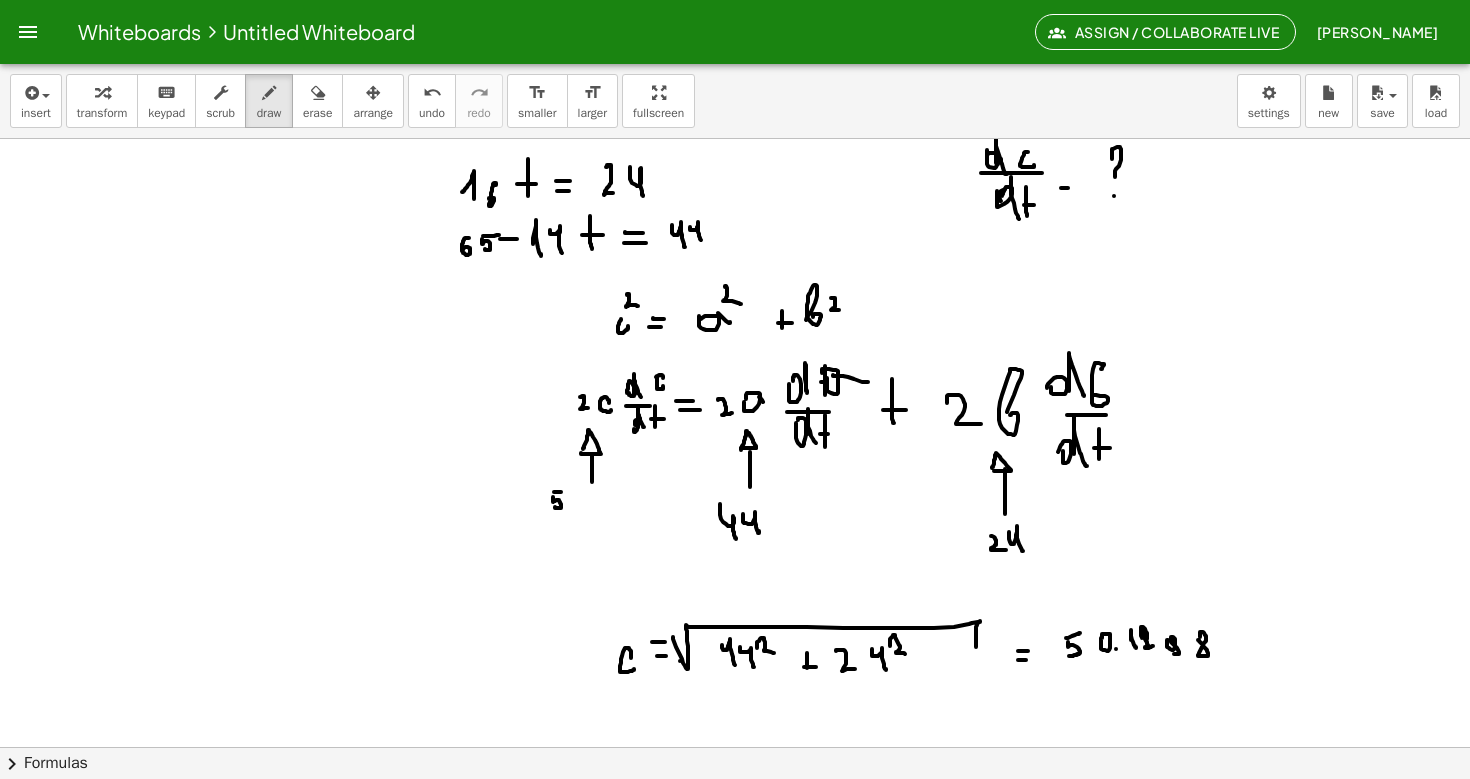 click at bounding box center (735, -751) 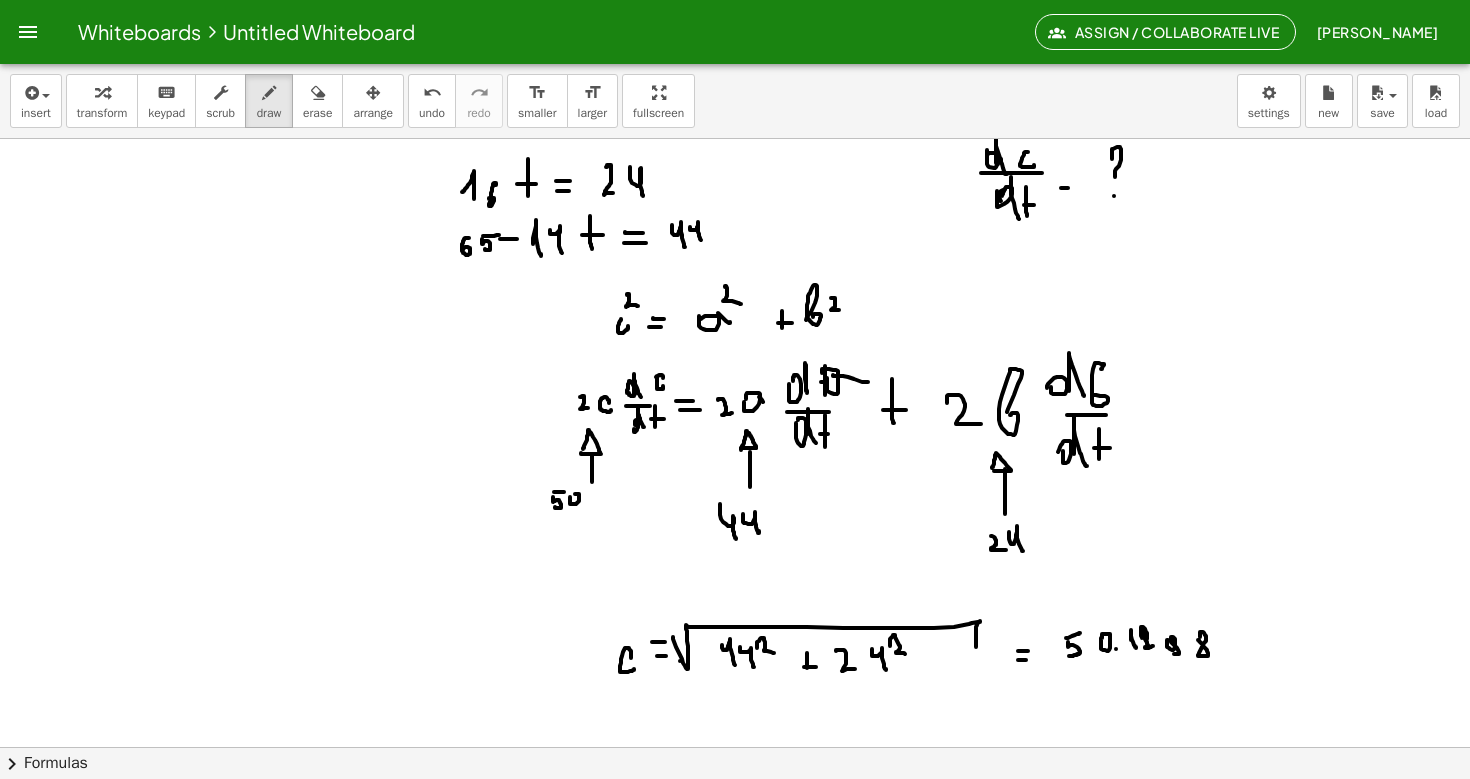 click at bounding box center [735, -751] 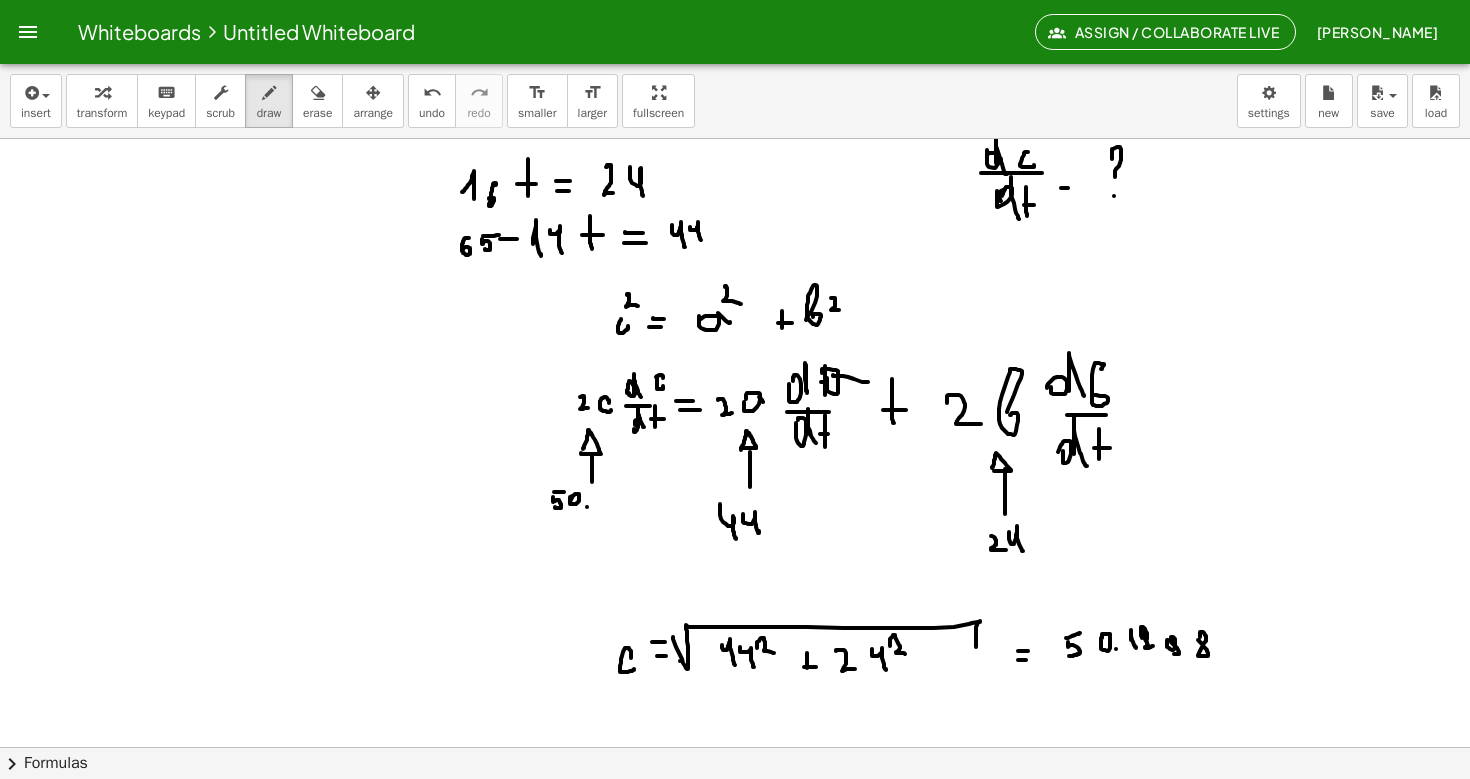 click at bounding box center (735, -751) 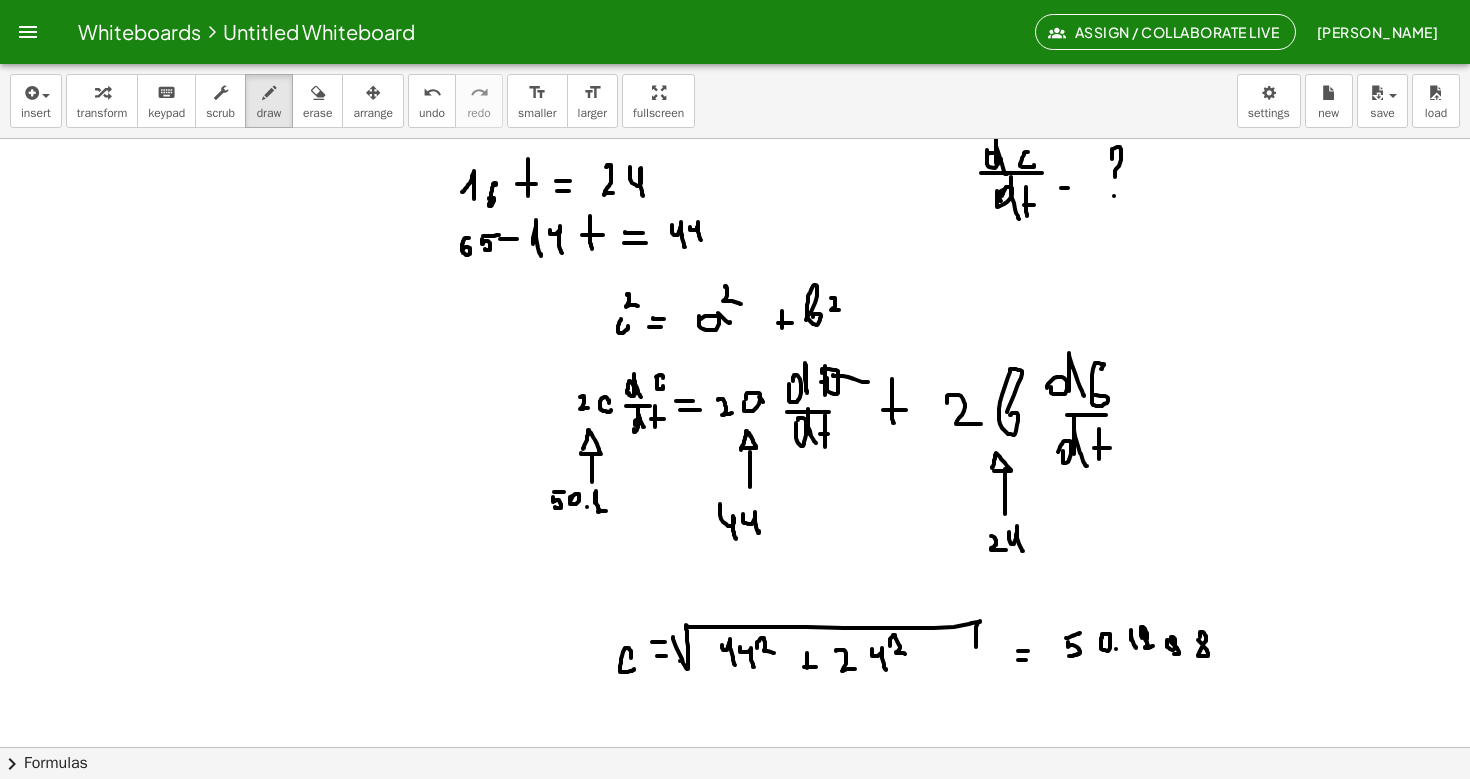 drag, startPoint x: 595, startPoint y: 503, endPoint x: 606, endPoint y: 511, distance: 13.601471 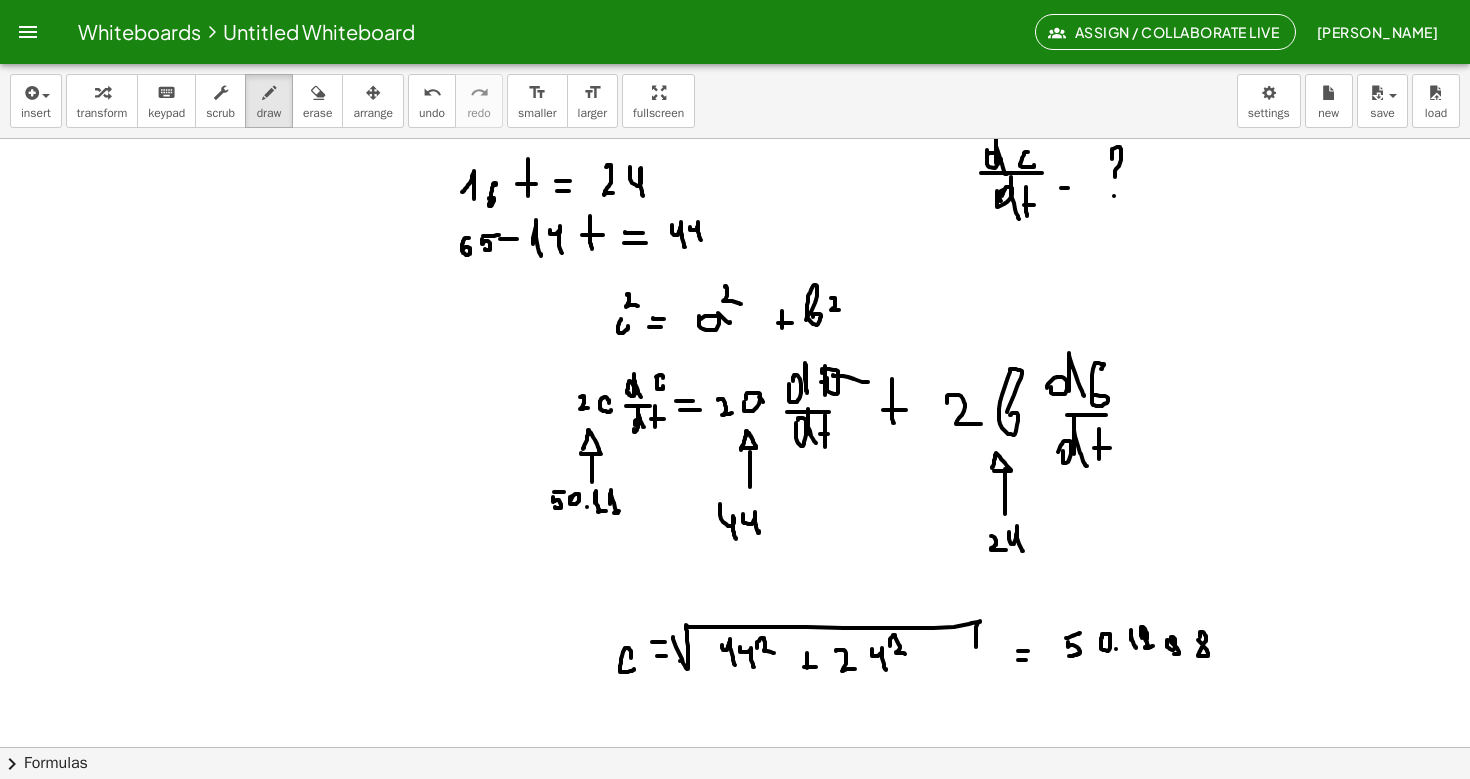 drag, startPoint x: 610, startPoint y: 504, endPoint x: 621, endPoint y: 511, distance: 13.038404 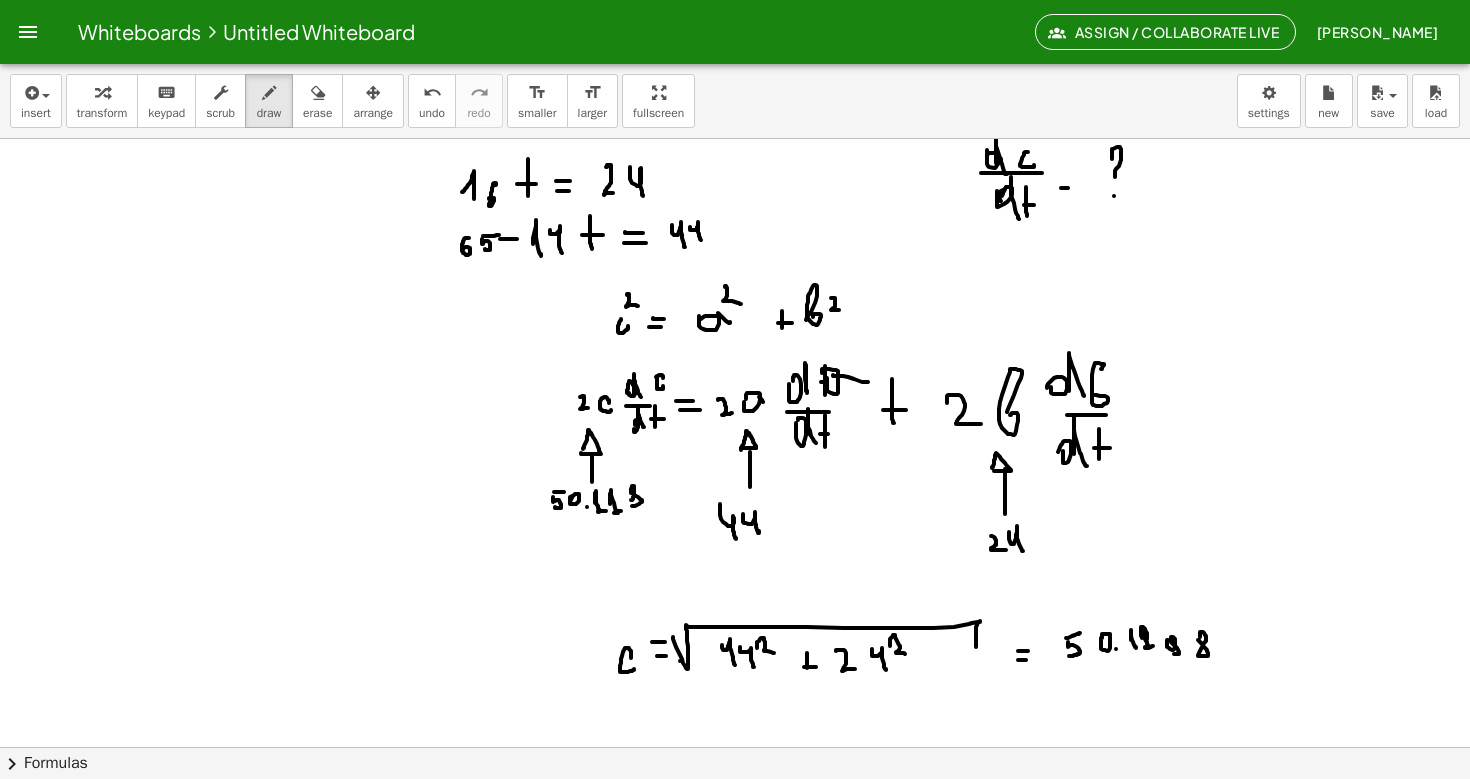 click at bounding box center [735, -751] 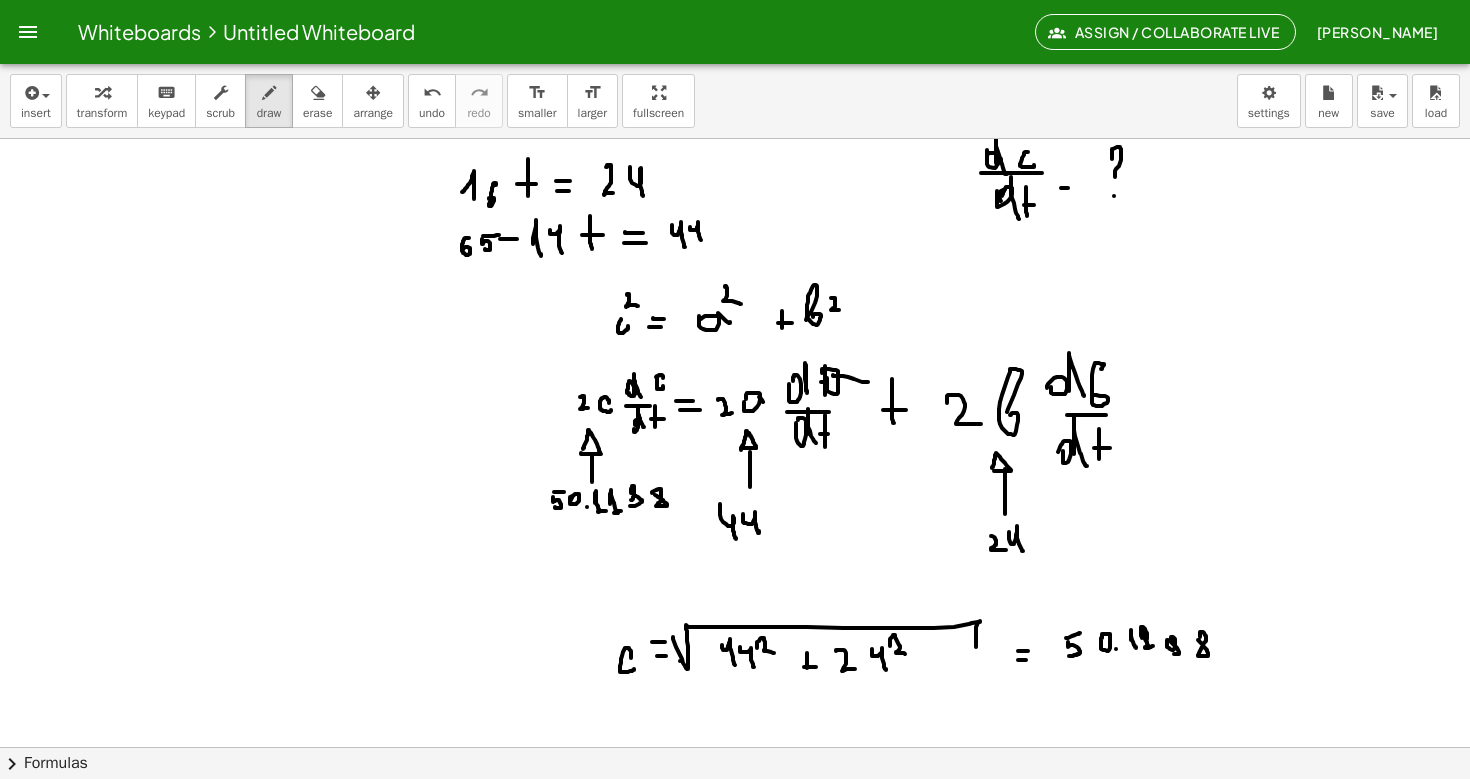click at bounding box center (735, -751) 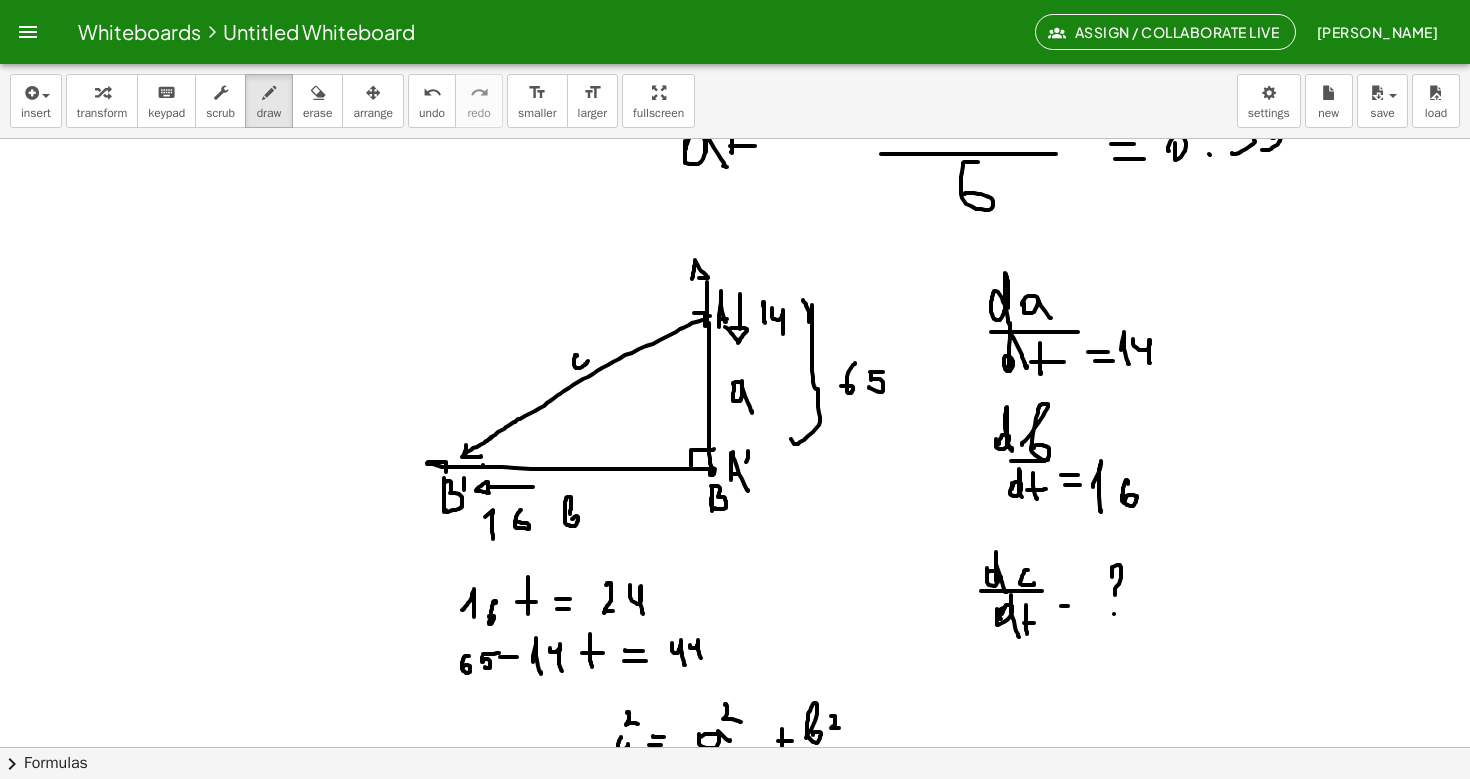 scroll, scrollTop: 2299, scrollLeft: 0, axis: vertical 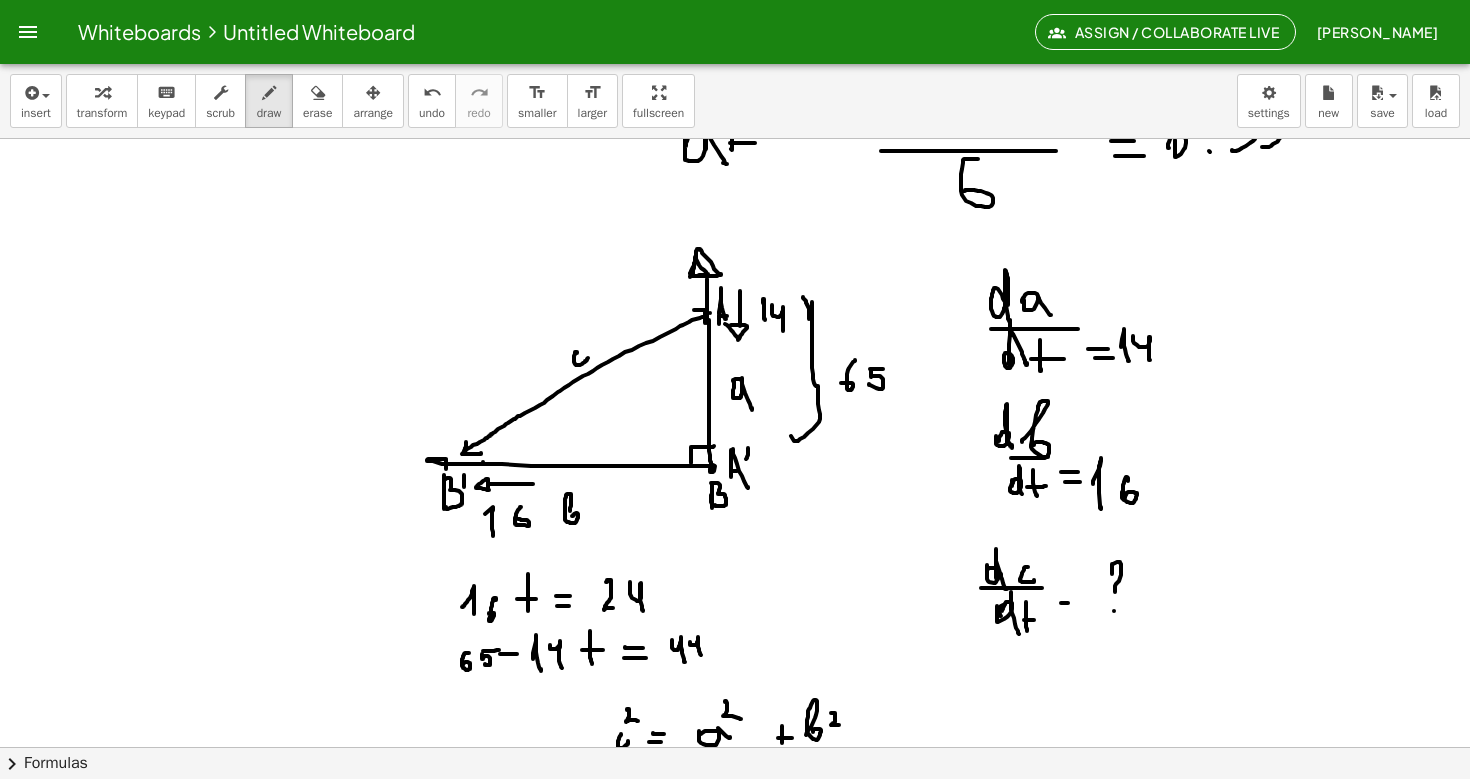 click at bounding box center [735, -336] 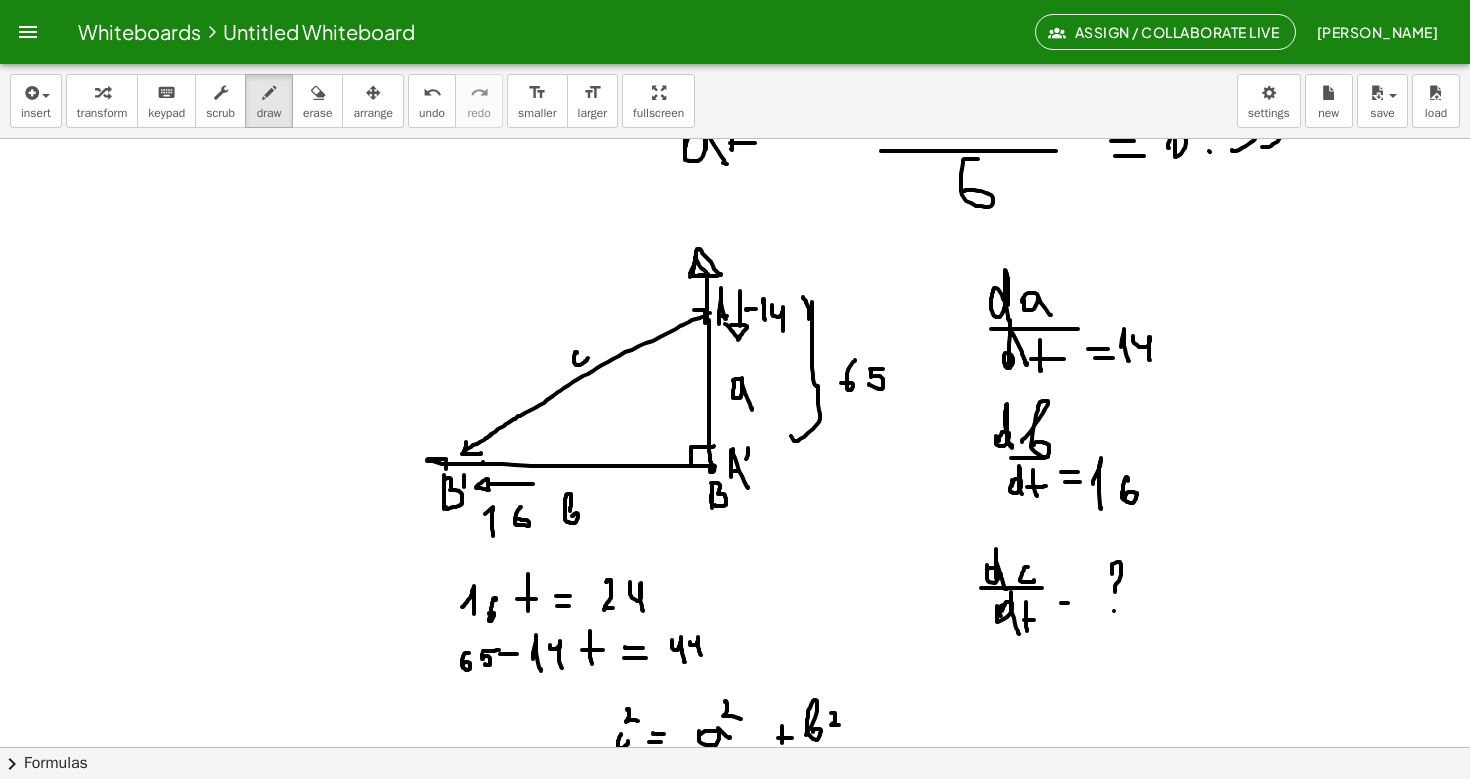 click at bounding box center (735, -336) 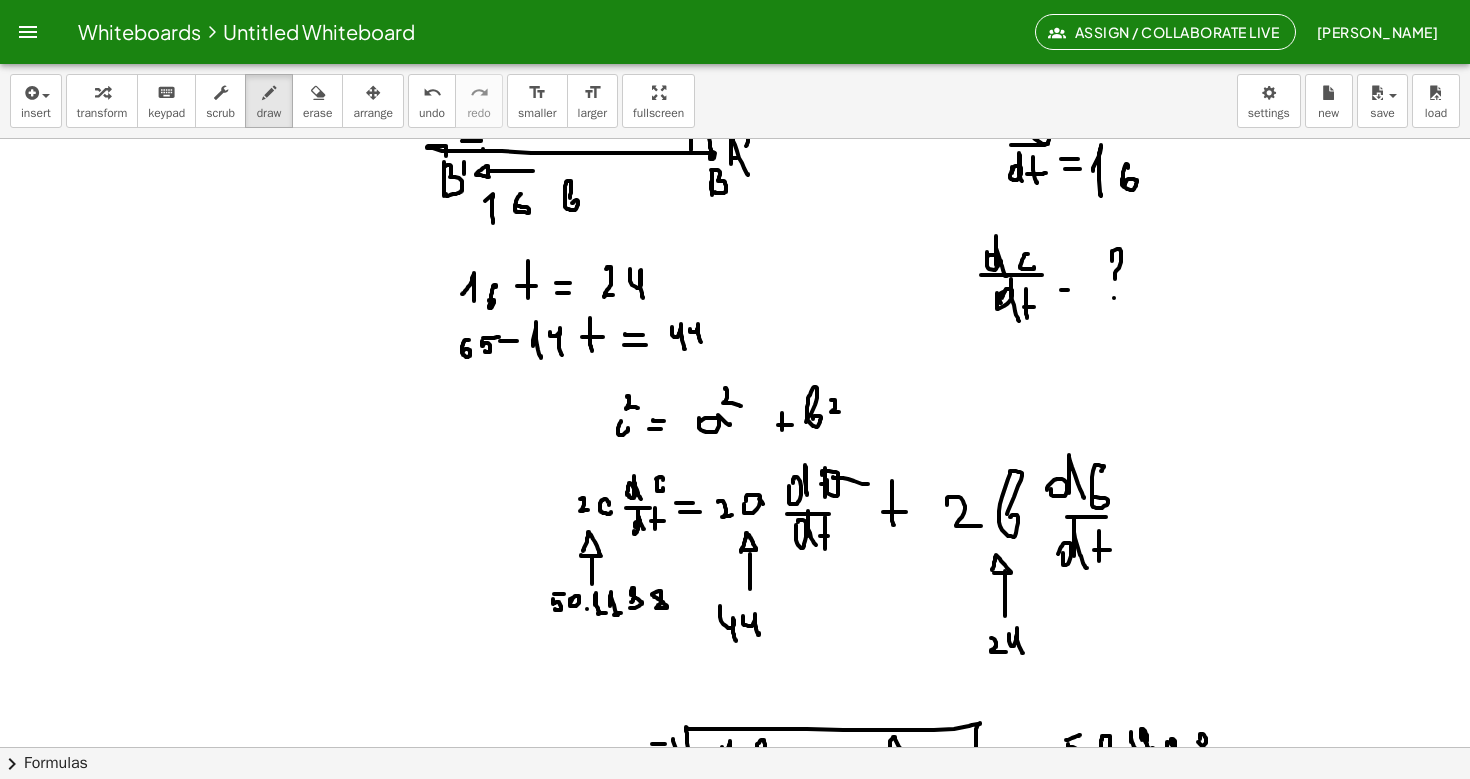 scroll, scrollTop: 2615, scrollLeft: 0, axis: vertical 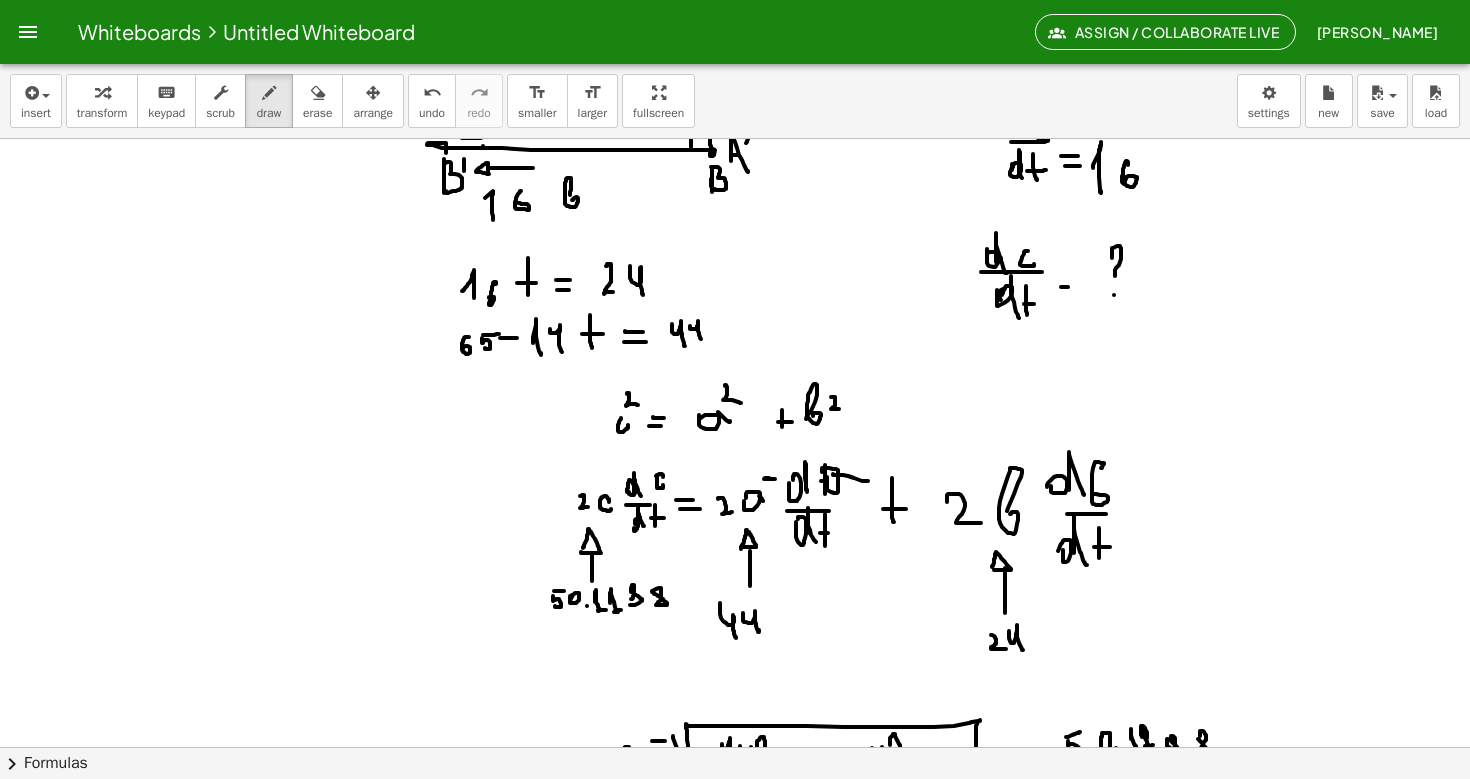 click at bounding box center (735, -652) 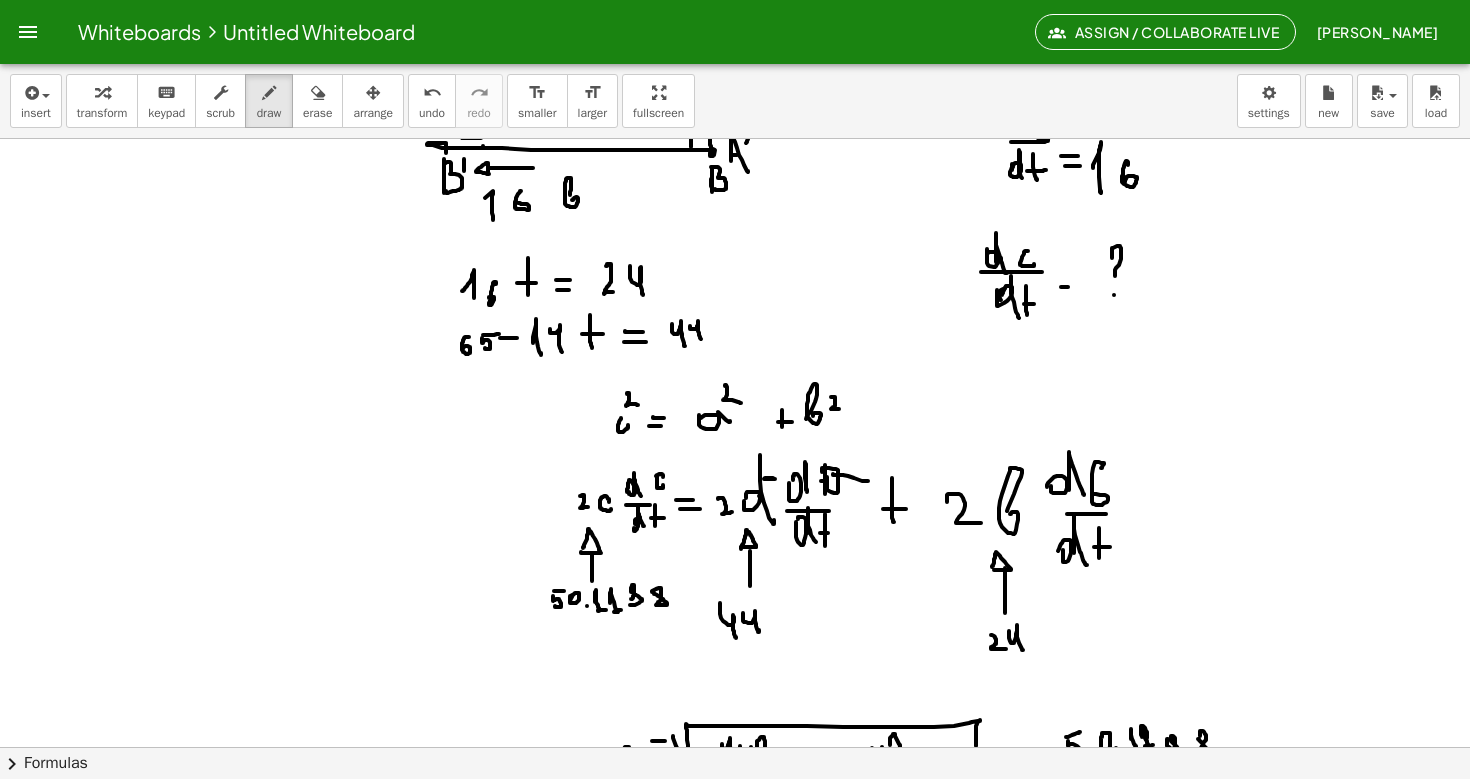 drag, startPoint x: 760, startPoint y: 456, endPoint x: 774, endPoint y: 520, distance: 65.51336 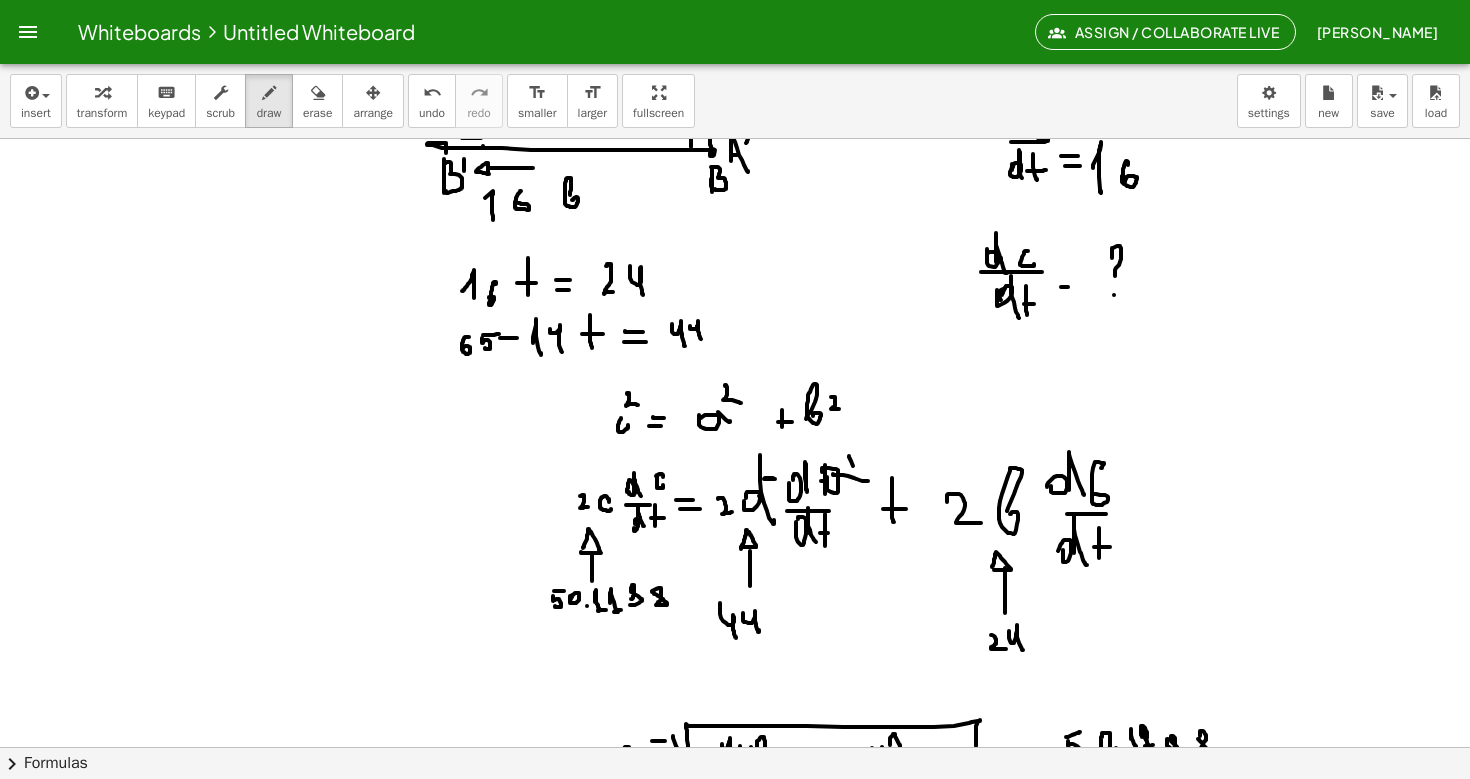 drag, startPoint x: 849, startPoint y: 456, endPoint x: 870, endPoint y: 541, distance: 87.555695 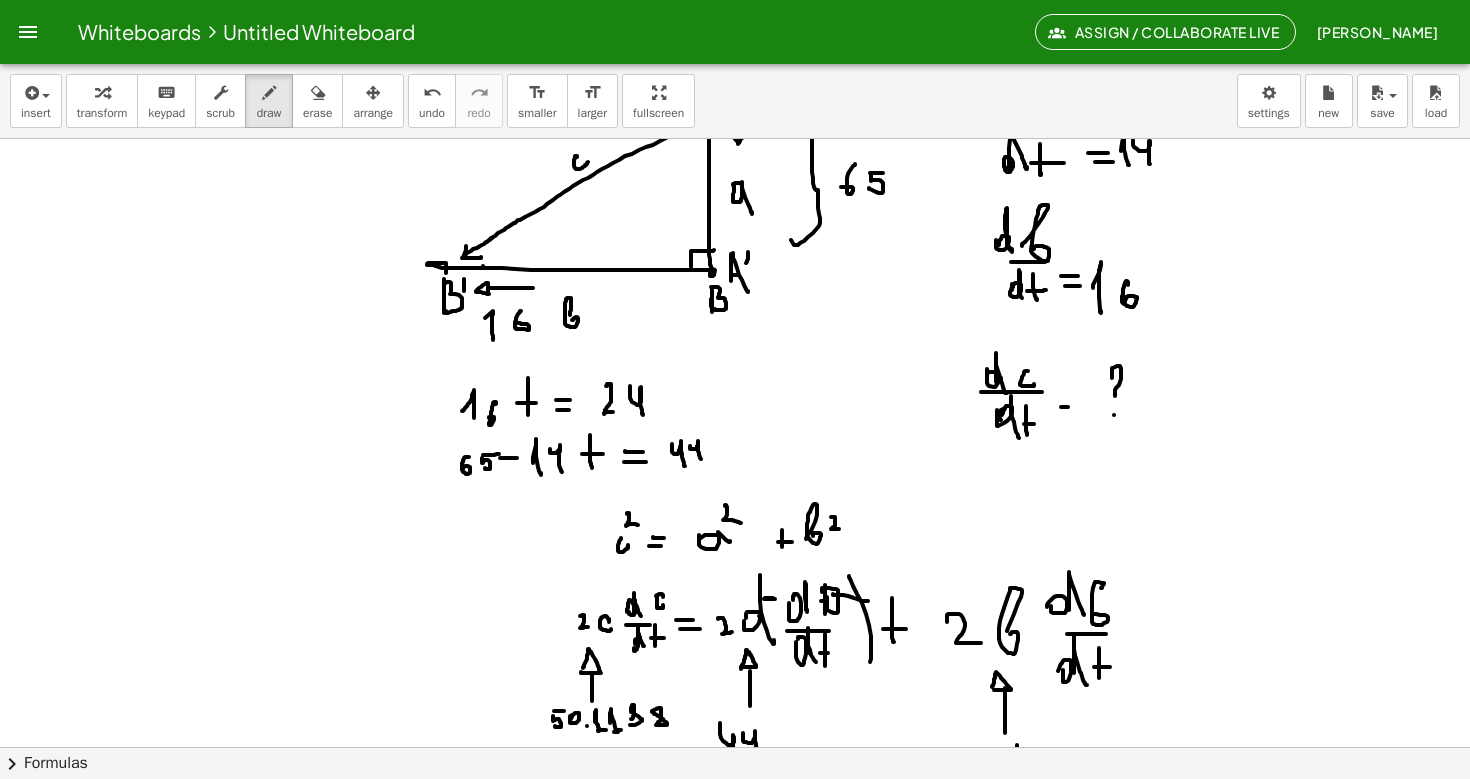 scroll, scrollTop: 2483, scrollLeft: 0, axis: vertical 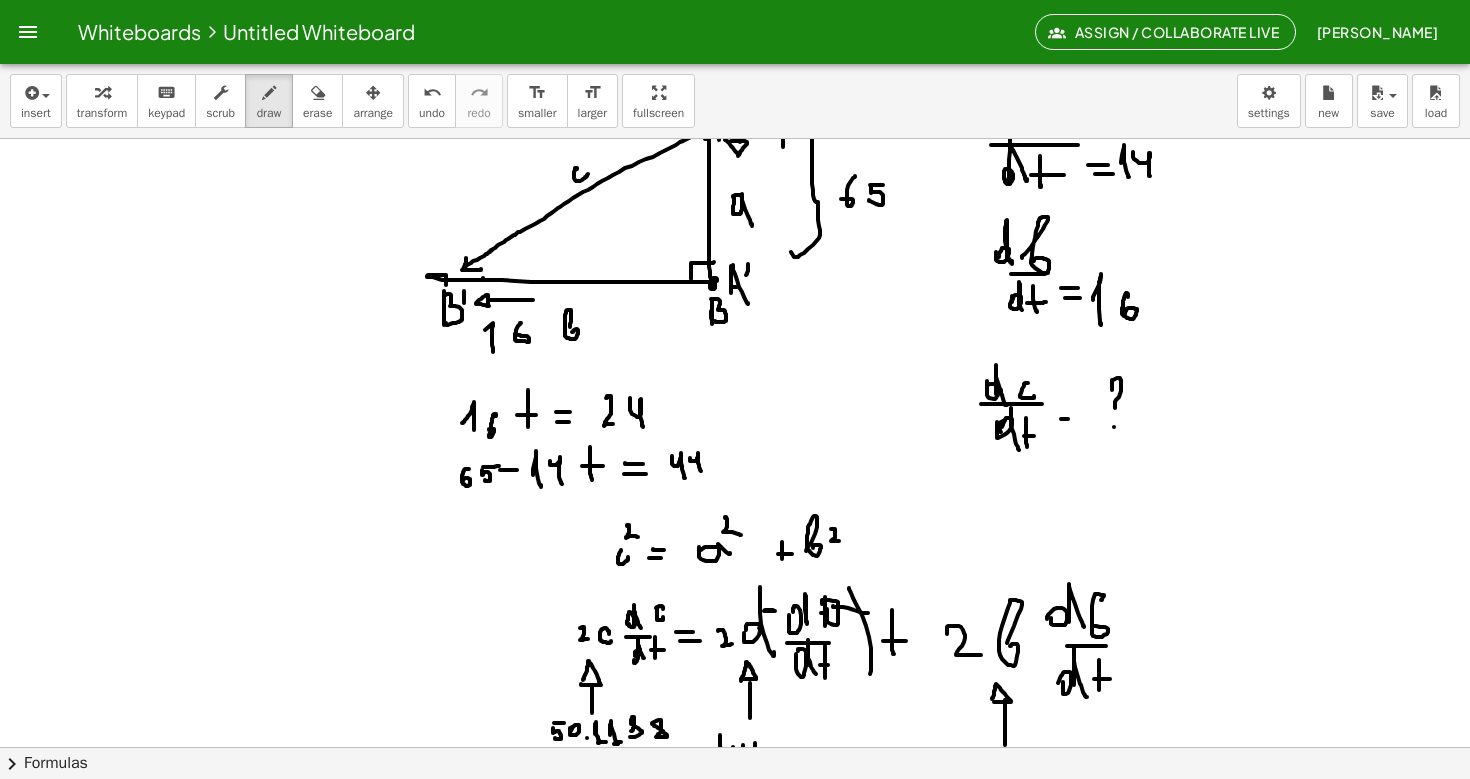 click at bounding box center [735, -520] 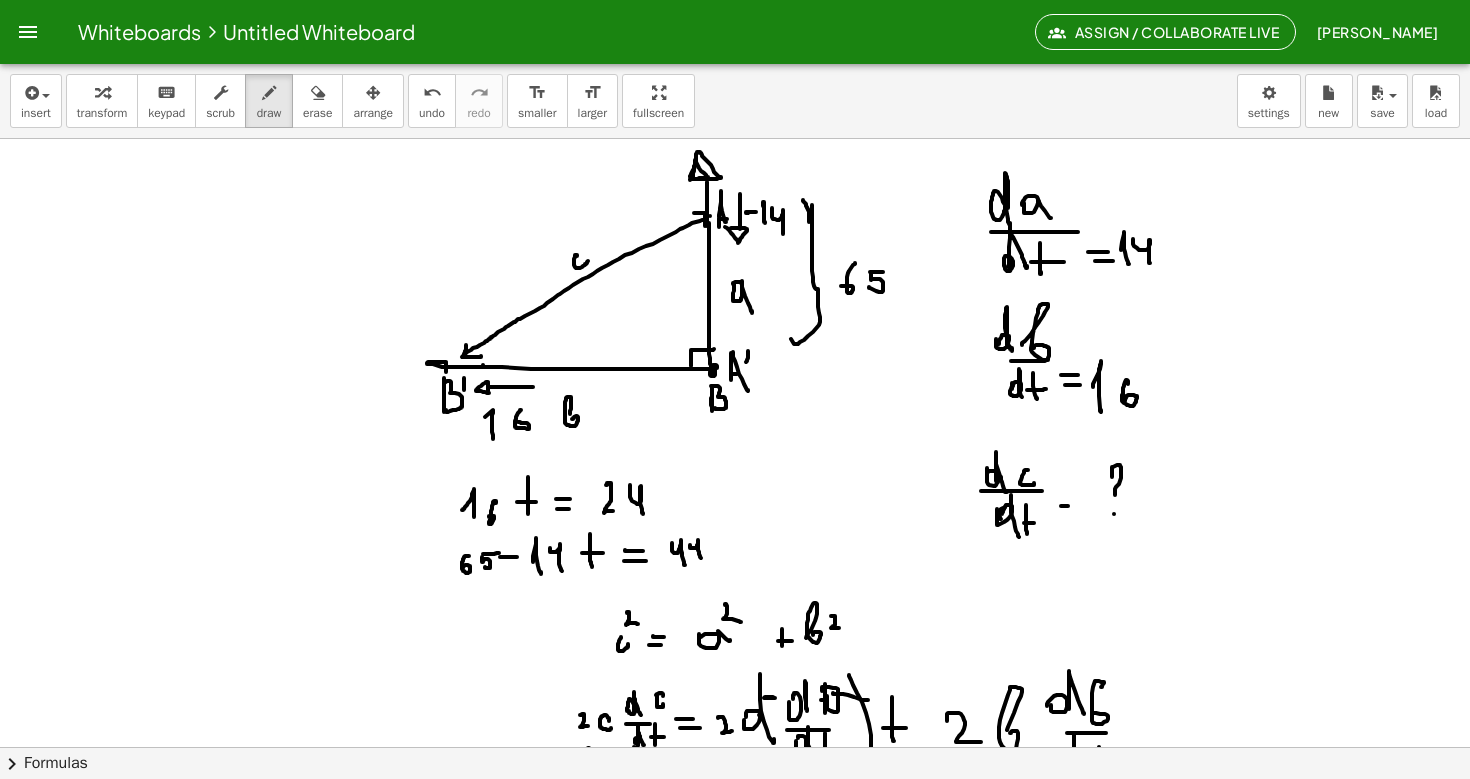 scroll, scrollTop: 2392, scrollLeft: 0, axis: vertical 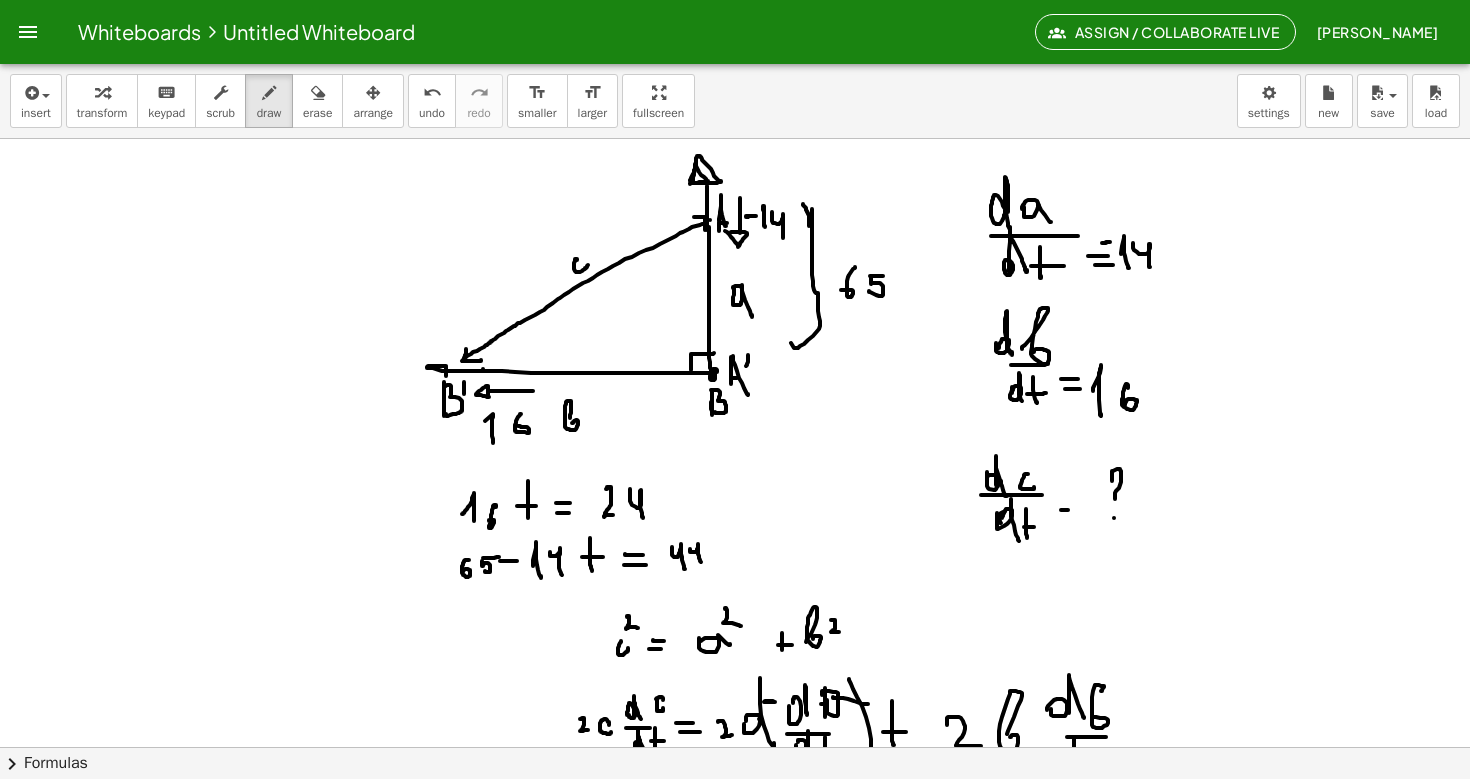 click at bounding box center (735, -429) 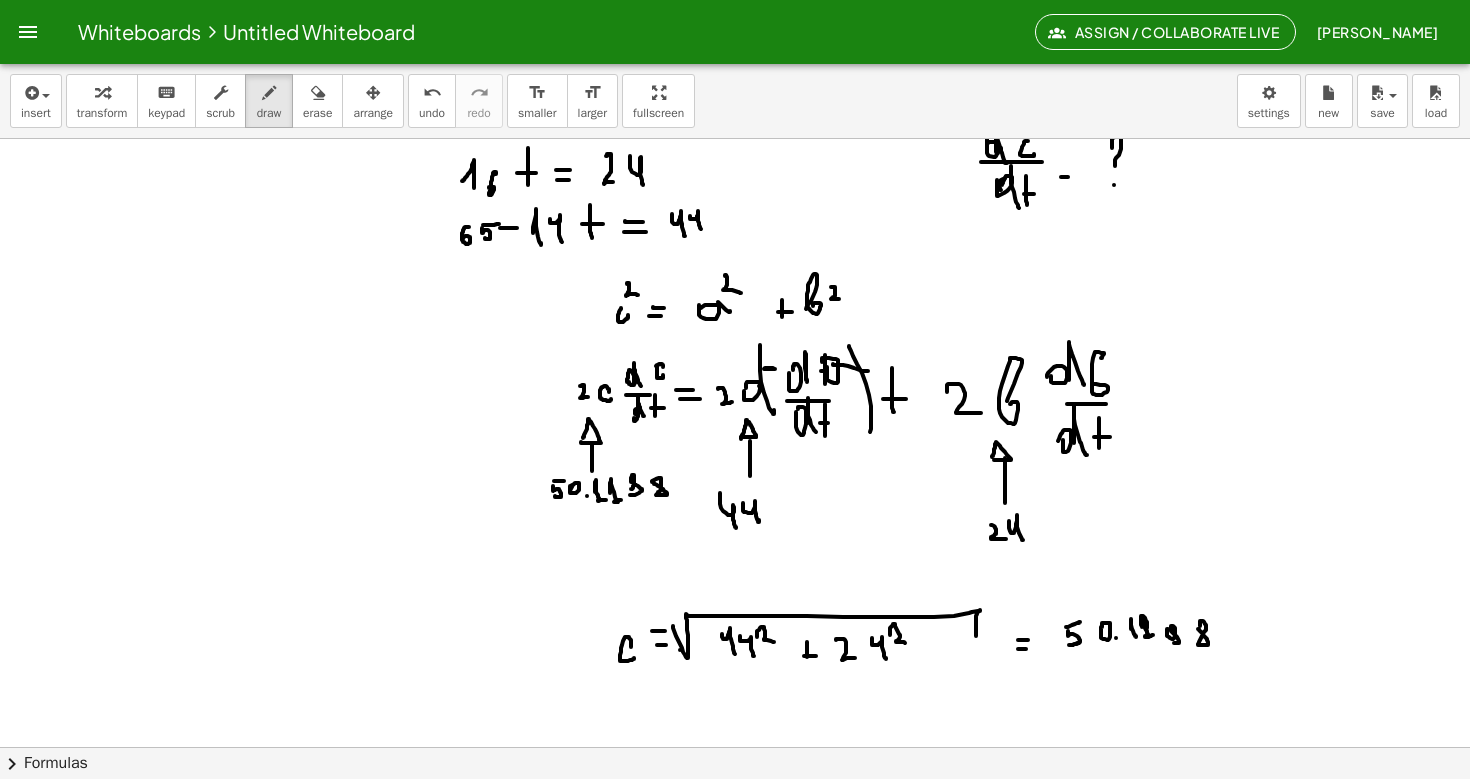 scroll, scrollTop: 2753, scrollLeft: 0, axis: vertical 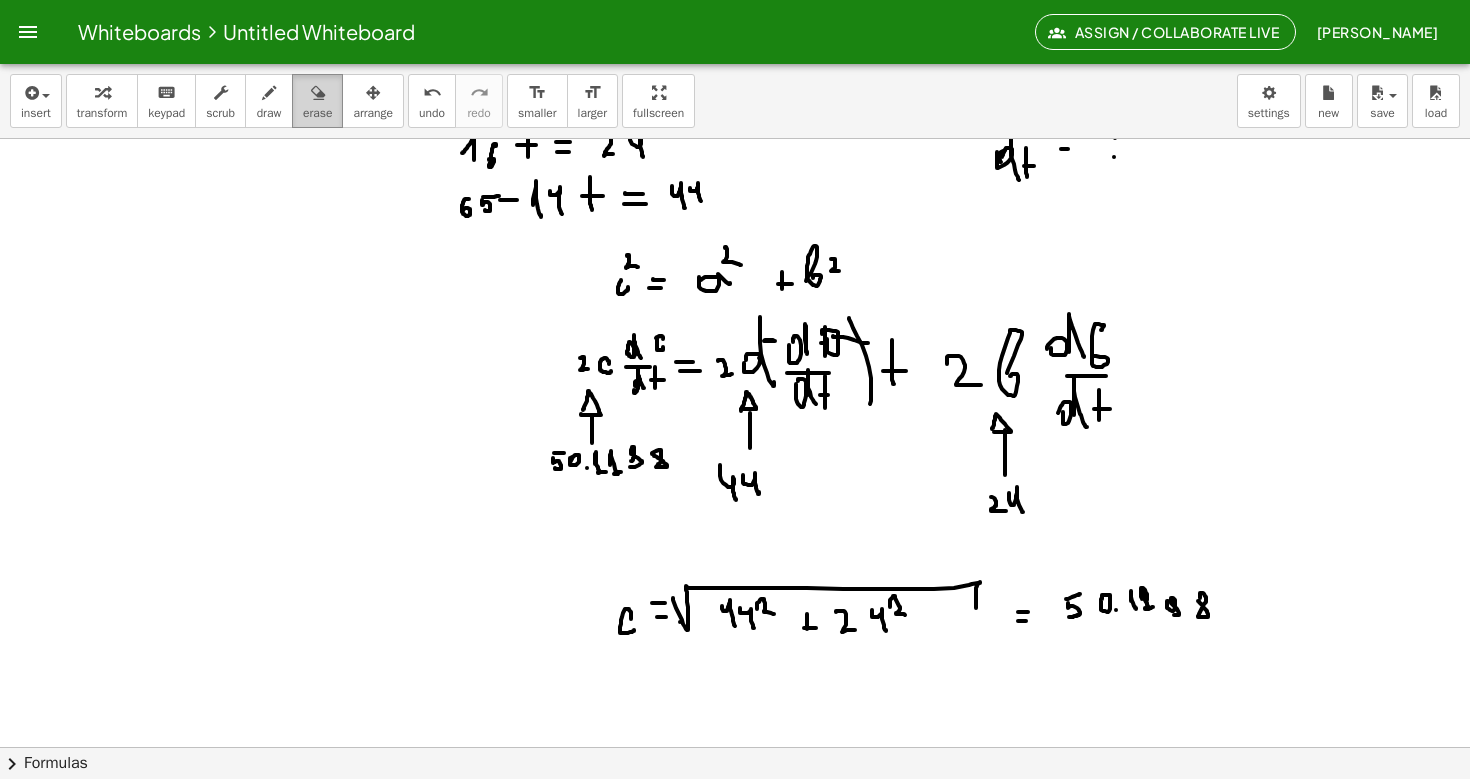 click on "erase" at bounding box center (317, 113) 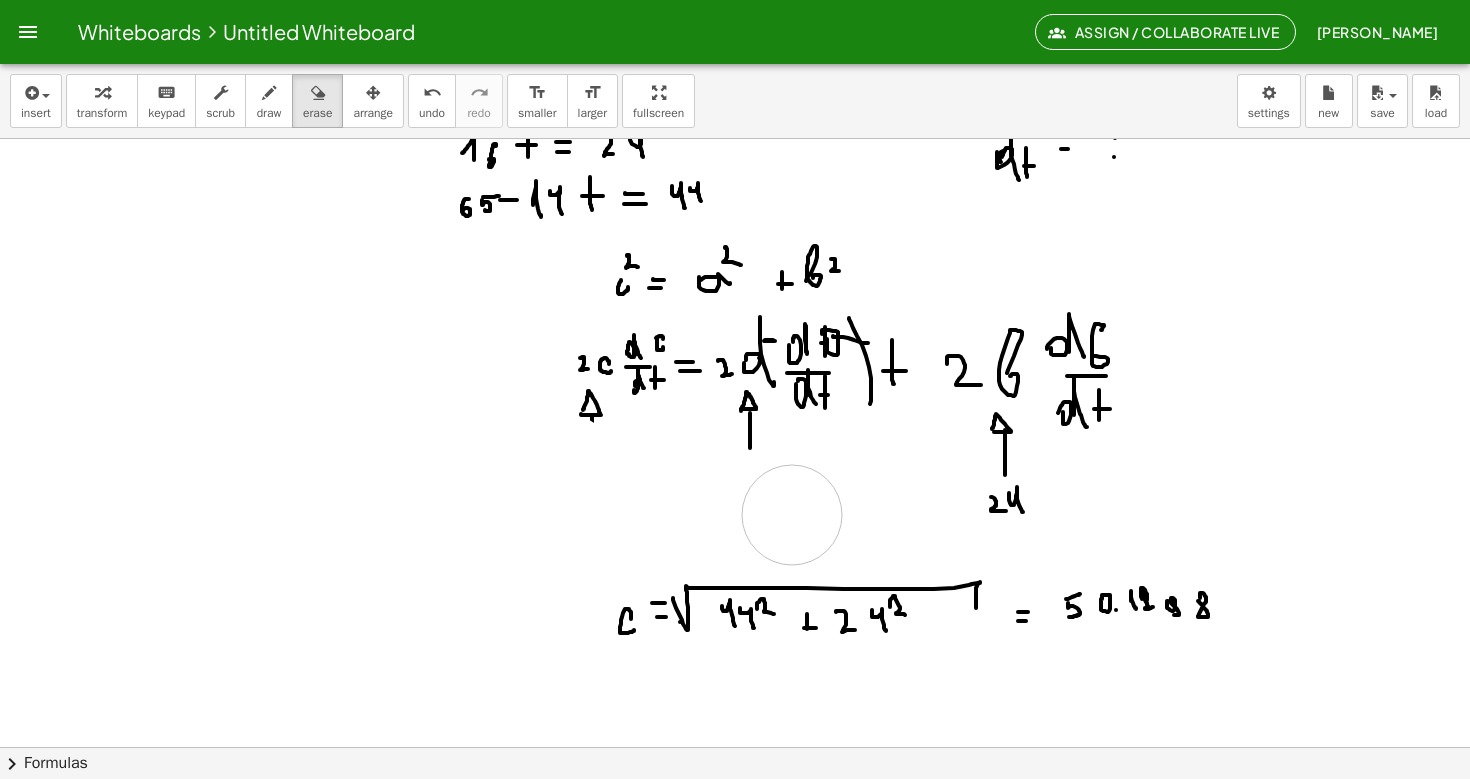 drag, startPoint x: 567, startPoint y: 466, endPoint x: 789, endPoint y: 514, distance: 227.12991 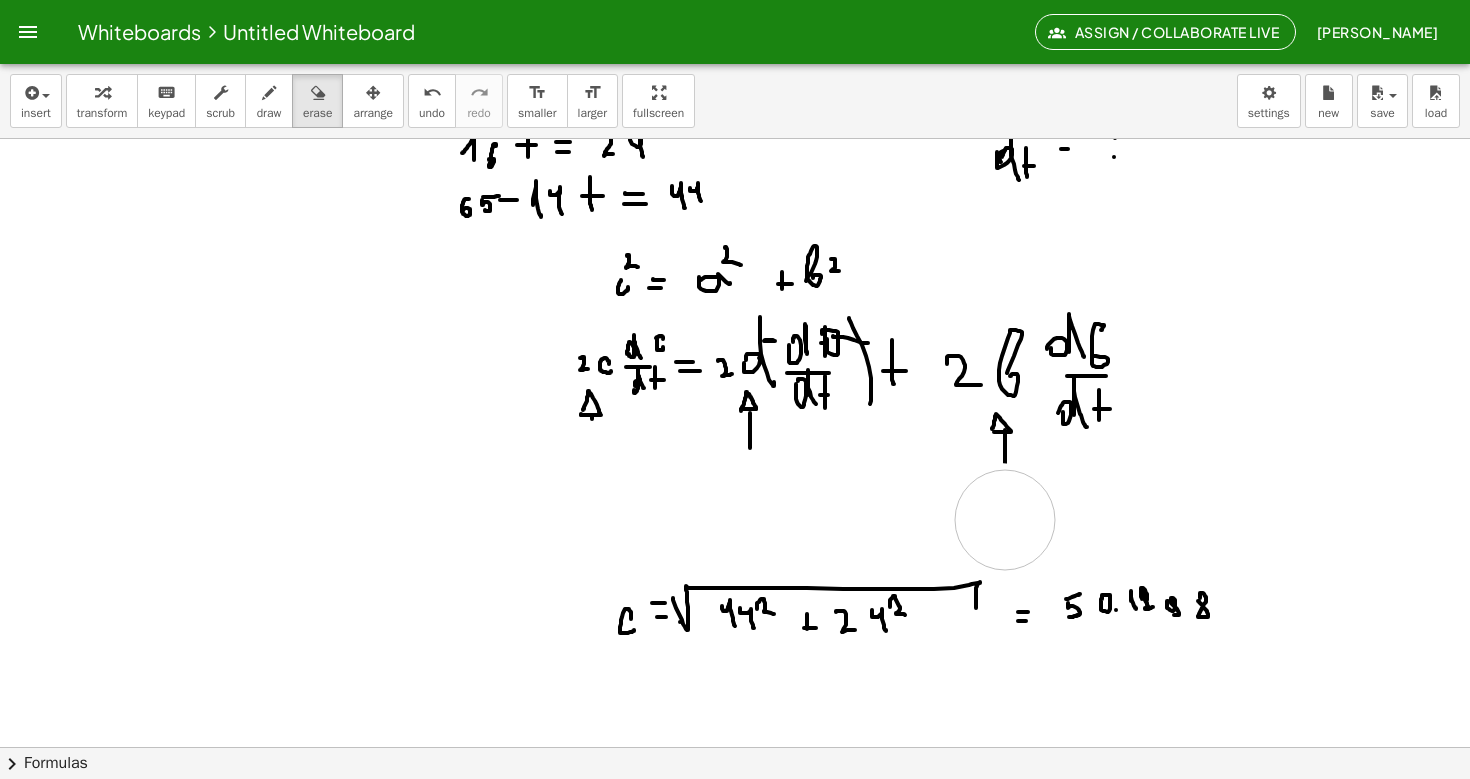 drag, startPoint x: 1015, startPoint y: 525, endPoint x: 916, endPoint y: 558, distance: 104.35516 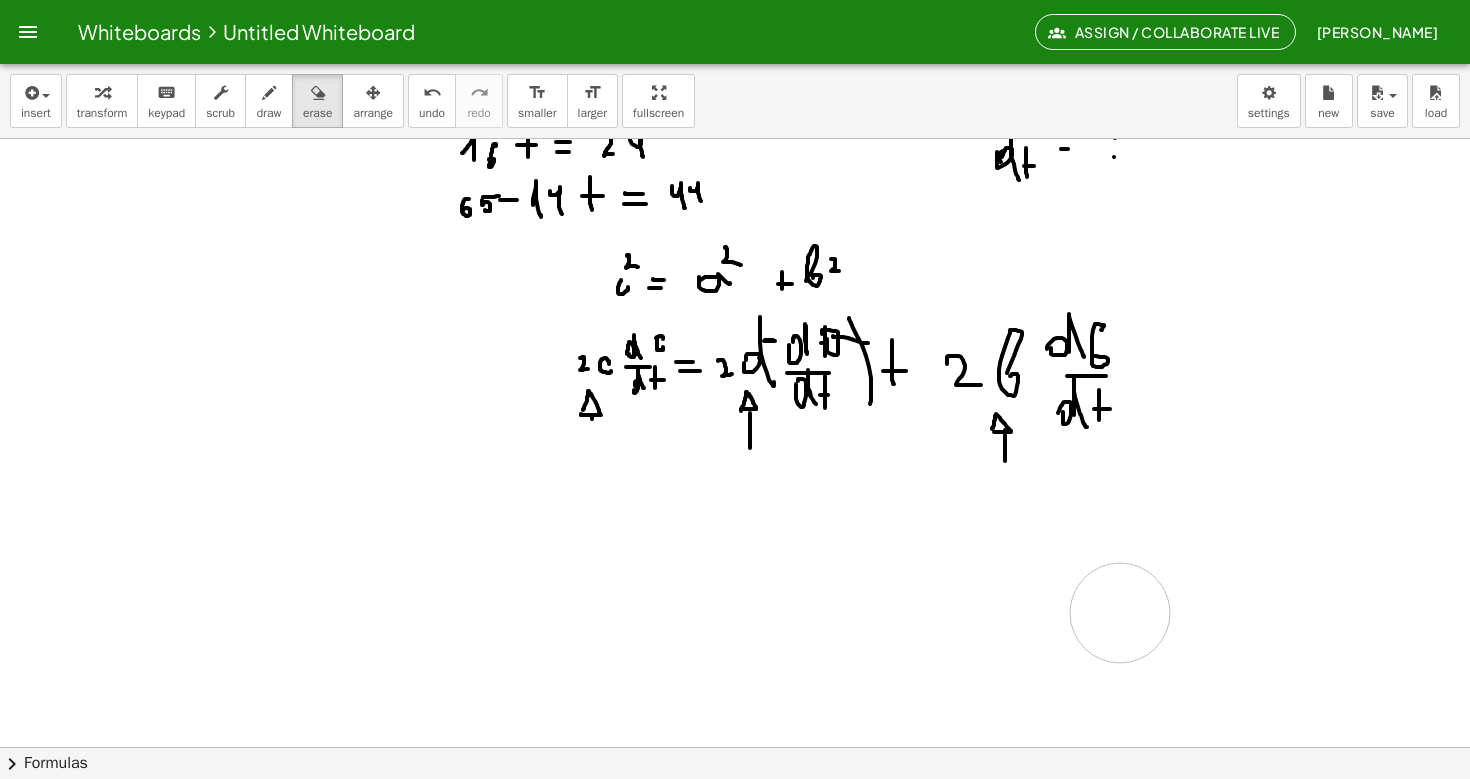 drag, startPoint x: 637, startPoint y: 601, endPoint x: 859, endPoint y: 567, distance: 224.58852 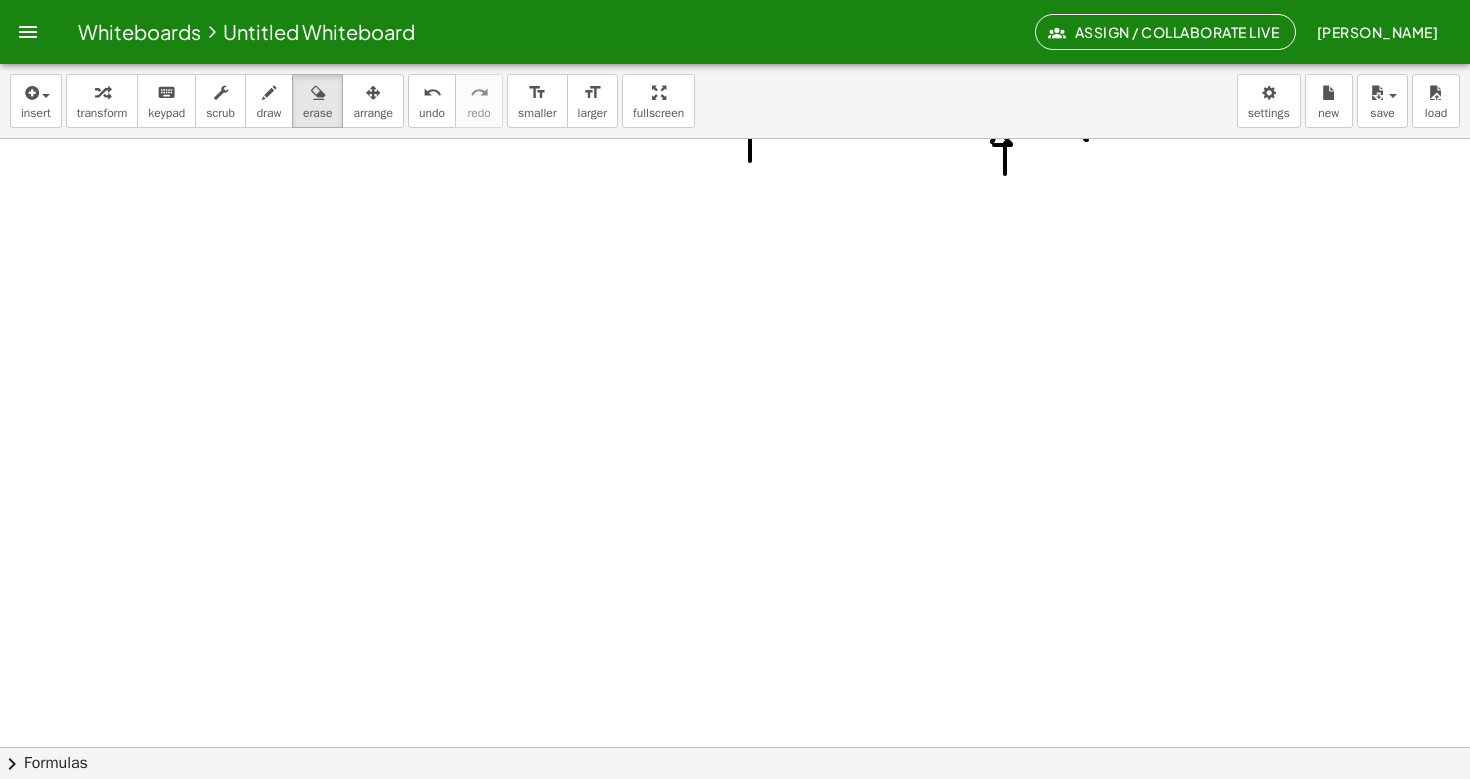scroll, scrollTop: 3129, scrollLeft: 0, axis: vertical 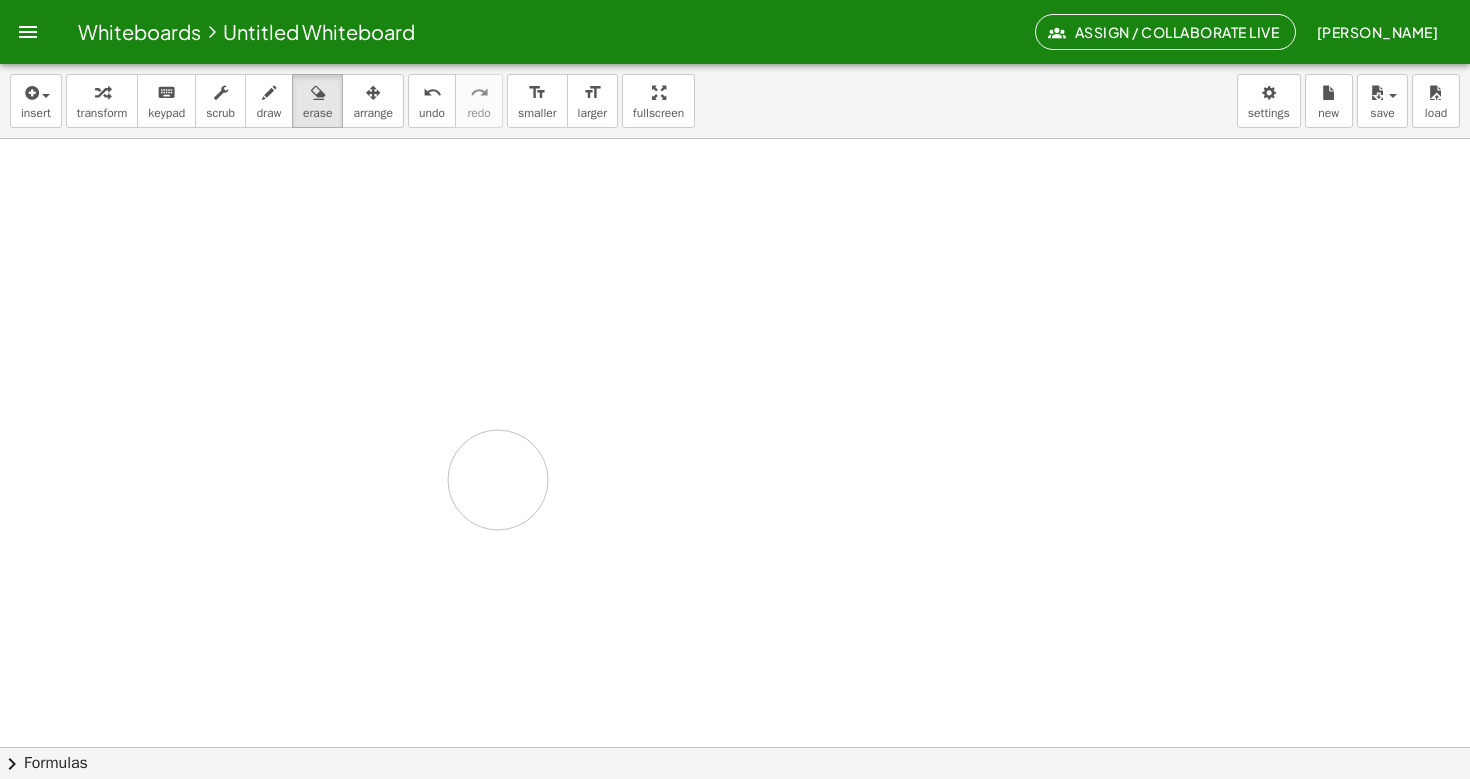 drag, startPoint x: 499, startPoint y: 256, endPoint x: 497, endPoint y: 486, distance: 230.0087 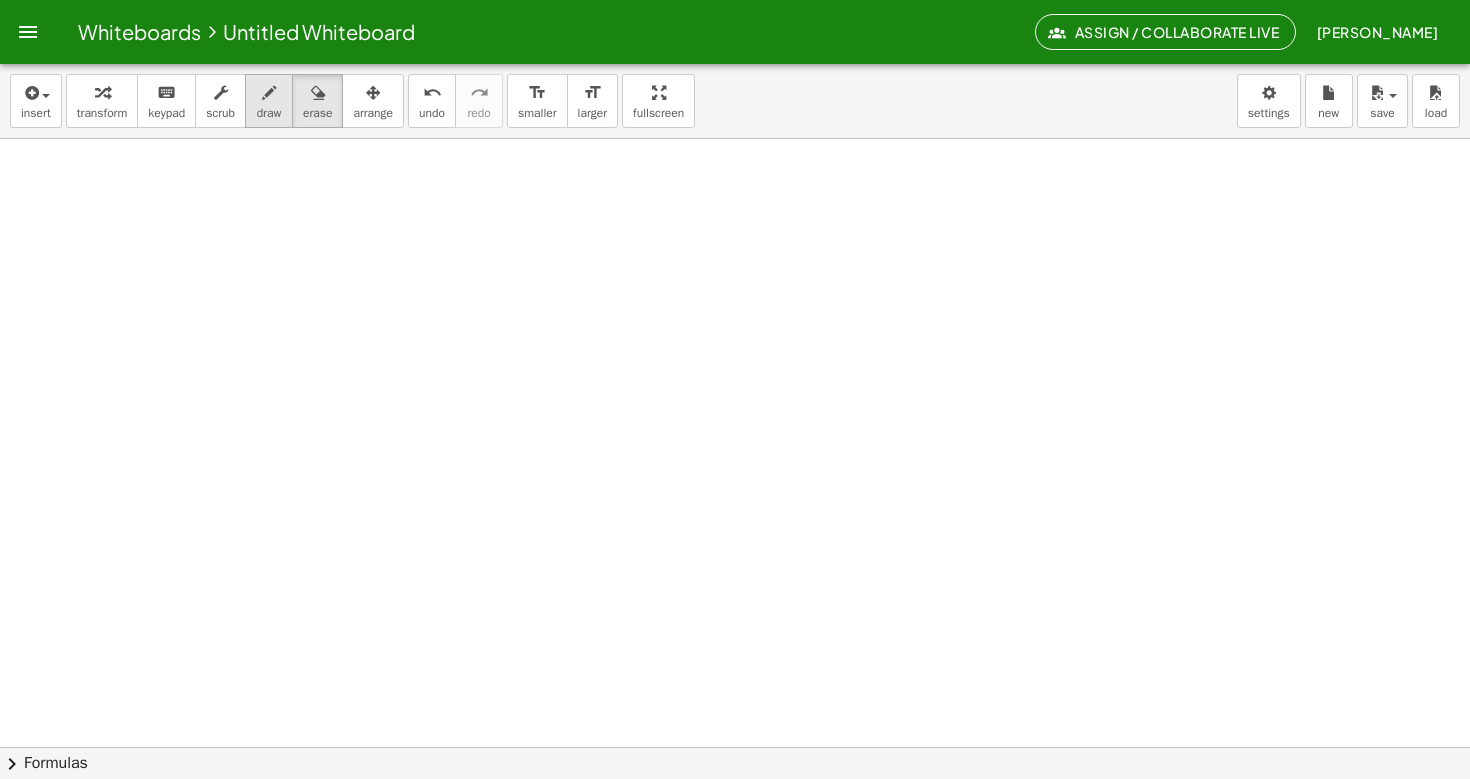 click on "draw" at bounding box center (269, 113) 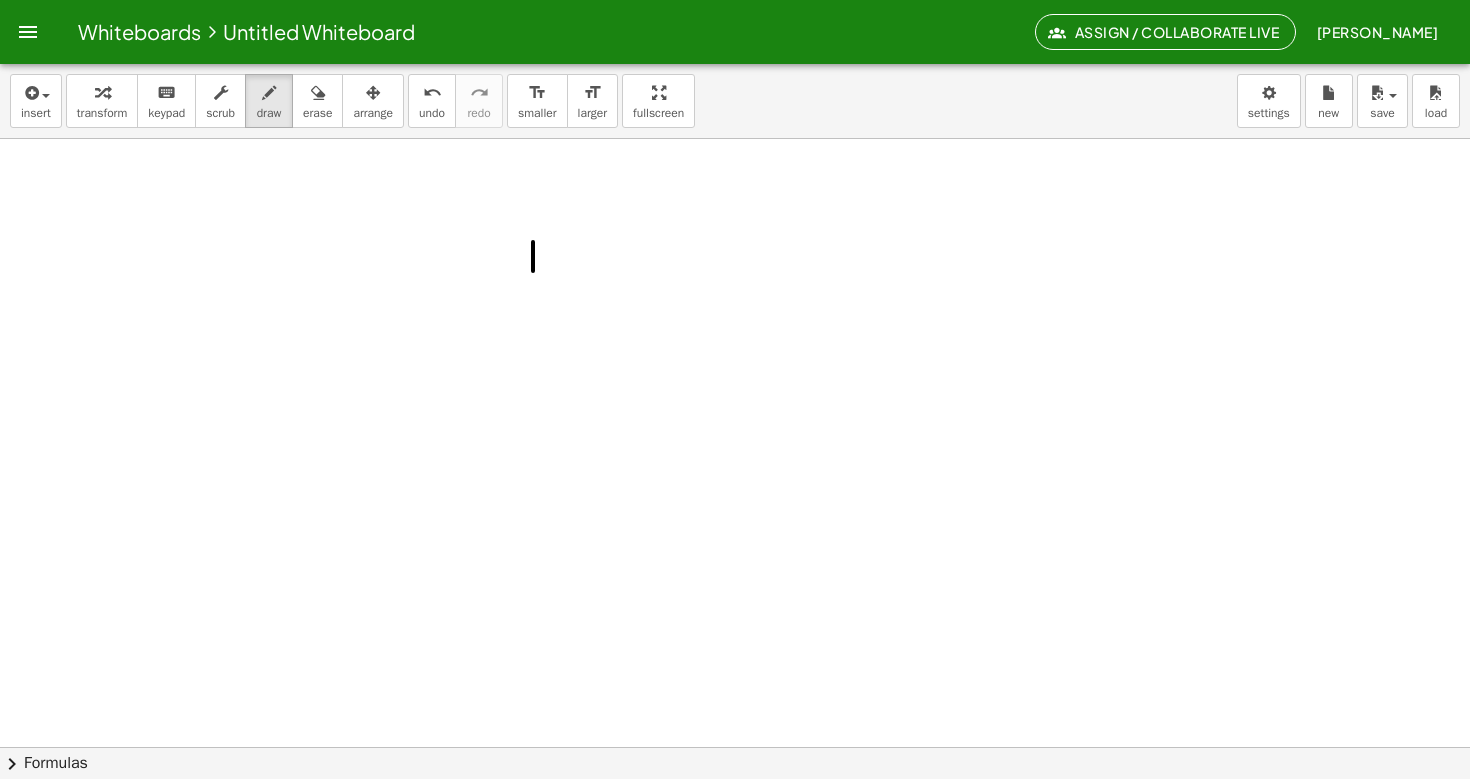 drag, startPoint x: 533, startPoint y: 242, endPoint x: 531, endPoint y: 610, distance: 368.00543 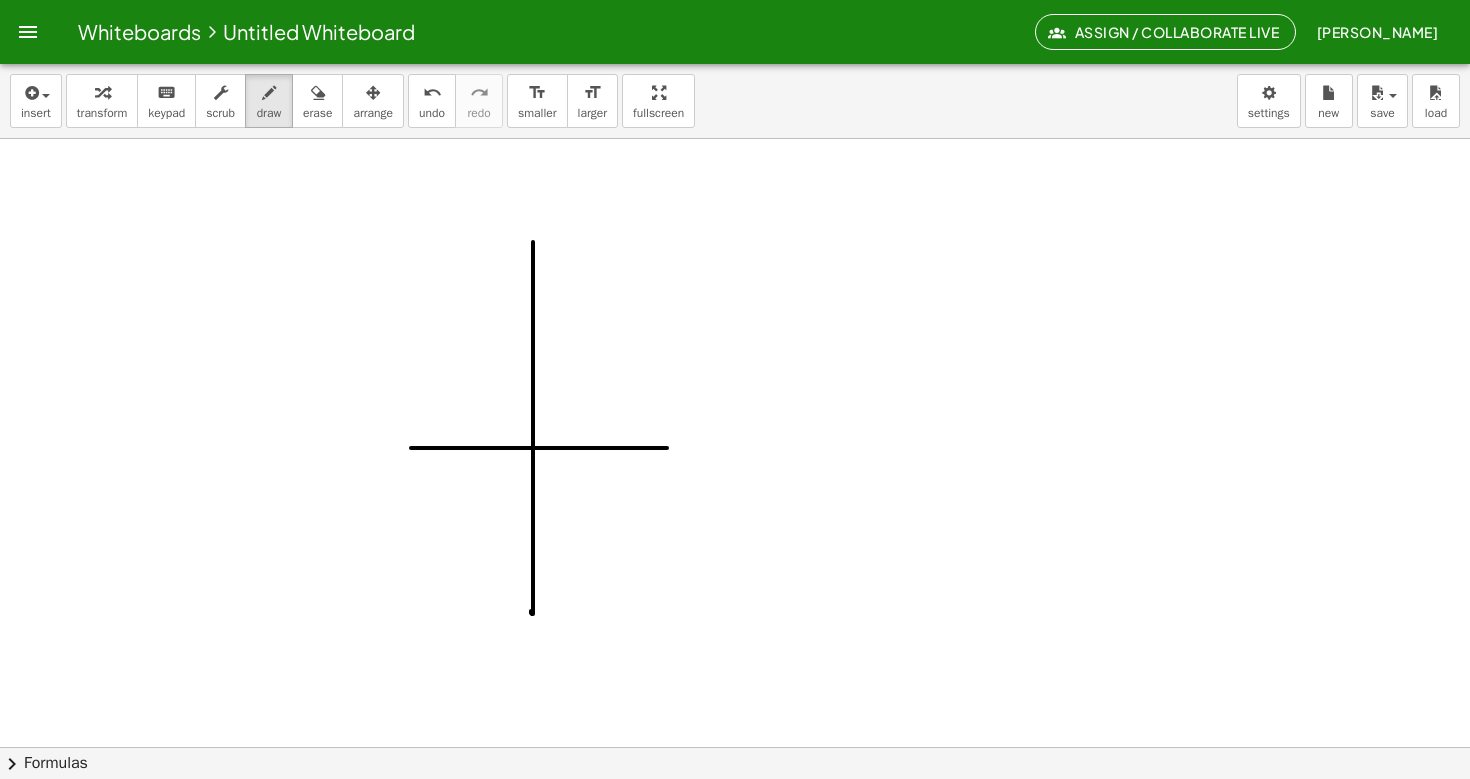 drag, startPoint x: 411, startPoint y: 448, endPoint x: 663, endPoint y: 448, distance: 252 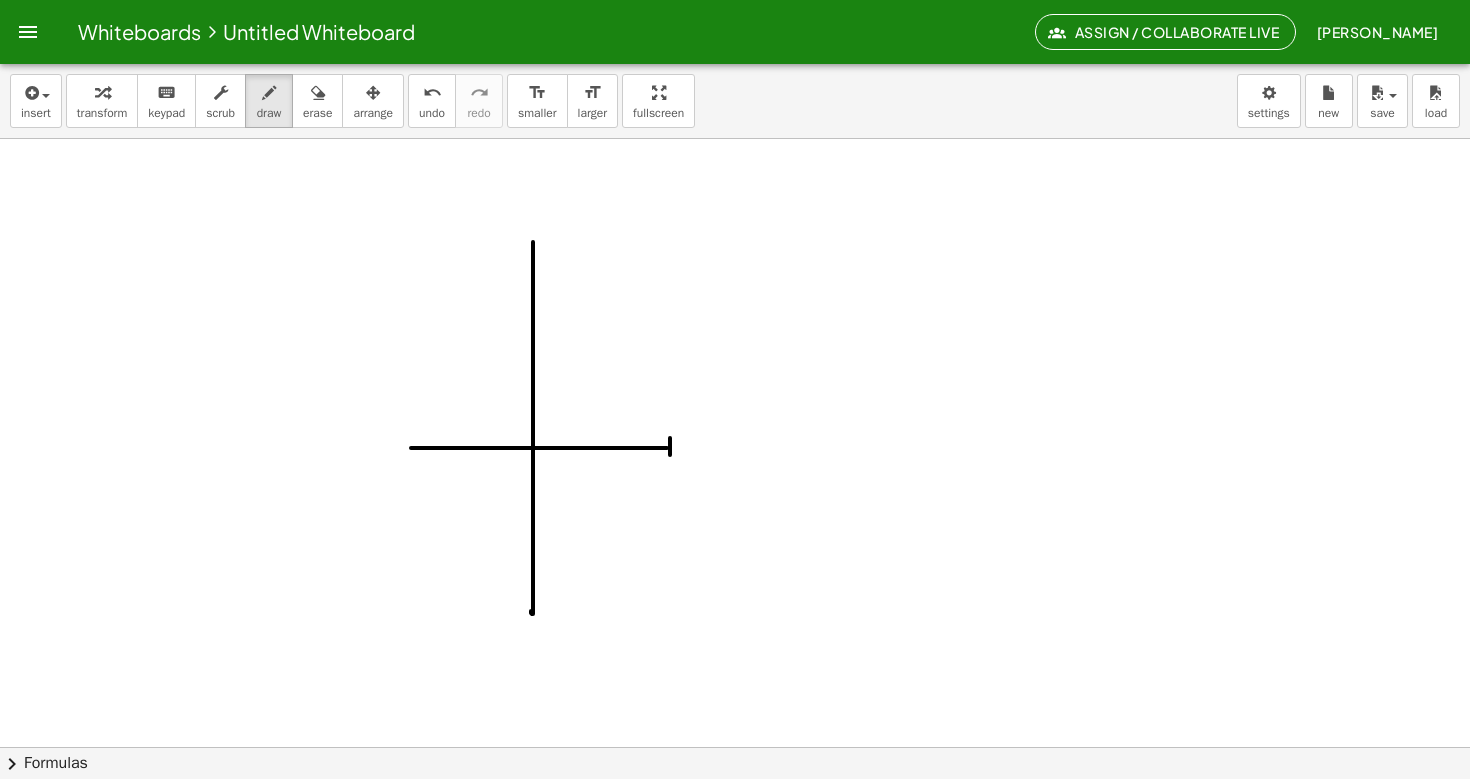drag, startPoint x: 670, startPoint y: 438, endPoint x: 670, endPoint y: 455, distance: 17 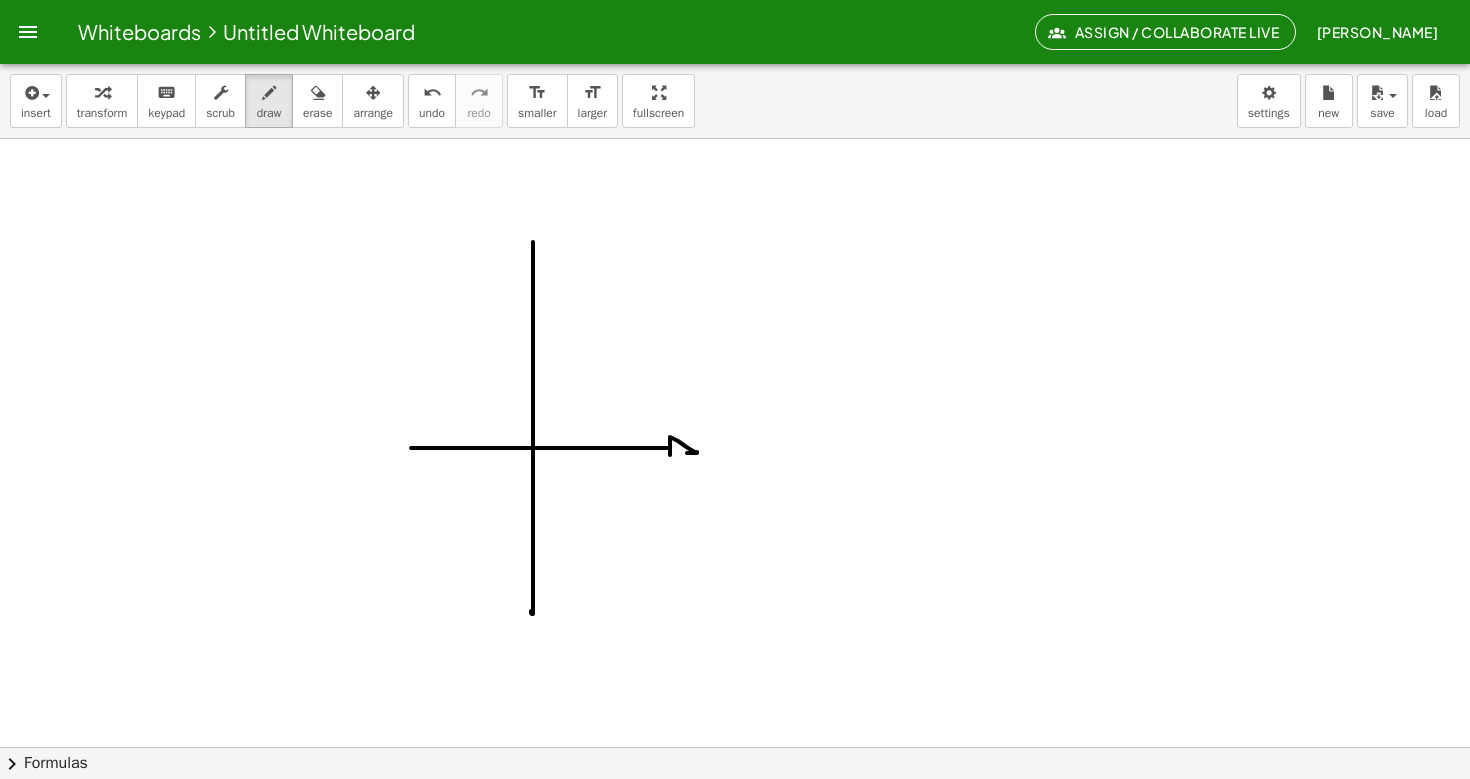 drag, startPoint x: 670, startPoint y: 438, endPoint x: 667, endPoint y: 459, distance: 21.213203 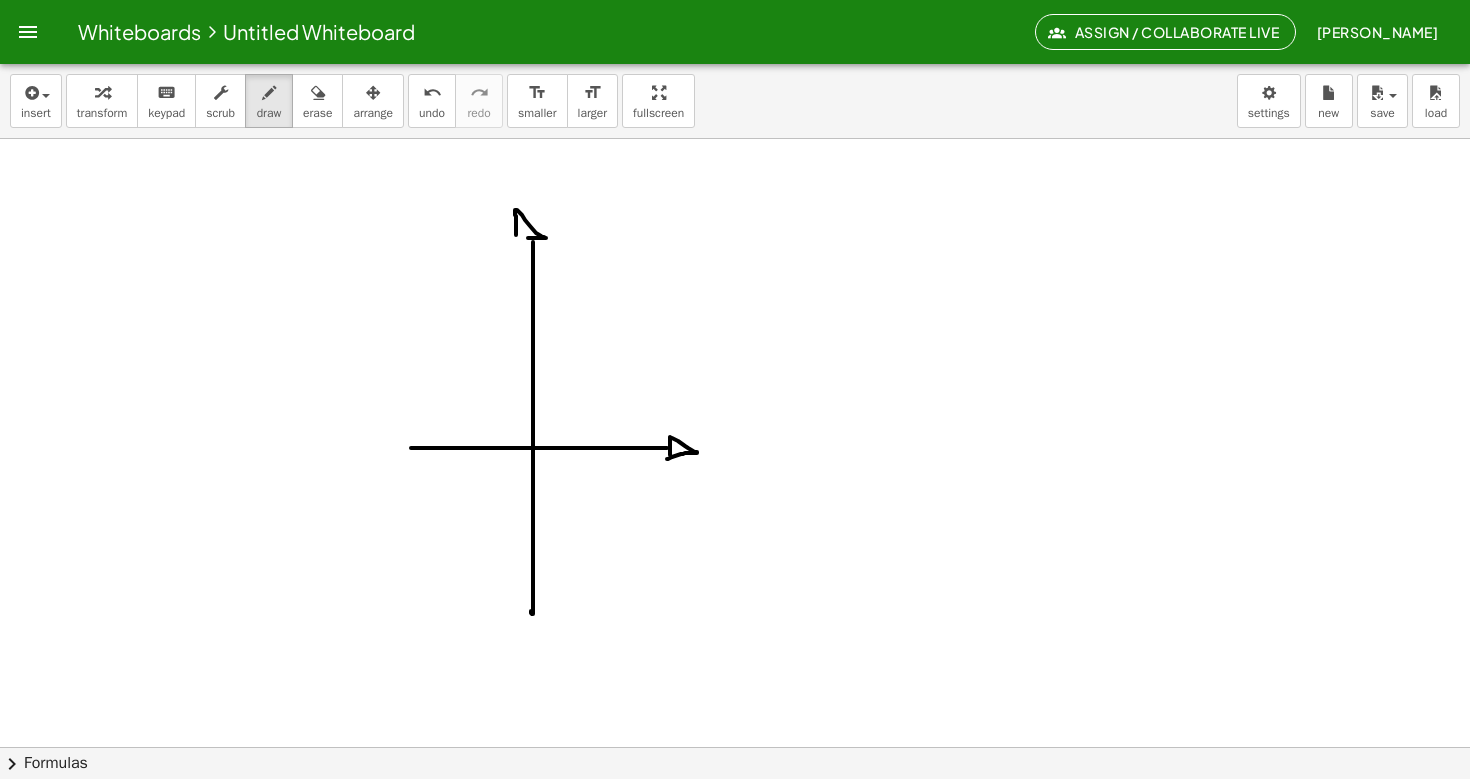 drag, startPoint x: 528, startPoint y: 238, endPoint x: 517, endPoint y: 240, distance: 11.18034 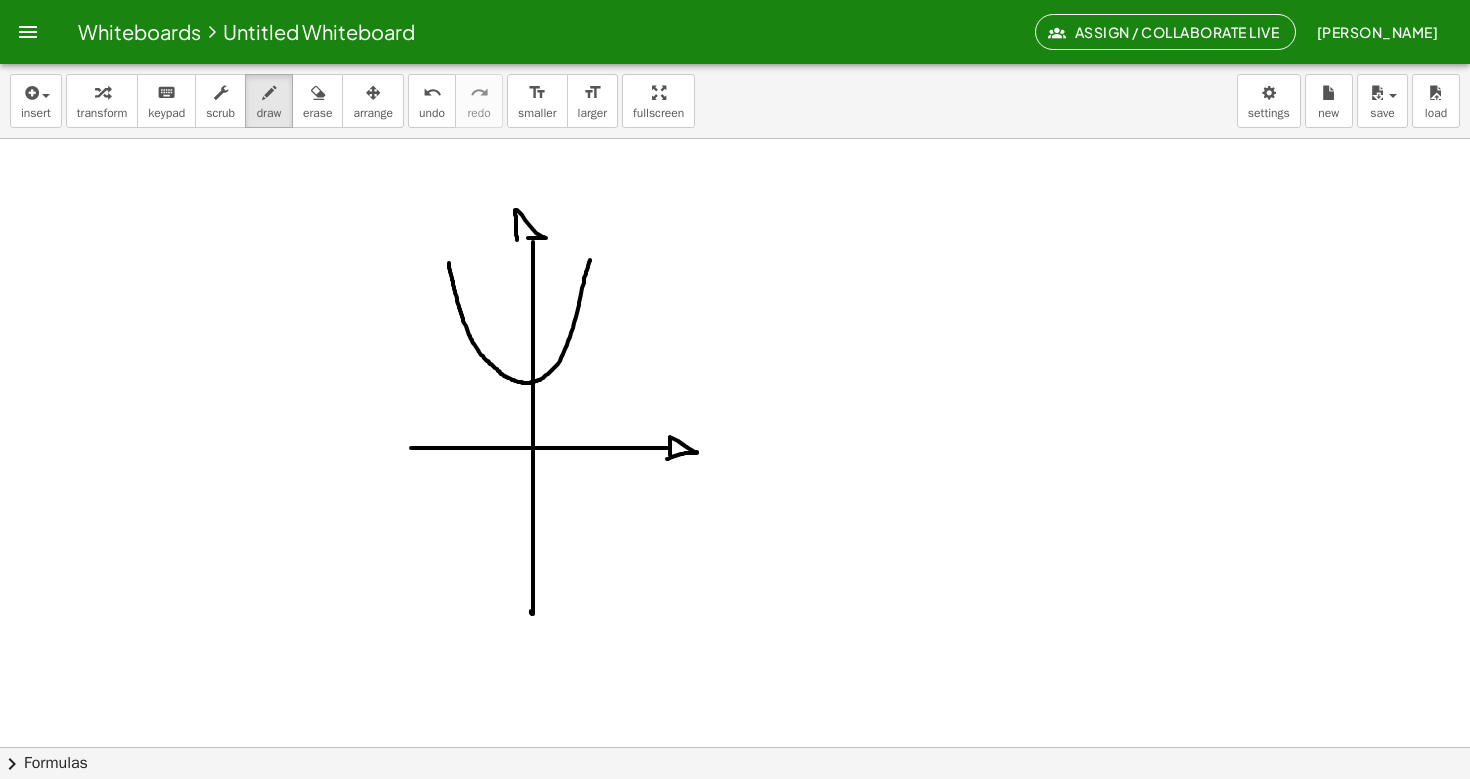drag, startPoint x: 449, startPoint y: 263, endPoint x: 587, endPoint y: 260, distance: 138.03261 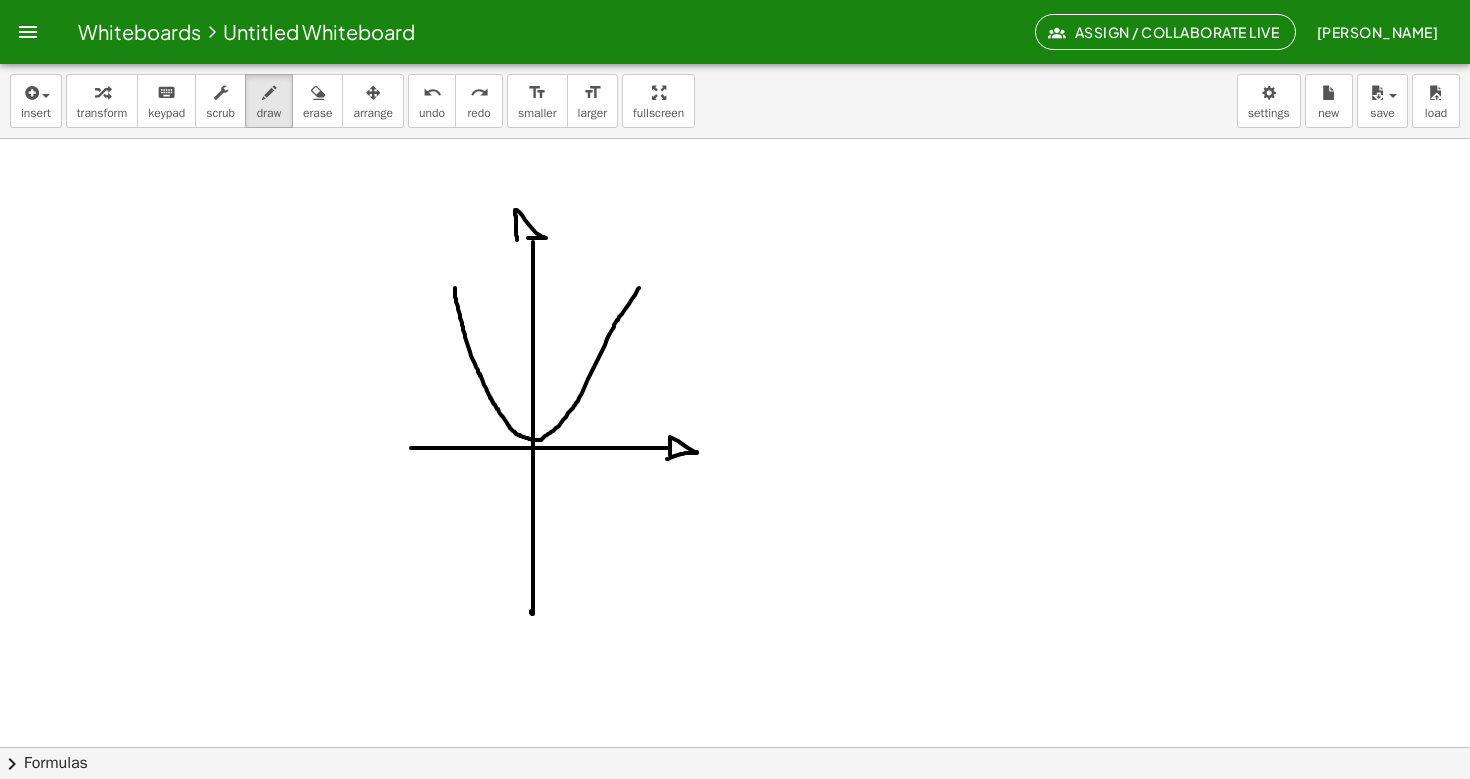drag, startPoint x: 455, startPoint y: 288, endPoint x: 639, endPoint y: 288, distance: 184 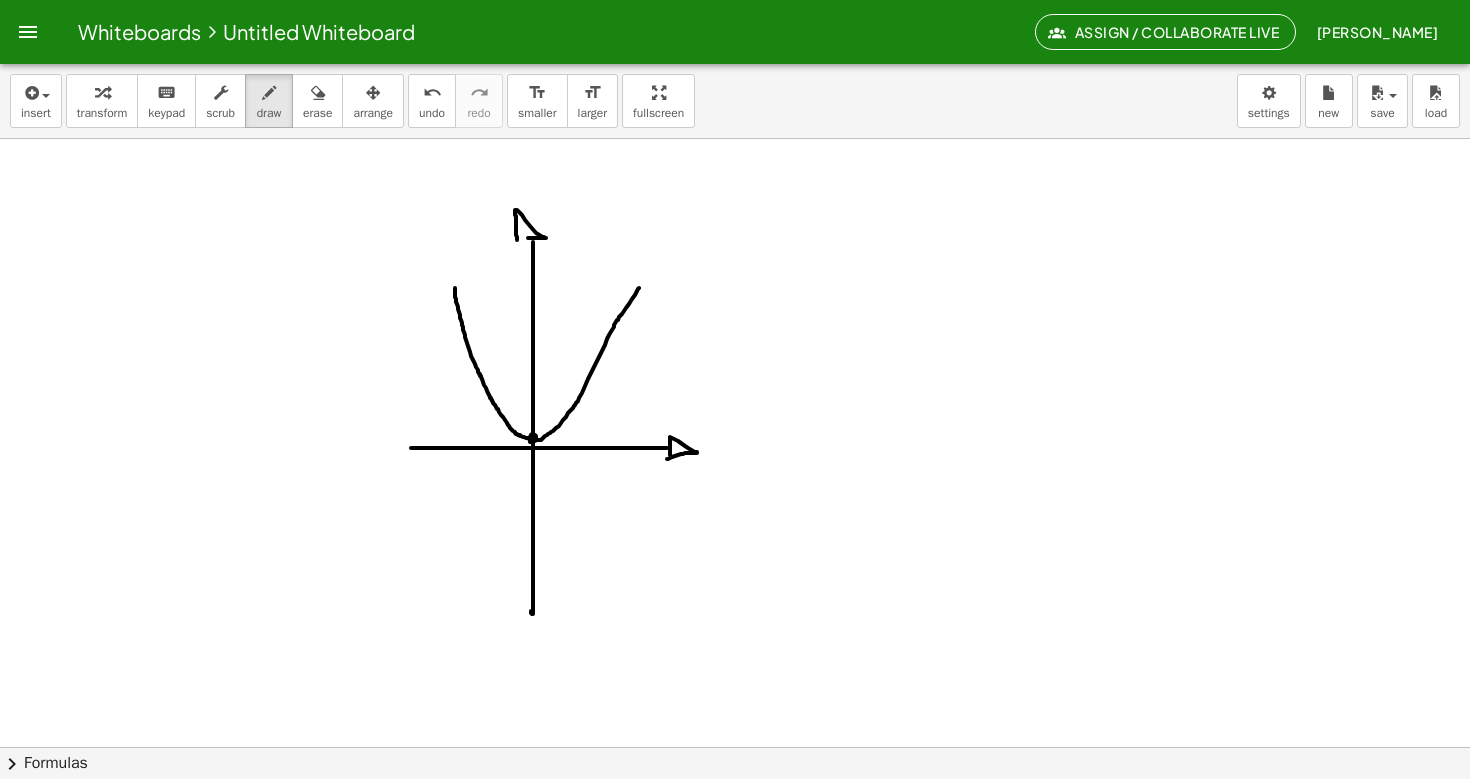 click at bounding box center (735, -862) 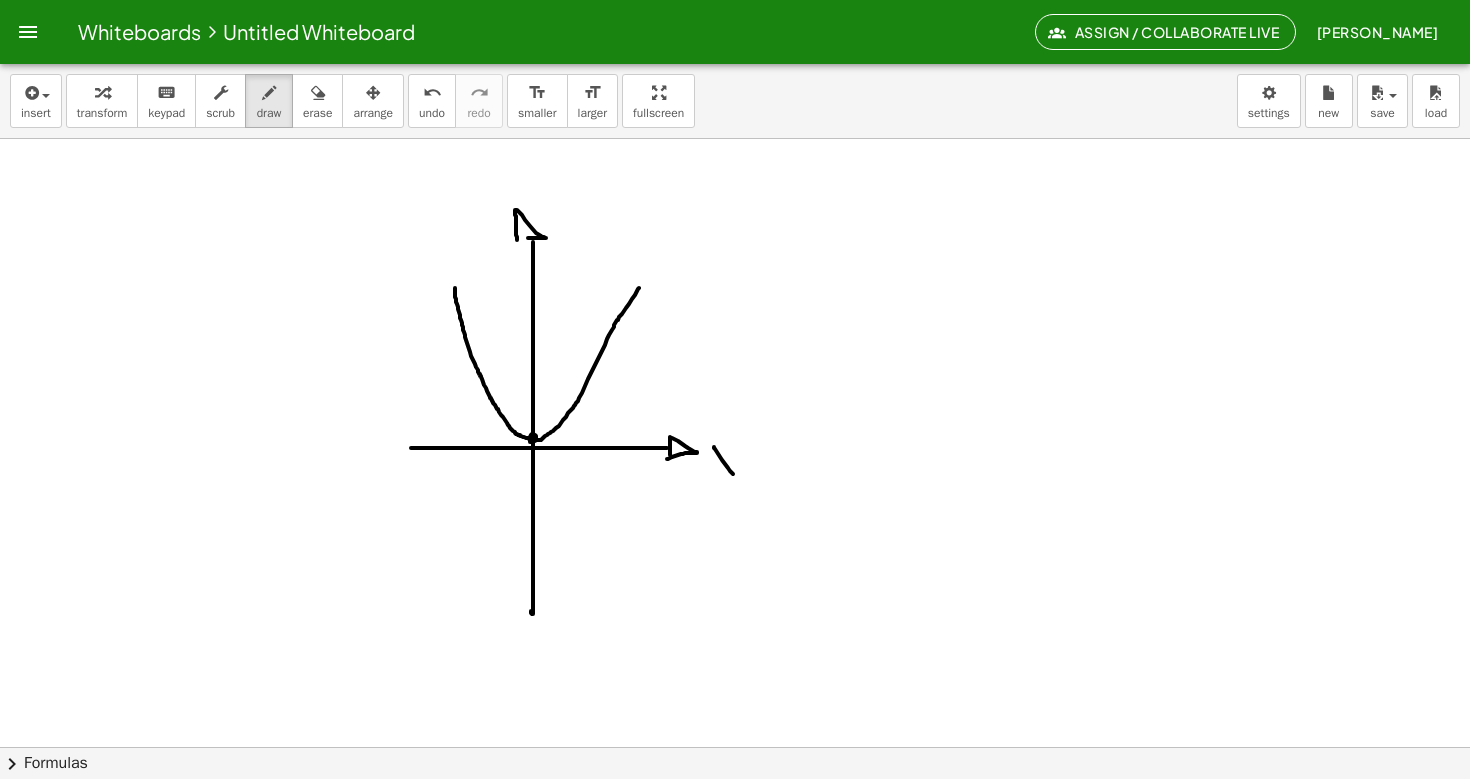 drag, startPoint x: 714, startPoint y: 447, endPoint x: 737, endPoint y: 475, distance: 36.23534 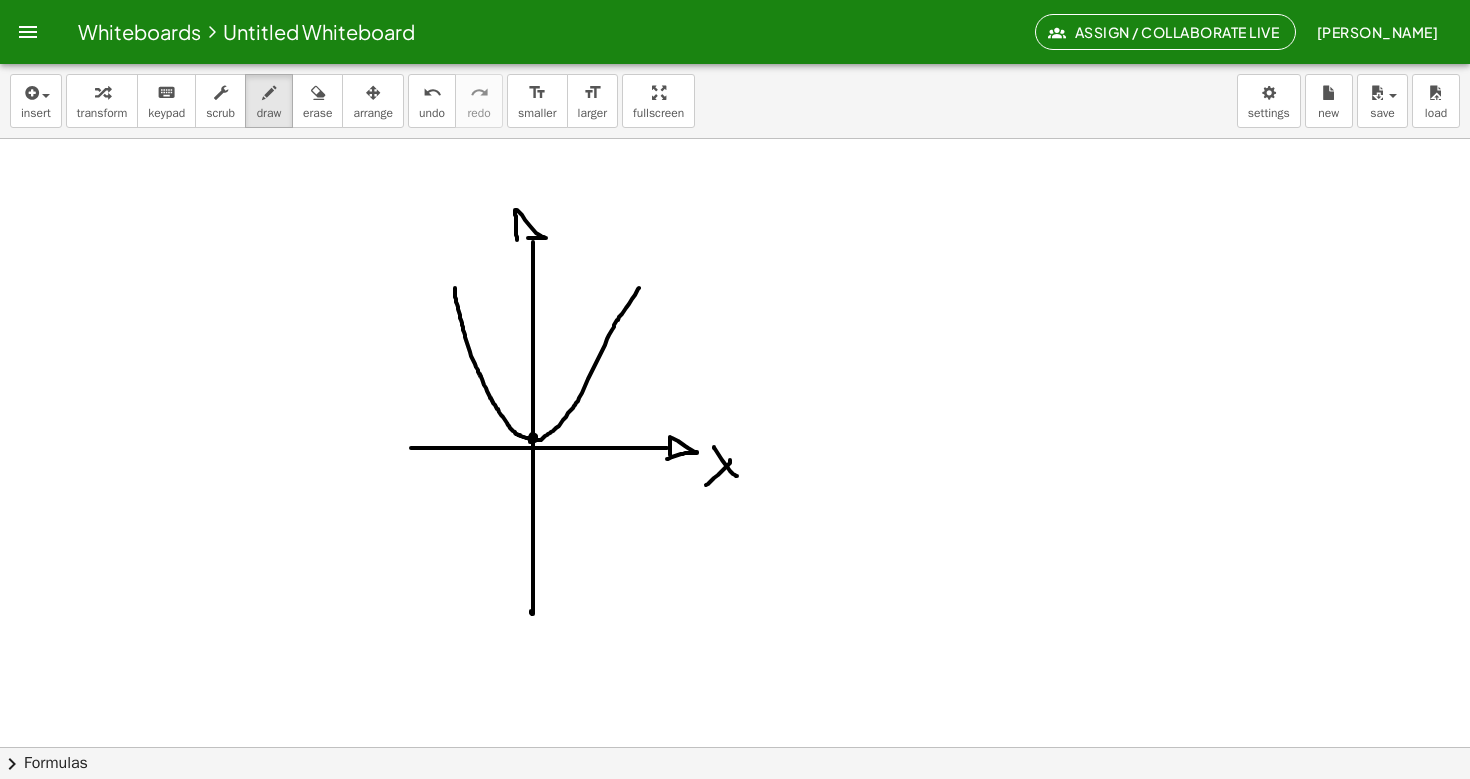 drag, startPoint x: 730, startPoint y: 460, endPoint x: 706, endPoint y: 484, distance: 33.941124 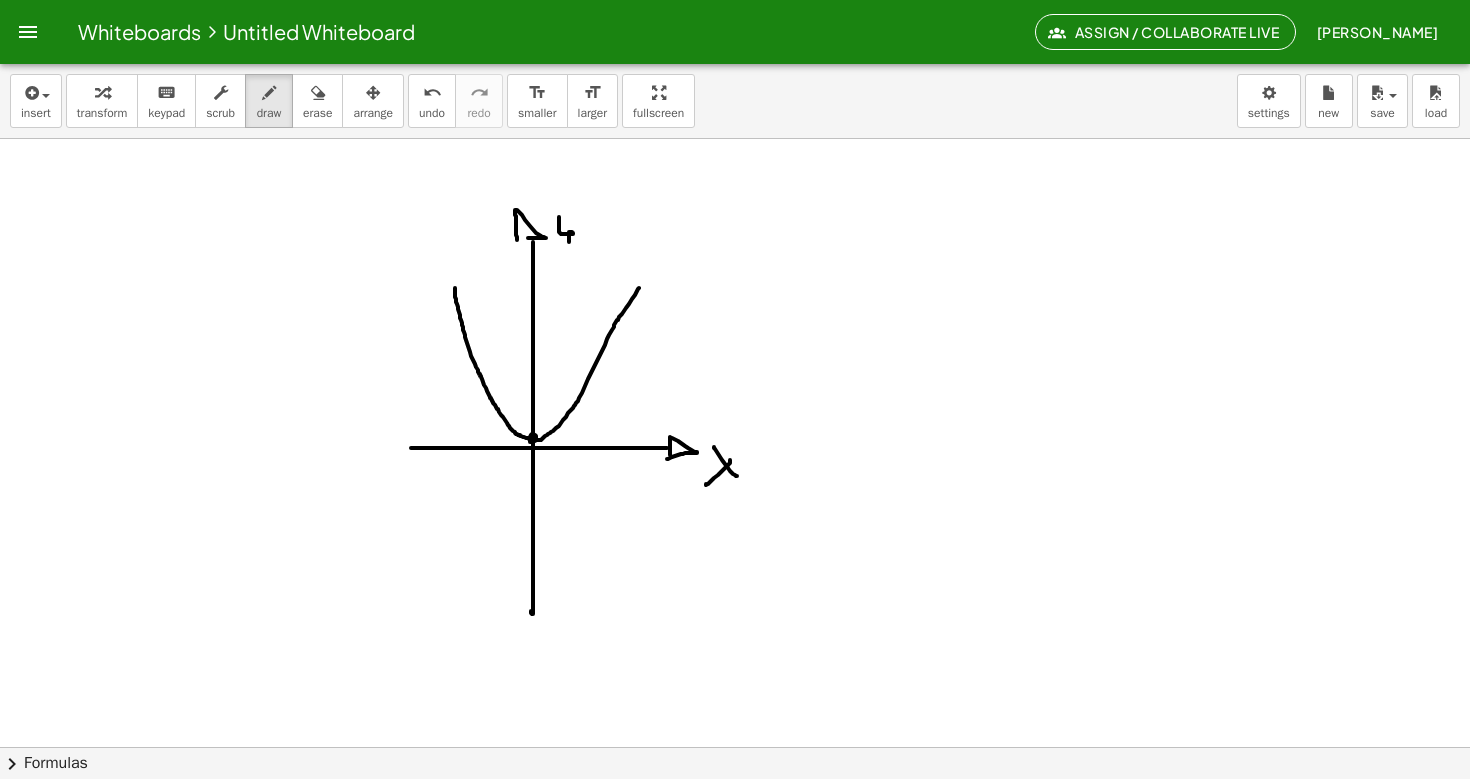 drag, startPoint x: 559, startPoint y: 217, endPoint x: 565, endPoint y: 261, distance: 44.407207 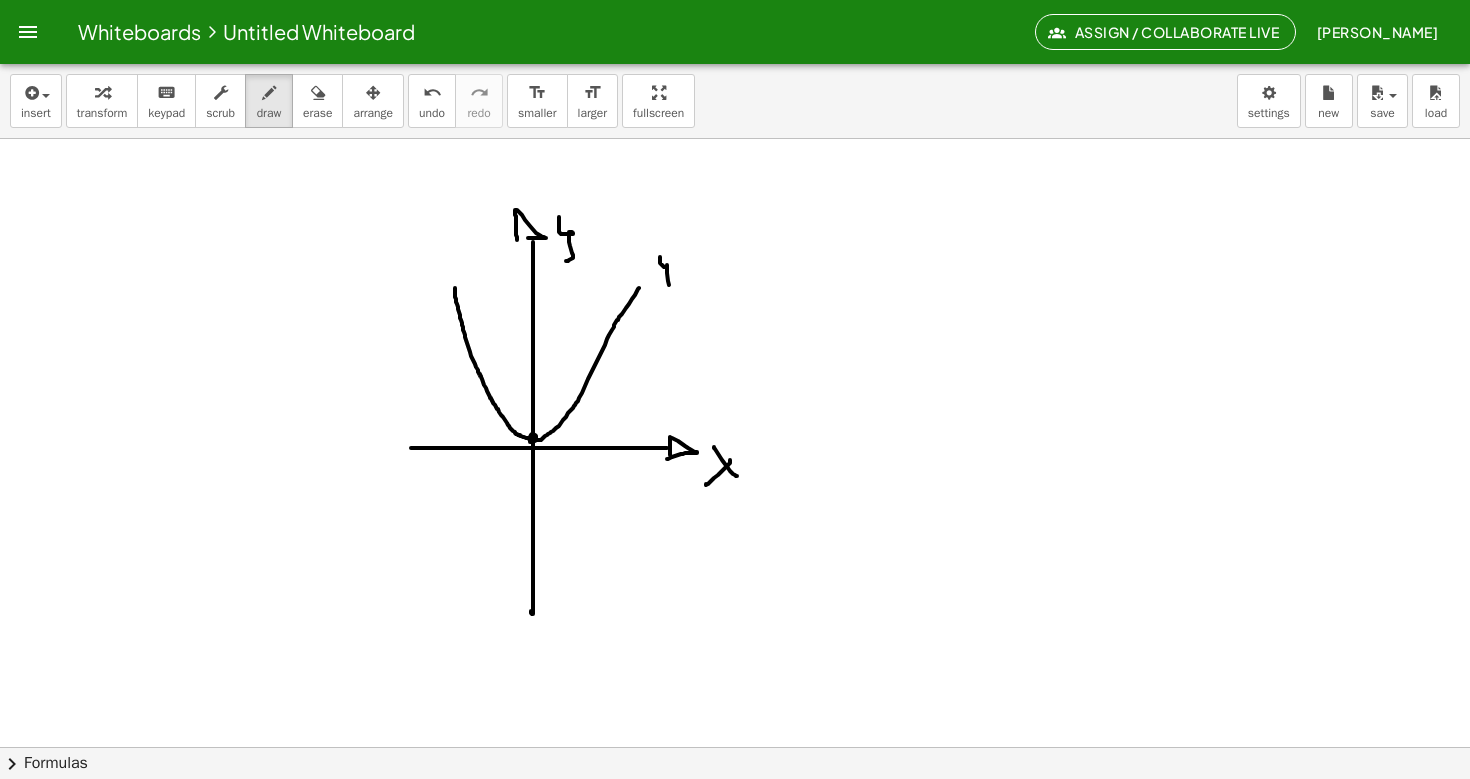 drag, startPoint x: 660, startPoint y: 257, endPoint x: 664, endPoint y: 294, distance: 37.215588 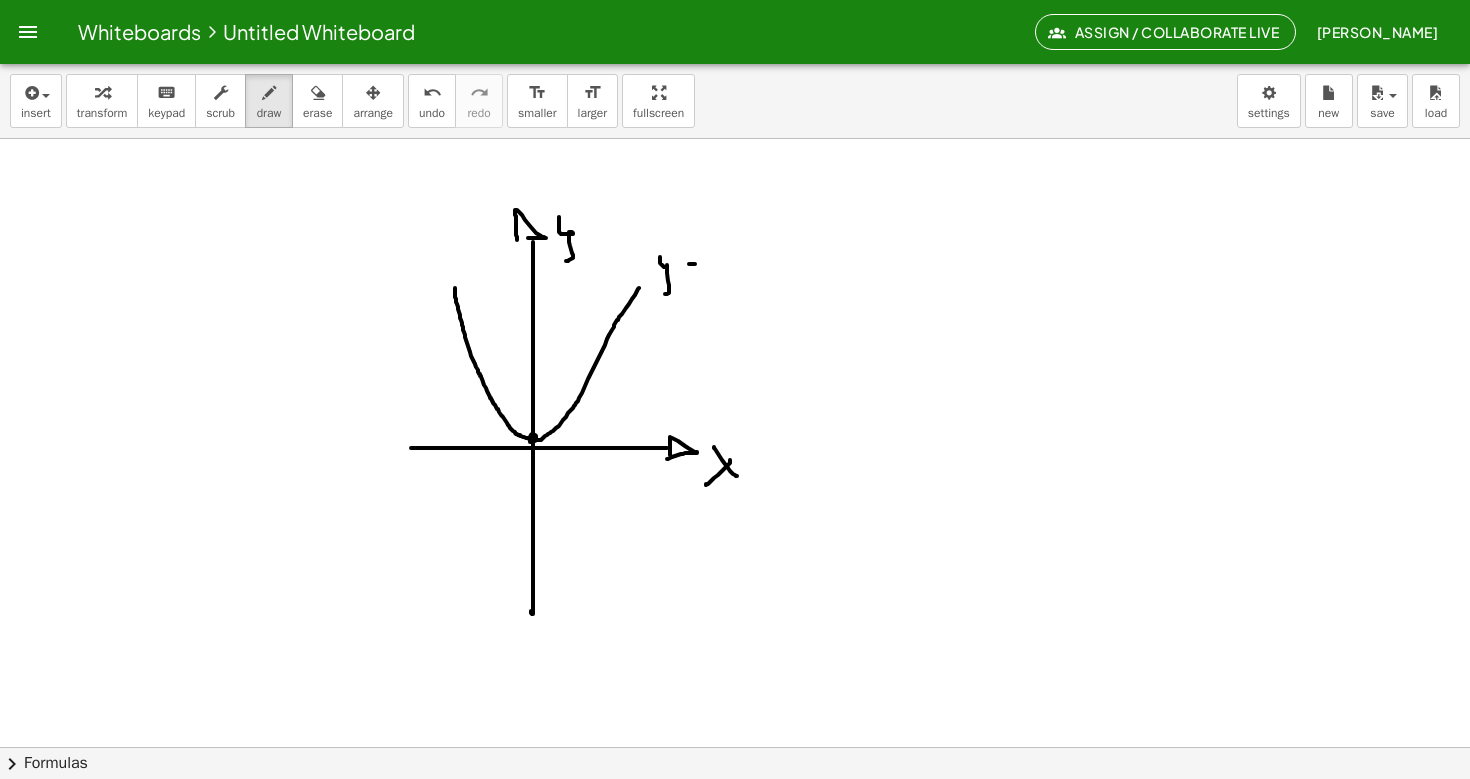 click at bounding box center [735, -862] 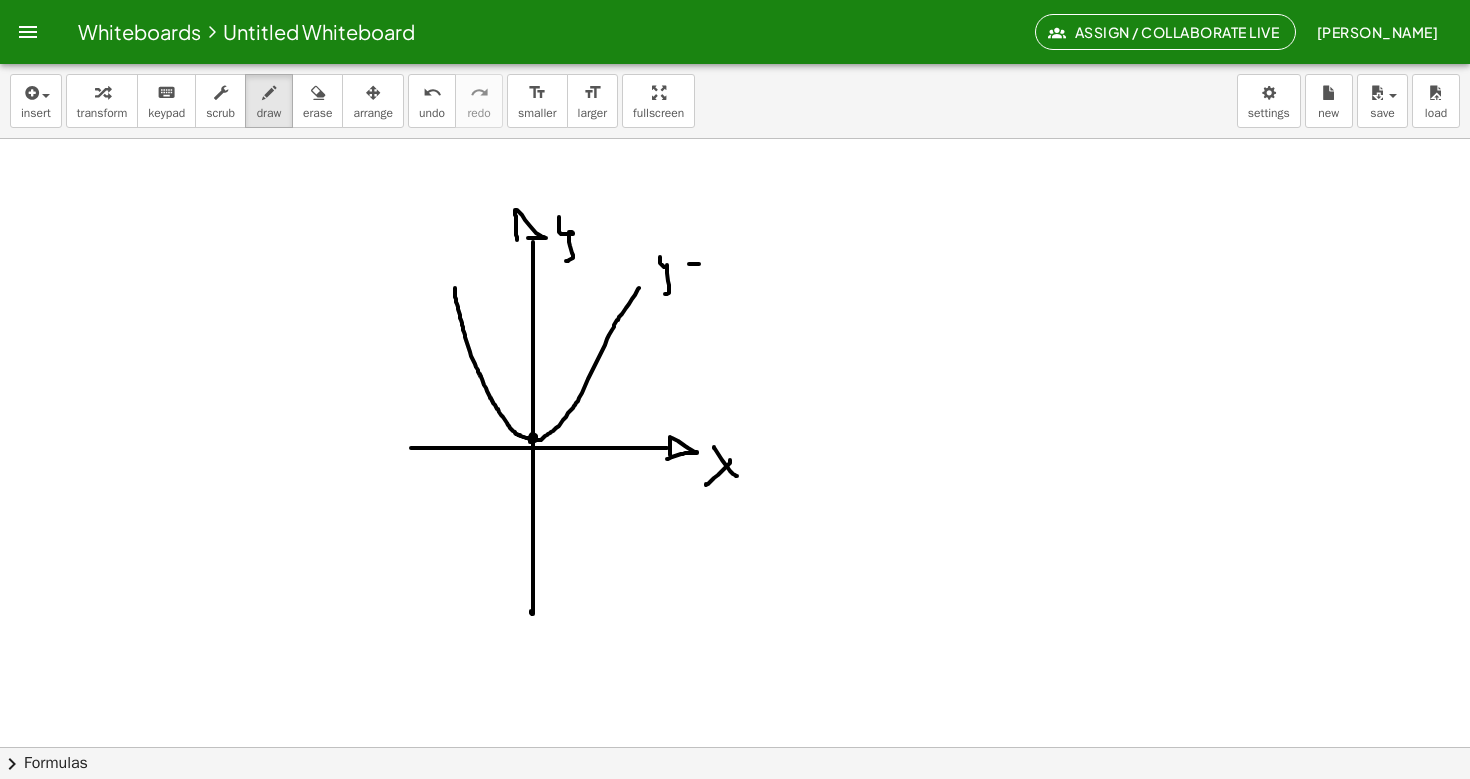drag, startPoint x: 688, startPoint y: 273, endPoint x: 707, endPoint y: 273, distance: 19 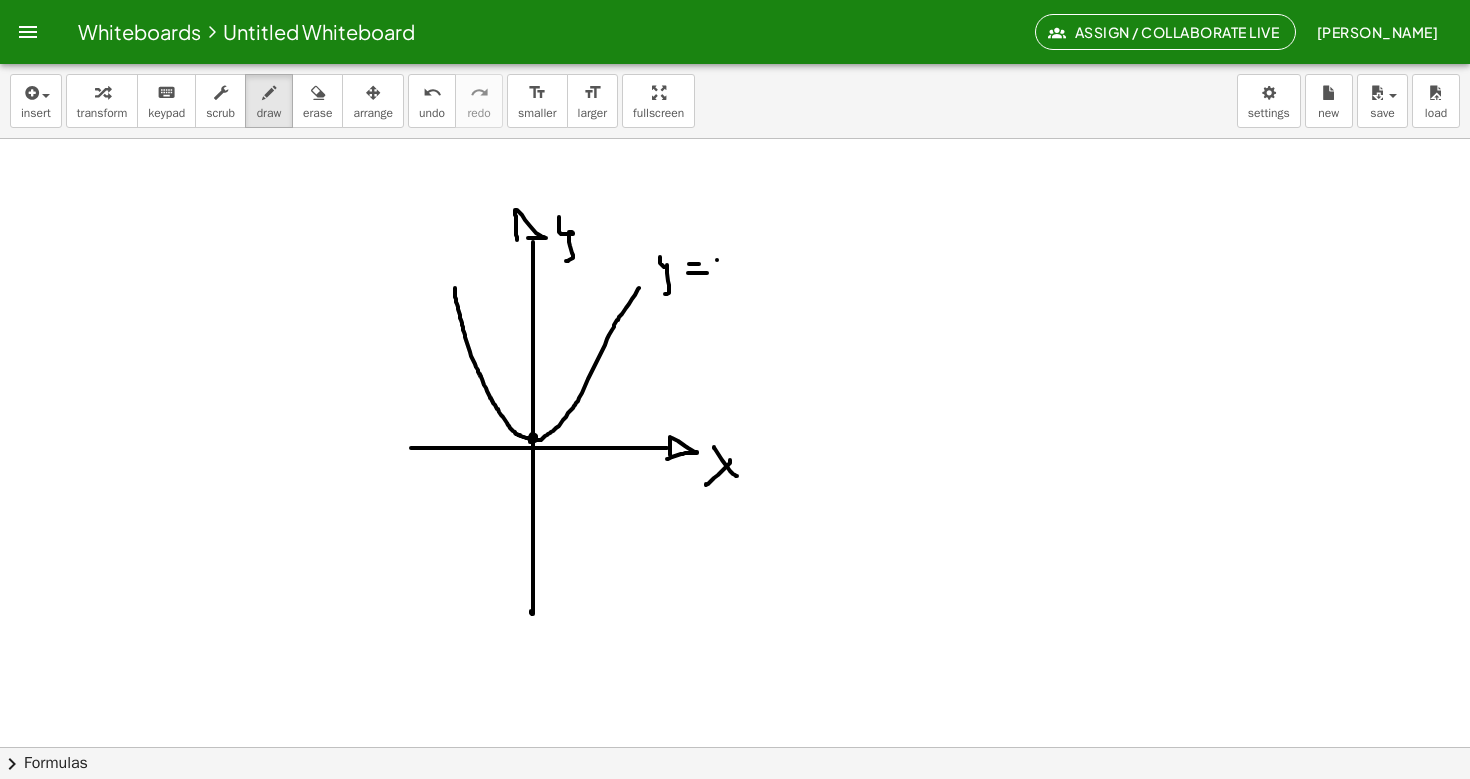 drag, startPoint x: 717, startPoint y: 260, endPoint x: 726, endPoint y: 266, distance: 10.816654 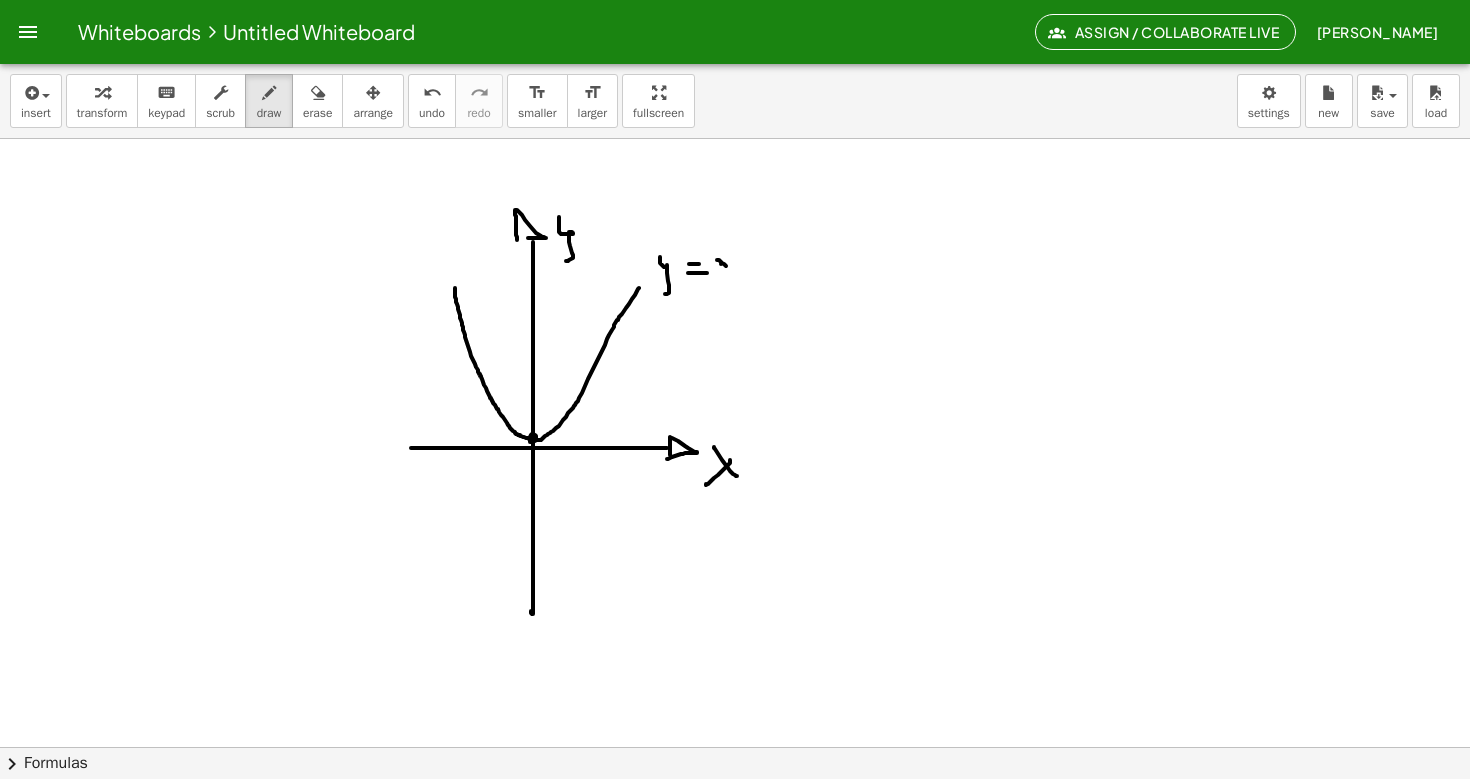 drag, startPoint x: 721, startPoint y: 264, endPoint x: 739, endPoint y: 281, distance: 24.758837 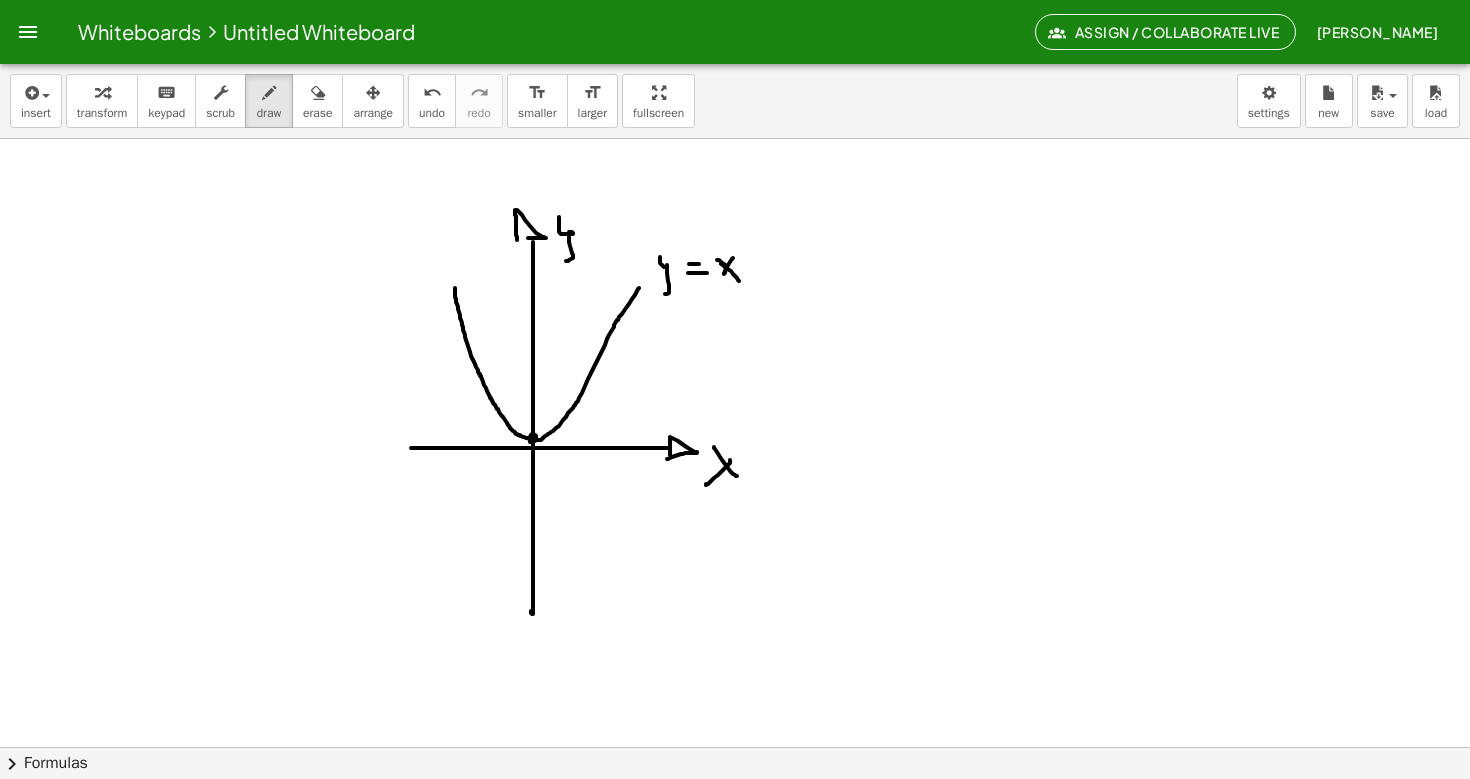 drag, startPoint x: 733, startPoint y: 258, endPoint x: 724, endPoint y: 274, distance: 18.35756 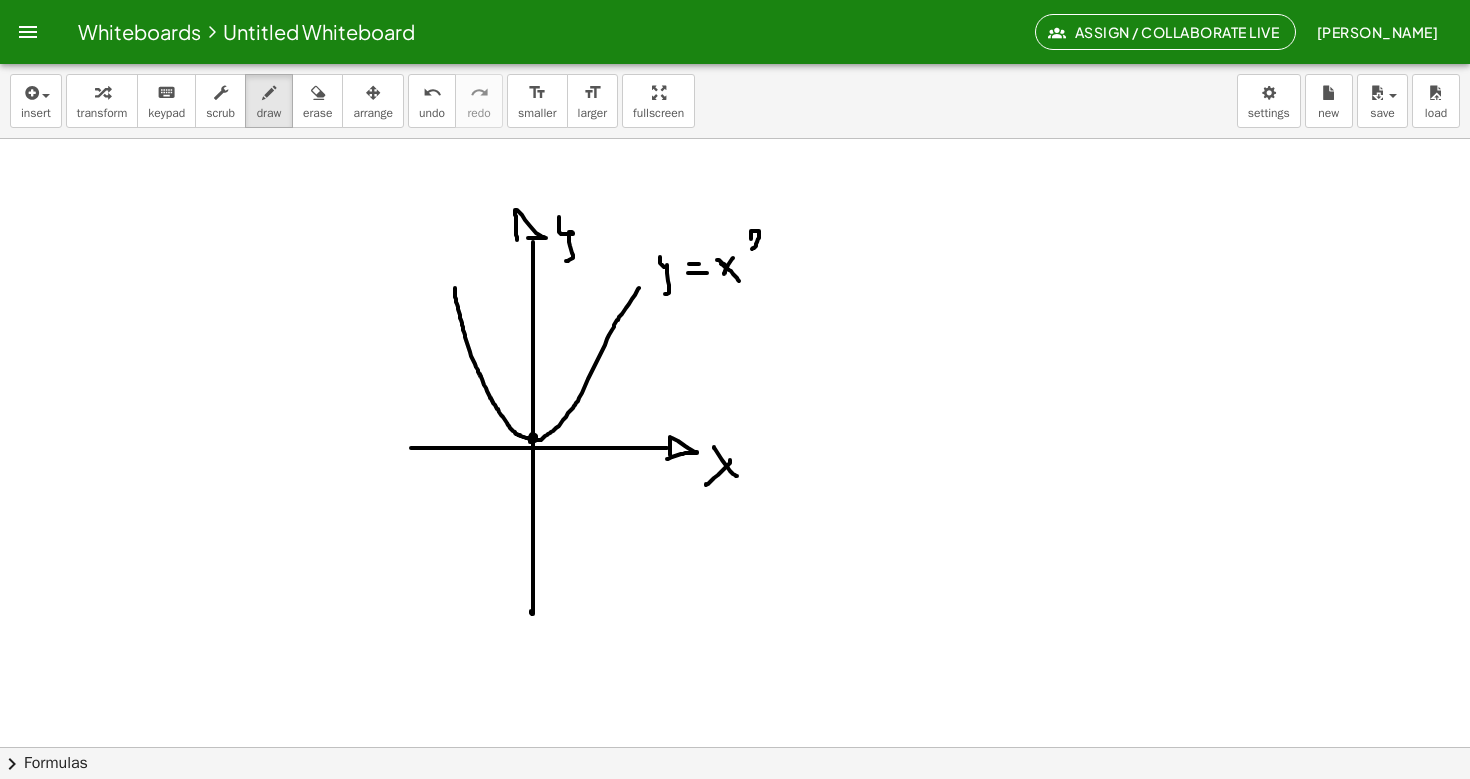 drag, startPoint x: 751, startPoint y: 239, endPoint x: 763, endPoint y: 251, distance: 16.970562 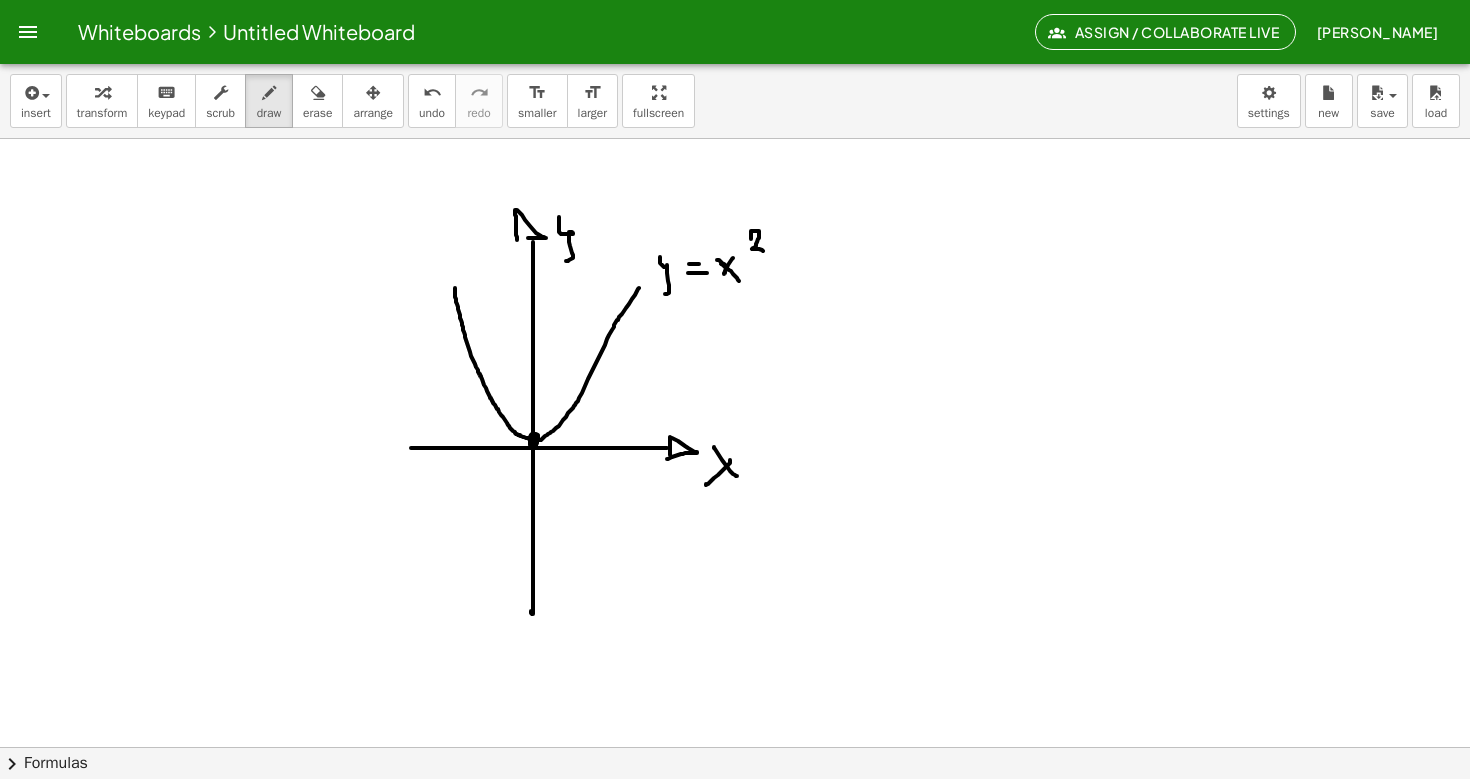 click at bounding box center (735, -862) 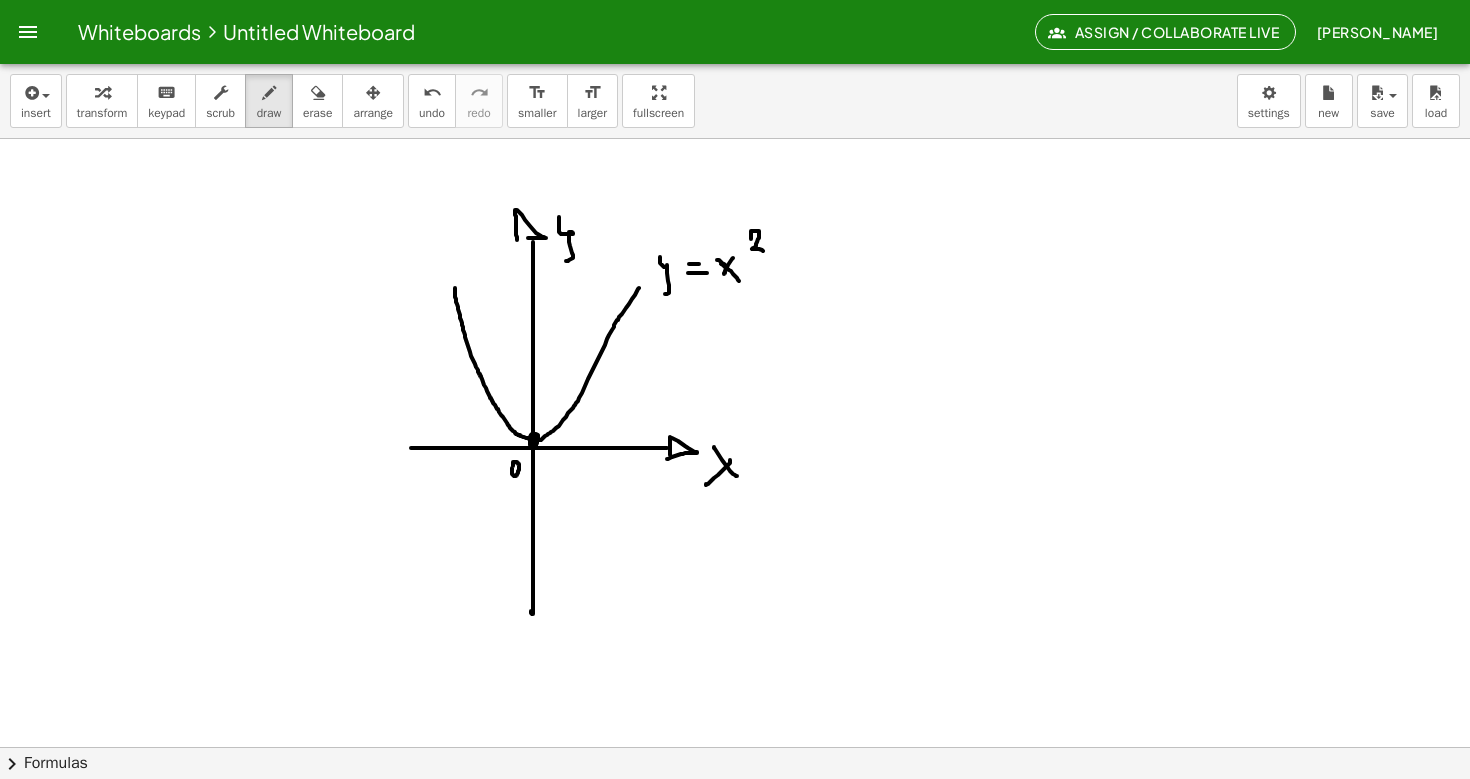 click at bounding box center [735, -862] 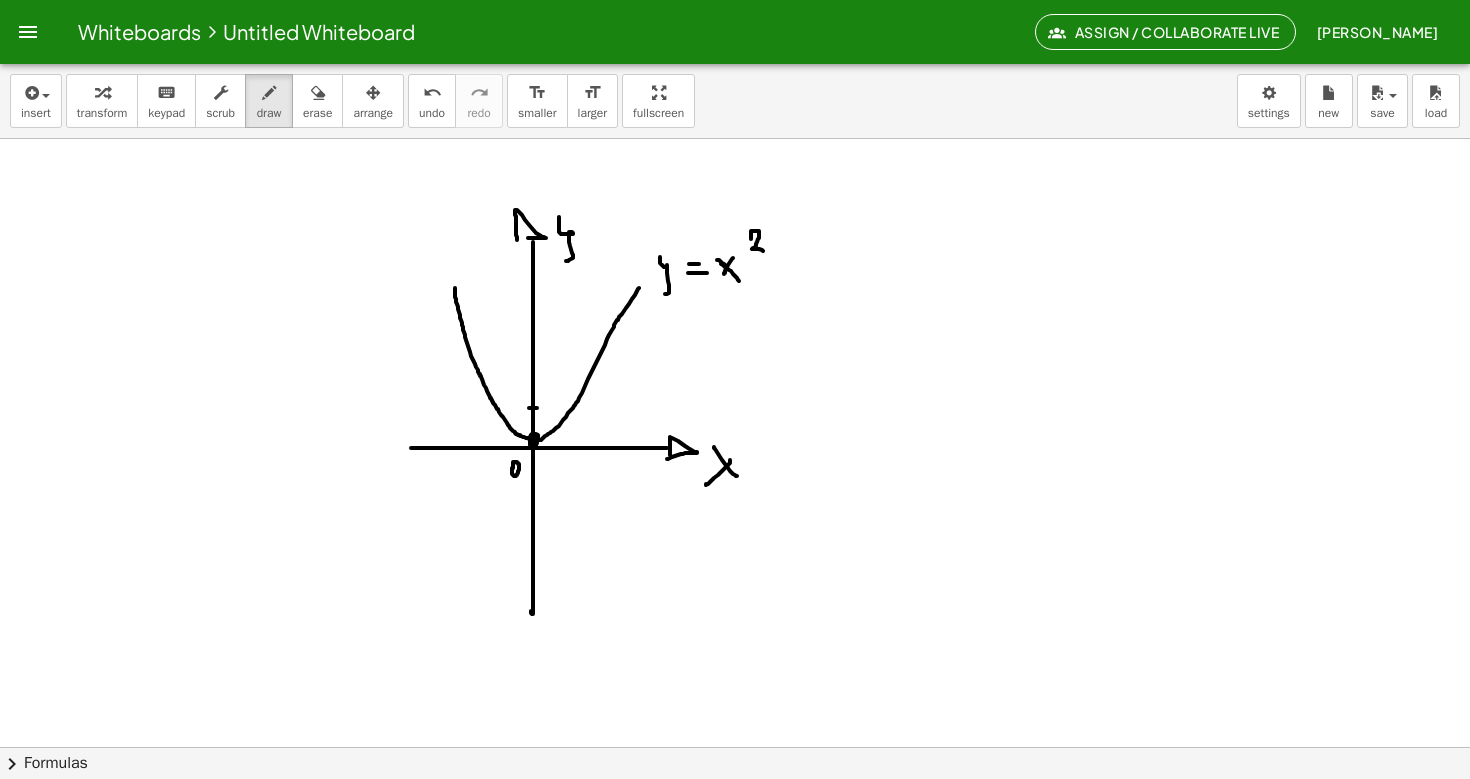 click at bounding box center [735, -862] 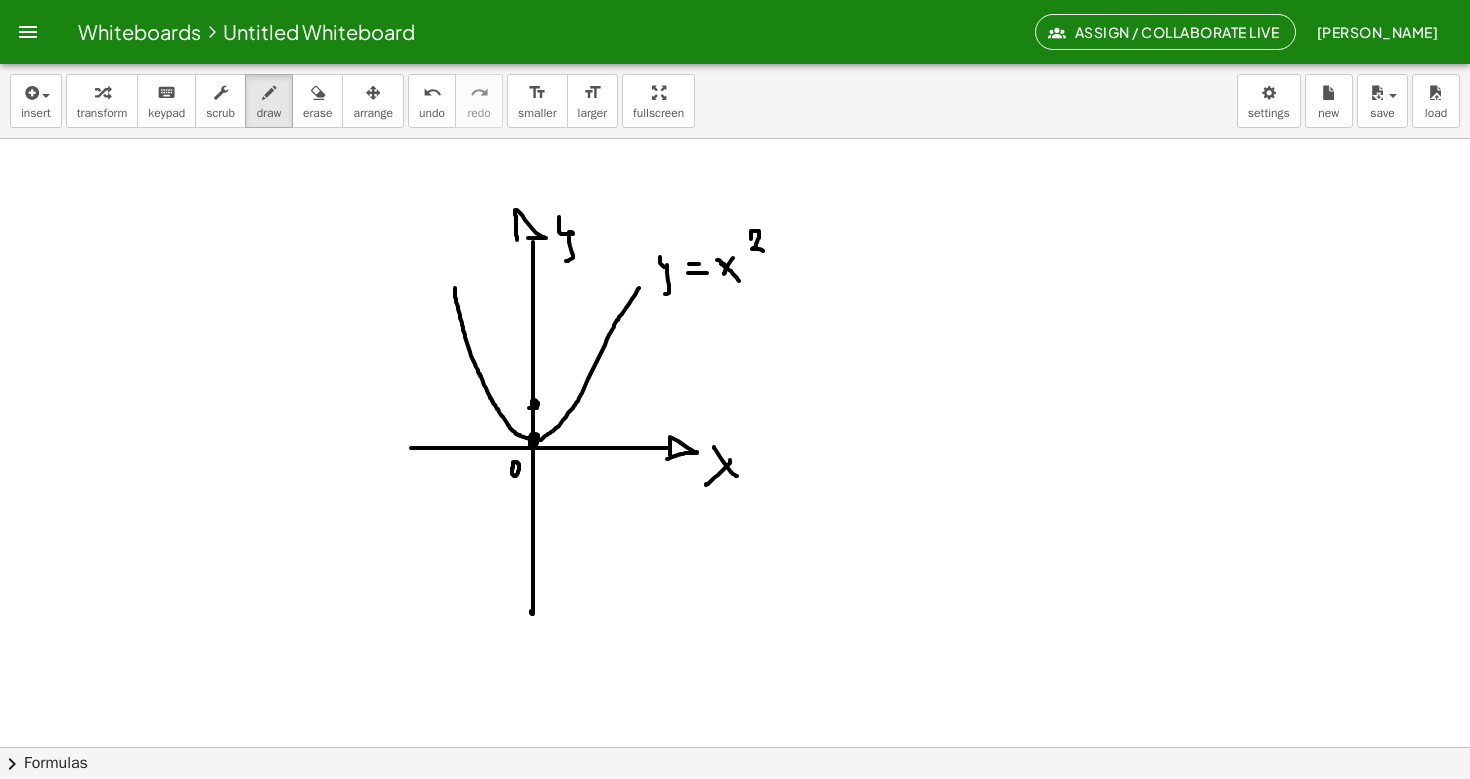 click at bounding box center (735, -862) 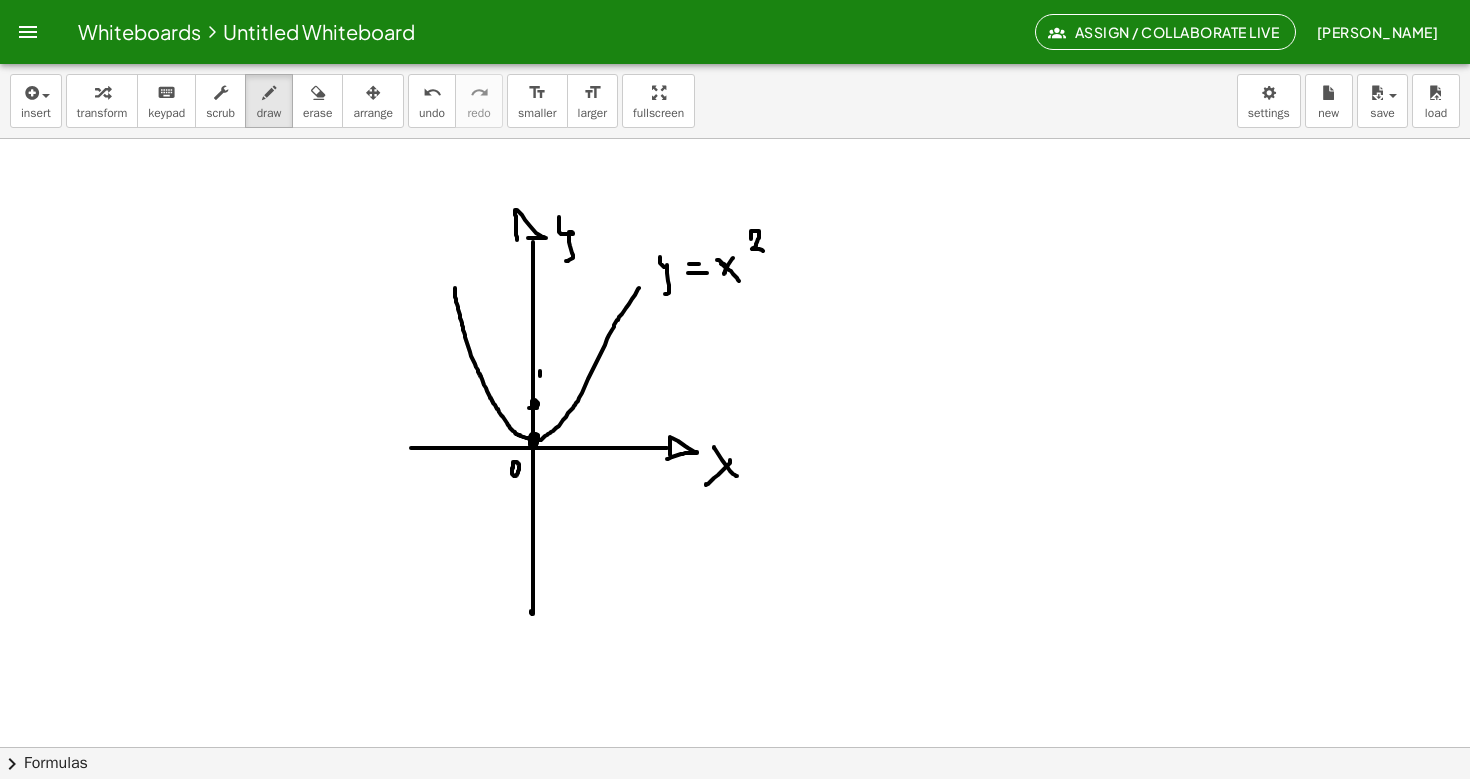 click at bounding box center (735, -862) 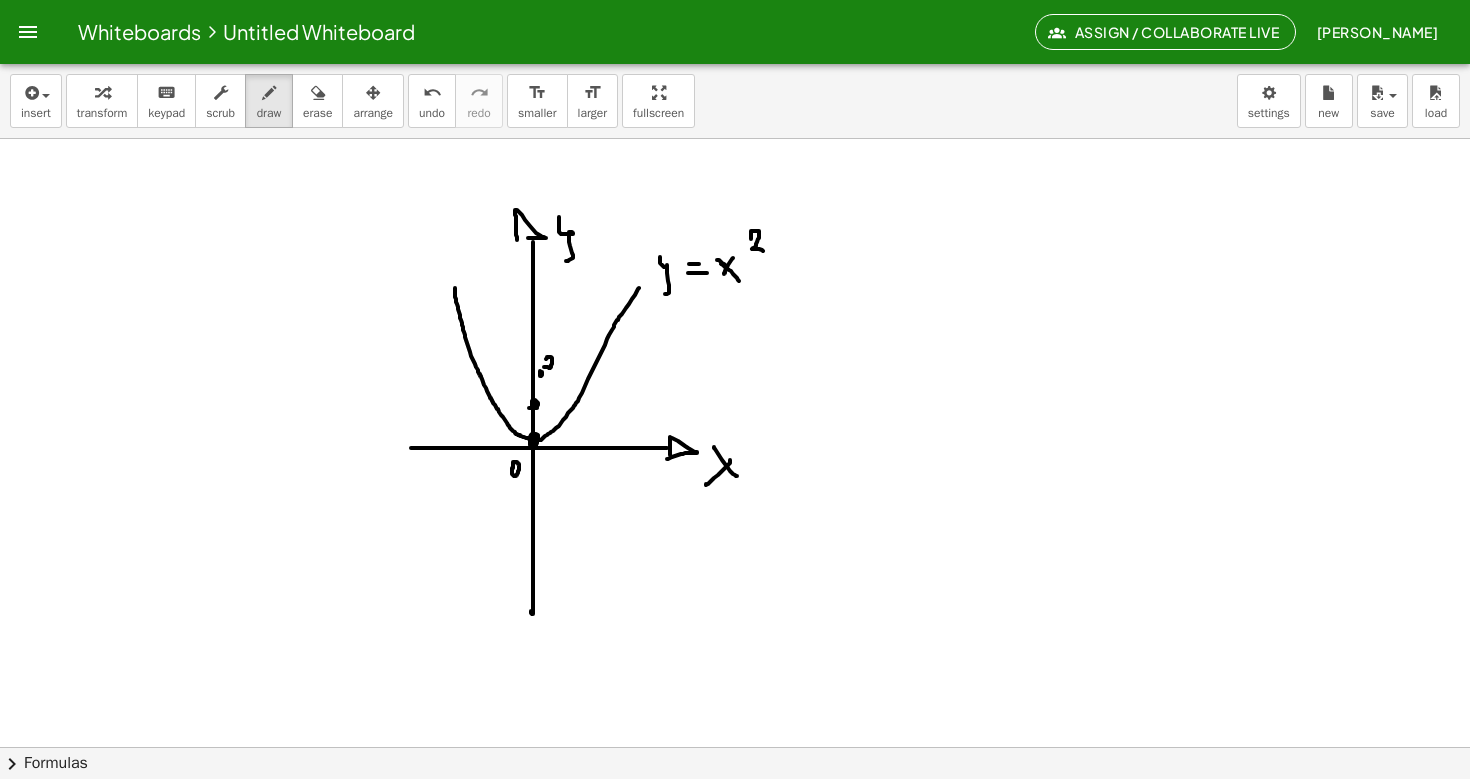 click at bounding box center (735, -862) 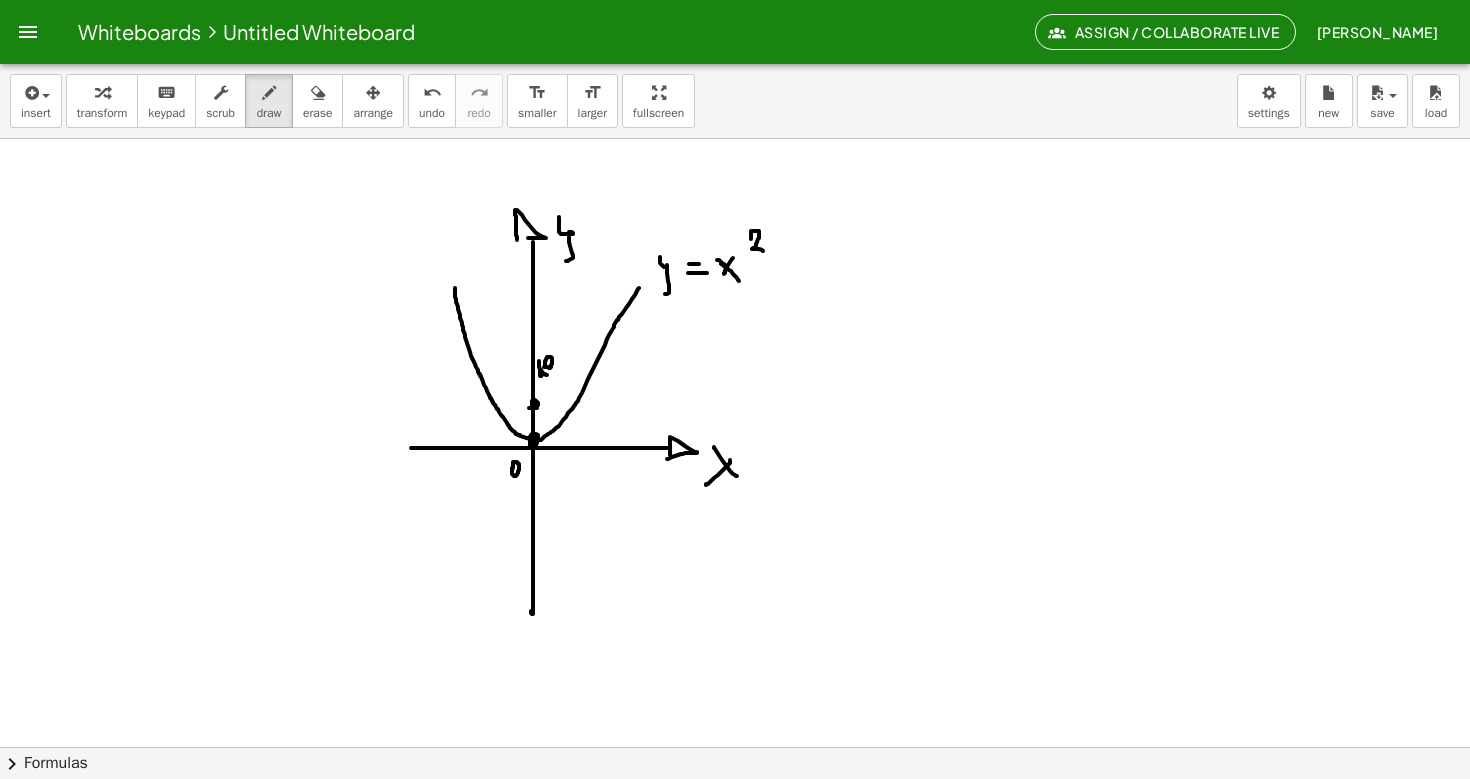 drag, startPoint x: 539, startPoint y: 361, endPoint x: 547, endPoint y: 375, distance: 16.124516 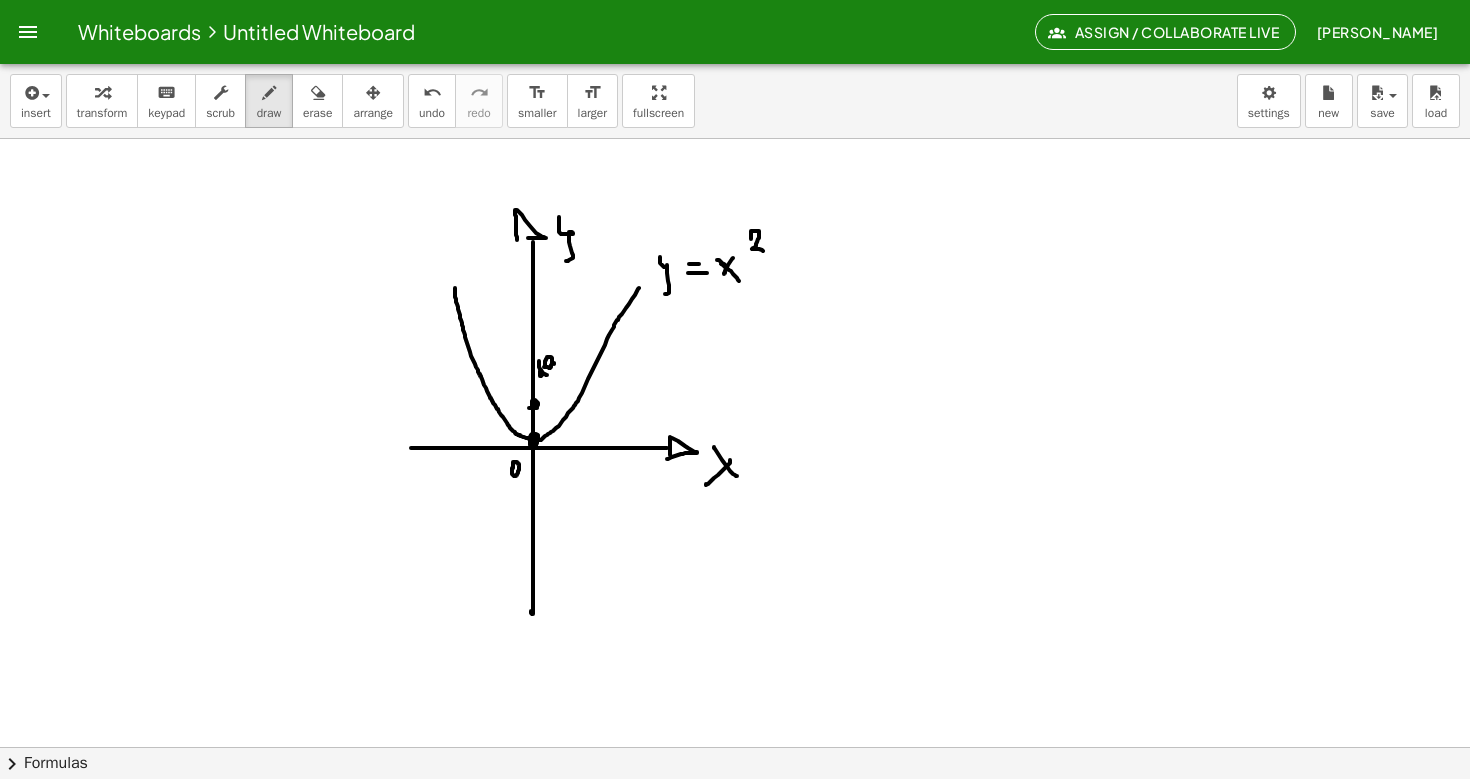 drag, startPoint x: 554, startPoint y: 364, endPoint x: 553, endPoint y: 376, distance: 12.0415945 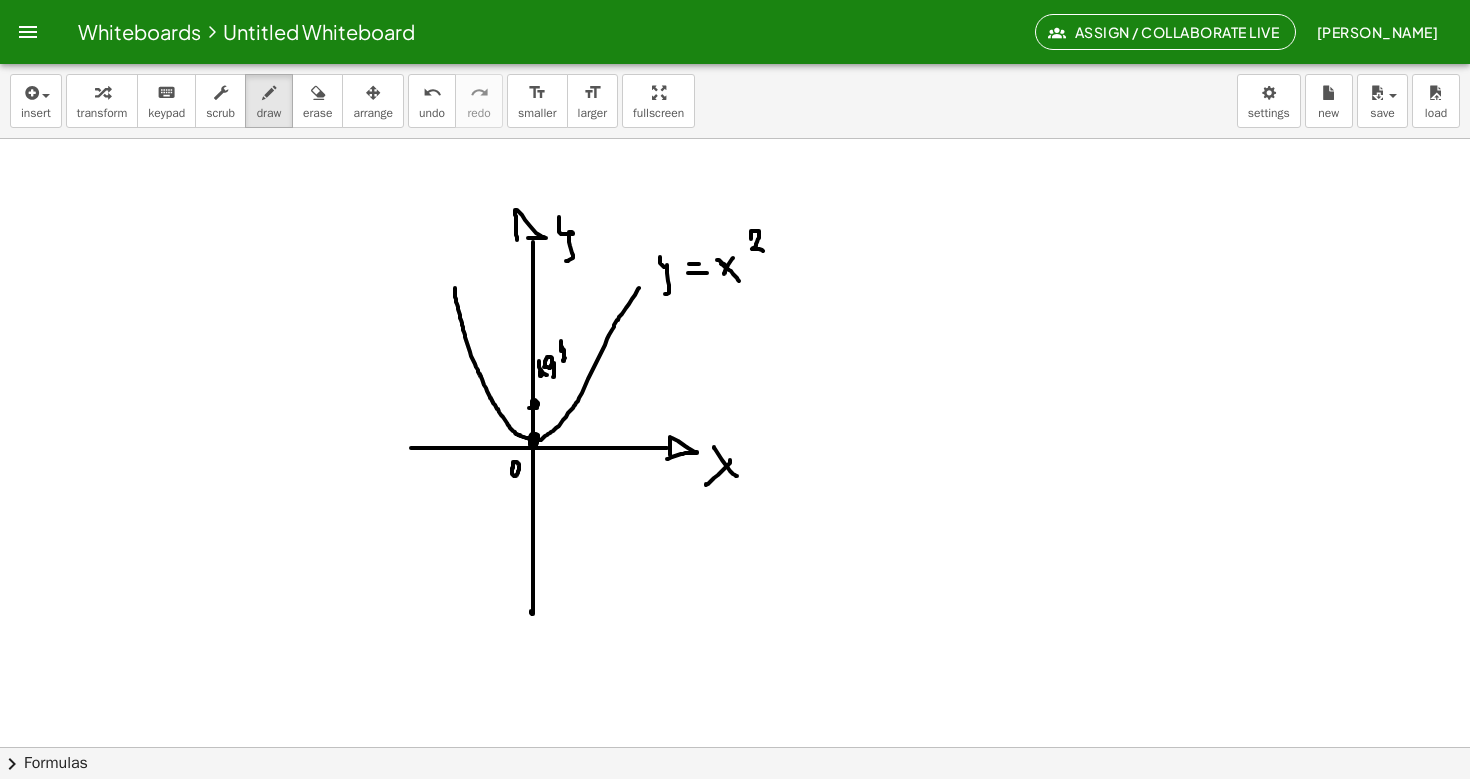 drag, startPoint x: 561, startPoint y: 351, endPoint x: 573, endPoint y: 352, distance: 12.0415945 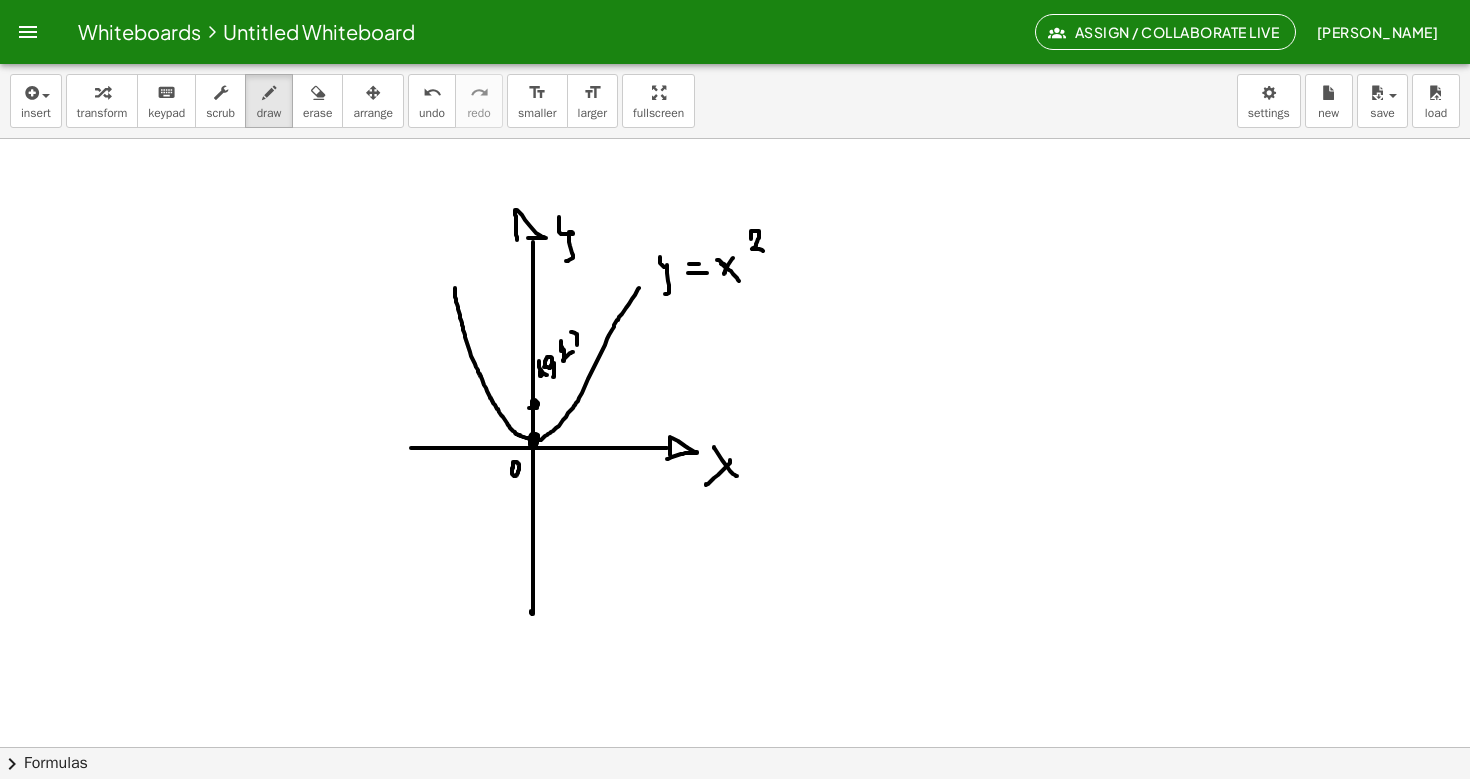 drag, startPoint x: 571, startPoint y: 332, endPoint x: 578, endPoint y: 347, distance: 16.552946 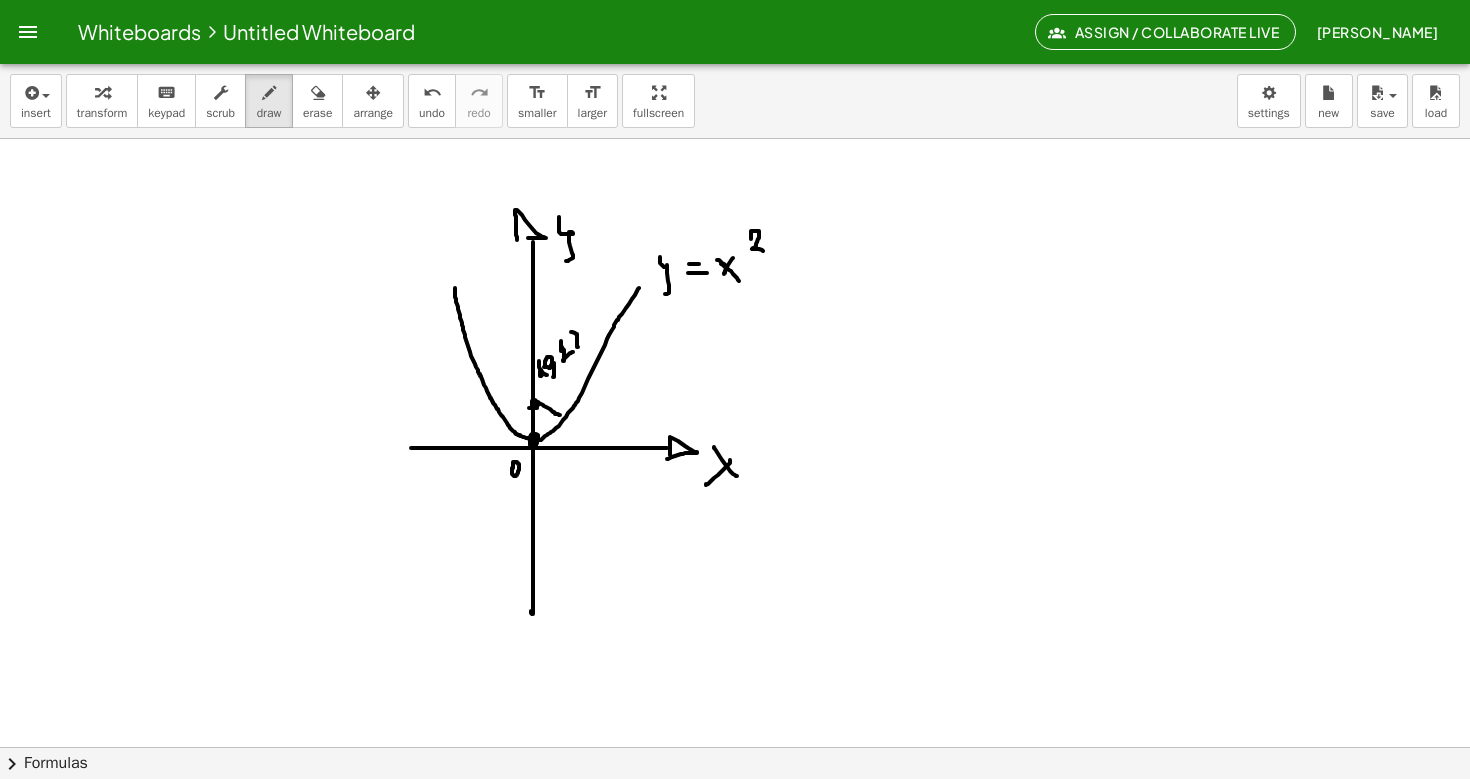 drag, startPoint x: 537, startPoint y: 402, endPoint x: 560, endPoint y: 415, distance: 26.41969 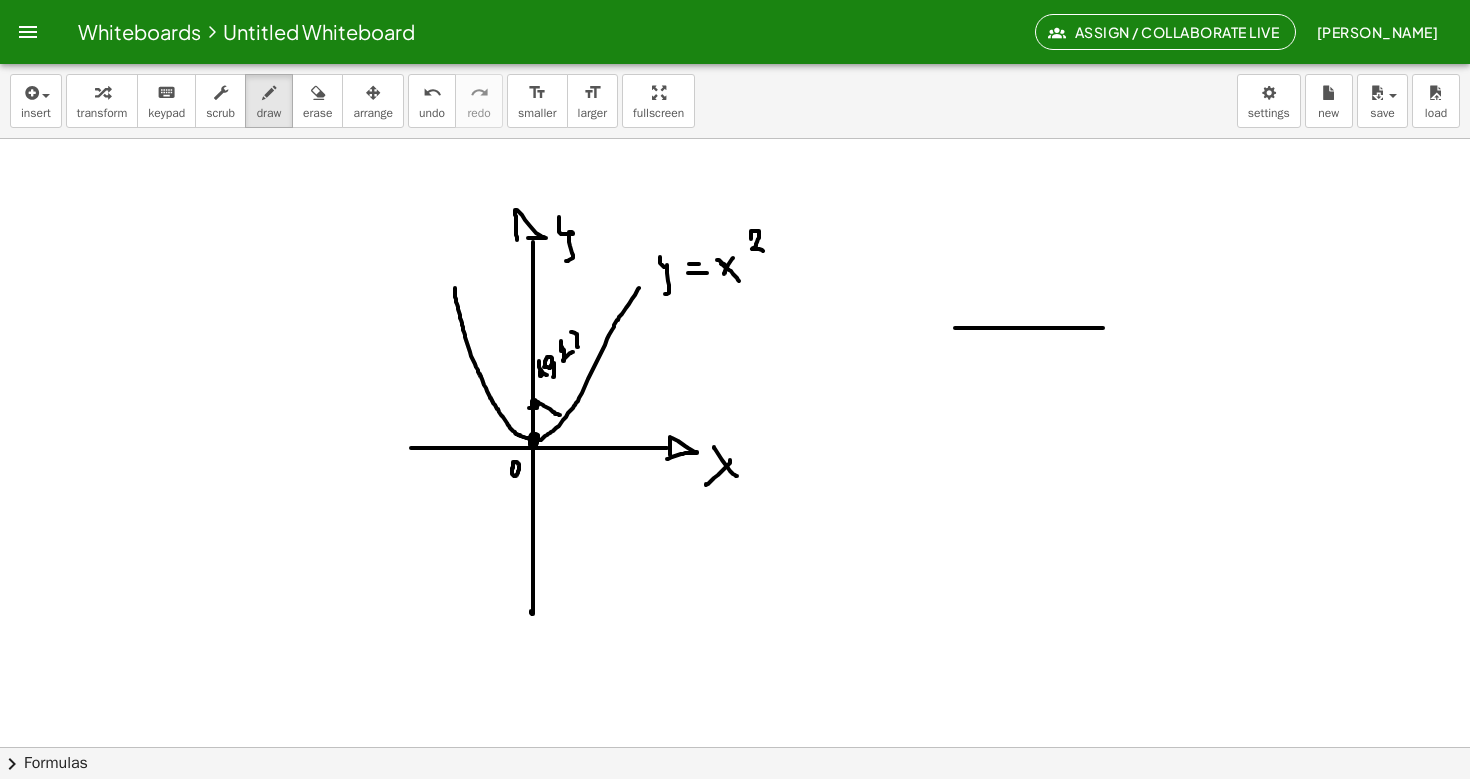 drag, startPoint x: 955, startPoint y: 328, endPoint x: 1214, endPoint y: 319, distance: 259.1563 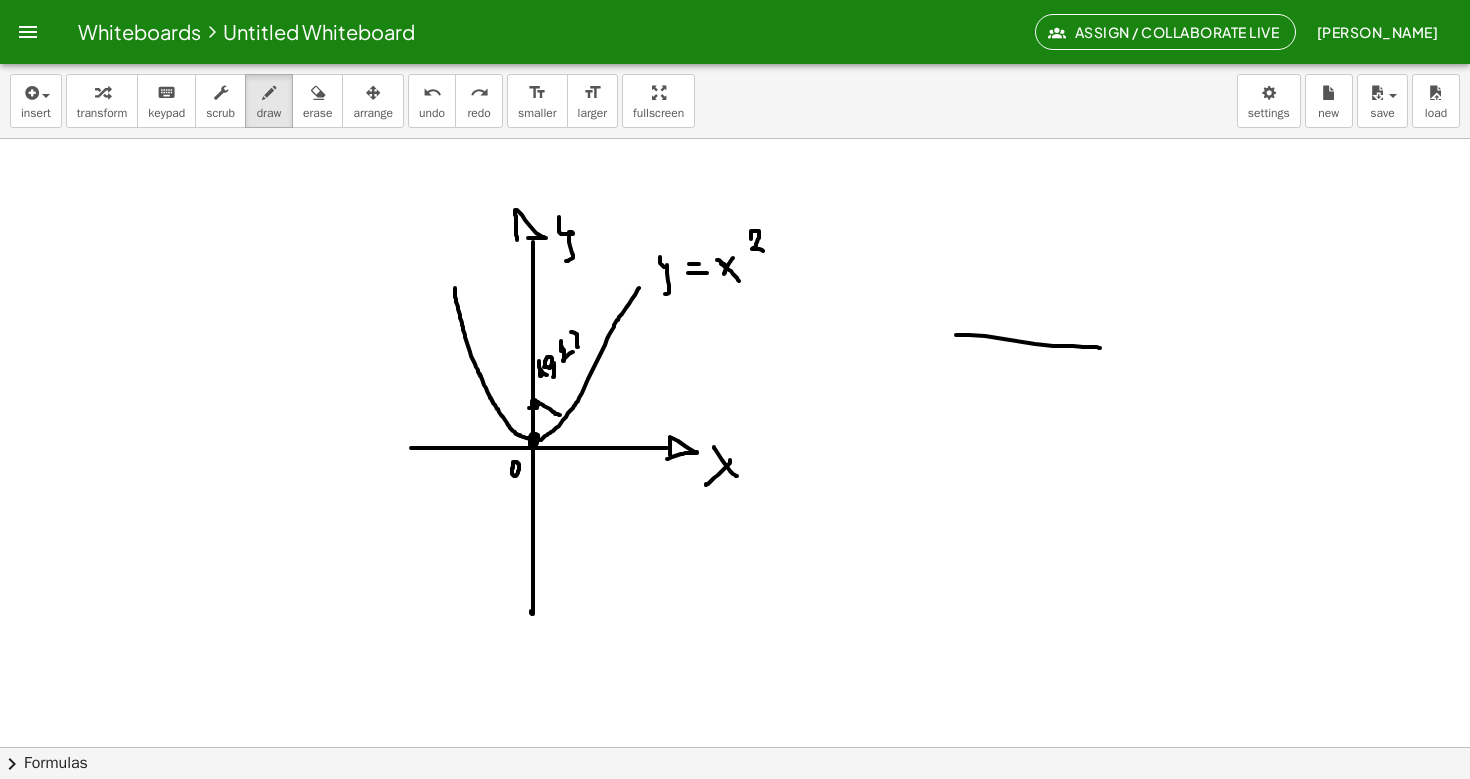 drag, startPoint x: 956, startPoint y: 335, endPoint x: 1100, endPoint y: 348, distance: 144.58562 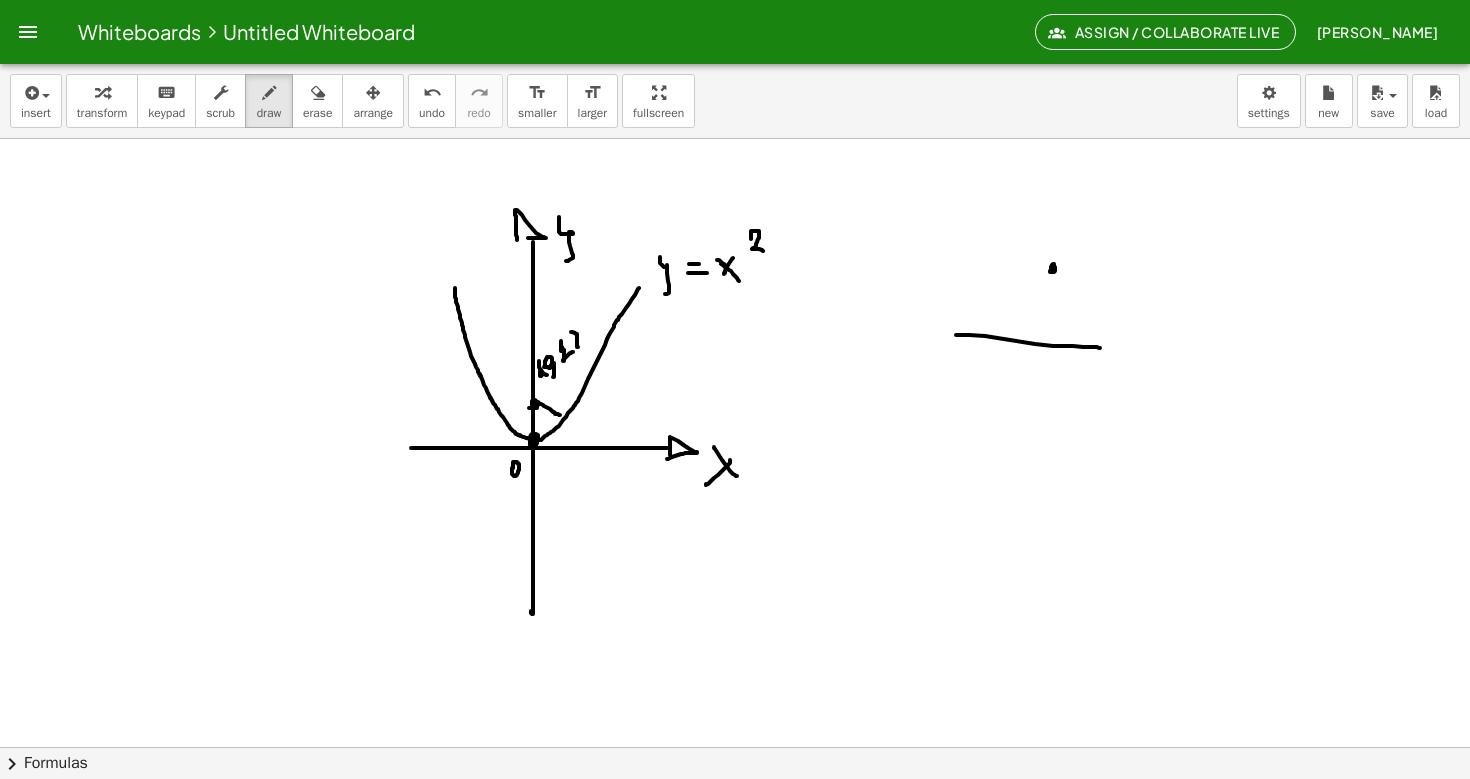 click at bounding box center (735, -862) 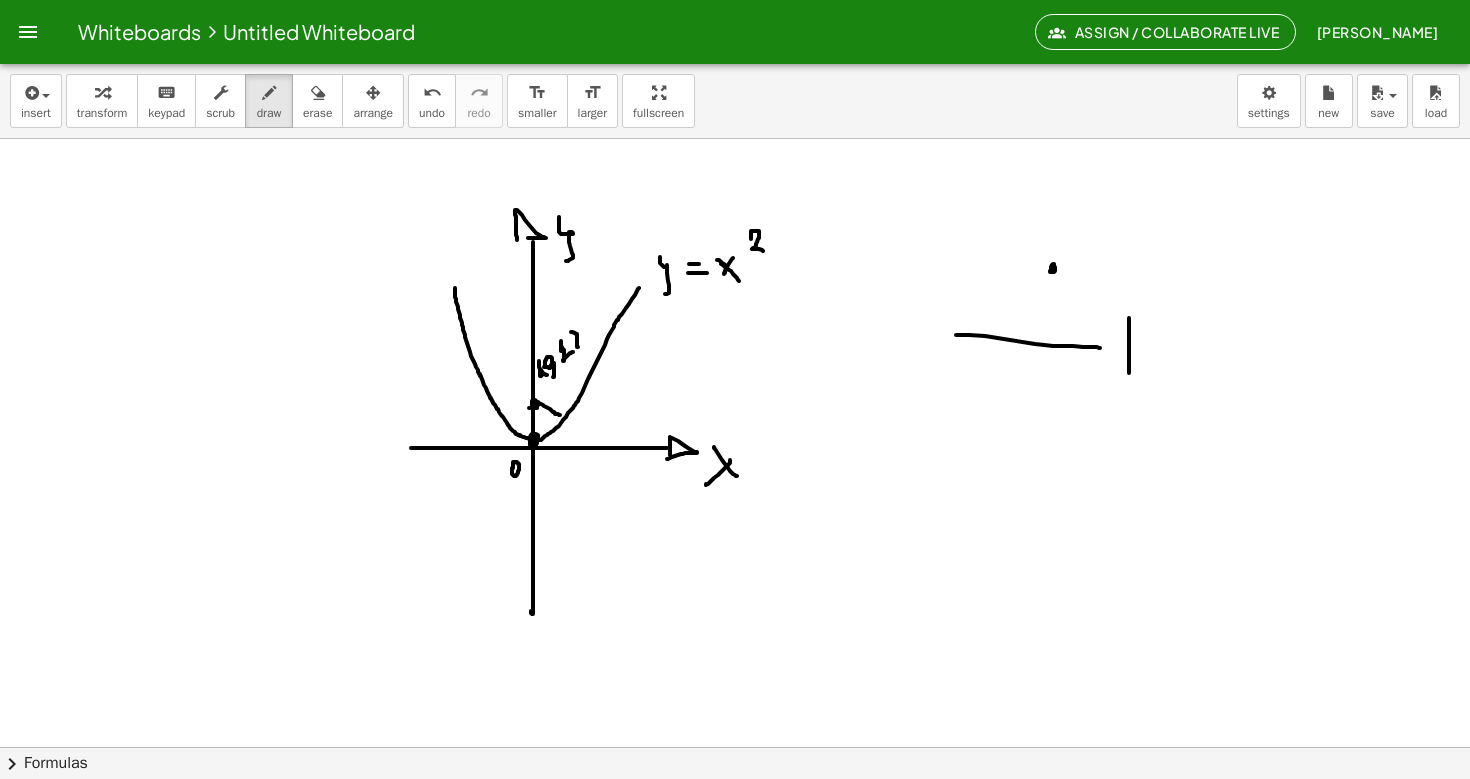 drag, startPoint x: 1129, startPoint y: 318, endPoint x: 1129, endPoint y: 371, distance: 53 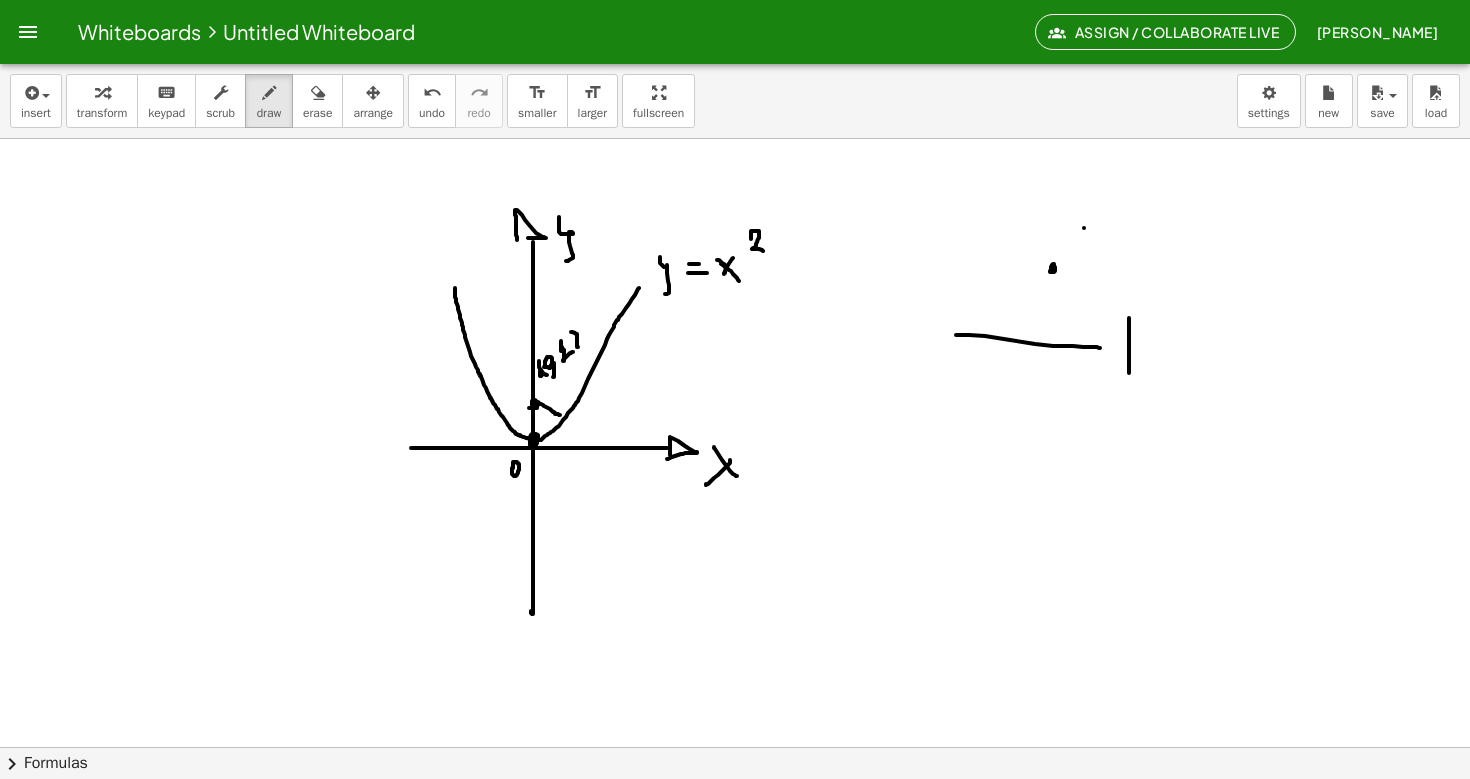 drag, startPoint x: 1084, startPoint y: 228, endPoint x: 1084, endPoint y: 273, distance: 45 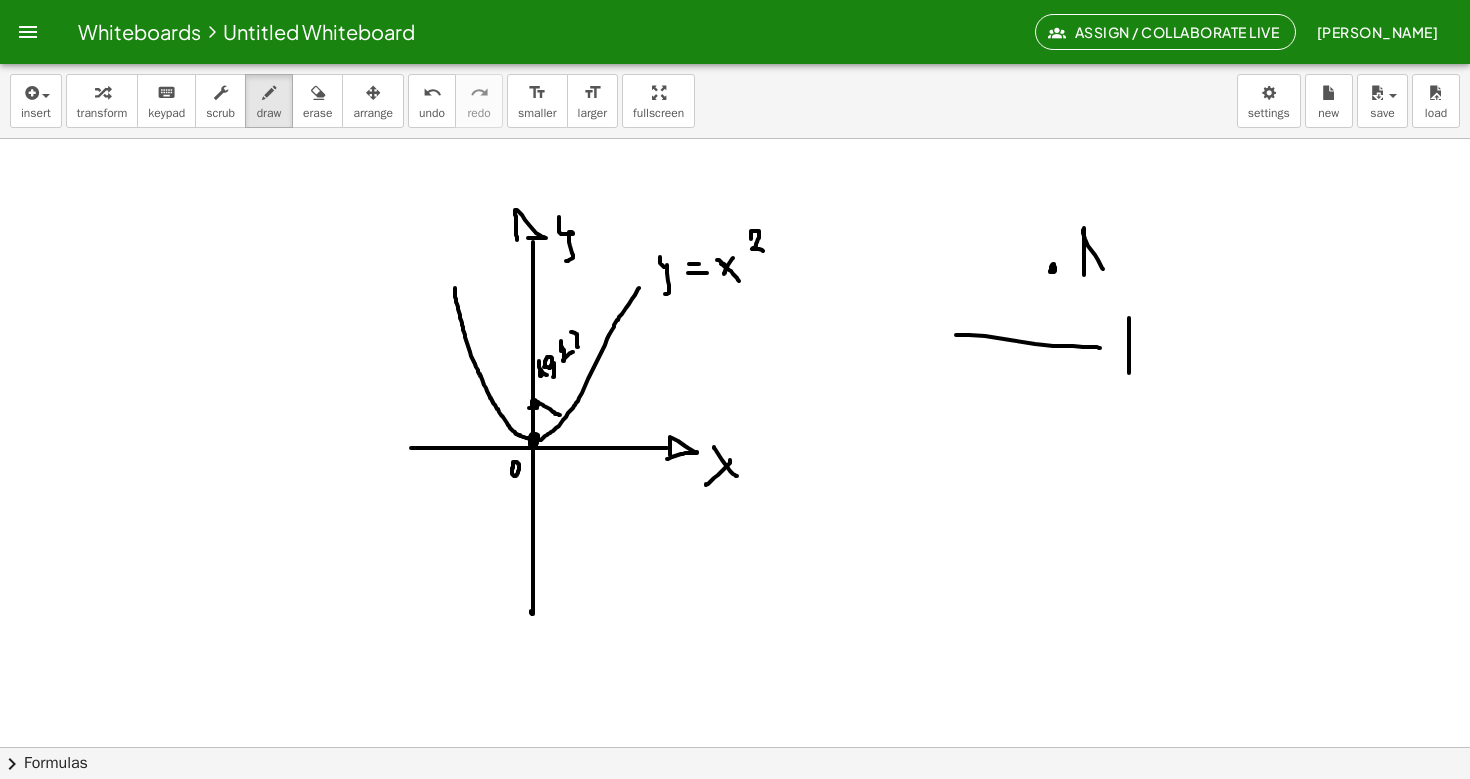 drag, startPoint x: 1083, startPoint y: 230, endPoint x: 1104, endPoint y: 266, distance: 41.677334 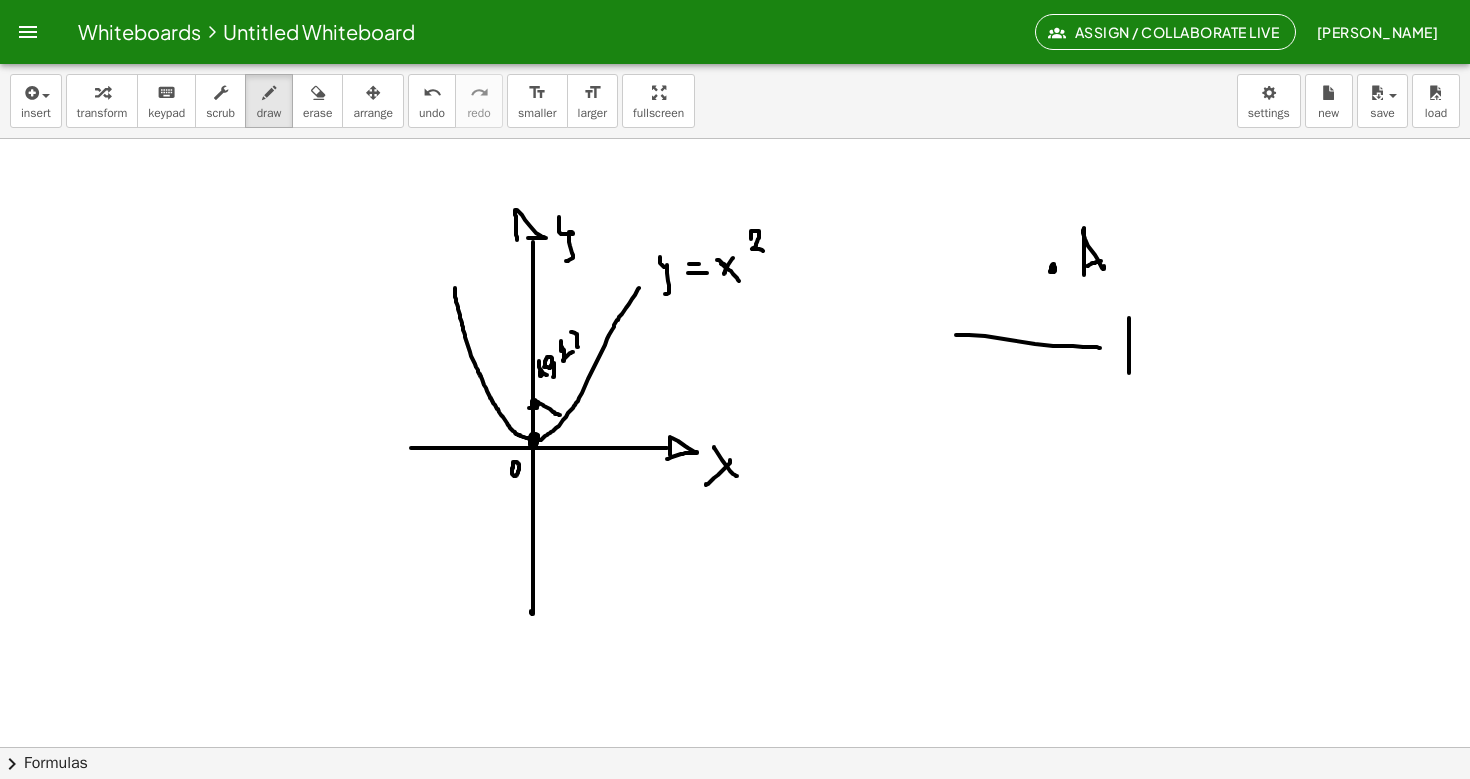 drag, startPoint x: 1088, startPoint y: 266, endPoint x: 1101, endPoint y: 261, distance: 13.928389 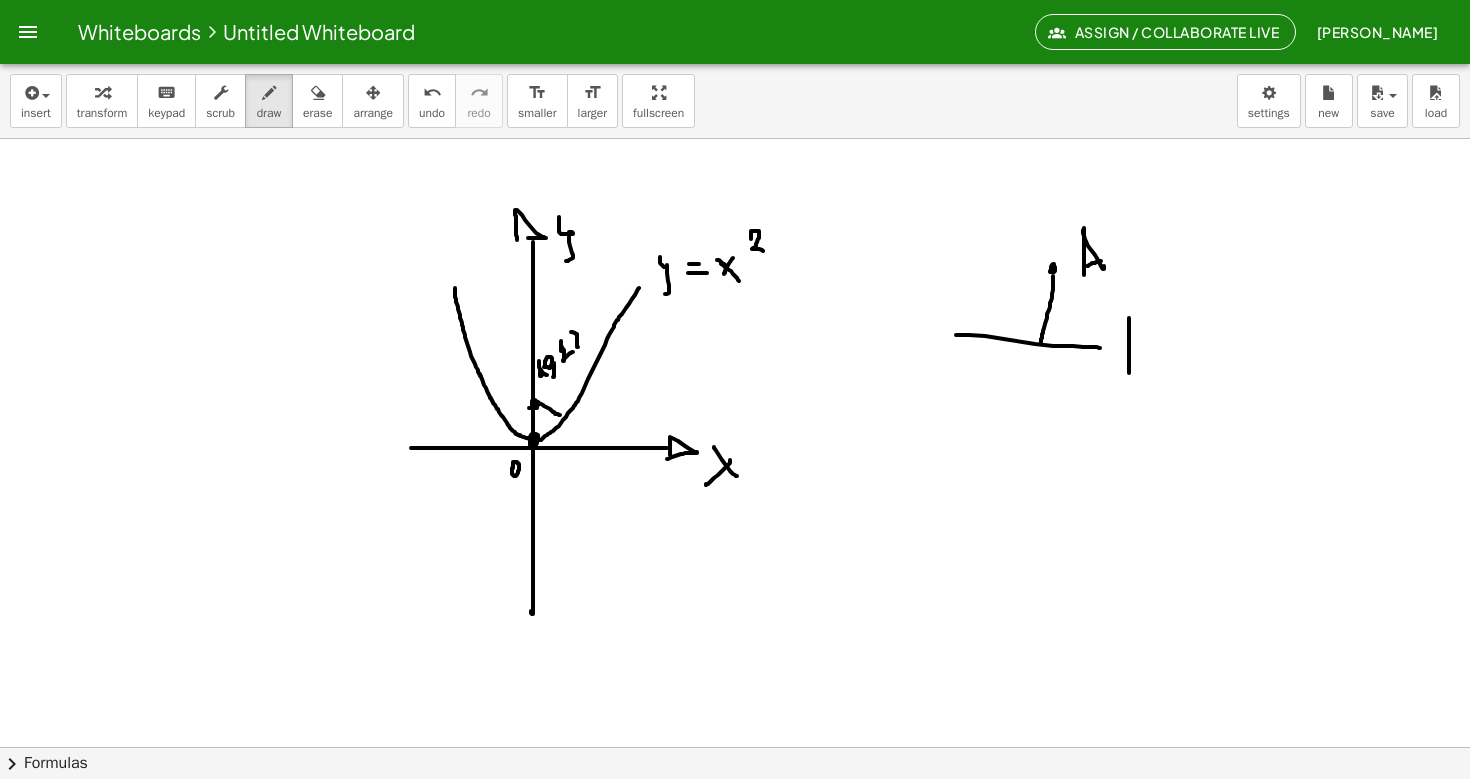drag, startPoint x: 1053, startPoint y: 277, endPoint x: 1040, endPoint y: 340, distance: 64.327286 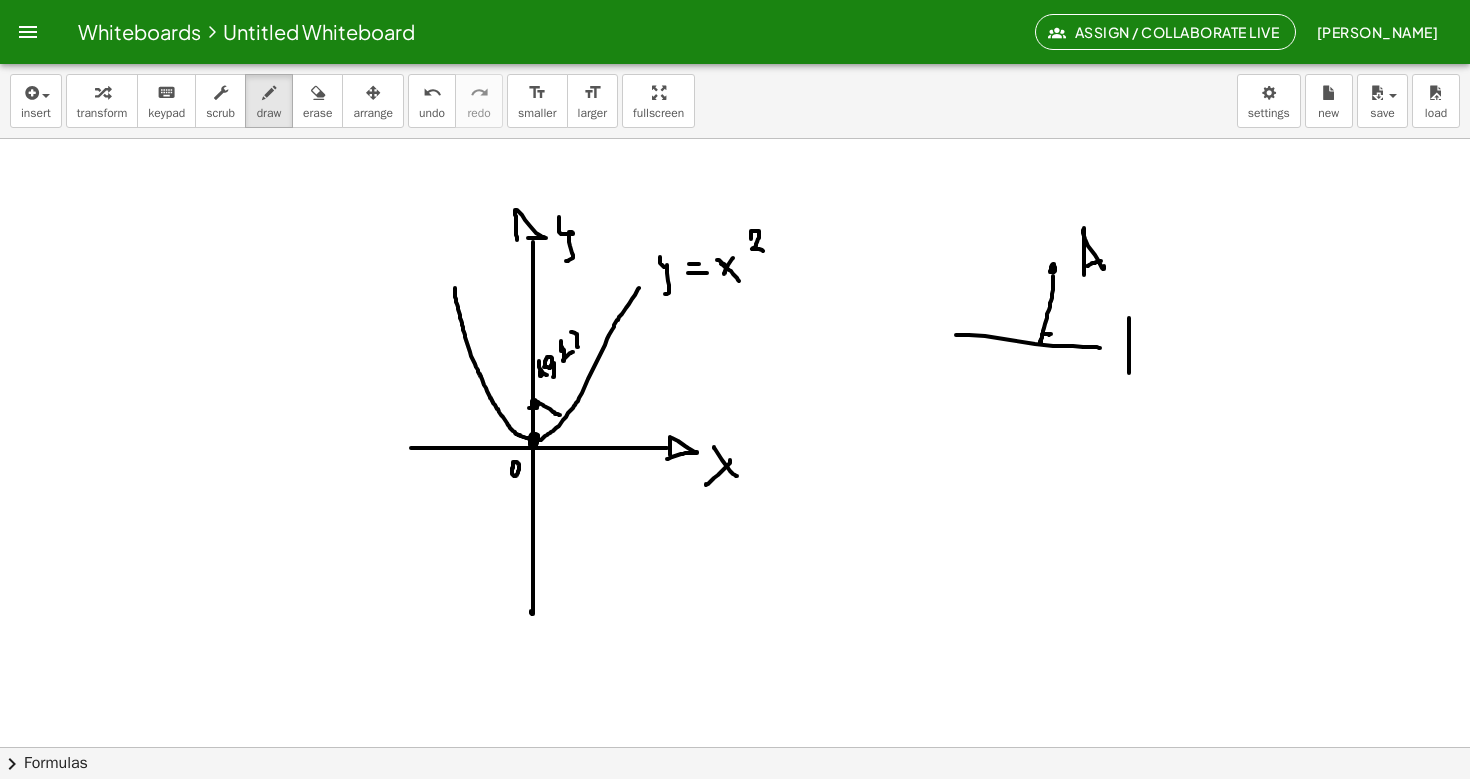 drag, startPoint x: 1043, startPoint y: 334, endPoint x: 1048, endPoint y: 345, distance: 12.083046 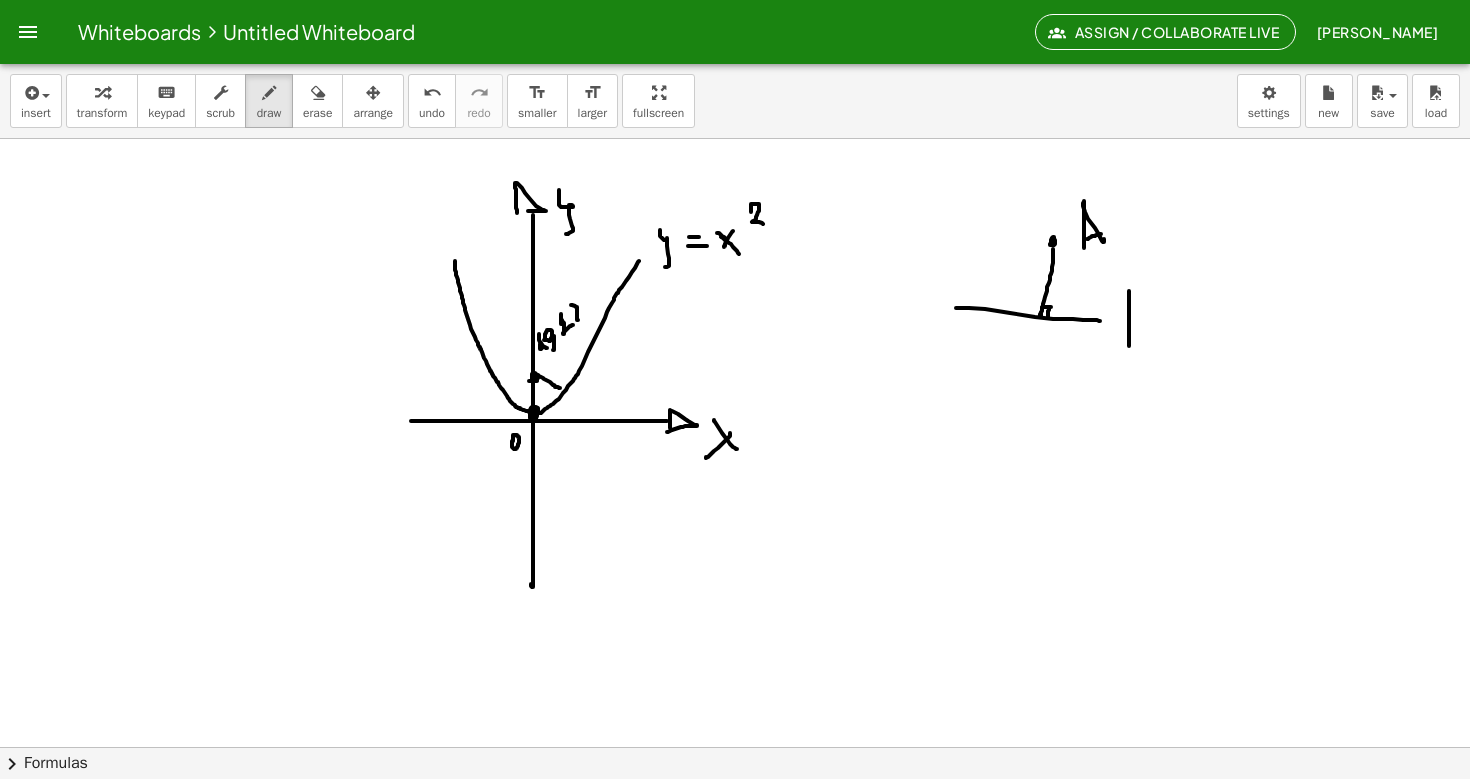 scroll, scrollTop: 3155, scrollLeft: 0, axis: vertical 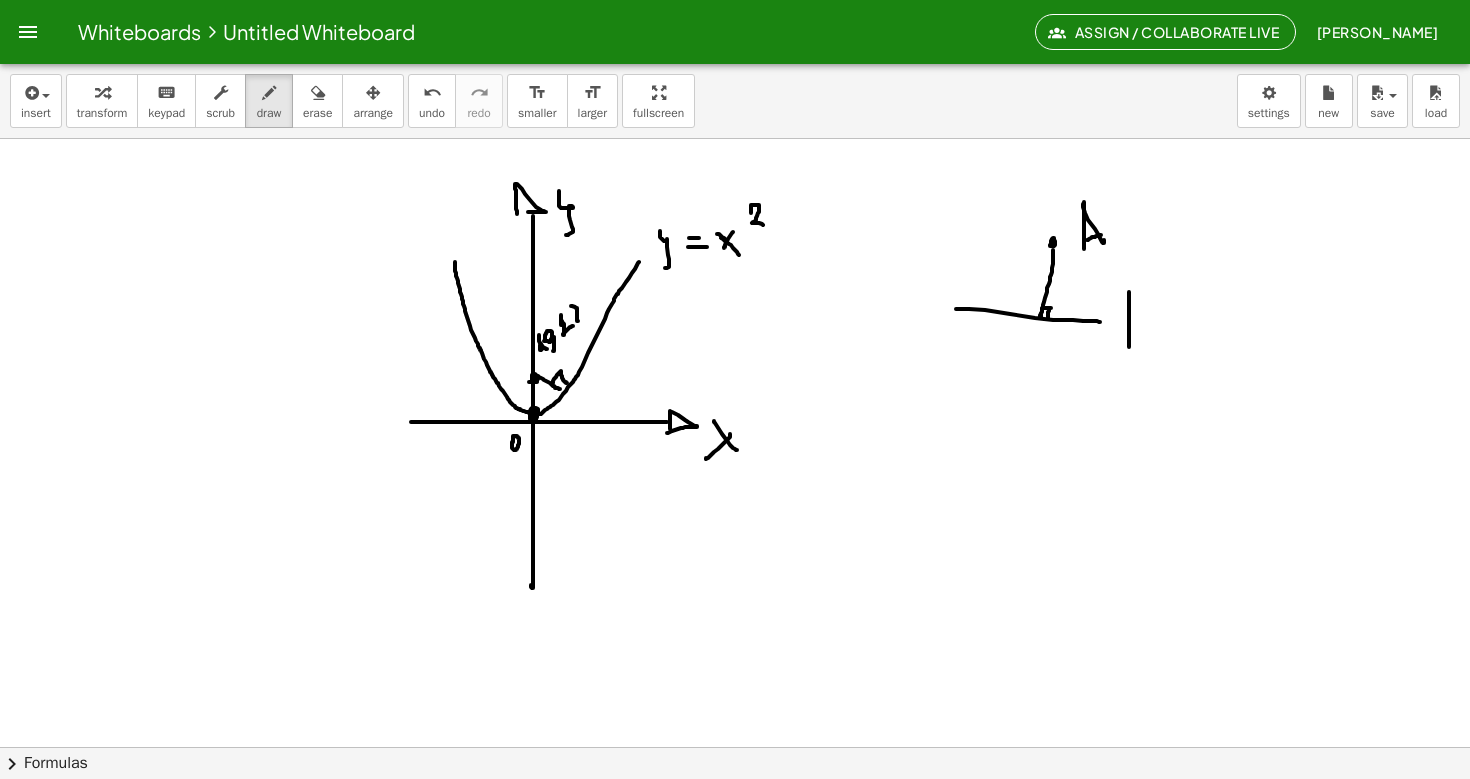 drag, startPoint x: 553, startPoint y: 383, endPoint x: 571, endPoint y: 384, distance: 18.027756 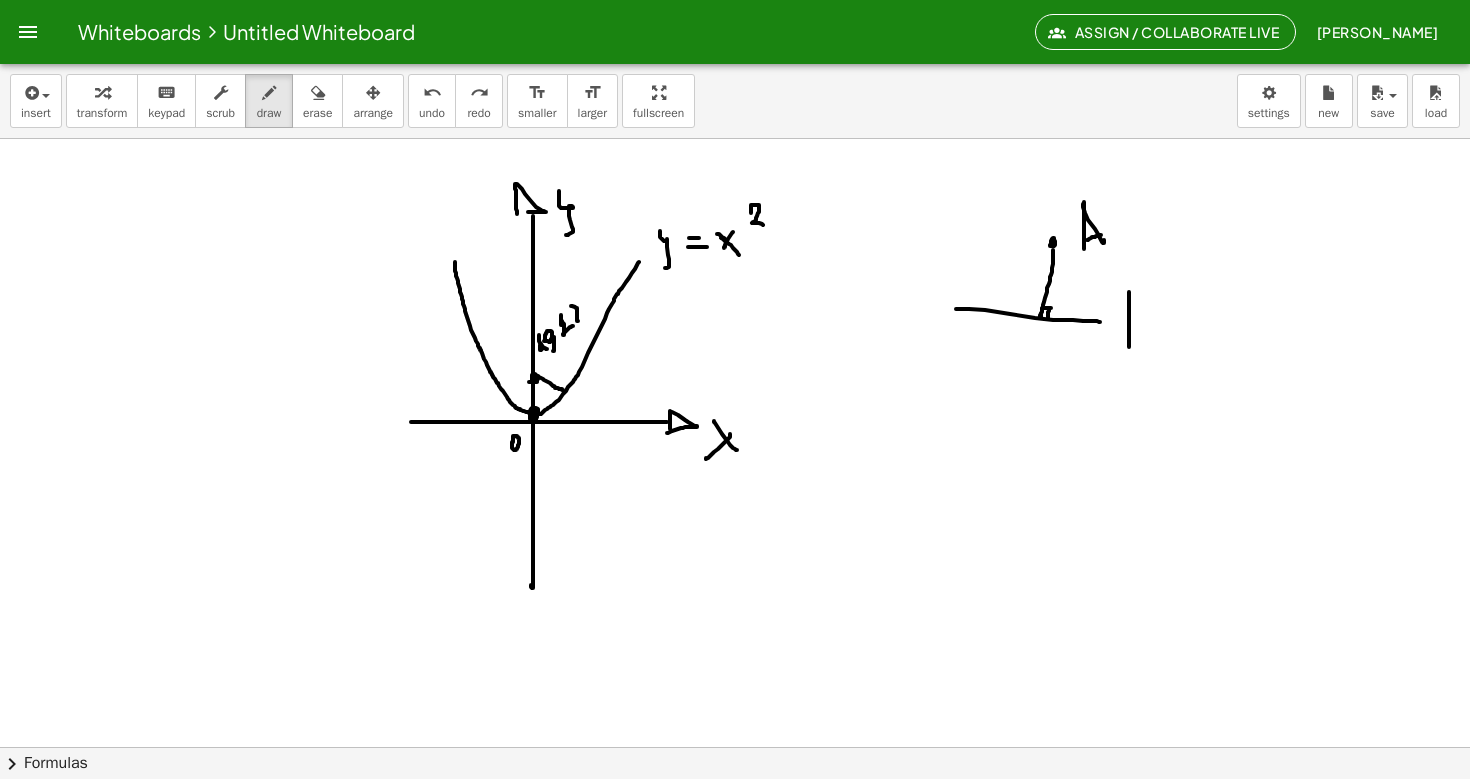 click at bounding box center (735, -888) 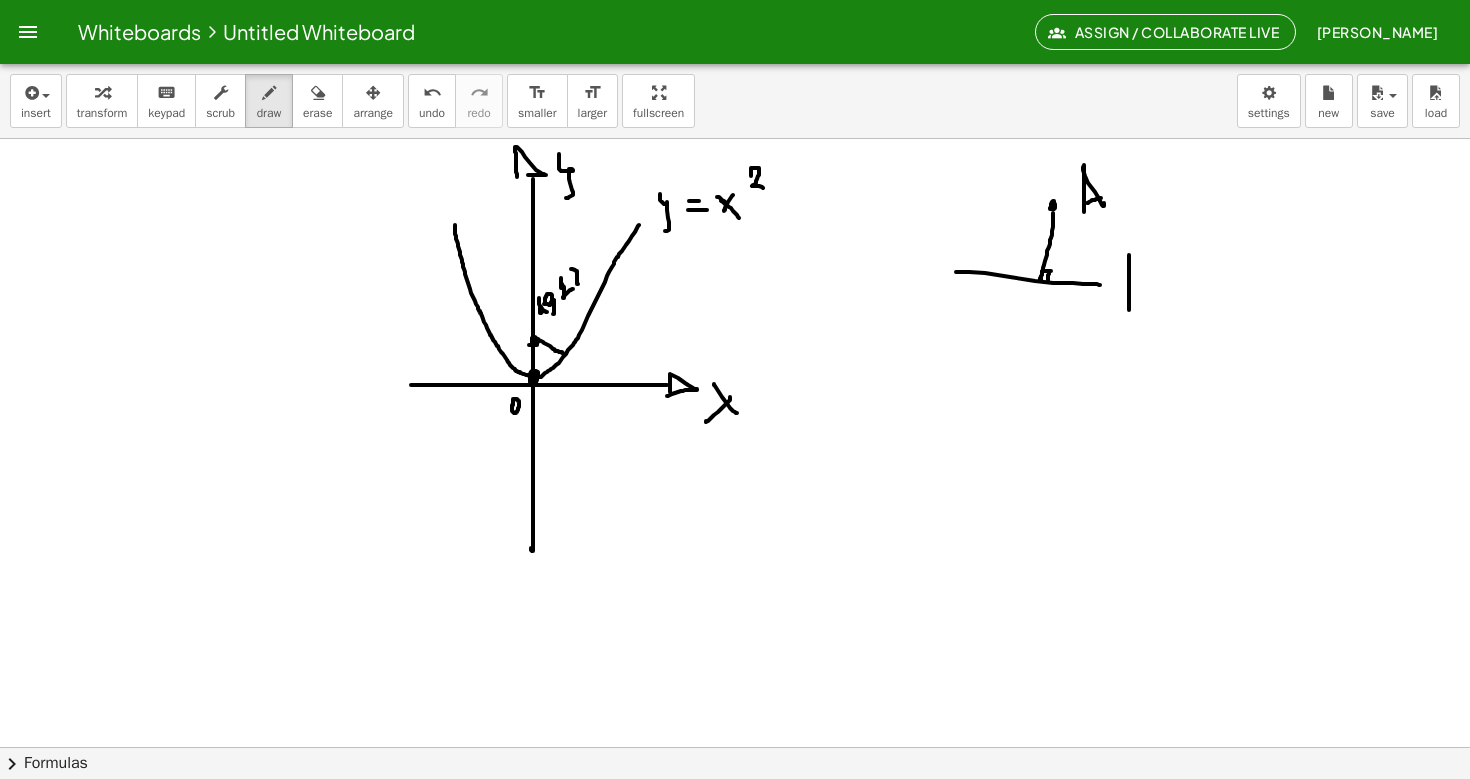 scroll, scrollTop: 3190, scrollLeft: 0, axis: vertical 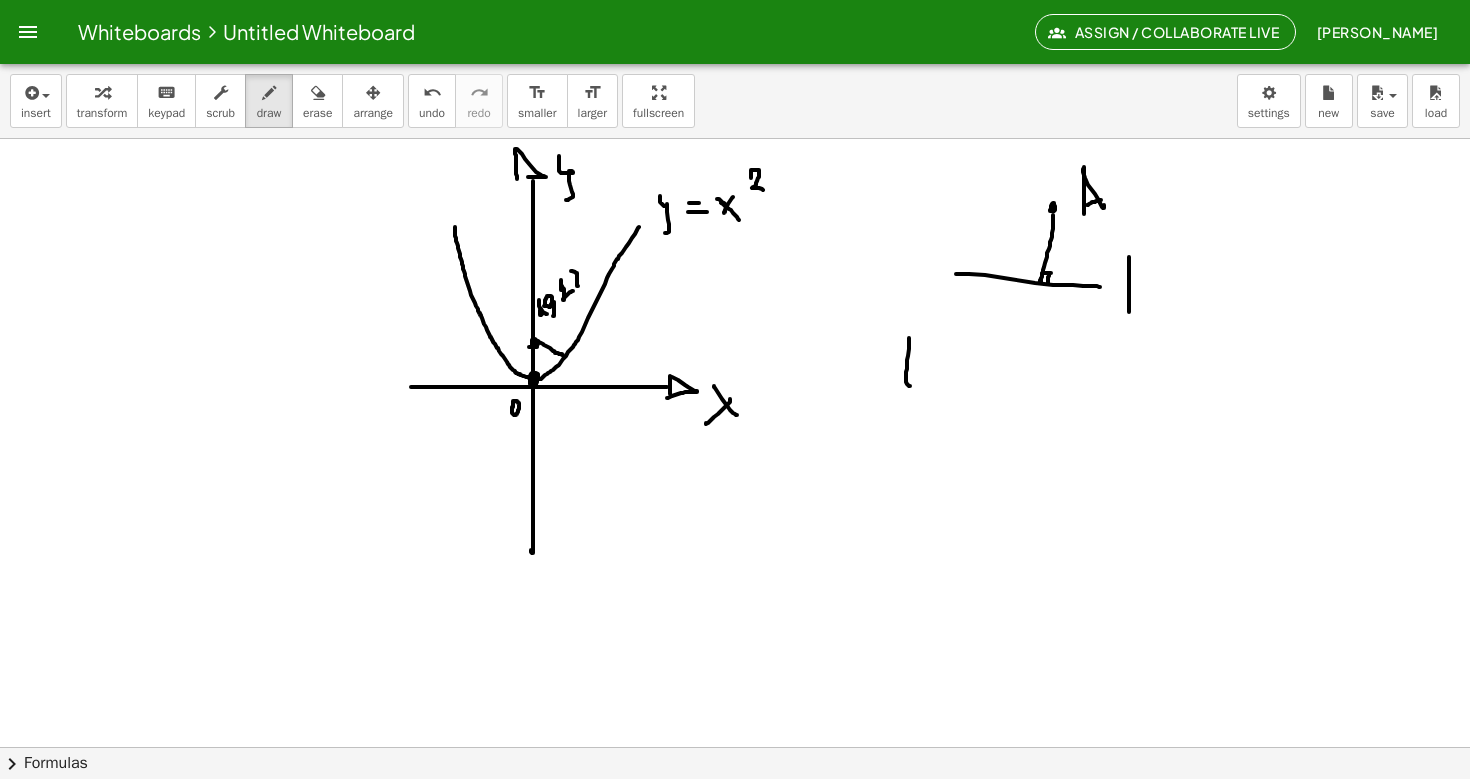 drag, startPoint x: 909, startPoint y: 338, endPoint x: 910, endPoint y: 383, distance: 45.01111 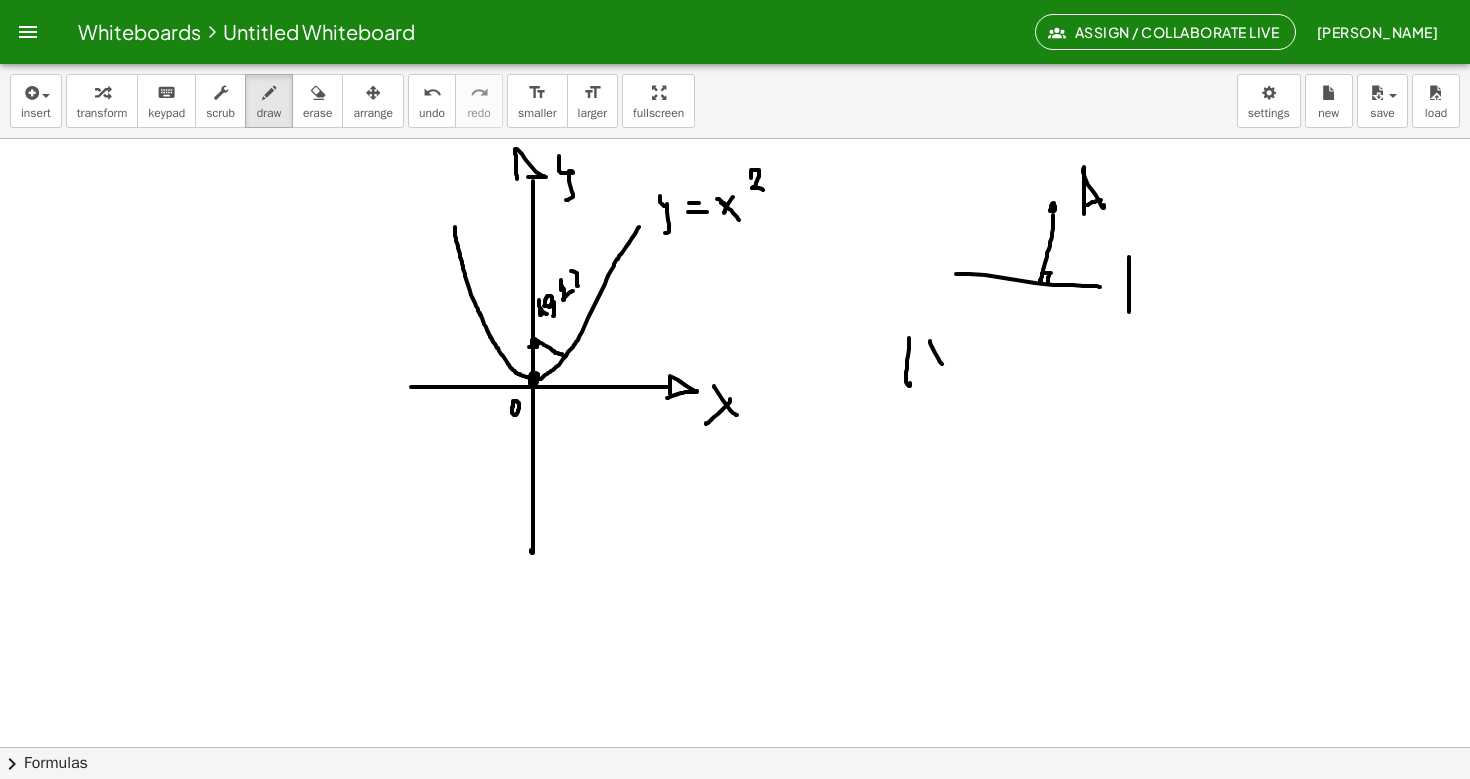 drag, startPoint x: 930, startPoint y: 341, endPoint x: 942, endPoint y: 363, distance: 25.059929 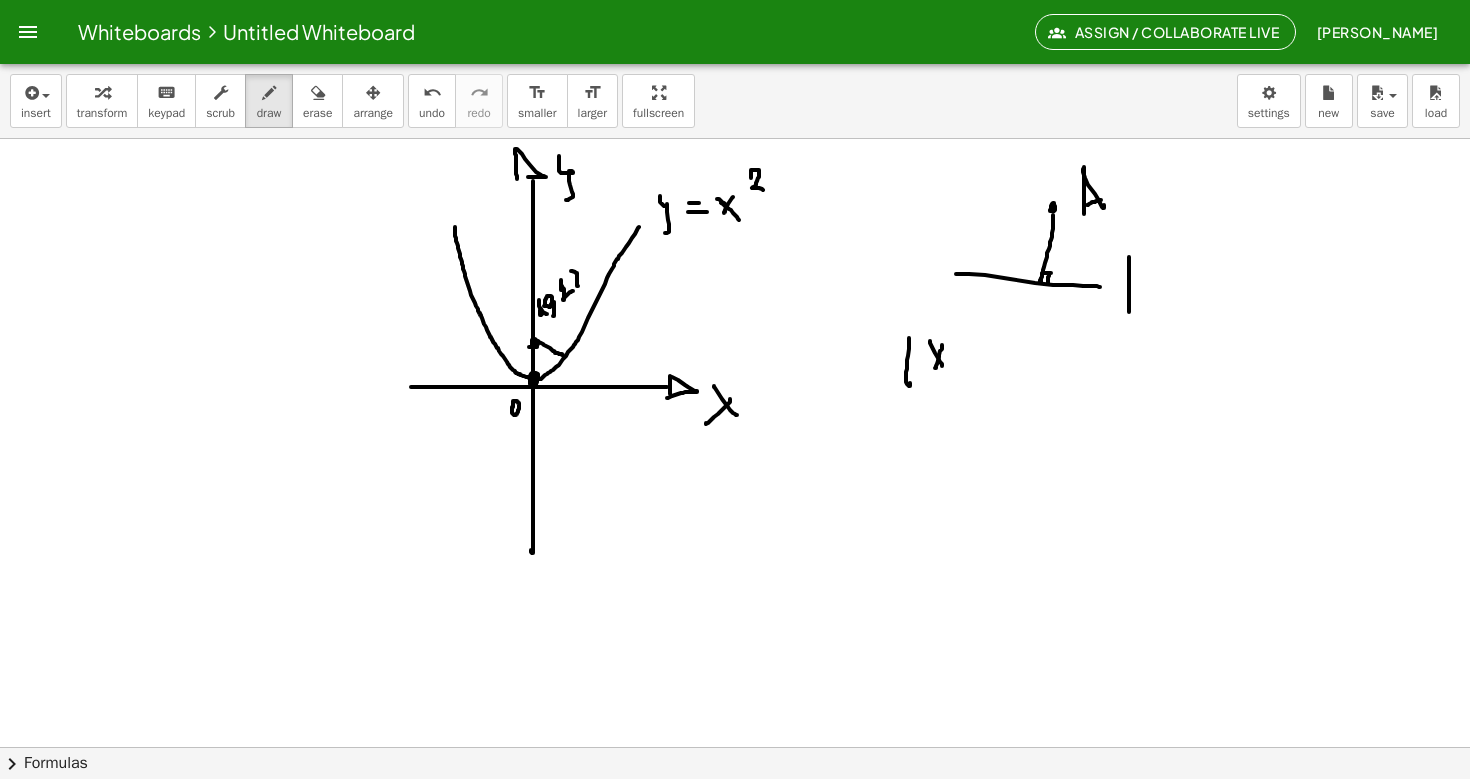 drag, startPoint x: 942, startPoint y: 345, endPoint x: 935, endPoint y: 366, distance: 22.135944 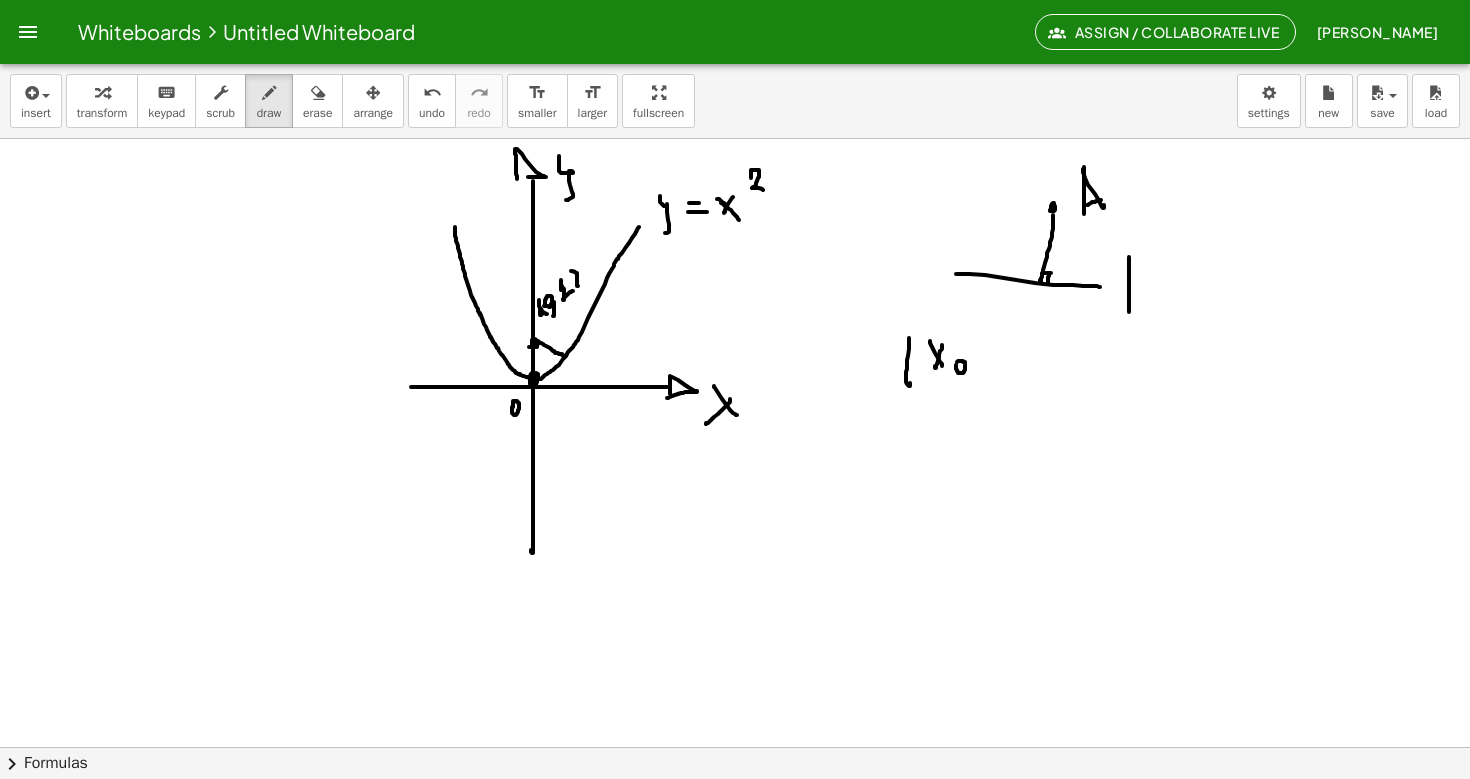 click at bounding box center (735, -923) 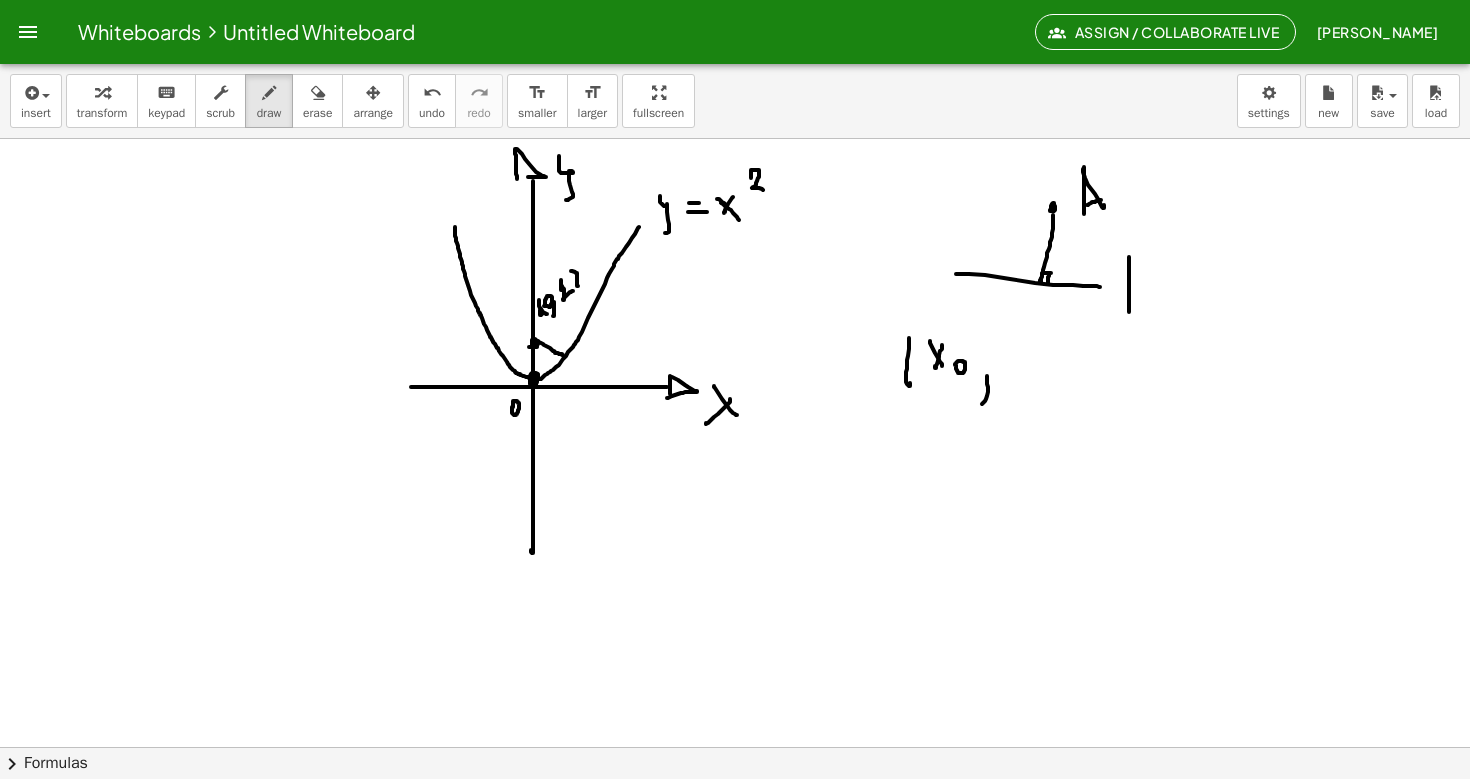 drag, startPoint x: 987, startPoint y: 376, endPoint x: 981, endPoint y: 403, distance: 27.658634 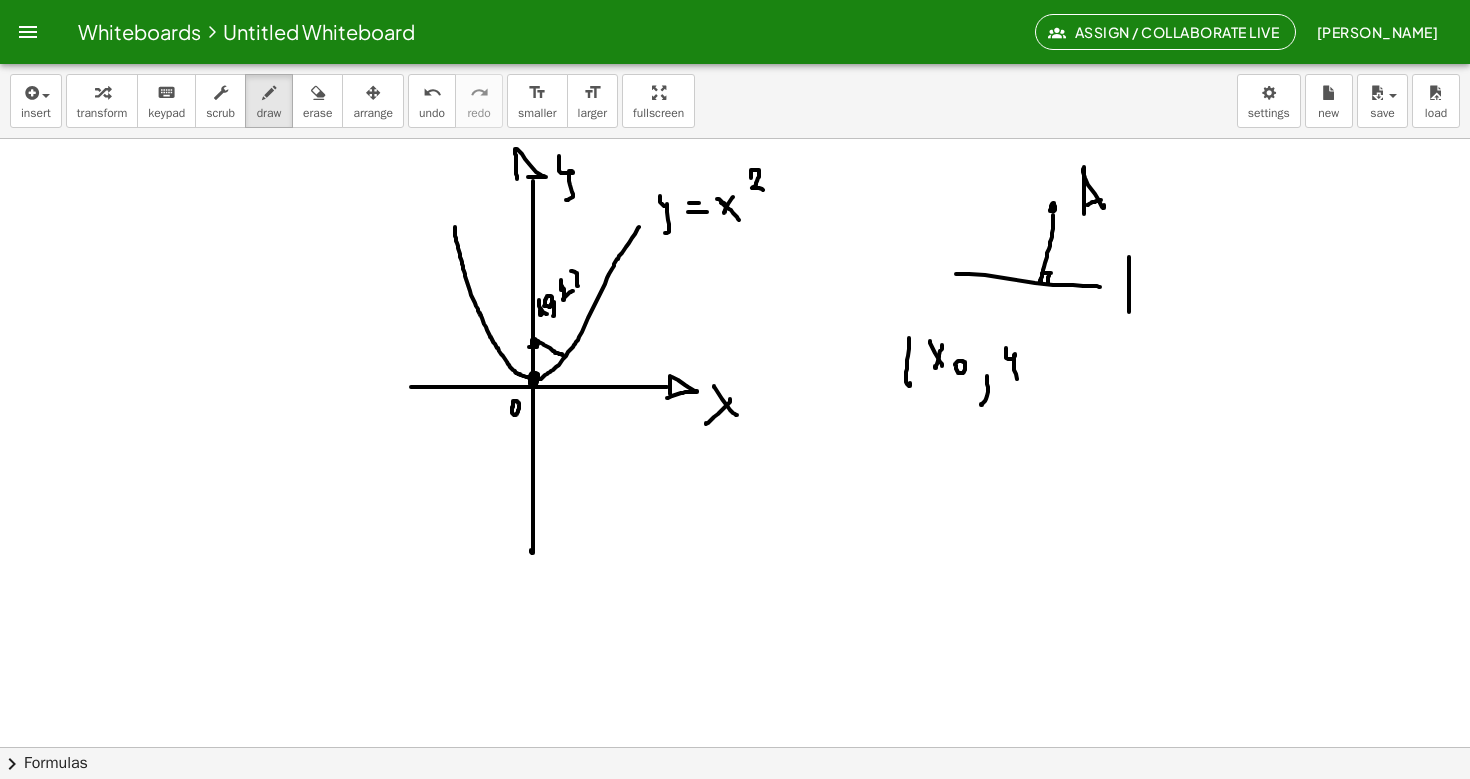 drag, startPoint x: 1006, startPoint y: 348, endPoint x: 1015, endPoint y: 381, distance: 34.20526 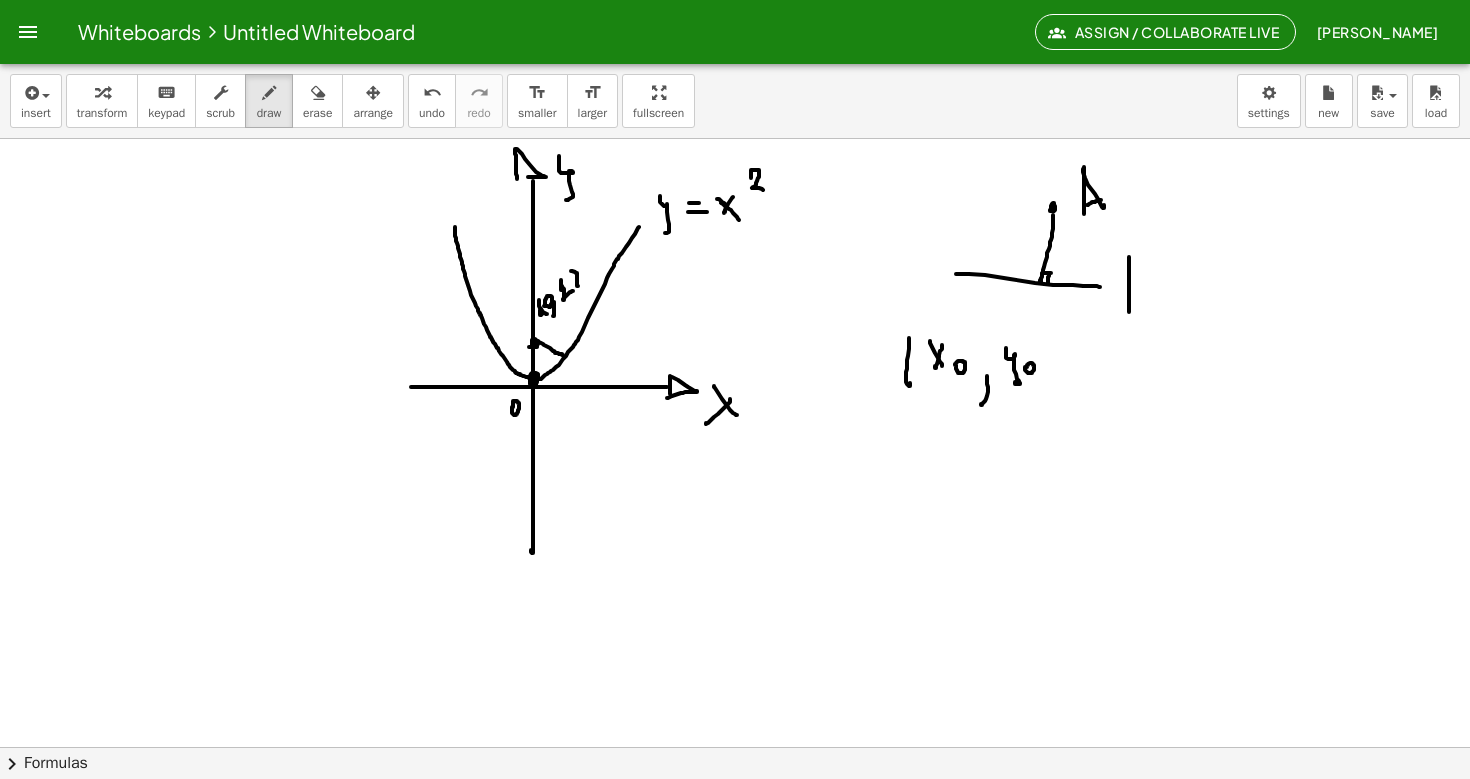 click at bounding box center [735, -923] 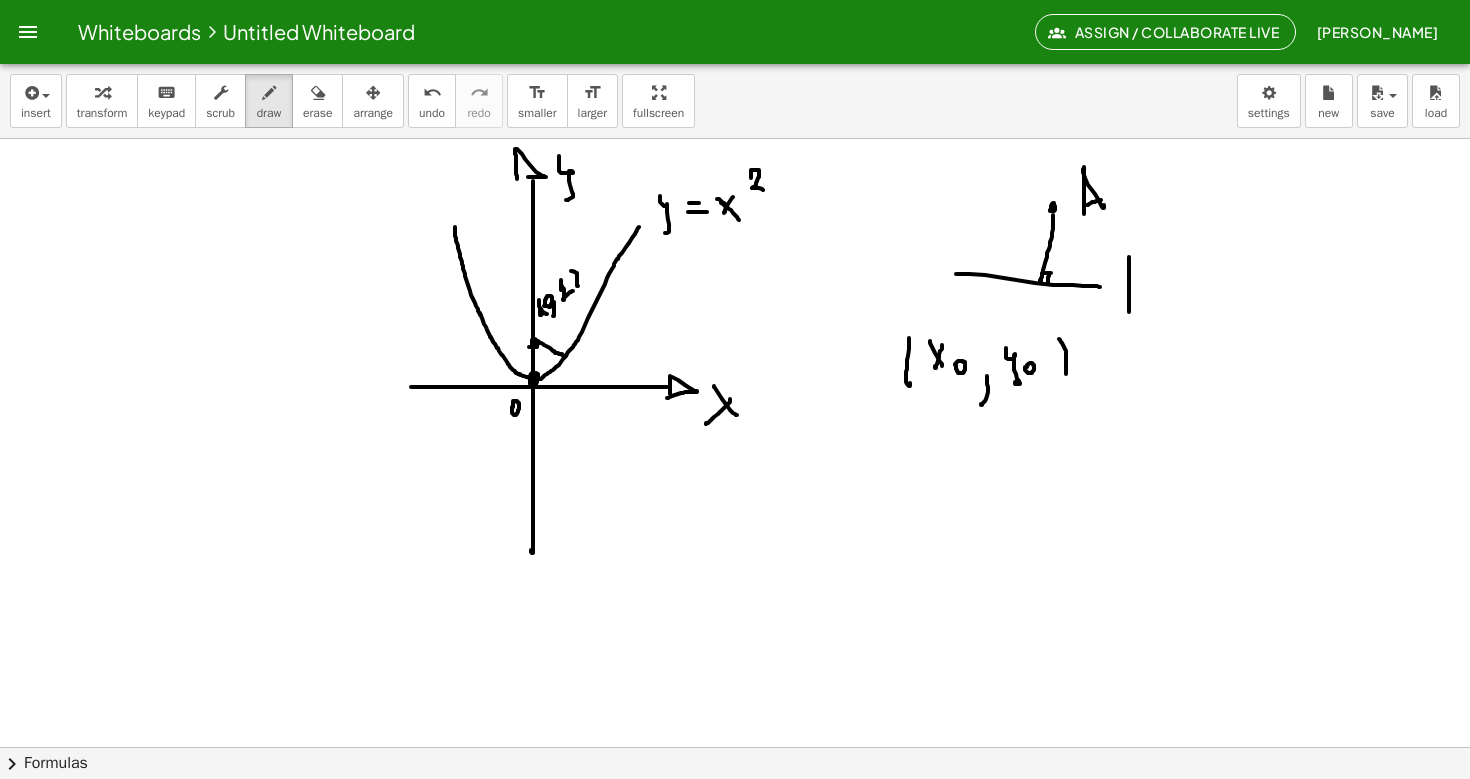 drag, startPoint x: 1059, startPoint y: 339, endPoint x: 1063, endPoint y: 382, distance: 43.185646 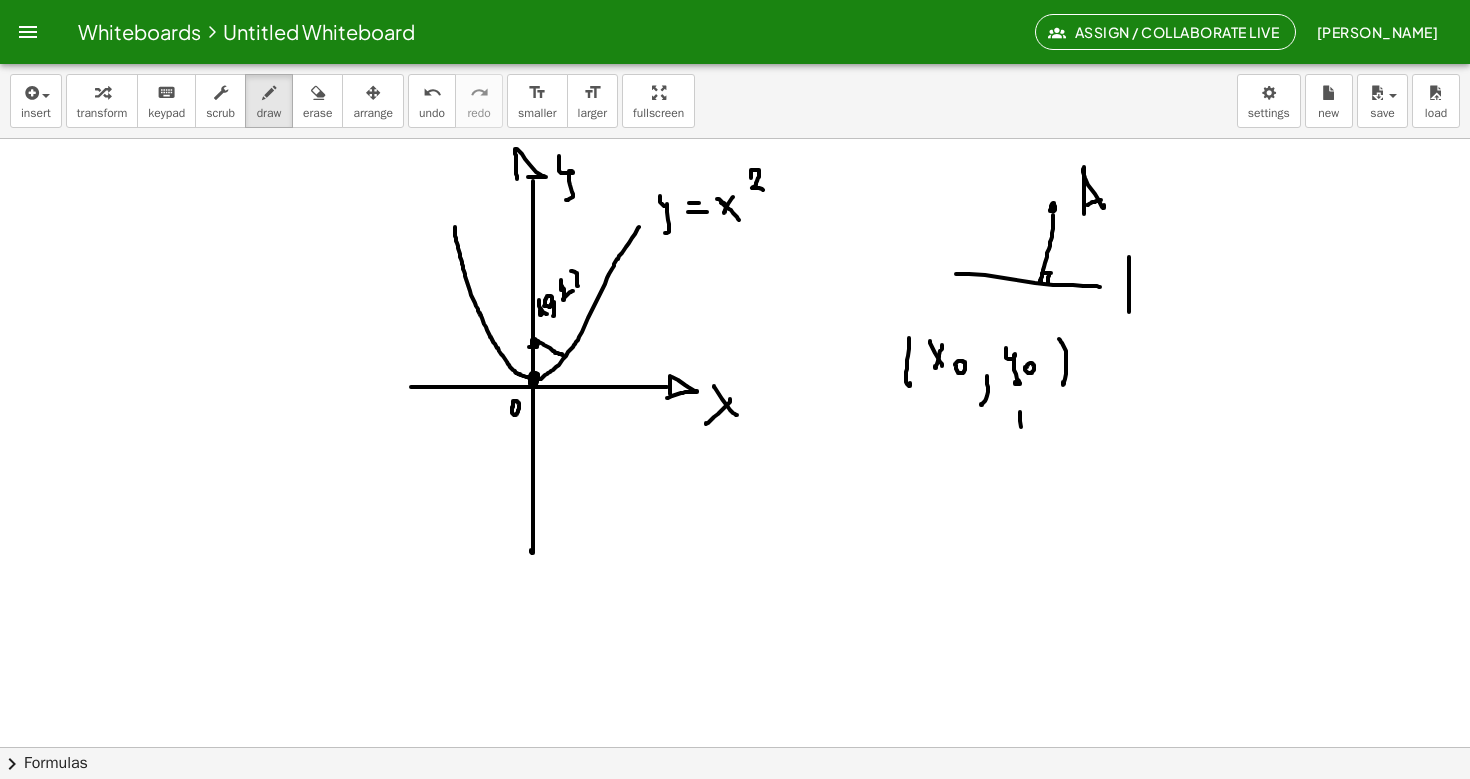 drag, startPoint x: 1020, startPoint y: 413, endPoint x: 1053, endPoint y: 455, distance: 53.413483 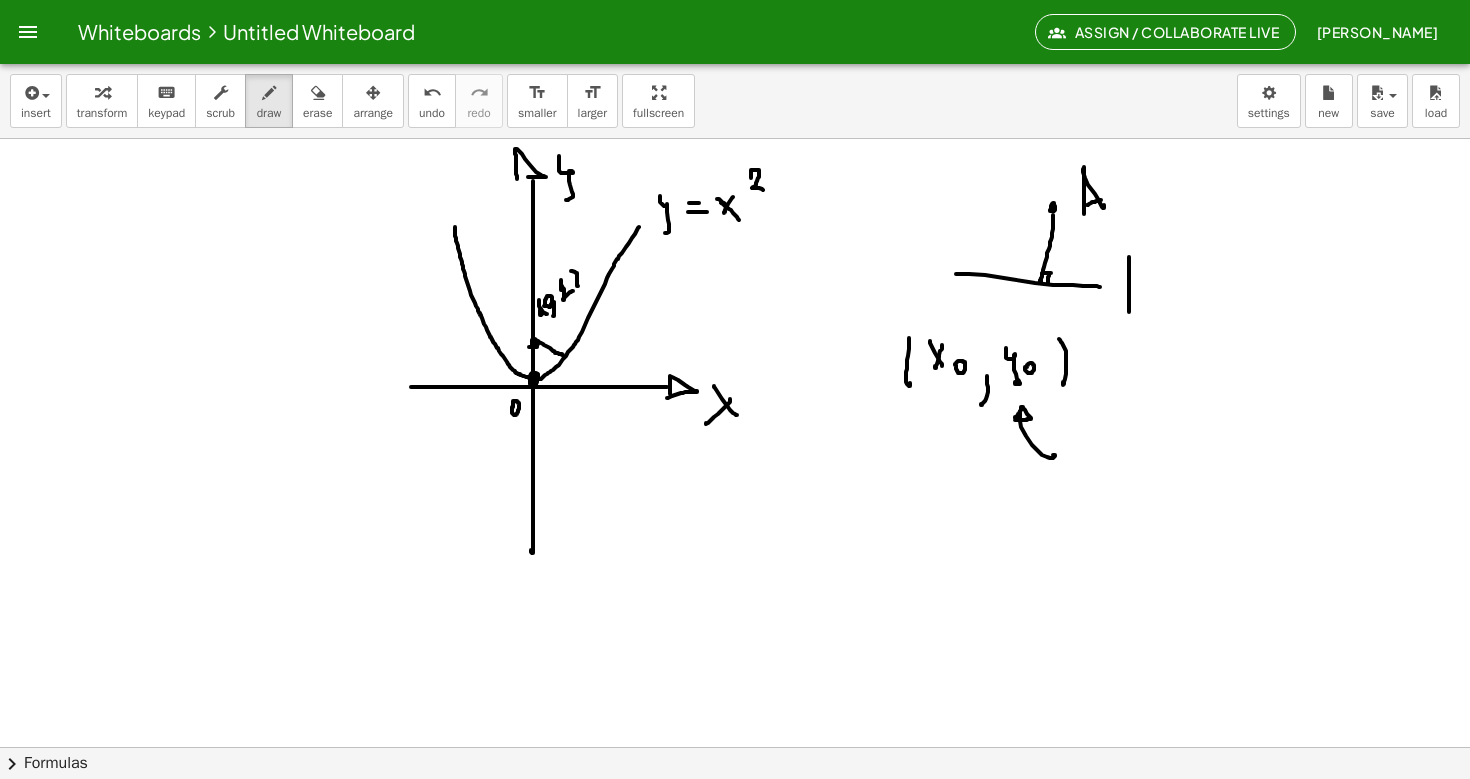 click at bounding box center [735, -923] 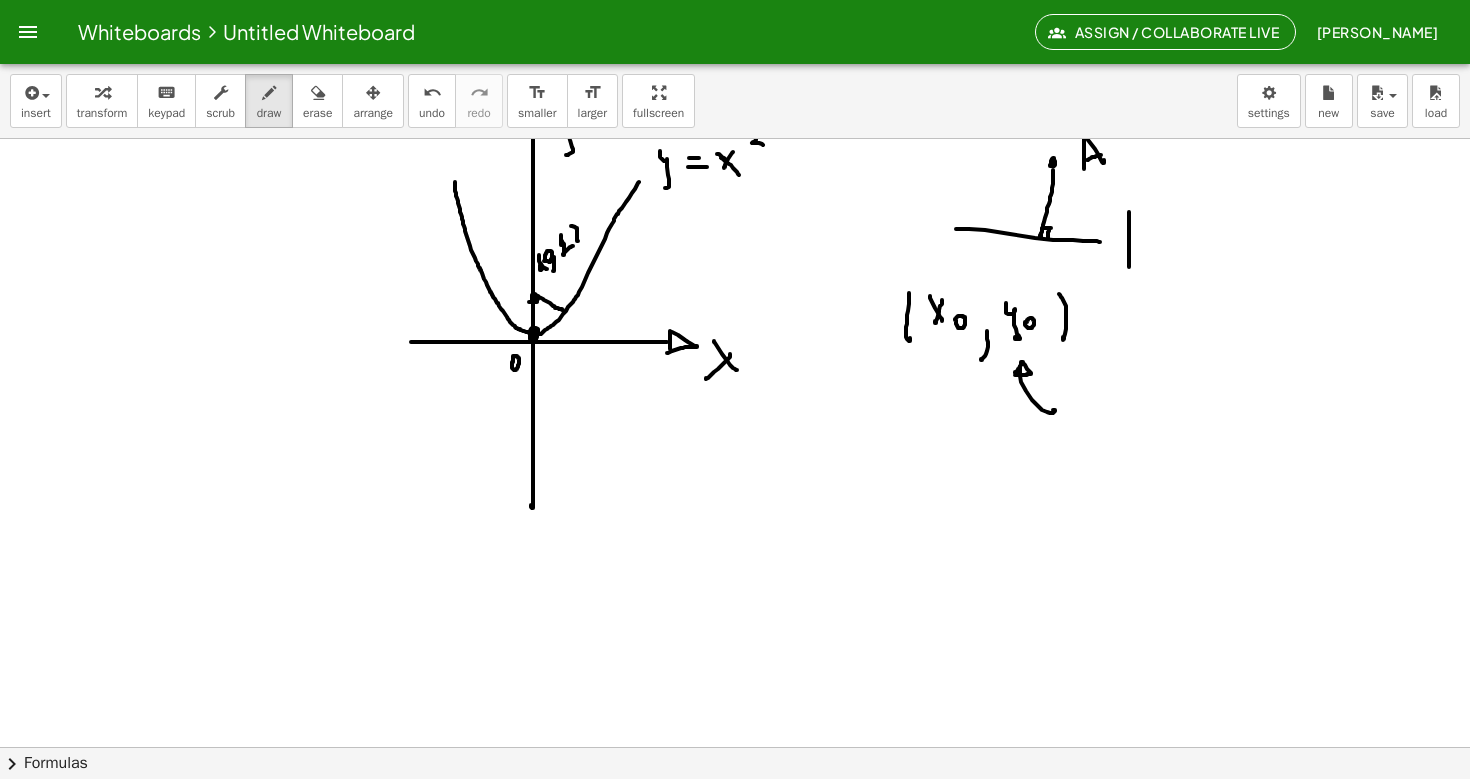 scroll, scrollTop: 3242, scrollLeft: 0, axis: vertical 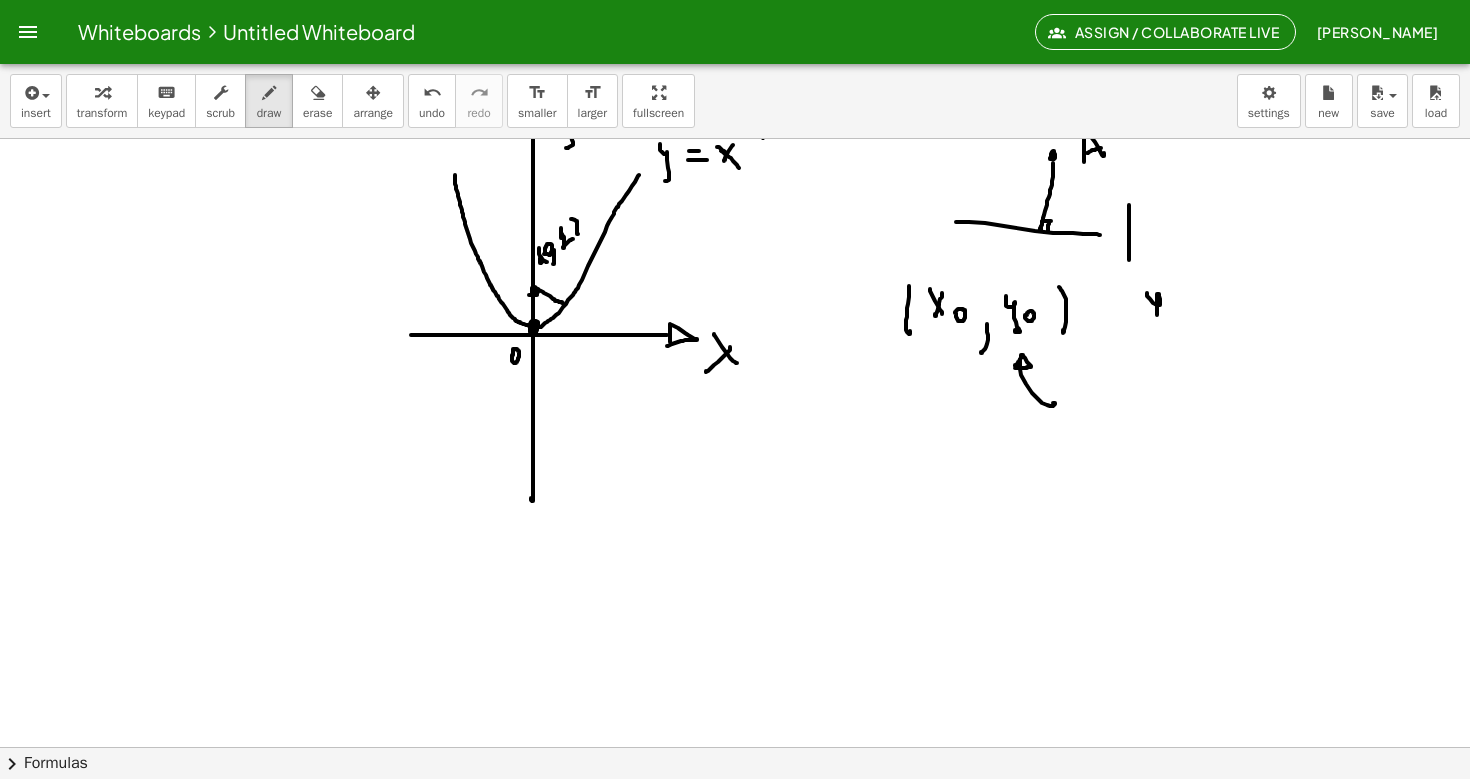 drag, startPoint x: 1147, startPoint y: 293, endPoint x: 1151, endPoint y: 318, distance: 25.317978 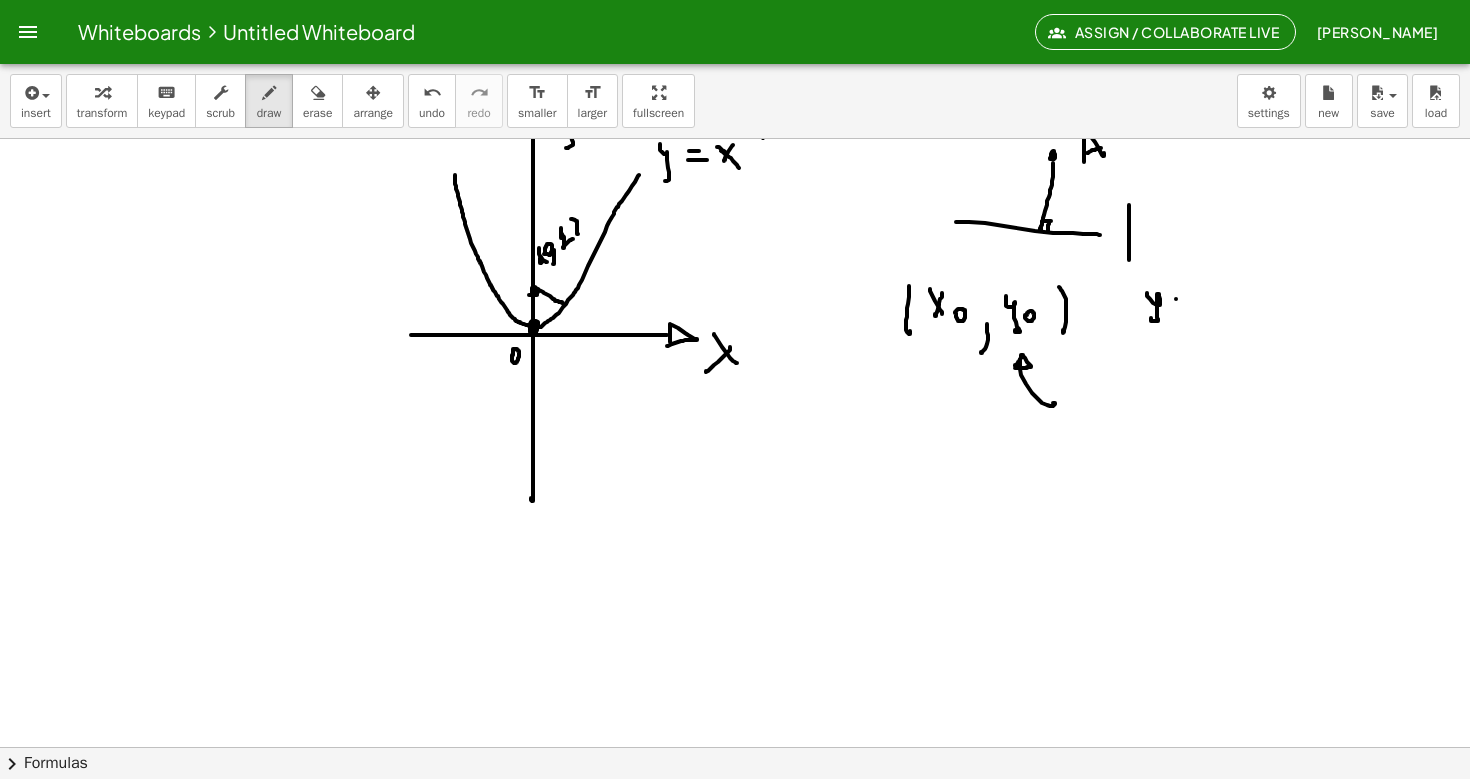 drag, startPoint x: 1176, startPoint y: 299, endPoint x: 1191, endPoint y: 299, distance: 15 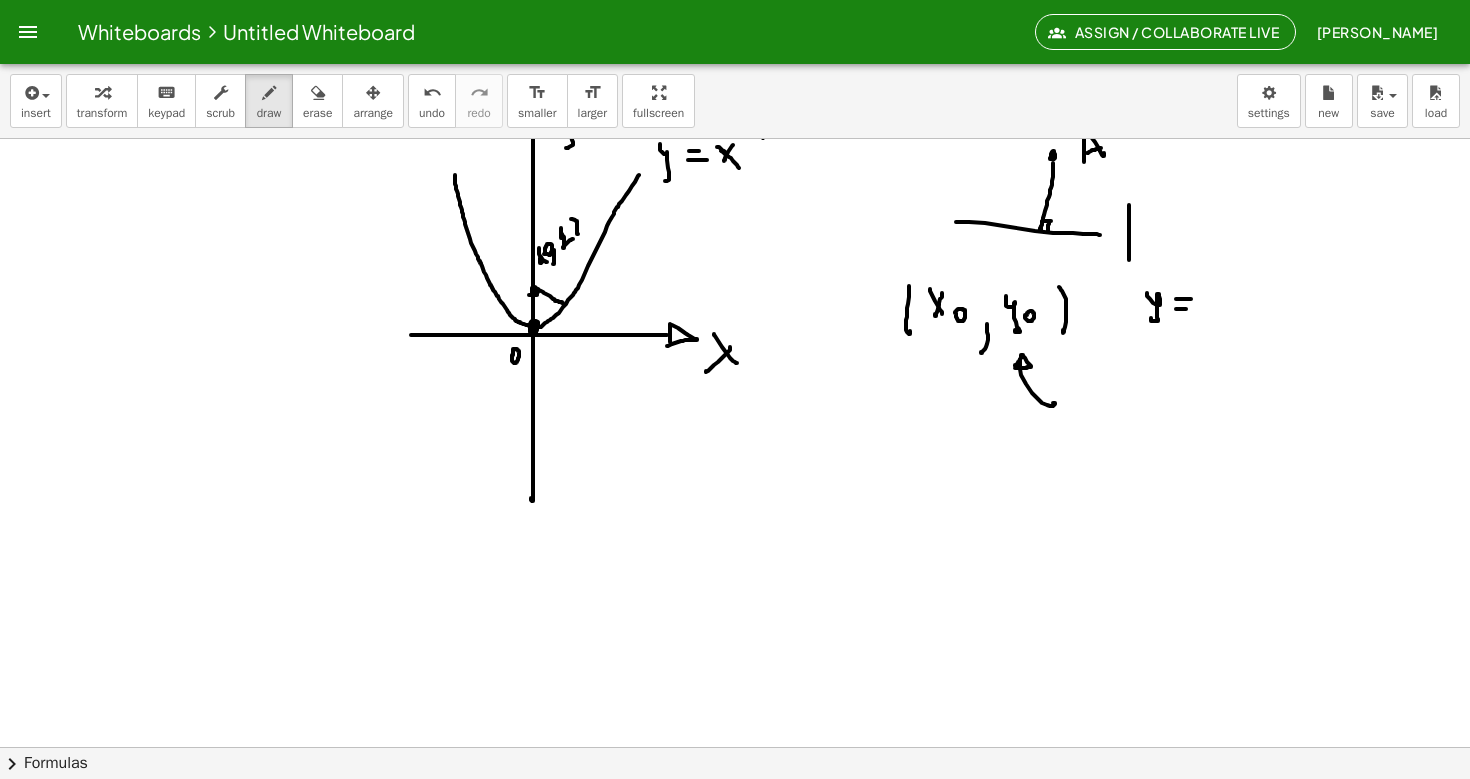 drag, startPoint x: 1176, startPoint y: 309, endPoint x: 1196, endPoint y: 309, distance: 20 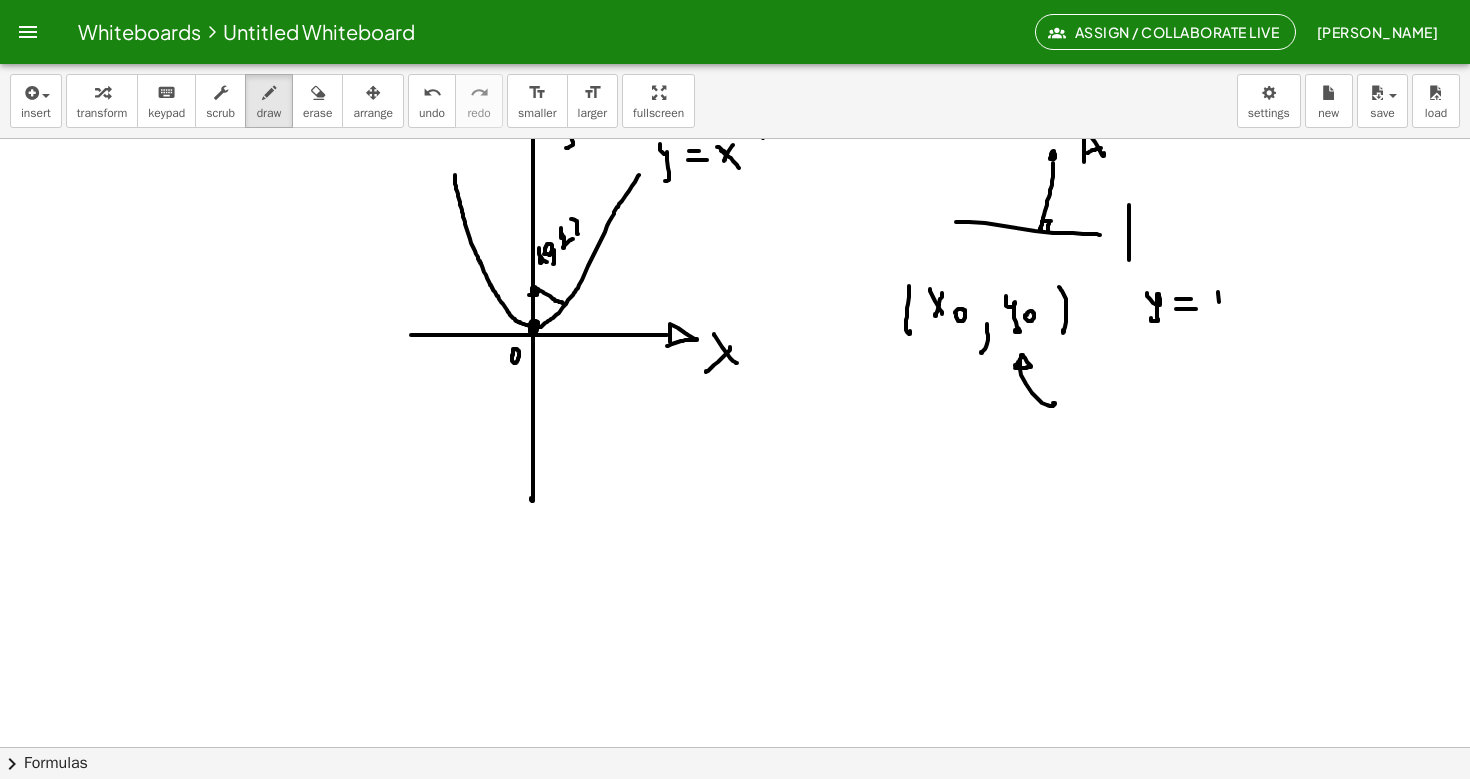 drag, startPoint x: 1218, startPoint y: 292, endPoint x: 1229, endPoint y: 319, distance: 29.15476 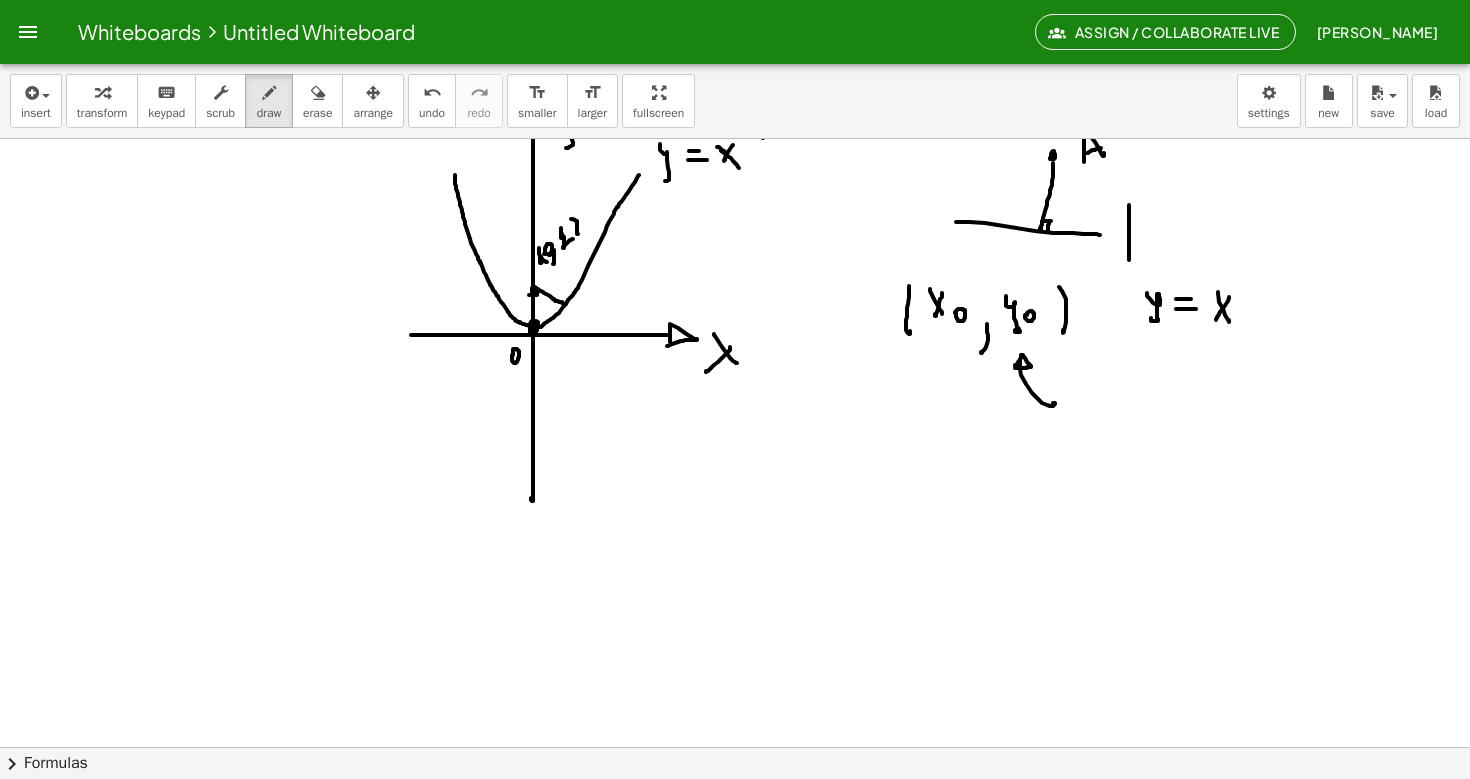 drag, startPoint x: 1229, startPoint y: 298, endPoint x: 1216, endPoint y: 320, distance: 25.553865 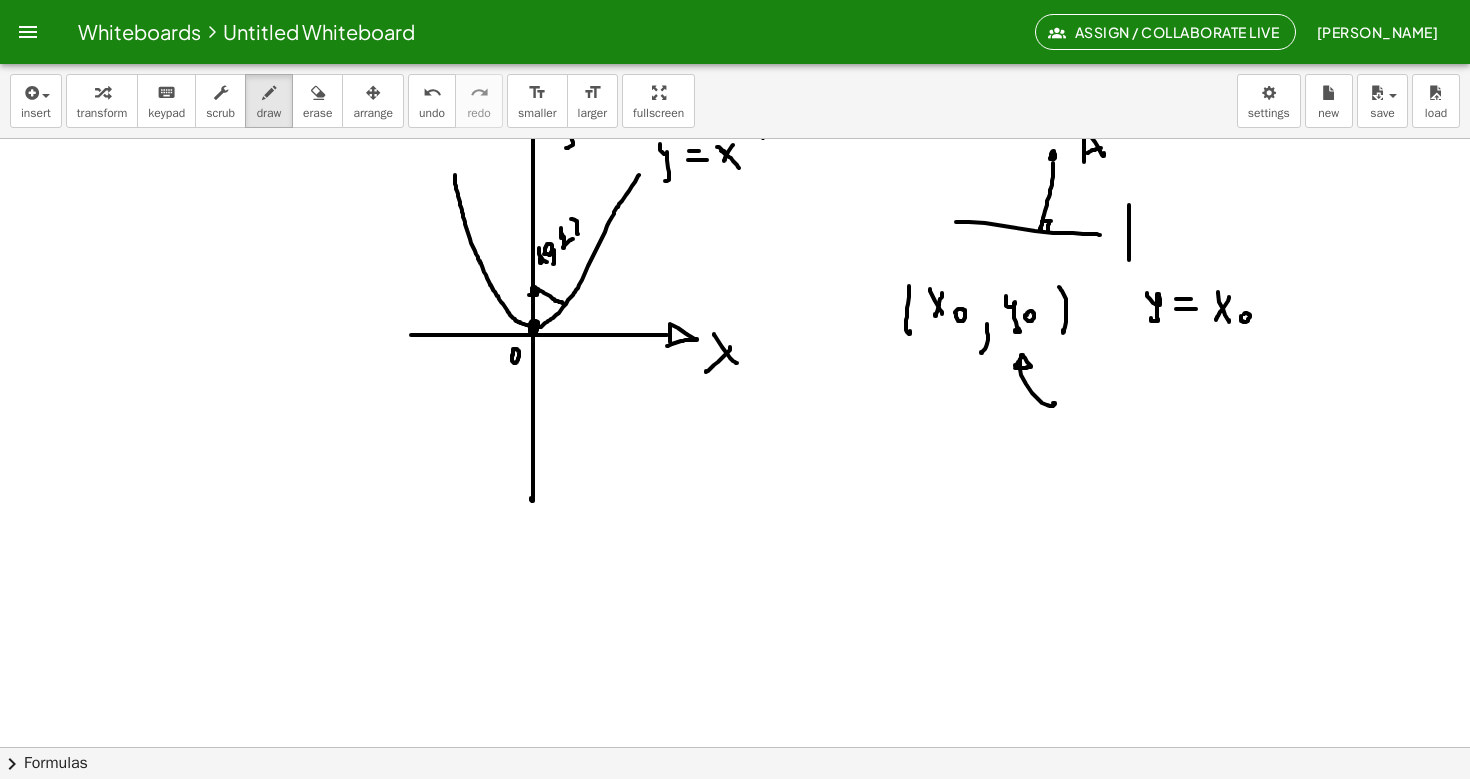 click at bounding box center (735, -975) 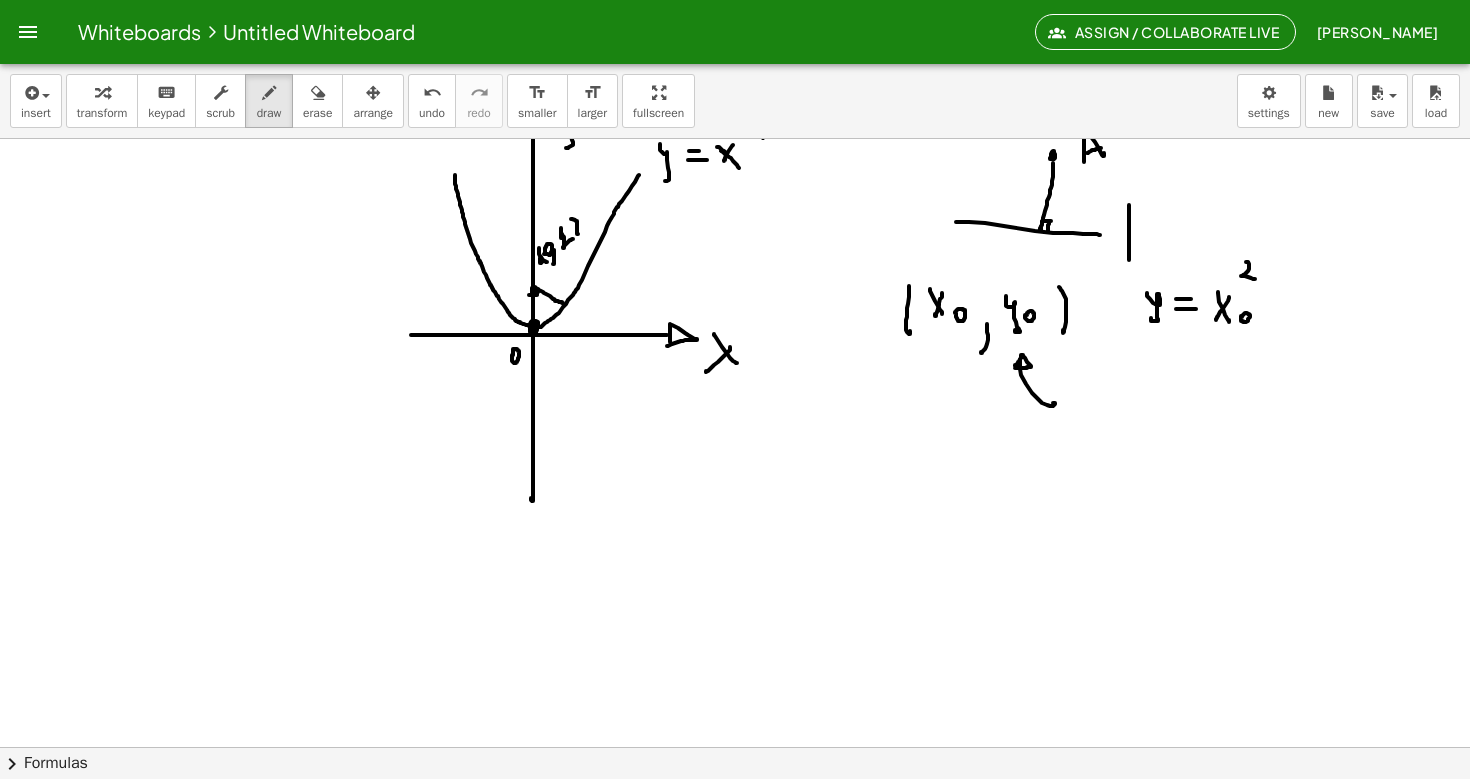 drag, startPoint x: 1246, startPoint y: 262, endPoint x: 1255, endPoint y: 279, distance: 19.235384 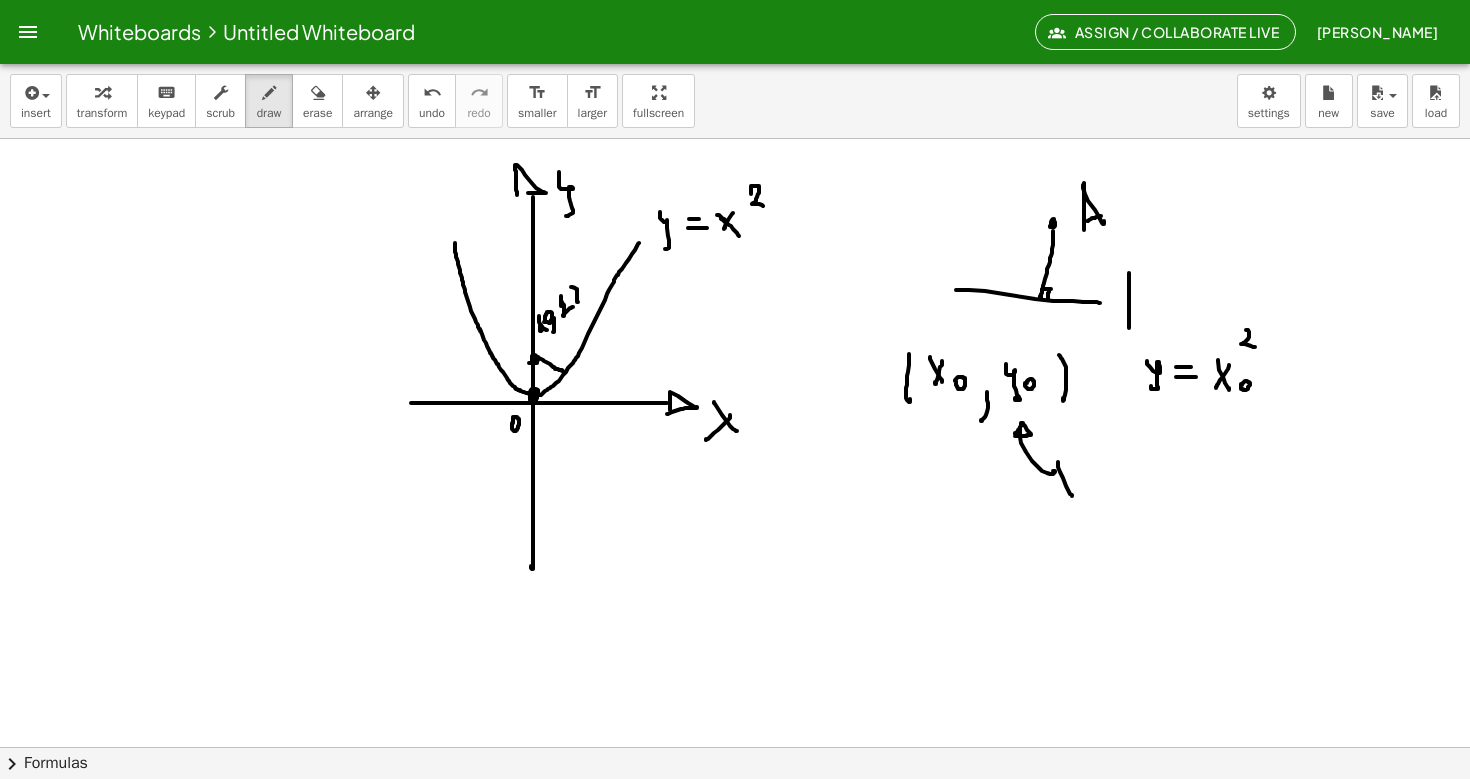 drag, startPoint x: 1058, startPoint y: 462, endPoint x: 1073, endPoint y: 492, distance: 33.54102 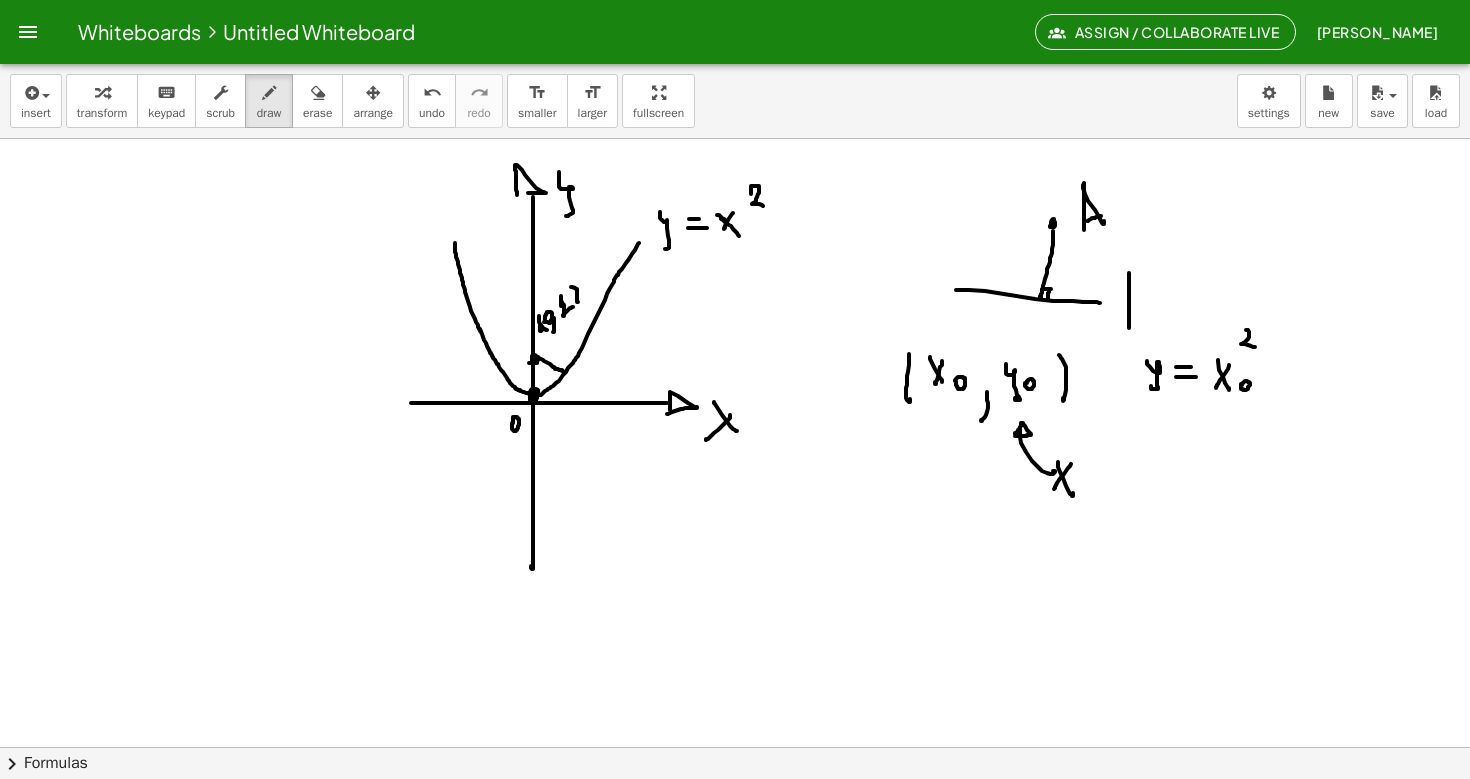 drag, startPoint x: 1071, startPoint y: 464, endPoint x: 1054, endPoint y: 489, distance: 30.232433 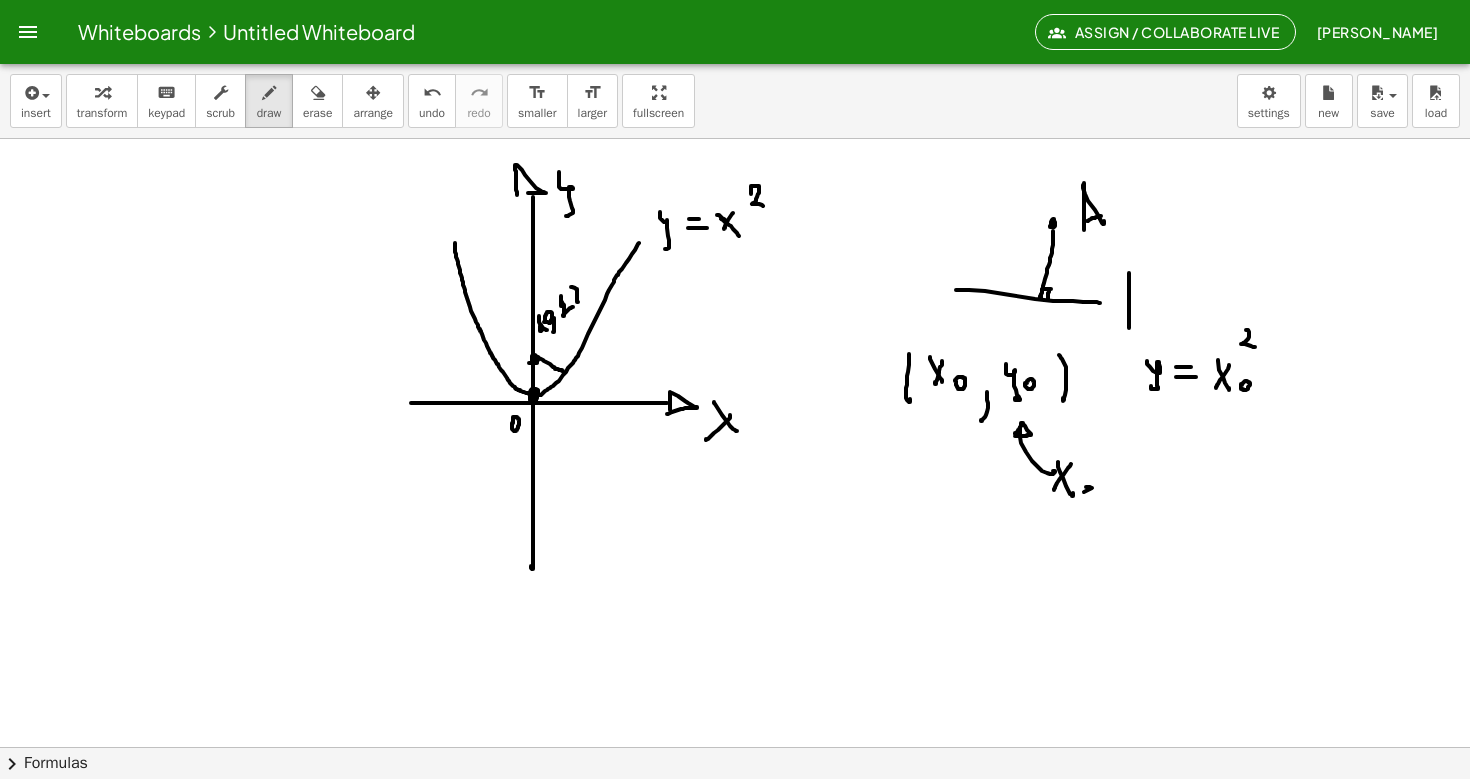 click at bounding box center [735, -907] 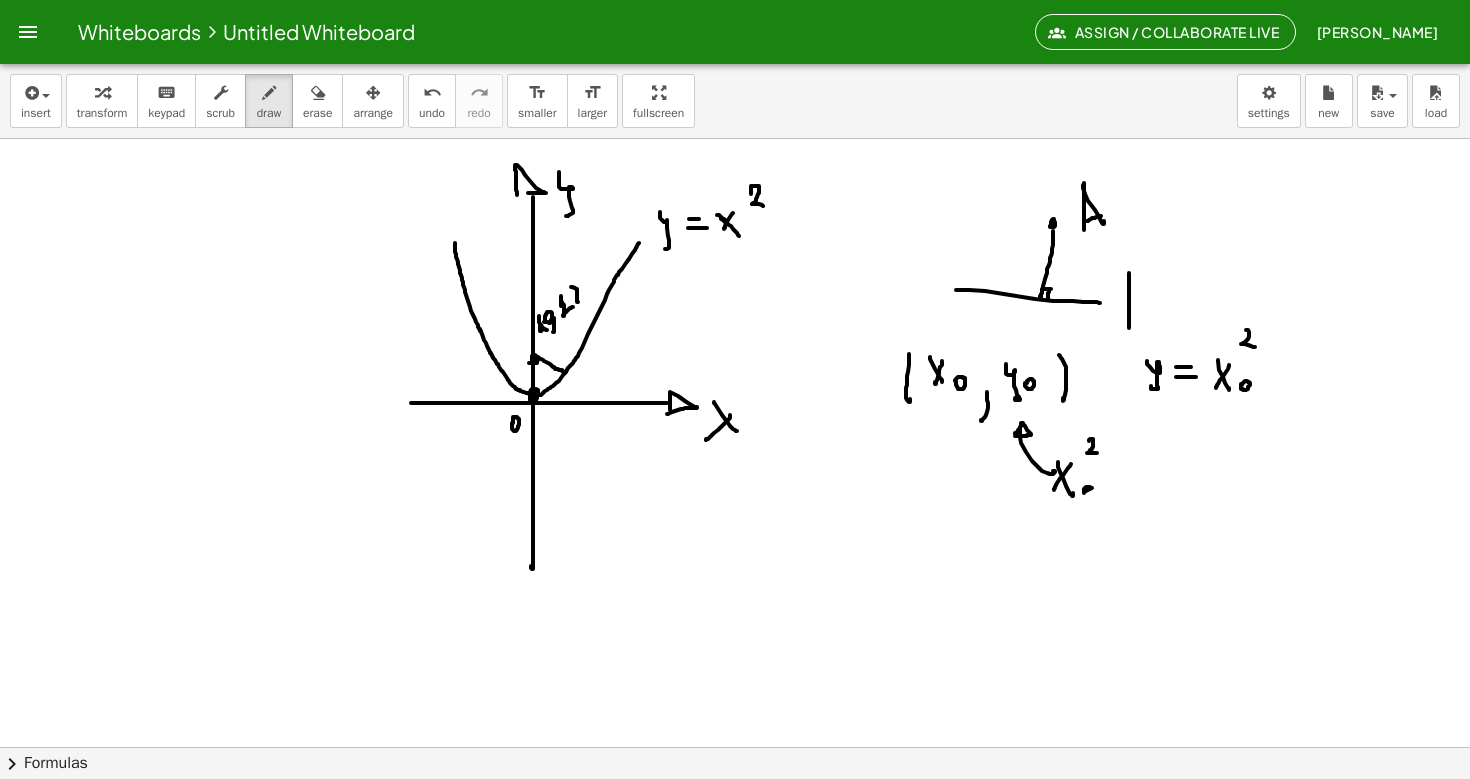 drag, startPoint x: 1089, startPoint y: 441, endPoint x: 1097, endPoint y: 453, distance: 14.422205 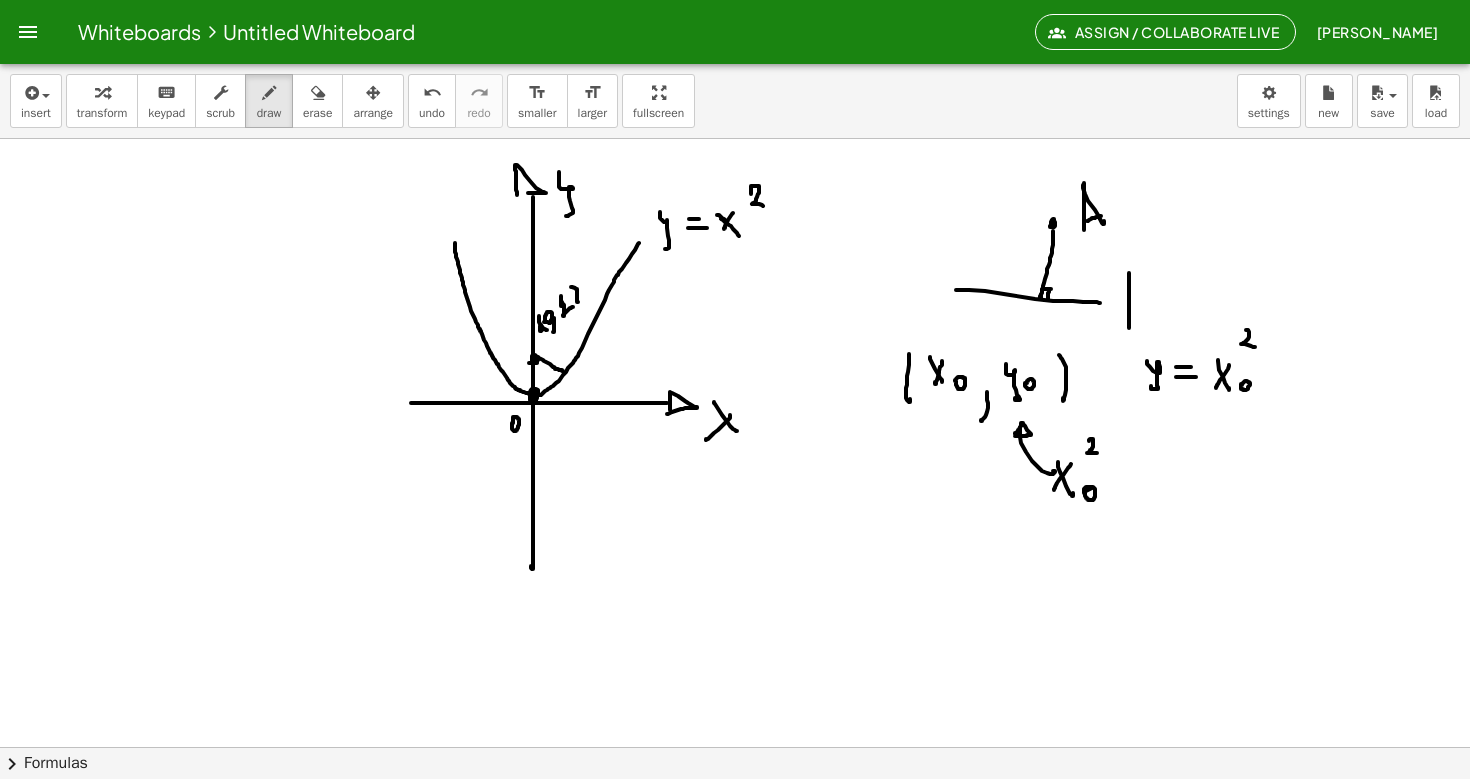 click at bounding box center (735, -907) 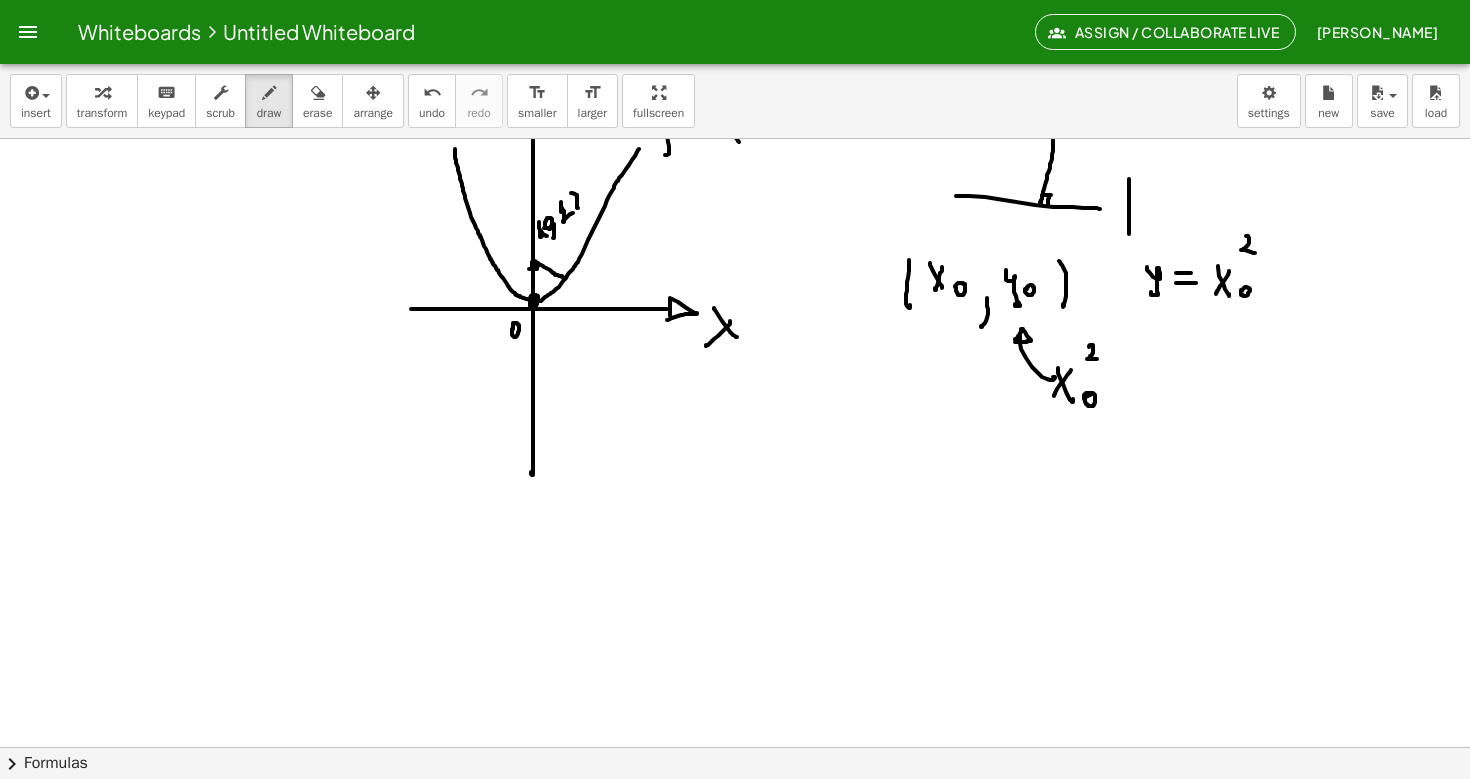 scroll, scrollTop: 3289, scrollLeft: 0, axis: vertical 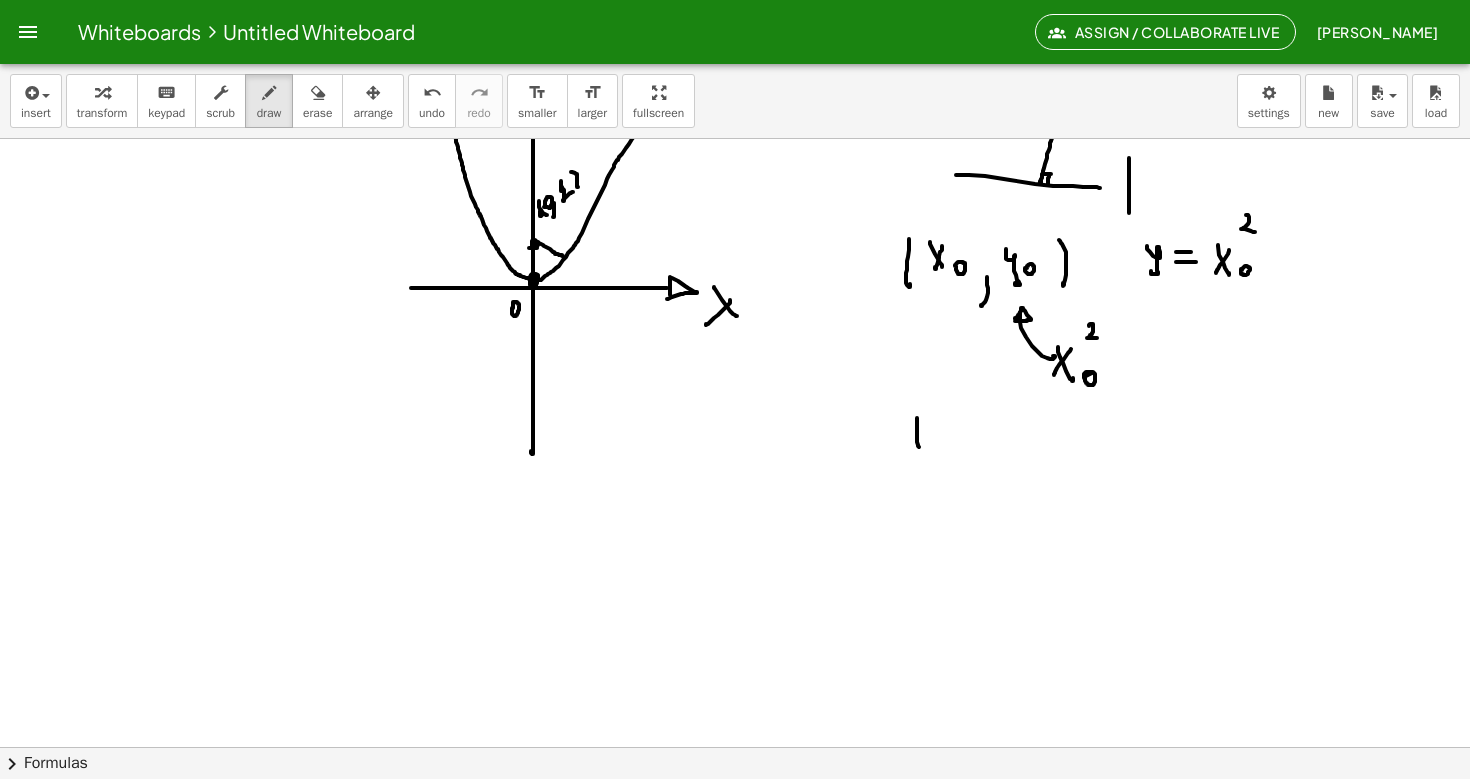drag, startPoint x: 917, startPoint y: 419, endPoint x: 922, endPoint y: 445, distance: 26.476404 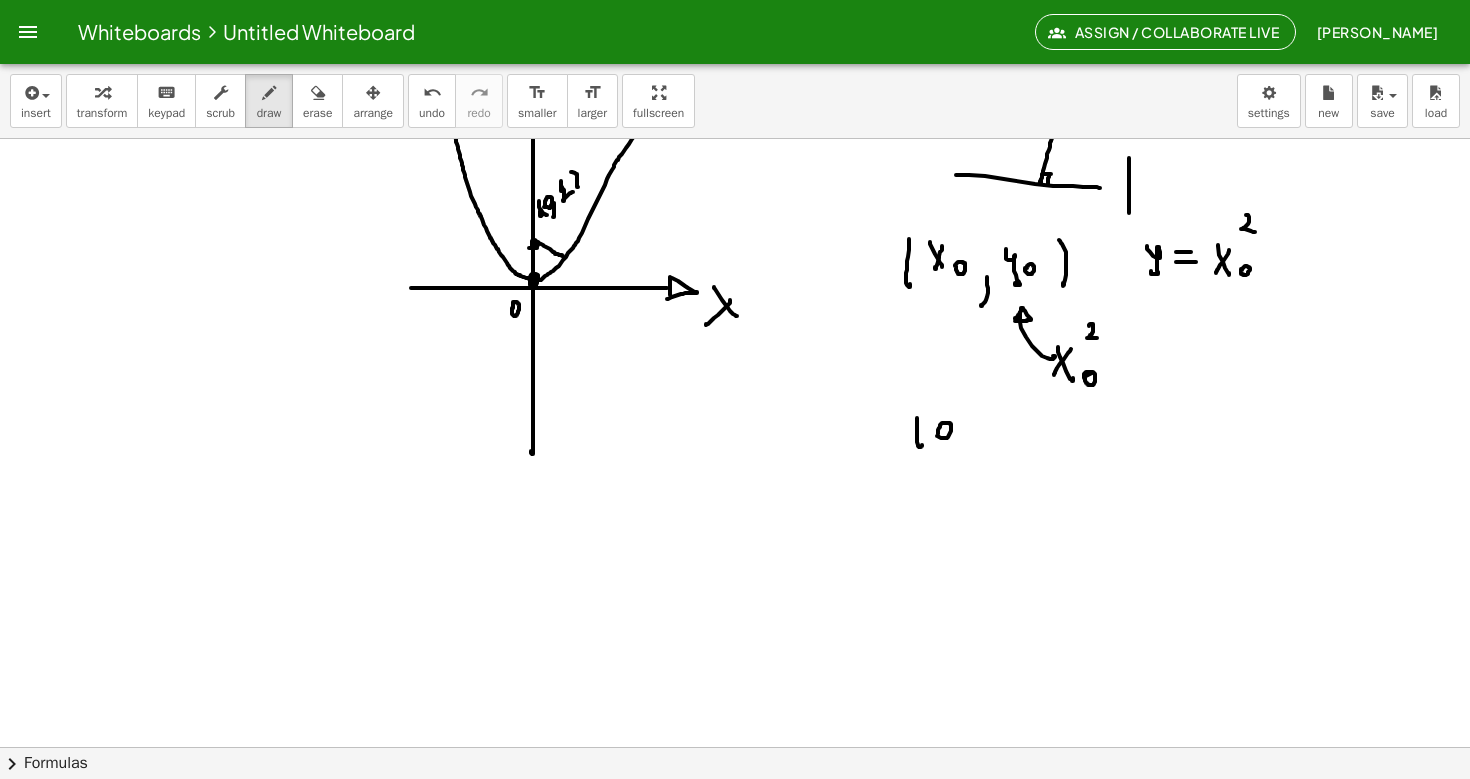 click at bounding box center [735, -1022] 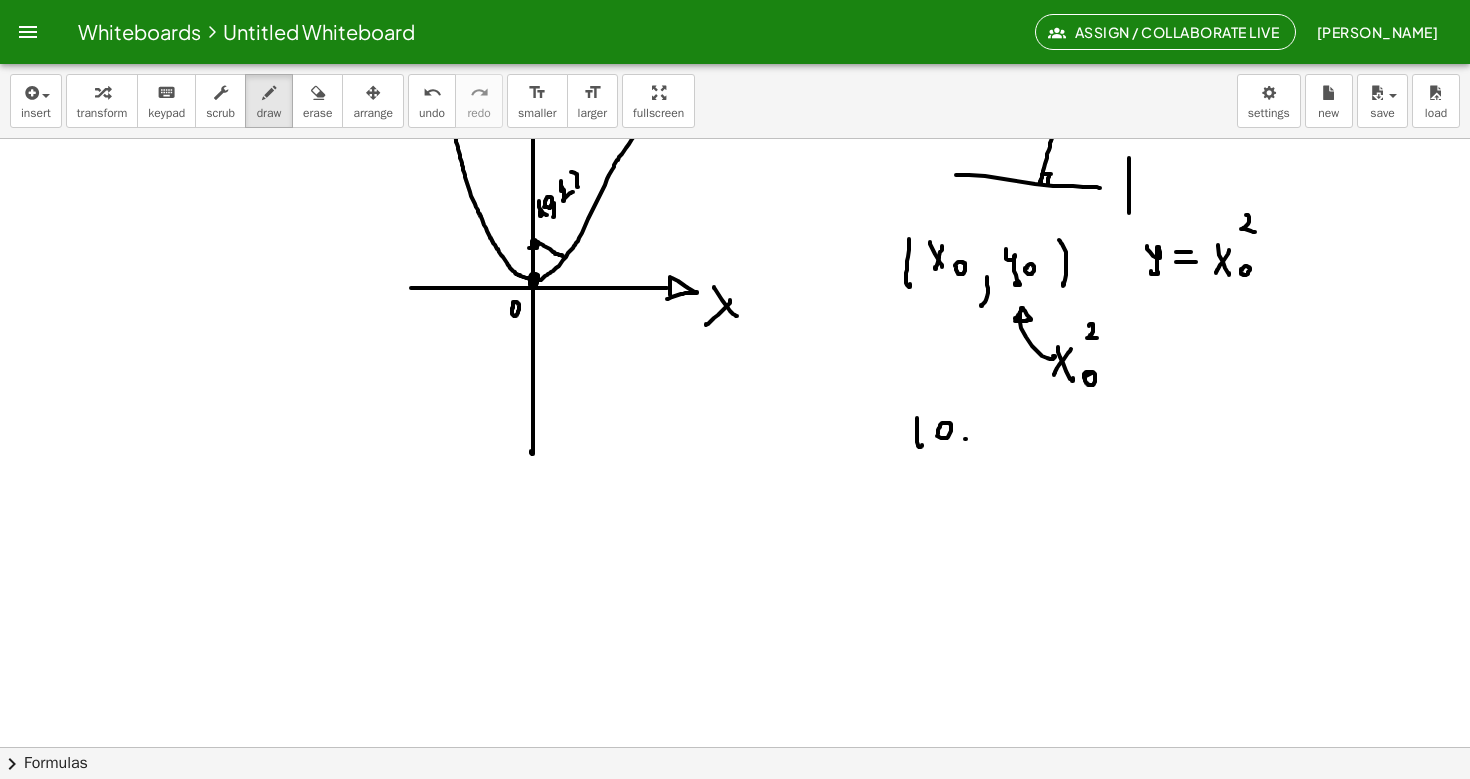 drag, startPoint x: 965, startPoint y: 439, endPoint x: 965, endPoint y: 456, distance: 17 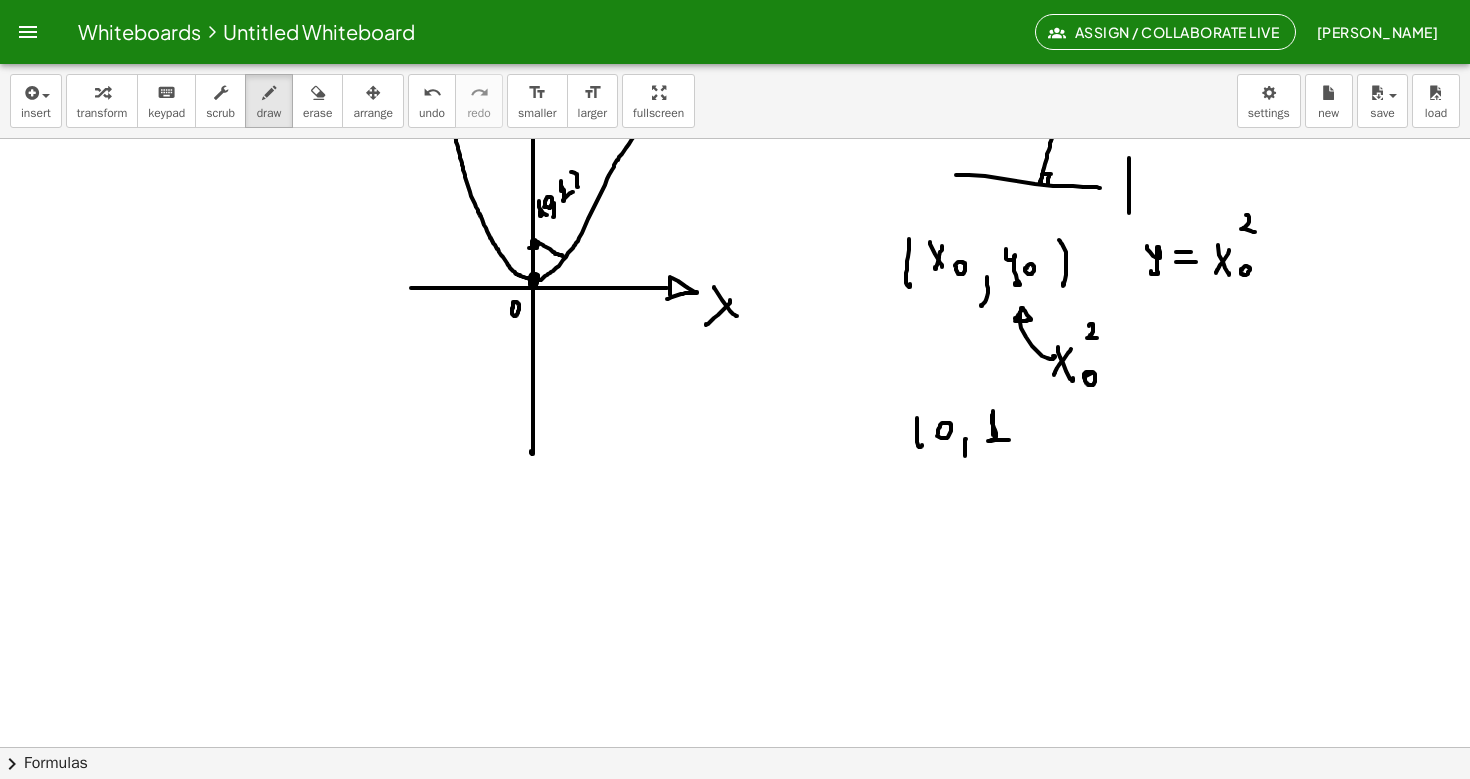 drag, startPoint x: 993, startPoint y: 435, endPoint x: 1010, endPoint y: 440, distance: 17.720045 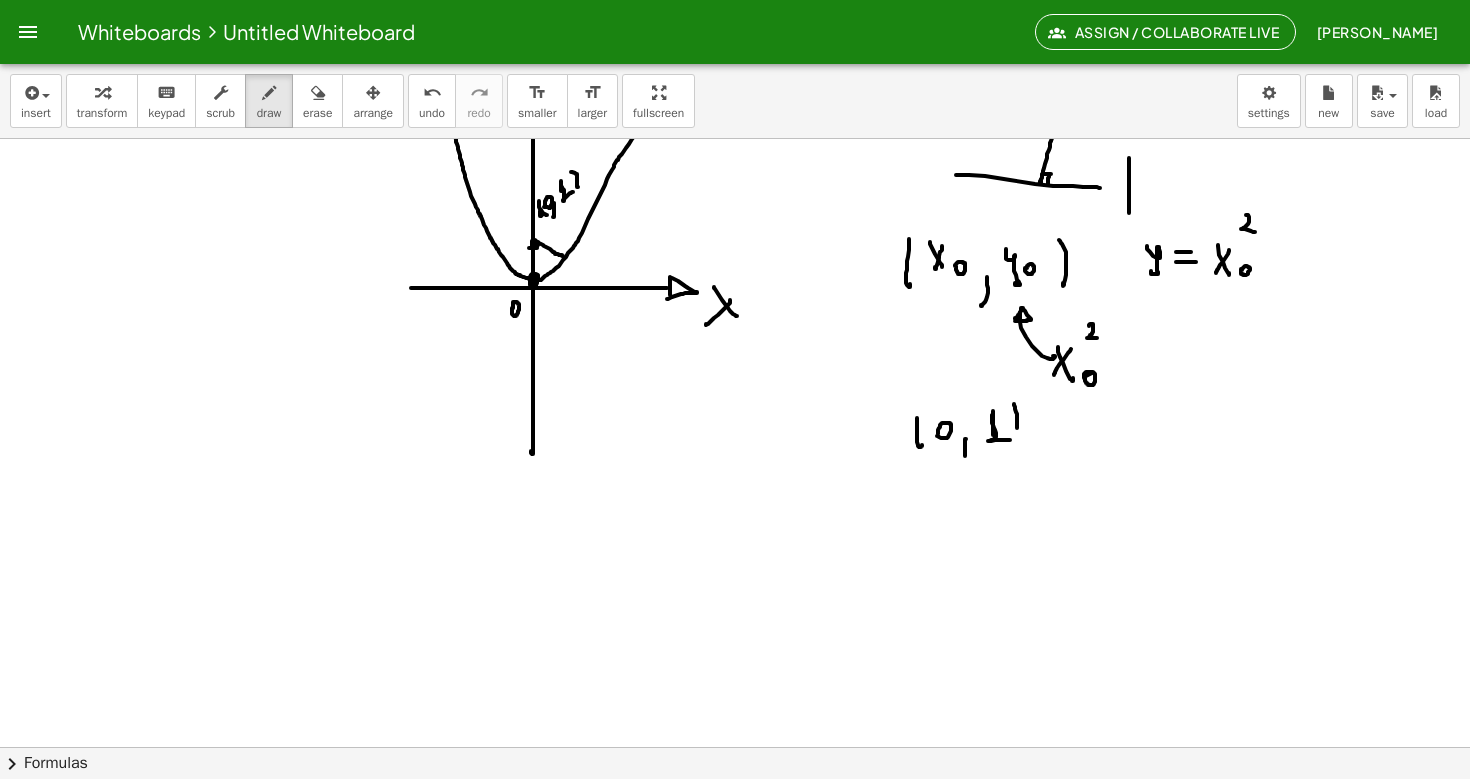 drag, startPoint x: 1014, startPoint y: 404, endPoint x: 1017, endPoint y: 436, distance: 32.140316 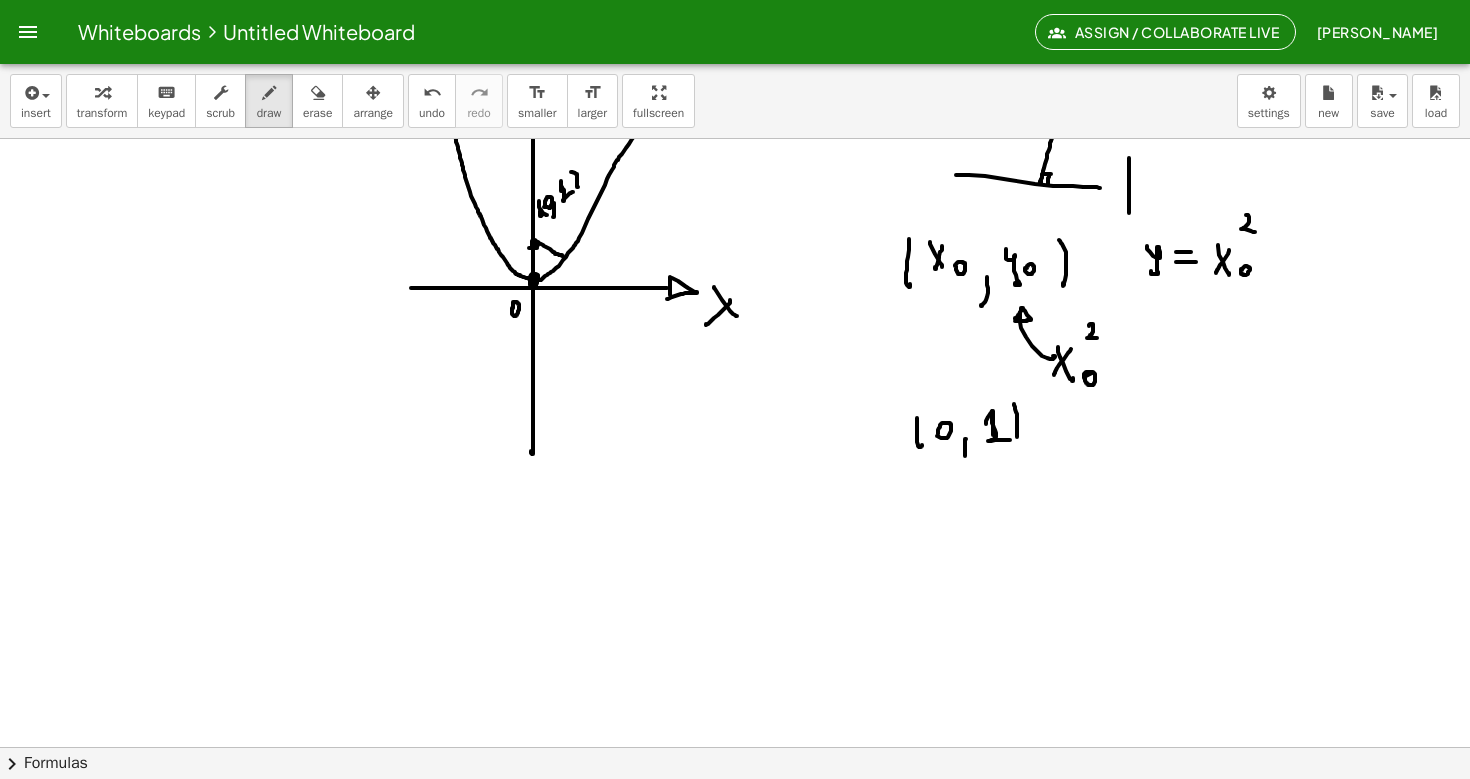 drag, startPoint x: 986, startPoint y: 424, endPoint x: 994, endPoint y: 407, distance: 18.788294 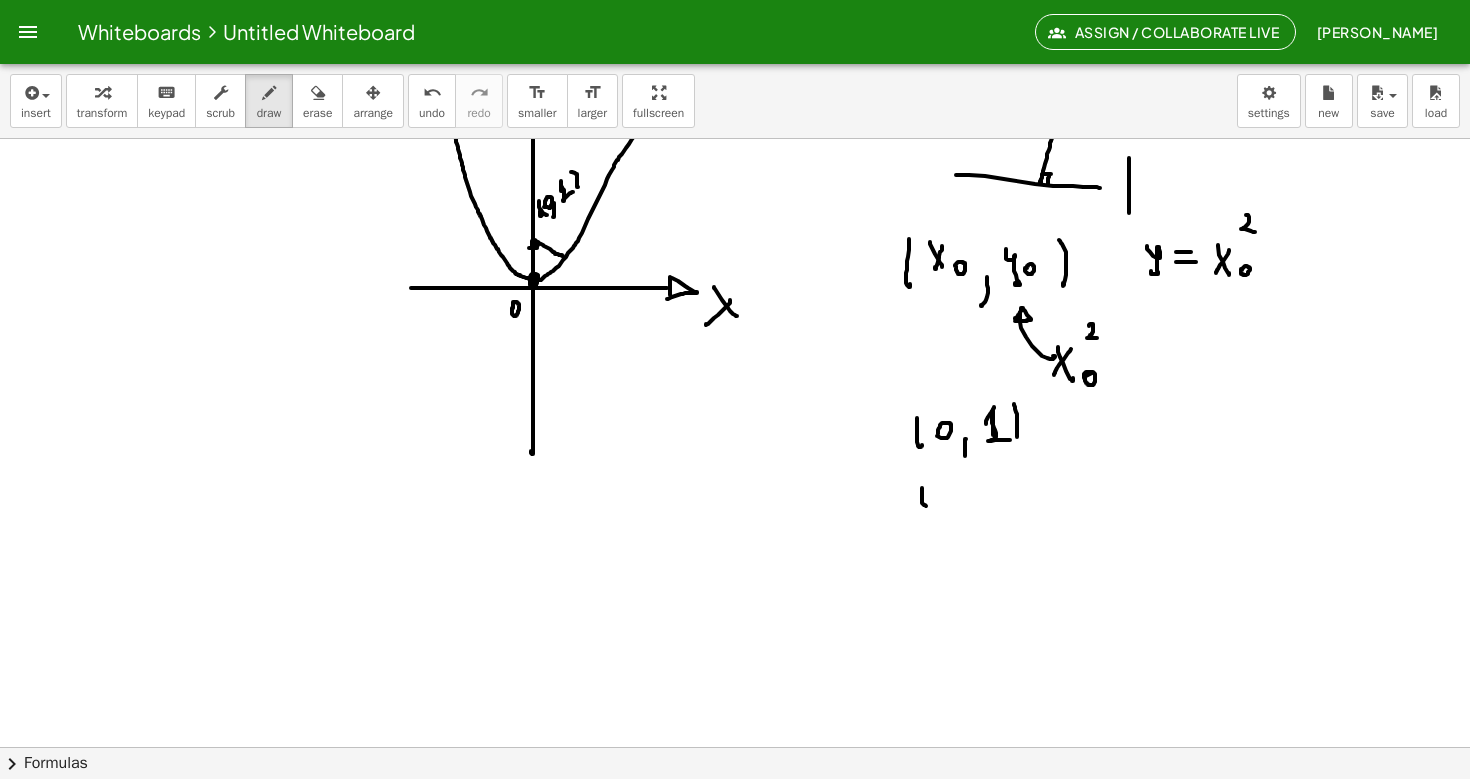 drag, startPoint x: 922, startPoint y: 488, endPoint x: 926, endPoint y: 506, distance: 18.439089 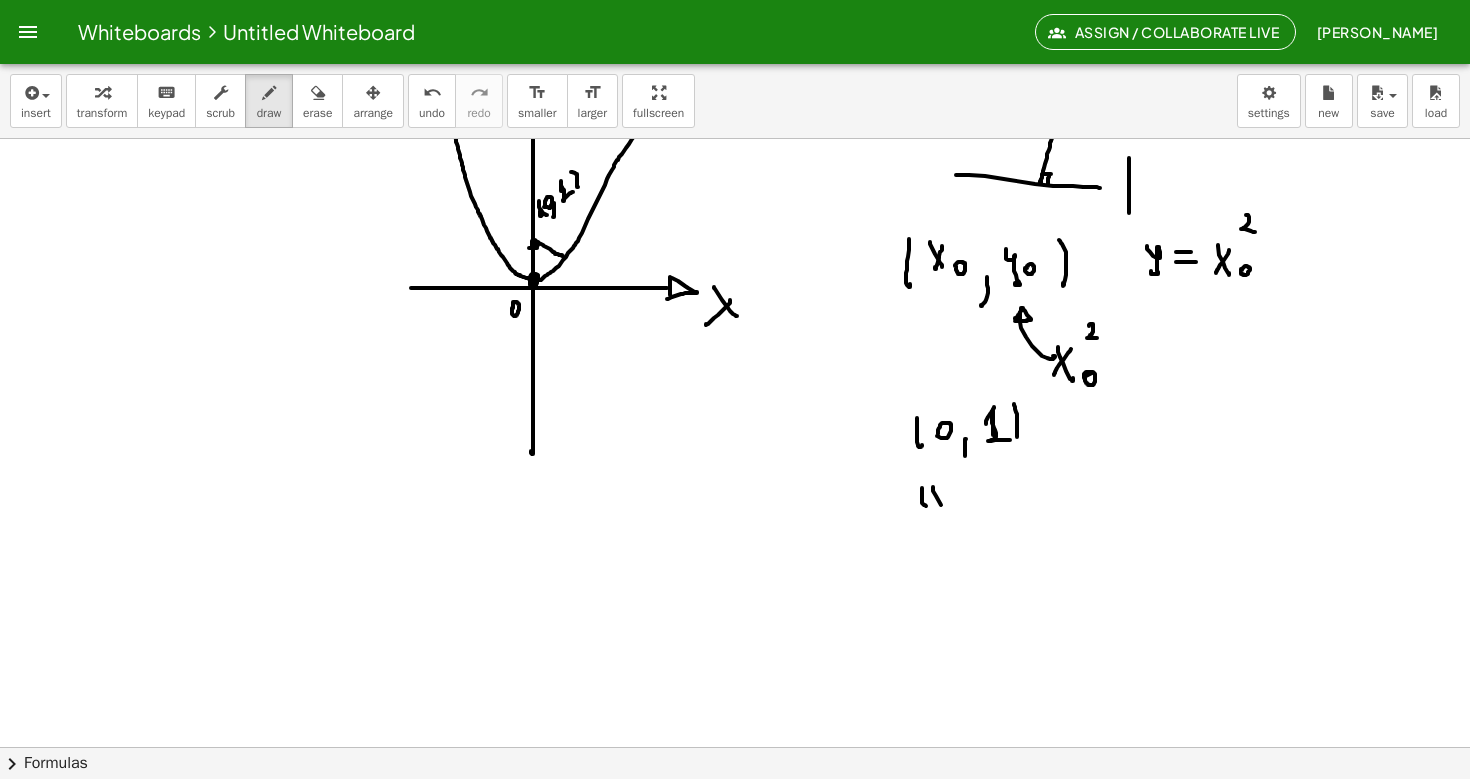 drag, startPoint x: 933, startPoint y: 487, endPoint x: 952, endPoint y: 517, distance: 35.510563 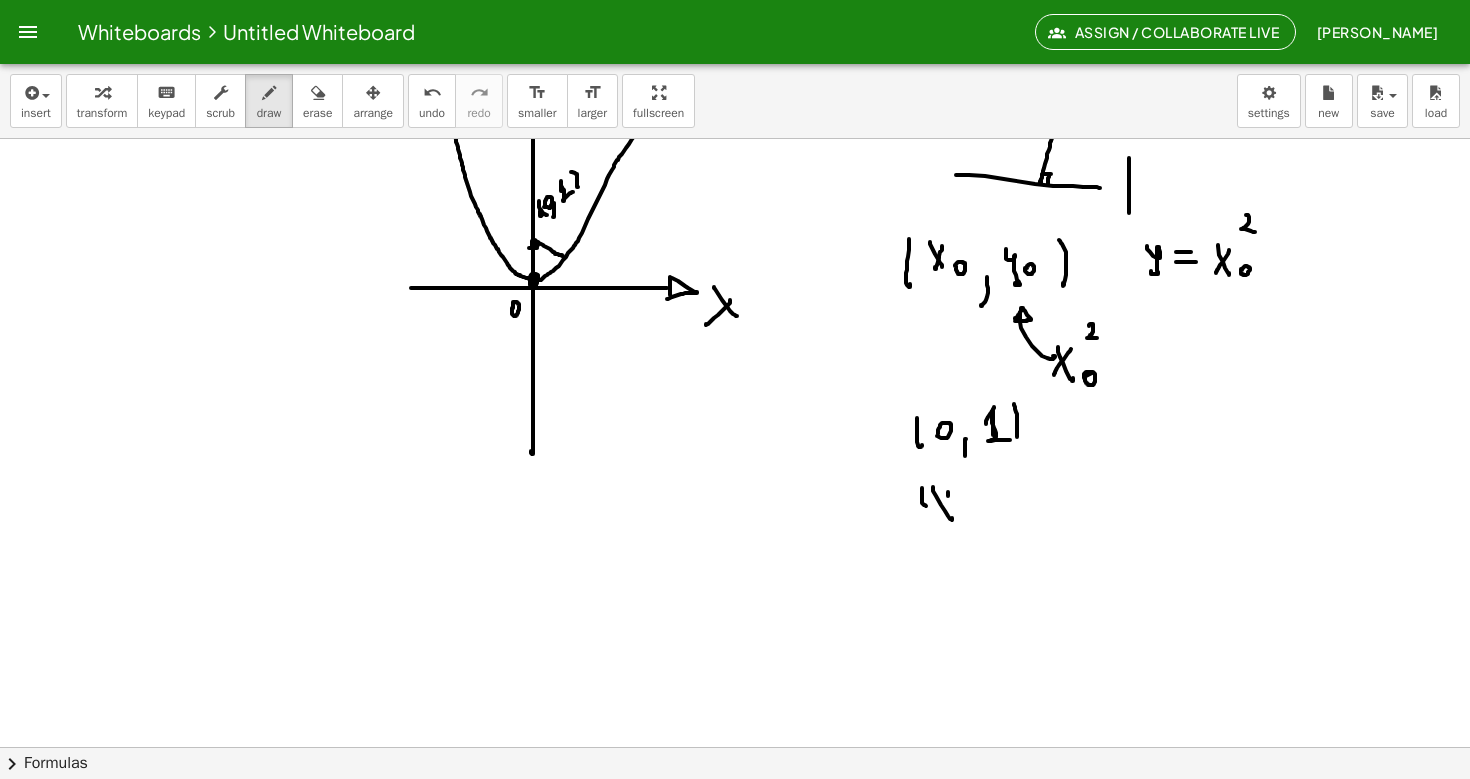 drag, startPoint x: 948, startPoint y: 492, endPoint x: 941, endPoint y: 512, distance: 21.189621 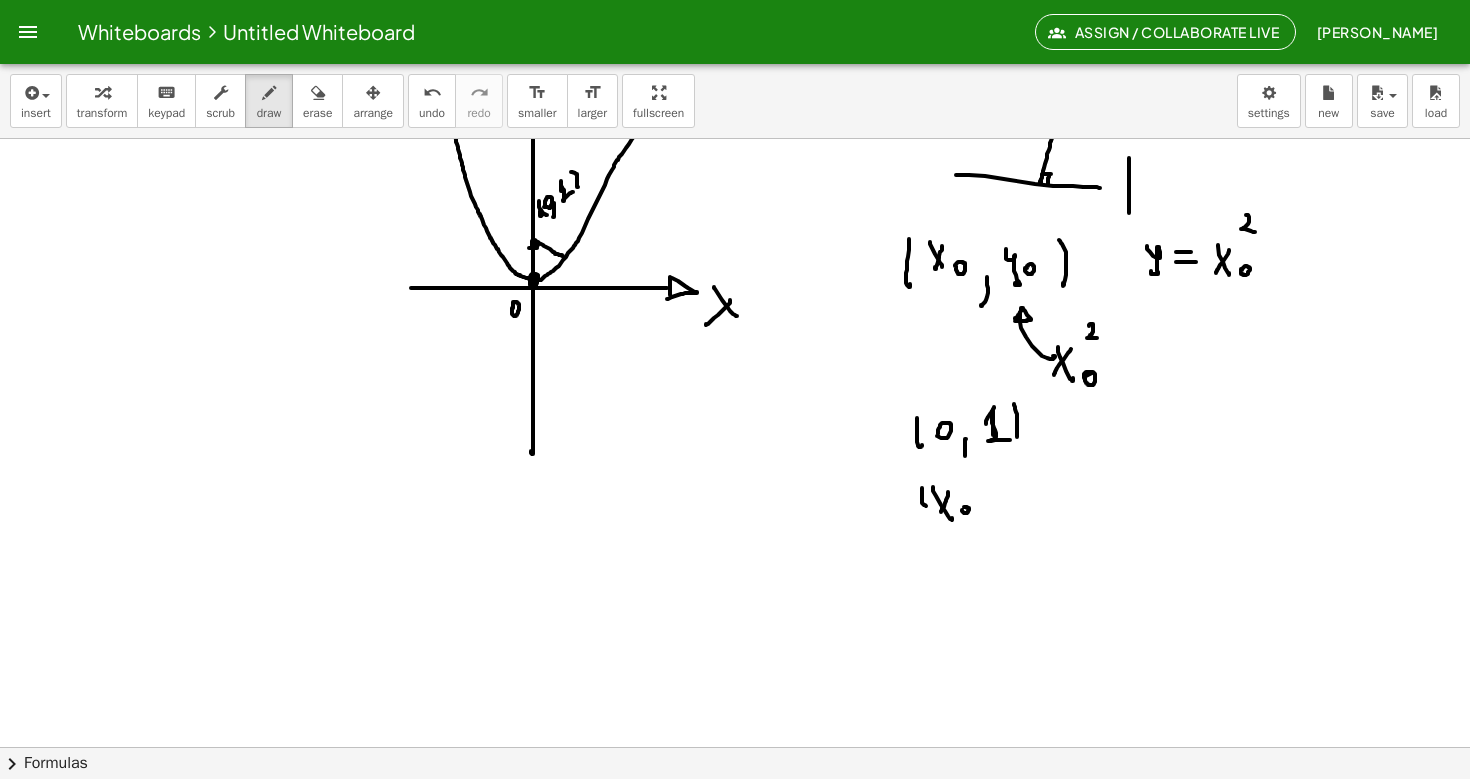 click at bounding box center (735, -1022) 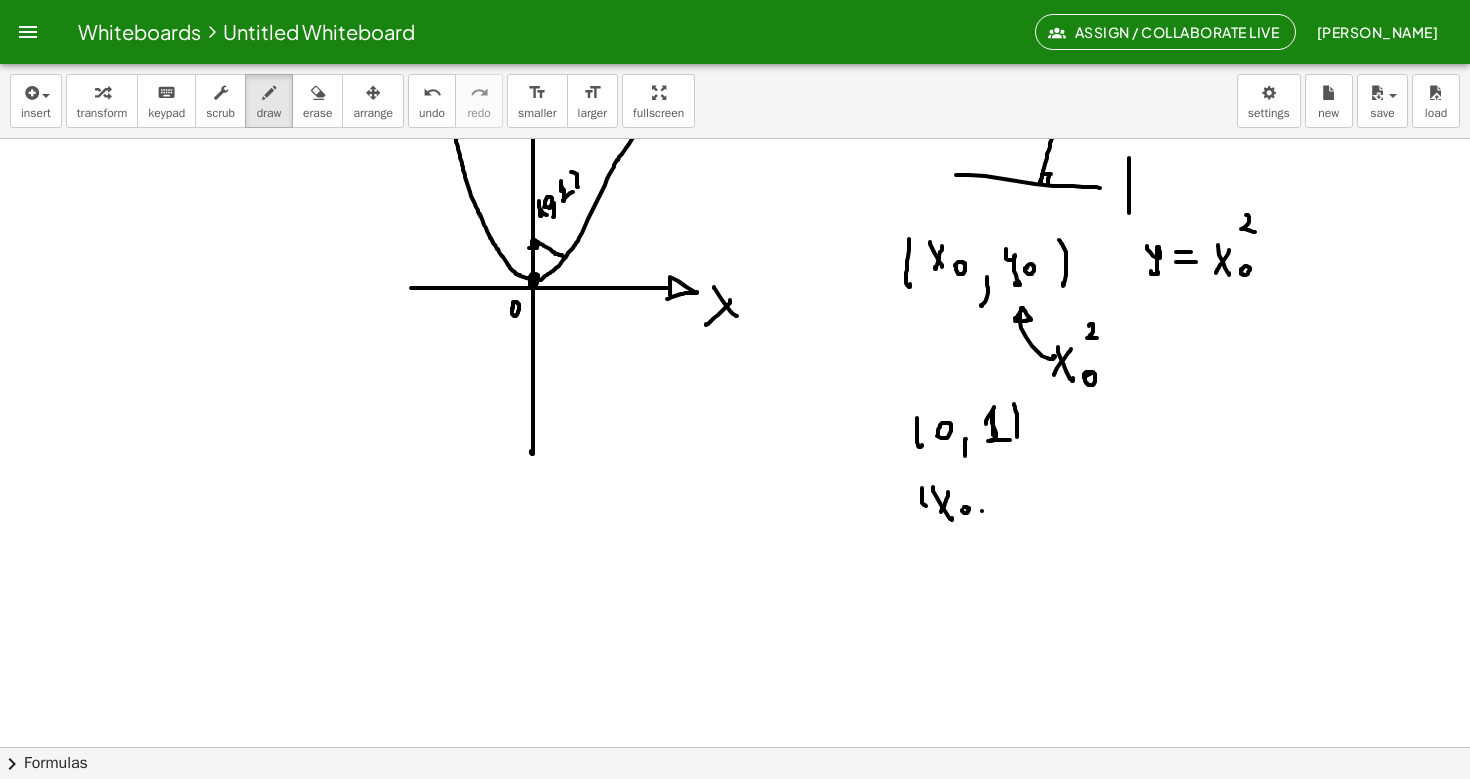 drag, startPoint x: 982, startPoint y: 511, endPoint x: 981, endPoint y: 525, distance: 14.035668 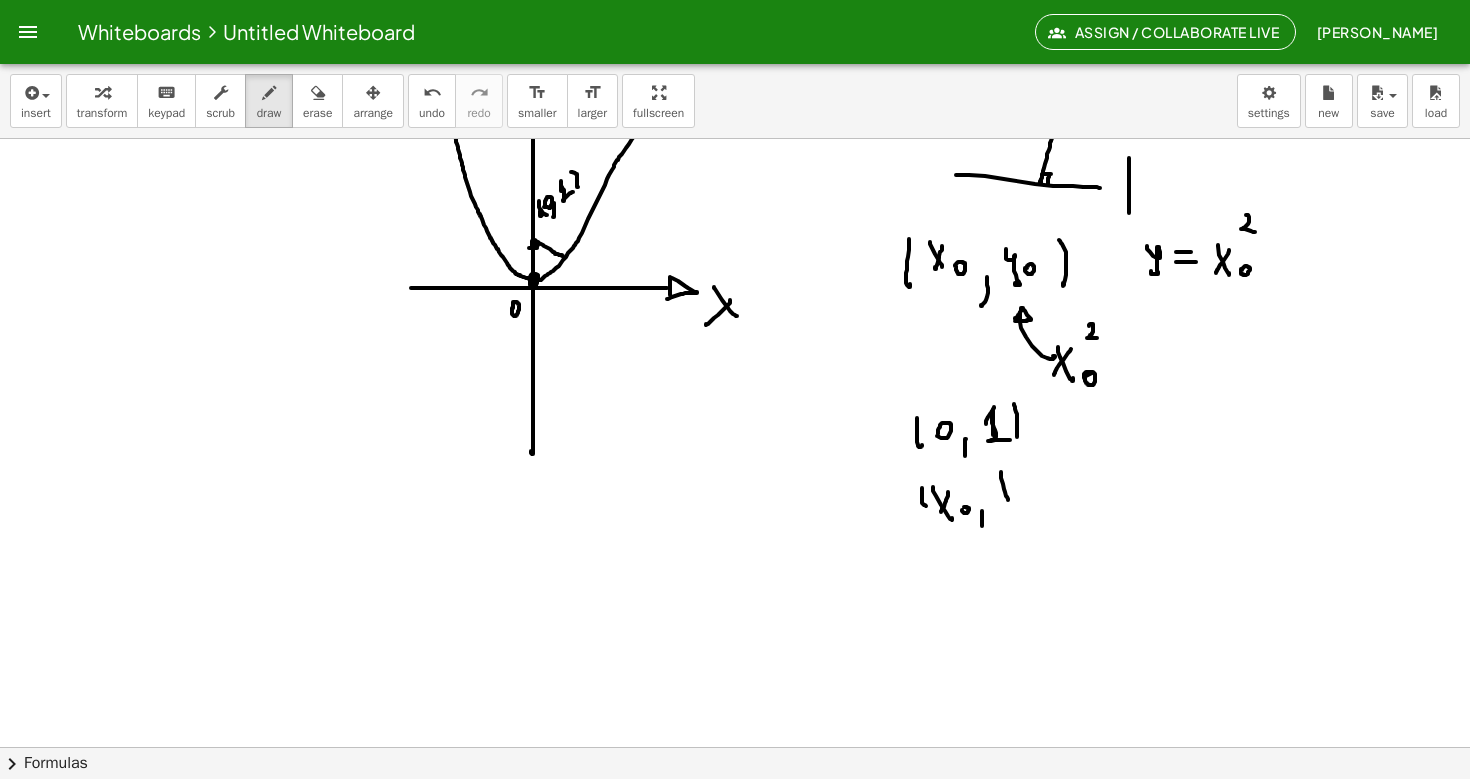drag, startPoint x: 1001, startPoint y: 472, endPoint x: 1008, endPoint y: 498, distance: 26.925823 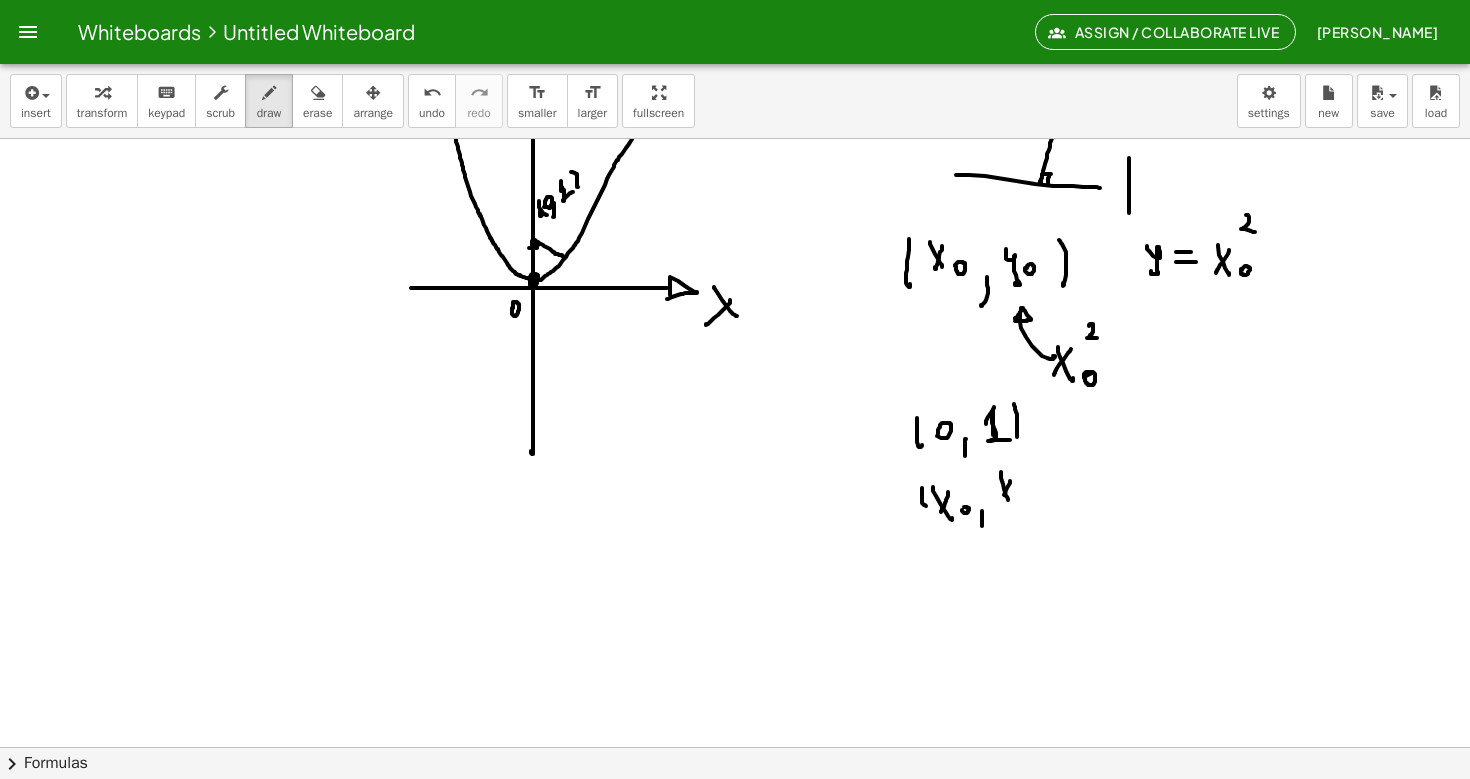 drag, startPoint x: 1010, startPoint y: 481, endPoint x: 1001, endPoint y: 502, distance: 22.847319 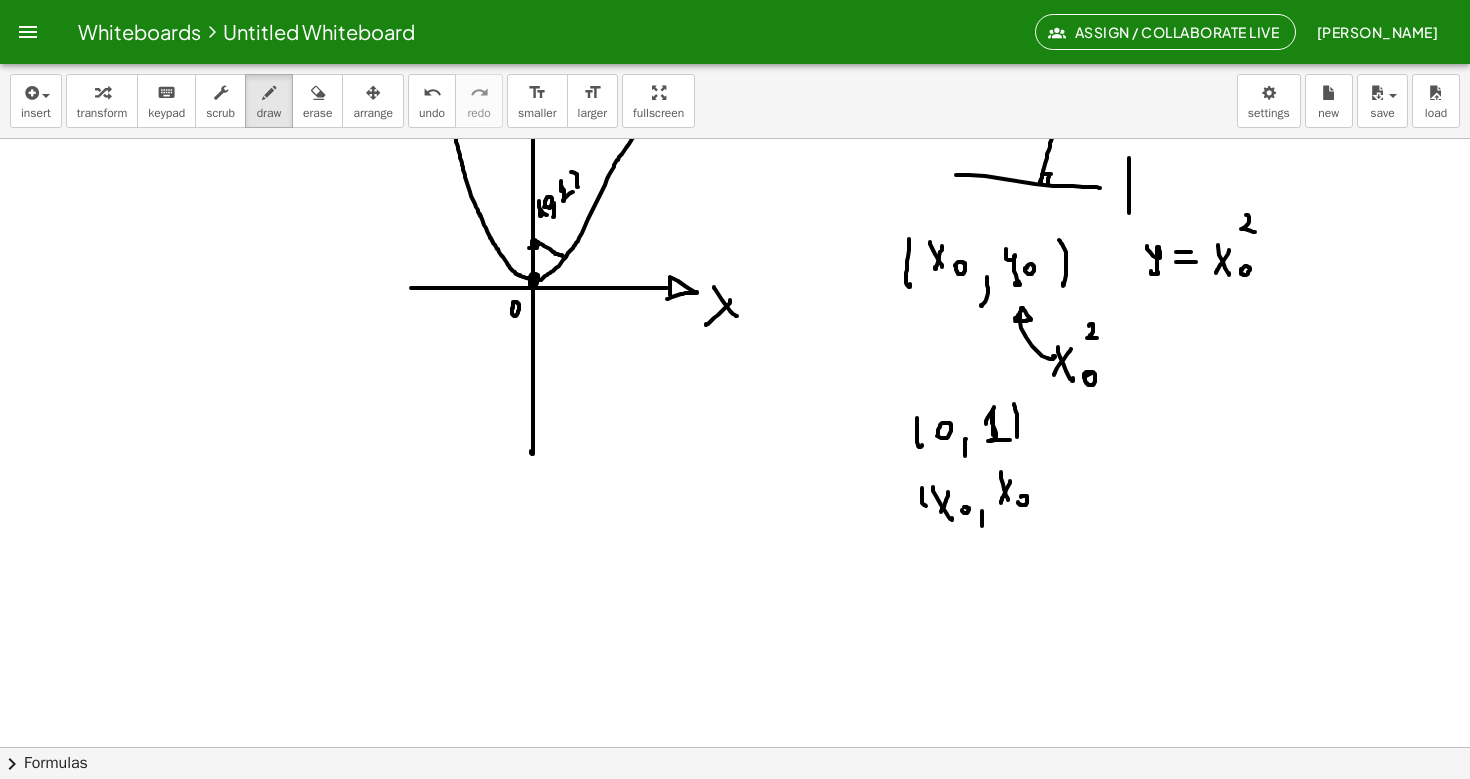 click at bounding box center (735, -1022) 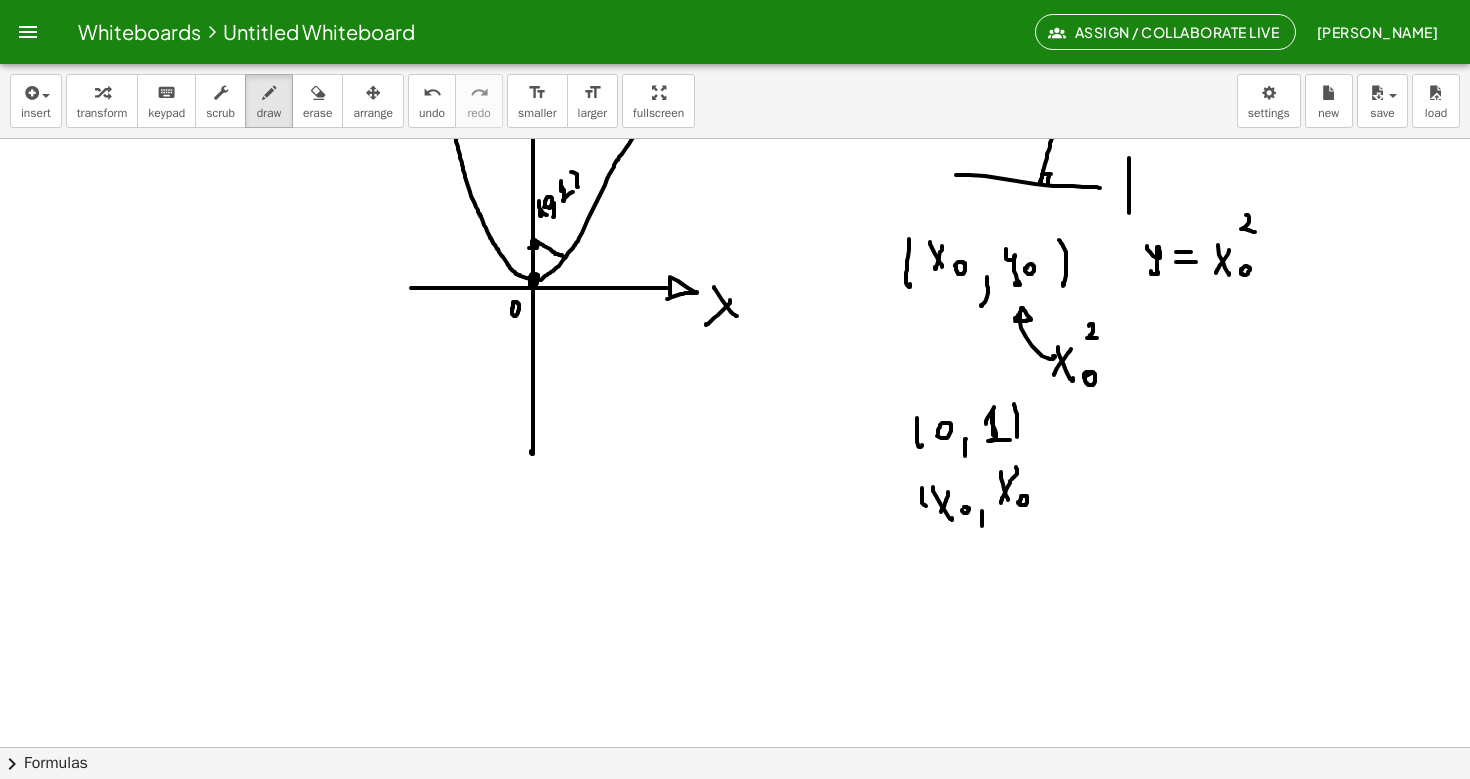 drag, startPoint x: 1016, startPoint y: 467, endPoint x: 1019, endPoint y: 479, distance: 12.369317 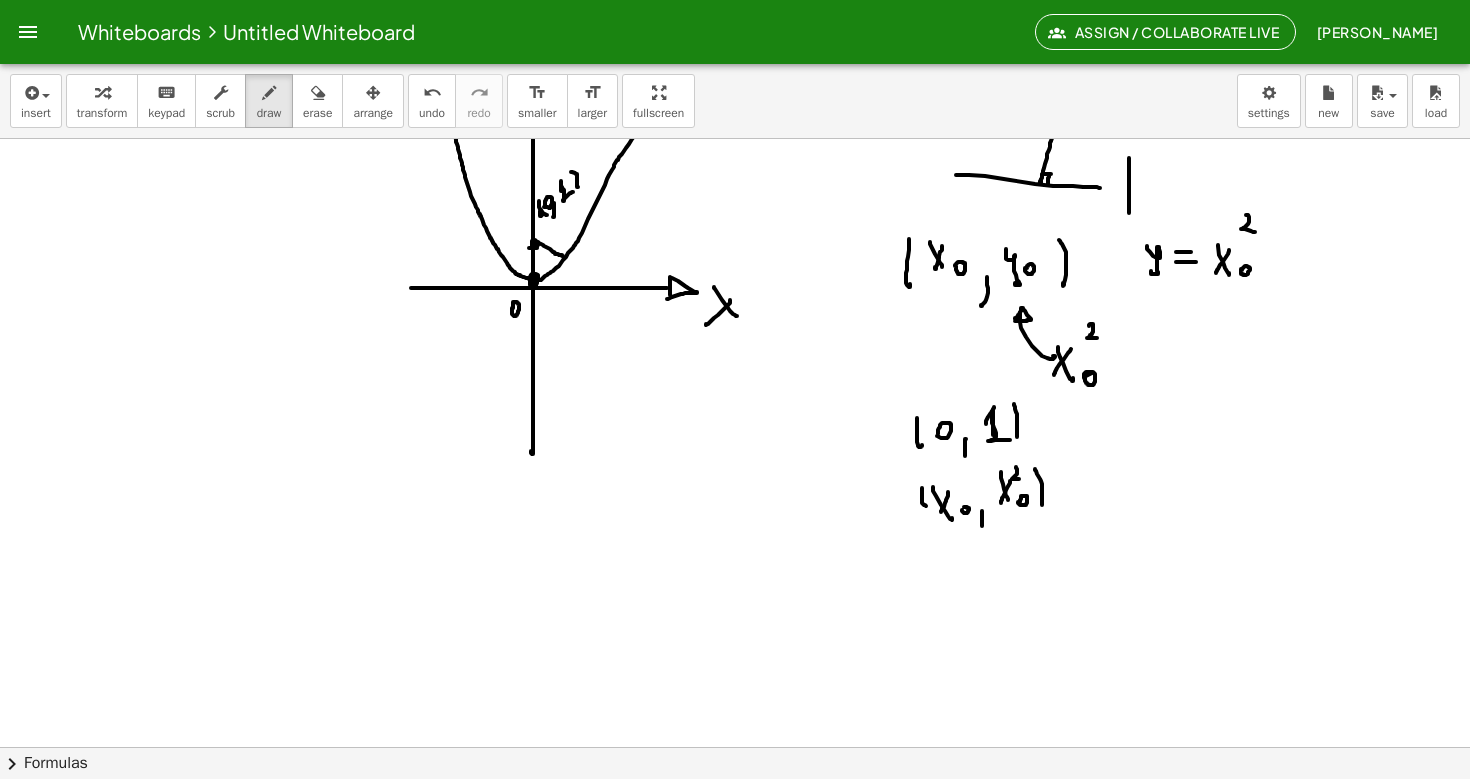drag, startPoint x: 1035, startPoint y: 469, endPoint x: 1042, endPoint y: 505, distance: 36.67424 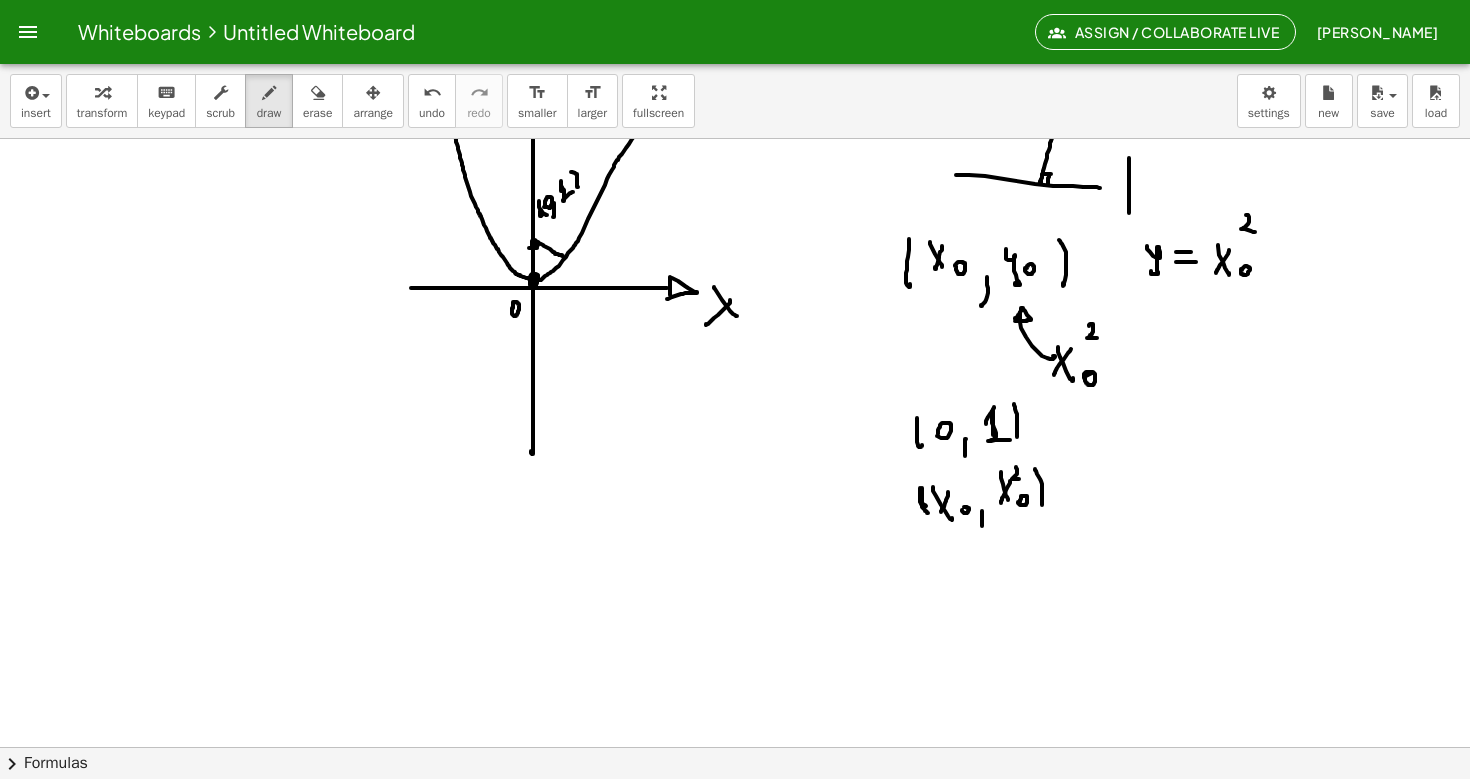 drag, startPoint x: 920, startPoint y: 488, endPoint x: 928, endPoint y: 512, distance: 25.298222 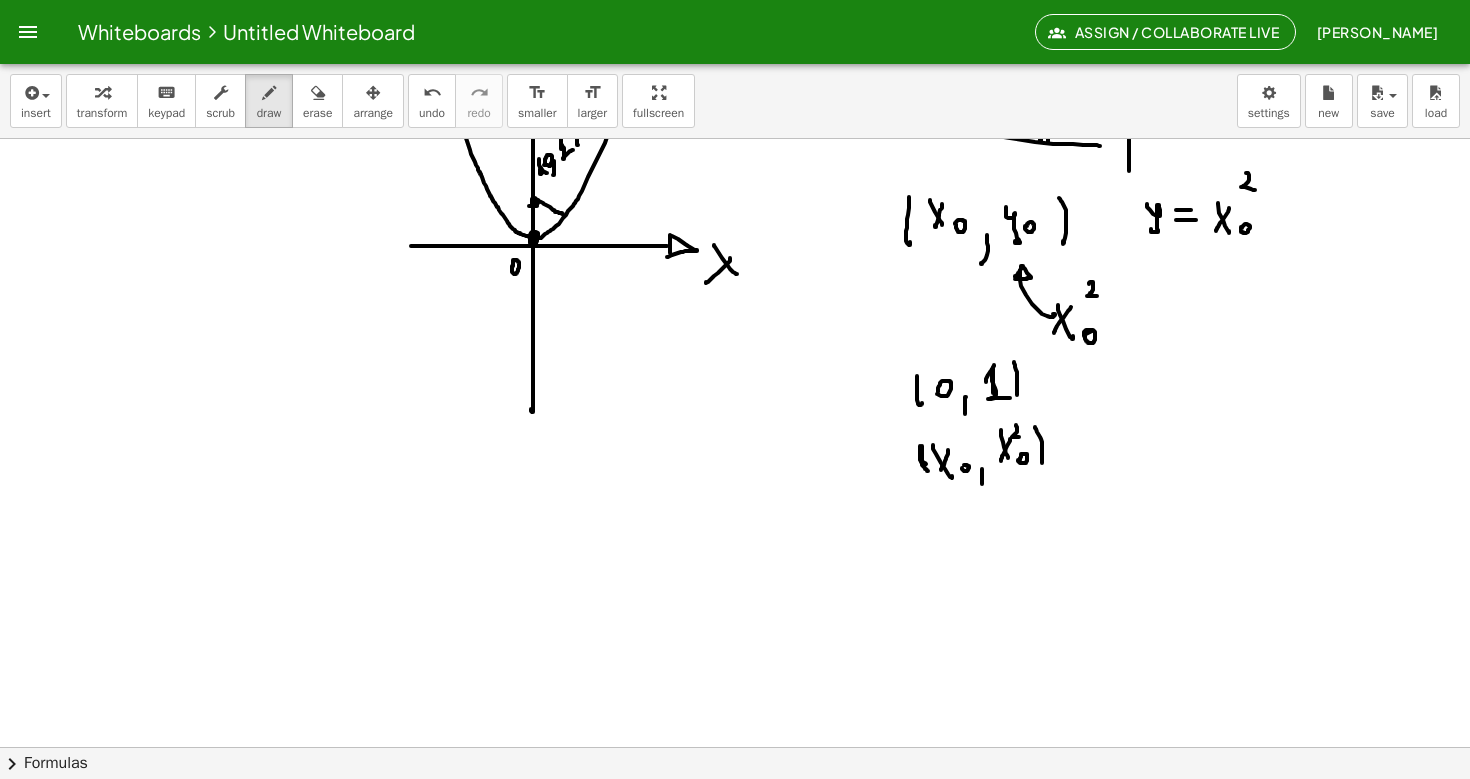 scroll, scrollTop: 3338, scrollLeft: 0, axis: vertical 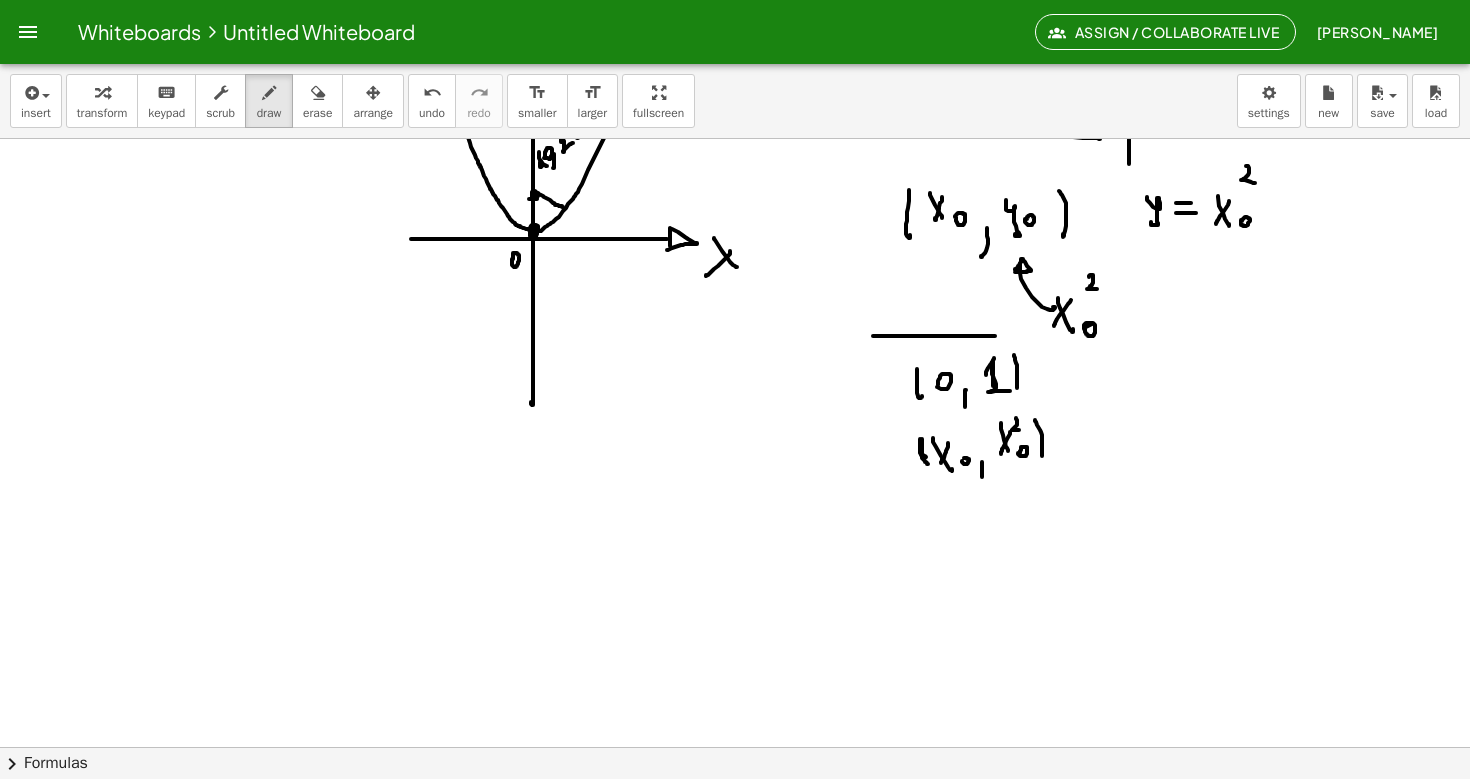 drag, startPoint x: 995, startPoint y: 336, endPoint x: 865, endPoint y: 333, distance: 130.0346 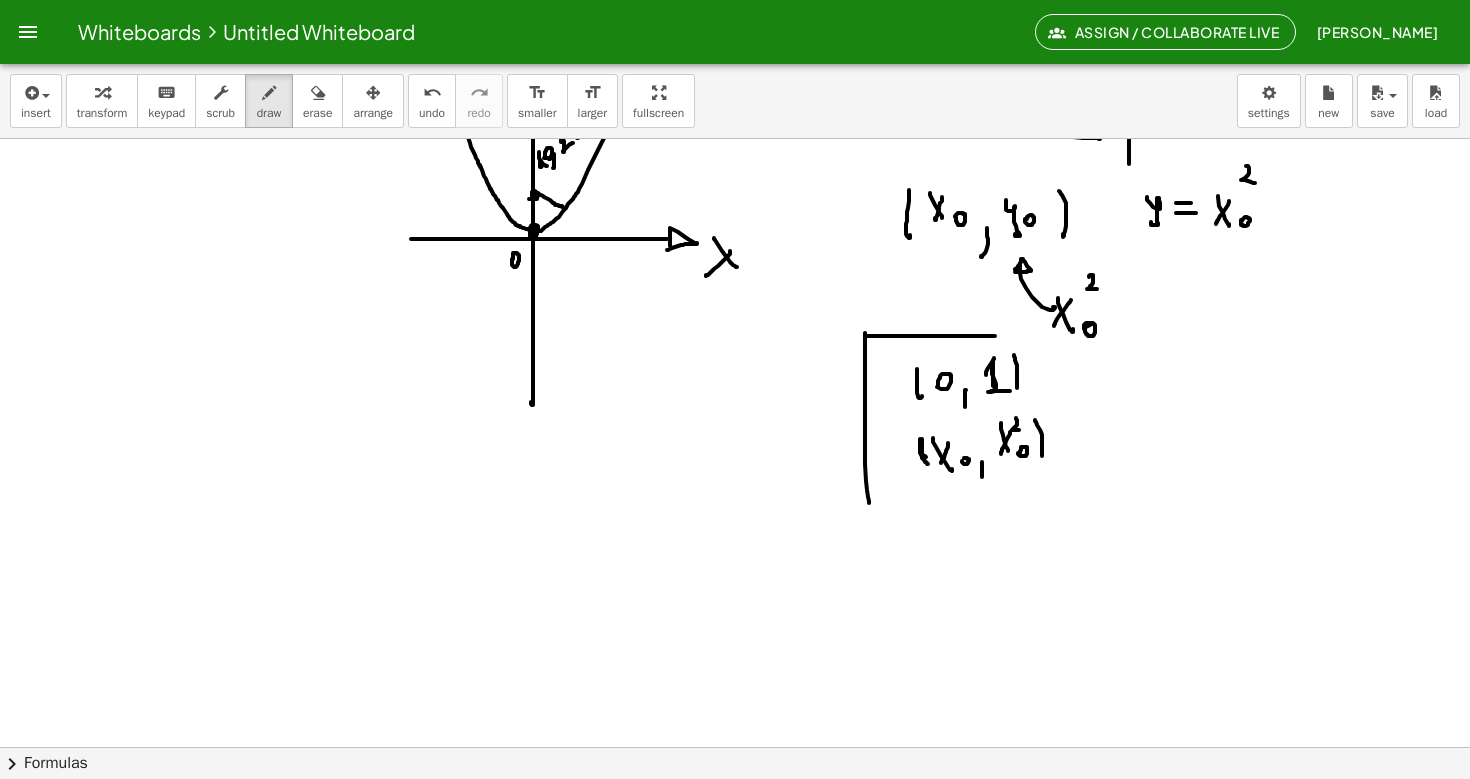 drag, startPoint x: 865, startPoint y: 333, endPoint x: 869, endPoint y: 499, distance: 166.04819 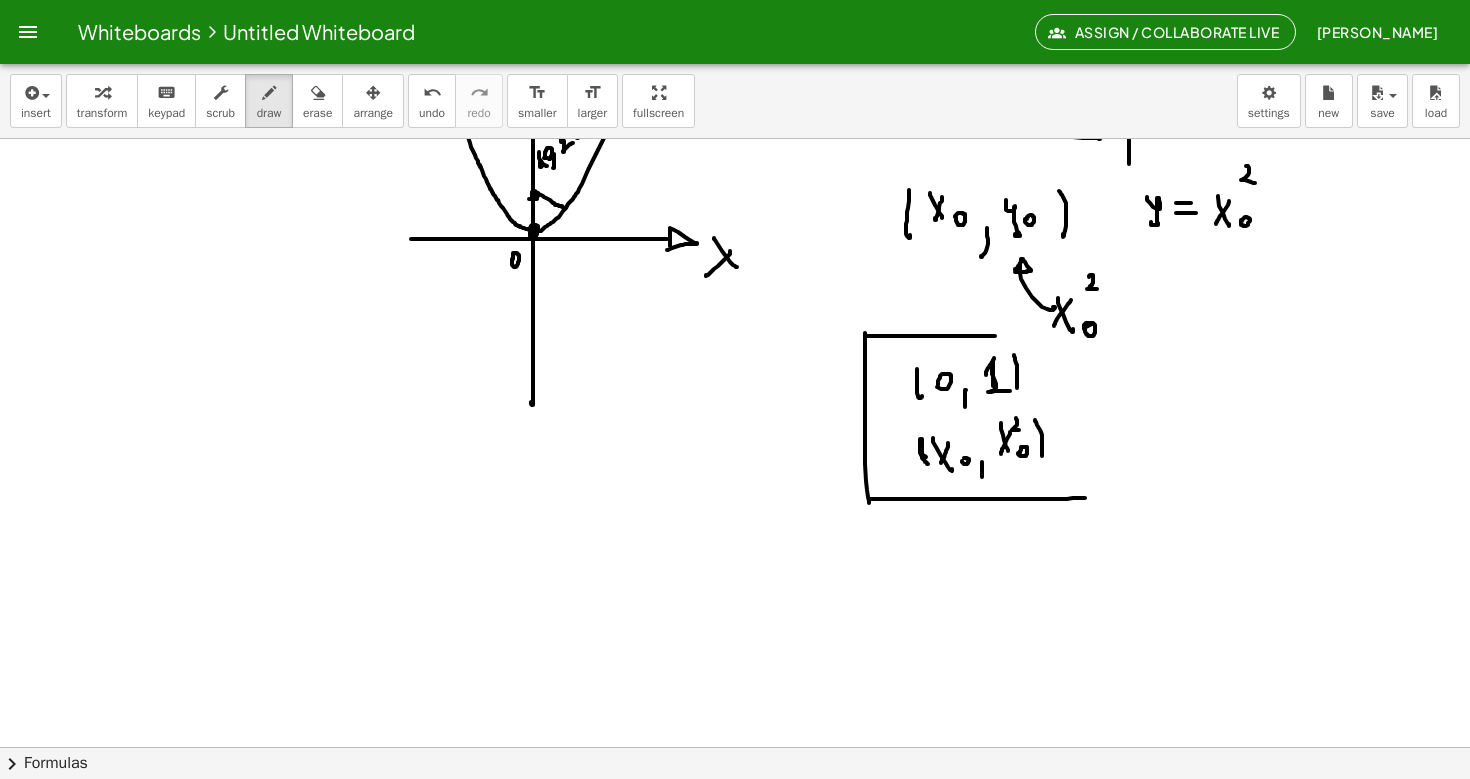drag, startPoint x: 869, startPoint y: 499, endPoint x: 1084, endPoint y: 496, distance: 215.02094 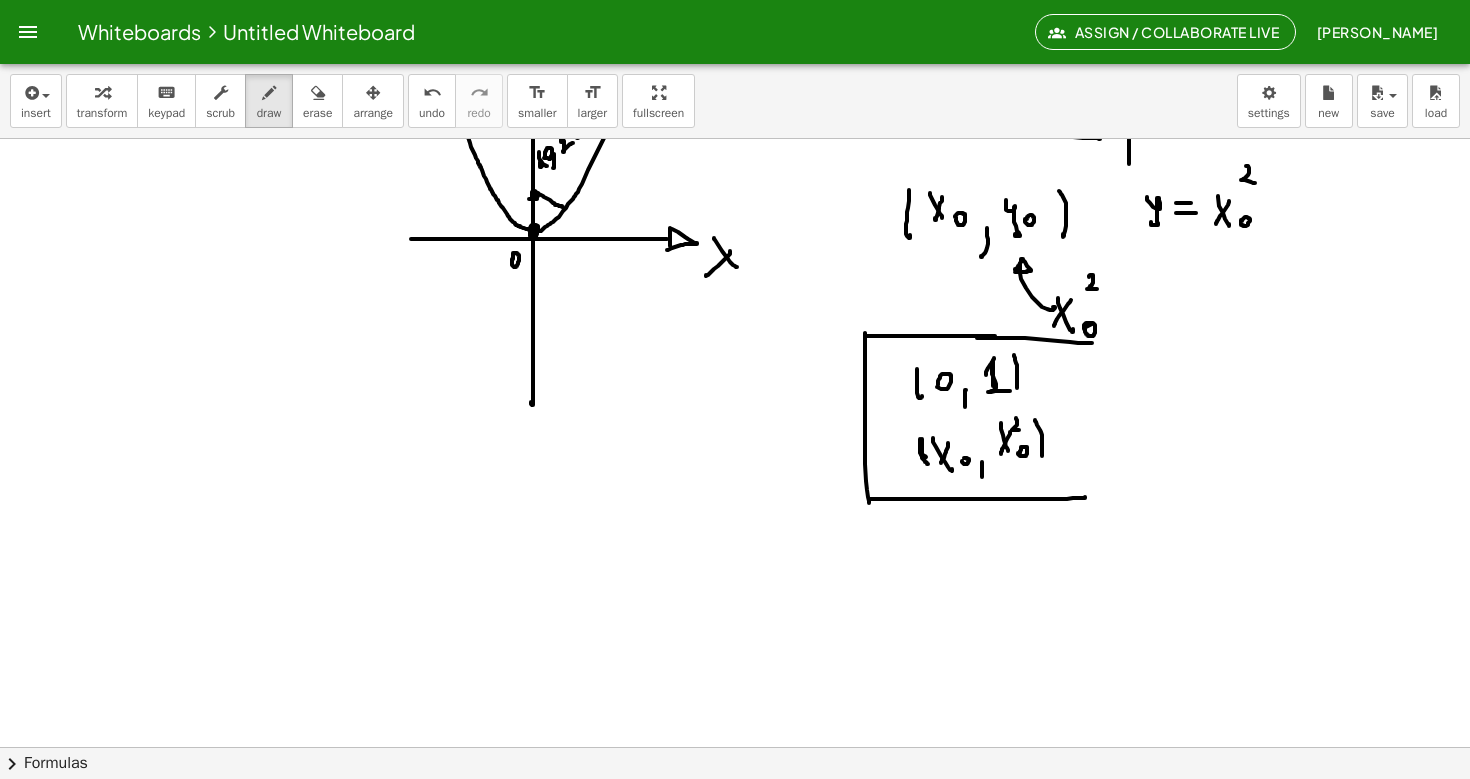 drag, startPoint x: 977, startPoint y: 338, endPoint x: 1090, endPoint y: 344, distance: 113.15918 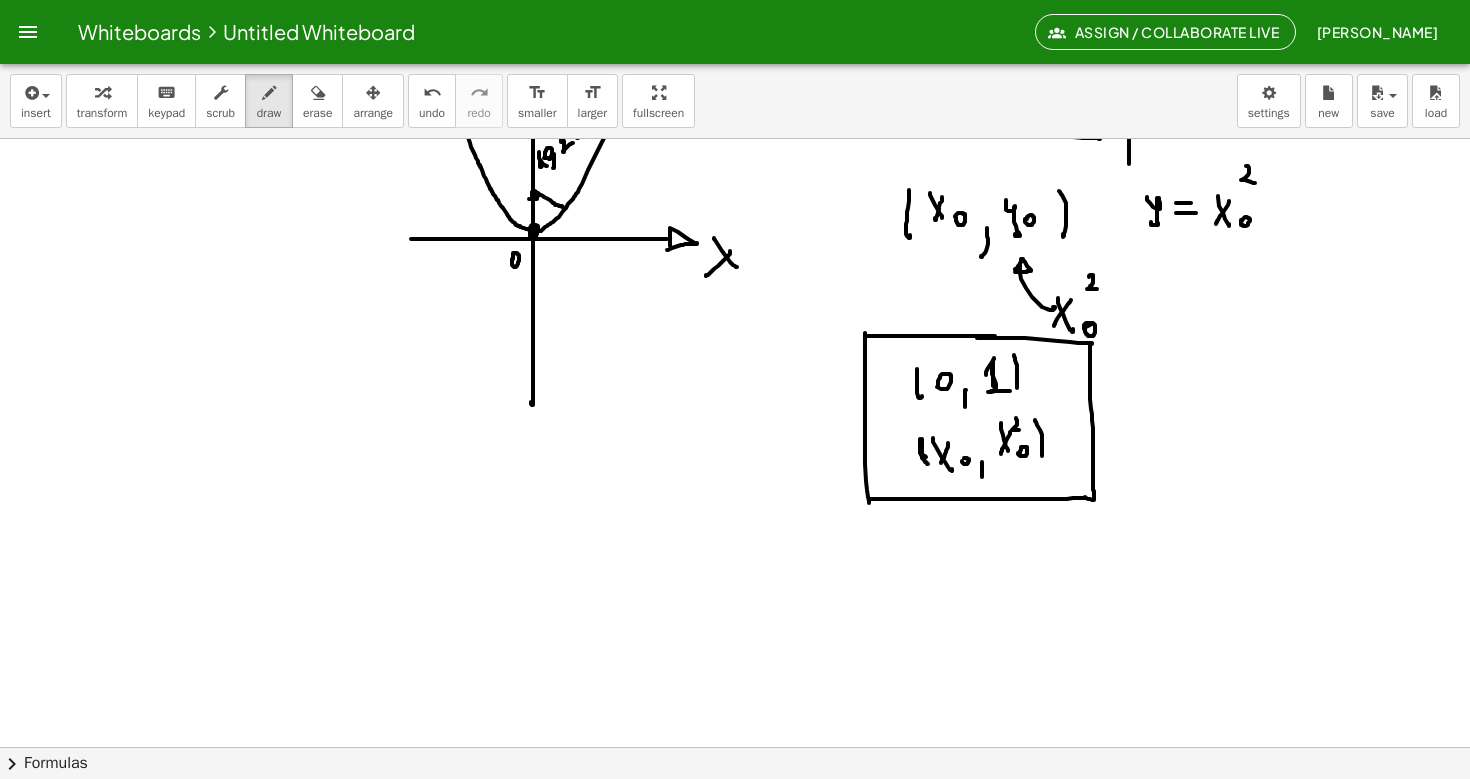 drag, startPoint x: 1090, startPoint y: 344, endPoint x: 1080, endPoint y: 497, distance: 153.32645 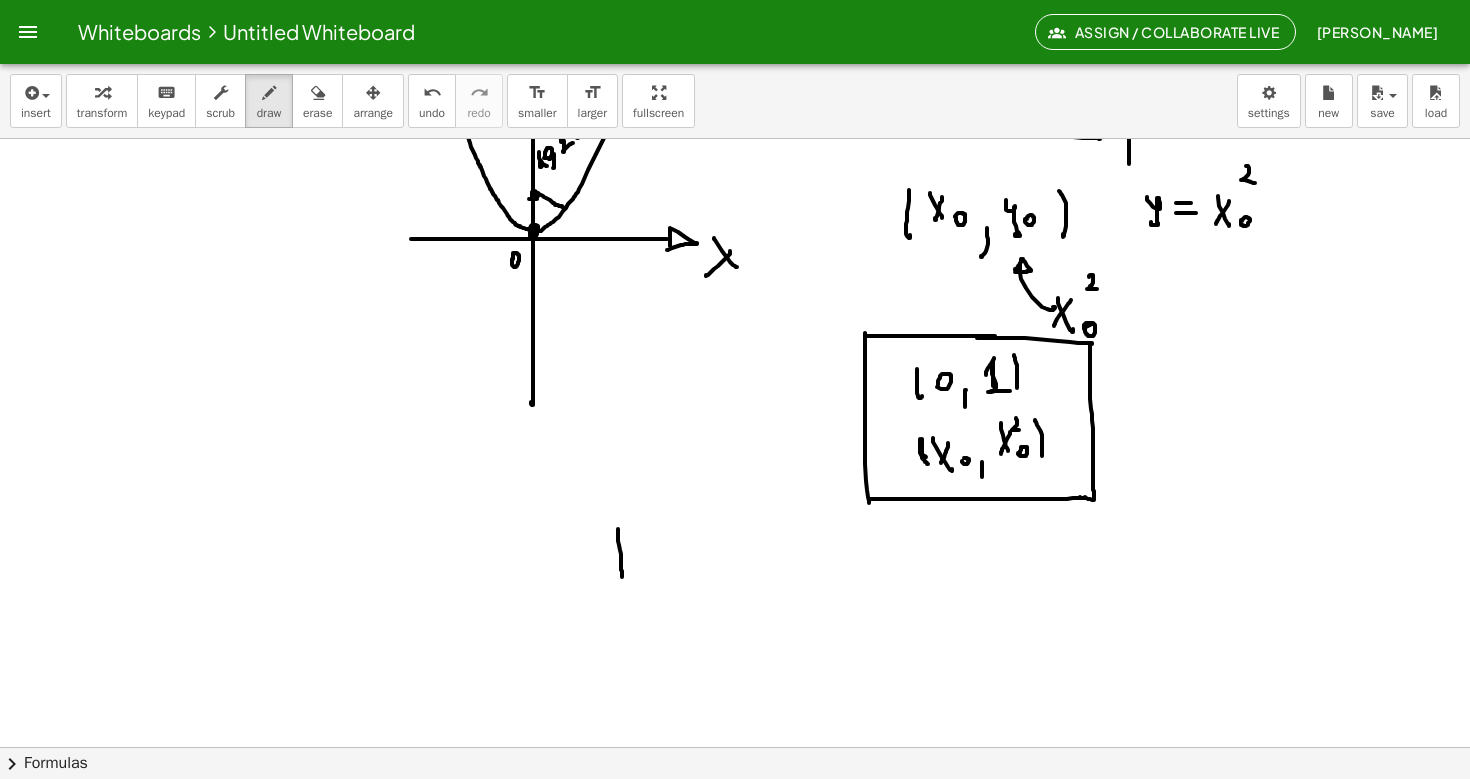 drag, startPoint x: 618, startPoint y: 529, endPoint x: 622, endPoint y: 576, distance: 47.169907 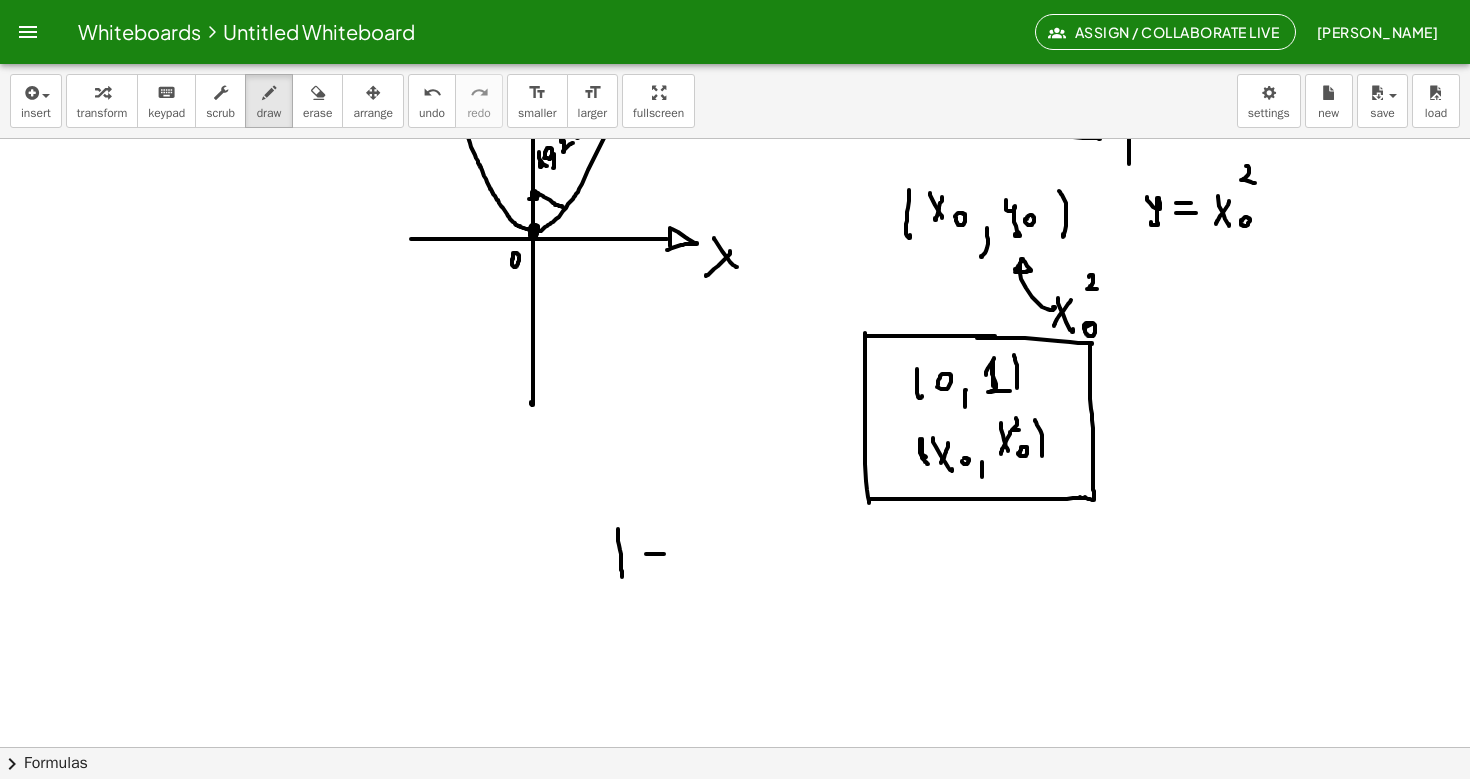 drag, startPoint x: 646, startPoint y: 554, endPoint x: 664, endPoint y: 554, distance: 18 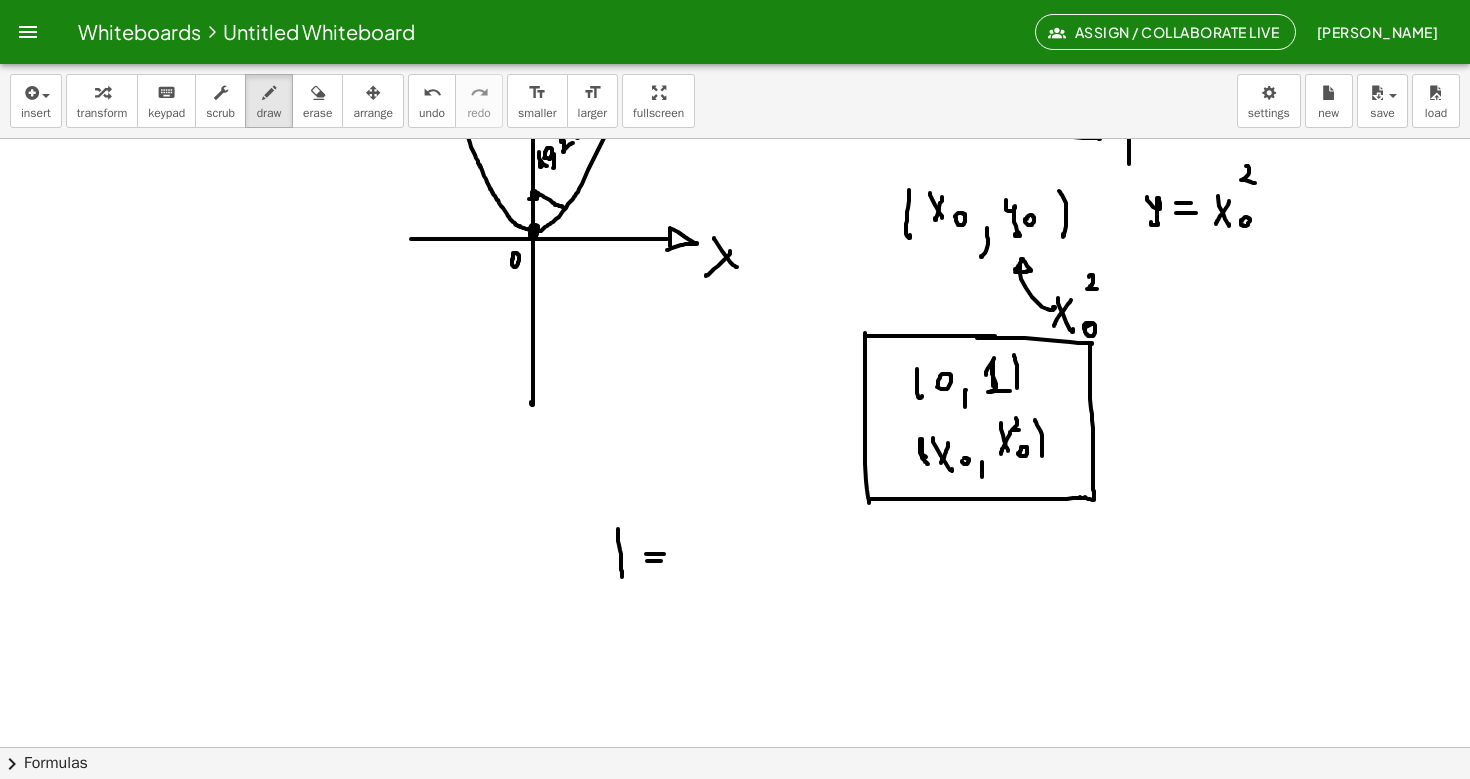 drag, startPoint x: 647, startPoint y: 561, endPoint x: 661, endPoint y: 561, distance: 14 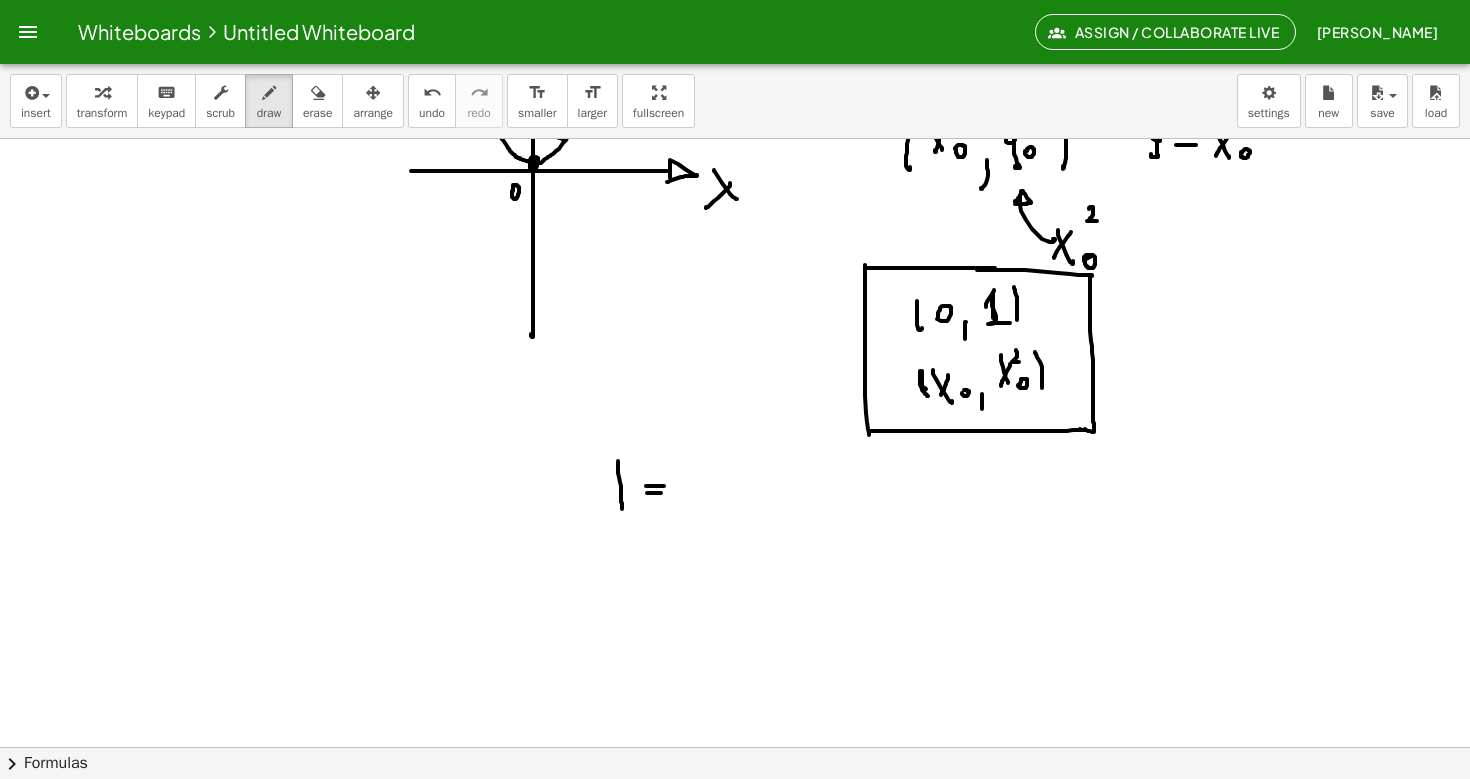 scroll, scrollTop: 3412, scrollLeft: 0, axis: vertical 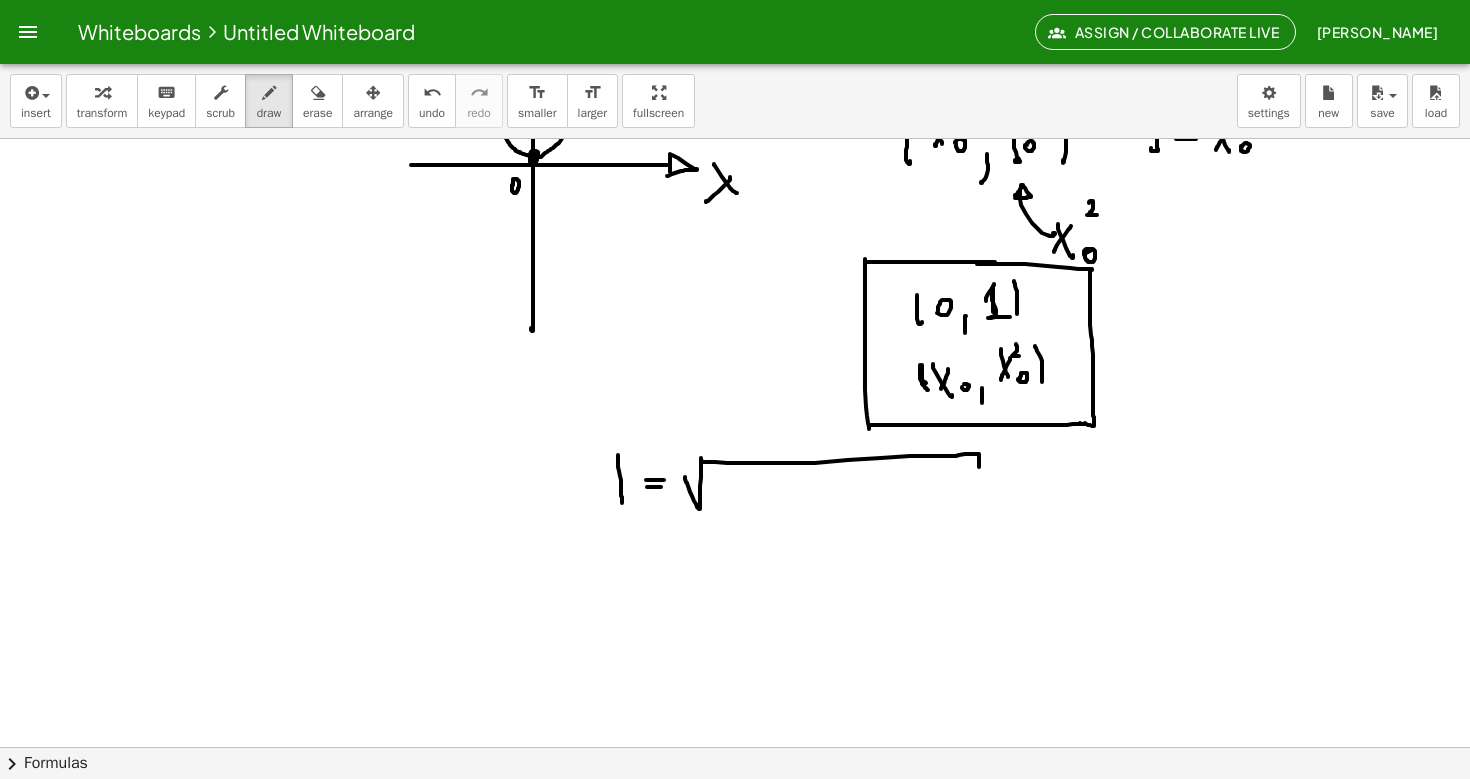 drag, startPoint x: 685, startPoint y: 478, endPoint x: 979, endPoint y: 467, distance: 294.20572 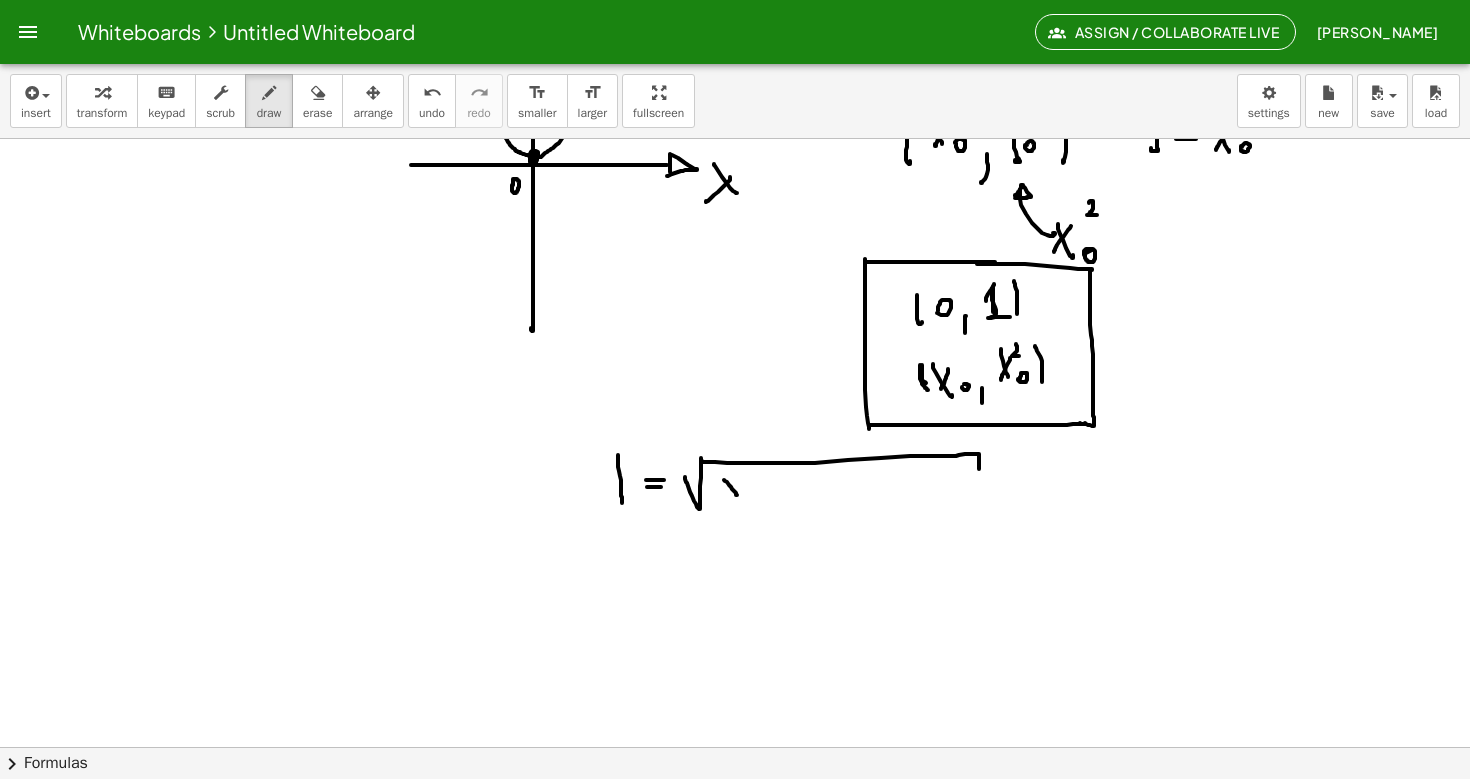 drag, startPoint x: 724, startPoint y: 480, endPoint x: 738, endPoint y: 496, distance: 21.260292 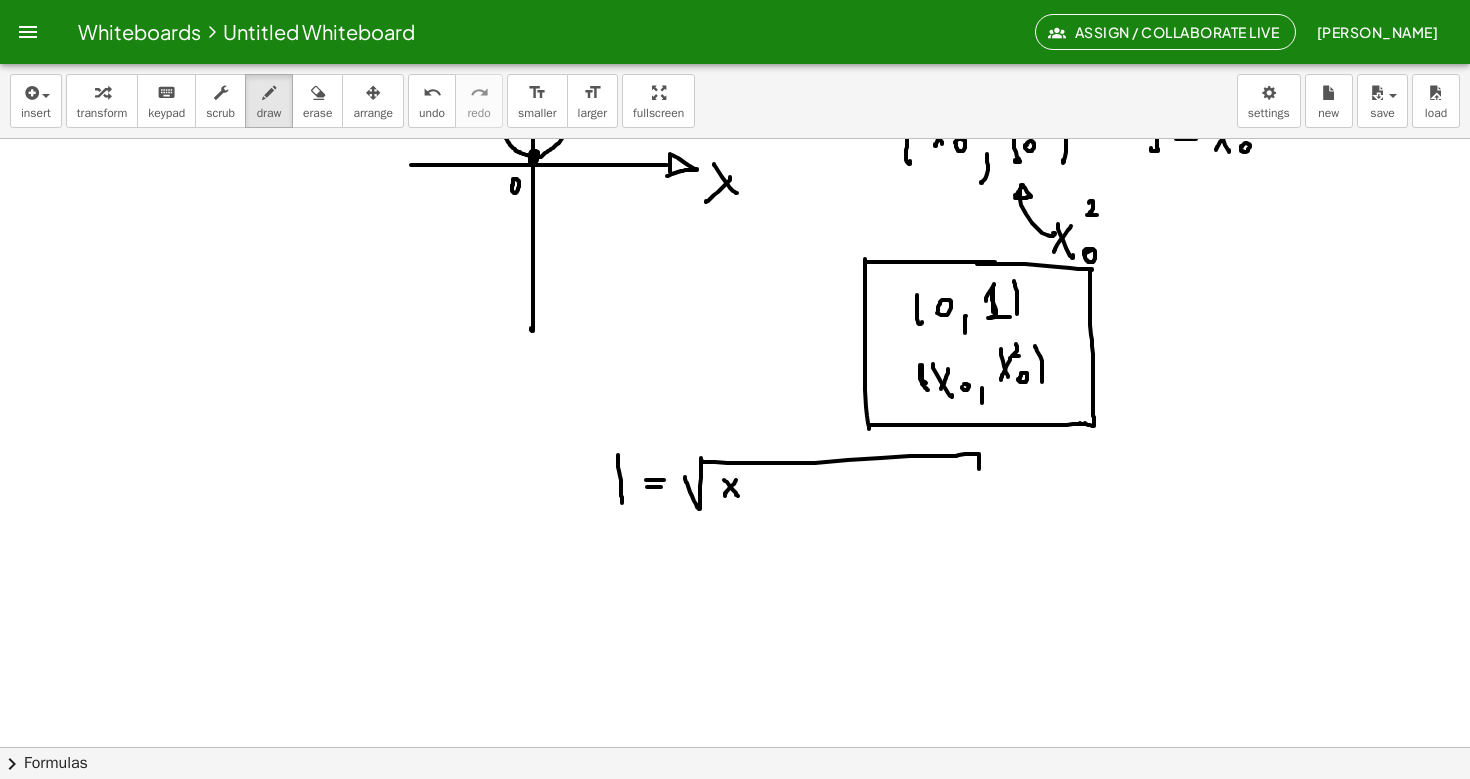 drag, startPoint x: 736, startPoint y: 480, endPoint x: 724, endPoint y: 497, distance: 20.808653 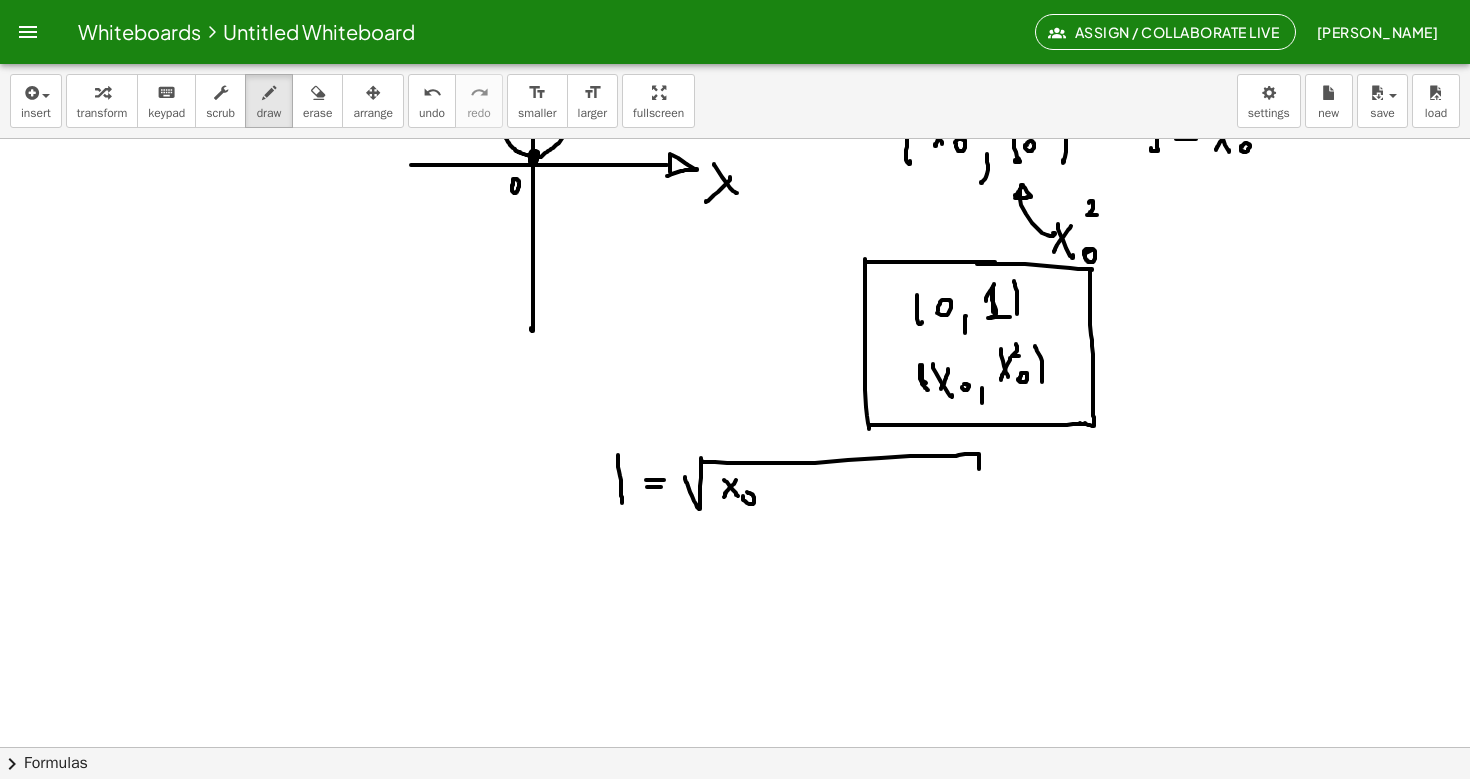 click at bounding box center (735, -1145) 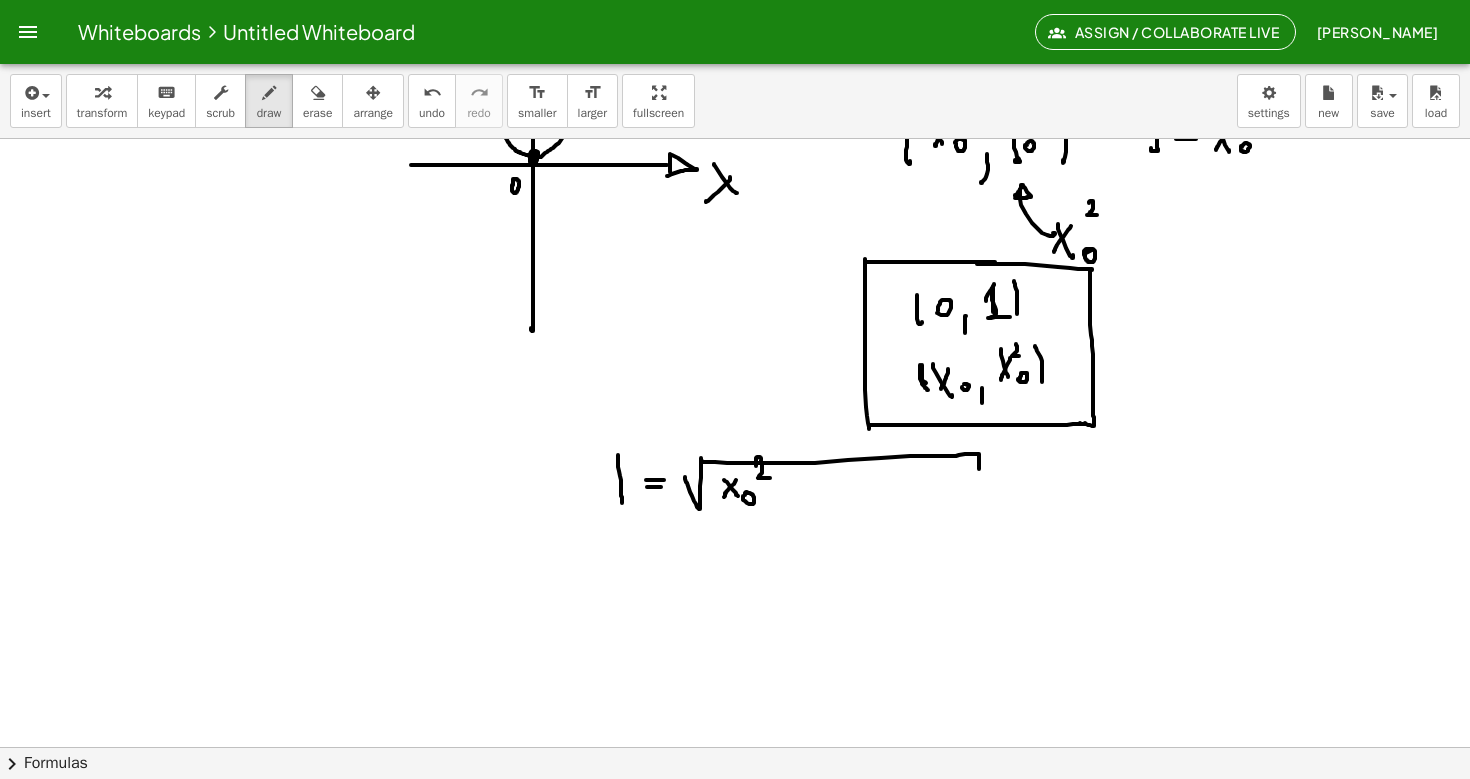 drag, startPoint x: 756, startPoint y: 466, endPoint x: 770, endPoint y: 478, distance: 18.439089 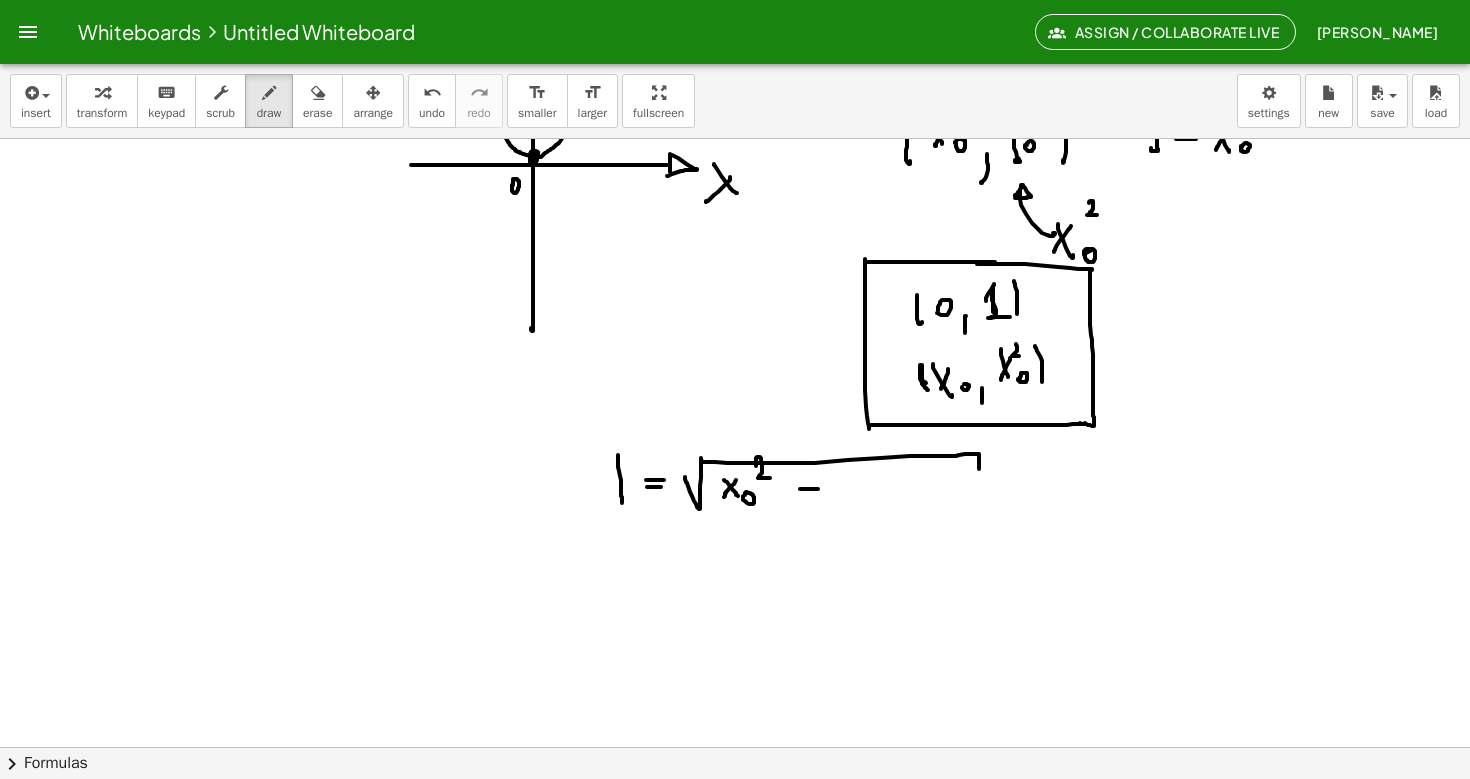 drag, startPoint x: 800, startPoint y: 489, endPoint x: 818, endPoint y: 489, distance: 18 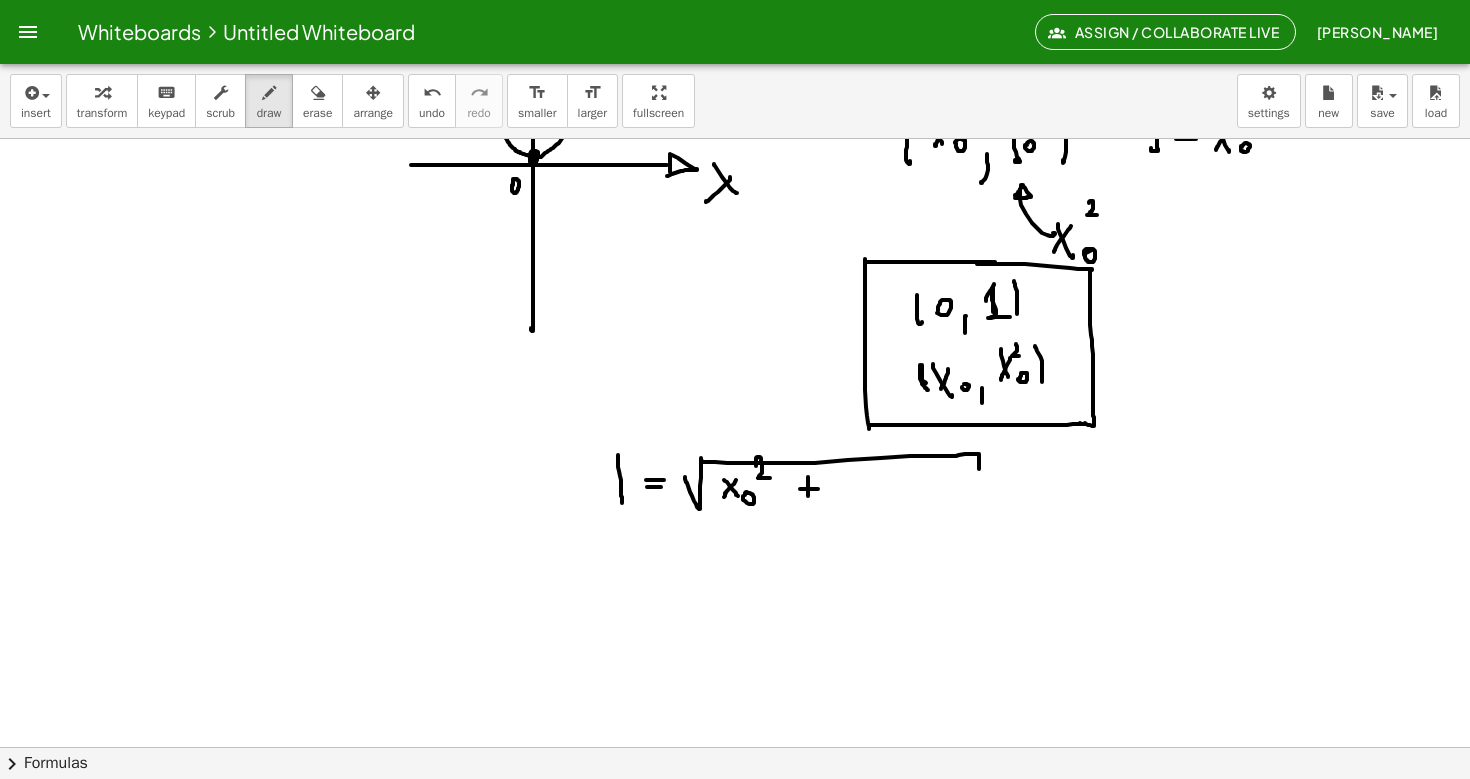 drag, startPoint x: 808, startPoint y: 477, endPoint x: 808, endPoint y: 496, distance: 19 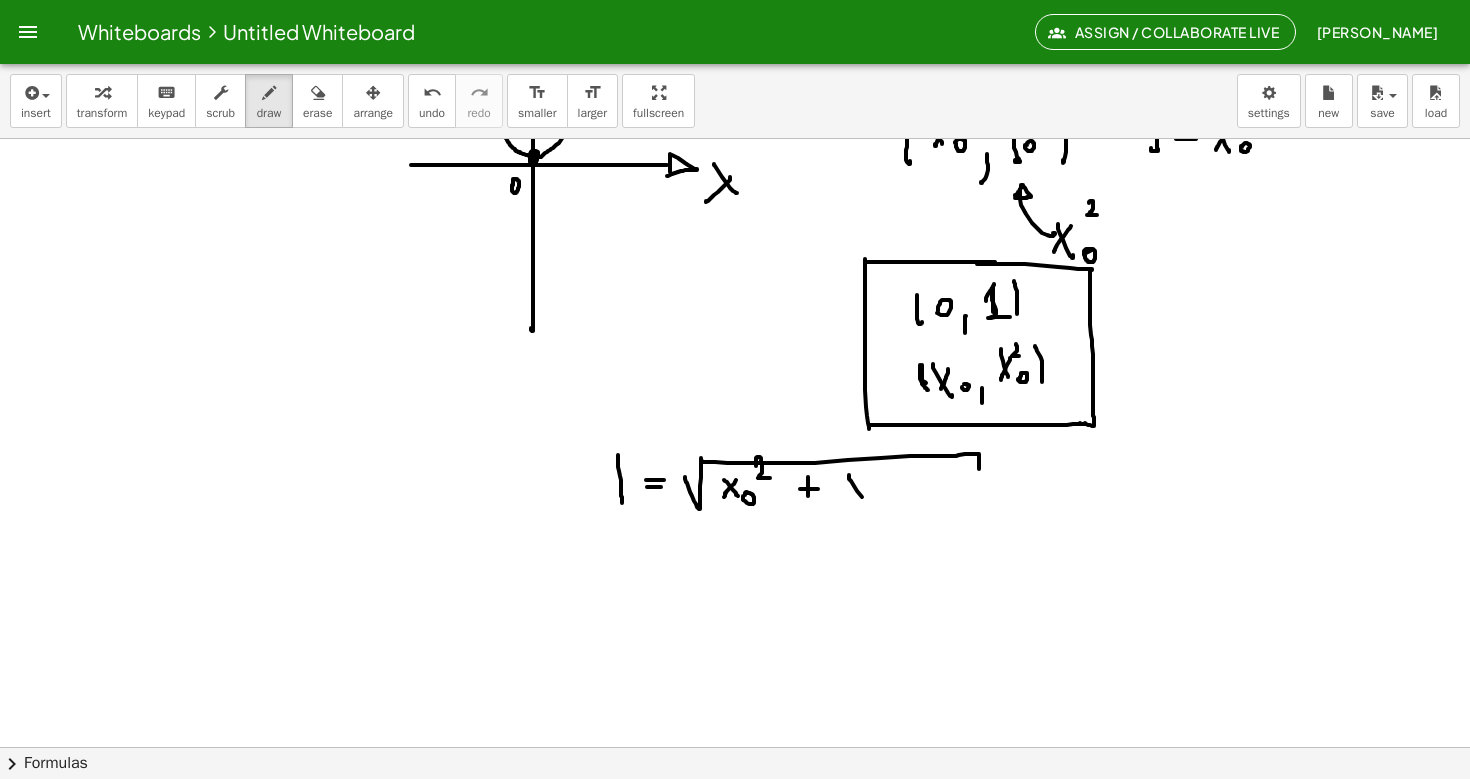 drag, startPoint x: 849, startPoint y: 475, endPoint x: 869, endPoint y: 505, distance: 36.05551 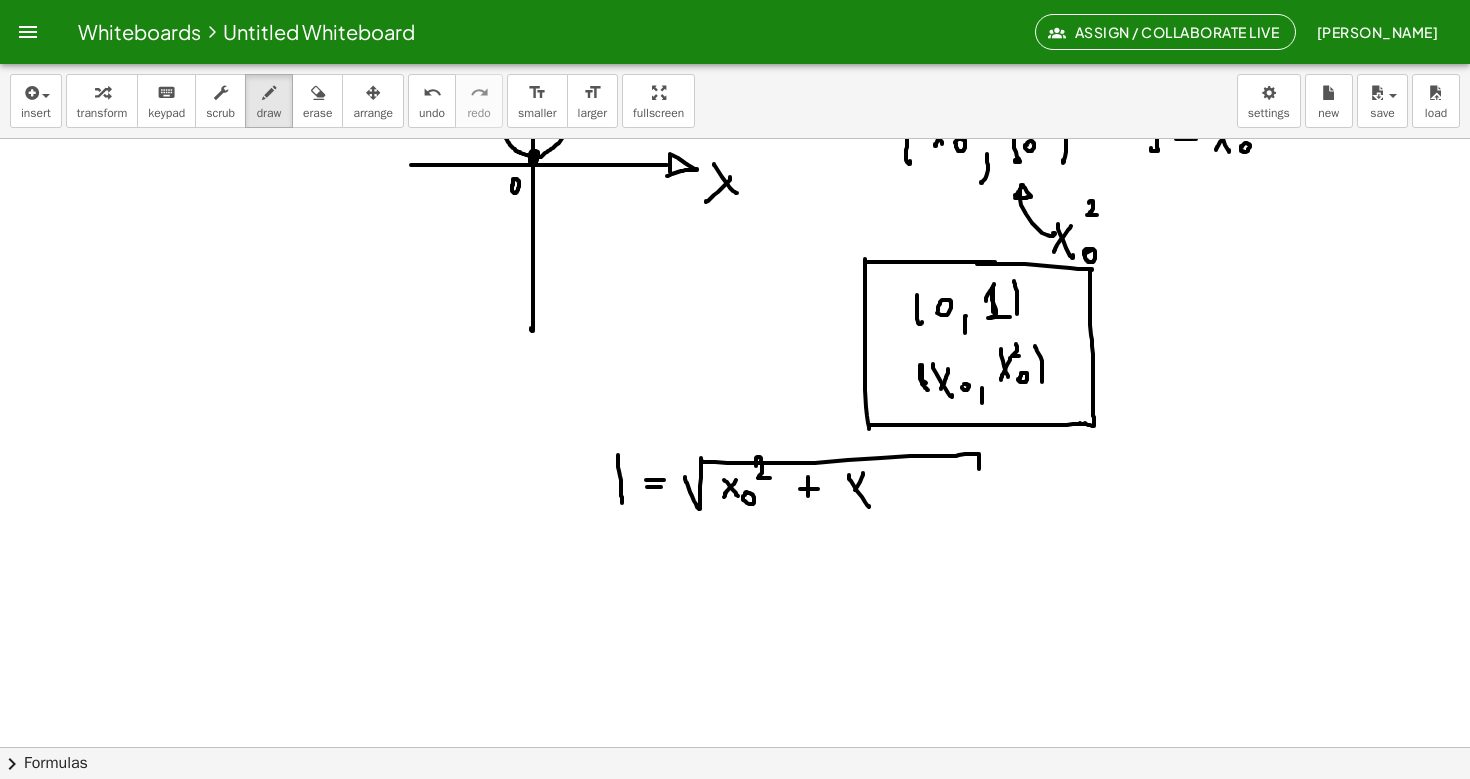 drag, startPoint x: 863, startPoint y: 473, endPoint x: 848, endPoint y: 503, distance: 33.54102 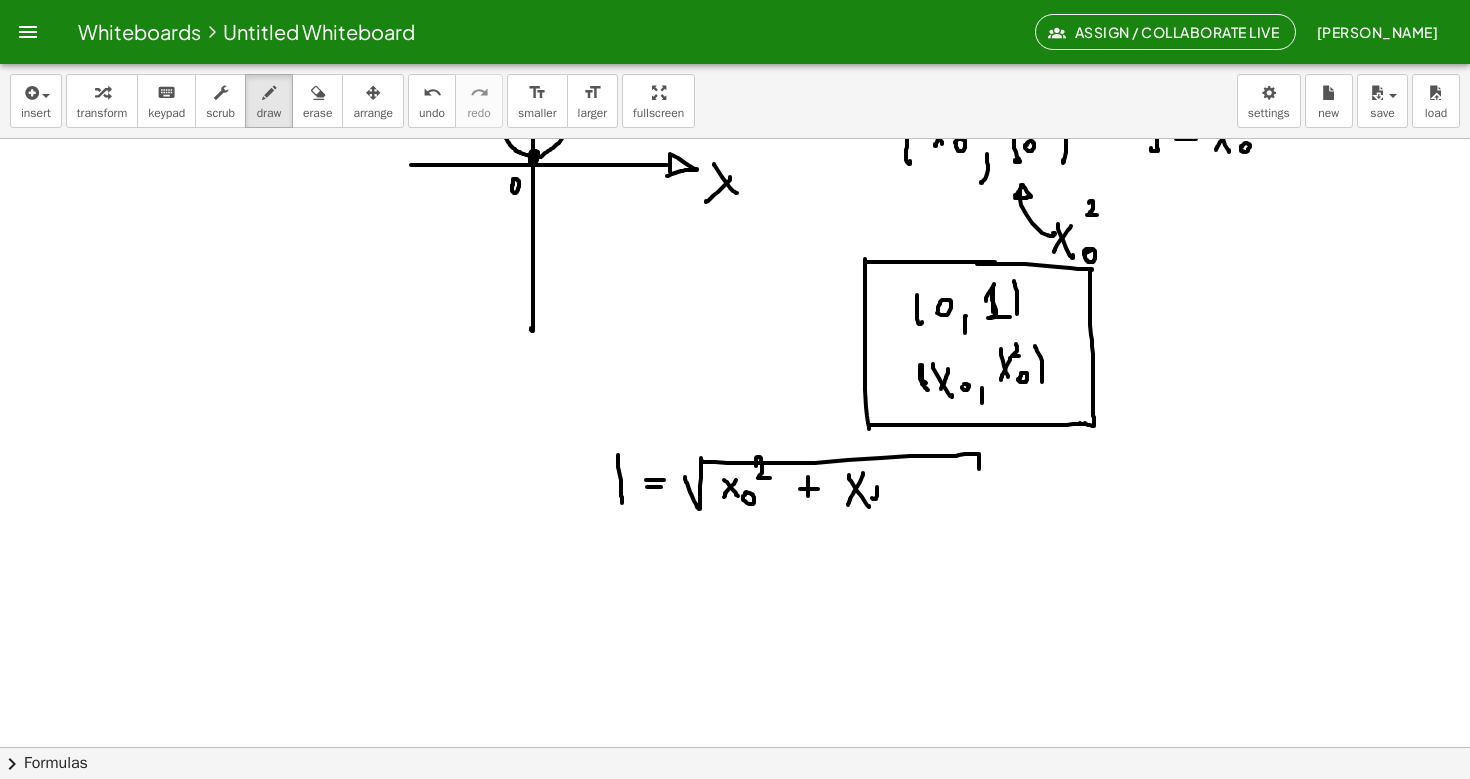 drag, startPoint x: 872, startPoint y: 498, endPoint x: 886, endPoint y: 495, distance: 14.3178215 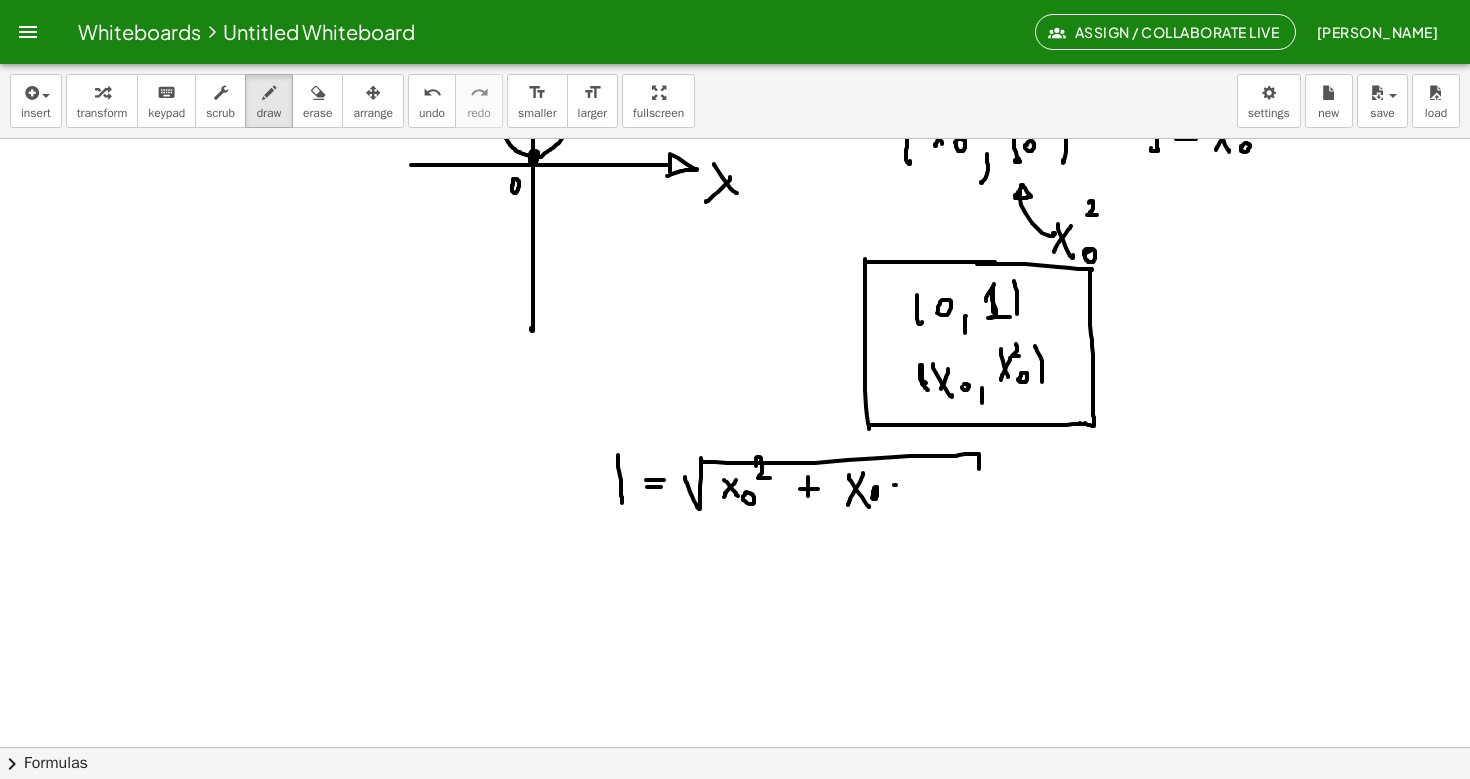 click at bounding box center (735, -1145) 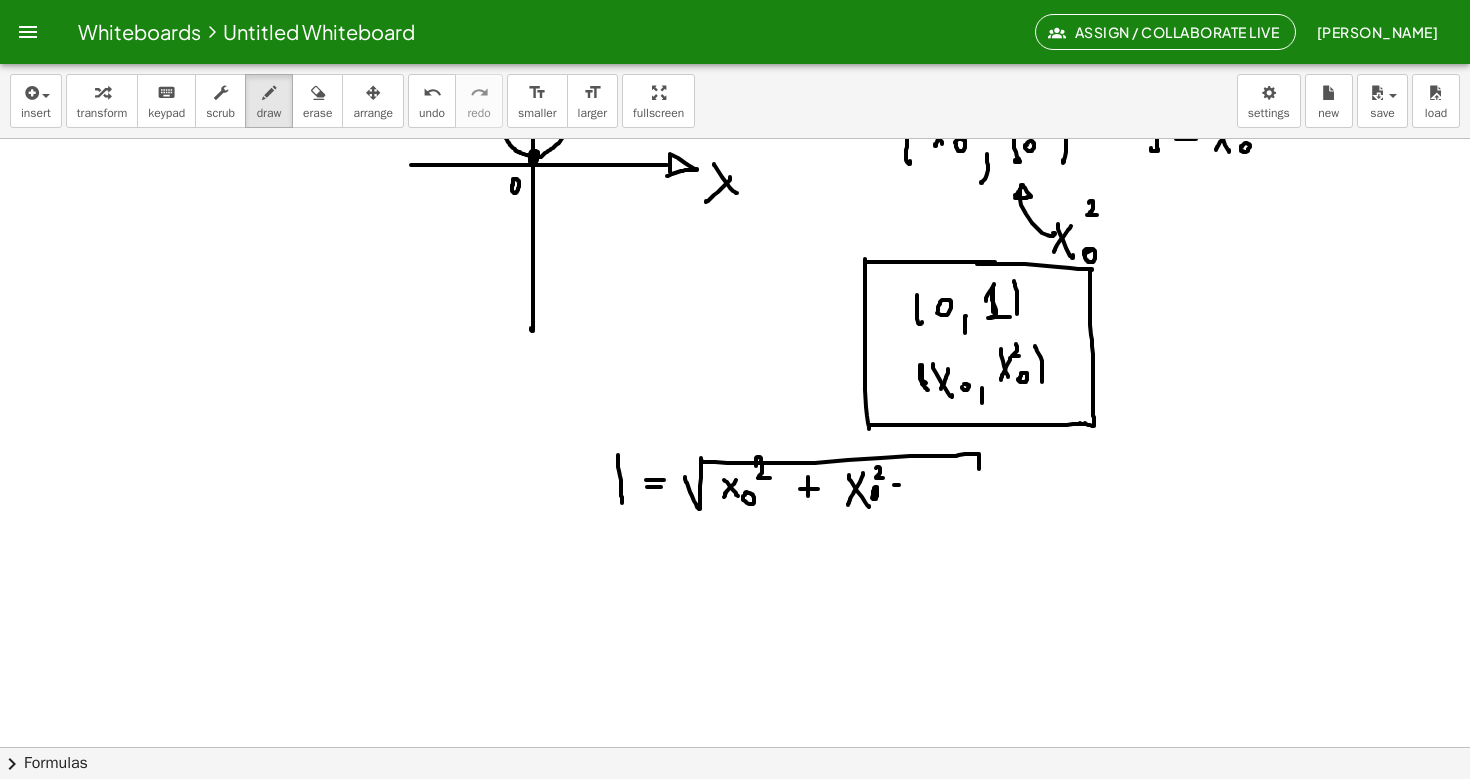 drag, startPoint x: 876, startPoint y: 468, endPoint x: 883, endPoint y: 478, distance: 12.206555 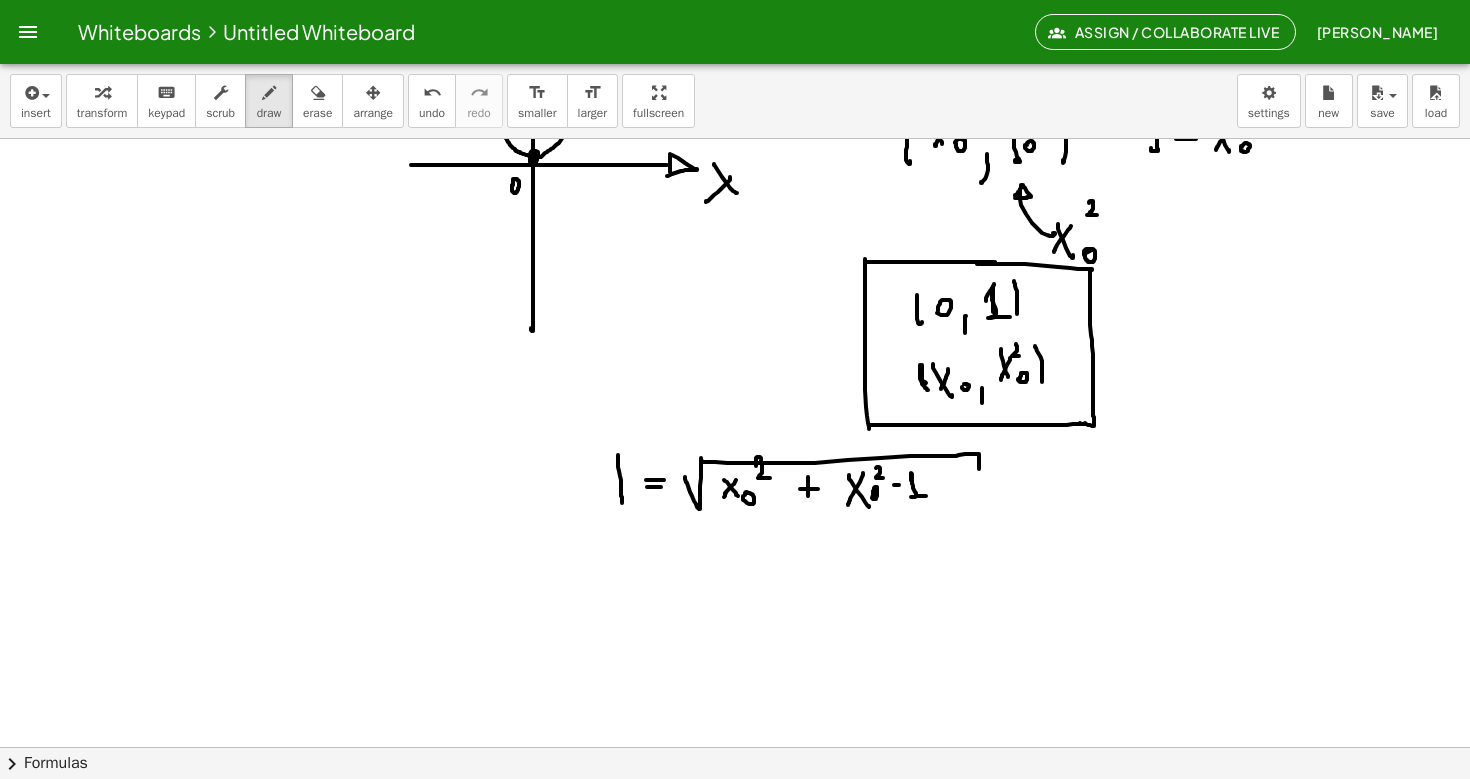 drag, startPoint x: 912, startPoint y: 484, endPoint x: 926, endPoint y: 496, distance: 18.439089 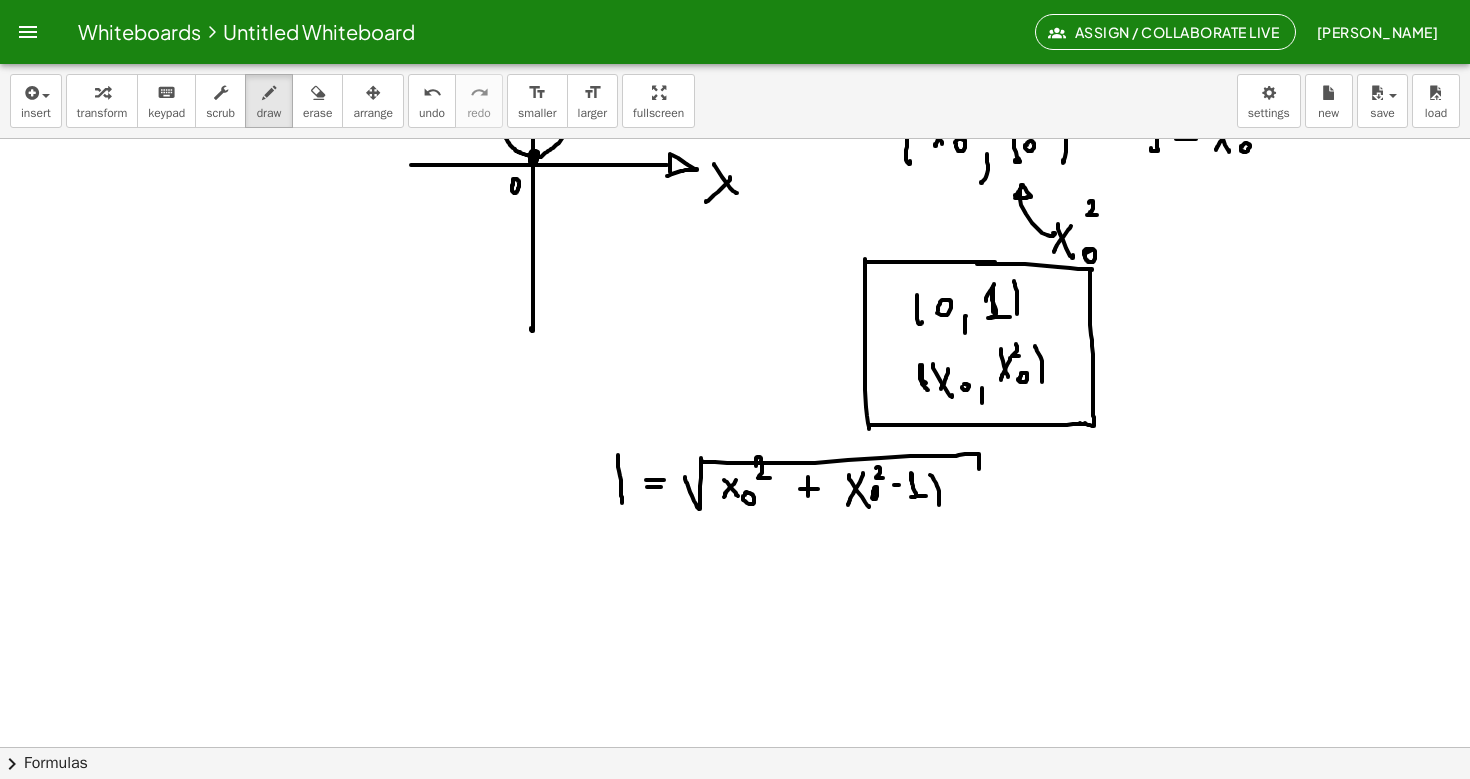drag, startPoint x: 930, startPoint y: 475, endPoint x: 939, endPoint y: 506, distance: 32.280025 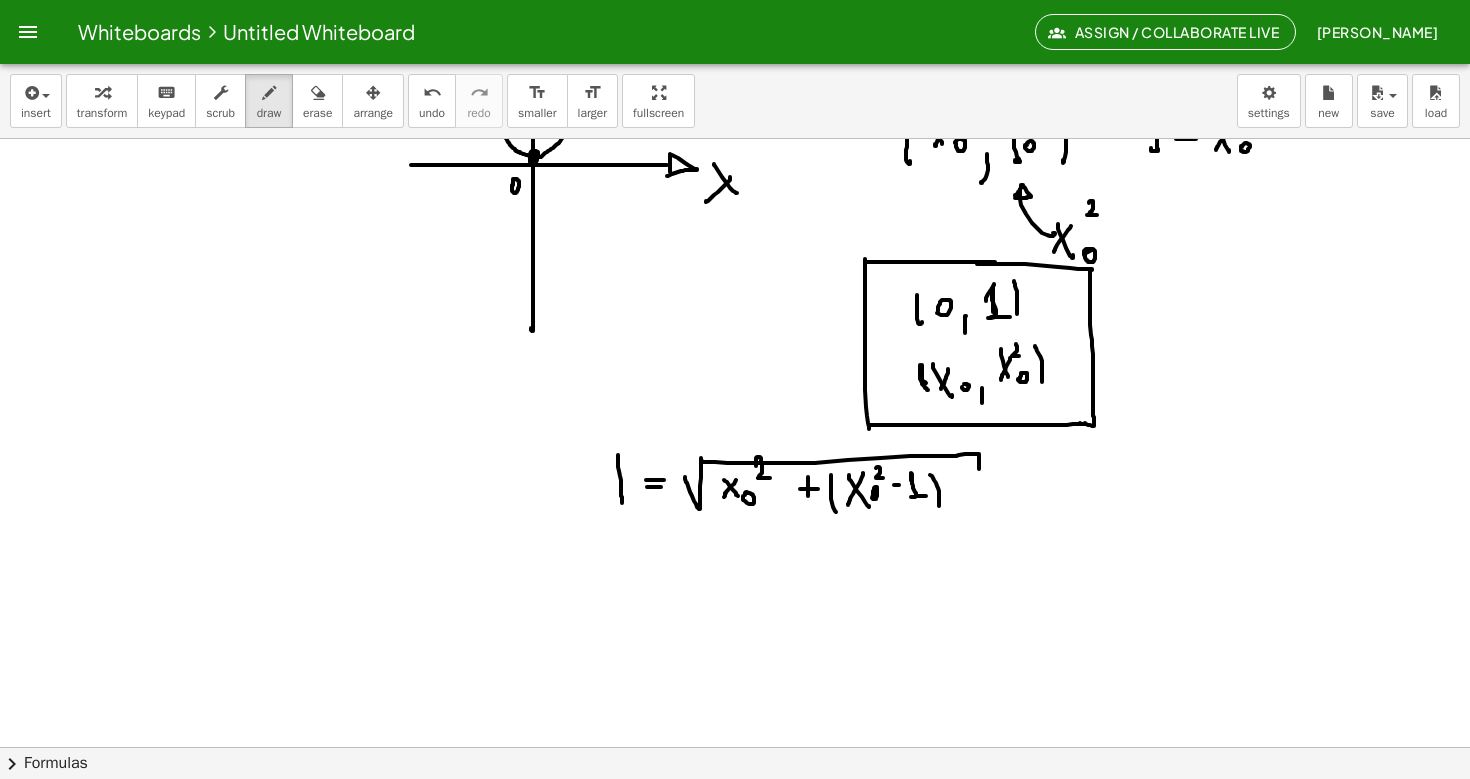 drag, startPoint x: 831, startPoint y: 475, endPoint x: 836, endPoint y: 509, distance: 34.36568 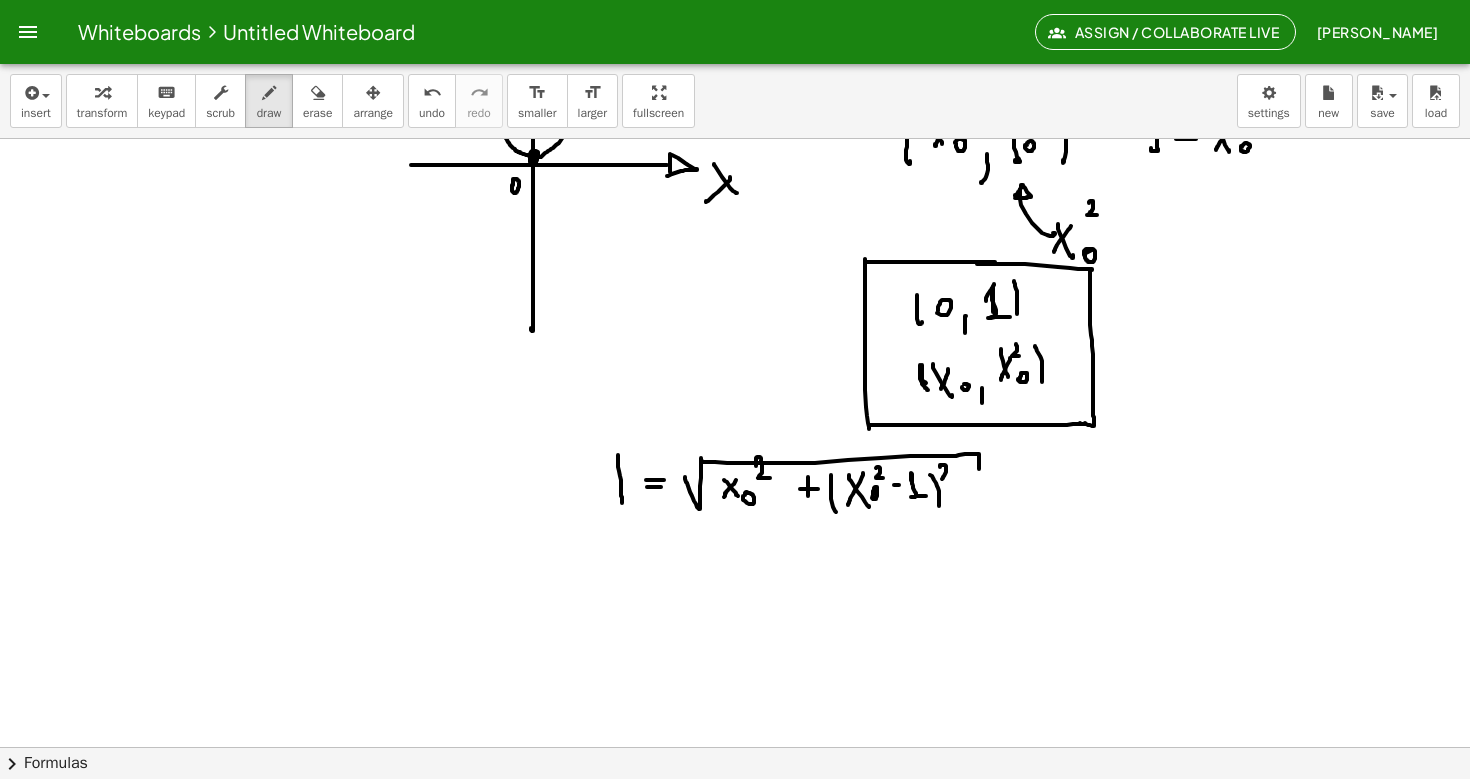 drag, startPoint x: 940, startPoint y: 467, endPoint x: 949, endPoint y: 479, distance: 15 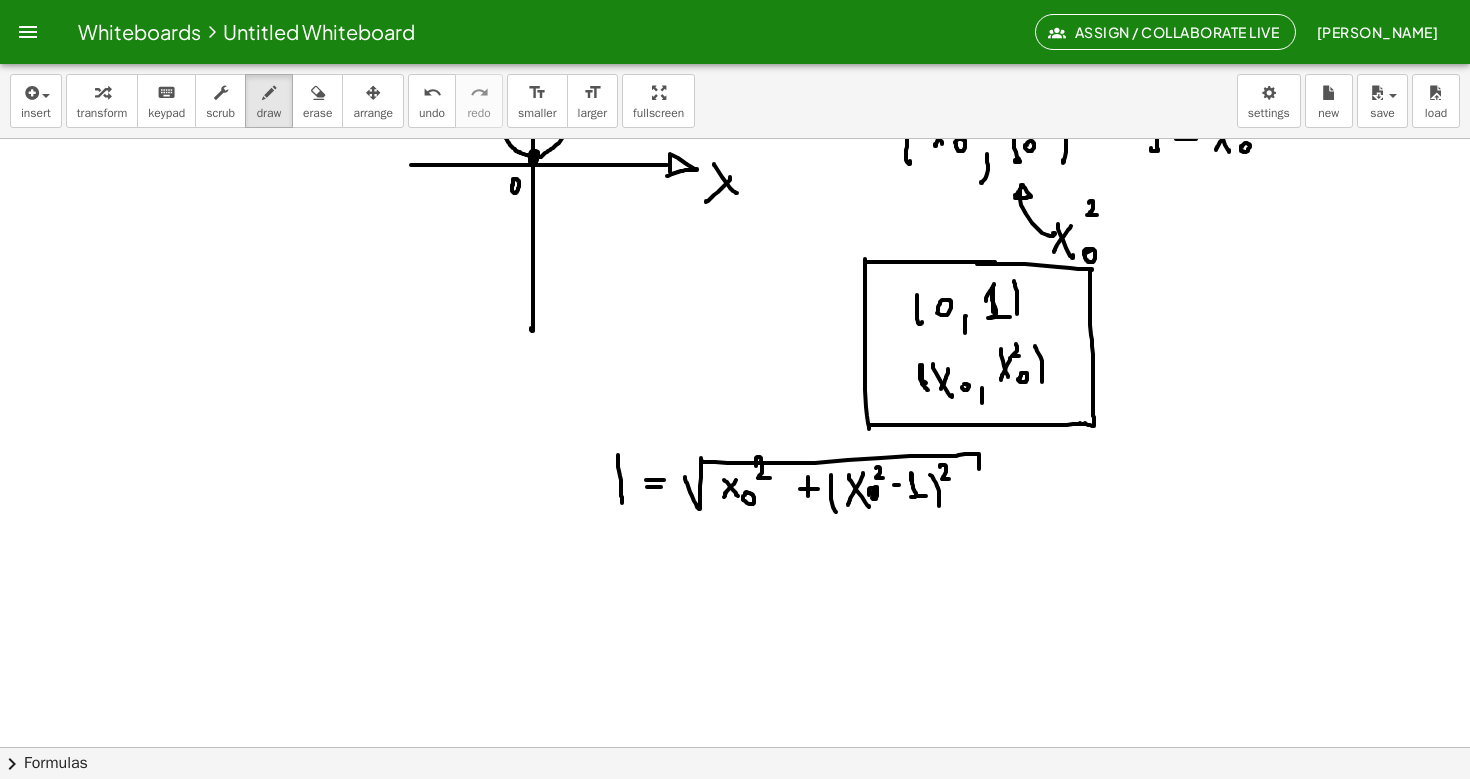 click at bounding box center [735, -1145] 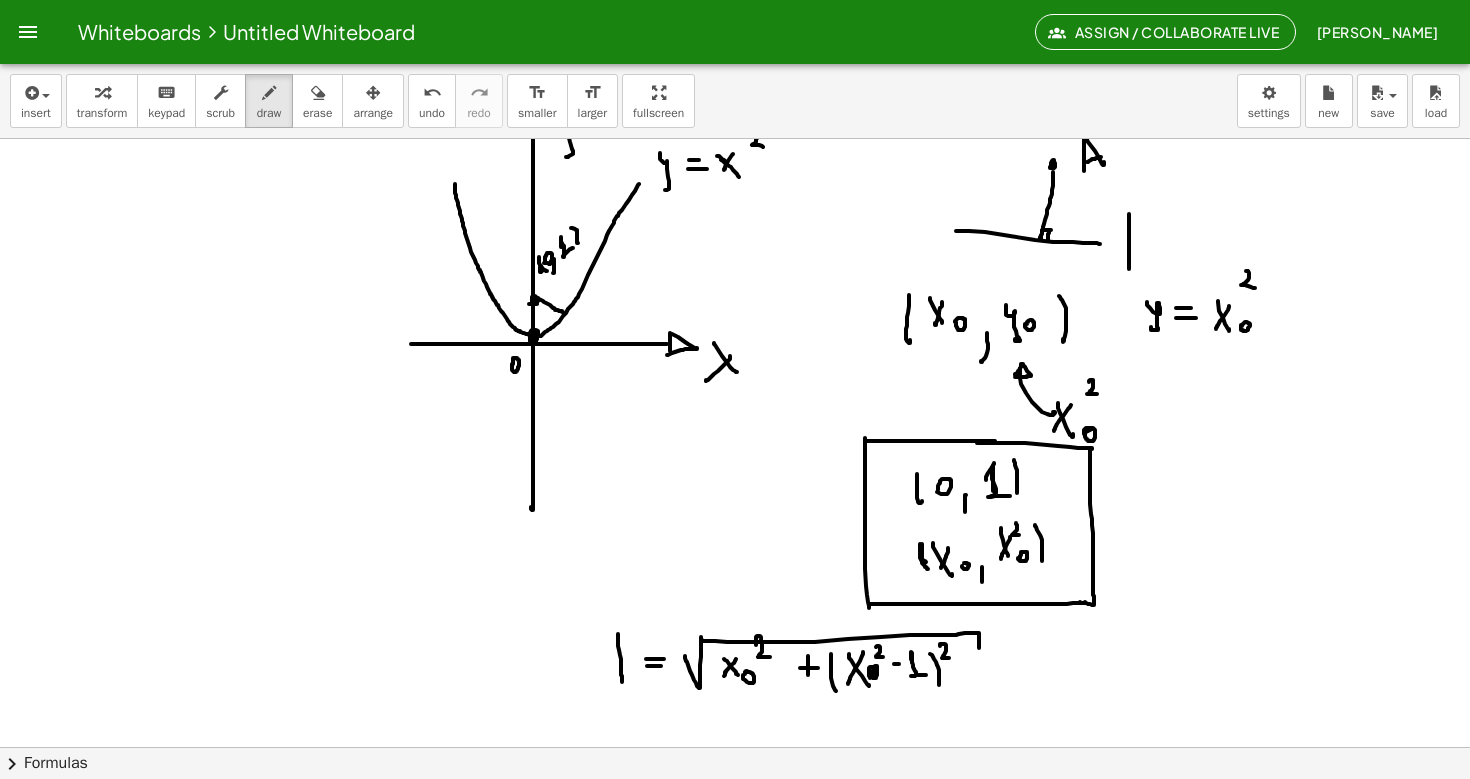 scroll, scrollTop: 3217, scrollLeft: 0, axis: vertical 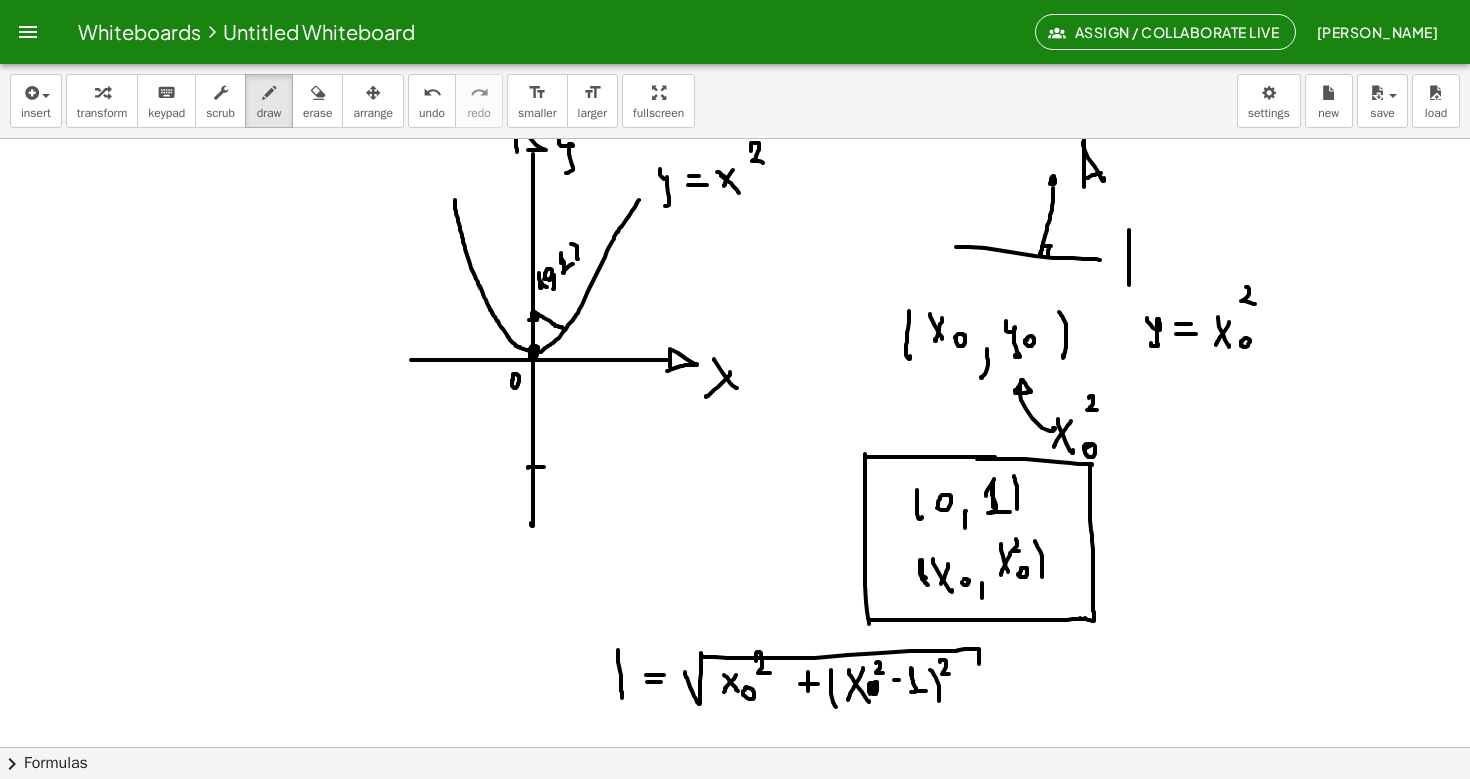 drag, startPoint x: 528, startPoint y: 467, endPoint x: 544, endPoint y: 467, distance: 16 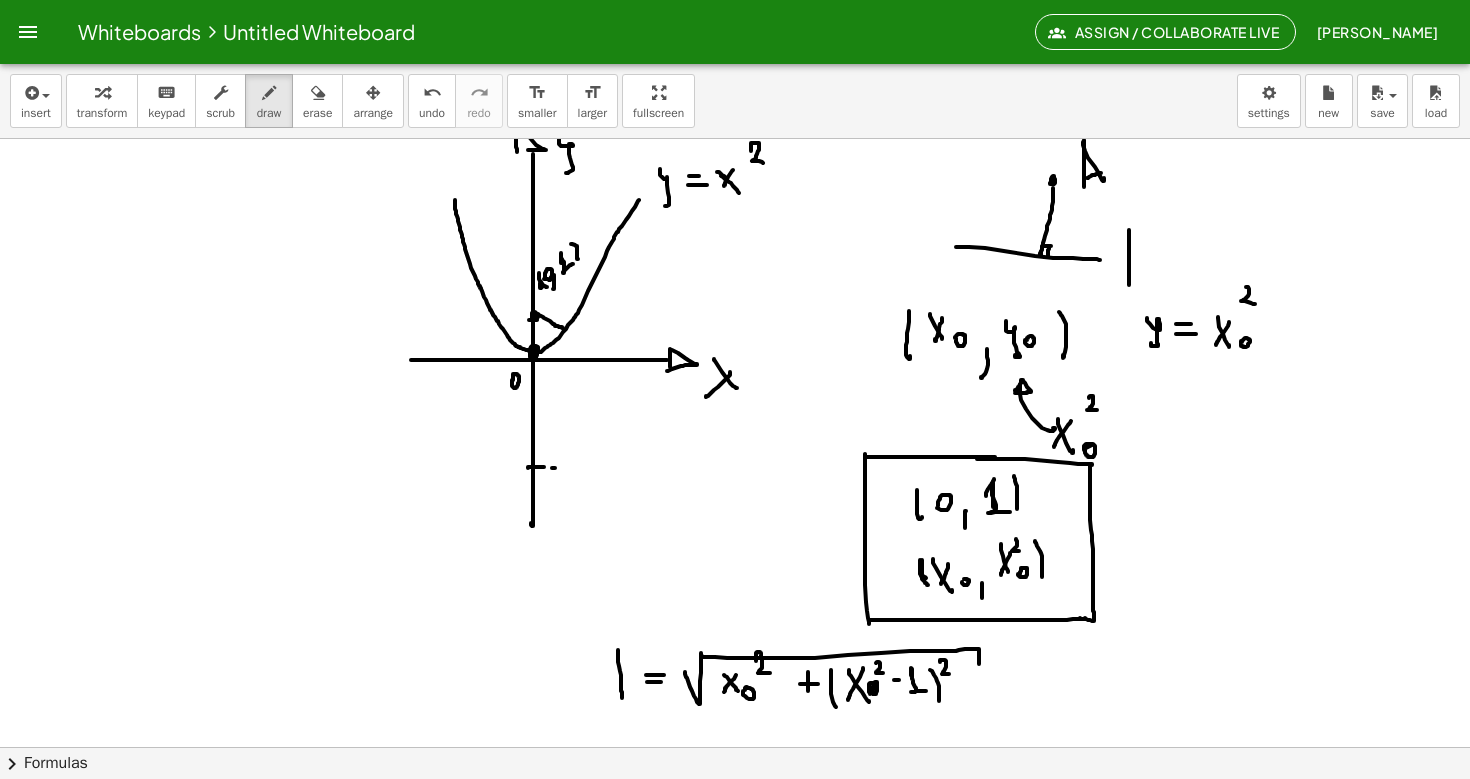 click at bounding box center [735, -950] 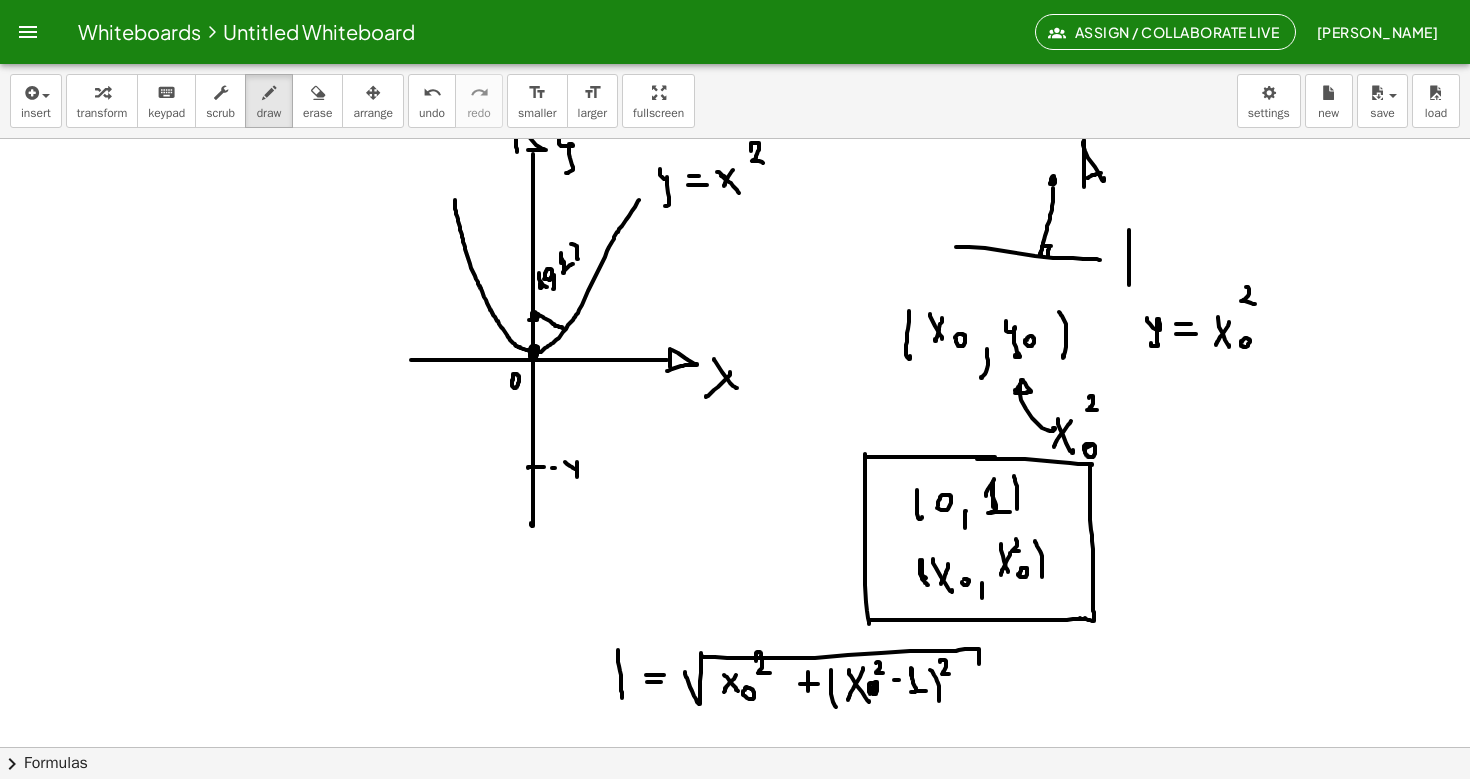 drag, startPoint x: 565, startPoint y: 462, endPoint x: 577, endPoint y: 477, distance: 19.209373 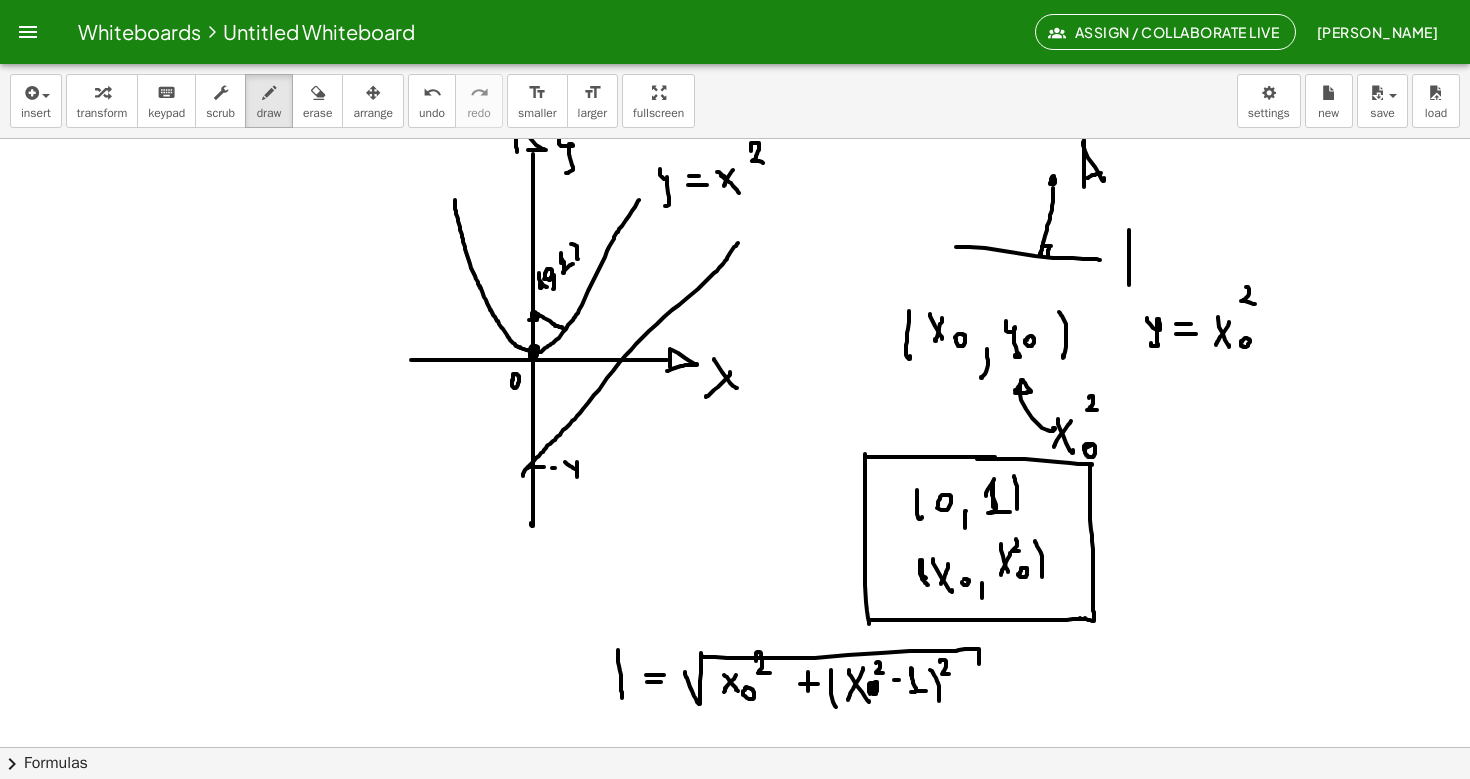 drag, startPoint x: 523, startPoint y: 476, endPoint x: 739, endPoint y: 243, distance: 317.7184 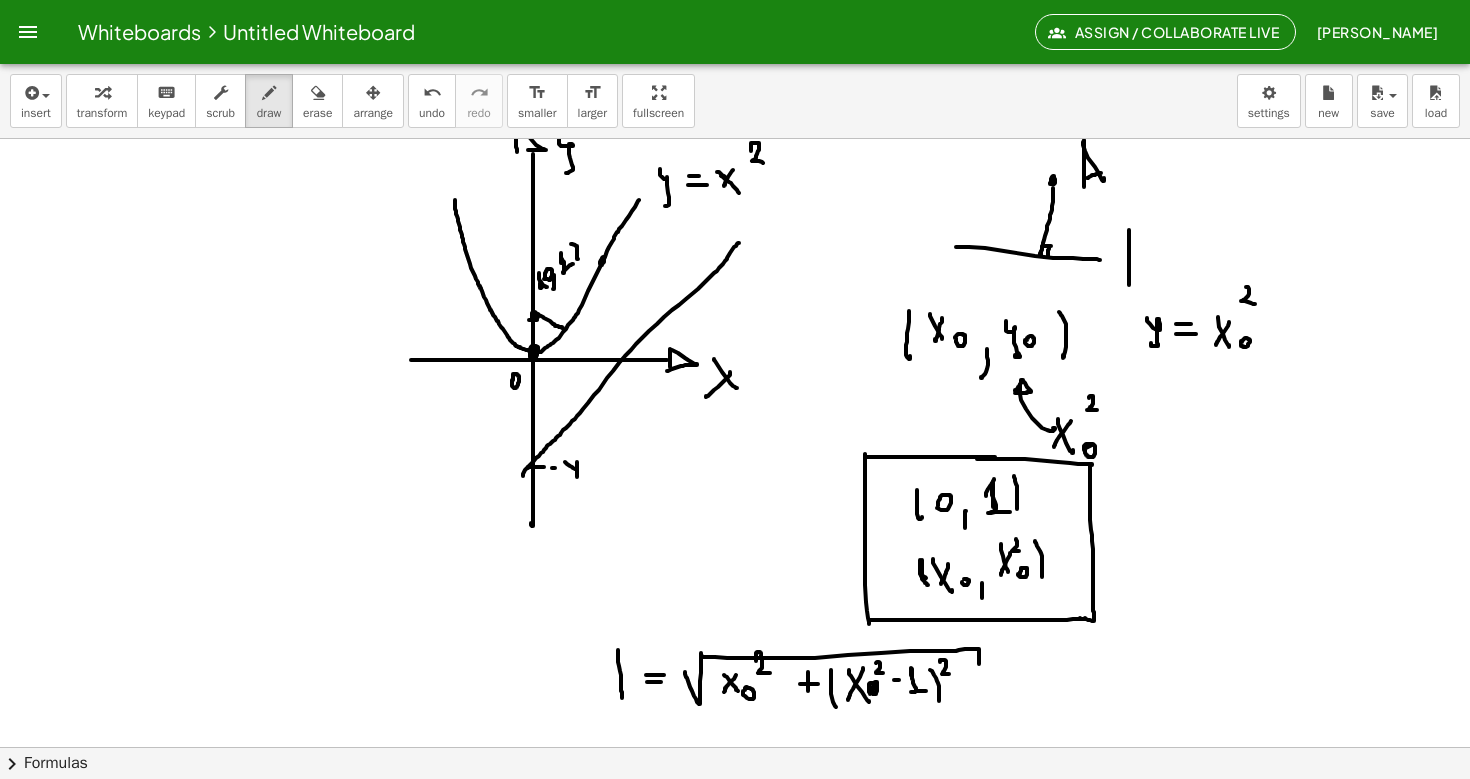 click at bounding box center [735, -950] 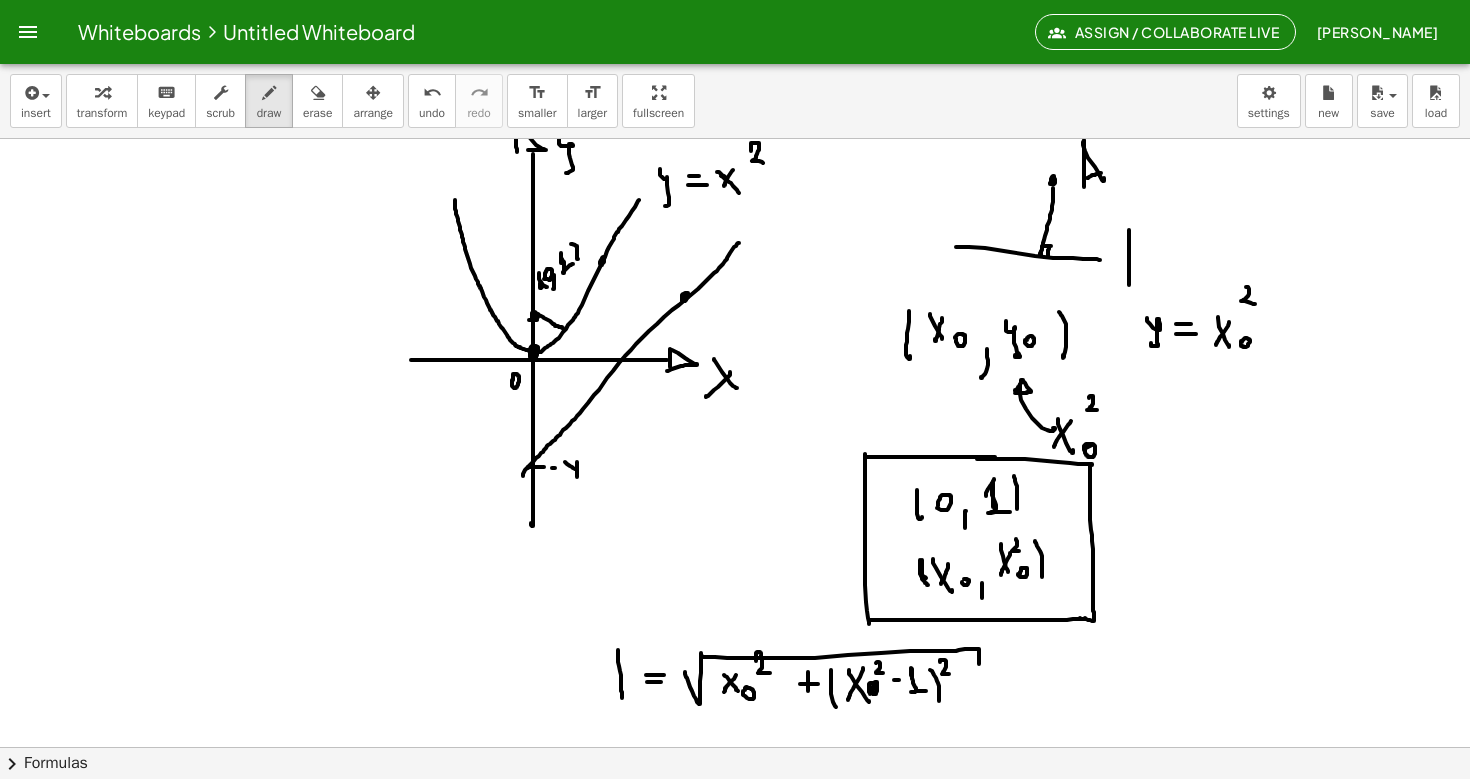 click at bounding box center [735, -950] 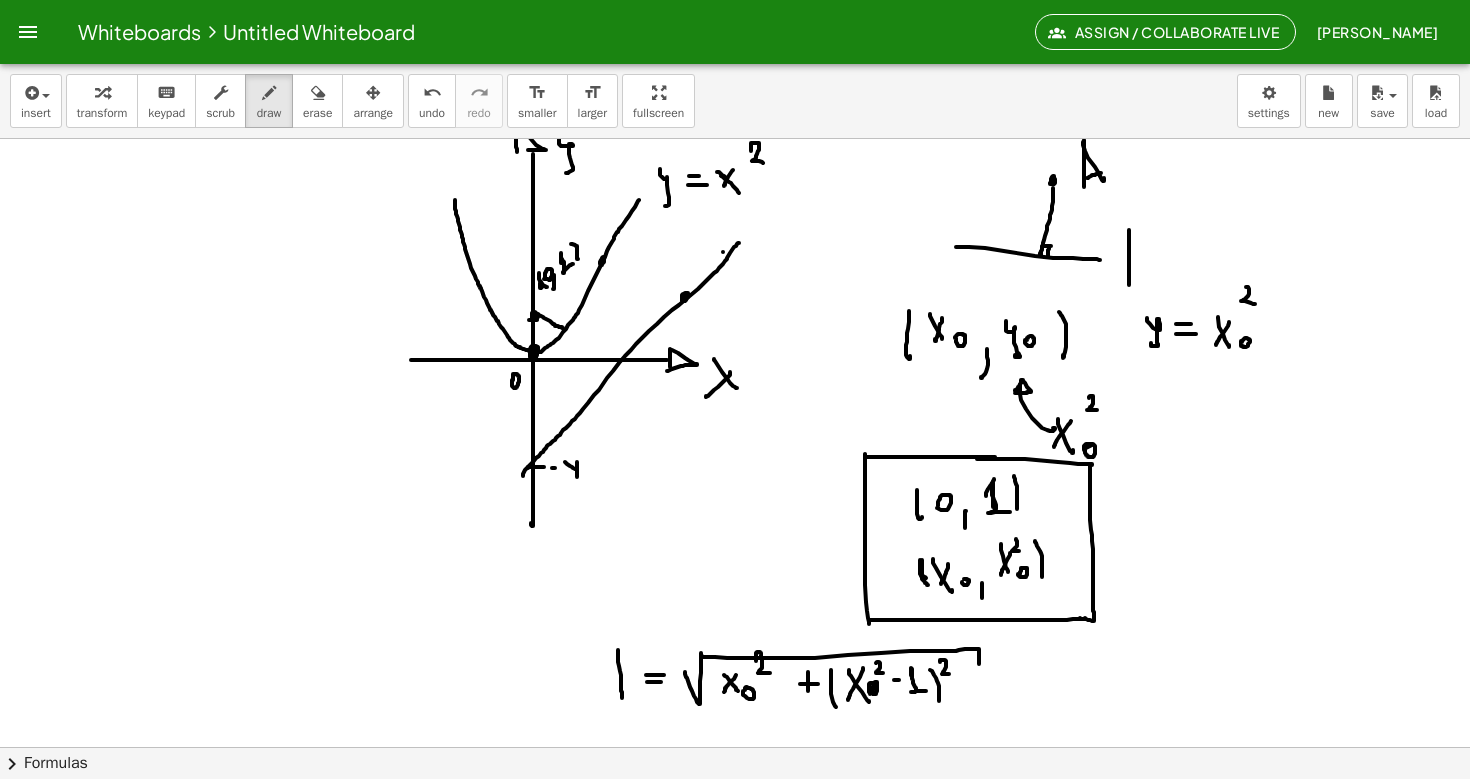 click at bounding box center [735, -950] 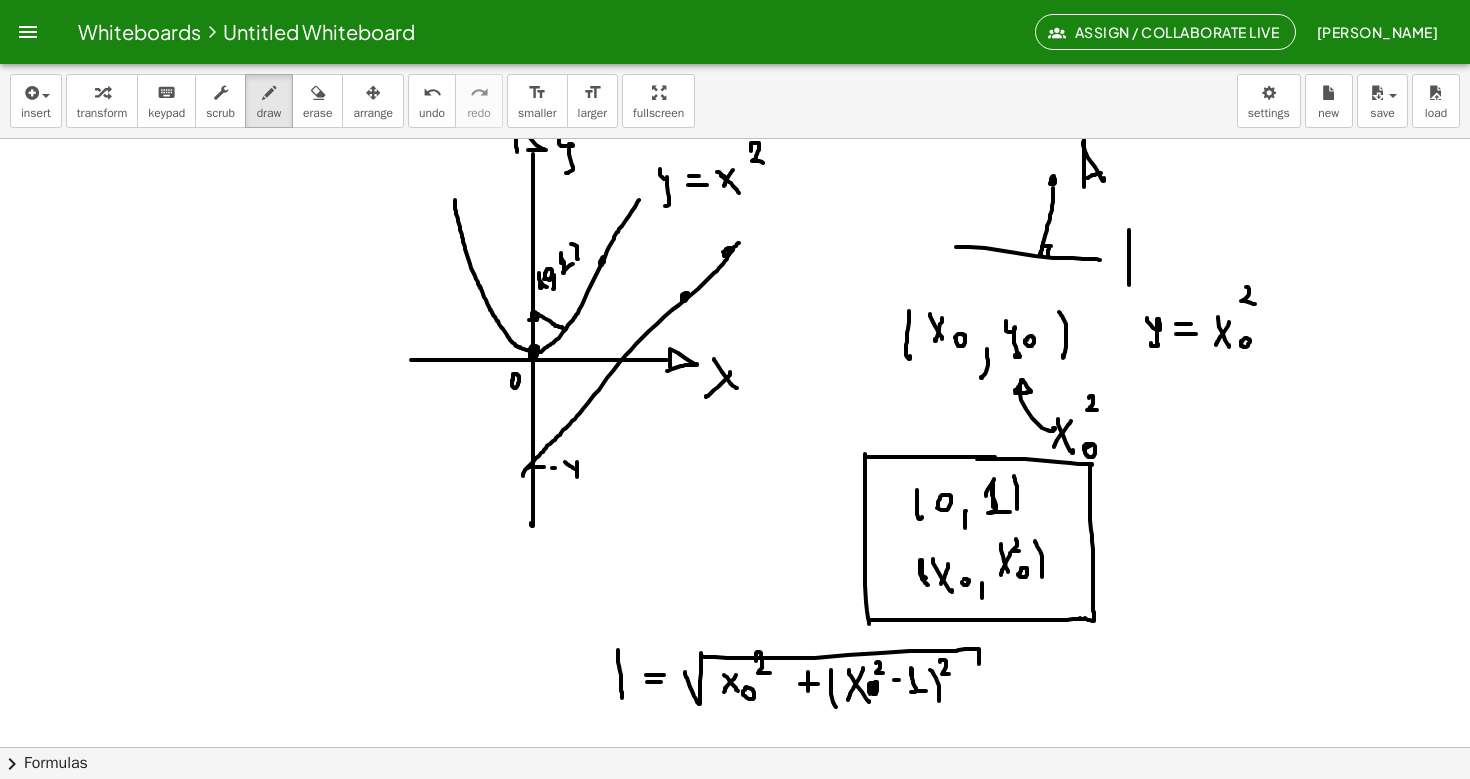 click at bounding box center (735, -950) 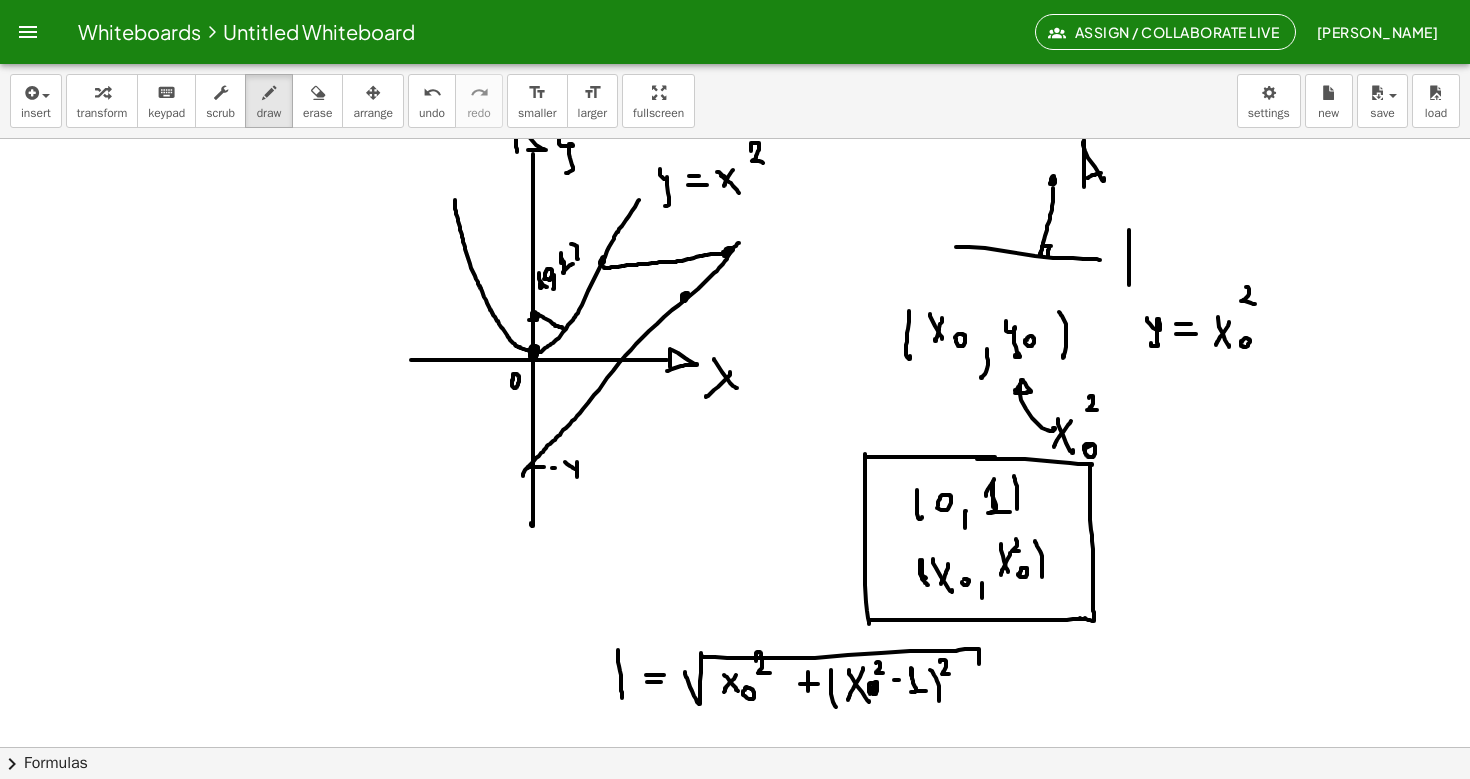 drag, startPoint x: 726, startPoint y: 254, endPoint x: 604, endPoint y: 267, distance: 122.69067 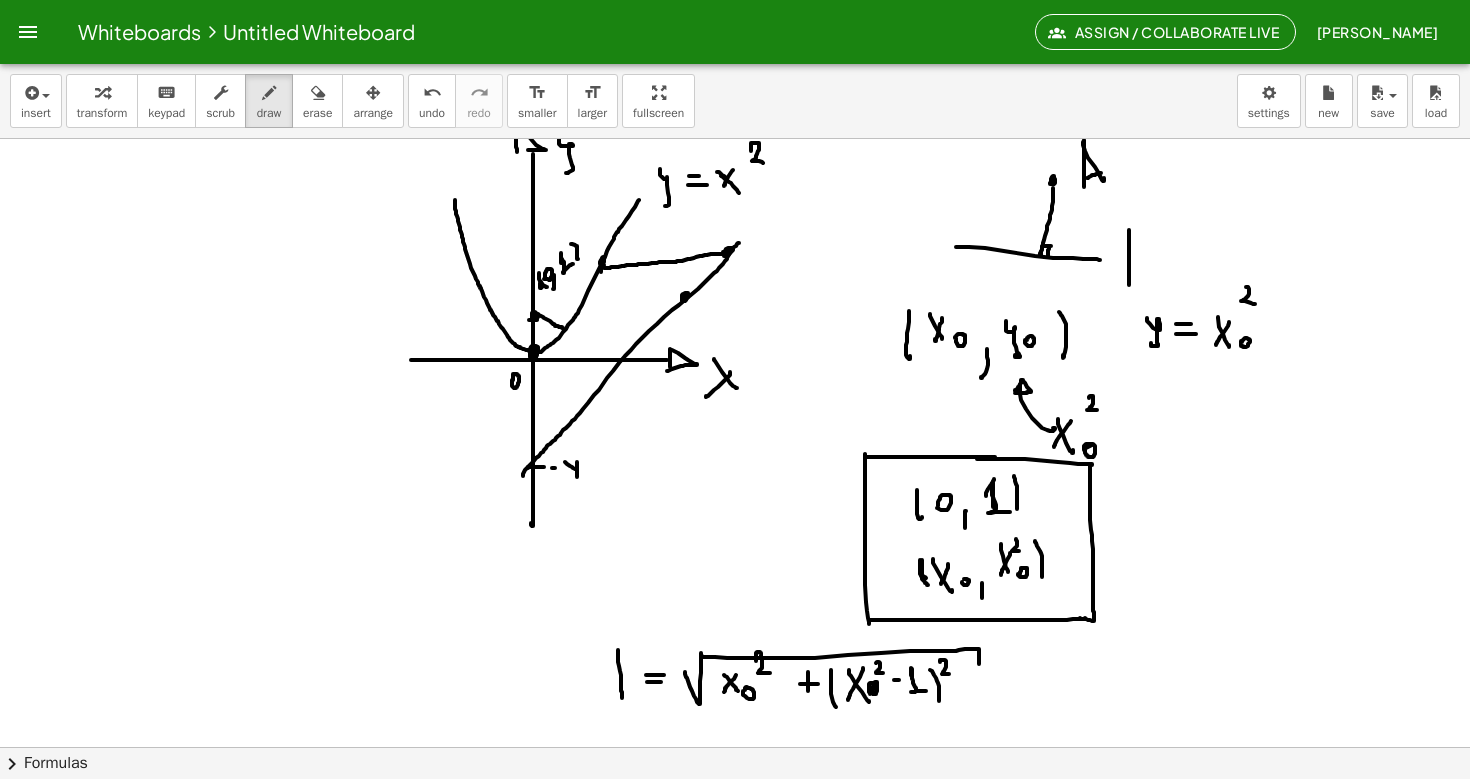 click at bounding box center (735, -950) 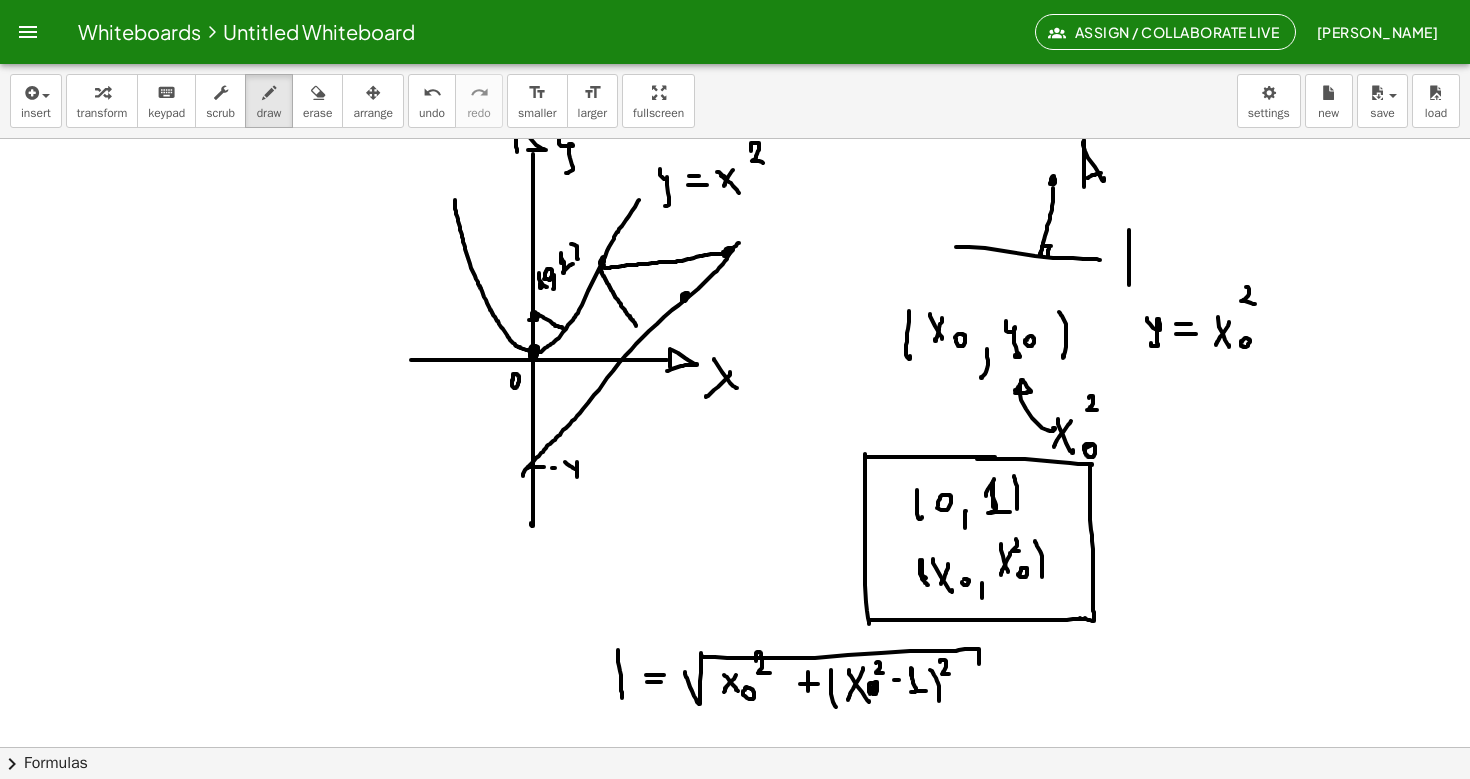 drag, startPoint x: 601, startPoint y: 269, endPoint x: 636, endPoint y: 323, distance: 64.3506 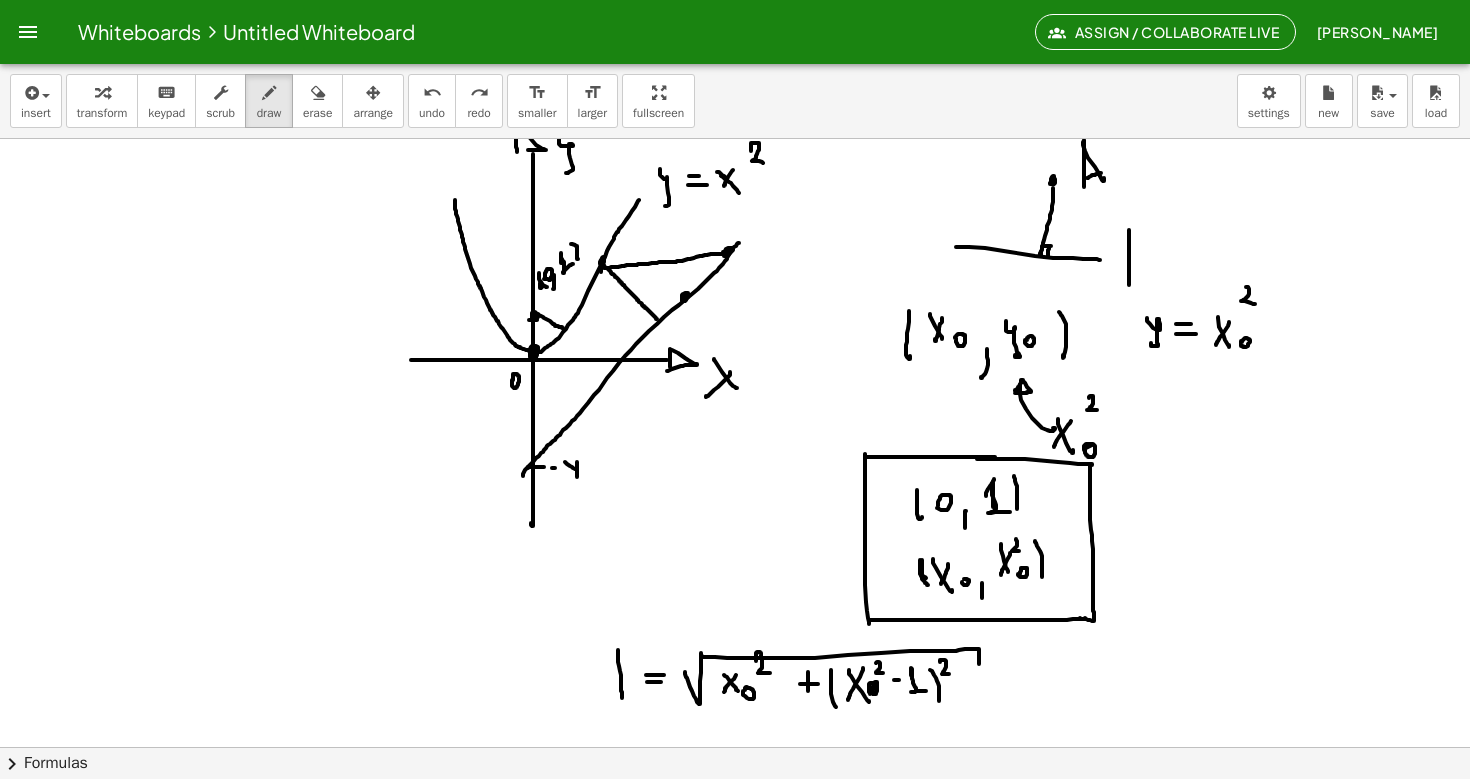 drag, startPoint x: 604, startPoint y: 267, endPoint x: 657, endPoint y: 319, distance: 74.24958 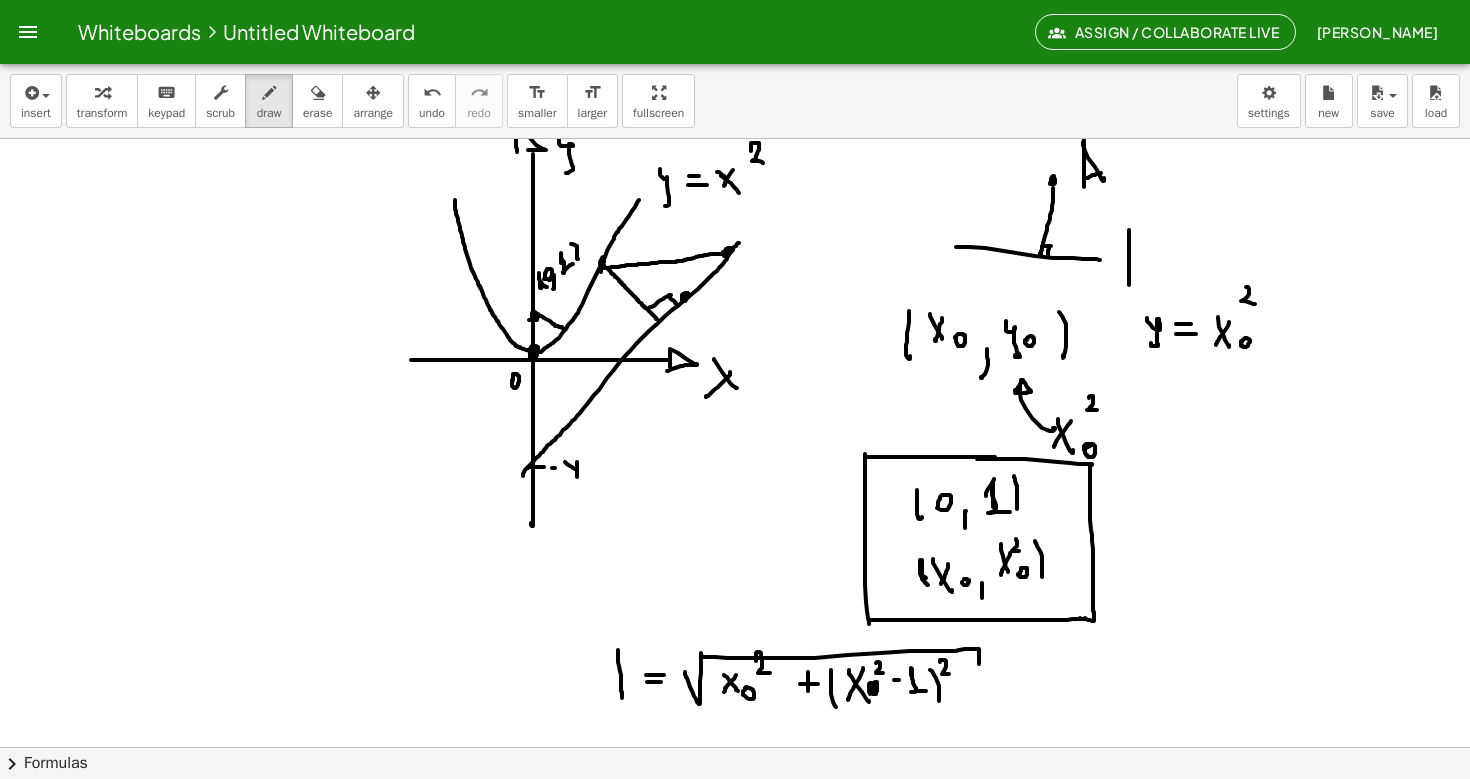 drag, startPoint x: 649, startPoint y: 308, endPoint x: 676, endPoint y: 303, distance: 27.45906 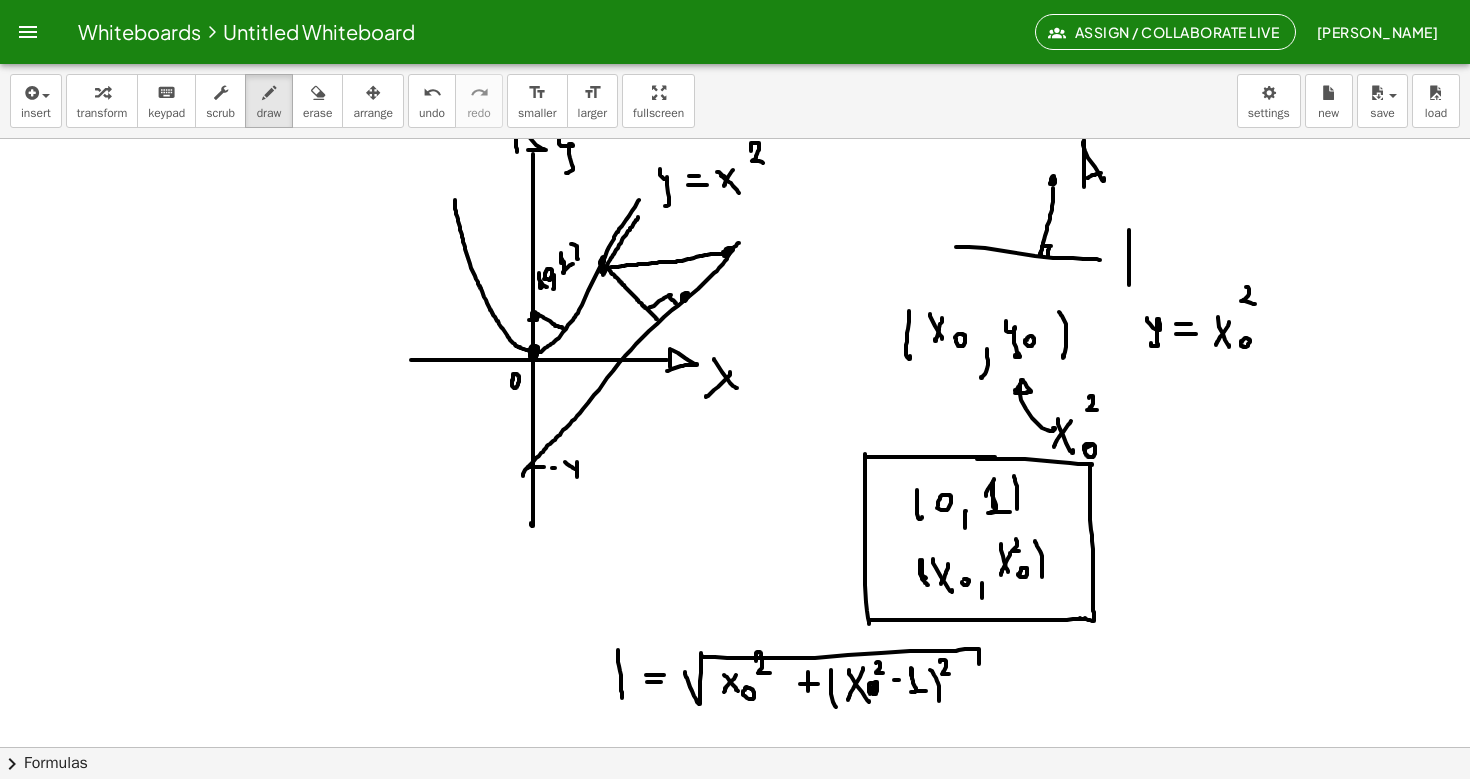 drag, startPoint x: 603, startPoint y: 275, endPoint x: 639, endPoint y: 217, distance: 68.26419 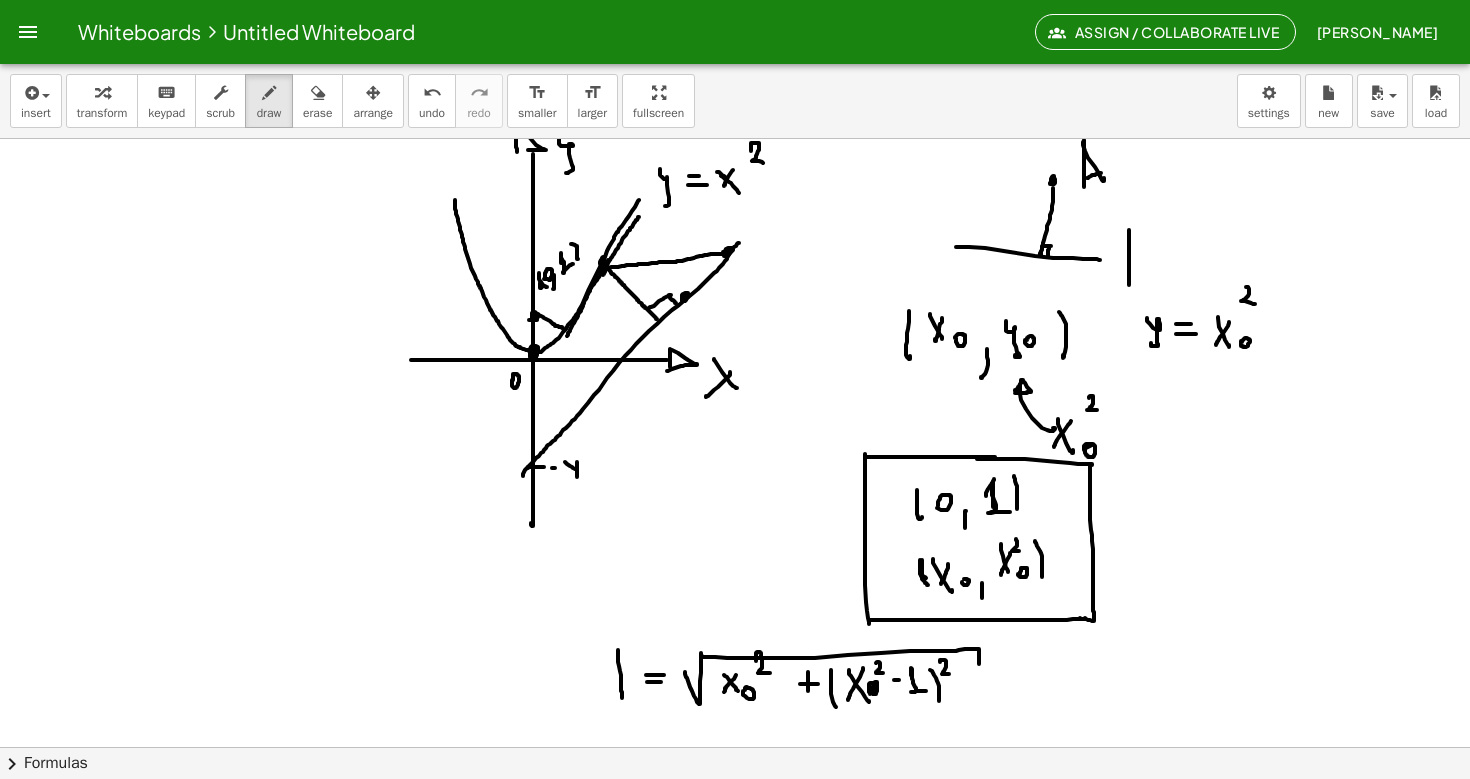 drag, startPoint x: 608, startPoint y: 260, endPoint x: 561, endPoint y: 346, distance: 98.005104 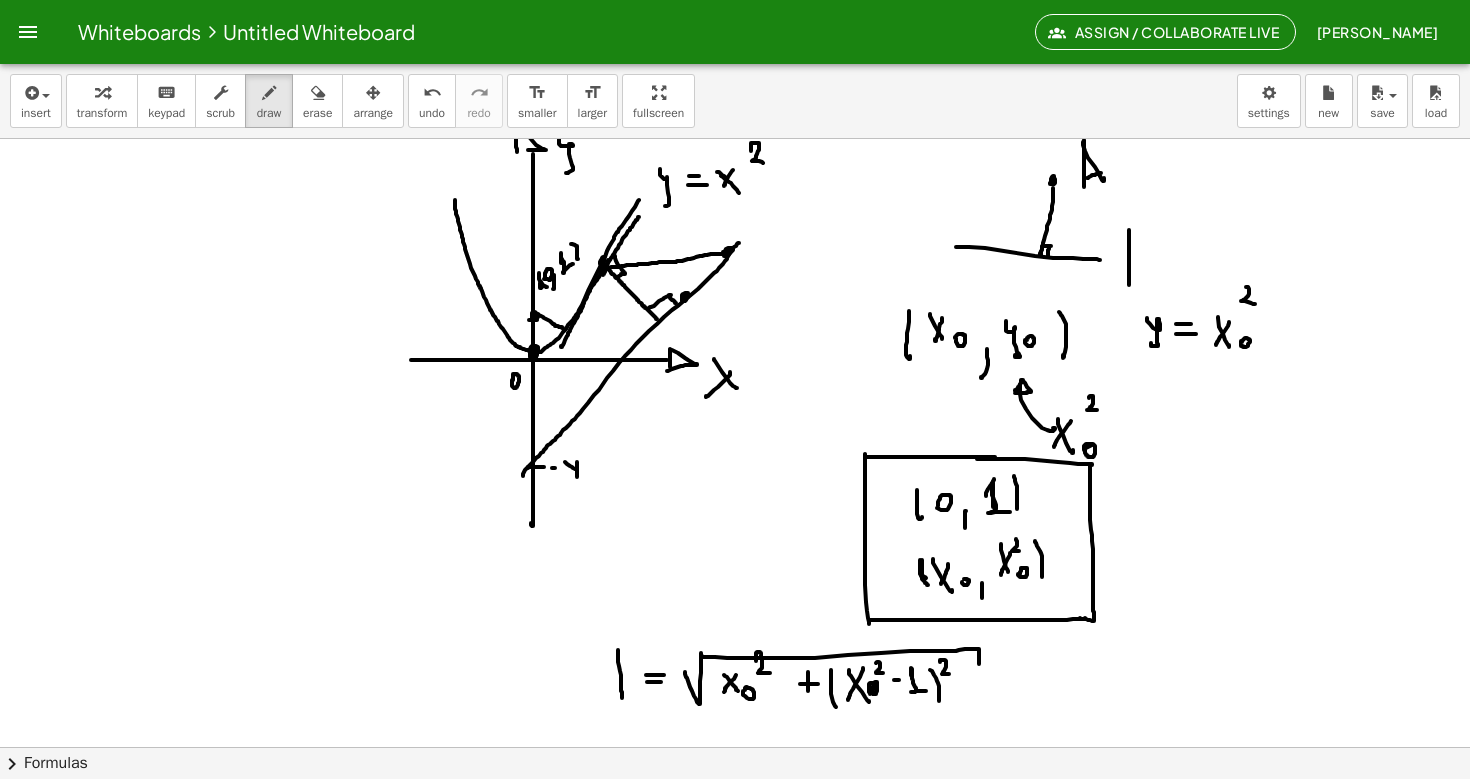 drag, startPoint x: 615, startPoint y: 256, endPoint x: 616, endPoint y: 277, distance: 21.023796 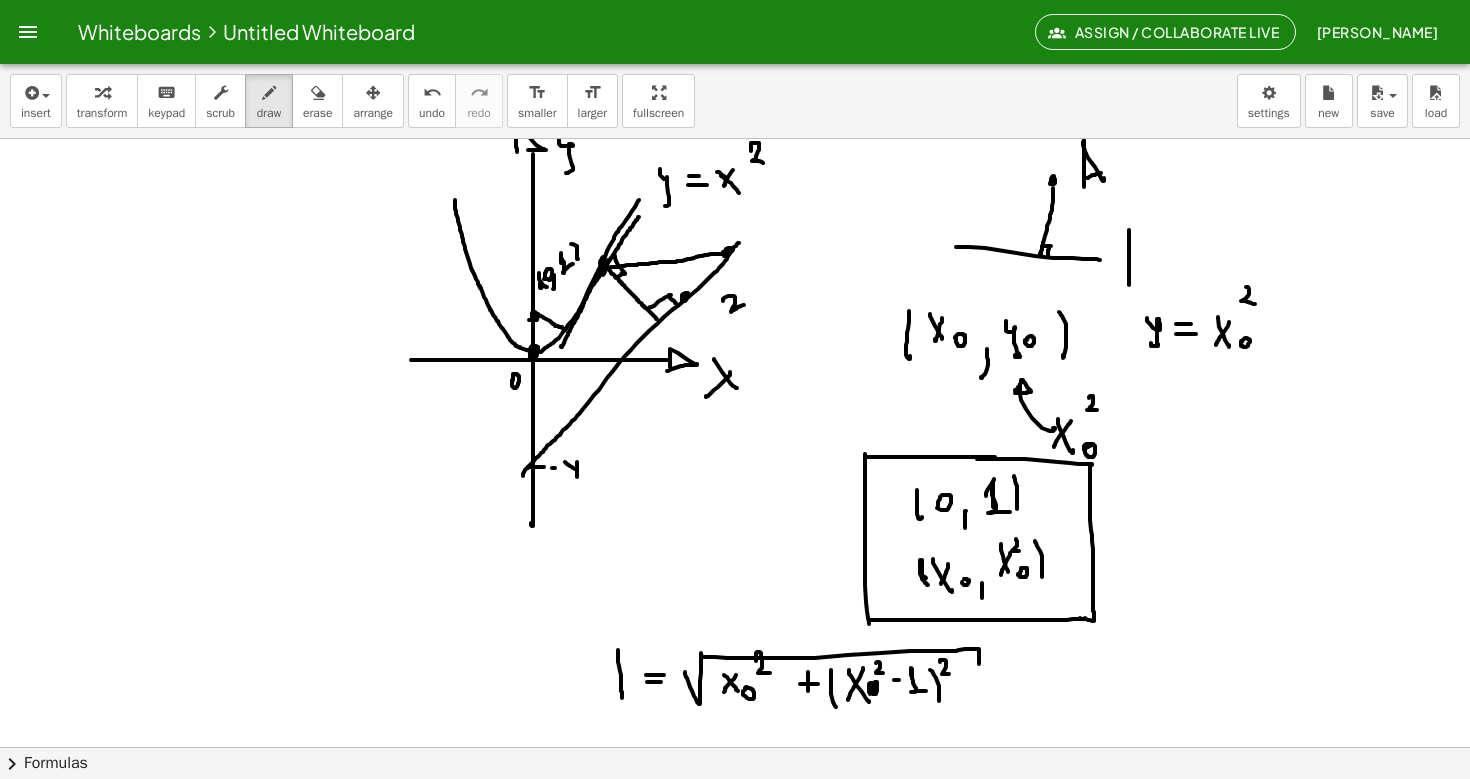 drag, startPoint x: 723, startPoint y: 301, endPoint x: 745, endPoint y: 305, distance: 22.36068 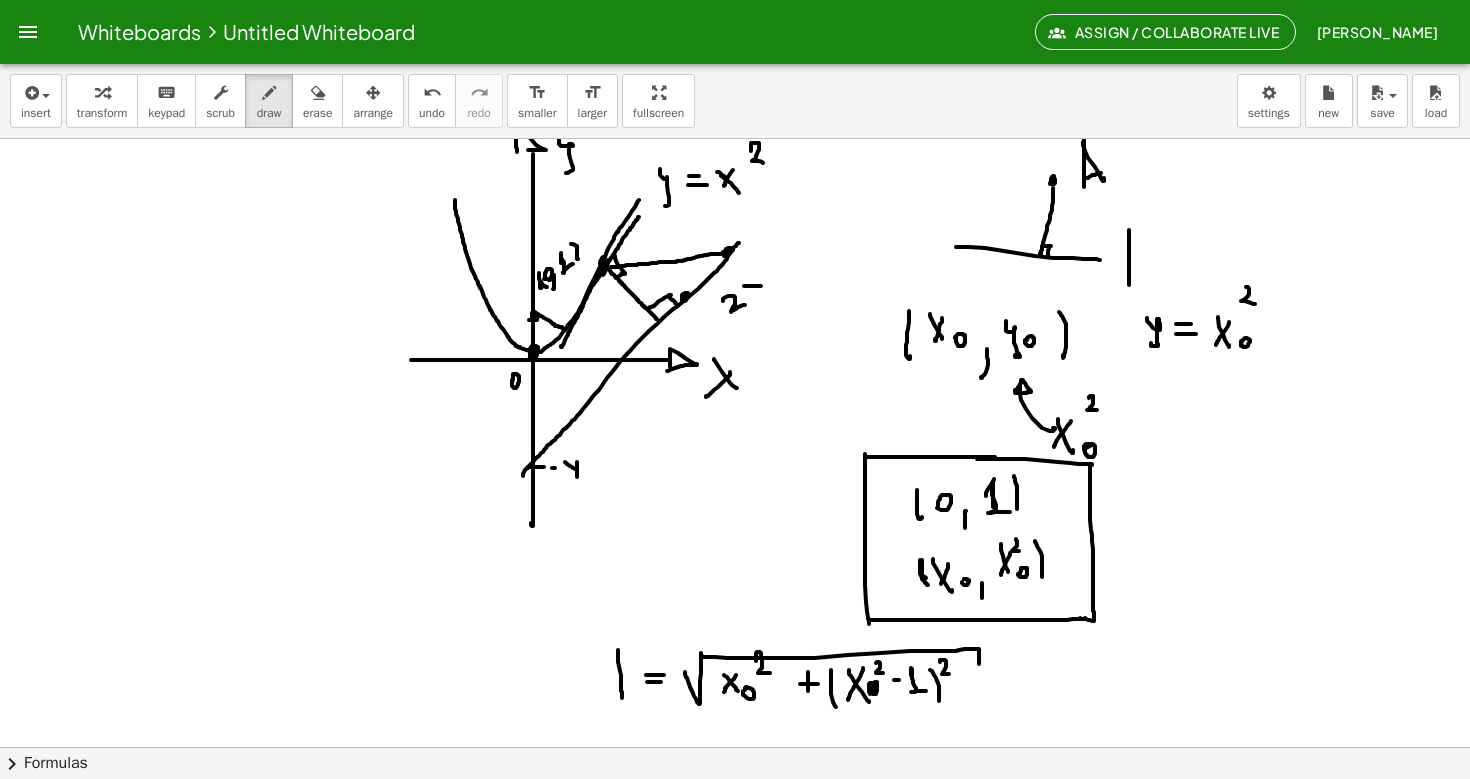drag, startPoint x: 744, startPoint y: 286, endPoint x: 761, endPoint y: 286, distance: 17 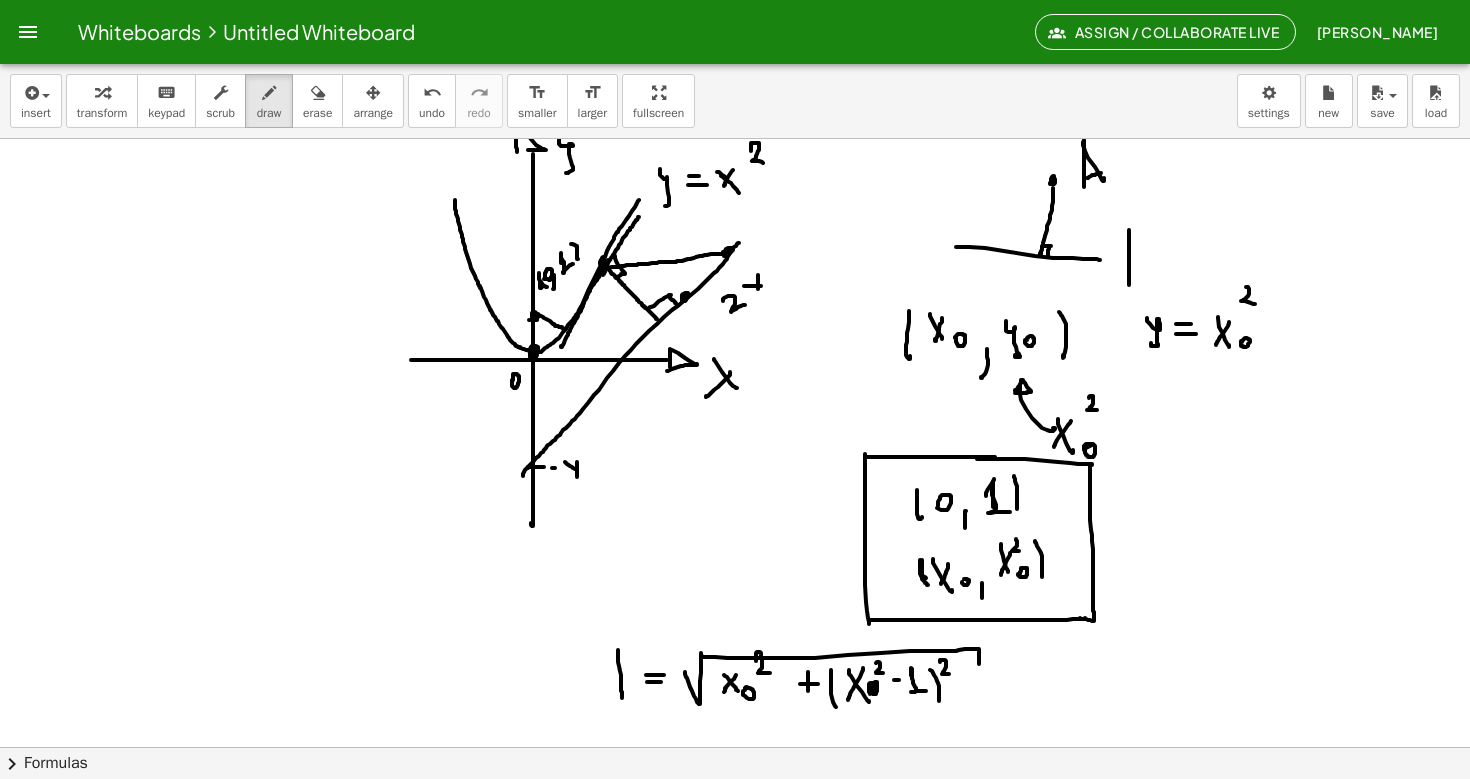 drag, startPoint x: 758, startPoint y: 275, endPoint x: 758, endPoint y: 288, distance: 13 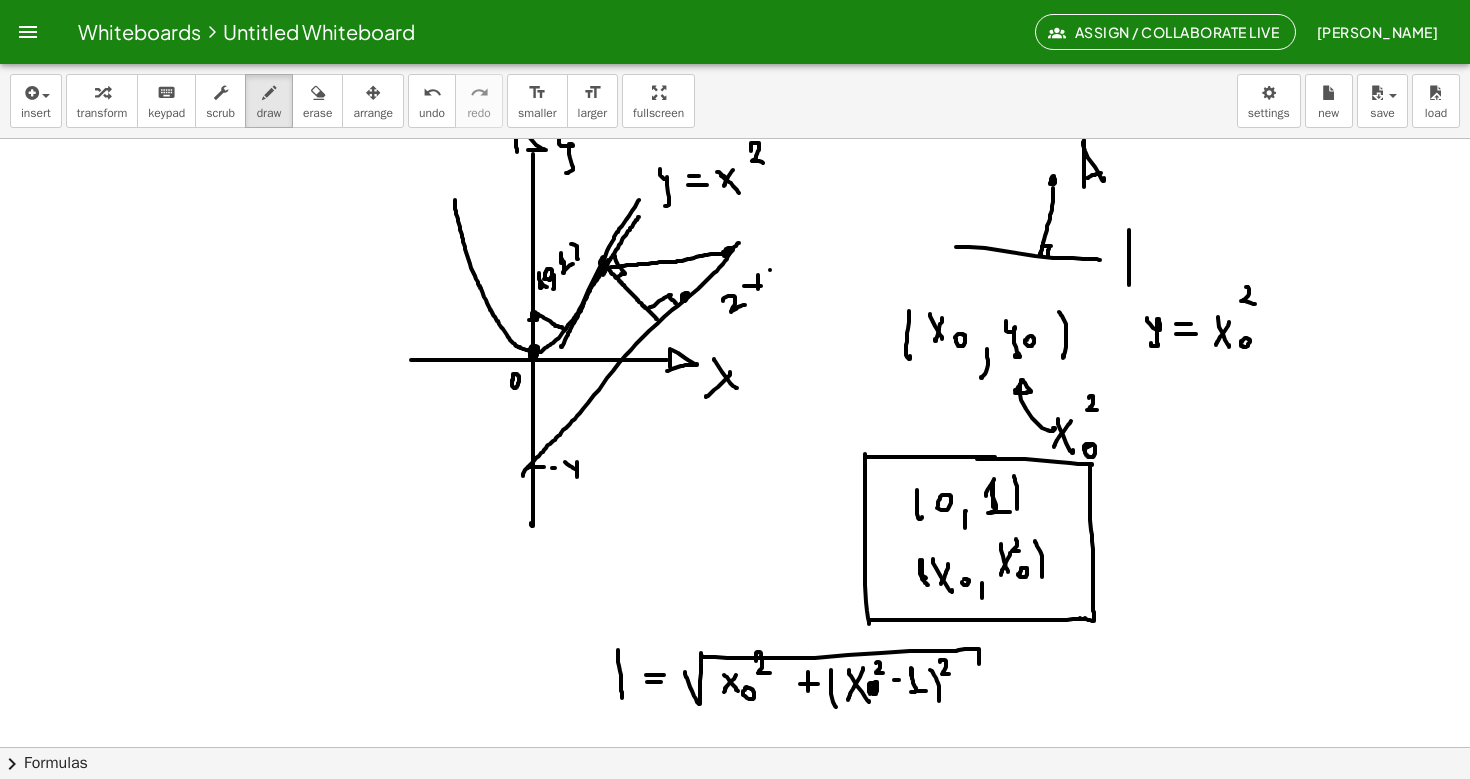 drag, startPoint x: 770, startPoint y: 270, endPoint x: 780, endPoint y: 266, distance: 10.770329 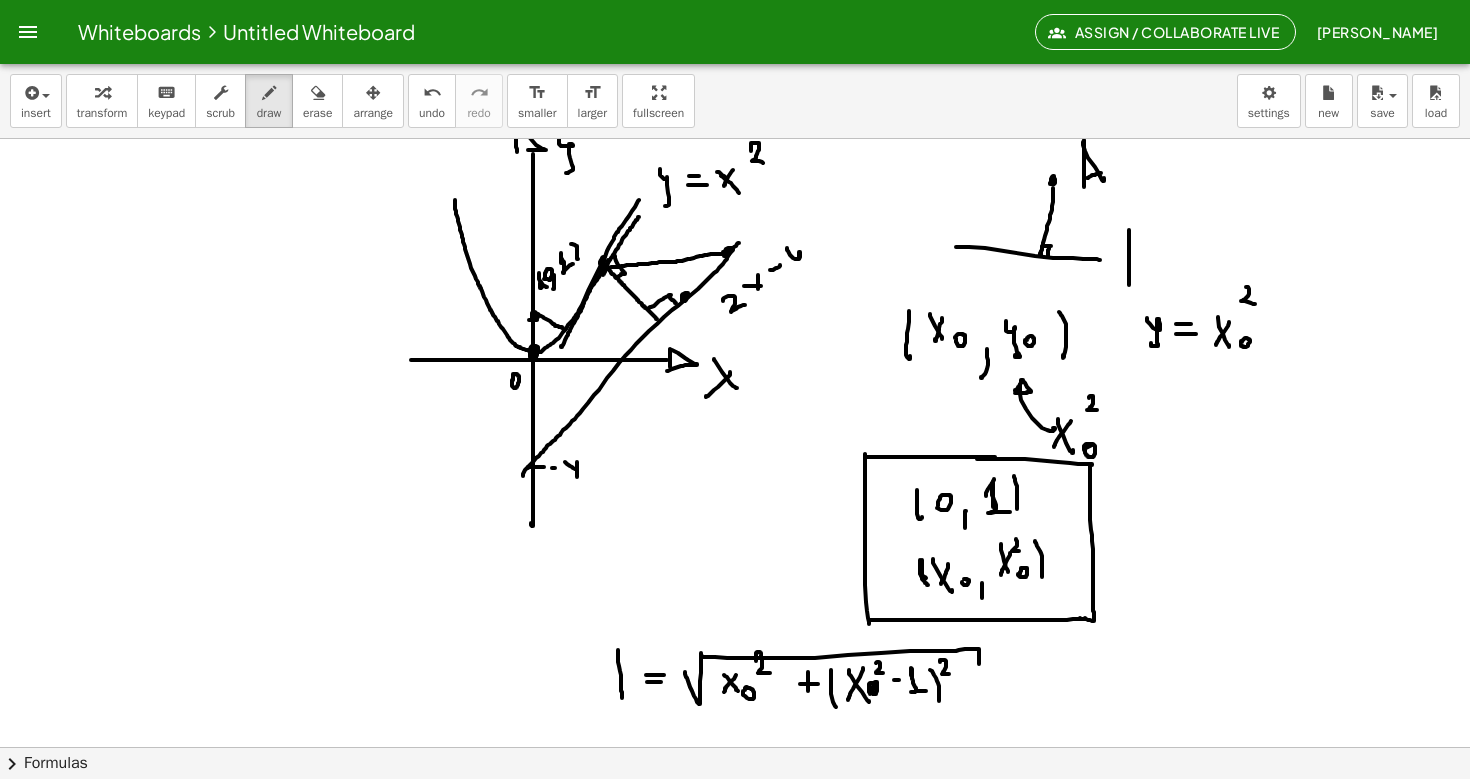 drag, startPoint x: 787, startPoint y: 248, endPoint x: 807, endPoint y: 273, distance: 32.01562 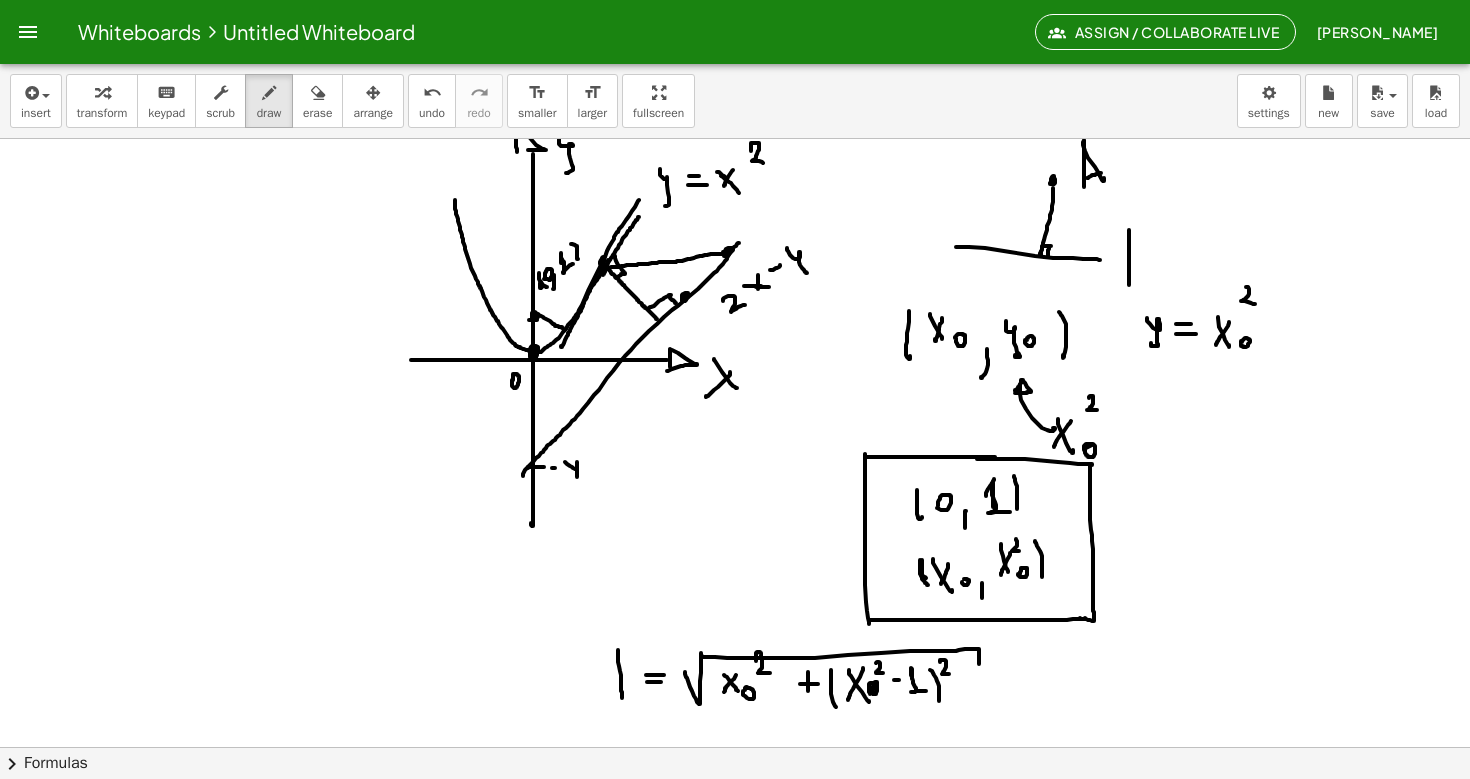drag, startPoint x: 756, startPoint y: 287, endPoint x: 769, endPoint y: 287, distance: 13 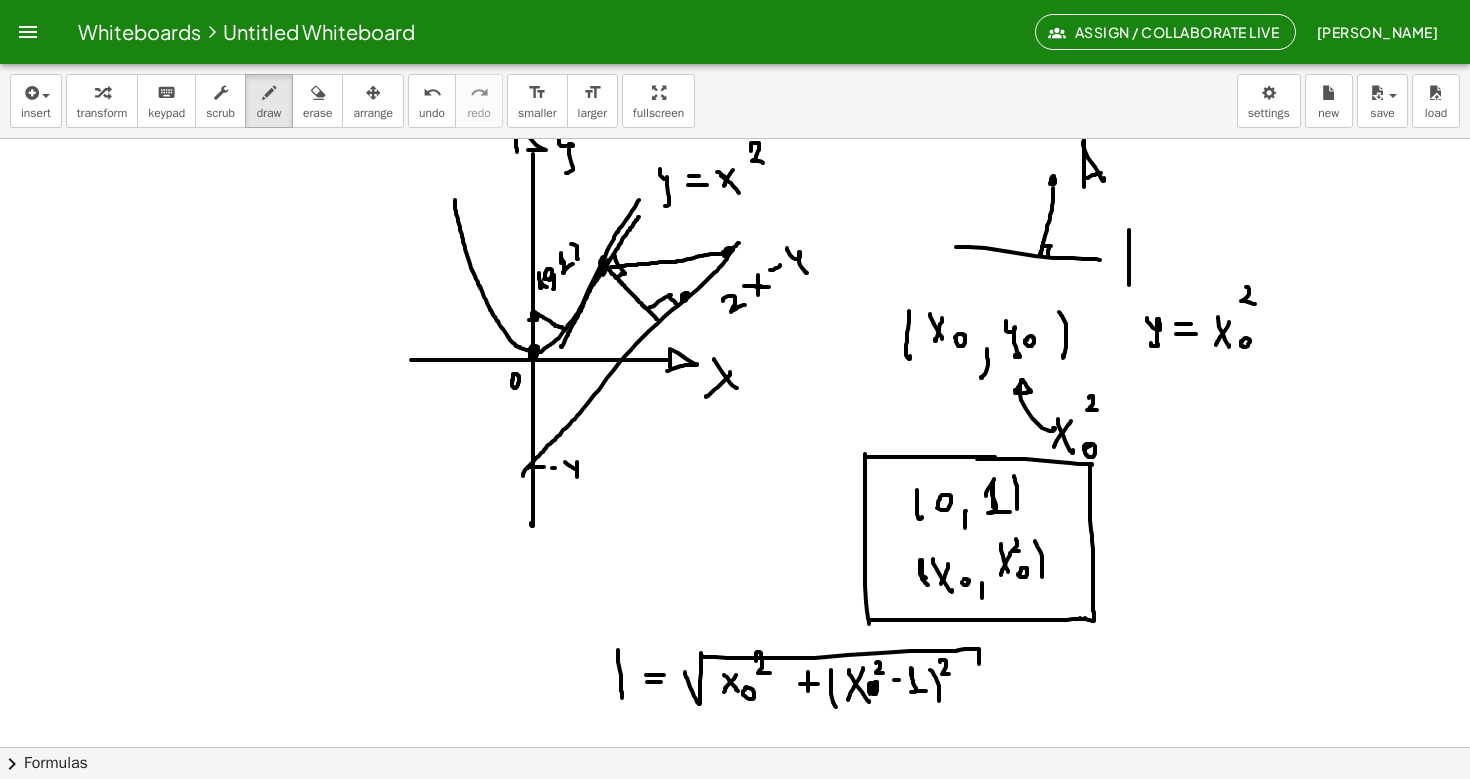 drag, startPoint x: 758, startPoint y: 284, endPoint x: 758, endPoint y: 297, distance: 13 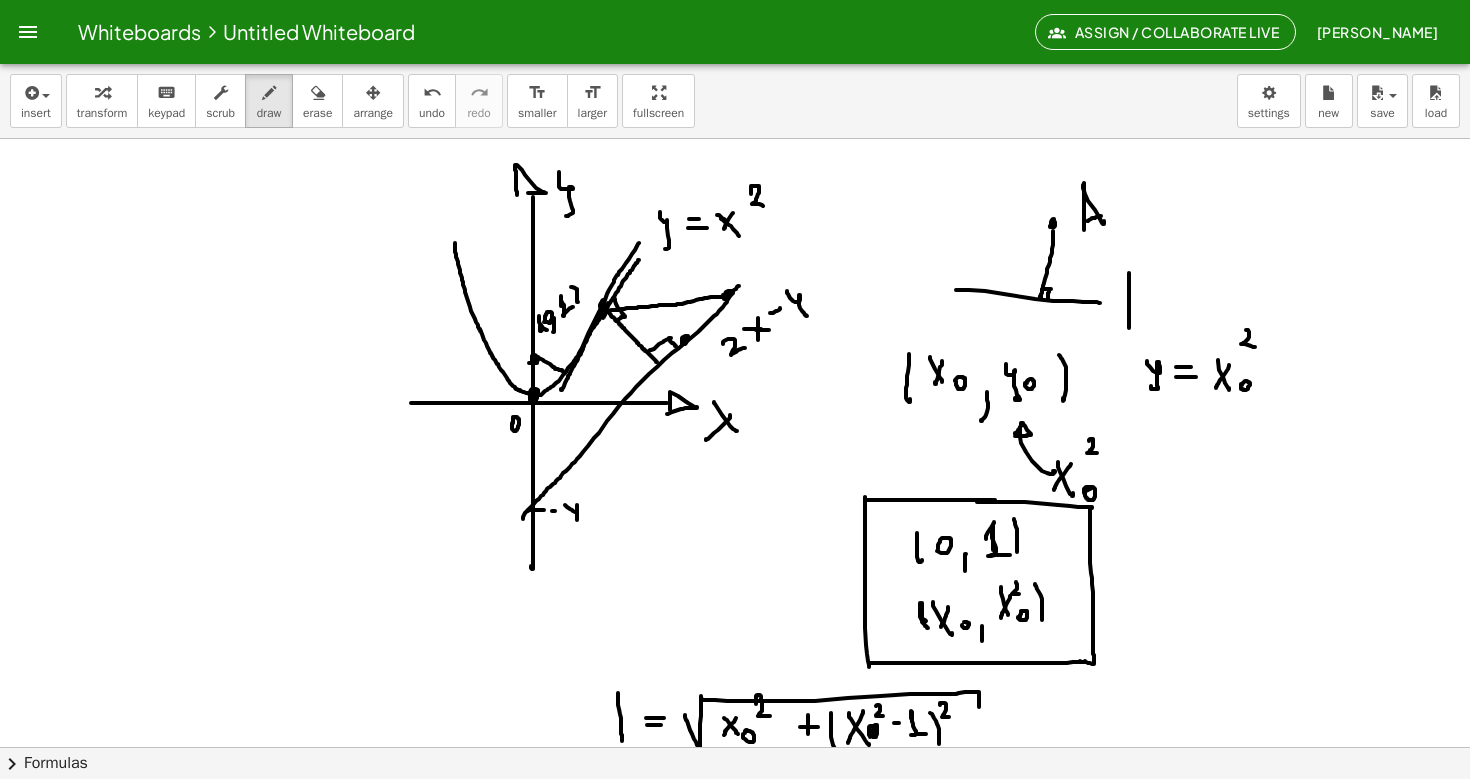 scroll, scrollTop: 3175, scrollLeft: 0, axis: vertical 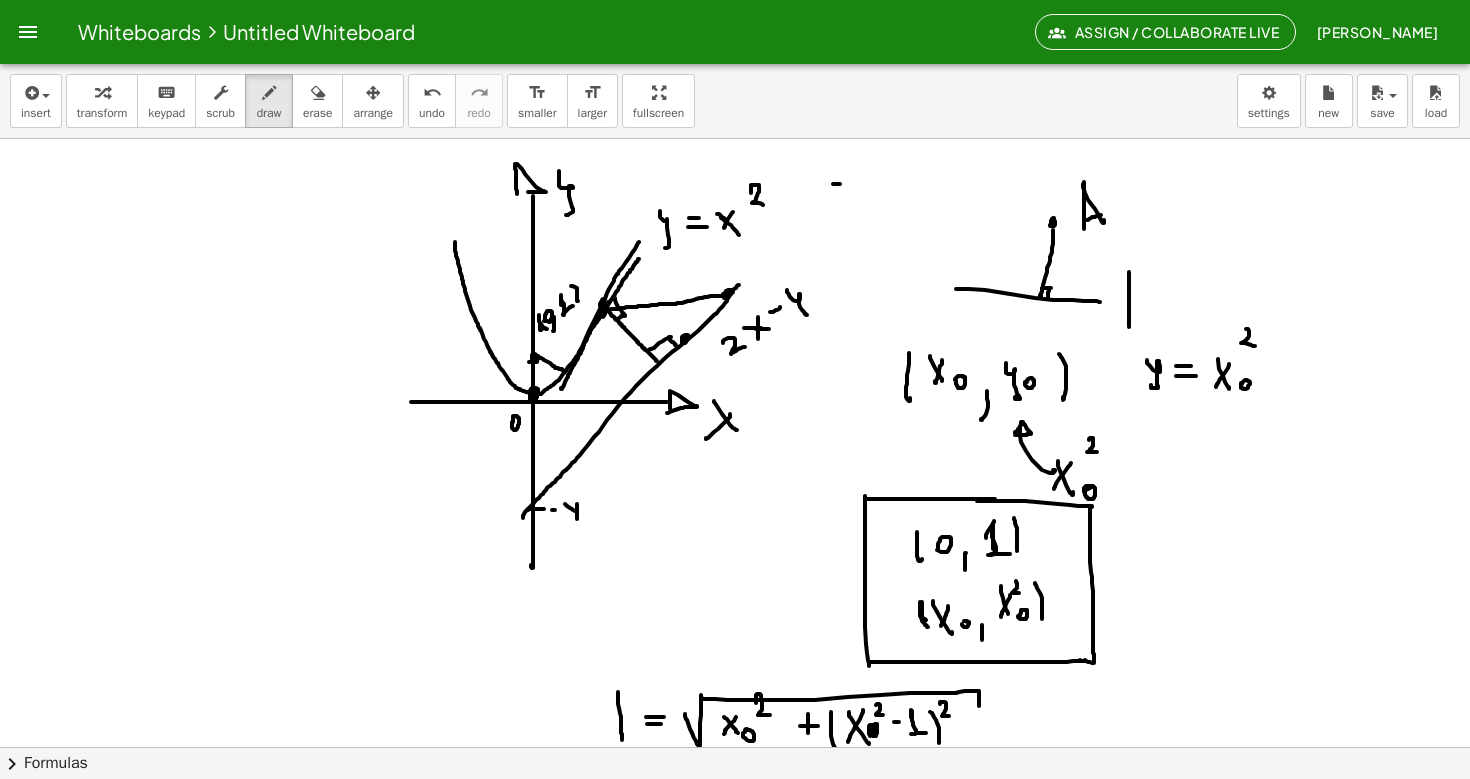 drag, startPoint x: 833, startPoint y: 184, endPoint x: 848, endPoint y: 182, distance: 15.132746 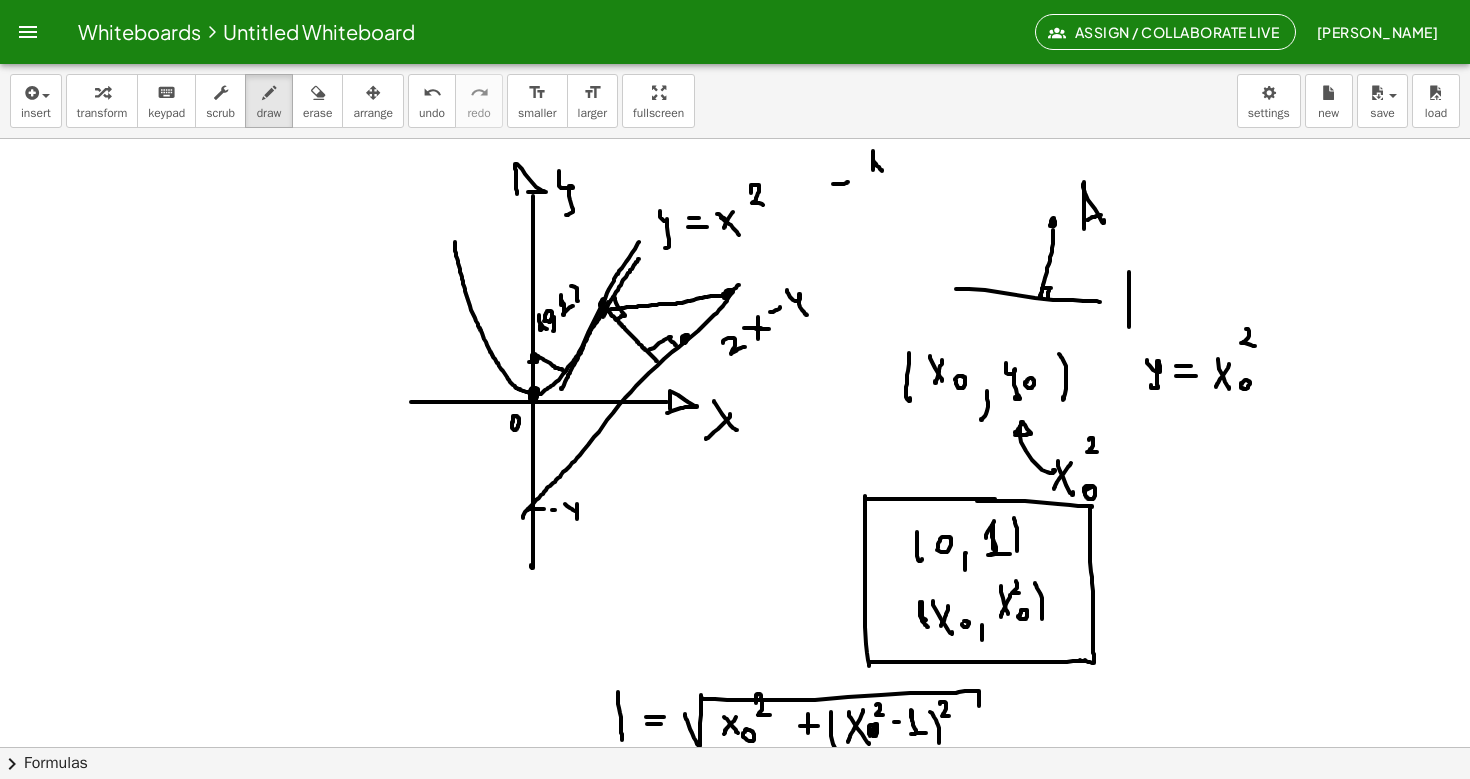click at bounding box center (735, -908) 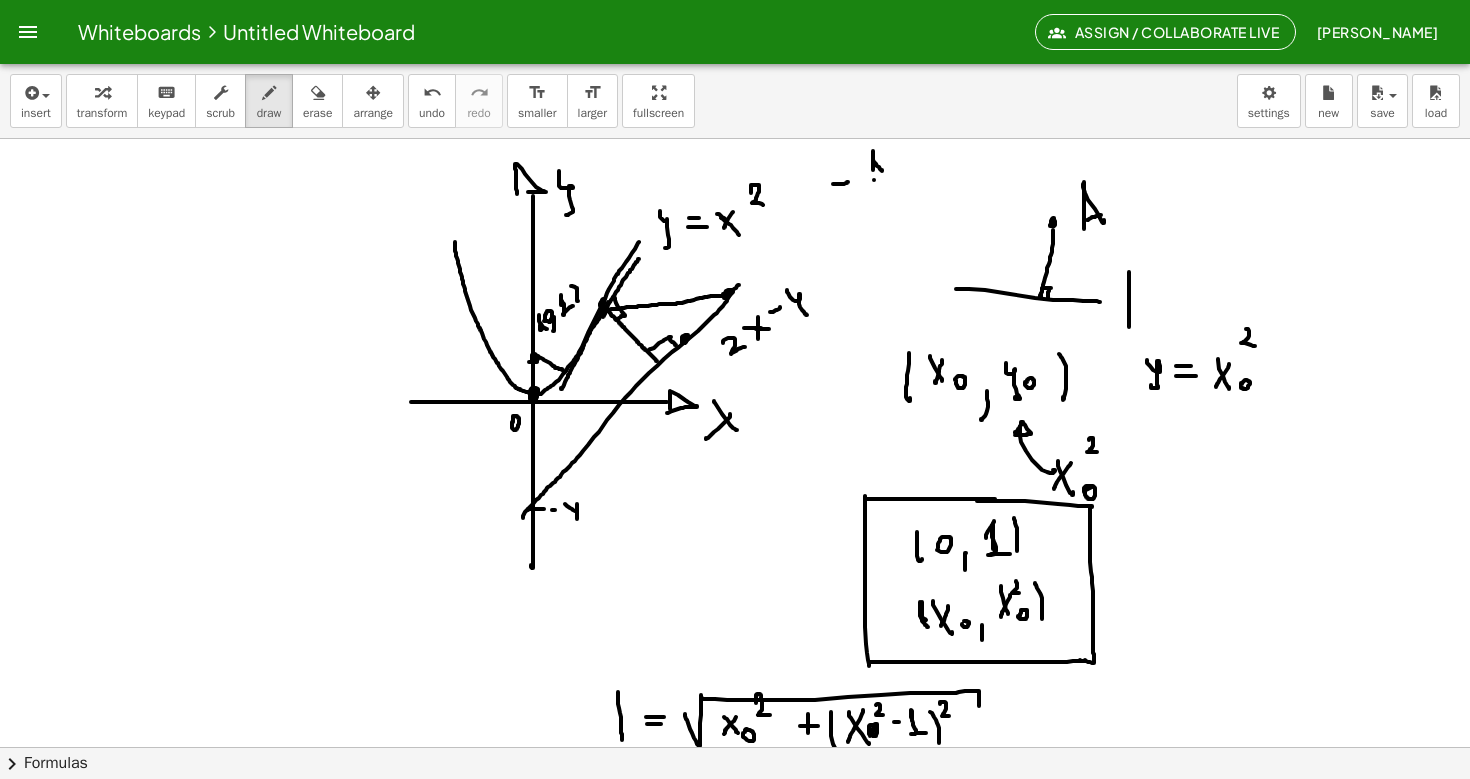 drag, startPoint x: 874, startPoint y: 180, endPoint x: 894, endPoint y: 176, distance: 20.396078 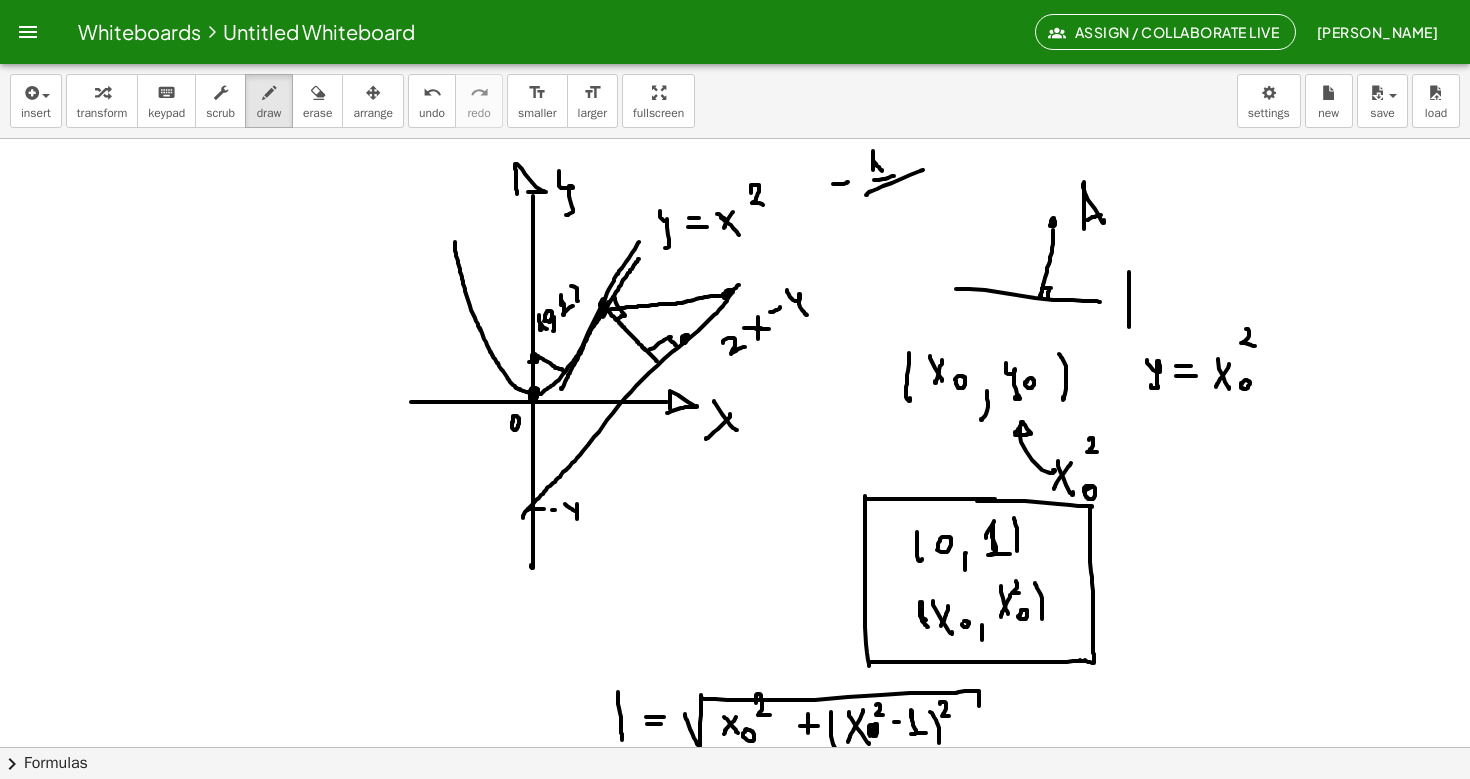 drag, startPoint x: 866, startPoint y: 195, endPoint x: 925, endPoint y: 168, distance: 64.884514 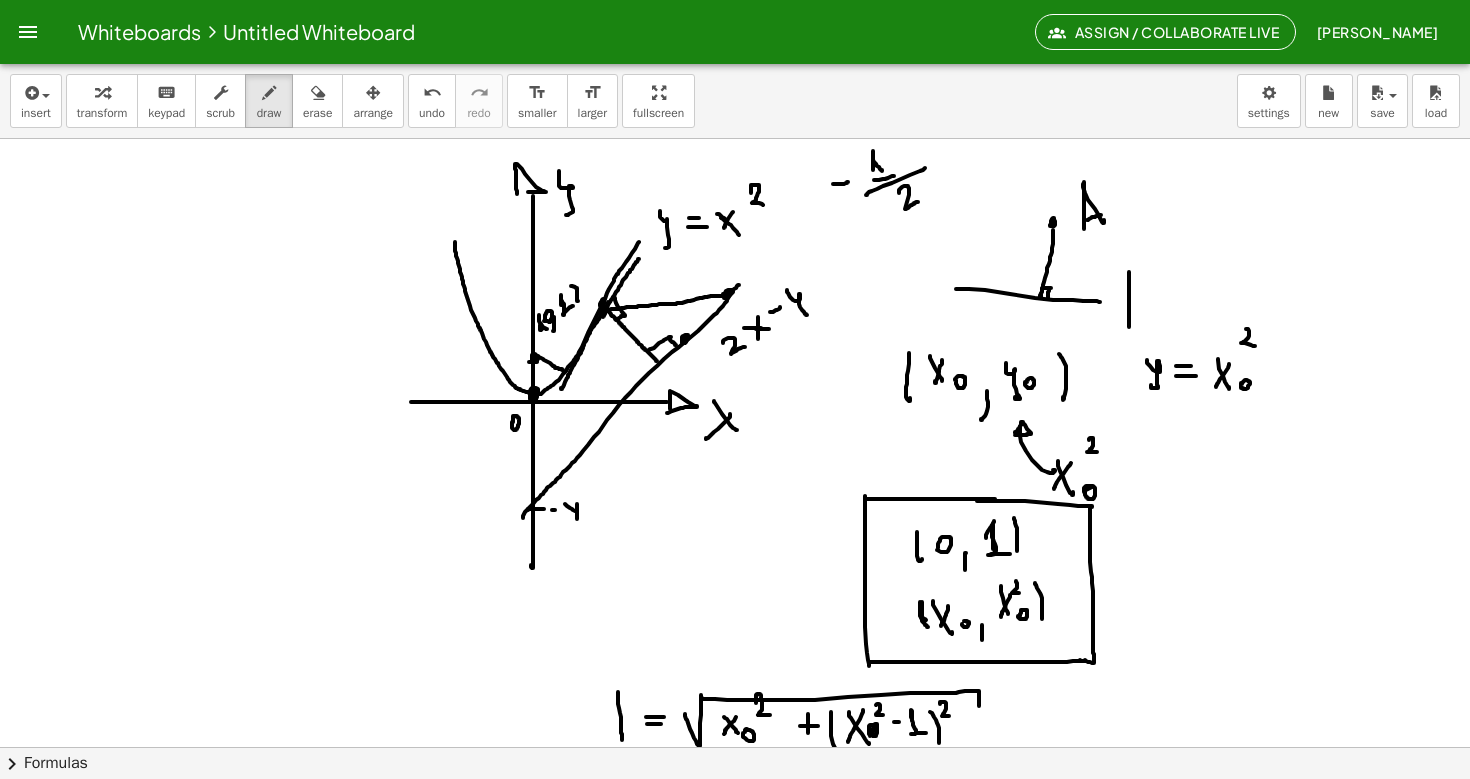 drag, startPoint x: 899, startPoint y: 193, endPoint x: 918, endPoint y: 202, distance: 21.023796 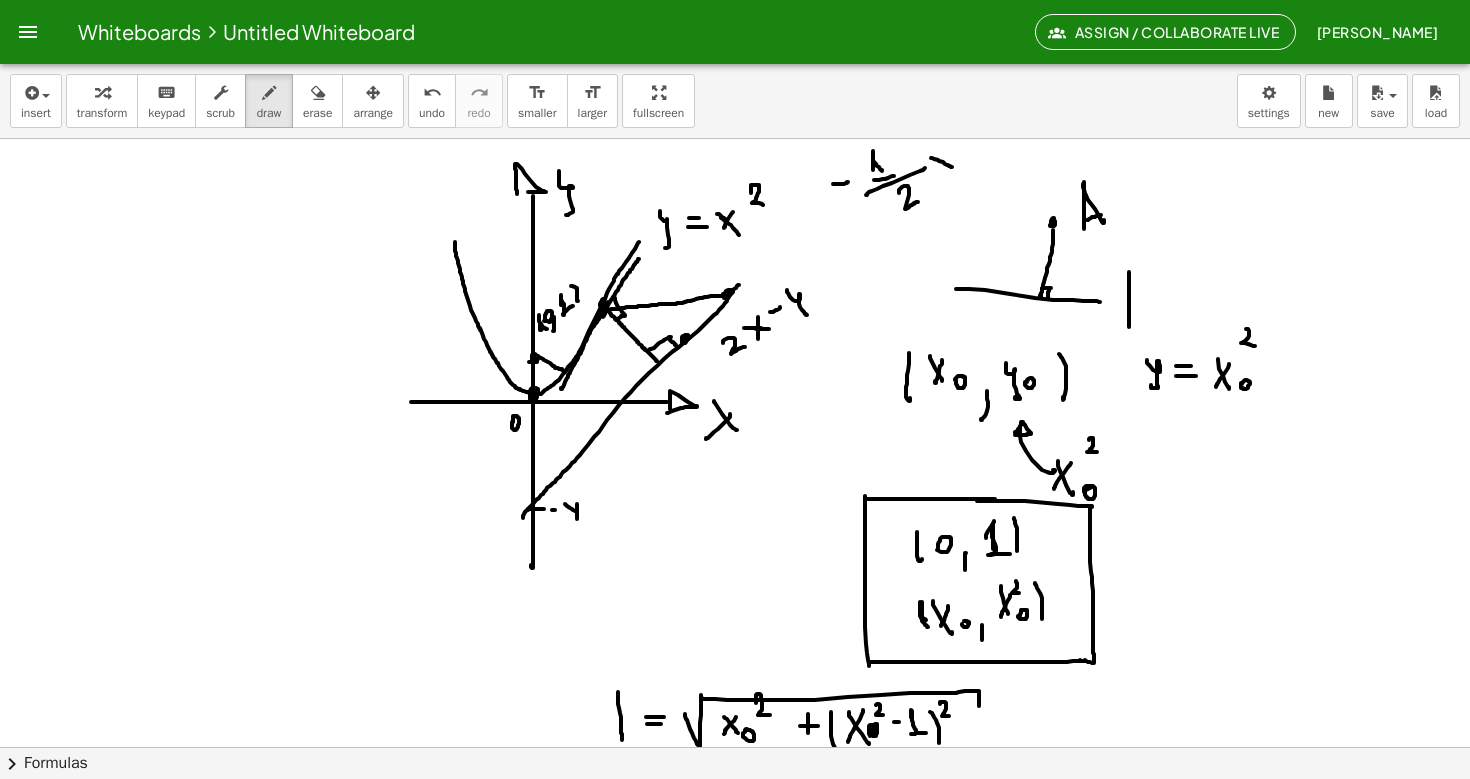 drag, startPoint x: 931, startPoint y: 158, endPoint x: 953, endPoint y: 167, distance: 23.769728 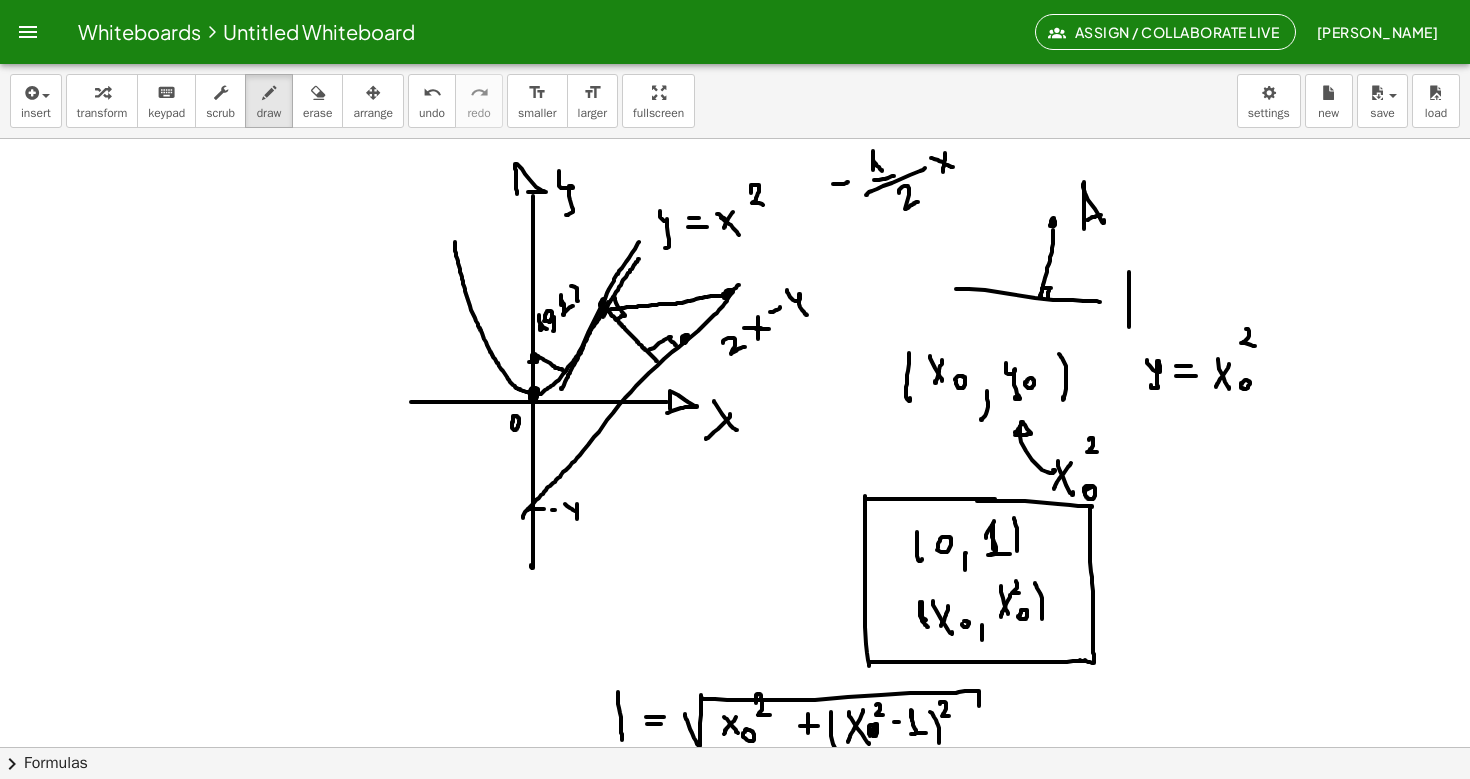 drag, startPoint x: 945, startPoint y: 153, endPoint x: 943, endPoint y: 172, distance: 19.104973 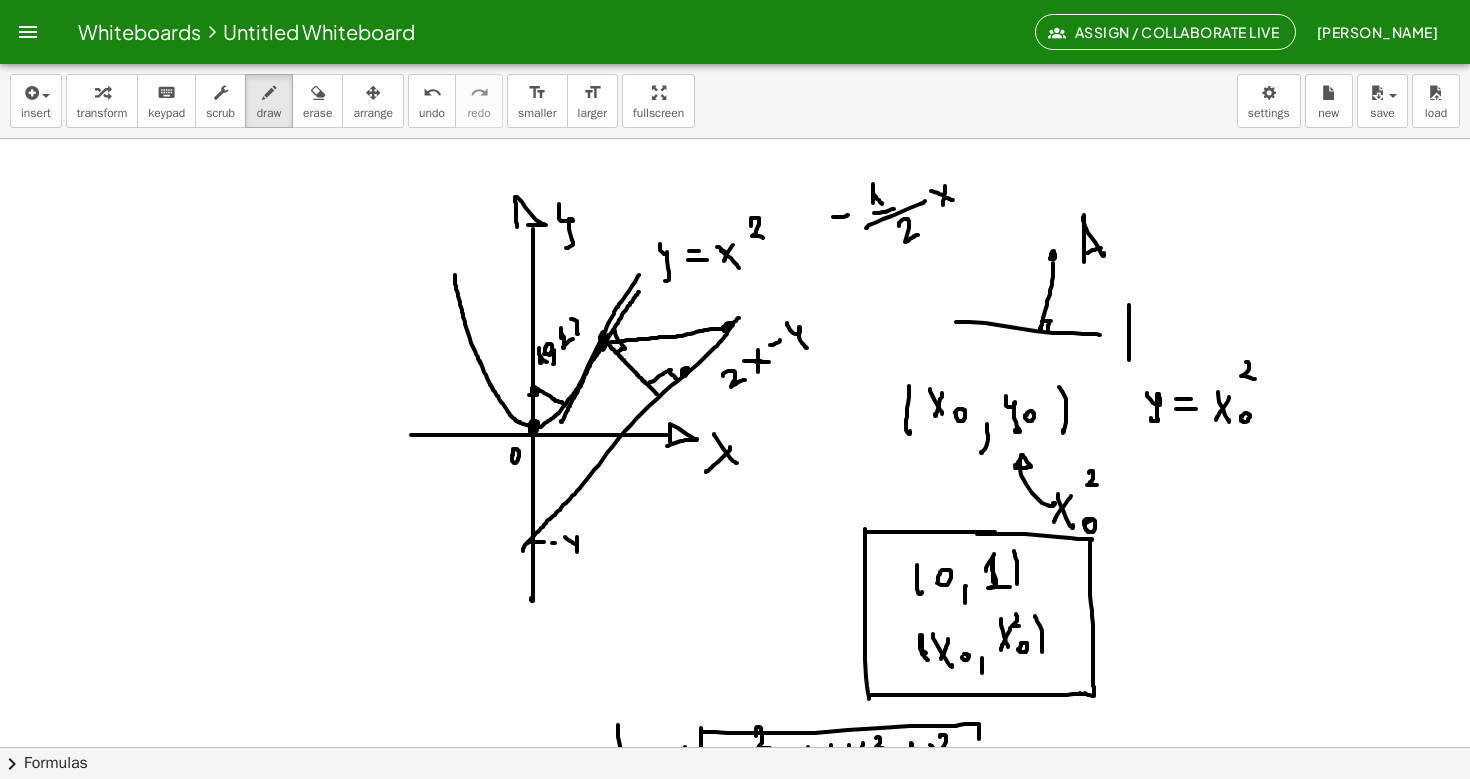 scroll, scrollTop: 3126, scrollLeft: 0, axis: vertical 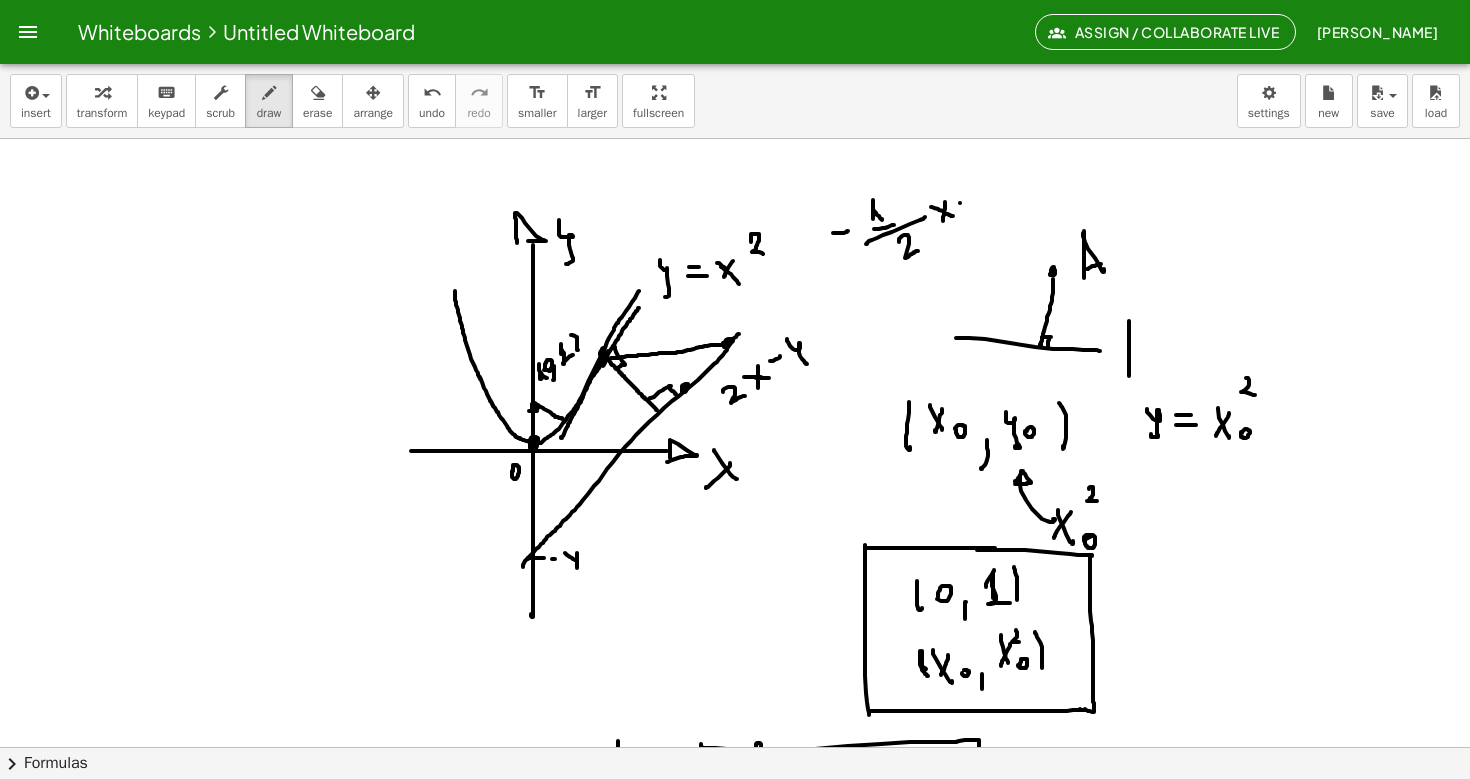 drag, startPoint x: 960, startPoint y: 203, endPoint x: 974, endPoint y: 198, distance: 14.866069 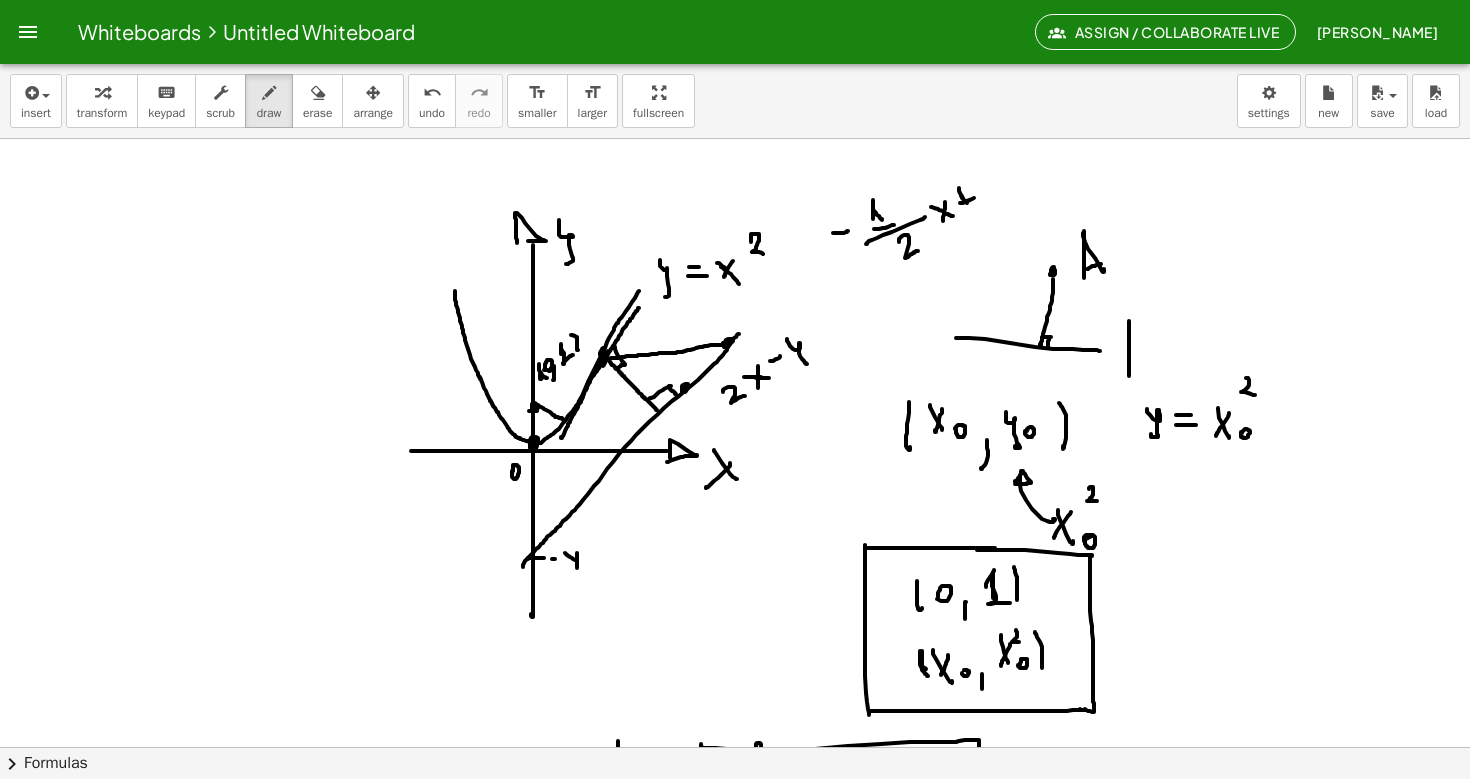drag, startPoint x: 959, startPoint y: 188, endPoint x: 968, endPoint y: 205, distance: 19.235384 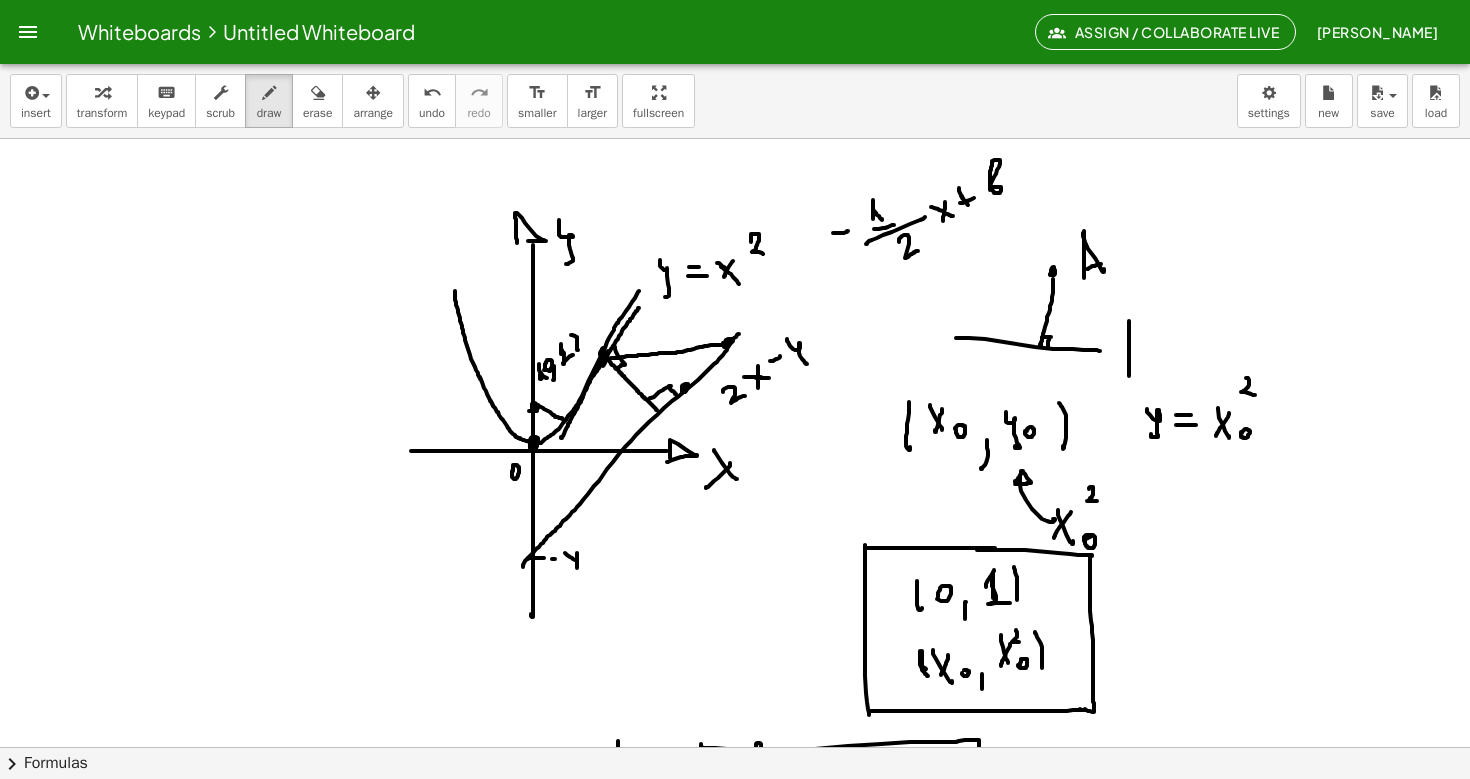 click at bounding box center [735, -859] 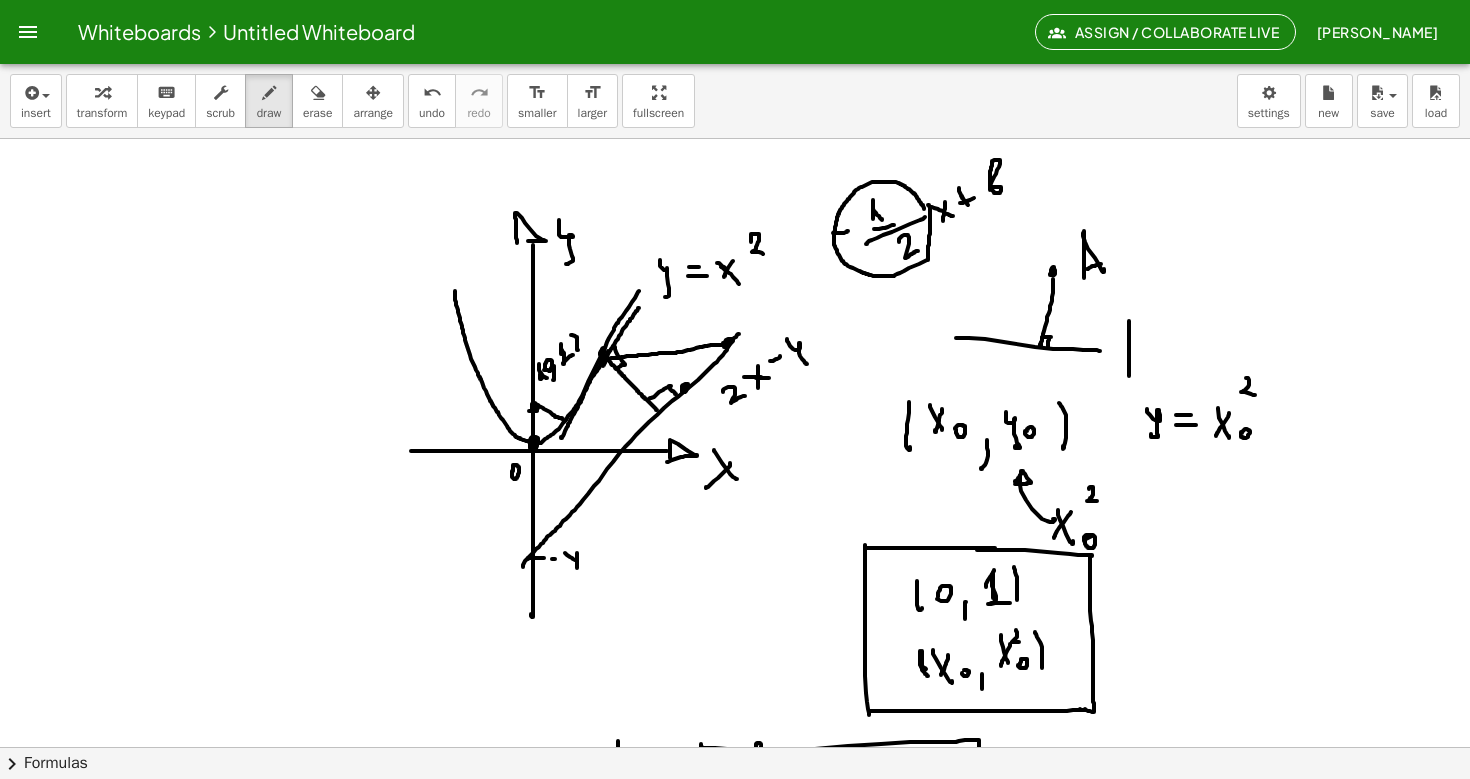 click at bounding box center (735, -859) 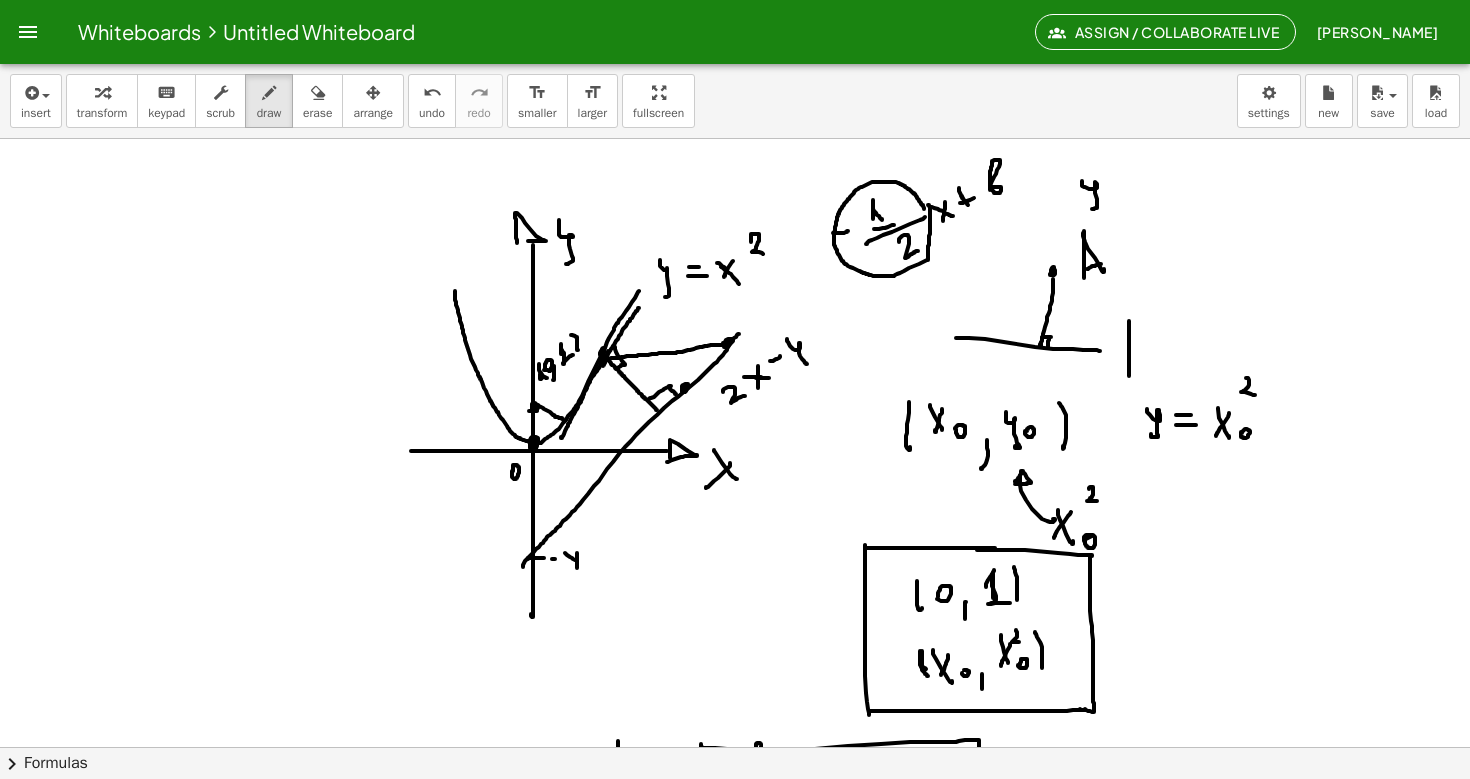 drag, startPoint x: 1082, startPoint y: 181, endPoint x: 1088, endPoint y: 209, distance: 28.635643 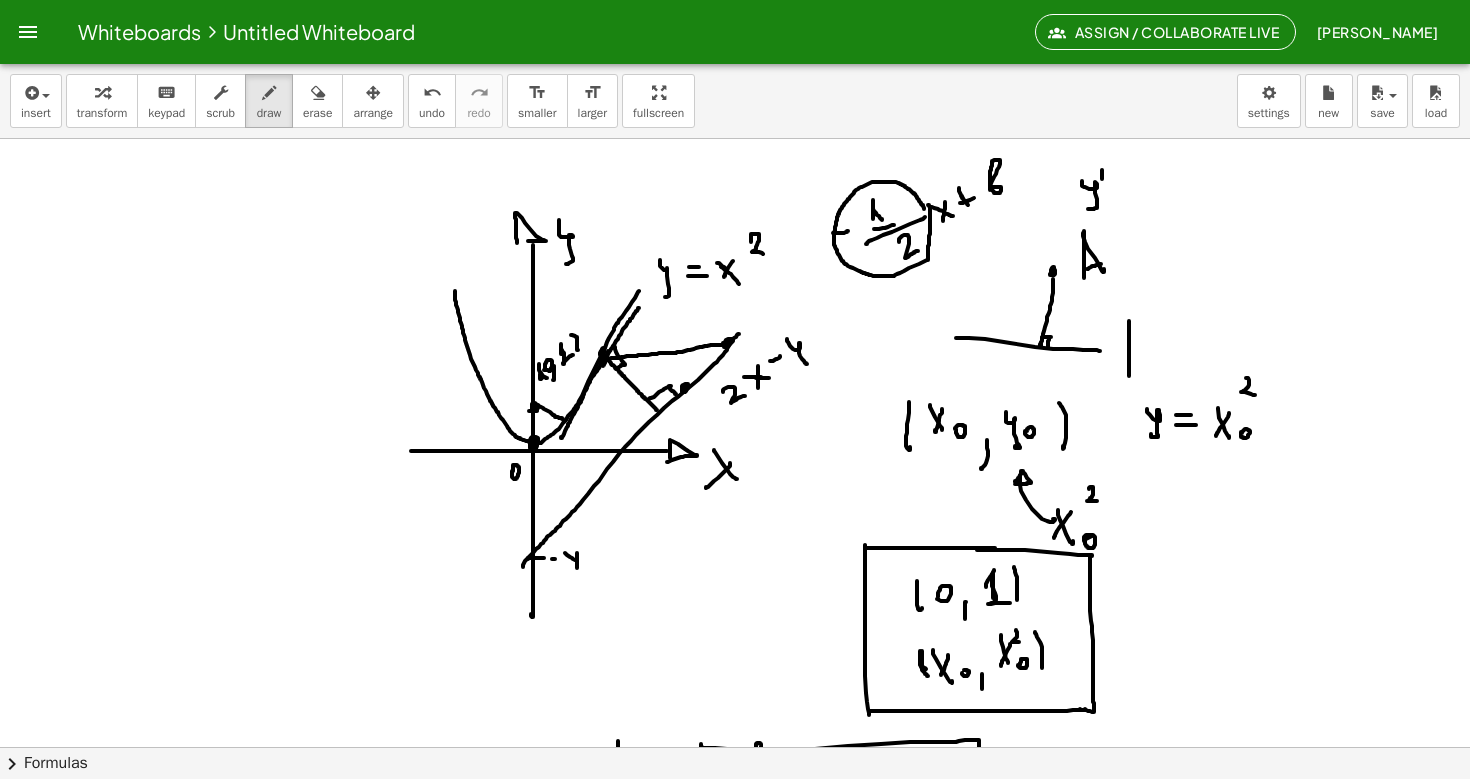 click at bounding box center [735, -859] 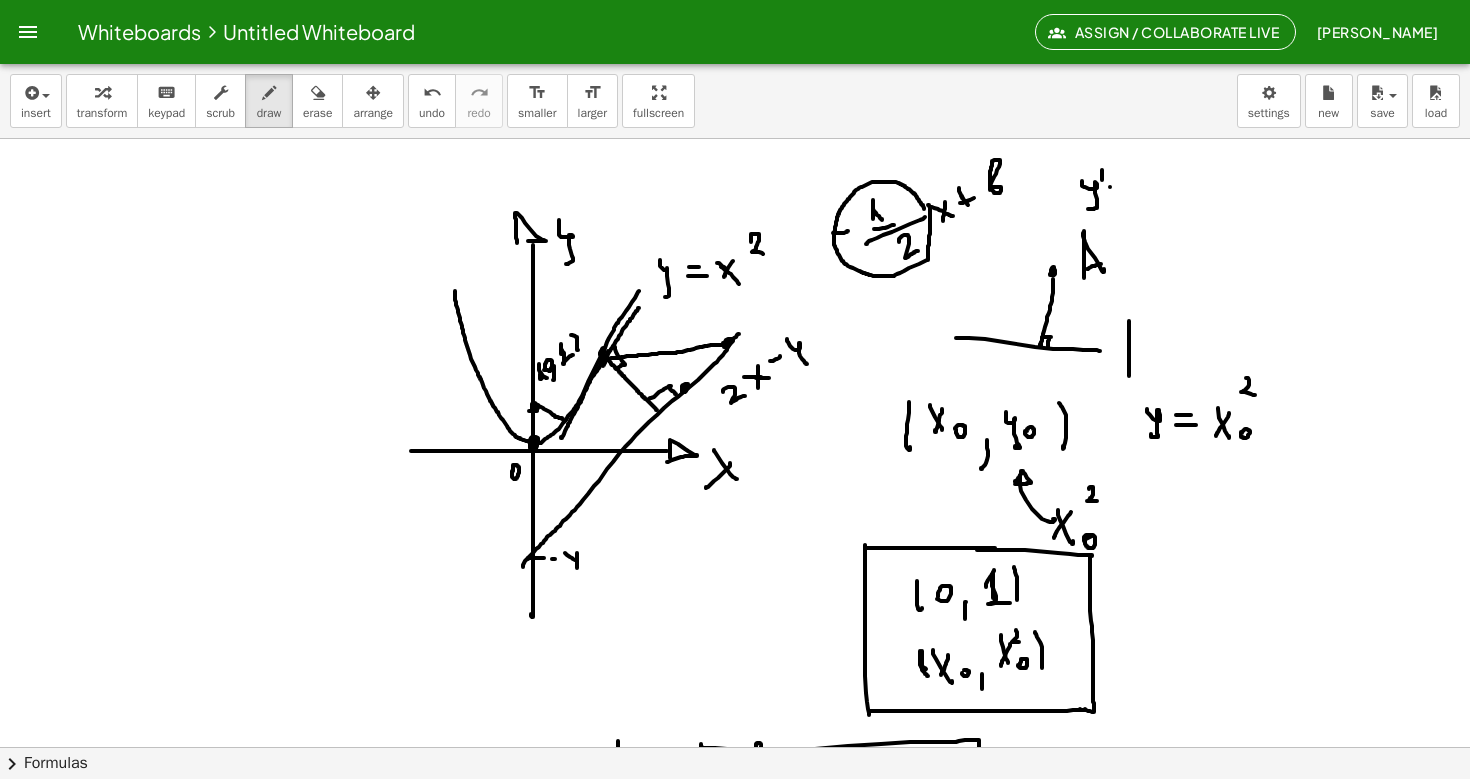 drag, startPoint x: 1110, startPoint y: 187, endPoint x: 1123, endPoint y: 187, distance: 13 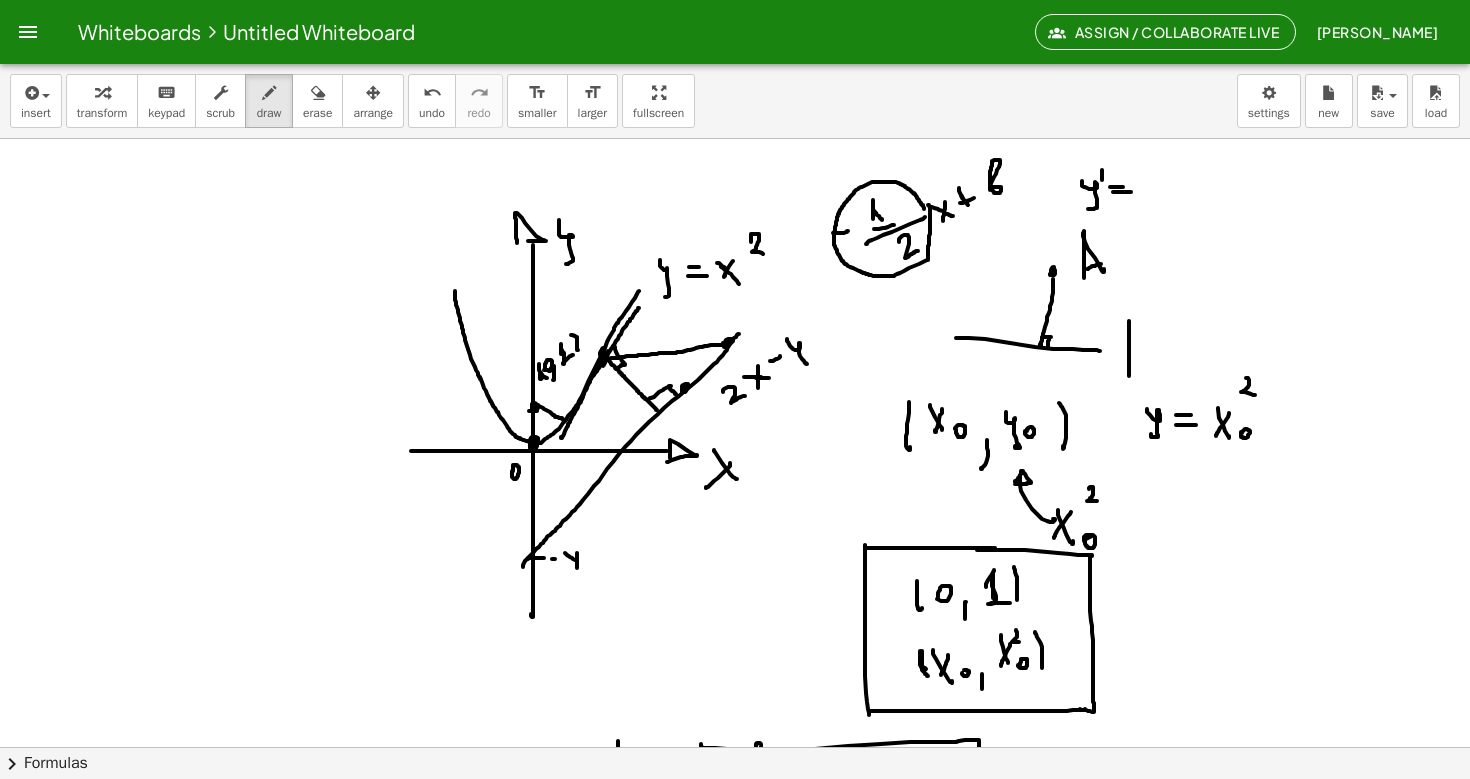drag, startPoint x: 1113, startPoint y: 192, endPoint x: 1131, endPoint y: 192, distance: 18 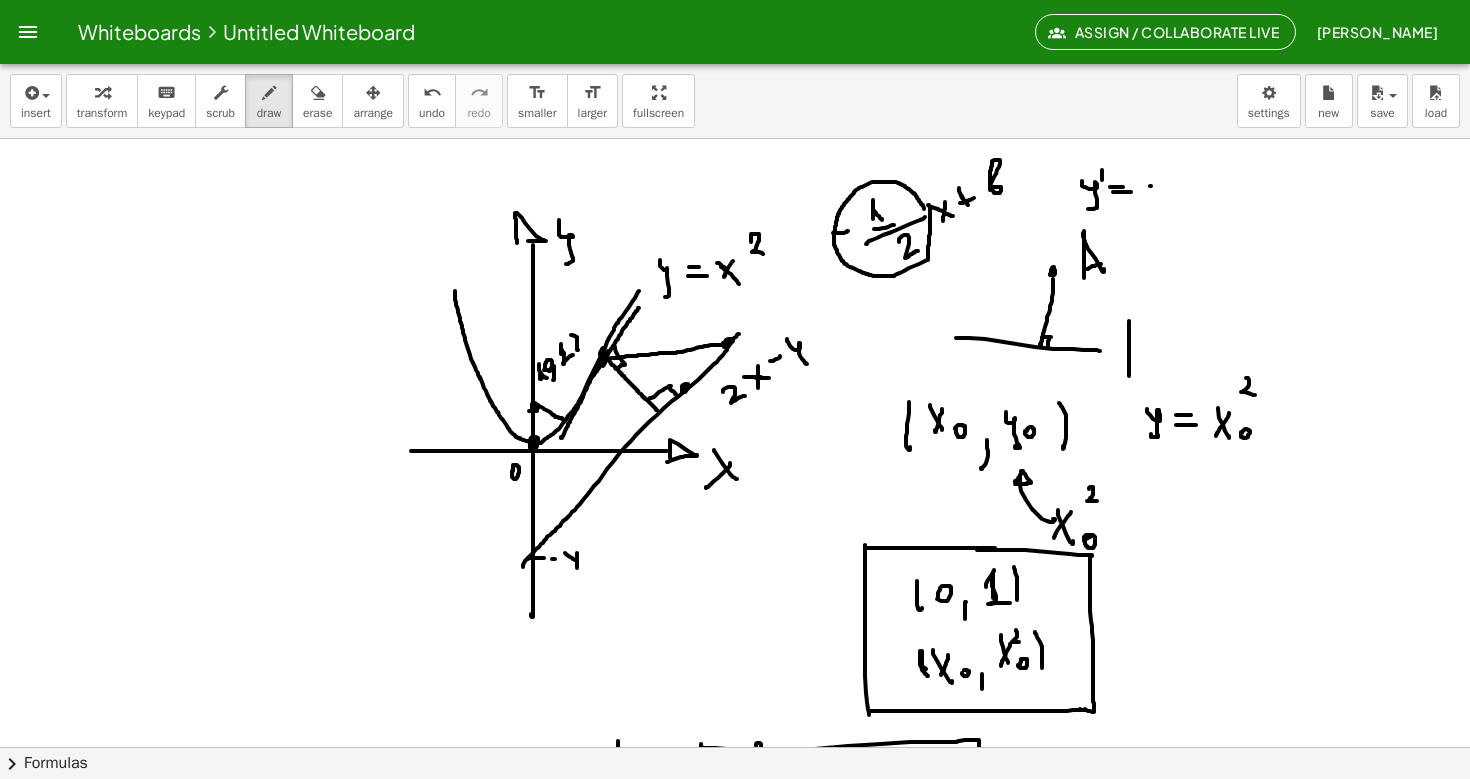 click at bounding box center [735, -859] 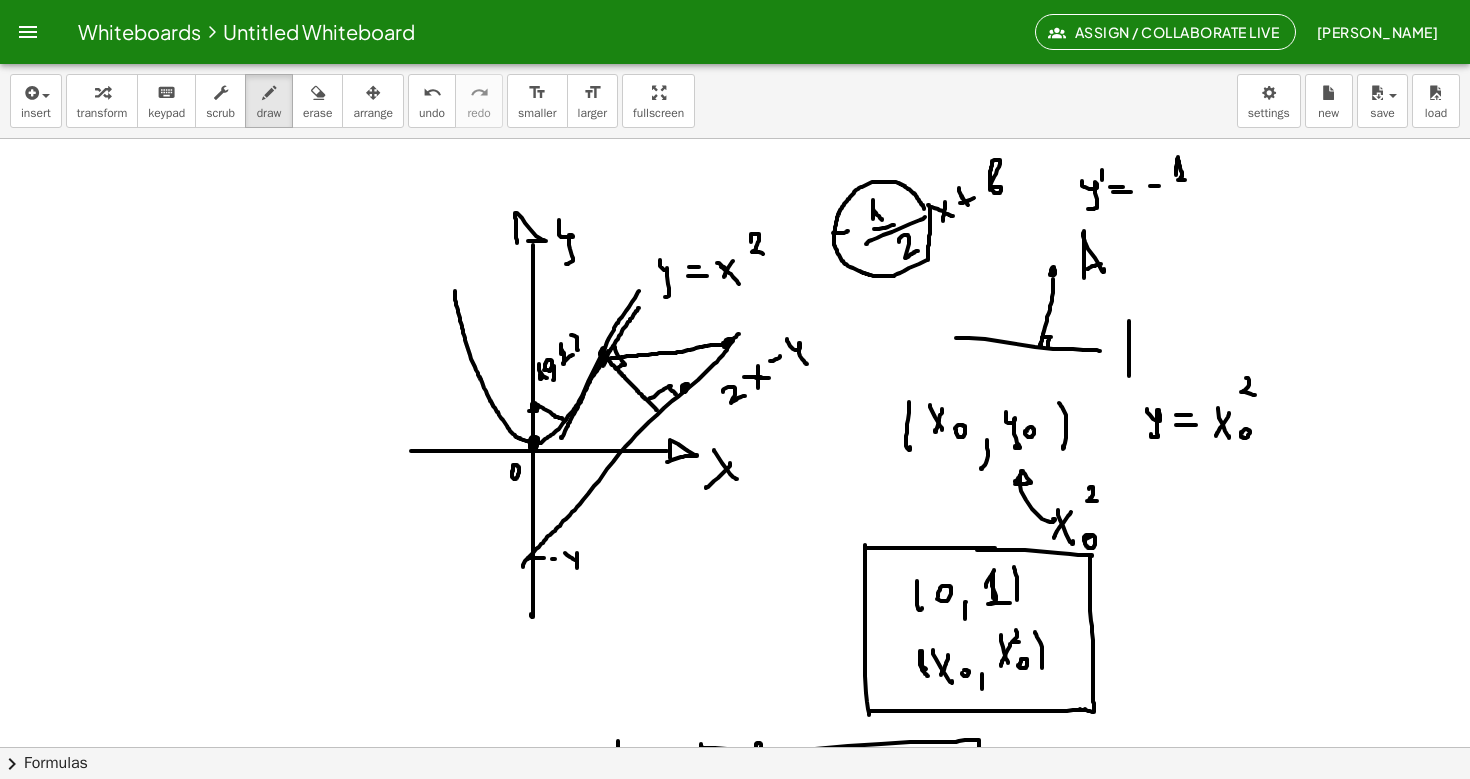 drag, startPoint x: 1176, startPoint y: 175, endPoint x: 1188, endPoint y: 180, distance: 13 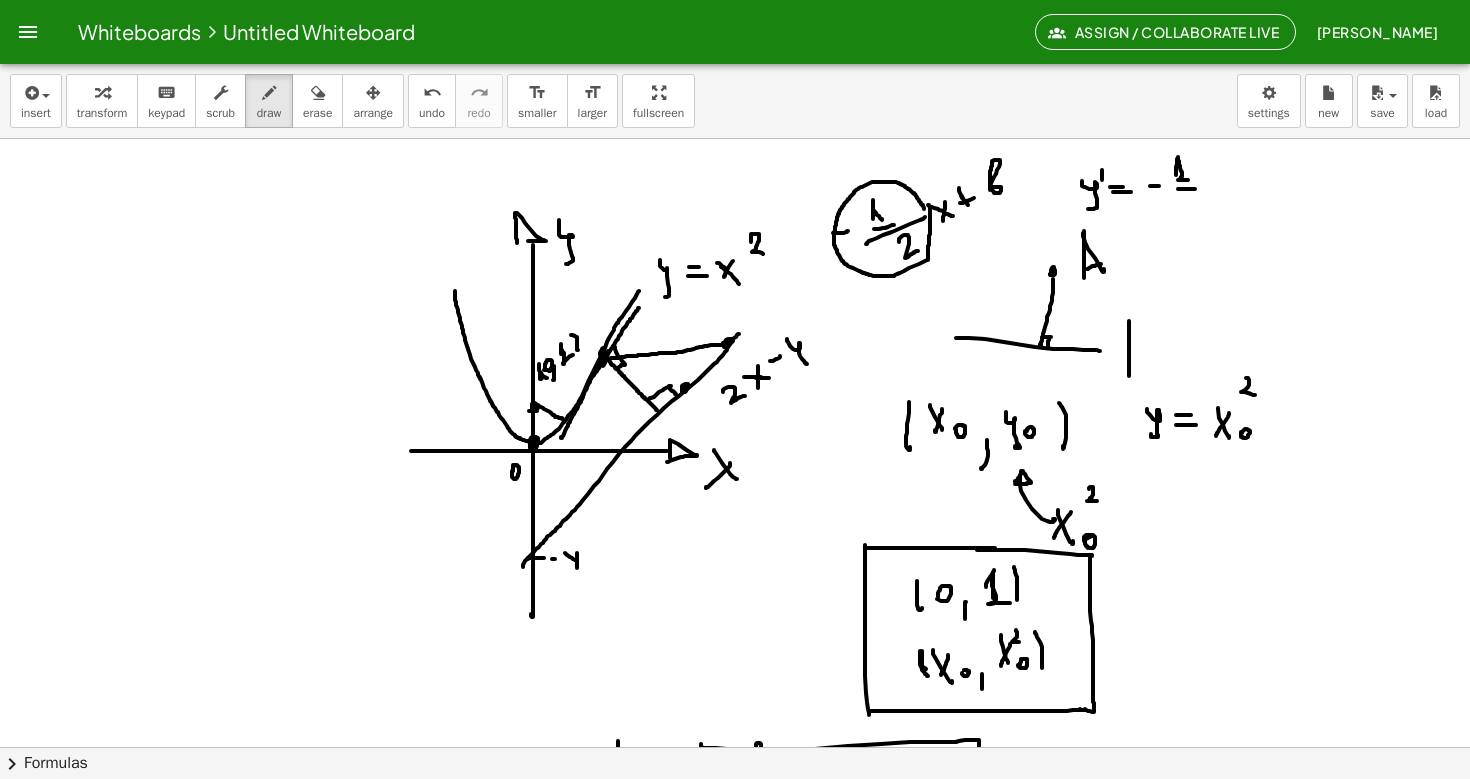 drag, startPoint x: 1178, startPoint y: 189, endPoint x: 1195, endPoint y: 189, distance: 17 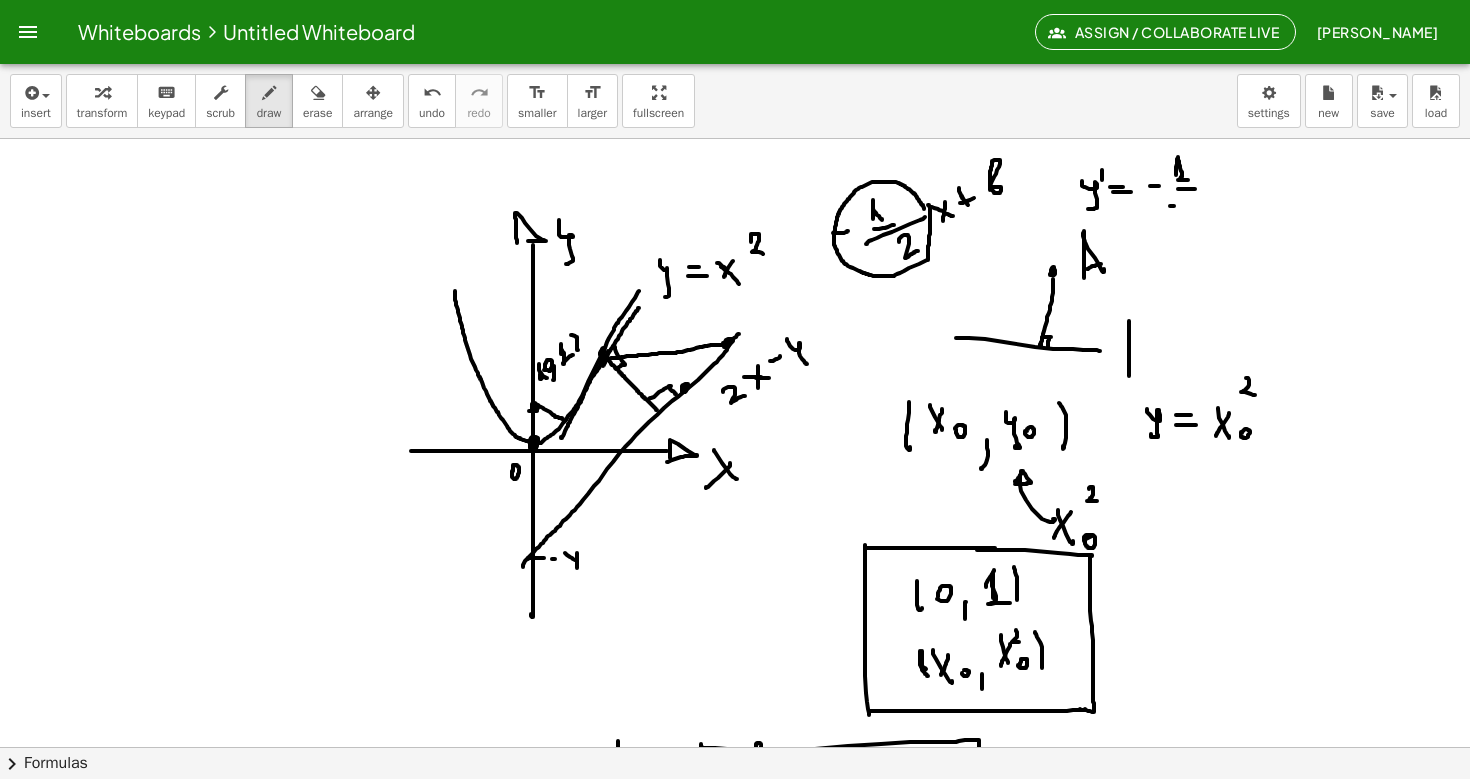 click at bounding box center (735, -859) 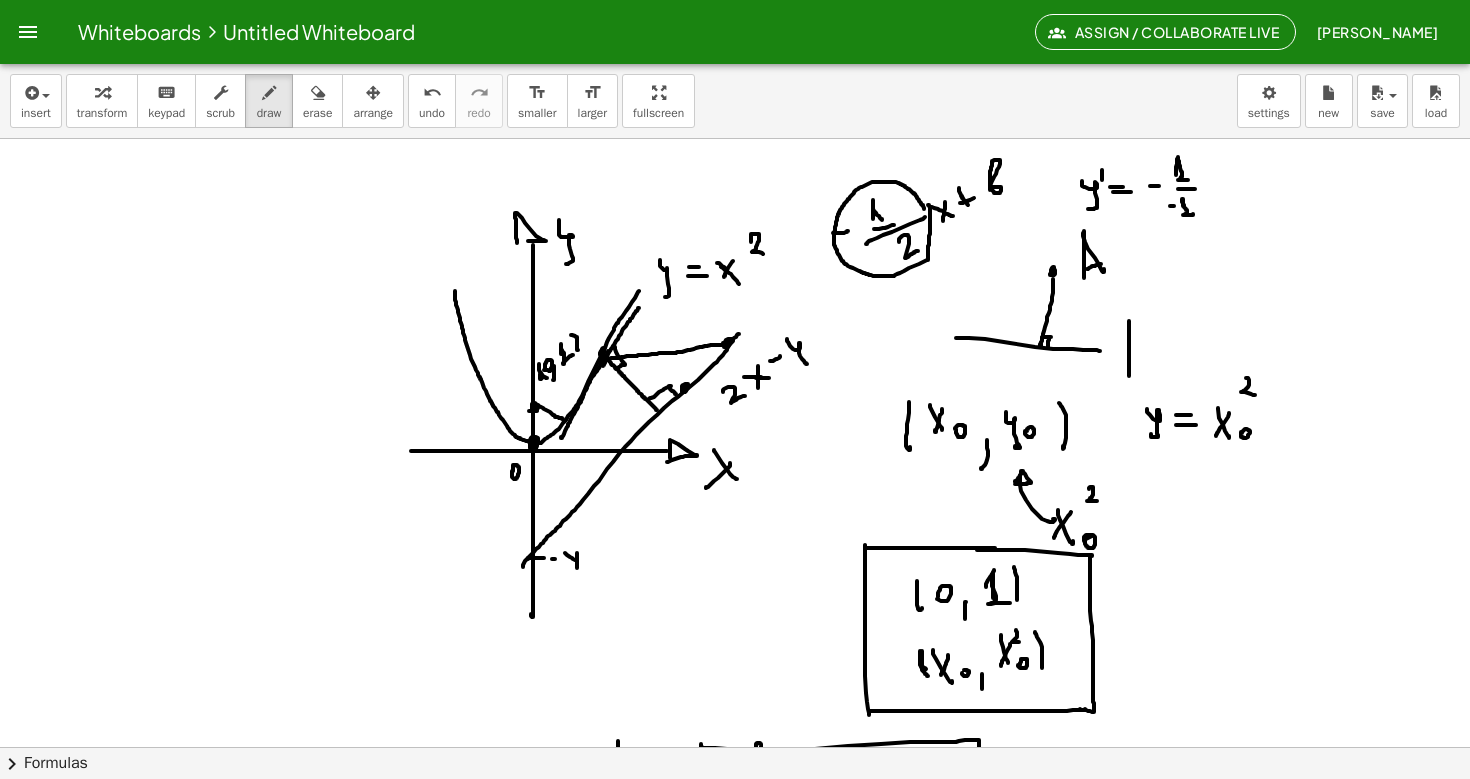 drag, startPoint x: 1183, startPoint y: 206, endPoint x: 1193, endPoint y: 214, distance: 12.806249 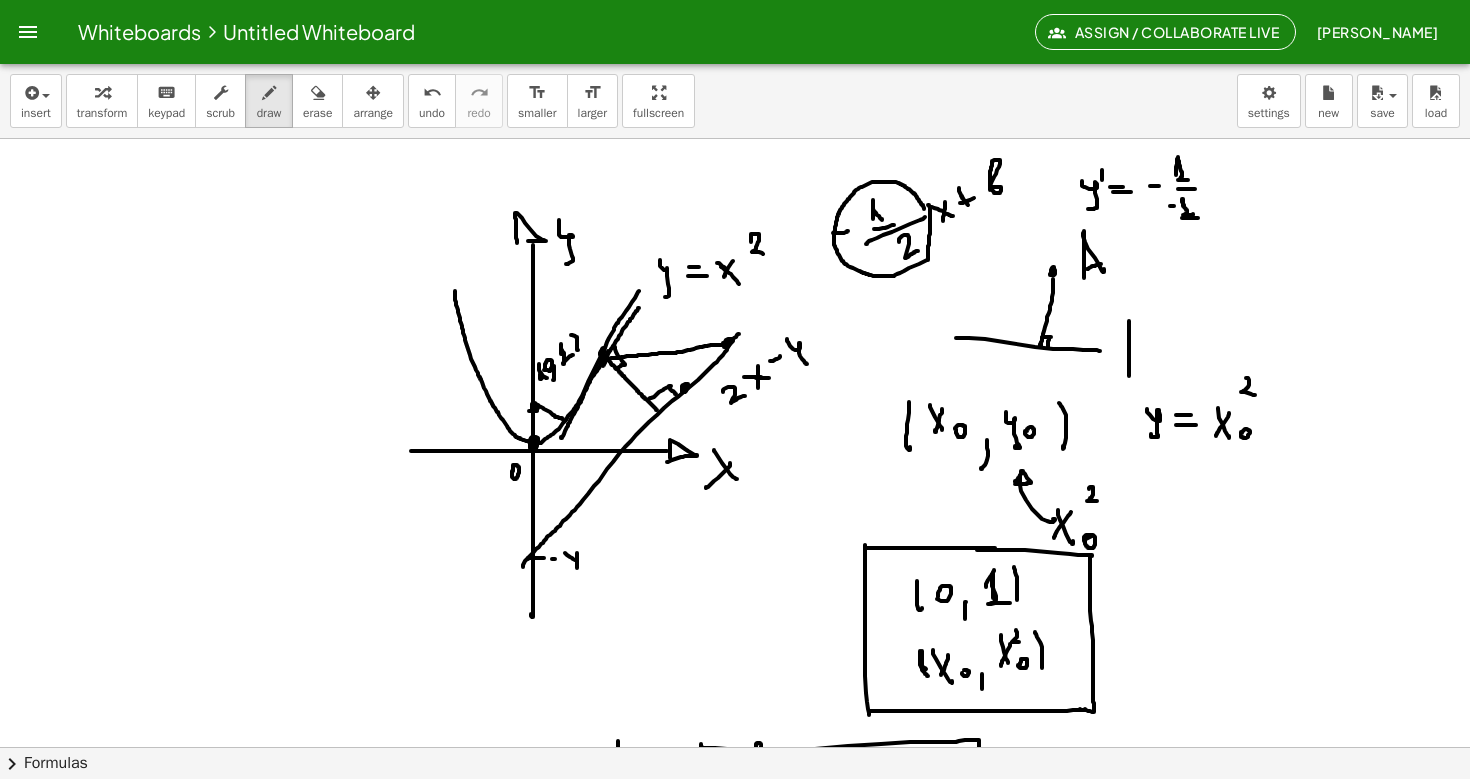 drag, startPoint x: 1182, startPoint y: 218, endPoint x: 1198, endPoint y: 218, distance: 16 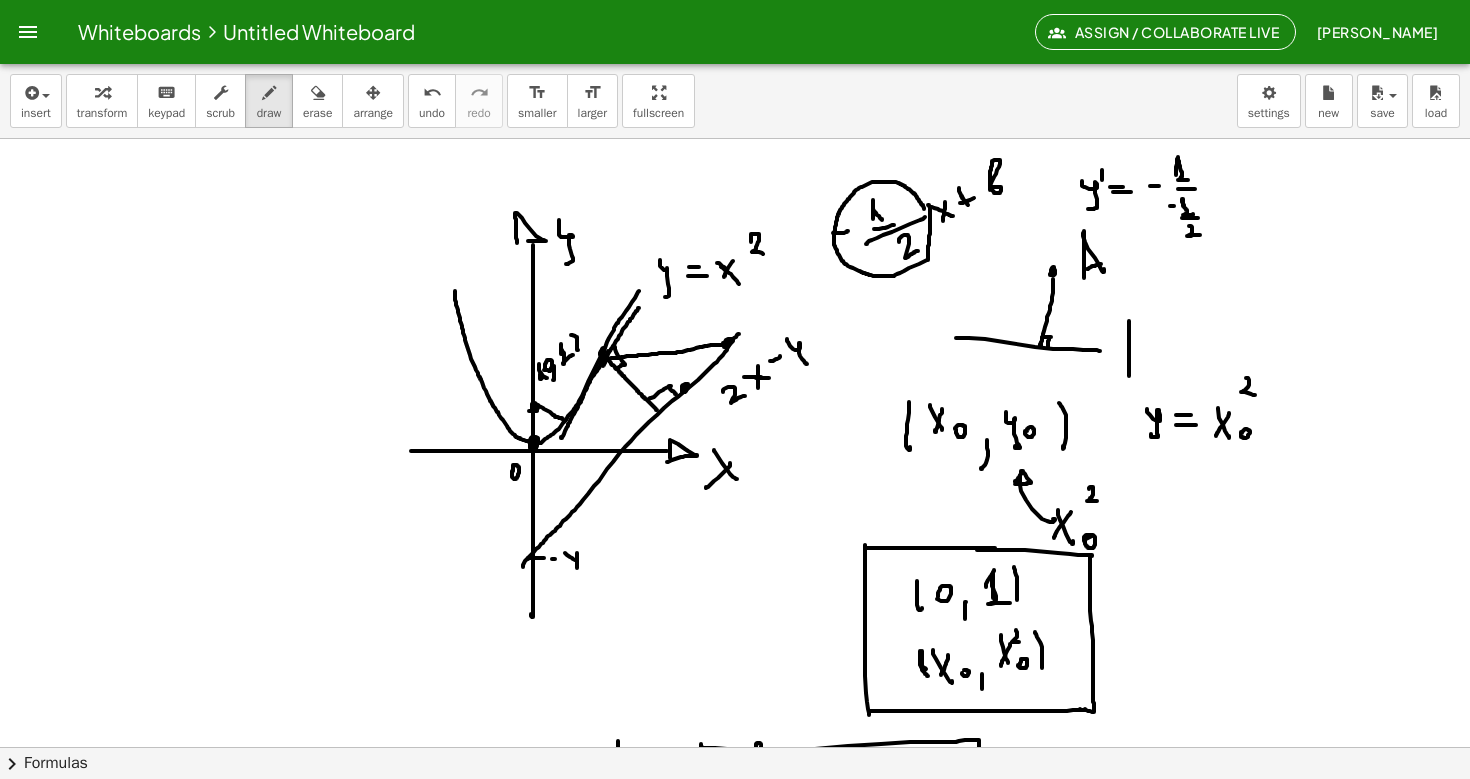 drag, startPoint x: 1189, startPoint y: 226, endPoint x: 1200, endPoint y: 235, distance: 14.21267 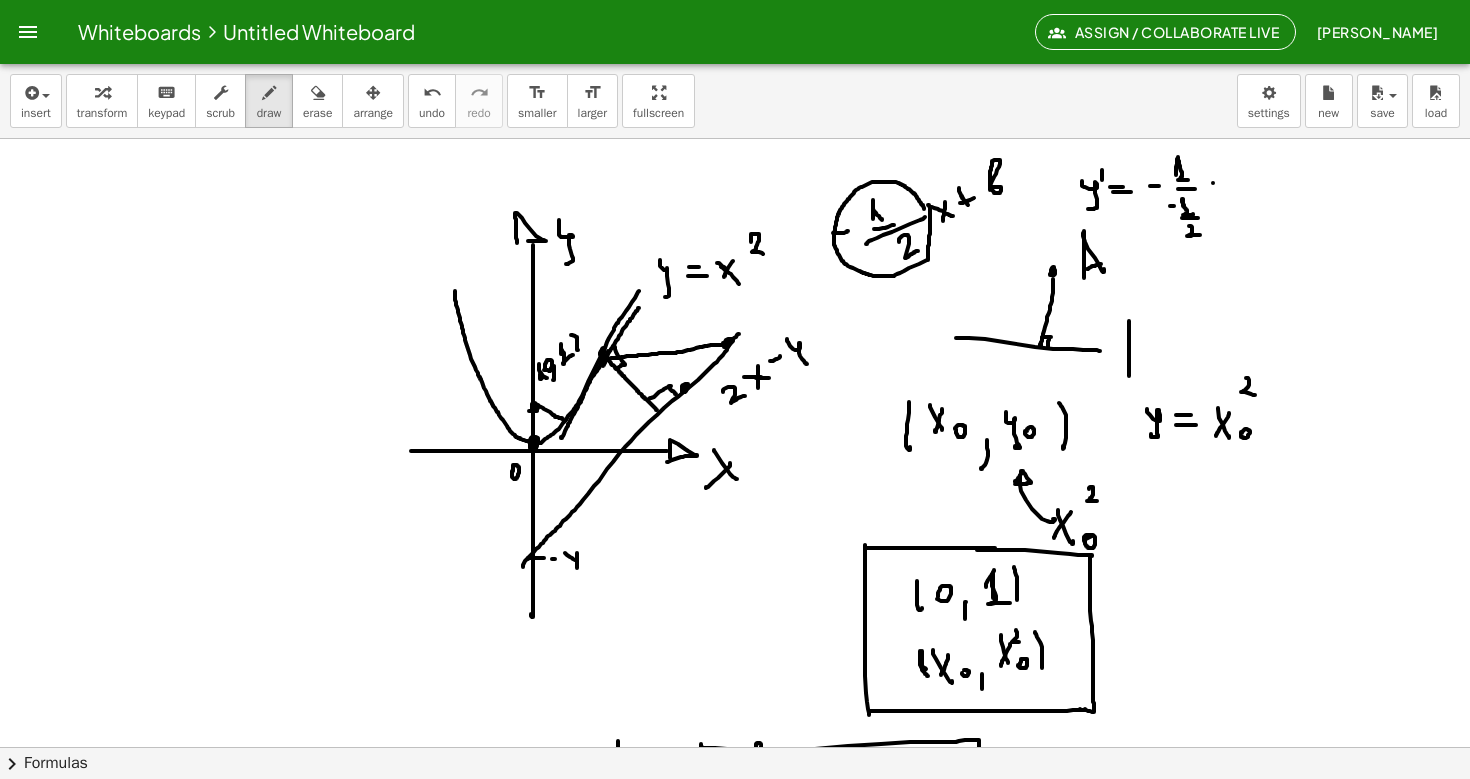 drag, startPoint x: 1213, startPoint y: 183, endPoint x: 1228, endPoint y: 183, distance: 15 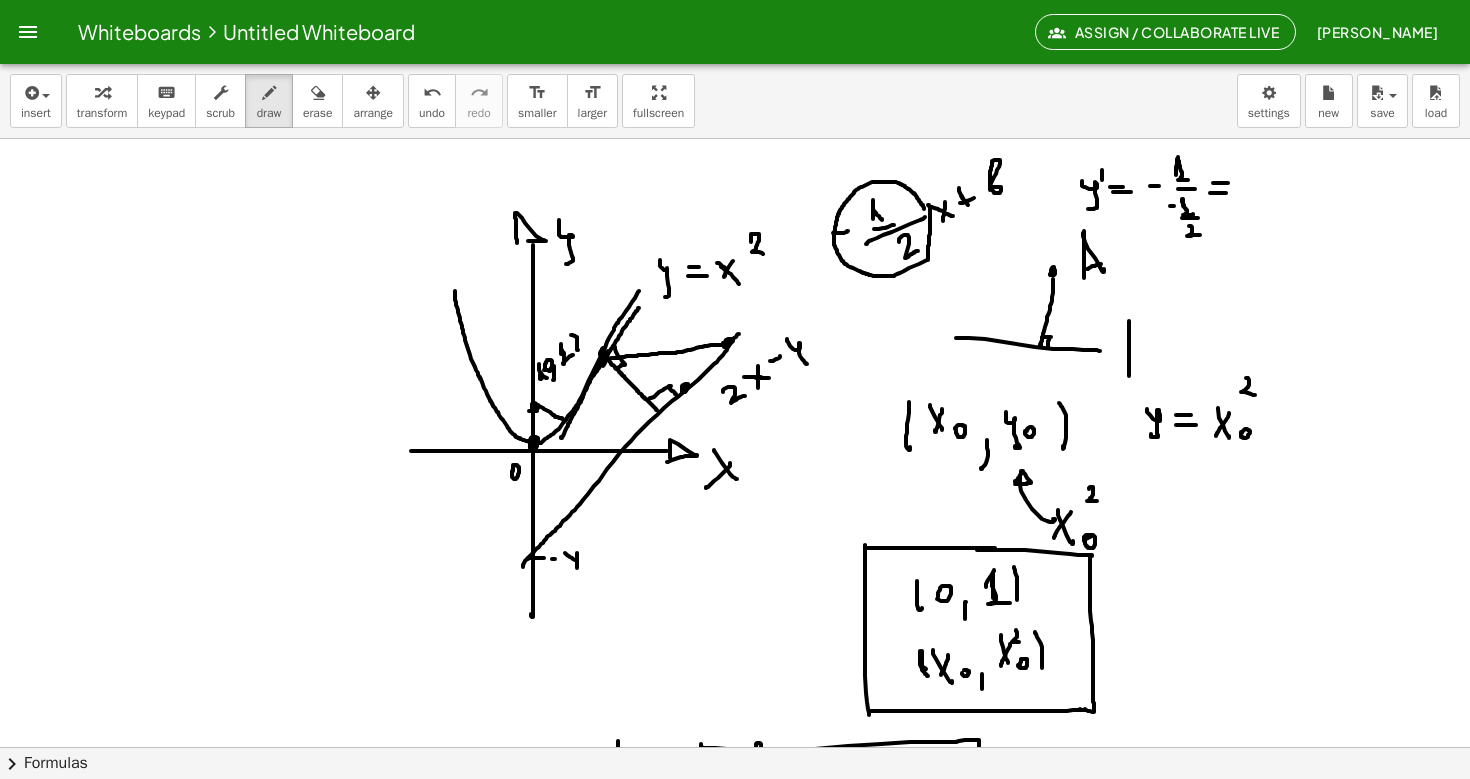 drag, startPoint x: 1210, startPoint y: 193, endPoint x: 1227, endPoint y: 193, distance: 17 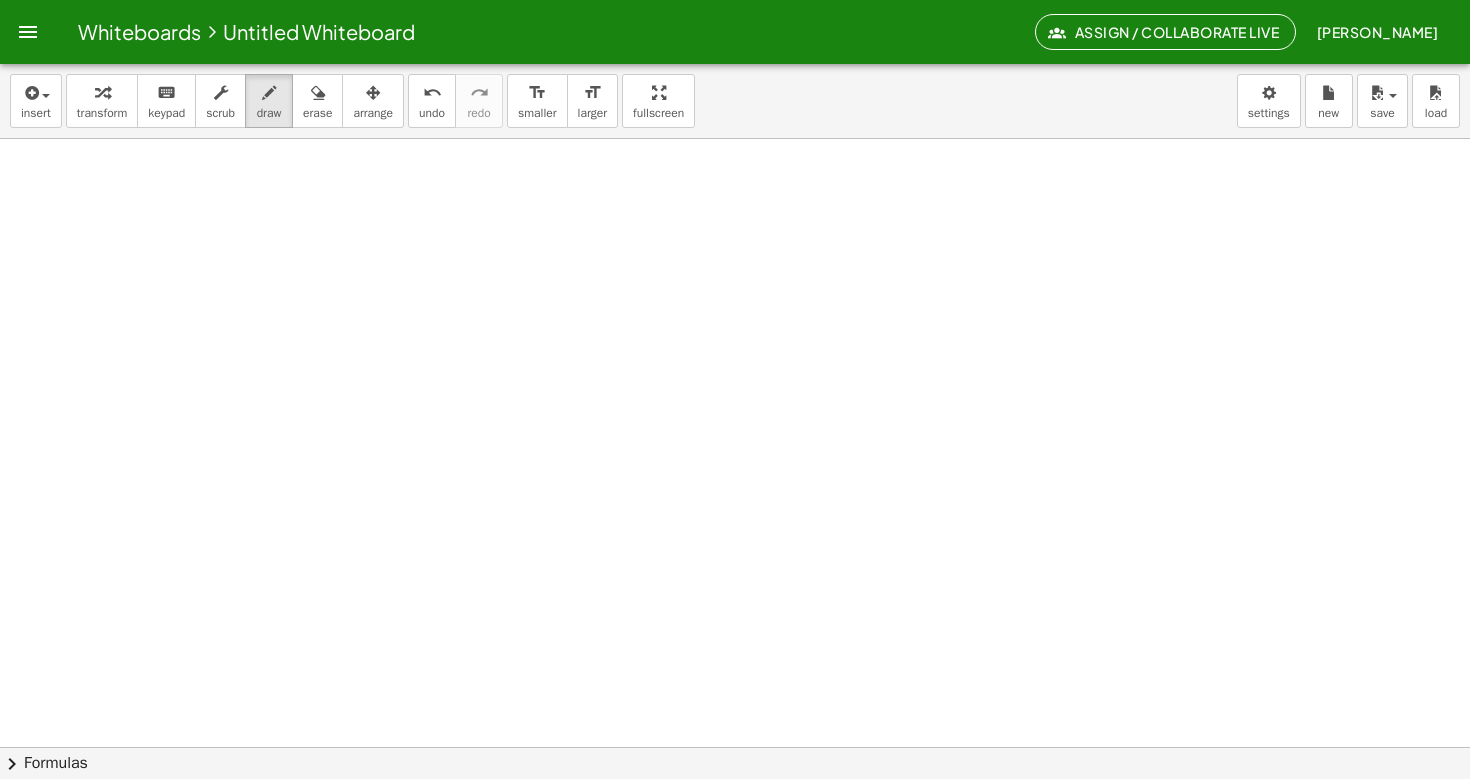 scroll, scrollTop: 3804, scrollLeft: 0, axis: vertical 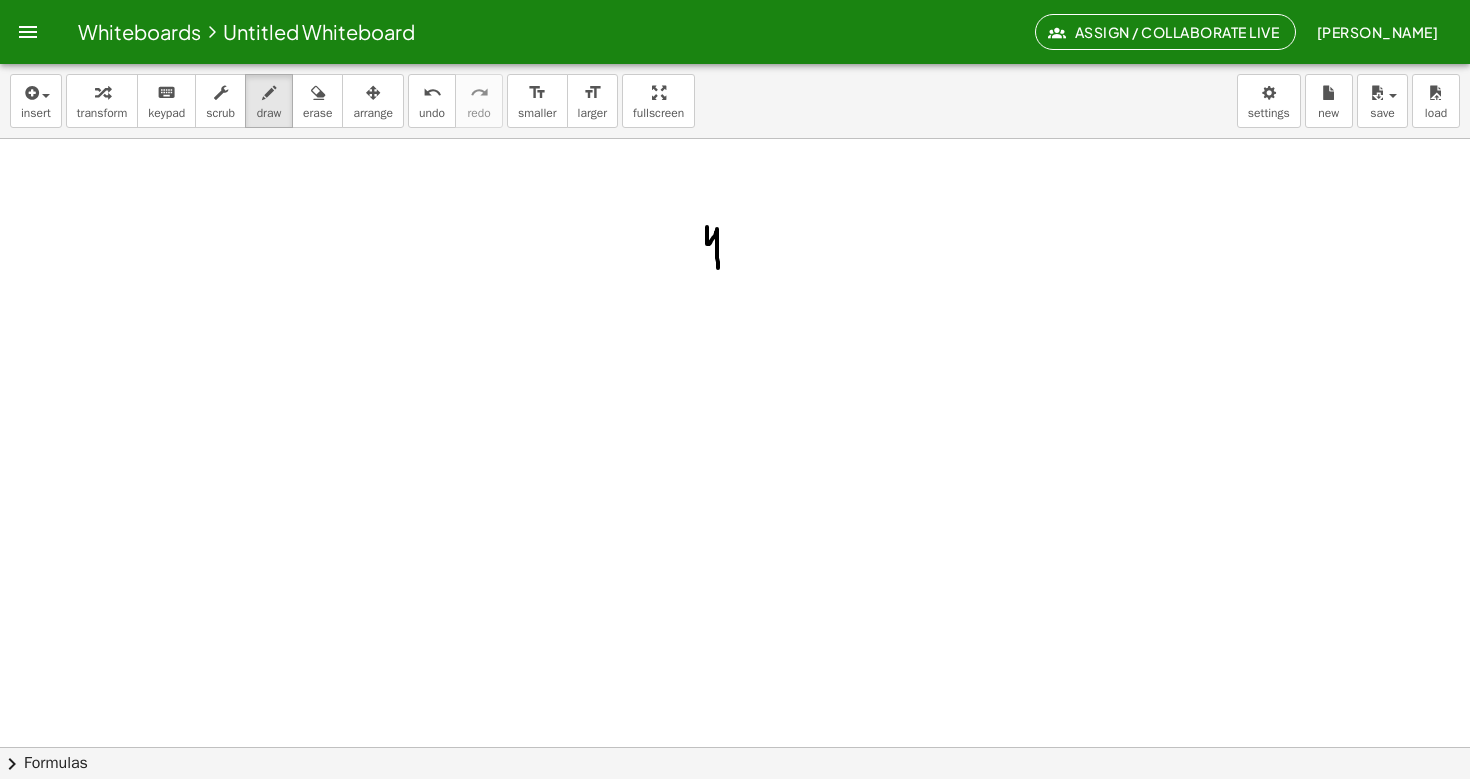 drag, startPoint x: 707, startPoint y: 227, endPoint x: 703, endPoint y: 271, distance: 44.181442 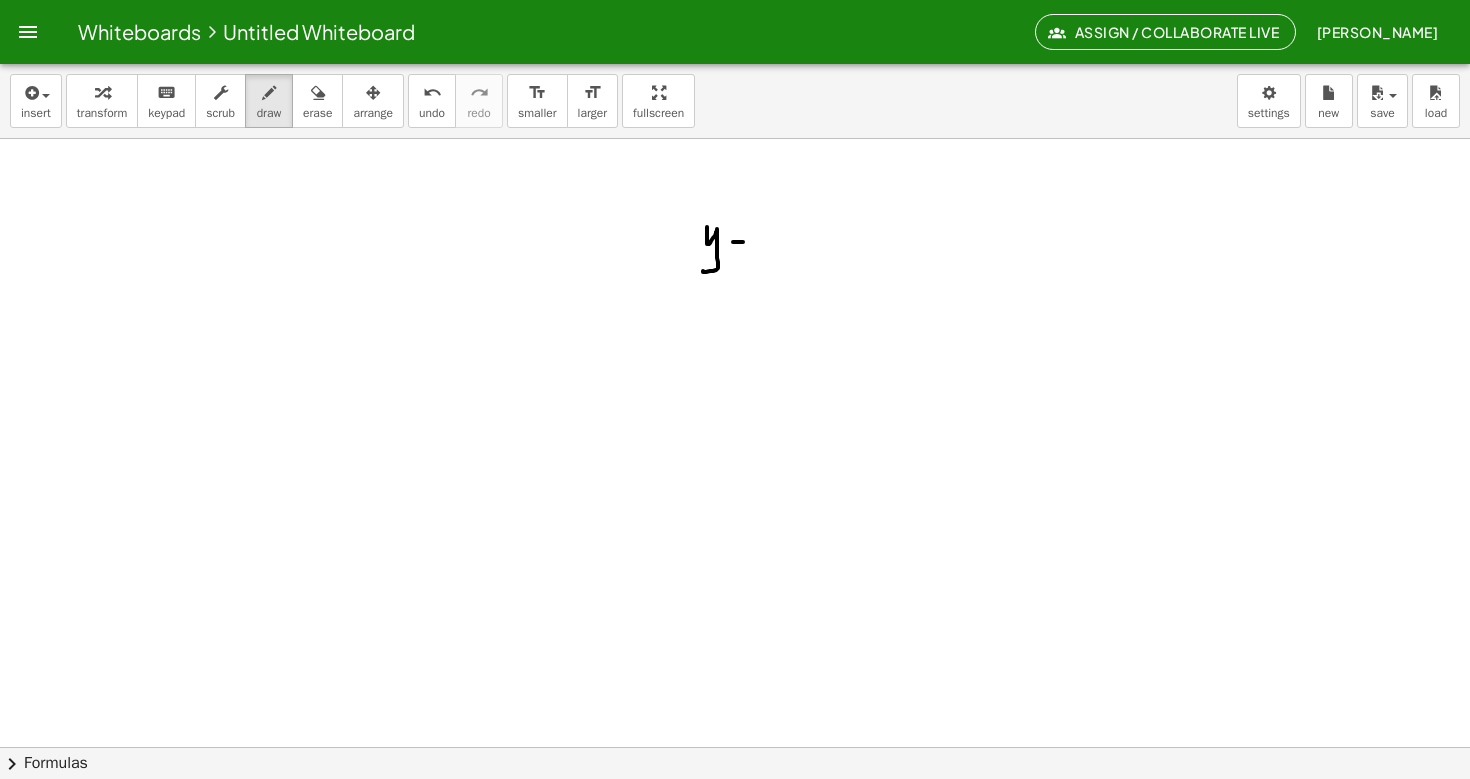 drag, startPoint x: 734, startPoint y: 242, endPoint x: 752, endPoint y: 242, distance: 18 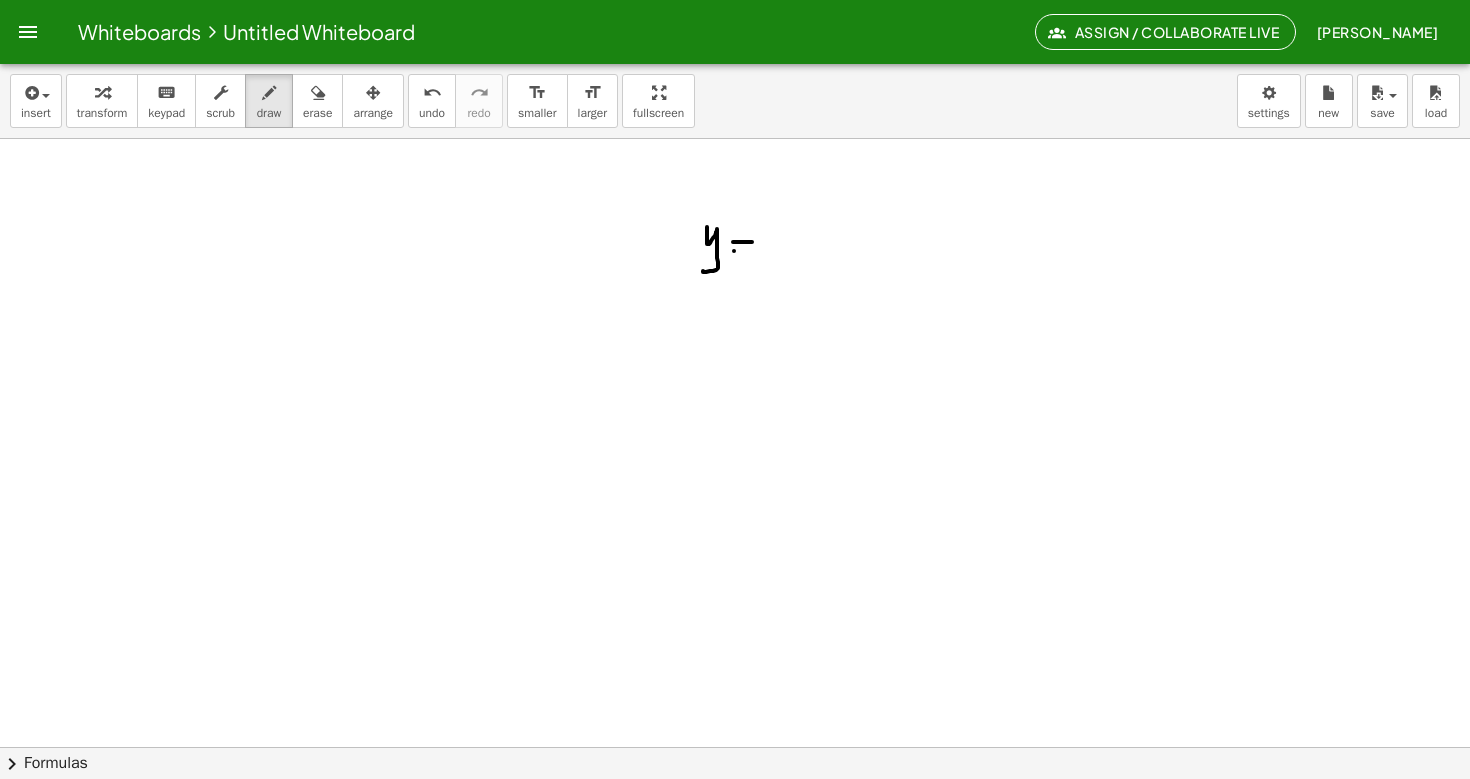 drag, startPoint x: 734, startPoint y: 251, endPoint x: 754, endPoint y: 251, distance: 20 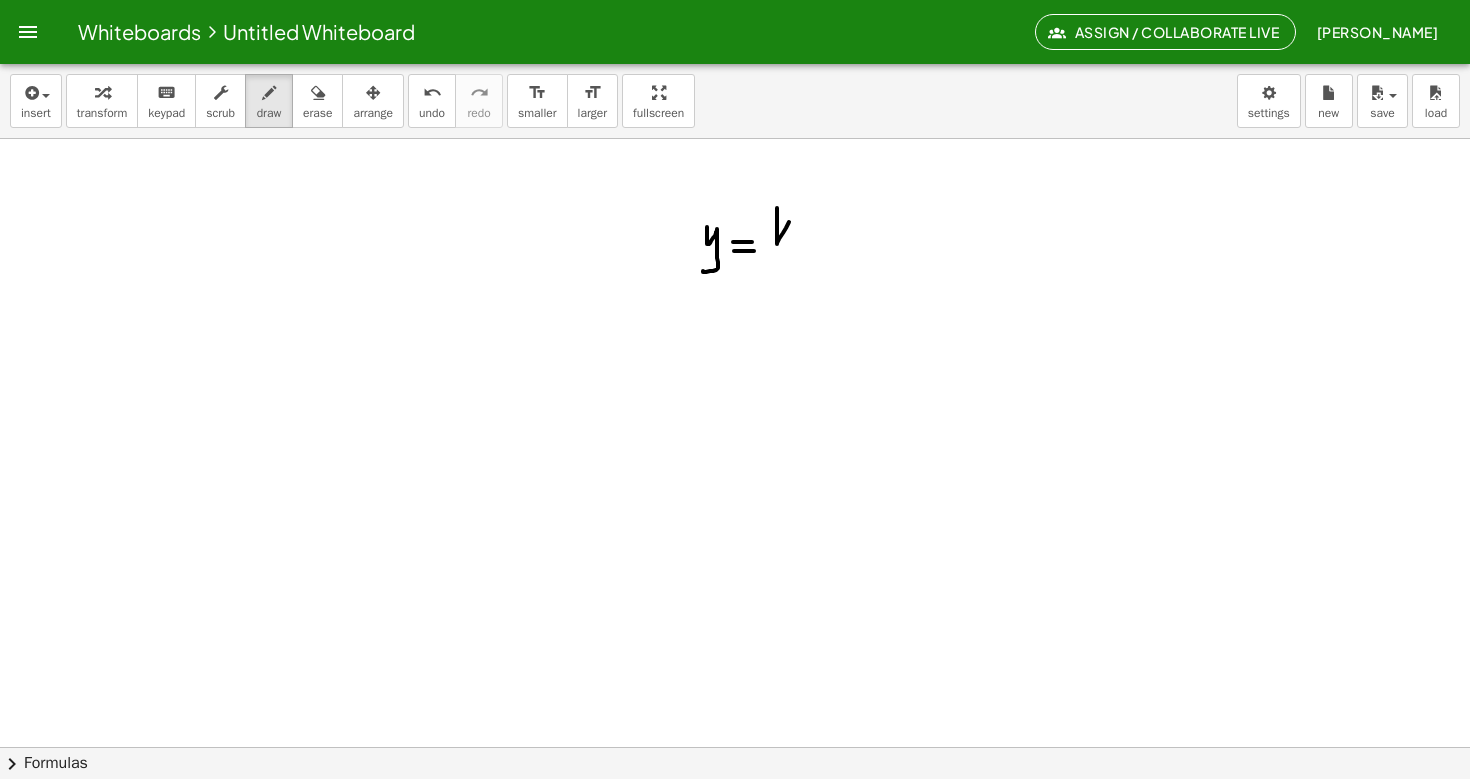 drag, startPoint x: 777, startPoint y: 208, endPoint x: 792, endPoint y: 220, distance: 19.209373 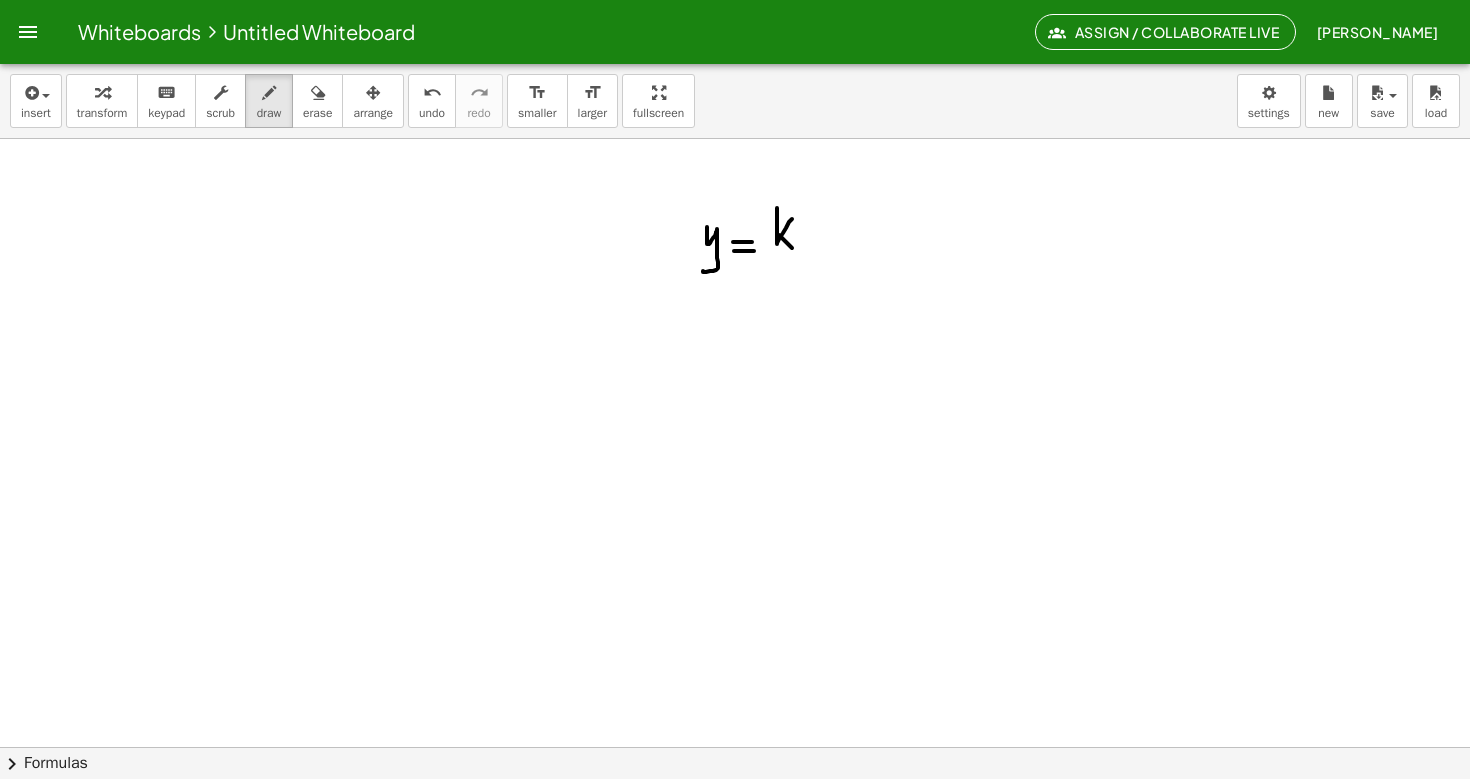 drag, startPoint x: 779, startPoint y: 235, endPoint x: 791, endPoint y: 245, distance: 15.6205 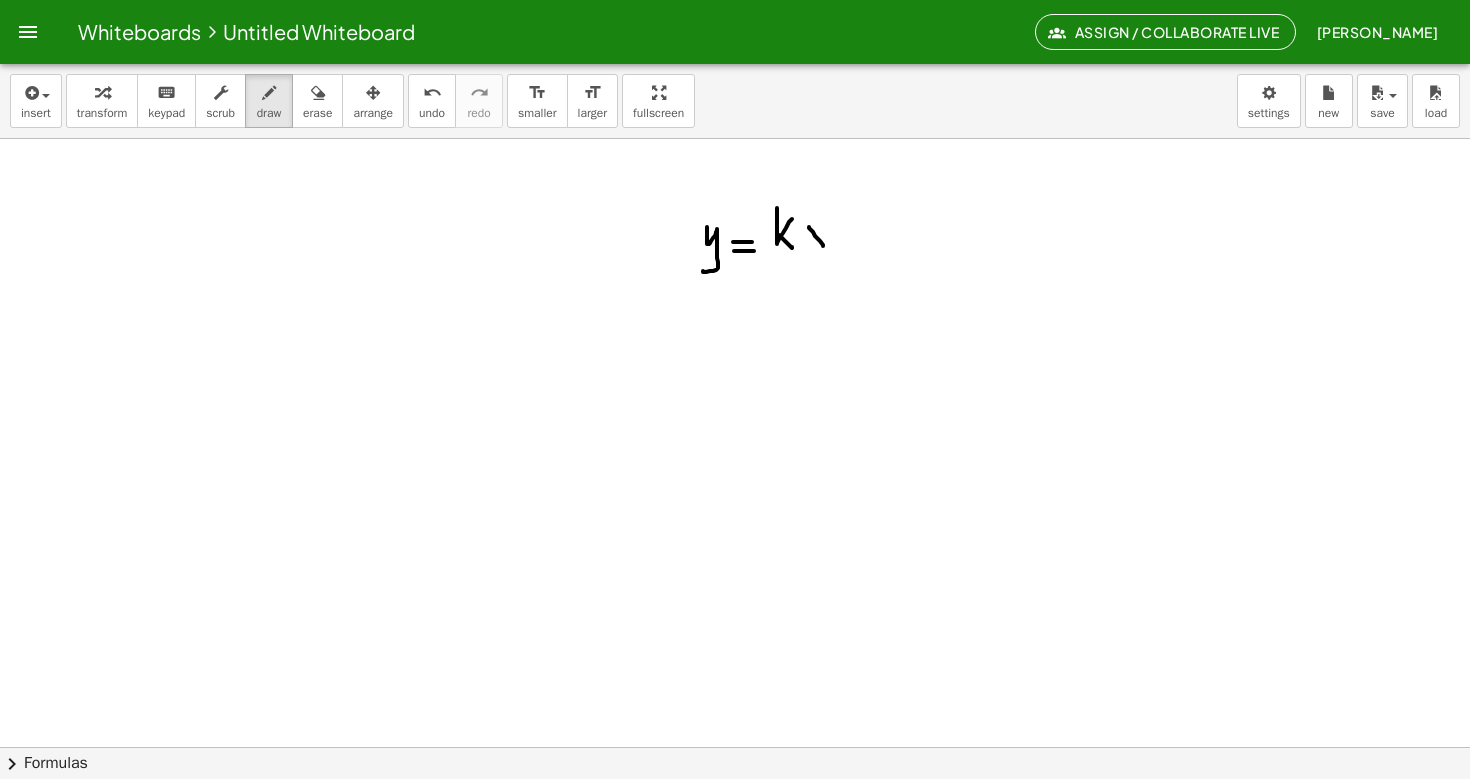 drag, startPoint x: 809, startPoint y: 227, endPoint x: 821, endPoint y: 242, distance: 19.209373 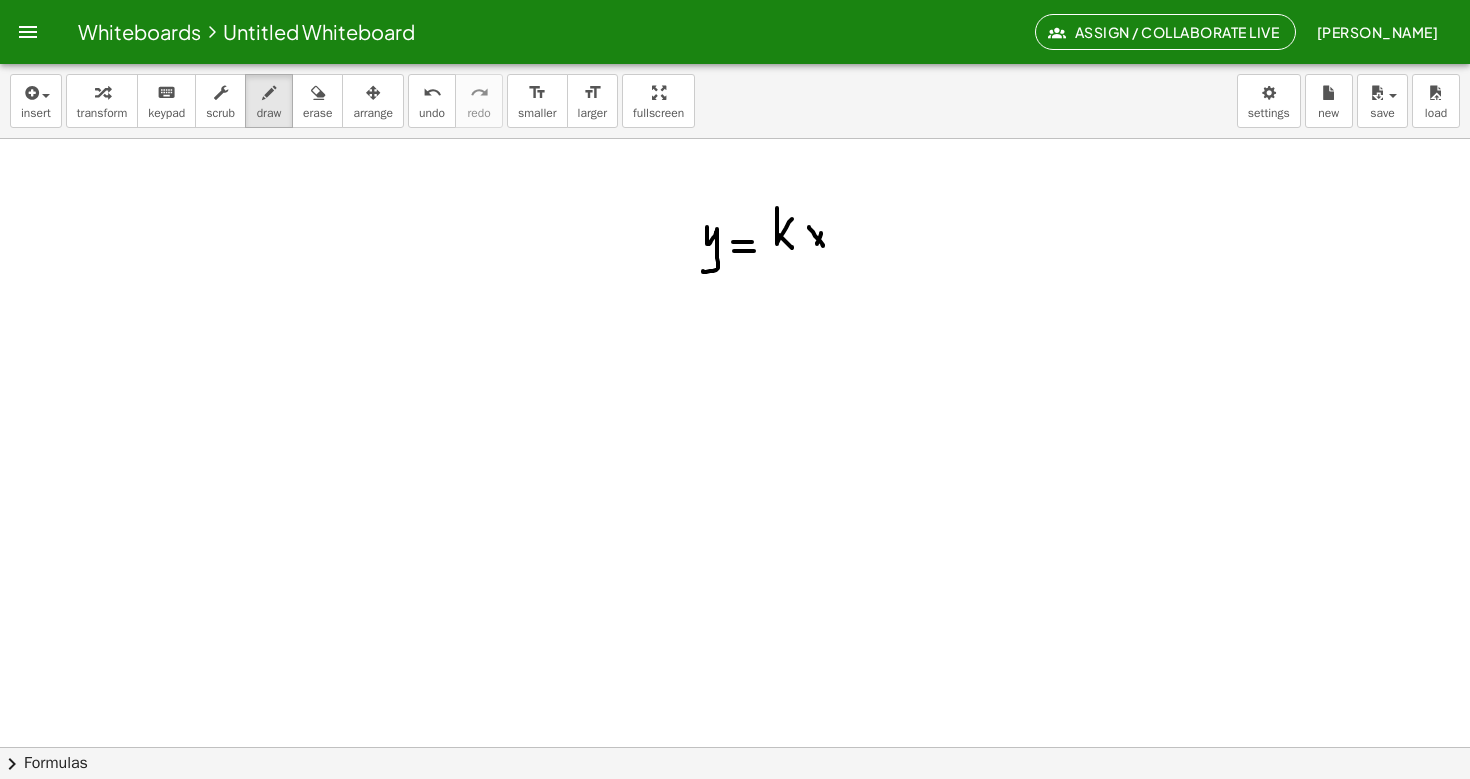 drag, startPoint x: 821, startPoint y: 233, endPoint x: 817, endPoint y: 244, distance: 11.7046995 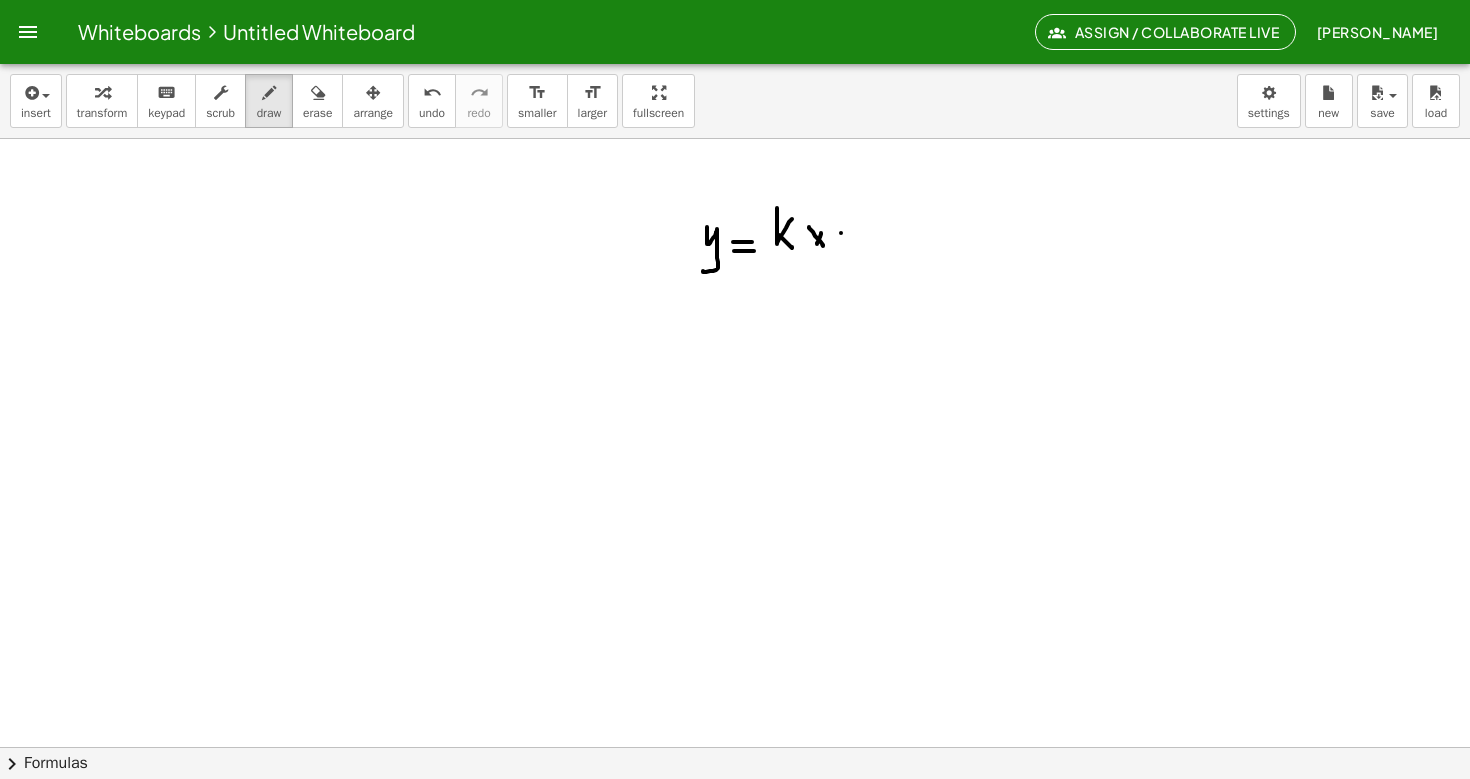 click at bounding box center (735, -1233) 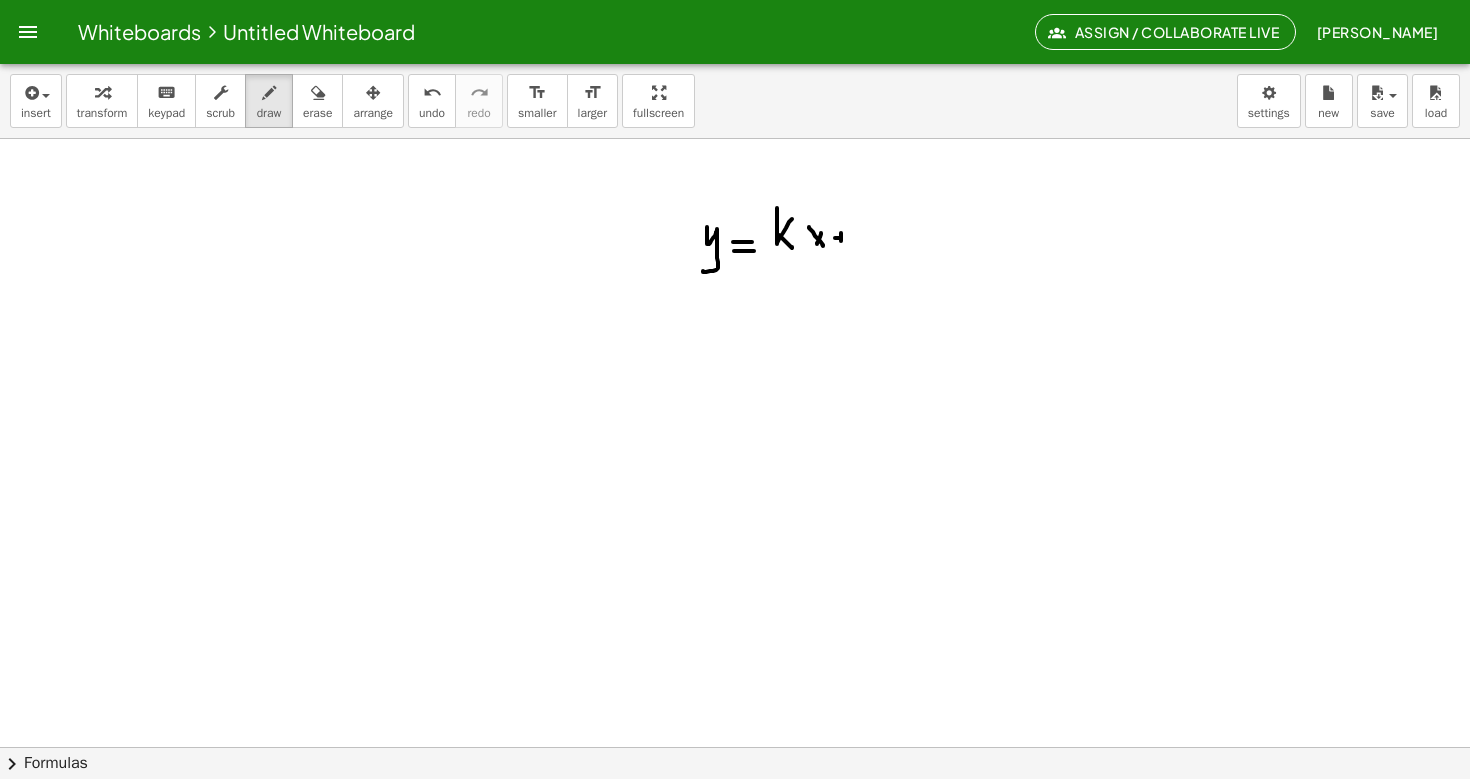 click at bounding box center [735, -1233] 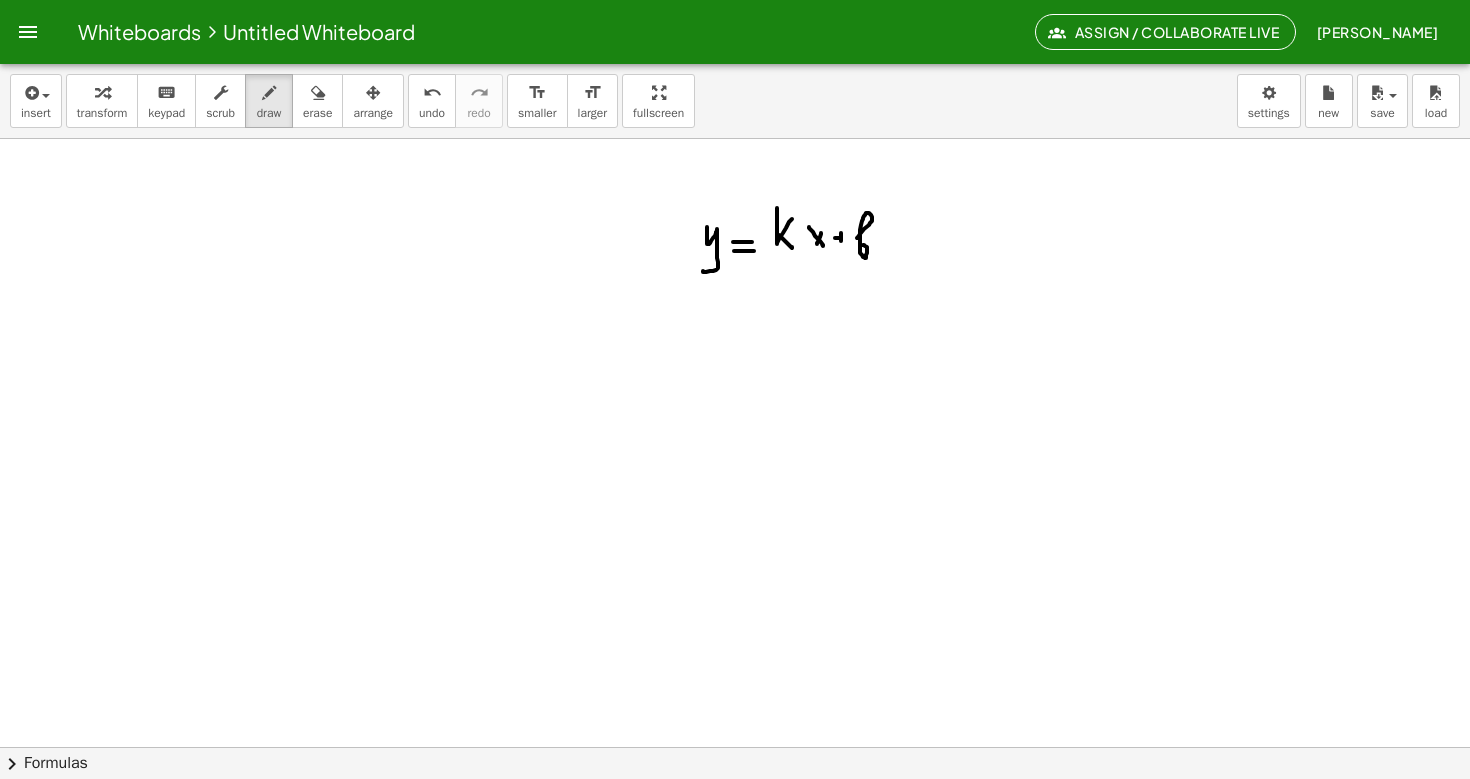 click at bounding box center (735, -1233) 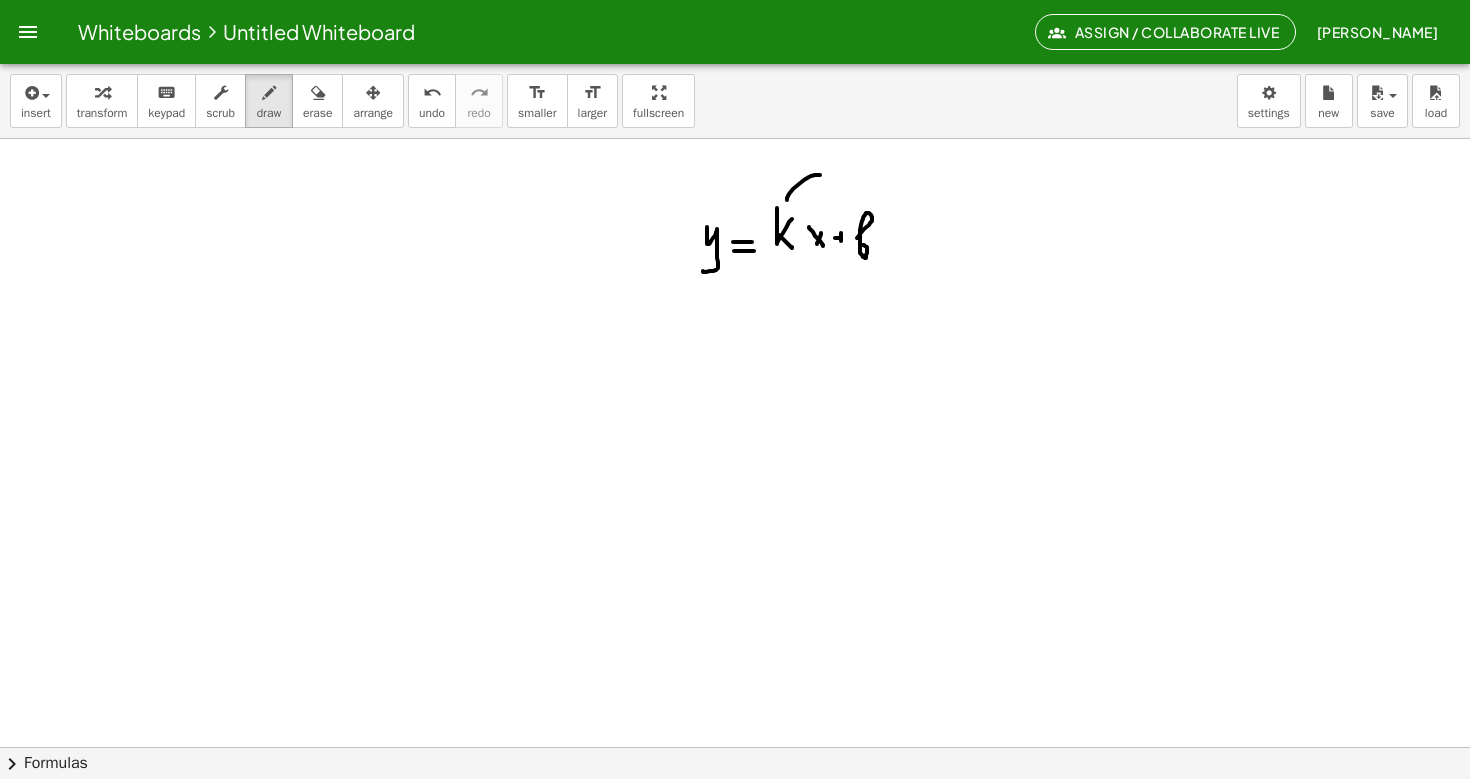 drag, startPoint x: 787, startPoint y: 200, endPoint x: 817, endPoint y: 183, distance: 34.48188 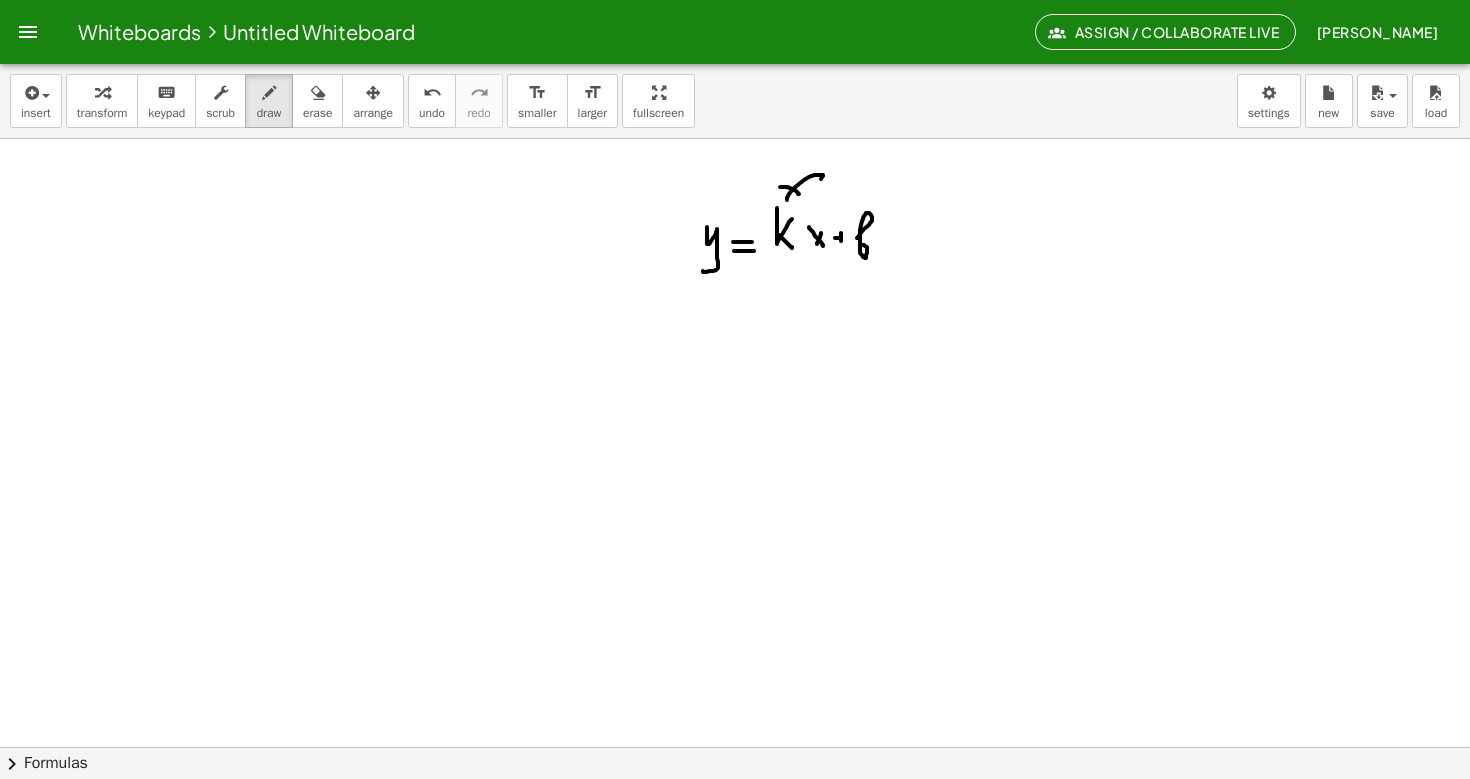 drag, startPoint x: 780, startPoint y: 187, endPoint x: 799, endPoint y: 194, distance: 20.248457 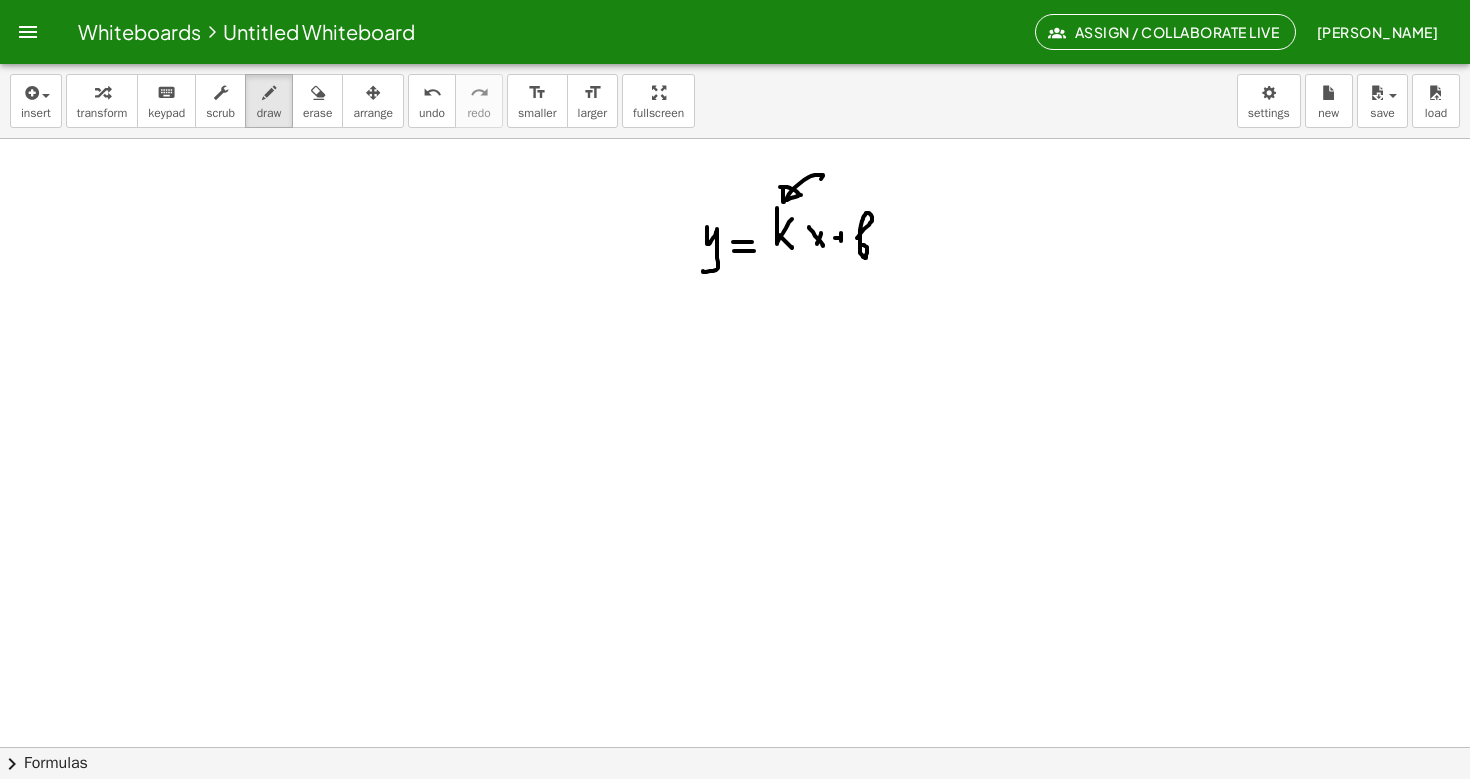 drag, startPoint x: 783, startPoint y: 189, endPoint x: 801, endPoint y: 195, distance: 18.973665 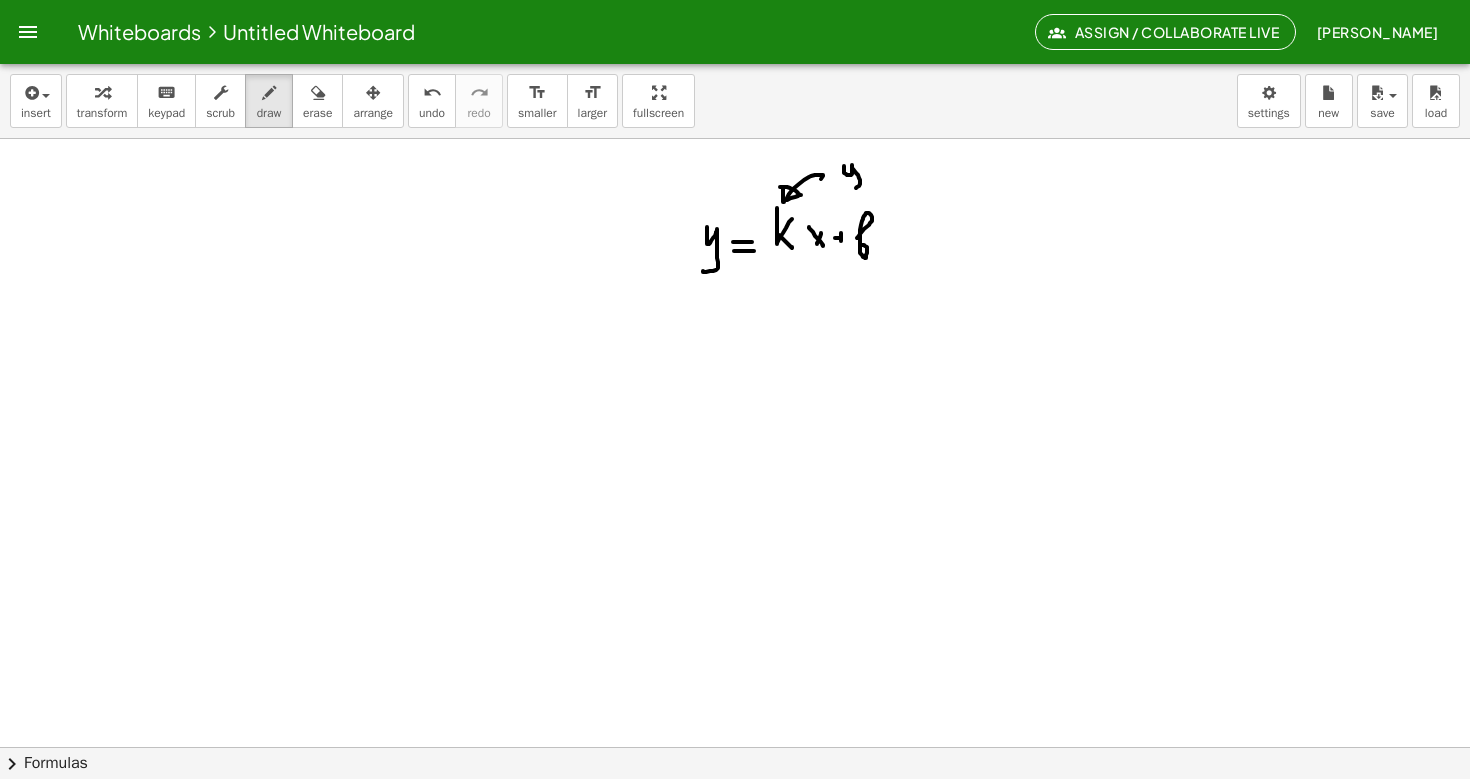drag, startPoint x: 844, startPoint y: 166, endPoint x: 853, endPoint y: 187, distance: 22.847319 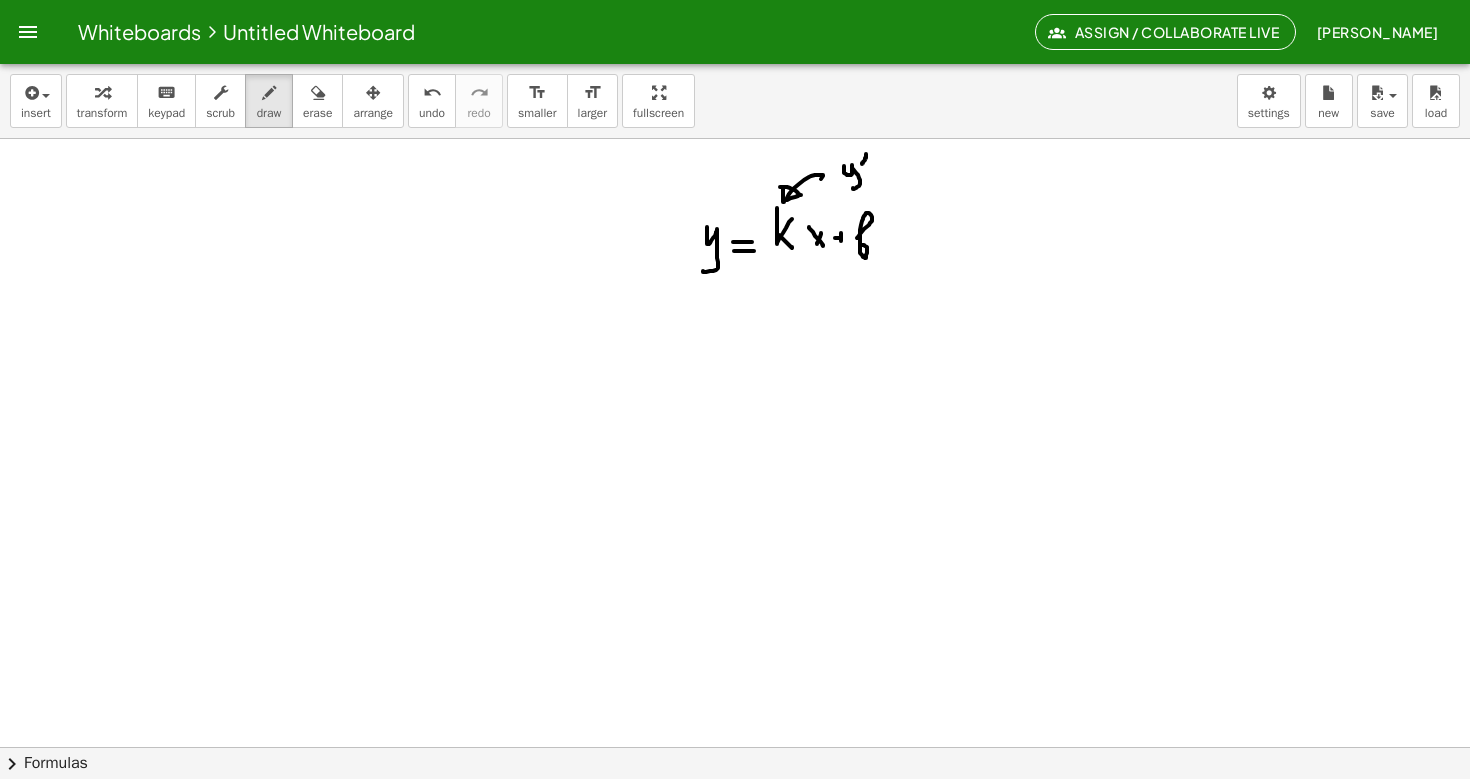 drag, startPoint x: 866, startPoint y: 154, endPoint x: 862, endPoint y: 164, distance: 10.770329 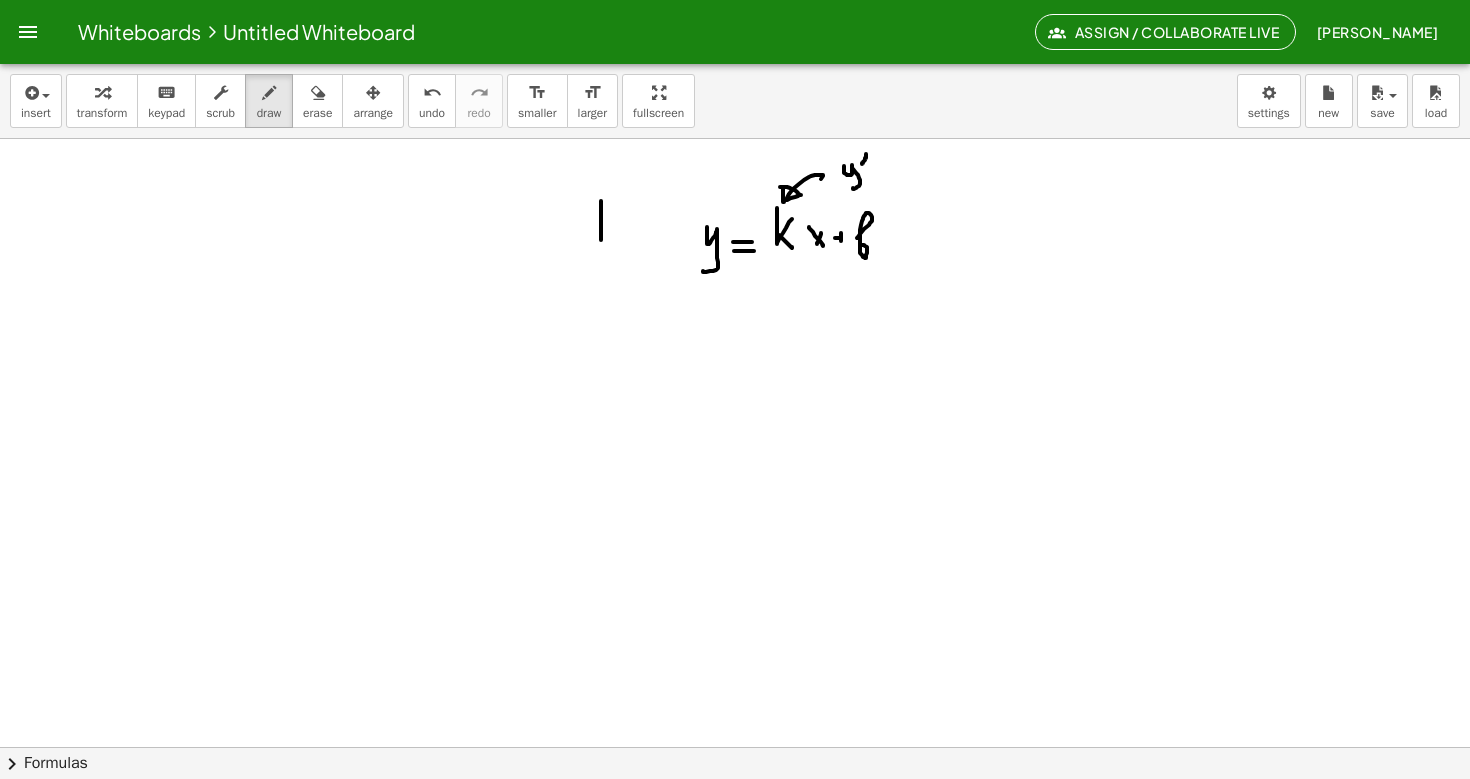 drag, startPoint x: 601, startPoint y: 201, endPoint x: 601, endPoint y: 242, distance: 41 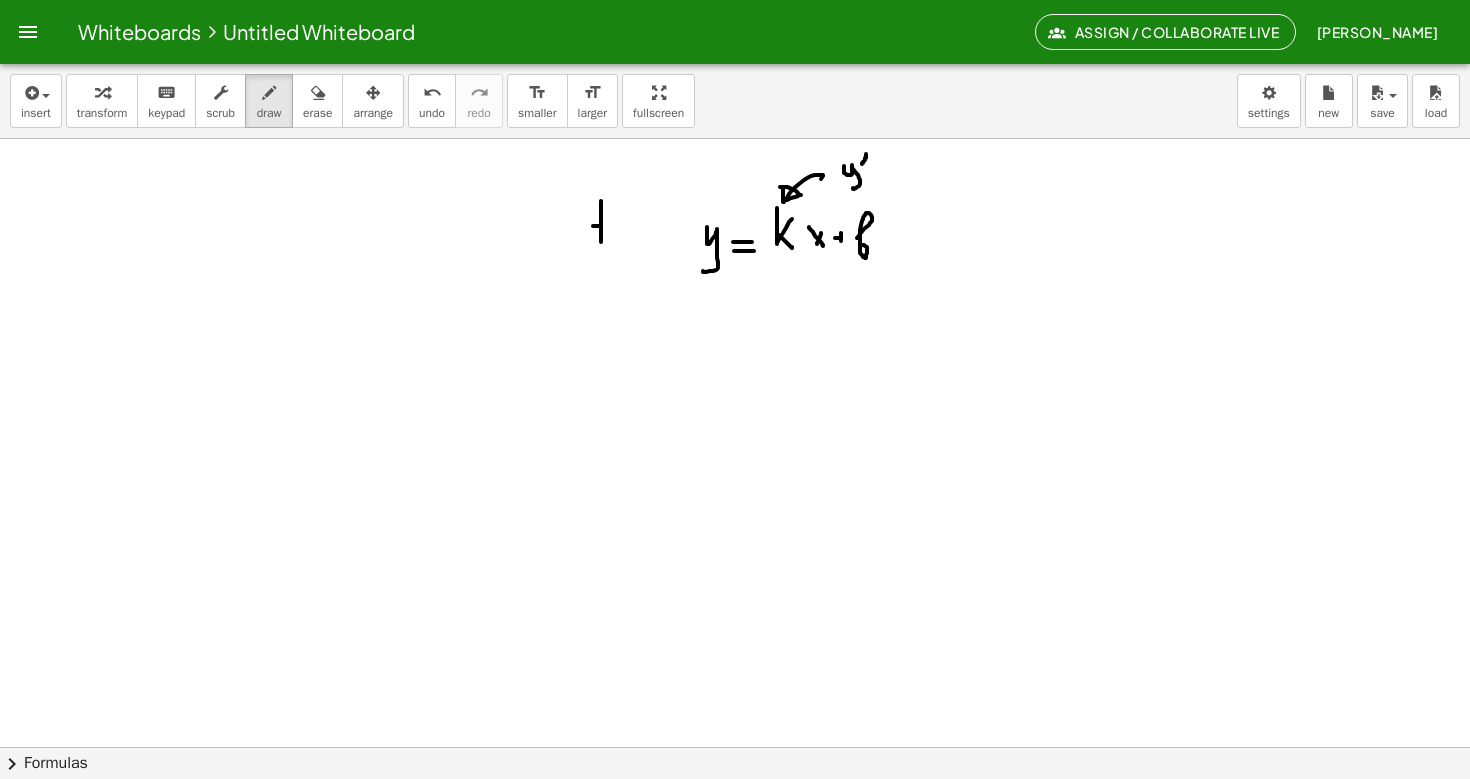 drag, startPoint x: 593, startPoint y: 226, endPoint x: 622, endPoint y: 227, distance: 29.017237 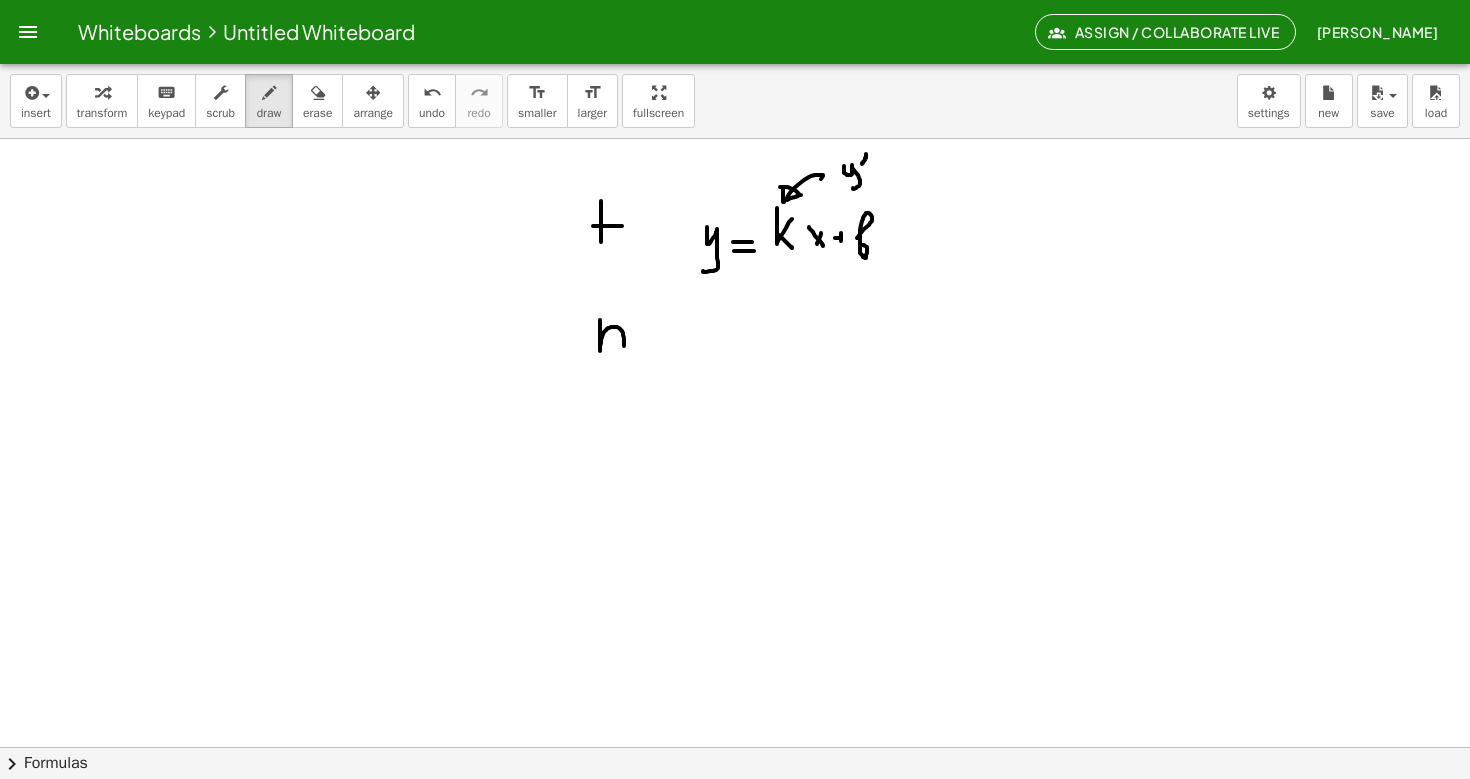 drag, startPoint x: 600, startPoint y: 320, endPoint x: 624, endPoint y: 348, distance: 36.878178 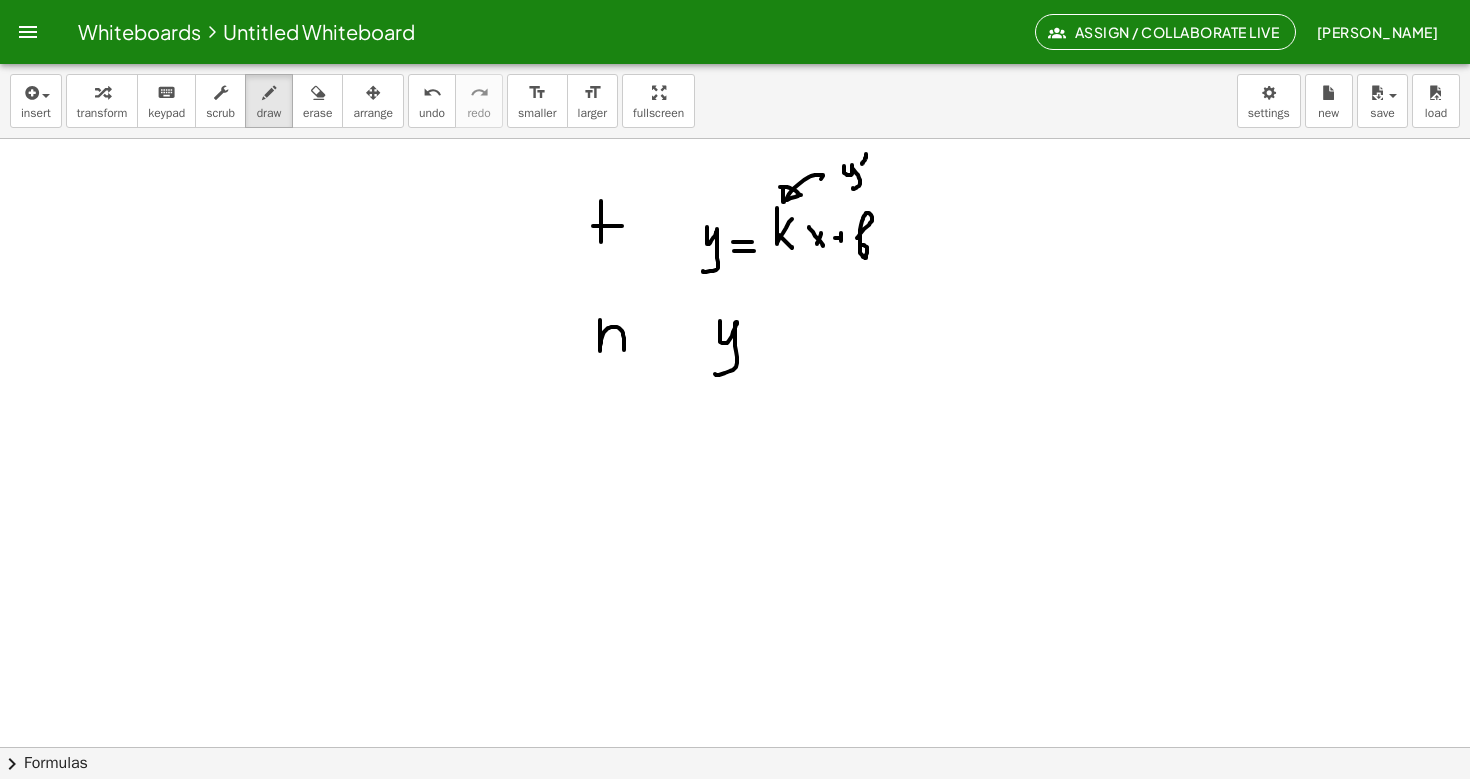 drag, startPoint x: 720, startPoint y: 322, endPoint x: 715, endPoint y: 372, distance: 50.24938 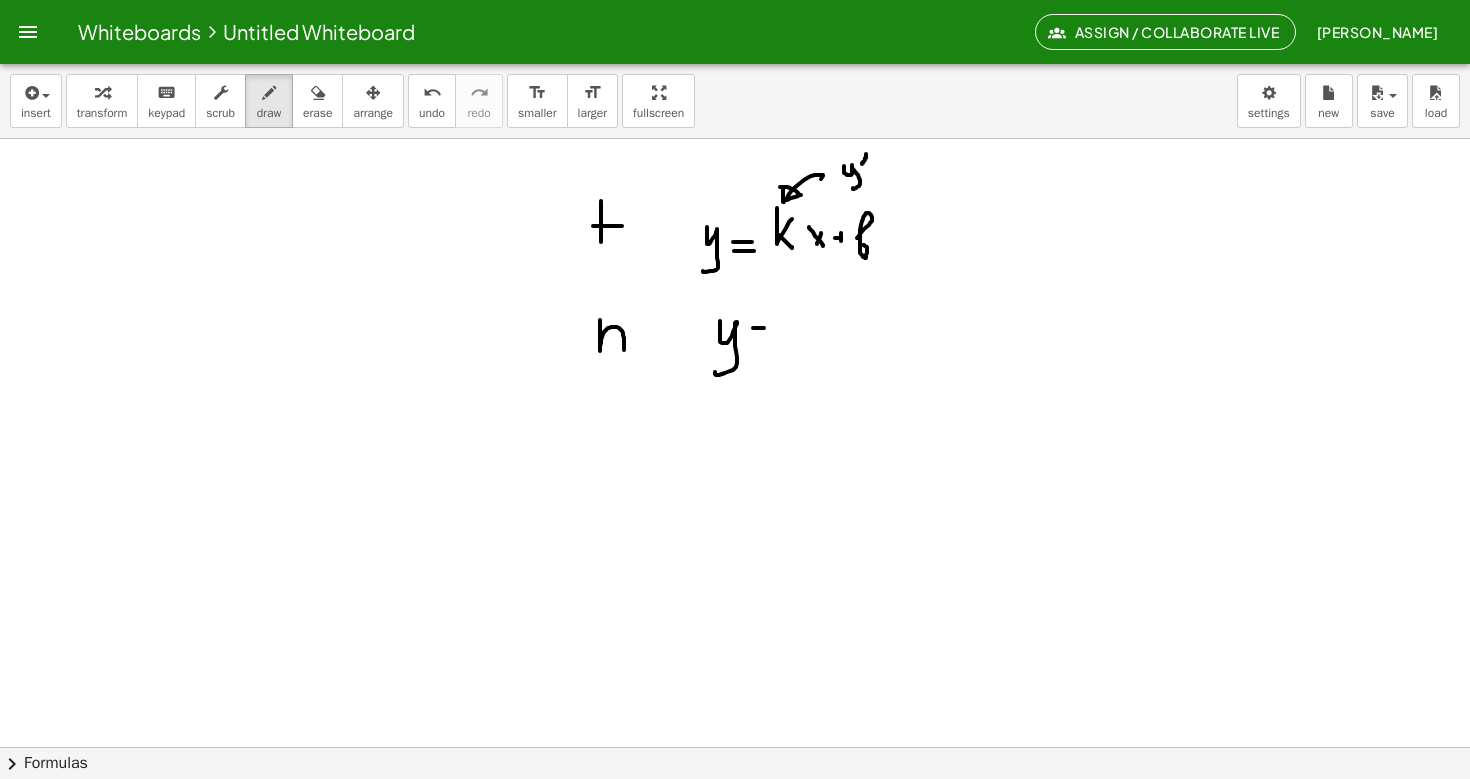 drag, startPoint x: 754, startPoint y: 328, endPoint x: 765, endPoint y: 328, distance: 11 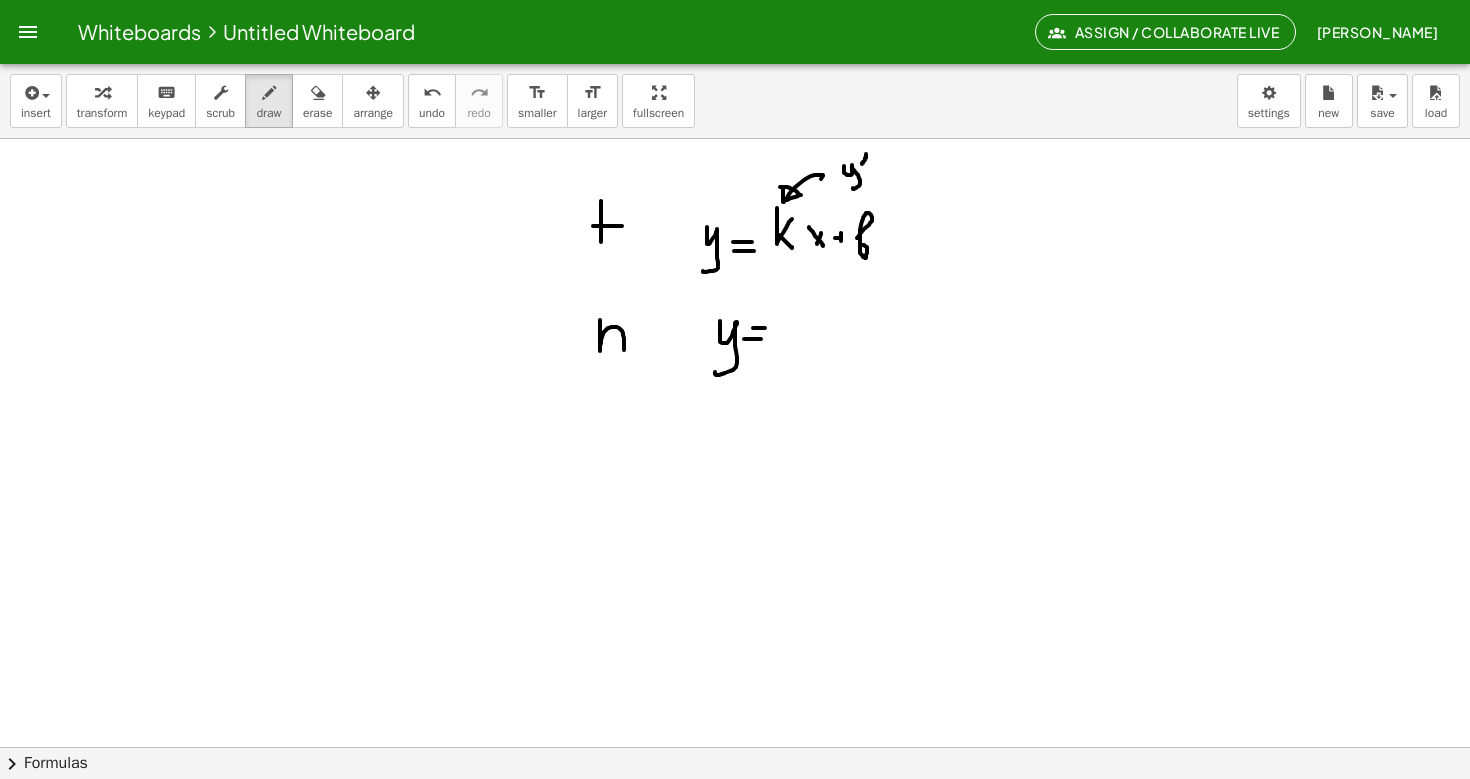 drag, startPoint x: 744, startPoint y: 339, endPoint x: 763, endPoint y: 339, distance: 19 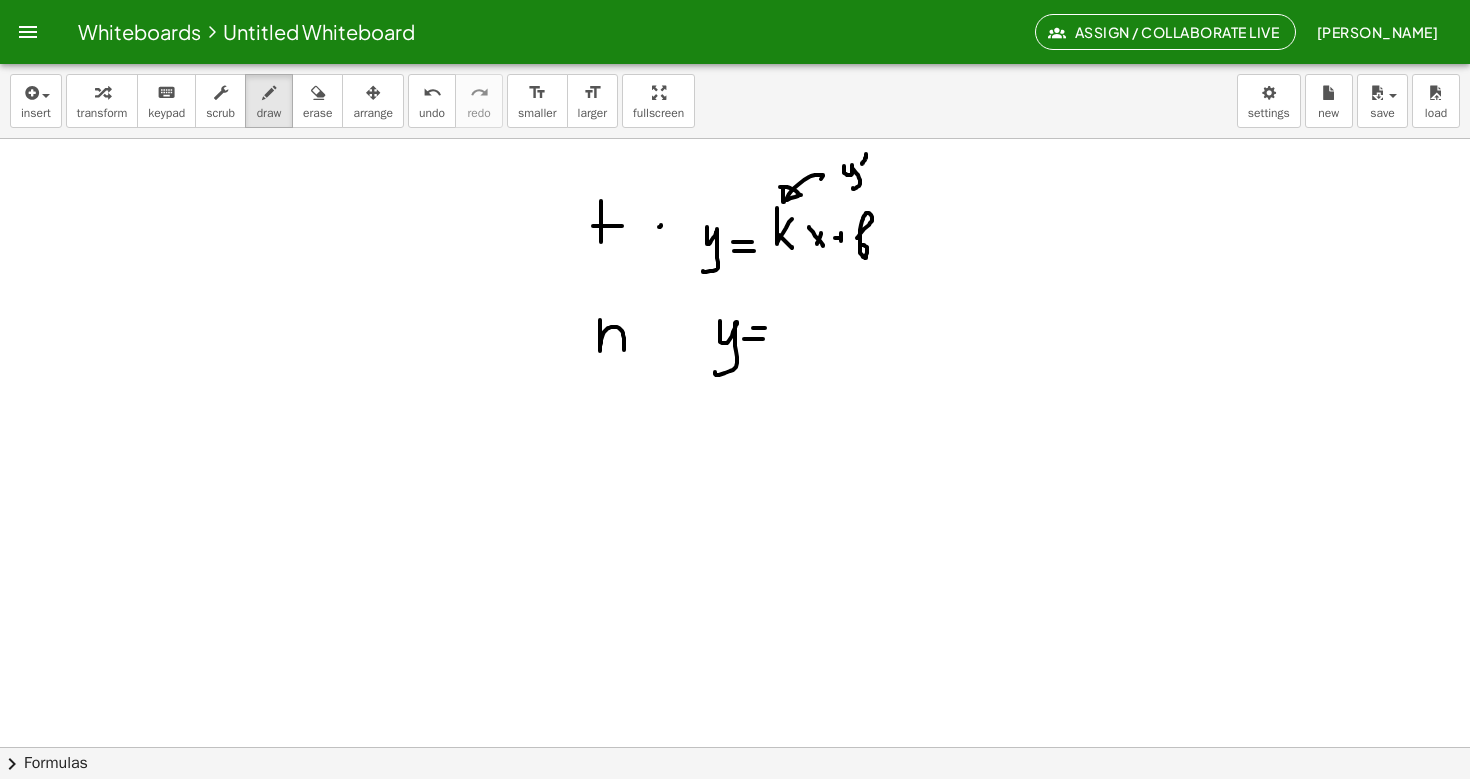 click at bounding box center [735, -1233] 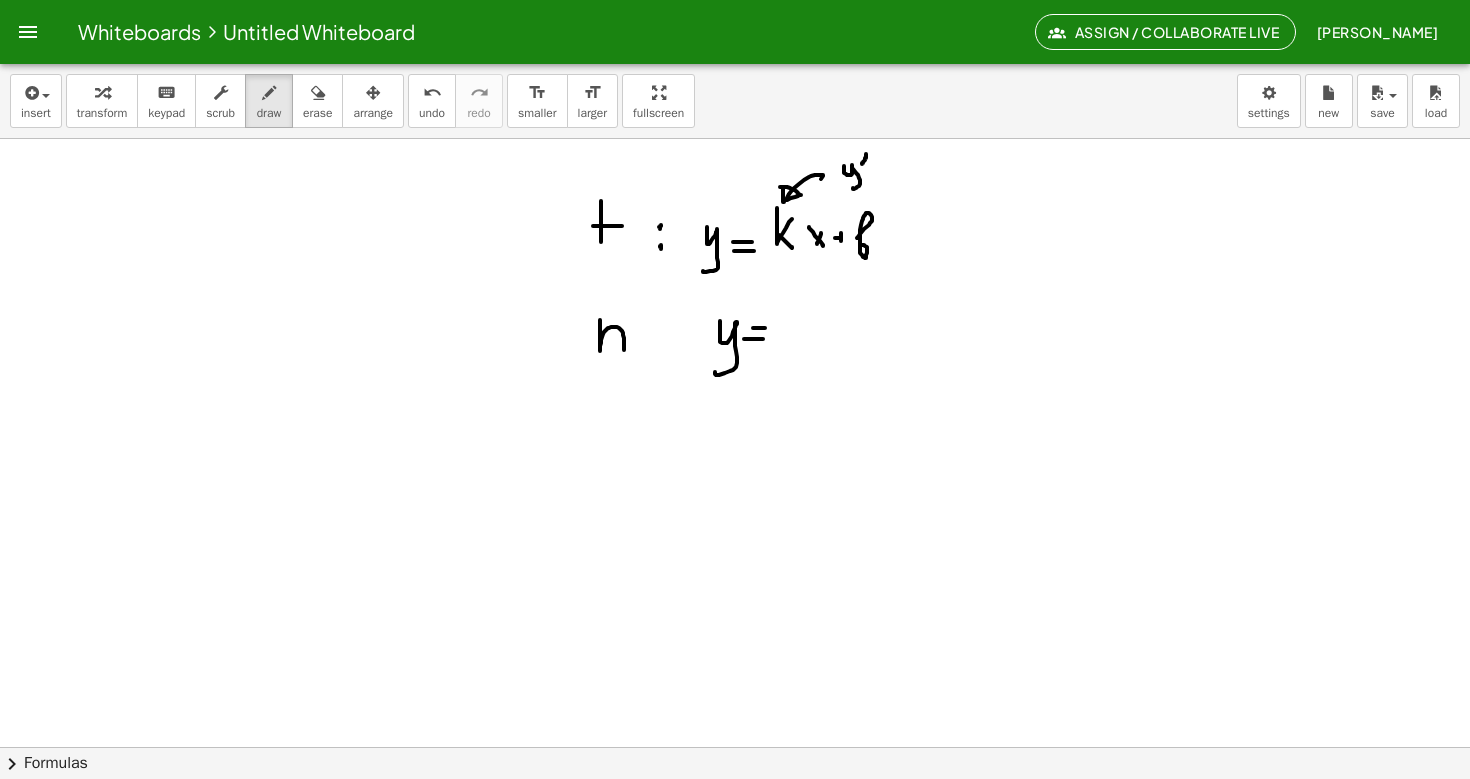 click at bounding box center (735, -1233) 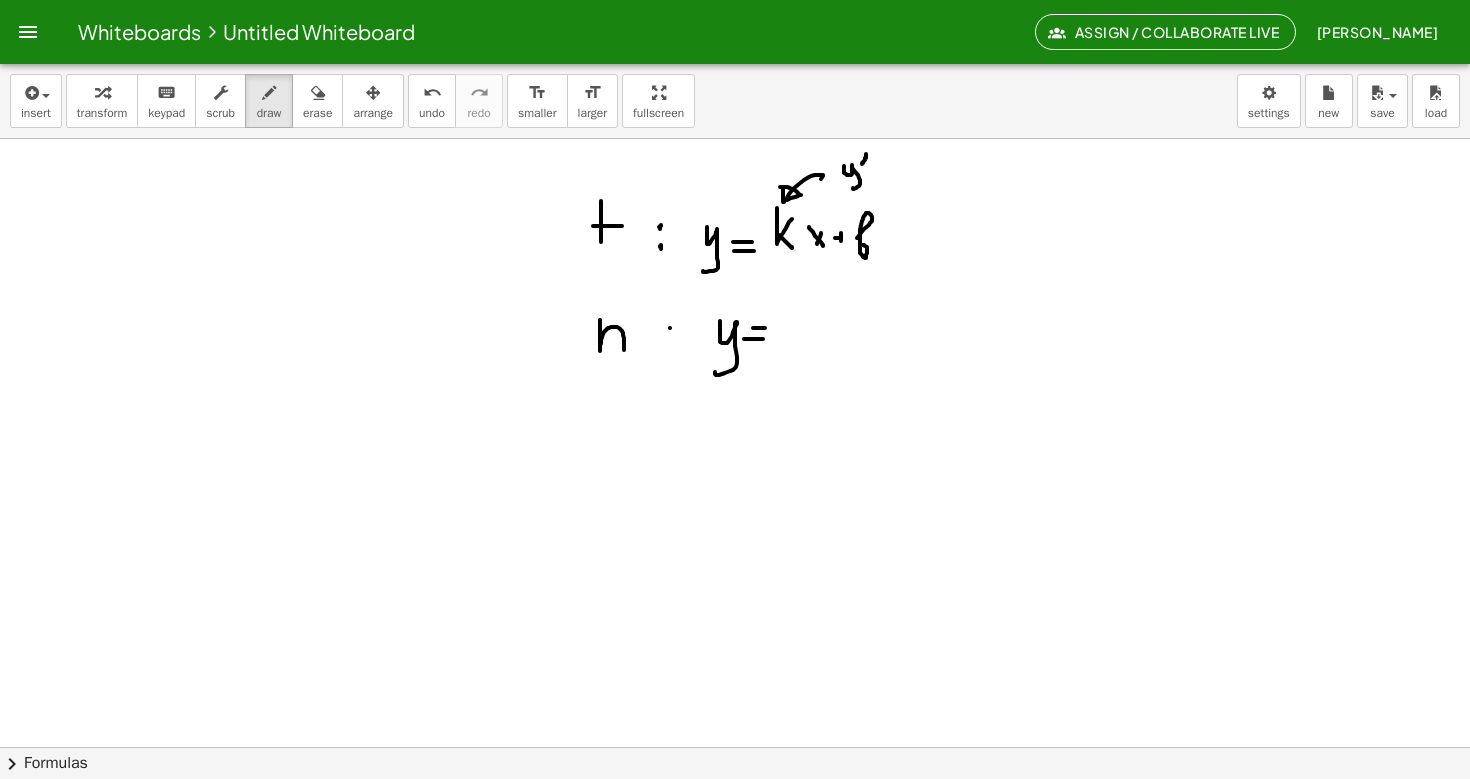 click at bounding box center (735, -1233) 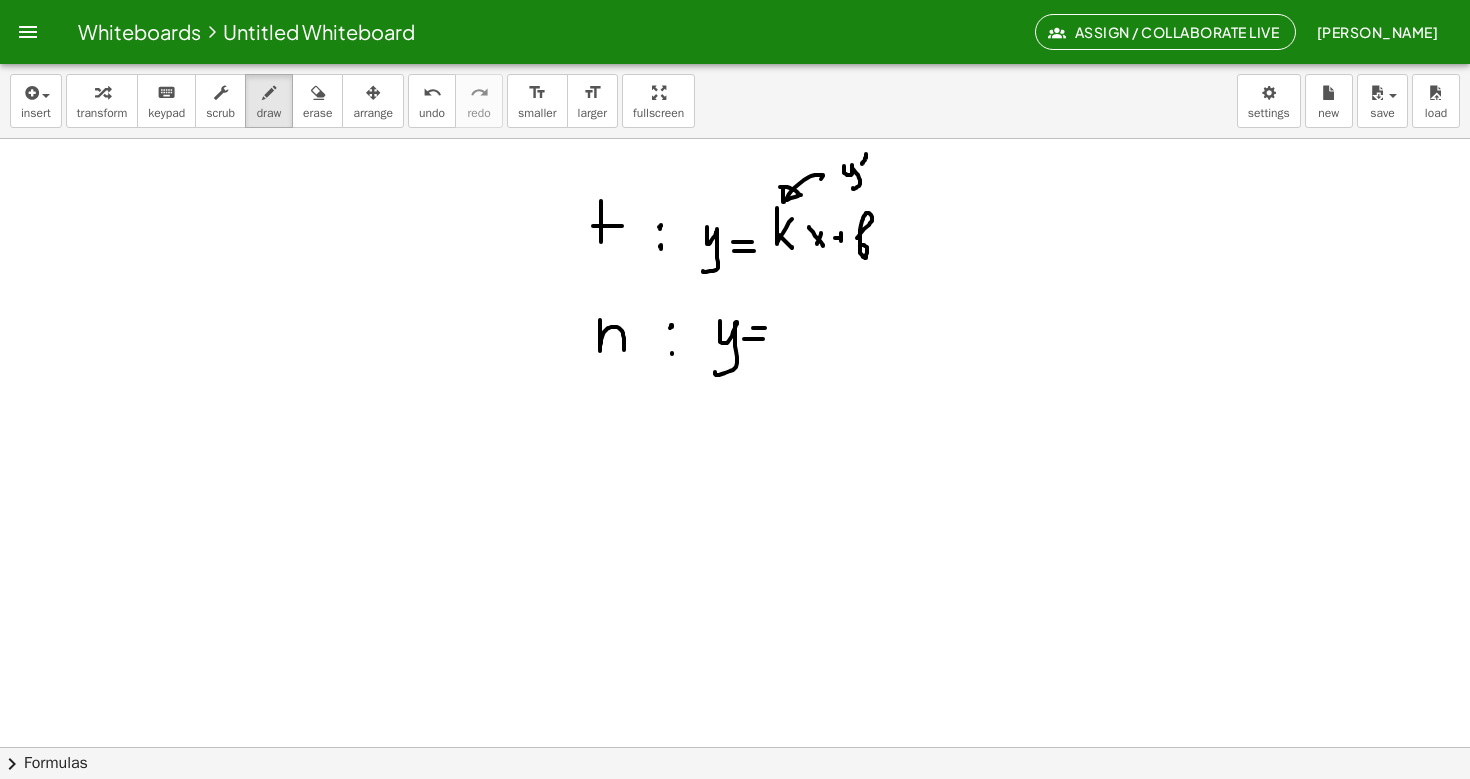 click at bounding box center [735, -1233] 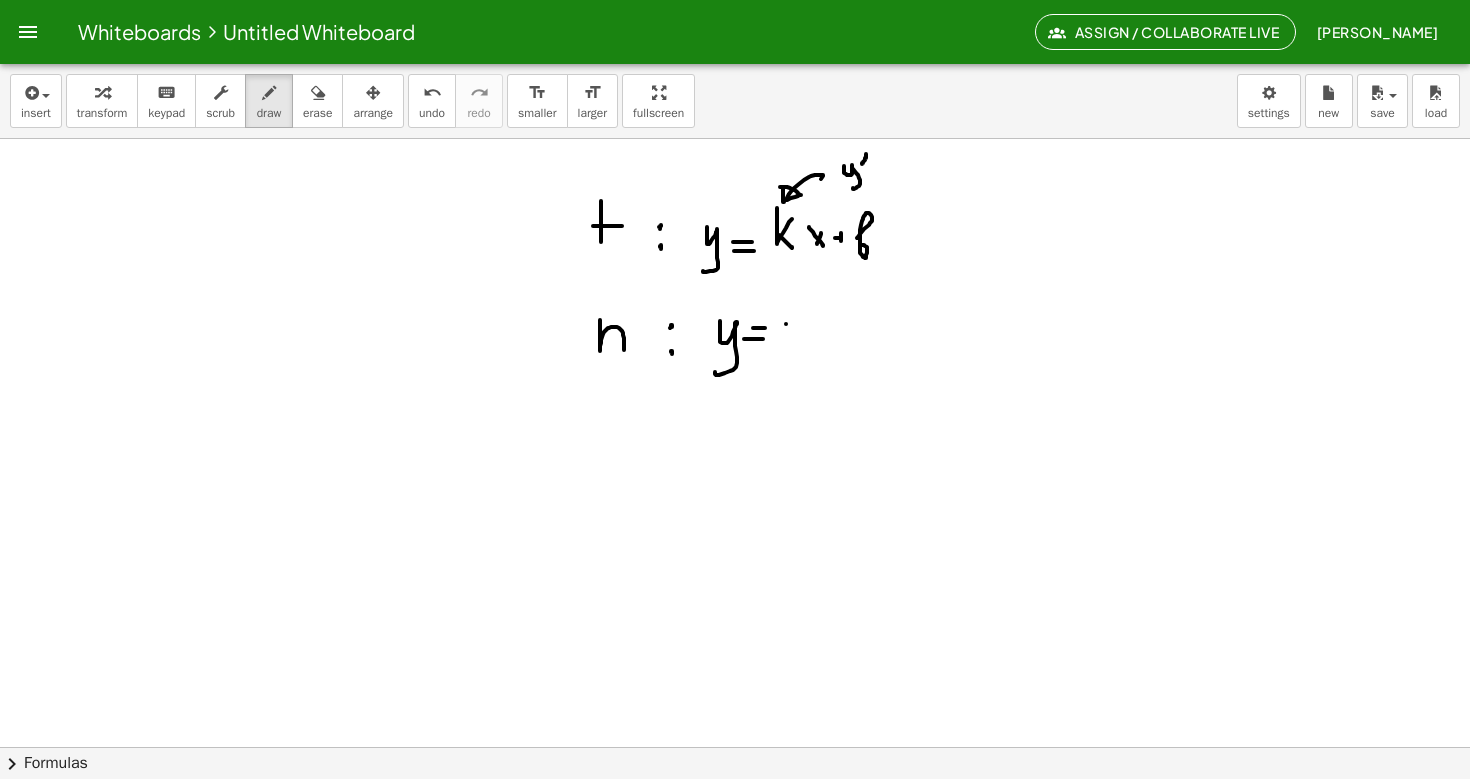 drag, startPoint x: 786, startPoint y: 324, endPoint x: 802, endPoint y: 324, distance: 16 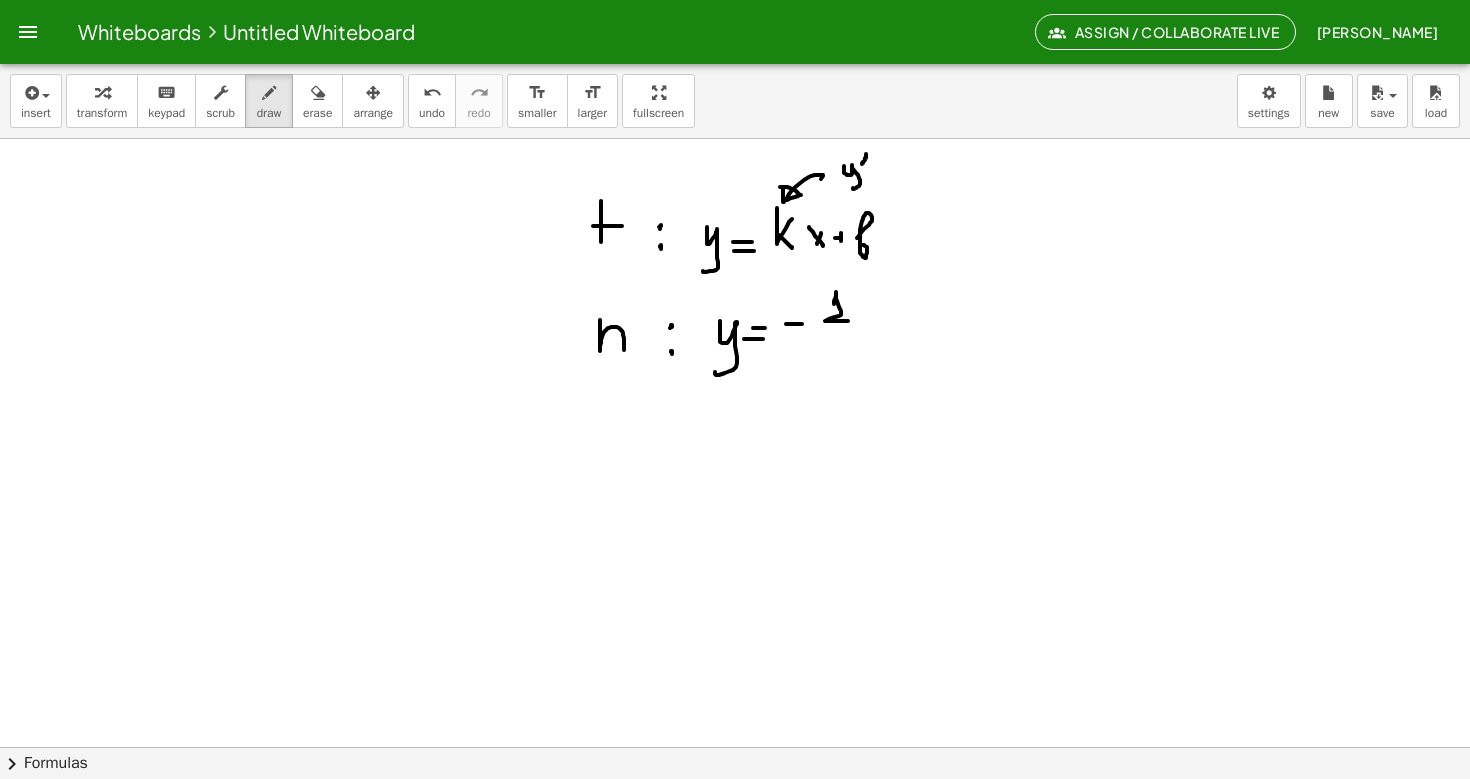 drag, startPoint x: 834, startPoint y: 304, endPoint x: 850, endPoint y: 321, distance: 23.345236 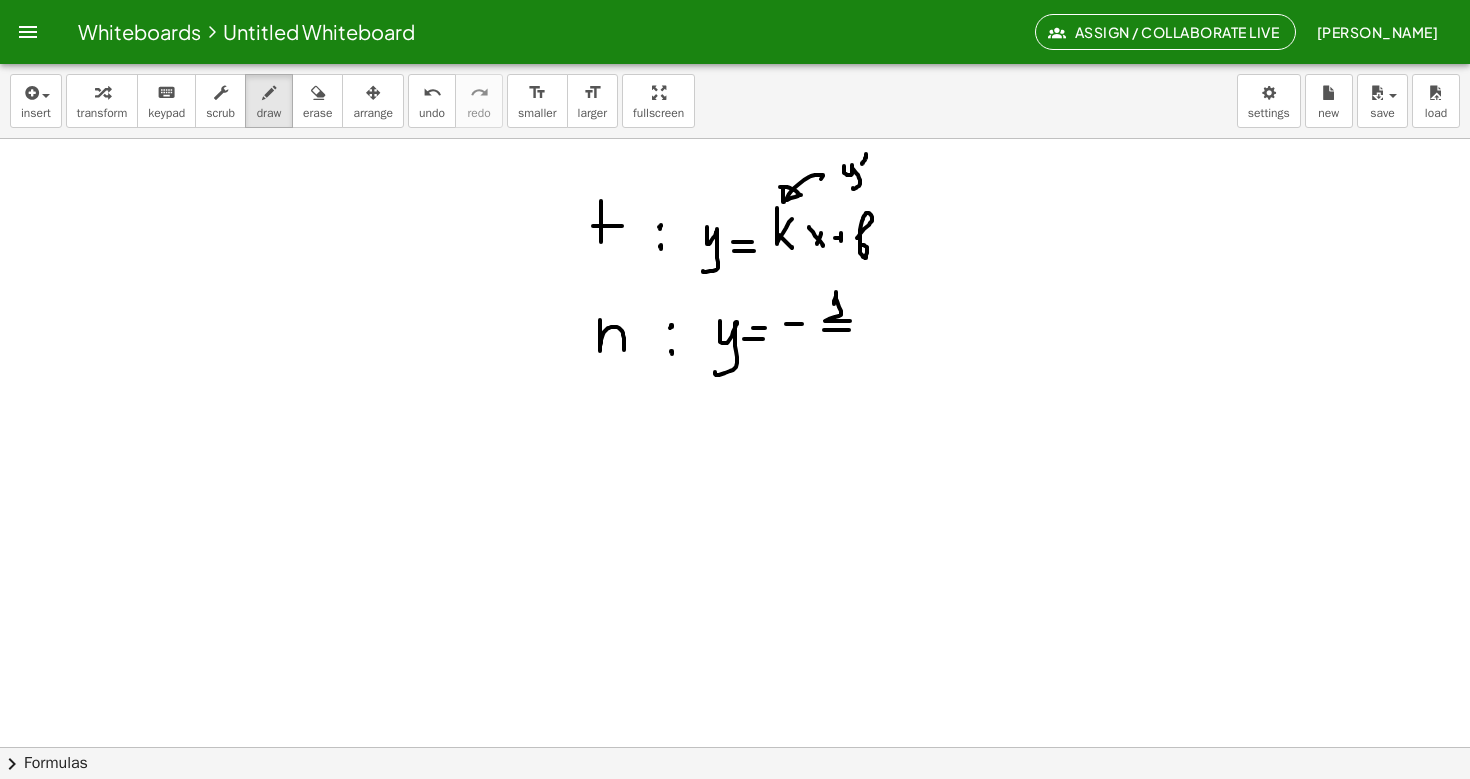 drag, startPoint x: 824, startPoint y: 330, endPoint x: 853, endPoint y: 330, distance: 29 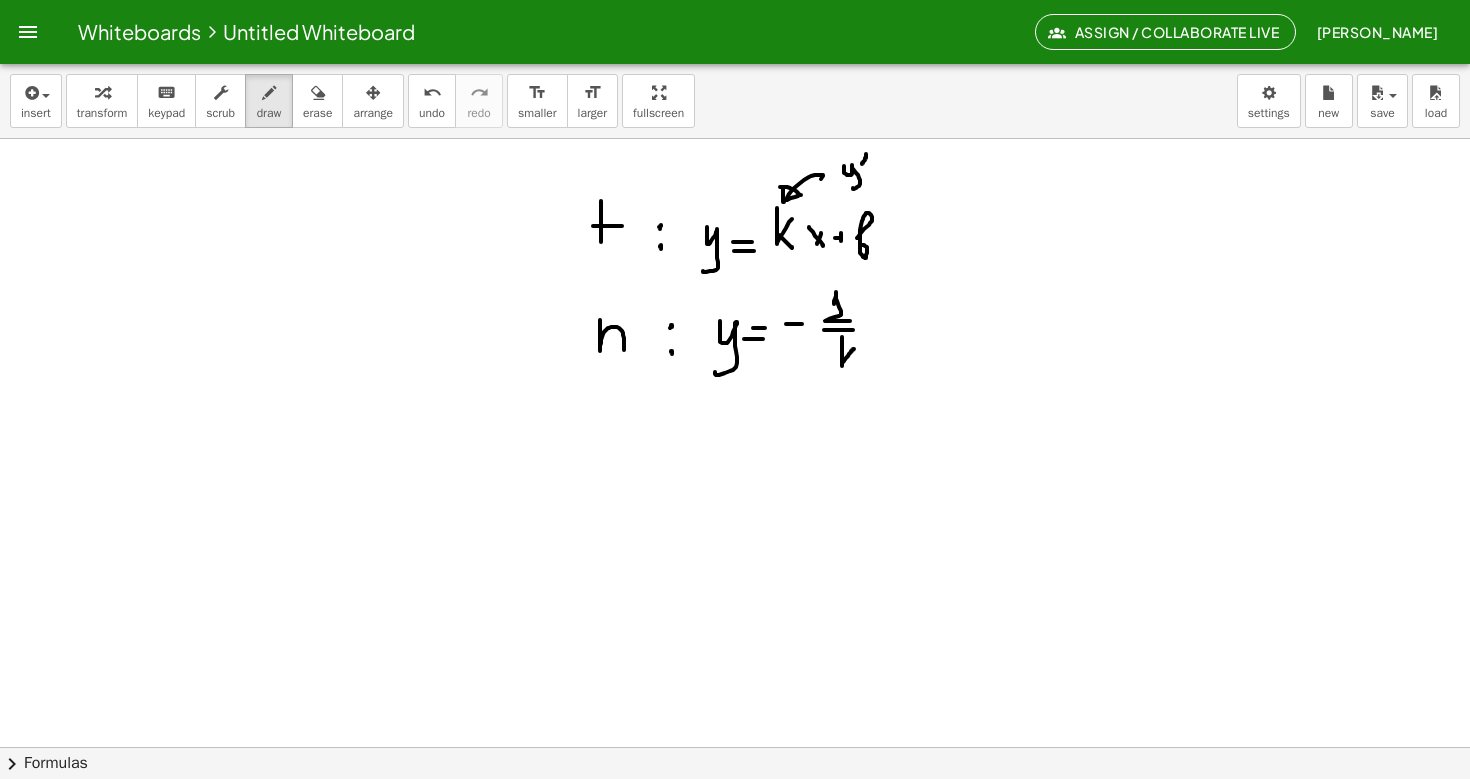 drag, startPoint x: 842, startPoint y: 337, endPoint x: 855, endPoint y: 349, distance: 17.691807 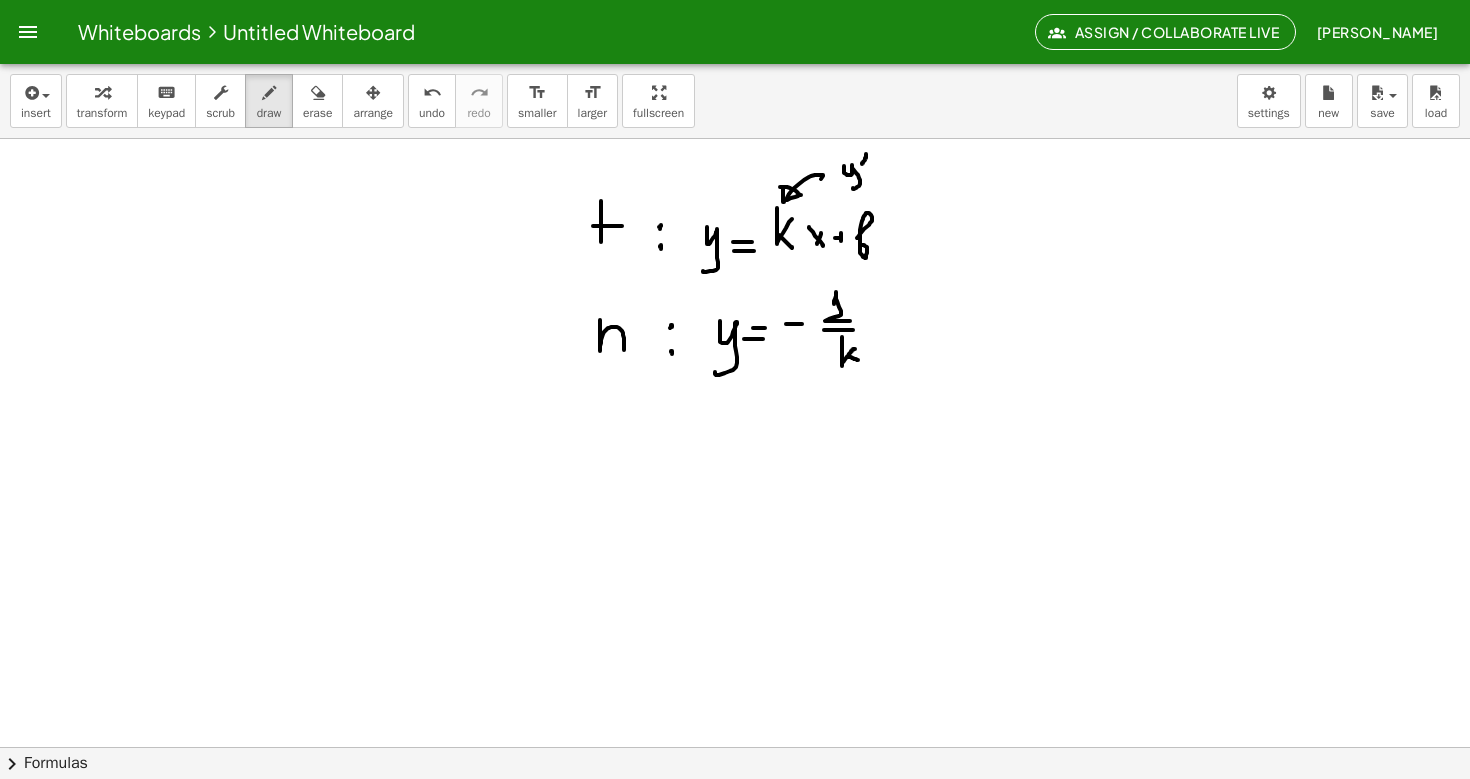 drag, startPoint x: 847, startPoint y: 357, endPoint x: 858, endPoint y: 360, distance: 11.401754 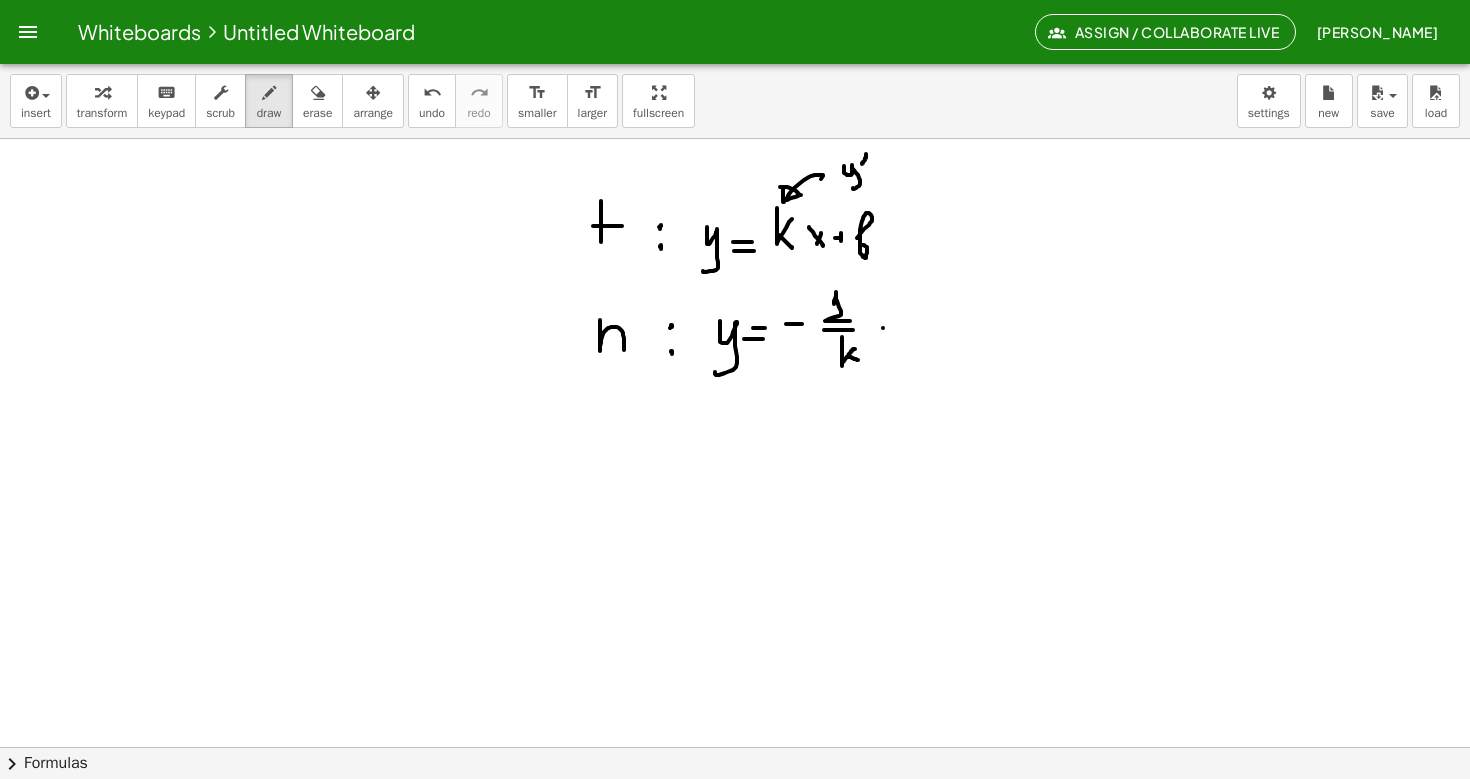drag, startPoint x: 883, startPoint y: 328, endPoint x: 908, endPoint y: 328, distance: 25 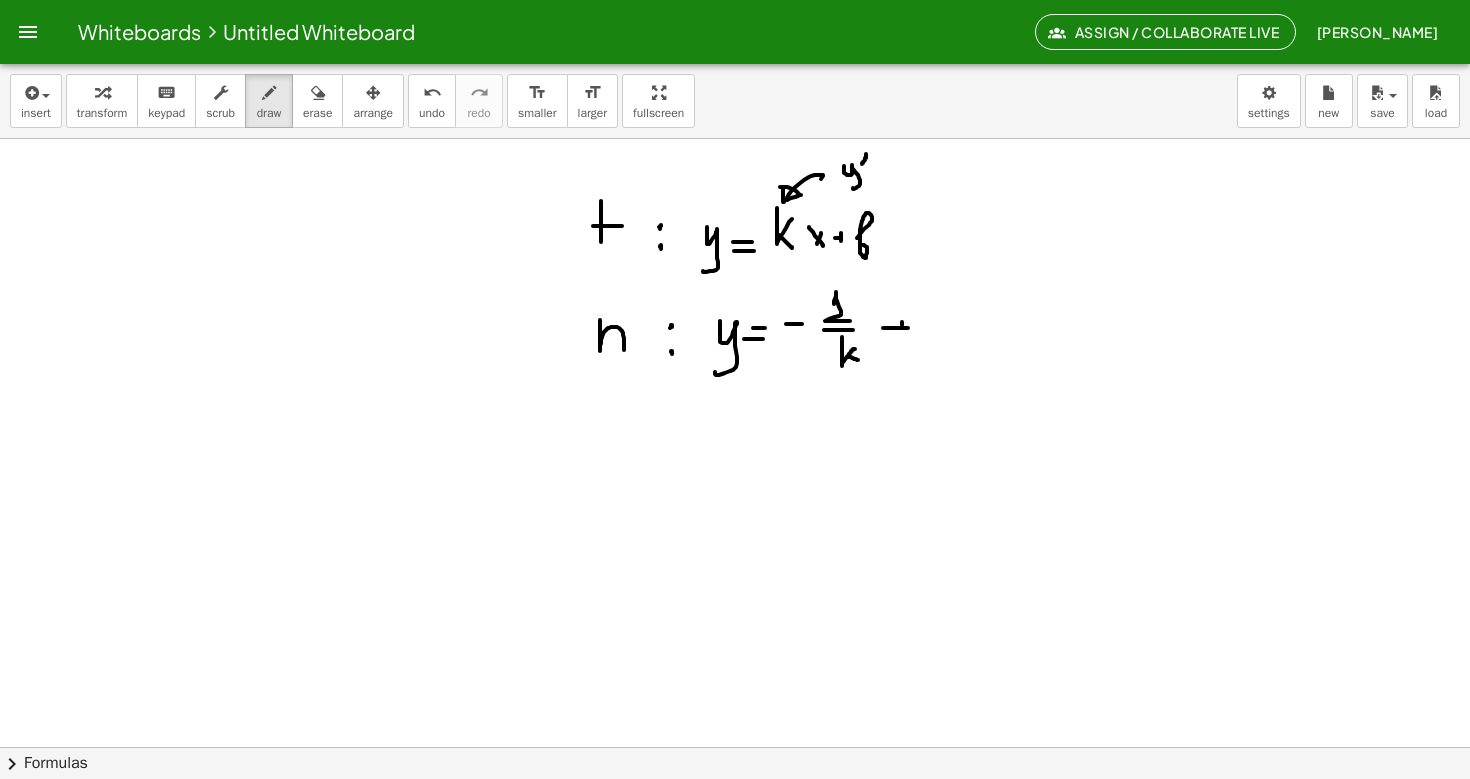 drag, startPoint x: 902, startPoint y: 322, endPoint x: 902, endPoint y: 334, distance: 12 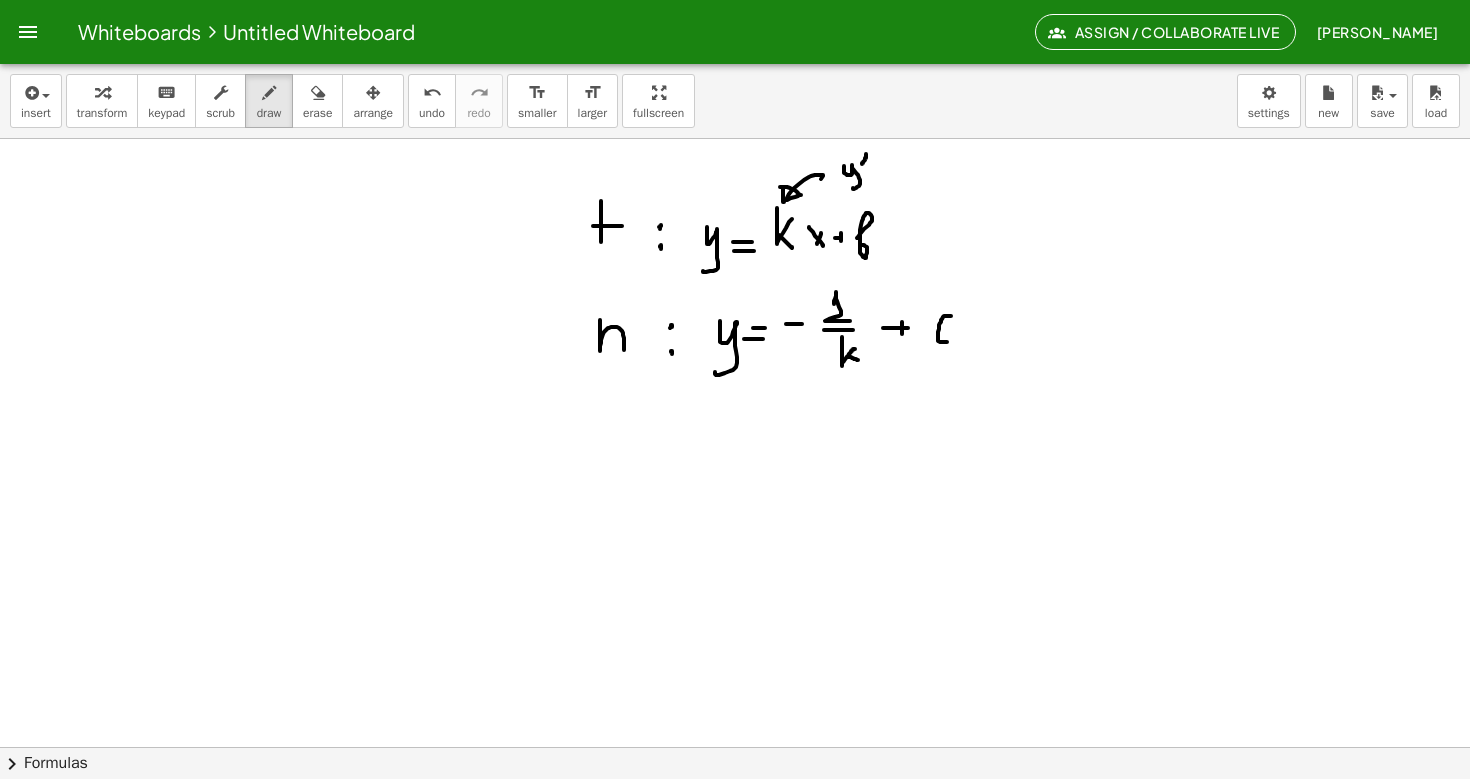 drag, startPoint x: 951, startPoint y: 316, endPoint x: 951, endPoint y: 339, distance: 23 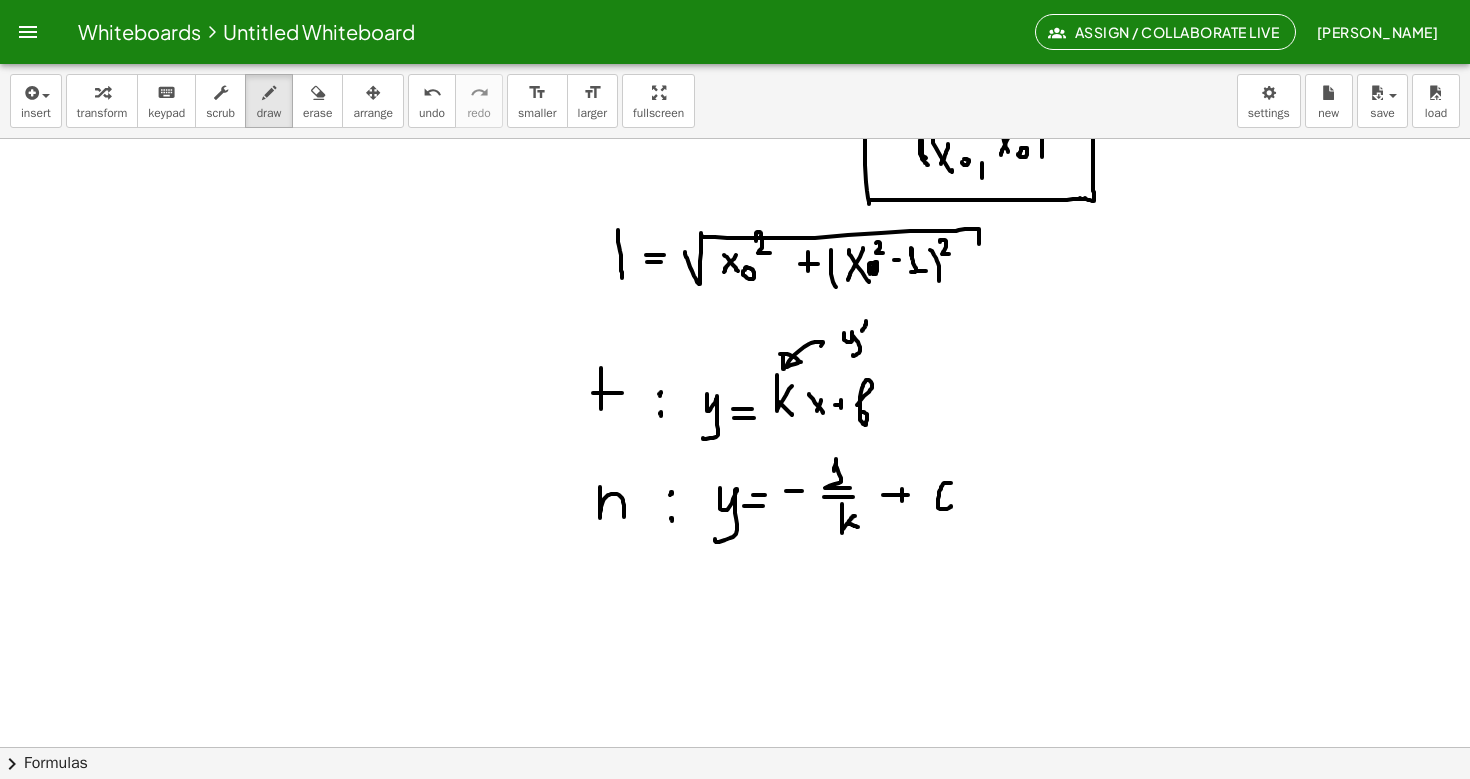 scroll, scrollTop: 3629, scrollLeft: 0, axis: vertical 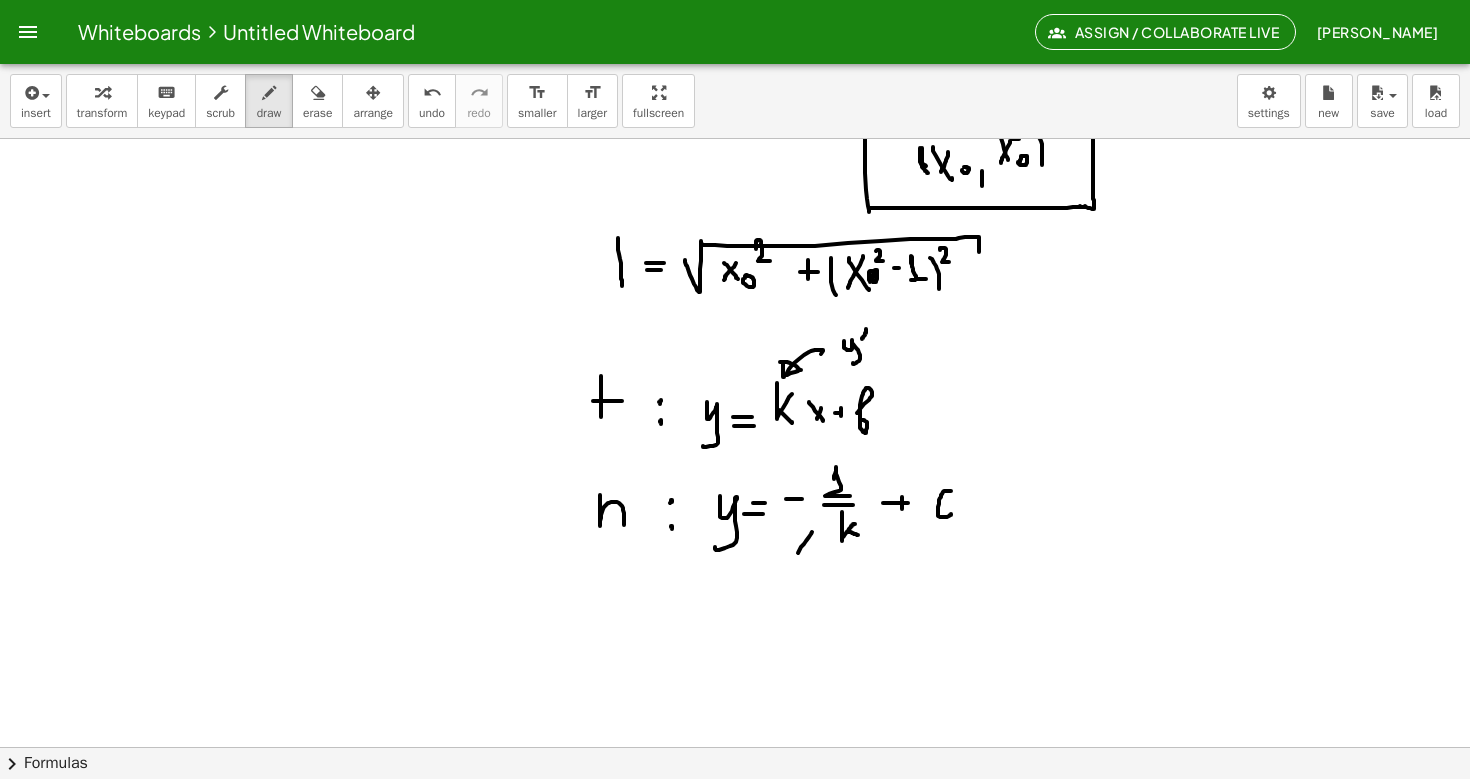 drag, startPoint x: 812, startPoint y: 532, endPoint x: 797, endPoint y: 563, distance: 34.43835 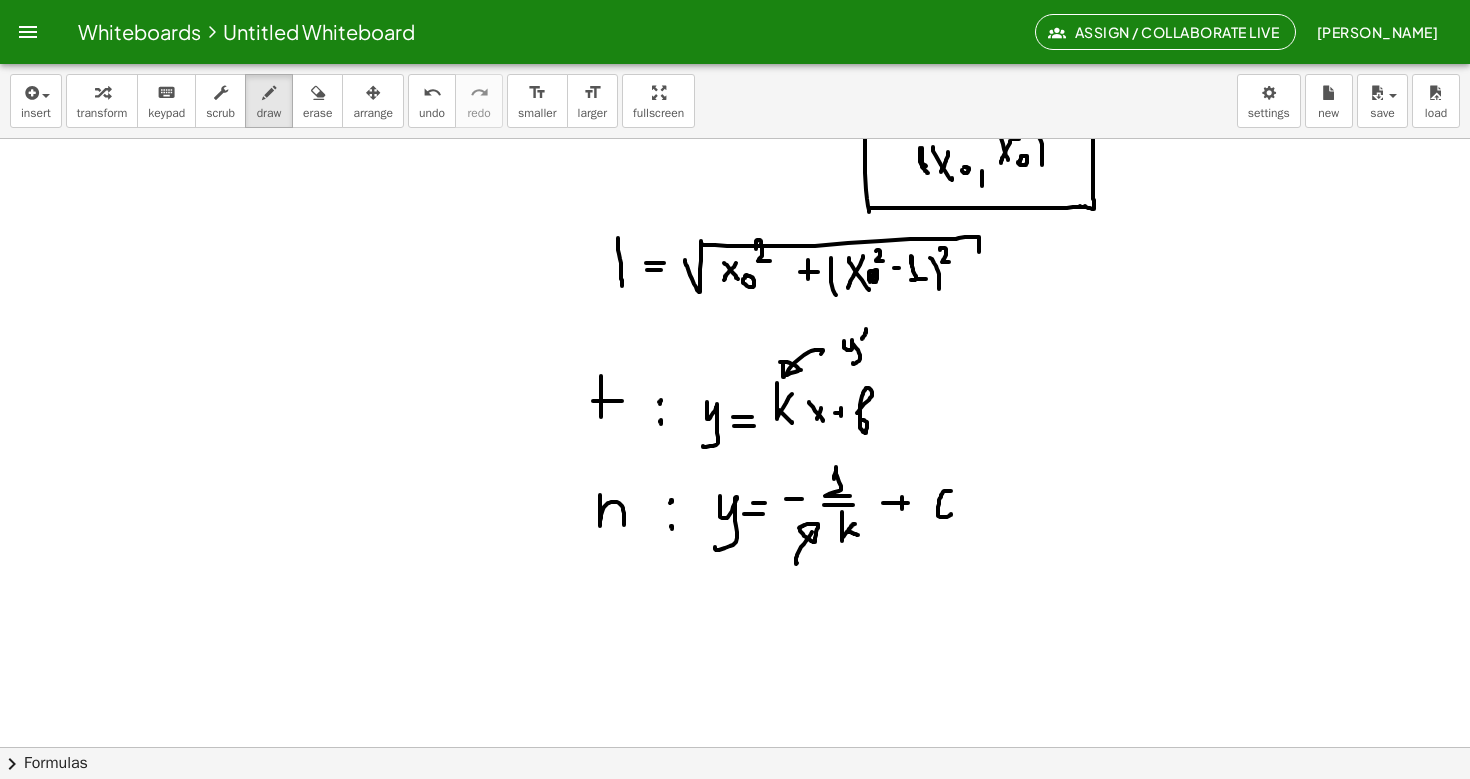 click at bounding box center (735, -1058) 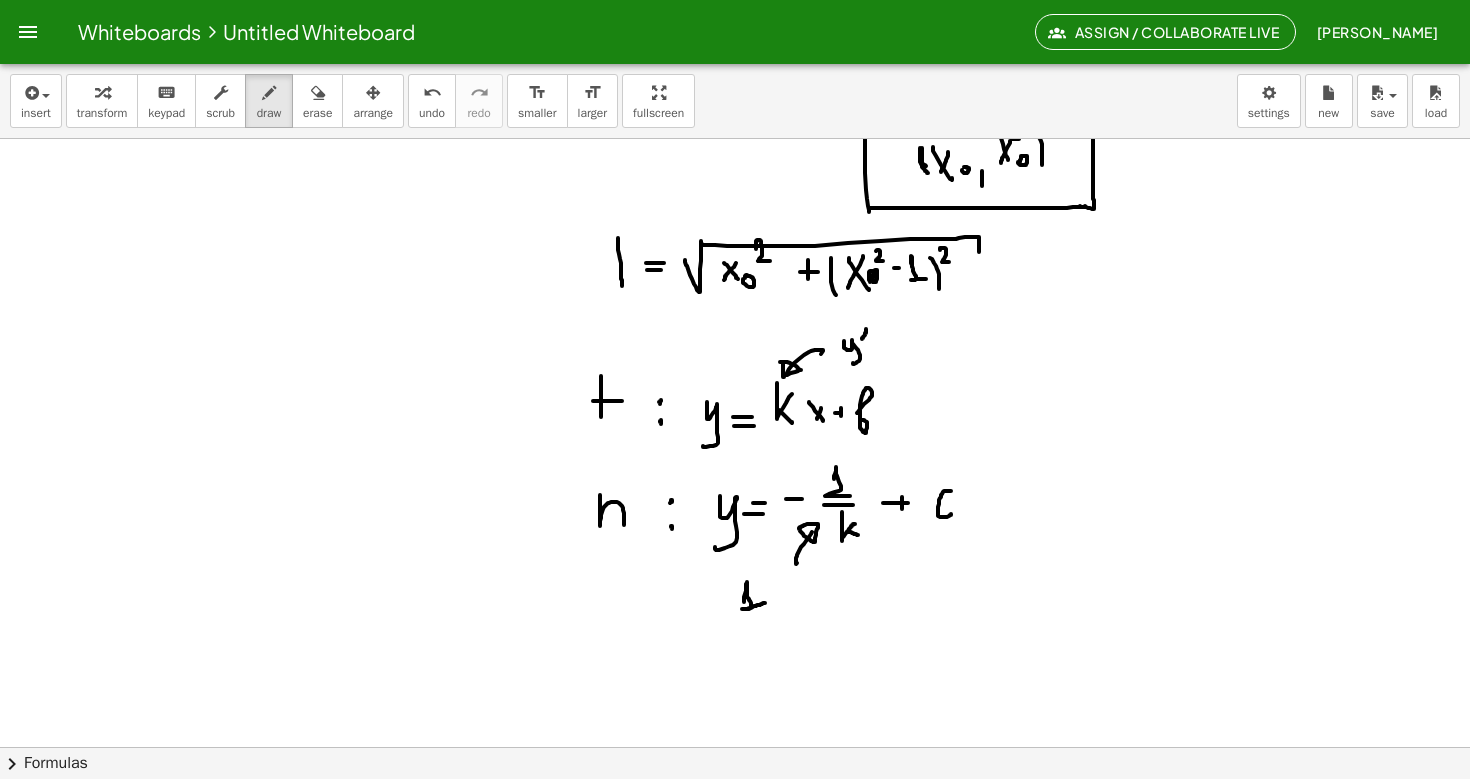 drag, startPoint x: 744, startPoint y: 602, endPoint x: 765, endPoint y: 603, distance: 21.023796 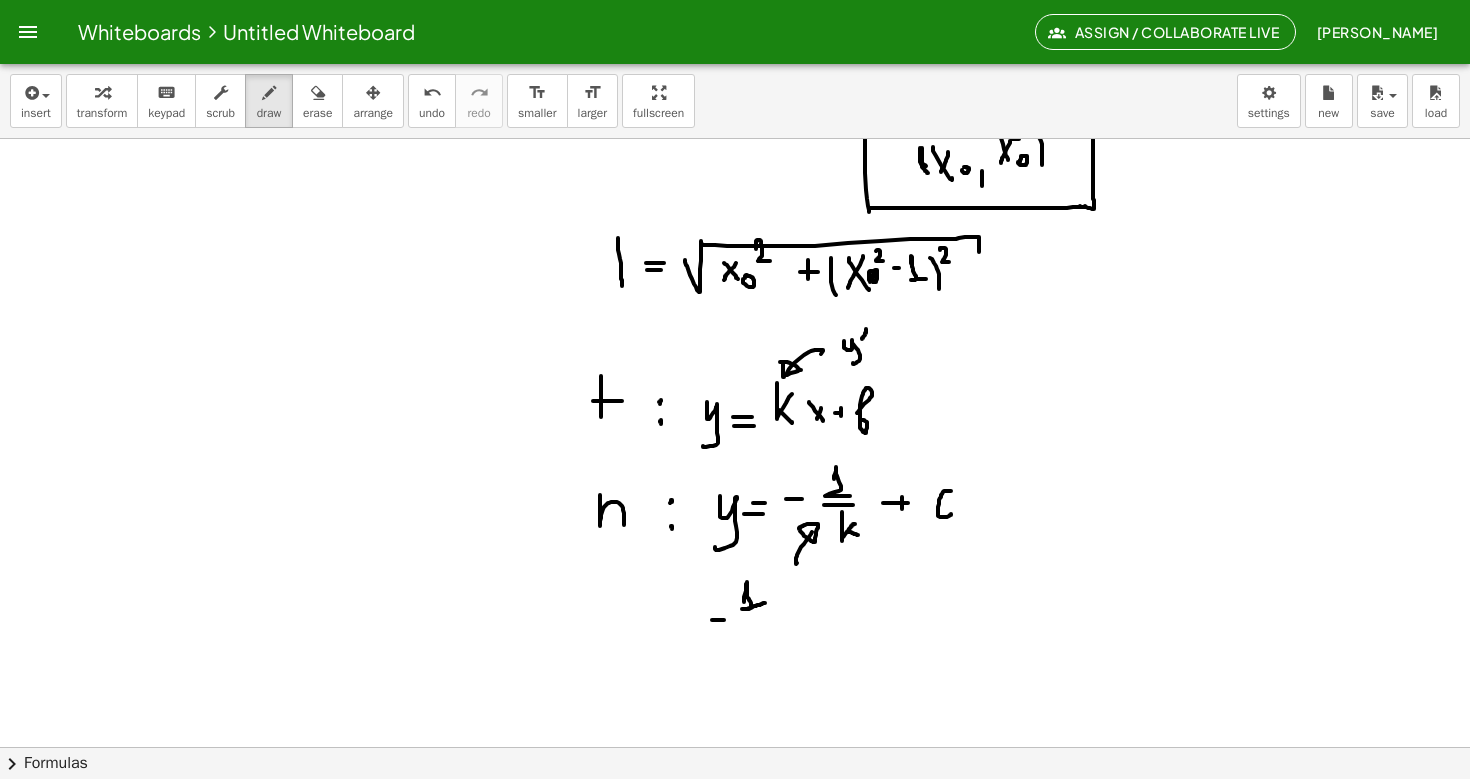 drag, startPoint x: 712, startPoint y: 620, endPoint x: 724, endPoint y: 620, distance: 12 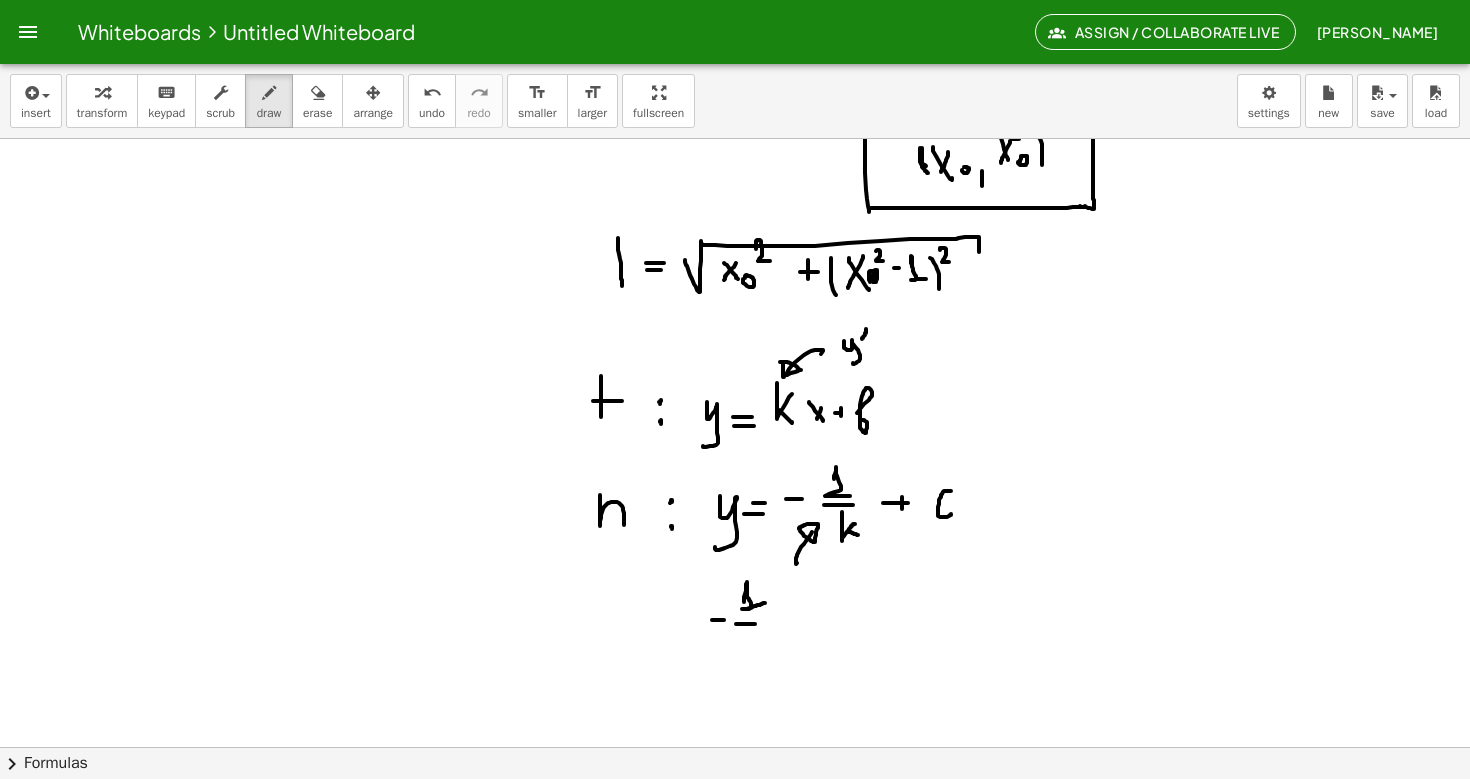 drag, startPoint x: 736, startPoint y: 624, endPoint x: 769, endPoint y: 622, distance: 33.06055 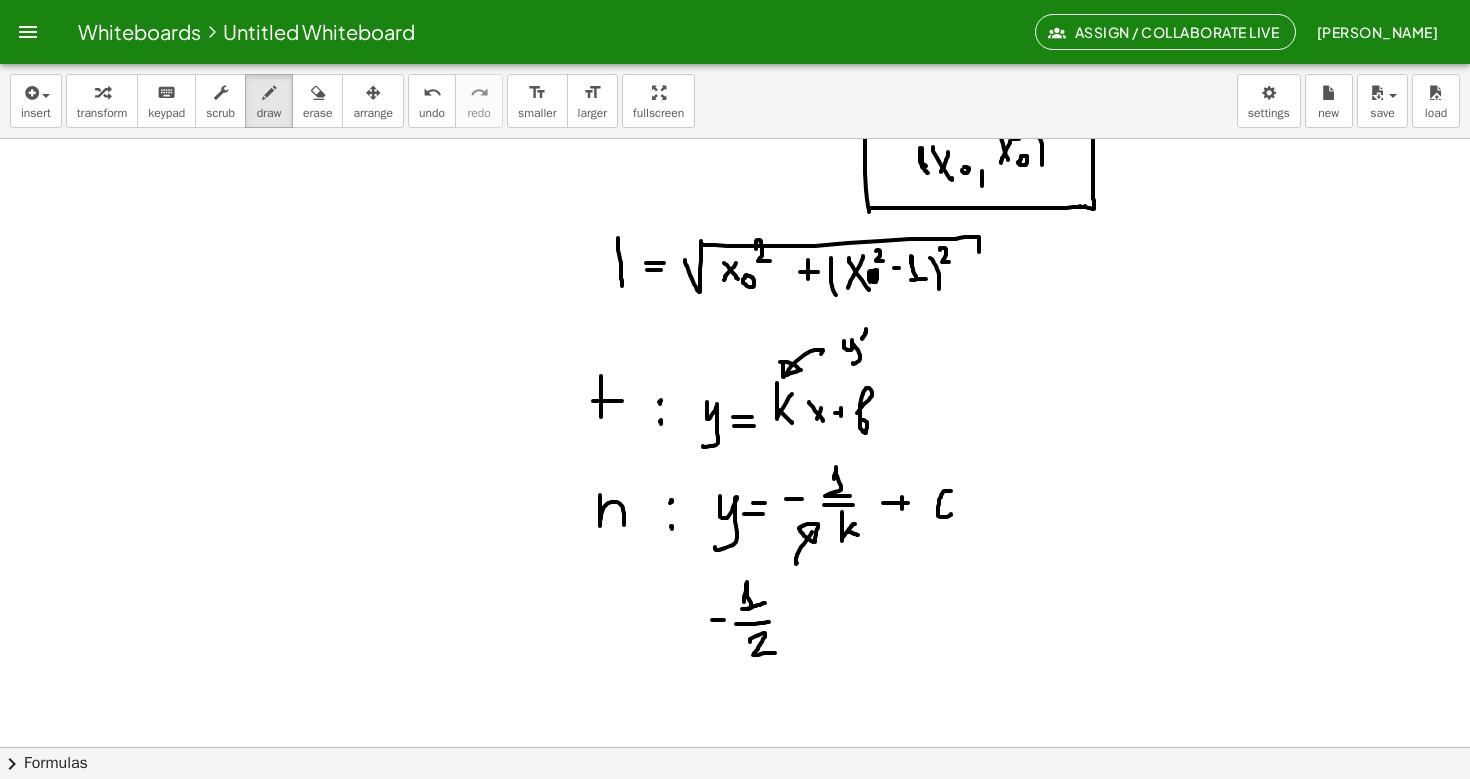 drag, startPoint x: 750, startPoint y: 642, endPoint x: 776, endPoint y: 653, distance: 28.231188 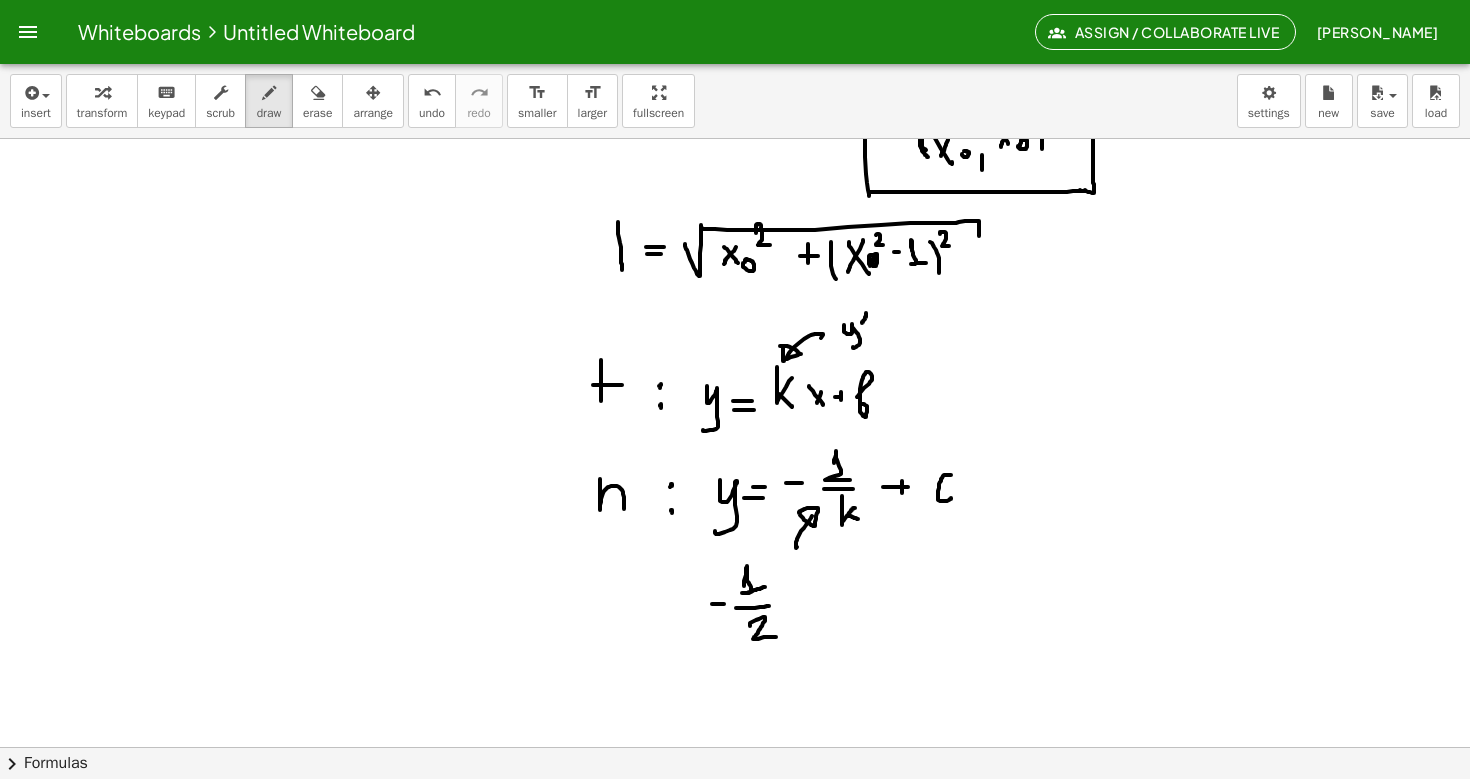 scroll, scrollTop: 3701, scrollLeft: 0, axis: vertical 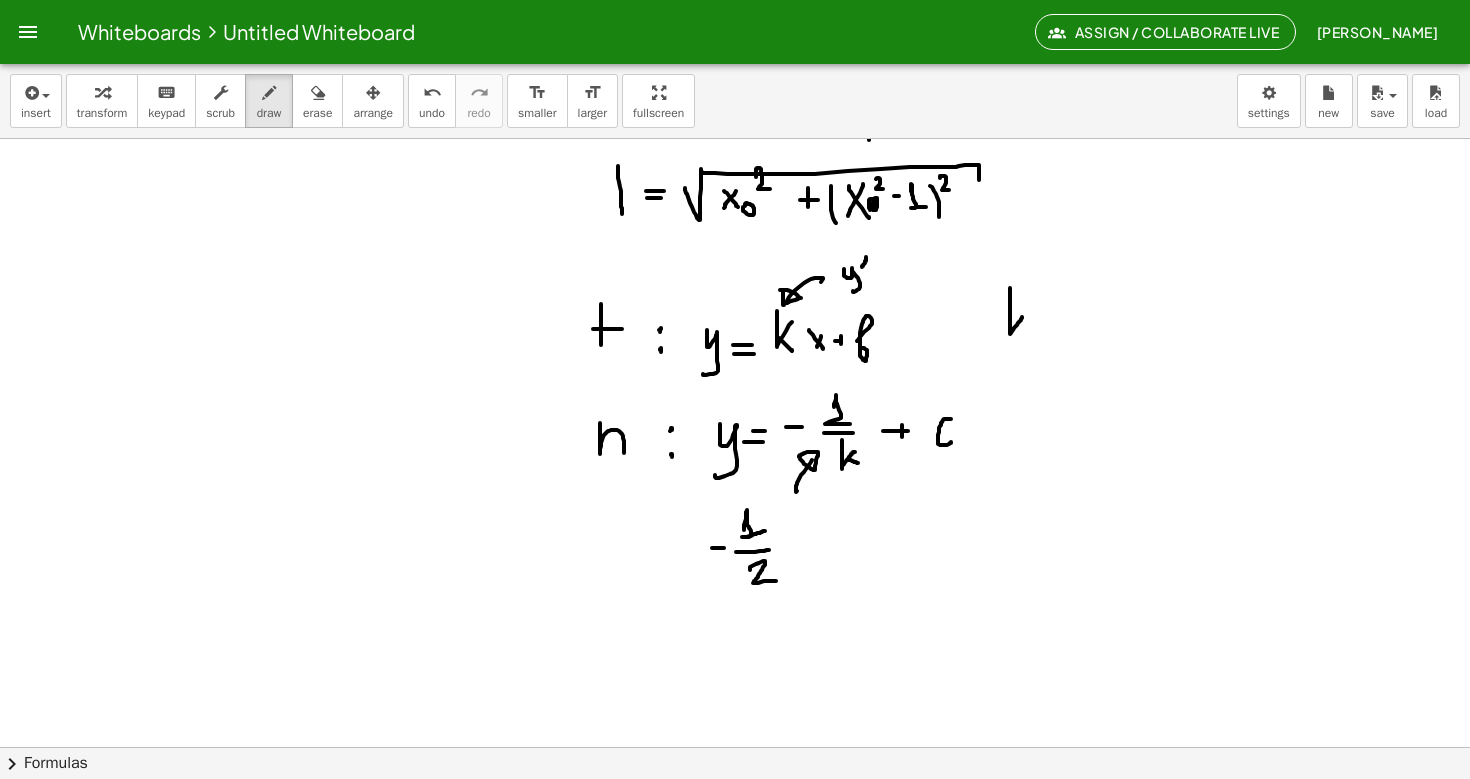 drag, startPoint x: 1010, startPoint y: 288, endPoint x: 1022, endPoint y: 317, distance: 31.38471 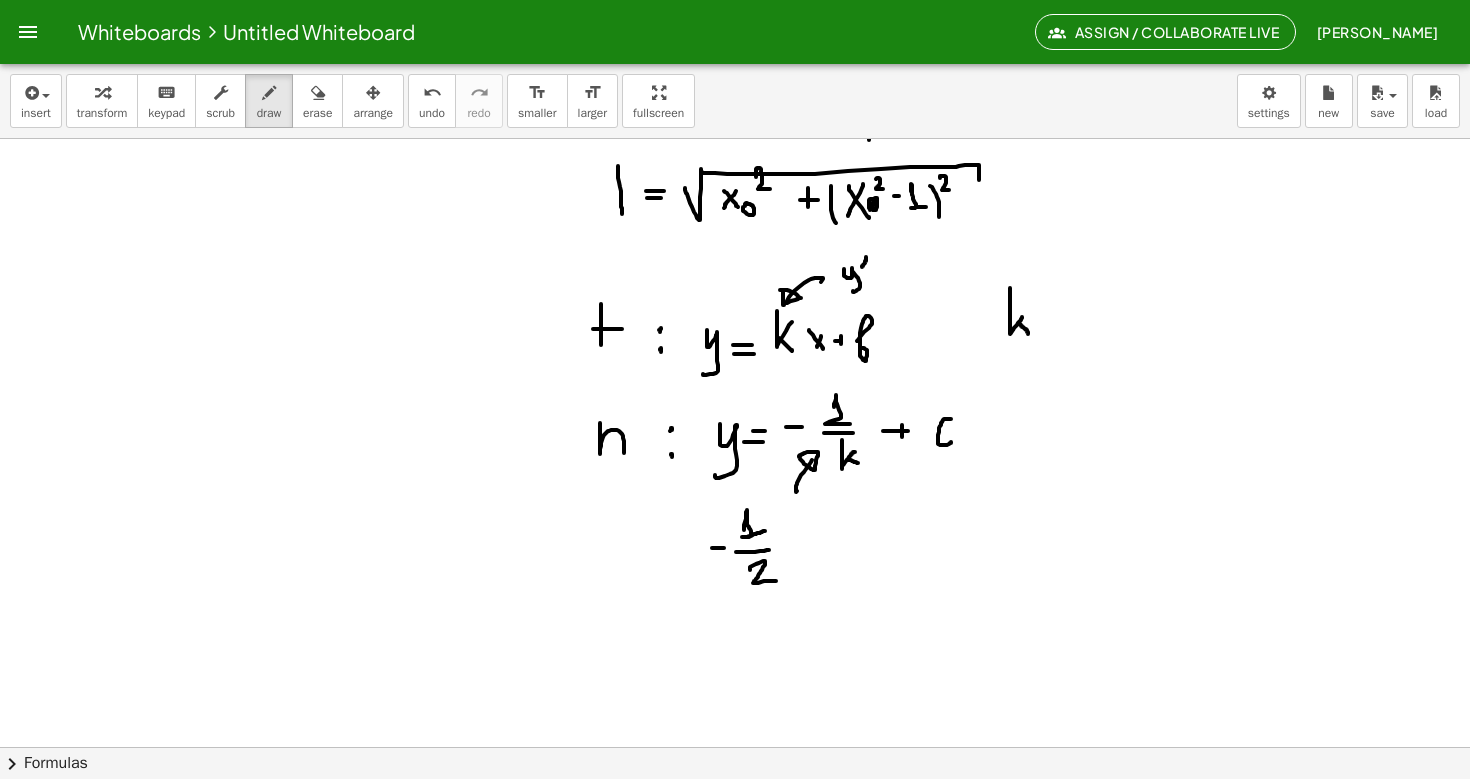 drag, startPoint x: 1019, startPoint y: 324, endPoint x: 1029, endPoint y: 334, distance: 14.142136 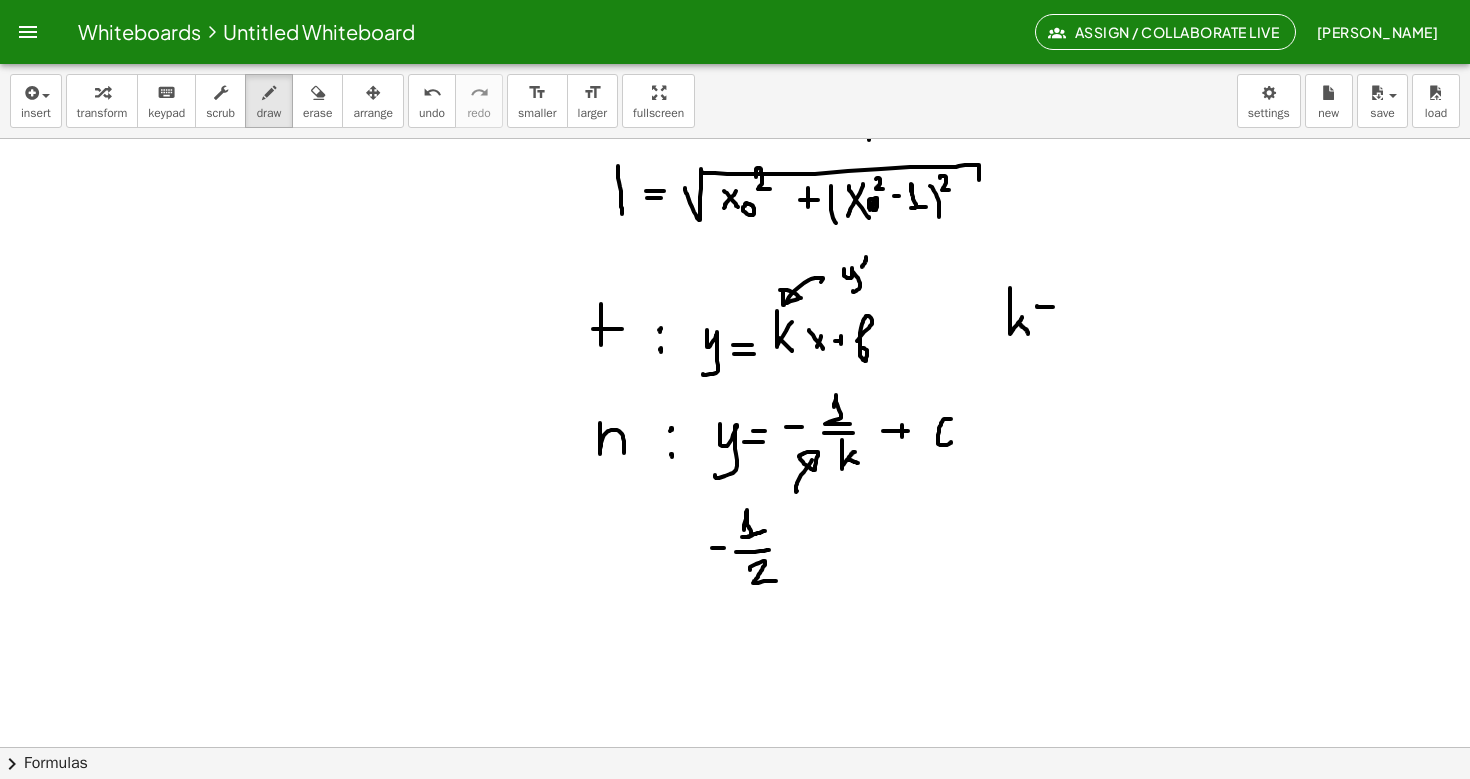 drag, startPoint x: 1037, startPoint y: 307, endPoint x: 1053, endPoint y: 306, distance: 16.03122 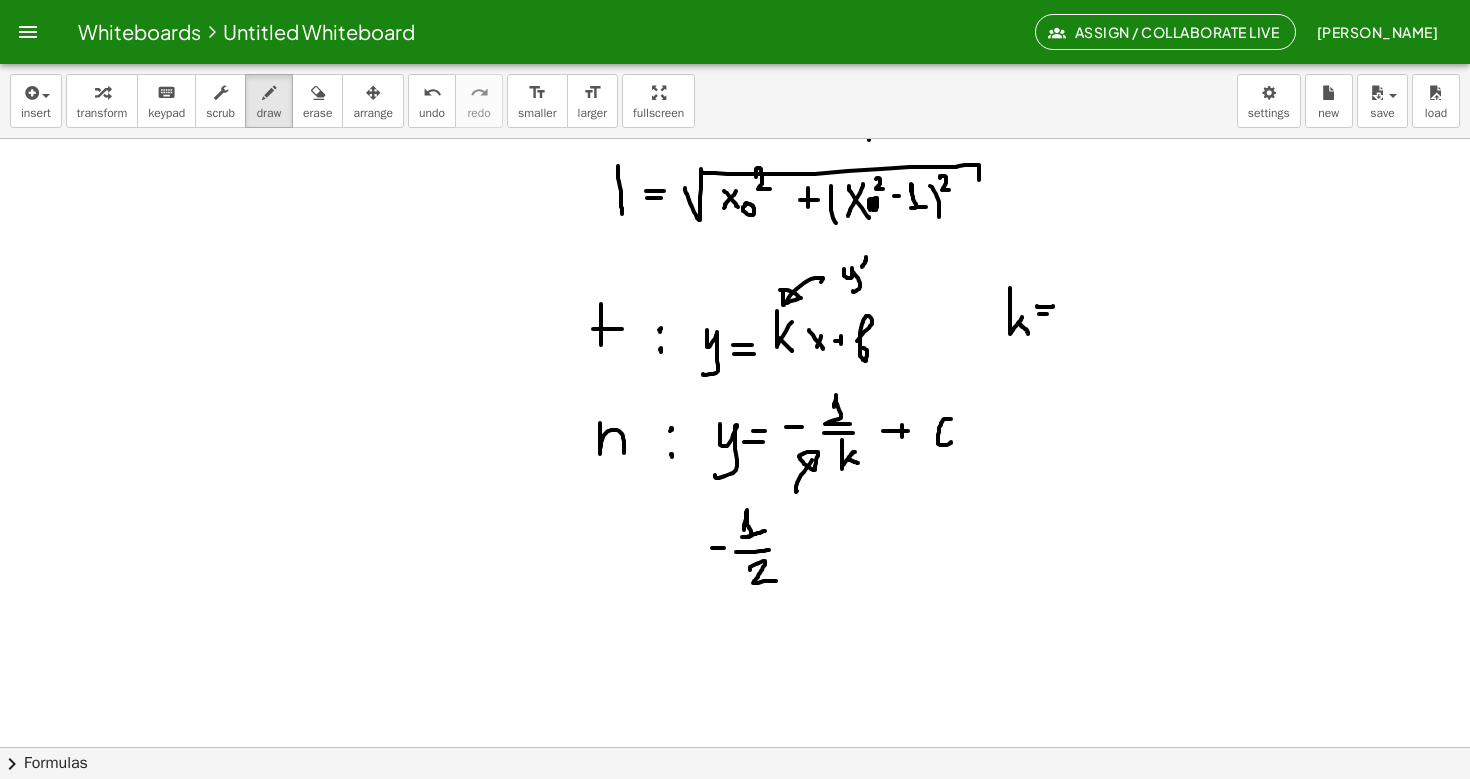 click at bounding box center (735, -1130) 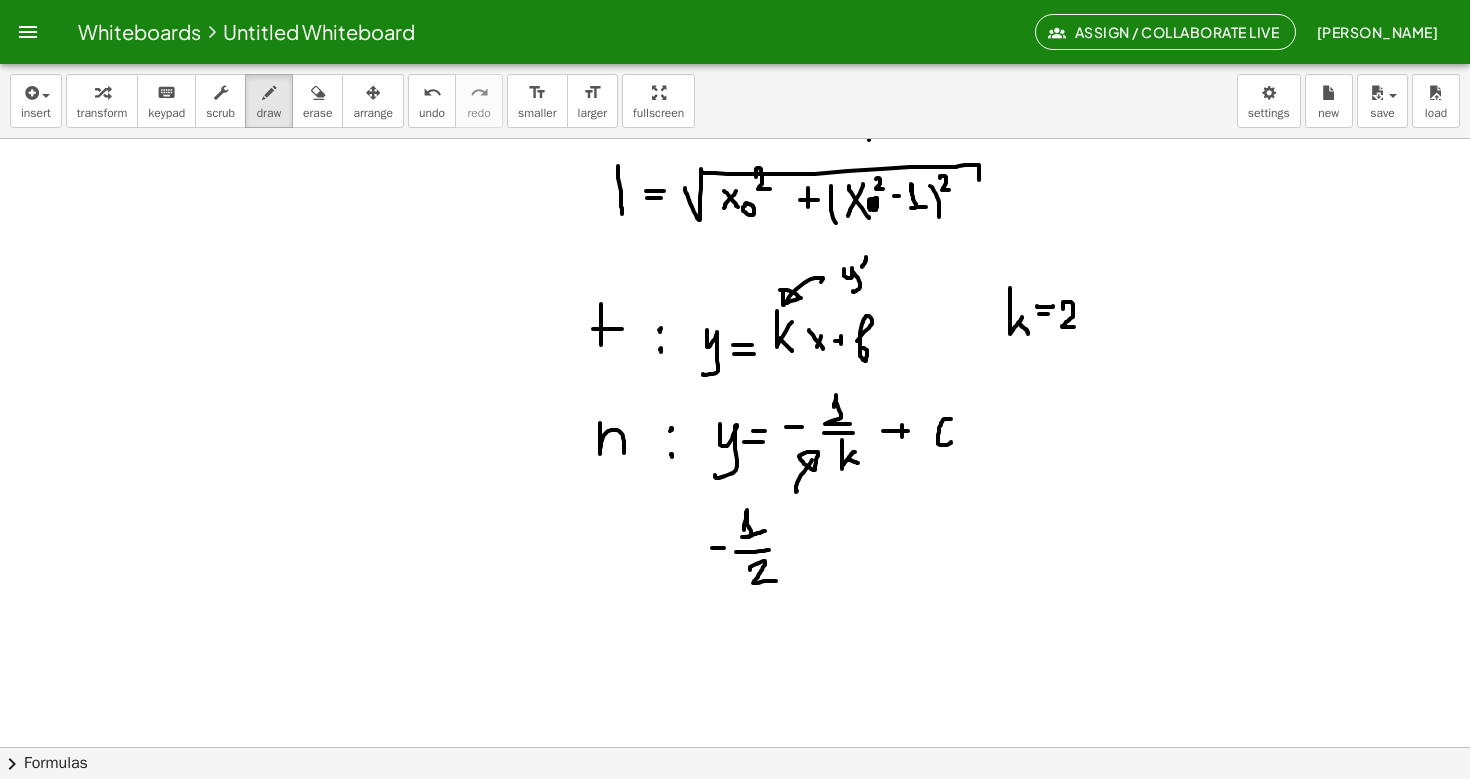 drag, startPoint x: 1063, startPoint y: 309, endPoint x: 1080, endPoint y: 327, distance: 24.758837 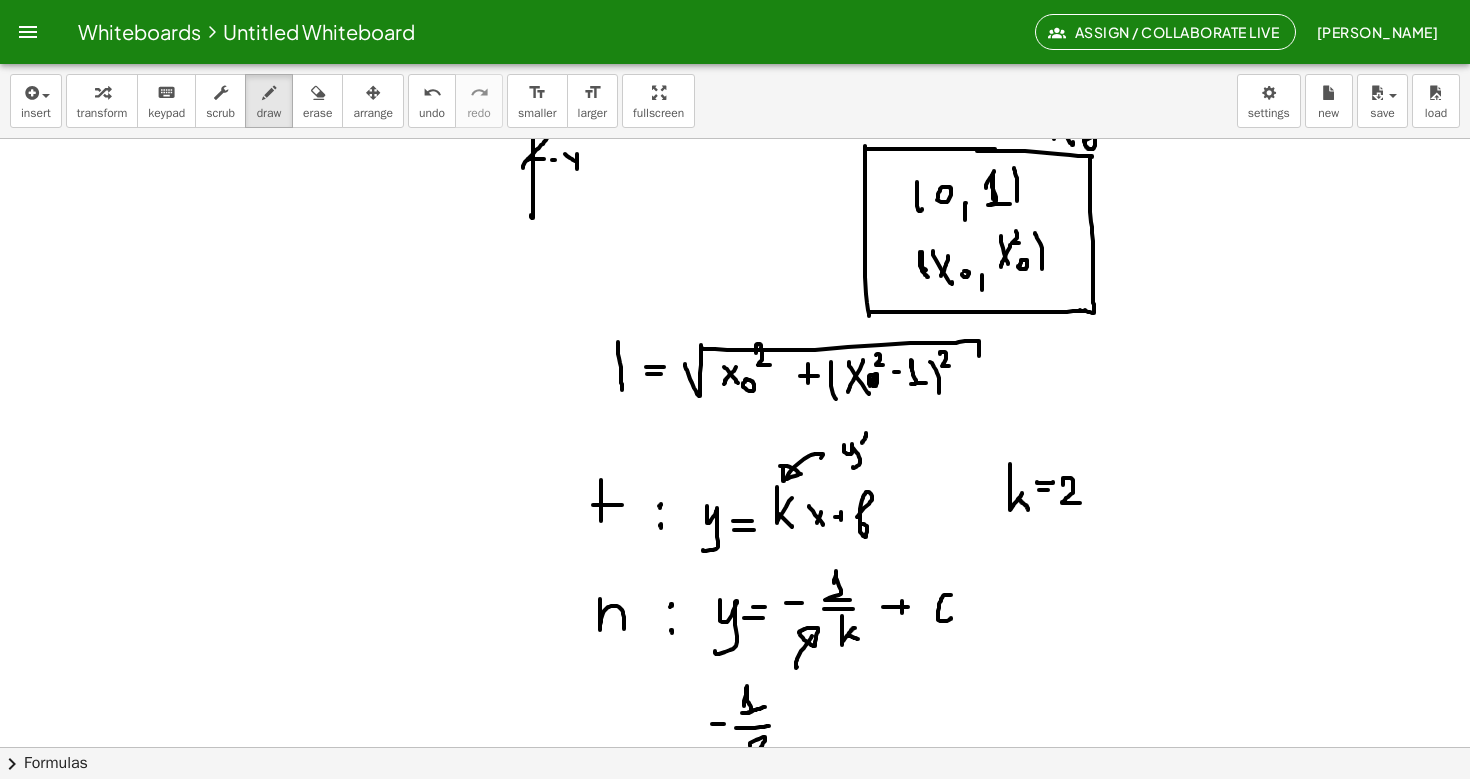 scroll, scrollTop: 3537, scrollLeft: 0, axis: vertical 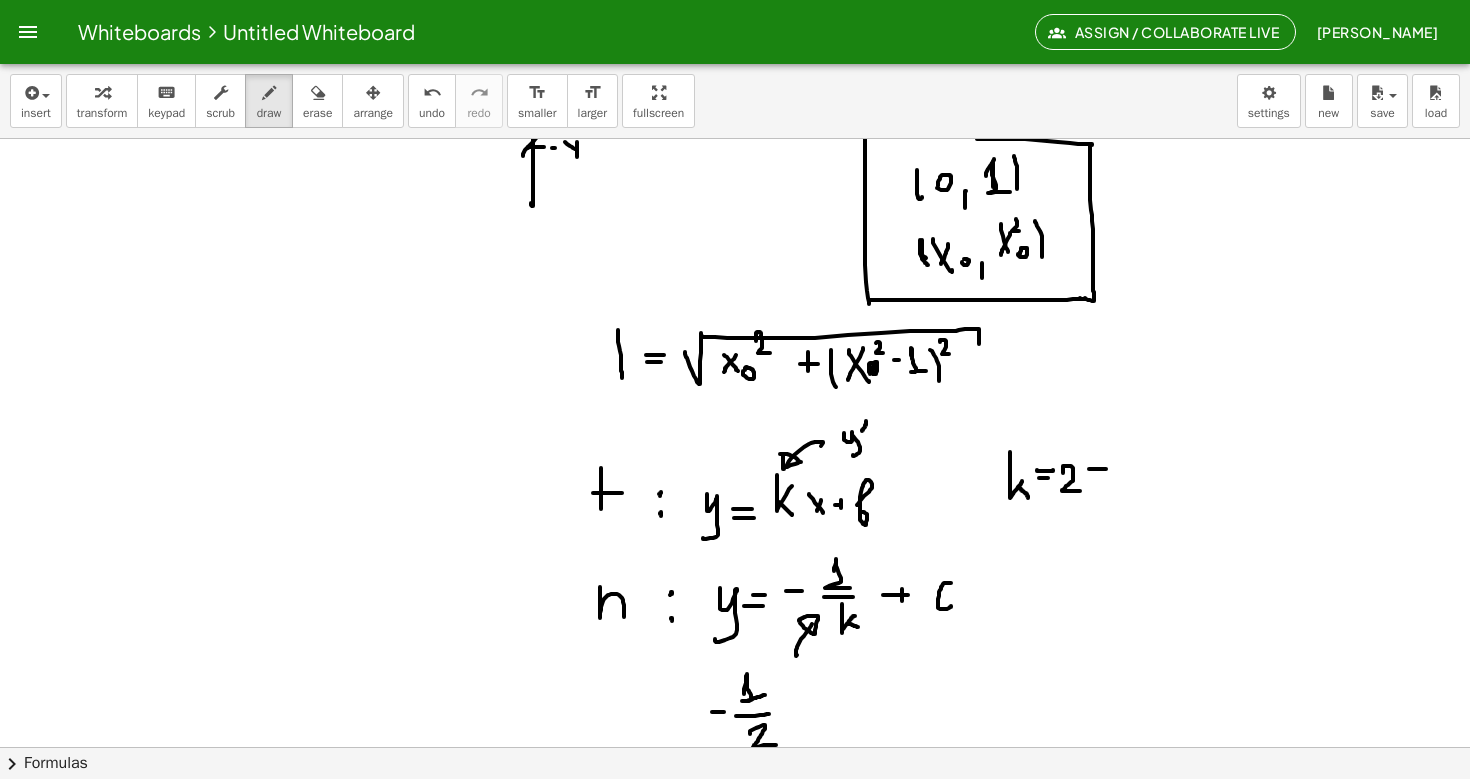 drag, startPoint x: 1089, startPoint y: 469, endPoint x: 1111, endPoint y: 469, distance: 22 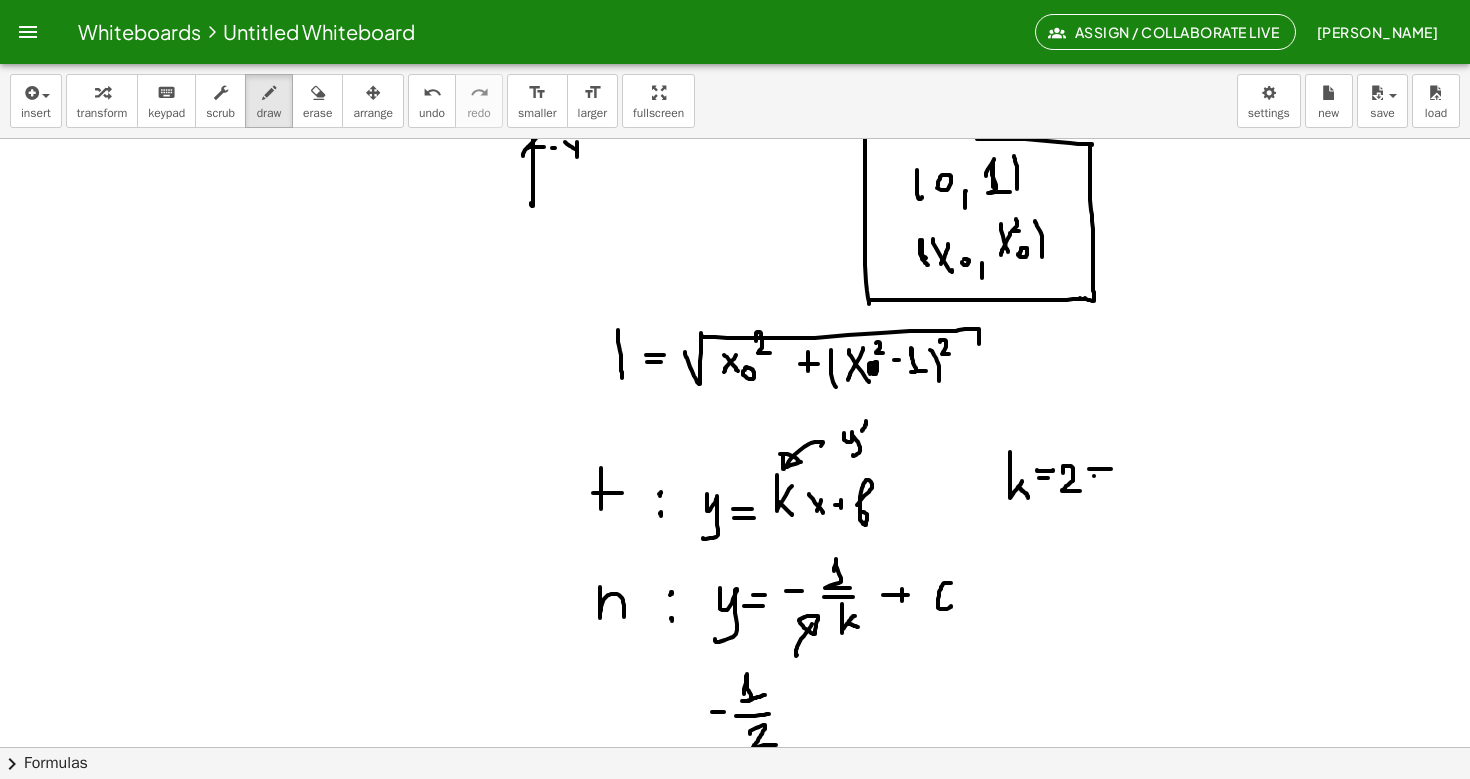 drag, startPoint x: 1094, startPoint y: 476, endPoint x: 1108, endPoint y: 476, distance: 14 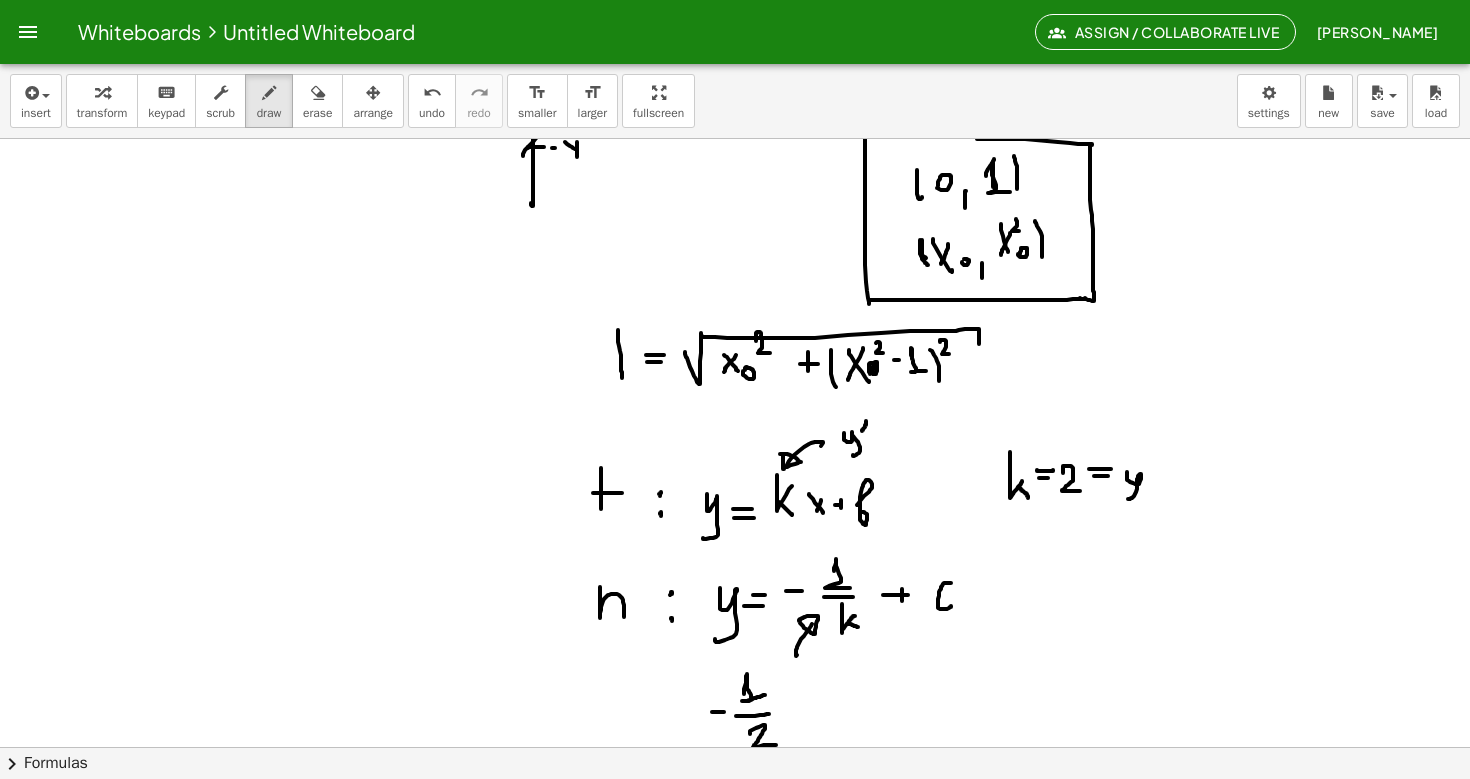 drag, startPoint x: 1127, startPoint y: 472, endPoint x: 1124, endPoint y: 493, distance: 21.213203 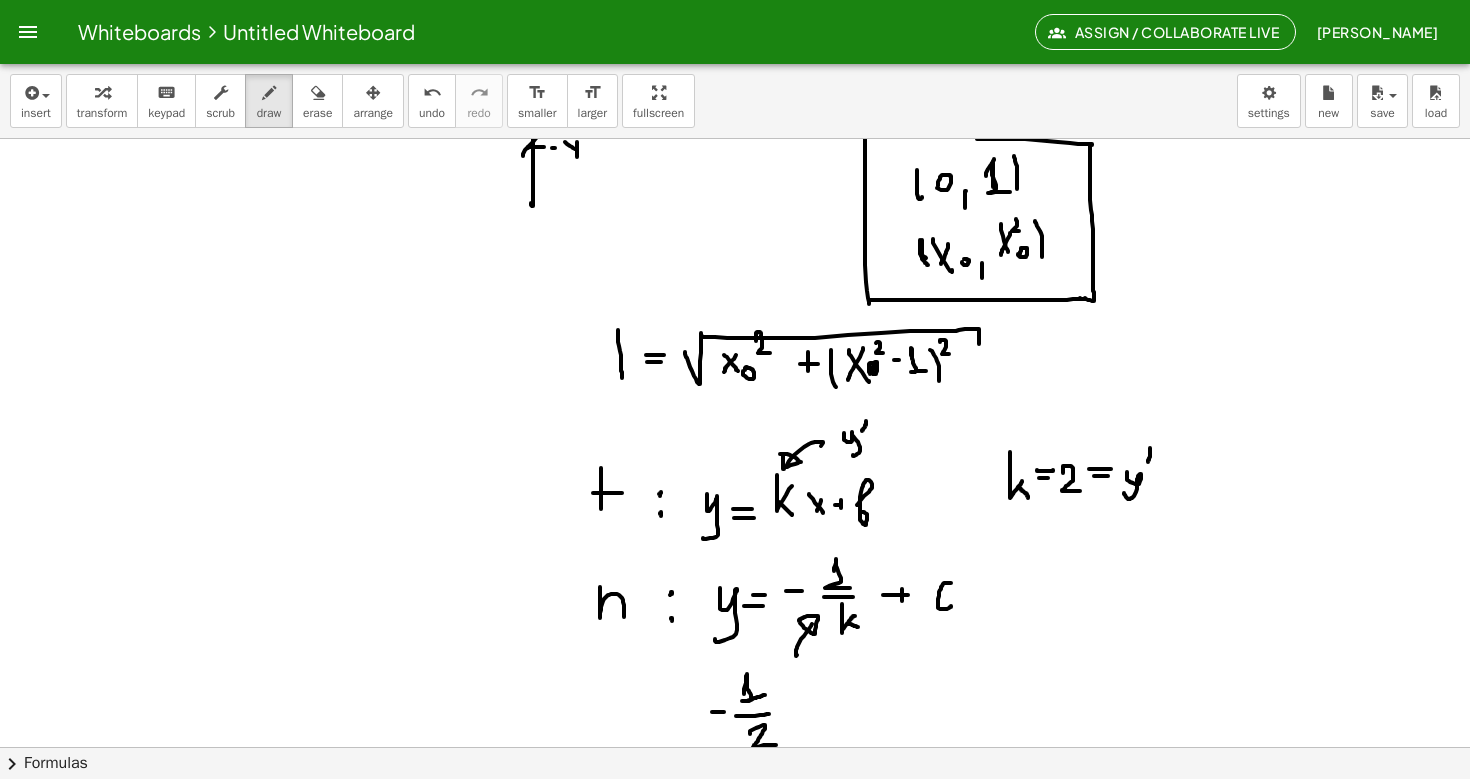 drag, startPoint x: 1150, startPoint y: 448, endPoint x: 1148, endPoint y: 462, distance: 14.142136 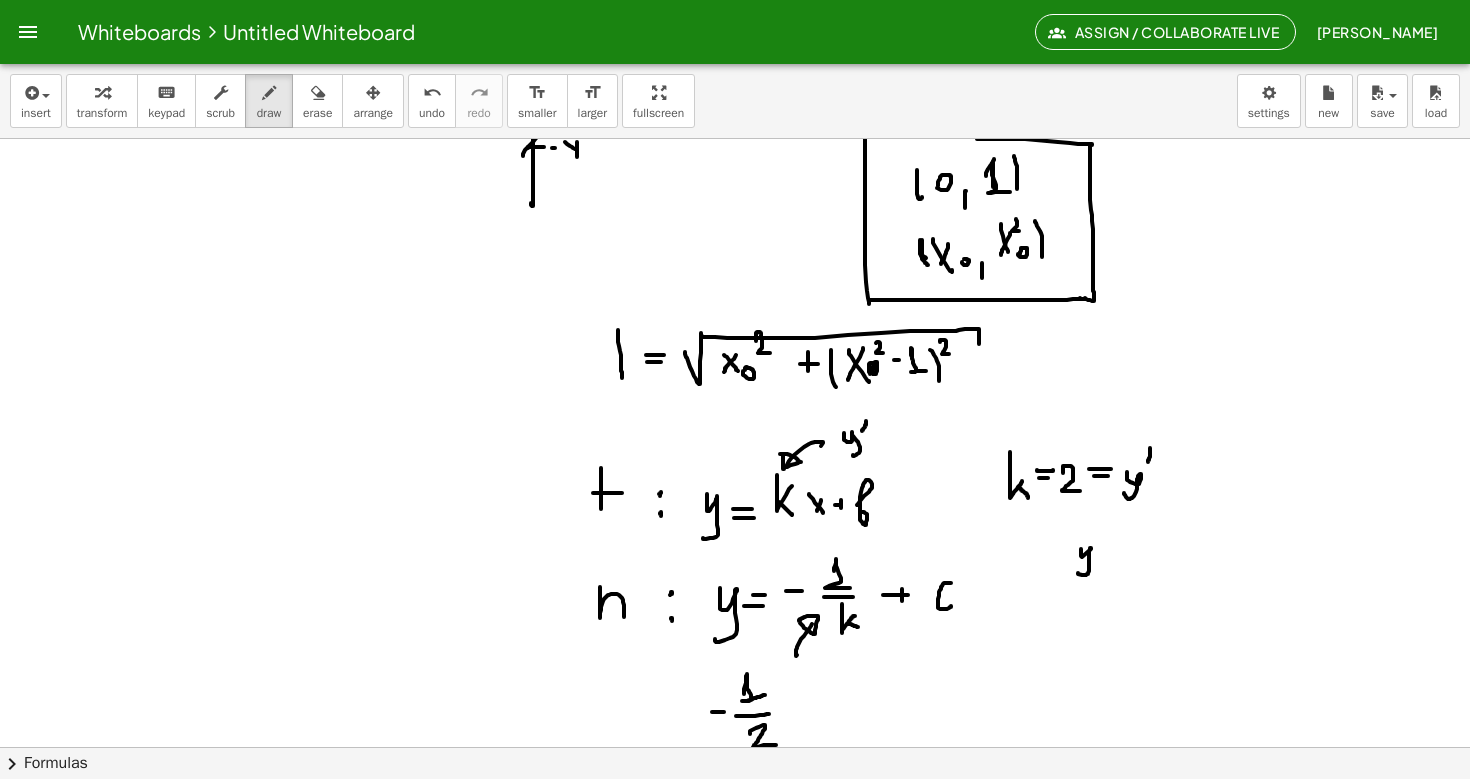 drag, startPoint x: 1081, startPoint y: 549, endPoint x: 1078, endPoint y: 572, distance: 23.194826 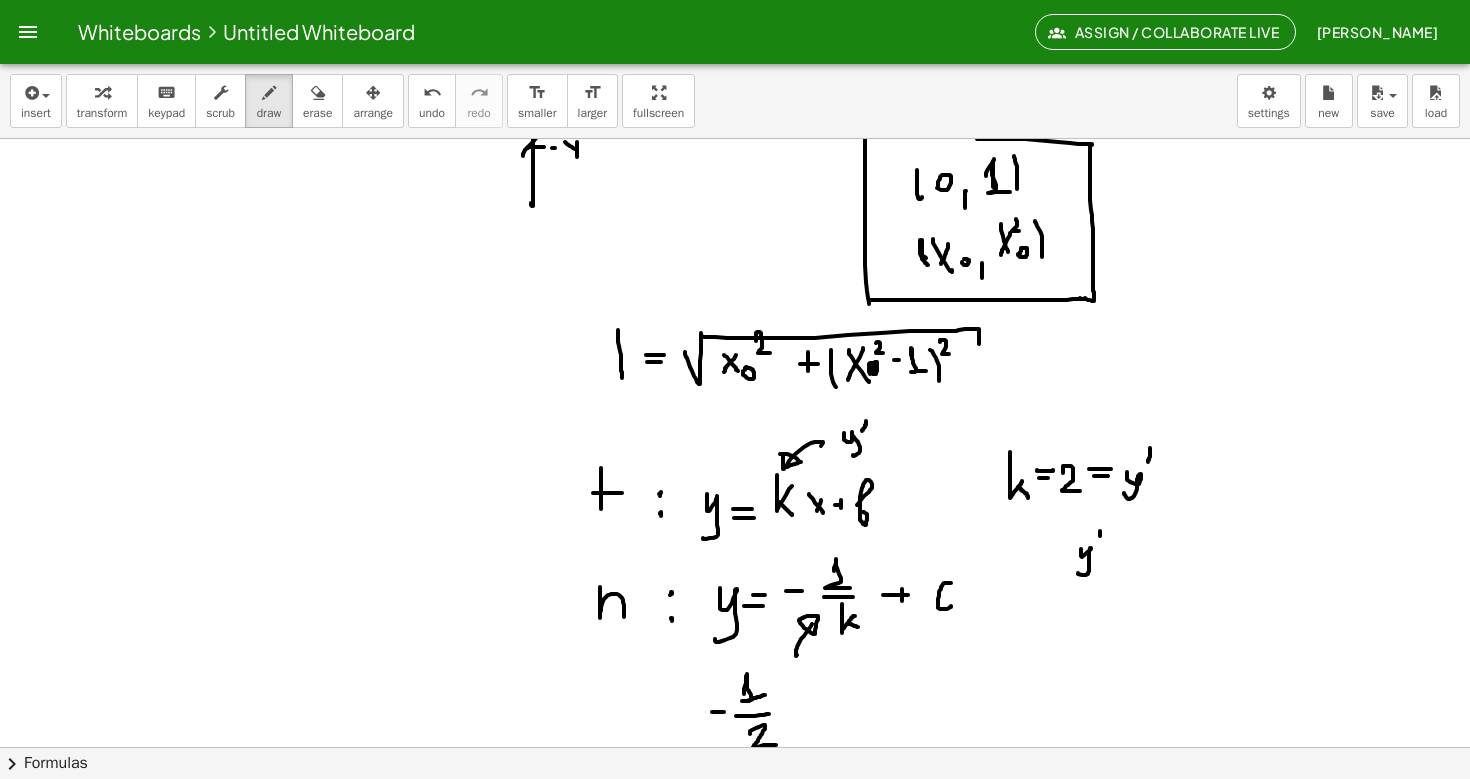 drag, startPoint x: 1100, startPoint y: 531, endPoint x: 1099, endPoint y: 542, distance: 11.045361 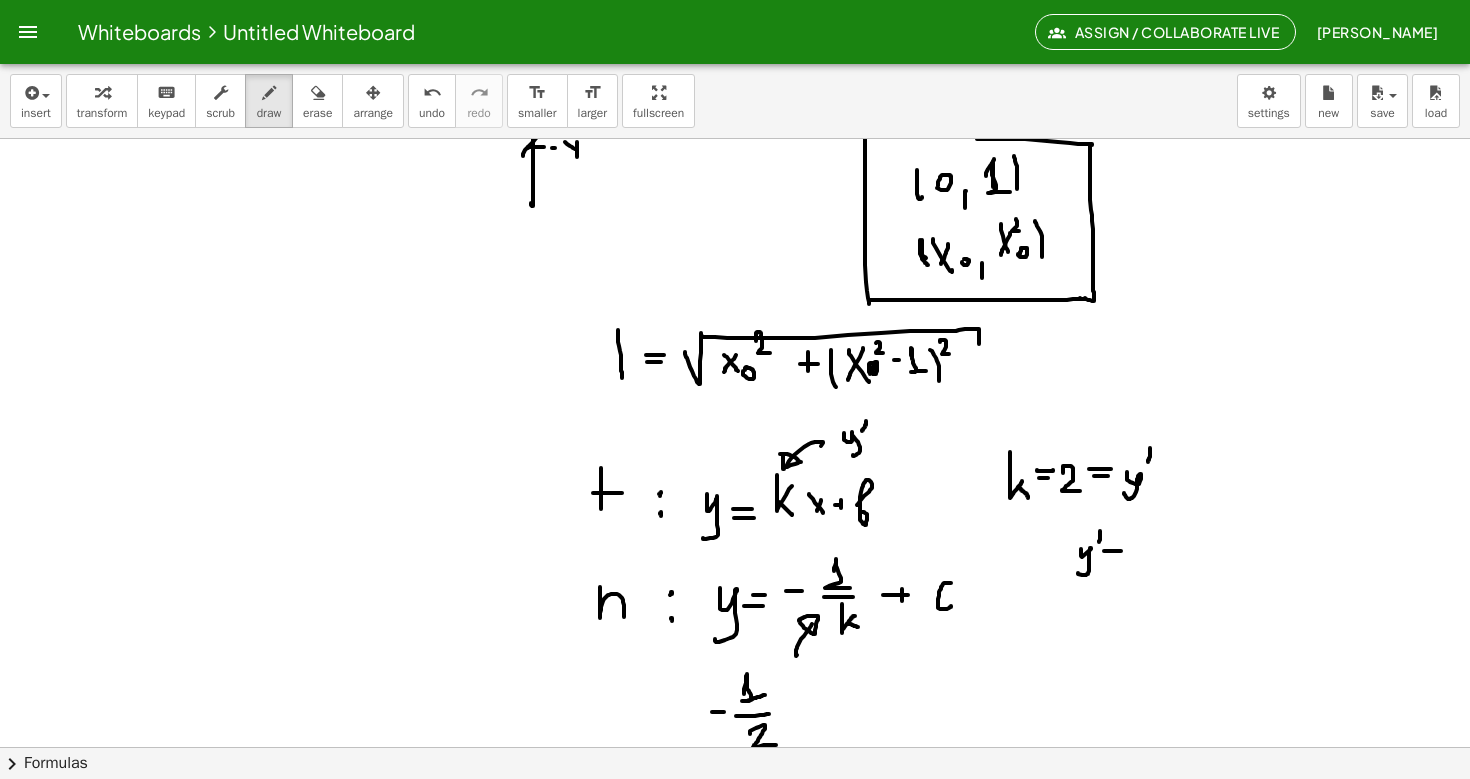drag, startPoint x: 1104, startPoint y: 551, endPoint x: 1125, endPoint y: 551, distance: 21 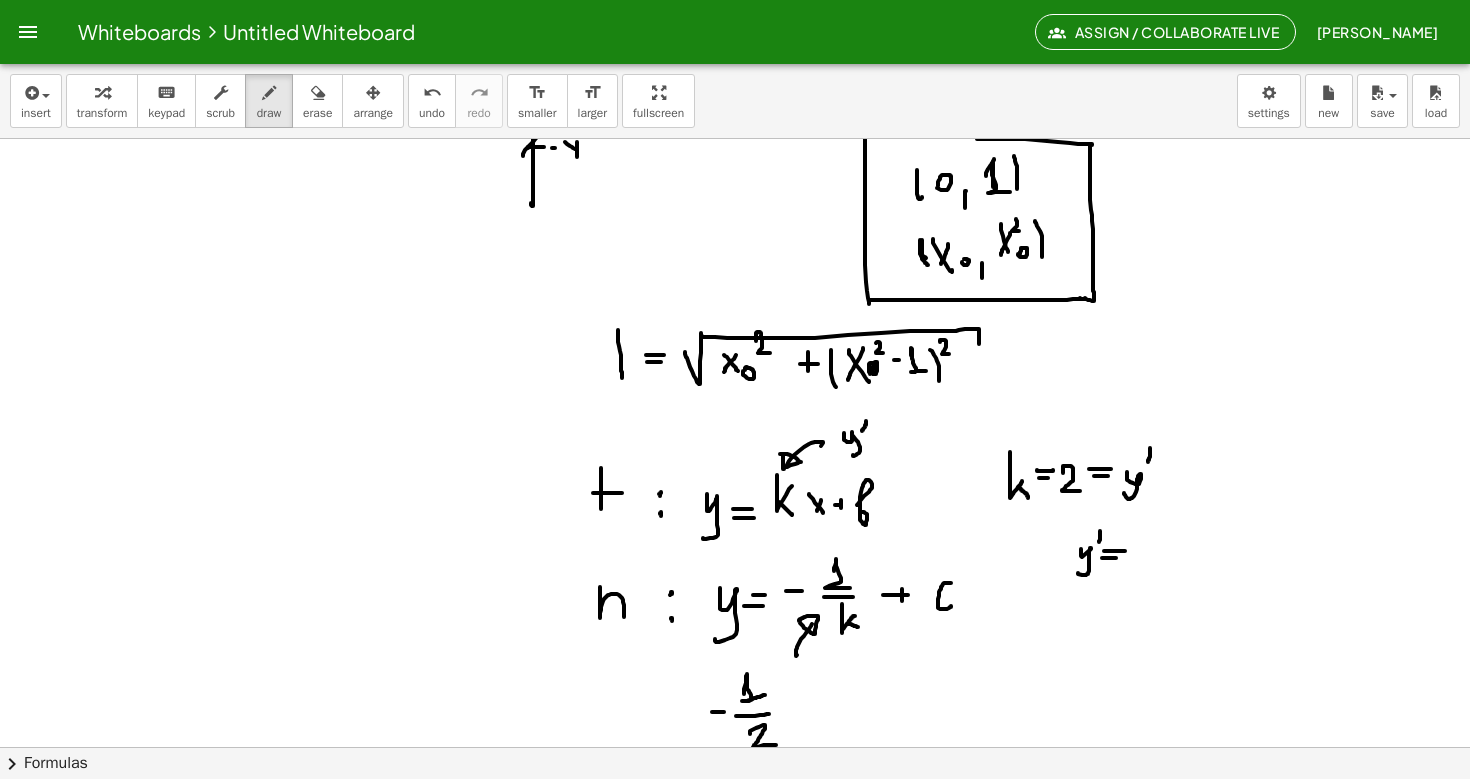 drag, startPoint x: 1102, startPoint y: 558, endPoint x: 1125, endPoint y: 558, distance: 23 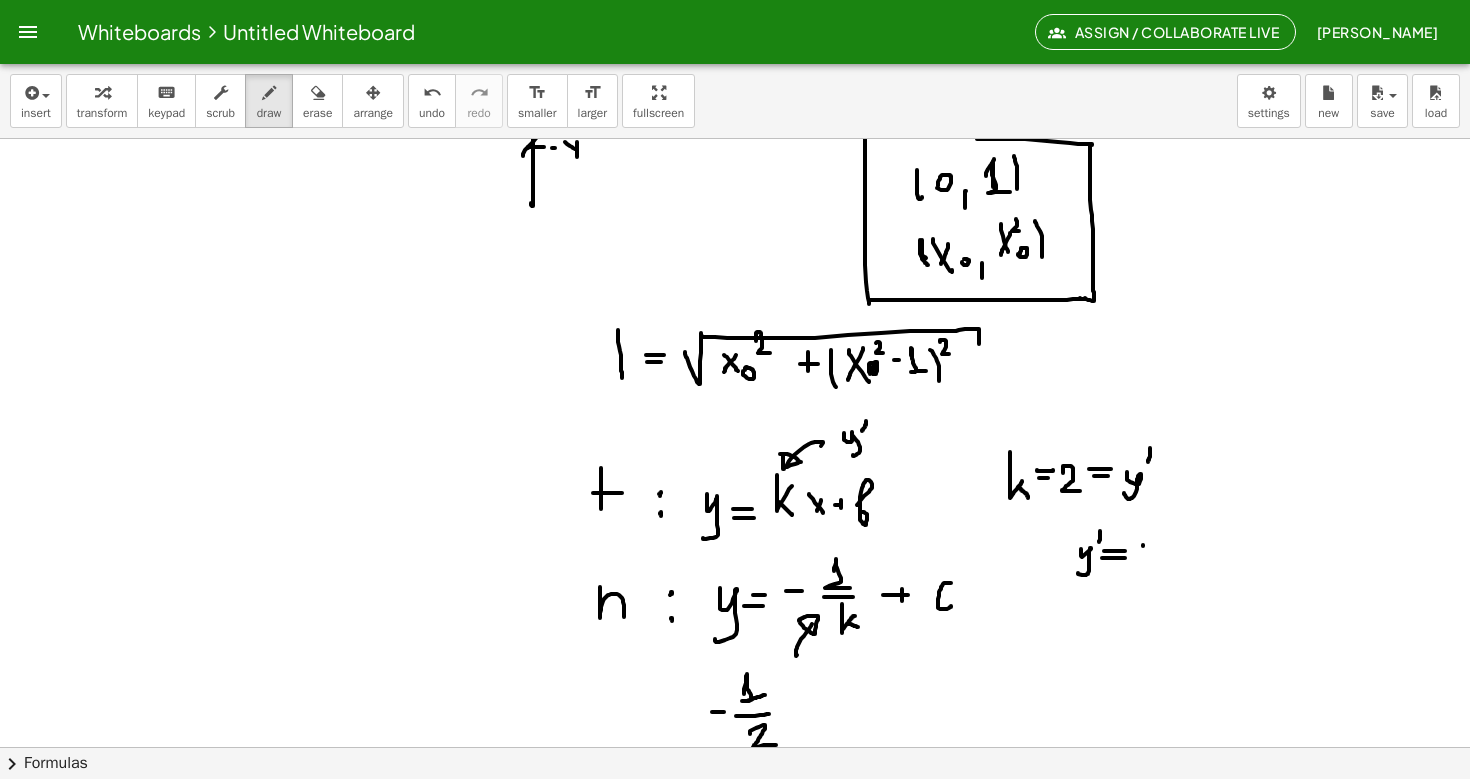 drag, startPoint x: 1143, startPoint y: 545, endPoint x: 1158, endPoint y: 565, distance: 25 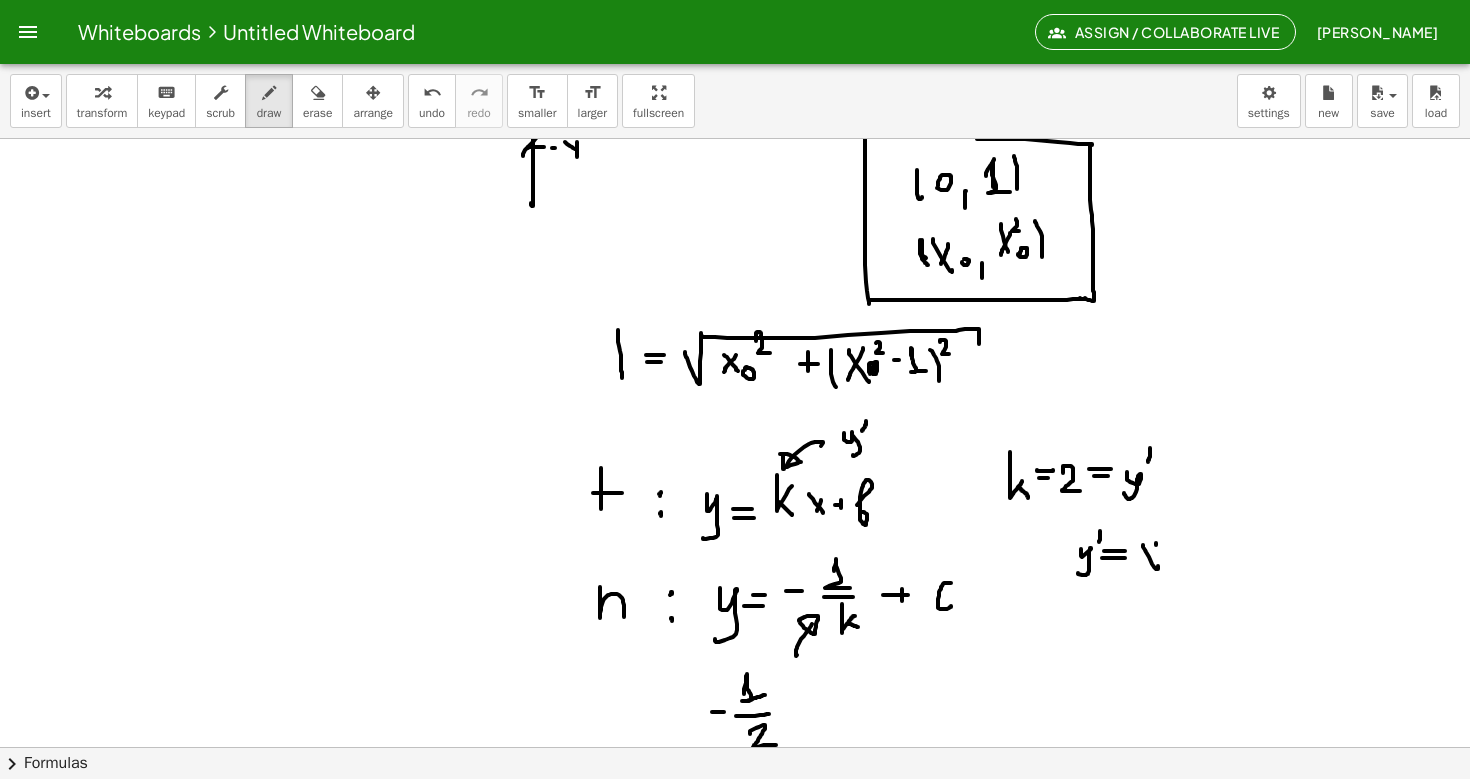 drag, startPoint x: 1156, startPoint y: 543, endPoint x: 1135, endPoint y: 575, distance: 38.27532 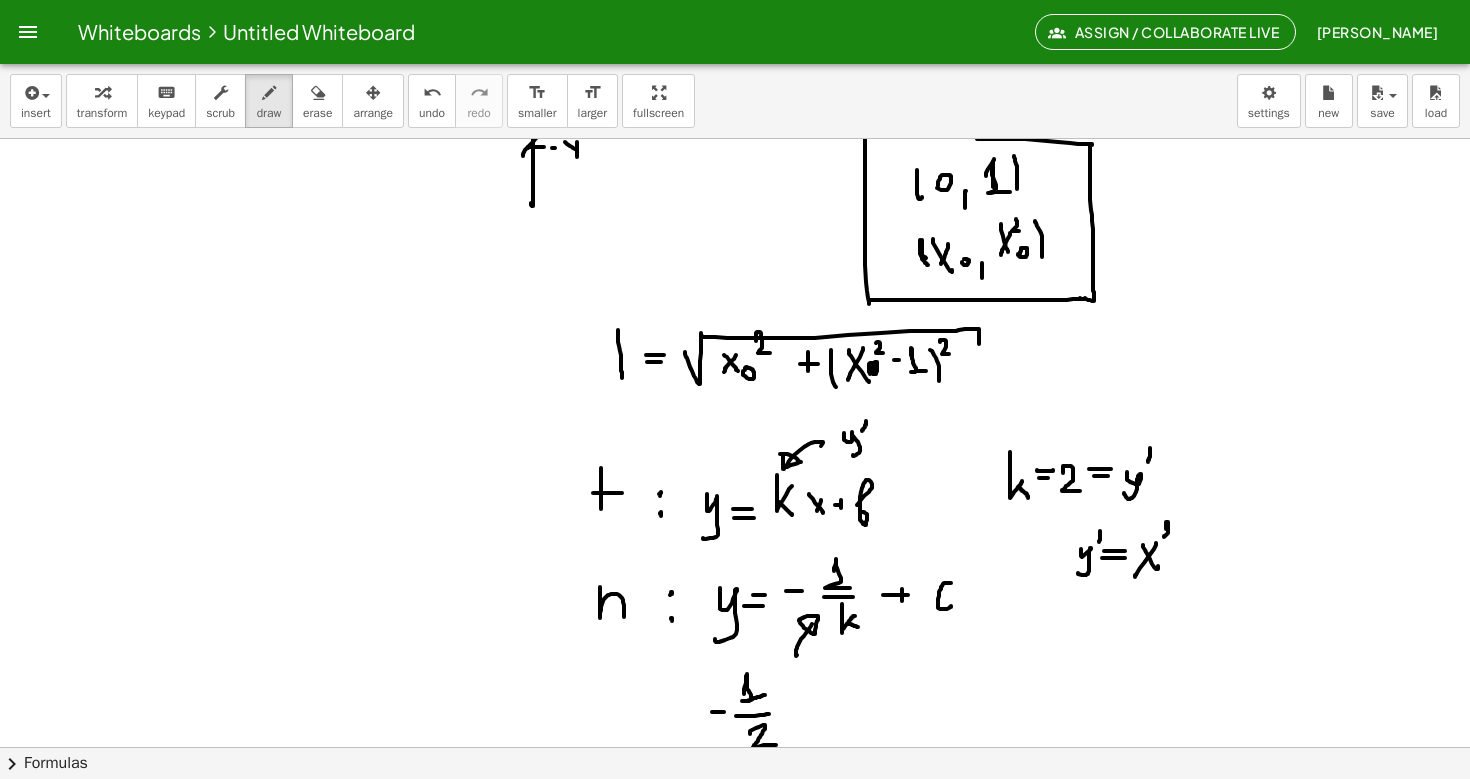 drag, startPoint x: 1166, startPoint y: 529, endPoint x: 1176, endPoint y: 537, distance: 12.806249 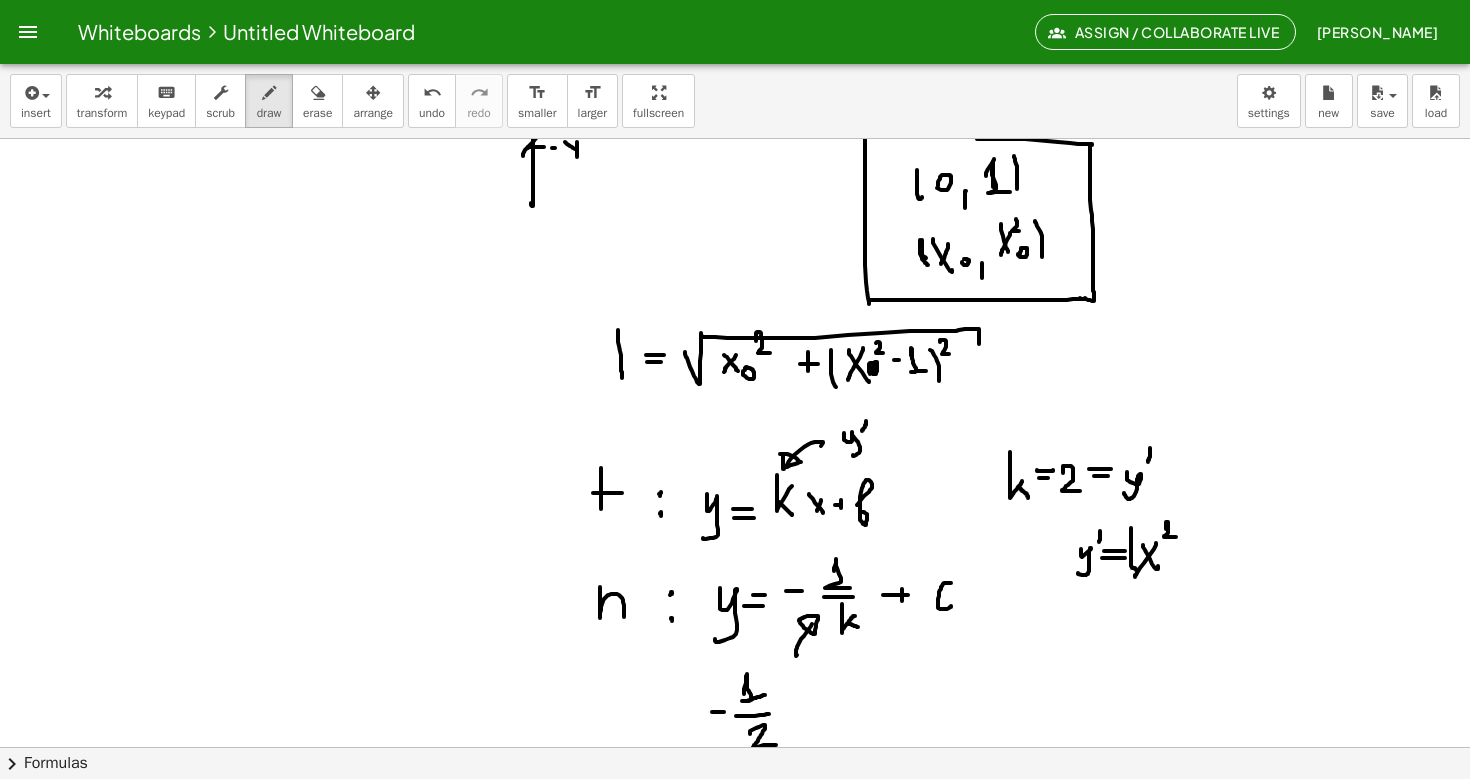 drag, startPoint x: 1131, startPoint y: 528, endPoint x: 1136, endPoint y: 570, distance: 42.296574 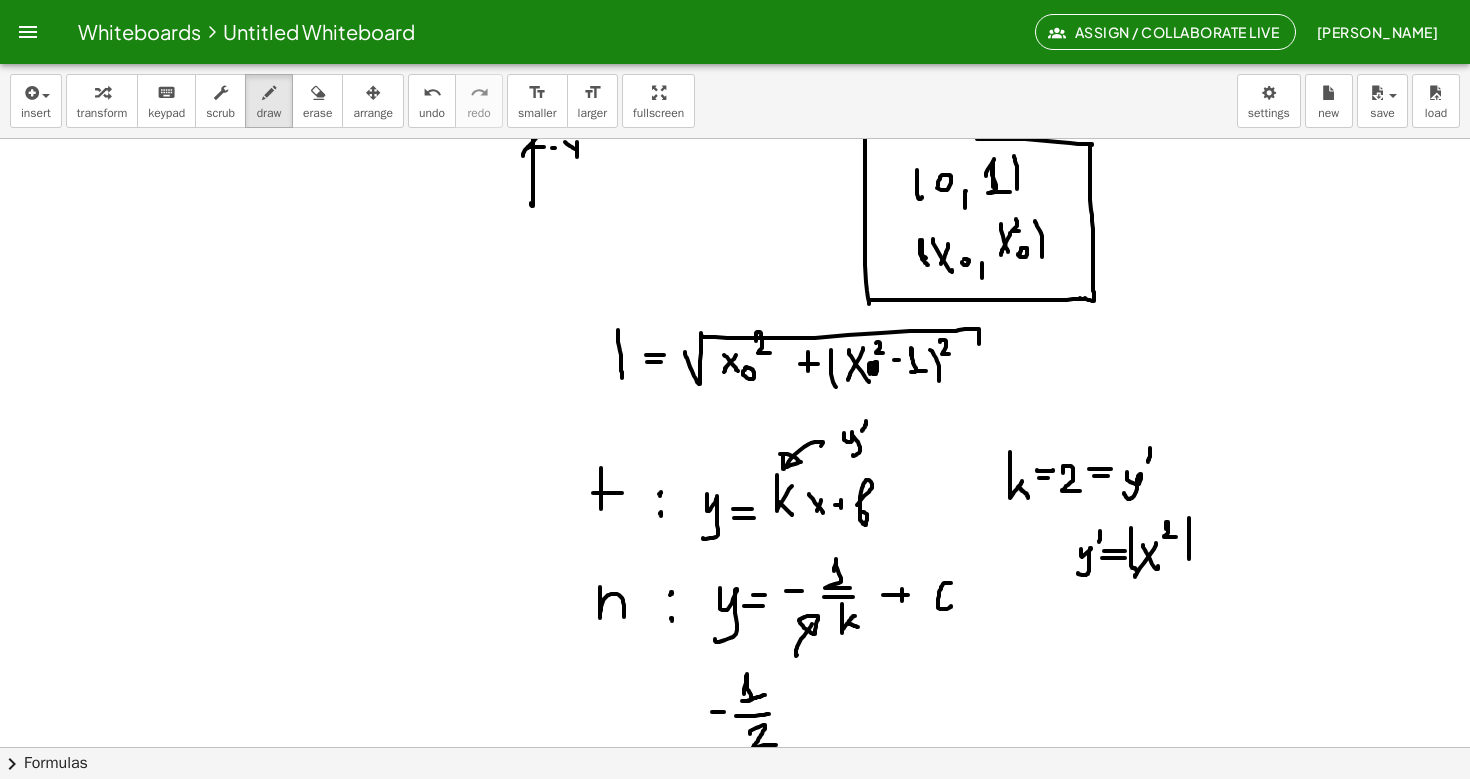 drag, startPoint x: 1189, startPoint y: 518, endPoint x: 1189, endPoint y: 559, distance: 41 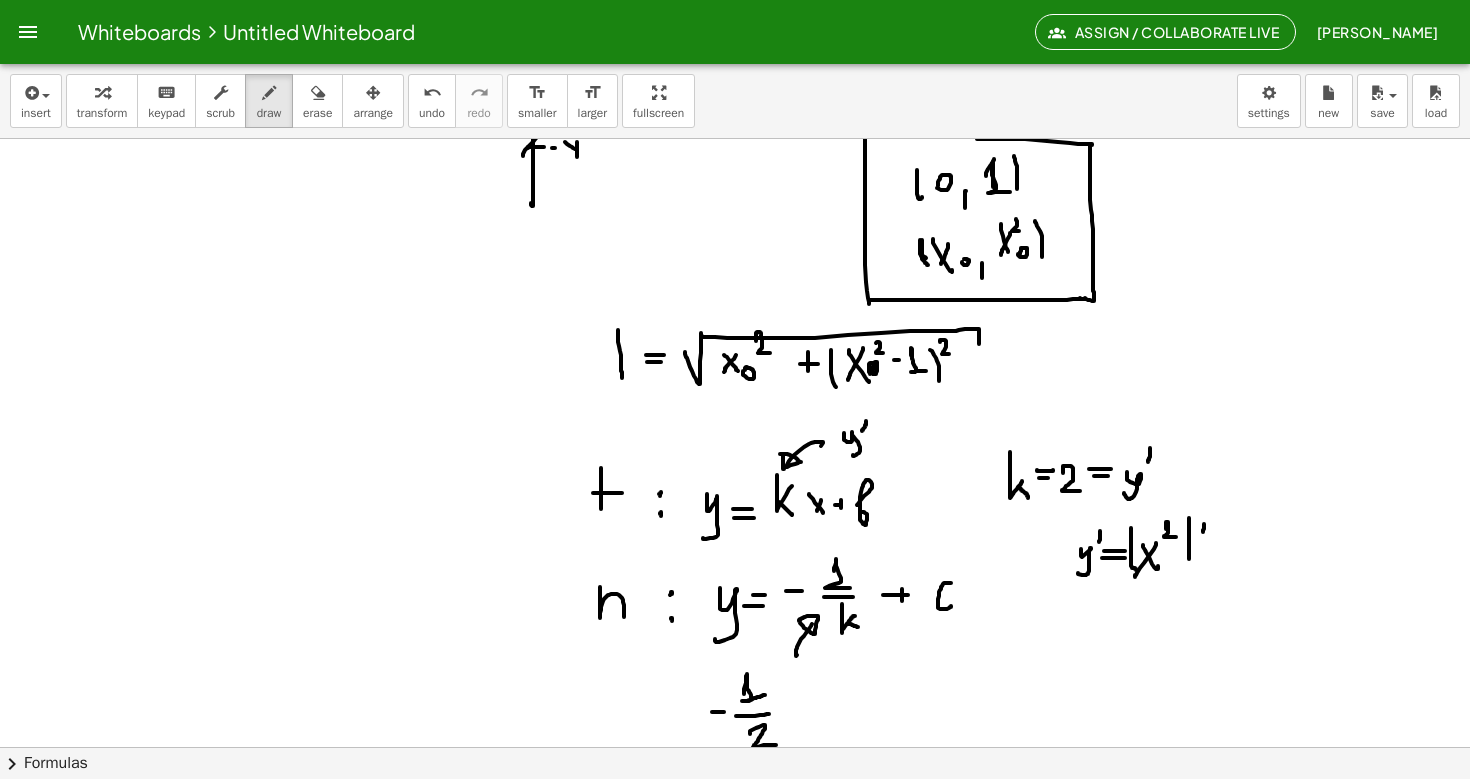 drag, startPoint x: 1204, startPoint y: 524, endPoint x: 1203, endPoint y: 534, distance: 10.049875 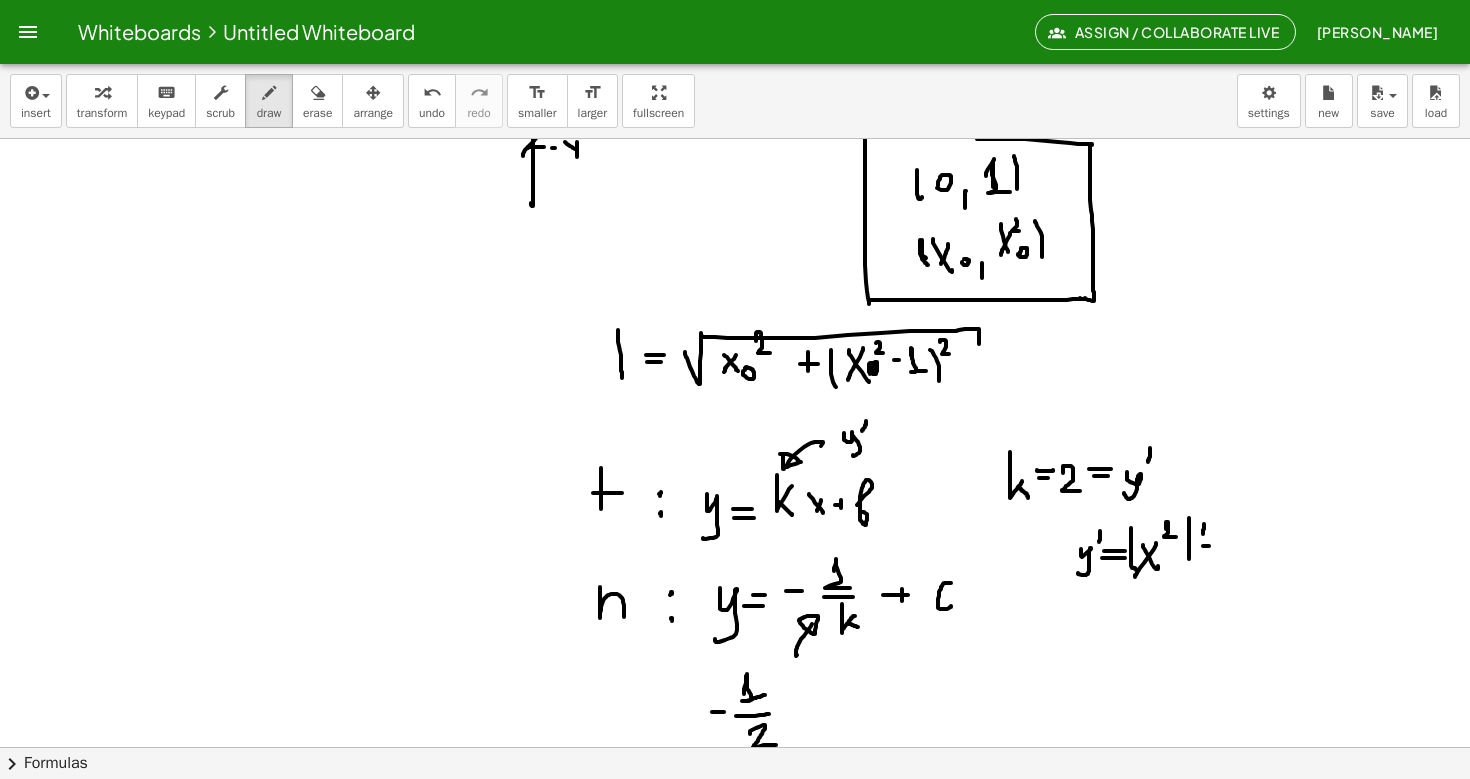 click at bounding box center (735, -966) 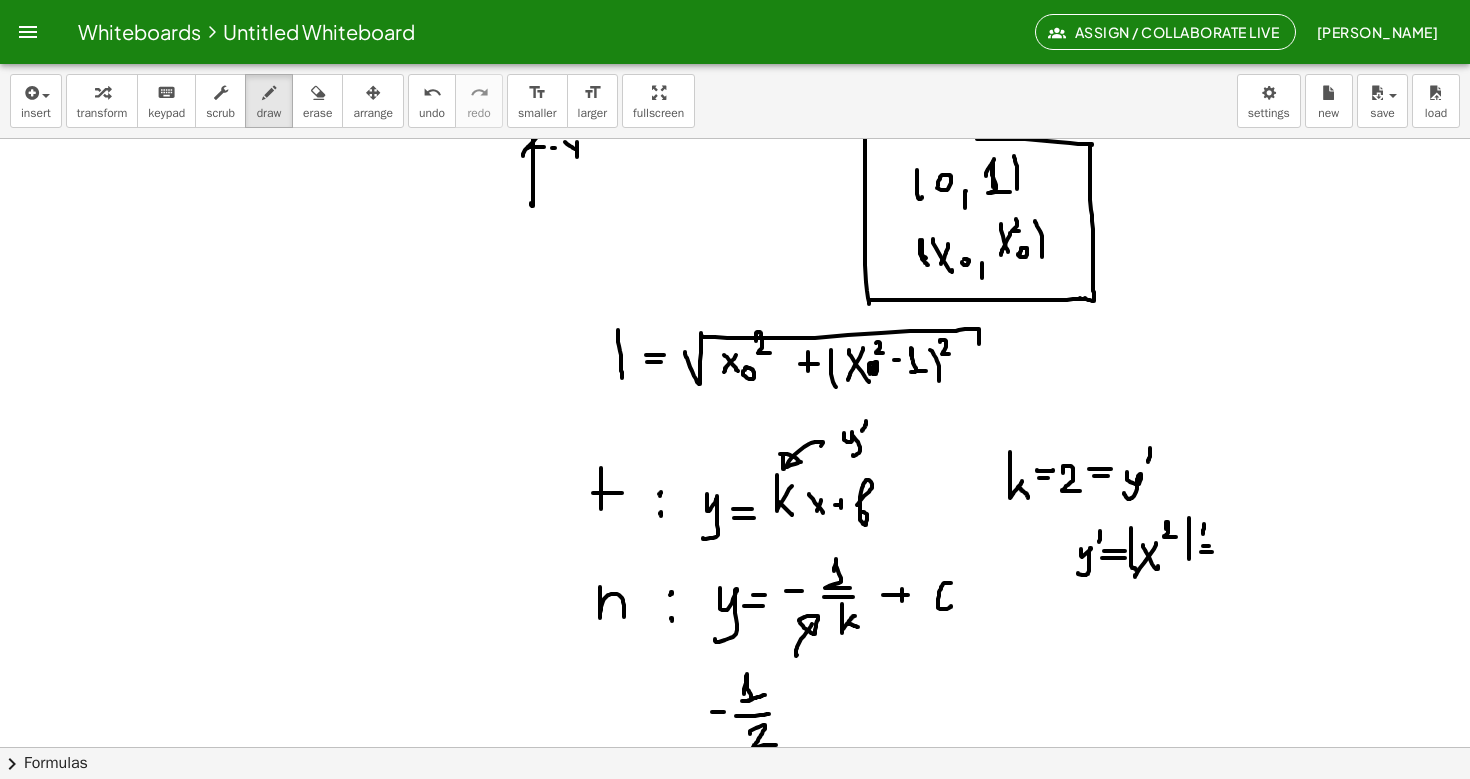 drag, startPoint x: 1201, startPoint y: 552, endPoint x: 1212, endPoint y: 552, distance: 11 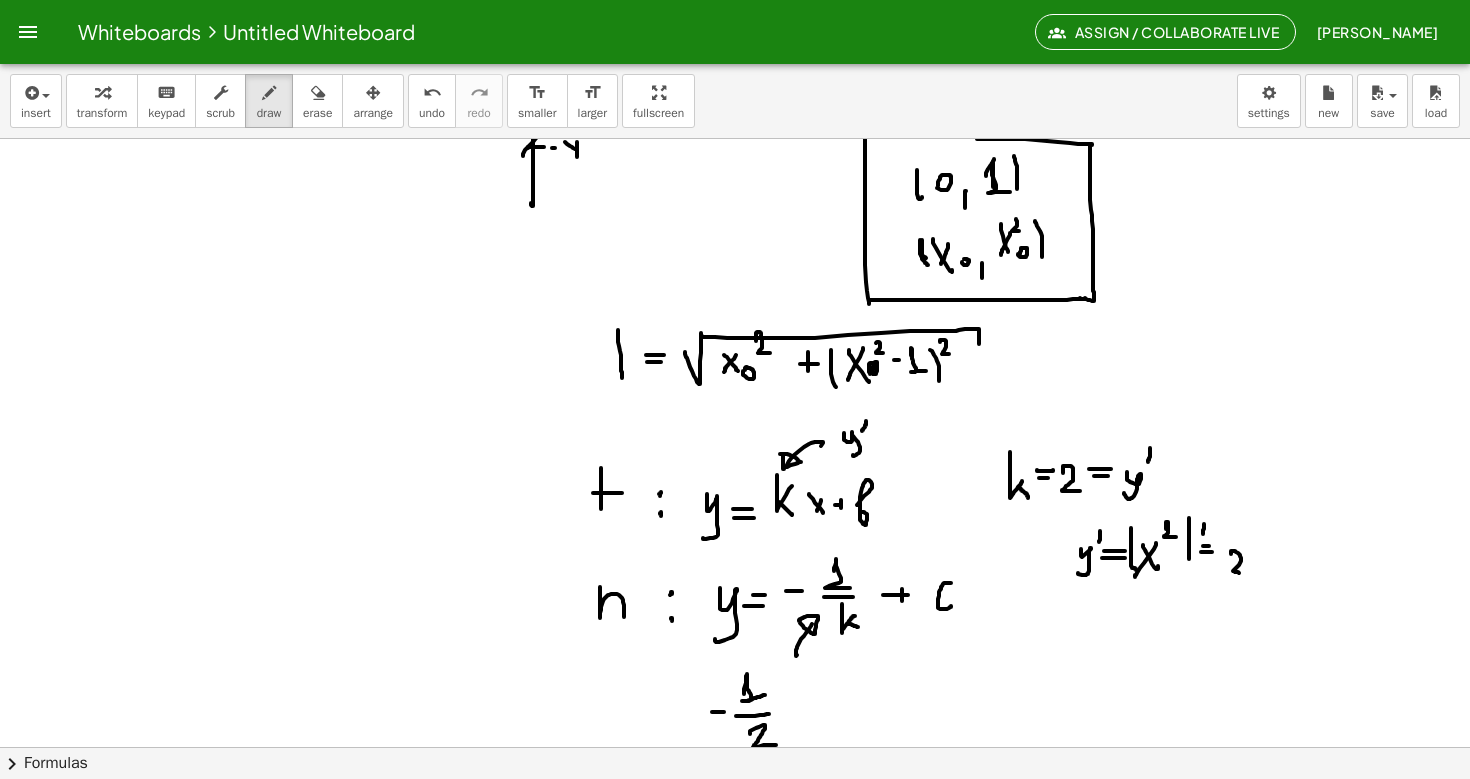 drag, startPoint x: 1231, startPoint y: 554, endPoint x: 1244, endPoint y: 573, distance: 23.021729 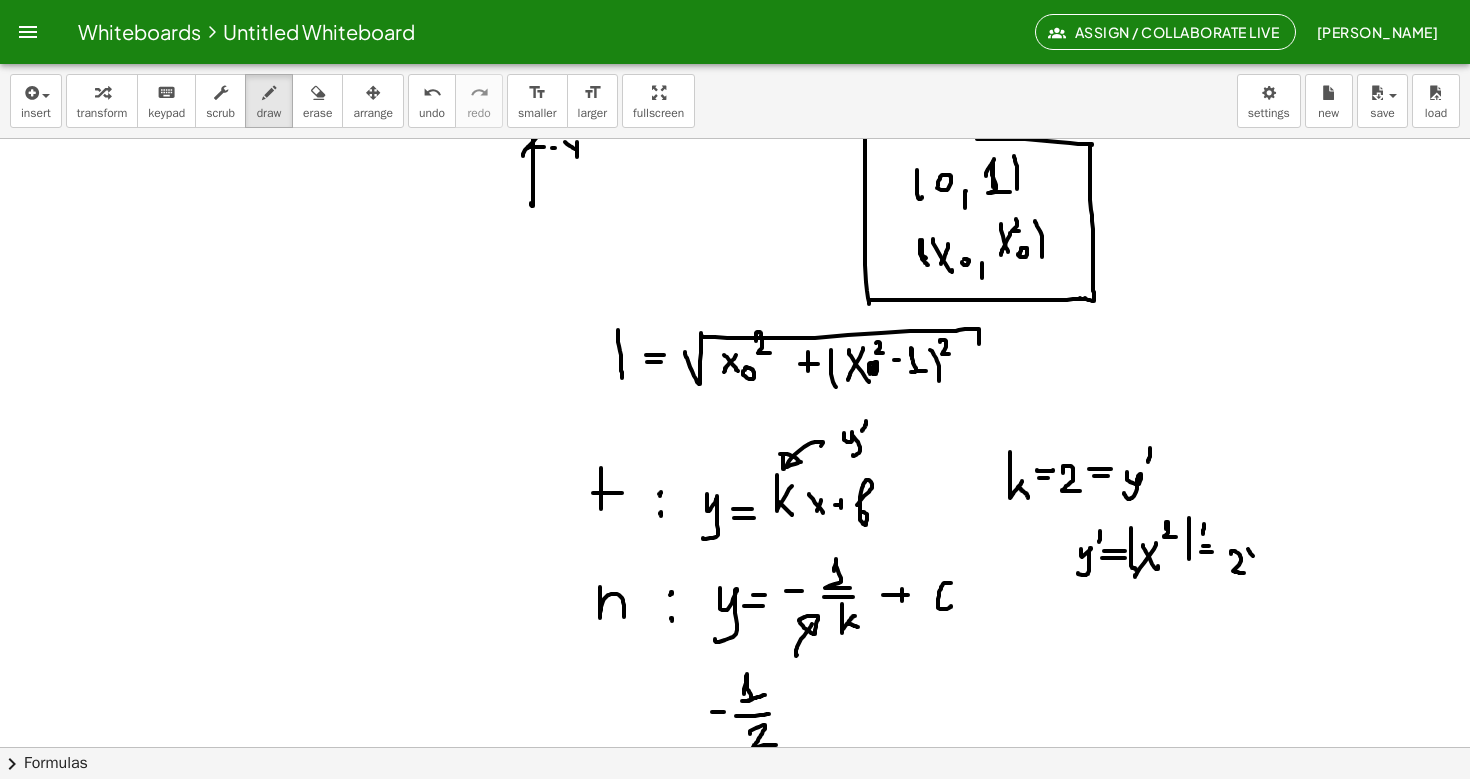 drag, startPoint x: 1248, startPoint y: 549, endPoint x: 1260, endPoint y: 567, distance: 21.633308 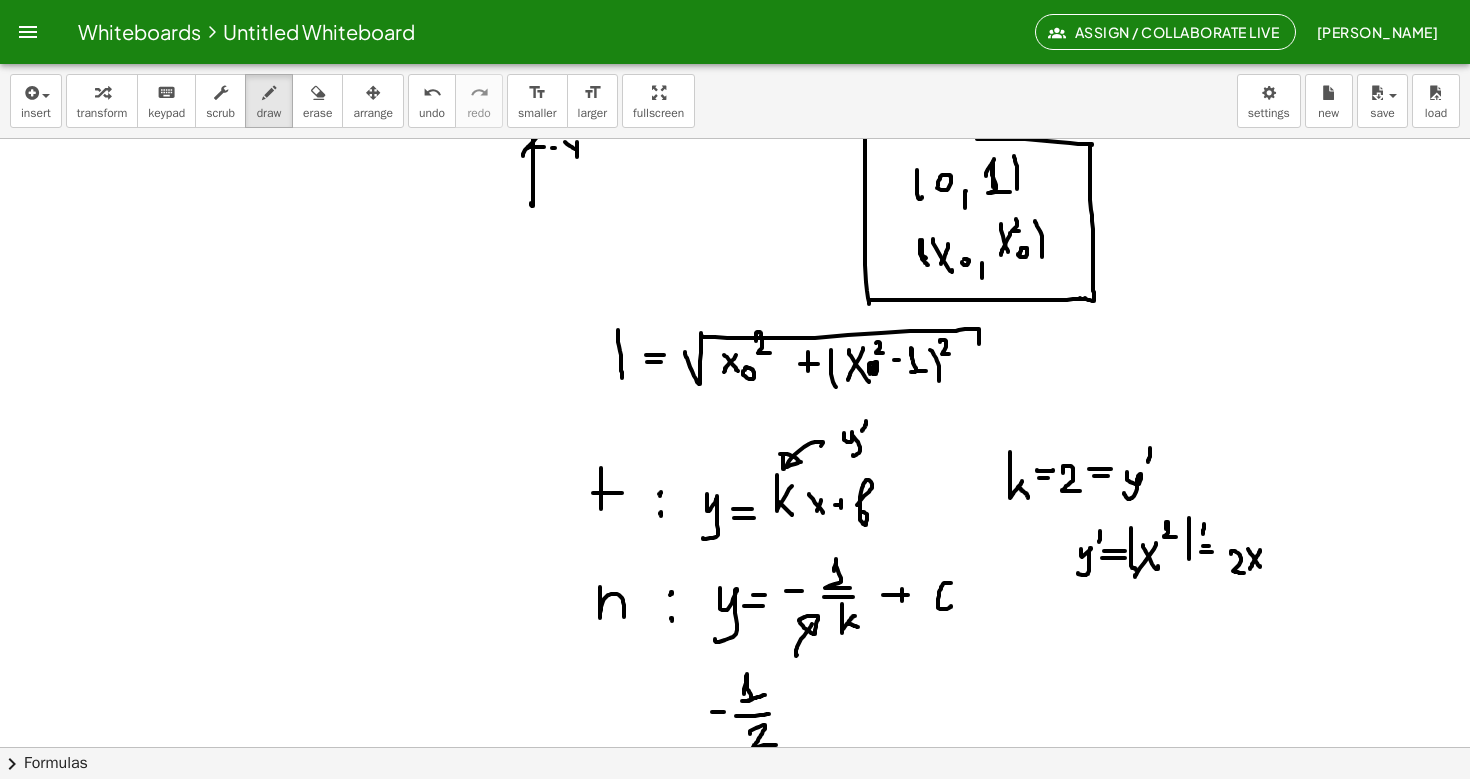 drag, startPoint x: 1260, startPoint y: 550, endPoint x: 1250, endPoint y: 570, distance: 22.36068 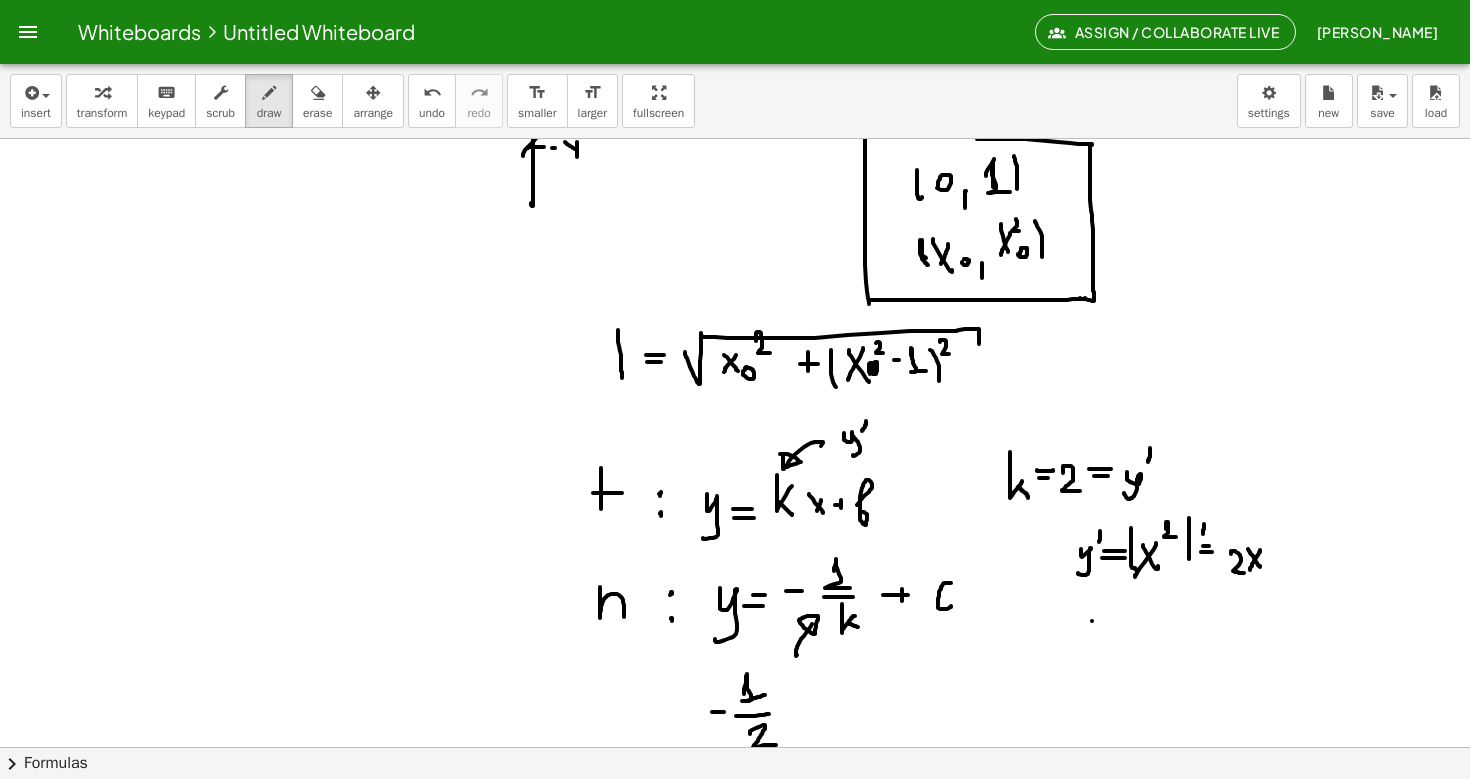 click at bounding box center [735, -966] 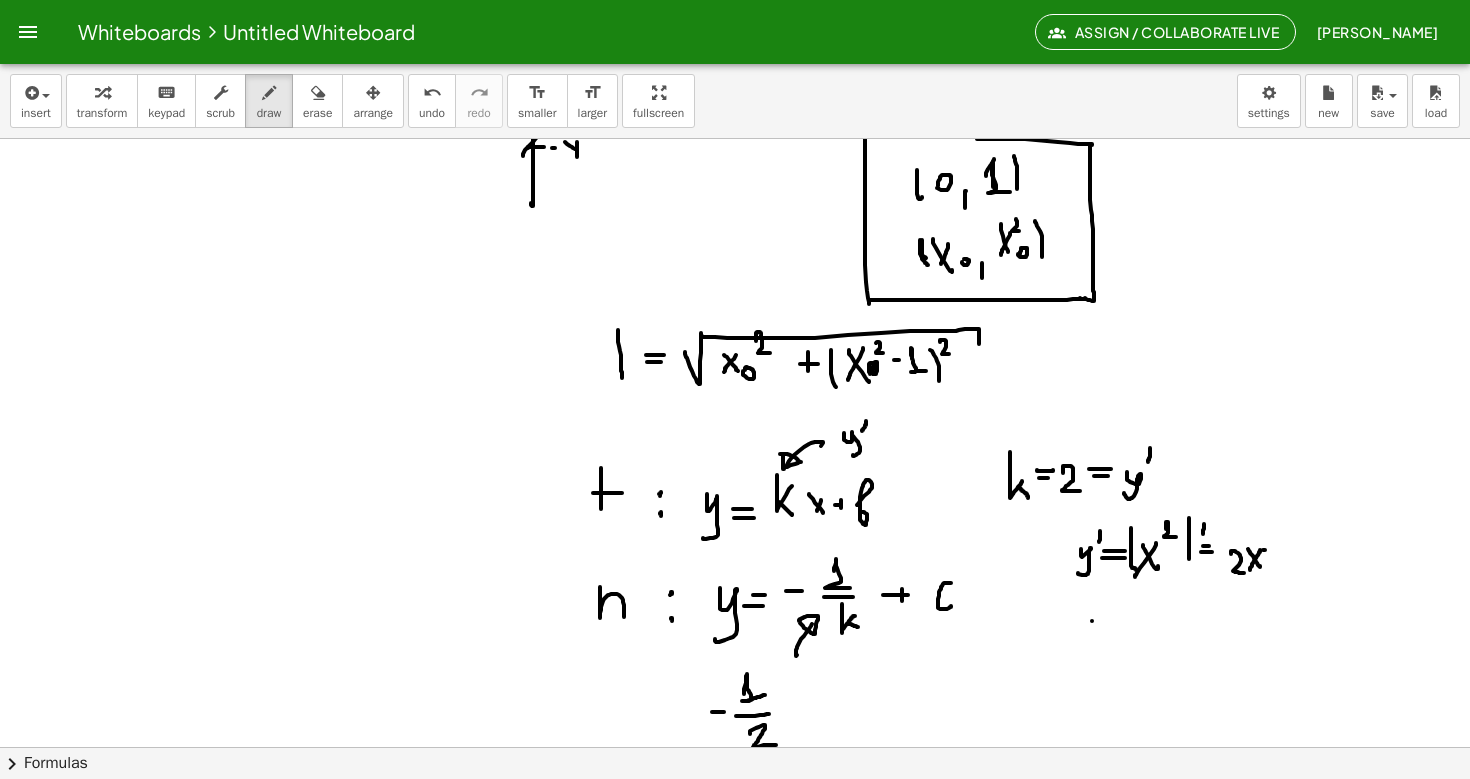 click at bounding box center [735, -966] 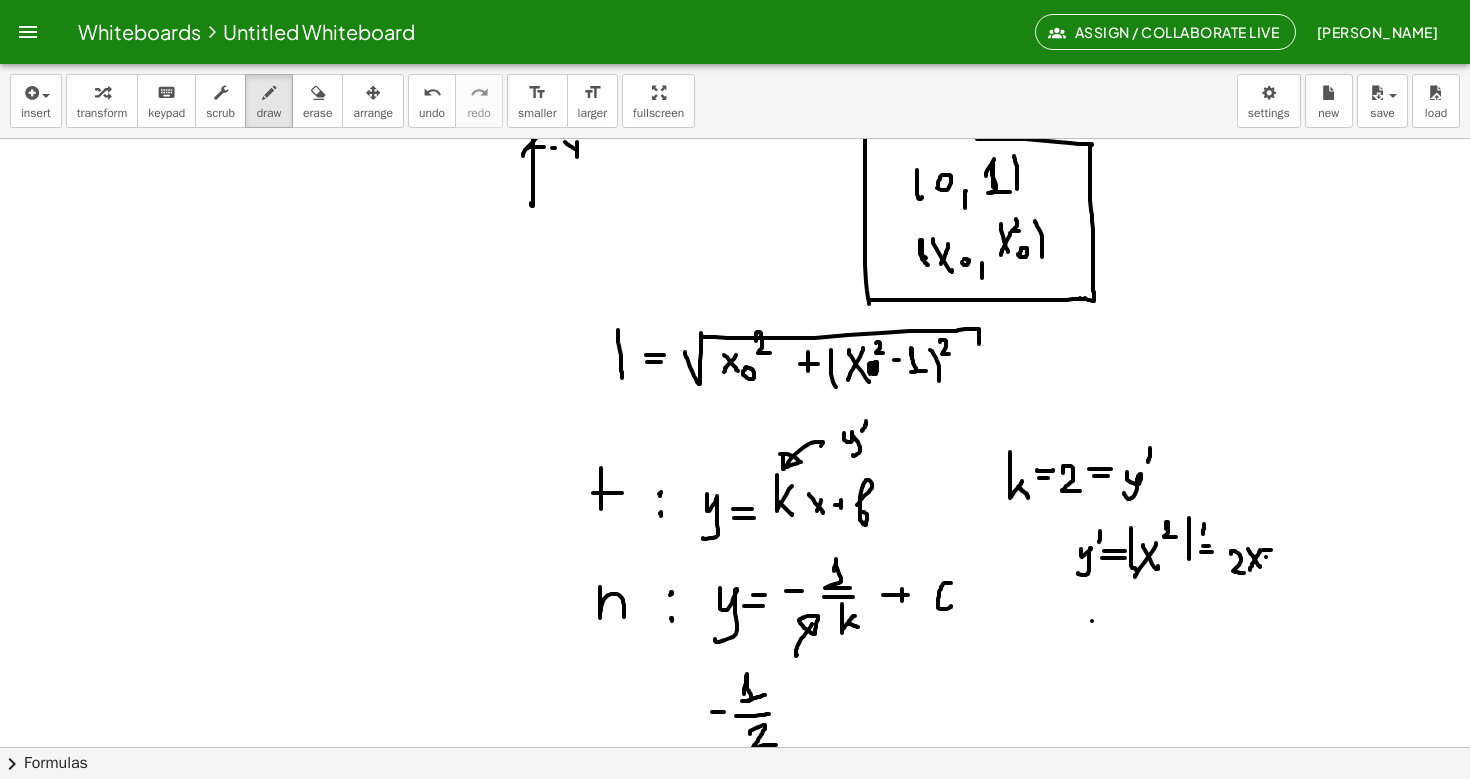 click at bounding box center (735, -966) 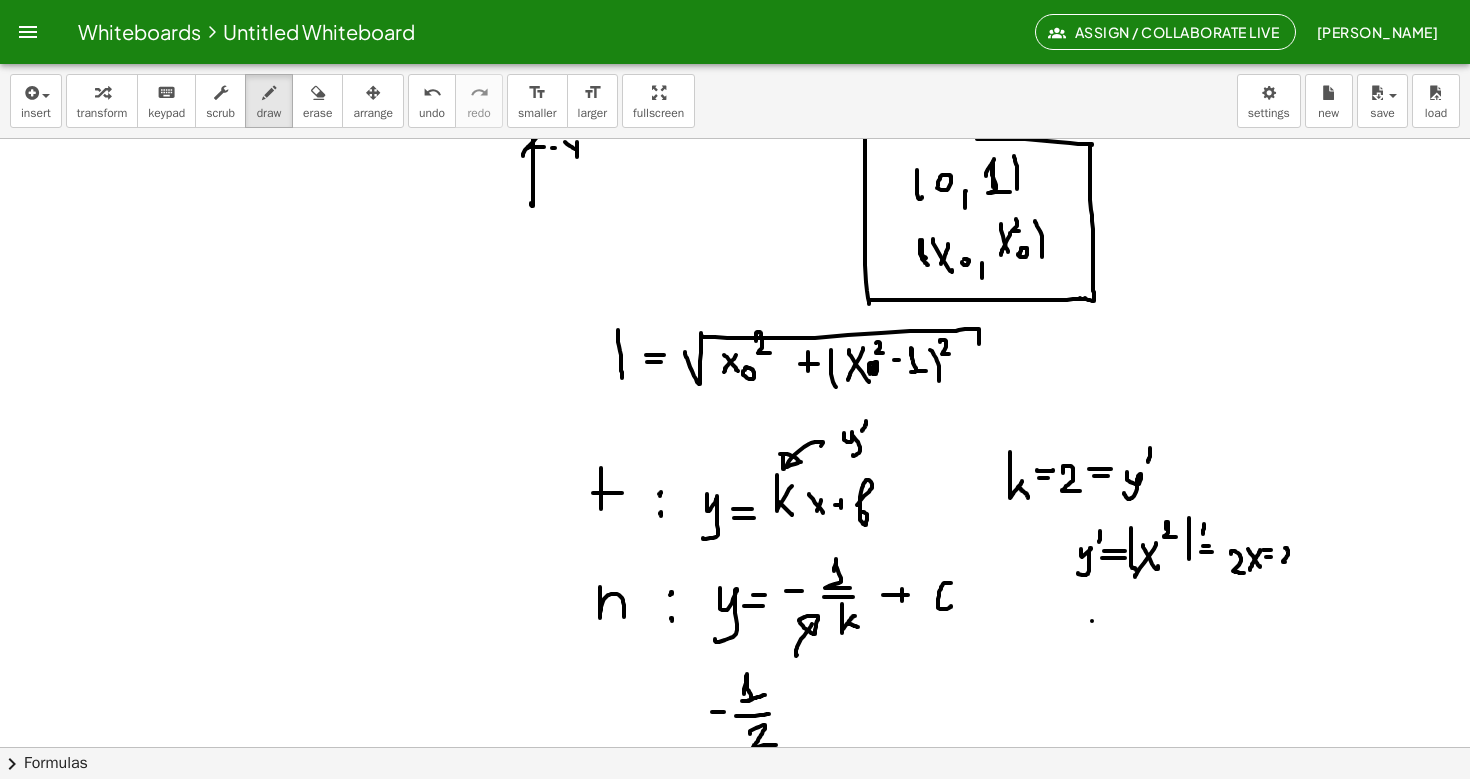 drag, startPoint x: 1285, startPoint y: 548, endPoint x: 1299, endPoint y: 564, distance: 21.260292 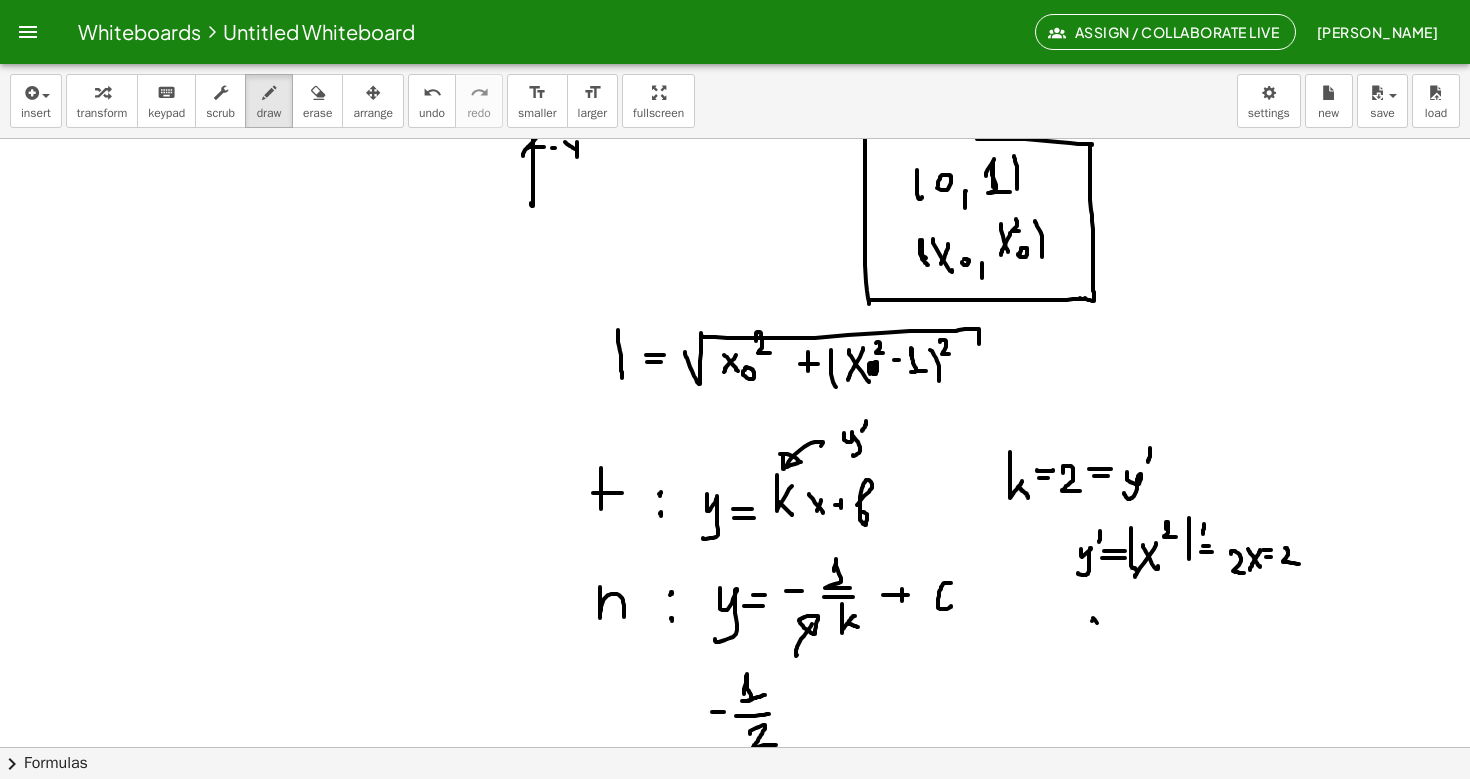 drag, startPoint x: 1093, startPoint y: 618, endPoint x: 1103, endPoint y: 634, distance: 18.867962 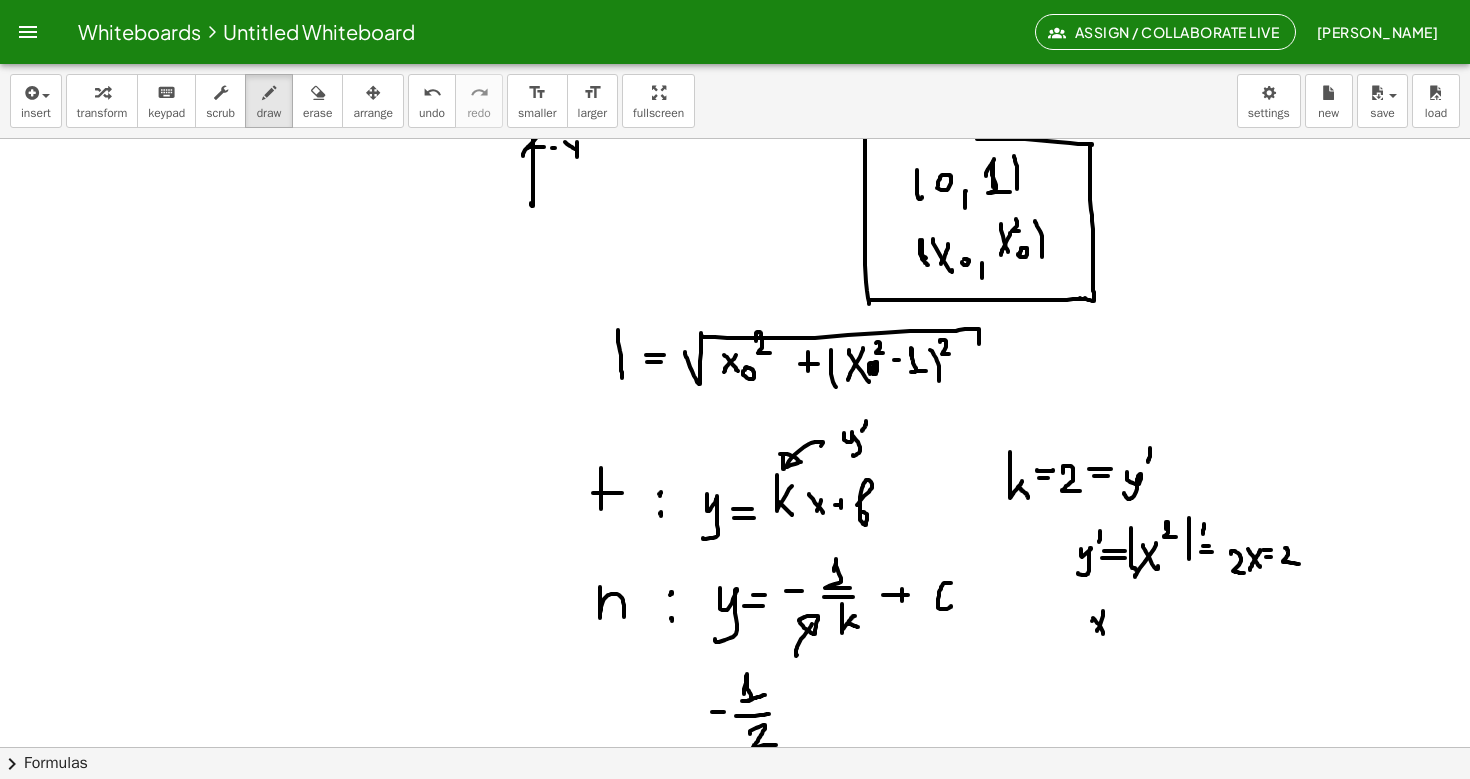 drag, startPoint x: 1103, startPoint y: 611, endPoint x: 1096, endPoint y: 633, distance: 23.086792 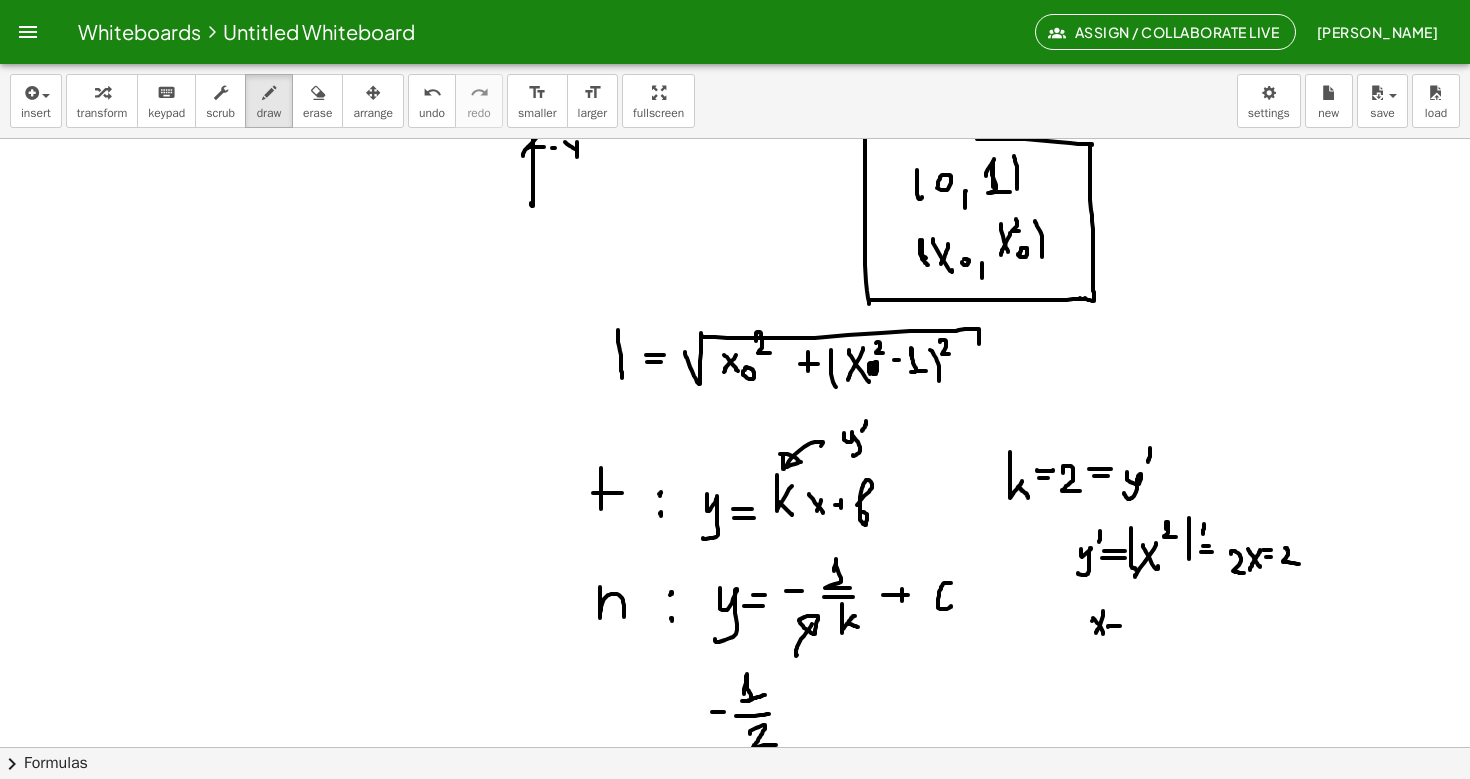 drag, startPoint x: 1108, startPoint y: 627, endPoint x: 1121, endPoint y: 626, distance: 13.038404 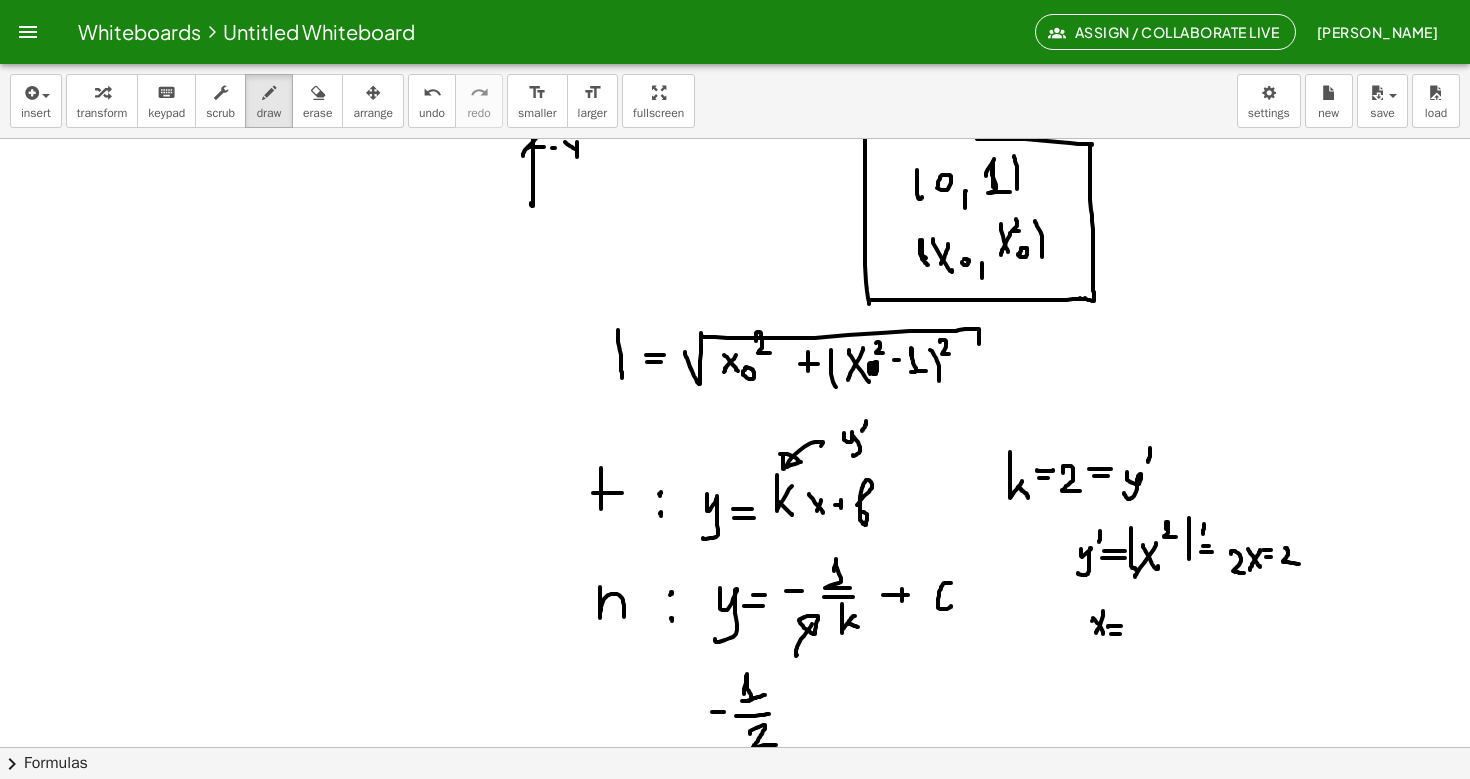click at bounding box center [735, -966] 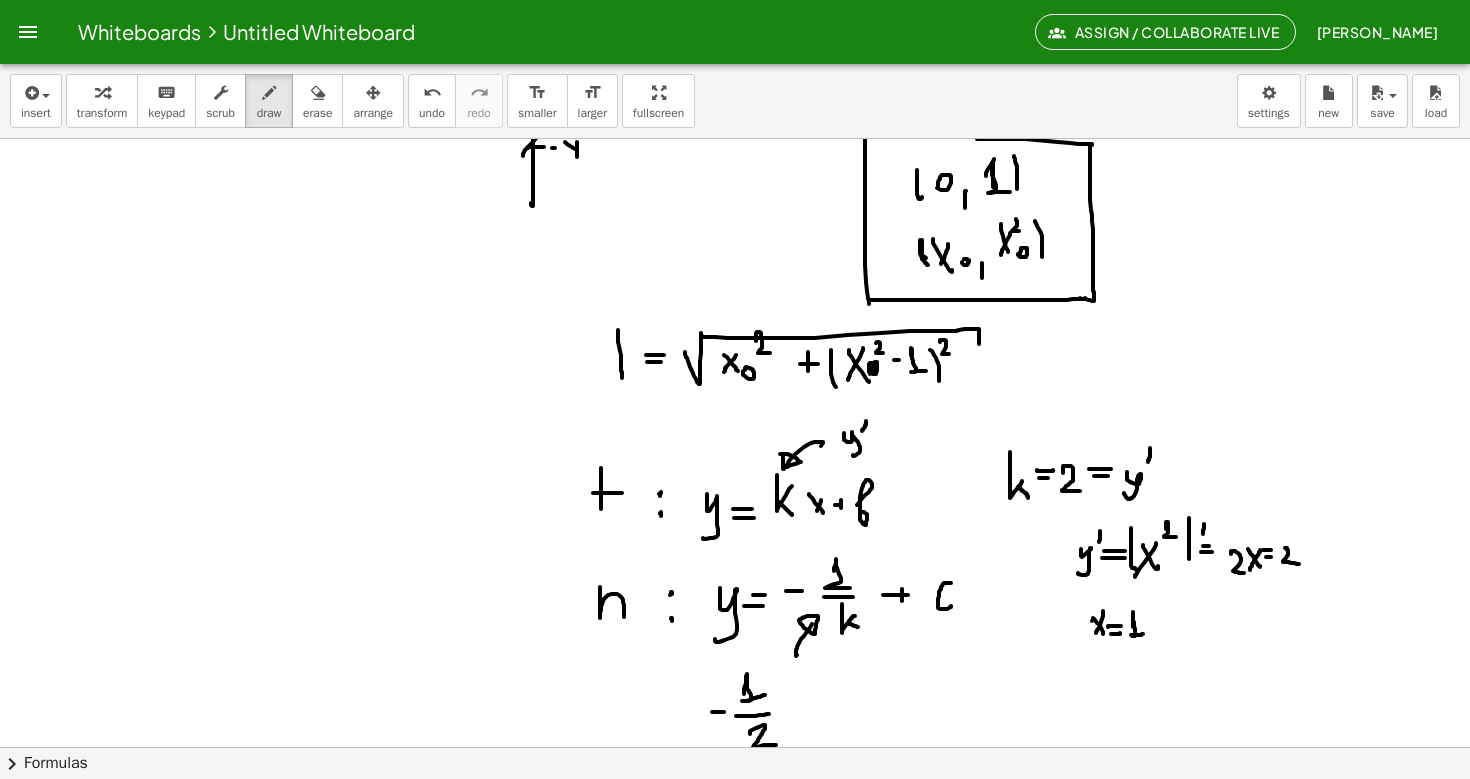 drag, startPoint x: 1133, startPoint y: 627, endPoint x: 1143, endPoint y: 634, distance: 12.206555 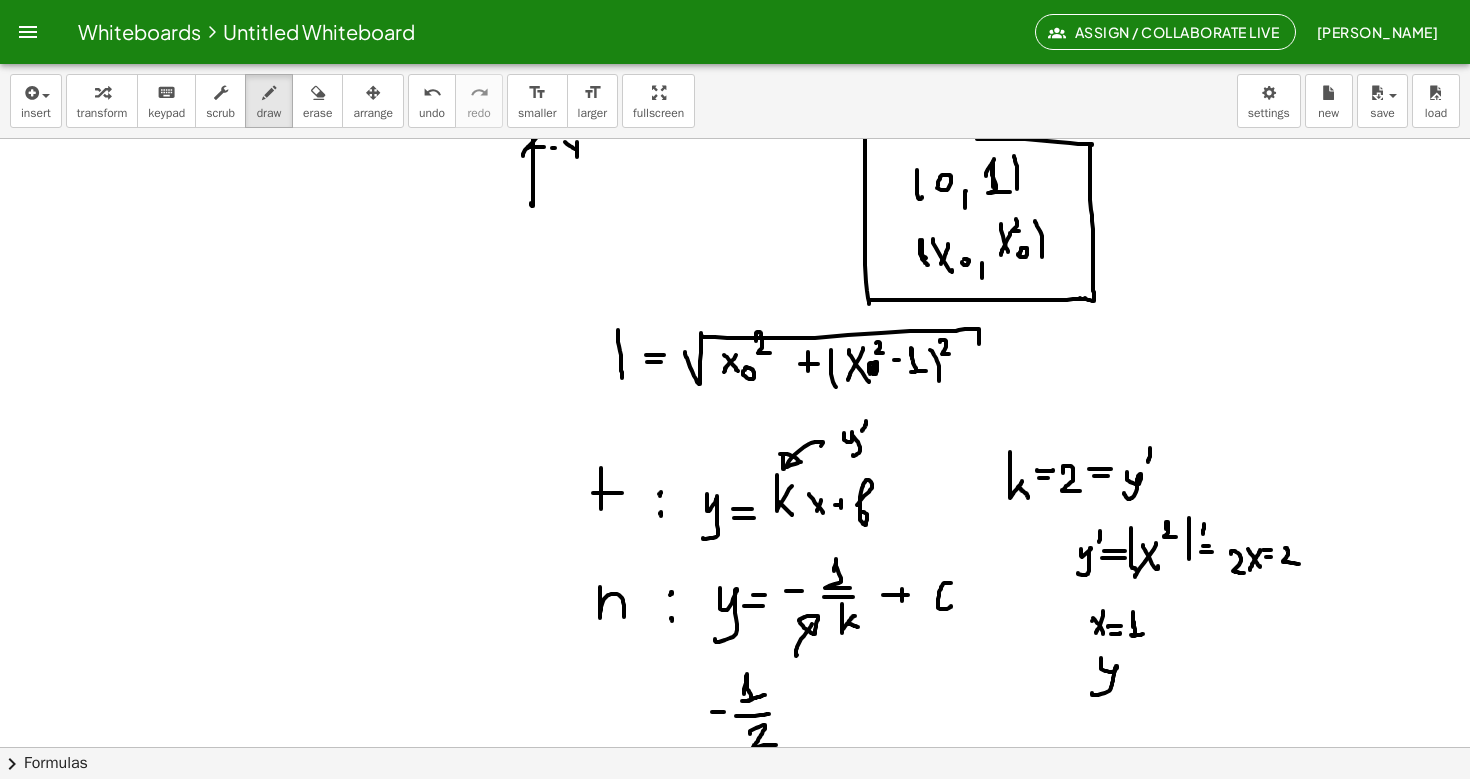 drag, startPoint x: 1101, startPoint y: 658, endPoint x: 1092, endPoint y: 691, distance: 34.20526 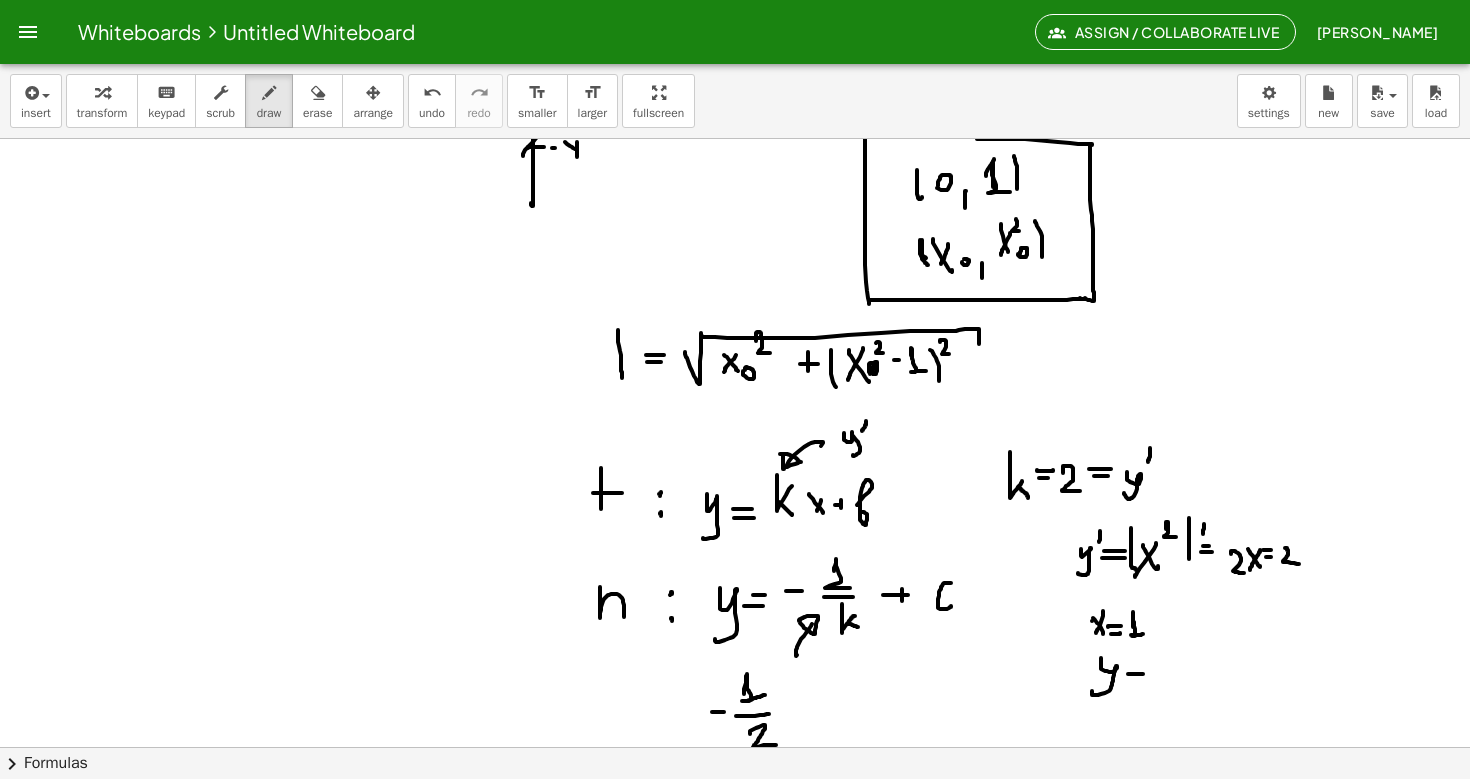 drag, startPoint x: 1128, startPoint y: 674, endPoint x: 1142, endPoint y: 674, distance: 14 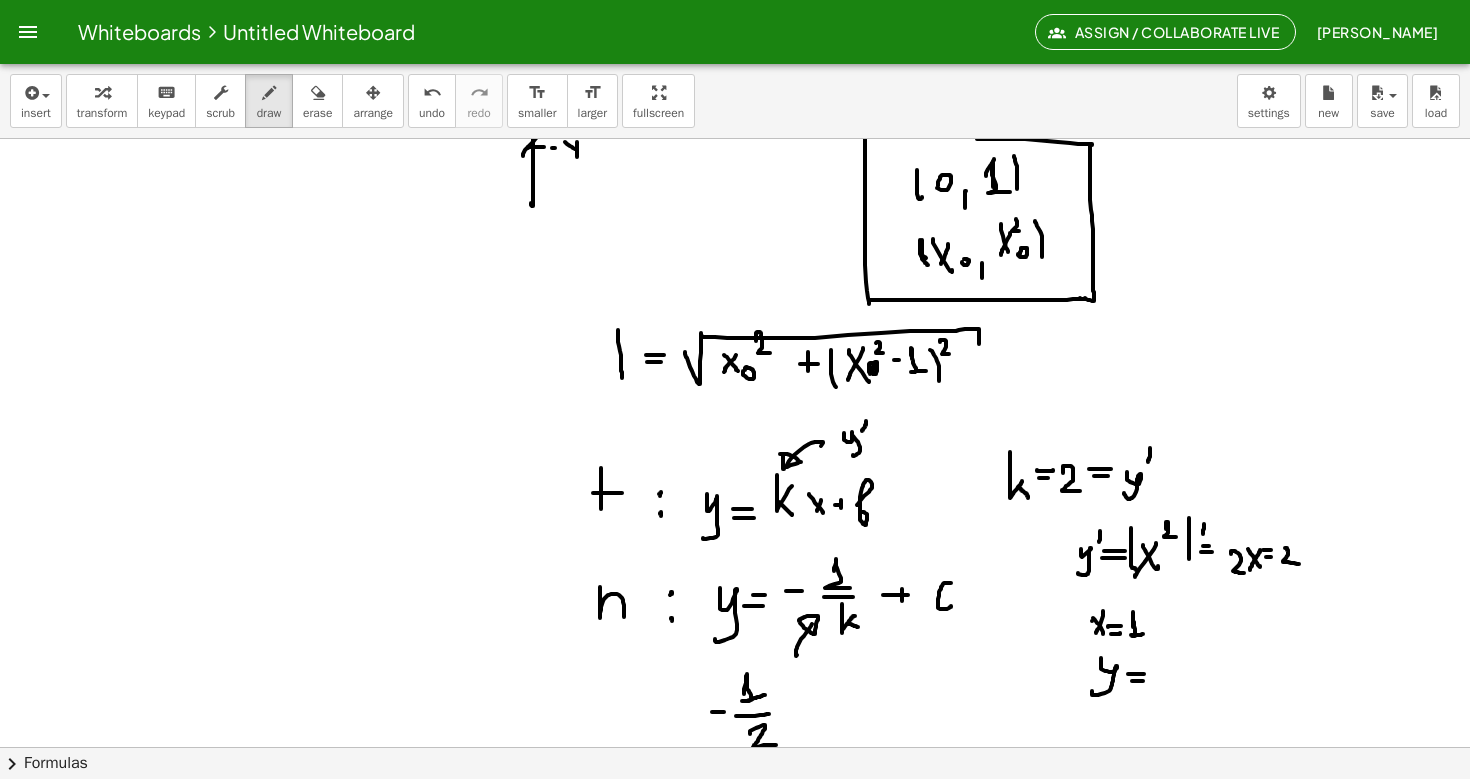 drag, startPoint x: 1132, startPoint y: 681, endPoint x: 1143, endPoint y: 681, distance: 11 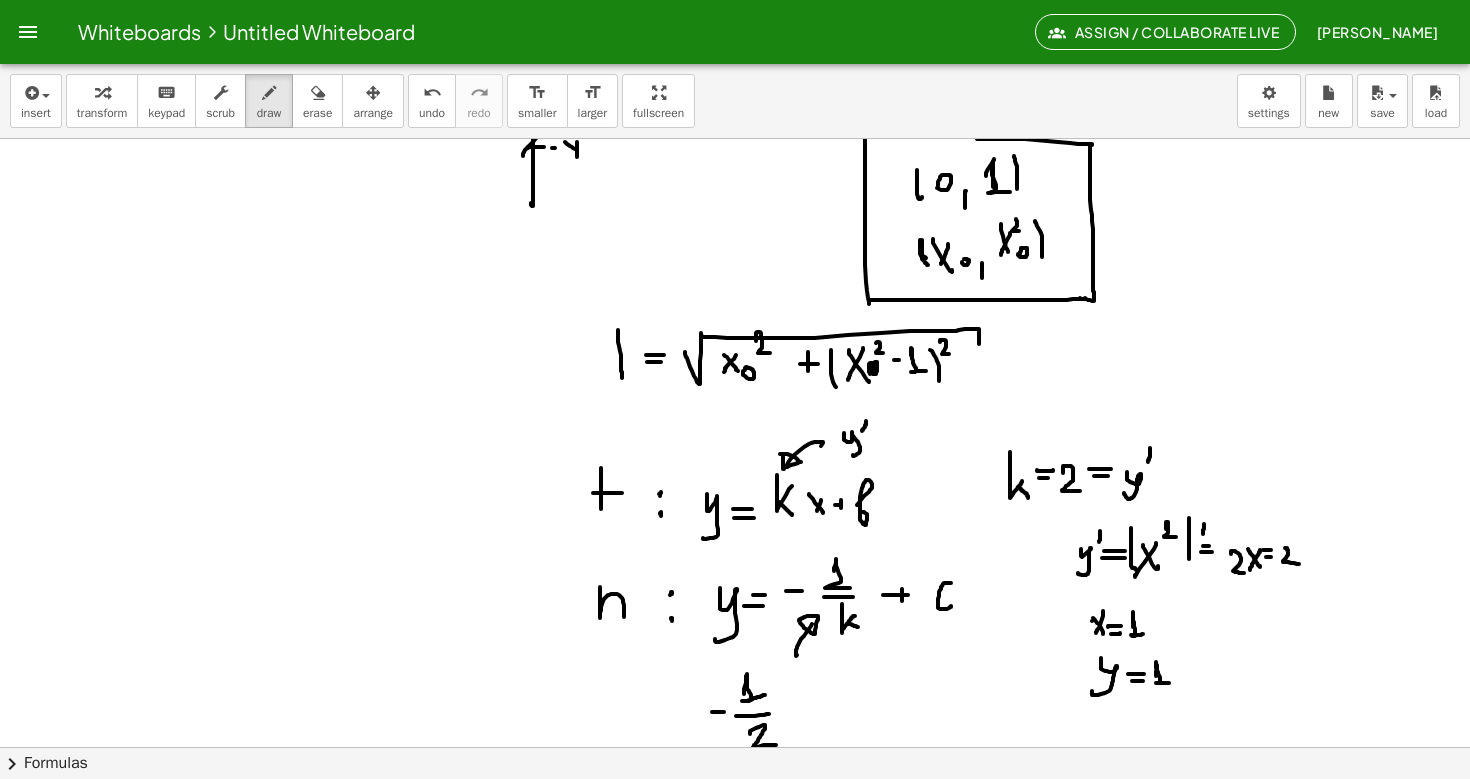 drag, startPoint x: 1156, startPoint y: 676, endPoint x: 1169, endPoint y: 683, distance: 14.764823 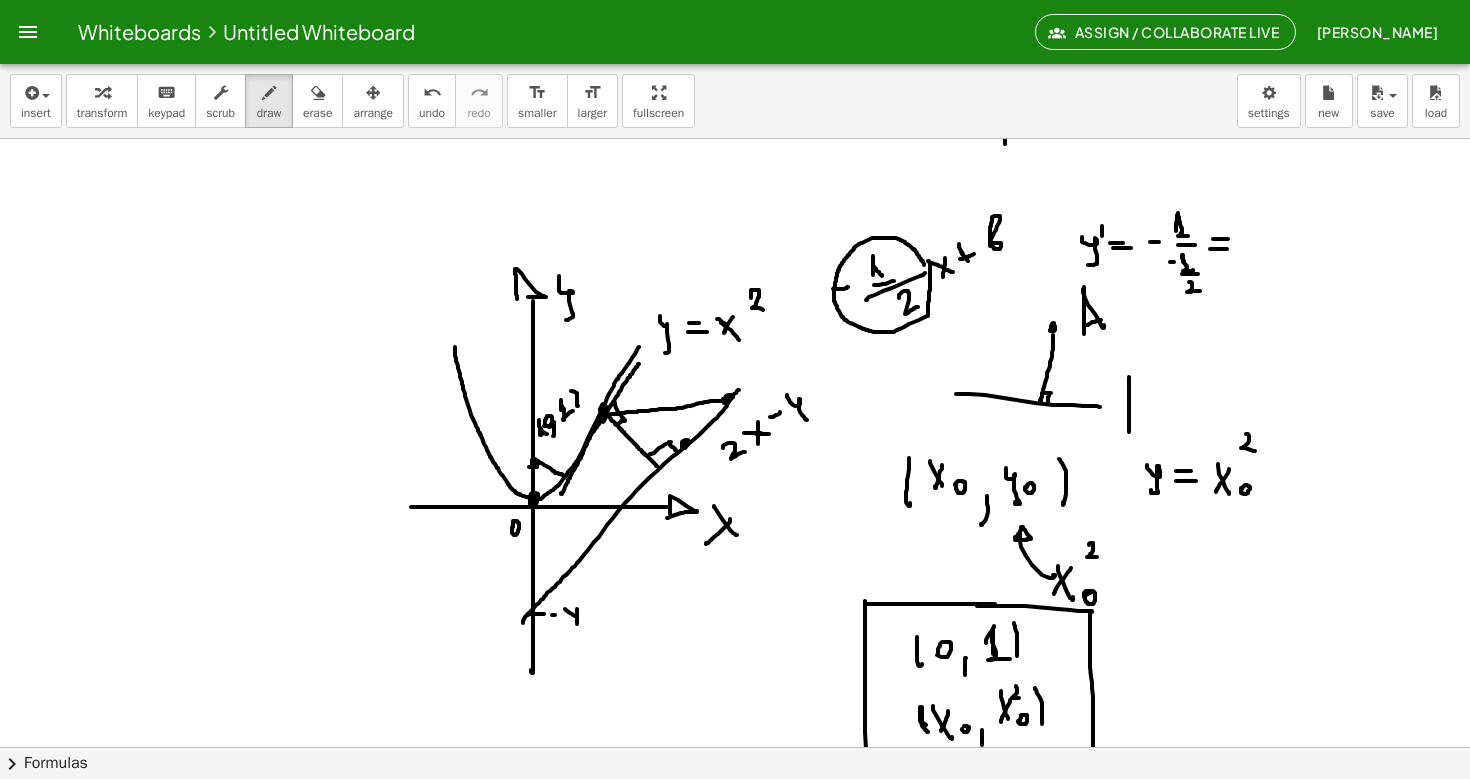scroll, scrollTop: 3004, scrollLeft: 0, axis: vertical 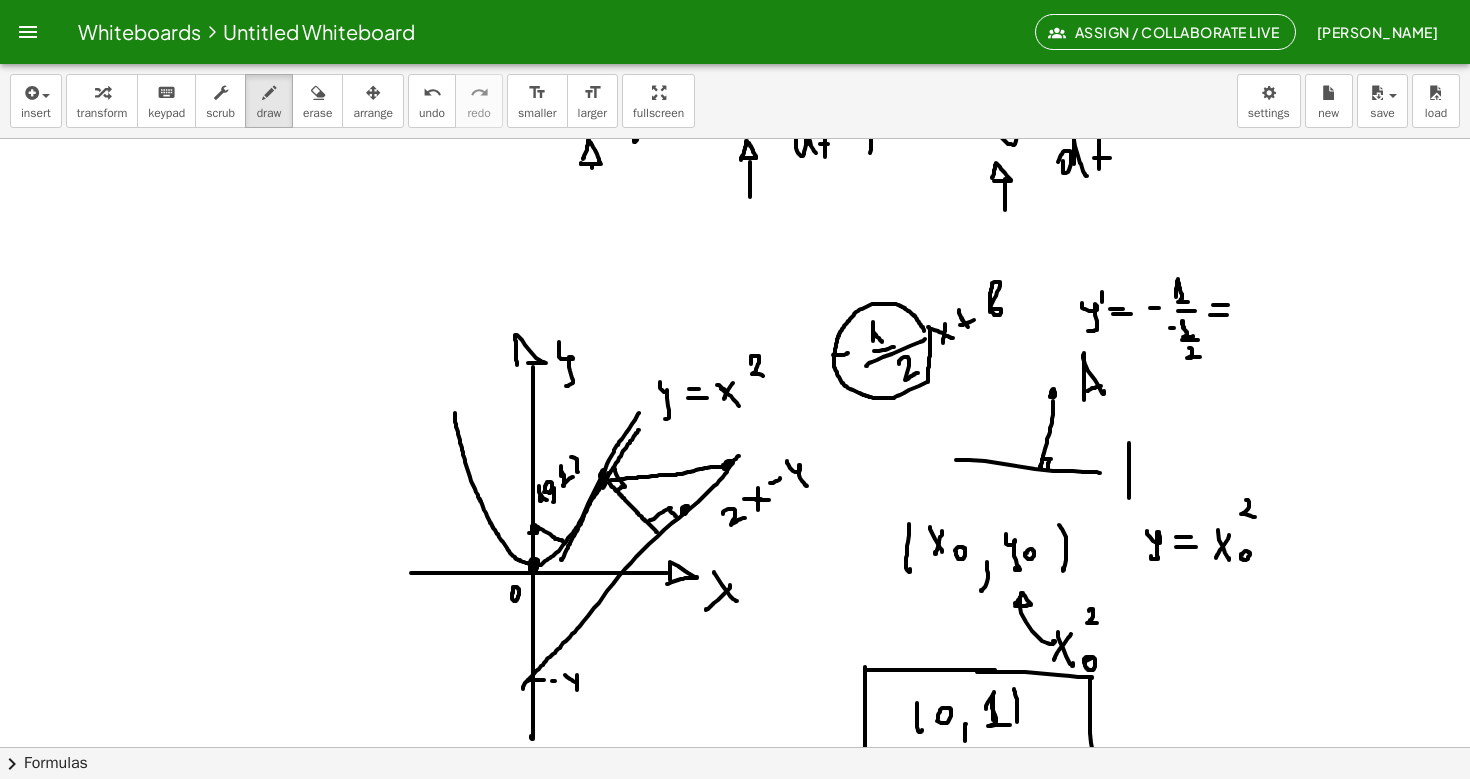 click at bounding box center [735, -433] 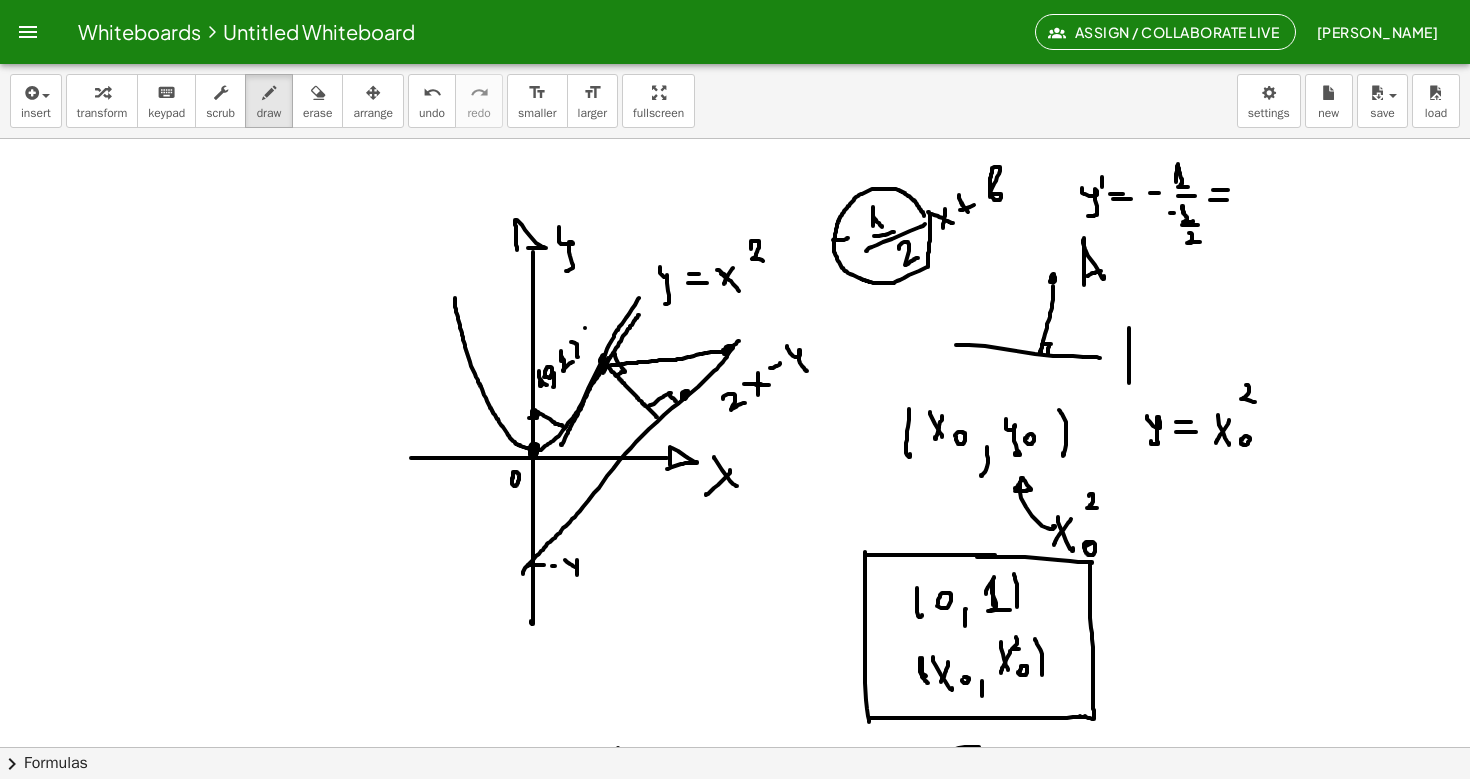 scroll, scrollTop: 3125, scrollLeft: 0, axis: vertical 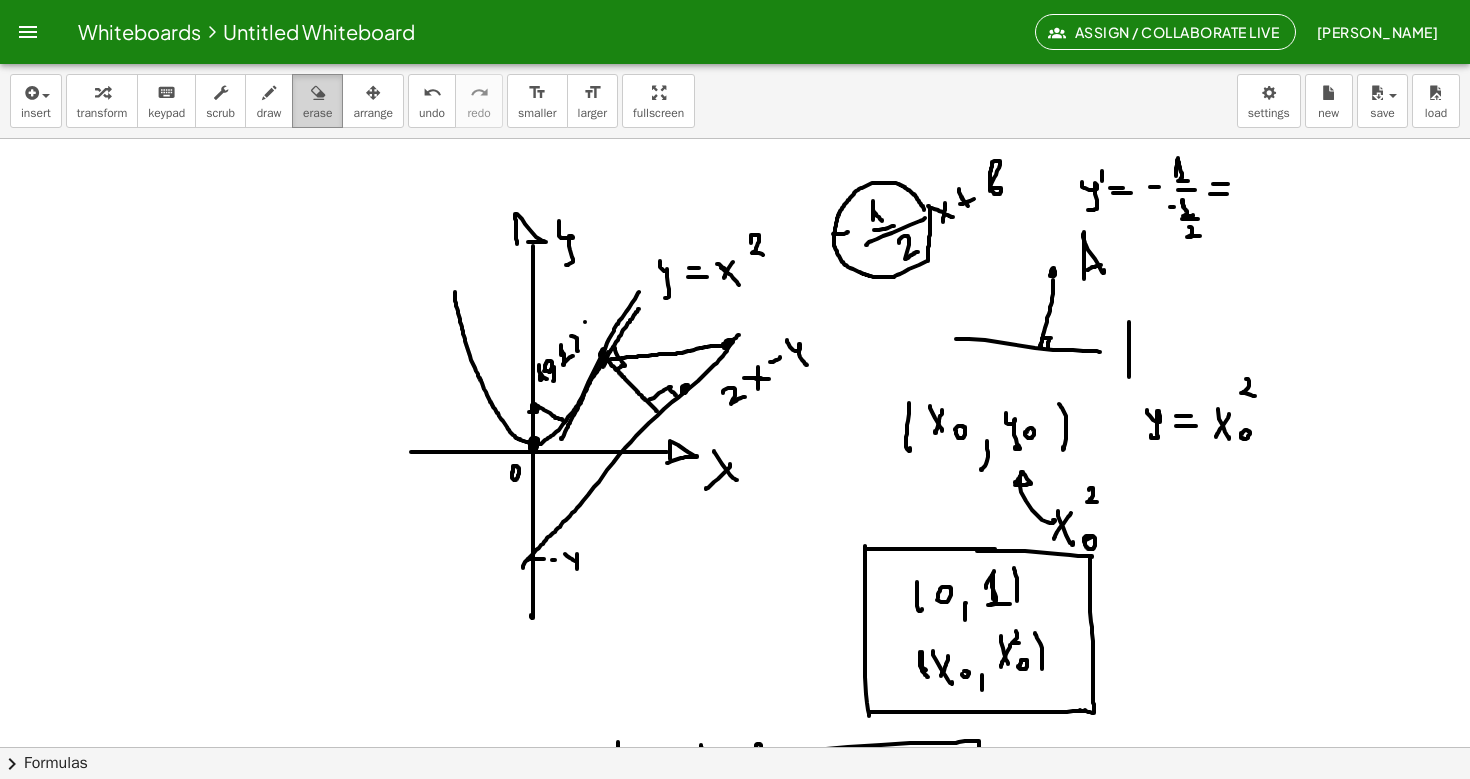 click on "erase" at bounding box center (317, 101) 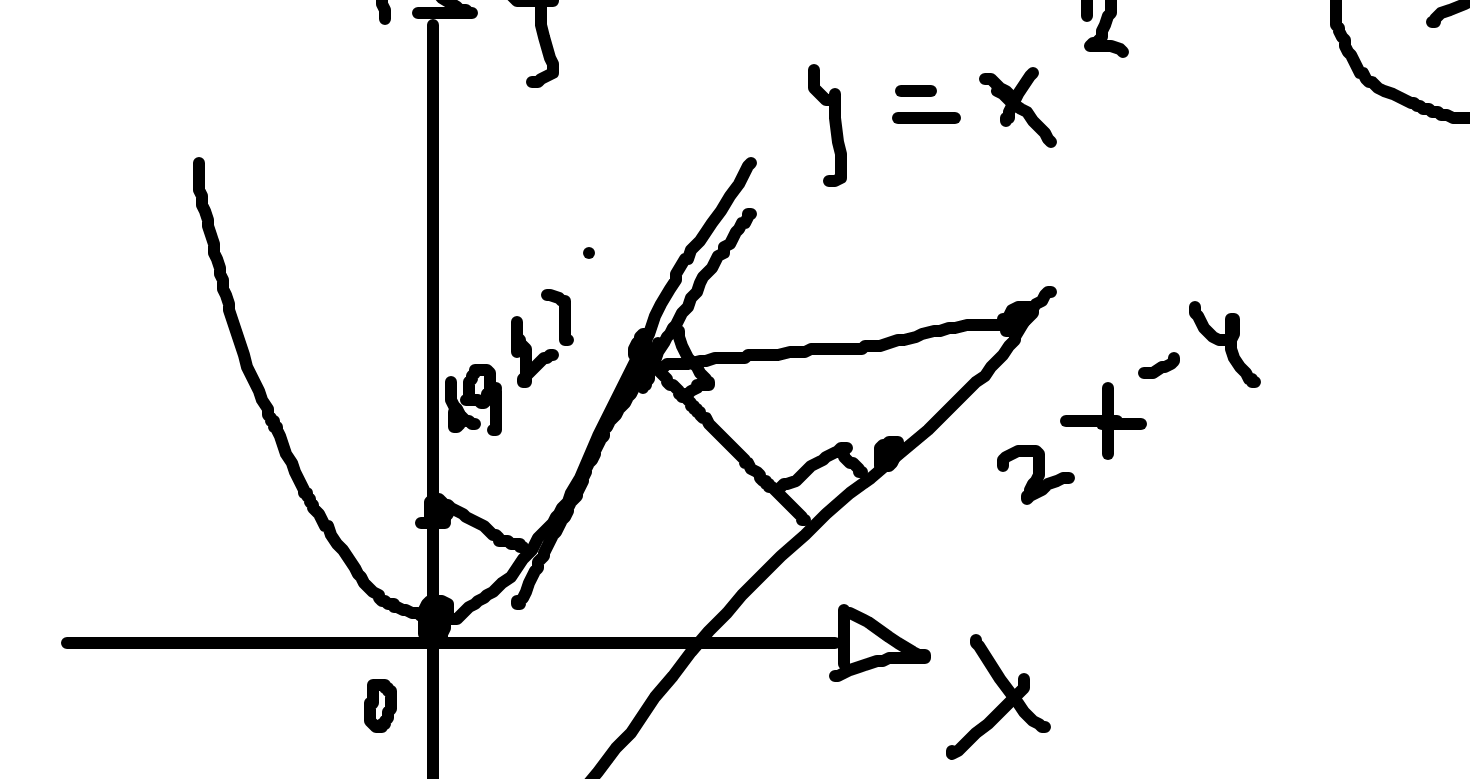 scroll, scrollTop: 3192, scrollLeft: 0, axis: vertical 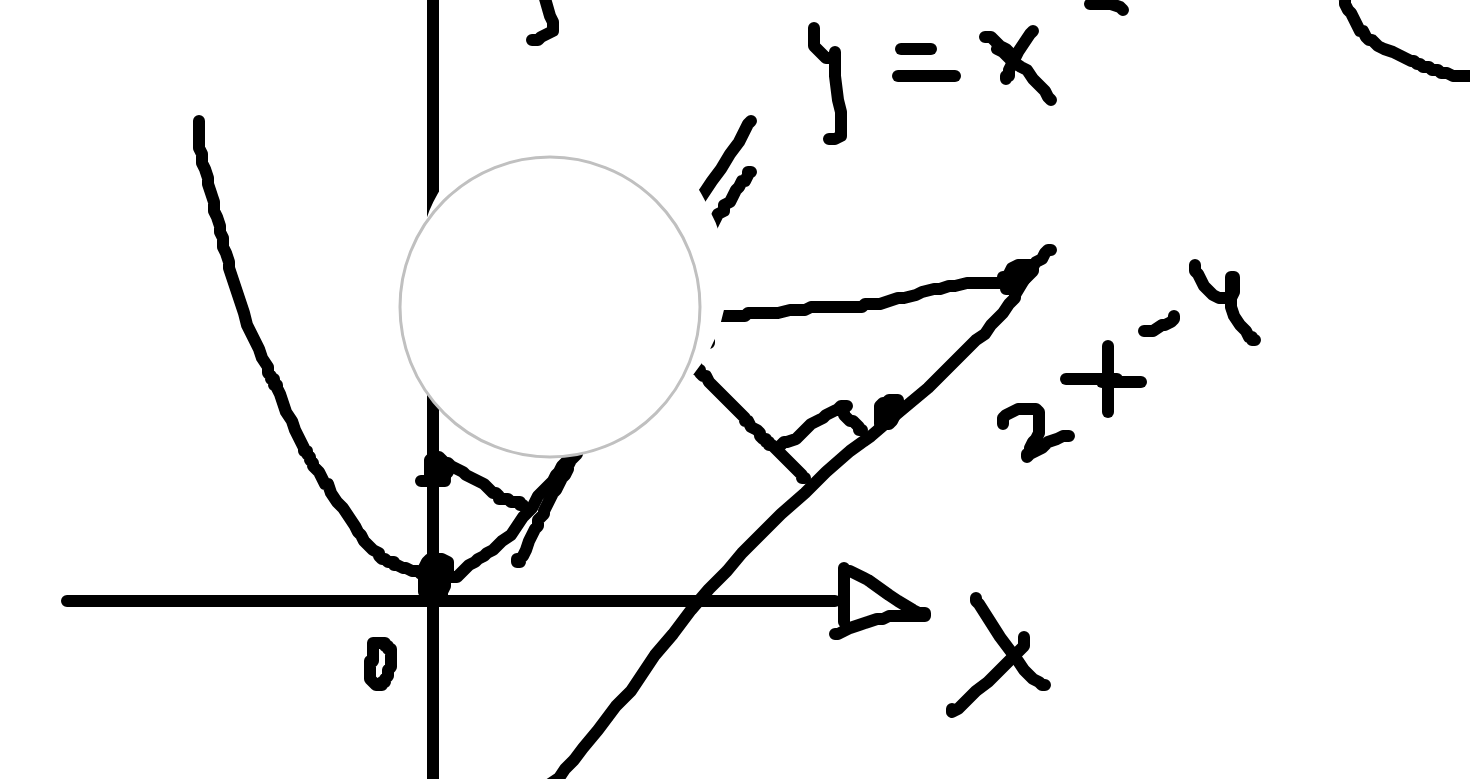 drag, startPoint x: 581, startPoint y: 278, endPoint x: 573, endPoint y: 286, distance: 11.313708 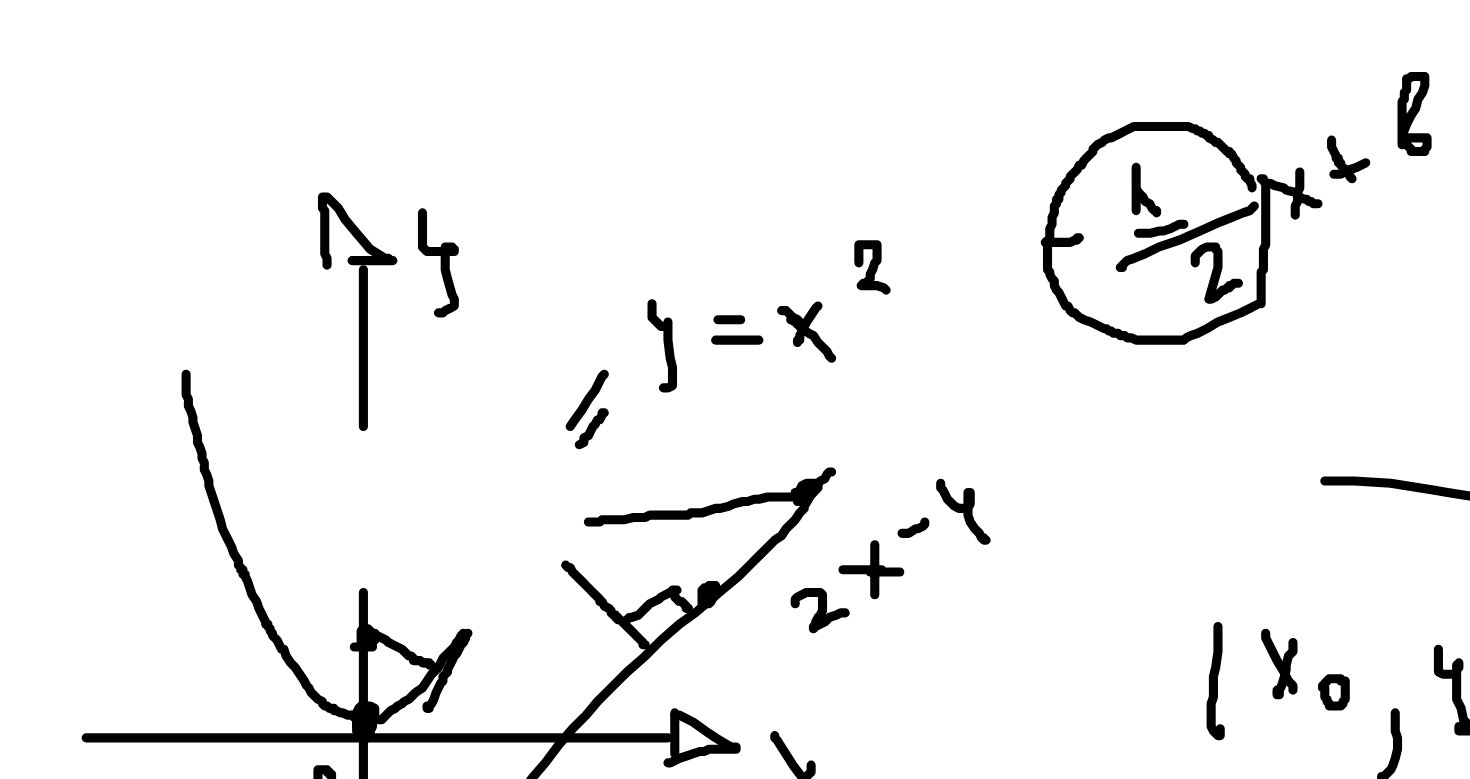 scroll, scrollTop: 3068, scrollLeft: 0, axis: vertical 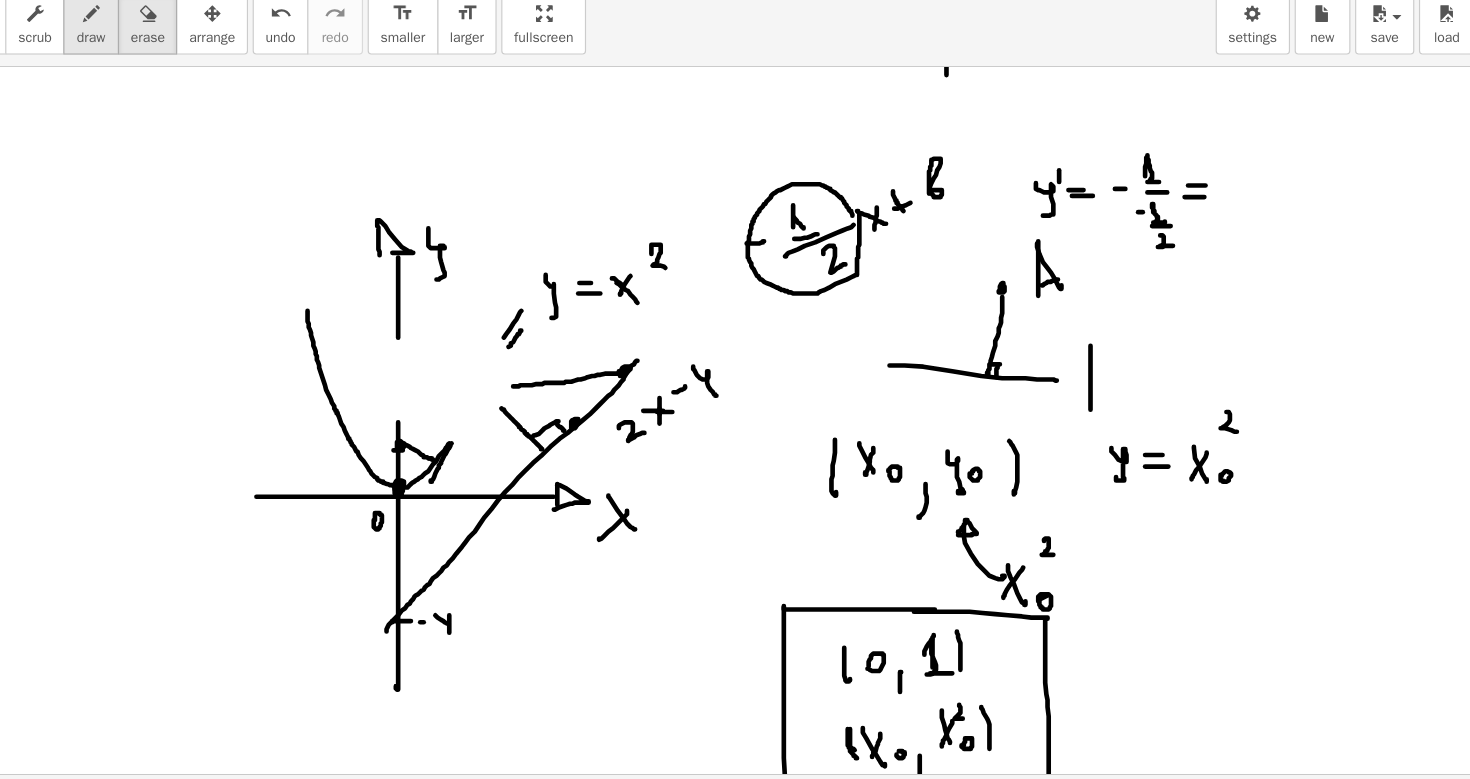 click at bounding box center (269, 93) 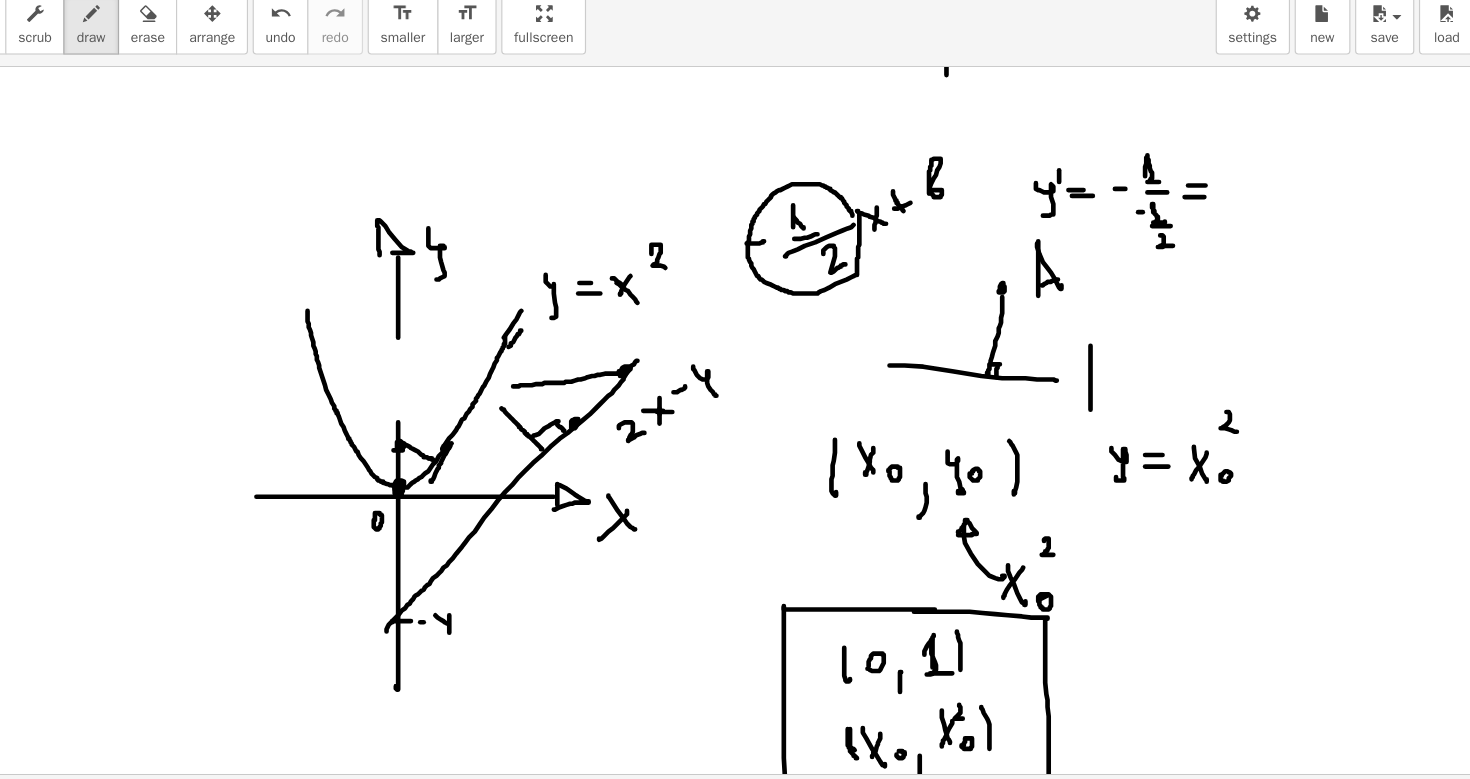 drag, startPoint x: 571, startPoint y: 468, endPoint x: 627, endPoint y: 379, distance: 105.15227 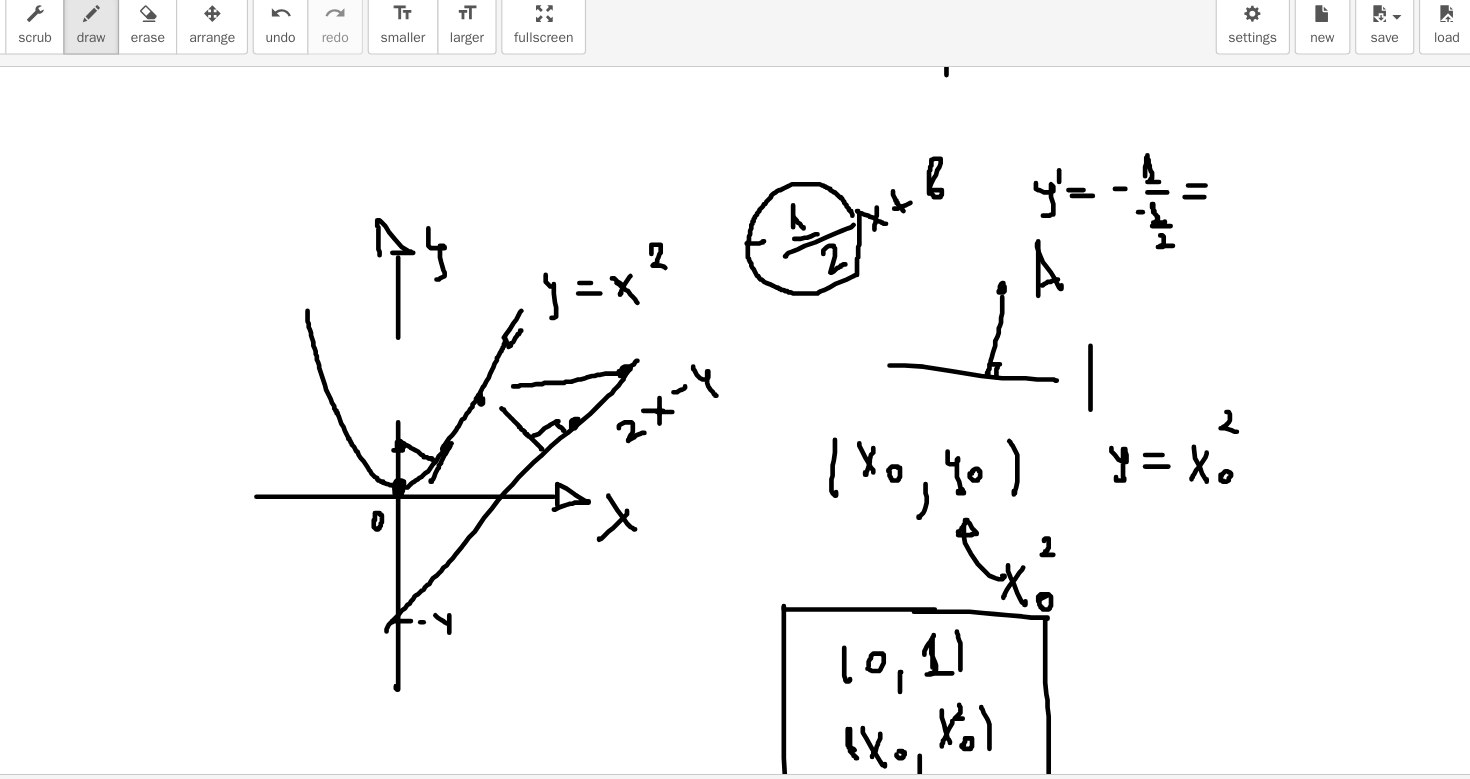 click at bounding box center (735, -497) 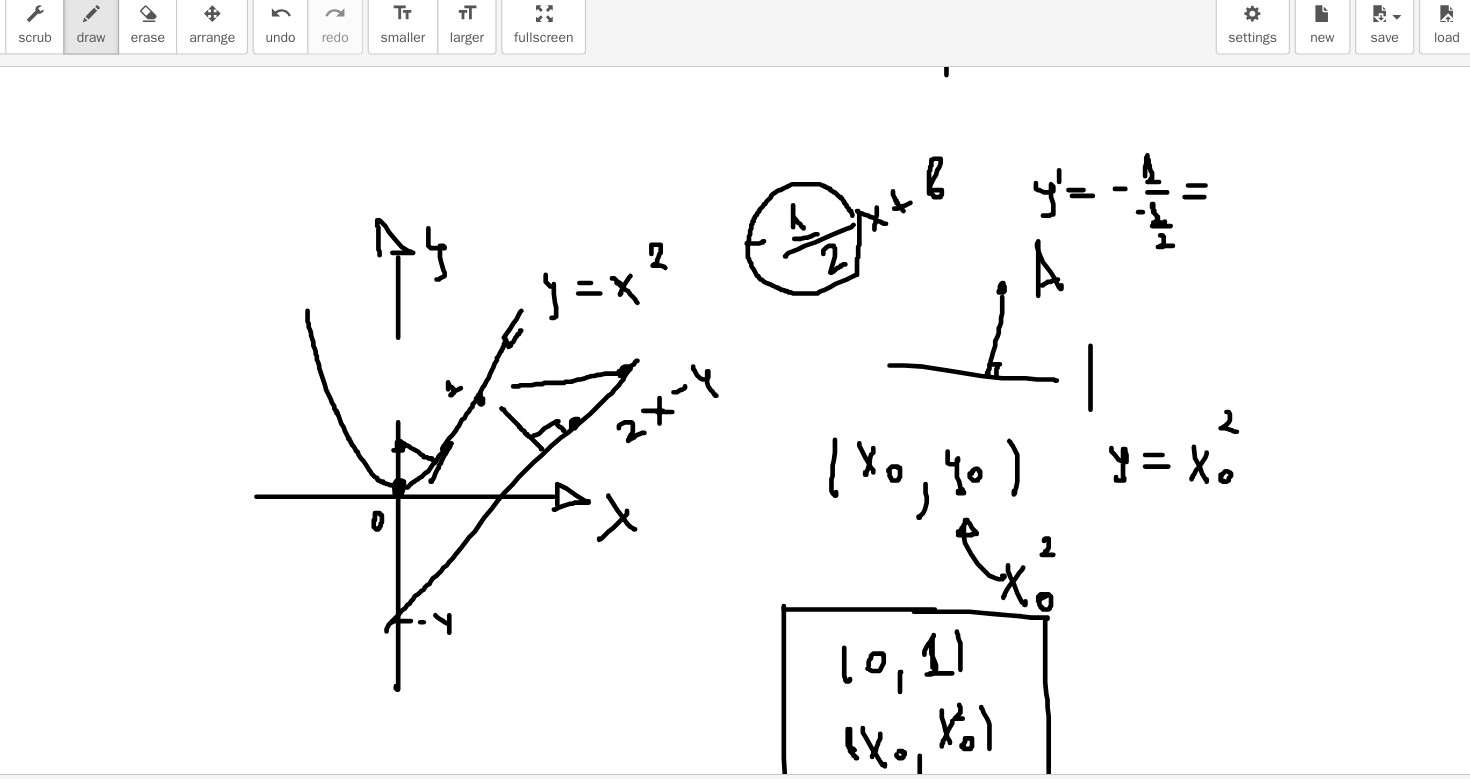 drag, startPoint x: 576, startPoint y: 416, endPoint x: 591, endPoint y: 414, distance: 15.132746 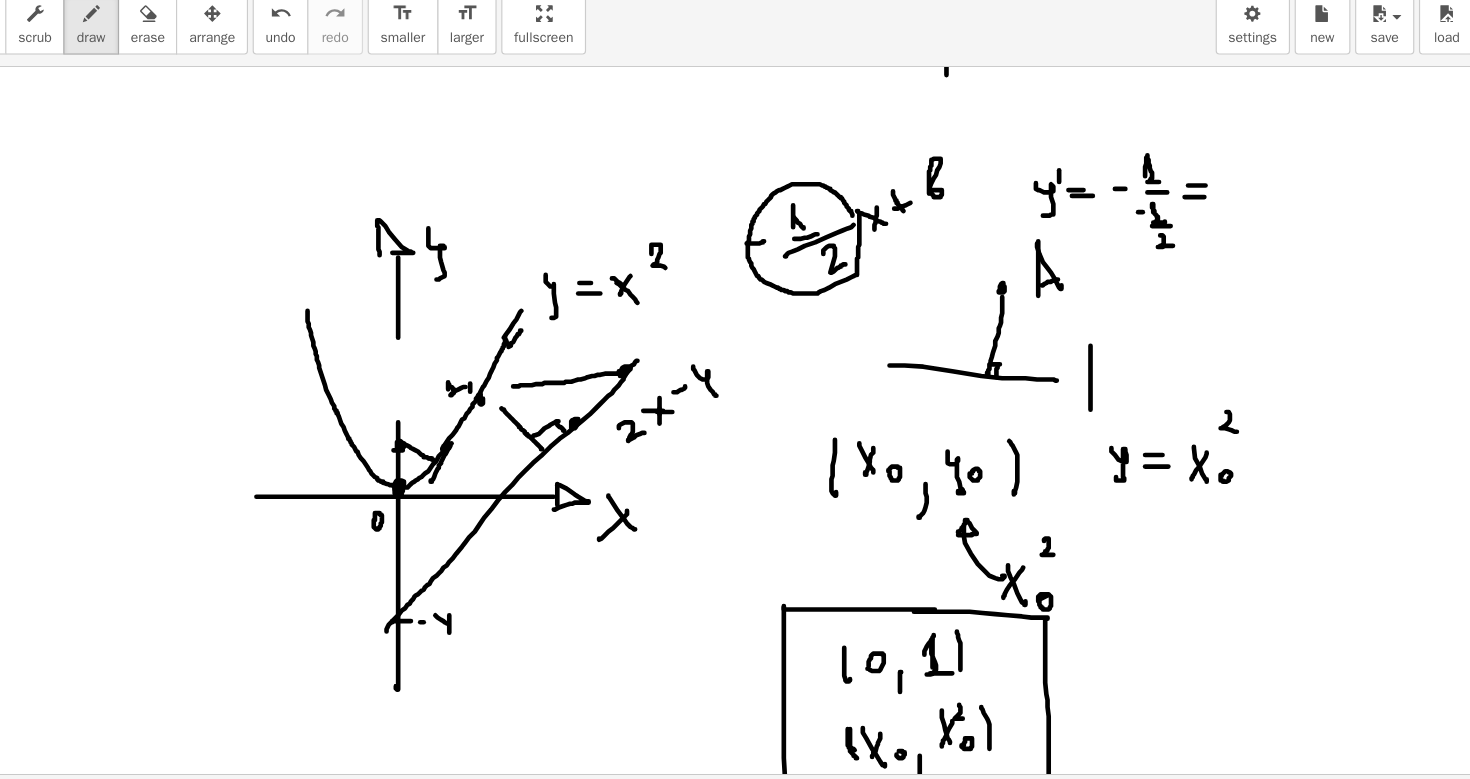 click at bounding box center [735, -497] 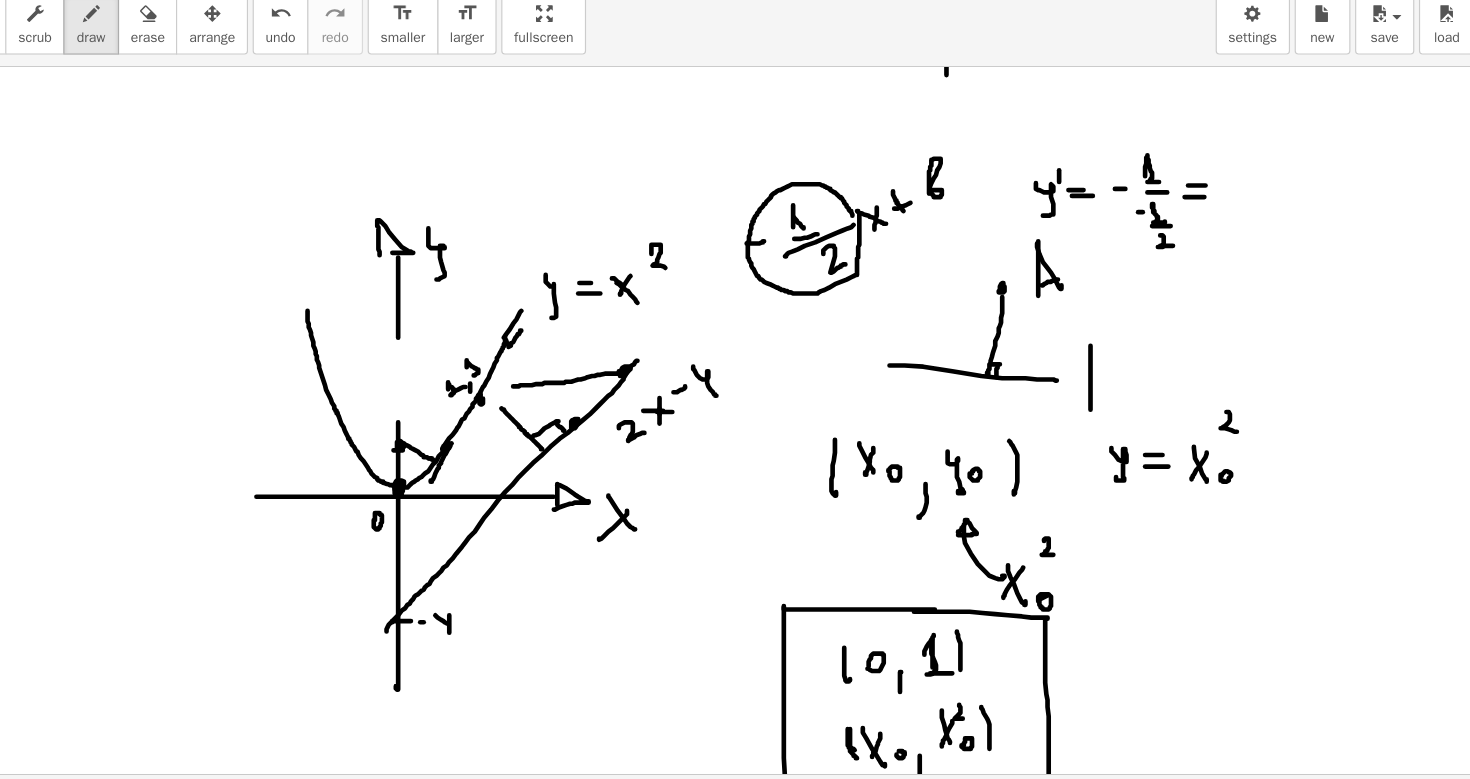 drag, startPoint x: 592, startPoint y: 397, endPoint x: 607, endPoint y: 398, distance: 15.033297 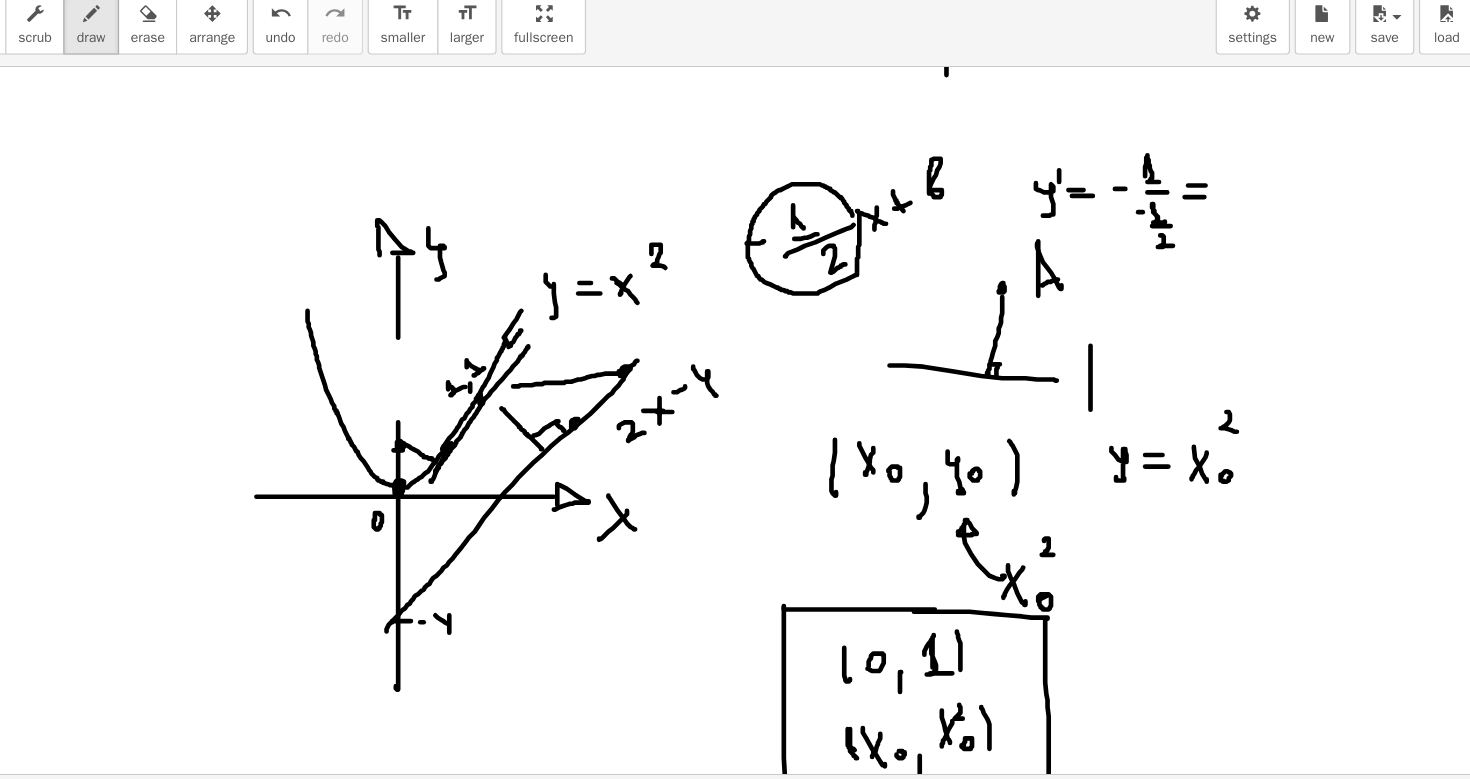 drag, startPoint x: 565, startPoint y: 488, endPoint x: 648, endPoint y: 380, distance: 136.2094 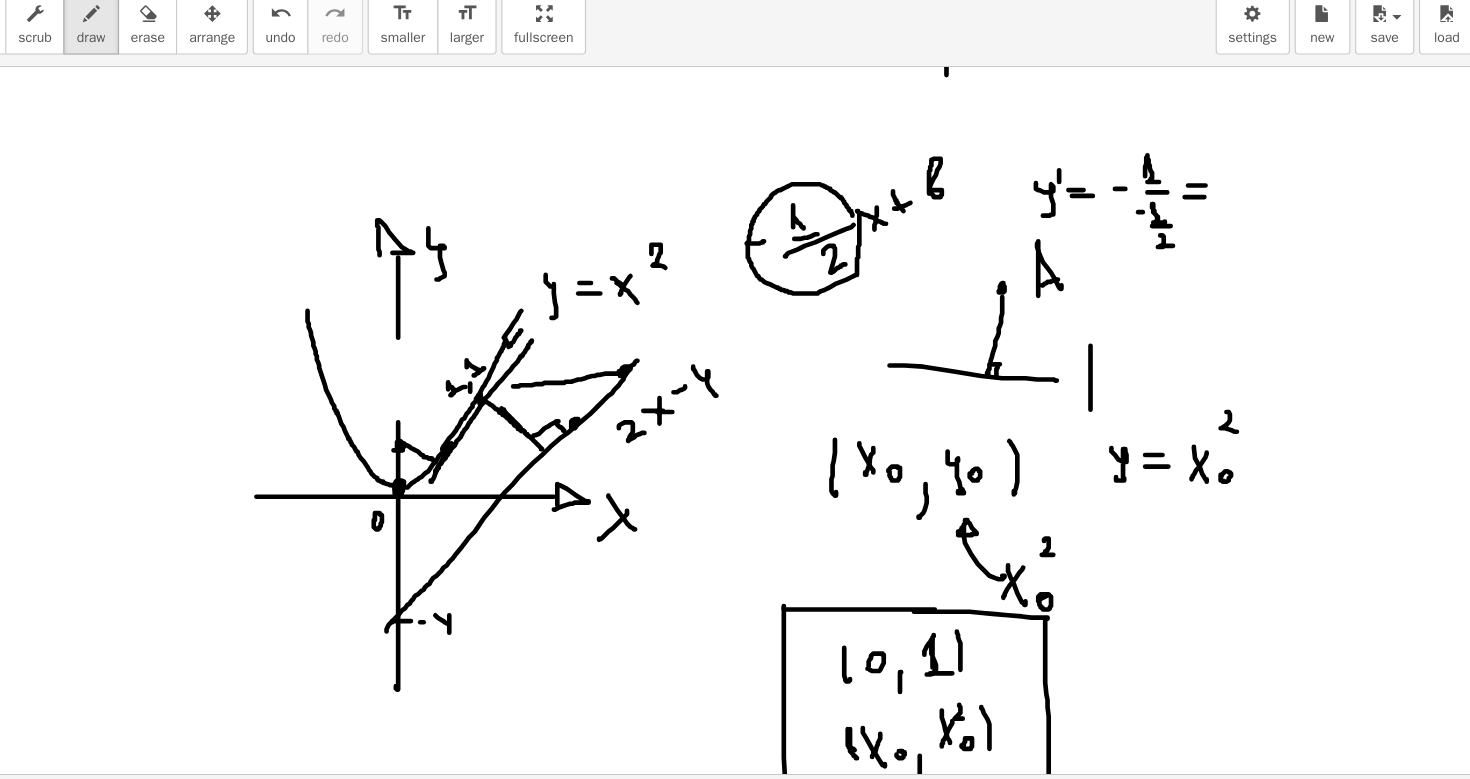 drag, startPoint x: 608, startPoint y: 426, endPoint x: 639, endPoint y: 452, distance: 40.459858 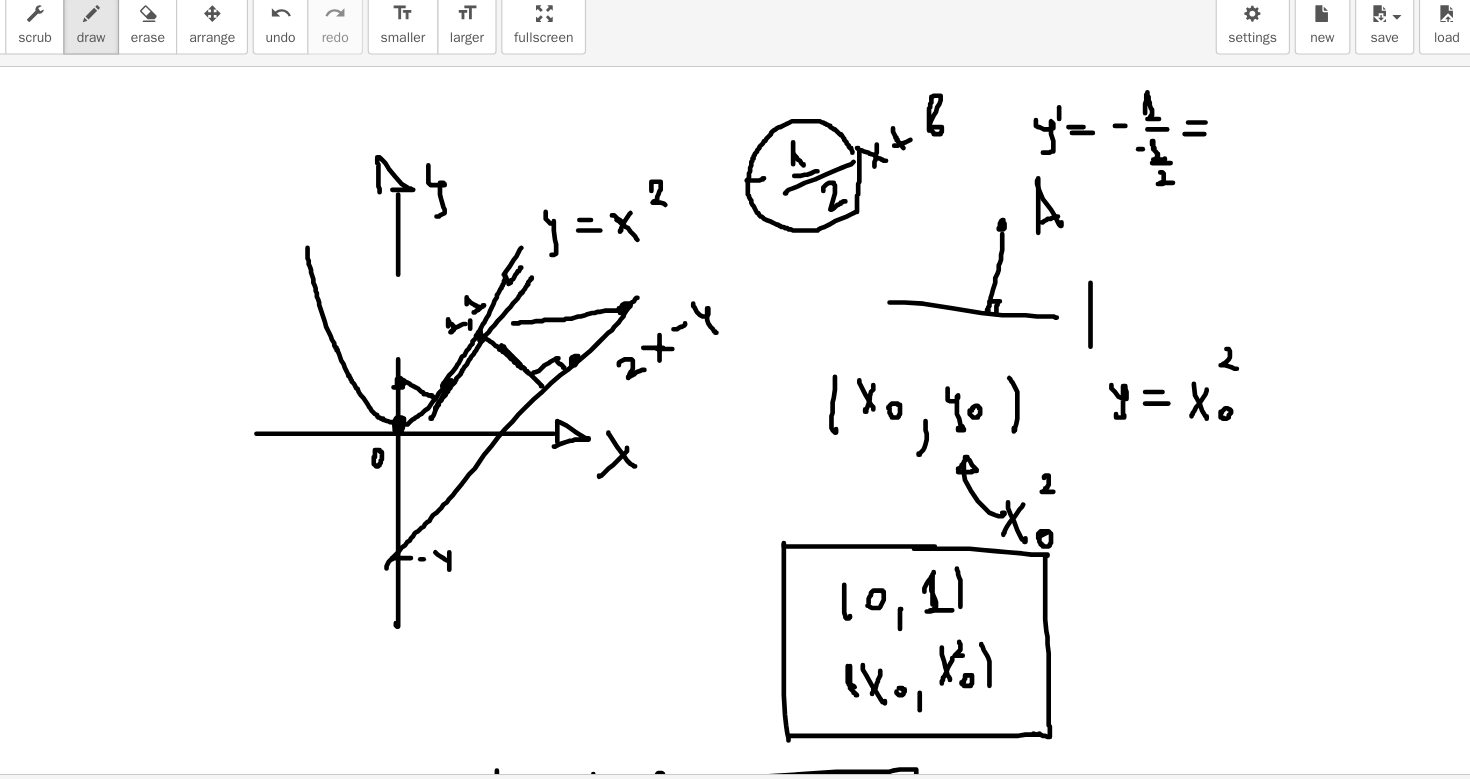 scroll, scrollTop: 3121, scrollLeft: 0, axis: vertical 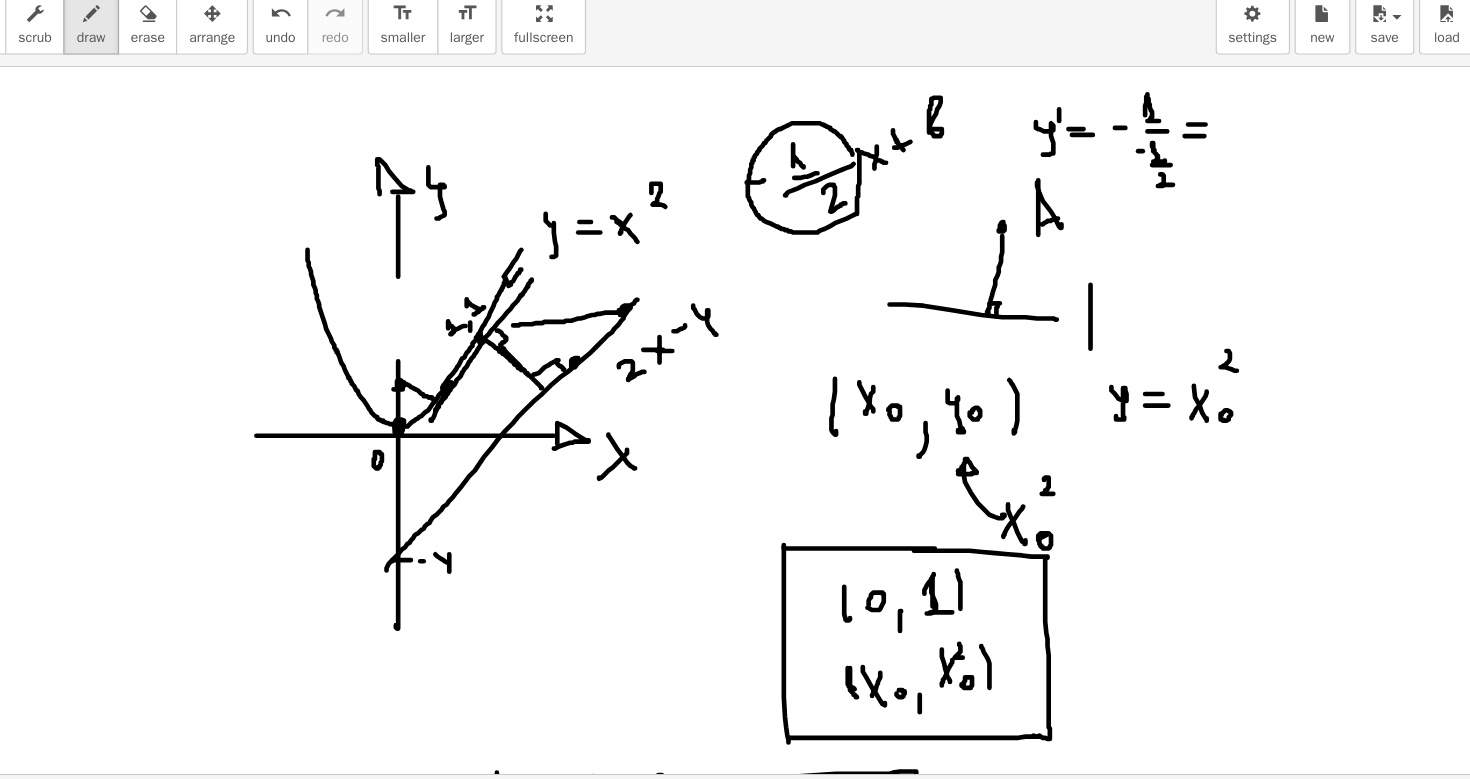 drag, startPoint x: 618, startPoint y: 365, endPoint x: 621, endPoint y: 378, distance: 13.341664 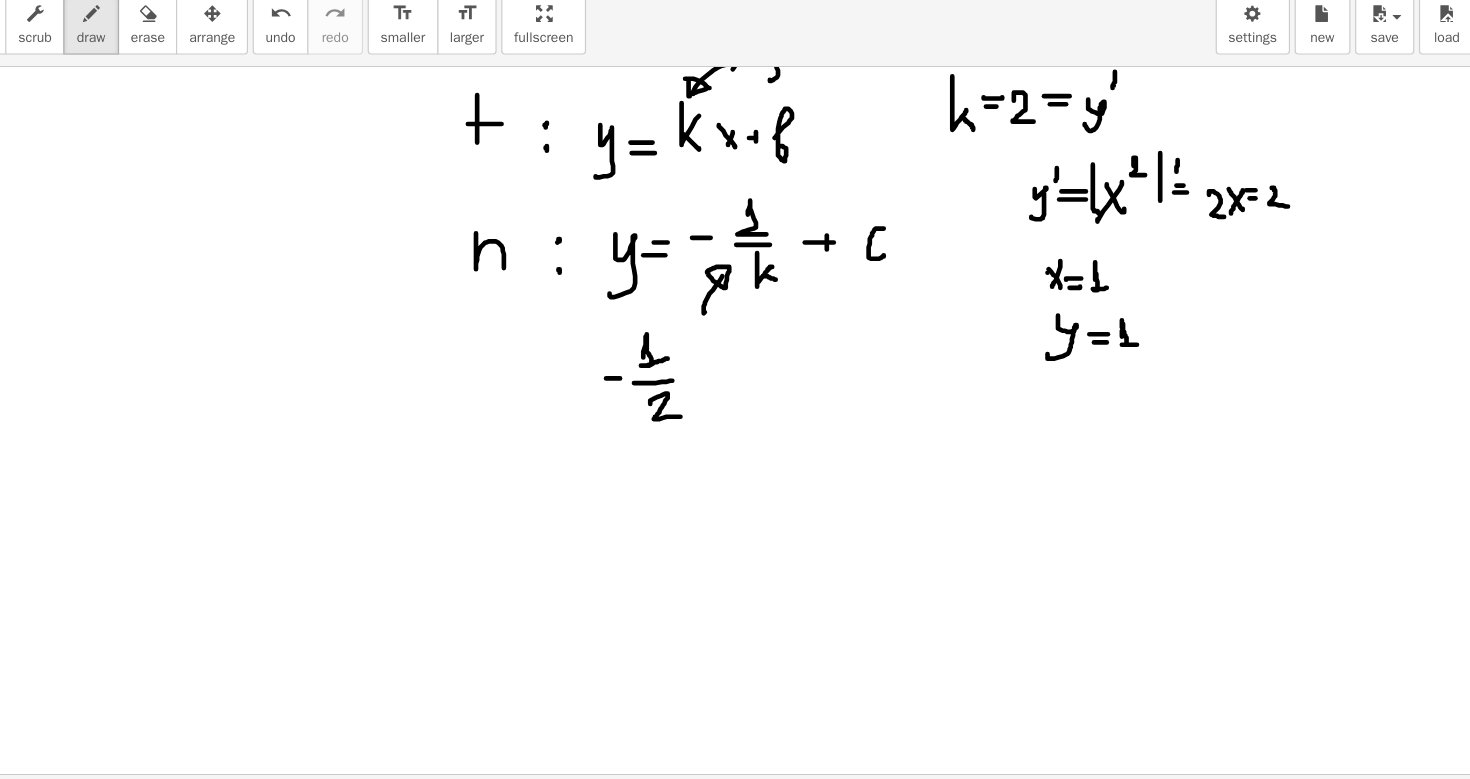 scroll, scrollTop: 3921, scrollLeft: 0, axis: vertical 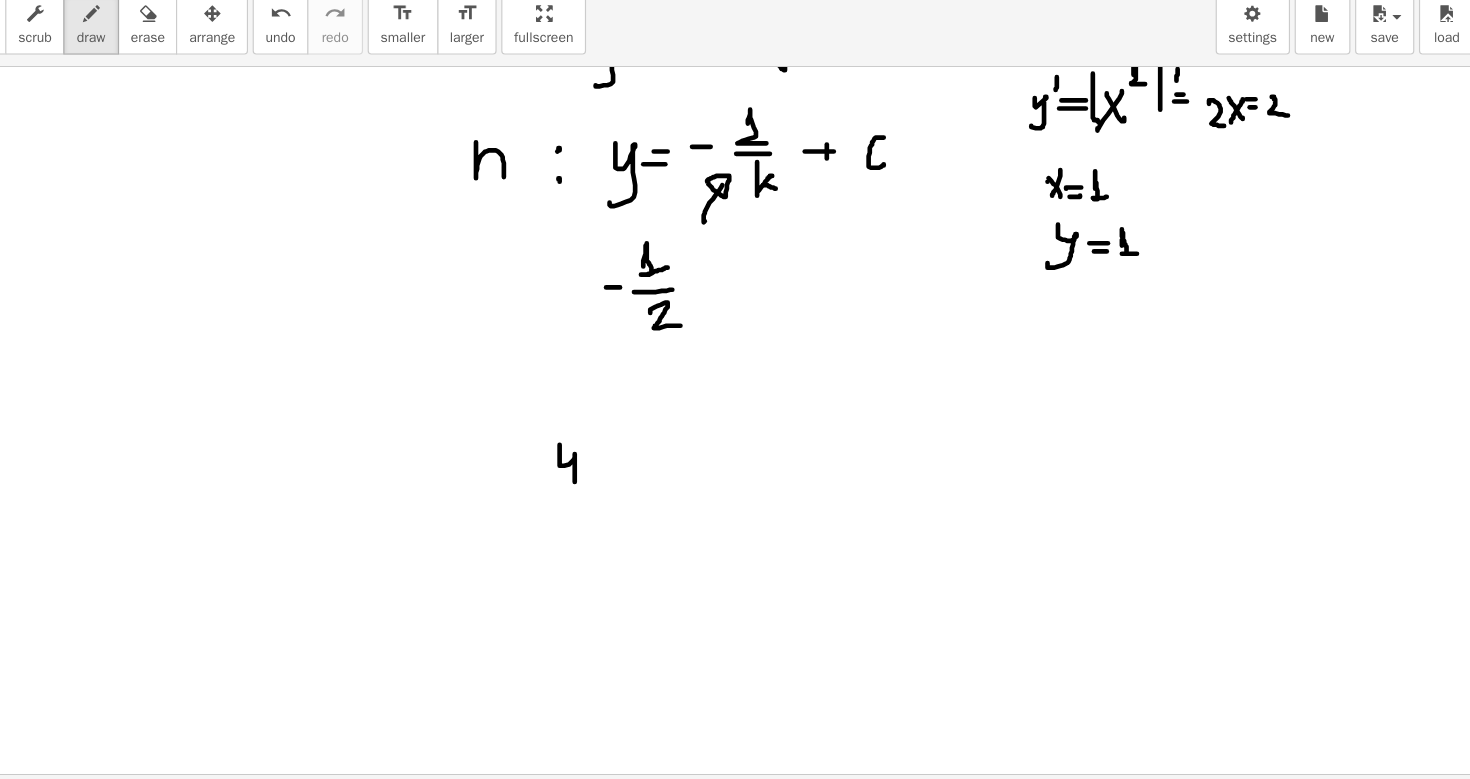 drag, startPoint x: 672, startPoint y: 463, endPoint x: 671, endPoint y: 514, distance: 51.009804 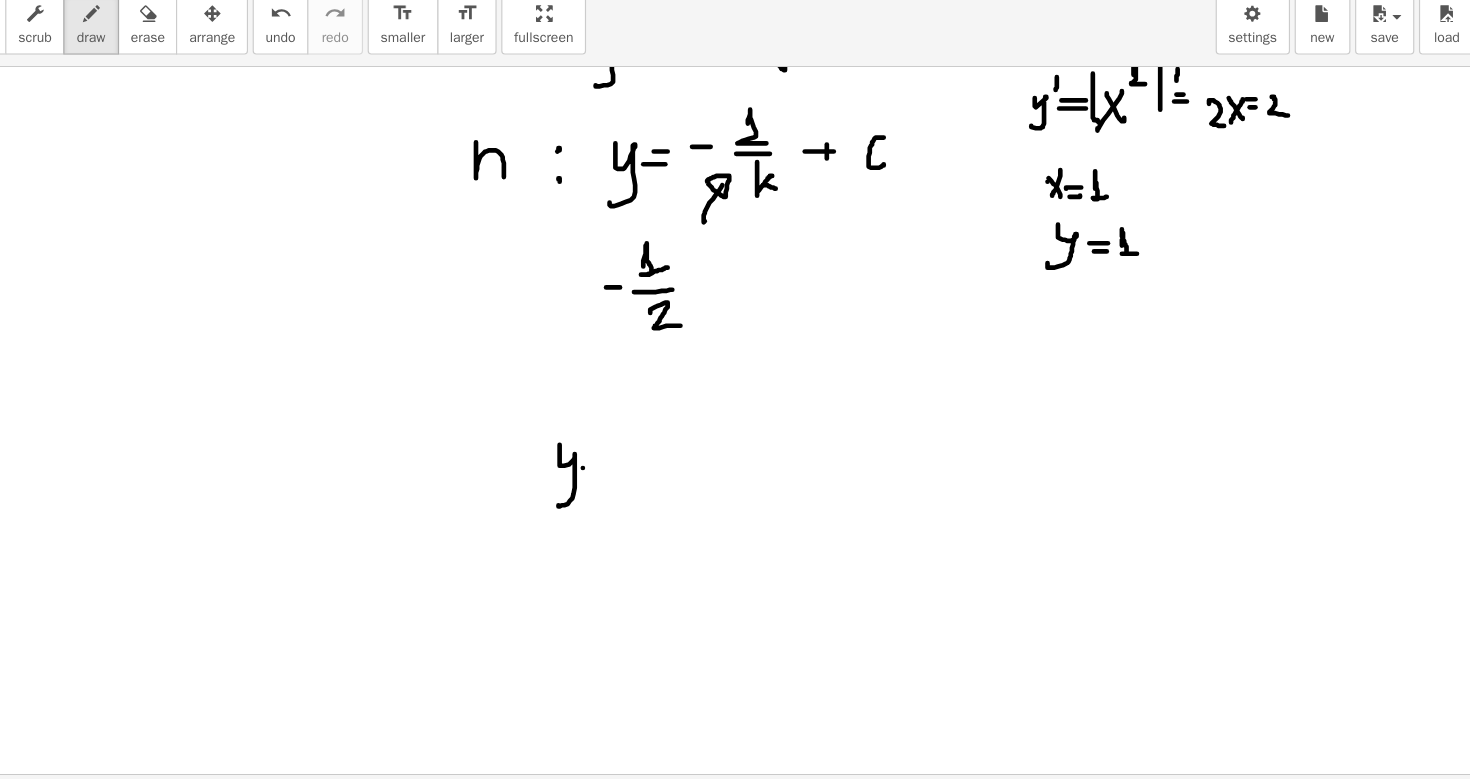 drag, startPoint x: 692, startPoint y: 483, endPoint x: 715, endPoint y: 483, distance: 23 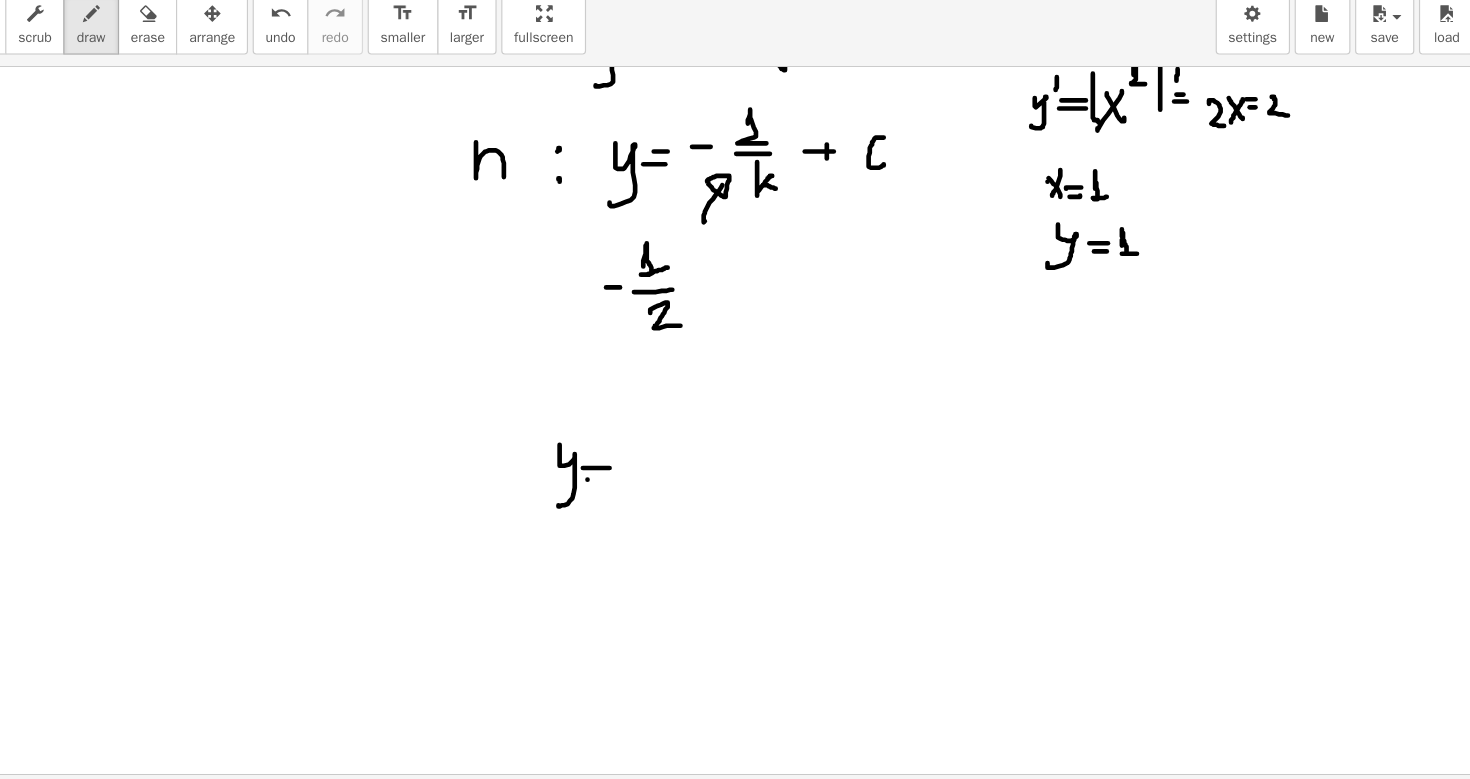 drag, startPoint x: 696, startPoint y: 493, endPoint x: 716, endPoint y: 493, distance: 20 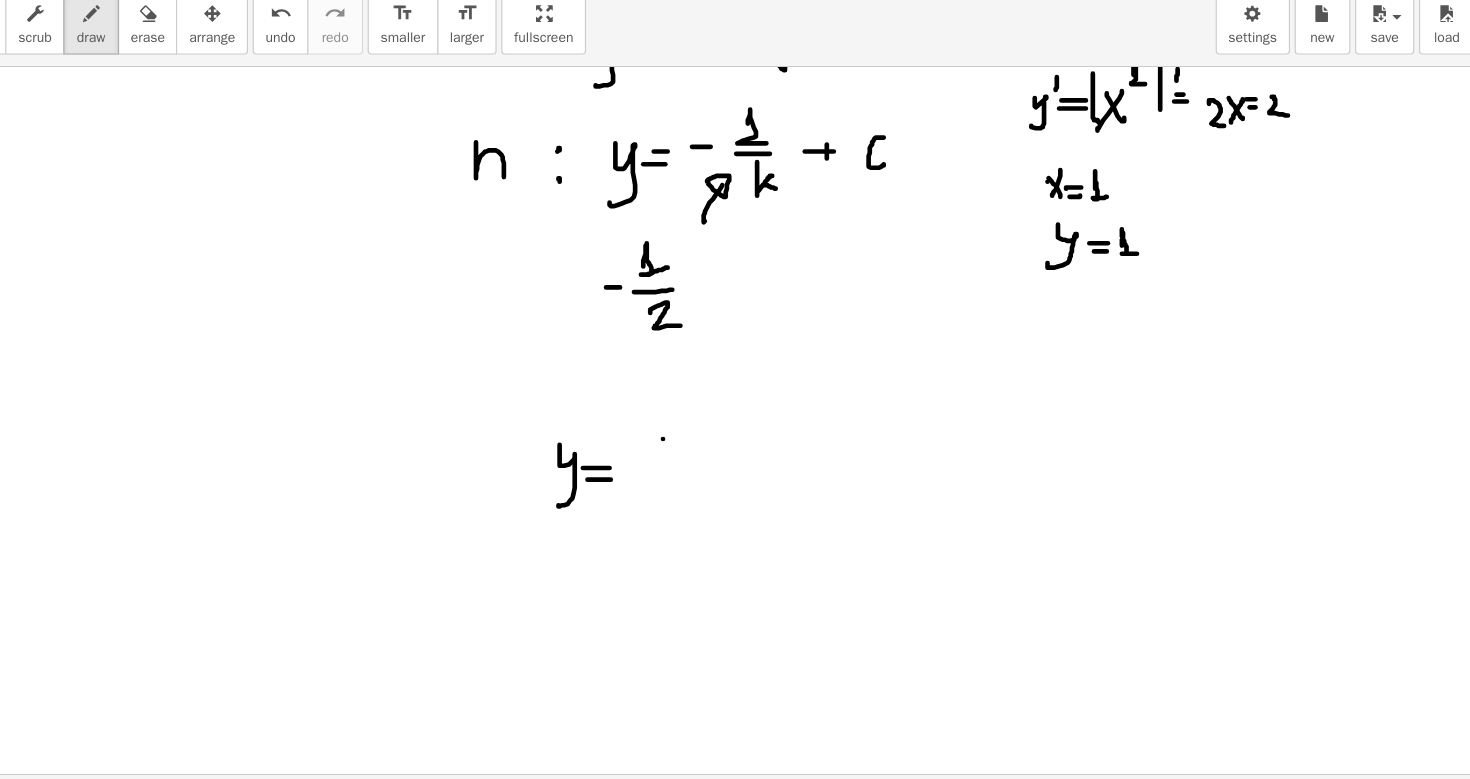 drag, startPoint x: 761, startPoint y: 458, endPoint x: 777, endPoint y: 457, distance: 16.03122 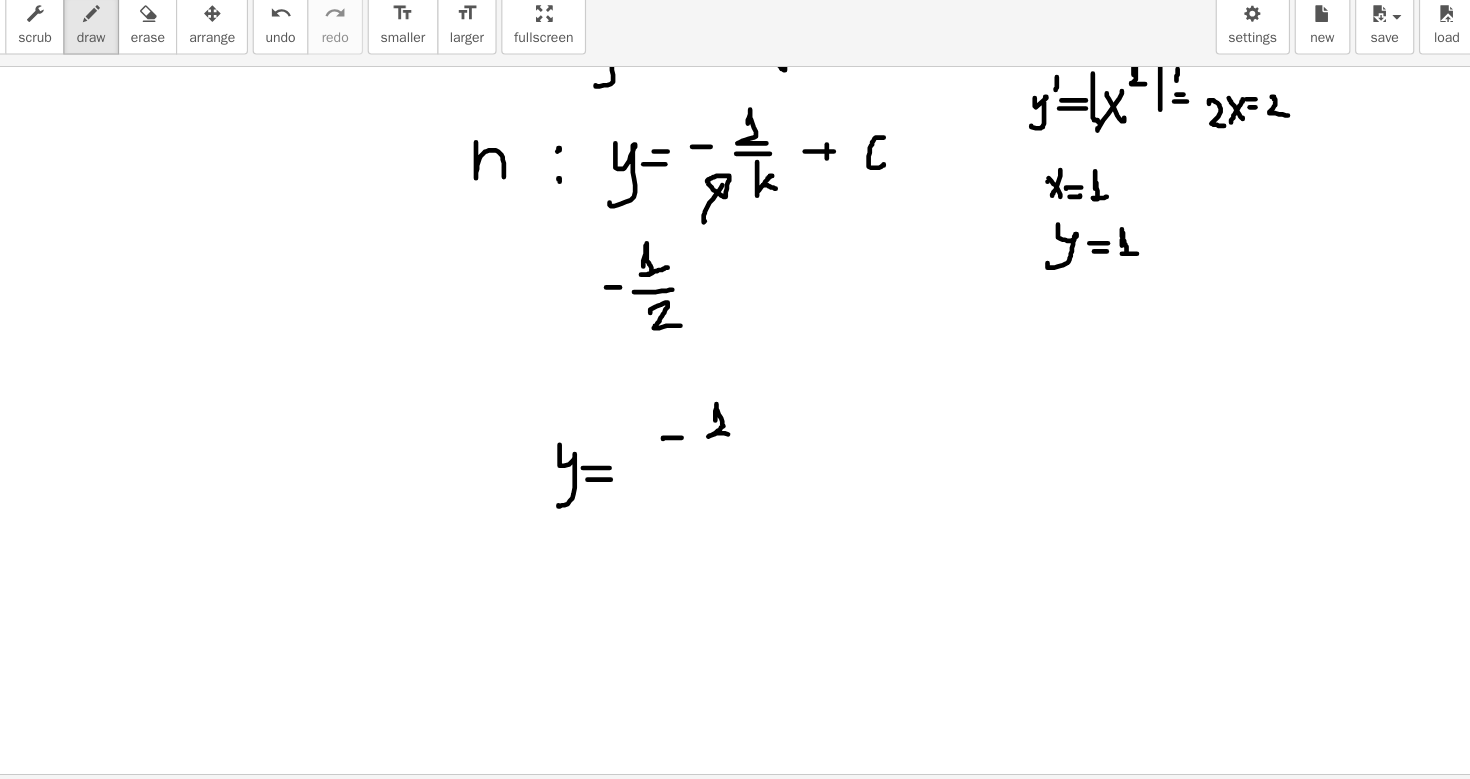 drag, startPoint x: 806, startPoint y: 442, endPoint x: 817, endPoint y: 454, distance: 16.27882 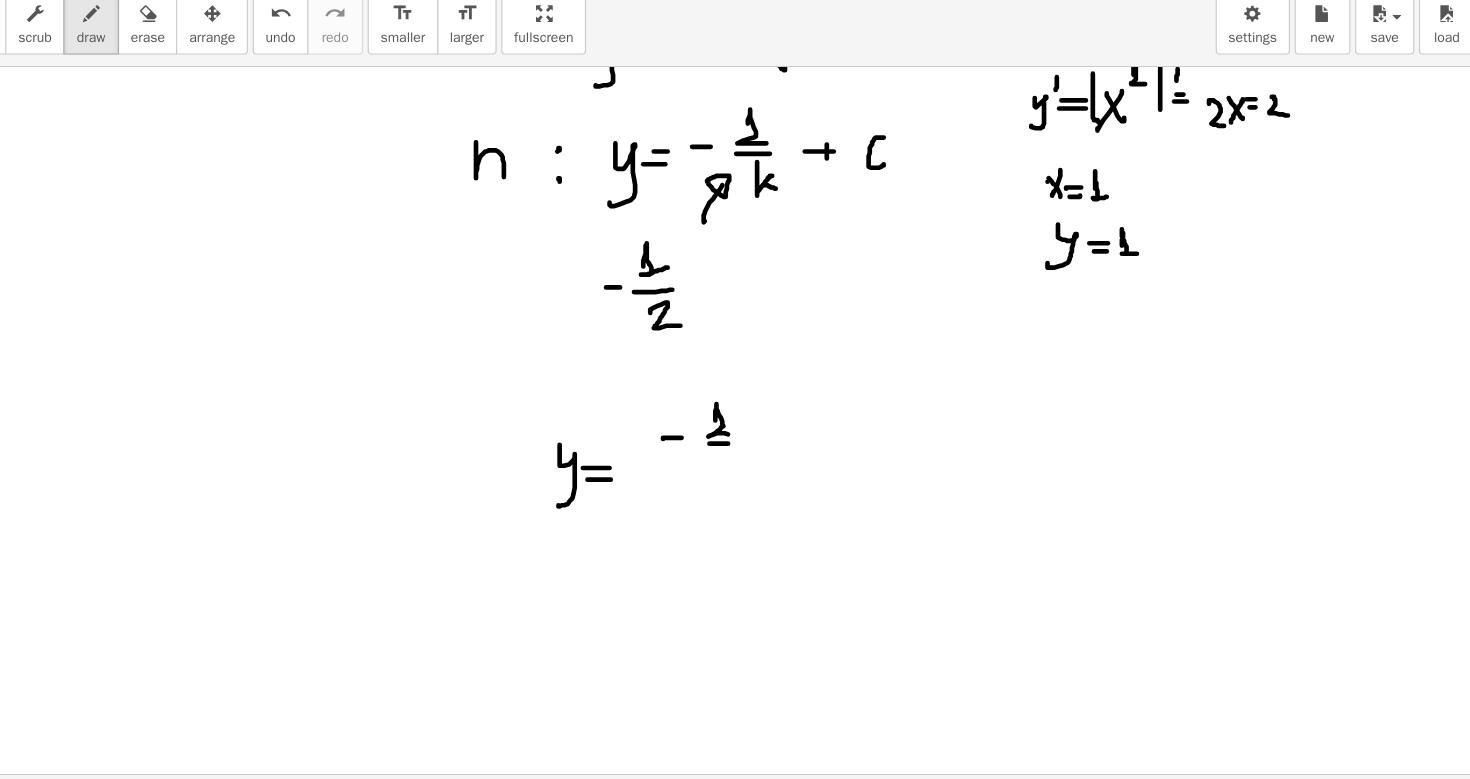 drag, startPoint x: 801, startPoint y: 462, endPoint x: 817, endPoint y: 461, distance: 16.03122 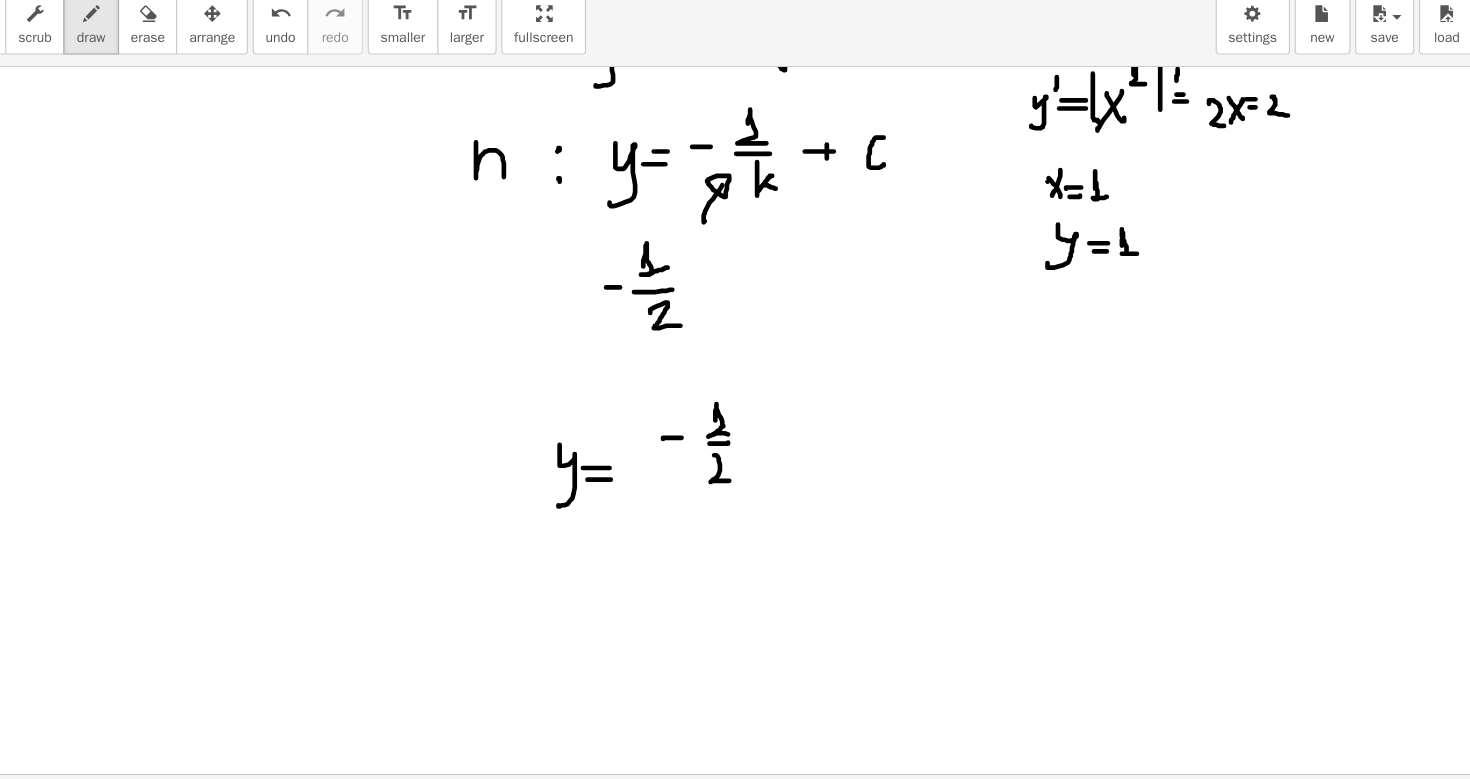 drag, startPoint x: 805, startPoint y: 472, endPoint x: 818, endPoint y: 494, distance: 25.553865 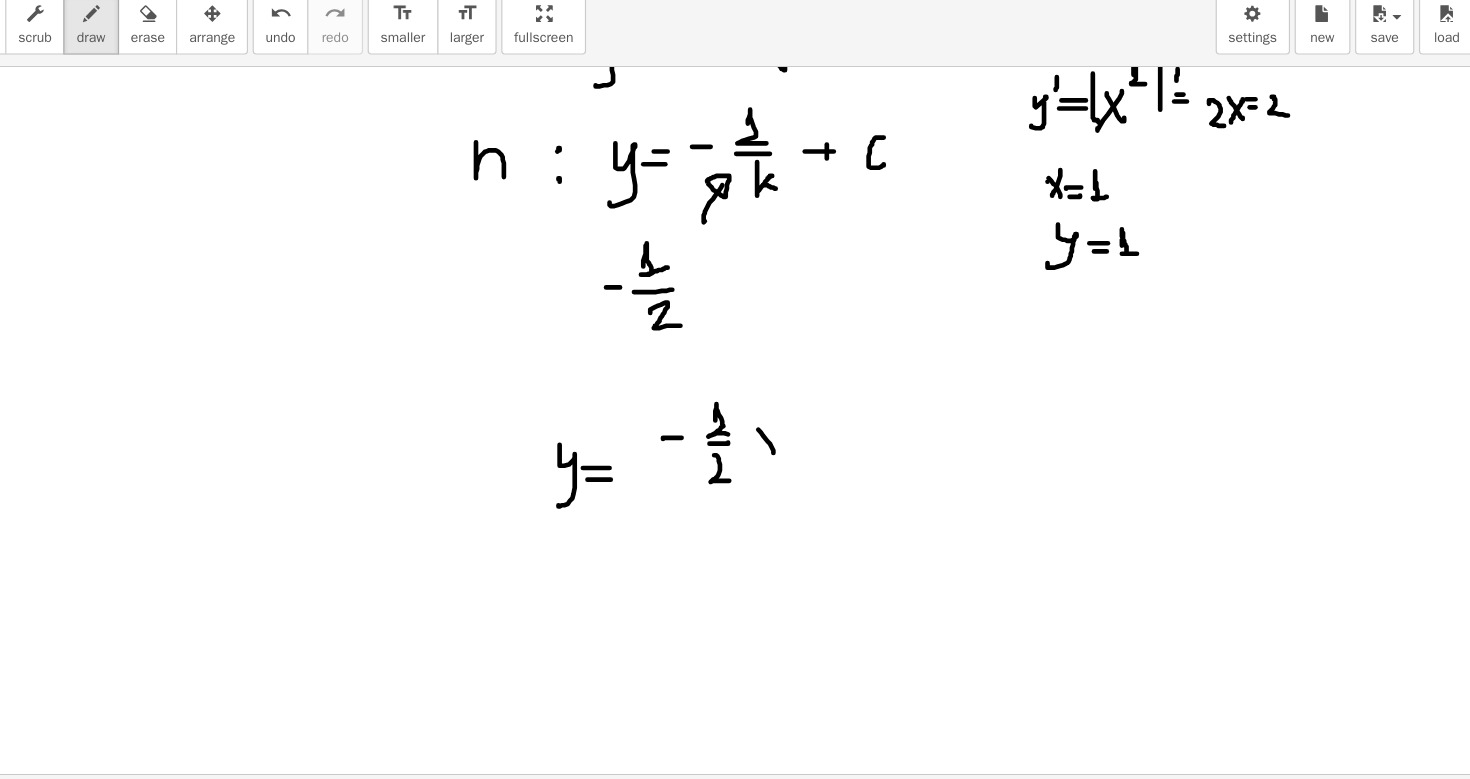 drag, startPoint x: 843, startPoint y: 450, endPoint x: 856, endPoint y: 470, distance: 23.853722 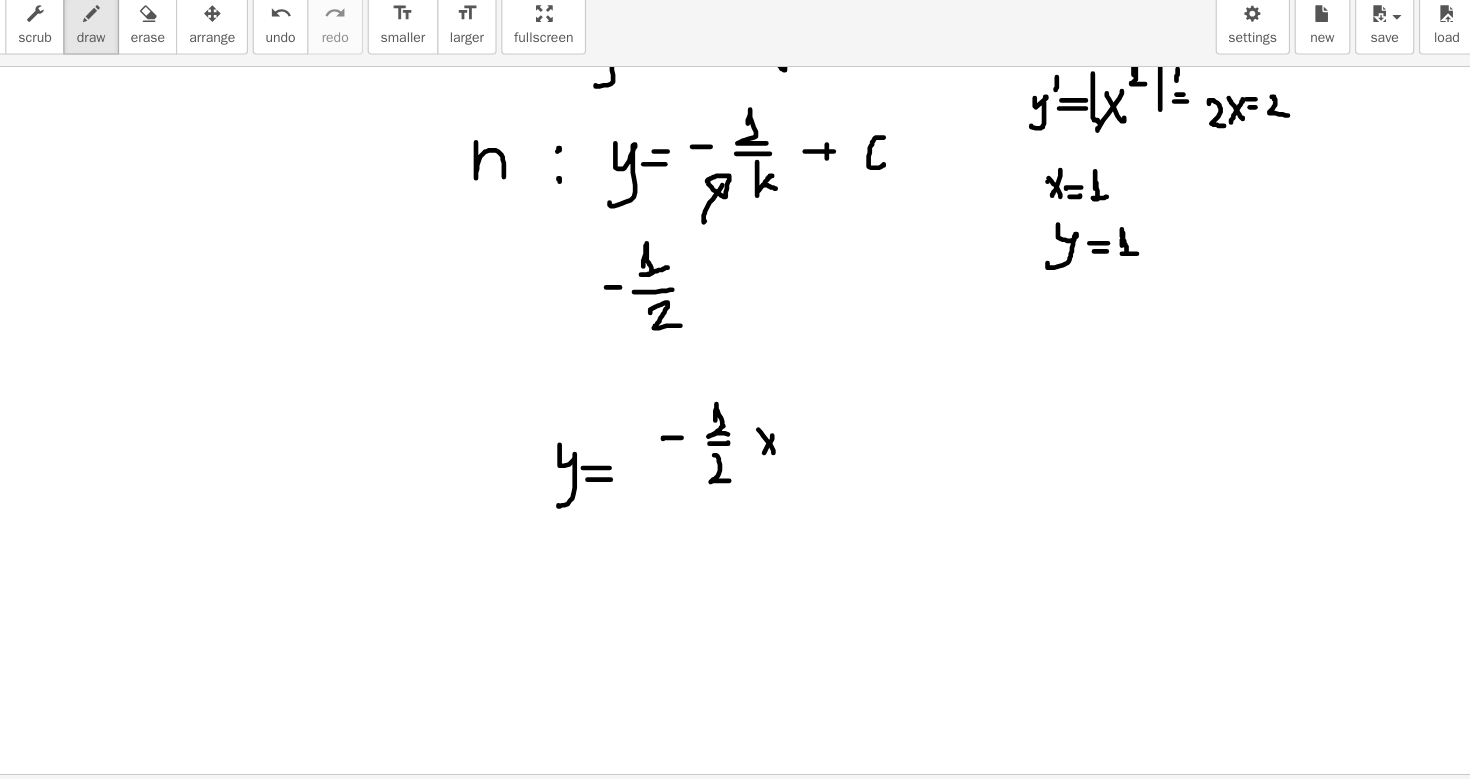 drag, startPoint x: 855, startPoint y: 455, endPoint x: 846, endPoint y: 472, distance: 19.235384 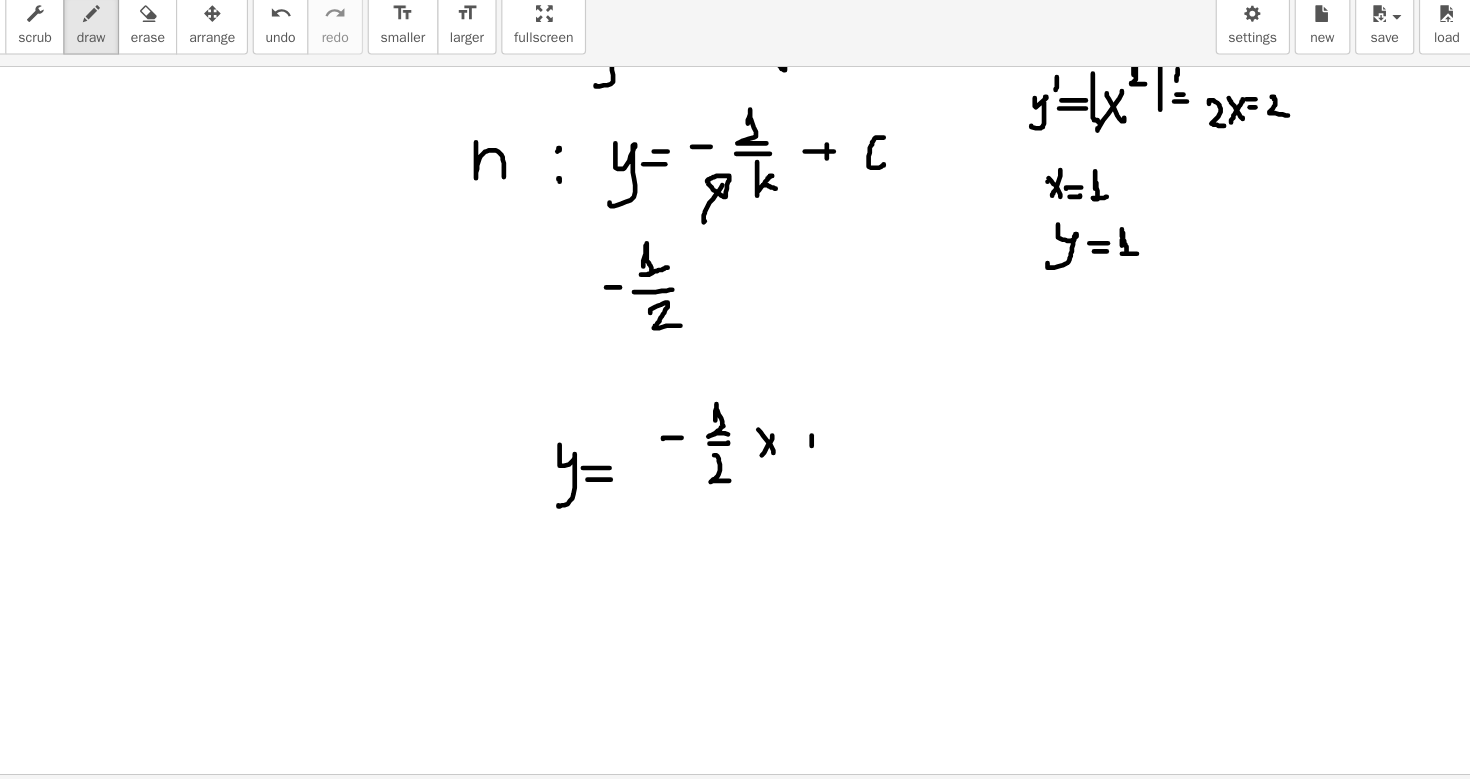 drag, startPoint x: 889, startPoint y: 455, endPoint x: 889, endPoint y: 470, distance: 15 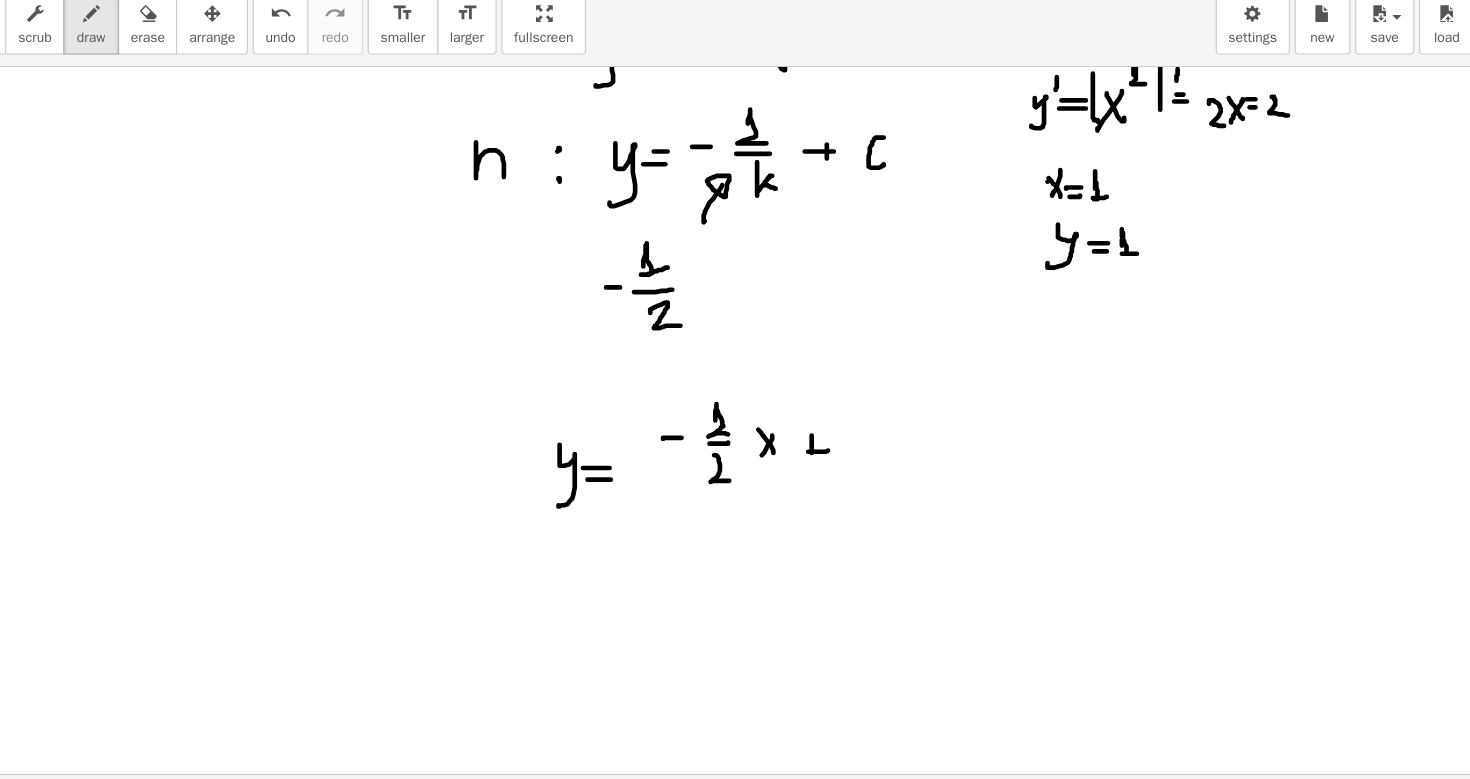 drag, startPoint x: 886, startPoint y: 469, endPoint x: 904, endPoint y: 468, distance: 18.027756 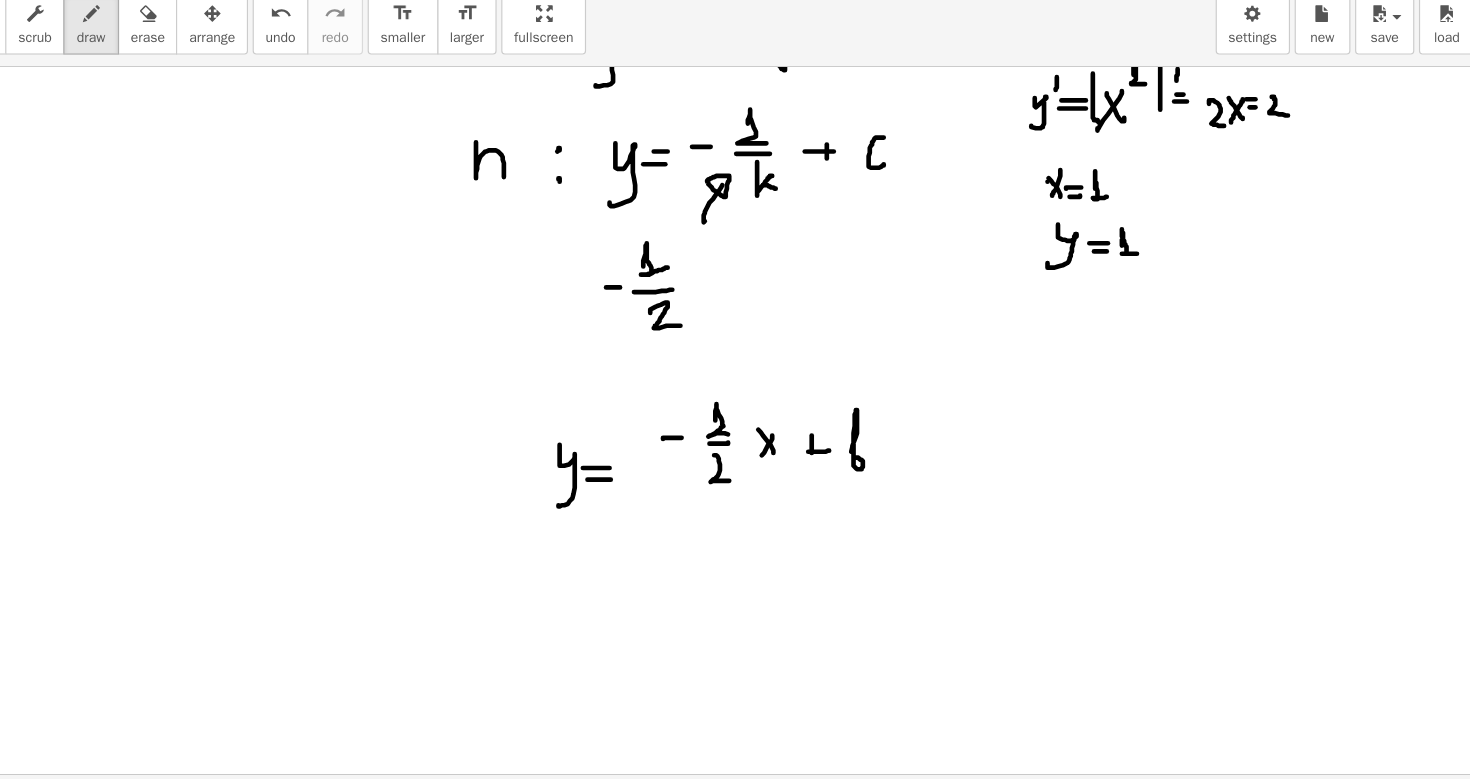 click at bounding box center (735, -1350) 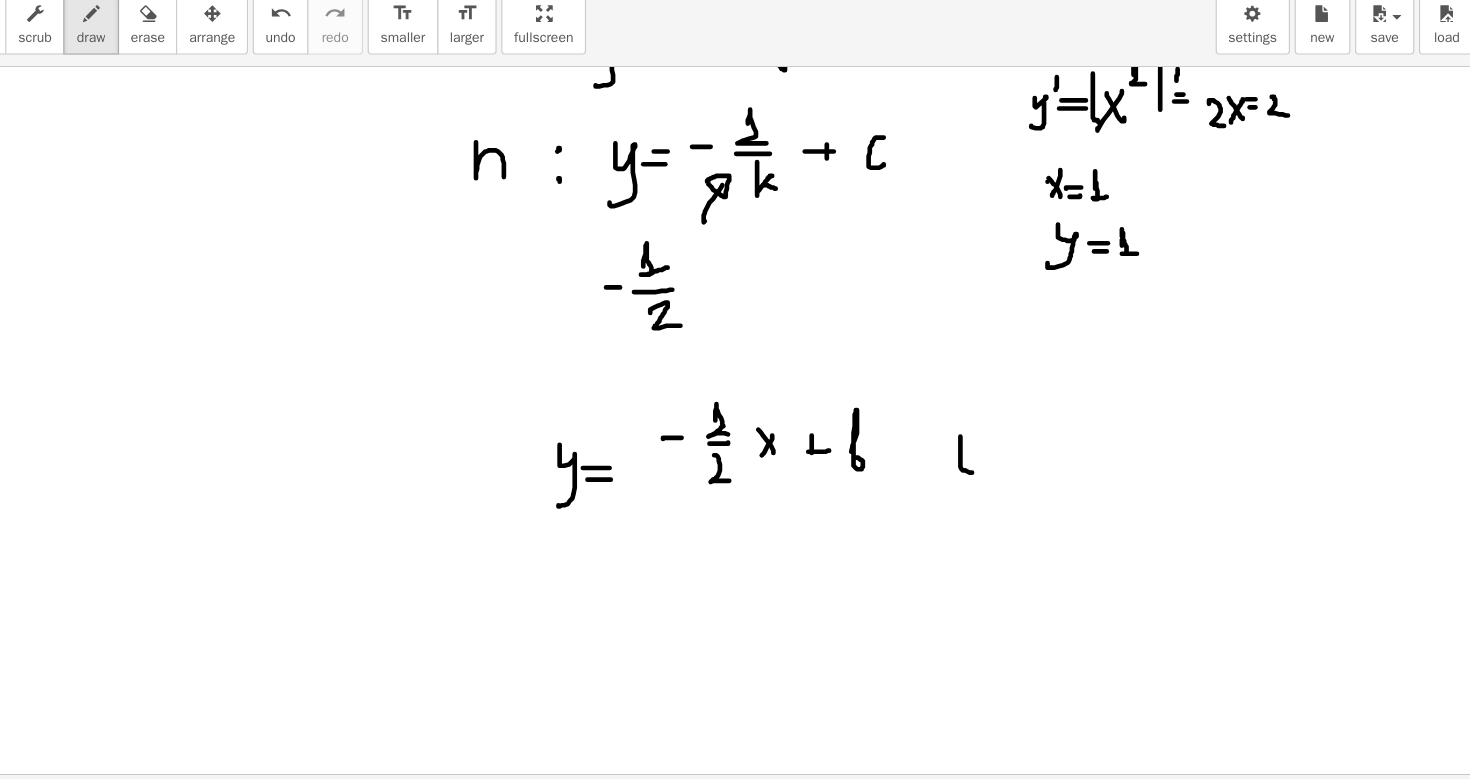 drag, startPoint x: 1017, startPoint y: 456, endPoint x: 1027, endPoint y: 487, distance: 32.572994 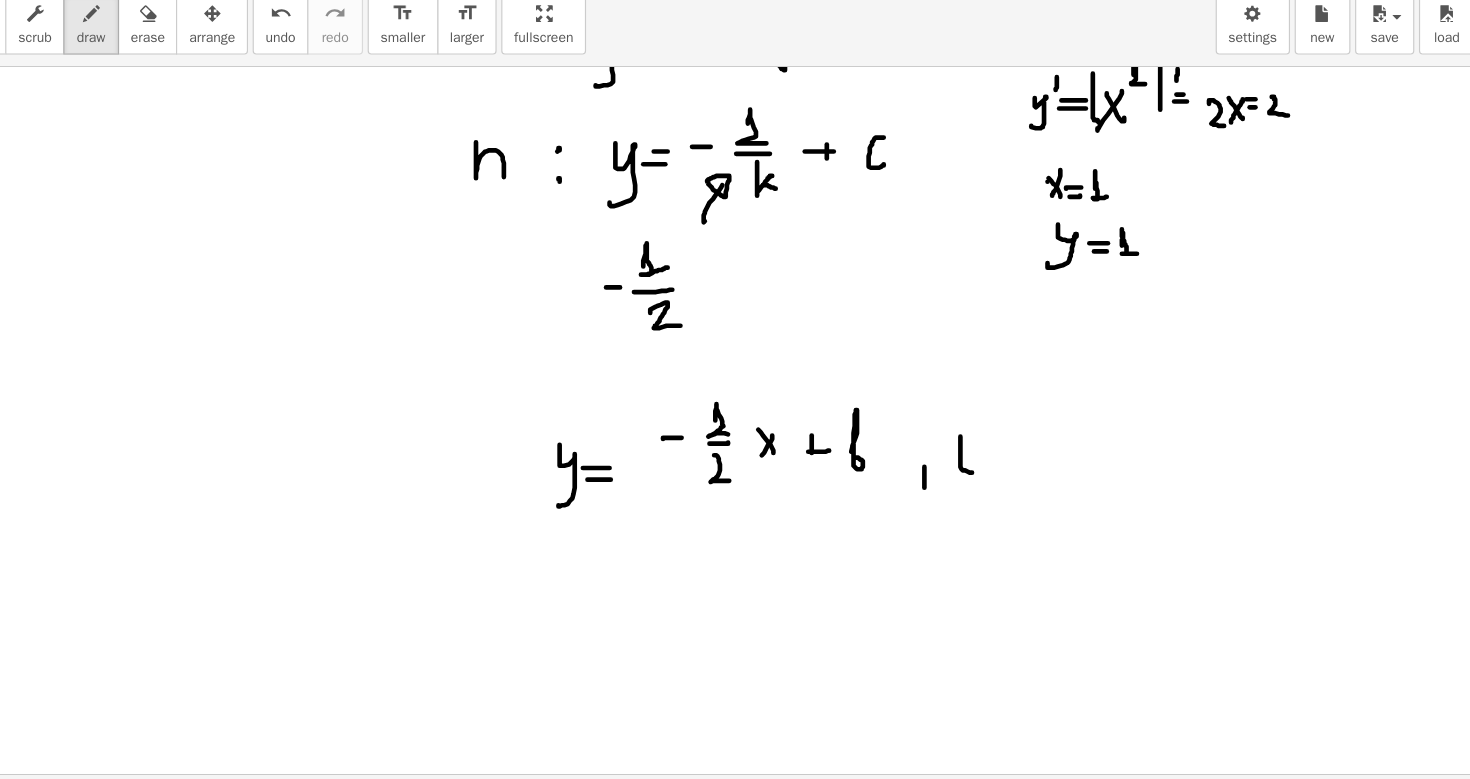 drag, startPoint x: 986, startPoint y: 482, endPoint x: 986, endPoint y: 501, distance: 19 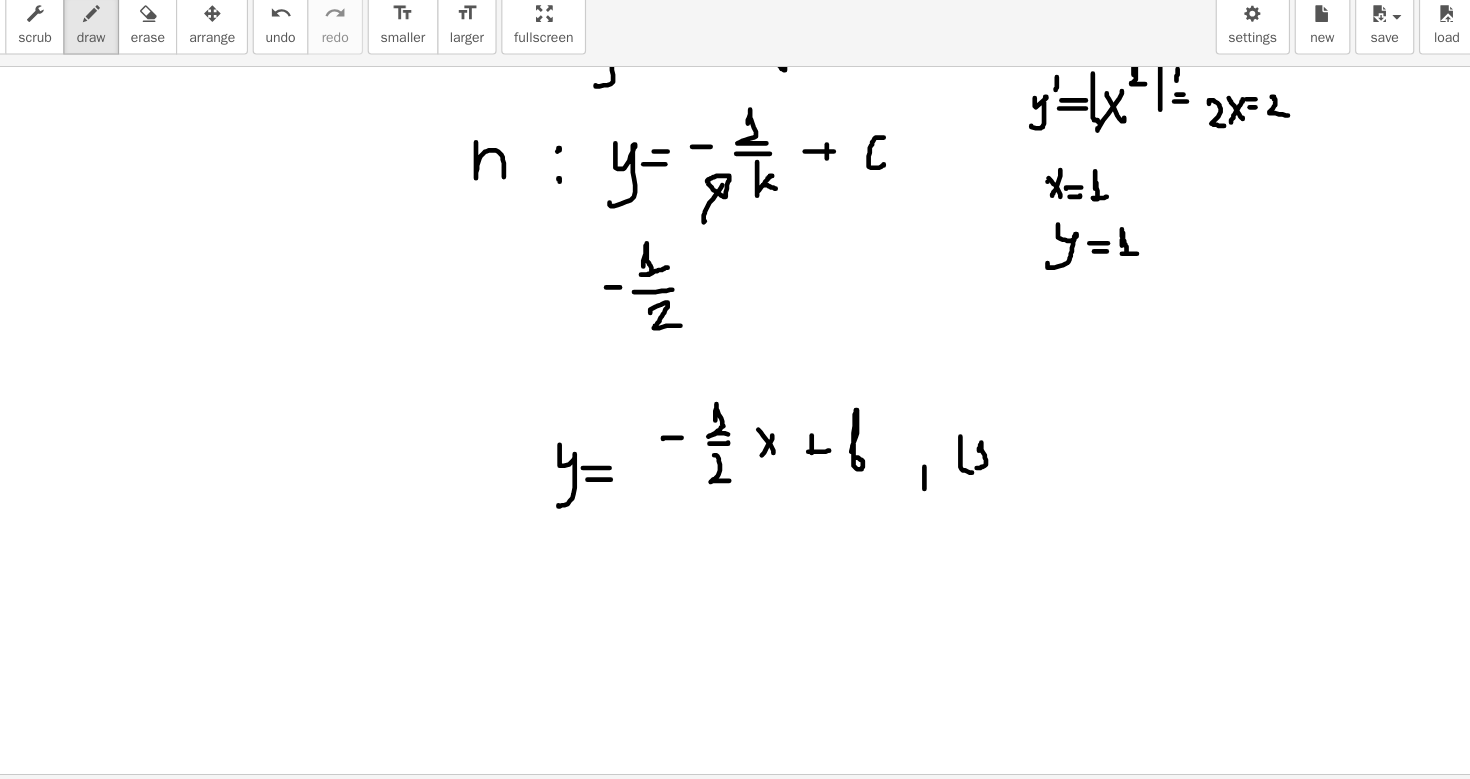 drag, startPoint x: 1033, startPoint y: 468, endPoint x: 1045, endPoint y: 485, distance: 20.808653 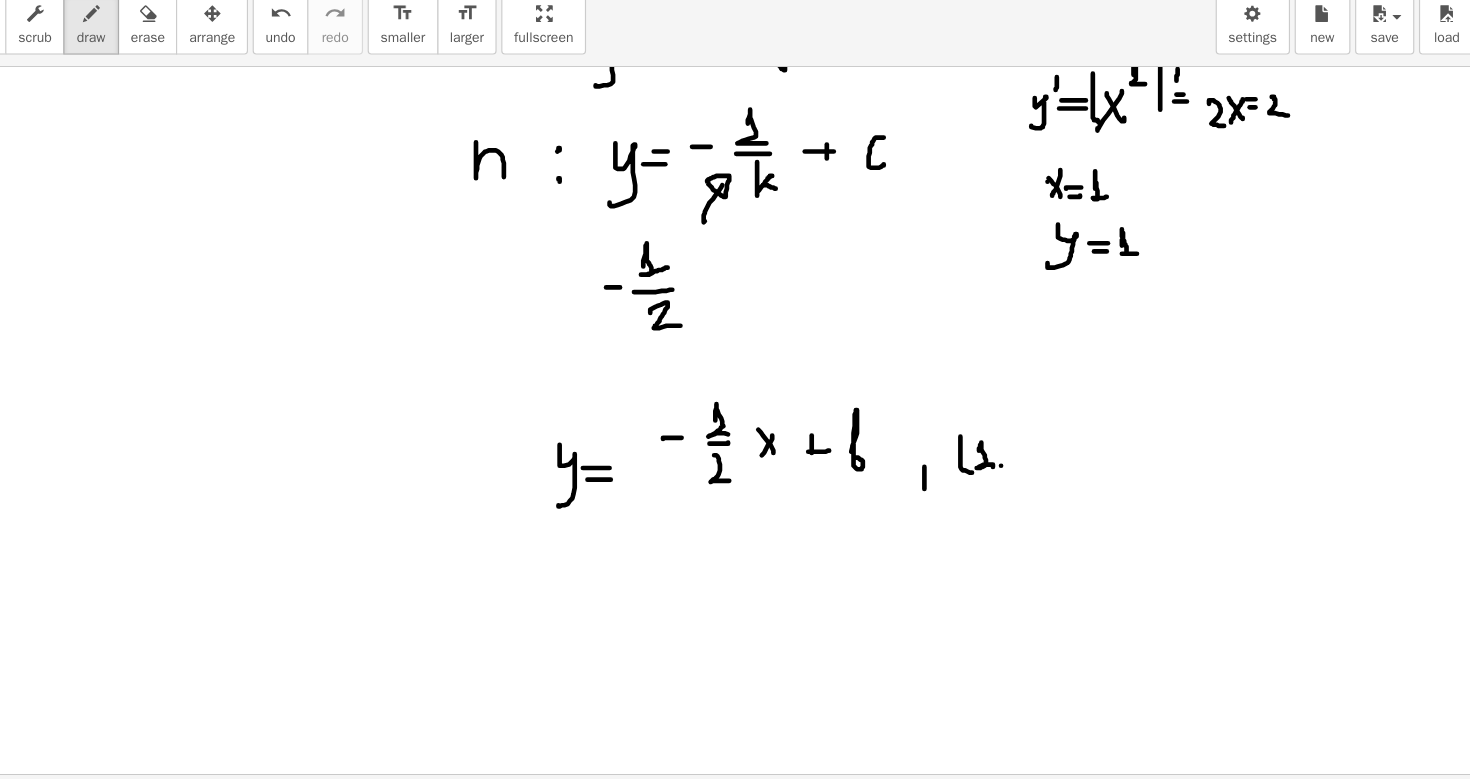 drag, startPoint x: 1052, startPoint y: 481, endPoint x: 1052, endPoint y: 497, distance: 16 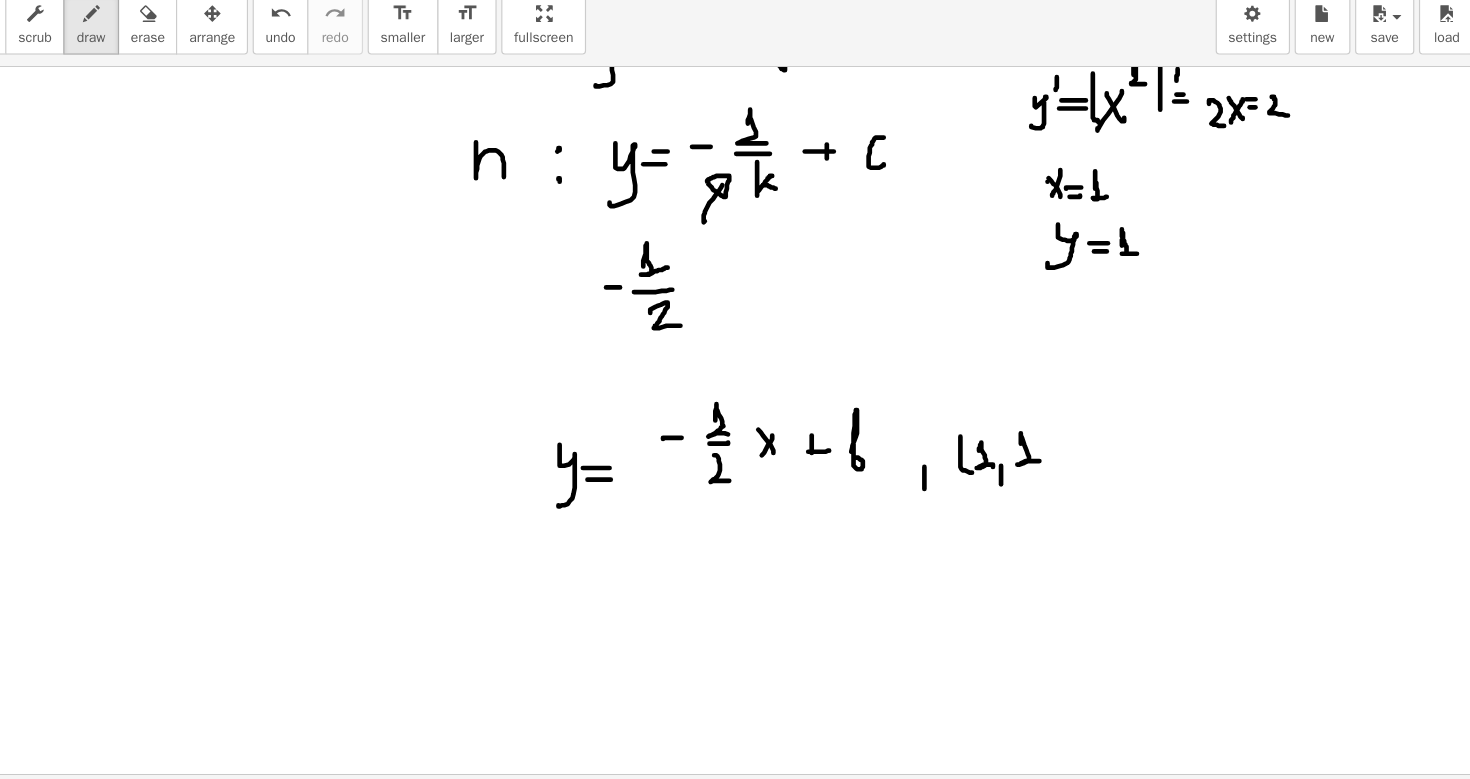 drag, startPoint x: 1069, startPoint y: 462, endPoint x: 1088, endPoint y: 475, distance: 23.021729 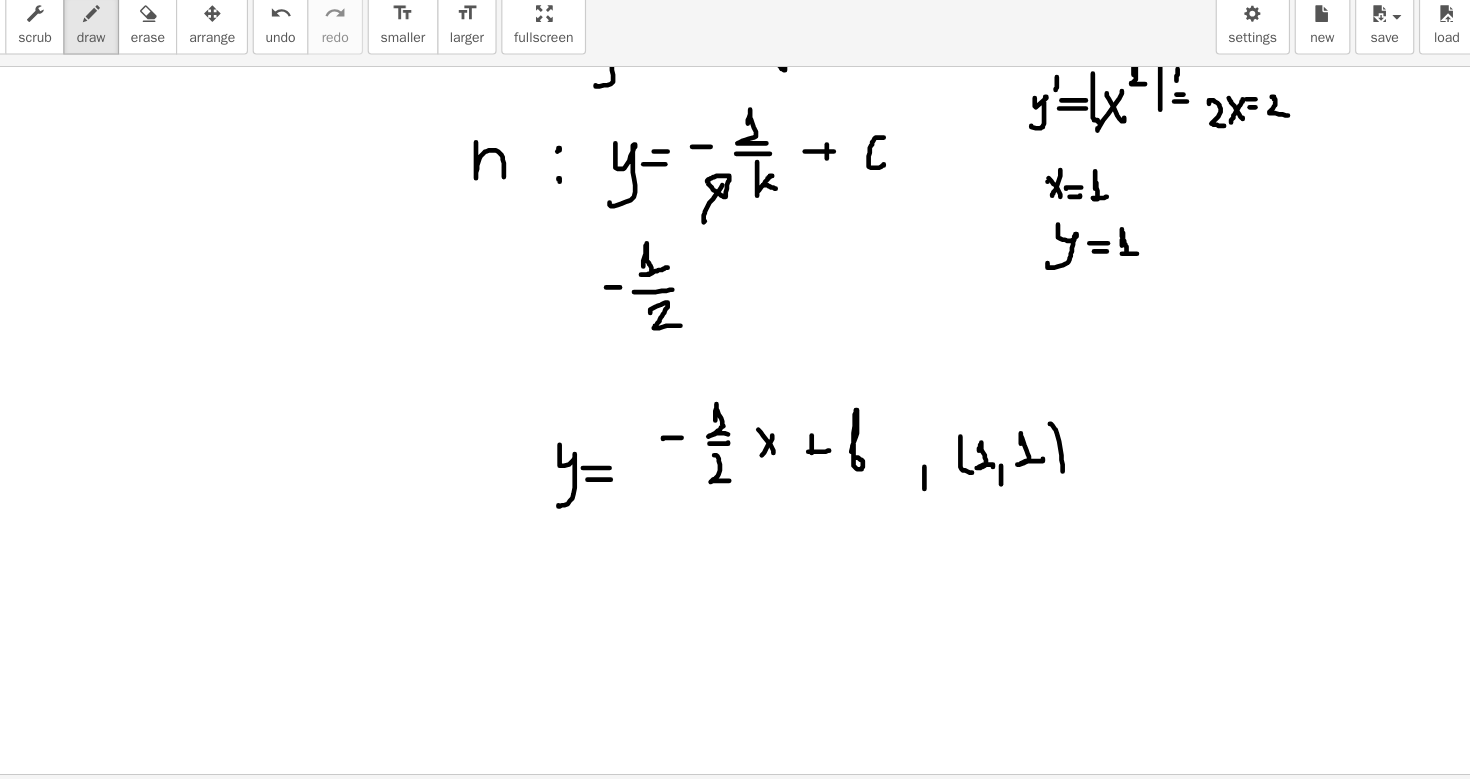 drag, startPoint x: 1094, startPoint y: 445, endPoint x: 1102, endPoint y: 484, distance: 39.812057 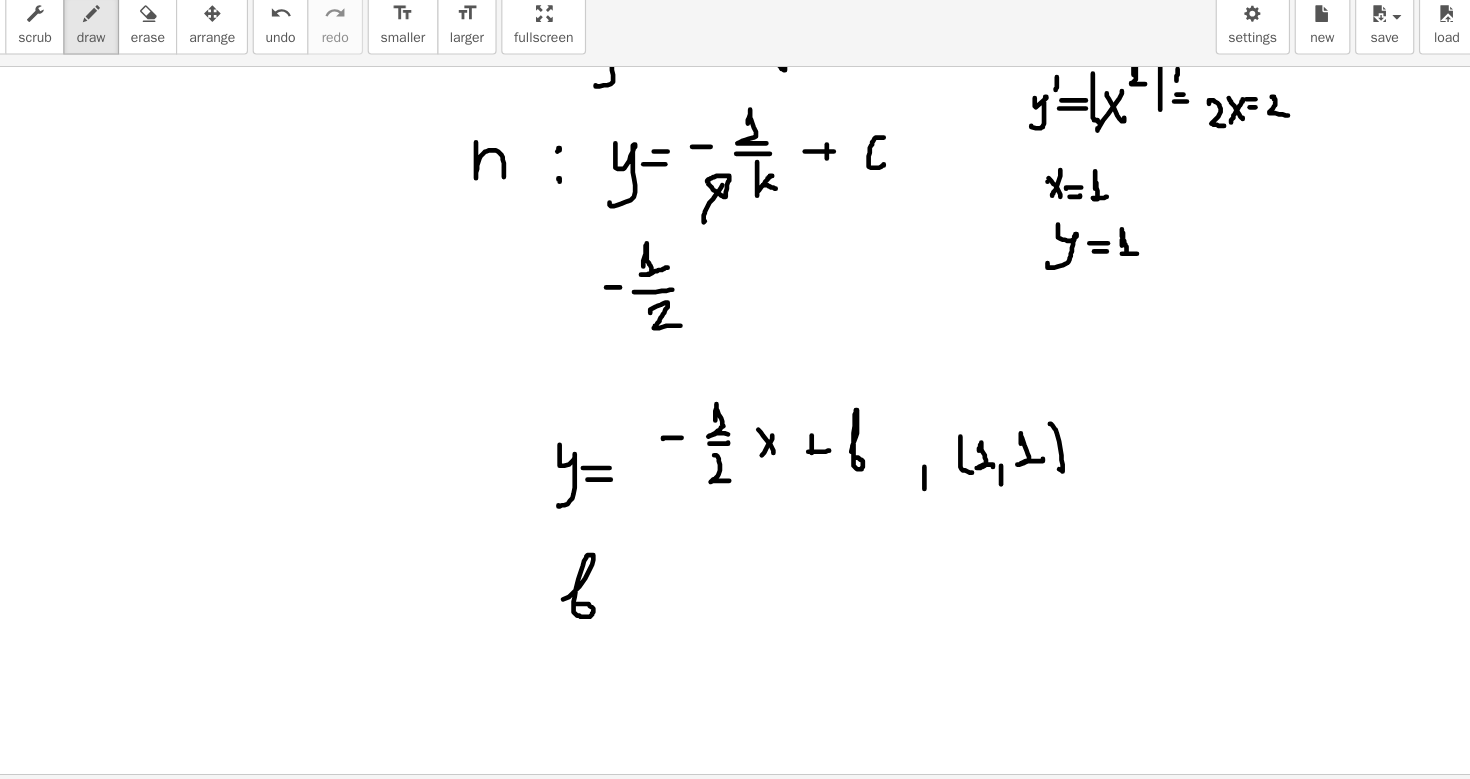 drag, startPoint x: 675, startPoint y: 596, endPoint x: 685, endPoint y: 598, distance: 10.198039 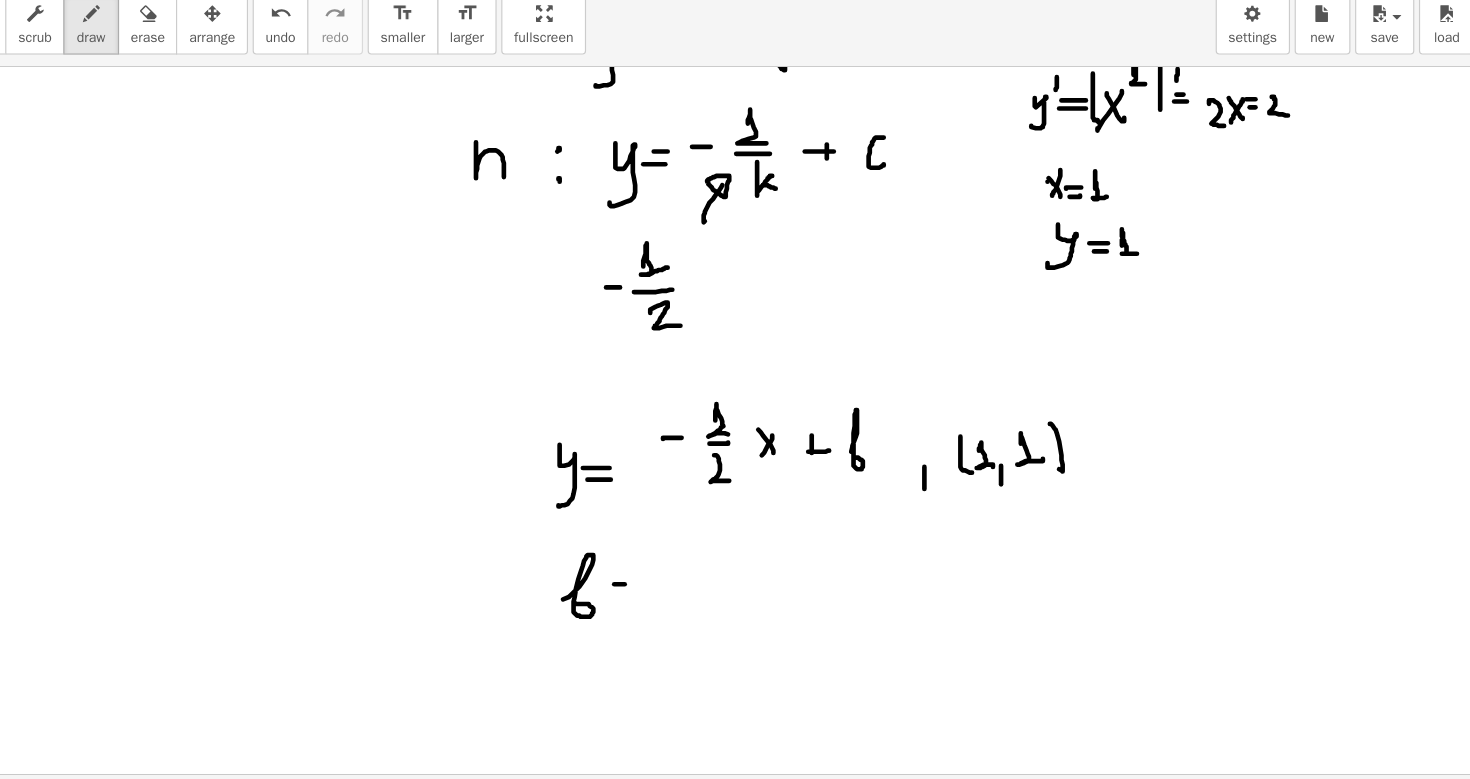 drag, startPoint x: 719, startPoint y: 583, endPoint x: 746, endPoint y: 583, distance: 27 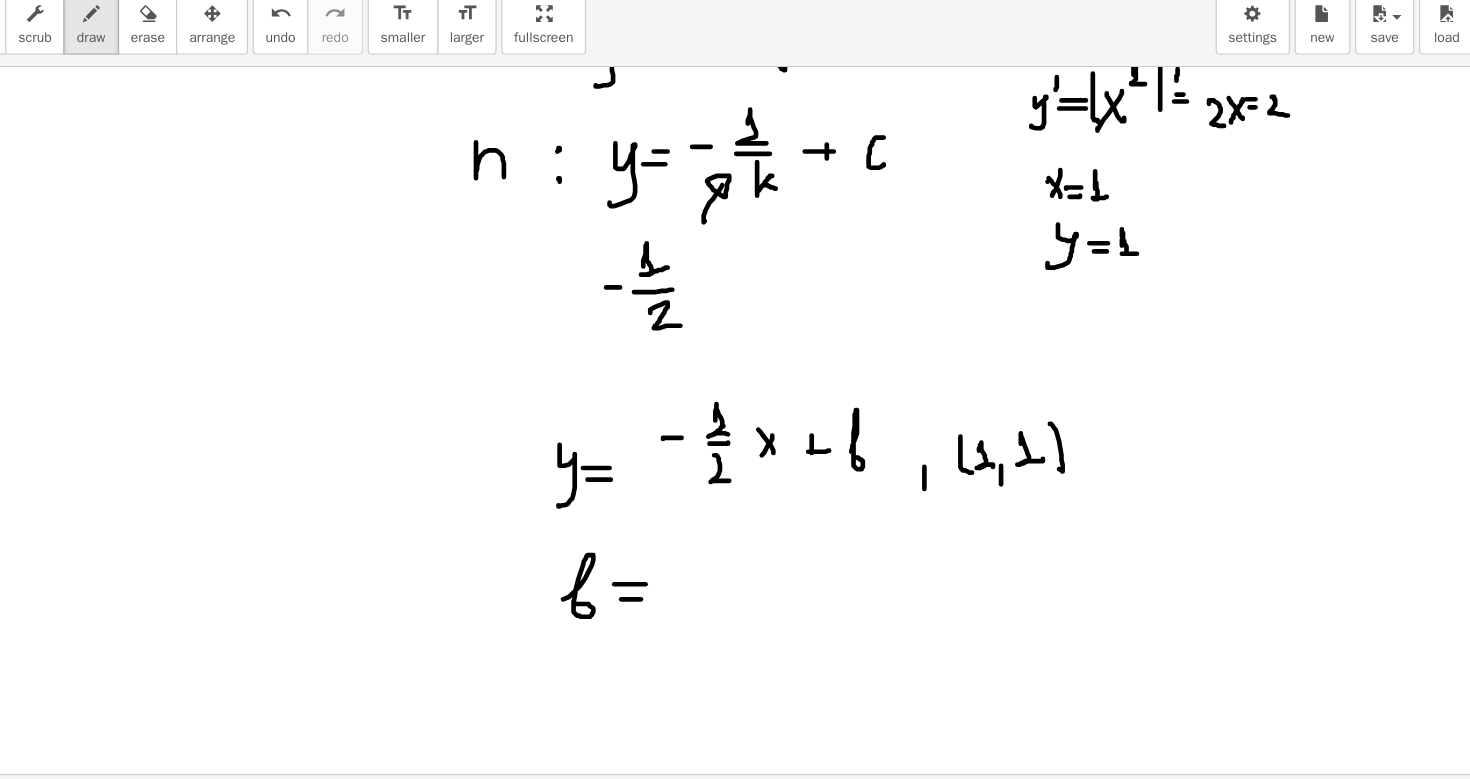 drag, startPoint x: 725, startPoint y: 596, endPoint x: 749, endPoint y: 596, distance: 24 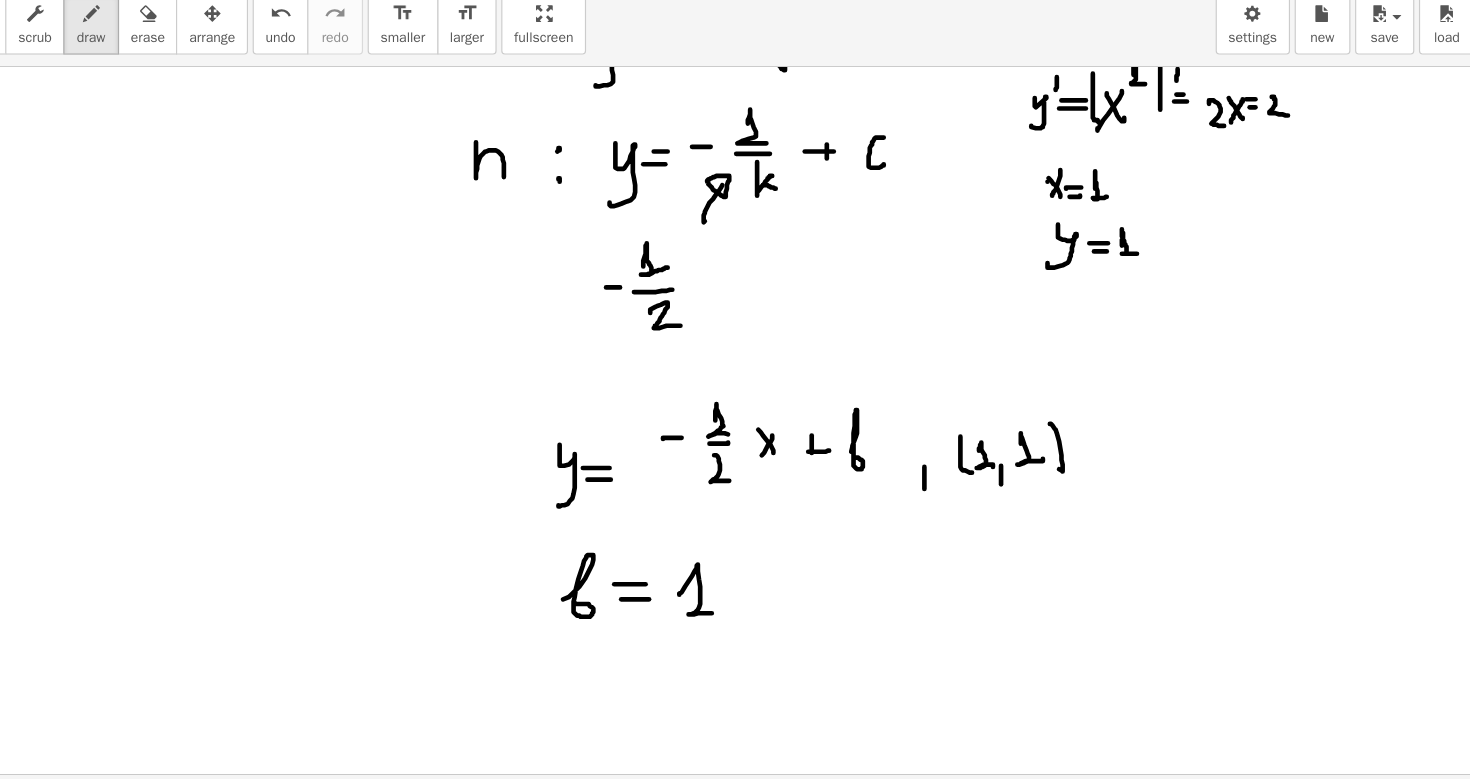 drag, startPoint x: 775, startPoint y: 592, endPoint x: 807, endPoint y: 606, distance: 34.928497 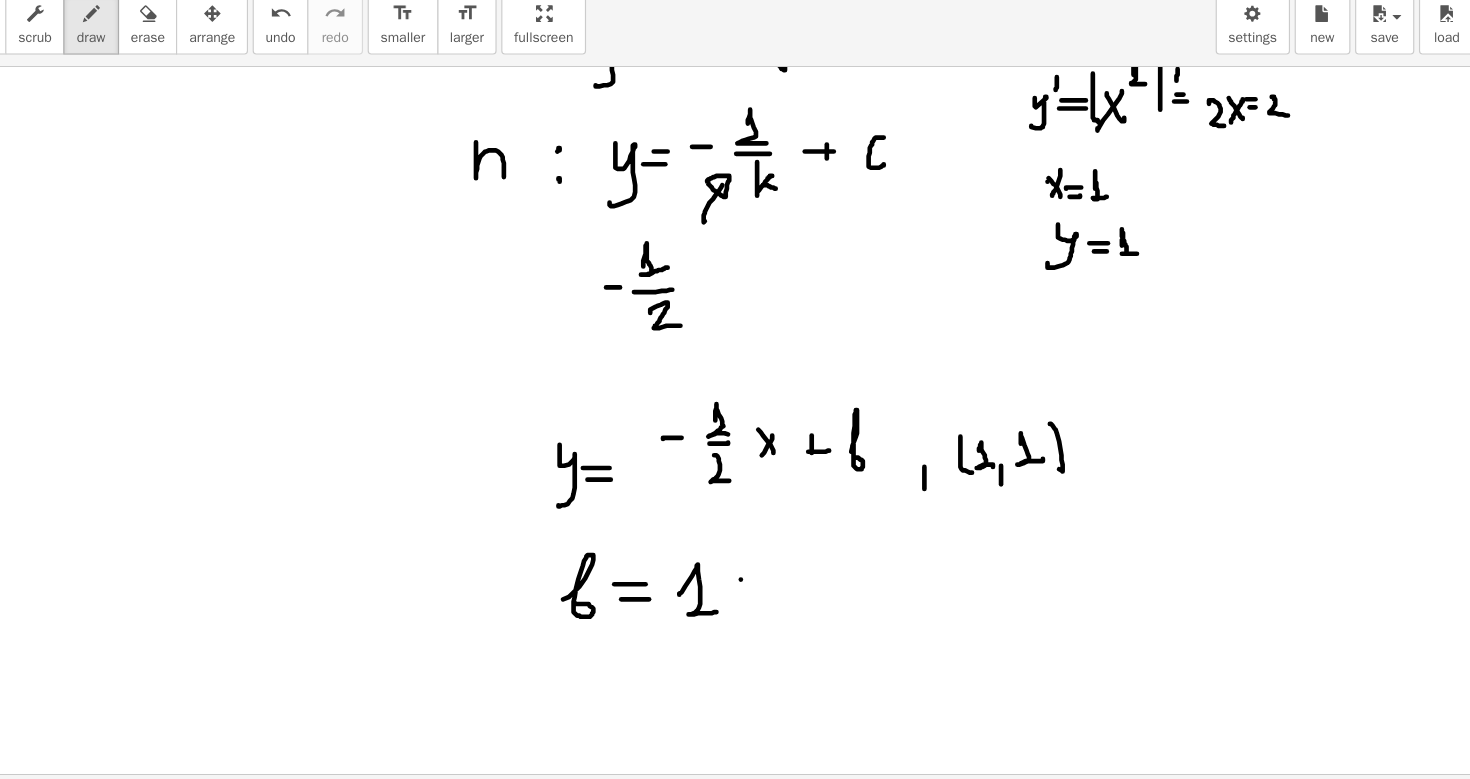 click at bounding box center (735, -1350) 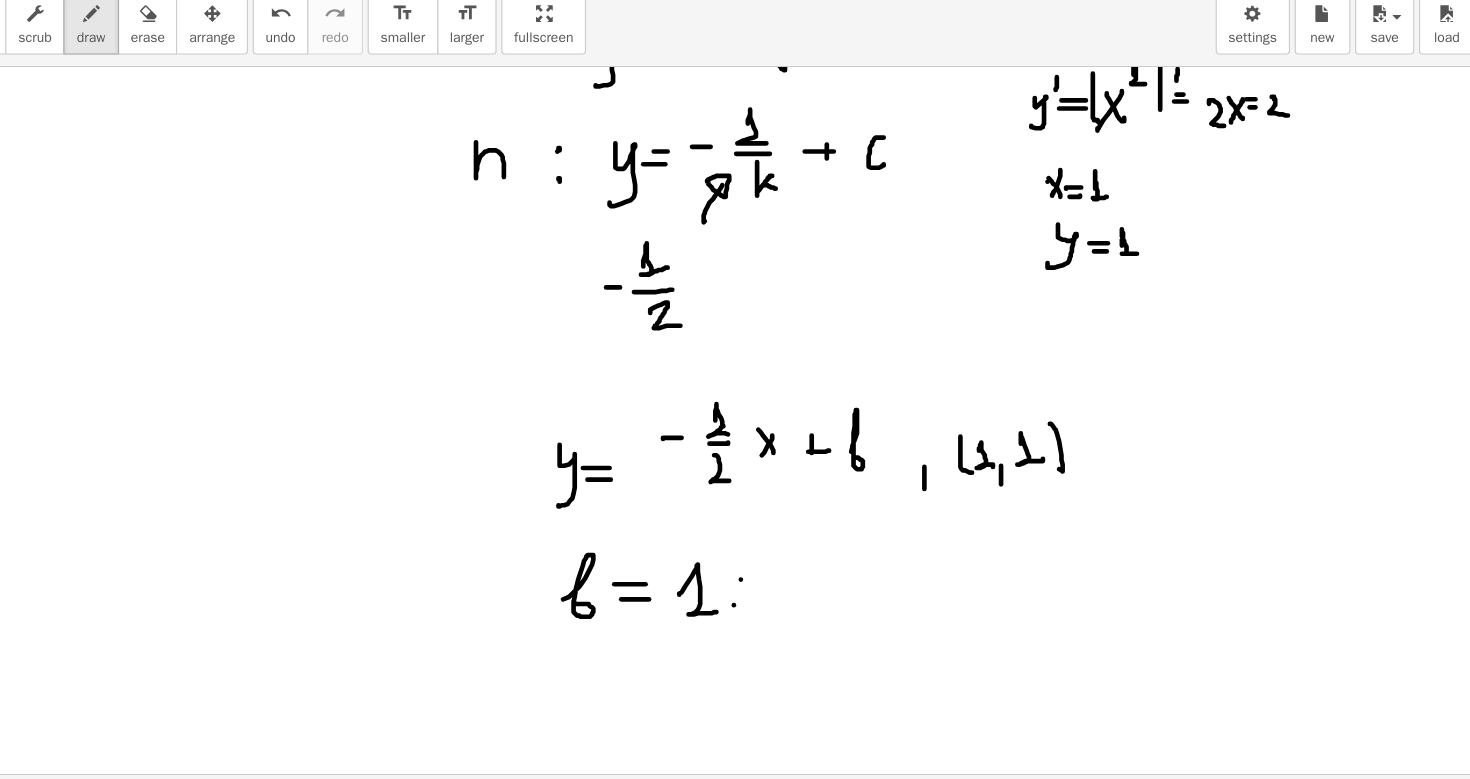 click at bounding box center (735, -1350) 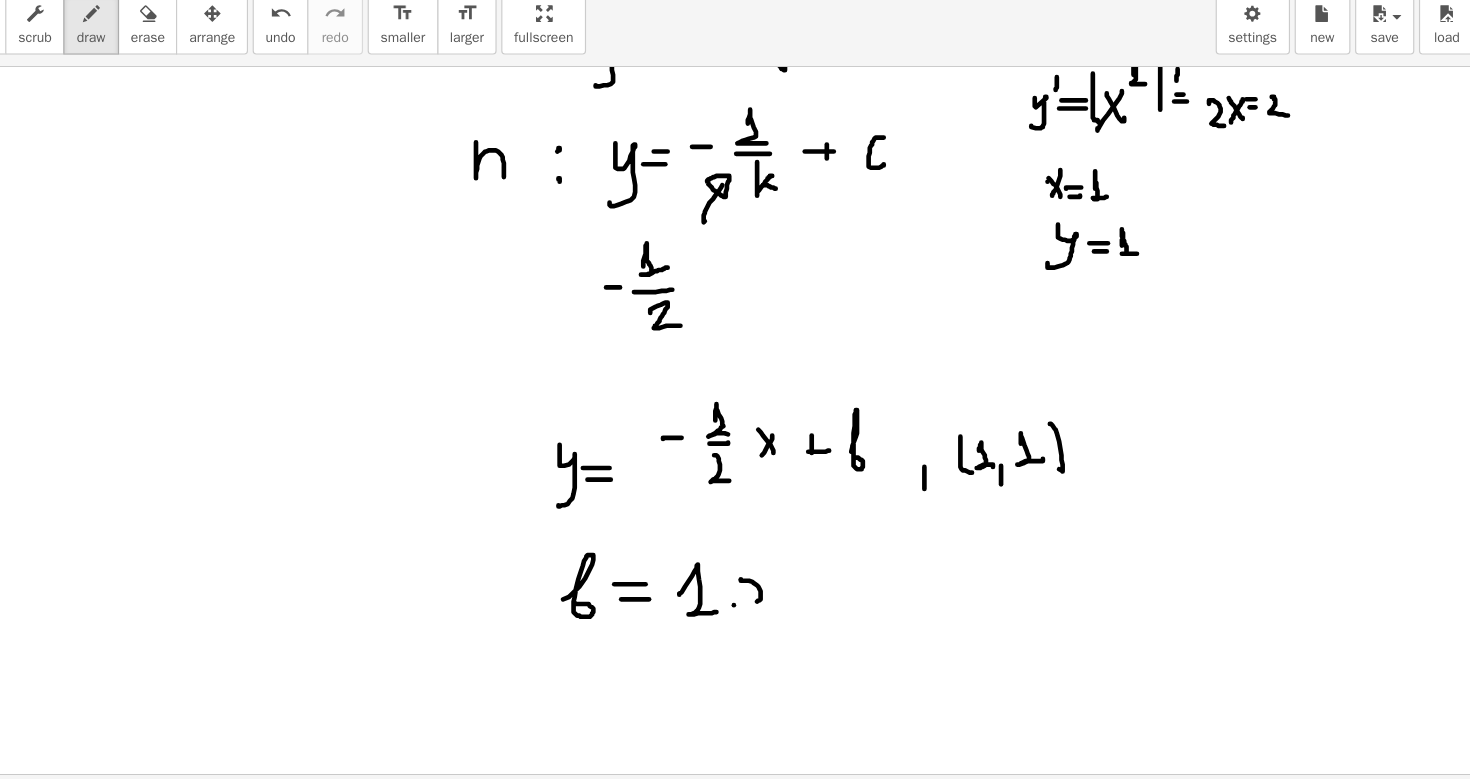 drag, startPoint x: 828, startPoint y: 579, endPoint x: 829, endPoint y: 597, distance: 18.027756 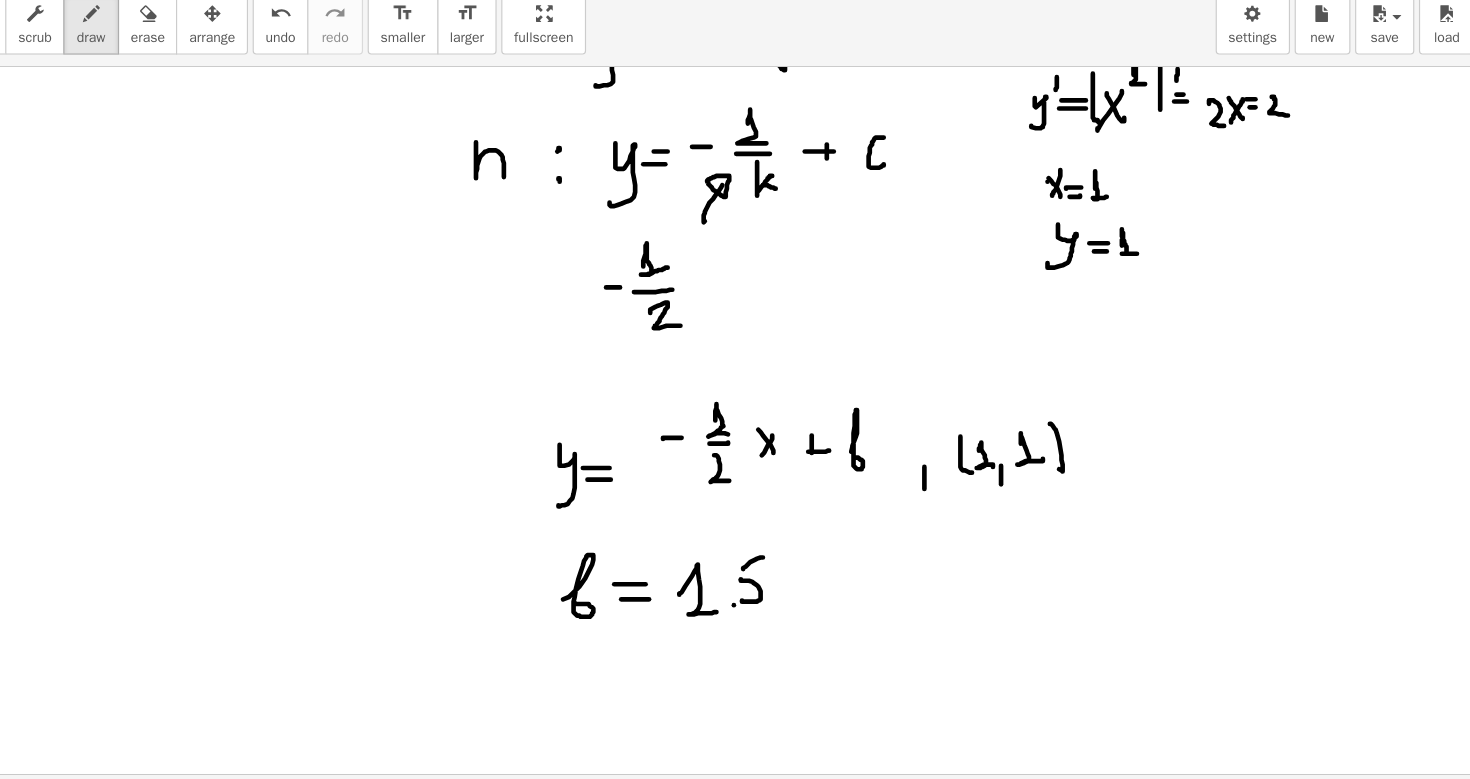 drag, startPoint x: 830, startPoint y: 570, endPoint x: 847, endPoint y: 560, distance: 19.723083 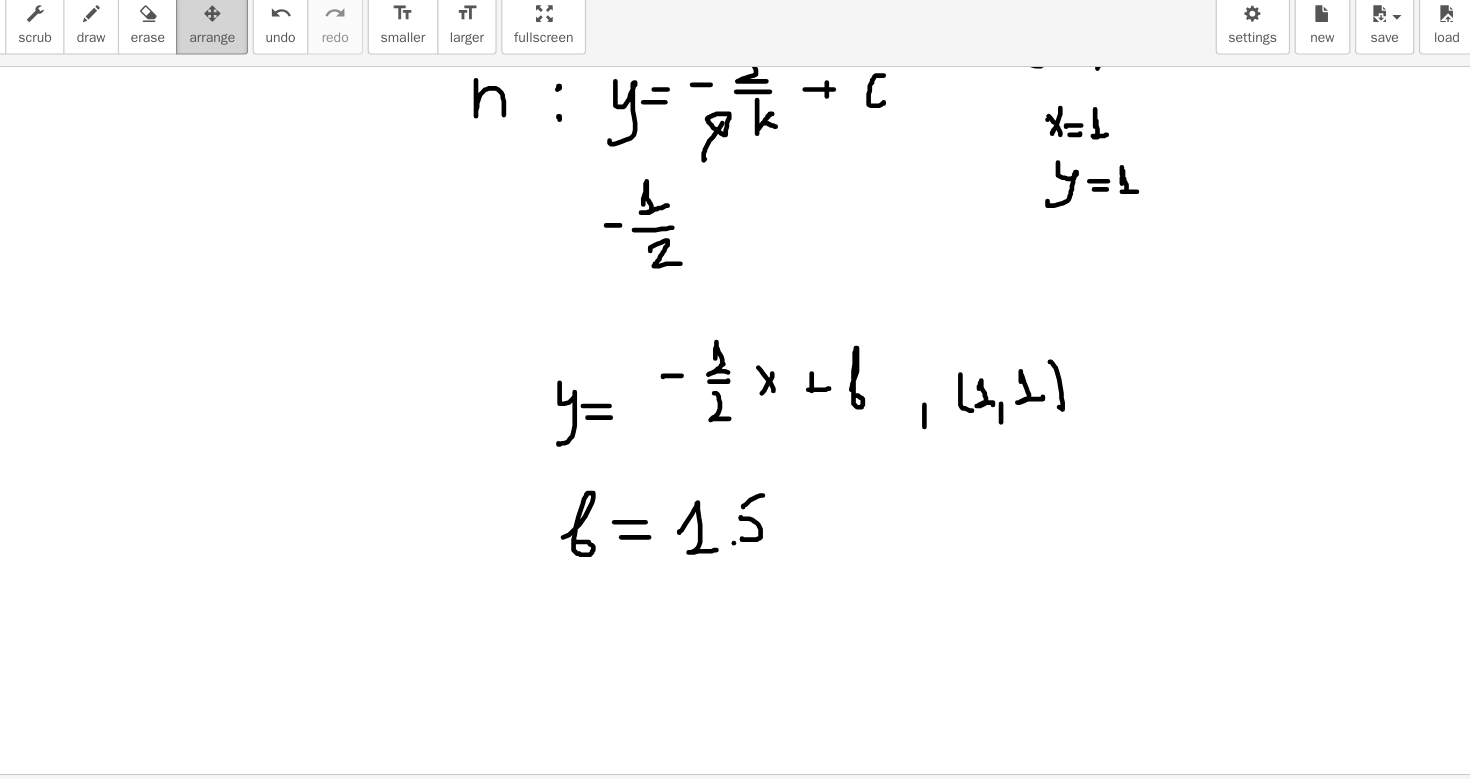 click on "arrange" at bounding box center [373, 101] 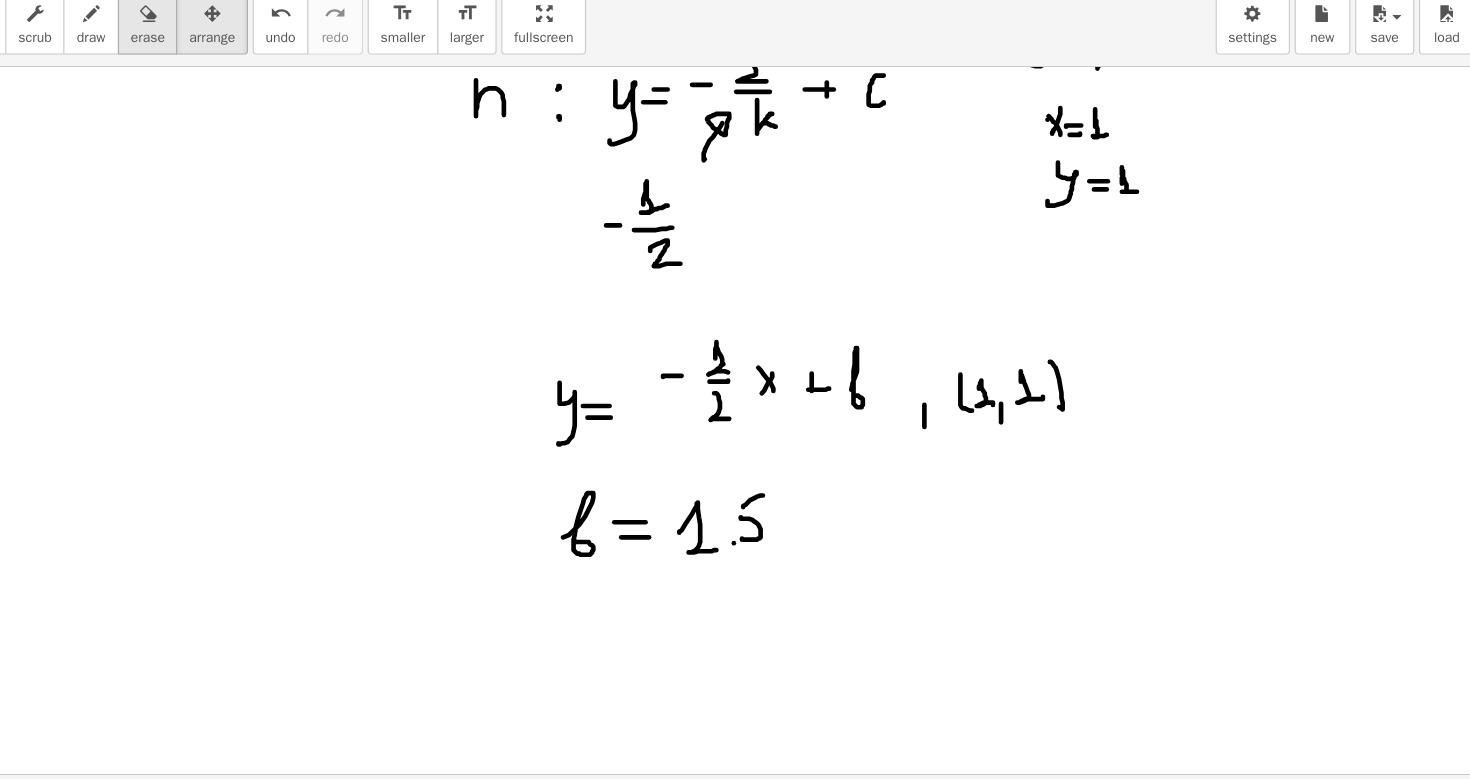 click at bounding box center [317, 92] 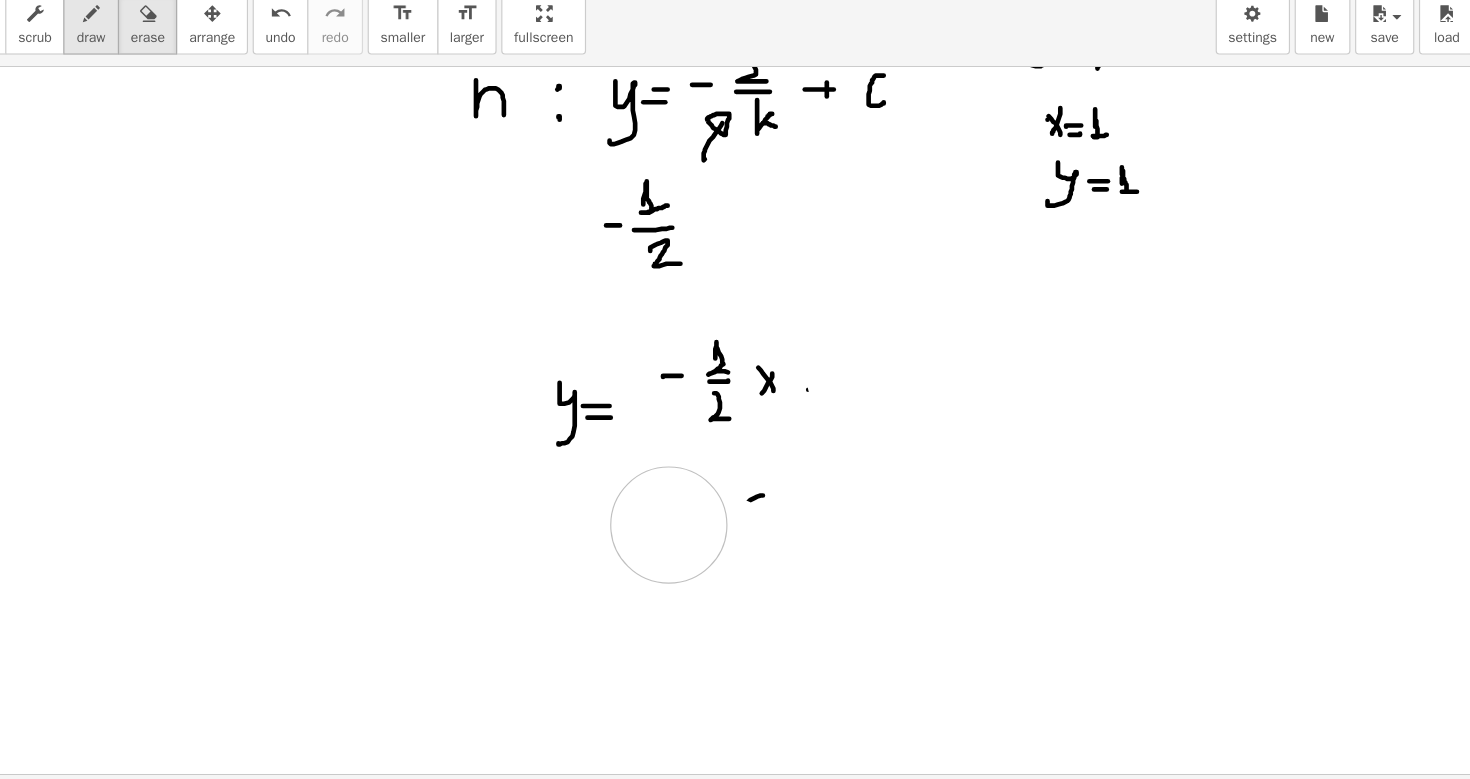 drag, startPoint x: 932, startPoint y: 376, endPoint x: 275, endPoint y: 104, distance: 711.07874 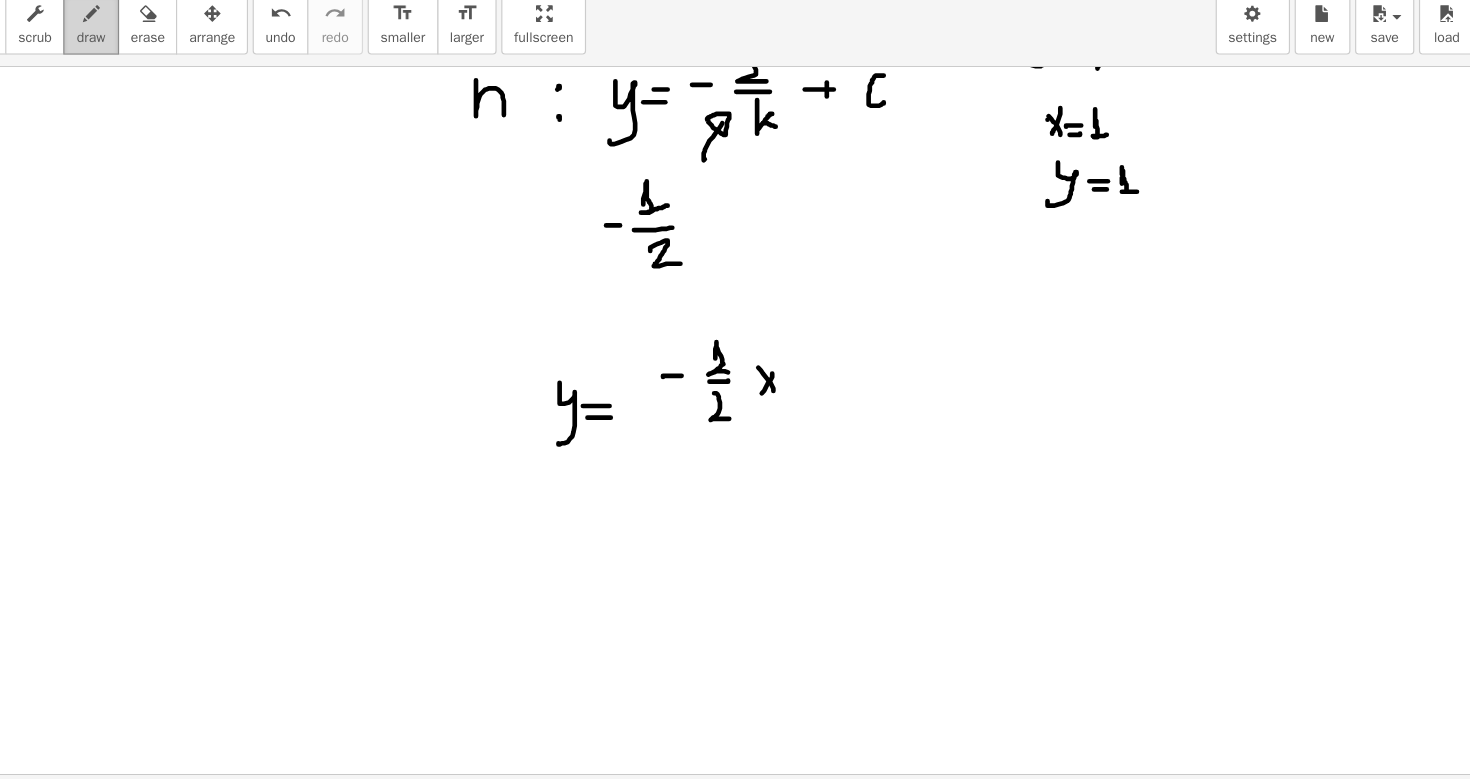 click on "draw" at bounding box center (269, 101) 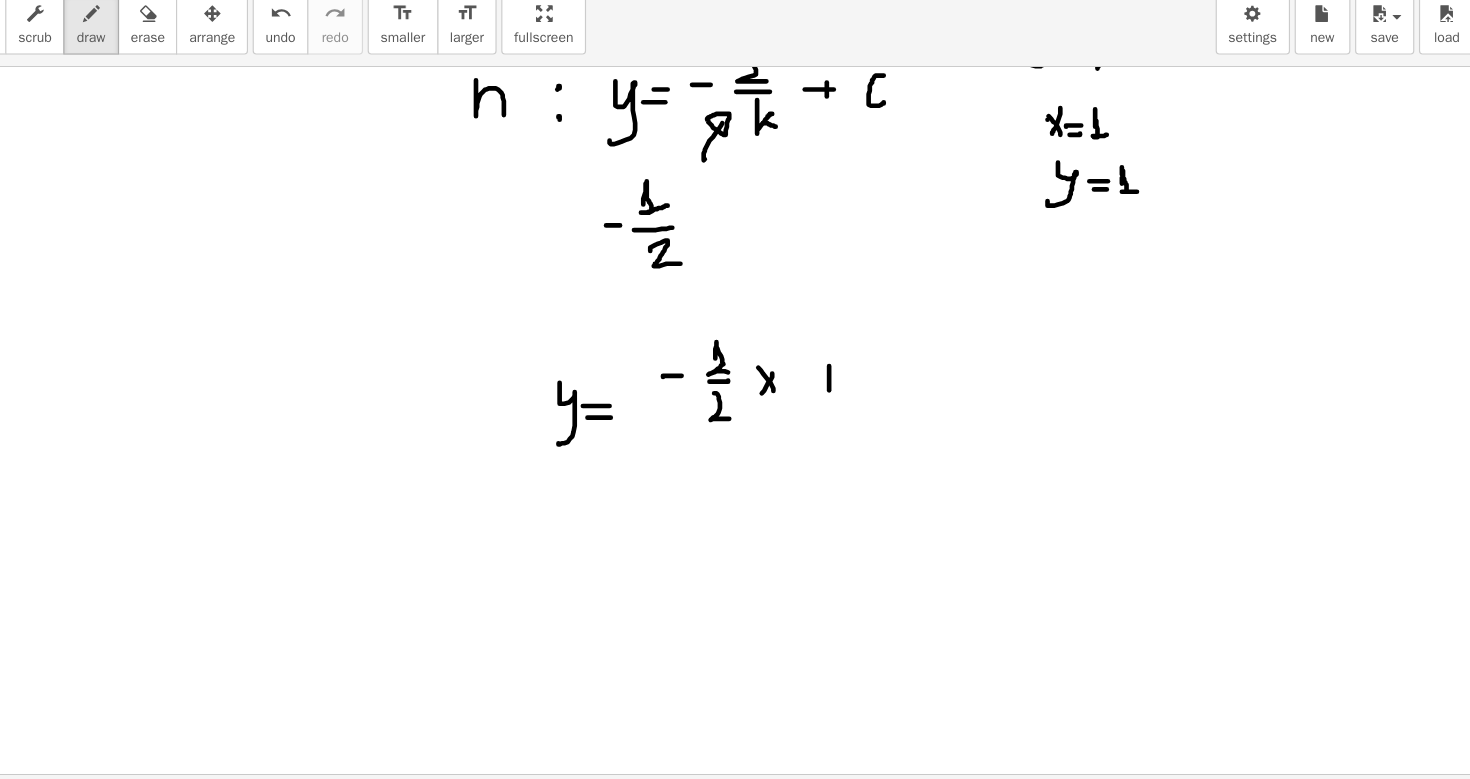 drag, startPoint x: 904, startPoint y: 396, endPoint x: 904, endPoint y: 417, distance: 21 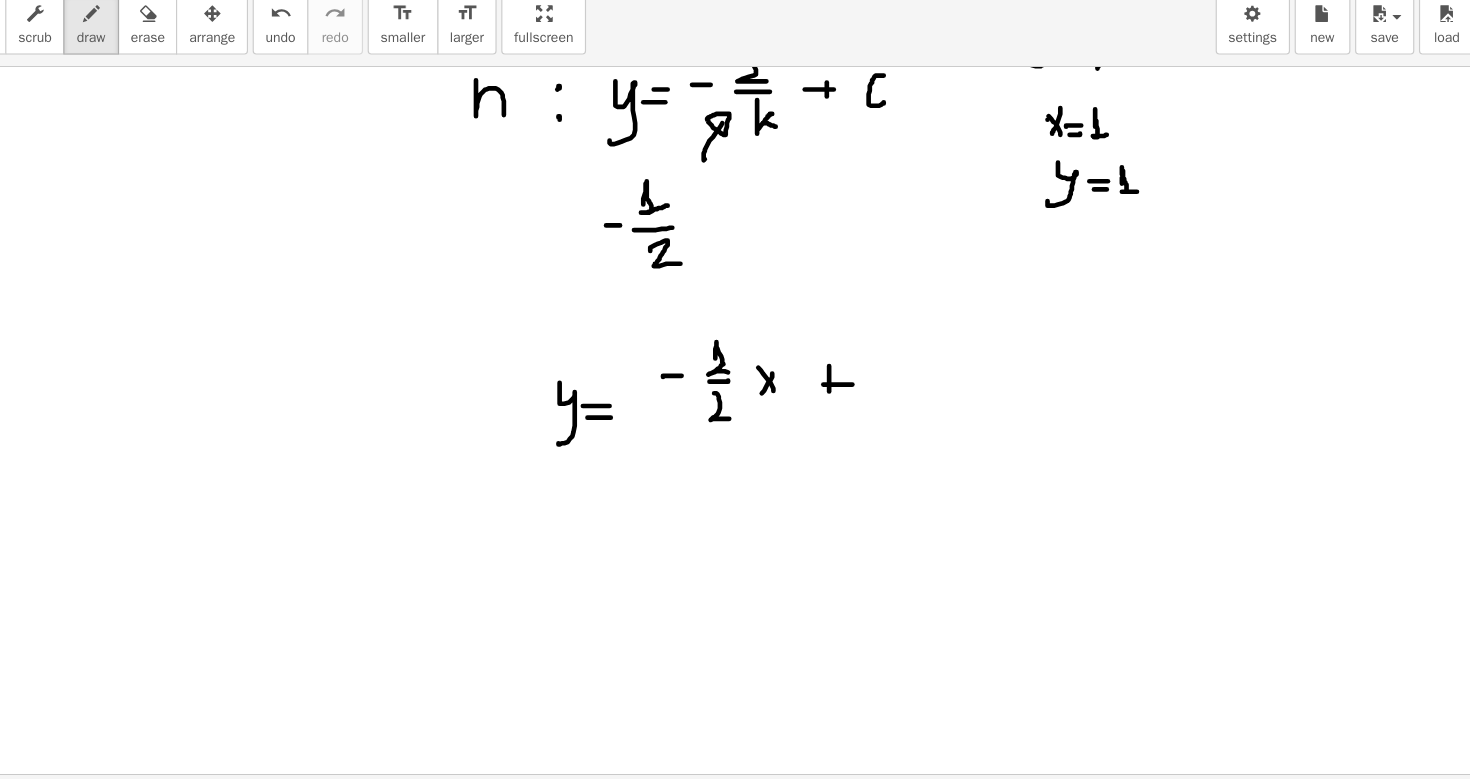 drag, startPoint x: 899, startPoint y: 412, endPoint x: 927, endPoint y: 412, distance: 28 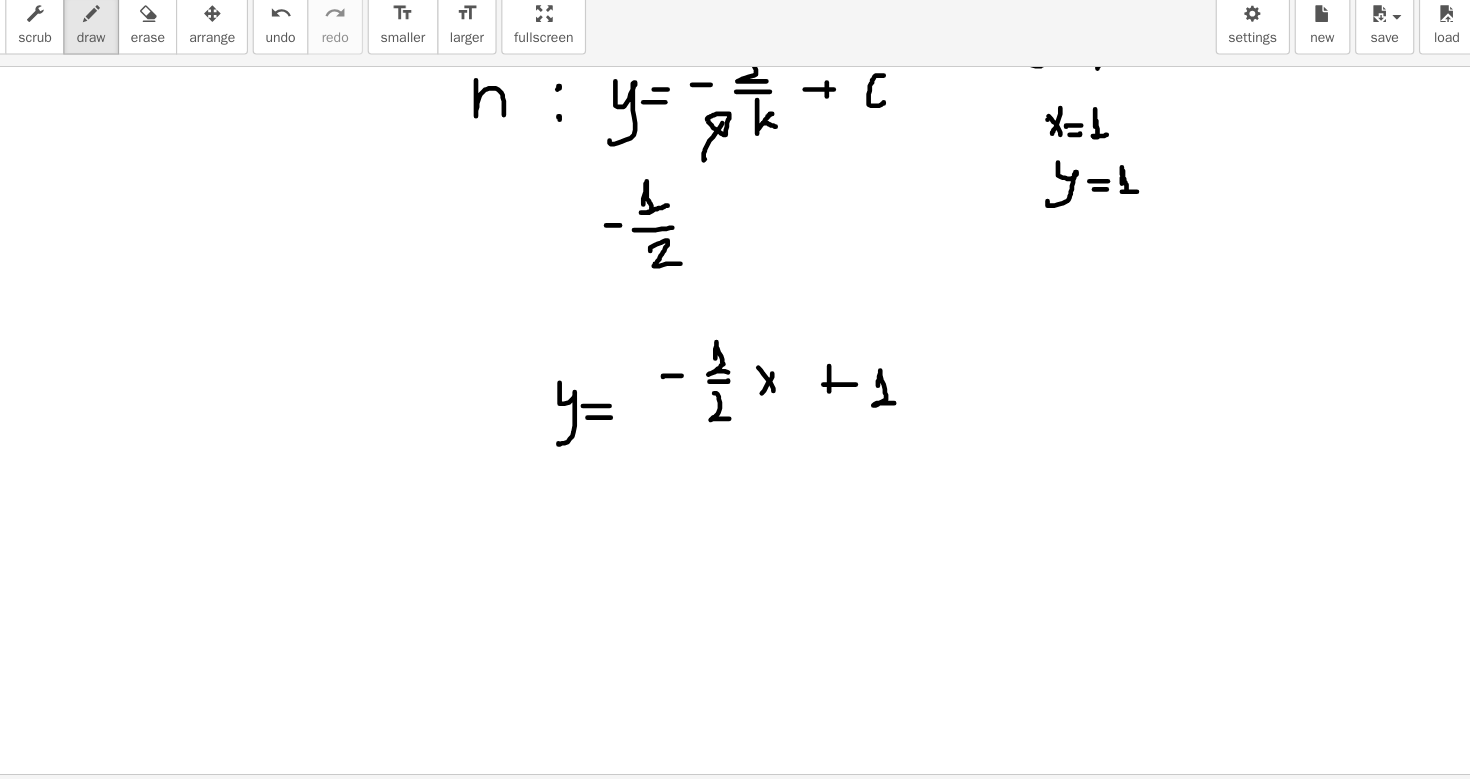 drag, startPoint x: 946, startPoint y: 413, endPoint x: 964, endPoint y: 428, distance: 23.43075 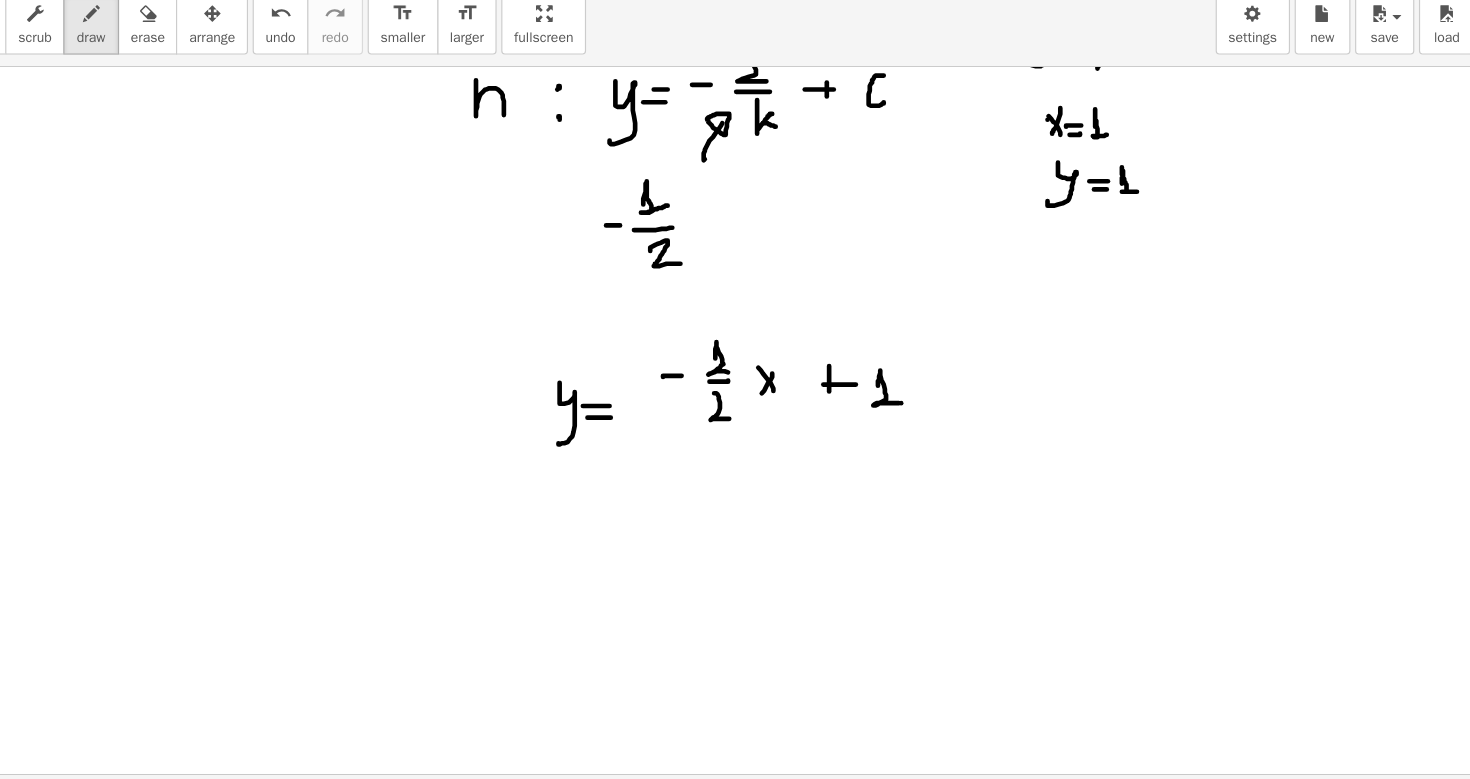 click at bounding box center (735, -1403) 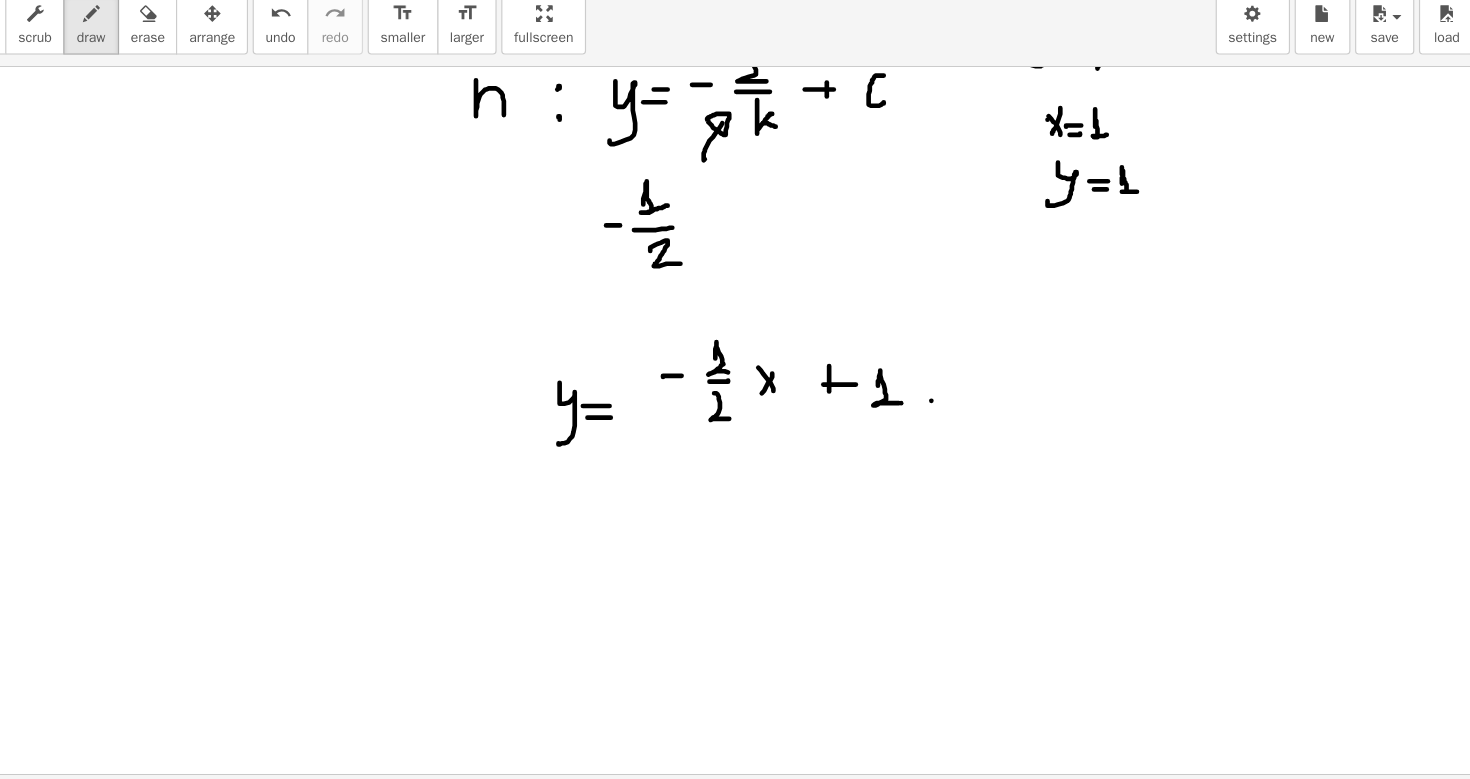 click at bounding box center [735, -1403] 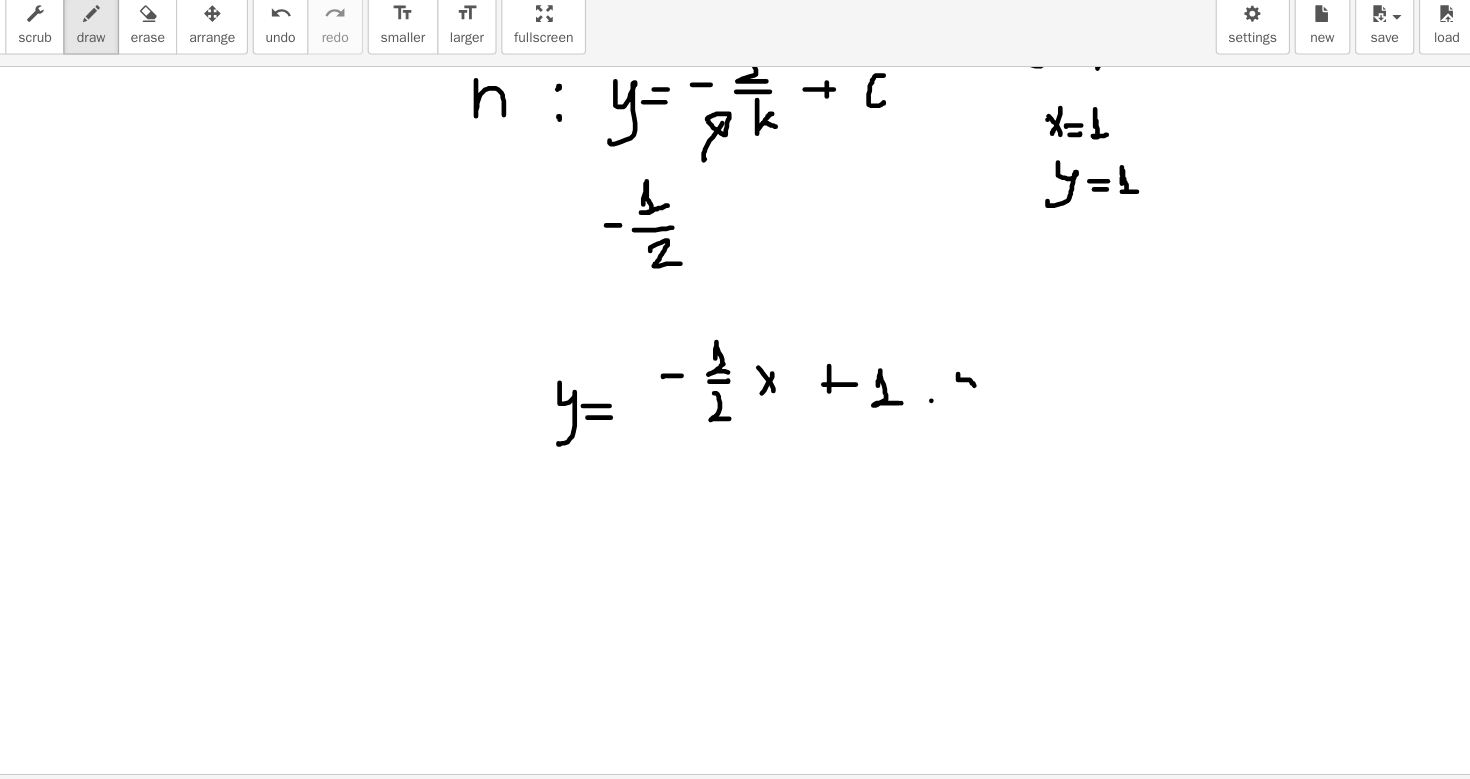 drag, startPoint x: 1015, startPoint y: 403, endPoint x: 1016, endPoint y: 419, distance: 16.03122 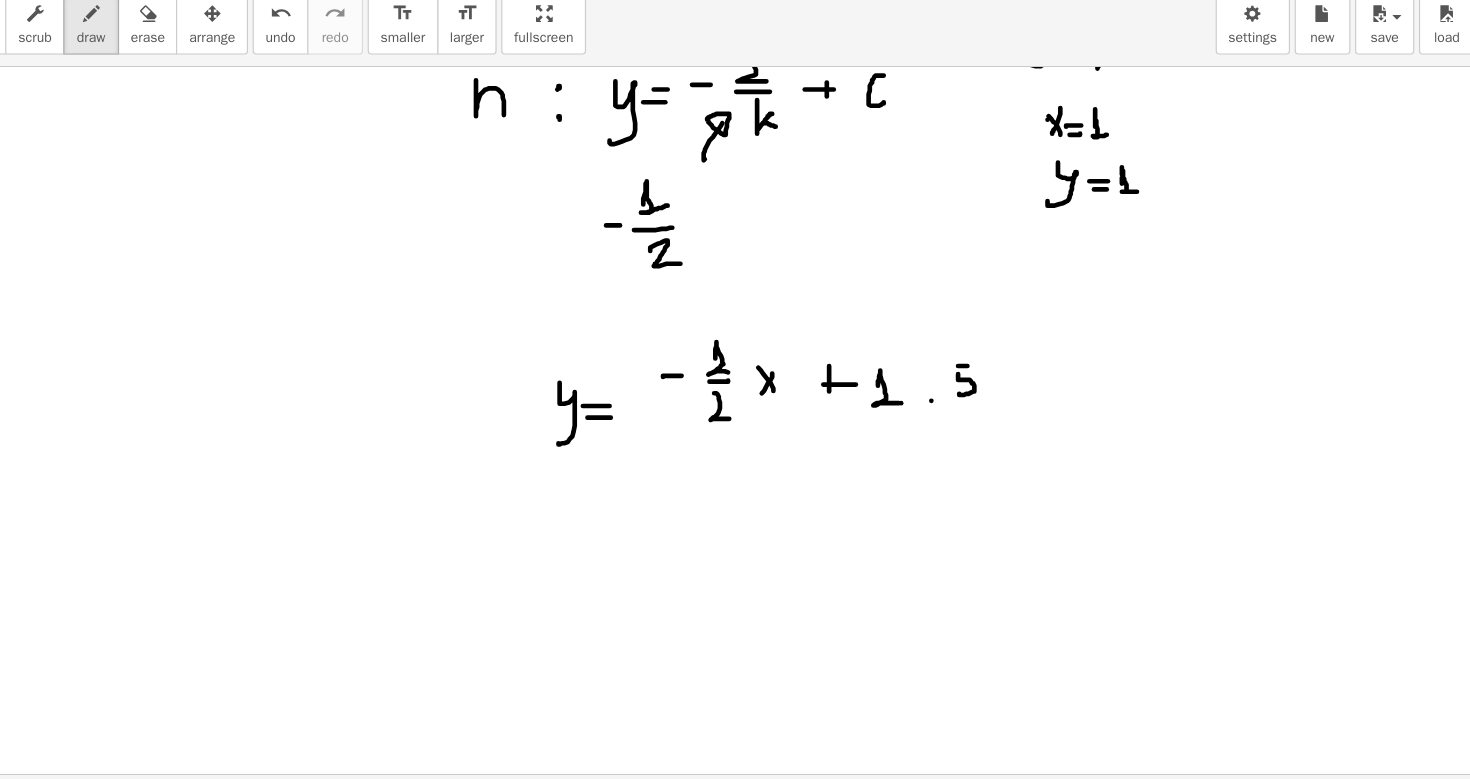click at bounding box center (735, -1403) 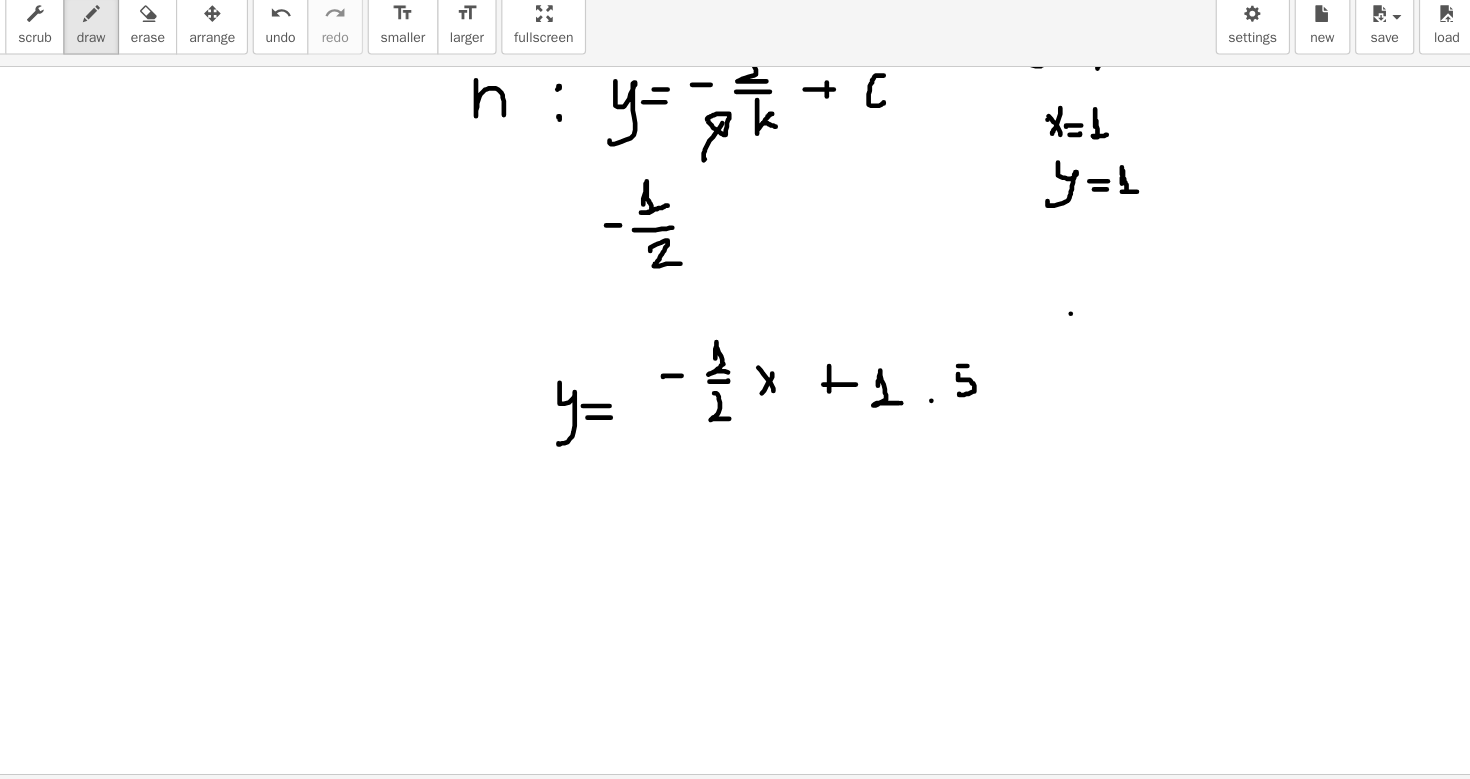 drag, startPoint x: 1112, startPoint y: 351, endPoint x: 1114, endPoint y: 386, distance: 35.057095 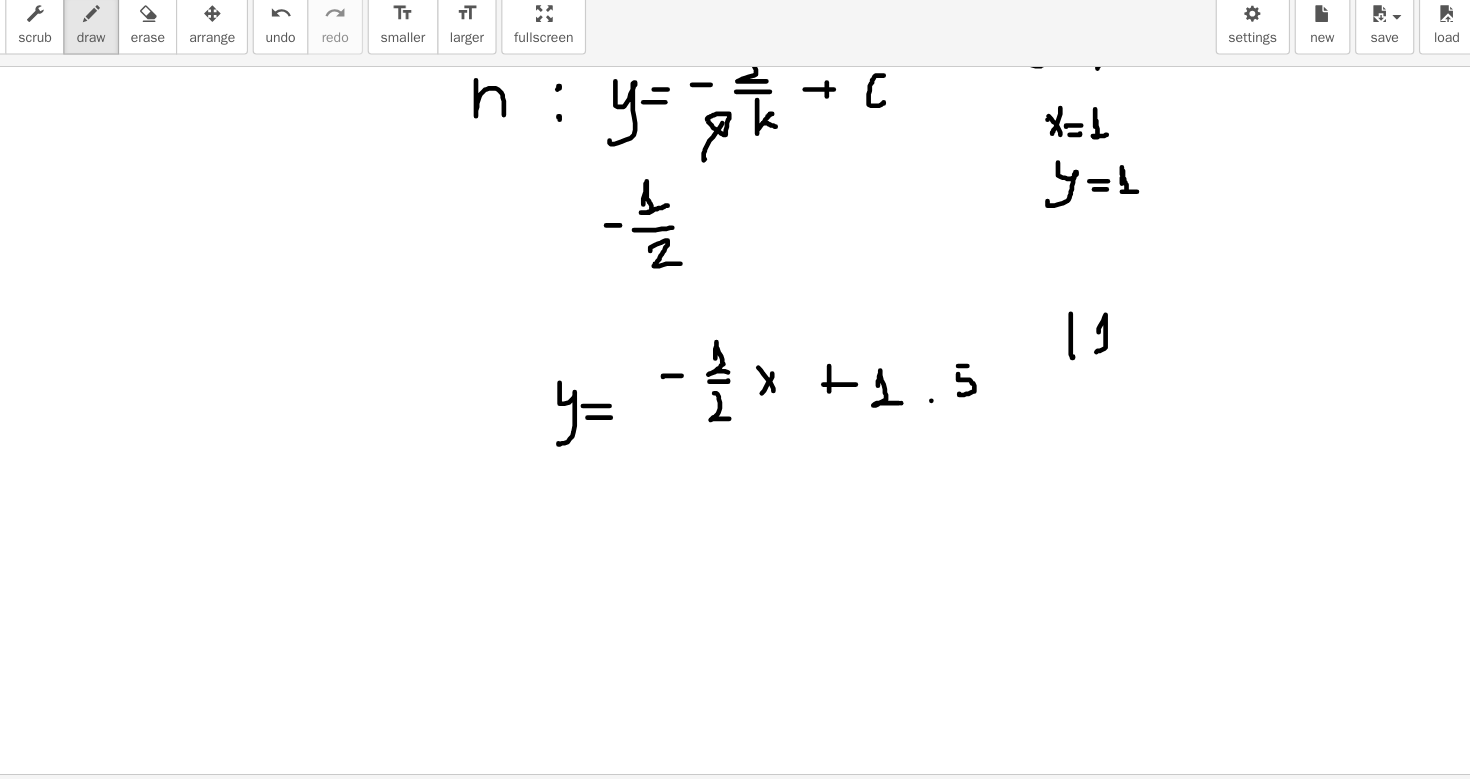 drag, startPoint x: 1136, startPoint y: 367, endPoint x: 1148, endPoint y: 381, distance: 18.439089 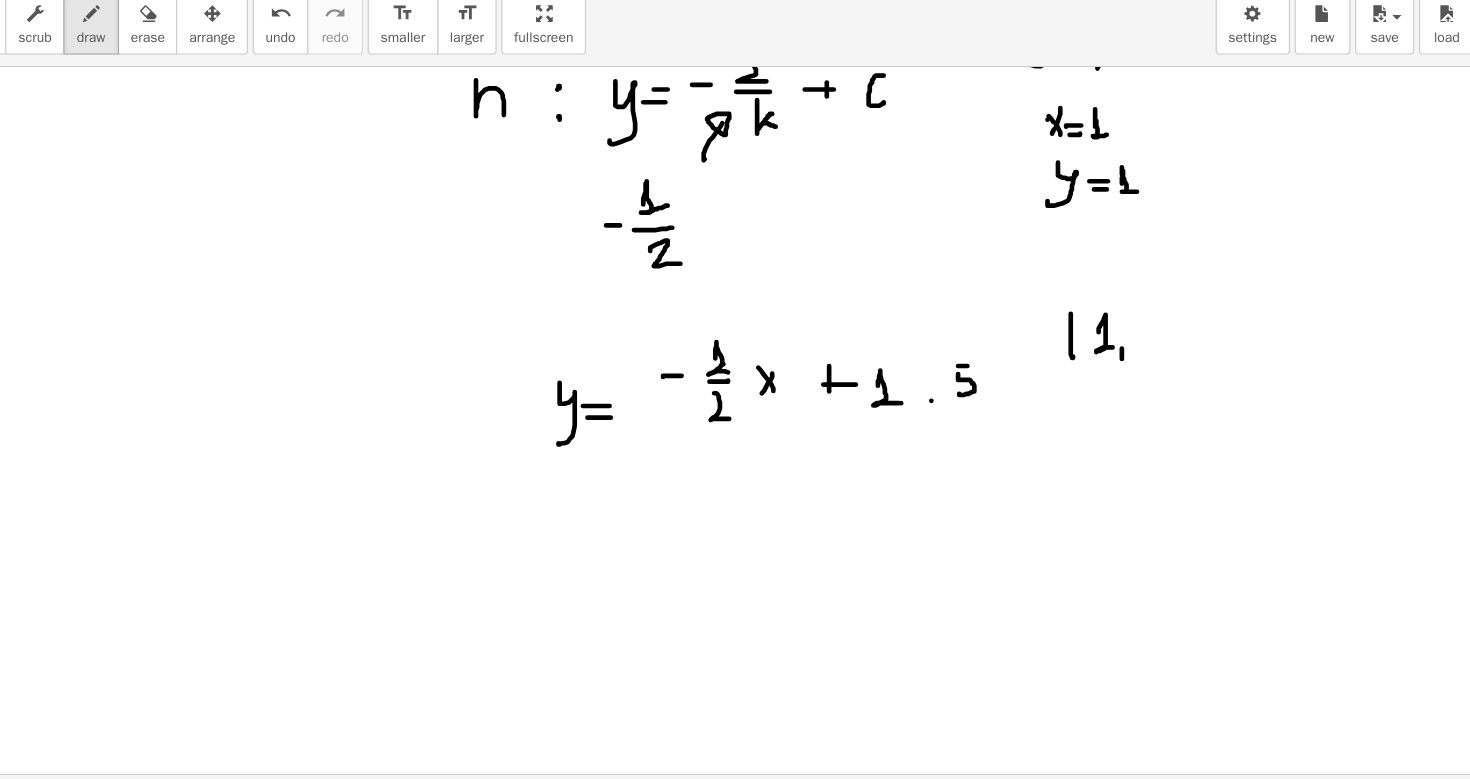 click at bounding box center [735, -1403] 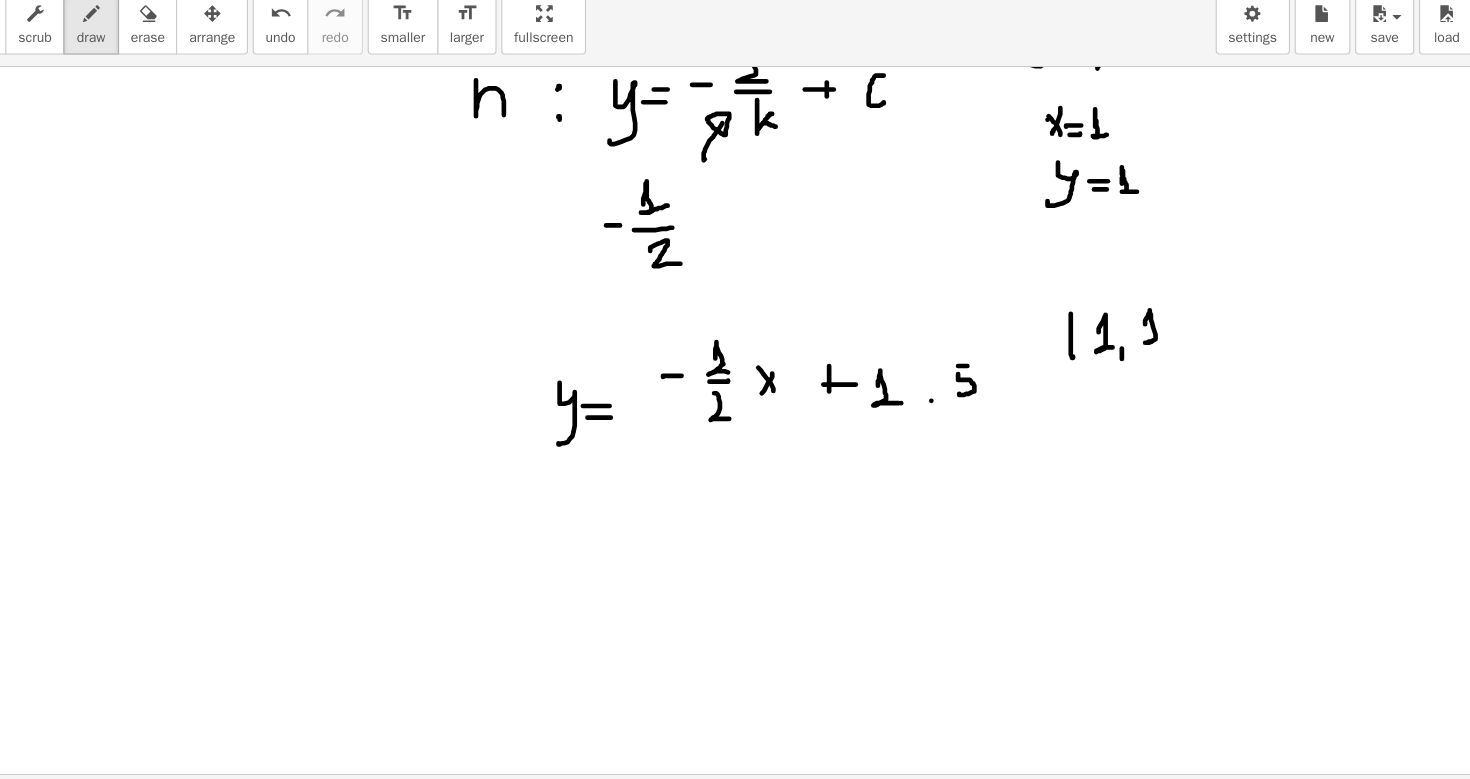 drag, startPoint x: 1176, startPoint y: 360, endPoint x: 1188, endPoint y: 375, distance: 19.209373 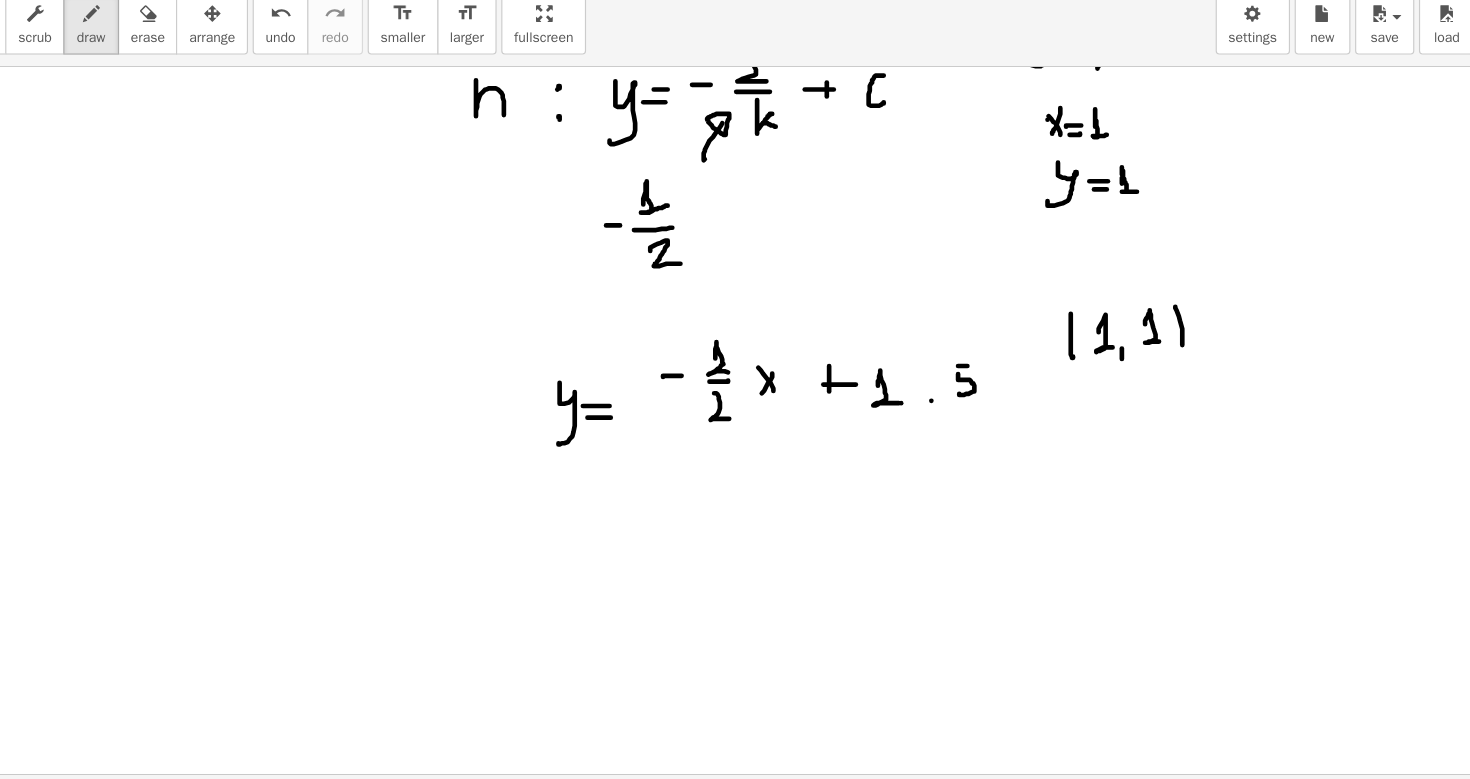 drag 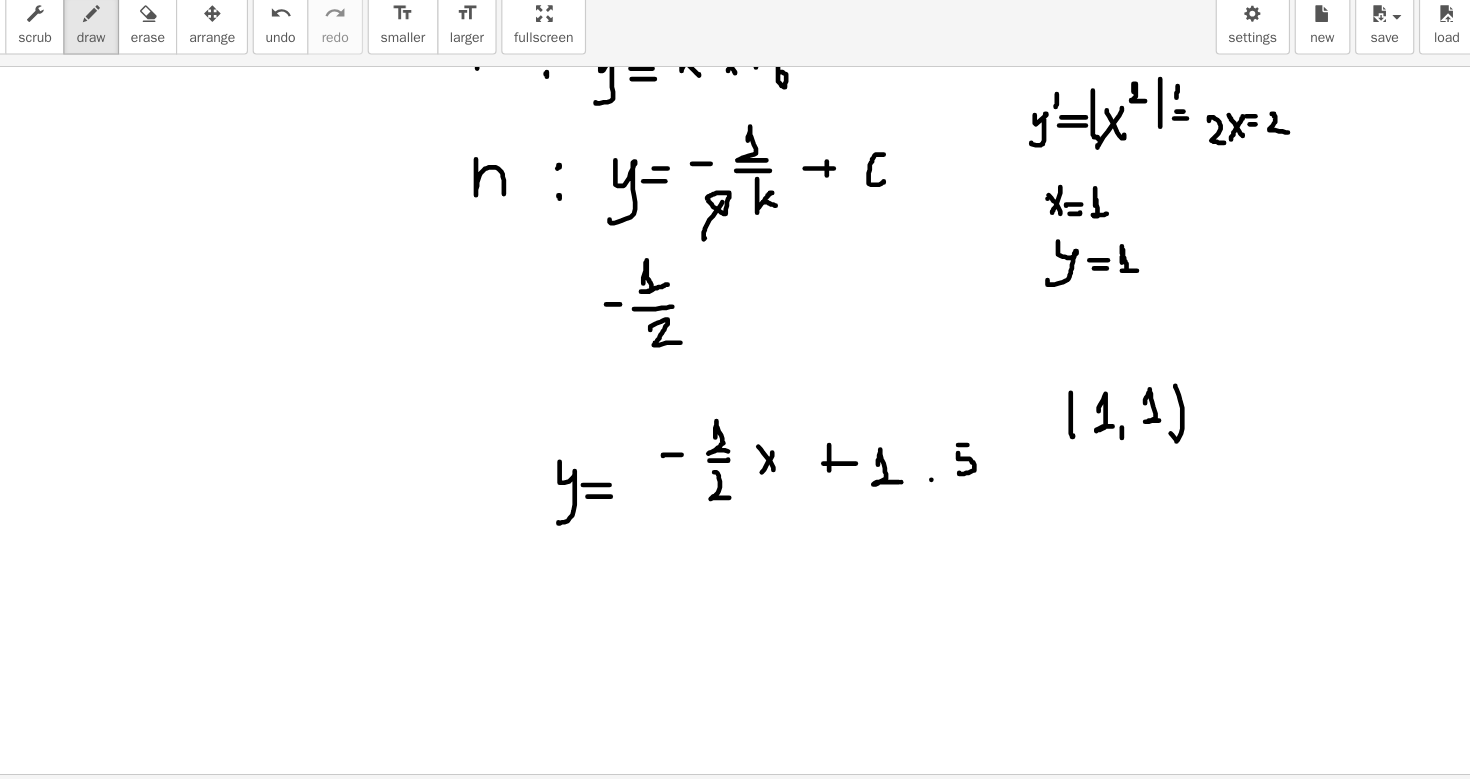scroll, scrollTop: 3908, scrollLeft: 0, axis: vertical 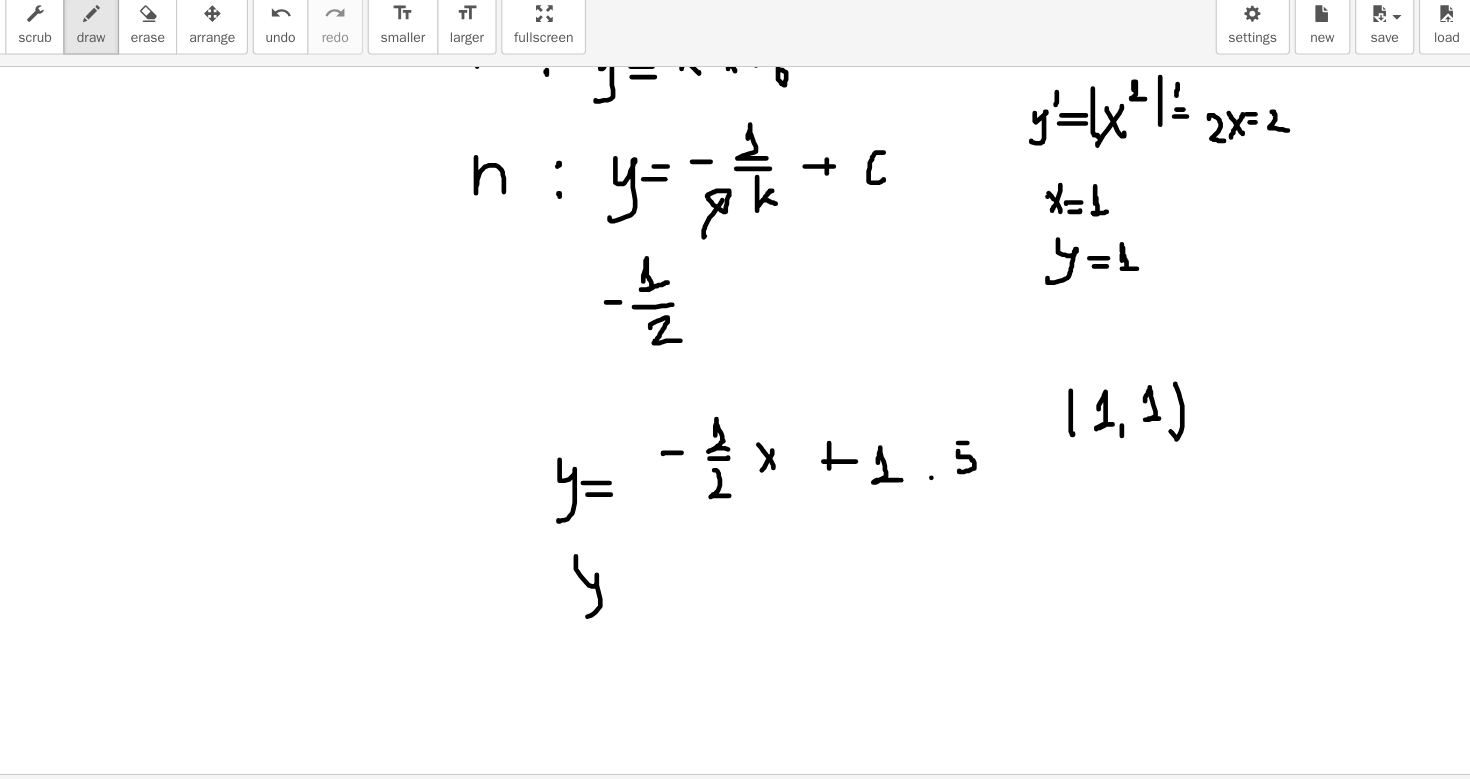 drag, startPoint x: 686, startPoint y: 559, endPoint x: 692, endPoint y: 612, distance: 53.338543 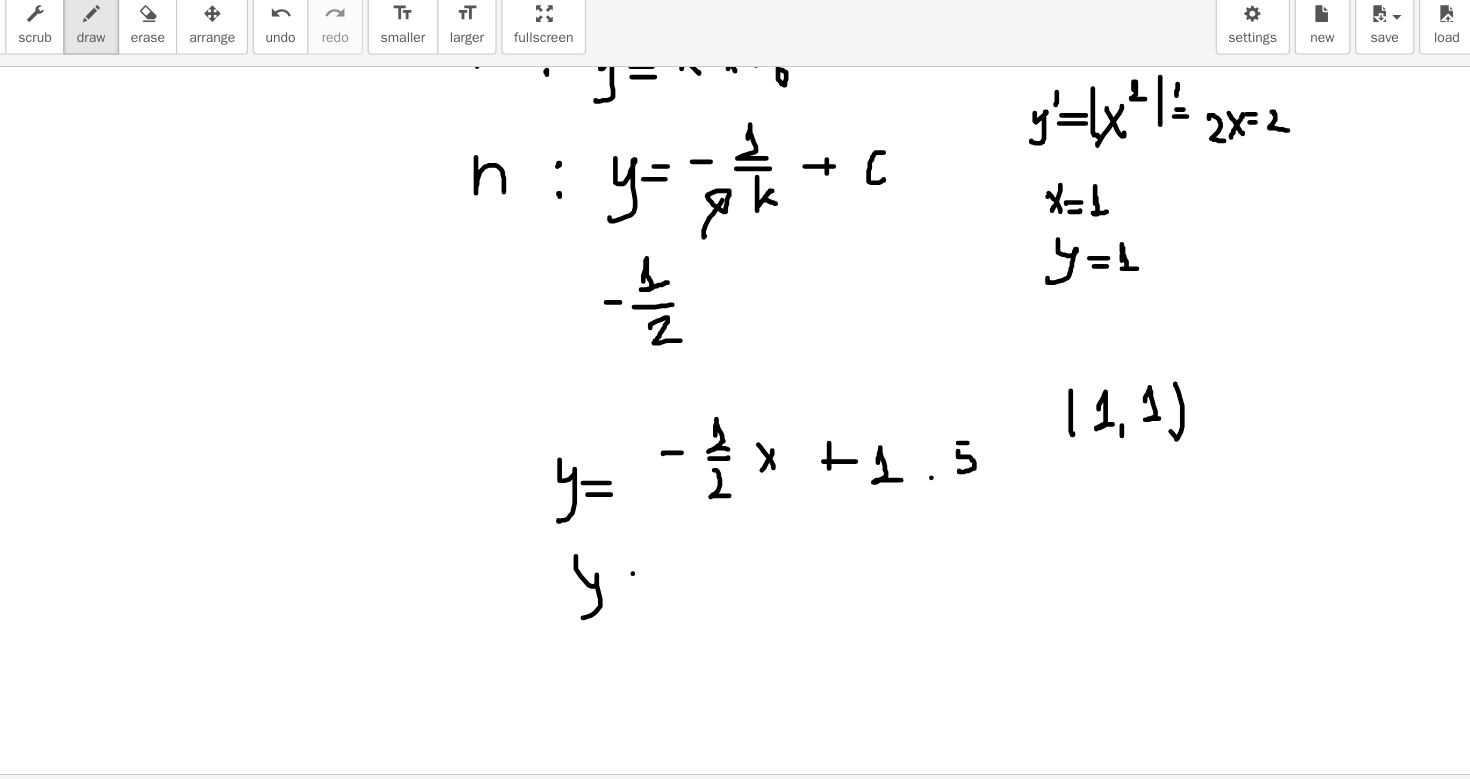 drag, startPoint x: 735, startPoint y: 574, endPoint x: 752, endPoint y: 574, distance: 17 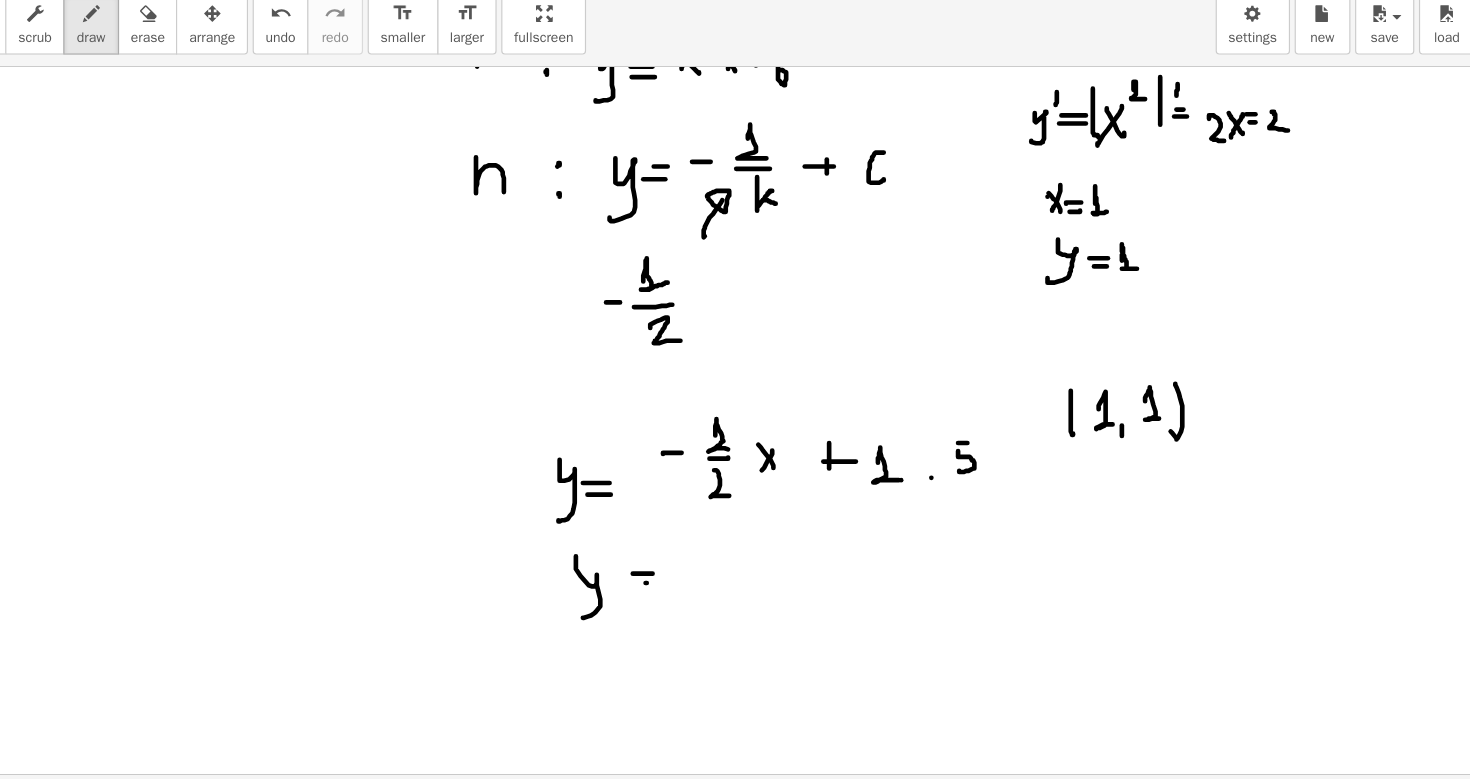 drag, startPoint x: 746, startPoint y: 582, endPoint x: 769, endPoint y: 582, distance: 23 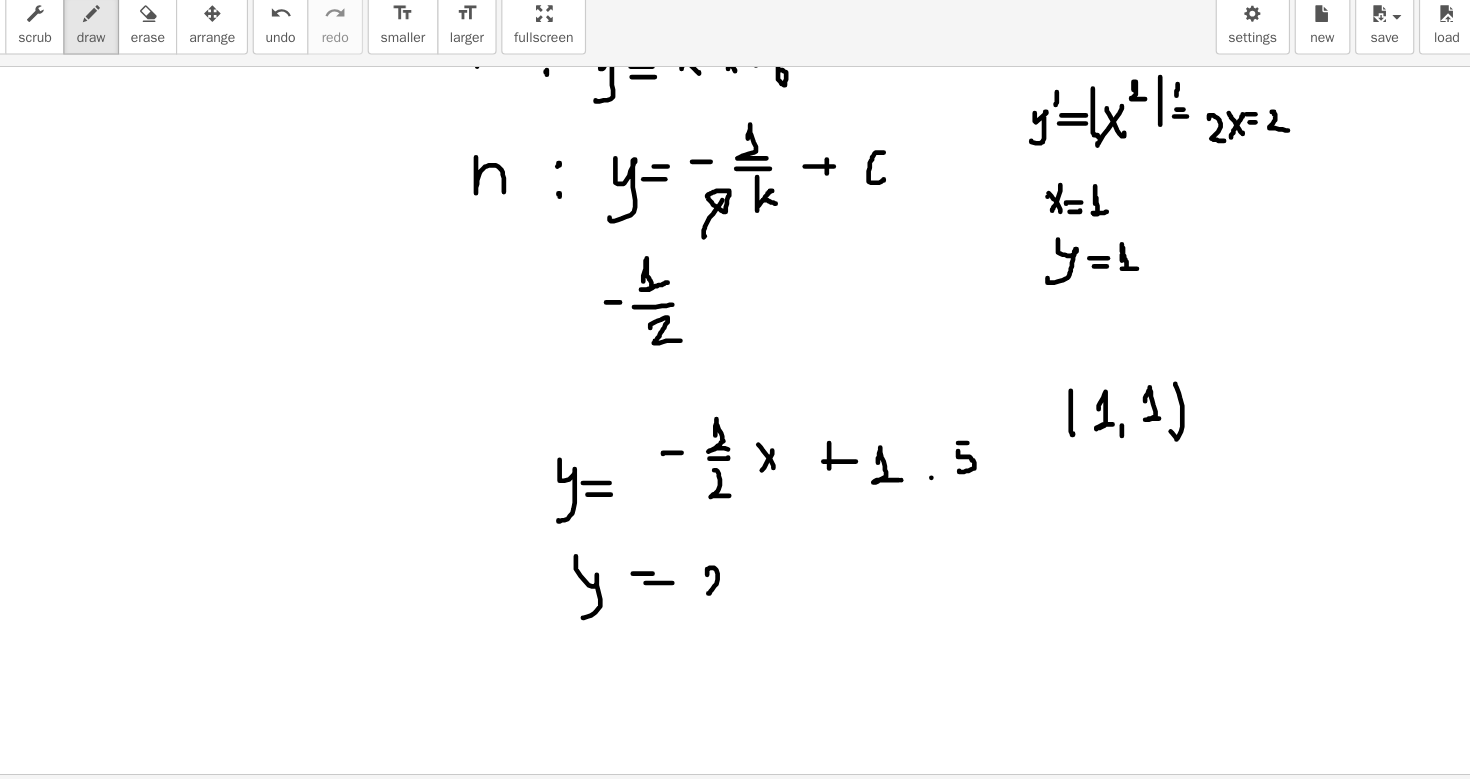 drag, startPoint x: 799, startPoint y: 575, endPoint x: 815, endPoint y: 589, distance: 21.260292 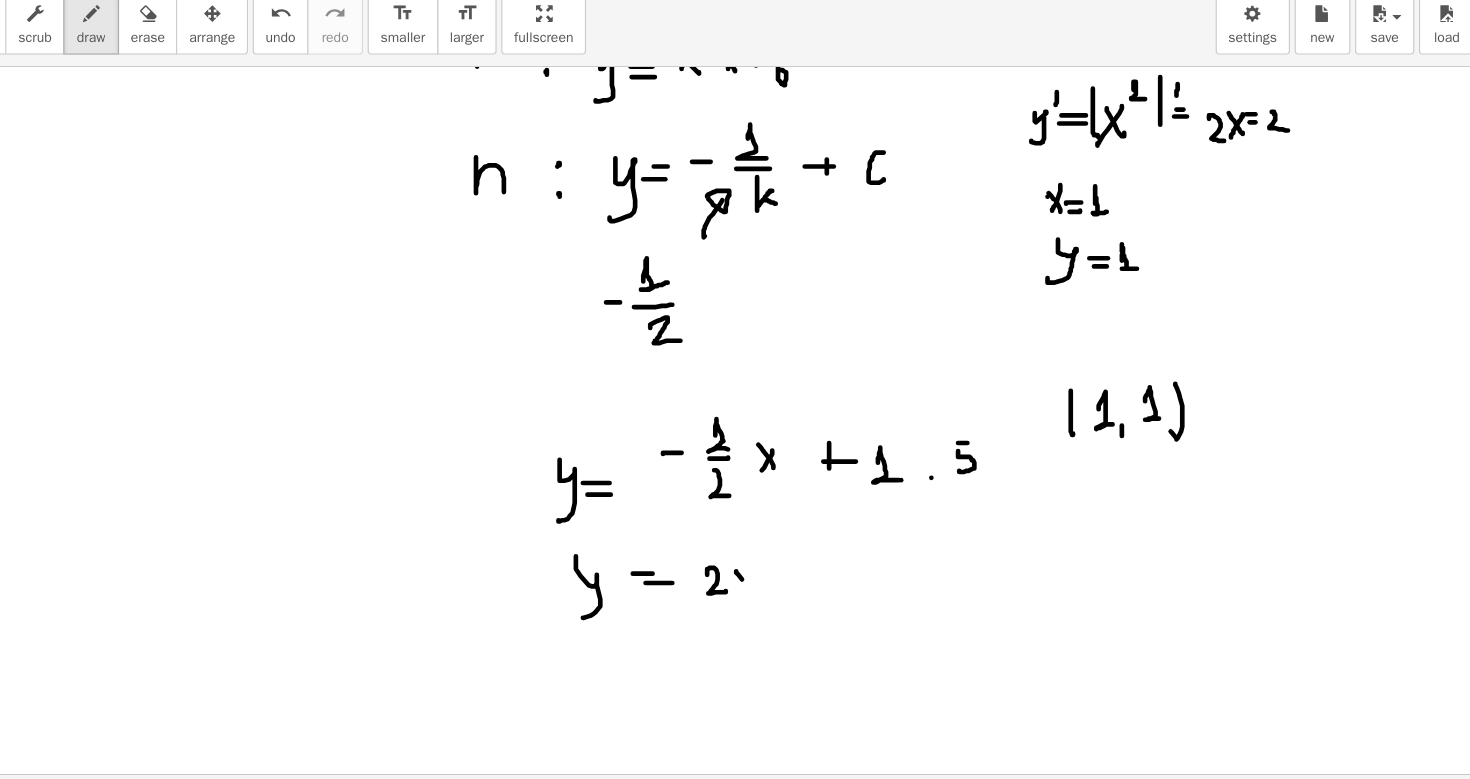 drag, startPoint x: 824, startPoint y: 572, endPoint x: 833, endPoint y: 584, distance: 15 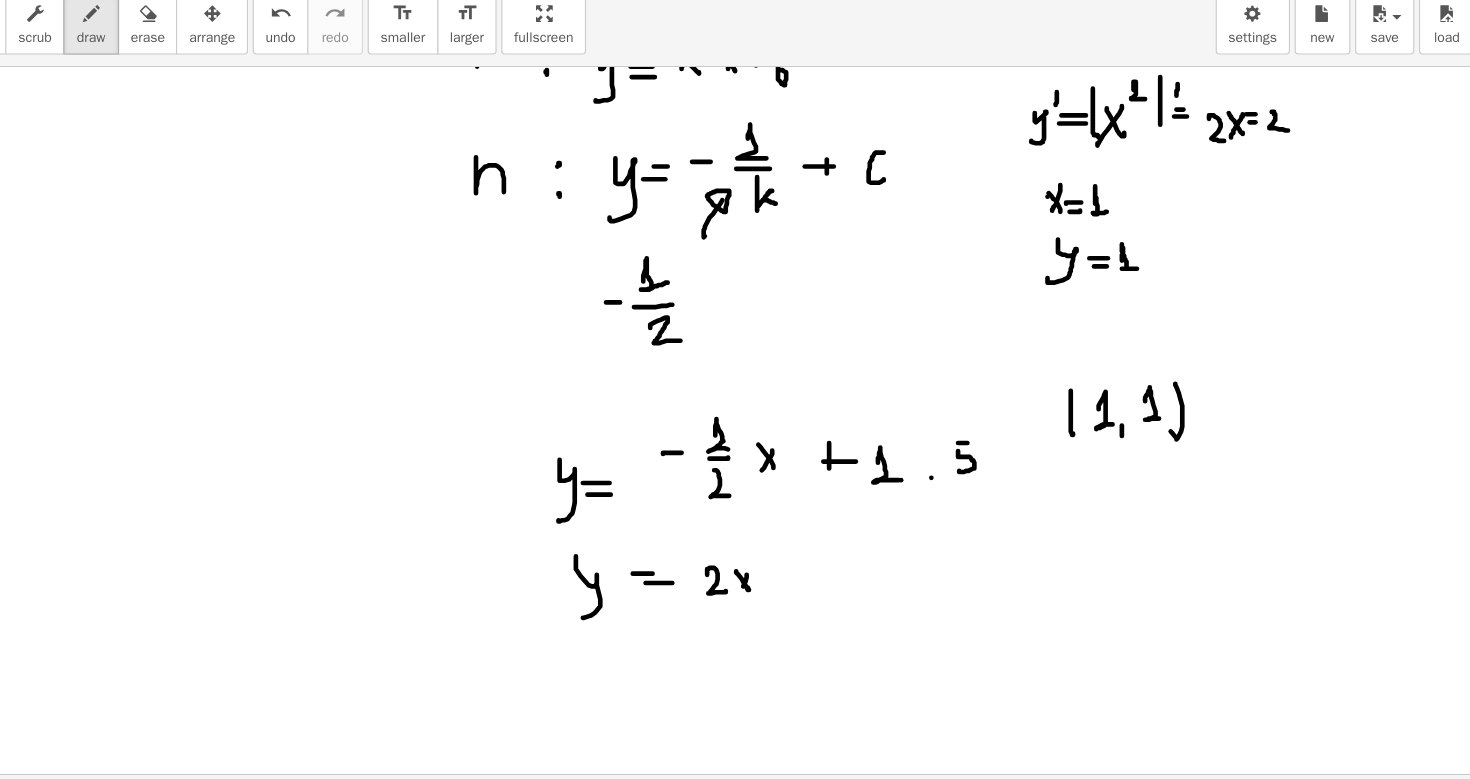 drag, startPoint x: 833, startPoint y: 575, endPoint x: 828, endPoint y: 591, distance: 16.763054 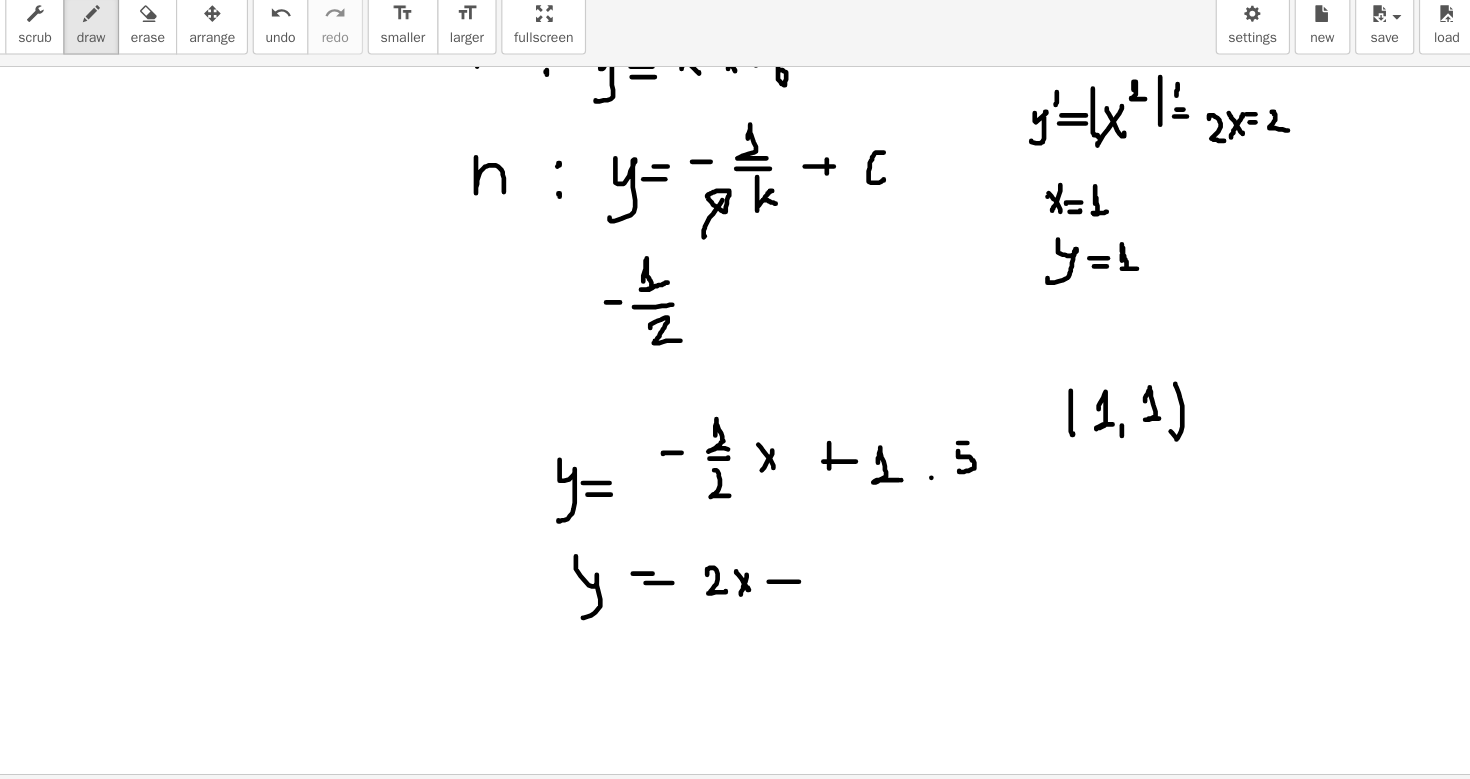 drag, startPoint x: 852, startPoint y: 581, endPoint x: 878, endPoint y: 581, distance: 26 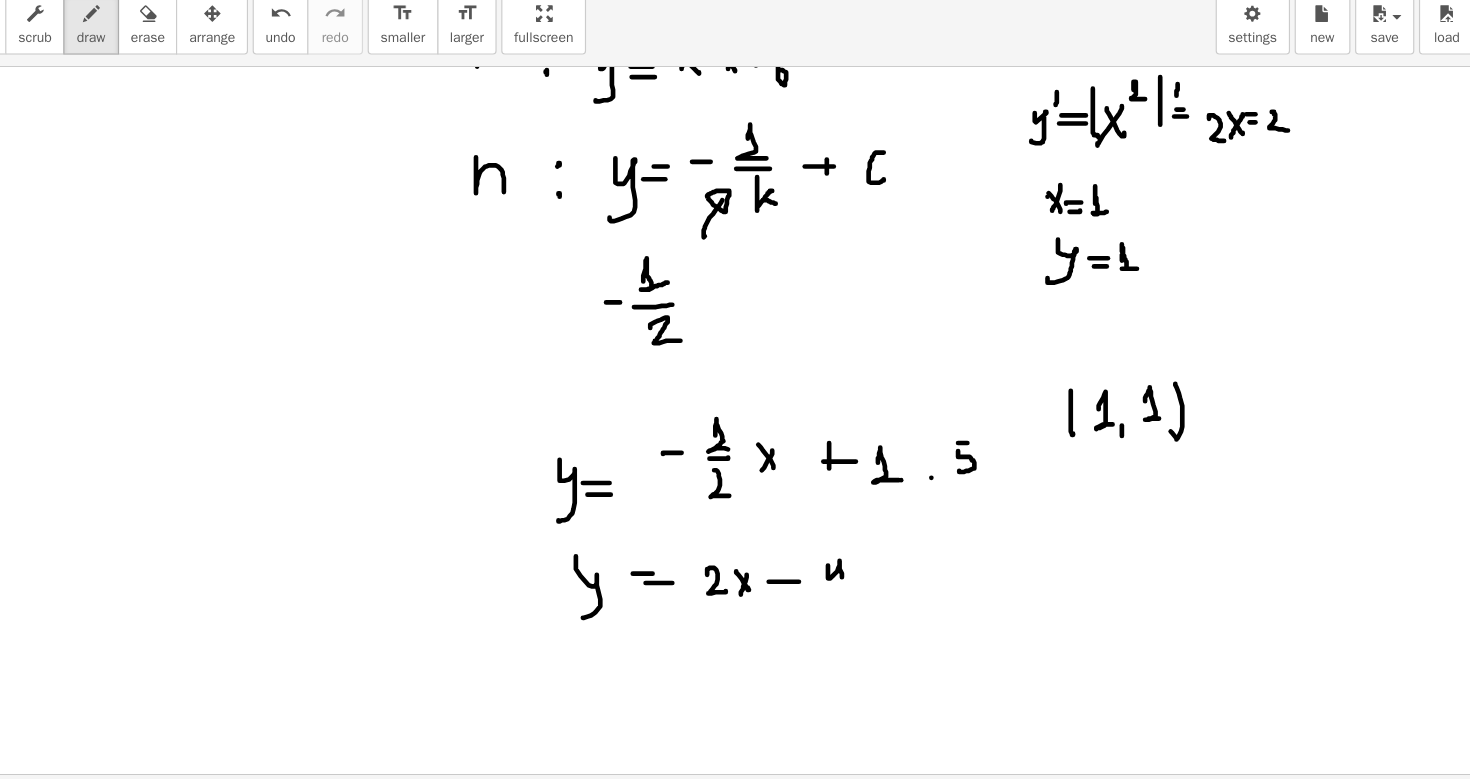 drag, startPoint x: 903, startPoint y: 567, endPoint x: 917, endPoint y: 587, distance: 24.41311 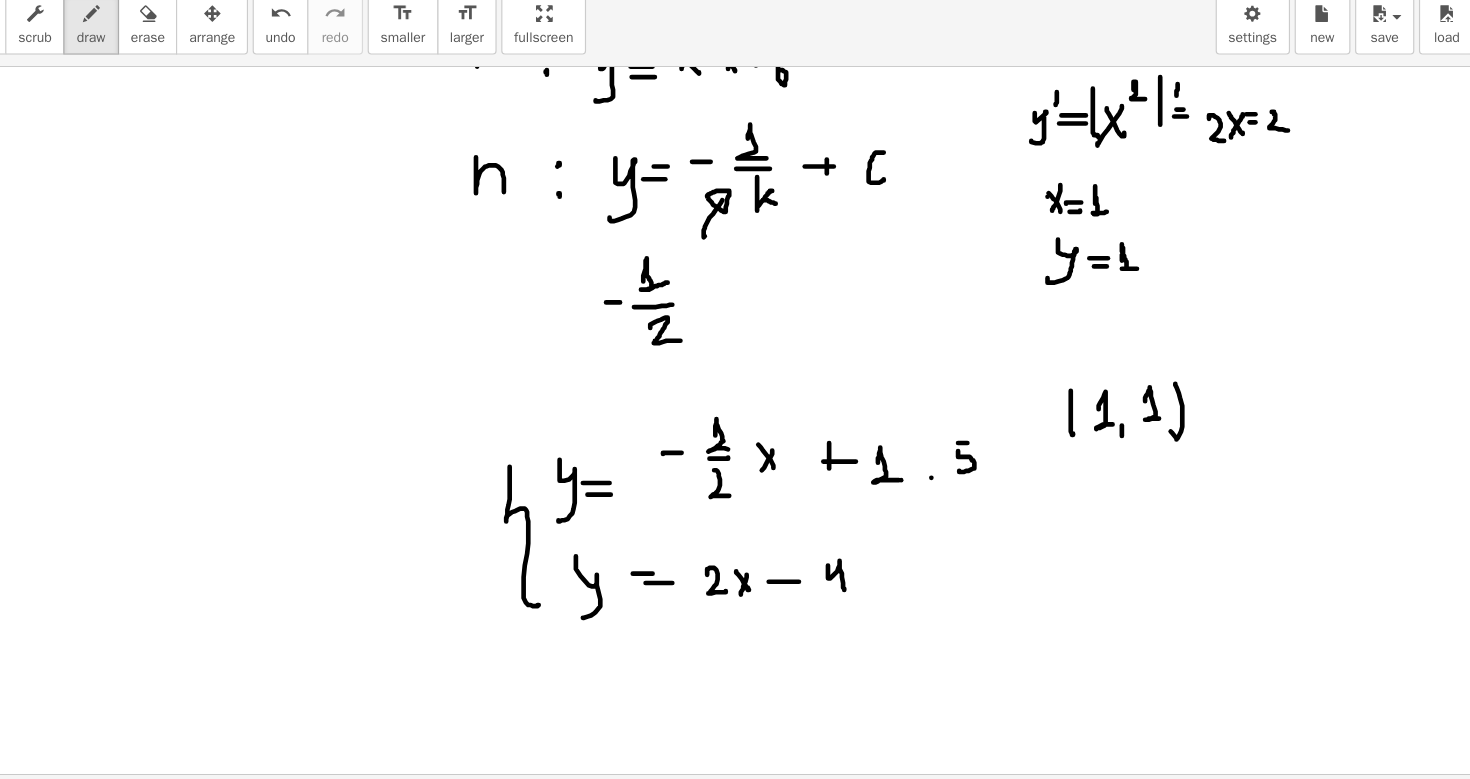 drag, startPoint x: 629, startPoint y: 482, endPoint x: 654, endPoint y: 601, distance: 121.597694 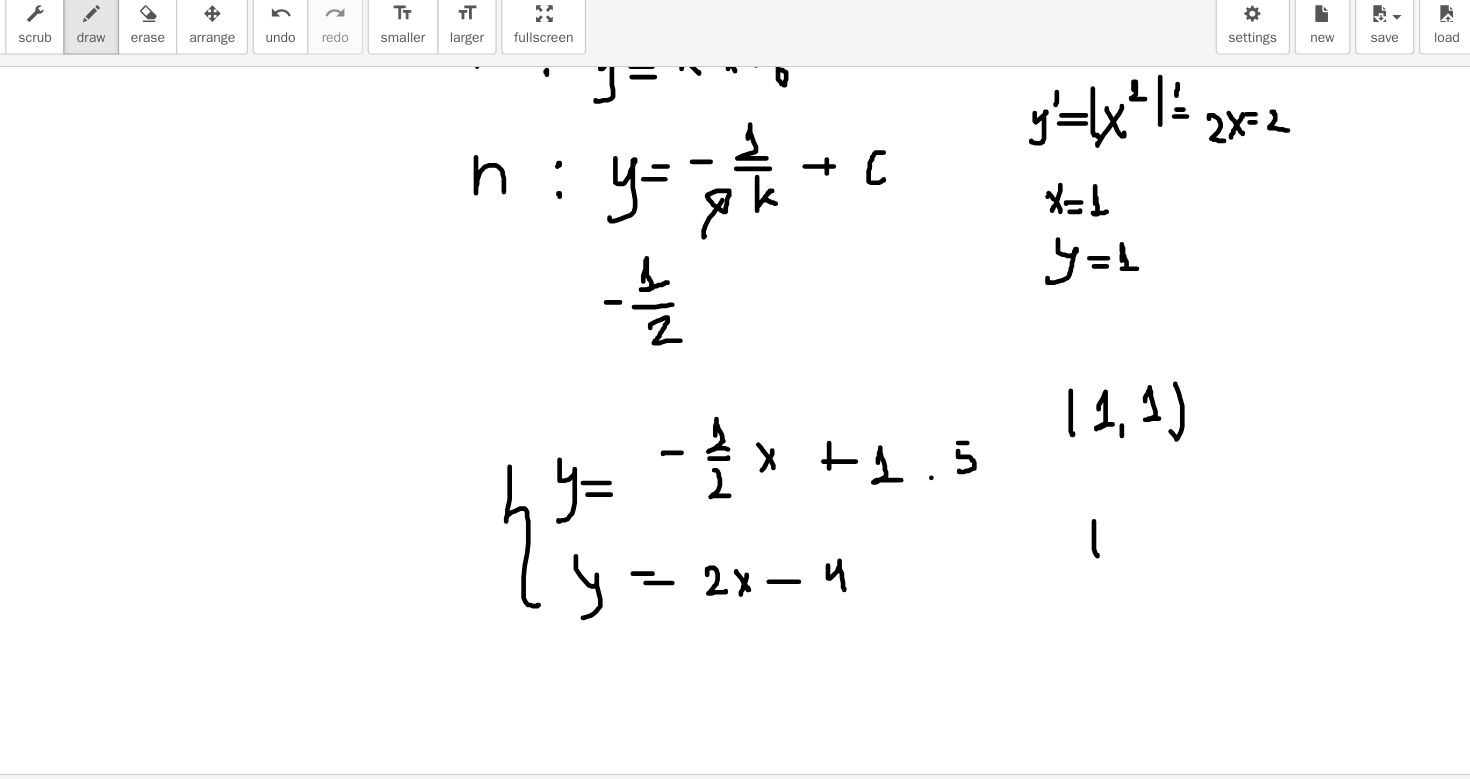 drag, startPoint x: 1132, startPoint y: 529, endPoint x: 1137, endPoint y: 556, distance: 27.45906 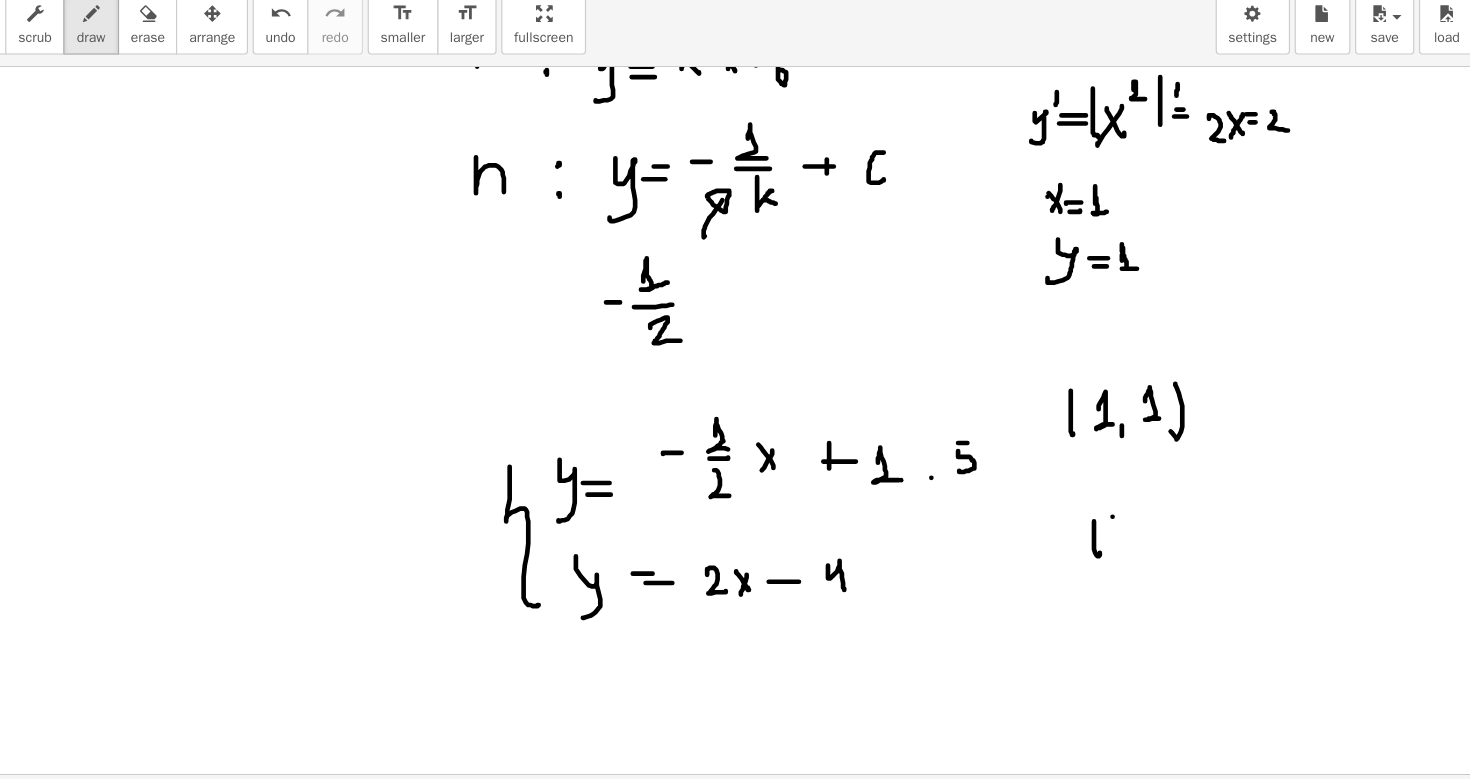 drag, startPoint x: 1148, startPoint y: 525, endPoint x: 1177, endPoint y: 554, distance: 41.01219 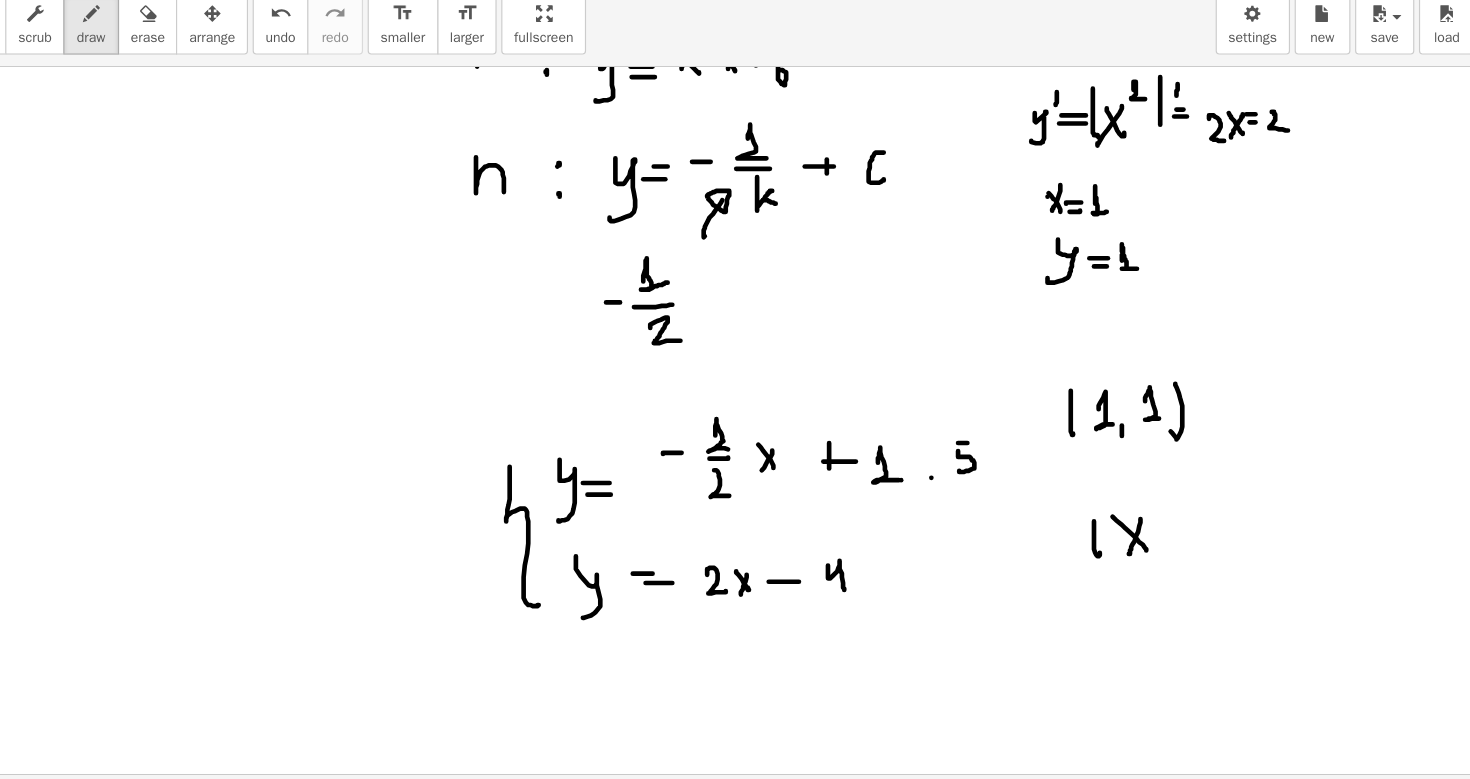 drag, startPoint x: 1172, startPoint y: 527, endPoint x: 1162, endPoint y: 557, distance: 31.622776 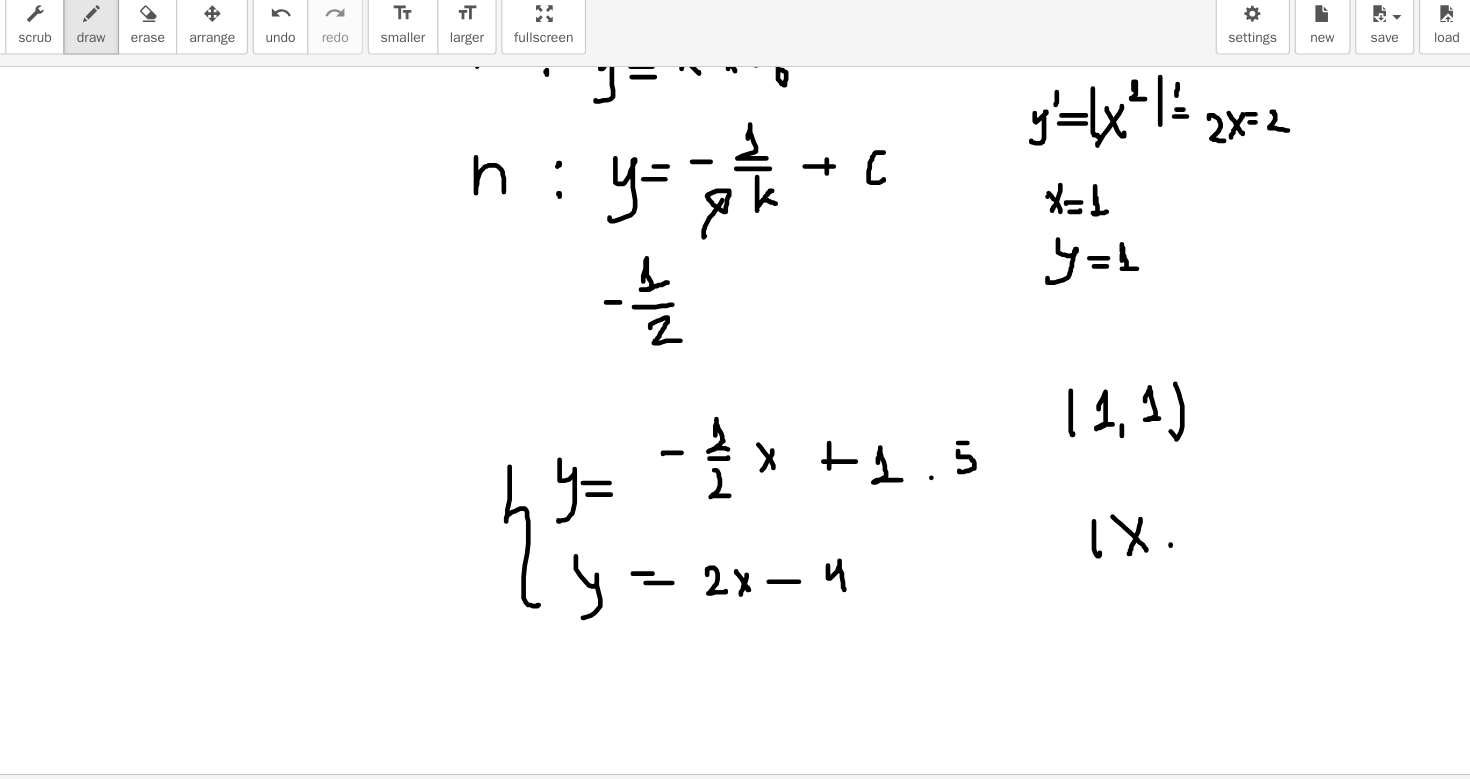 drag, startPoint x: 1198, startPoint y: 549, endPoint x: 1196, endPoint y: 574, distance: 25.079872 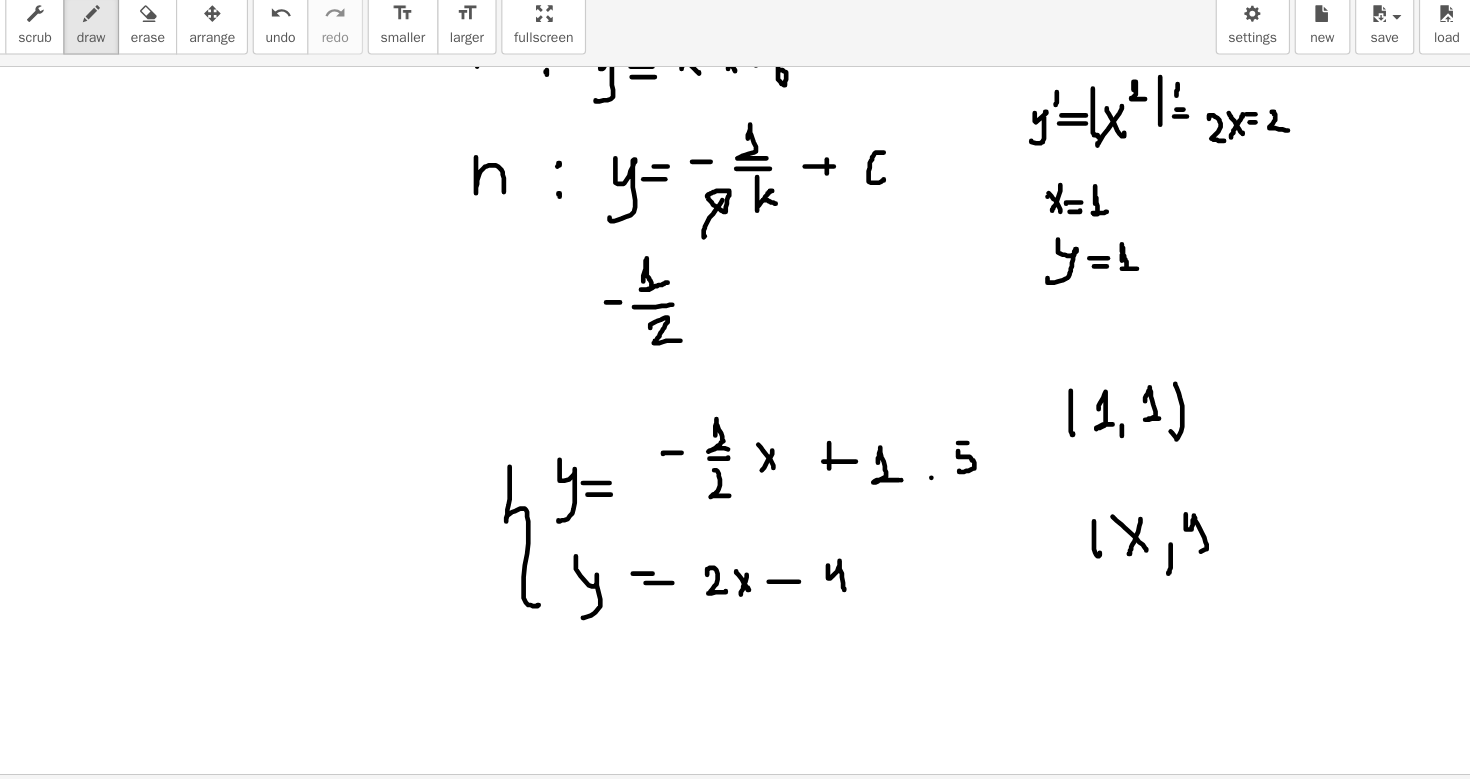 drag, startPoint x: 1211, startPoint y: 523, endPoint x: 1217, endPoint y: 555, distance: 32.55764 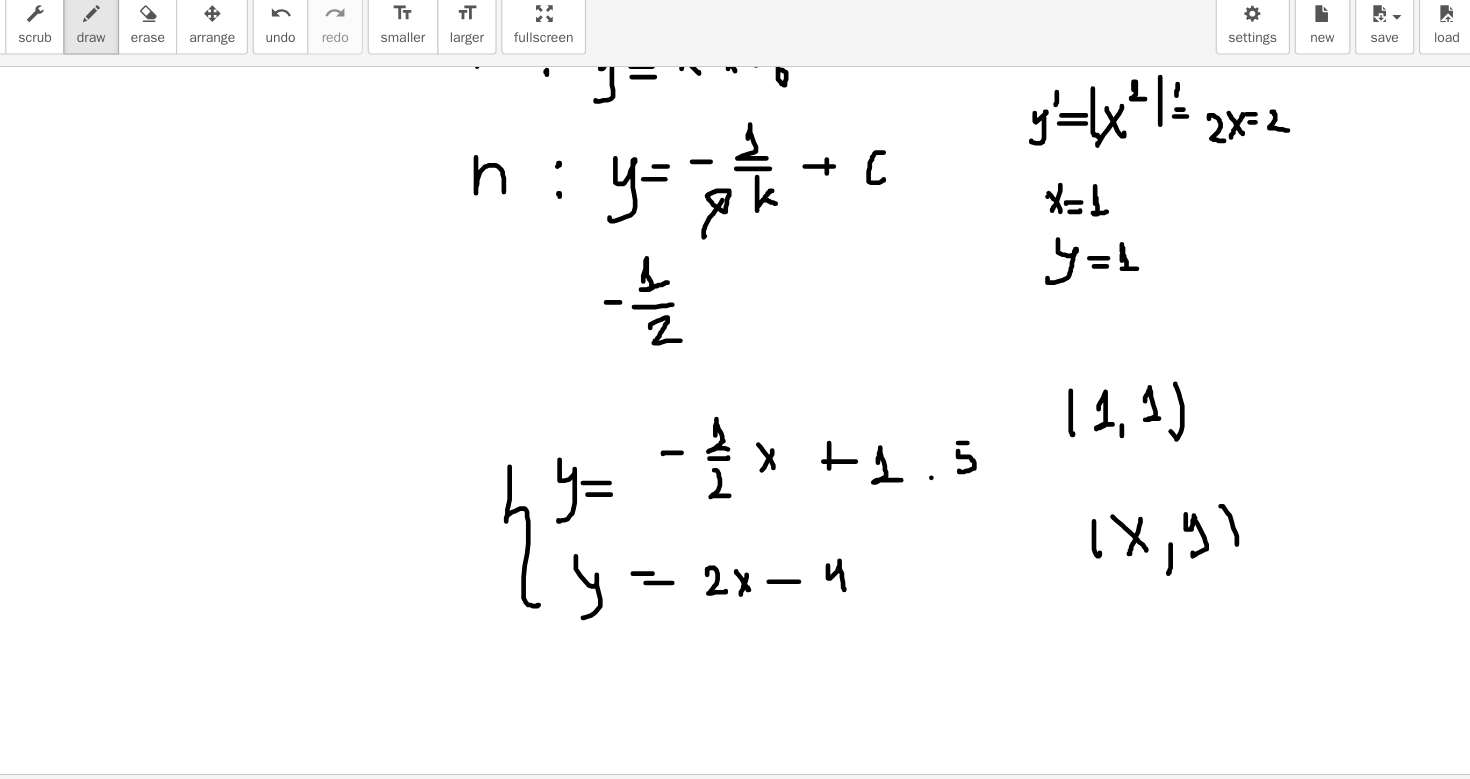 drag, startPoint x: 1241, startPoint y: 516, endPoint x: 1255, endPoint y: 545, distance: 32.202484 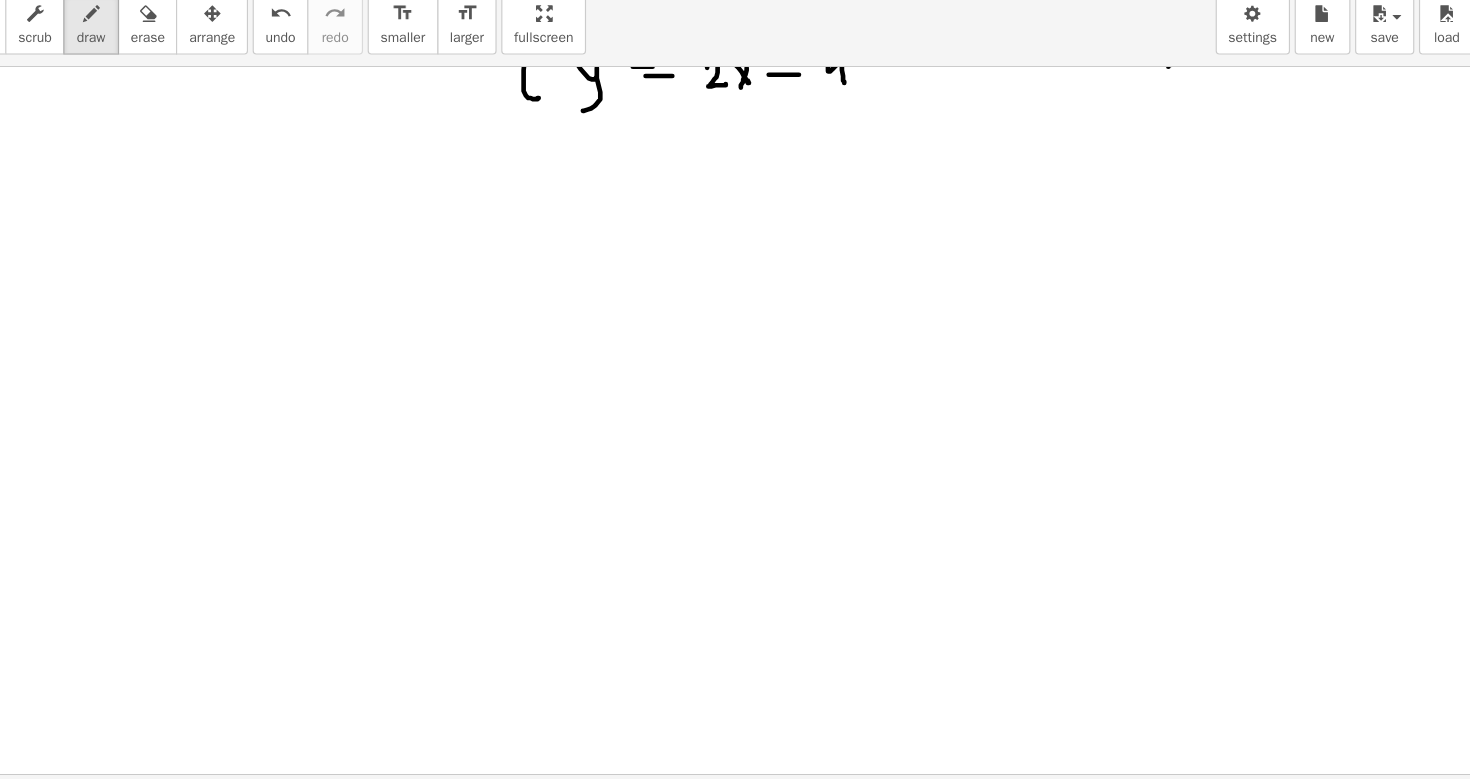 scroll, scrollTop: 4383, scrollLeft: 0, axis: vertical 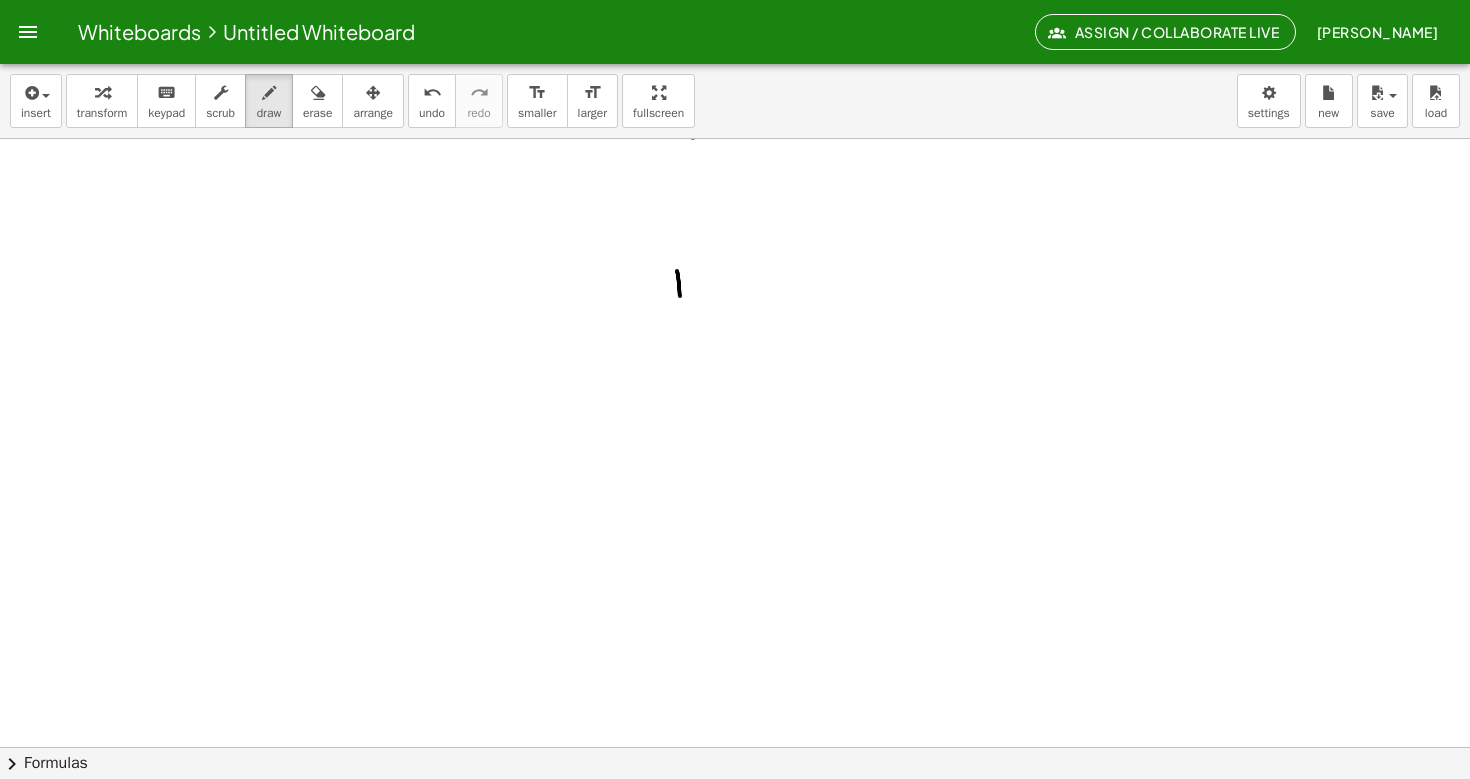 drag, startPoint x: 677, startPoint y: 271, endPoint x: 680, endPoint y: 341, distance: 70.064255 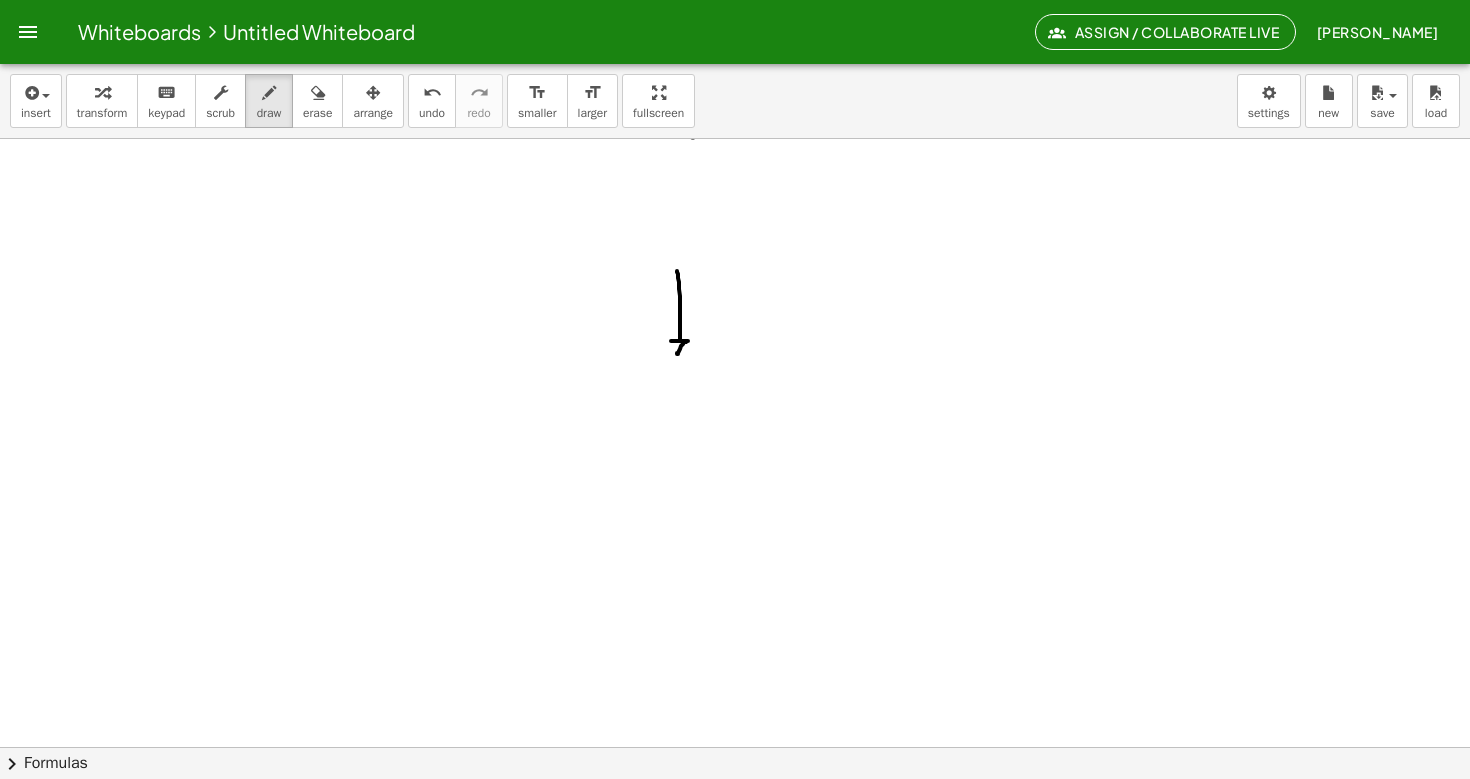 click at bounding box center (735, -1508) 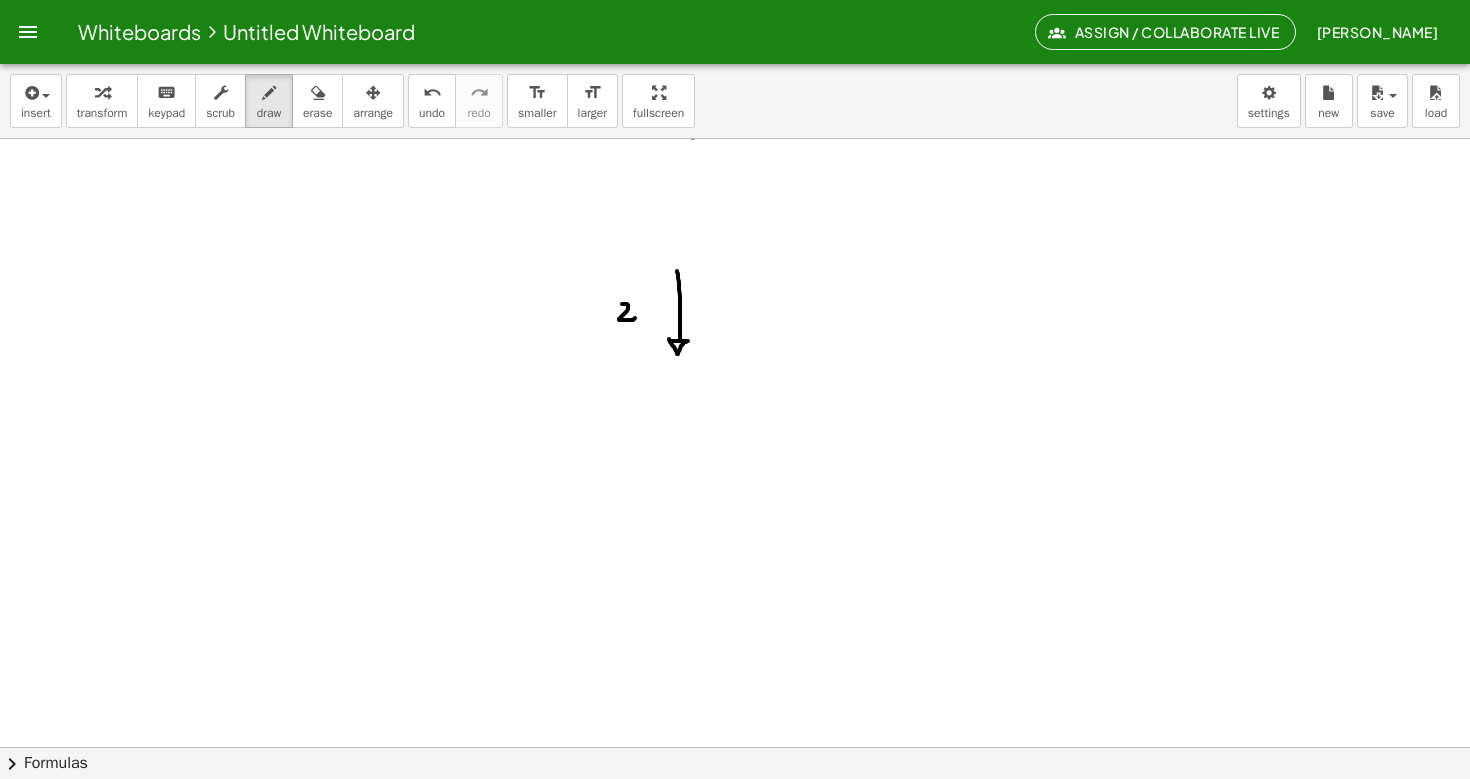 drag, startPoint x: 622, startPoint y: 304, endPoint x: 635, endPoint y: 318, distance: 19.104973 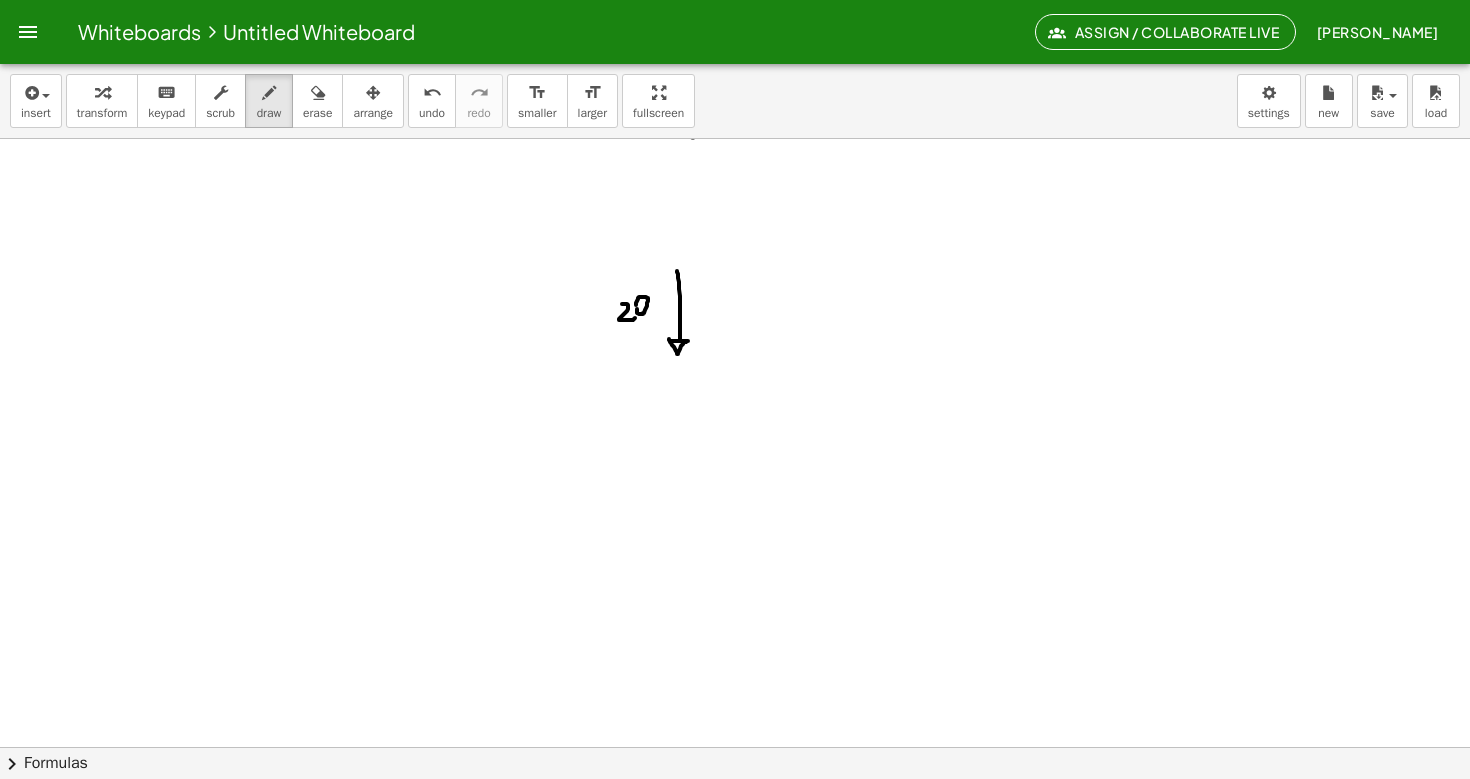 click at bounding box center (735, -1508) 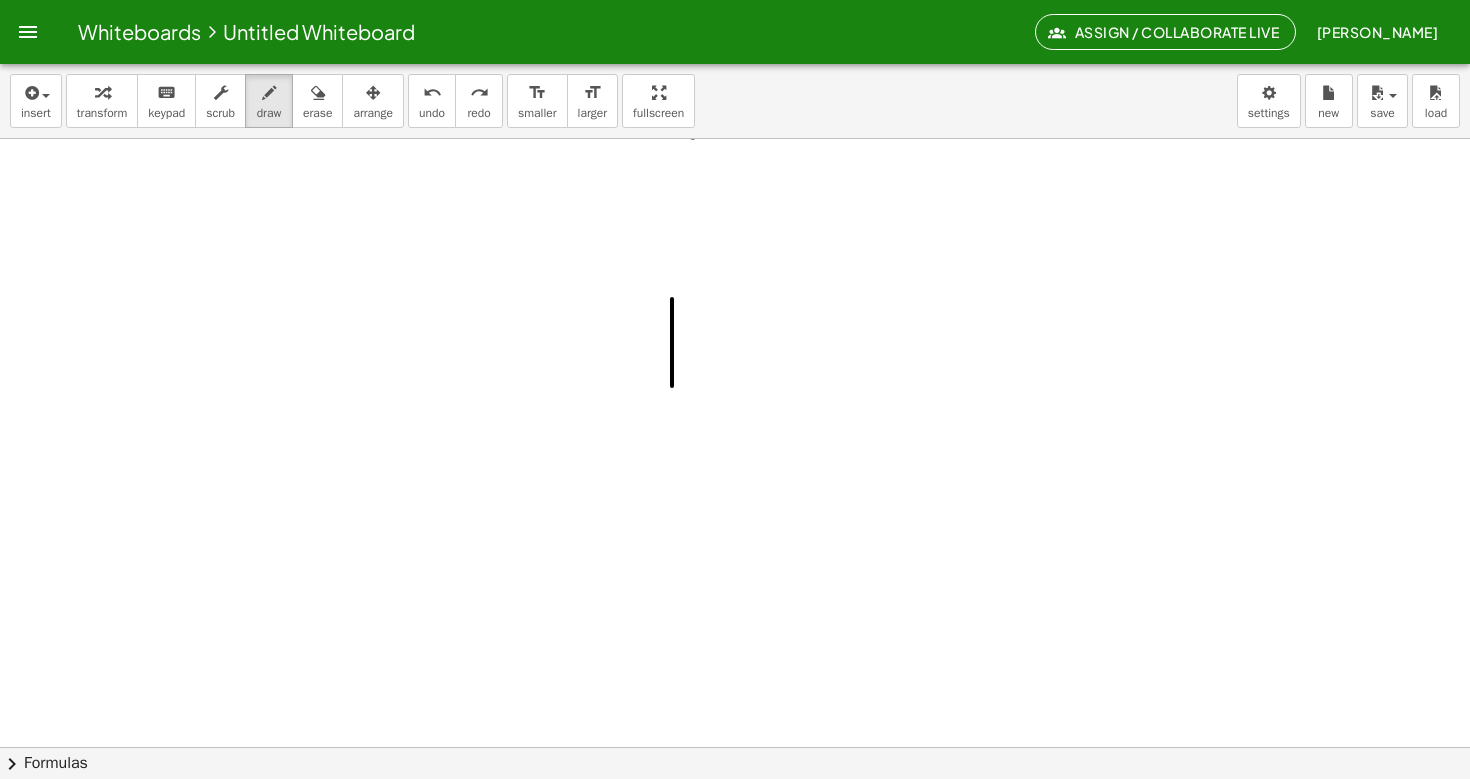 drag, startPoint x: 672, startPoint y: 386, endPoint x: 672, endPoint y: 297, distance: 89 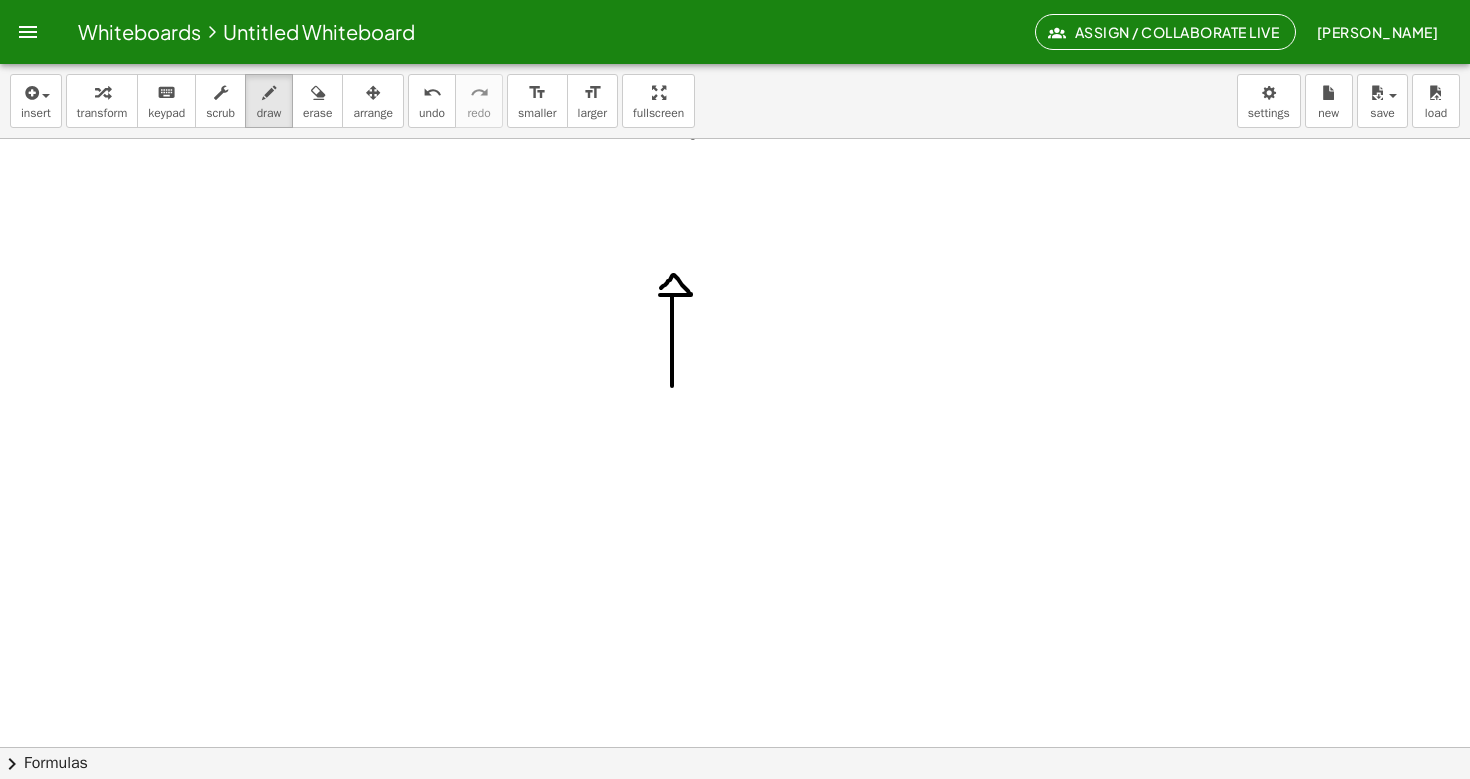 click at bounding box center [735, -1508] 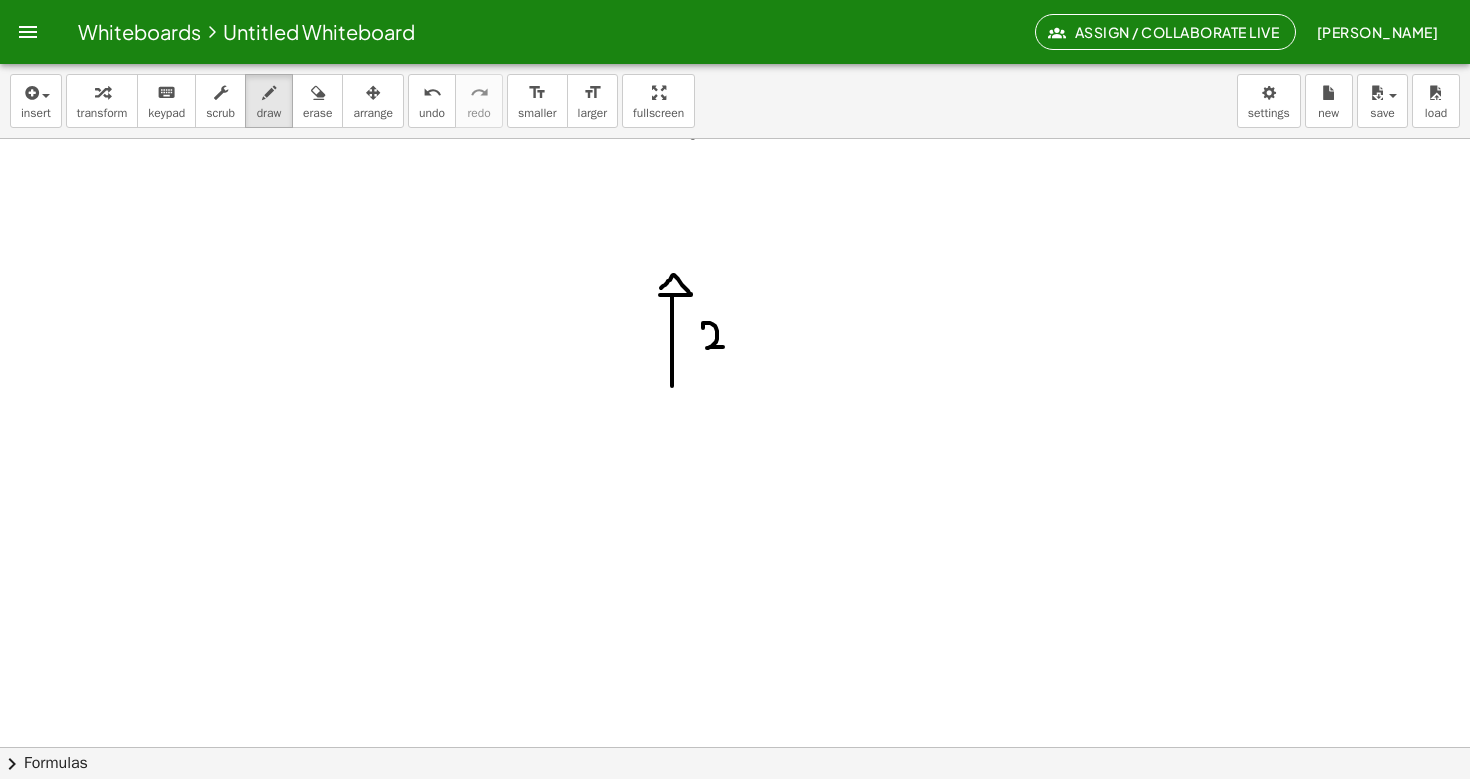 drag, startPoint x: 703, startPoint y: 328, endPoint x: 735, endPoint y: 347, distance: 37.215588 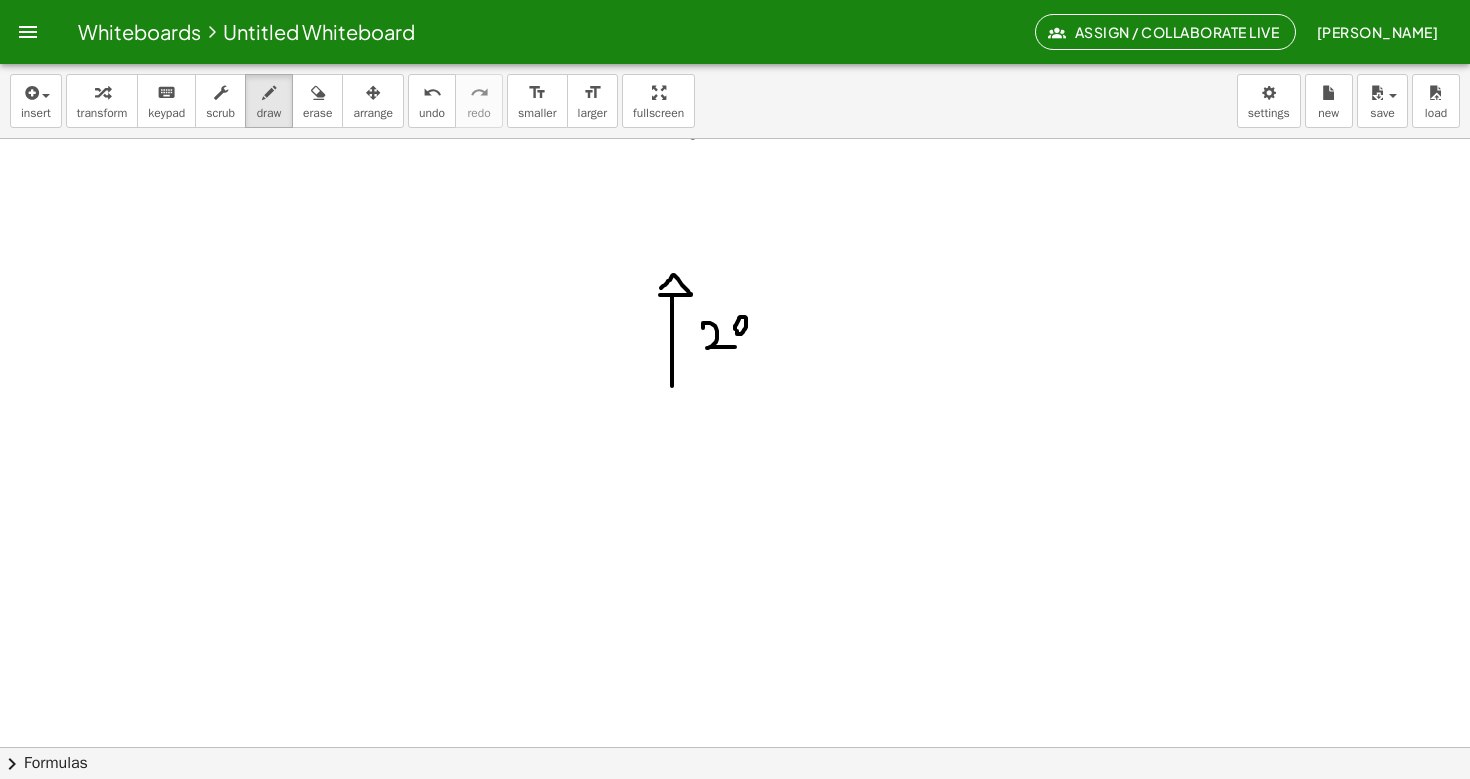 click at bounding box center [735, -1508] 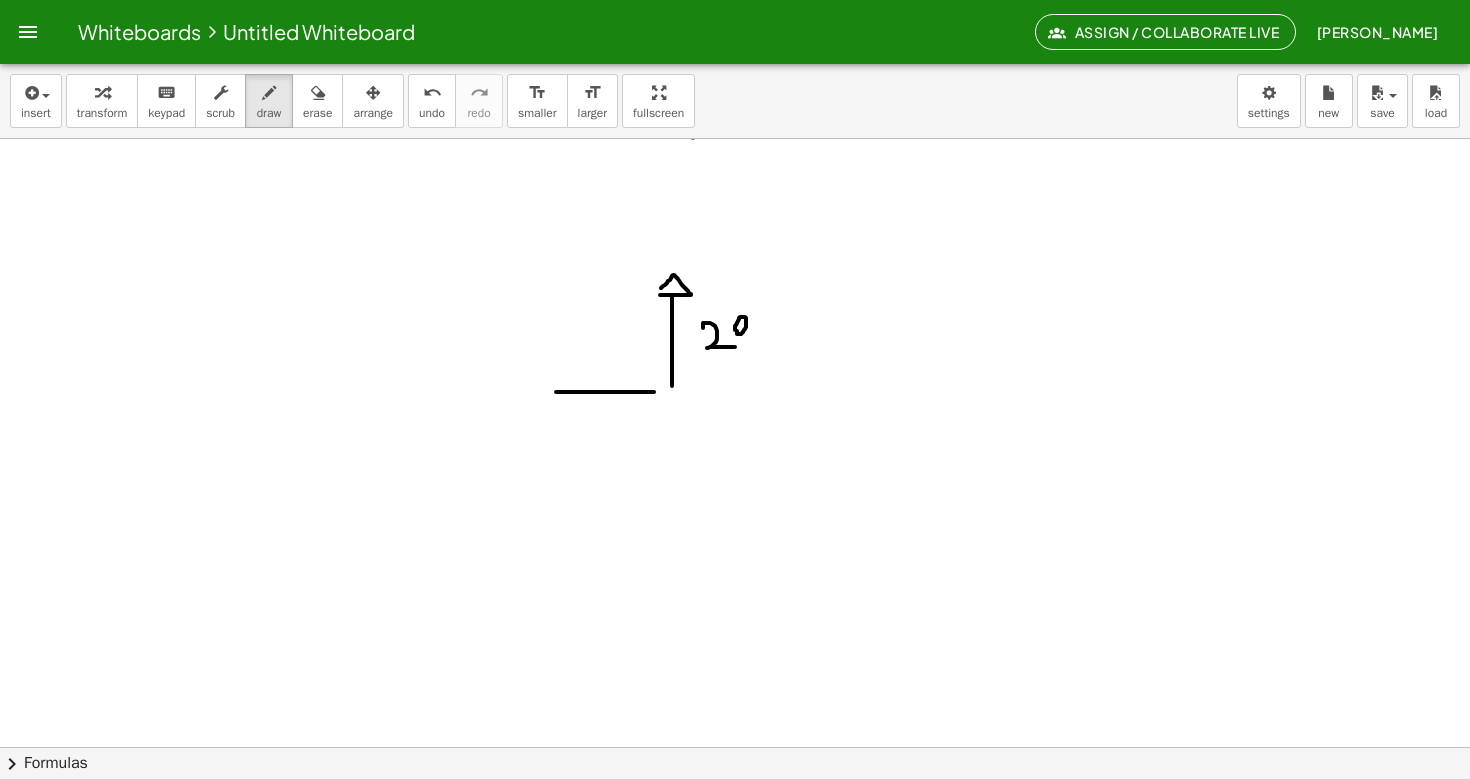 drag, startPoint x: 654, startPoint y: 392, endPoint x: 542, endPoint y: 393, distance: 112.00446 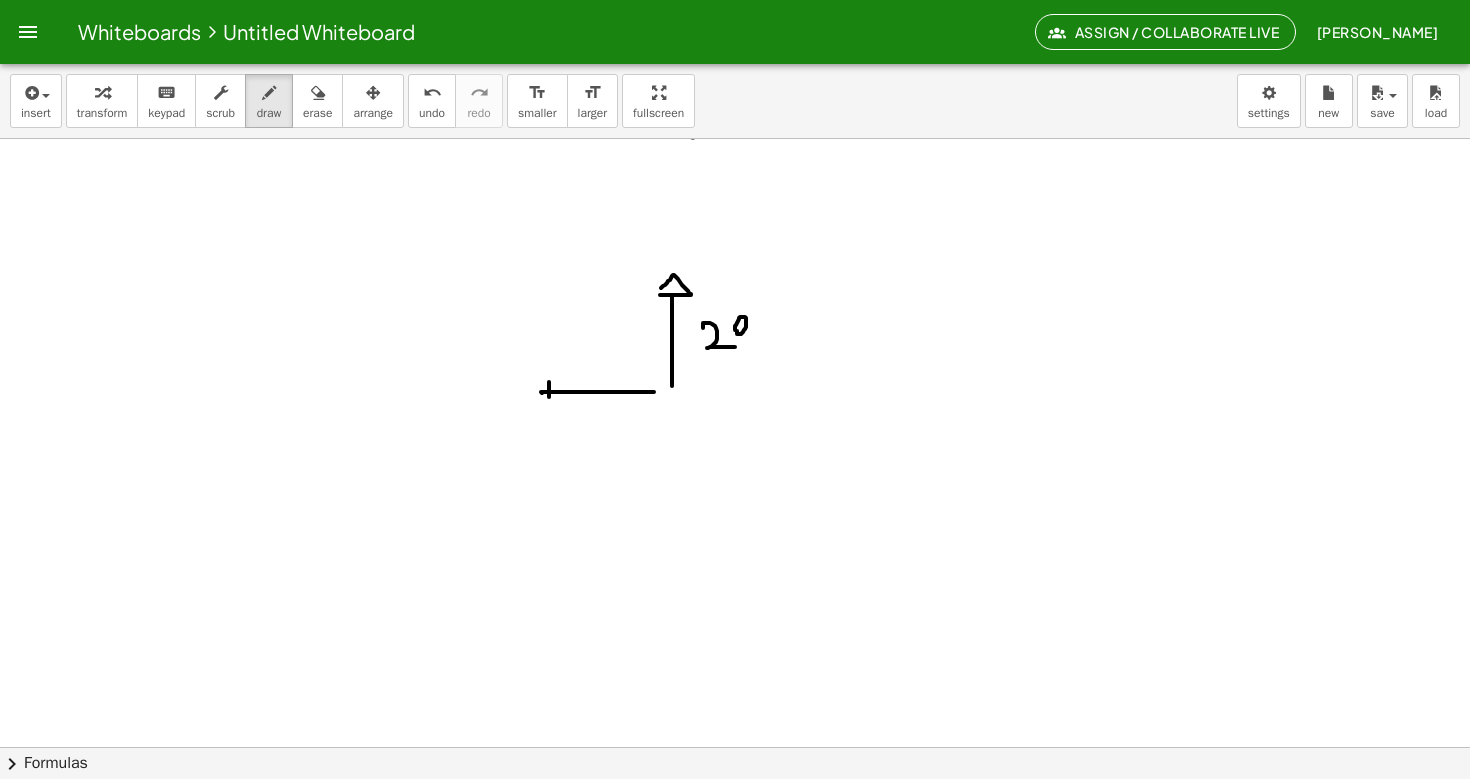 drag, startPoint x: 549, startPoint y: 382, endPoint x: 549, endPoint y: 397, distance: 15 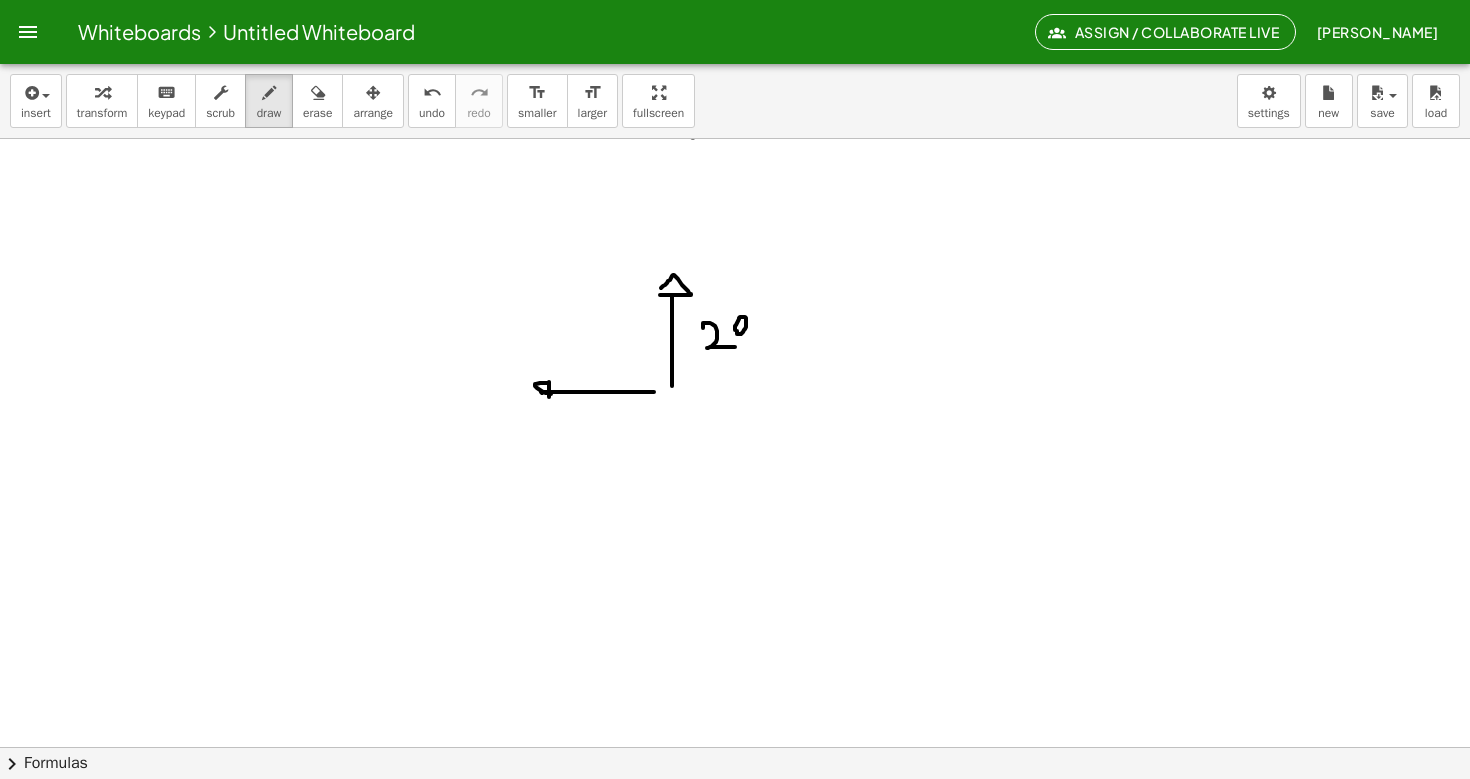 drag, startPoint x: 549, startPoint y: 383, endPoint x: 551, endPoint y: 394, distance: 11.18034 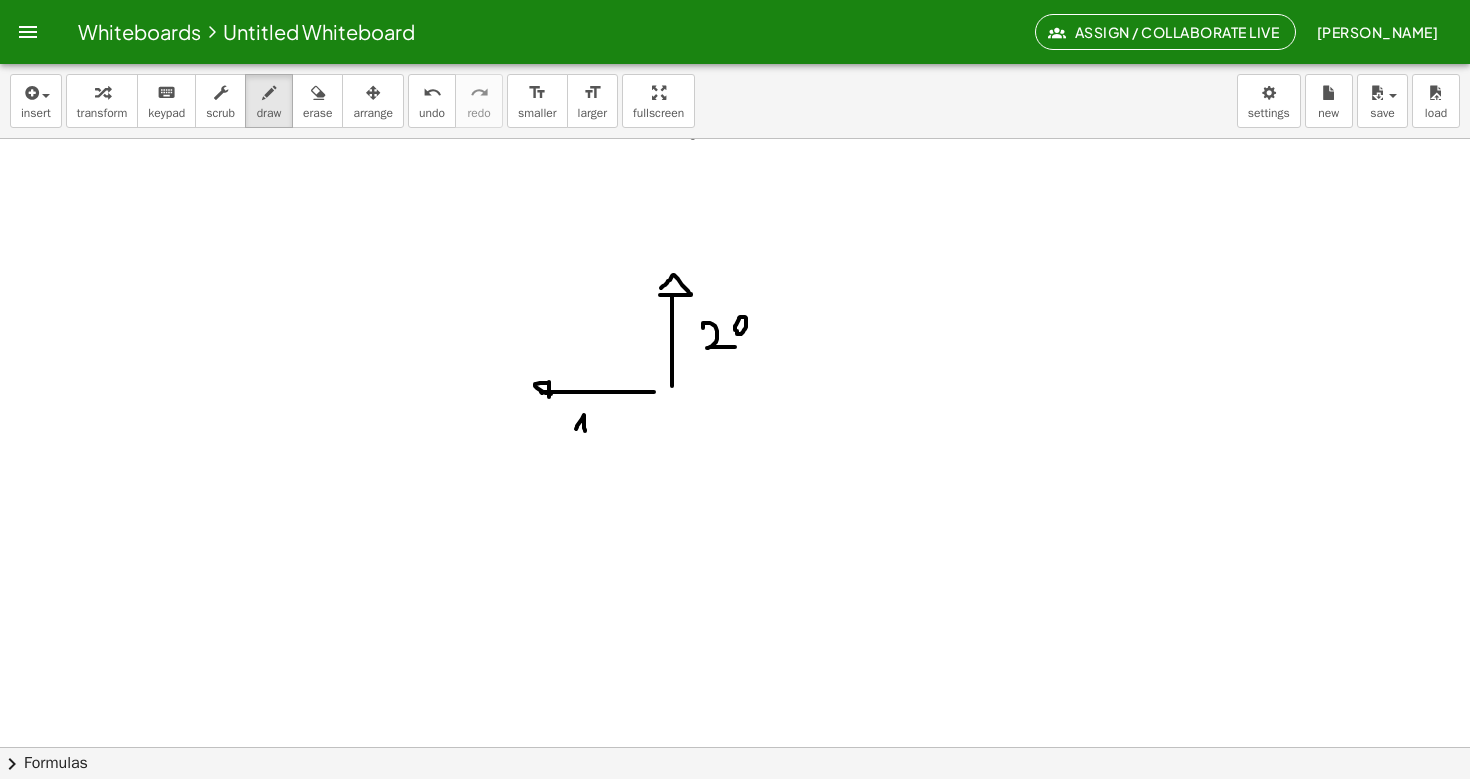 click at bounding box center [735, -1508] 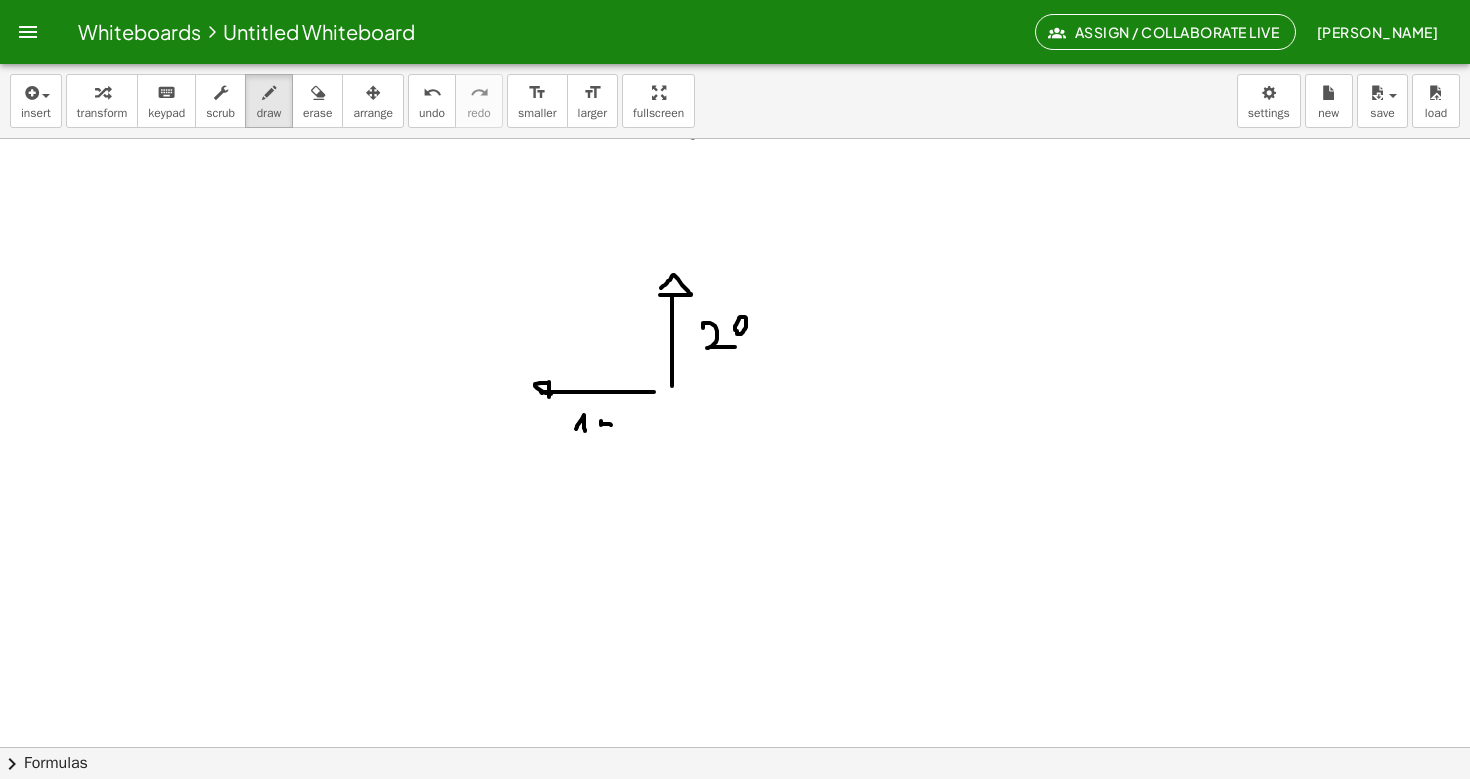 drag, startPoint x: 601, startPoint y: 421, endPoint x: 599, endPoint y: 432, distance: 11.18034 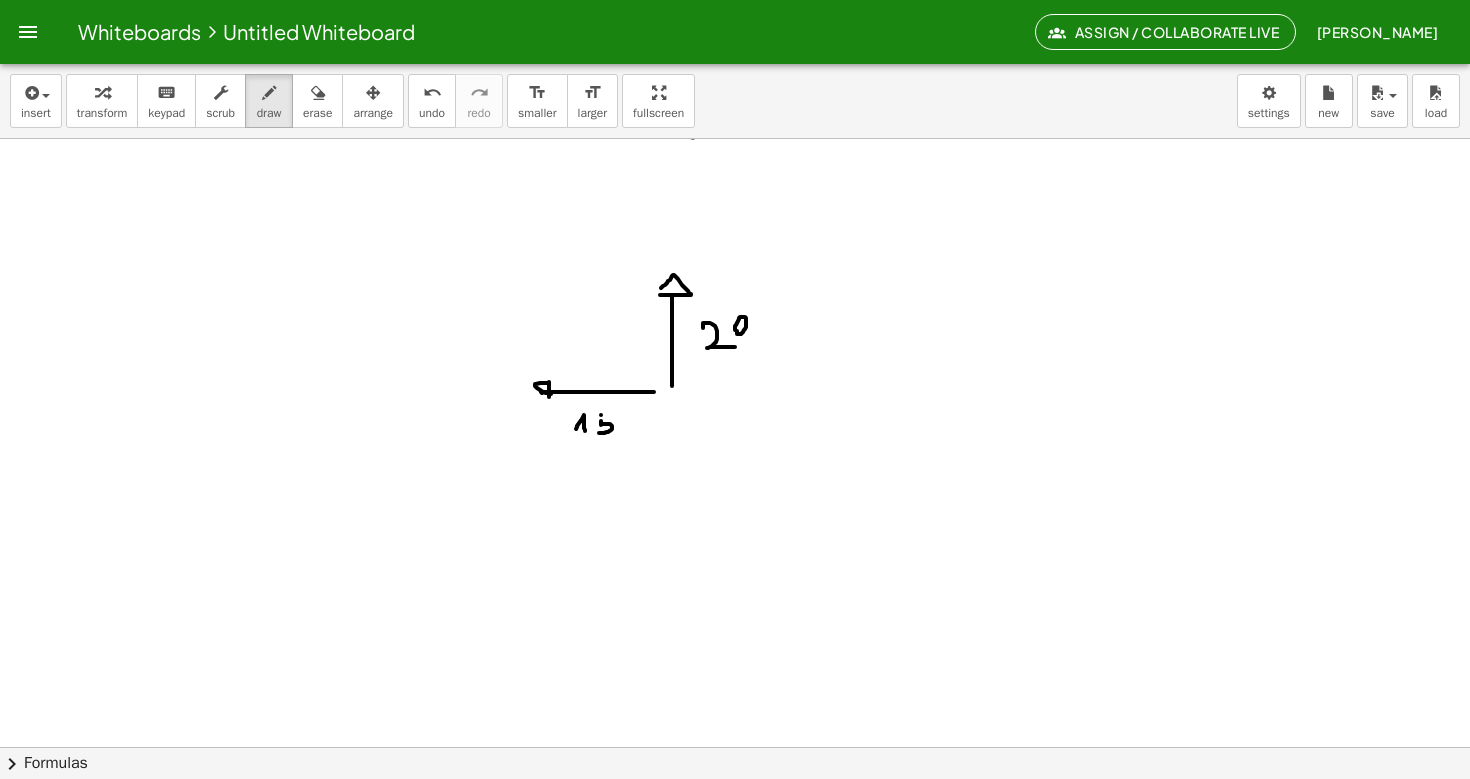 click at bounding box center [735, -1508] 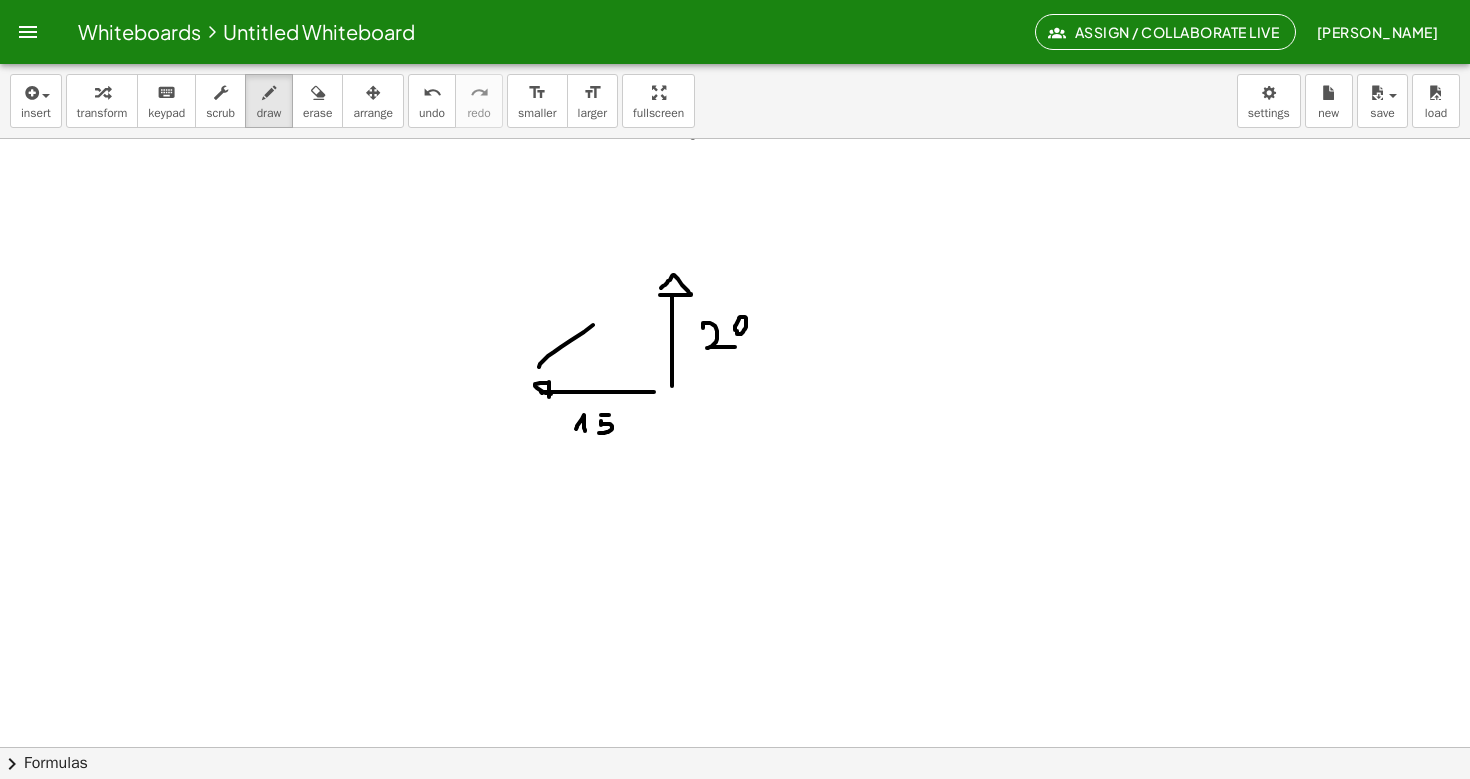 drag, startPoint x: 539, startPoint y: 367, endPoint x: 630, endPoint y: 295, distance: 116.03879 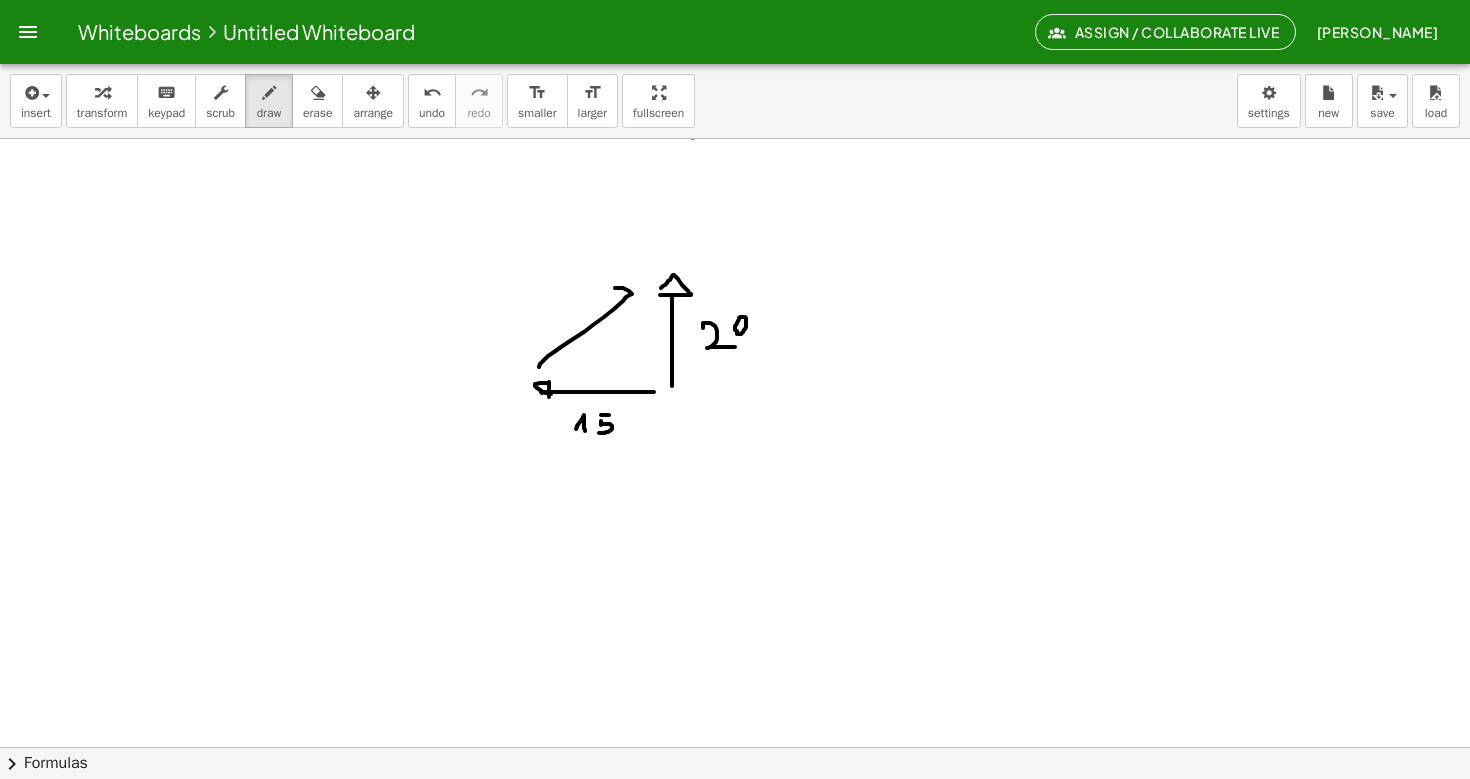 drag, startPoint x: 615, startPoint y: 288, endPoint x: 634, endPoint y: 296, distance: 20.615528 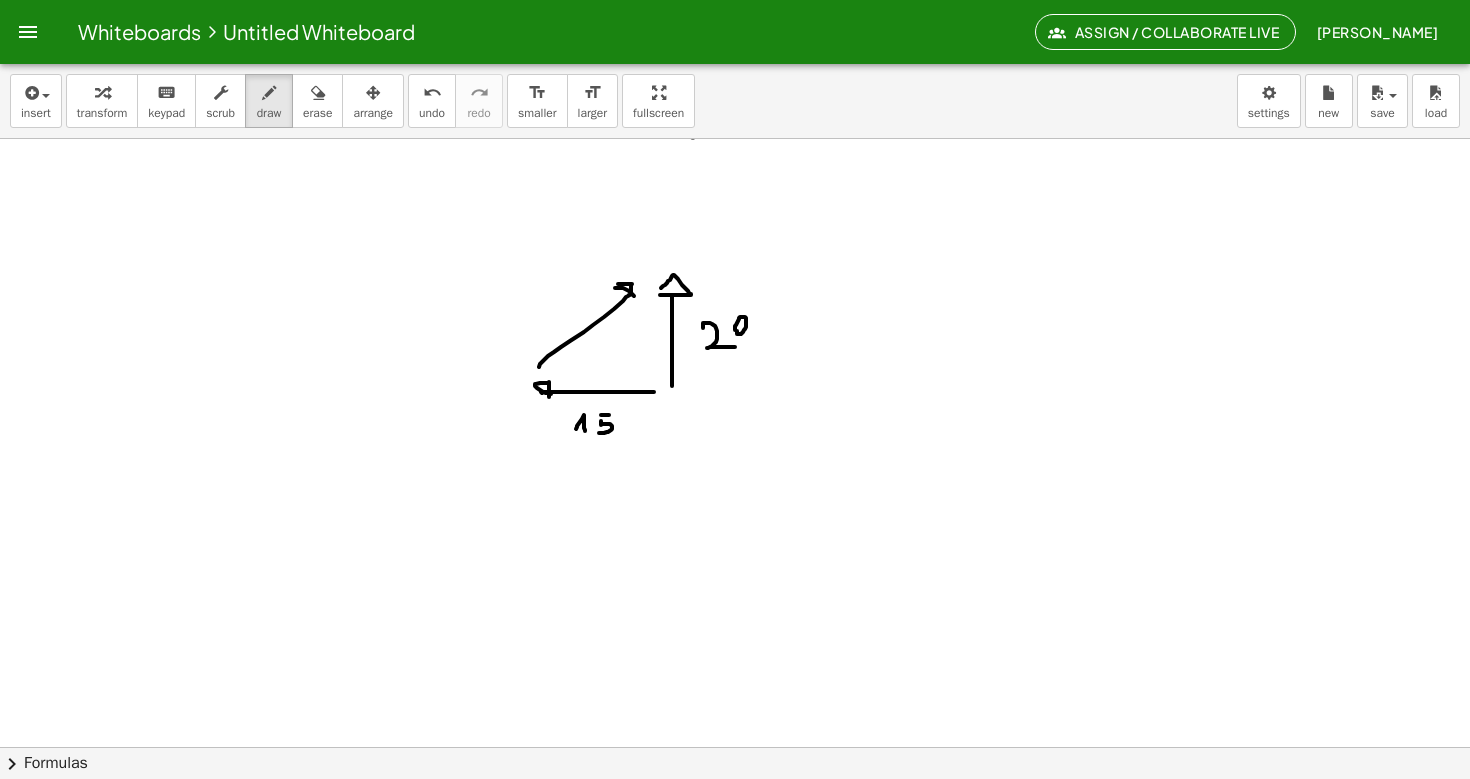 drag, startPoint x: 618, startPoint y: 284, endPoint x: 631, endPoint y: 294, distance: 16.40122 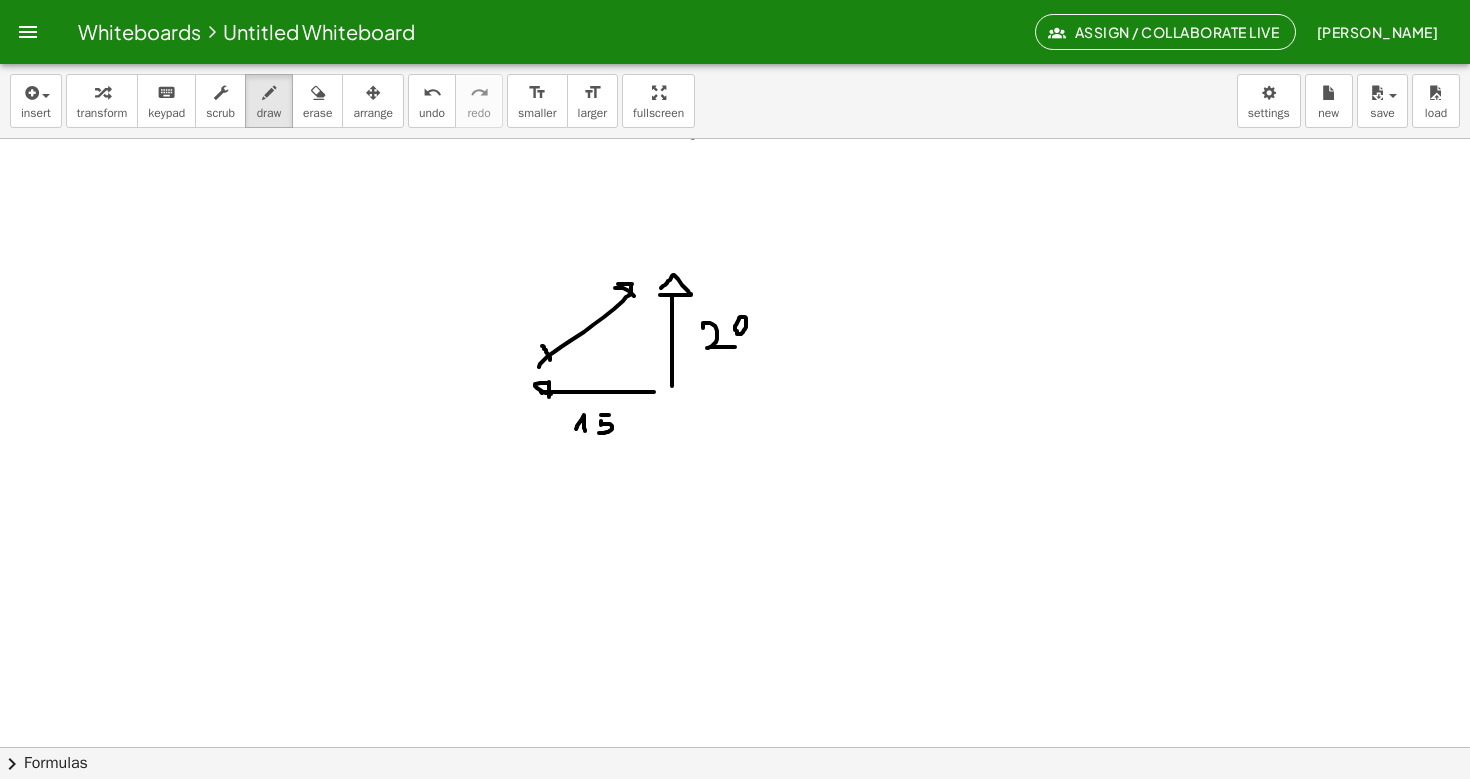drag, startPoint x: 542, startPoint y: 346, endPoint x: 551, endPoint y: 360, distance: 16.643316 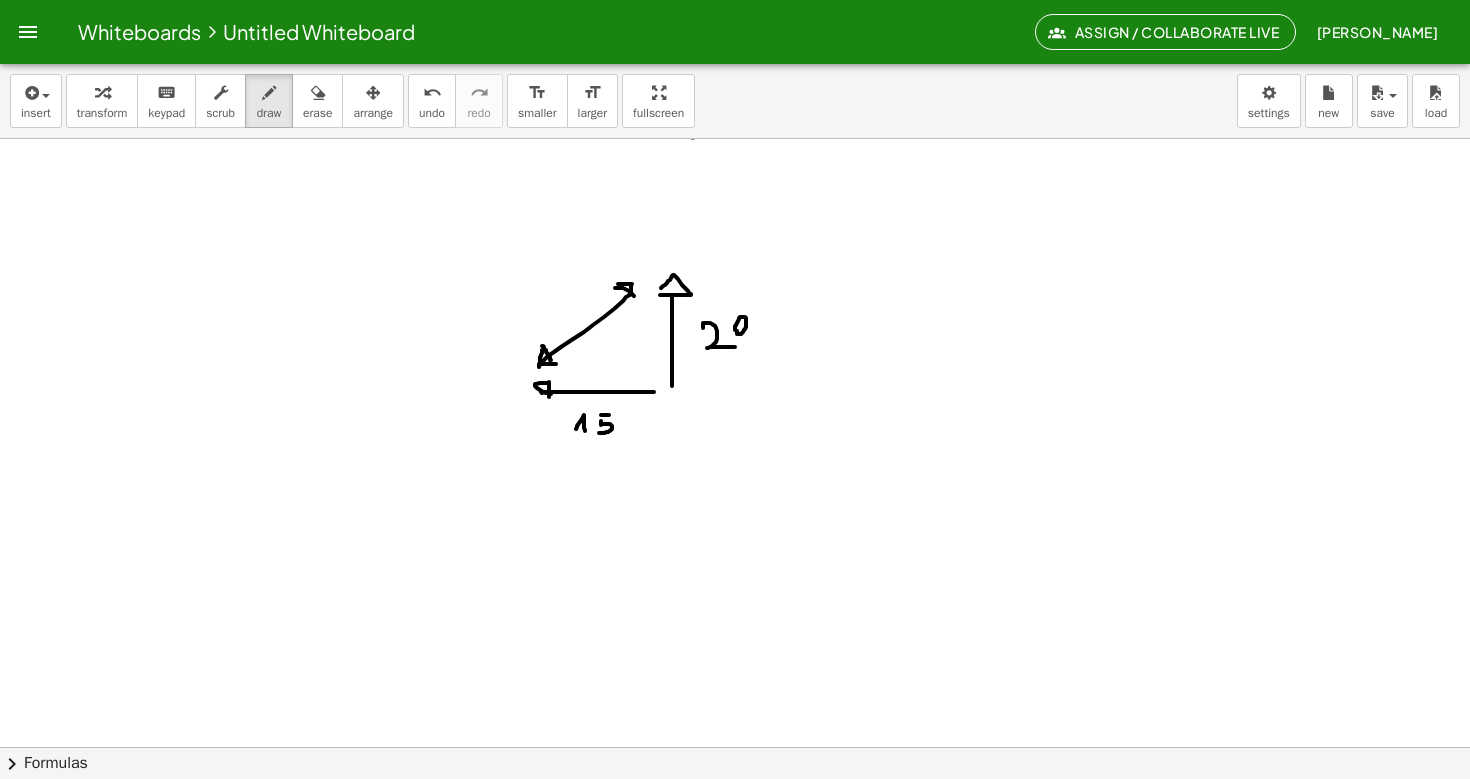 click at bounding box center (735, -1508) 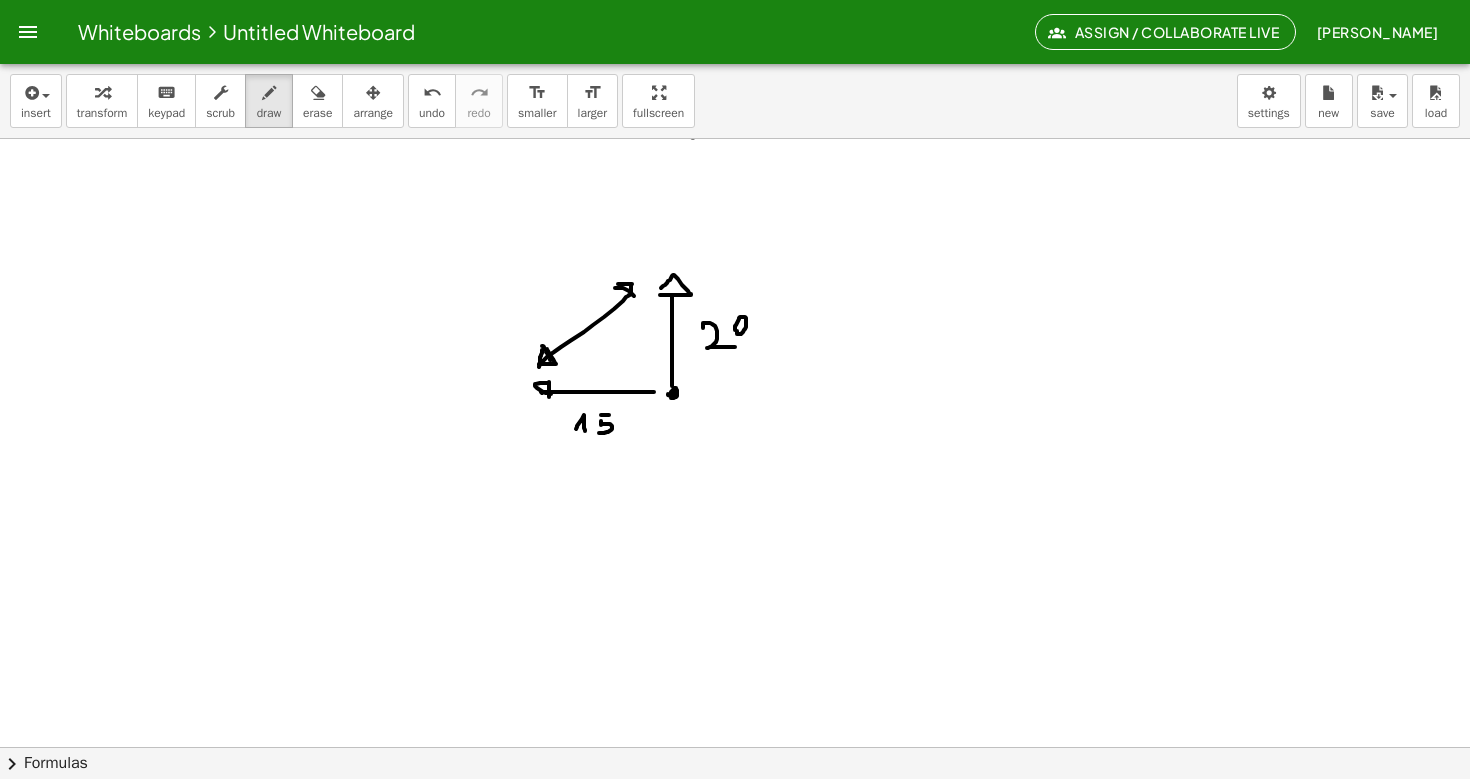 click at bounding box center [735, -1508] 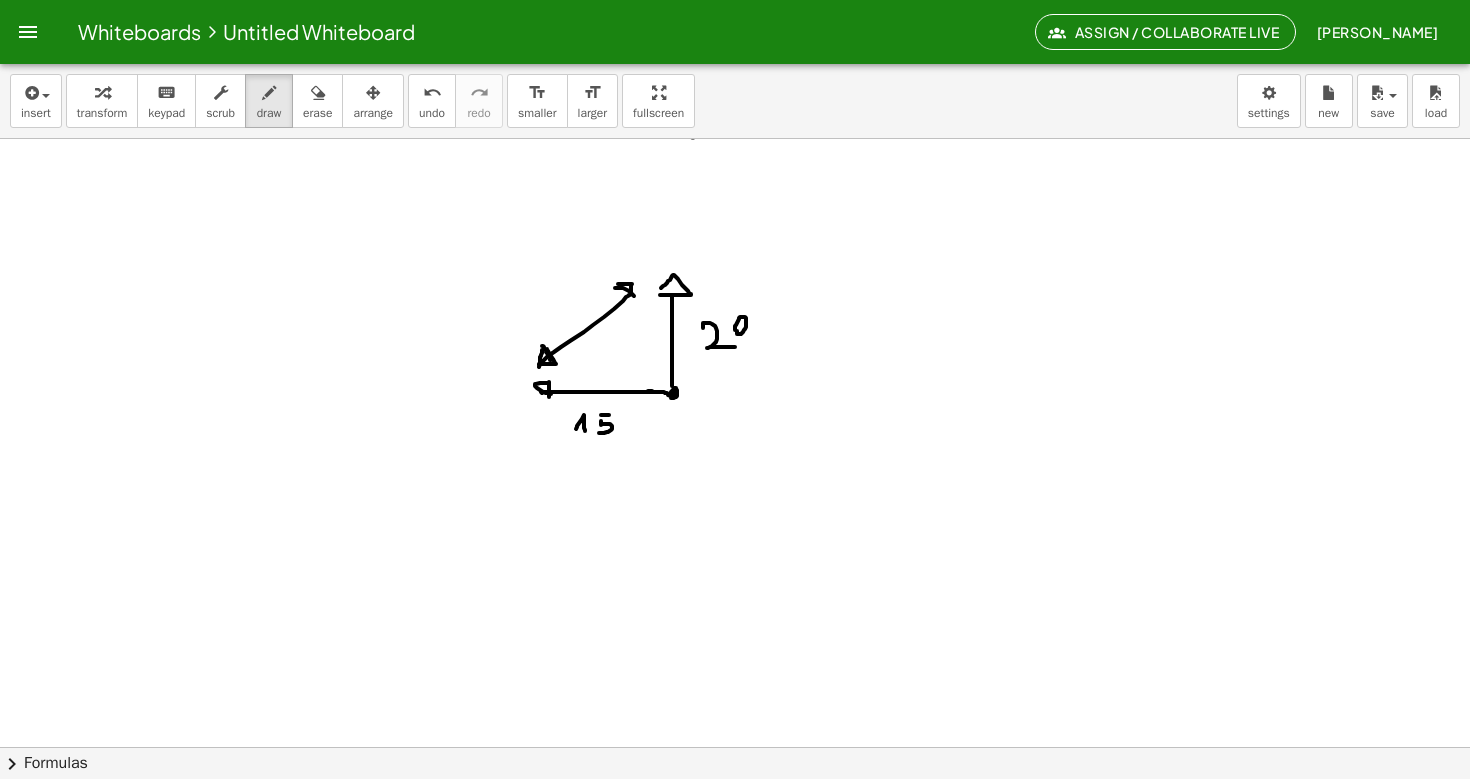 drag, startPoint x: 648, startPoint y: 391, endPoint x: 674, endPoint y: 393, distance: 26.076809 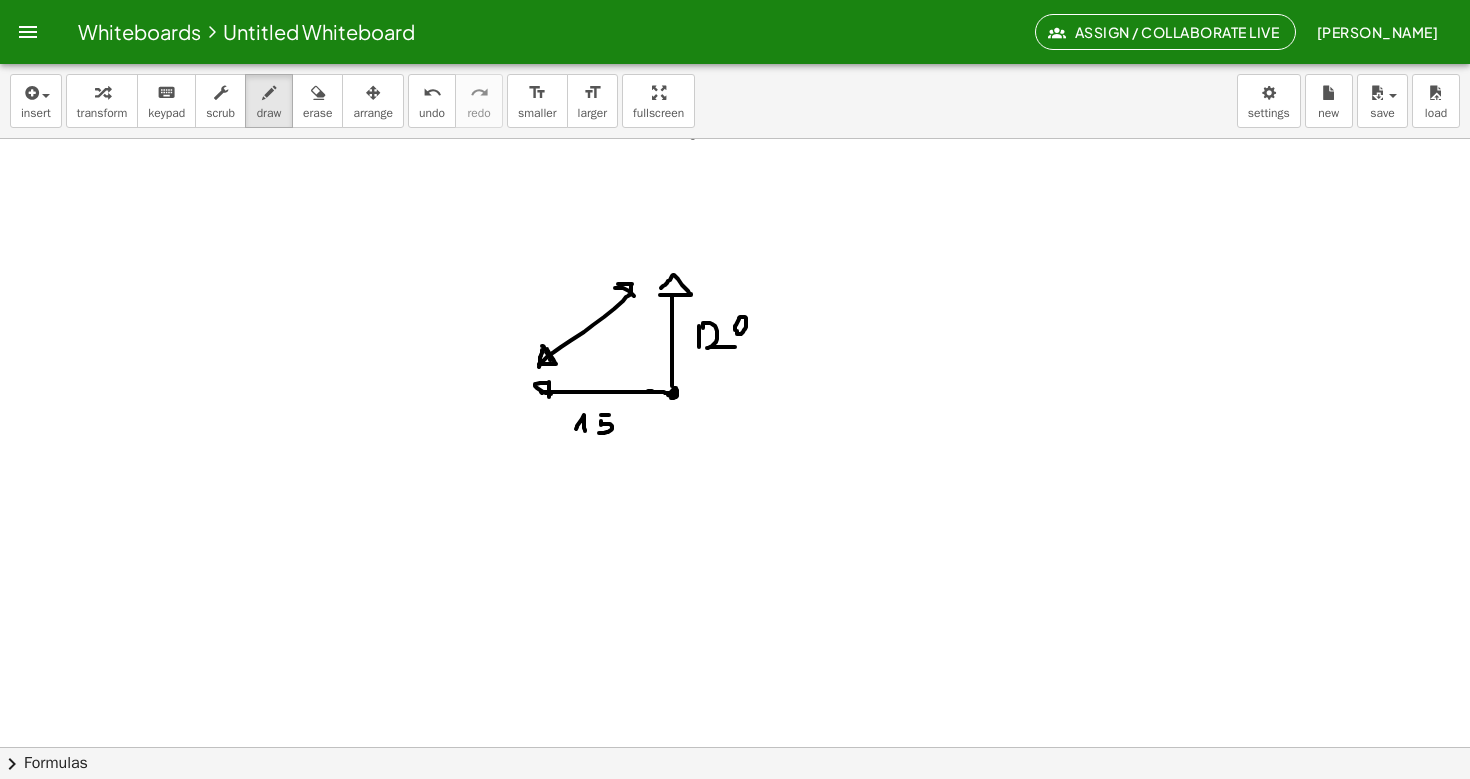drag, startPoint x: 699, startPoint y: 326, endPoint x: 699, endPoint y: 347, distance: 21 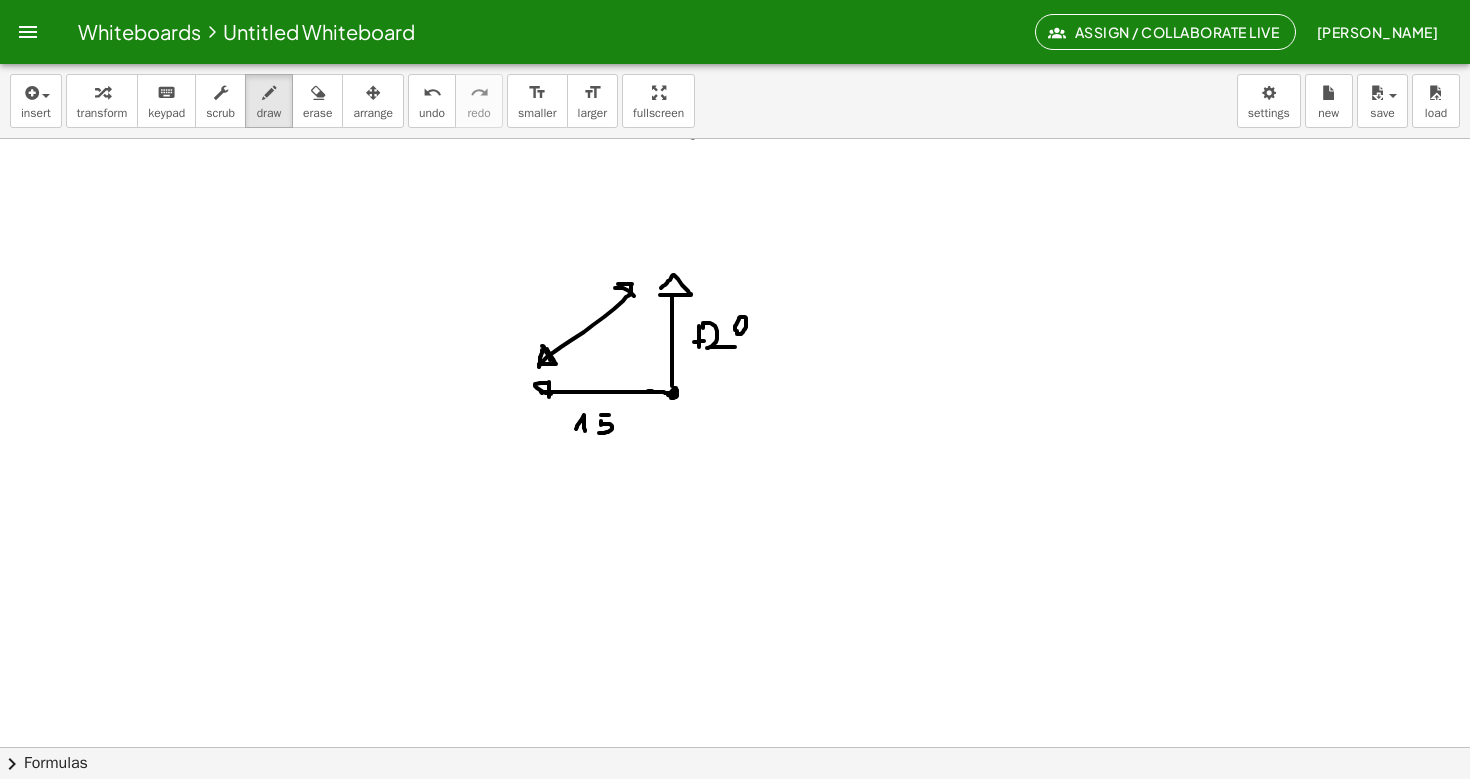 drag, startPoint x: 694, startPoint y: 342, endPoint x: 704, endPoint y: 341, distance: 10.049875 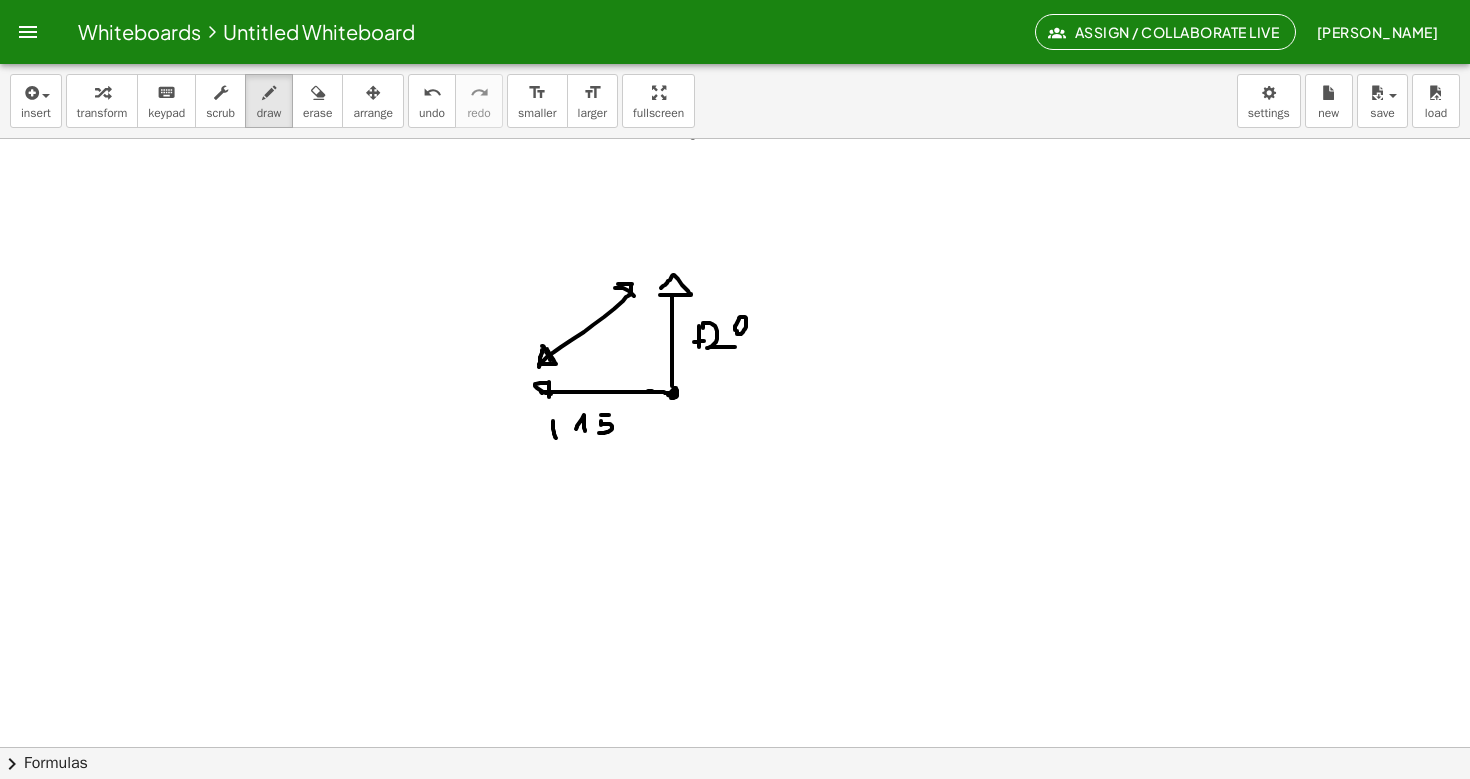 drag, startPoint x: 553, startPoint y: 422, endPoint x: 556, endPoint y: 438, distance: 16.27882 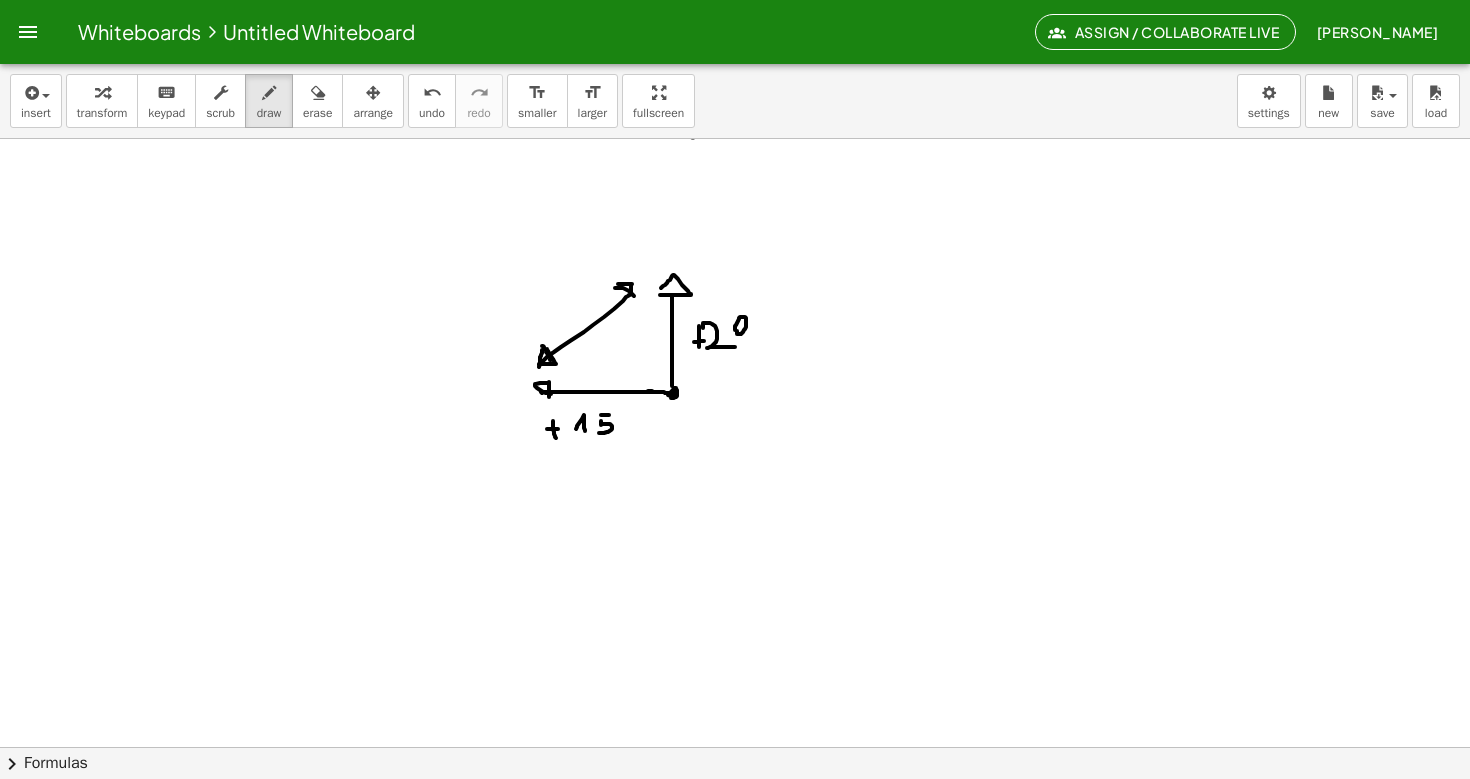 drag, startPoint x: 547, startPoint y: 429, endPoint x: 558, endPoint y: 429, distance: 11 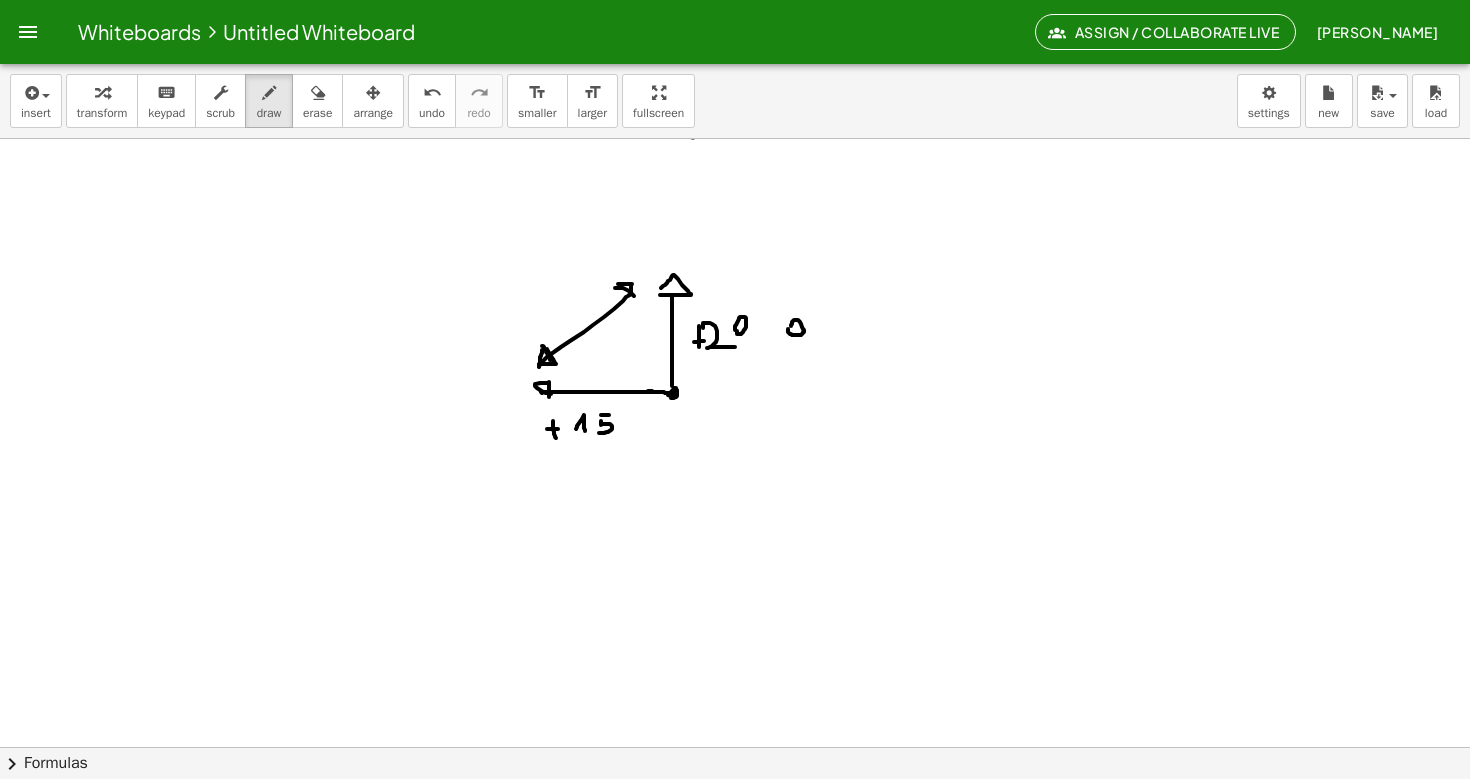 click at bounding box center (735, -1508) 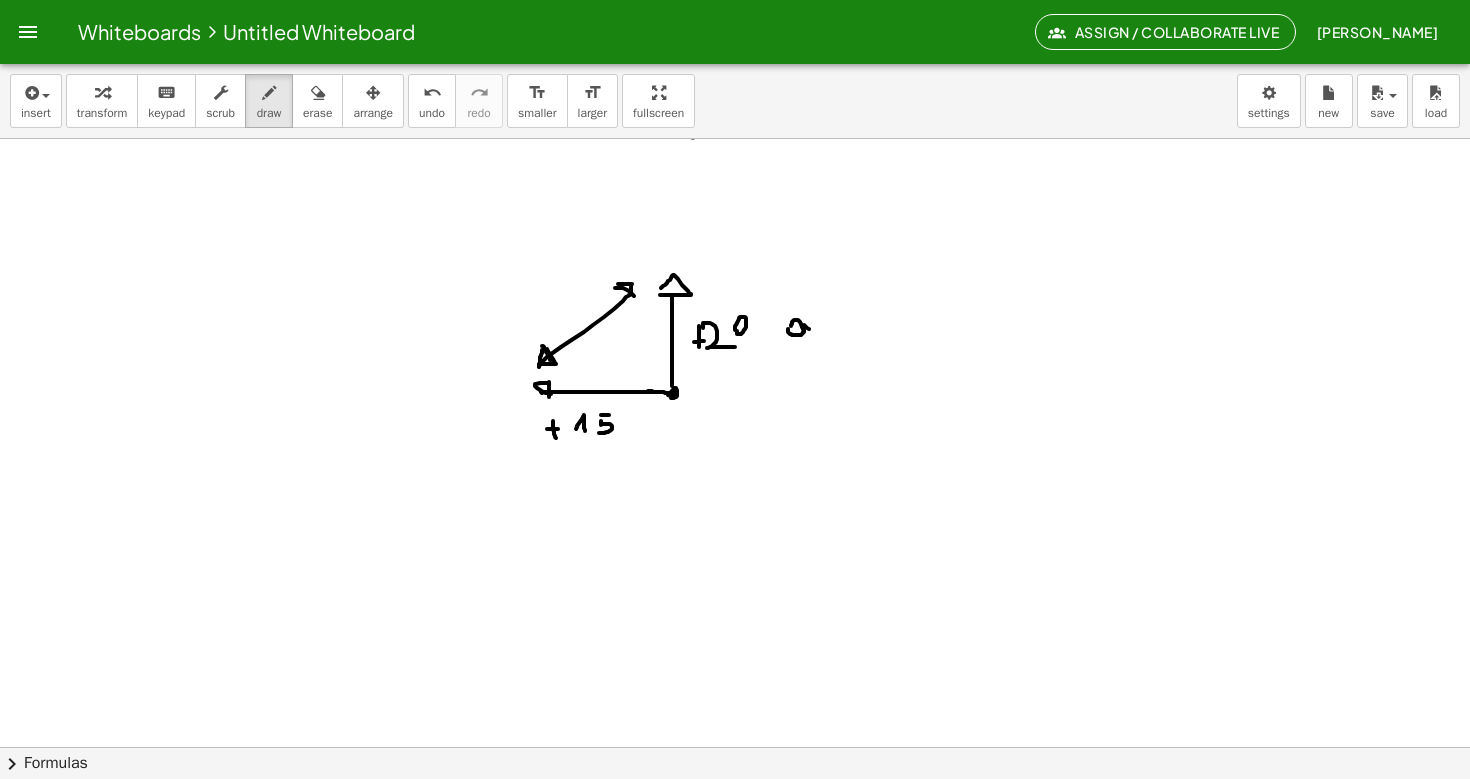 drag, startPoint x: 804, startPoint y: 325, endPoint x: 815, endPoint y: 335, distance: 14.866069 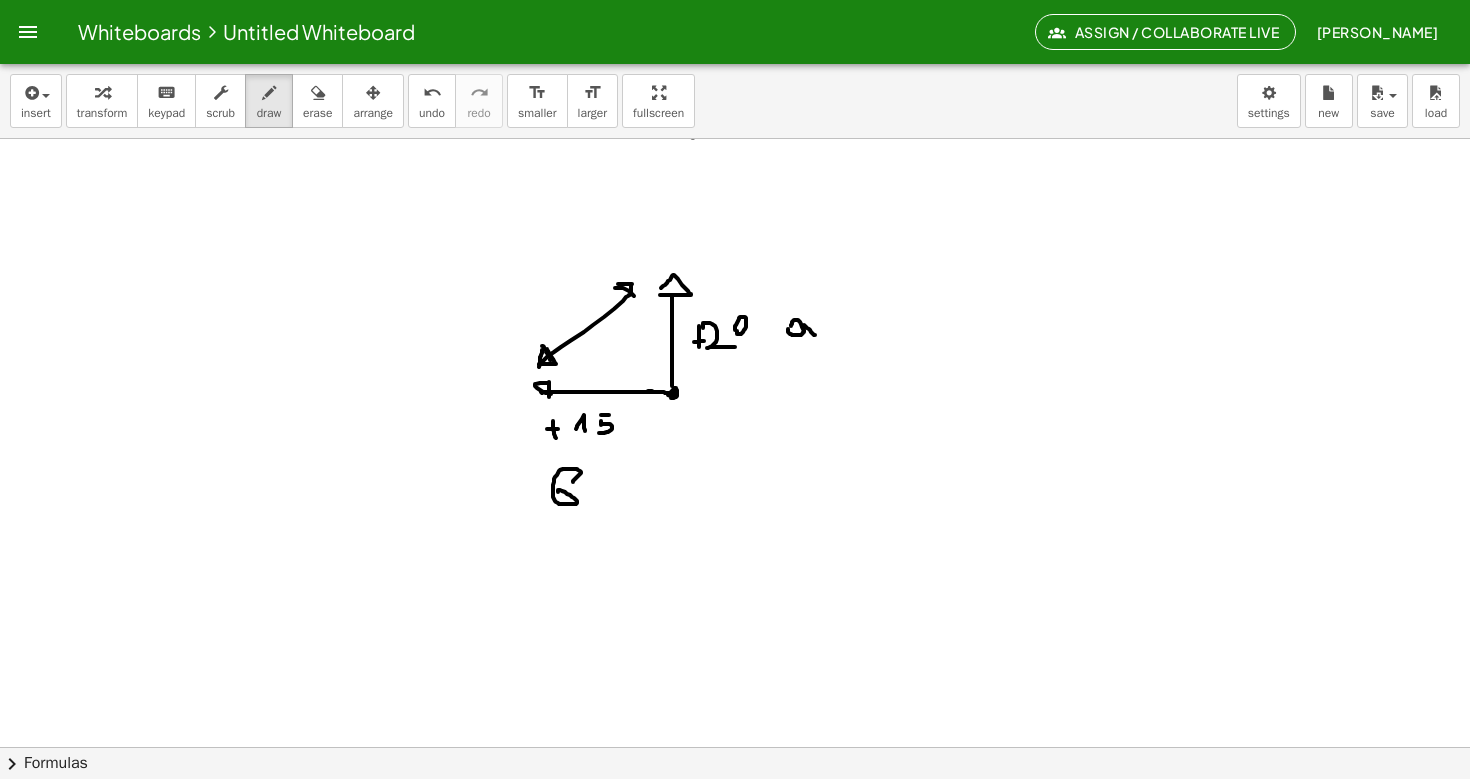 drag, startPoint x: 573, startPoint y: 481, endPoint x: 558, endPoint y: 492, distance: 18.601076 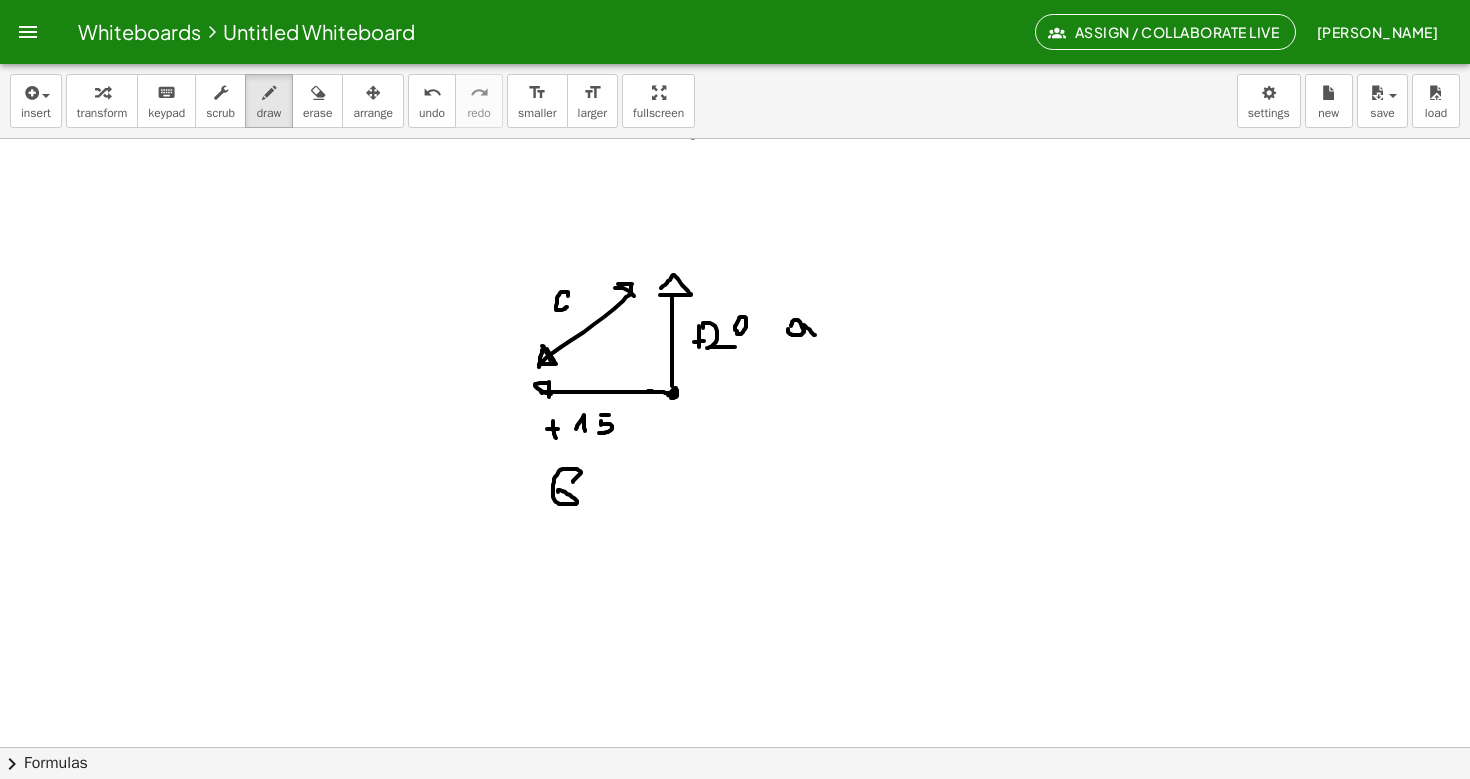 drag, startPoint x: 568, startPoint y: 296, endPoint x: 567, endPoint y: 307, distance: 11.045361 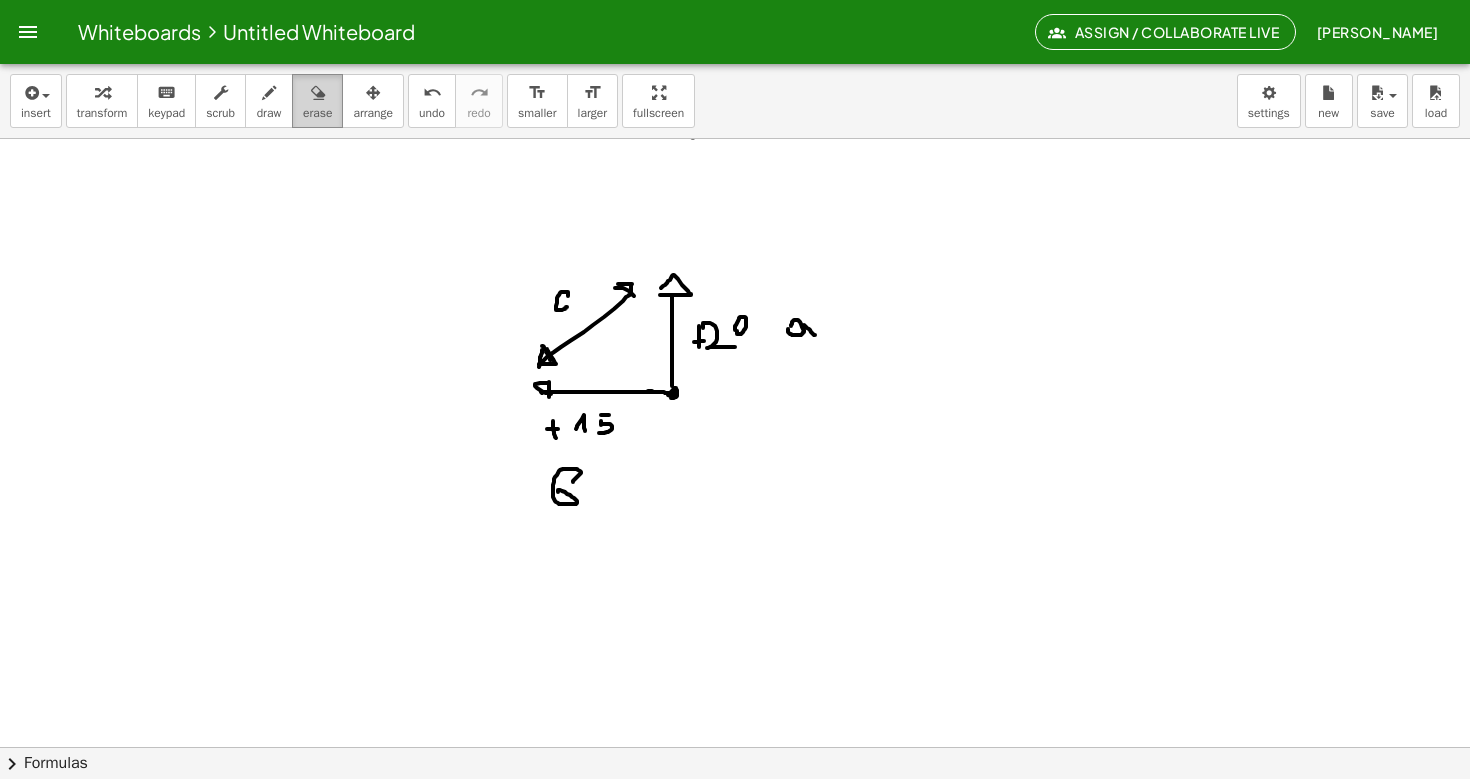 click at bounding box center [317, 92] 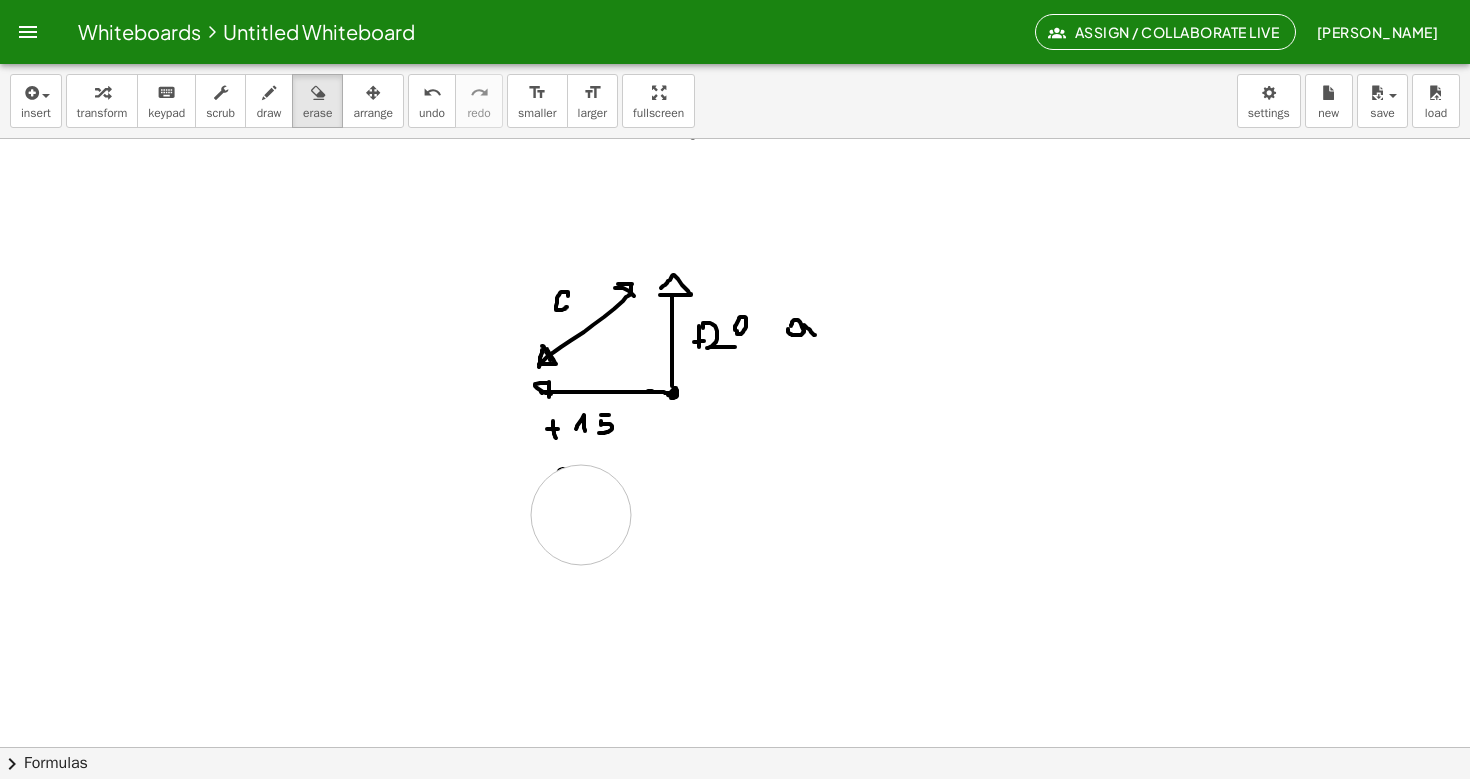 drag, startPoint x: 581, startPoint y: 515, endPoint x: 565, endPoint y: 515, distance: 16 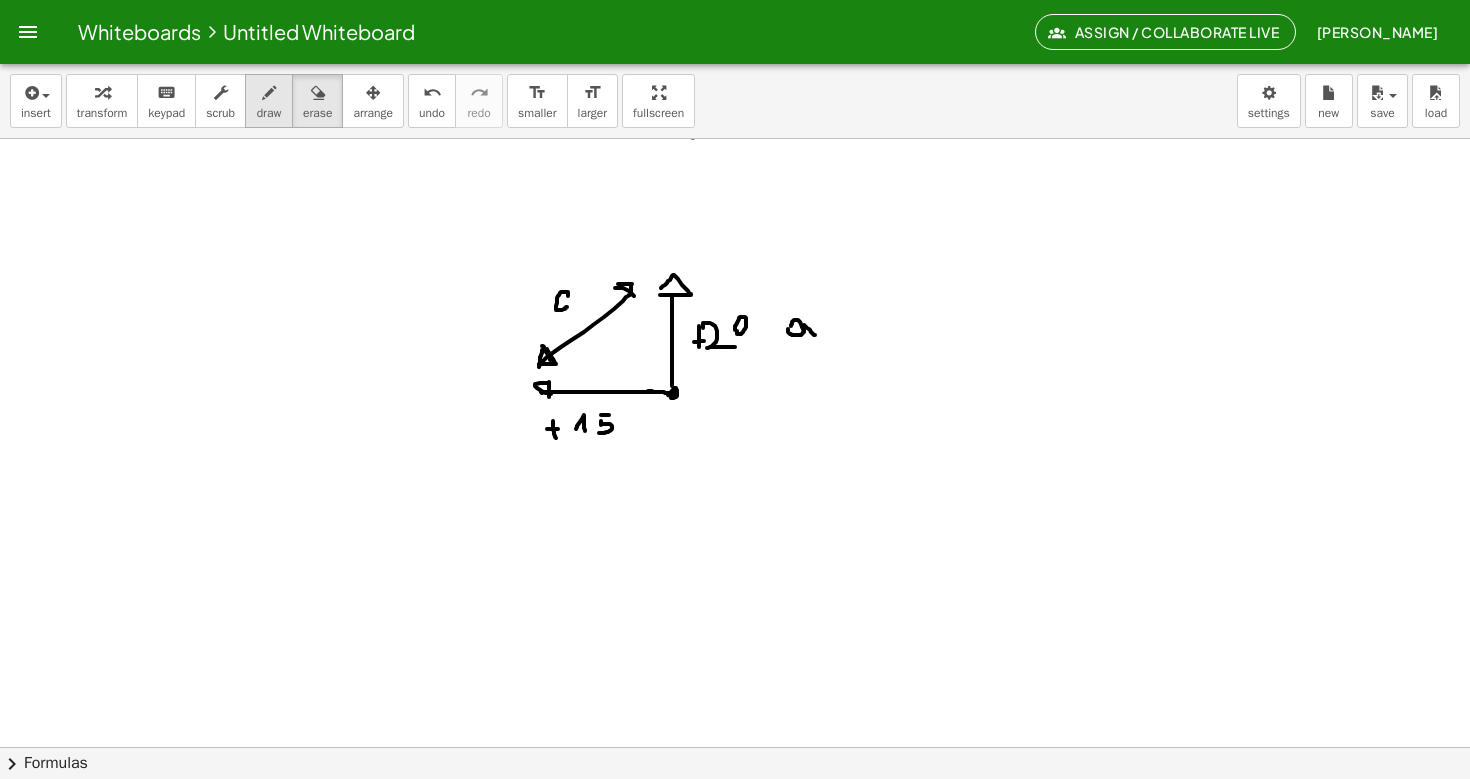 click on "draw" at bounding box center [269, 113] 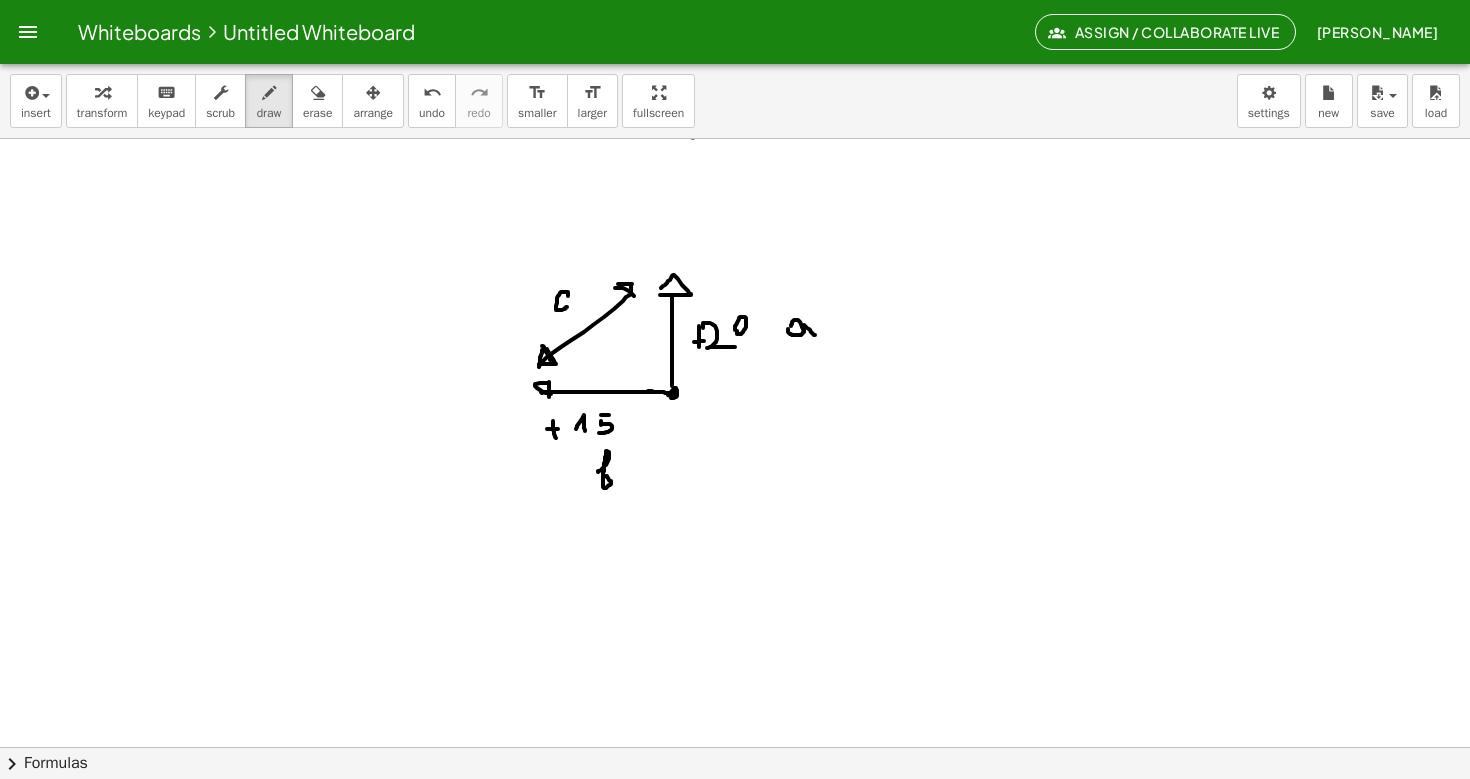 click at bounding box center (735, -1508) 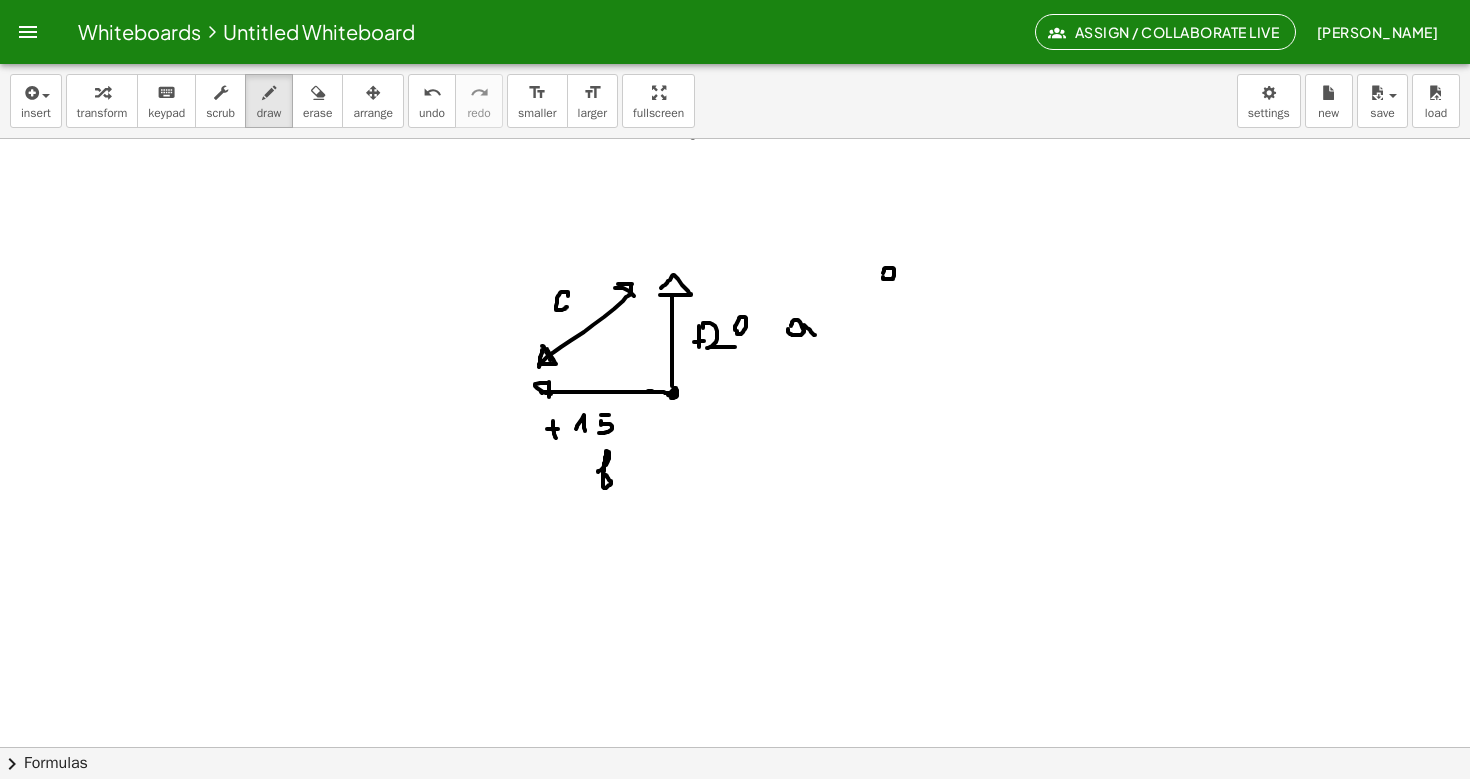 click at bounding box center (735, -1508) 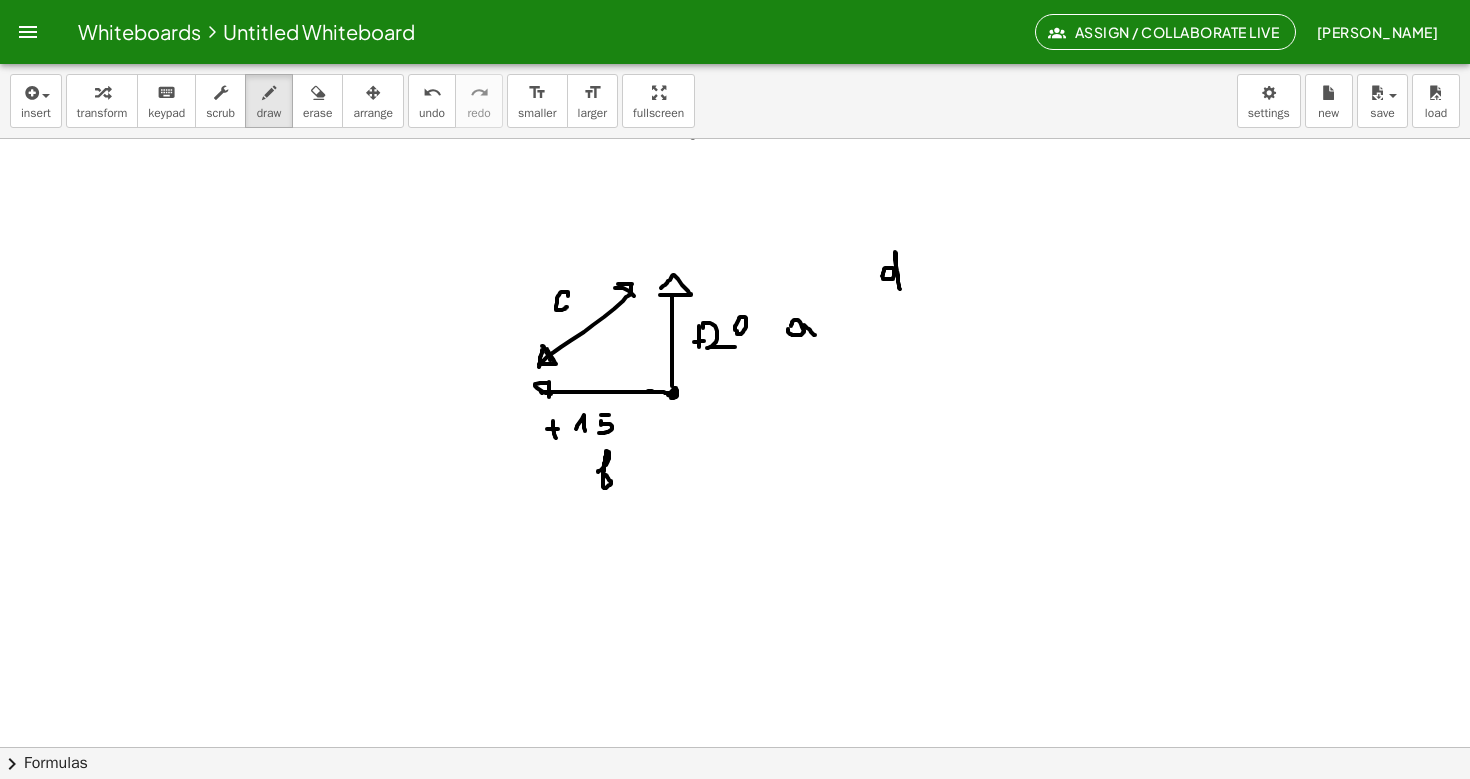drag, startPoint x: 896, startPoint y: 273, endPoint x: 900, endPoint y: 285, distance: 12.649111 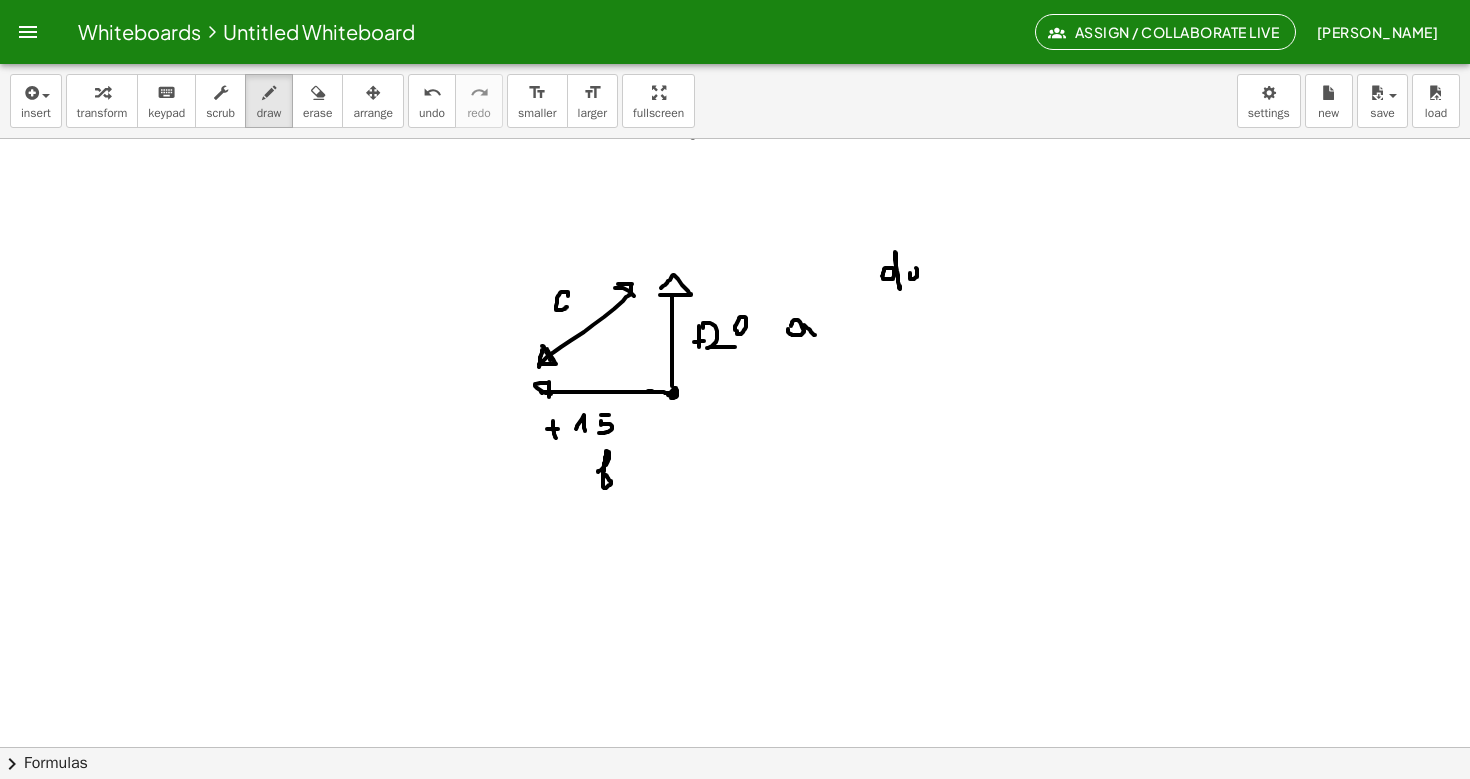 click at bounding box center (735, -1508) 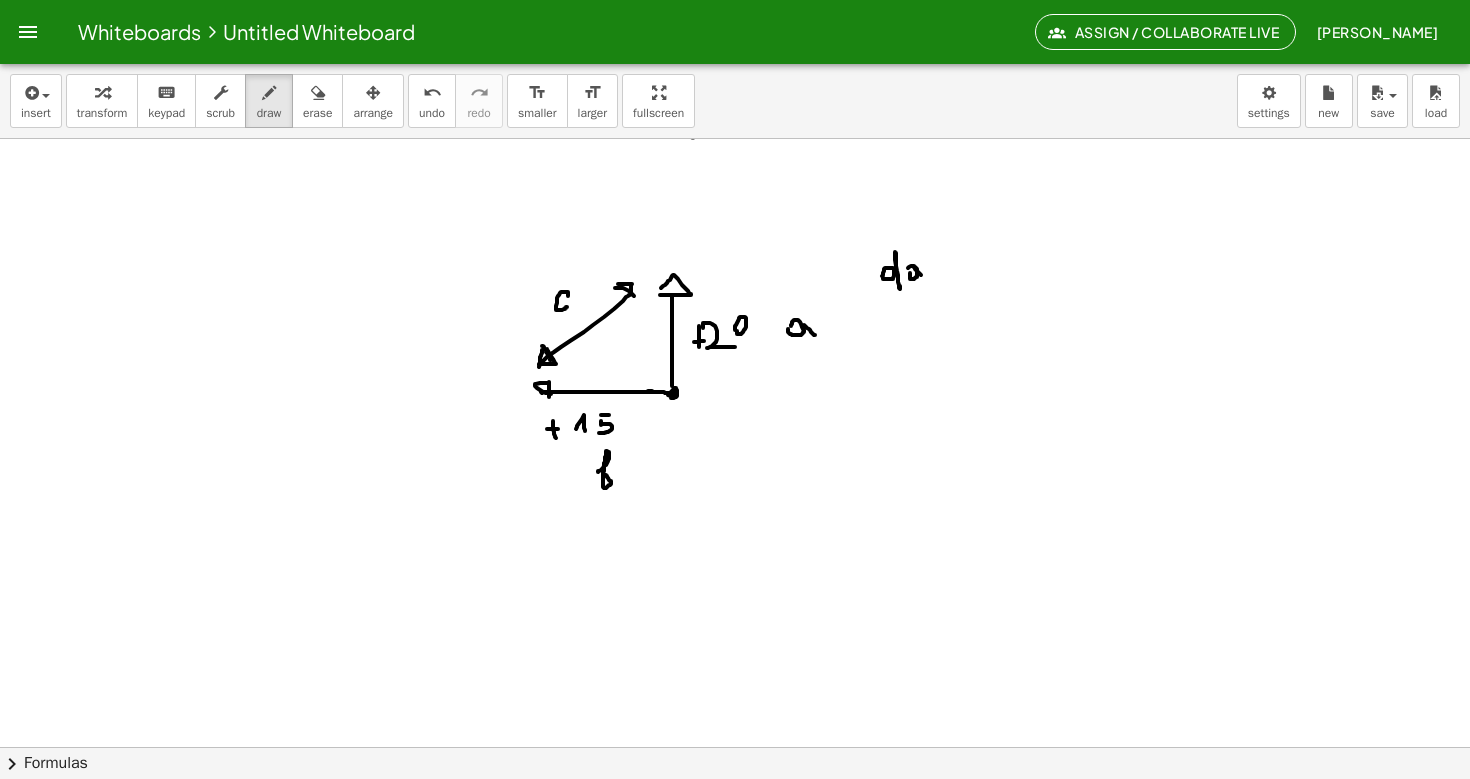 drag, startPoint x: 914, startPoint y: 267, endPoint x: 926, endPoint y: 276, distance: 15 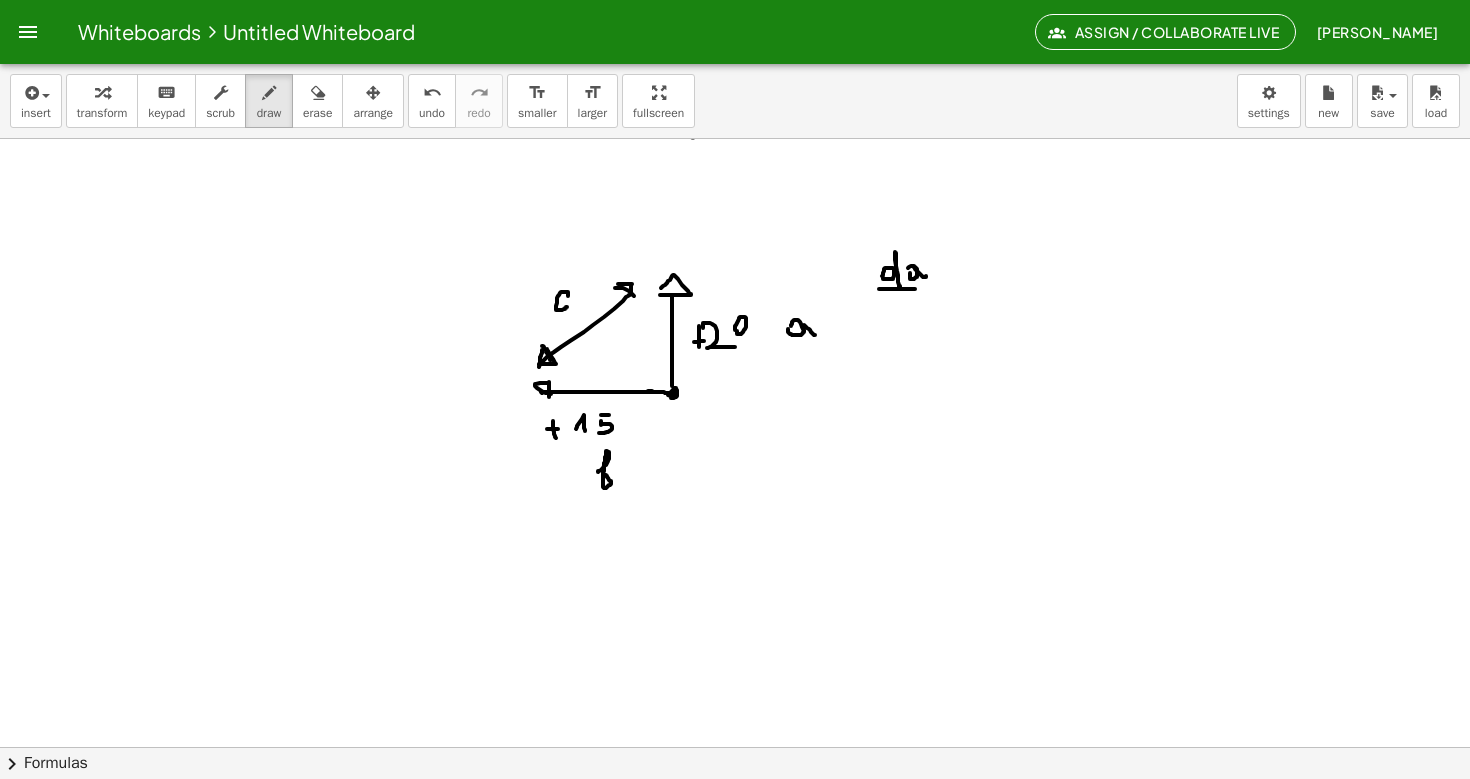drag, startPoint x: 879, startPoint y: 289, endPoint x: 929, endPoint y: 286, distance: 50.08992 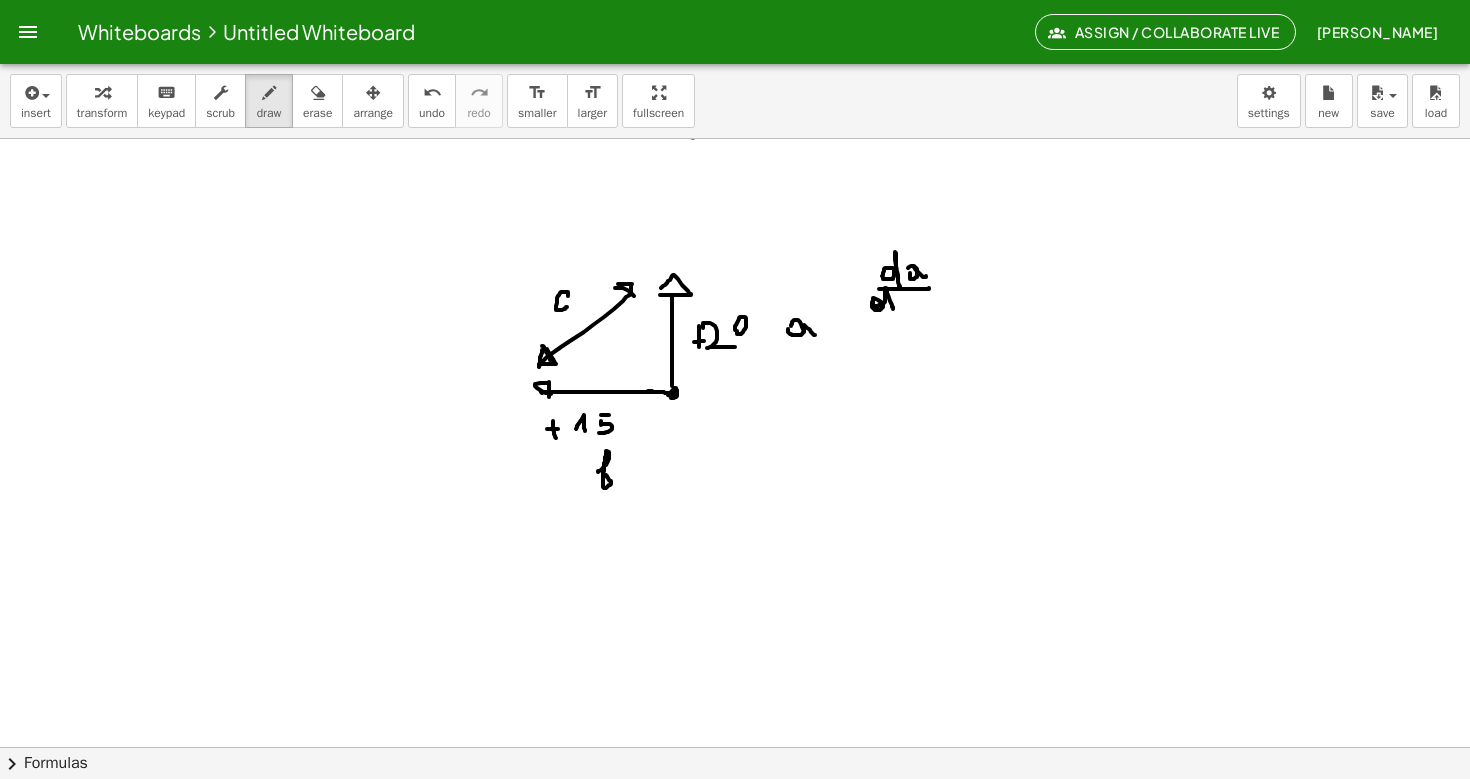 drag, startPoint x: 872, startPoint y: 302, endPoint x: 894, endPoint y: 311, distance: 23.769728 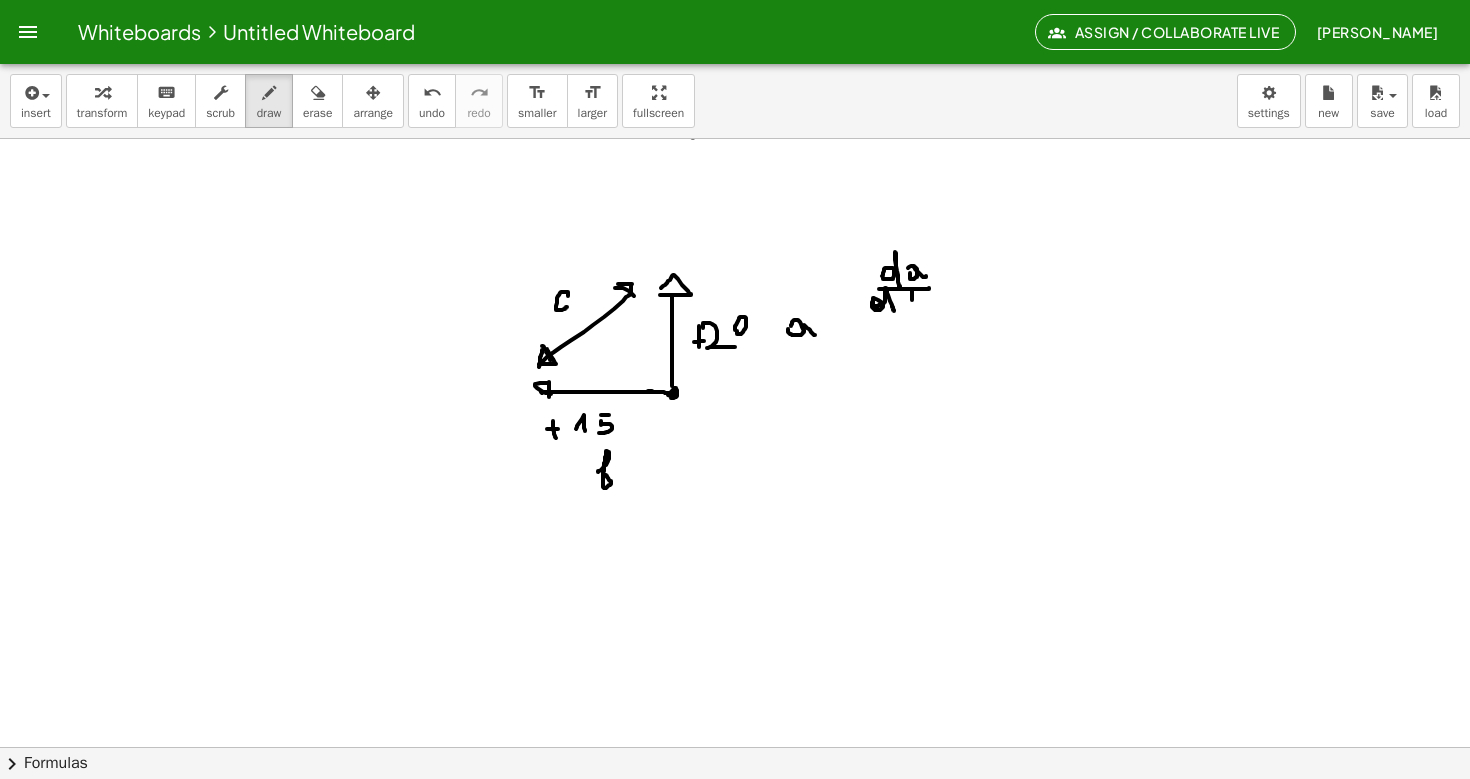 drag, startPoint x: 912, startPoint y: 291, endPoint x: 913, endPoint y: 312, distance: 21.023796 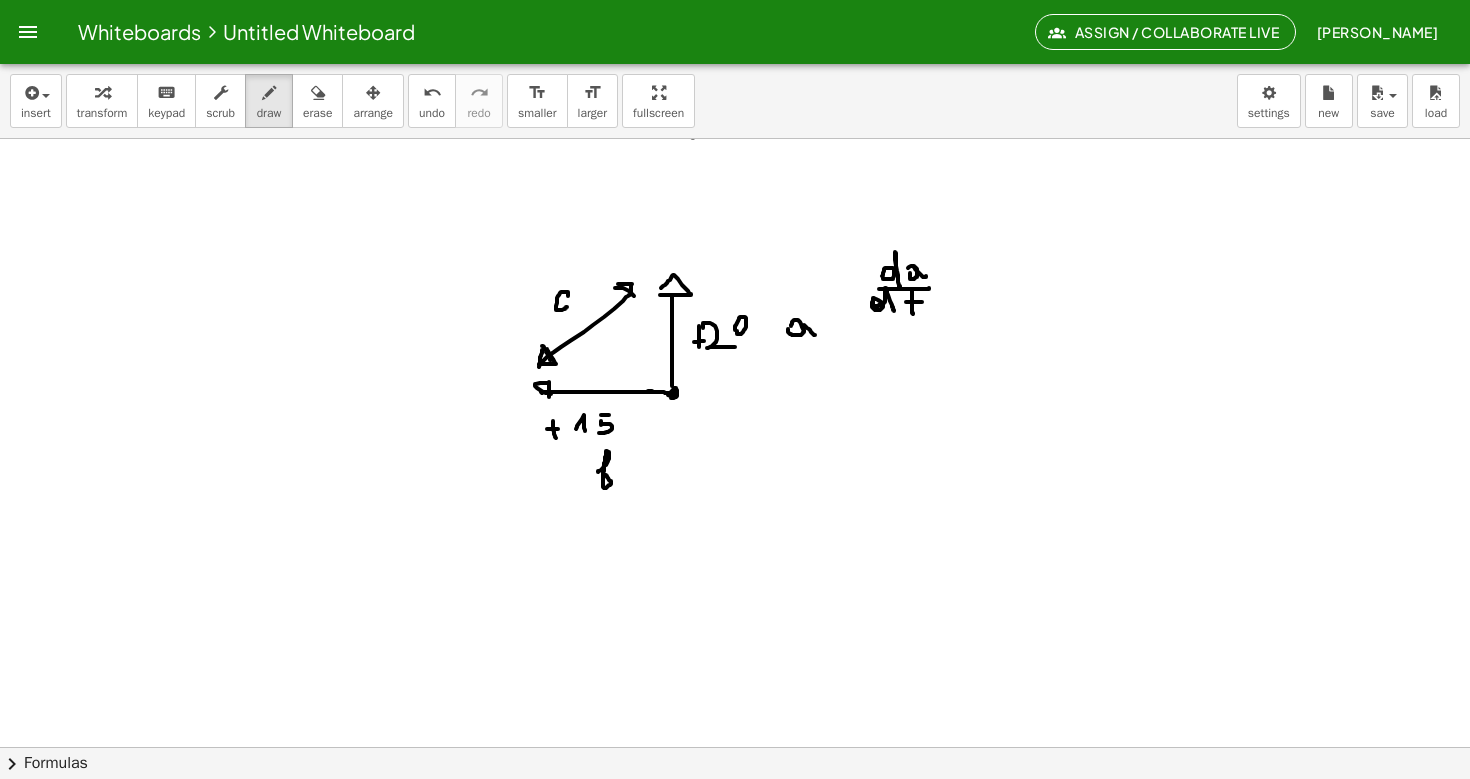 drag, startPoint x: 906, startPoint y: 302, endPoint x: 922, endPoint y: 302, distance: 16 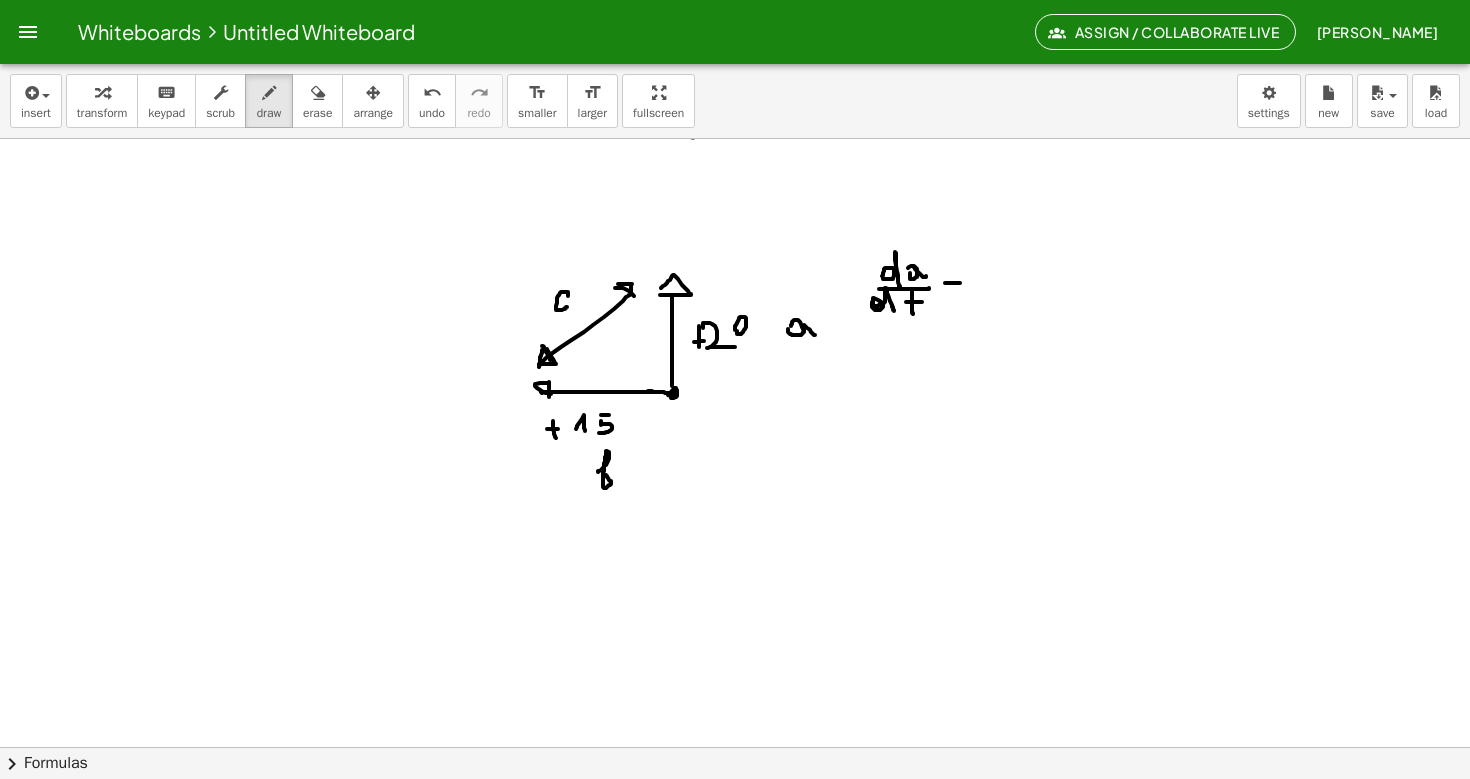 drag, startPoint x: 945, startPoint y: 283, endPoint x: 962, endPoint y: 283, distance: 17 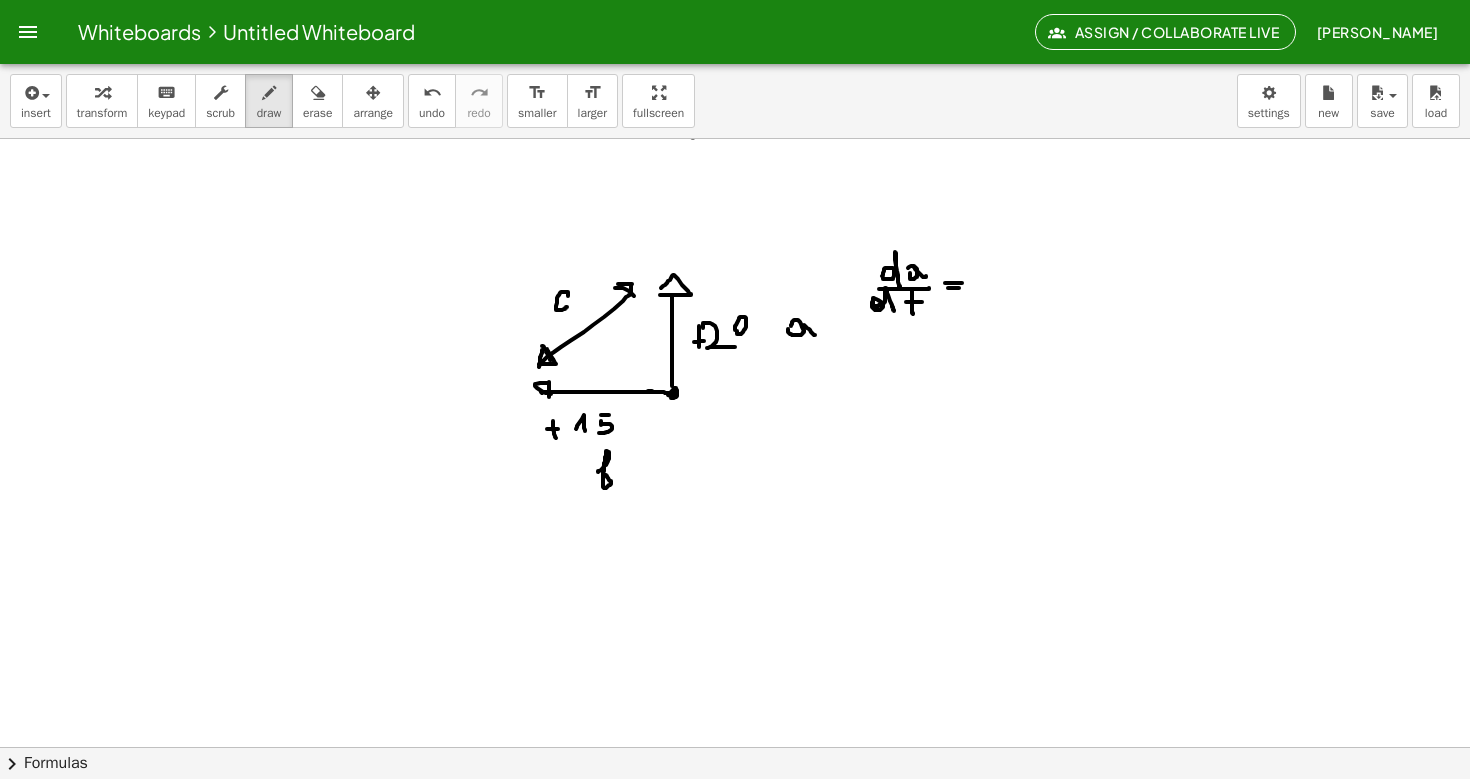 drag, startPoint x: 948, startPoint y: 288, endPoint x: 961, endPoint y: 288, distance: 13 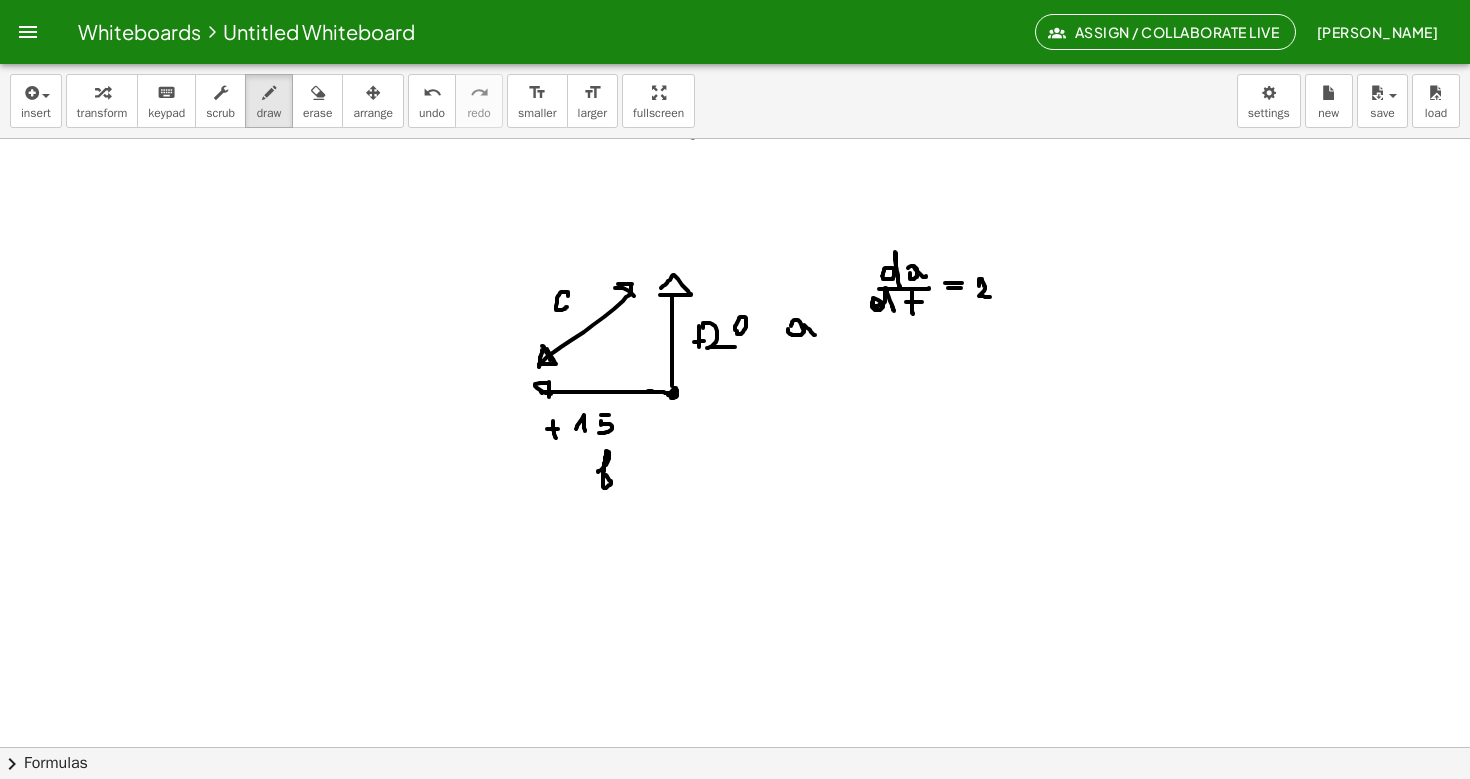 drag, startPoint x: 979, startPoint y: 286, endPoint x: 990, endPoint y: 297, distance: 15.556349 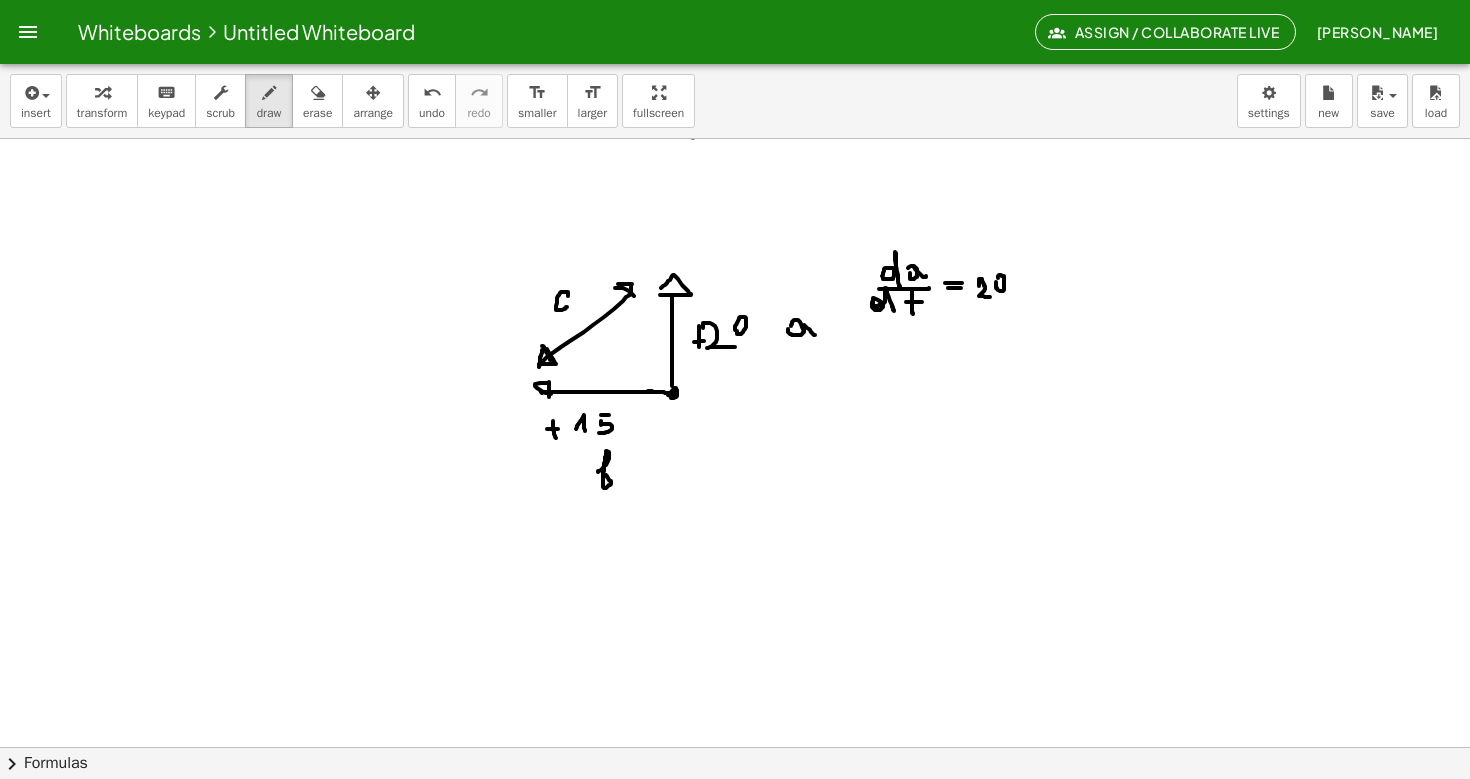click at bounding box center (735, -1508) 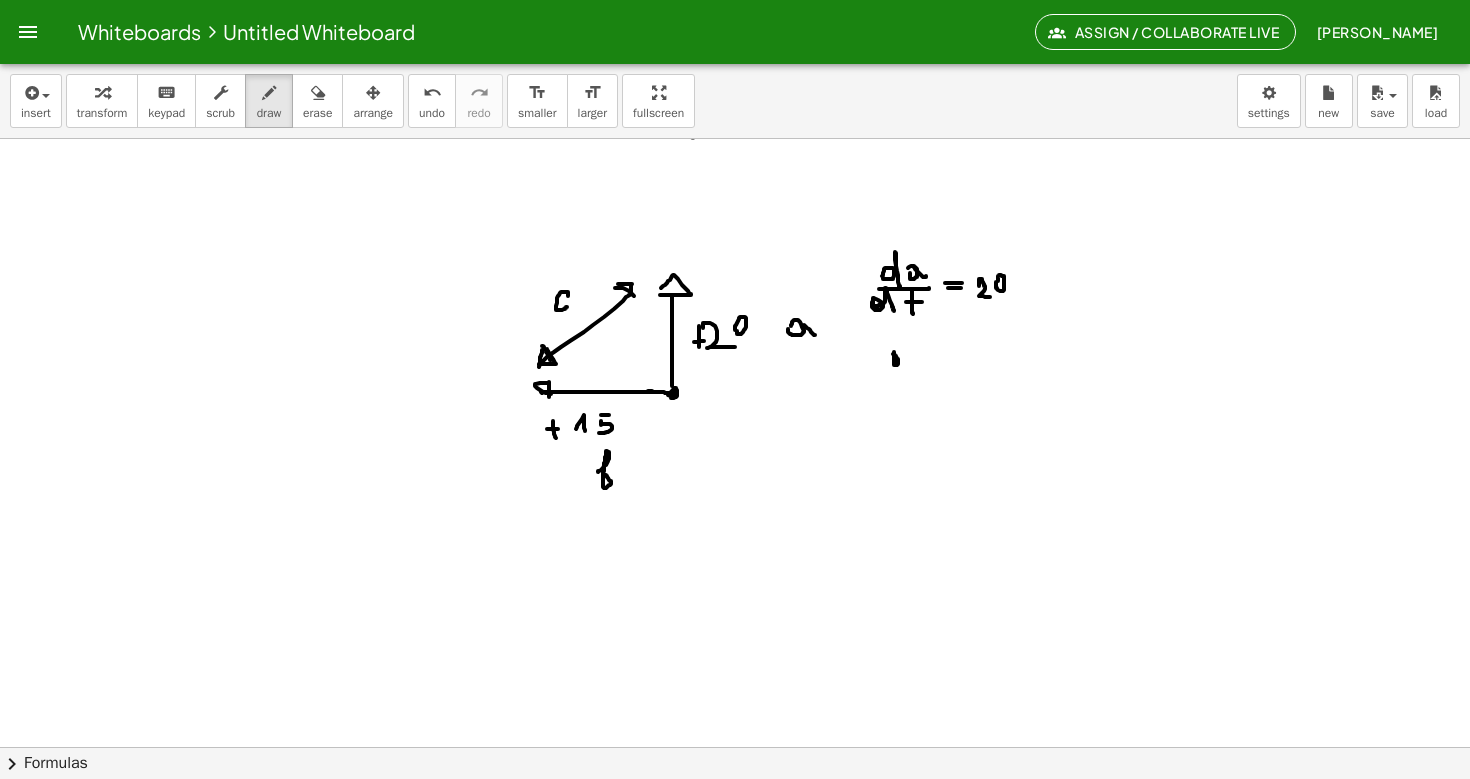 click at bounding box center (735, -1508) 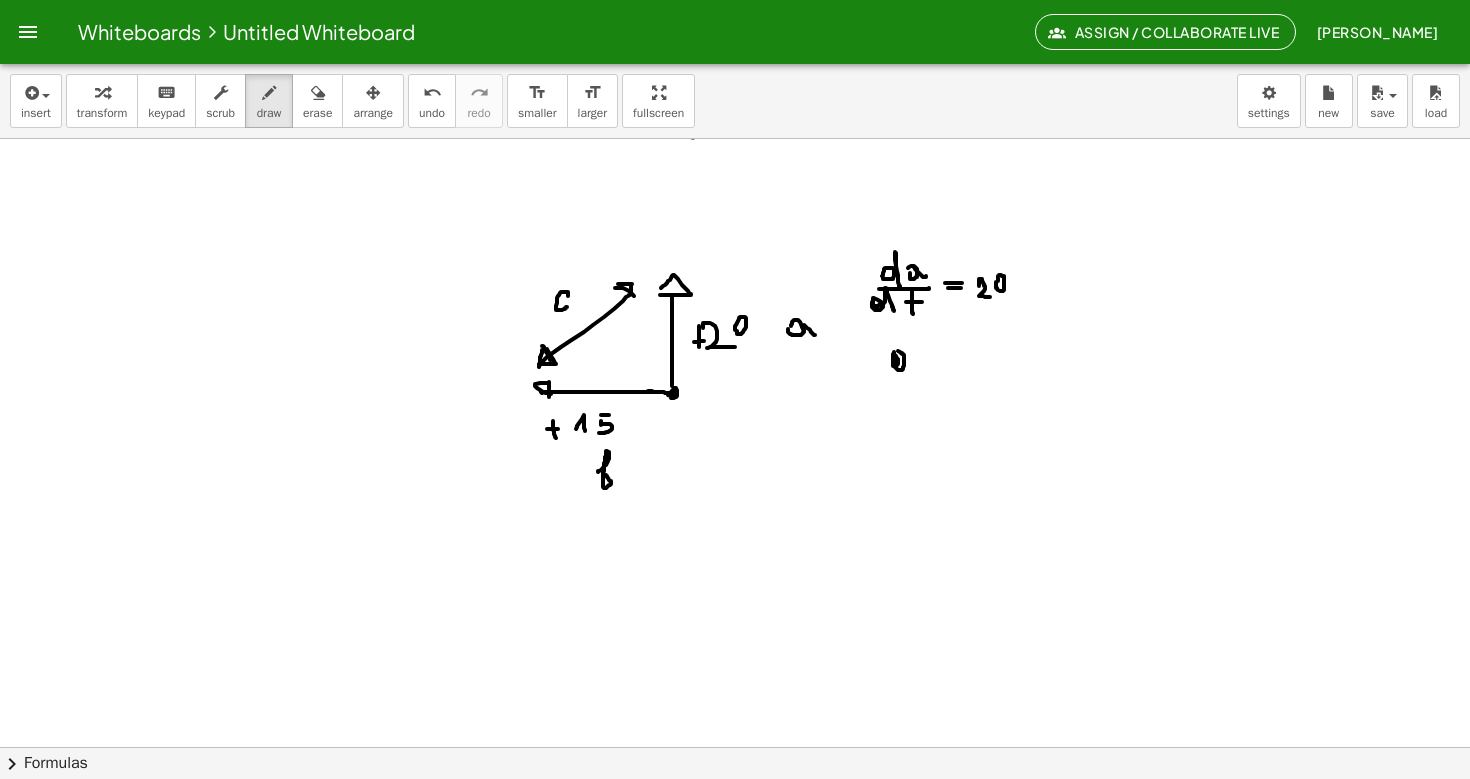 click at bounding box center (735, -1508) 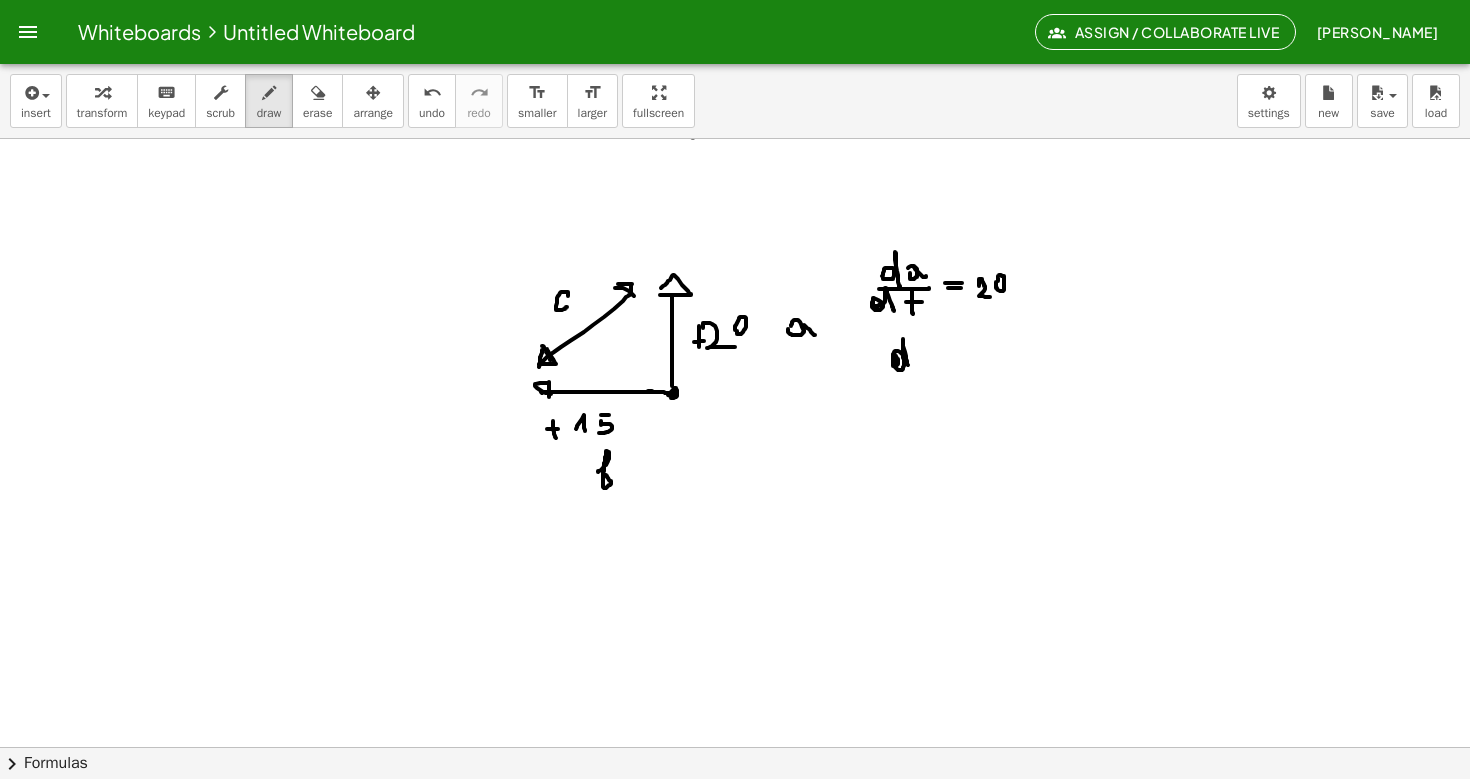 click at bounding box center [735, -1508] 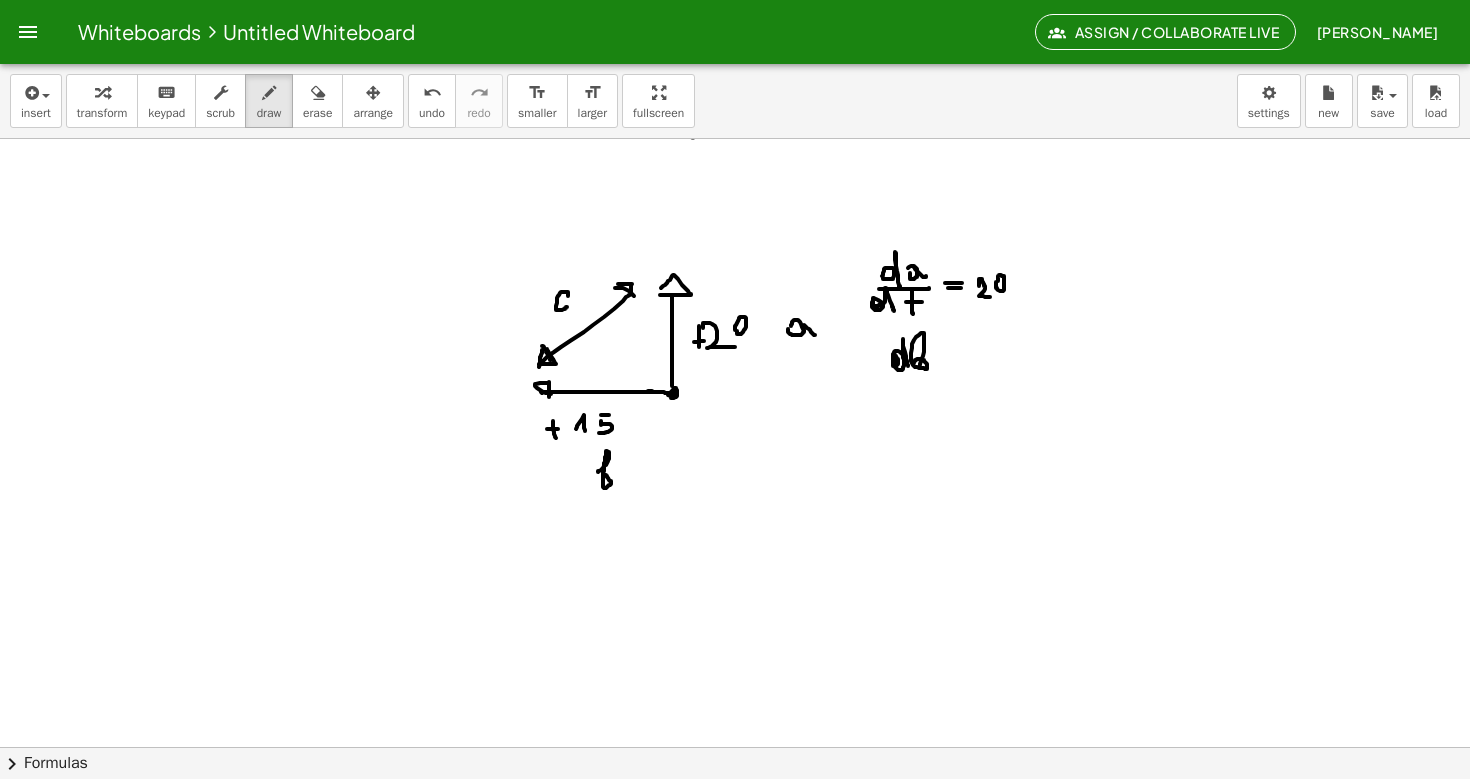 click at bounding box center (735, -1508) 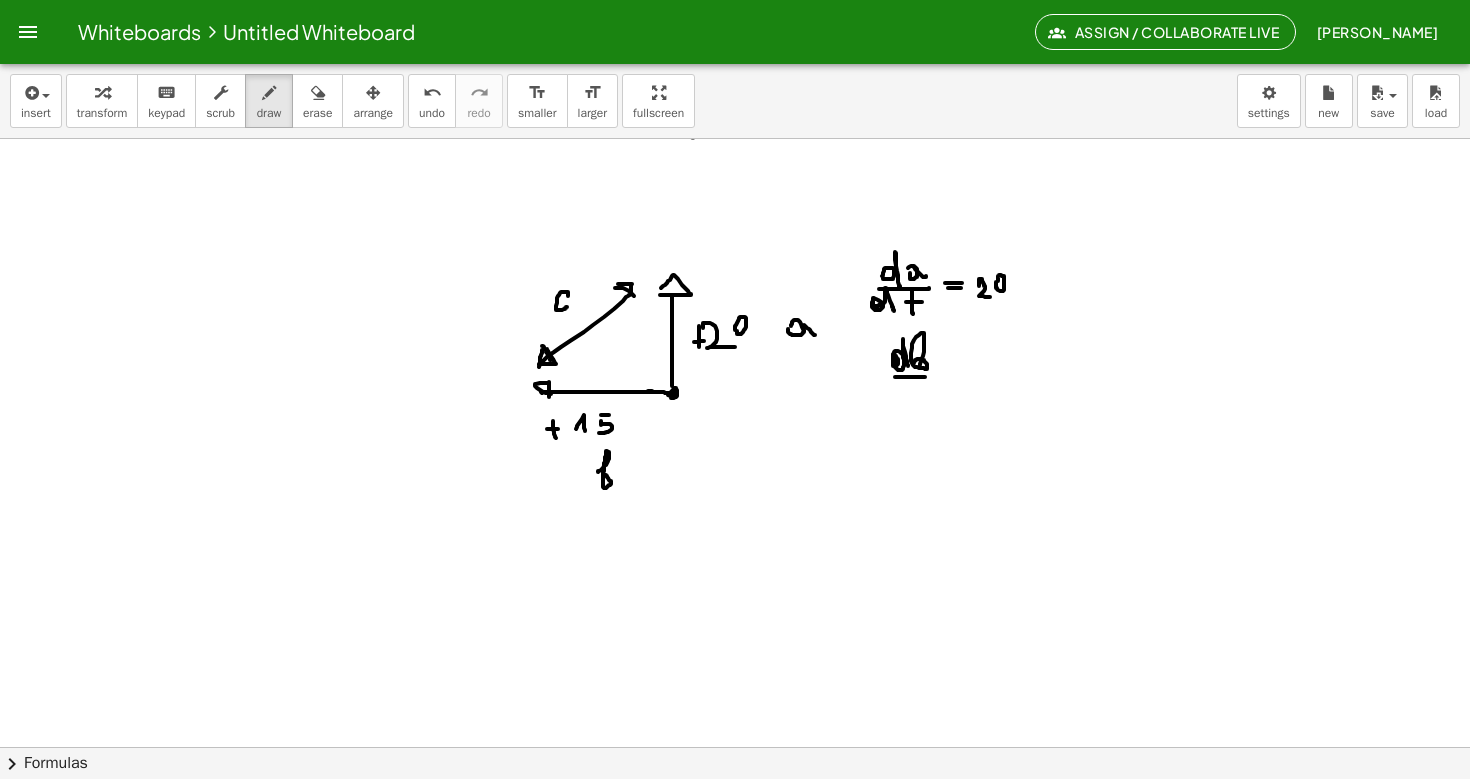 drag, startPoint x: 895, startPoint y: 377, endPoint x: 925, endPoint y: 377, distance: 30 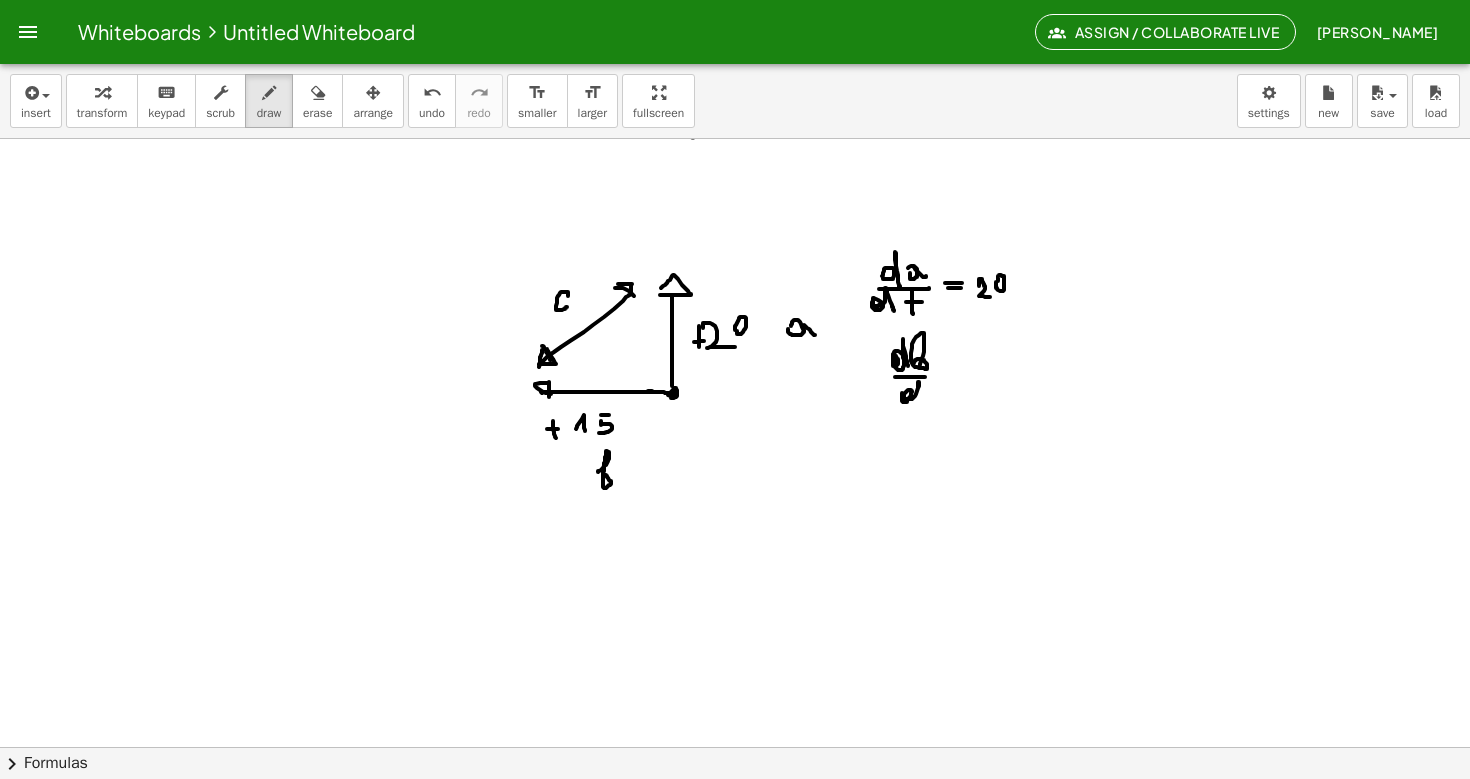 drag, startPoint x: 902, startPoint y: 393, endPoint x: 918, endPoint y: 405, distance: 20 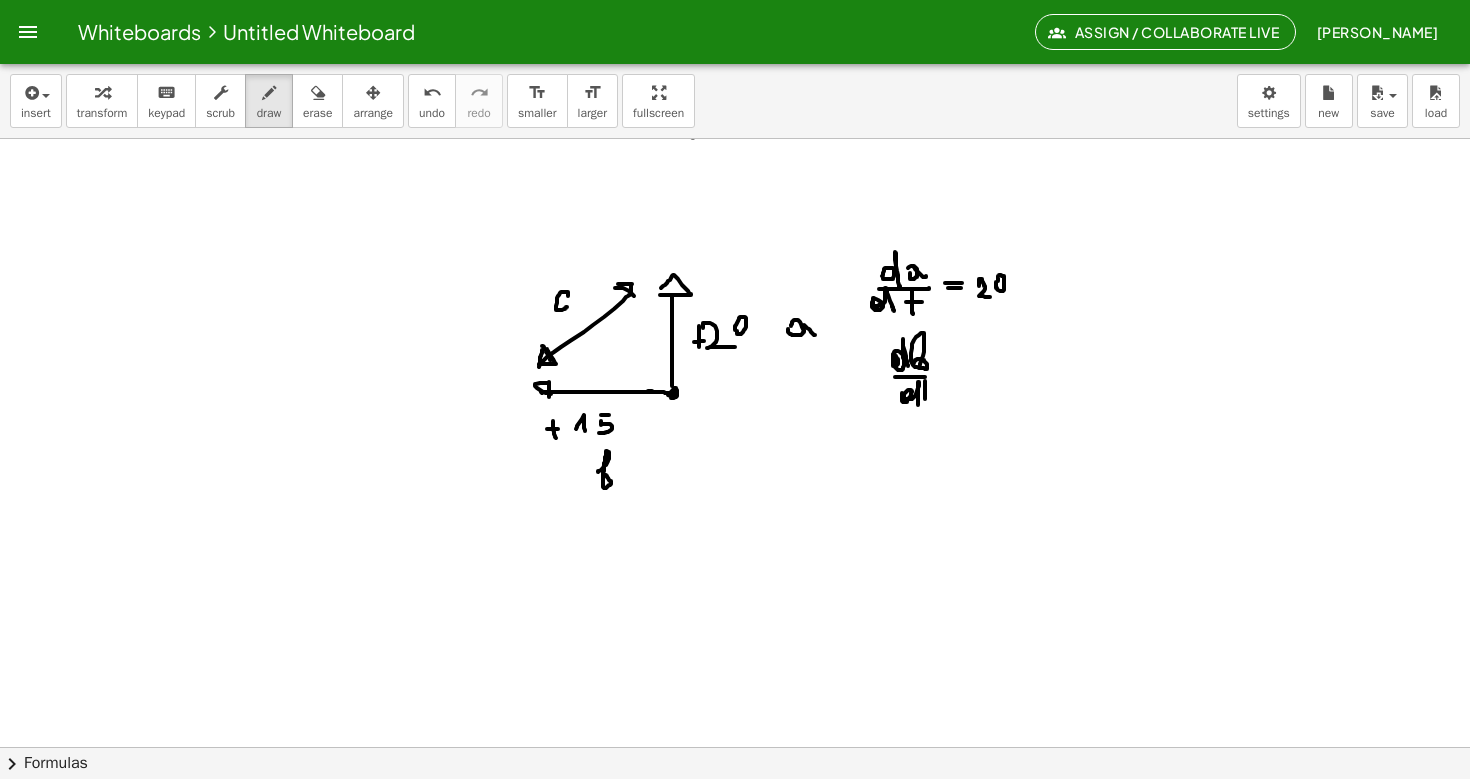 drag, startPoint x: 925, startPoint y: 381, endPoint x: 925, endPoint y: 399, distance: 18 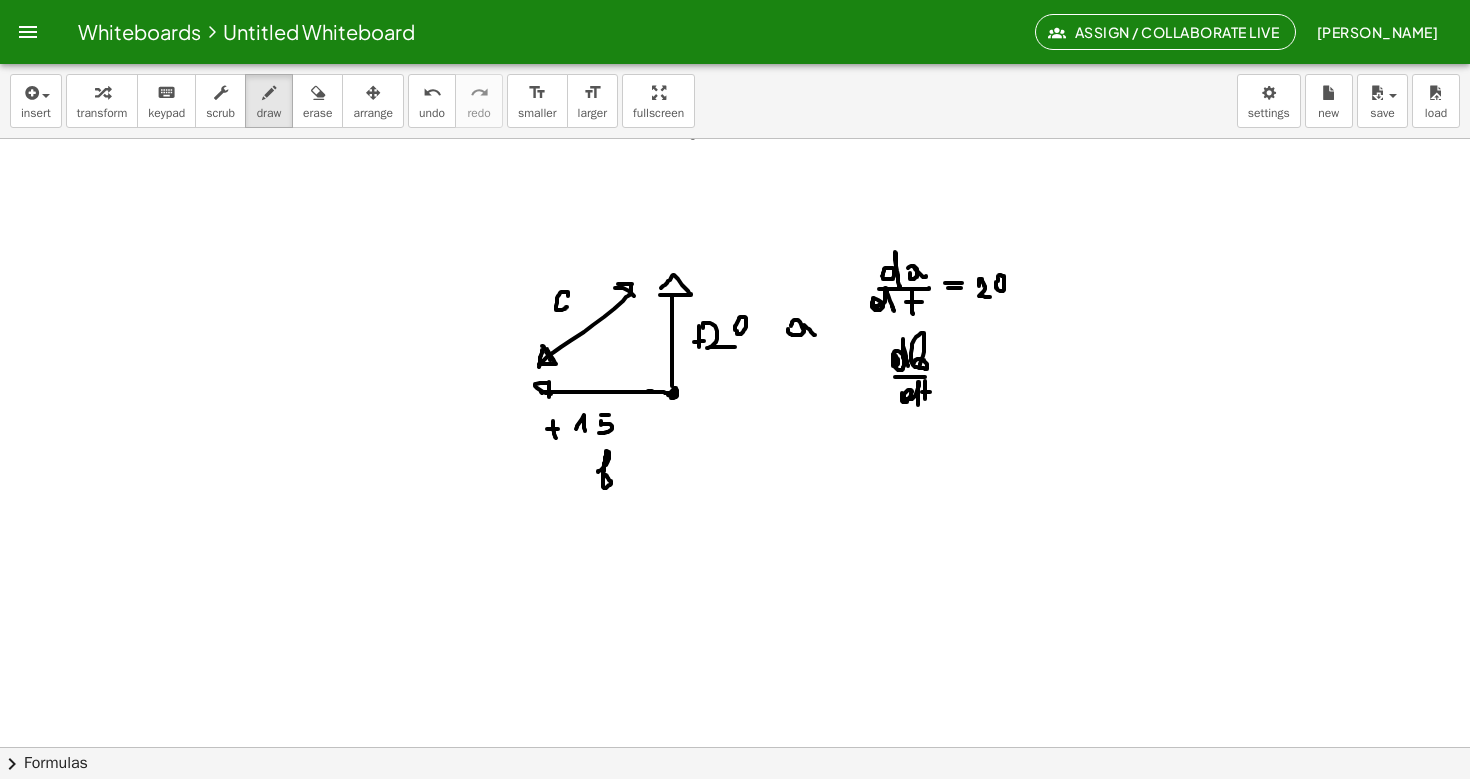 click at bounding box center [735, -1508] 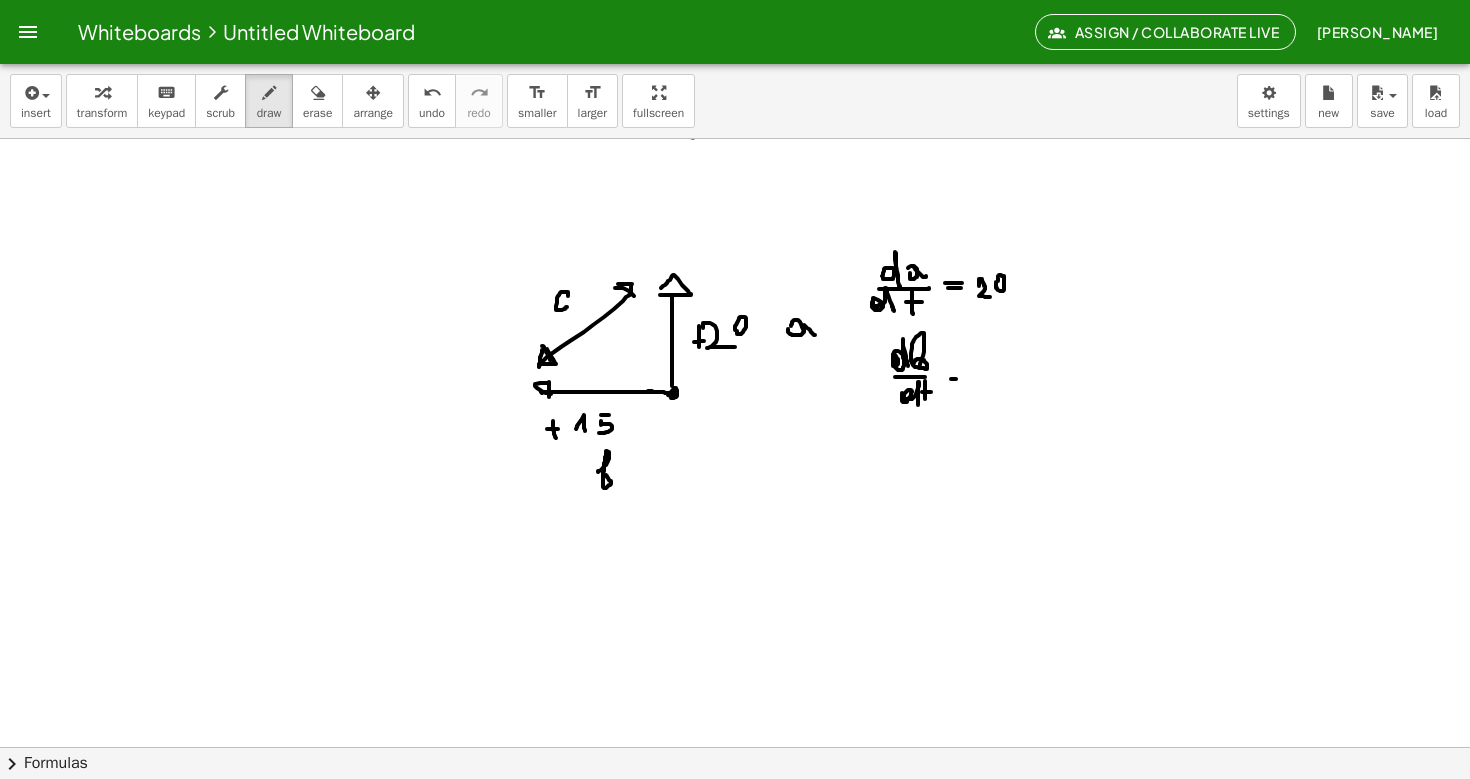 drag, startPoint x: 951, startPoint y: 379, endPoint x: 964, endPoint y: 379, distance: 13 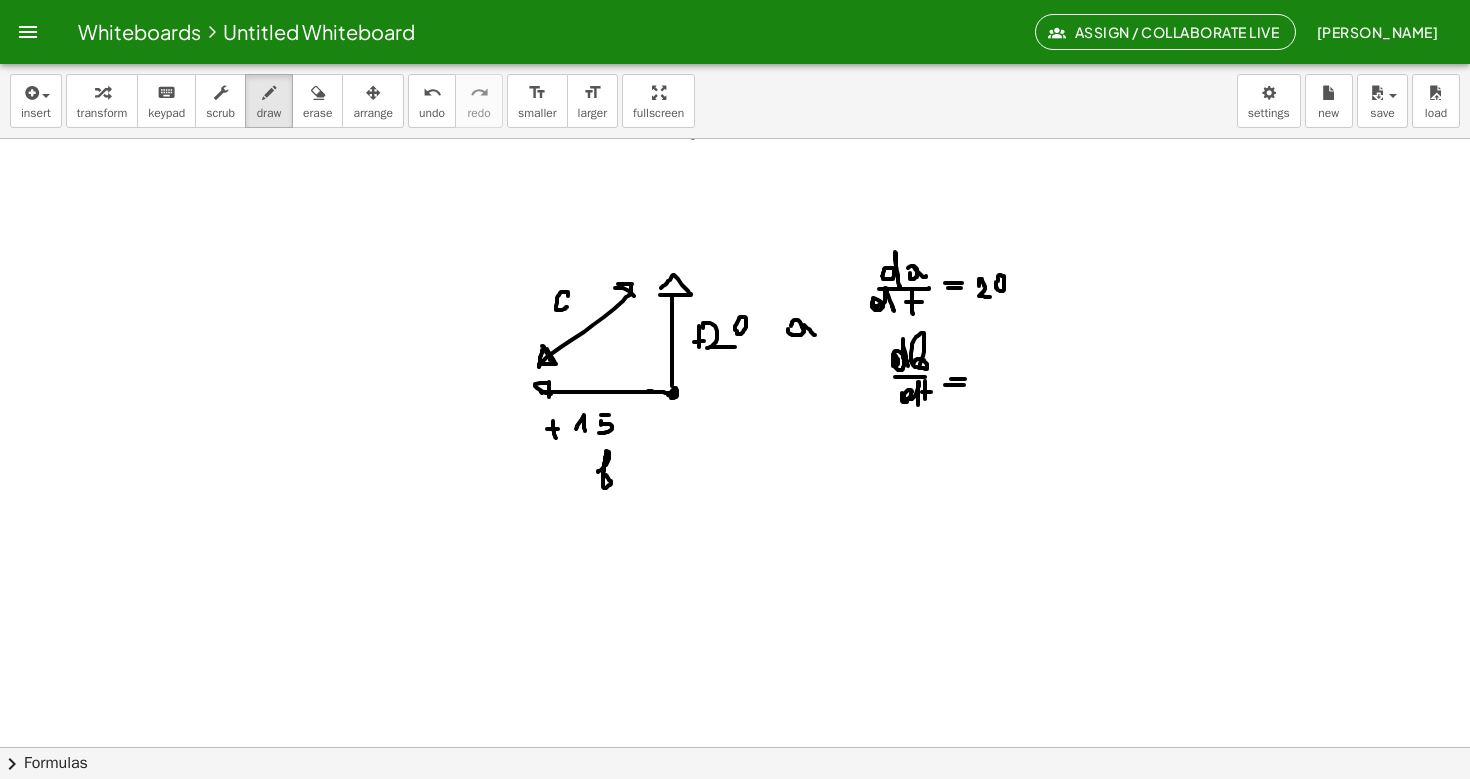 drag, startPoint x: 945, startPoint y: 385, endPoint x: 964, endPoint y: 385, distance: 19 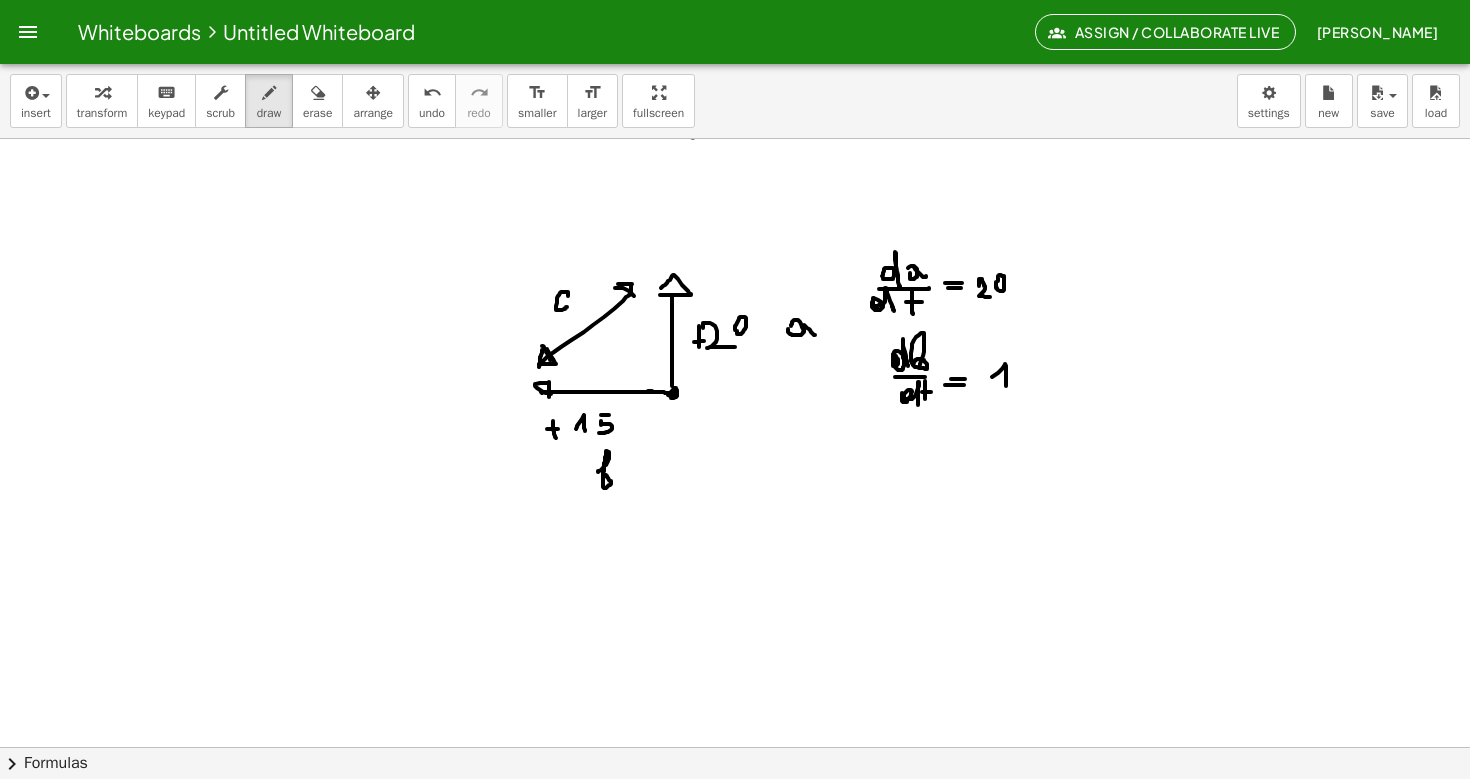 drag, startPoint x: 992, startPoint y: 377, endPoint x: 1006, endPoint y: 386, distance: 16.643316 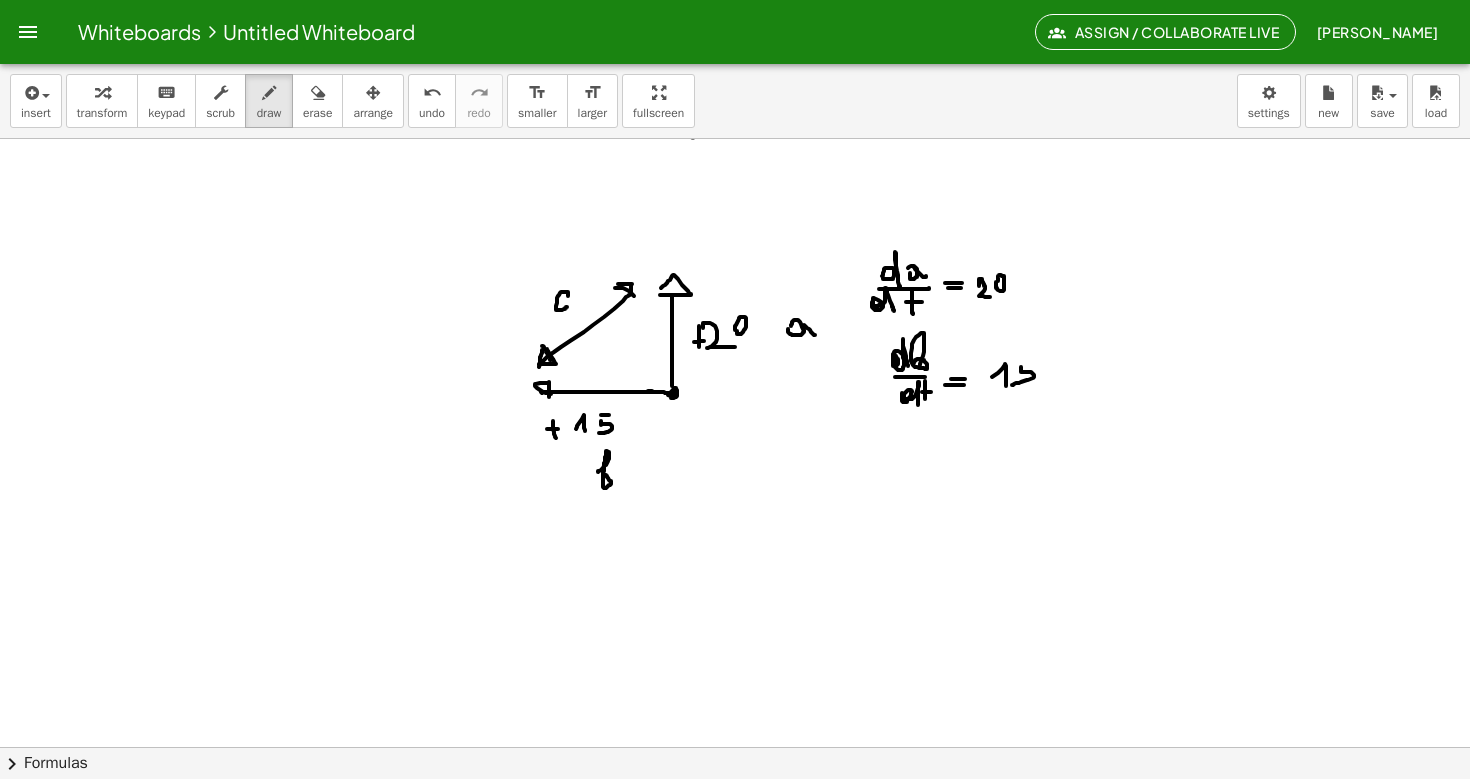 drag, startPoint x: 1021, startPoint y: 367, endPoint x: 1011, endPoint y: 384, distance: 19.723083 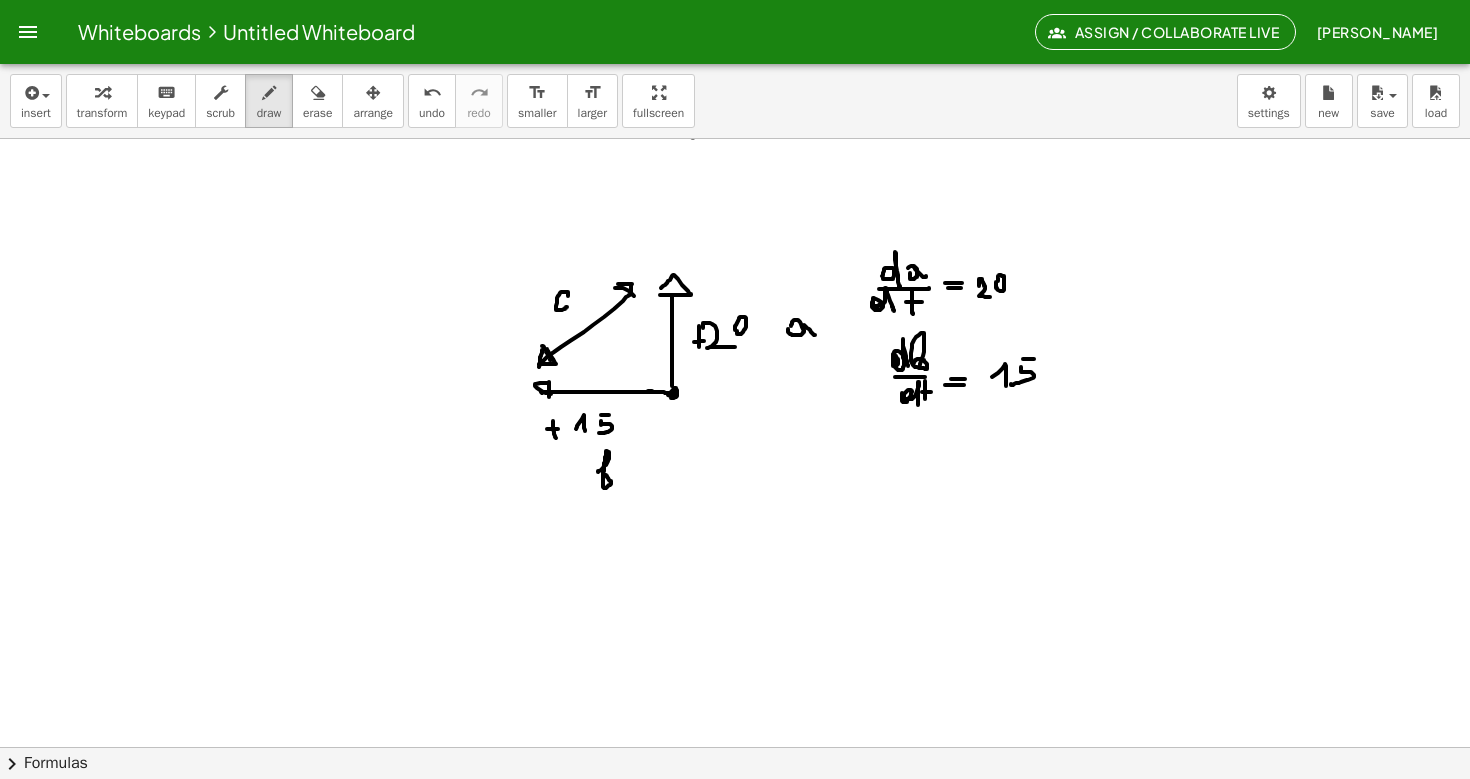 drag, startPoint x: 1023, startPoint y: 359, endPoint x: 1036, endPoint y: 358, distance: 13.038404 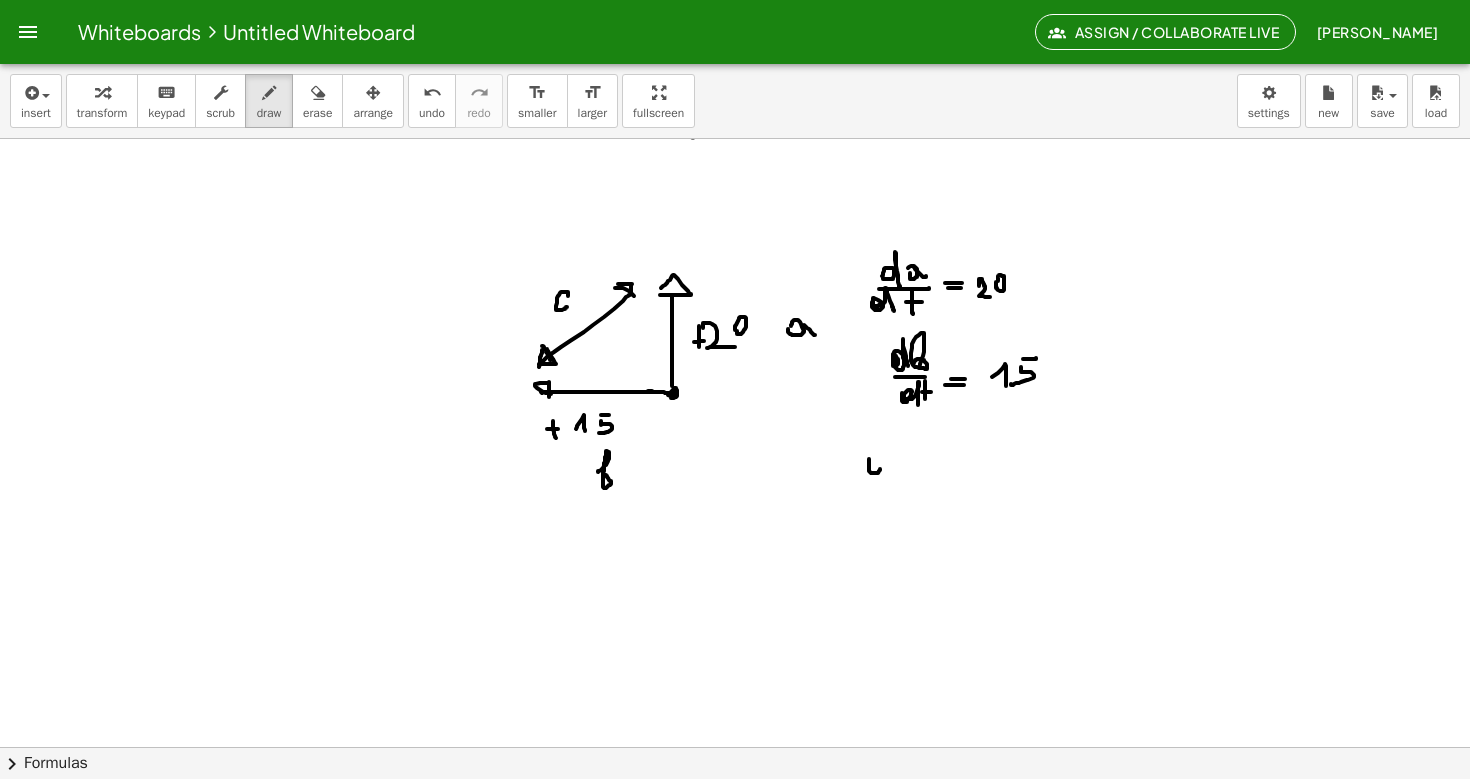 click at bounding box center [735, -1508] 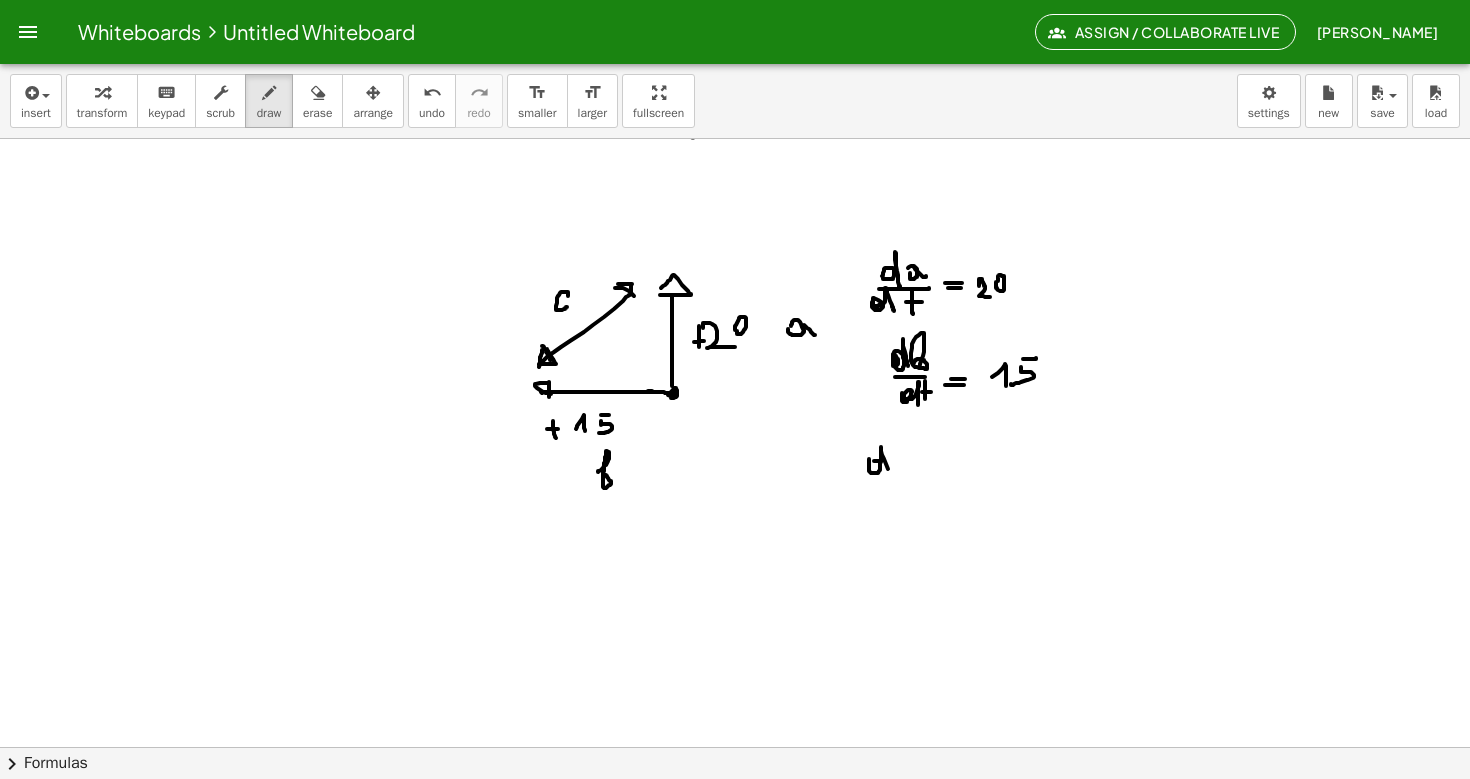 drag, startPoint x: 881, startPoint y: 462, endPoint x: 892, endPoint y: 478, distance: 19.416489 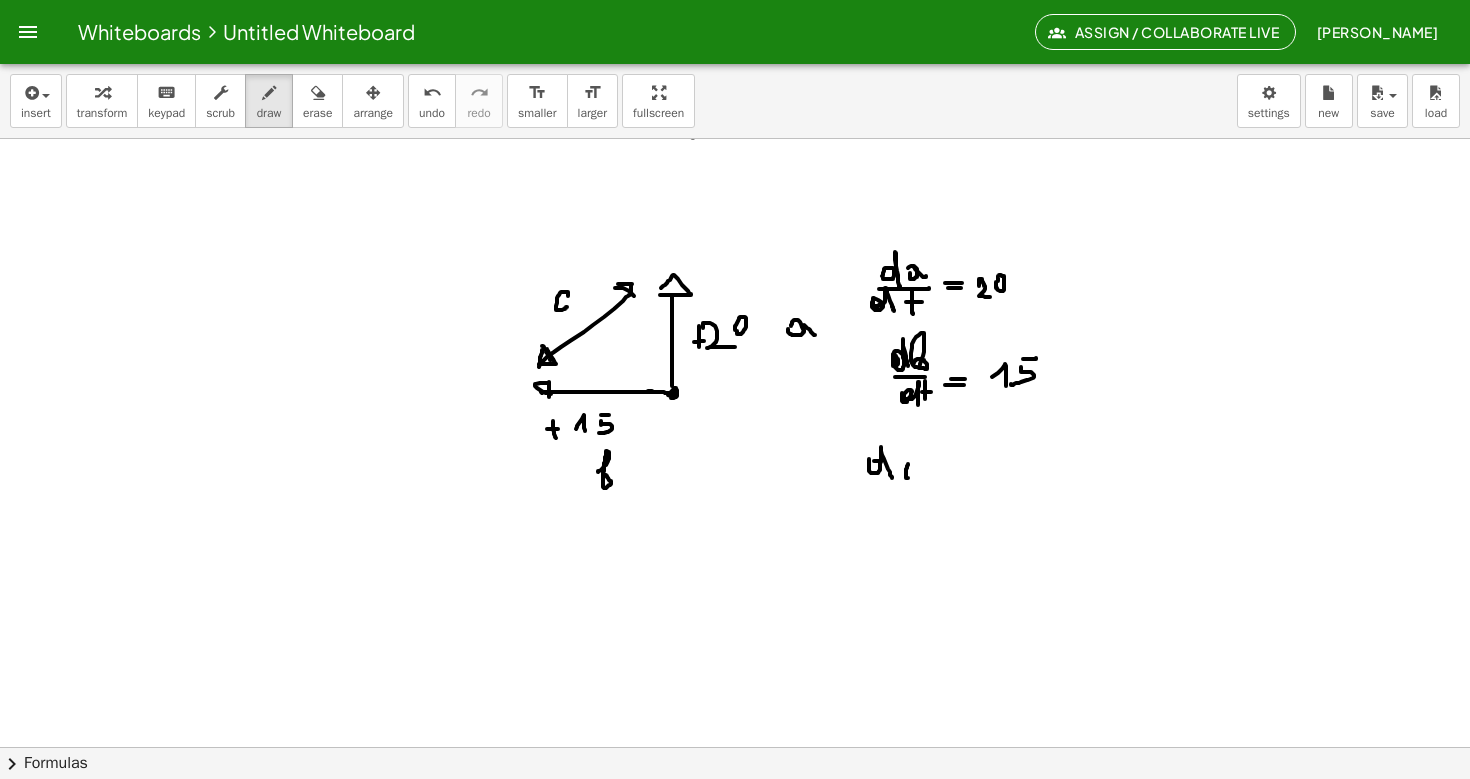 drag, startPoint x: 908, startPoint y: 464, endPoint x: 917, endPoint y: 475, distance: 14.21267 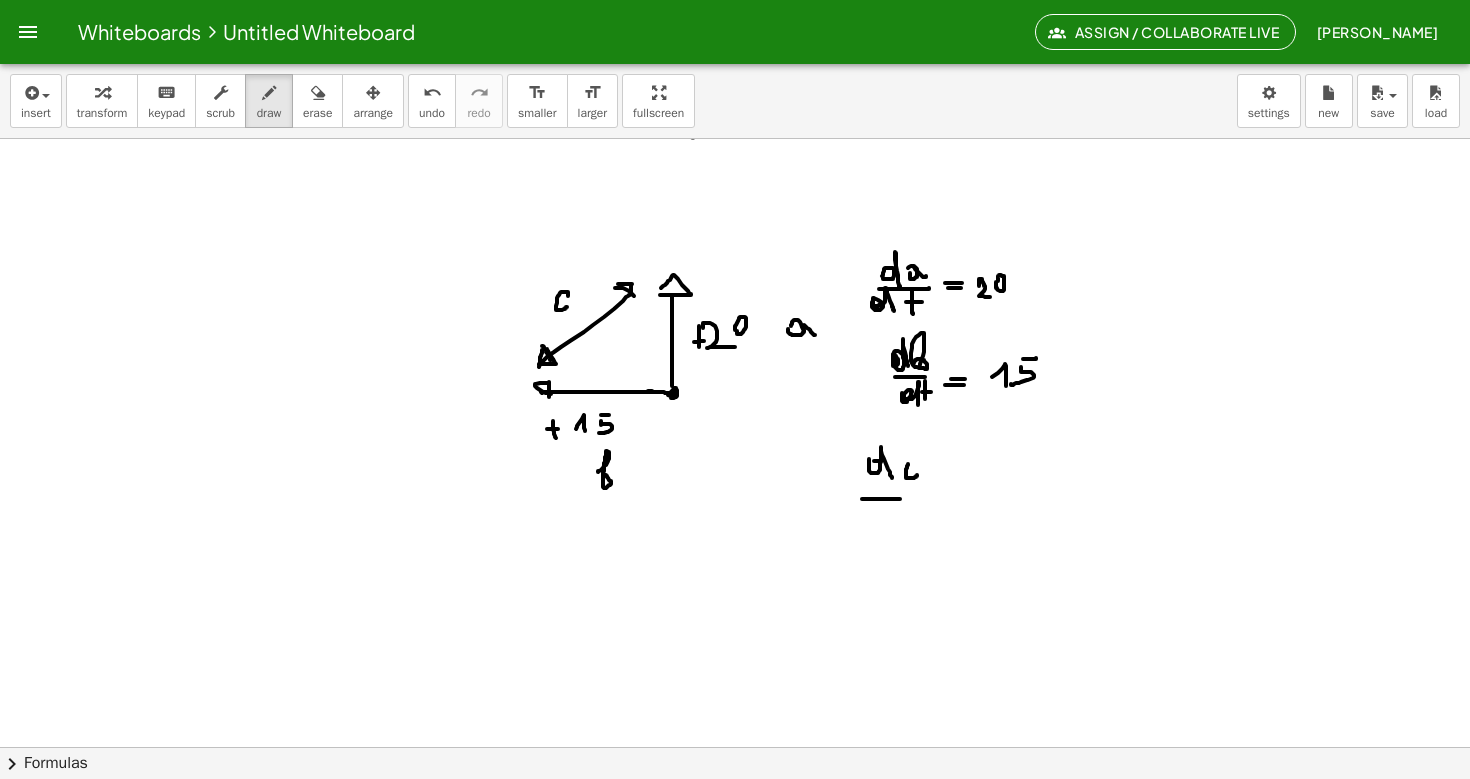 drag, startPoint x: 862, startPoint y: 499, endPoint x: 920, endPoint y: 499, distance: 58 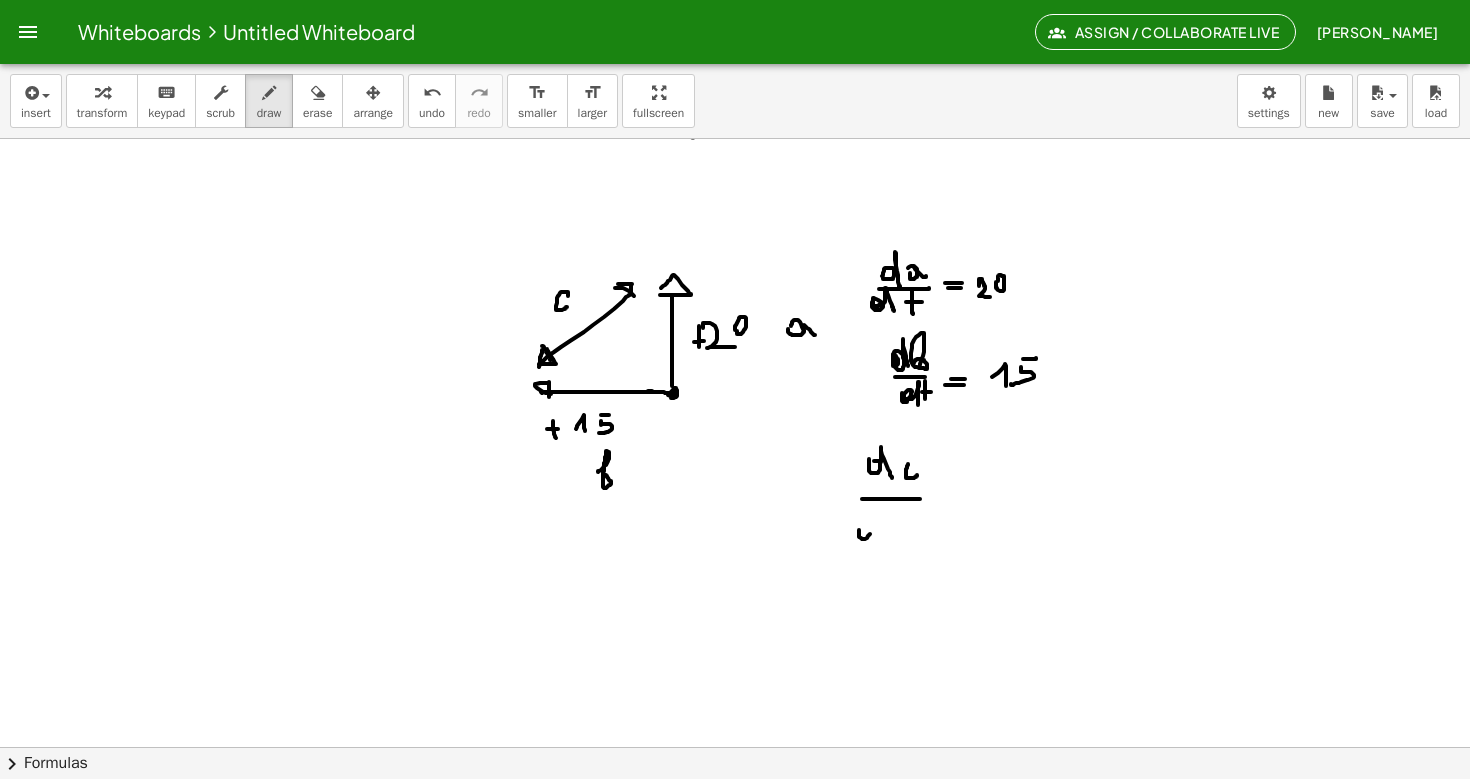click at bounding box center [735, -1508] 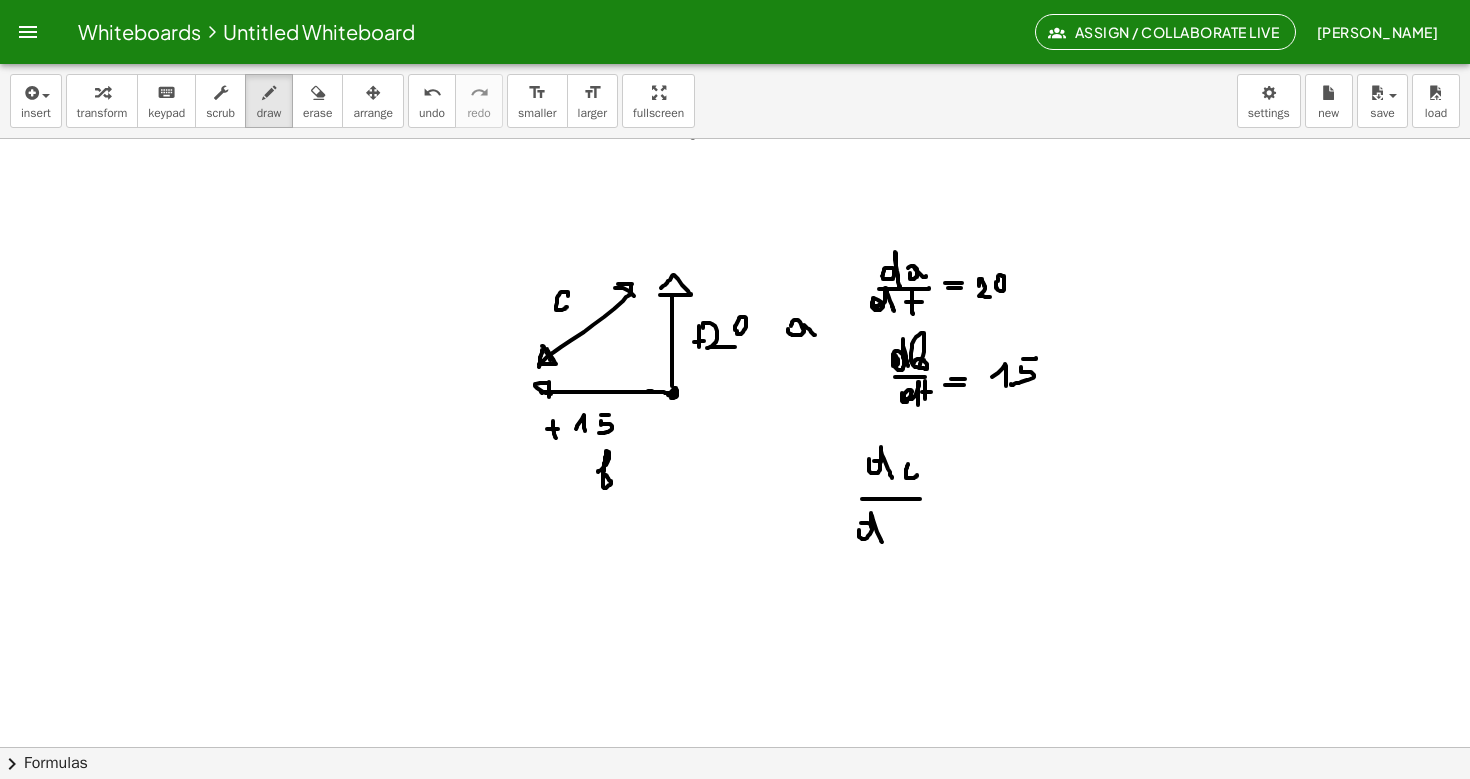 drag, startPoint x: 871, startPoint y: 527, endPoint x: 882, endPoint y: 542, distance: 18.601076 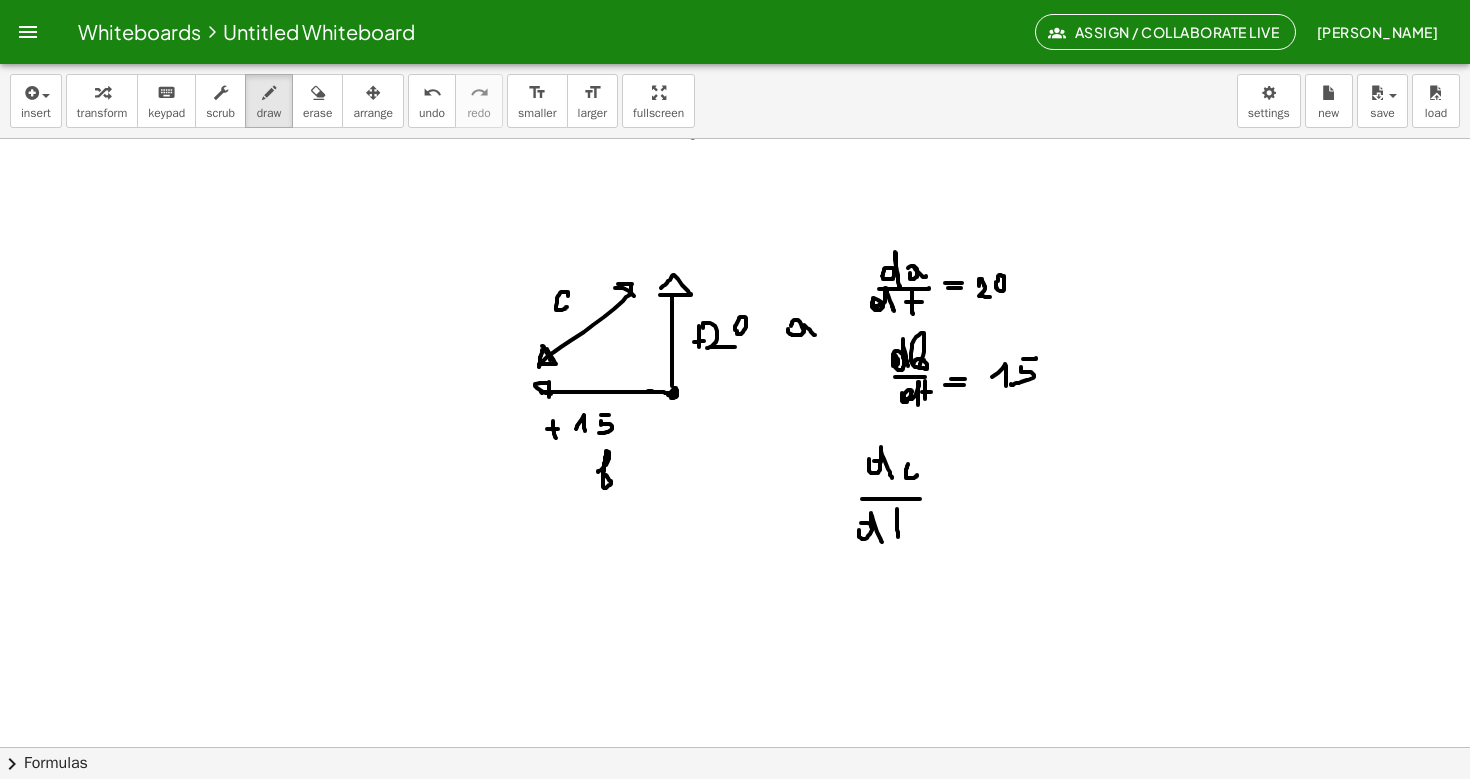 drag, startPoint x: 897, startPoint y: 509, endPoint x: 898, endPoint y: 535, distance: 26.019224 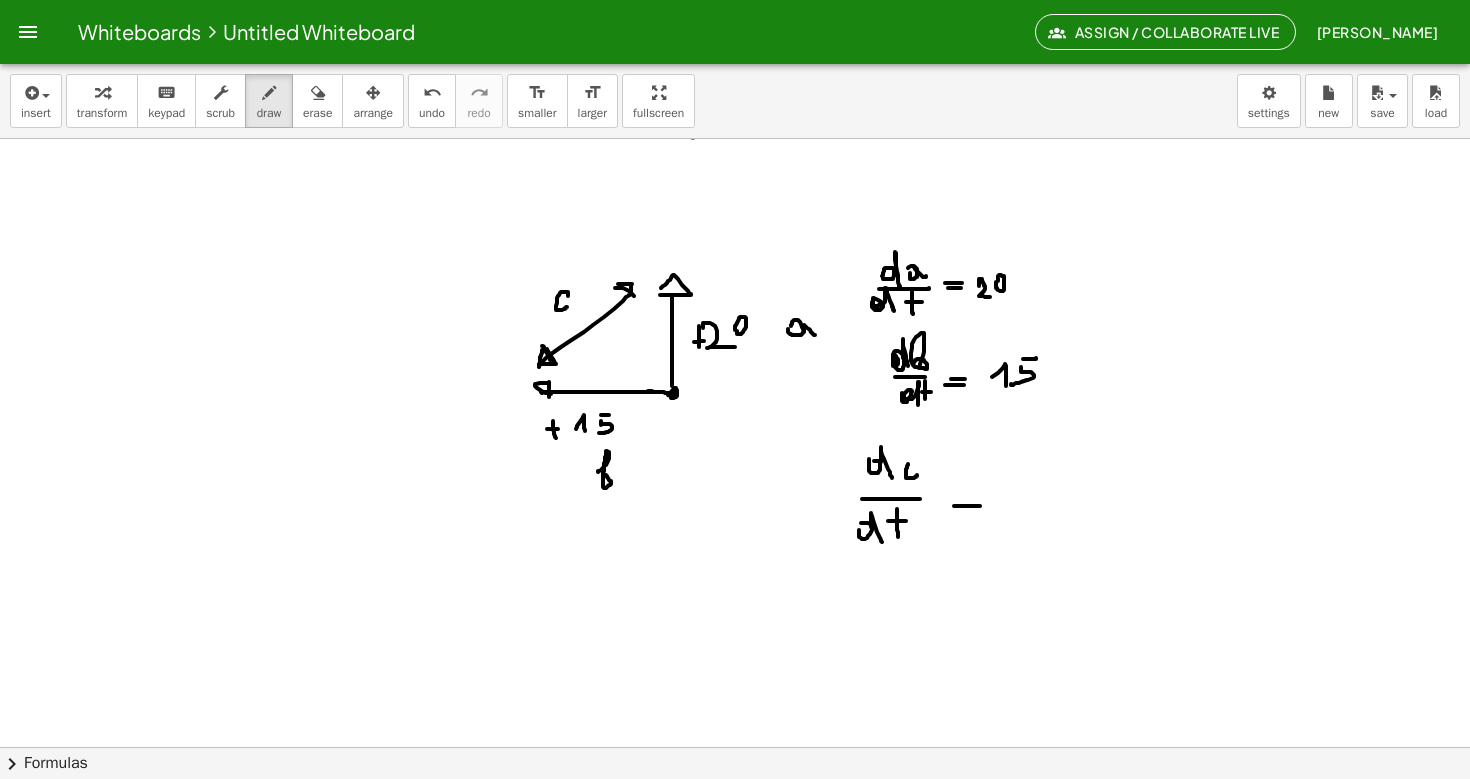 drag, startPoint x: 954, startPoint y: 506, endPoint x: 987, endPoint y: 506, distance: 33 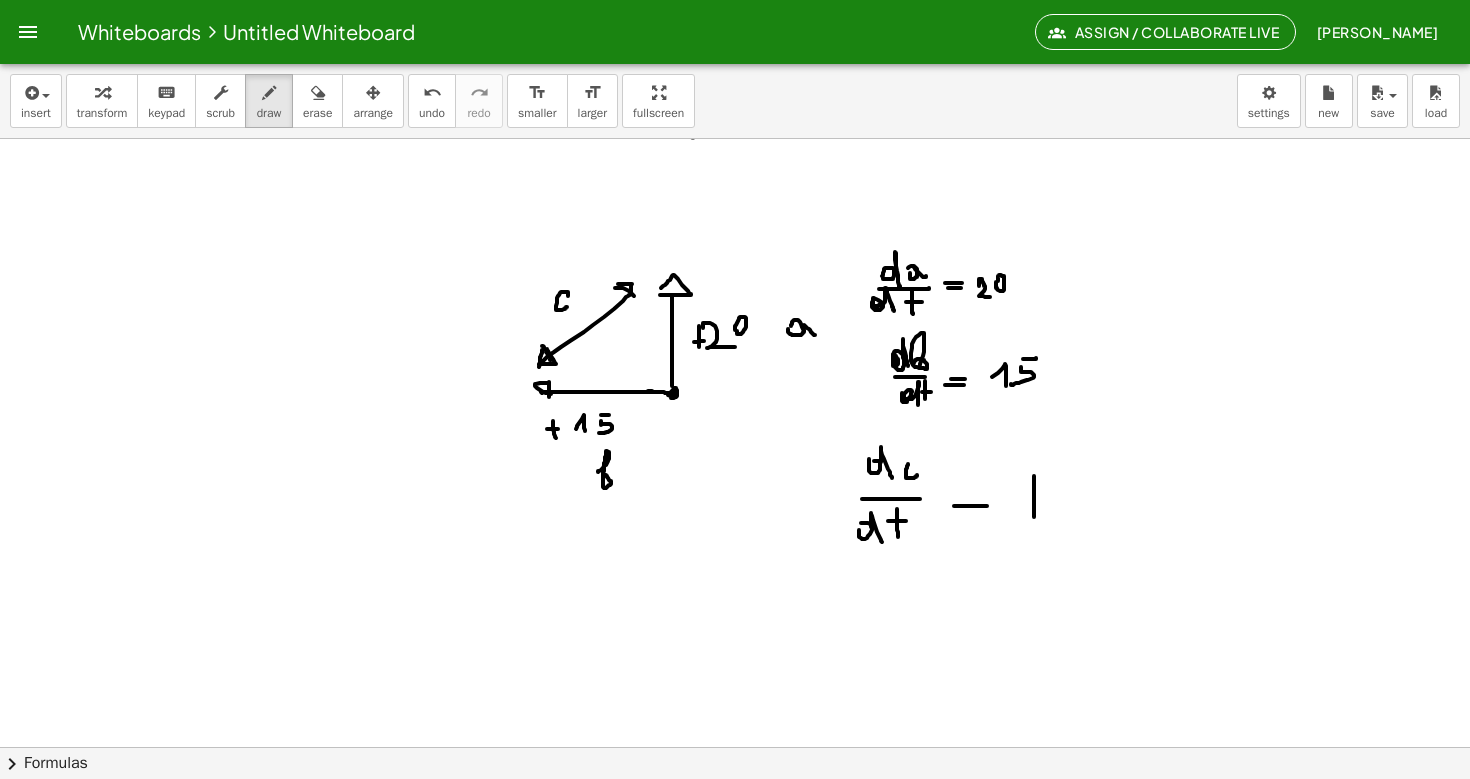 drag, startPoint x: 1034, startPoint y: 477, endPoint x: 1034, endPoint y: 516, distance: 39 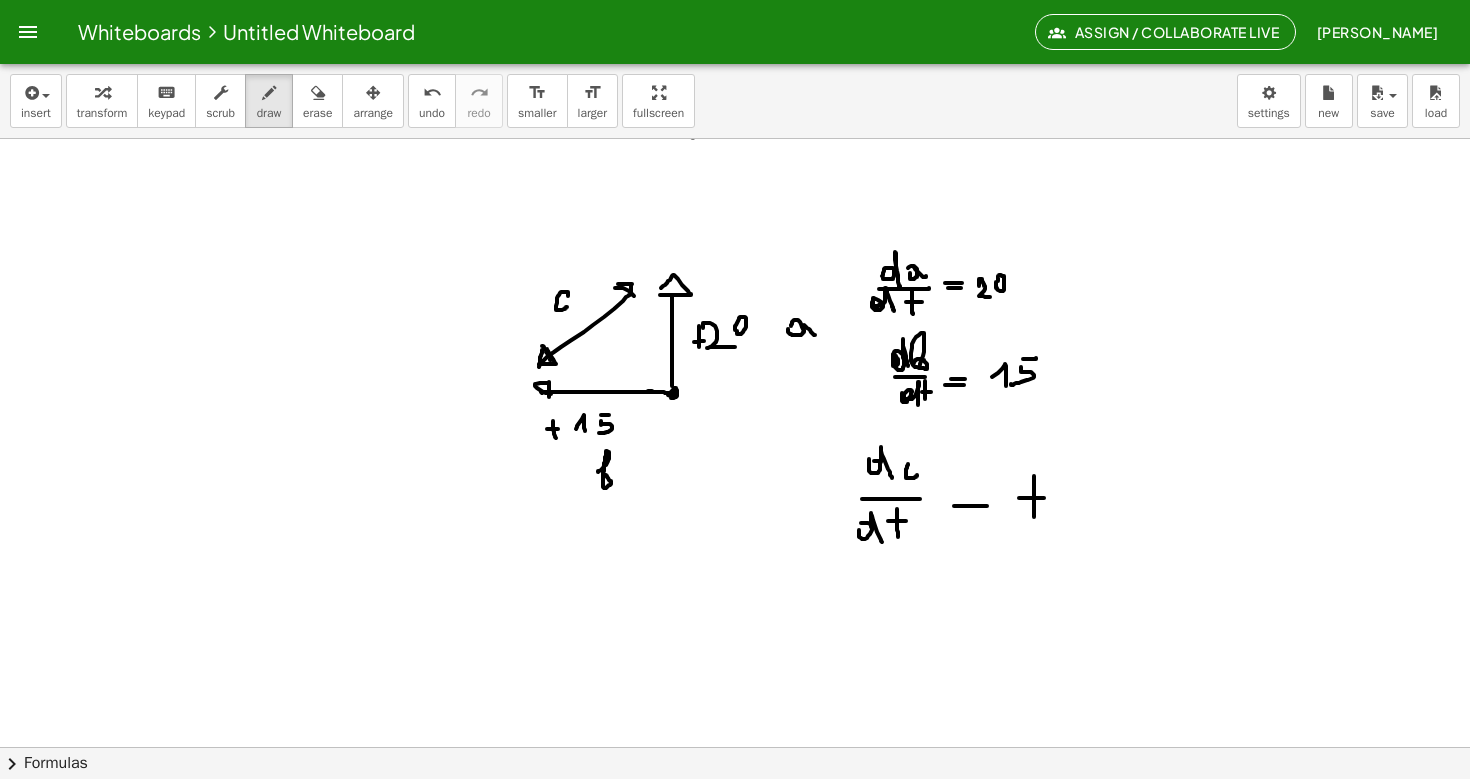 drag, startPoint x: 1019, startPoint y: 498, endPoint x: 1044, endPoint y: 498, distance: 25 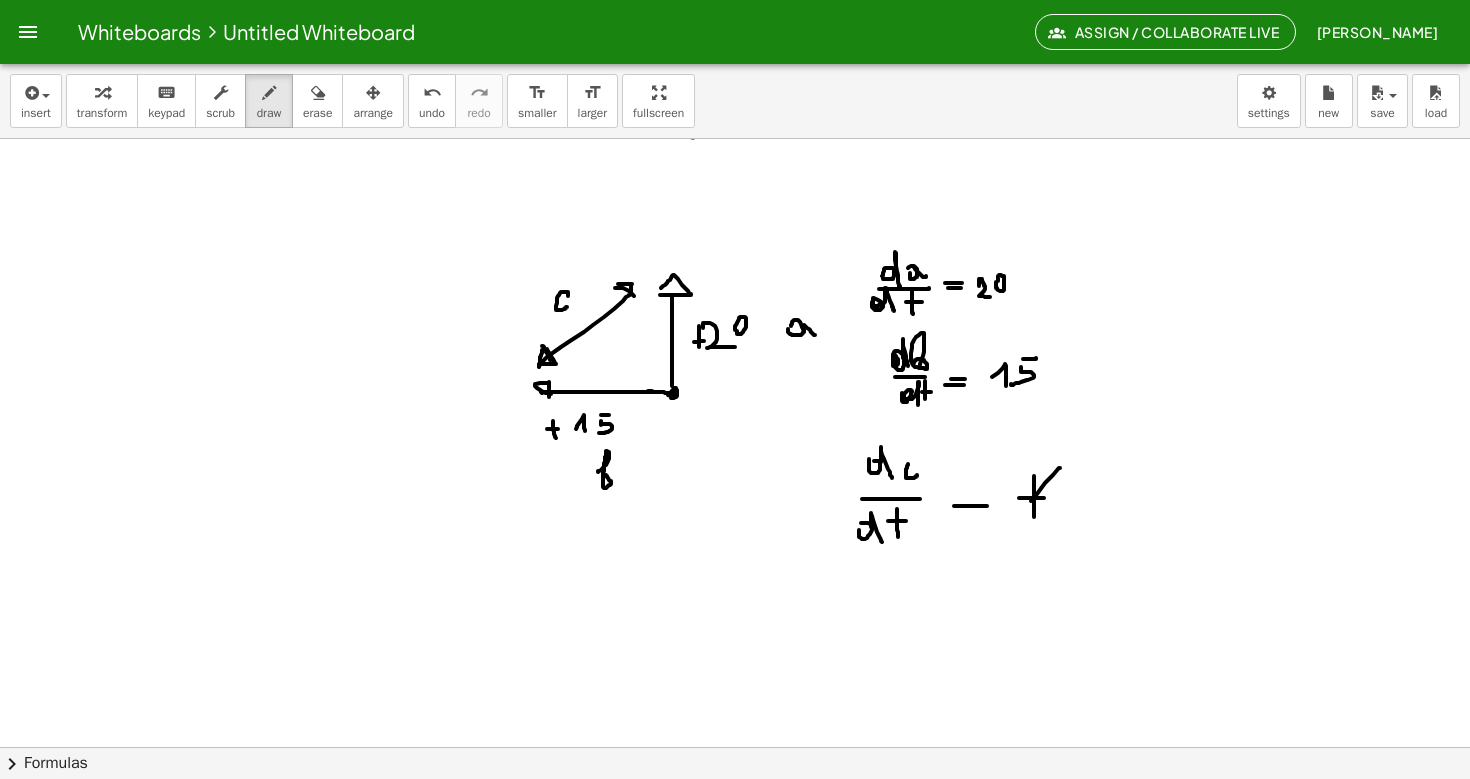 drag, startPoint x: 1060, startPoint y: 468, endPoint x: 1012, endPoint y: 529, distance: 77.62087 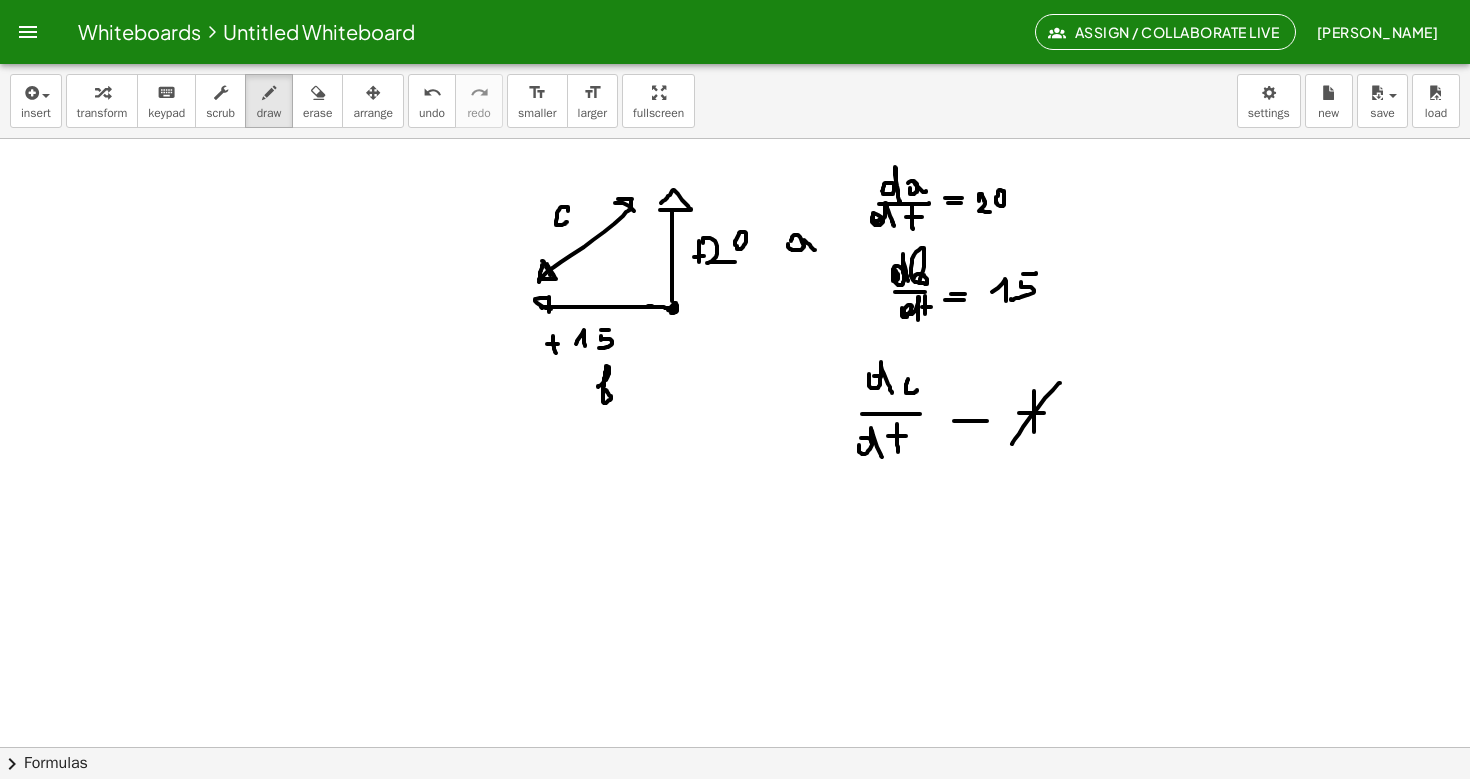 scroll, scrollTop: 4471, scrollLeft: 0, axis: vertical 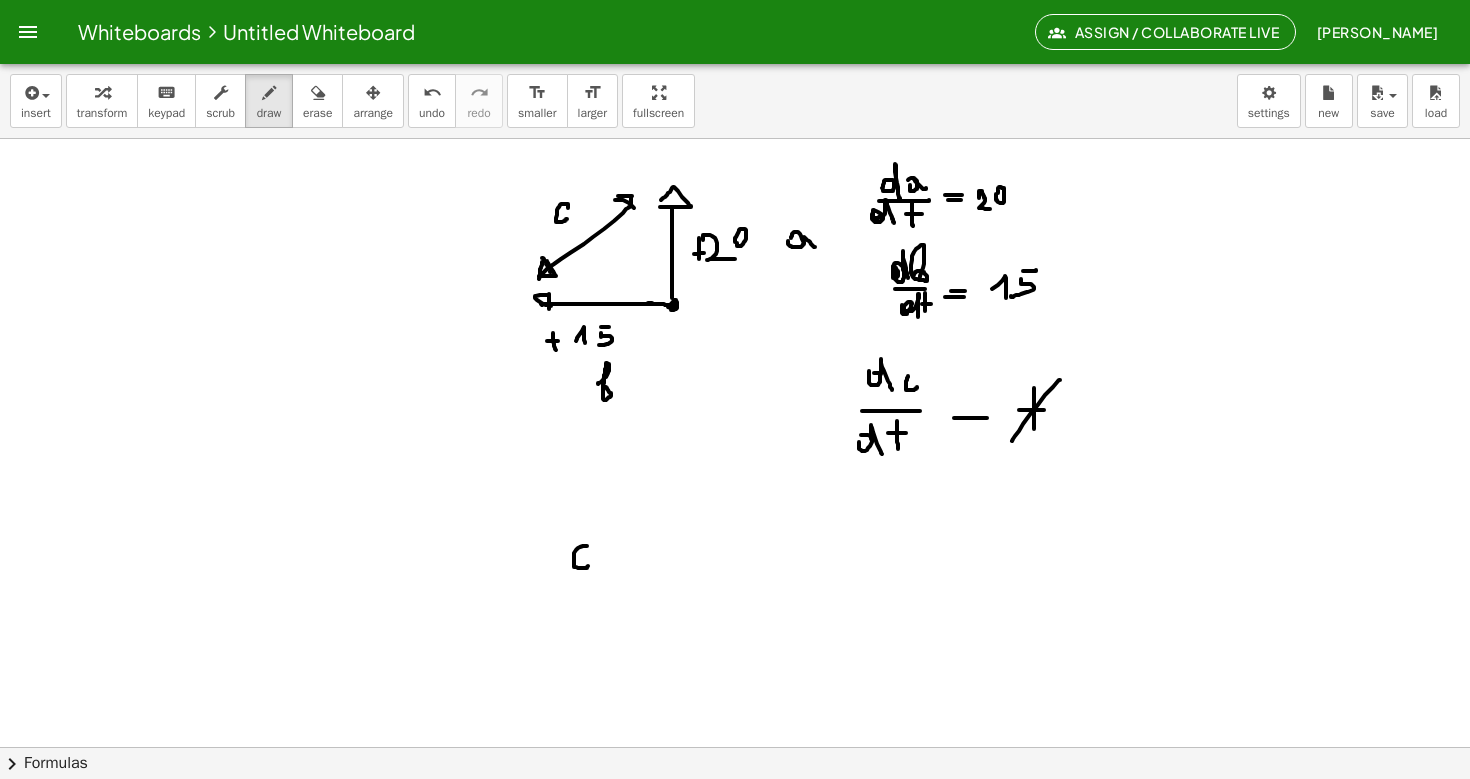 drag, startPoint x: 587, startPoint y: 546, endPoint x: 592, endPoint y: 564, distance: 18.681541 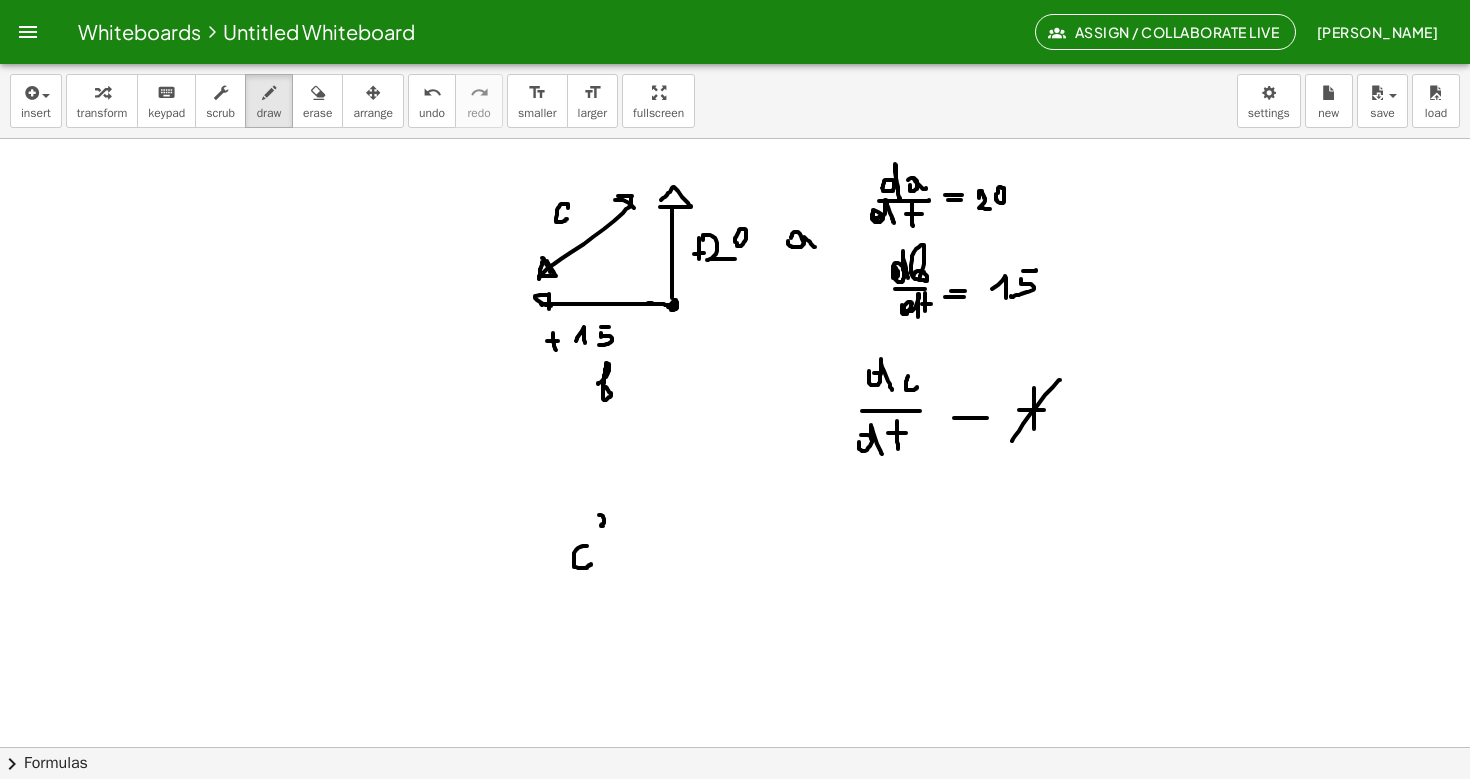 drag, startPoint x: 599, startPoint y: 515, endPoint x: 609, endPoint y: 527, distance: 15.6205 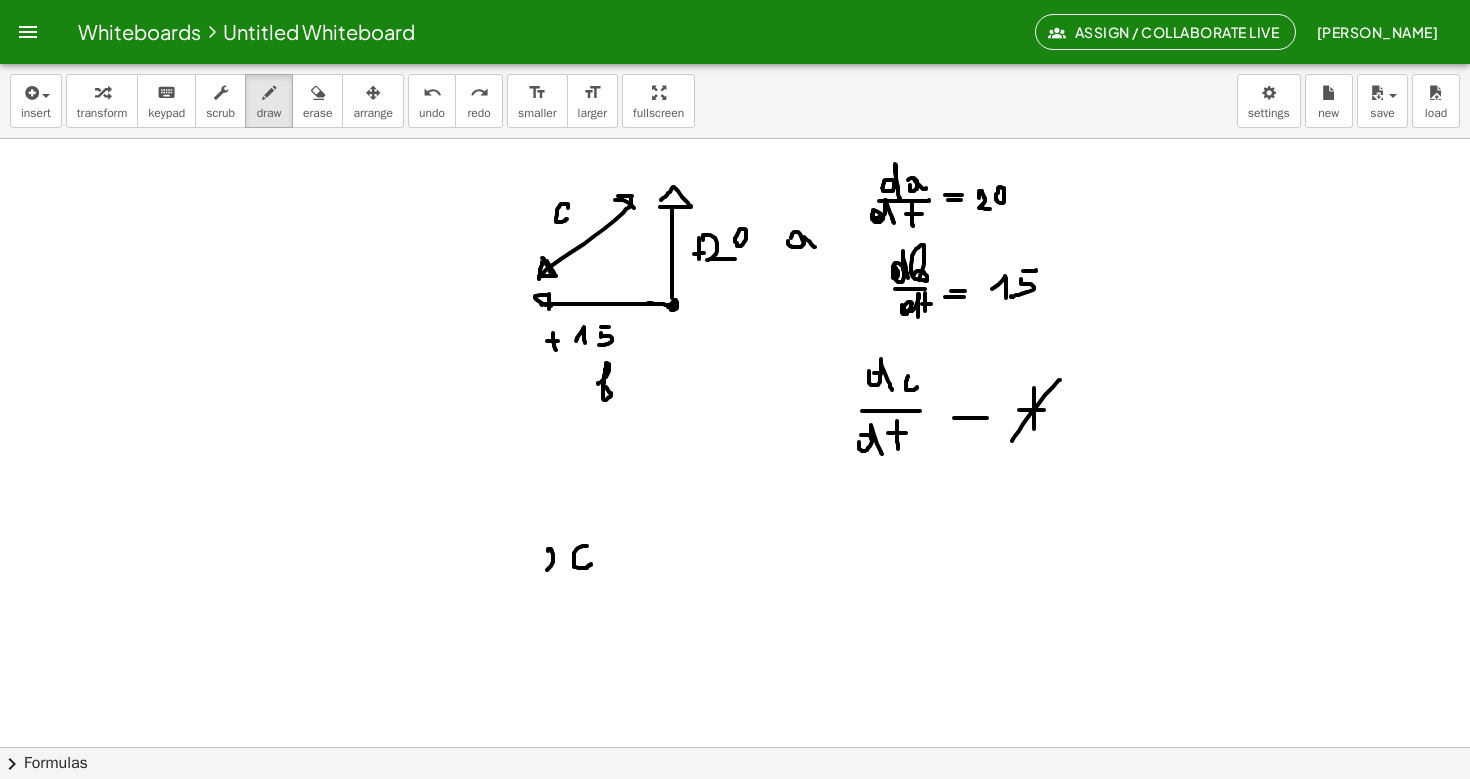 drag, startPoint x: 548, startPoint y: 551, endPoint x: 556, endPoint y: 571, distance: 21.540659 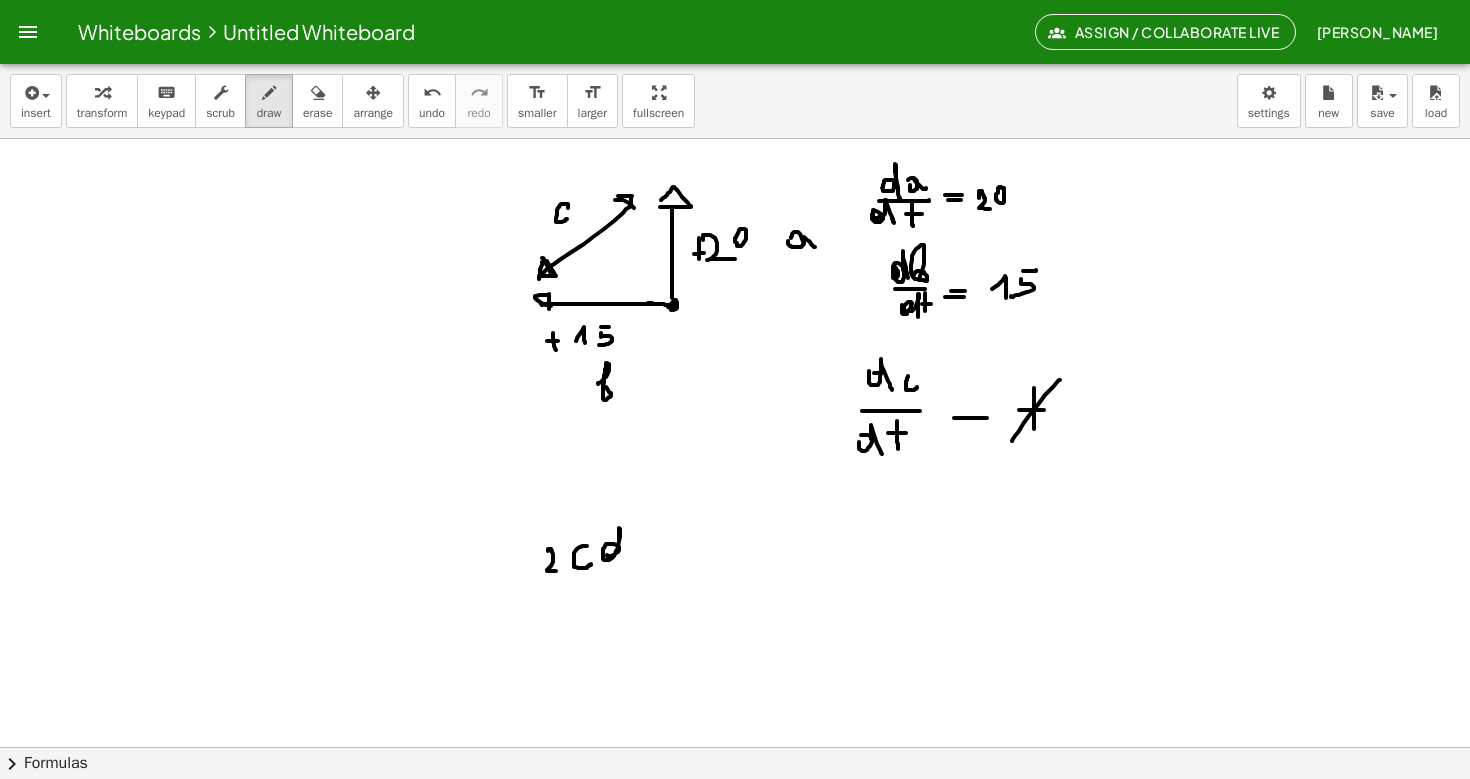 drag, startPoint x: 607, startPoint y: 555, endPoint x: 626, endPoint y: 556, distance: 19.026299 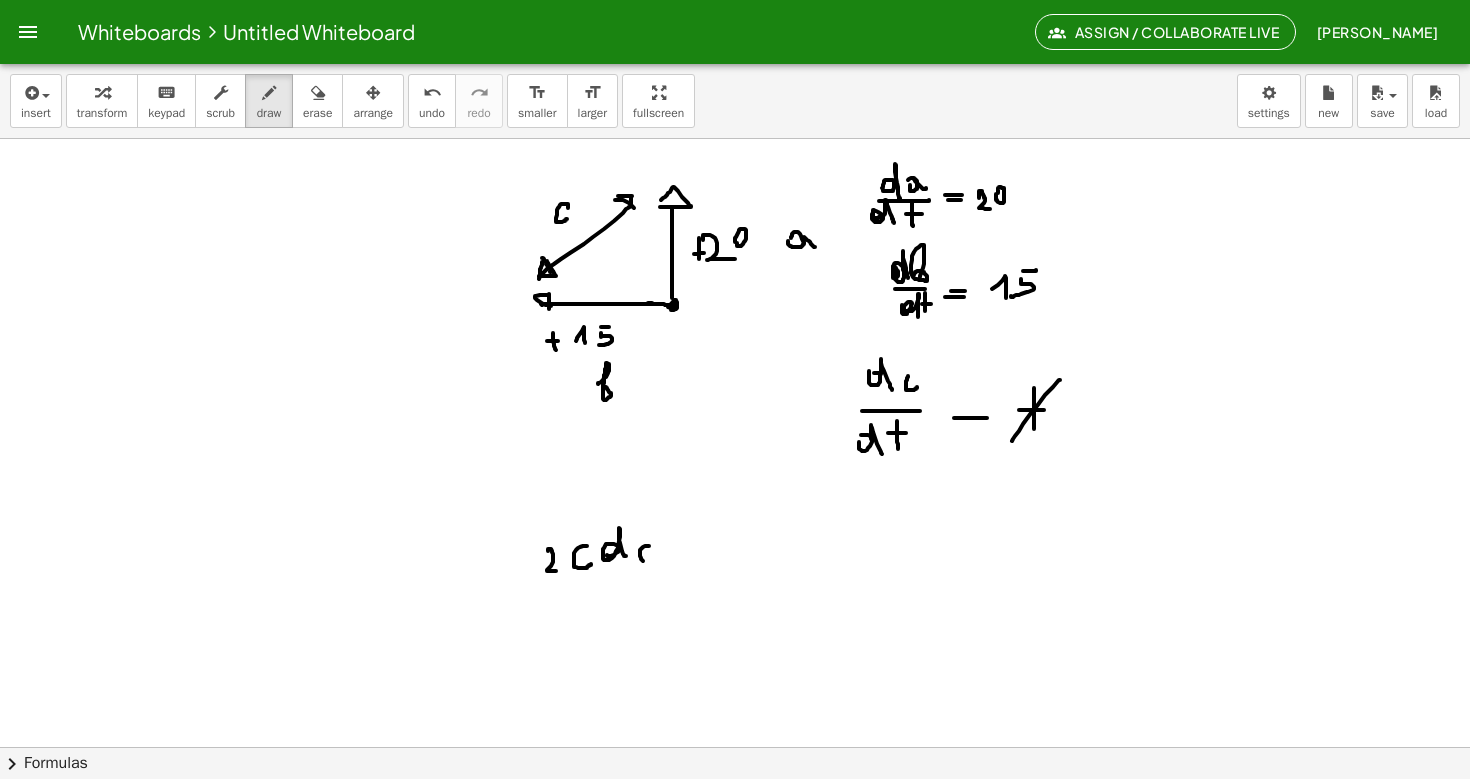 click at bounding box center (735, -1596) 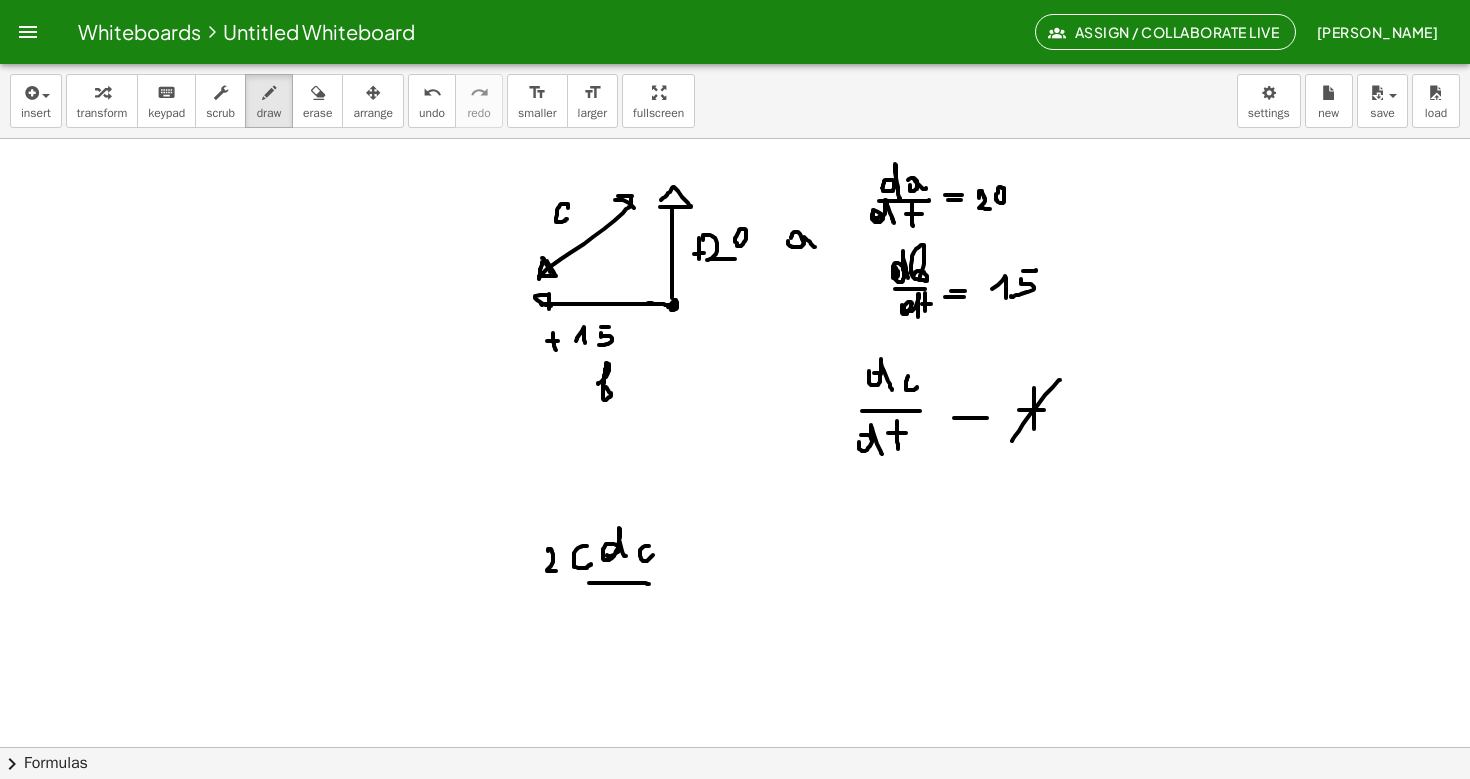 drag, startPoint x: 589, startPoint y: 583, endPoint x: 649, endPoint y: 580, distance: 60.074955 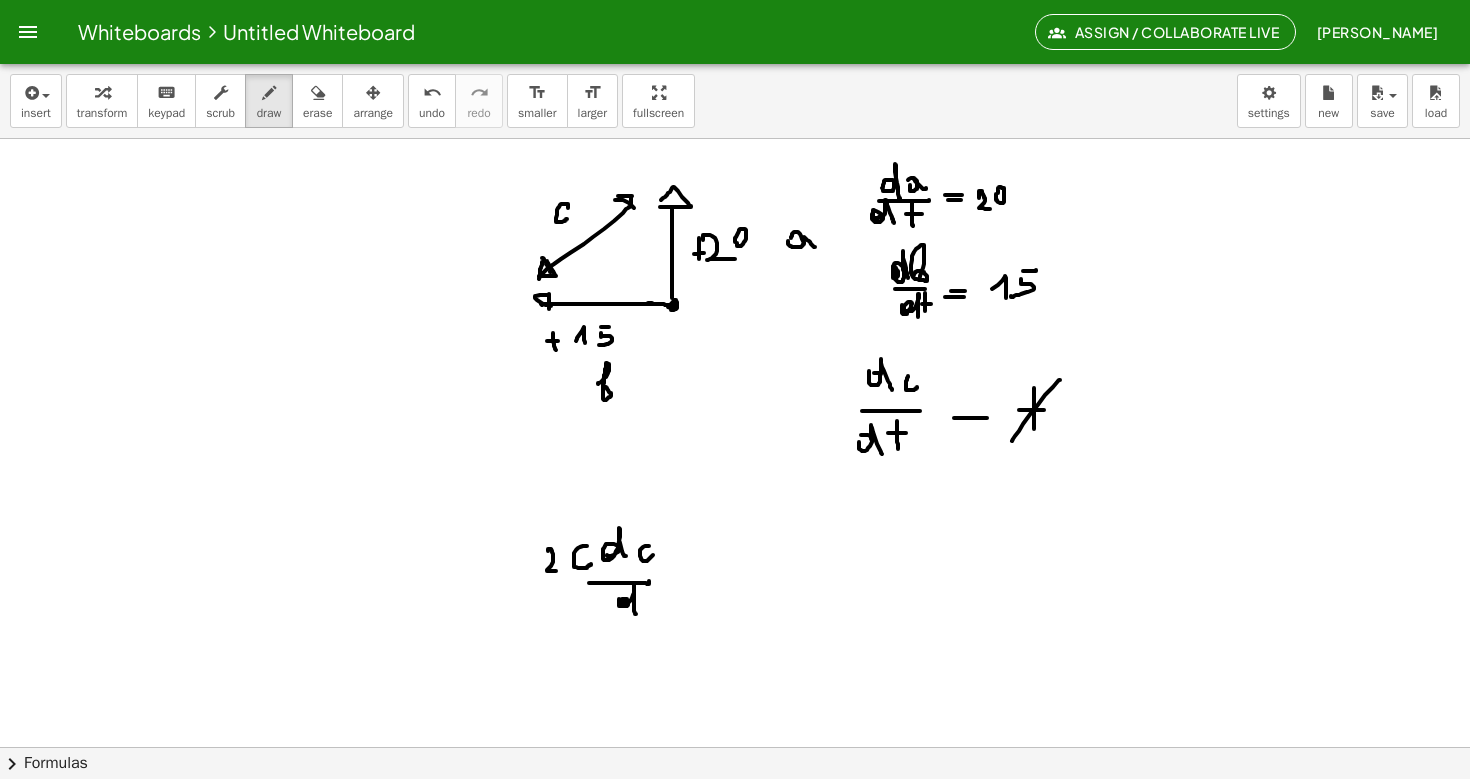drag, startPoint x: 619, startPoint y: 599, endPoint x: 636, endPoint y: 614, distance: 22.671568 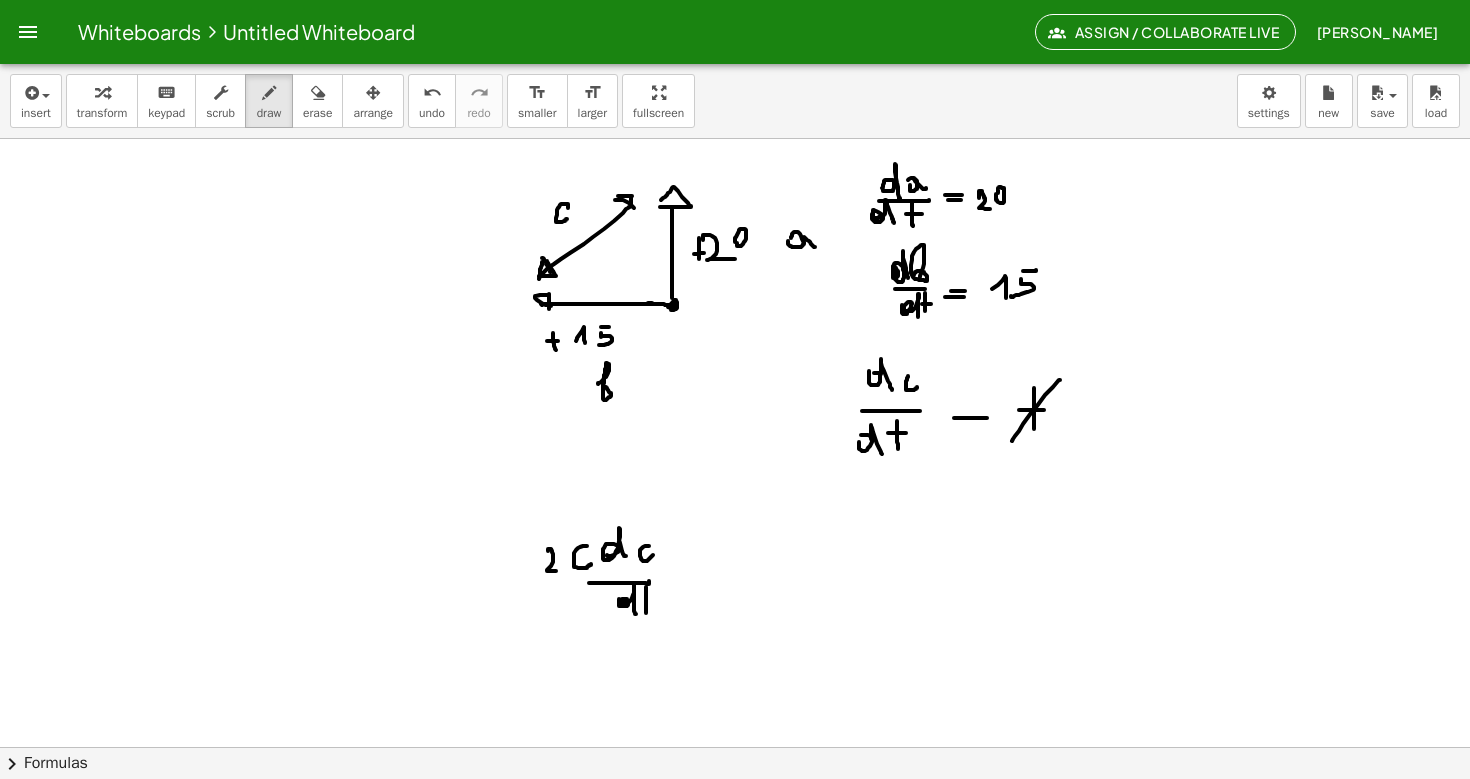 drag, startPoint x: 646, startPoint y: 587, endPoint x: 646, endPoint y: 613, distance: 26 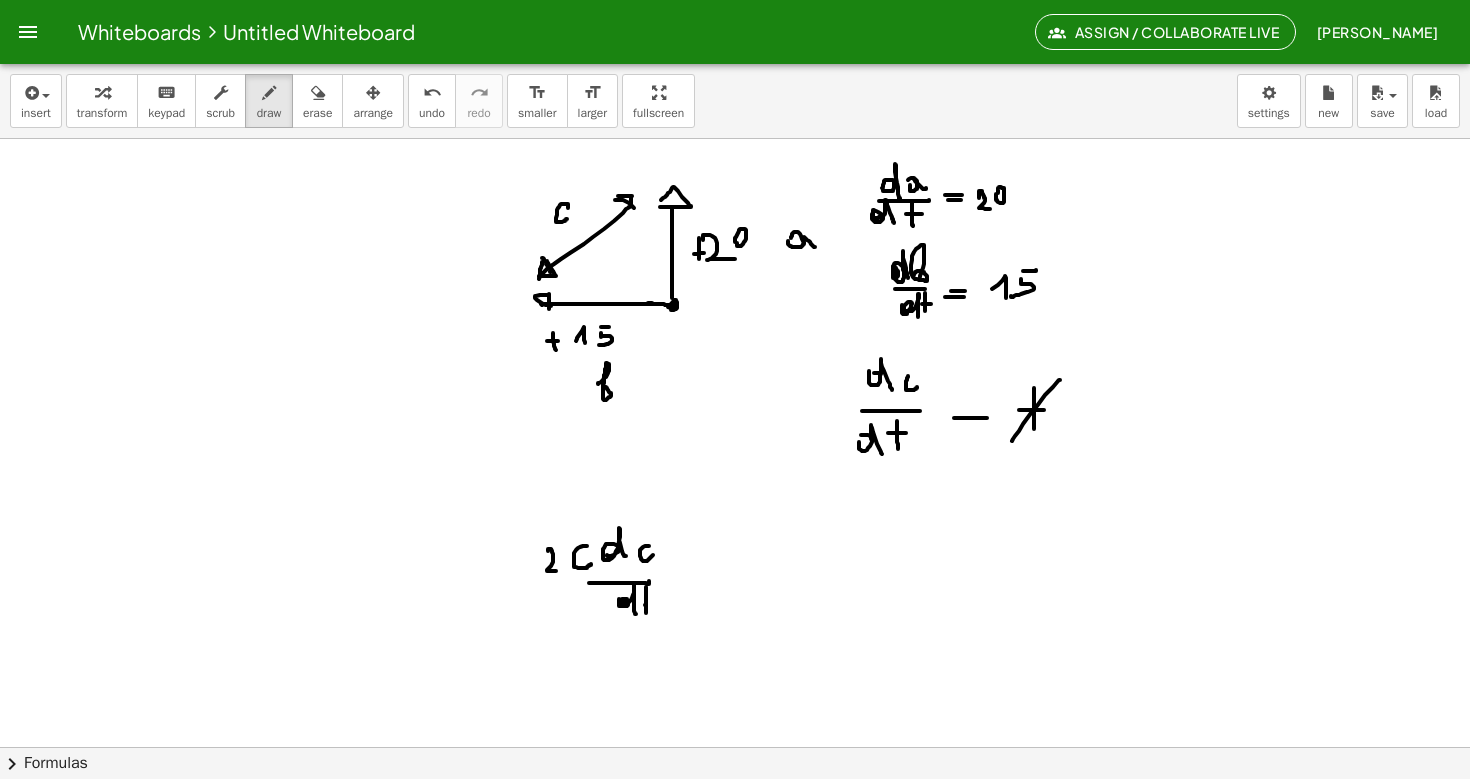drag, startPoint x: 645, startPoint y: 605, endPoint x: 662, endPoint y: 604, distance: 17.029387 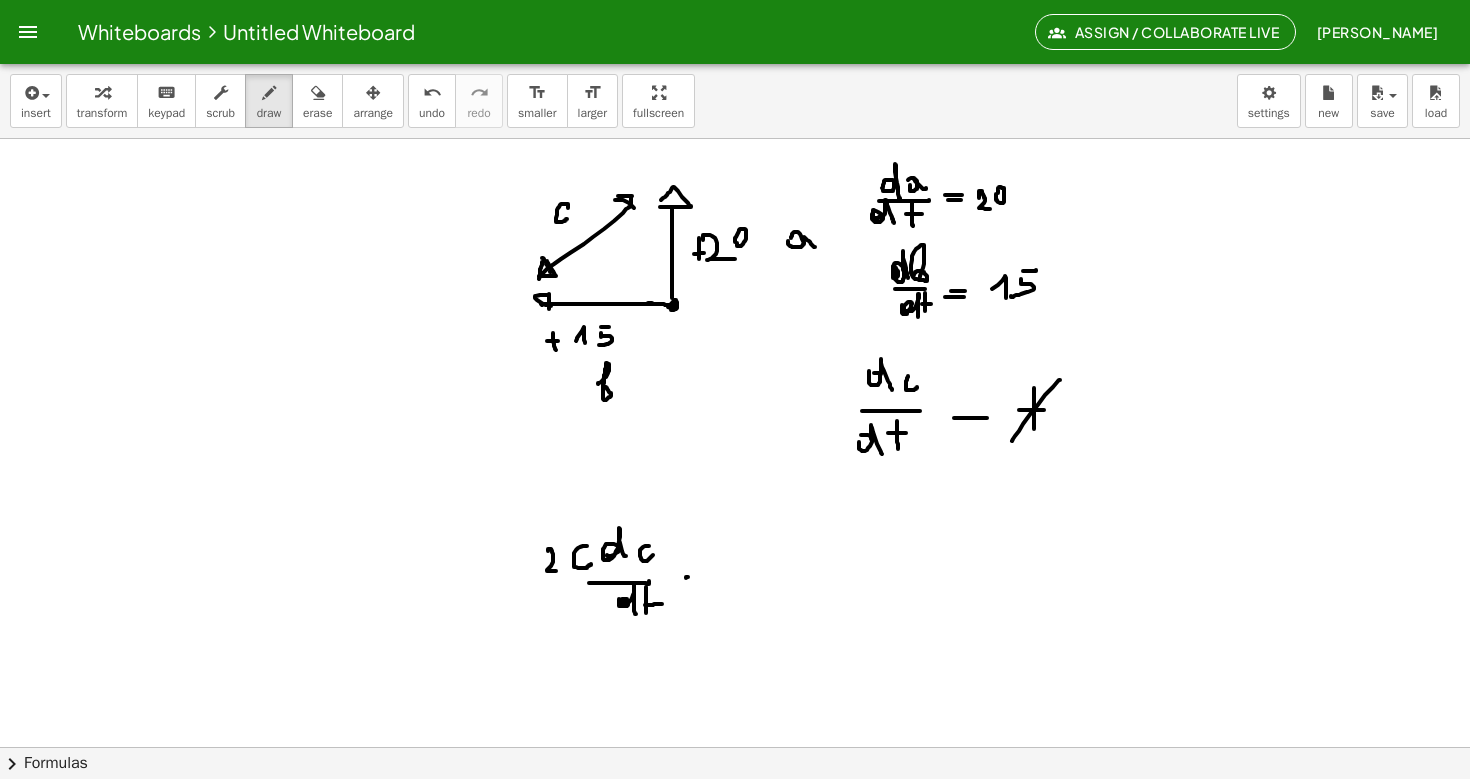 drag, startPoint x: 686, startPoint y: 577, endPoint x: 707, endPoint y: 577, distance: 21 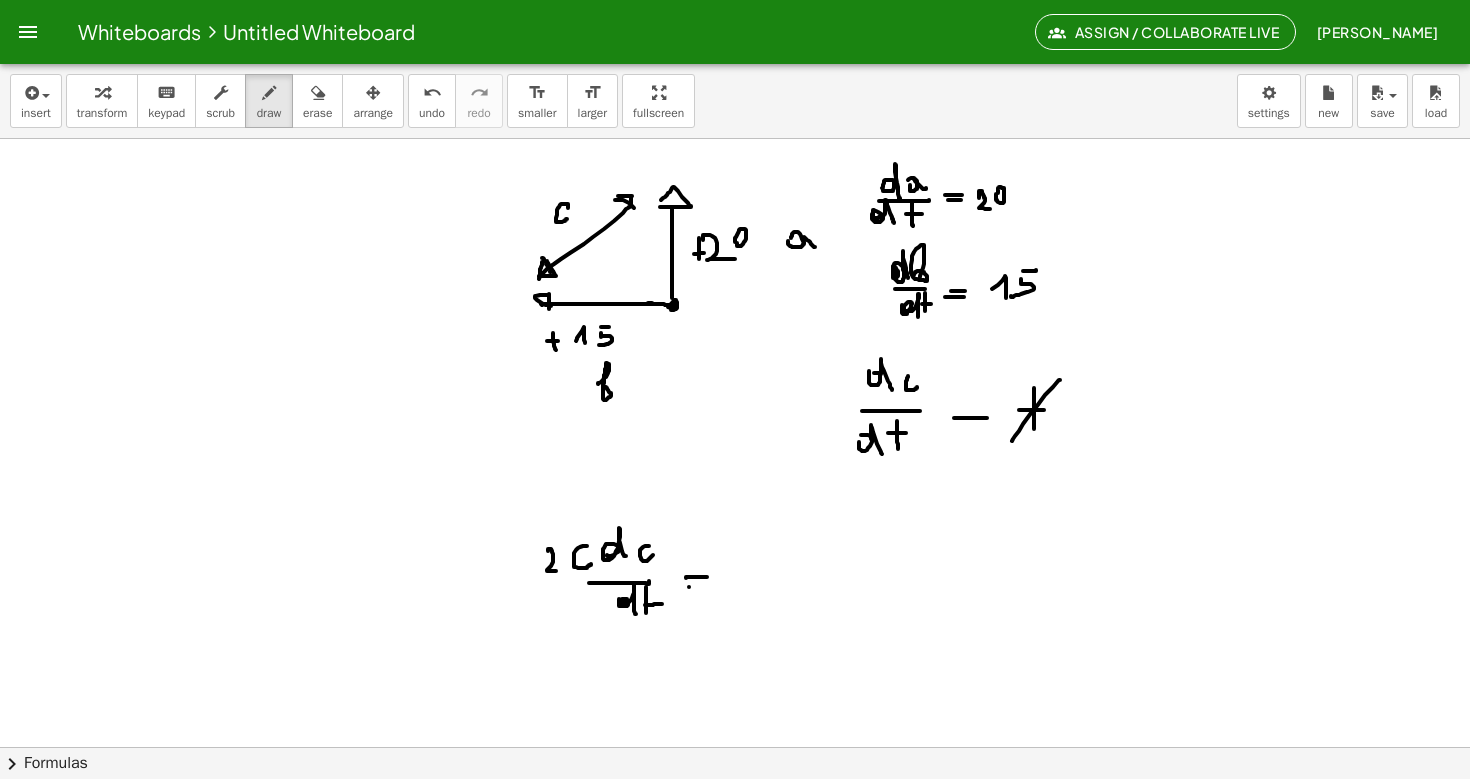 drag, startPoint x: 689, startPoint y: 587, endPoint x: 719, endPoint y: 587, distance: 30 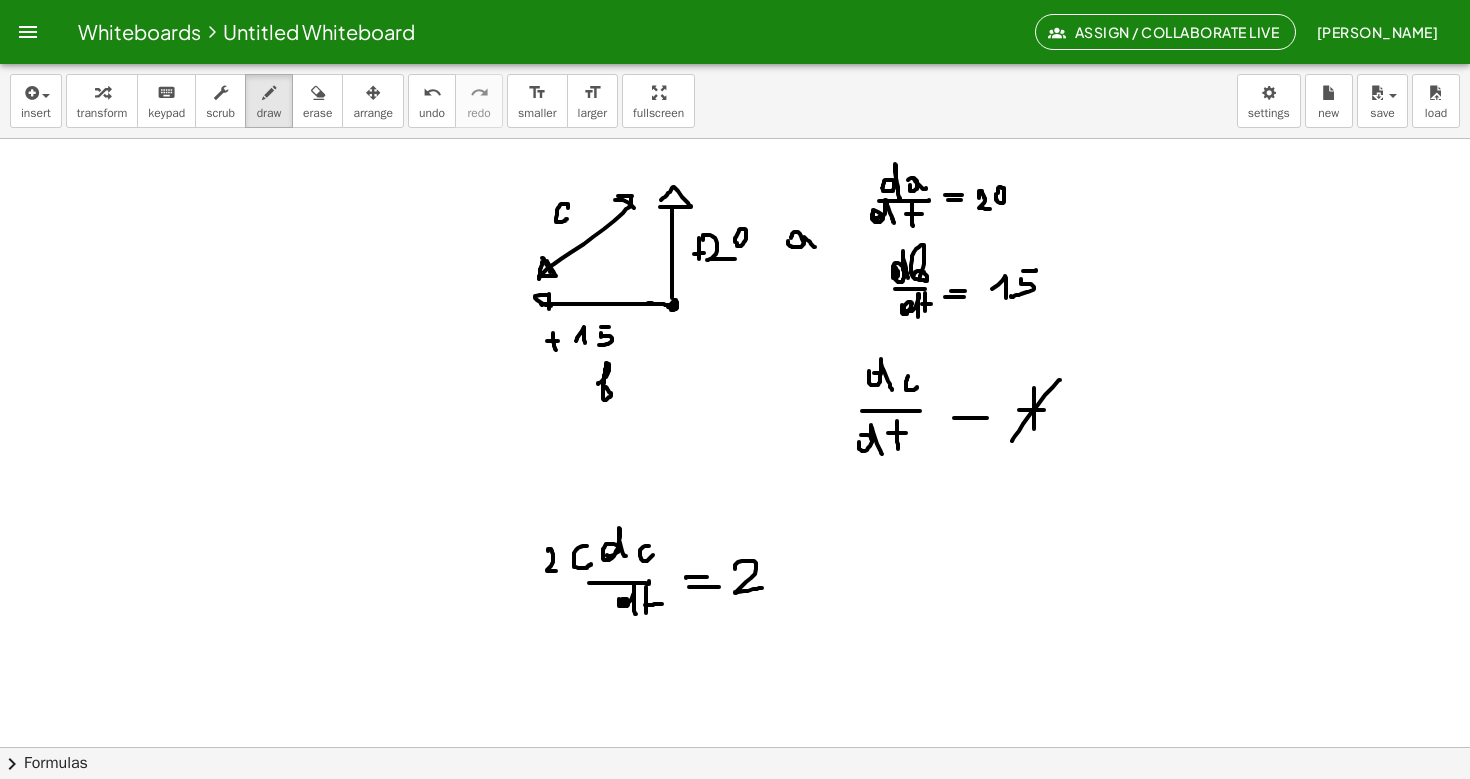drag, startPoint x: 735, startPoint y: 569, endPoint x: 762, endPoint y: 588, distance: 33.01515 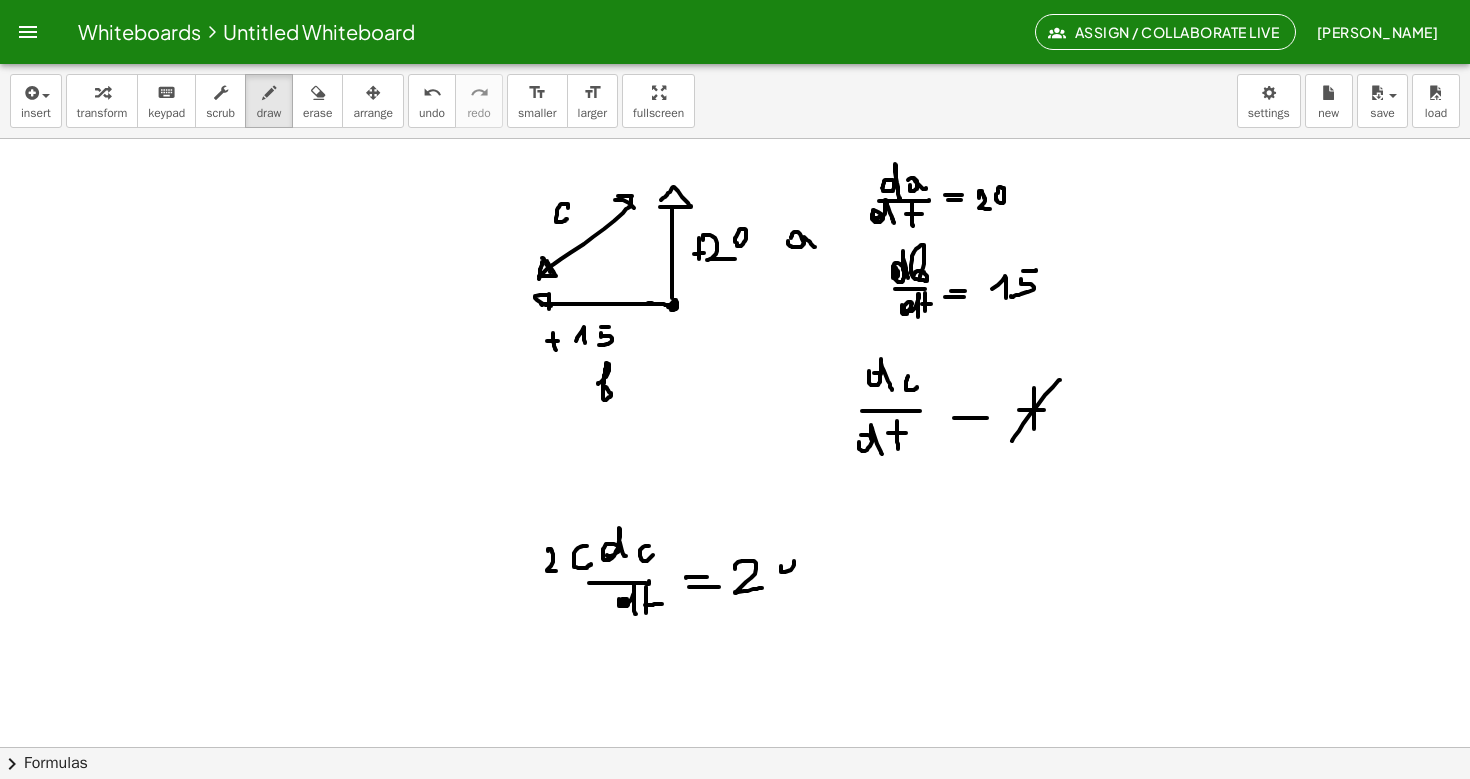 click at bounding box center (735, -1596) 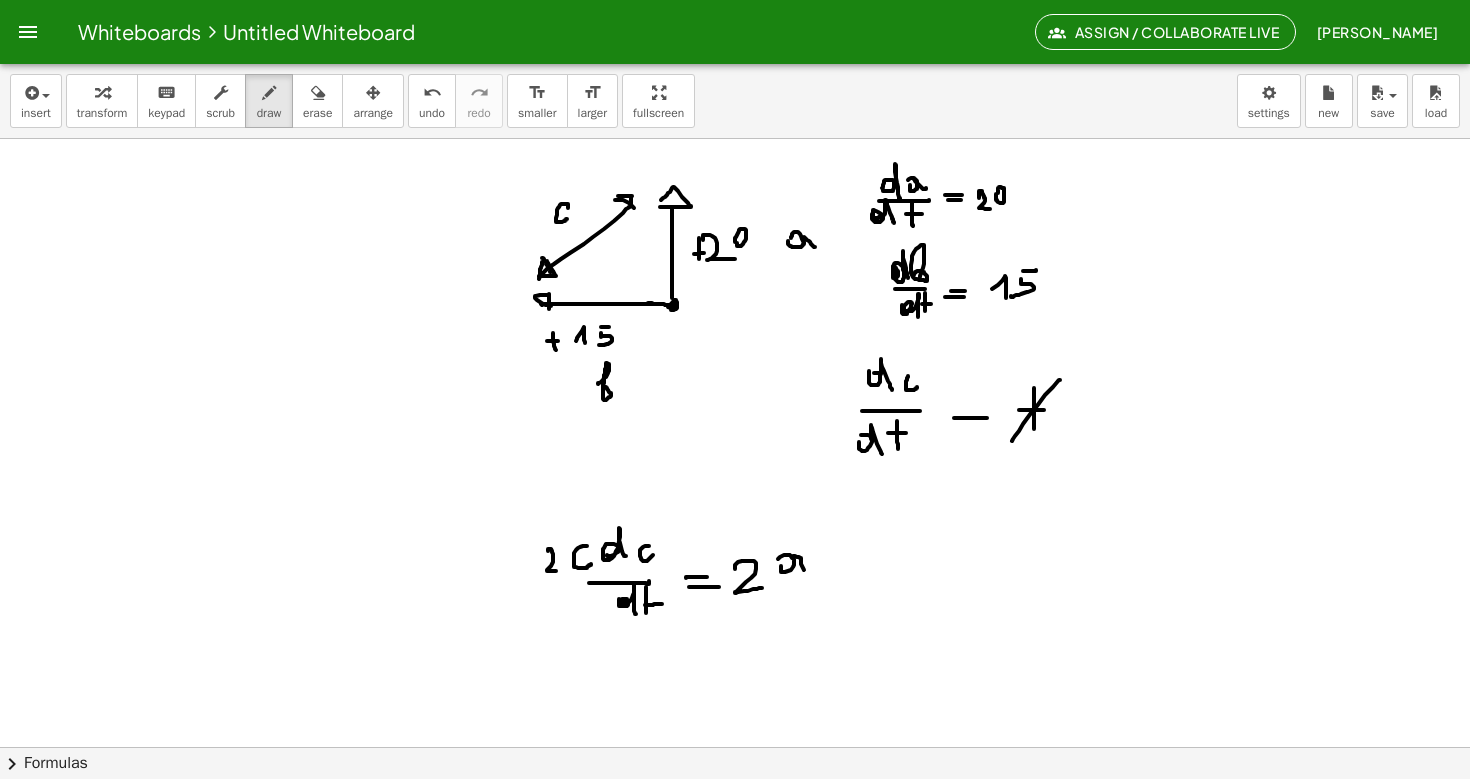 drag, startPoint x: 793, startPoint y: 556, endPoint x: 804, endPoint y: 572, distance: 19.416489 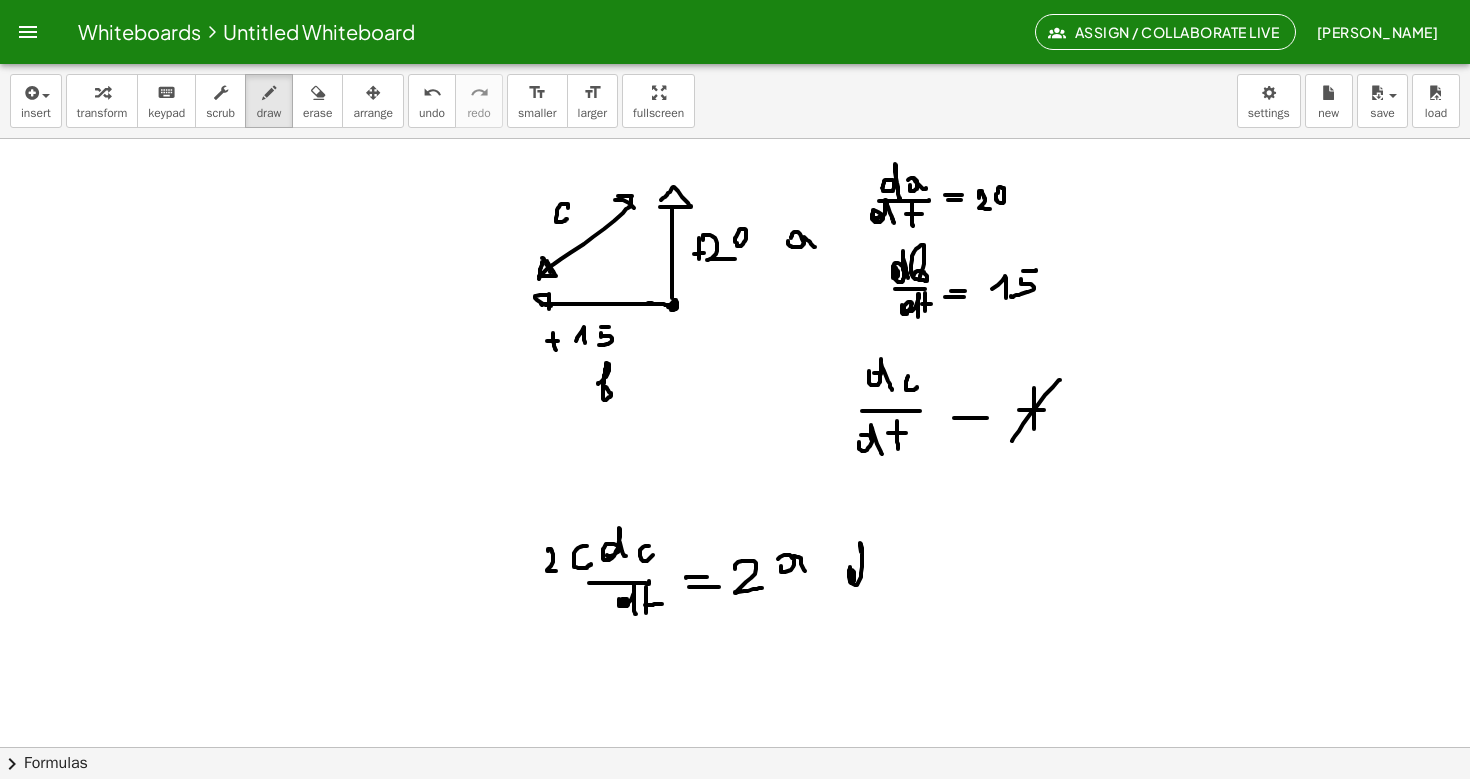 drag, startPoint x: 850, startPoint y: 567, endPoint x: 869, endPoint y: 578, distance: 21.954498 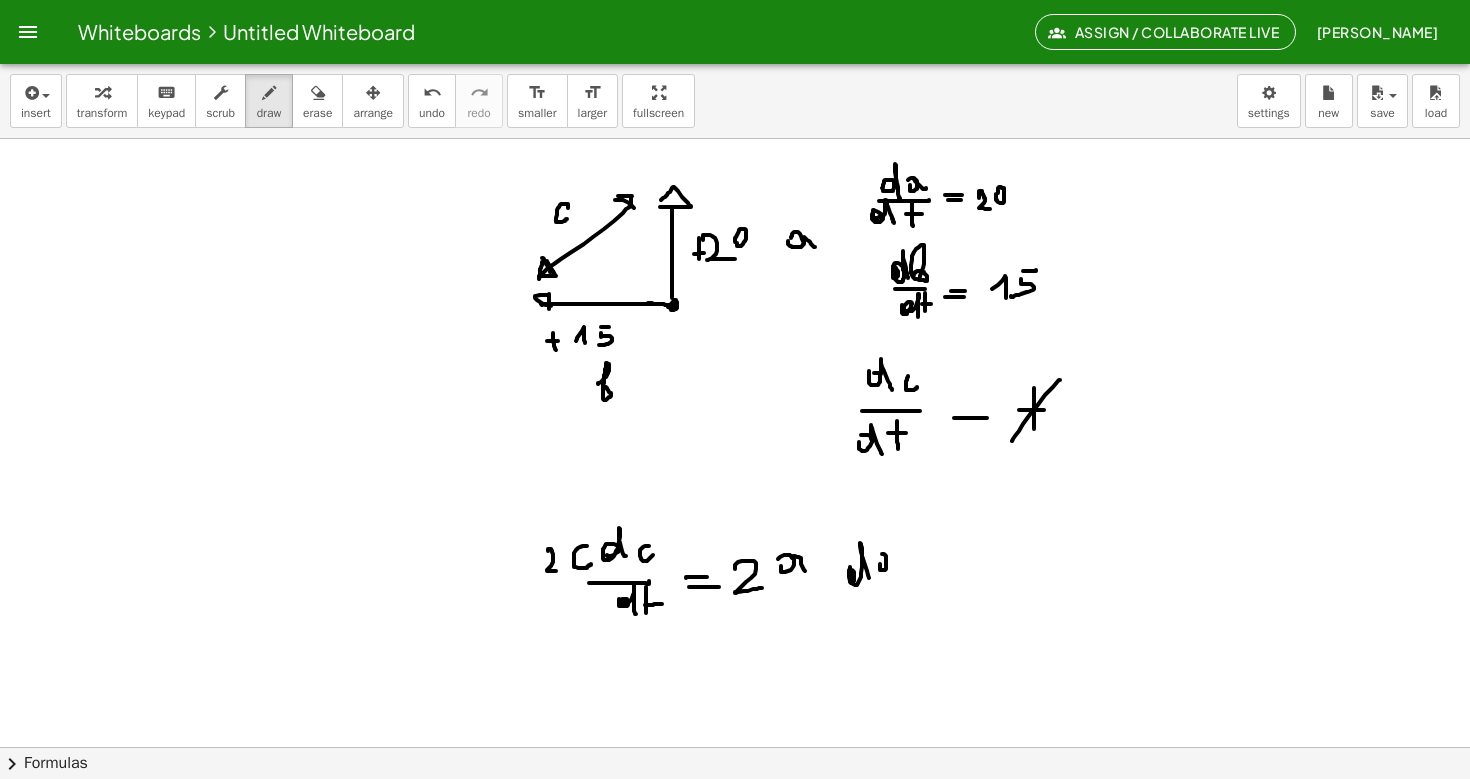 drag, startPoint x: 880, startPoint y: 564, endPoint x: 905, endPoint y: 567, distance: 25.179358 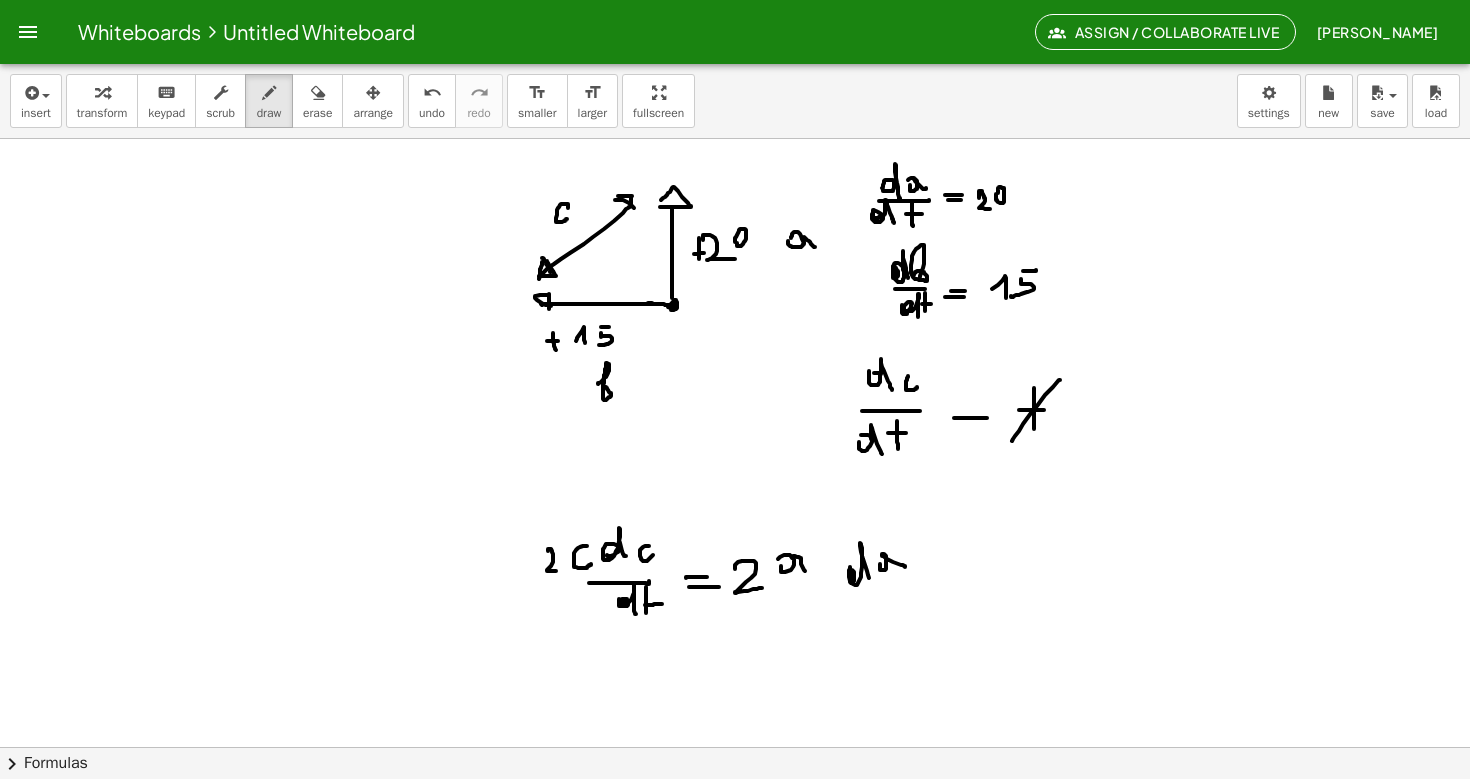 click at bounding box center [735, -1596] 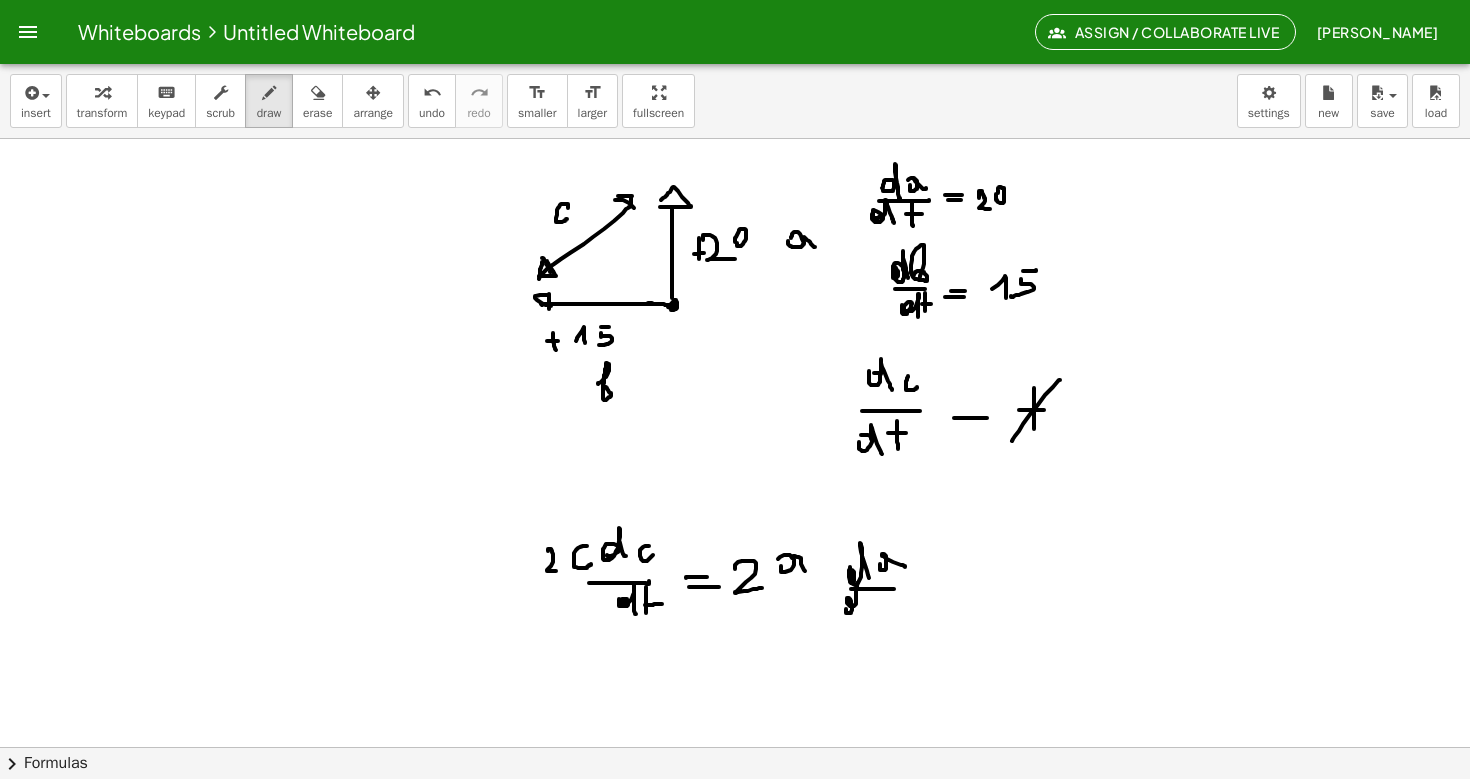 drag, startPoint x: 846, startPoint y: 609, endPoint x: 867, endPoint y: 614, distance: 21.587032 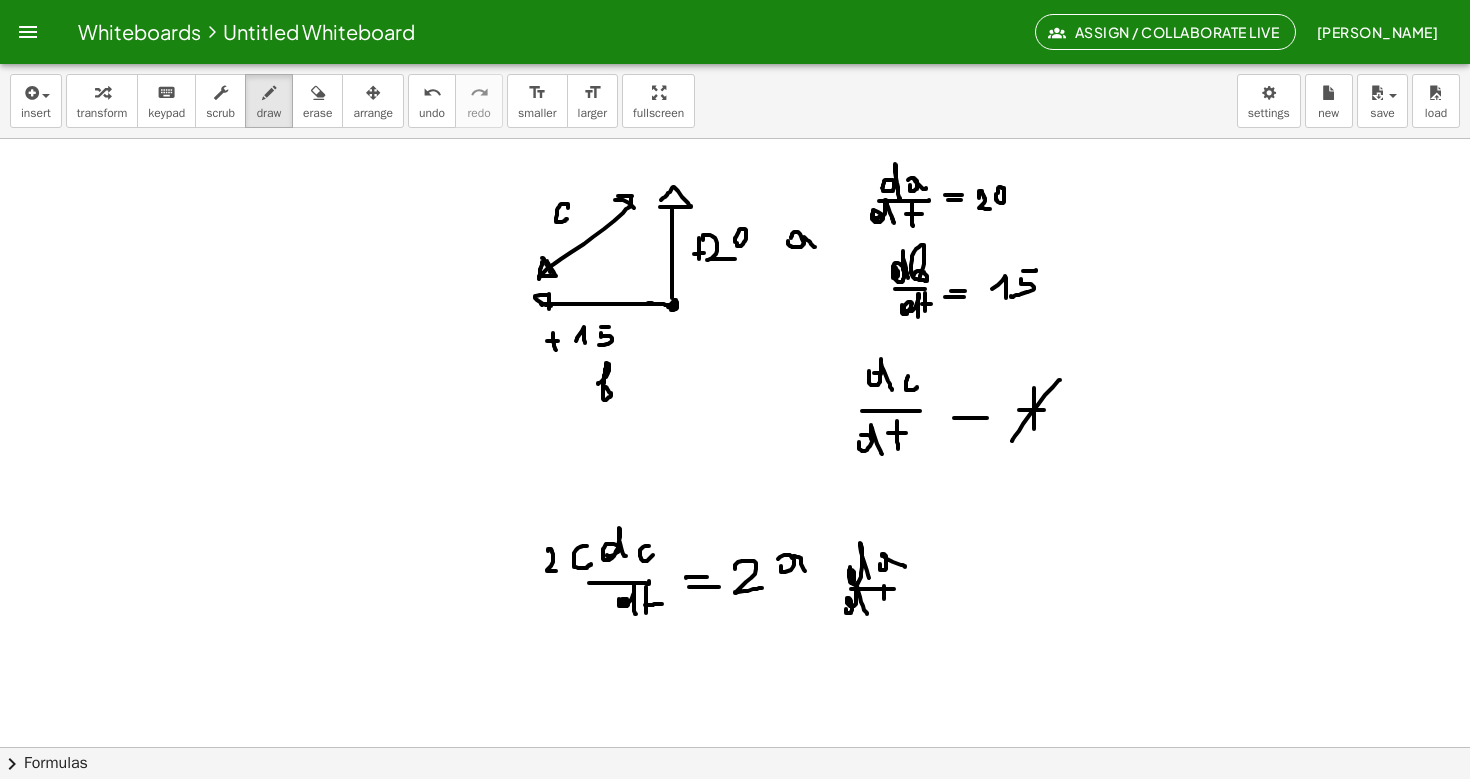 drag, startPoint x: 884, startPoint y: 586, endPoint x: 884, endPoint y: 599, distance: 13 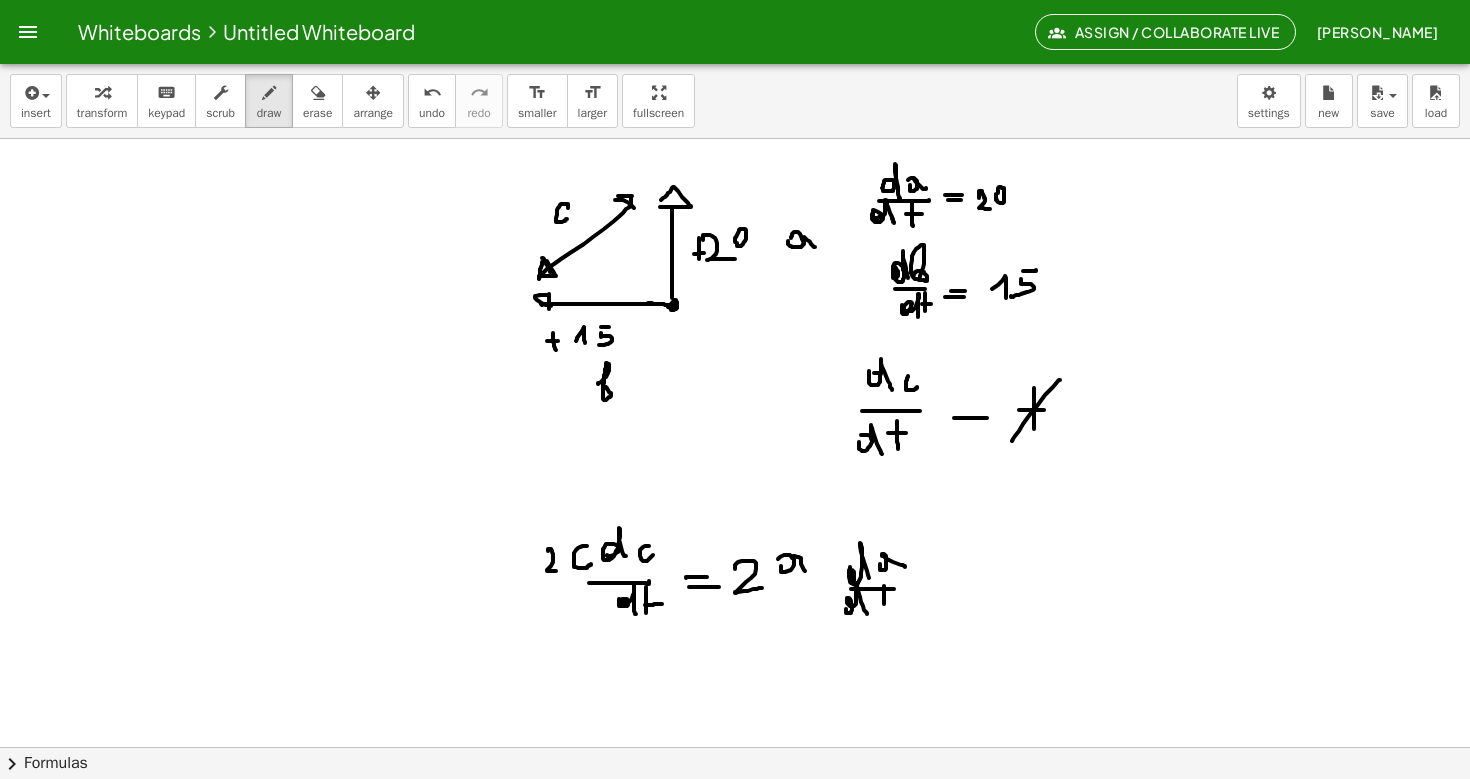 drag, startPoint x: 884, startPoint y: 596, endPoint x: 884, endPoint y: 613, distance: 17 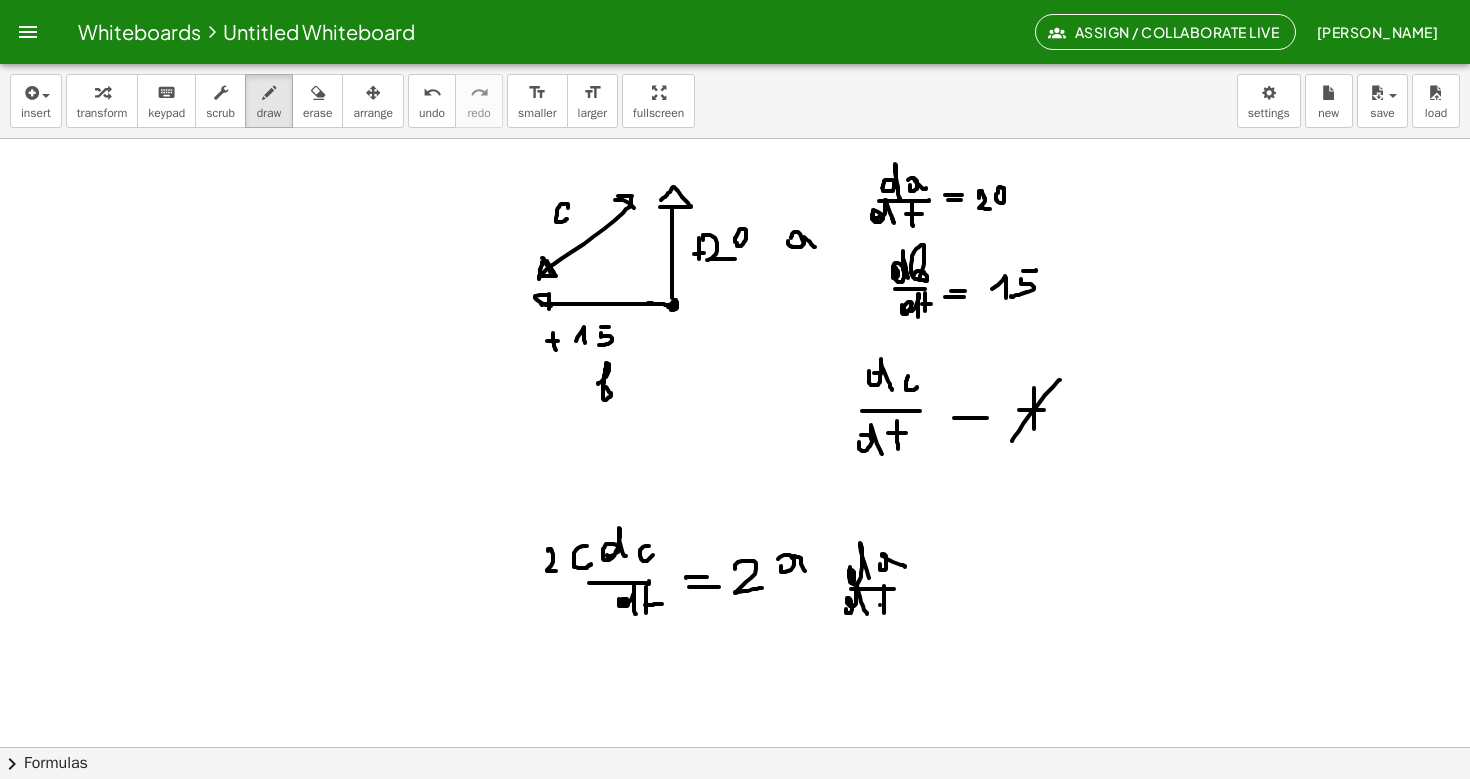 drag, startPoint x: 880, startPoint y: 605, endPoint x: 900, endPoint y: 605, distance: 20 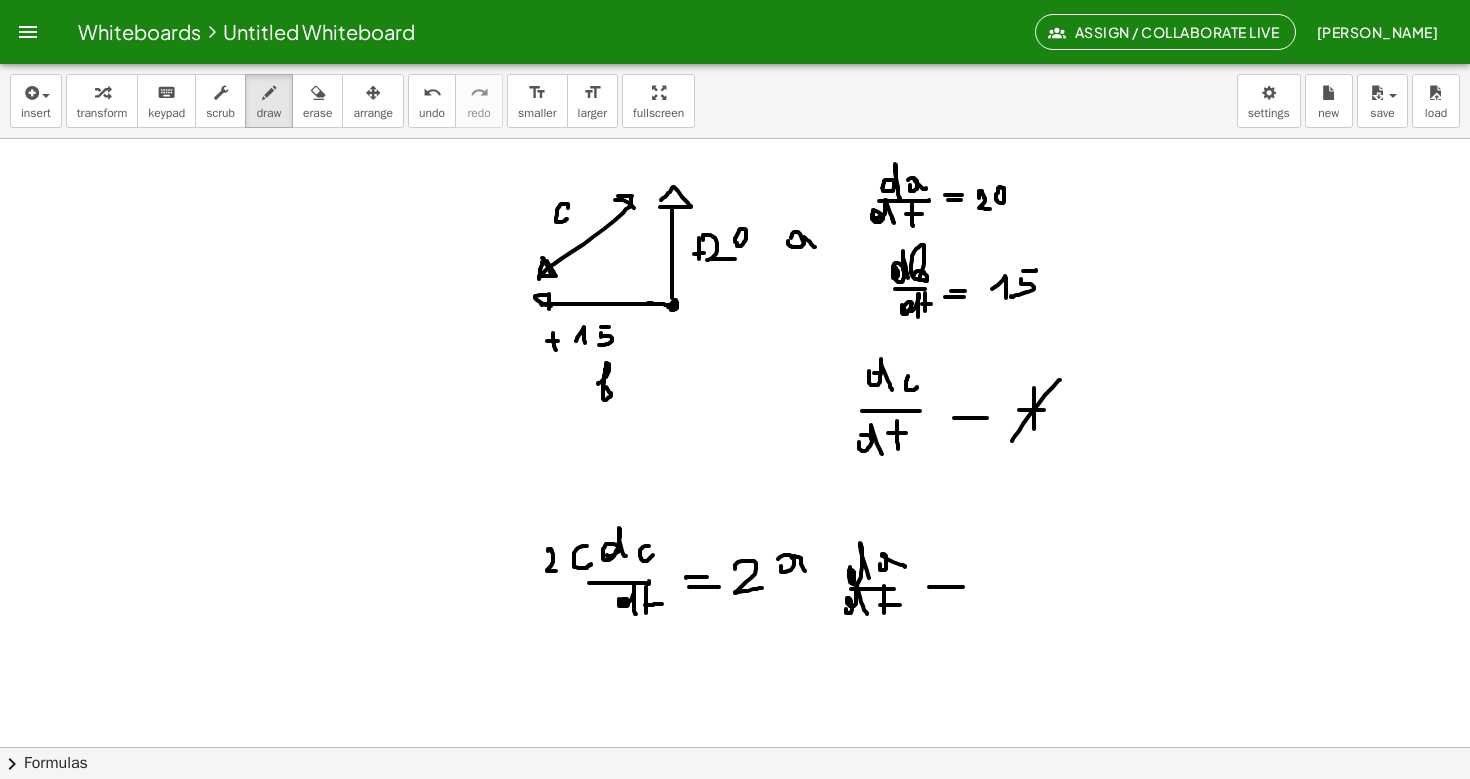 drag, startPoint x: 929, startPoint y: 587, endPoint x: 967, endPoint y: 587, distance: 38 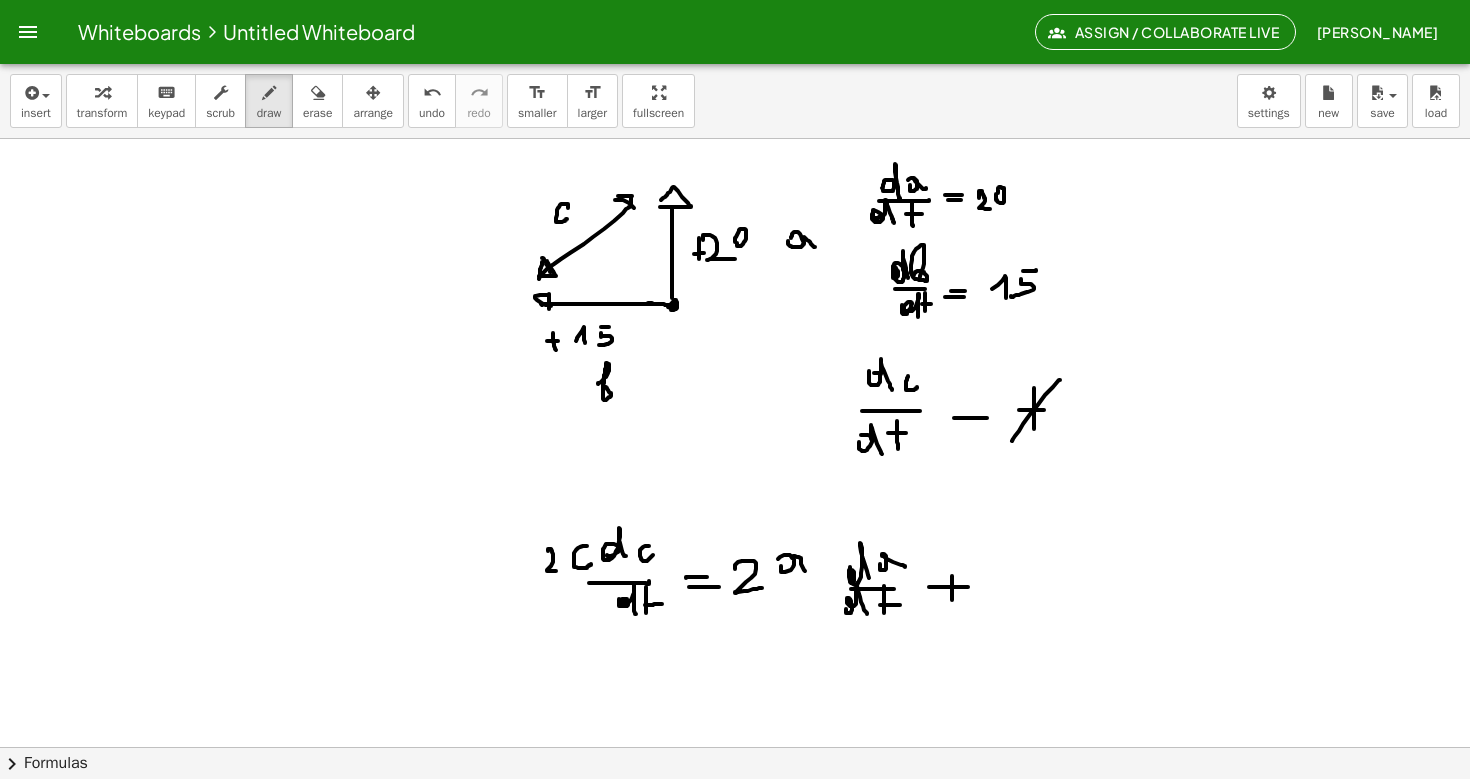 drag, startPoint x: 952, startPoint y: 576, endPoint x: 952, endPoint y: 600, distance: 24 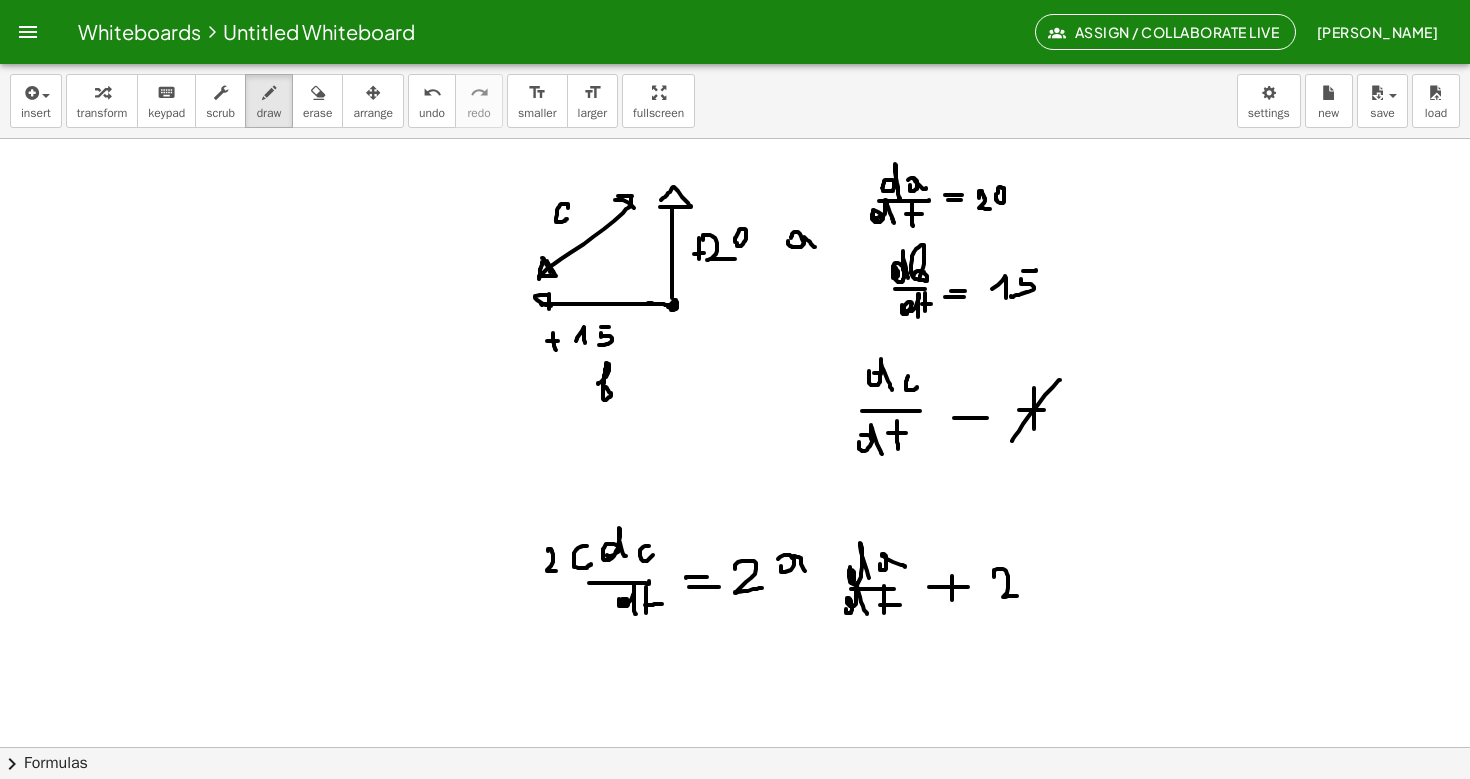 drag, startPoint x: 994, startPoint y: 577, endPoint x: 1020, endPoint y: 595, distance: 31.622776 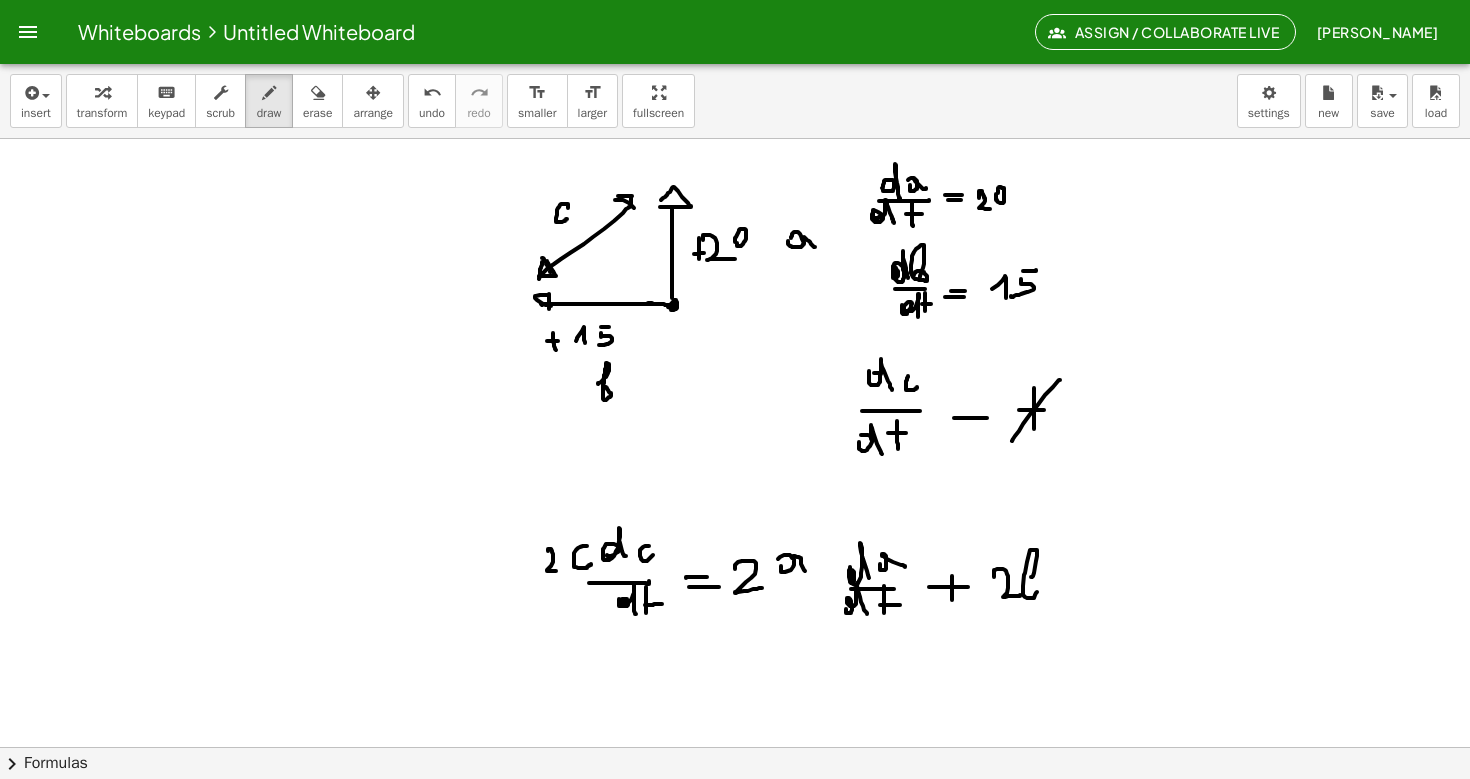 drag, startPoint x: 1031, startPoint y: 577, endPoint x: 1025, endPoint y: 587, distance: 11.661903 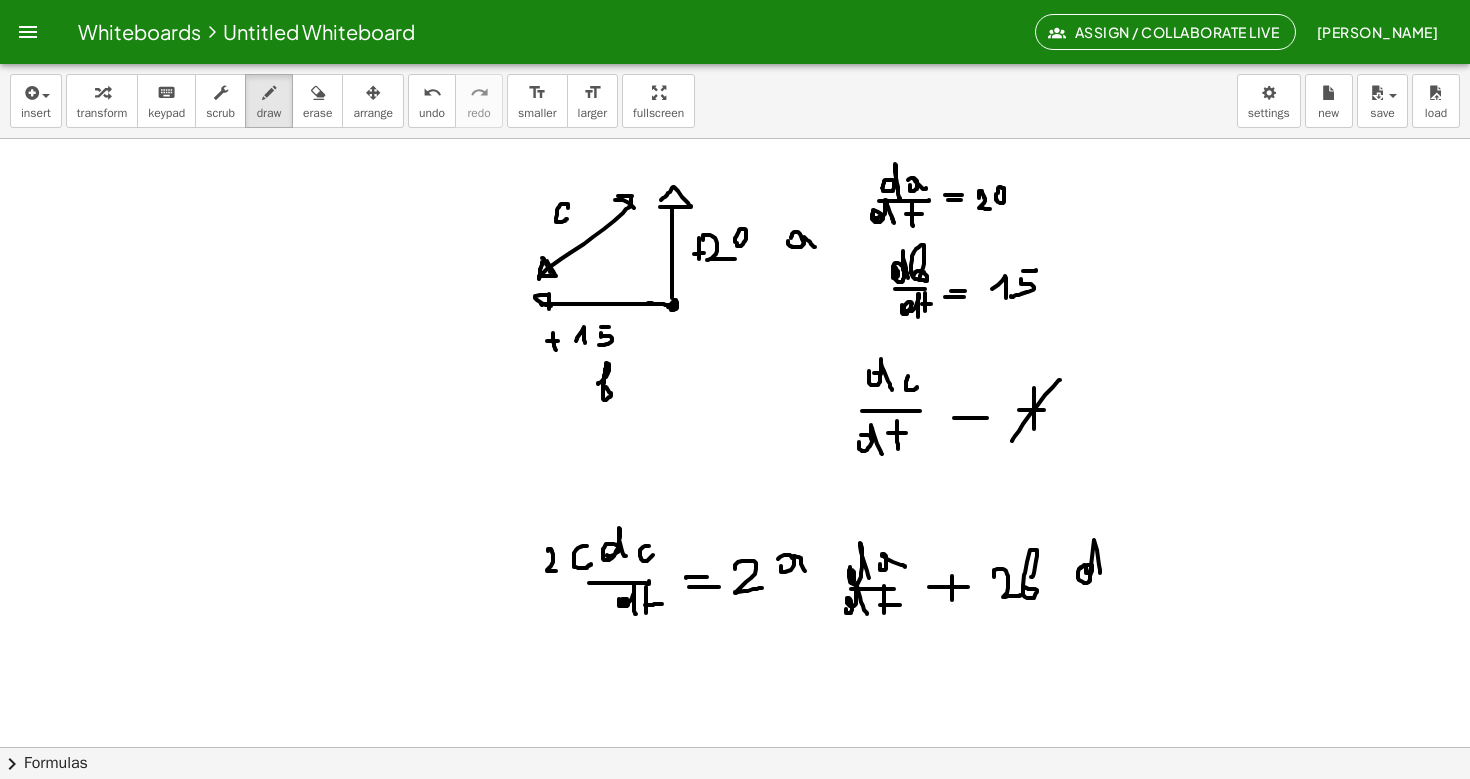 drag, startPoint x: 1081, startPoint y: 568, endPoint x: 1101, endPoint y: 573, distance: 20.615528 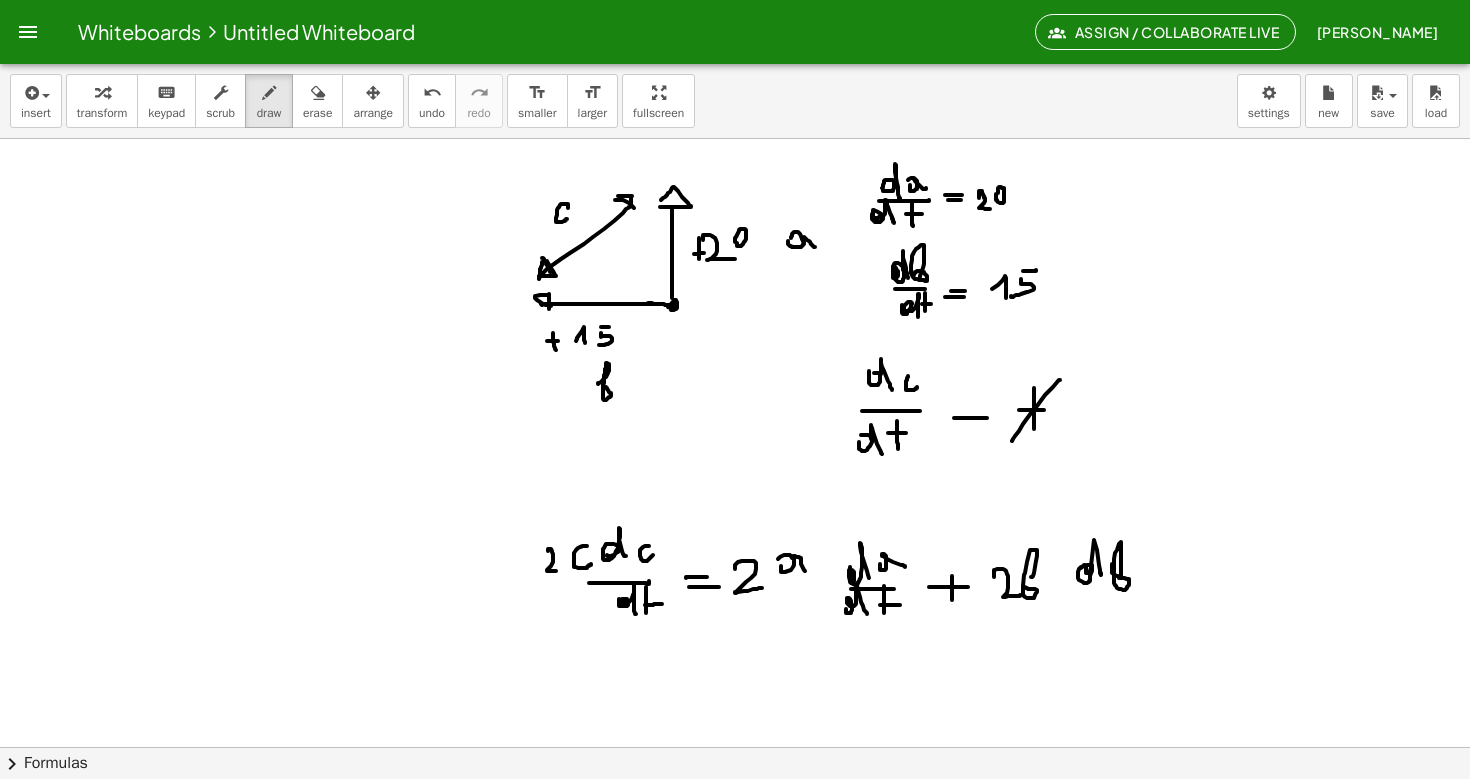 drag, startPoint x: 1112, startPoint y: 564, endPoint x: 1115, endPoint y: 578, distance: 14.3178215 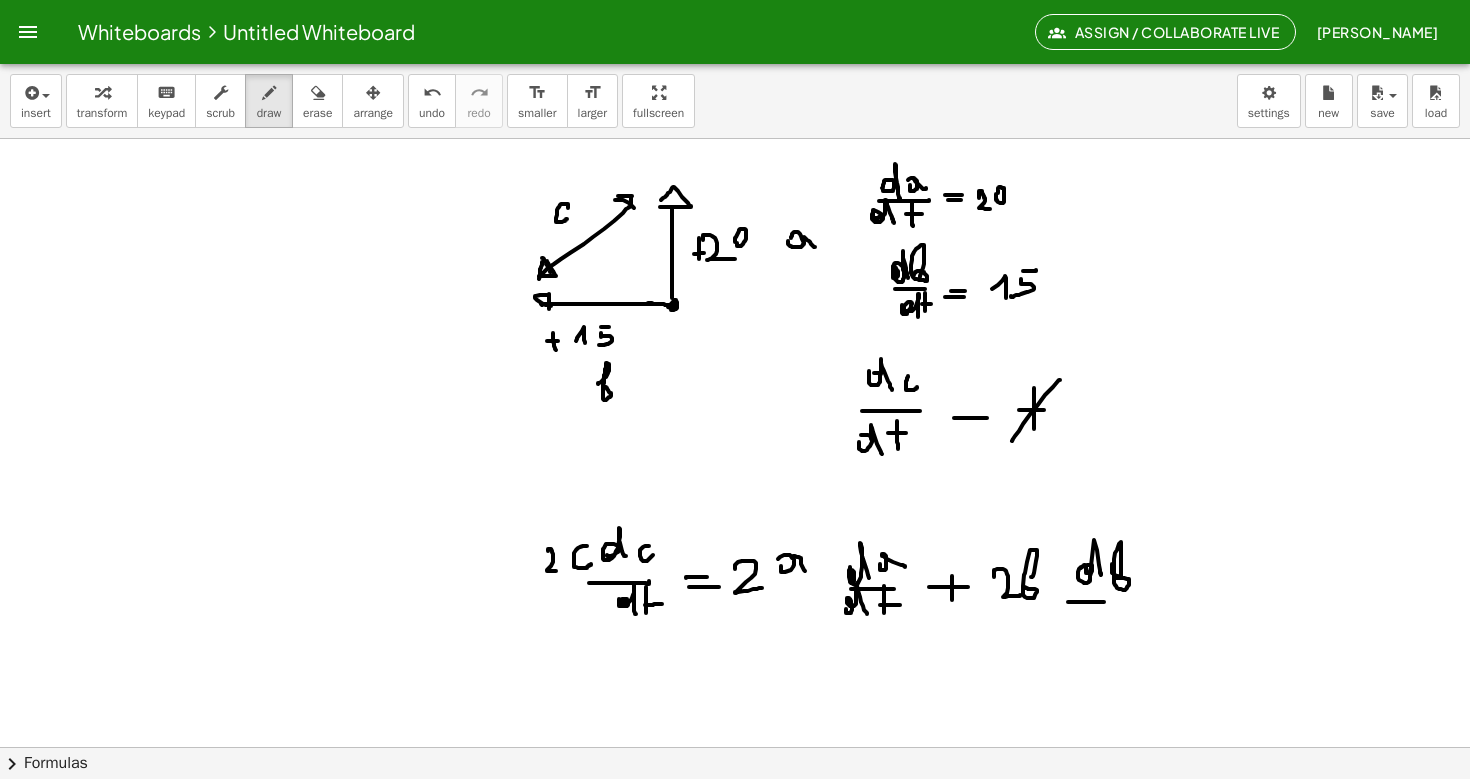 drag, startPoint x: 1096, startPoint y: 602, endPoint x: 1119, endPoint y: 602, distance: 23 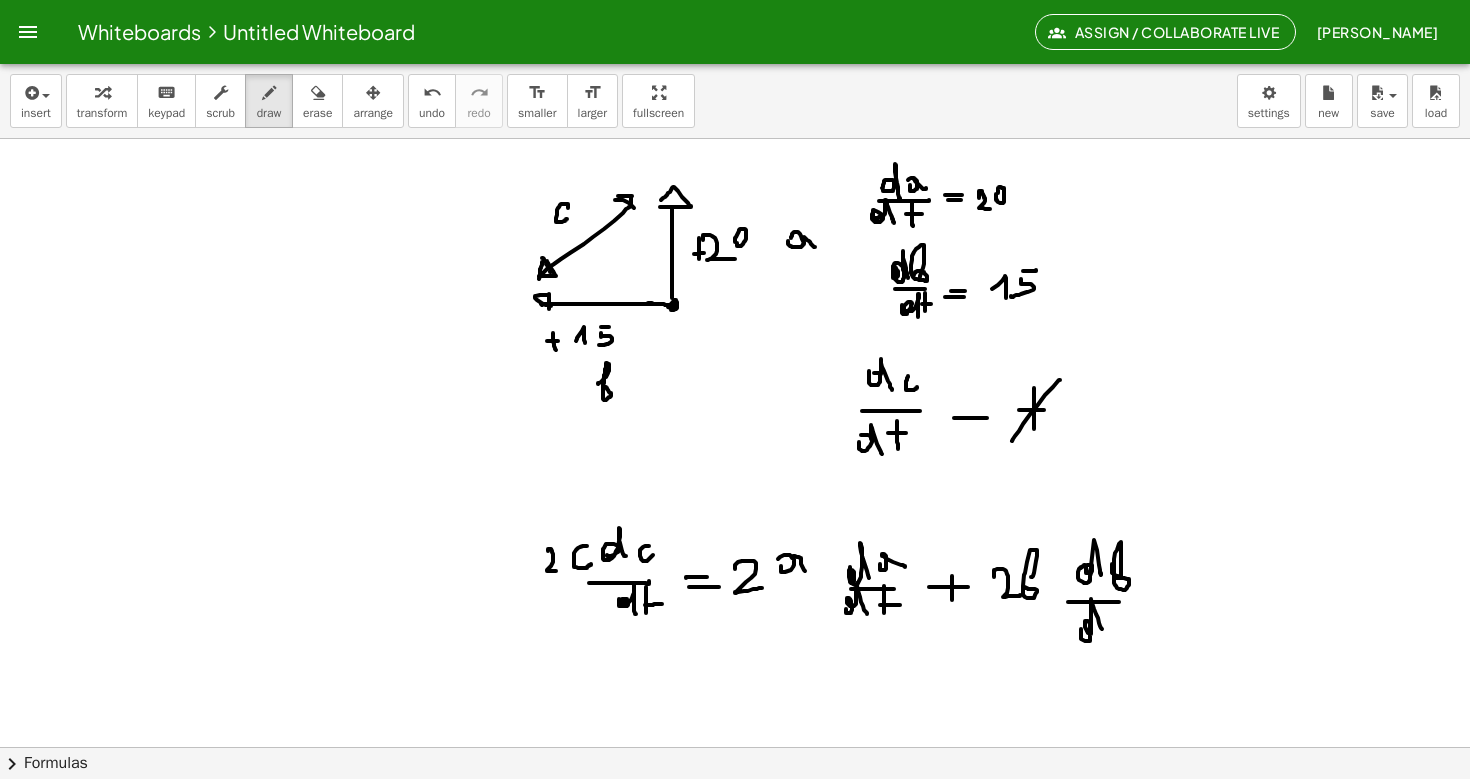 drag, startPoint x: 1081, startPoint y: 629, endPoint x: 1102, endPoint y: 629, distance: 21 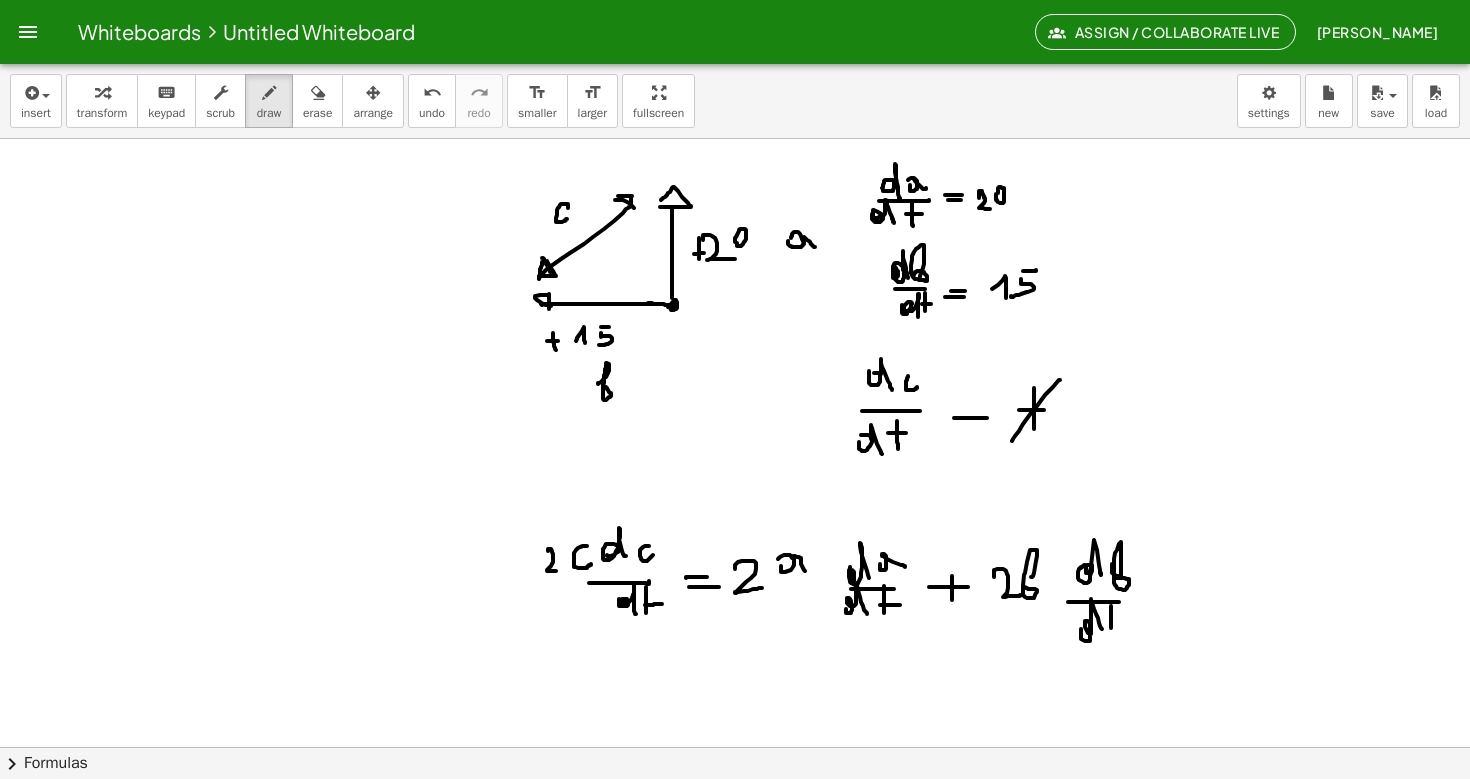 drag, startPoint x: 1111, startPoint y: 606, endPoint x: 1111, endPoint y: 635, distance: 29 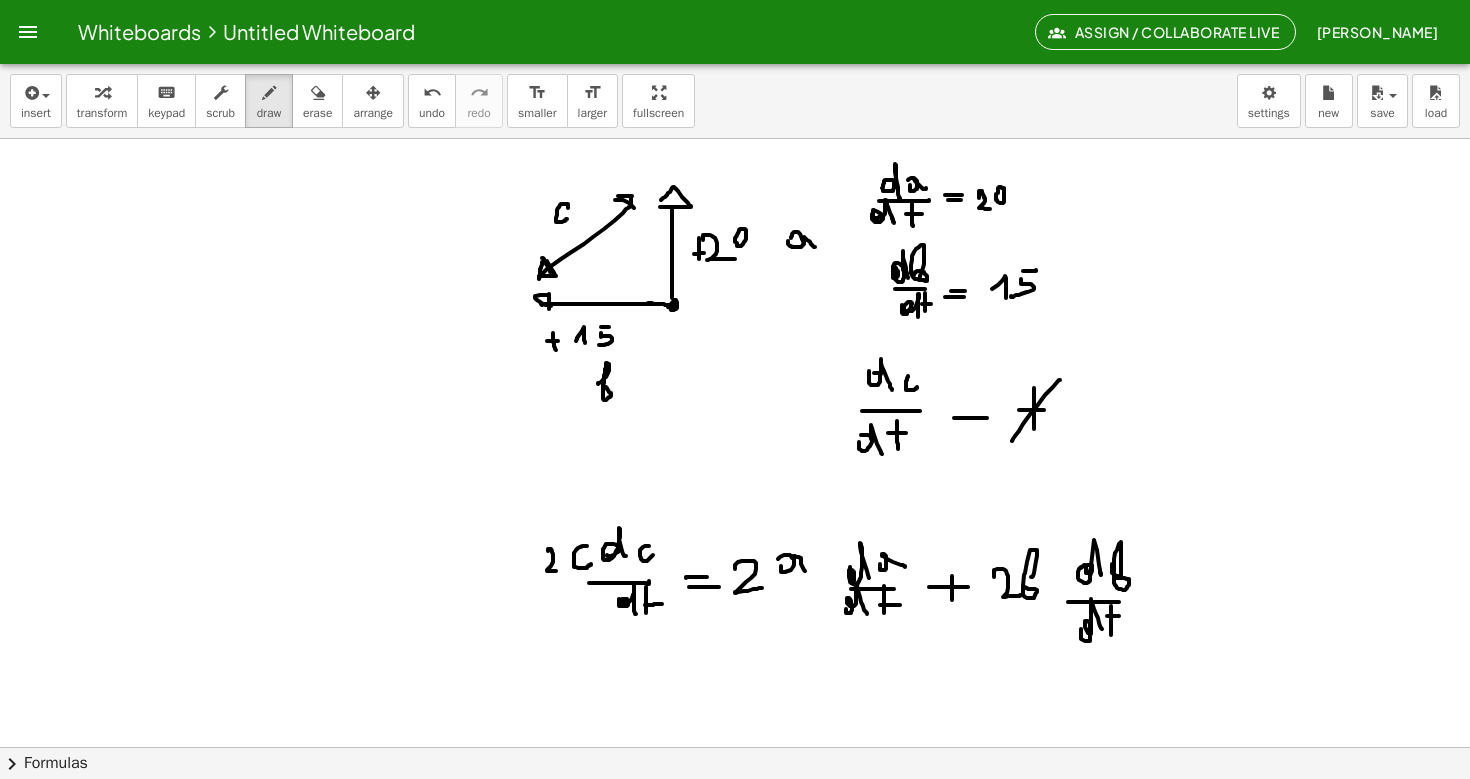 drag, startPoint x: 1107, startPoint y: 616, endPoint x: 1120, endPoint y: 616, distance: 13 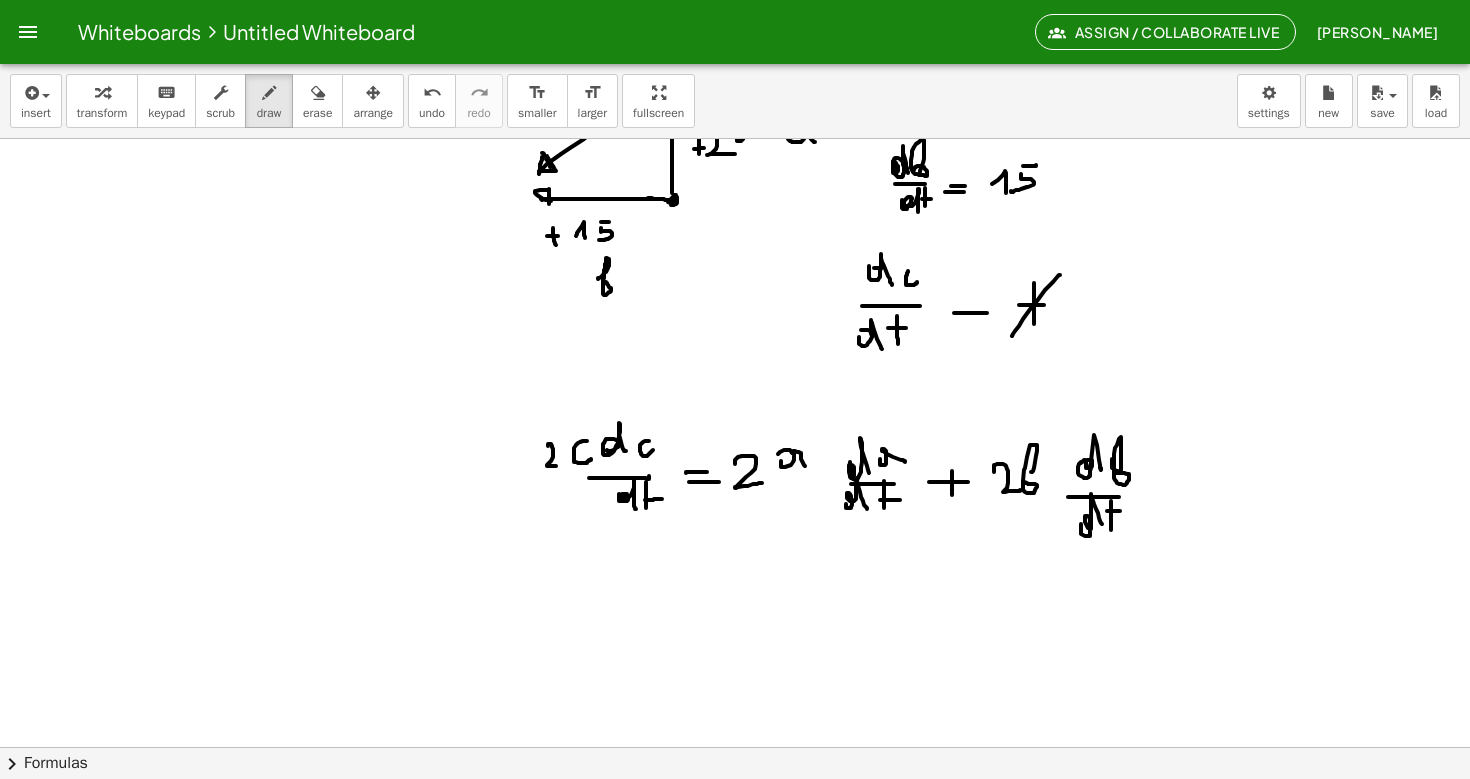 scroll, scrollTop: 4600, scrollLeft: 0, axis: vertical 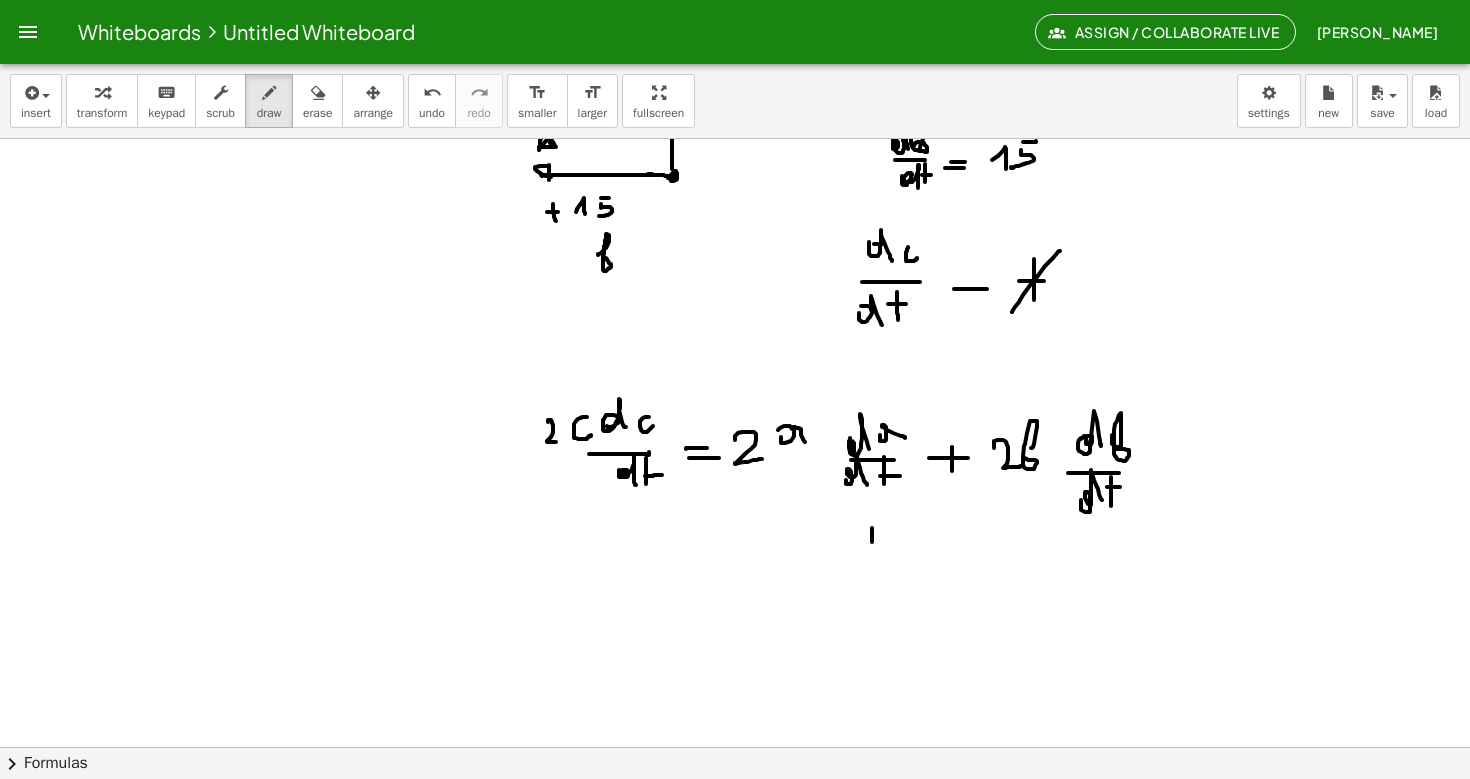 drag, startPoint x: 872, startPoint y: 528, endPoint x: 872, endPoint y: 555, distance: 27 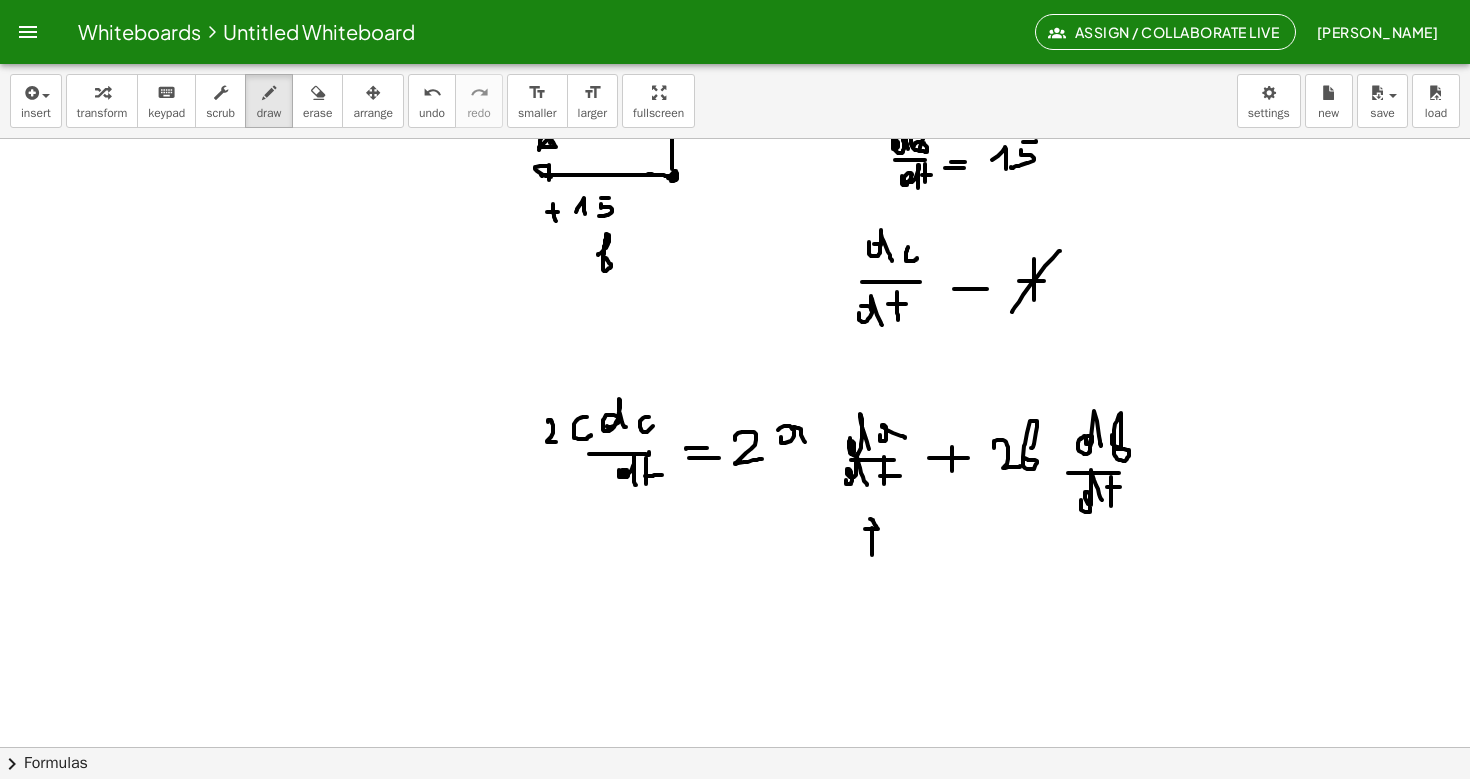 click at bounding box center (735, -1725) 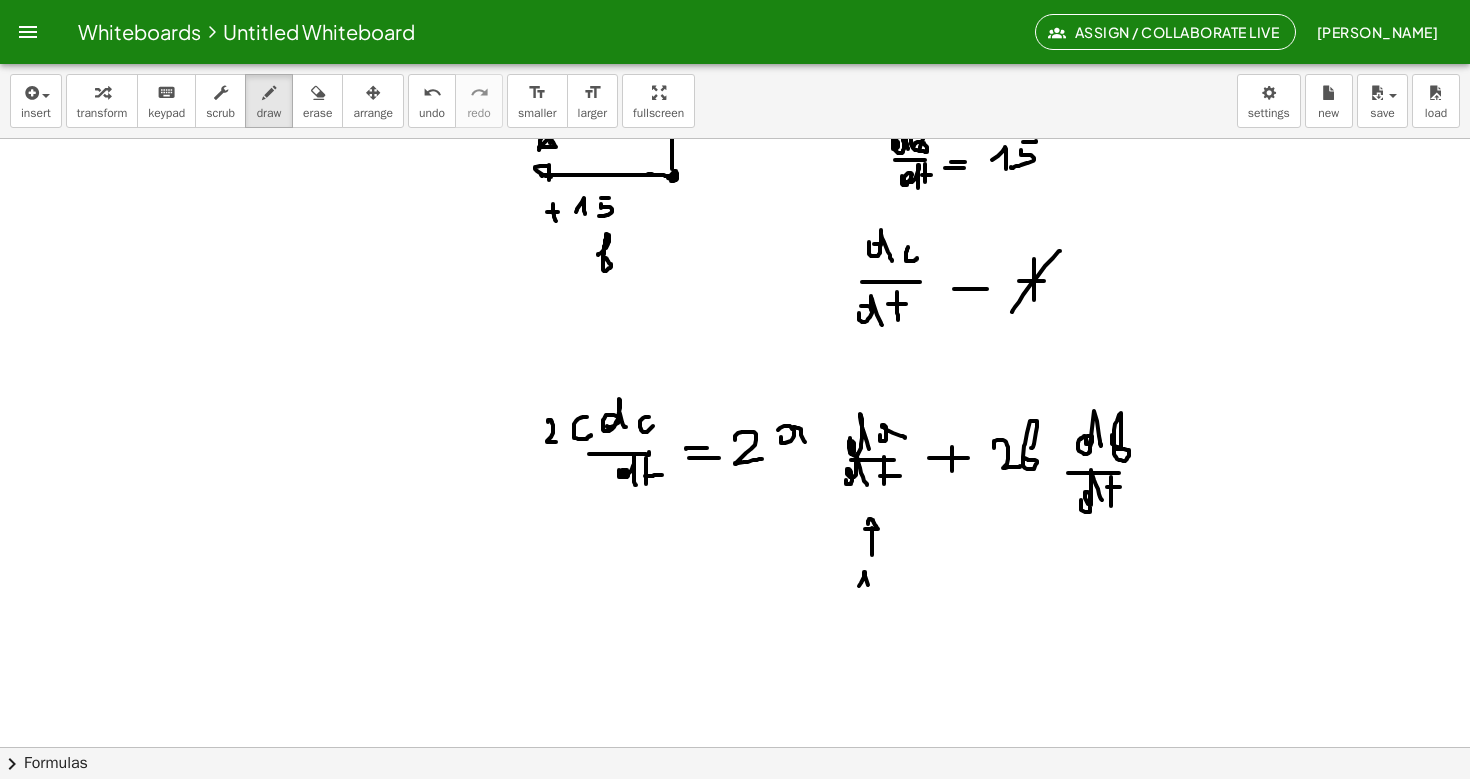 drag, startPoint x: 859, startPoint y: 586, endPoint x: 869, endPoint y: 591, distance: 11.18034 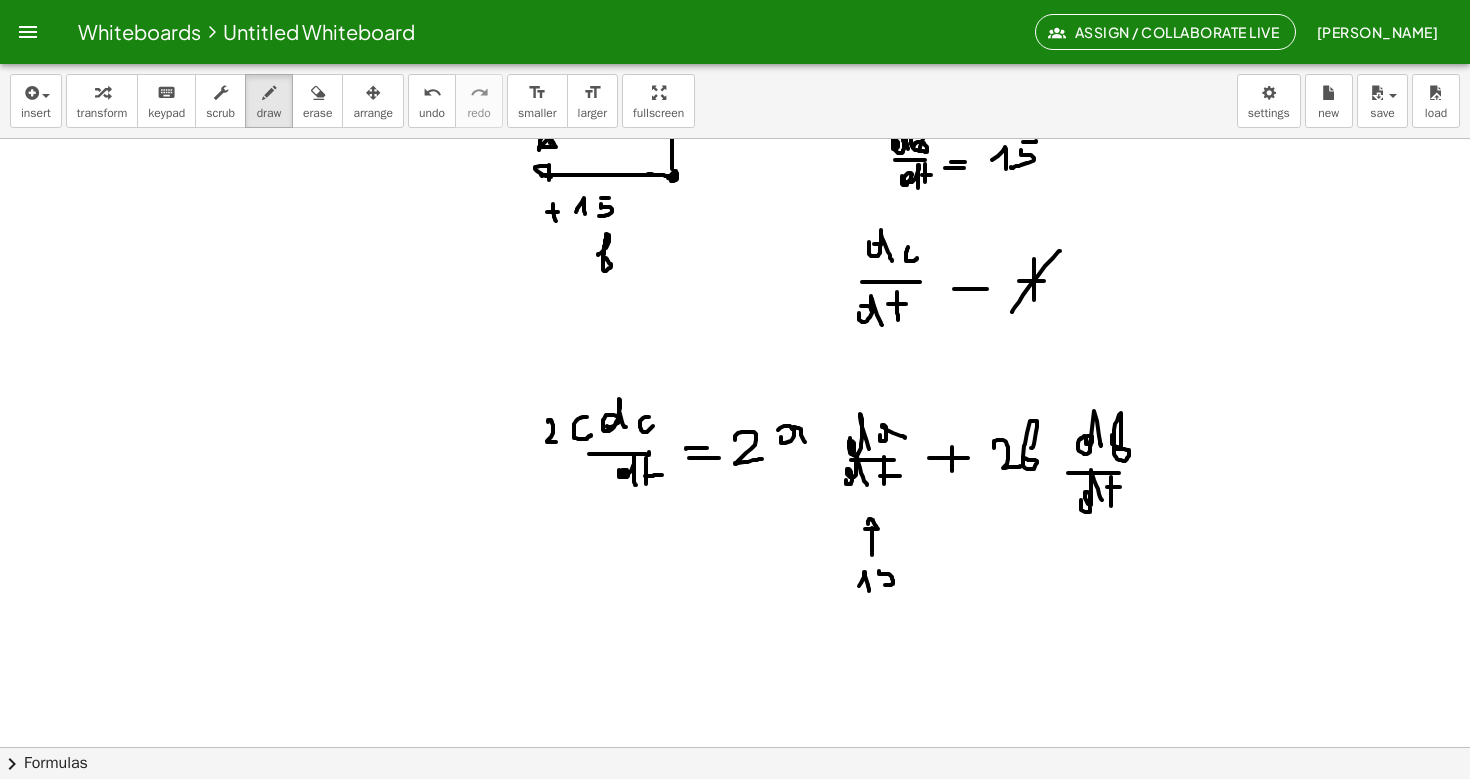 click at bounding box center (735, -1725) 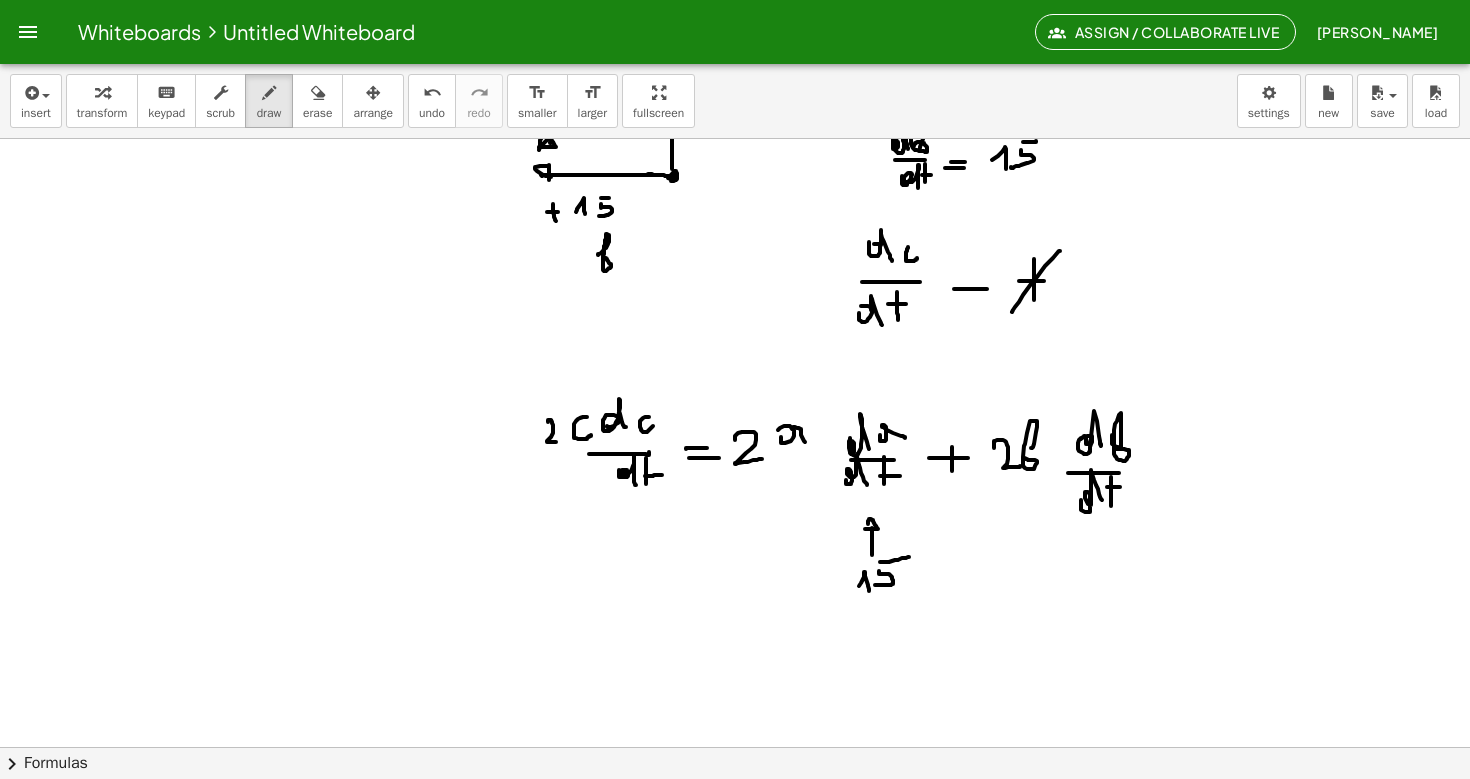 click at bounding box center (735, -1725) 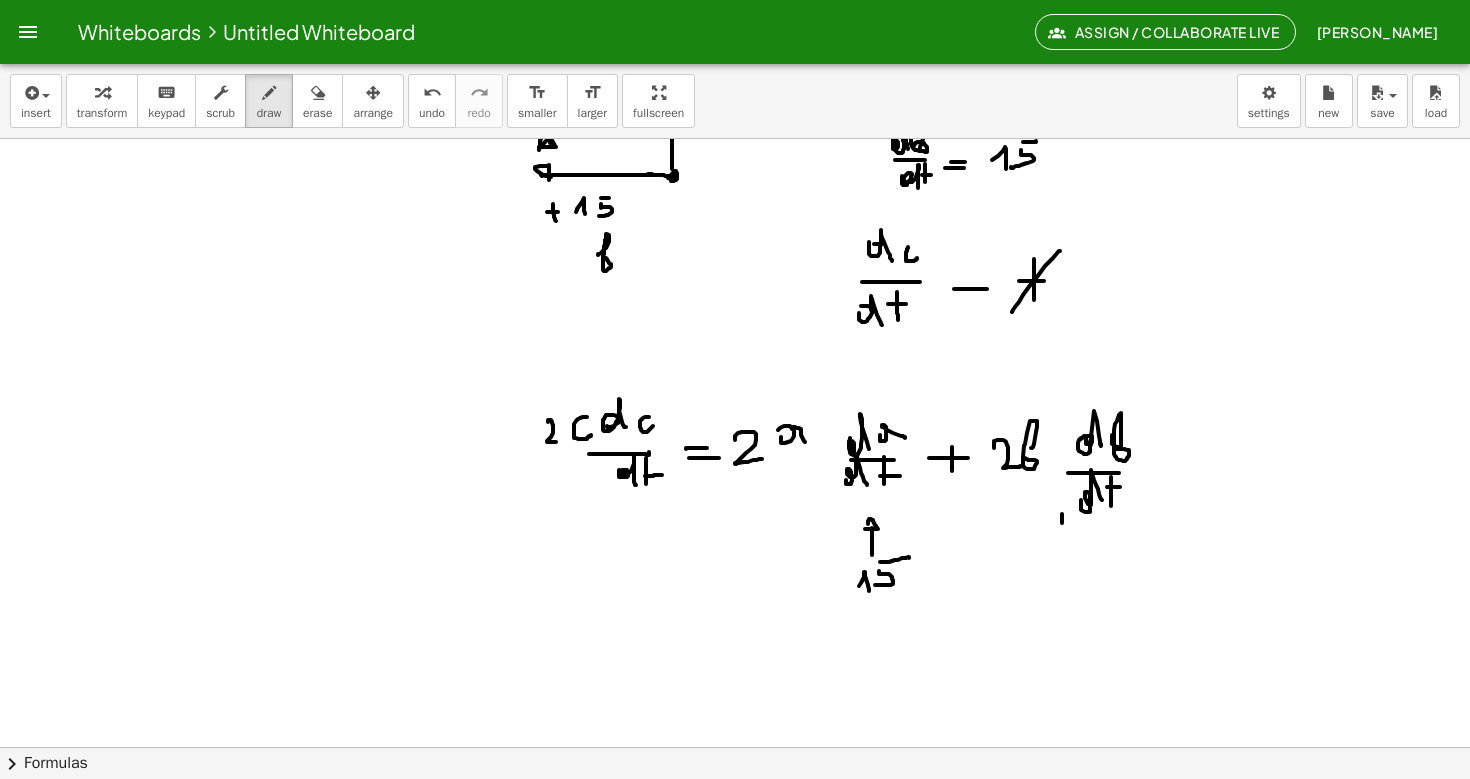 click at bounding box center [735, -1725] 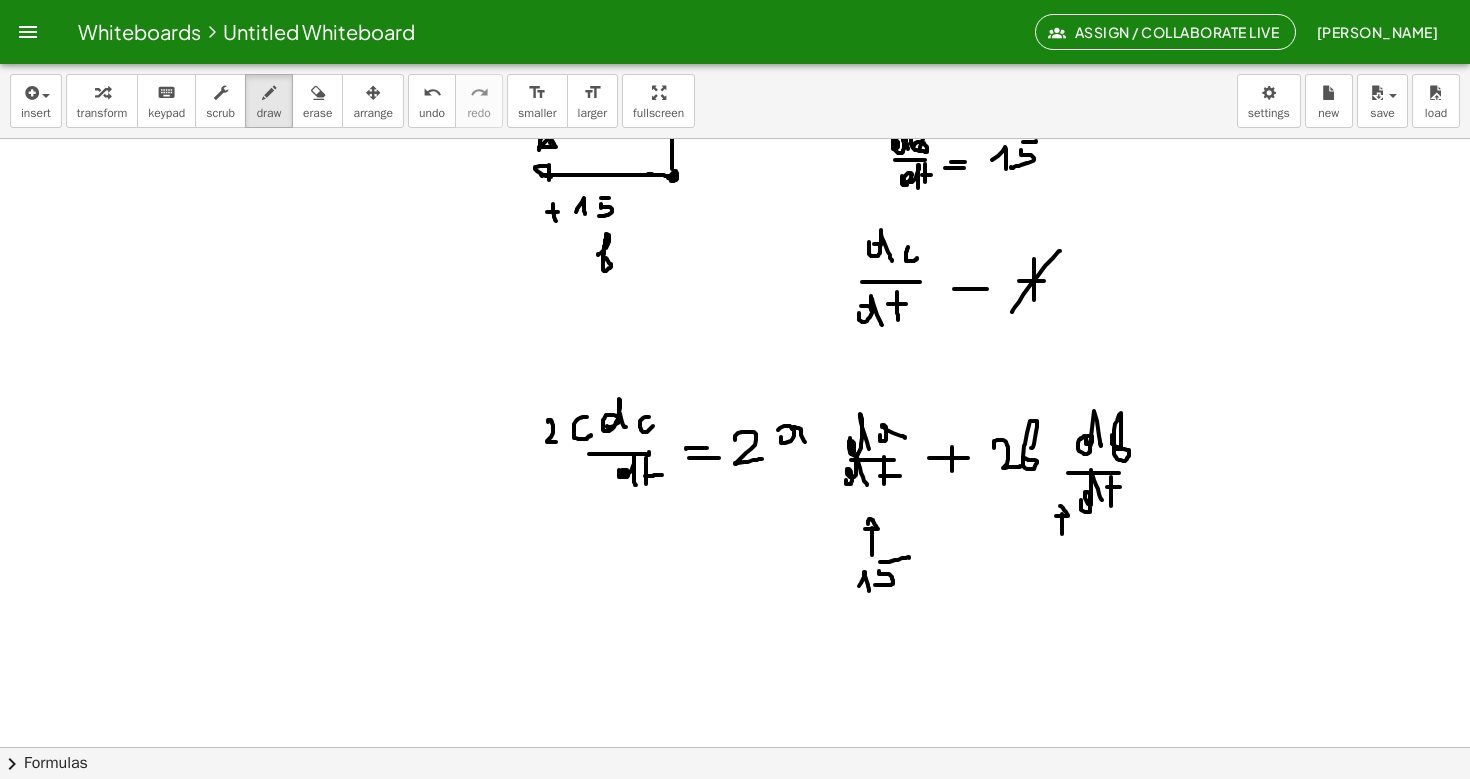 click at bounding box center [735, -1725] 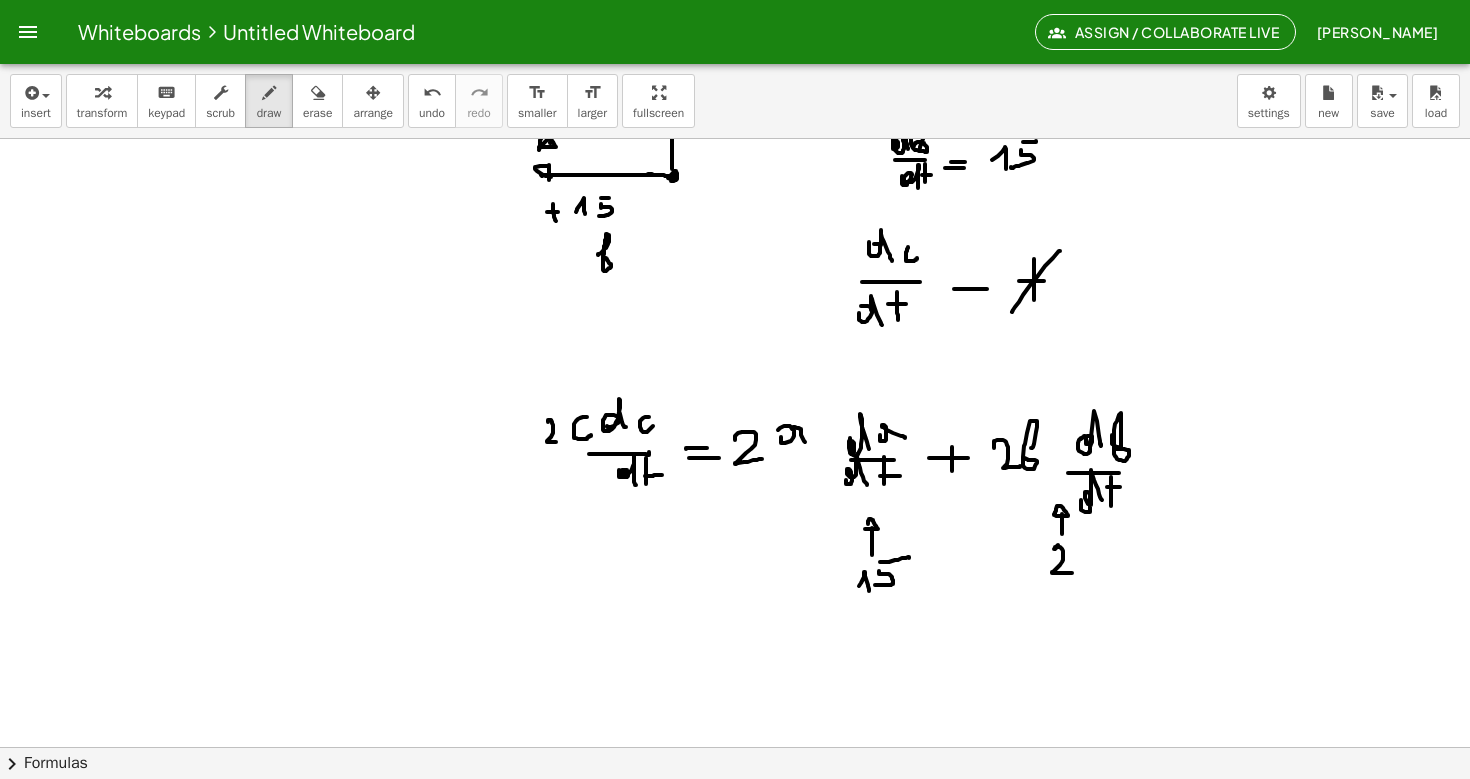 click at bounding box center (735, -1725) 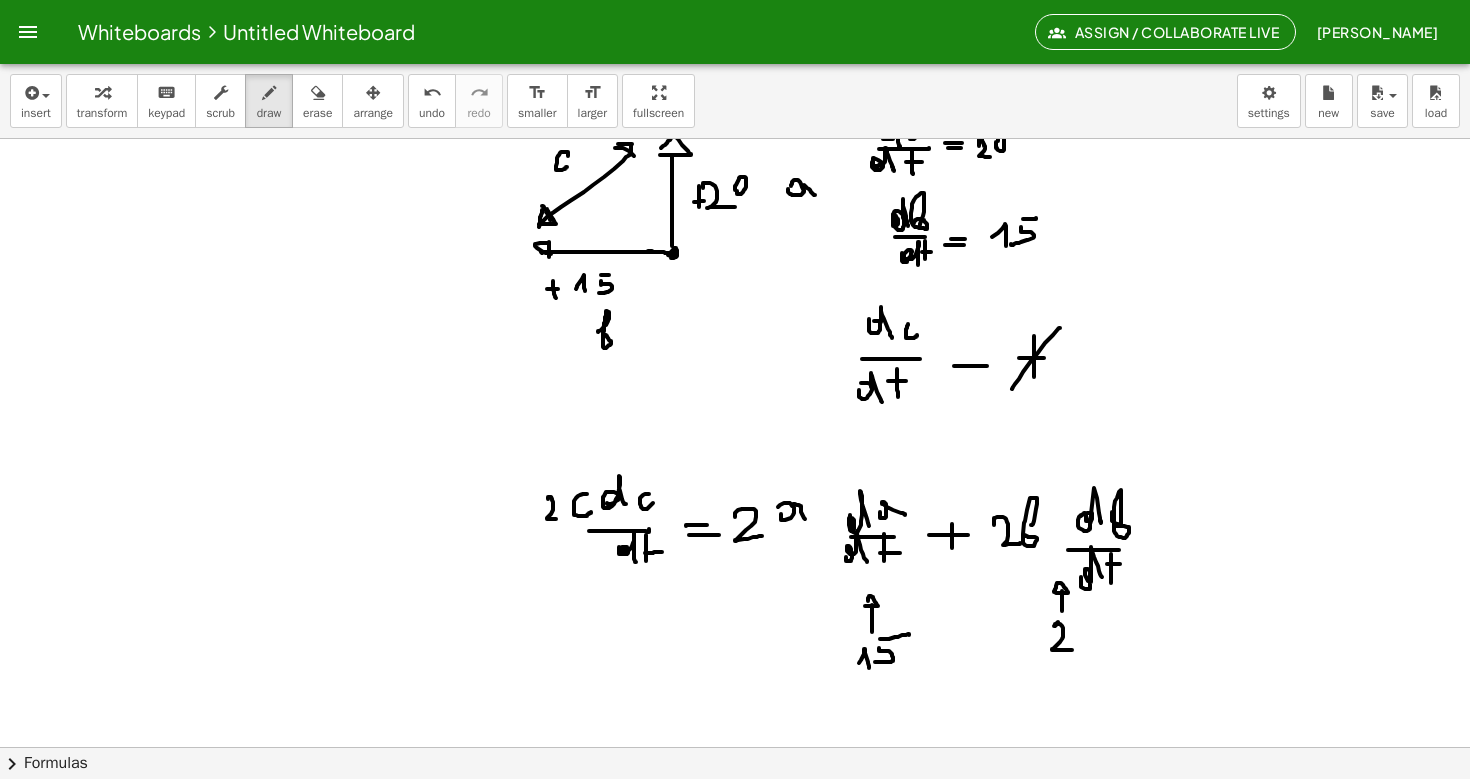 scroll, scrollTop: 4524, scrollLeft: 0, axis: vertical 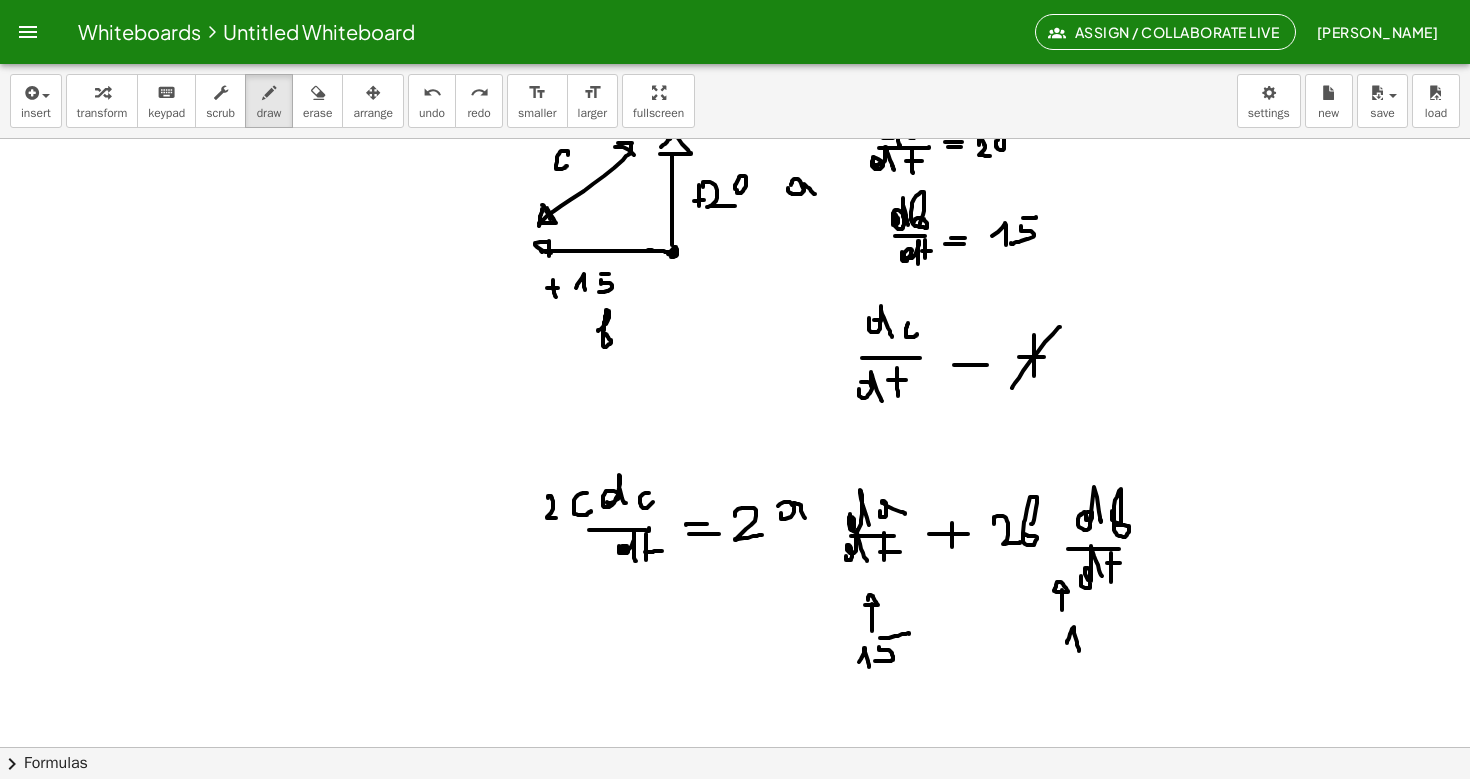 click at bounding box center (735, -1649) 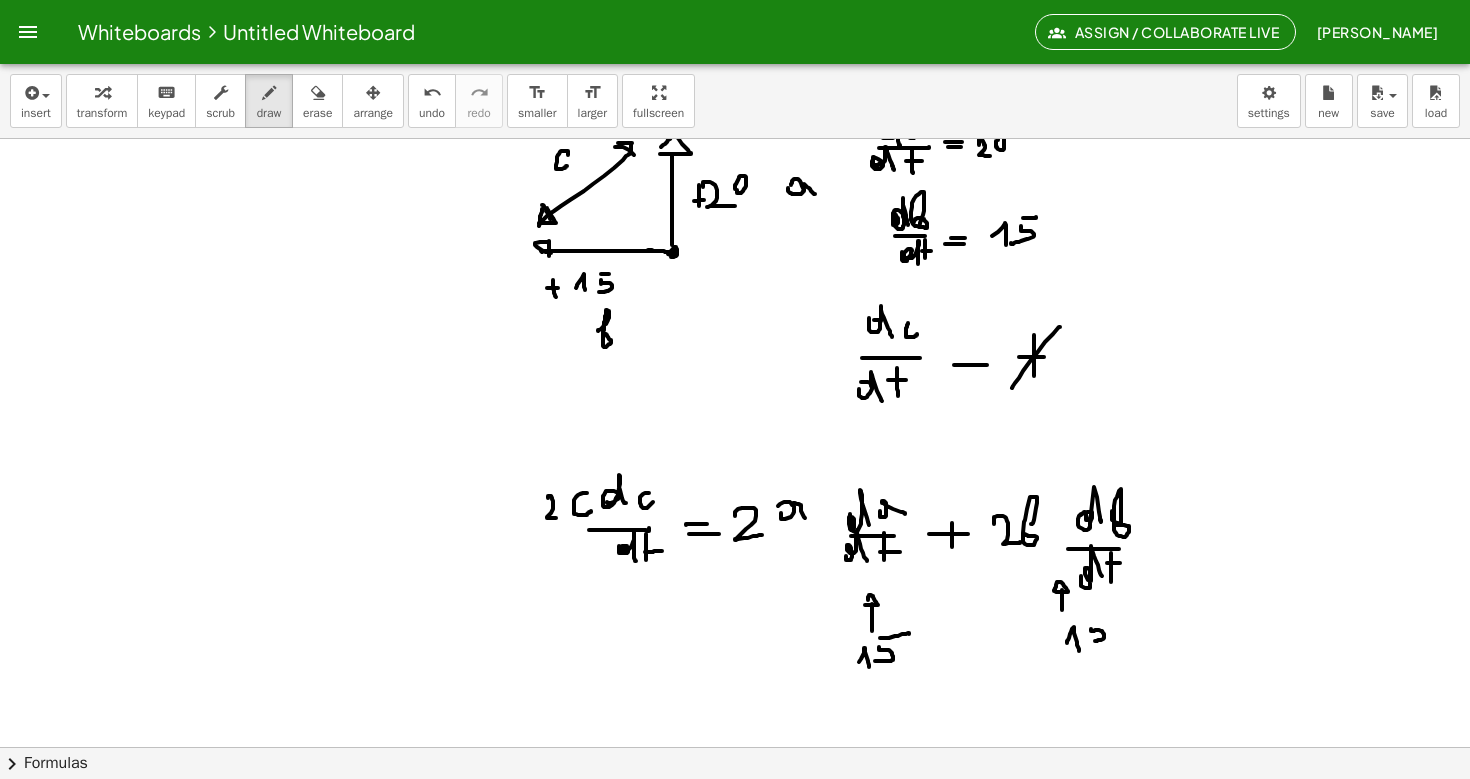 click at bounding box center [735, -1649] 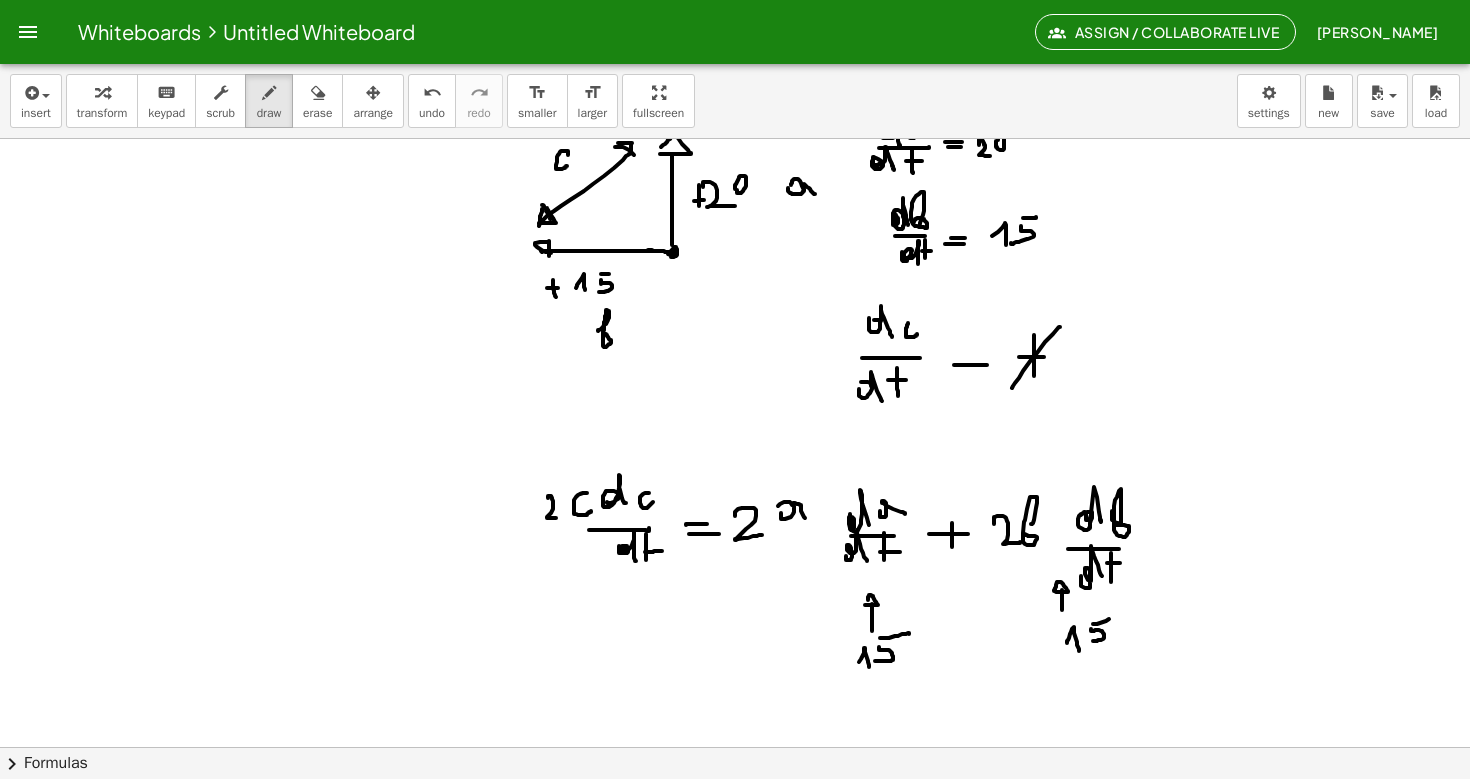 click at bounding box center (735, -1649) 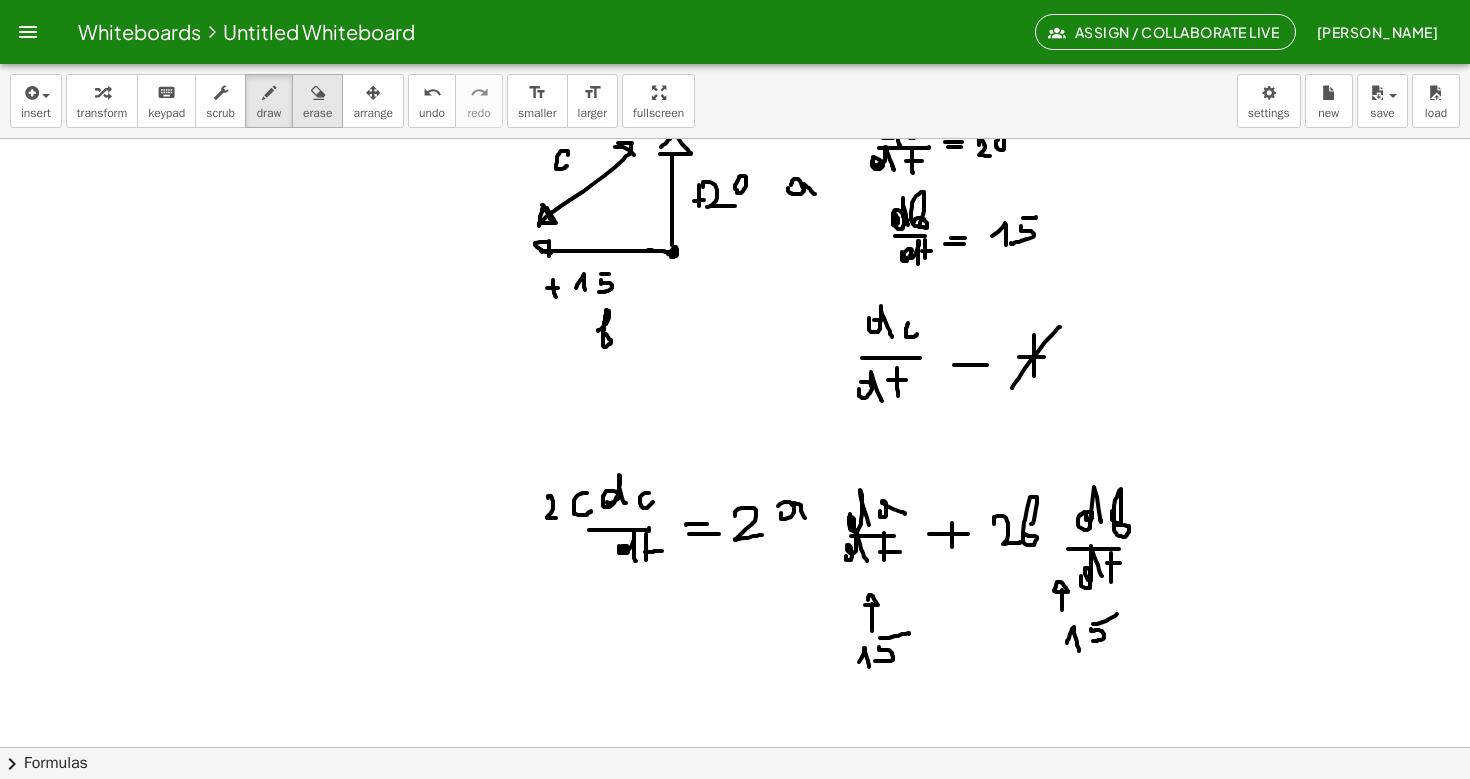 click on "erase" at bounding box center (317, 113) 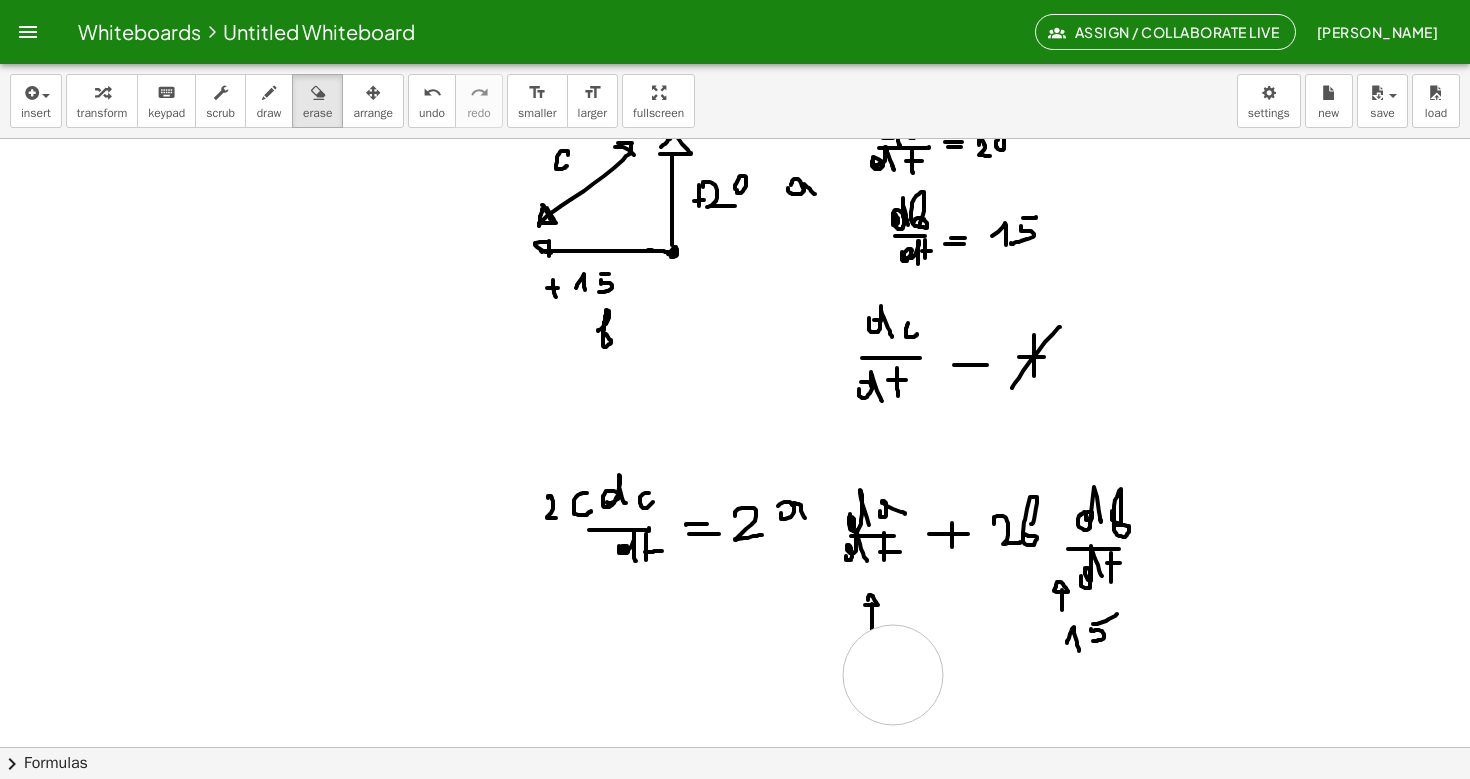 click at bounding box center (735, -1649) 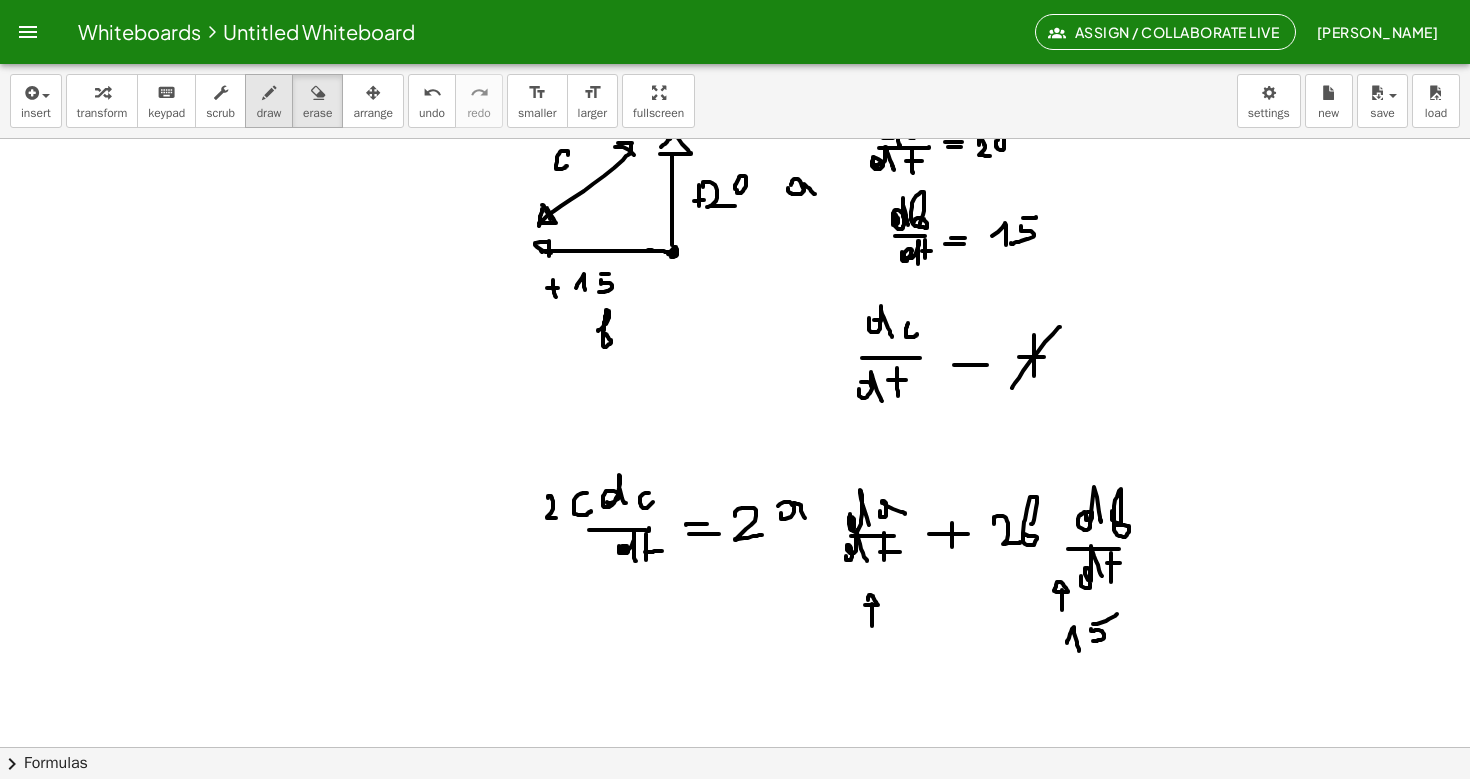 click on "draw" at bounding box center (269, 113) 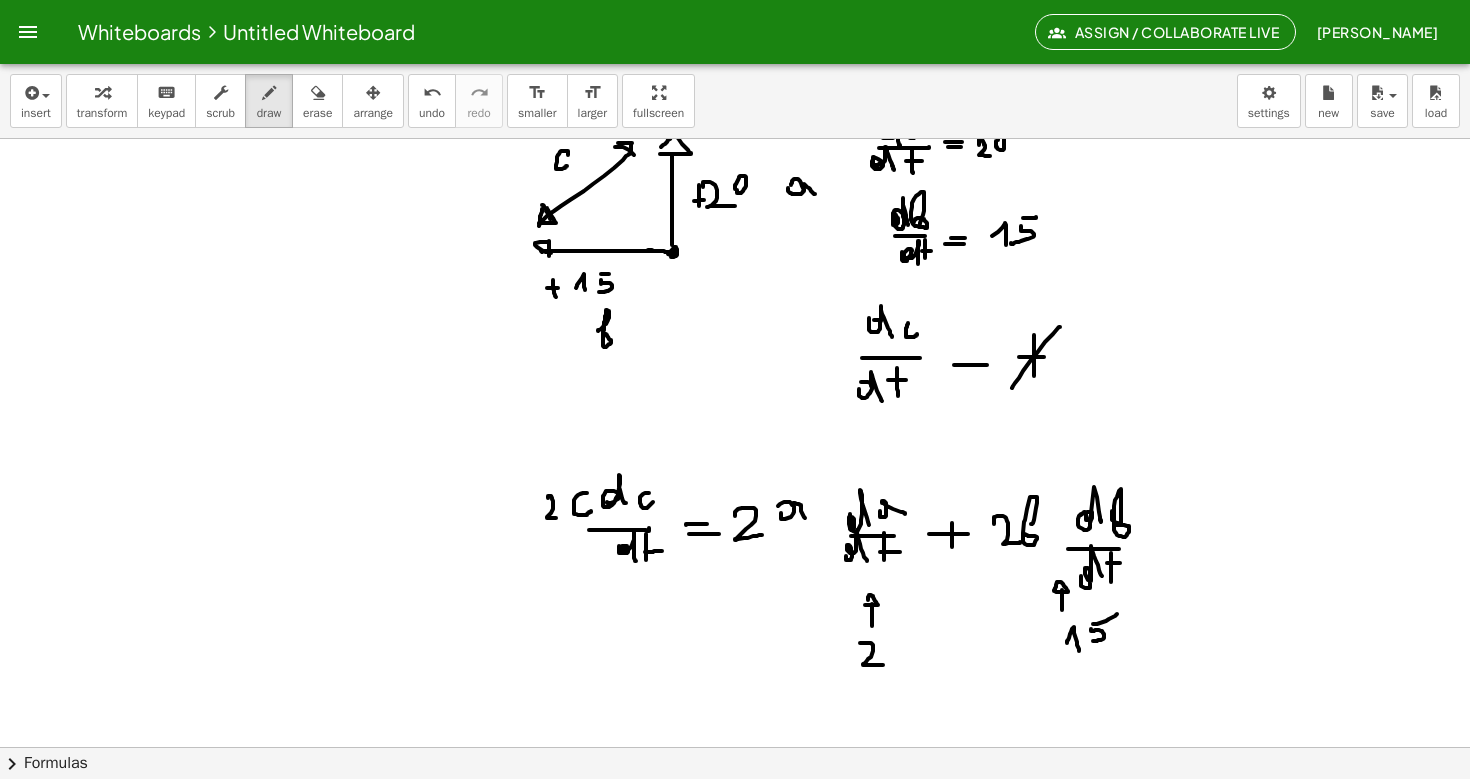 click at bounding box center [735, -1649] 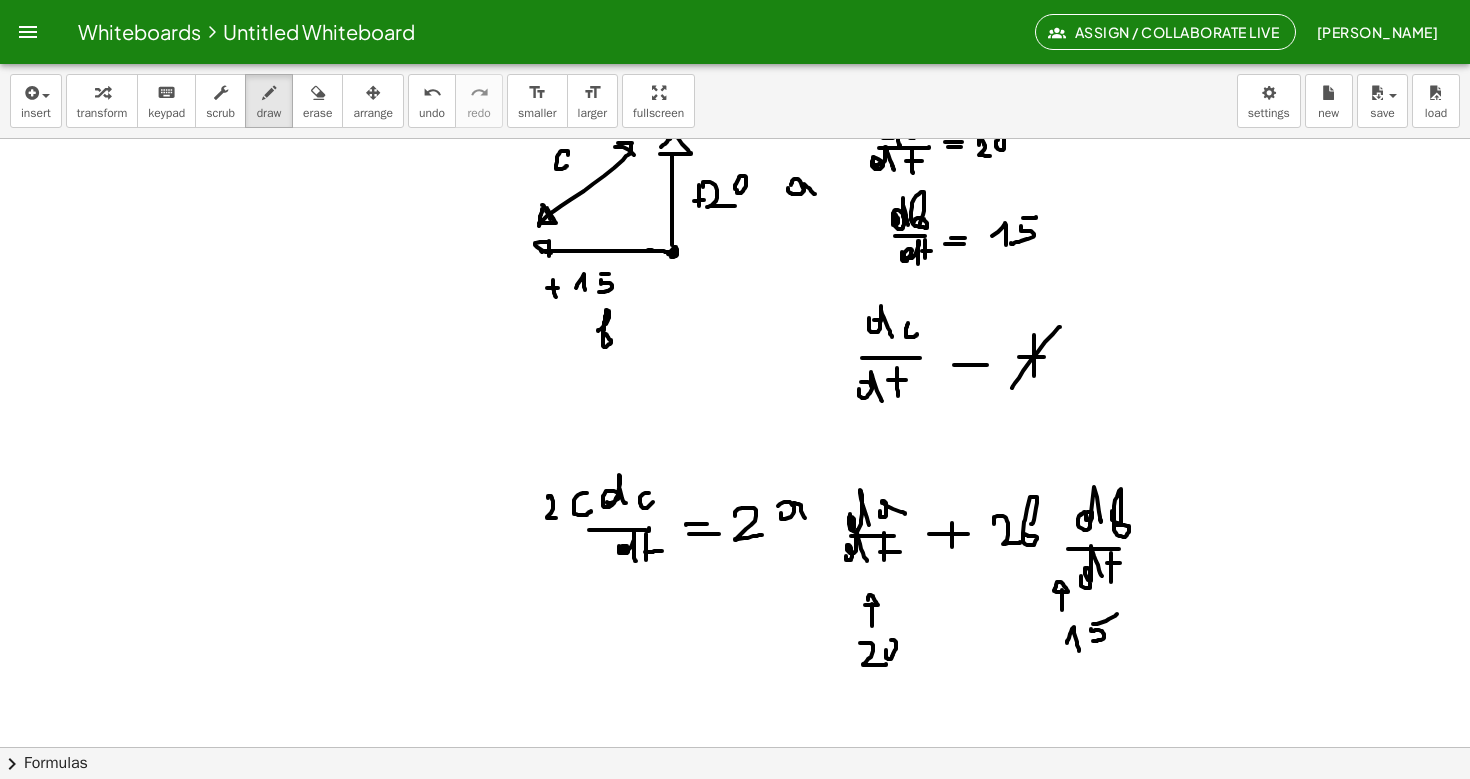click at bounding box center [735, -1649] 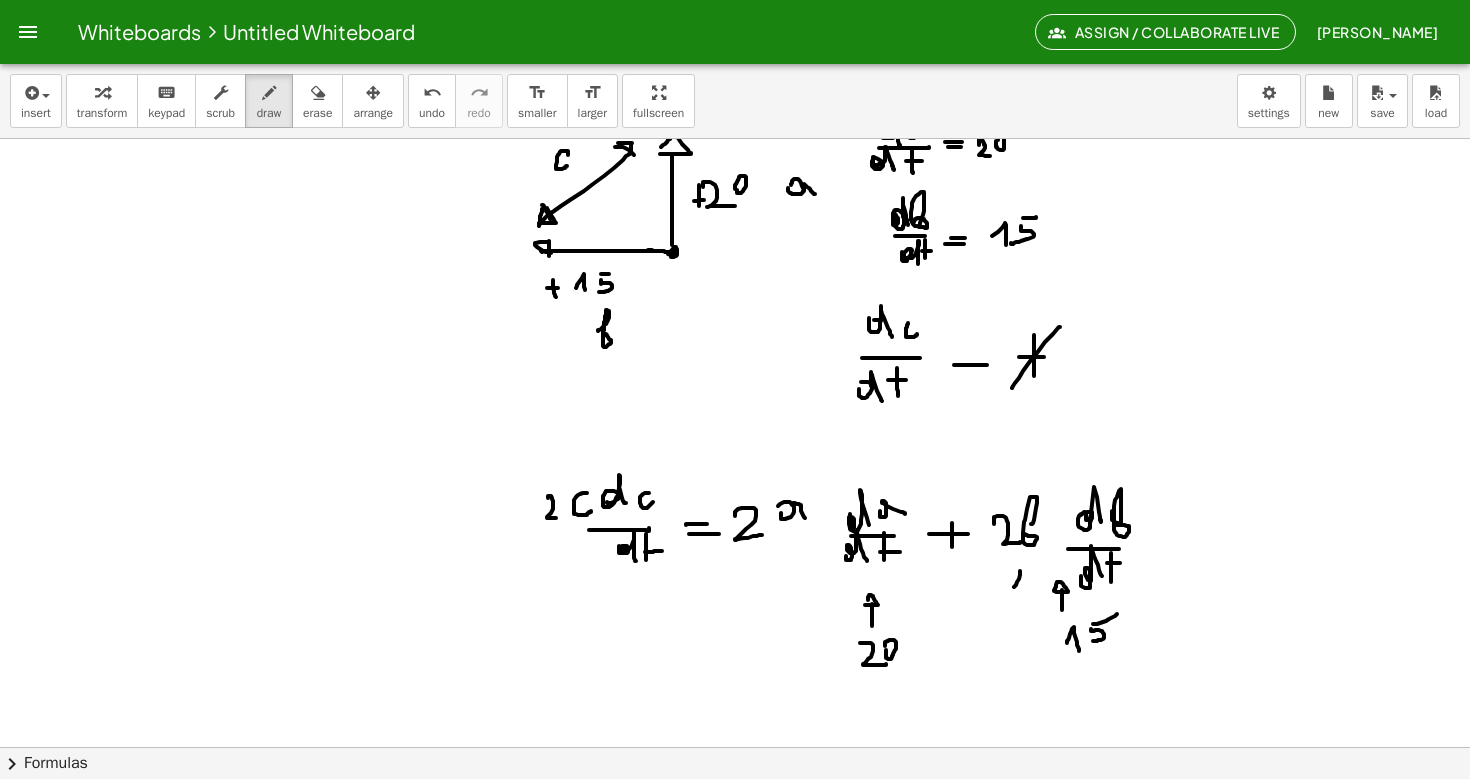drag, startPoint x: 1020, startPoint y: 571, endPoint x: 1013, endPoint y: 590, distance: 20.248457 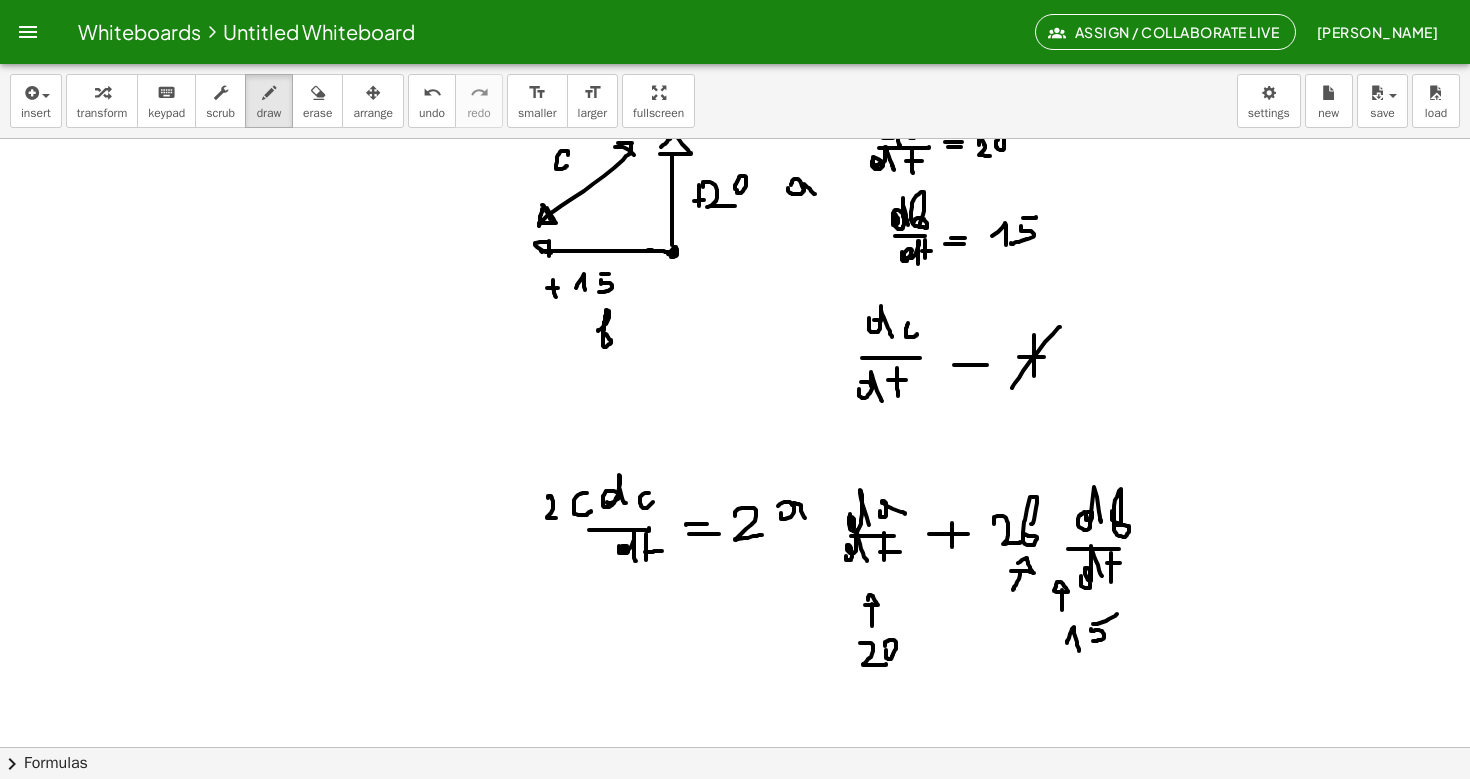 click at bounding box center (735, -1649) 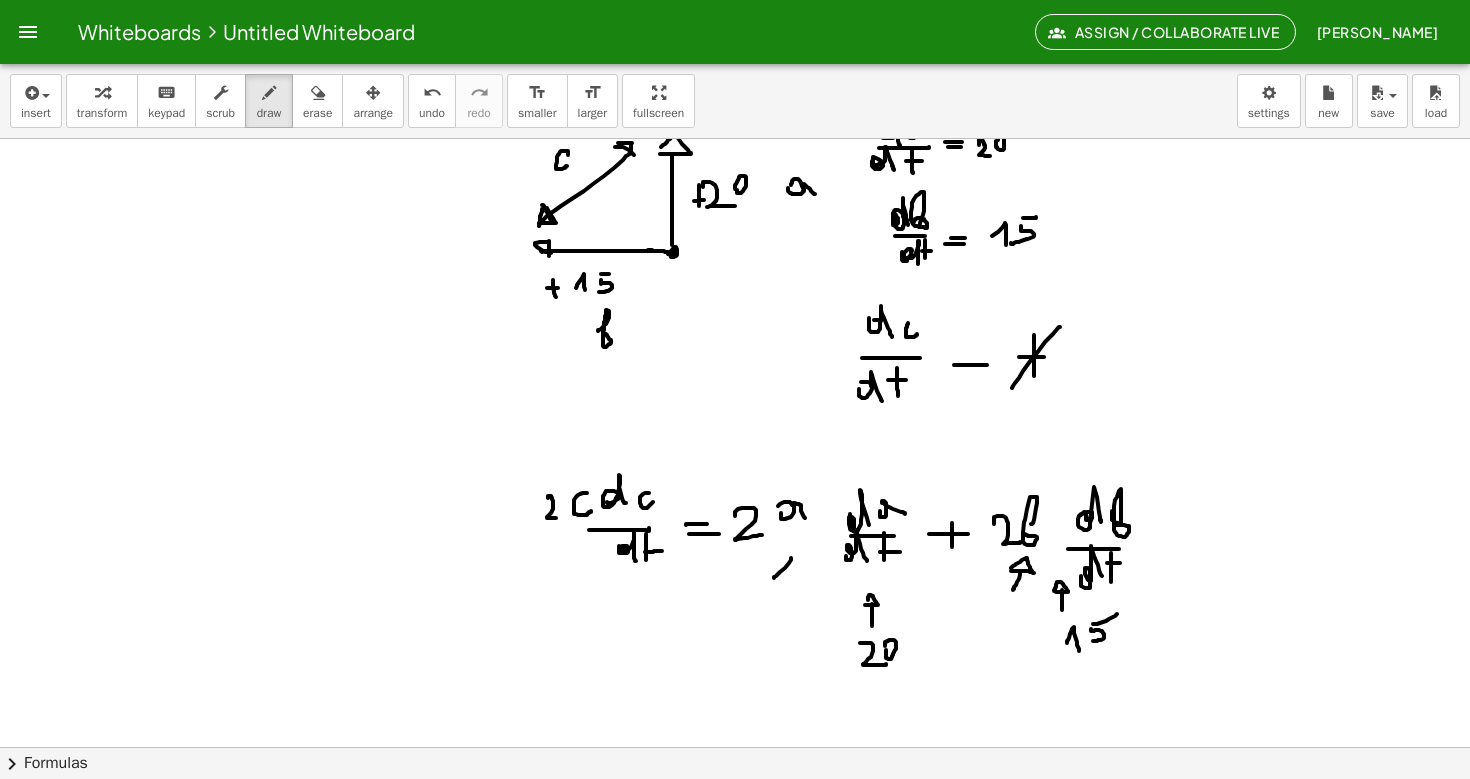 drag, startPoint x: 791, startPoint y: 558, endPoint x: 774, endPoint y: 577, distance: 25.495098 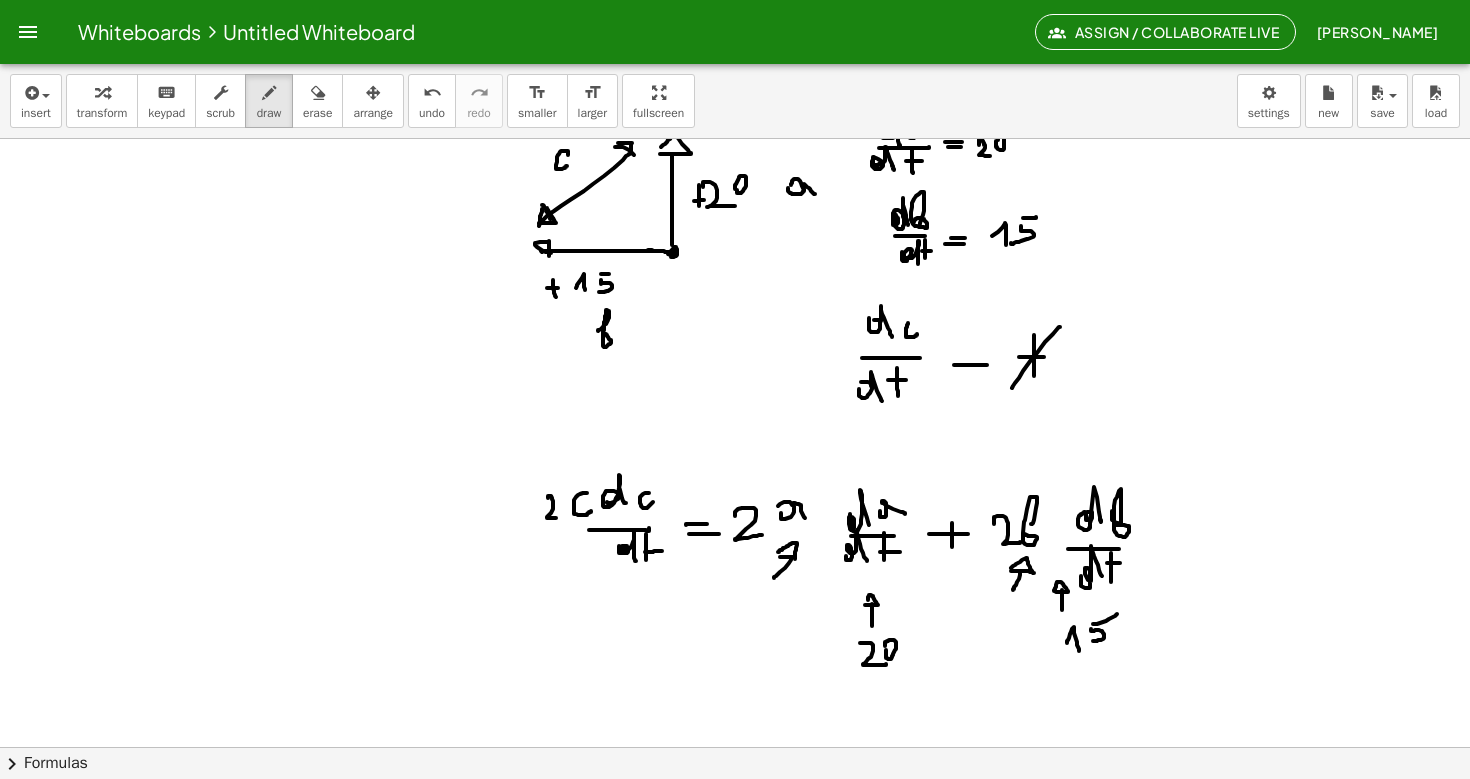 click at bounding box center (735, -1649) 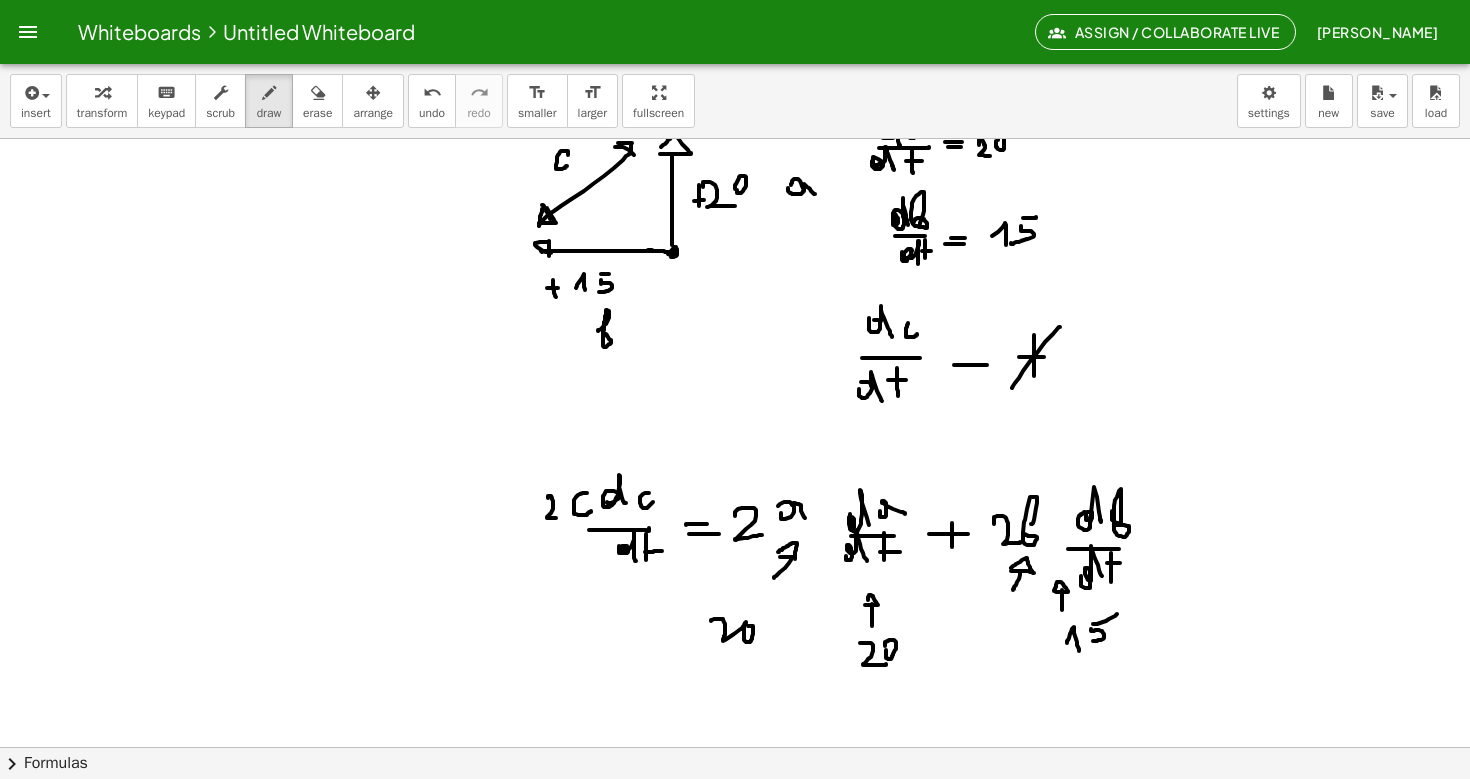 drag, startPoint x: 711, startPoint y: 621, endPoint x: 742, endPoint y: 625, distance: 31.257 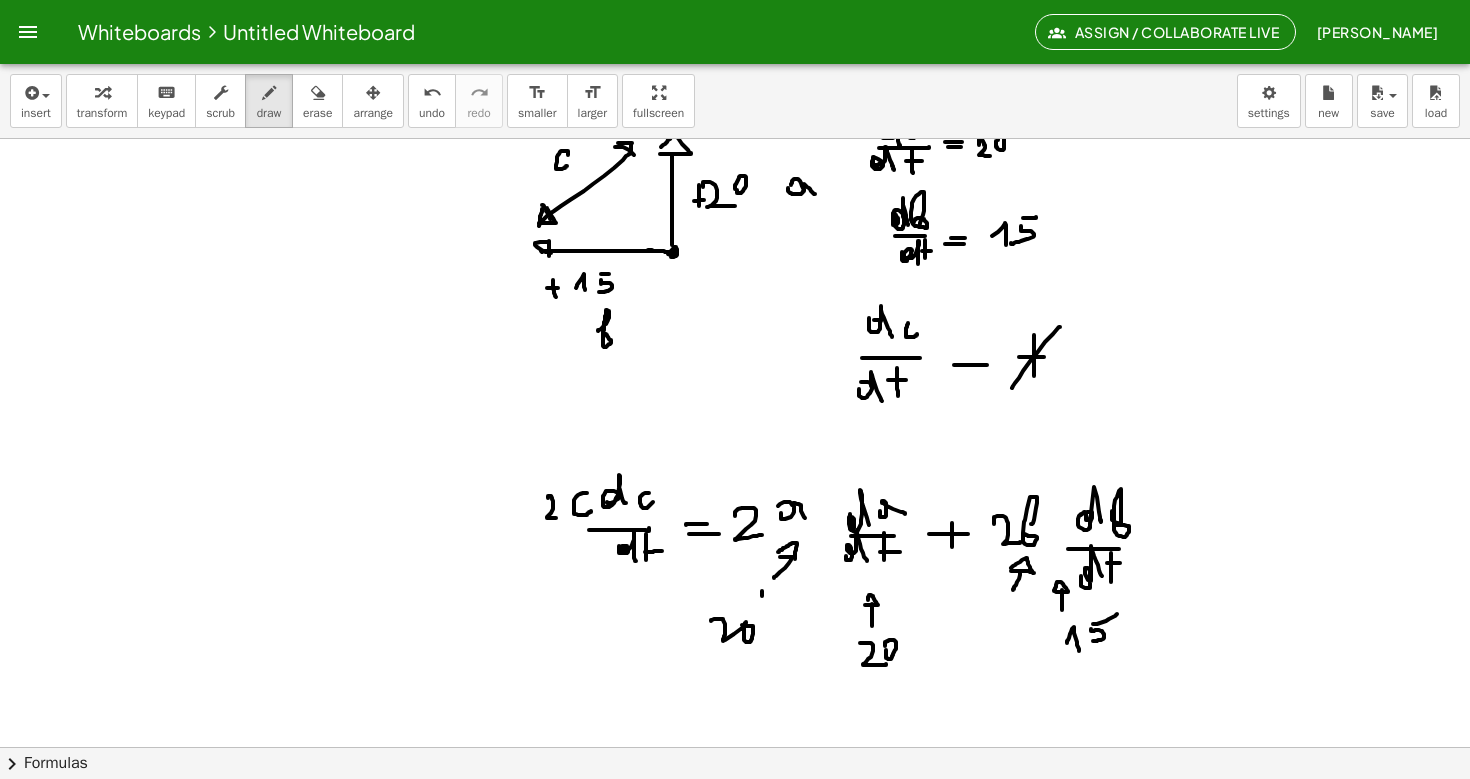 drag, startPoint x: 762, startPoint y: 591, endPoint x: 771, endPoint y: 622, distance: 32.280025 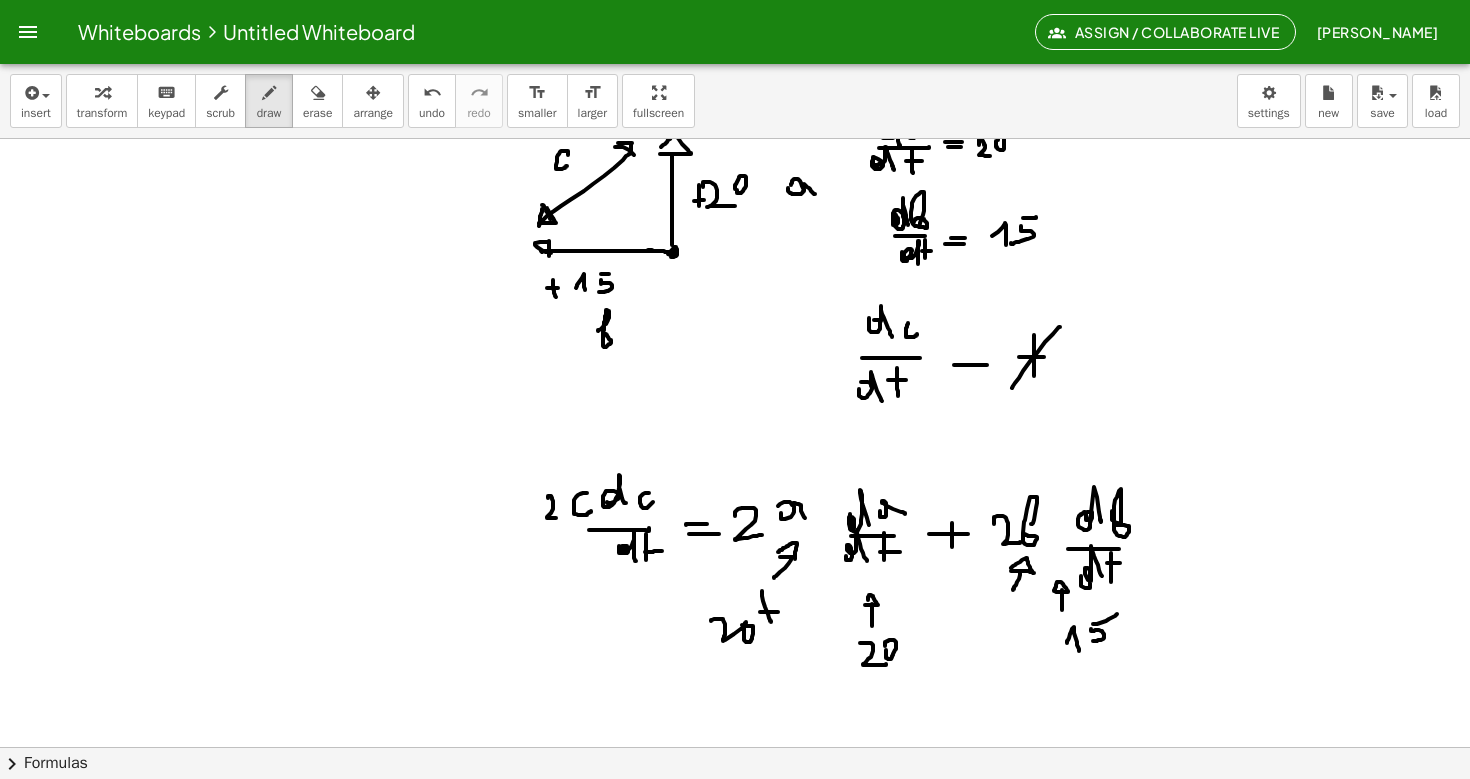 drag, startPoint x: 760, startPoint y: 612, endPoint x: 778, endPoint y: 612, distance: 18 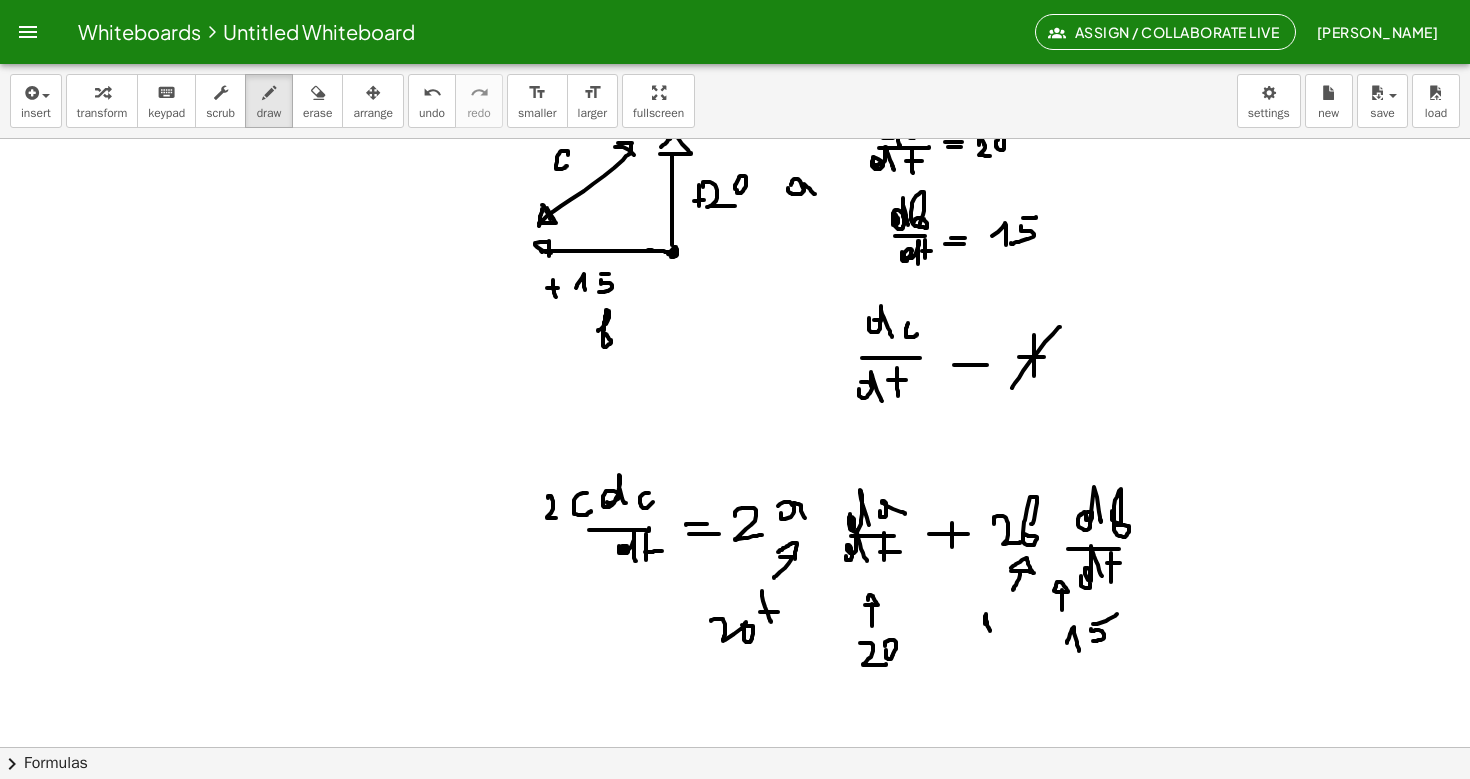 click at bounding box center [735, -1649] 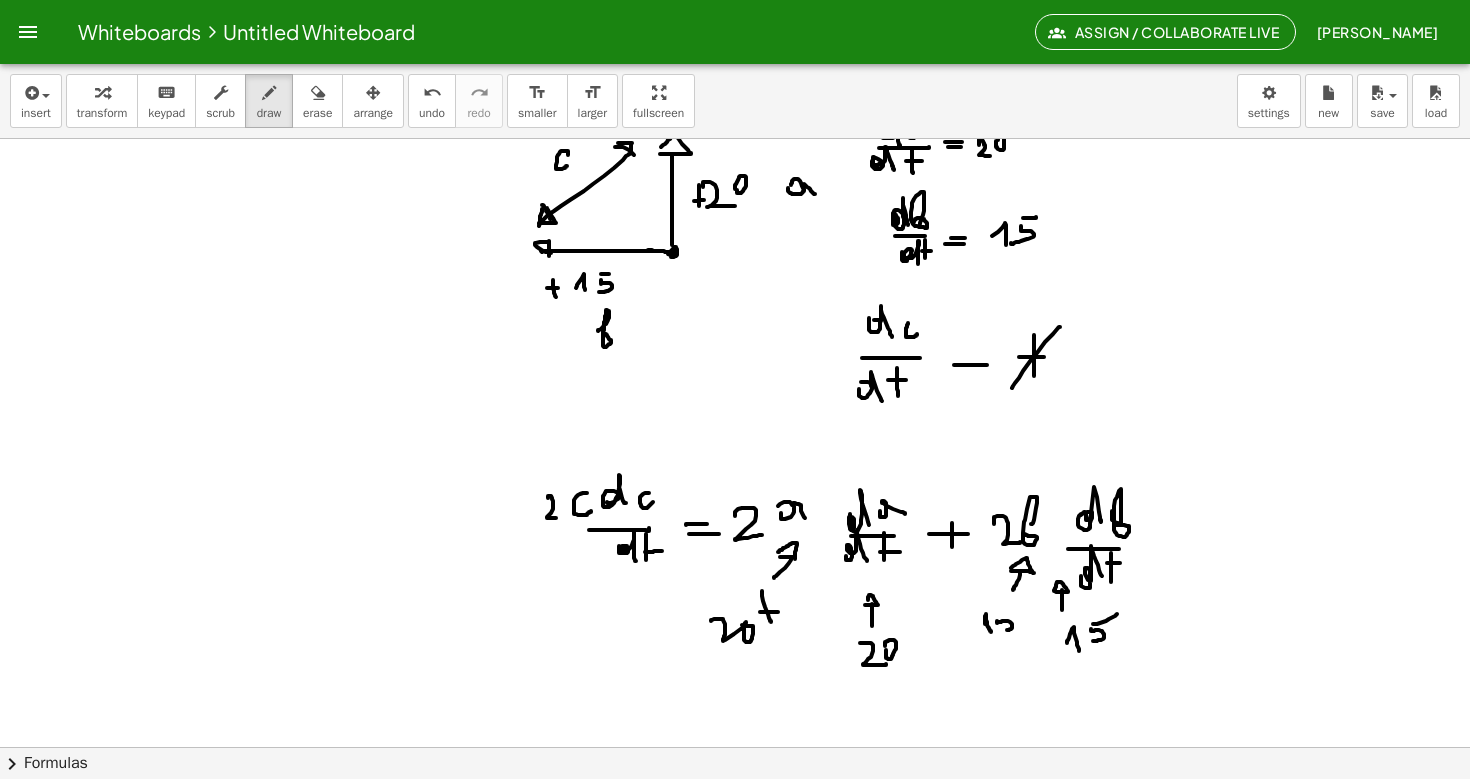 drag, startPoint x: 997, startPoint y: 621, endPoint x: 1005, endPoint y: 628, distance: 10.630146 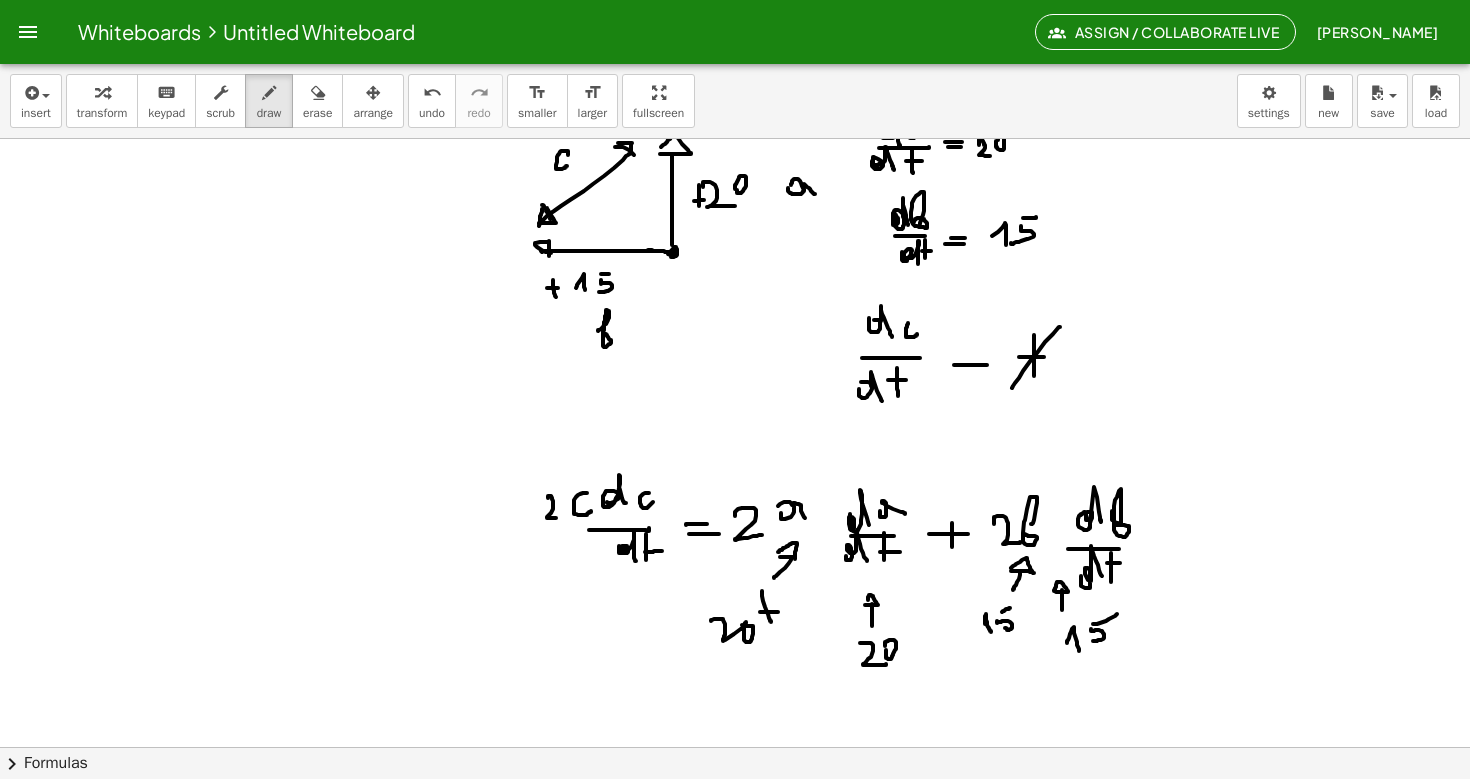 click at bounding box center (735, -1649) 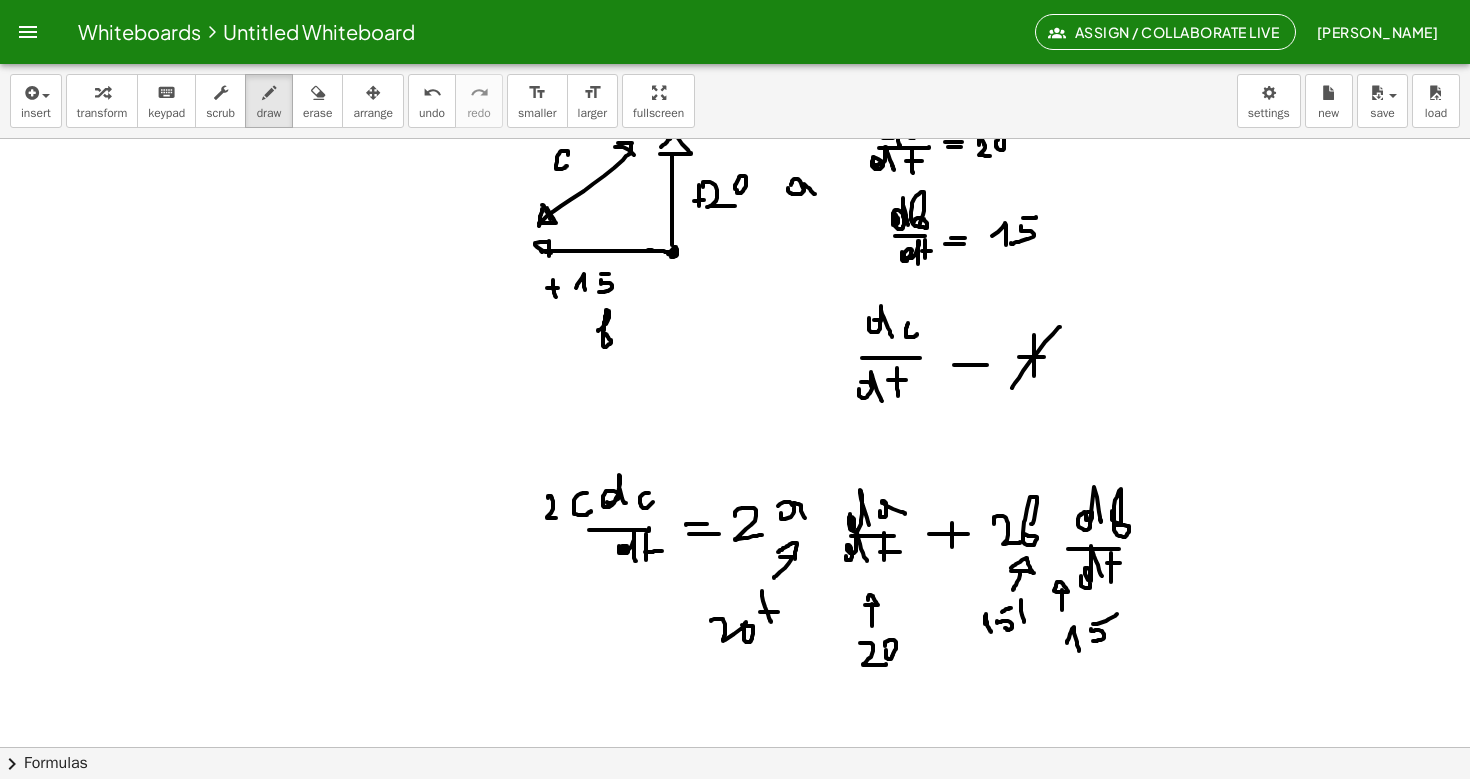 drag, startPoint x: 1021, startPoint y: 600, endPoint x: 1024, endPoint y: 622, distance: 22.203604 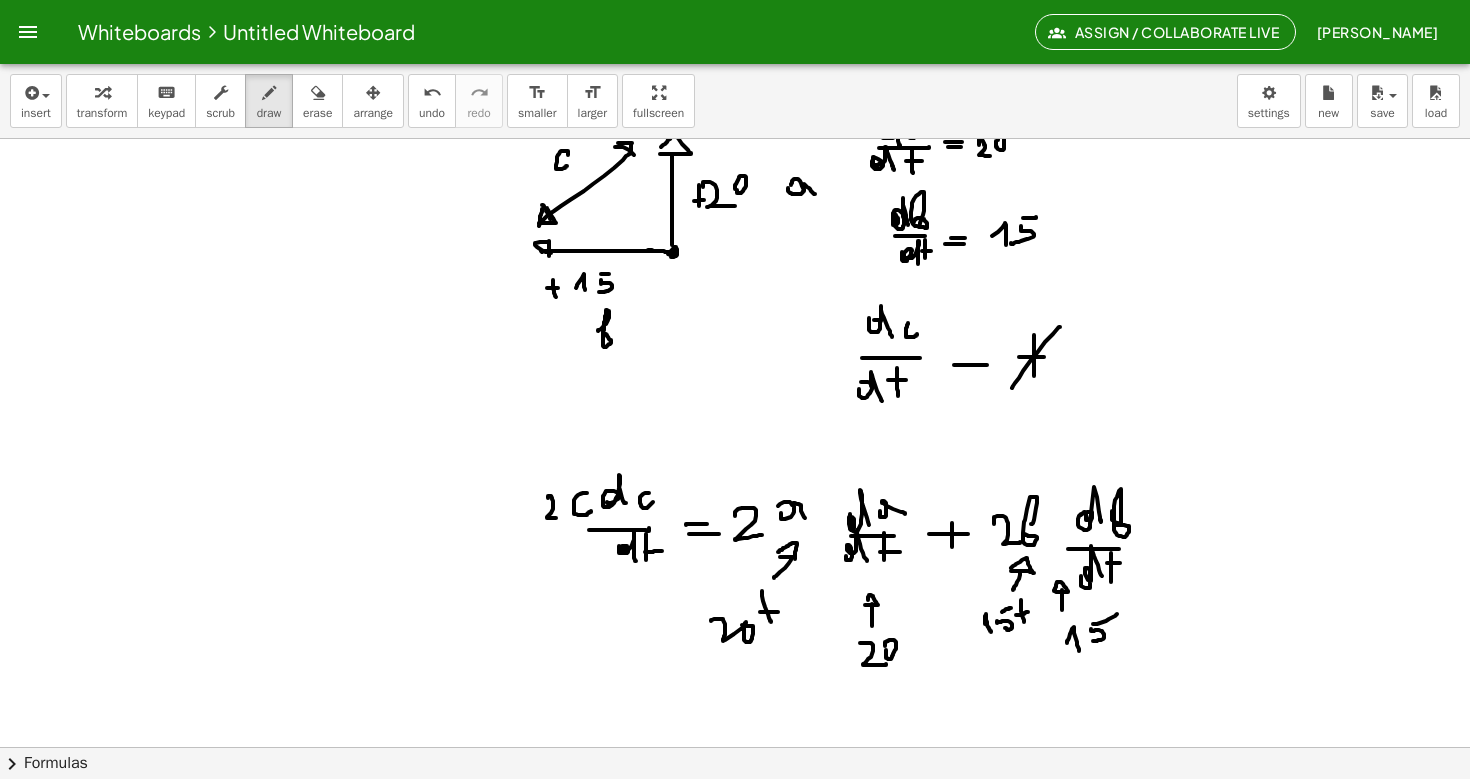 drag, startPoint x: 1016, startPoint y: 615, endPoint x: 1028, endPoint y: 612, distance: 12.369317 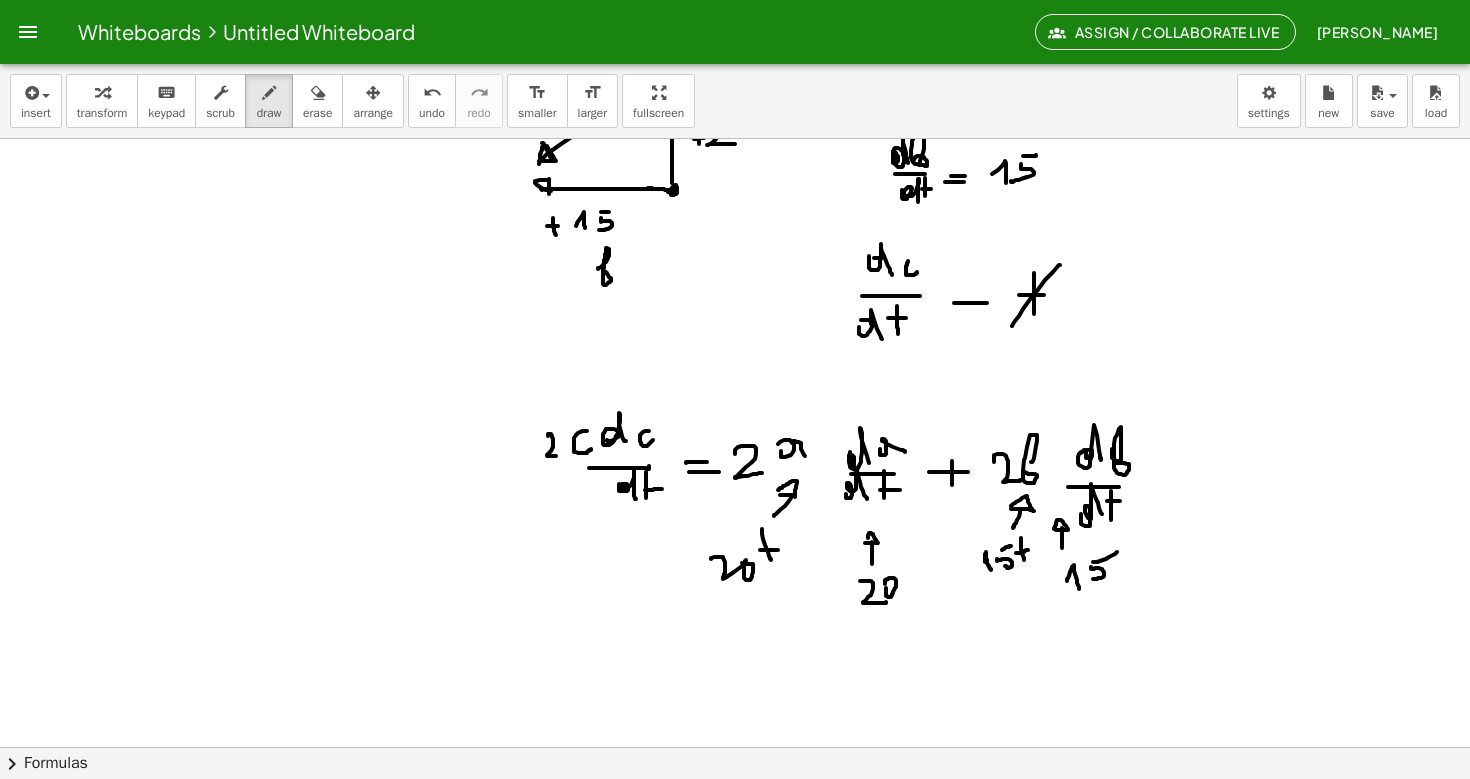 scroll, scrollTop: 4591, scrollLeft: 0, axis: vertical 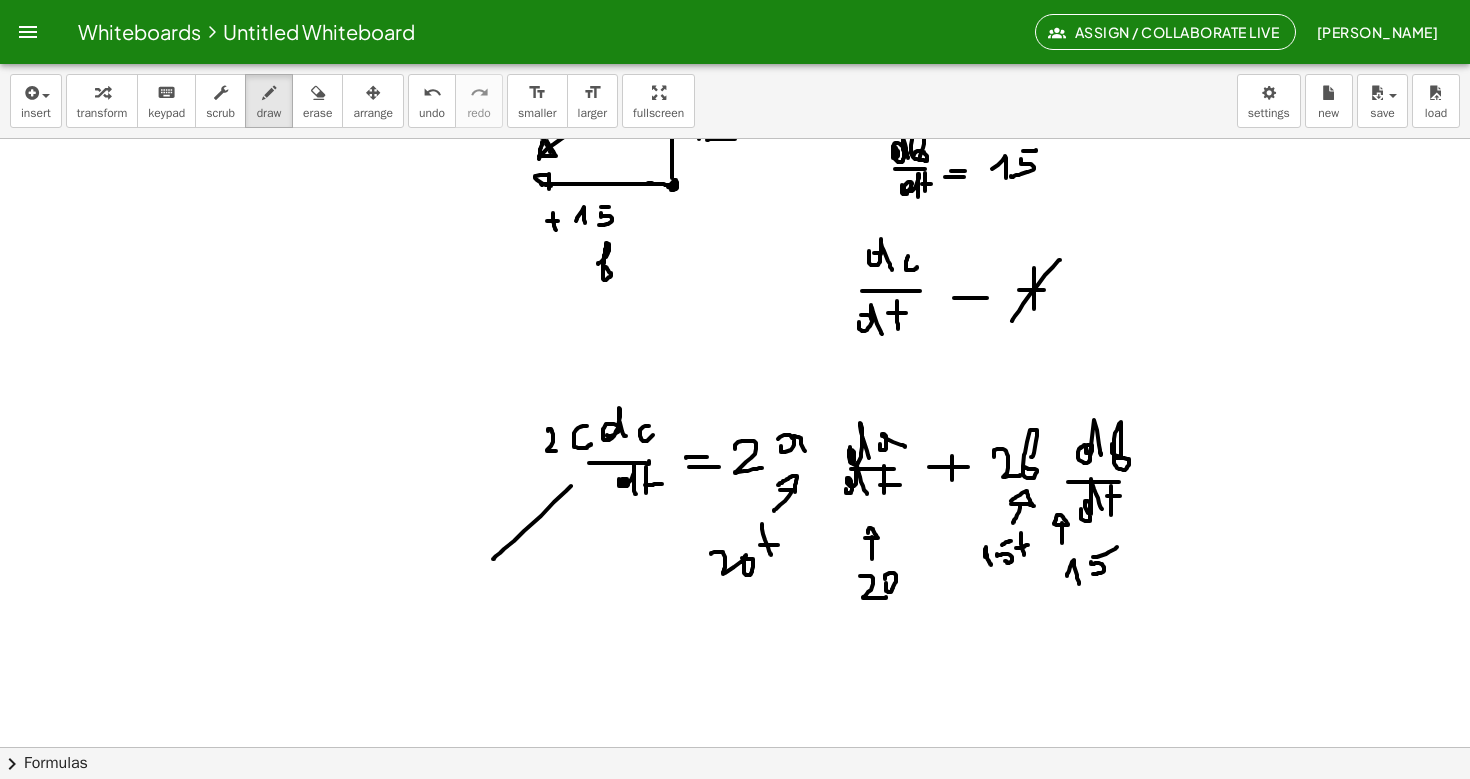 drag, startPoint x: 571, startPoint y: 486, endPoint x: 494, endPoint y: 557, distance: 104.73777 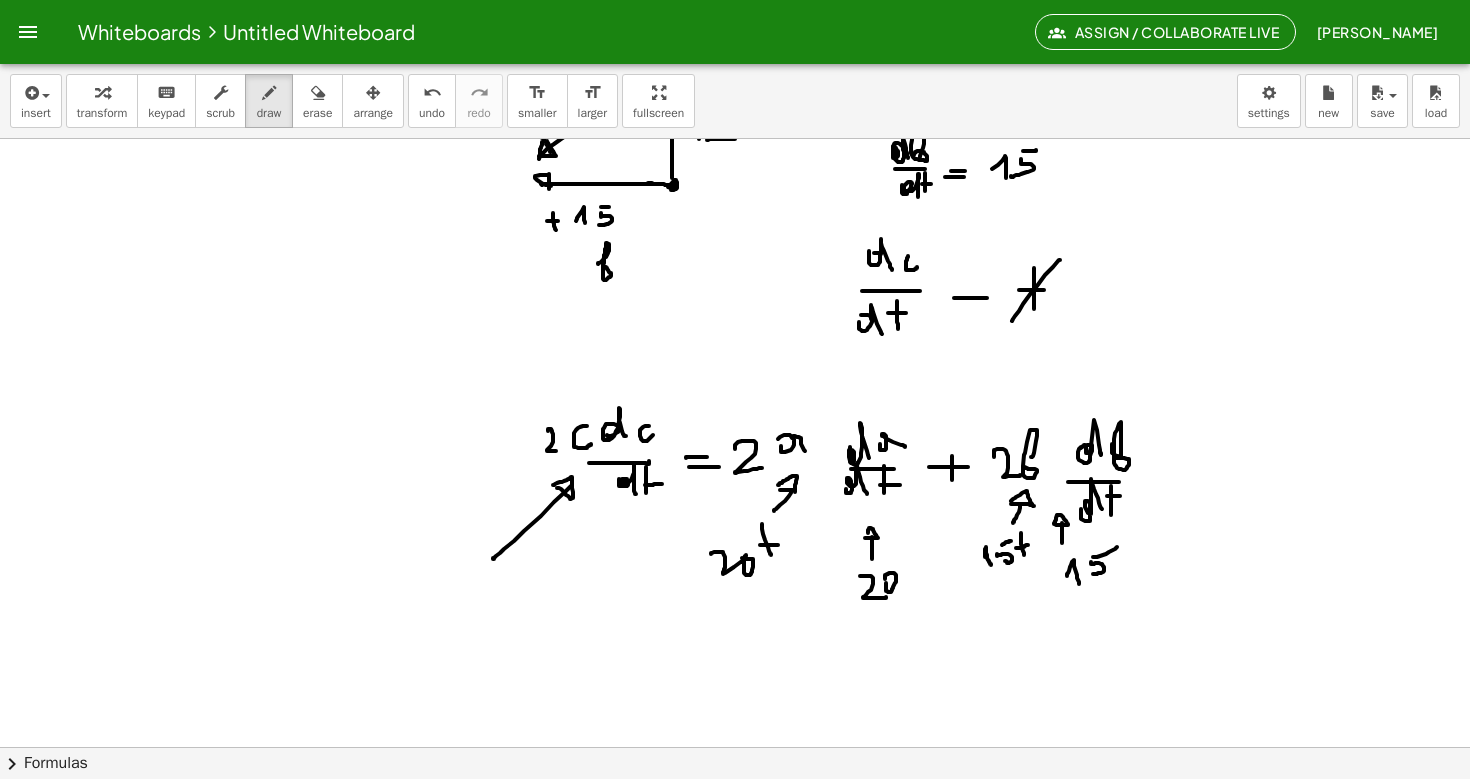click at bounding box center (735, -1716) 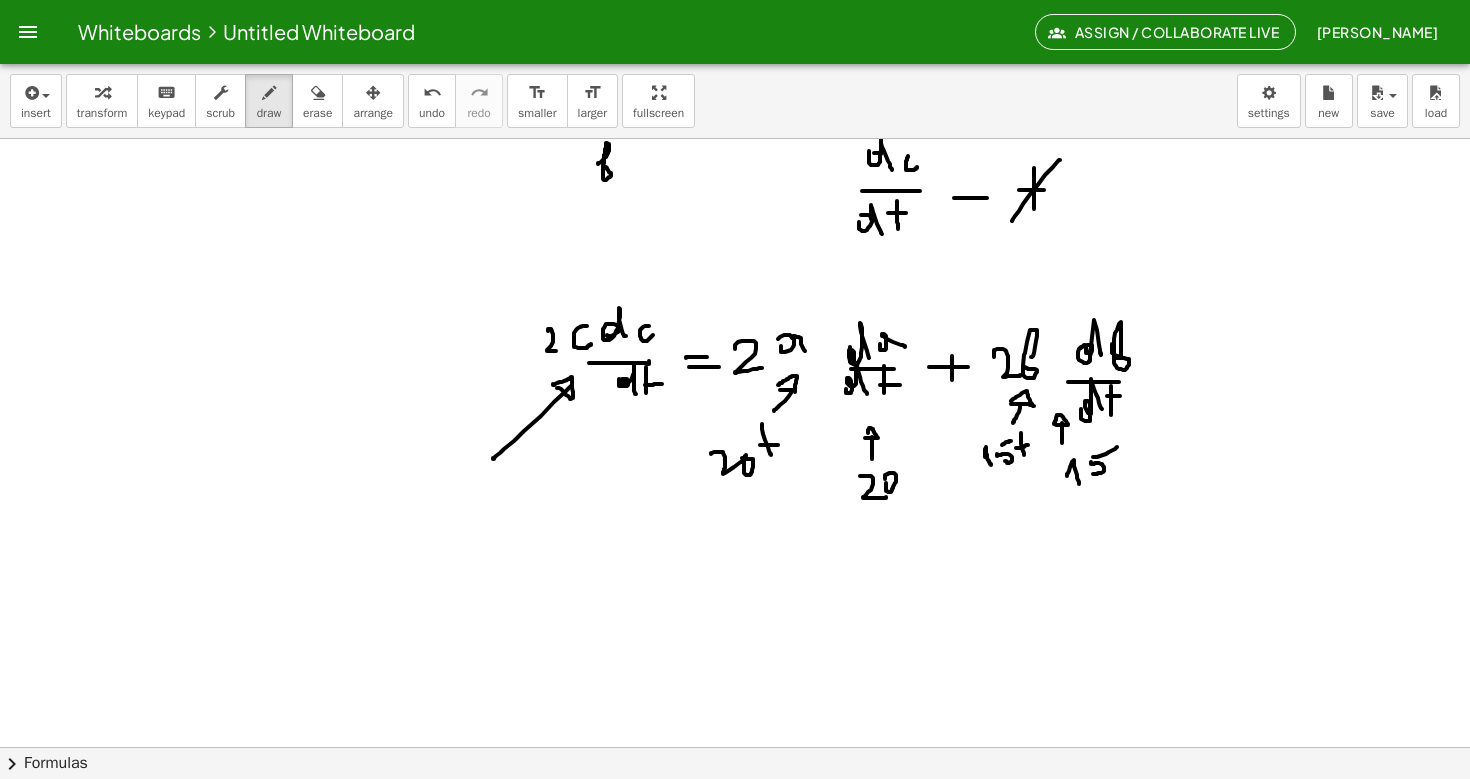 scroll, scrollTop: 4740, scrollLeft: 0, axis: vertical 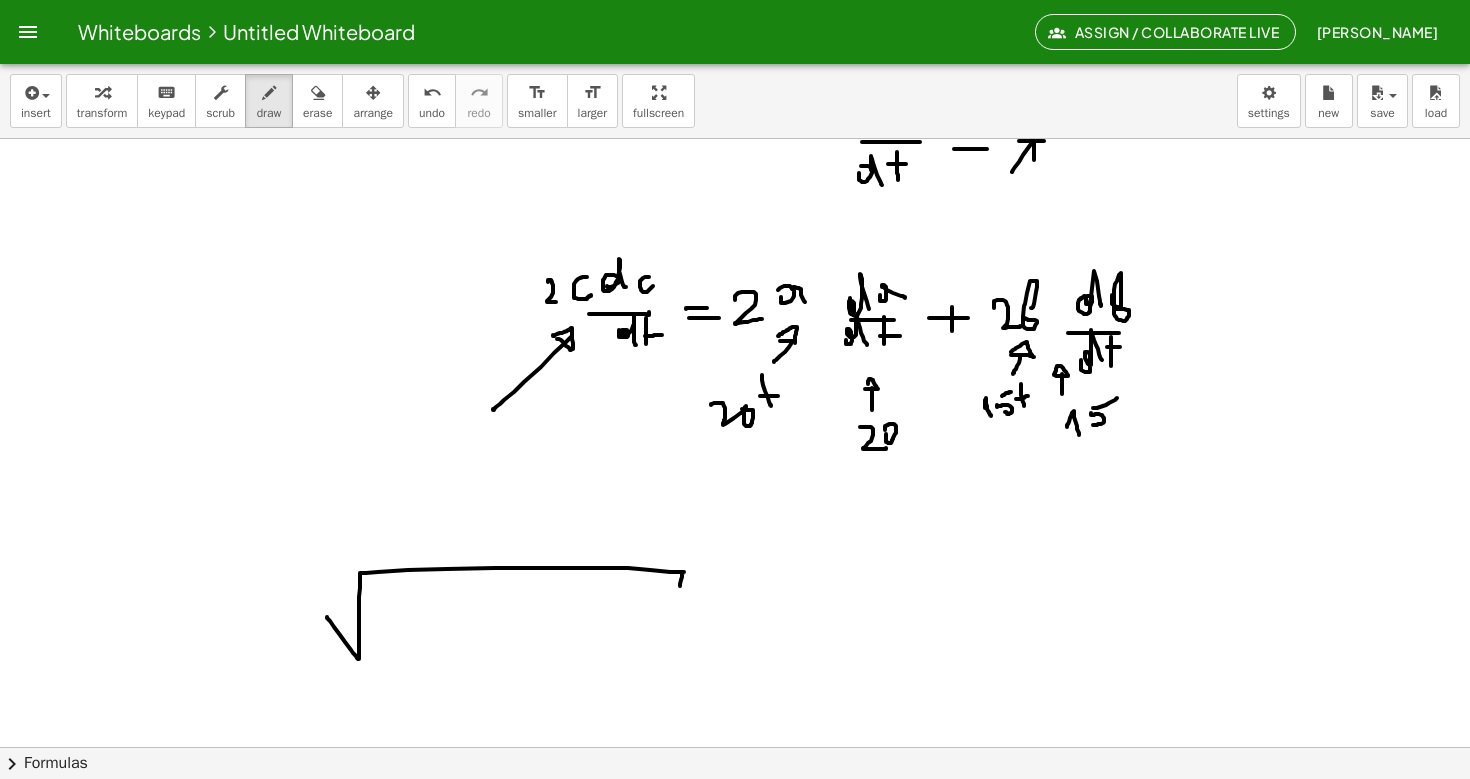 drag, startPoint x: 327, startPoint y: 617, endPoint x: 681, endPoint y: 580, distance: 355.92838 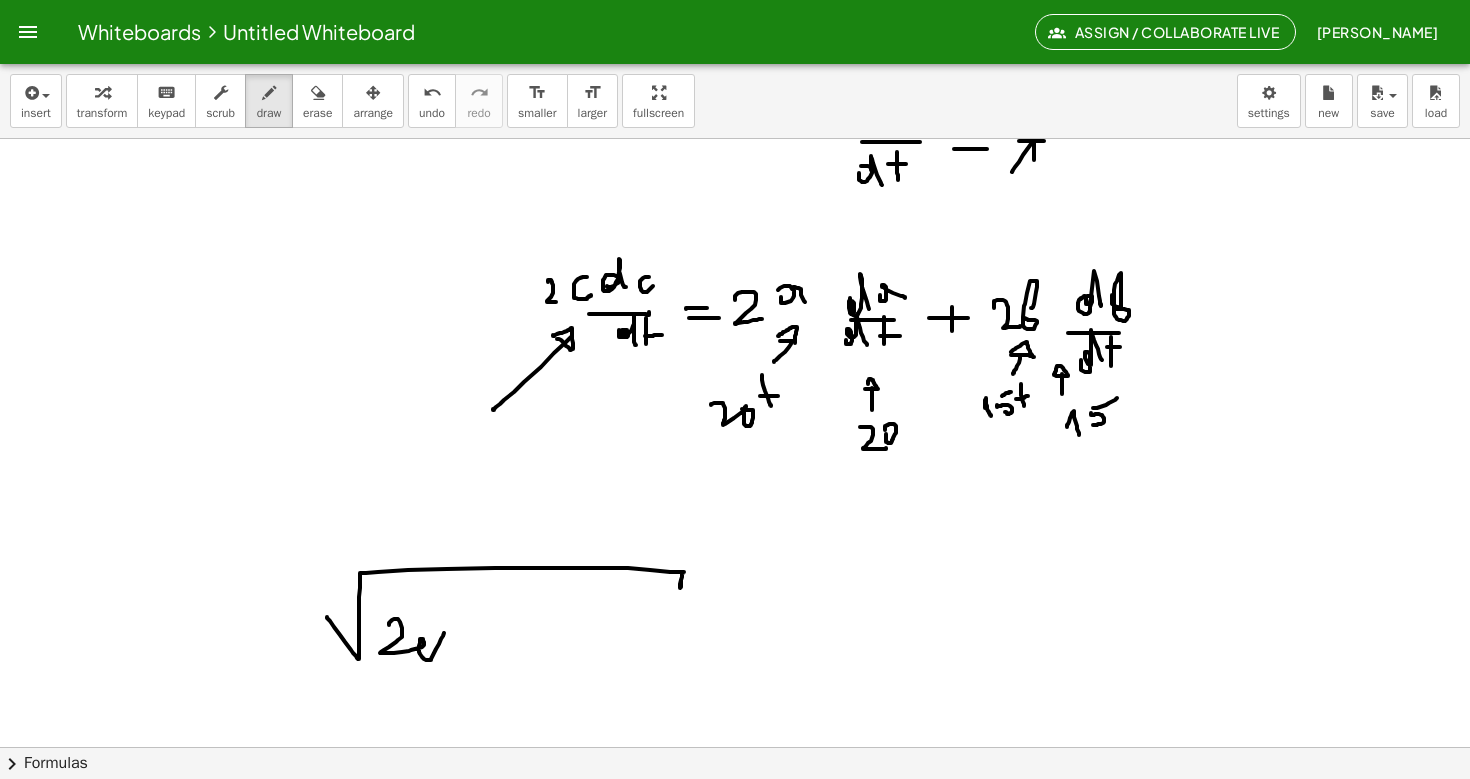 drag, startPoint x: 389, startPoint y: 625, endPoint x: 426, endPoint y: 641, distance: 40.311287 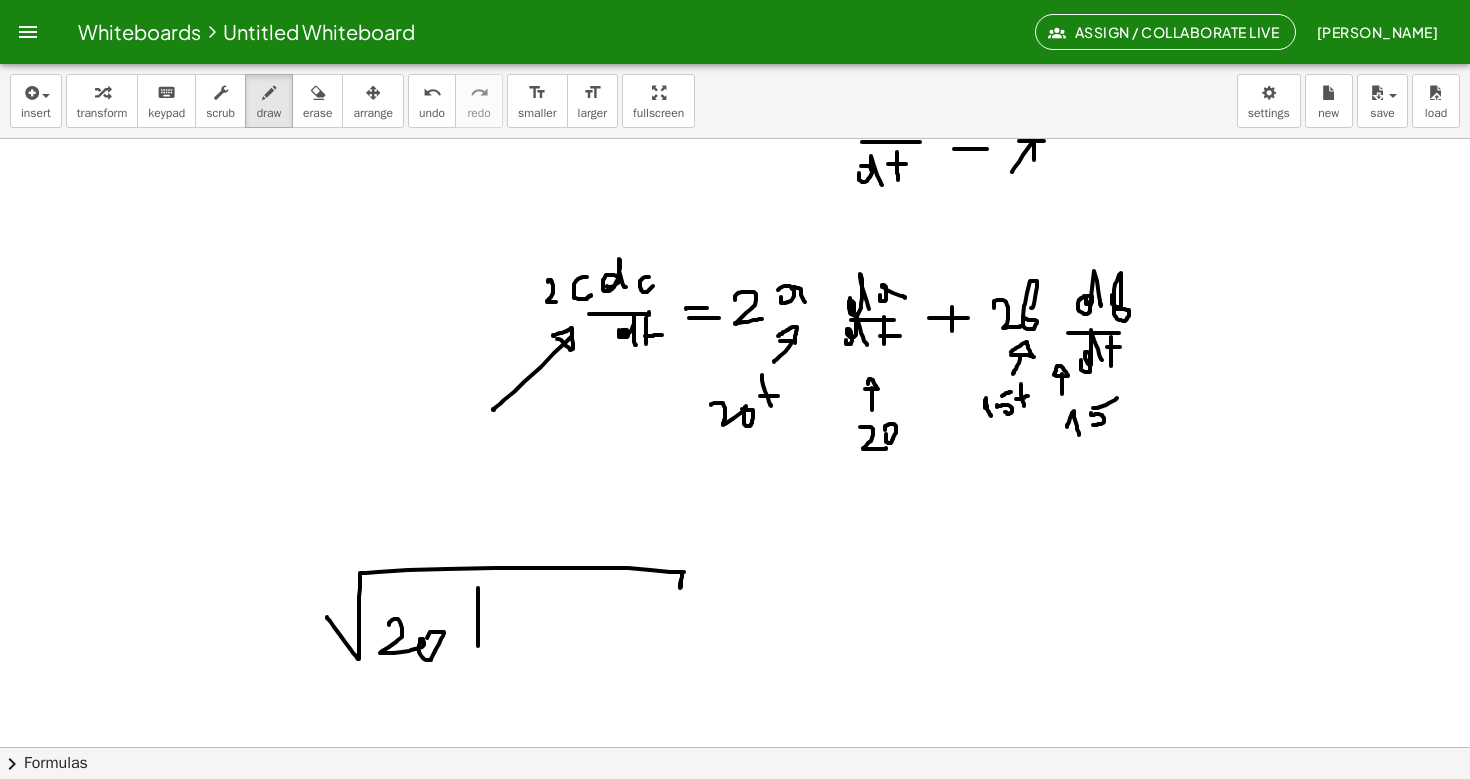 drag, startPoint x: 478, startPoint y: 588, endPoint x: 479, endPoint y: 646, distance: 58.00862 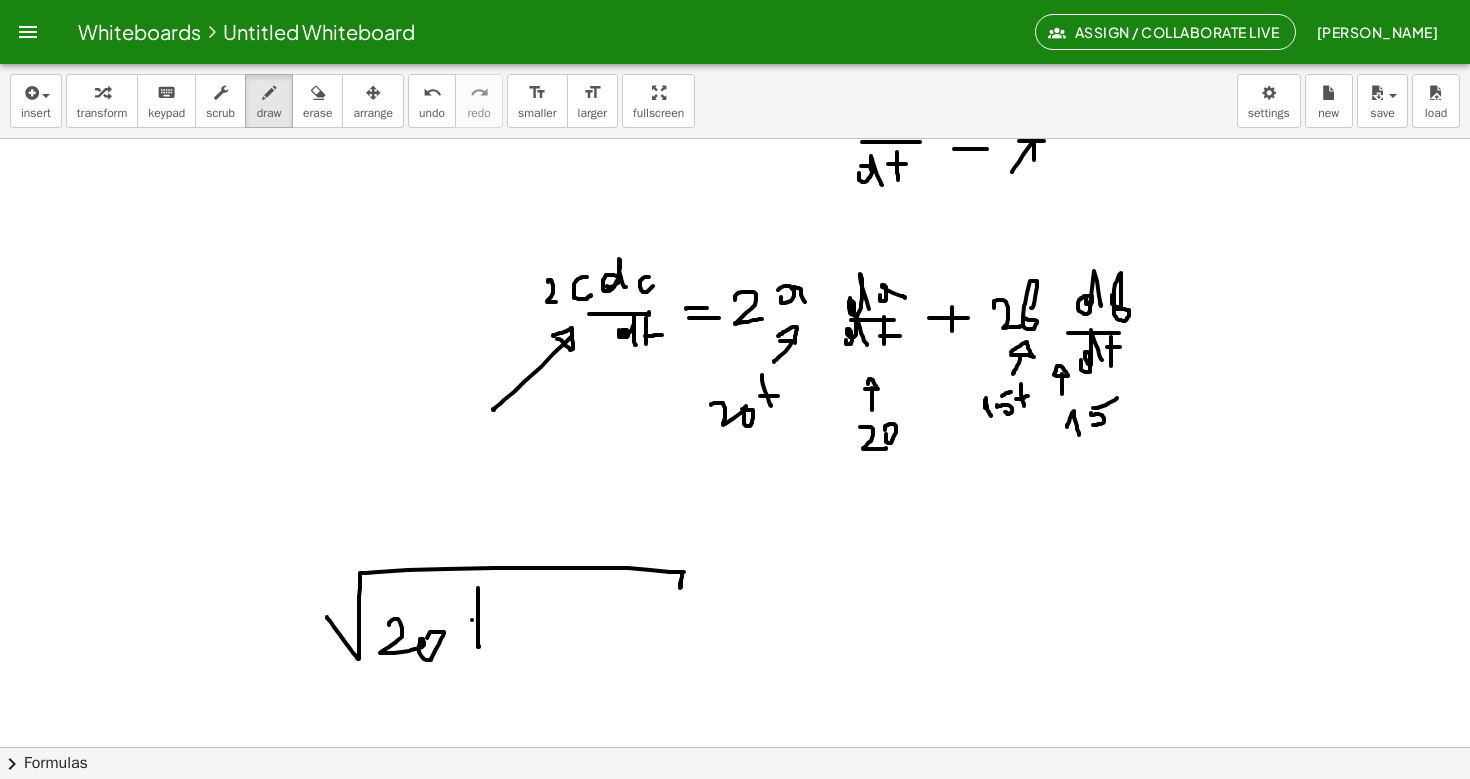 drag, startPoint x: 472, startPoint y: 620, endPoint x: 490, endPoint y: 620, distance: 18 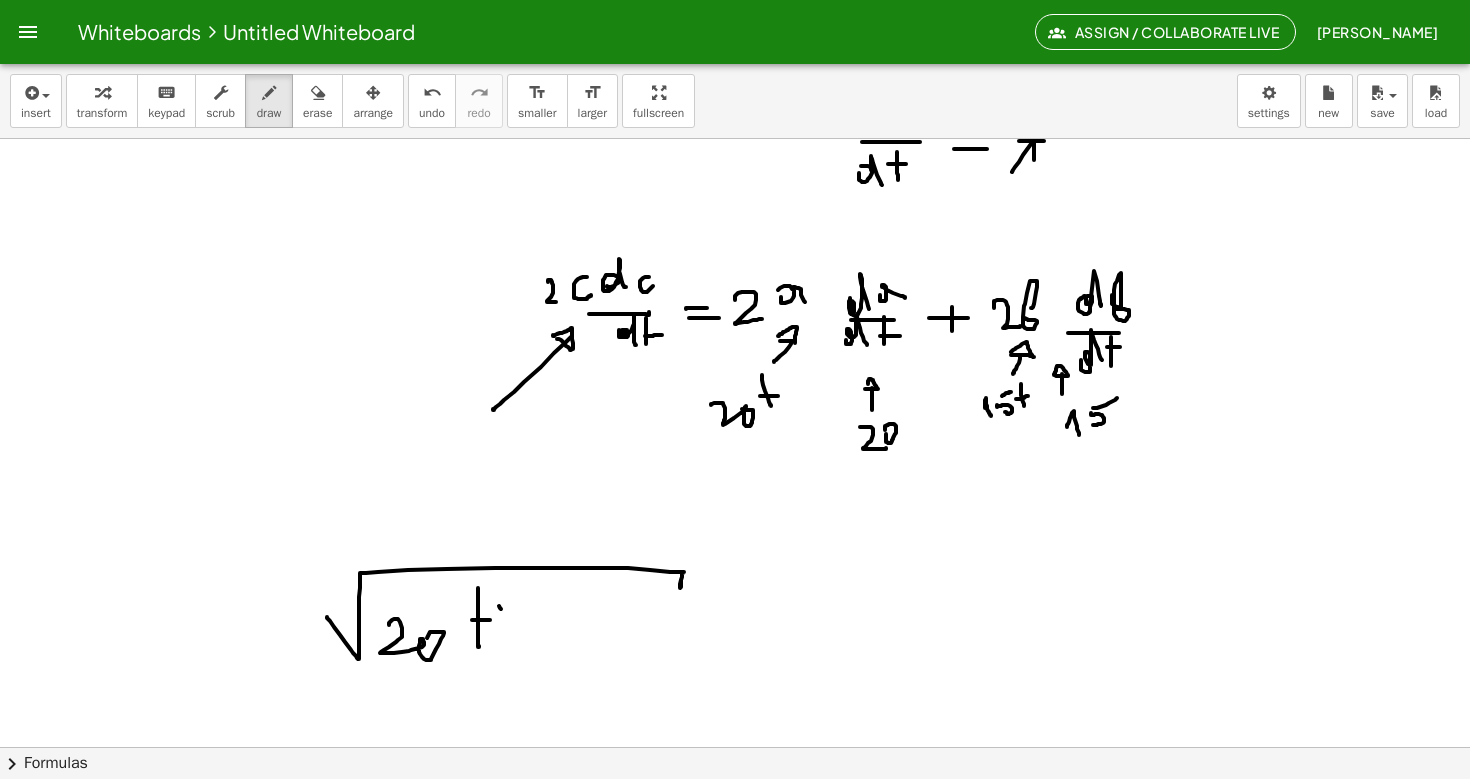 drag, startPoint x: 499, startPoint y: 606, endPoint x: 502, endPoint y: 657, distance: 51.088158 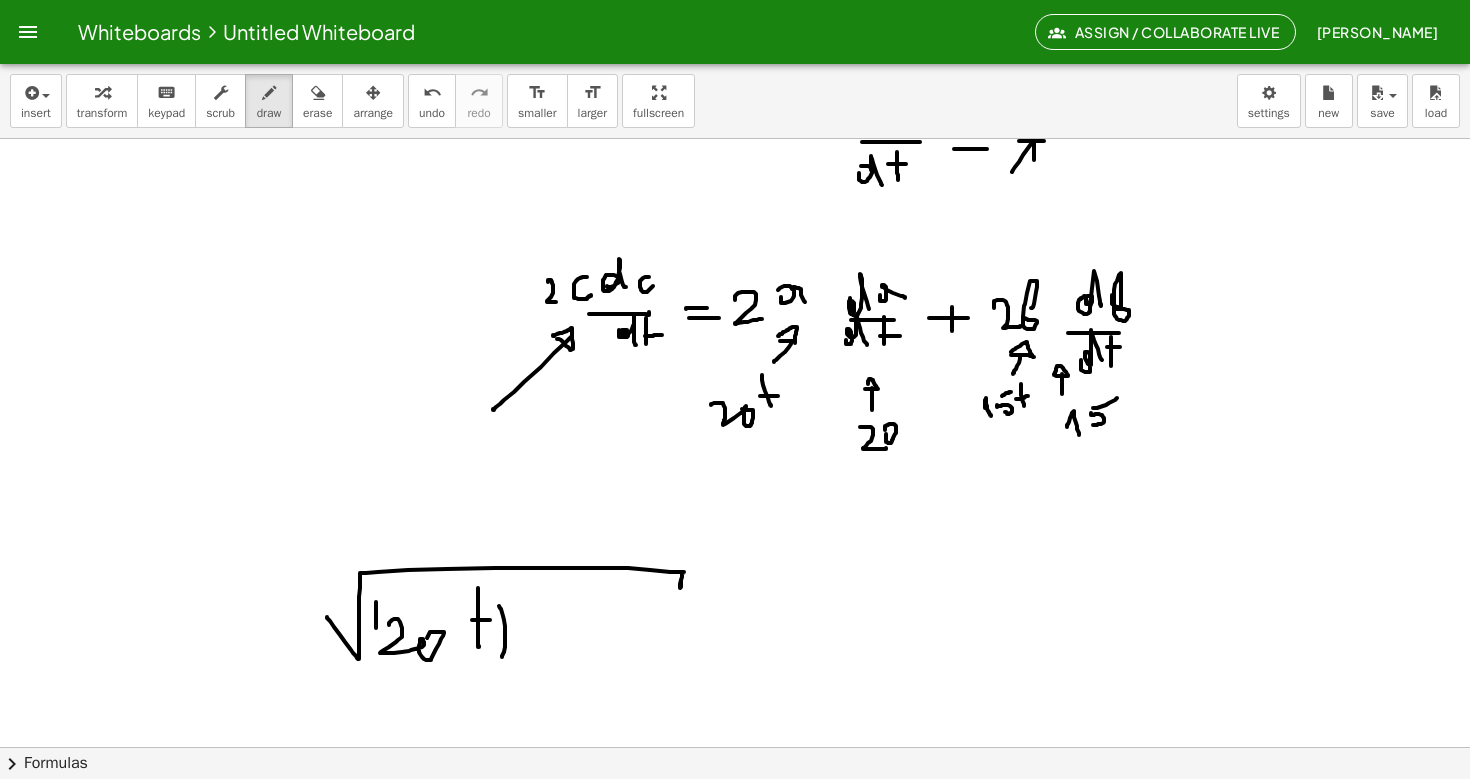 drag, startPoint x: 376, startPoint y: 603, endPoint x: 383, endPoint y: 651, distance: 48.507732 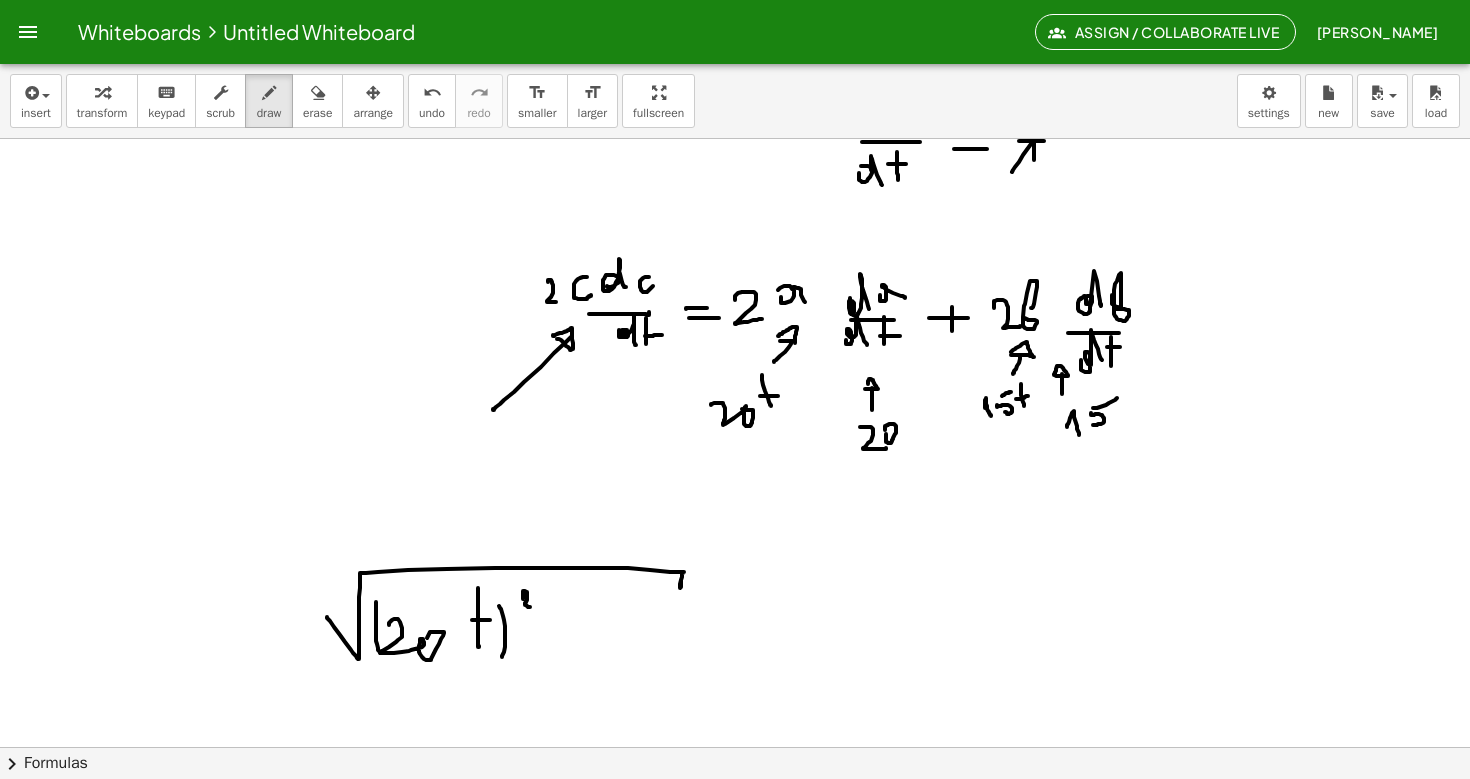 drag, startPoint x: 523, startPoint y: 599, endPoint x: 539, endPoint y: 608, distance: 18.35756 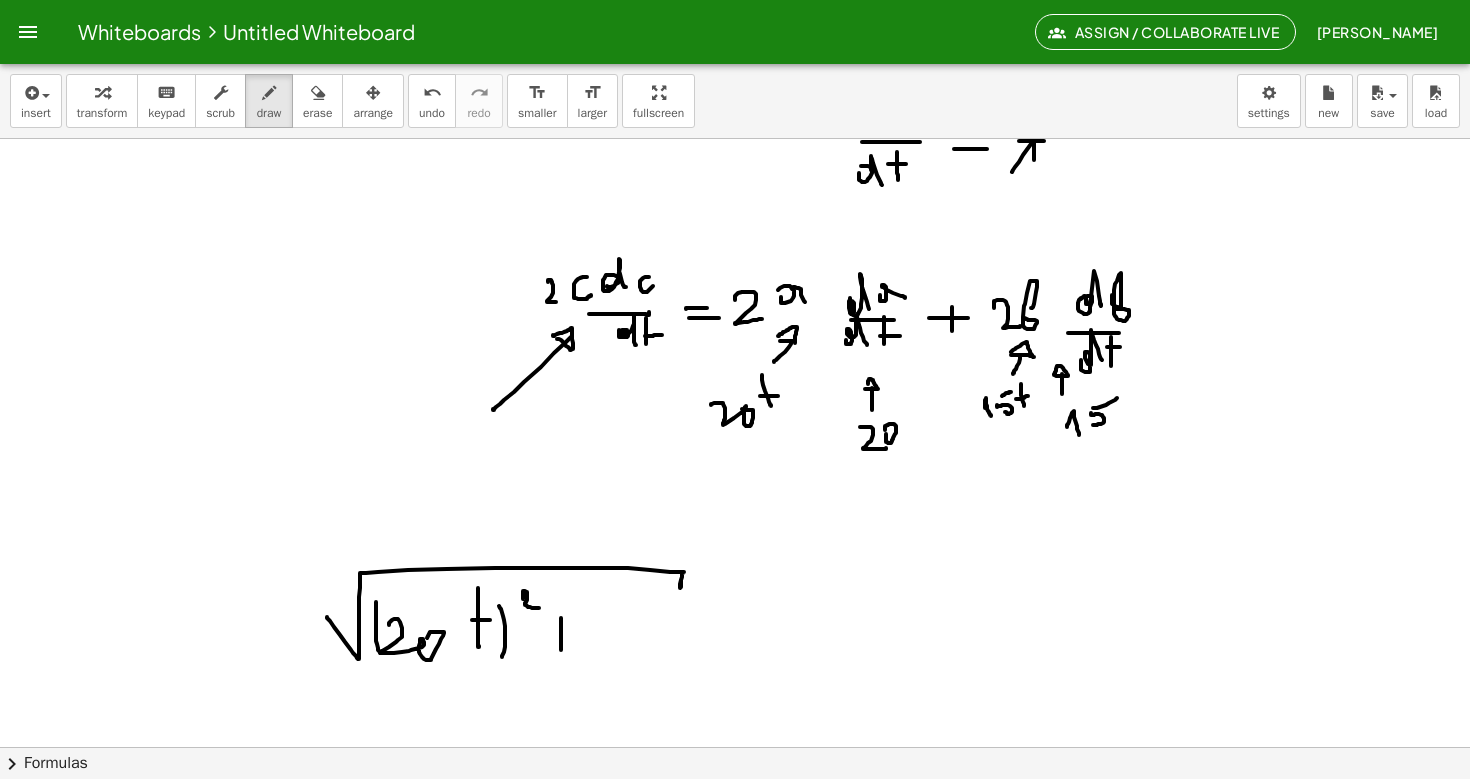 drag, startPoint x: 561, startPoint y: 618, endPoint x: 555, endPoint y: 642, distance: 24.738634 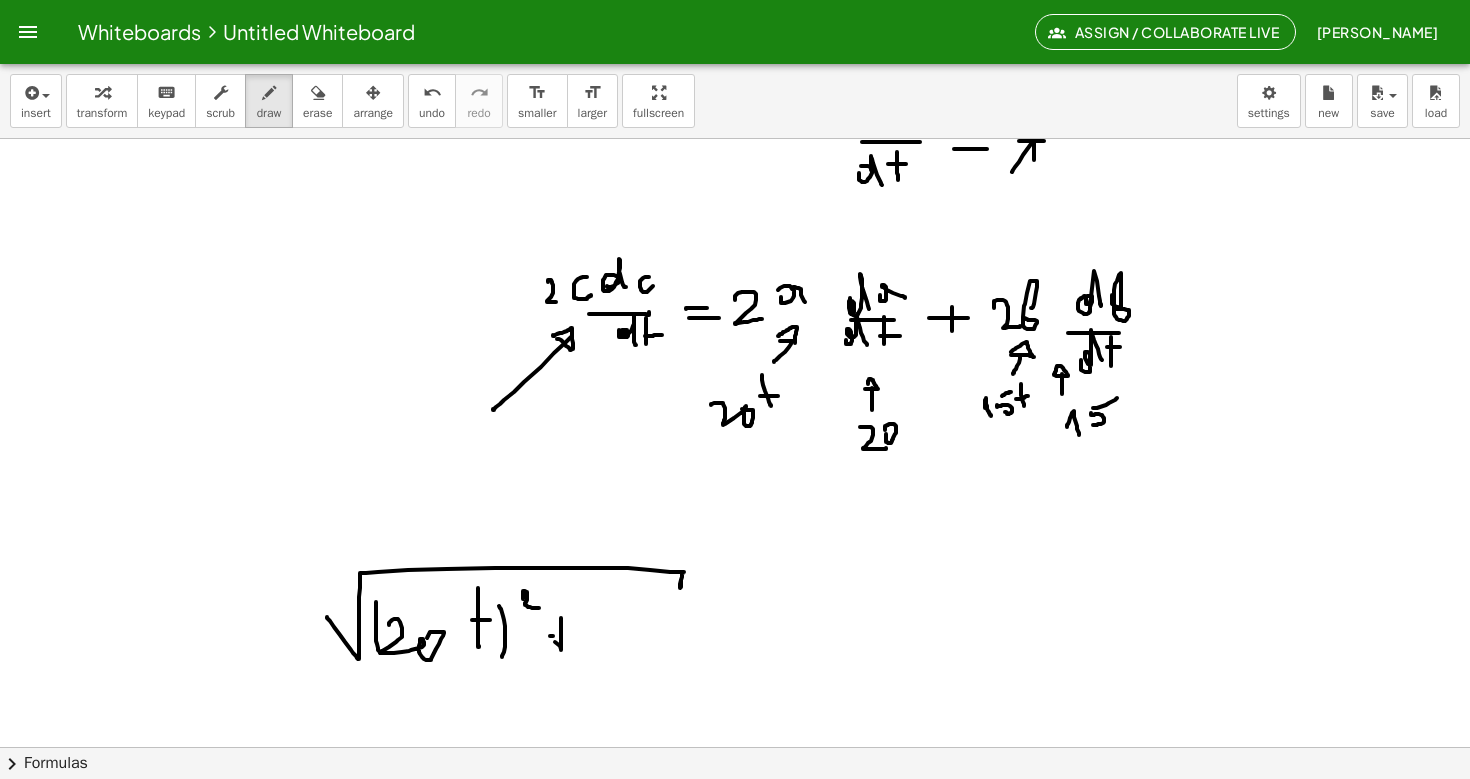 drag, startPoint x: 550, startPoint y: 636, endPoint x: 582, endPoint y: 636, distance: 32 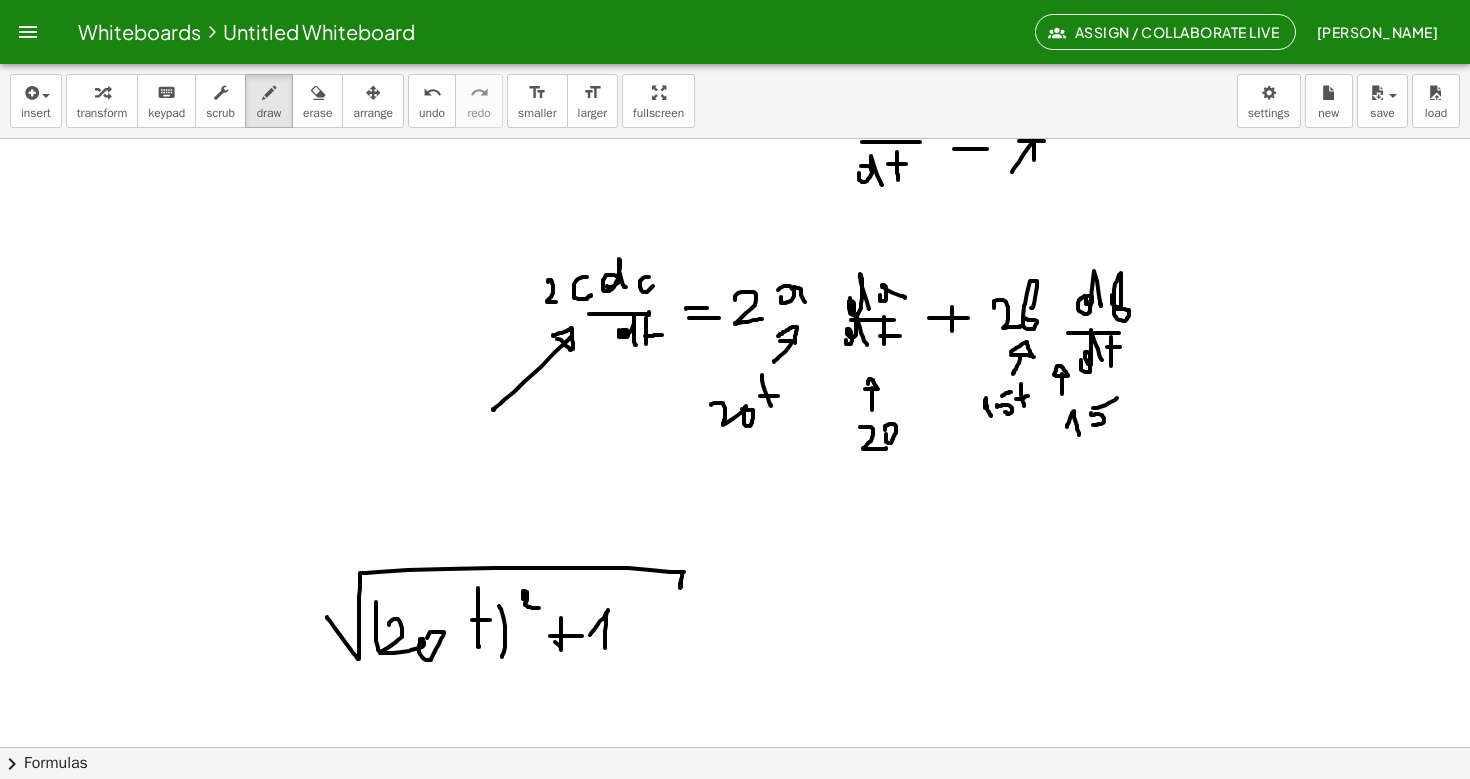 drag, startPoint x: 590, startPoint y: 635, endPoint x: 606, endPoint y: 647, distance: 20 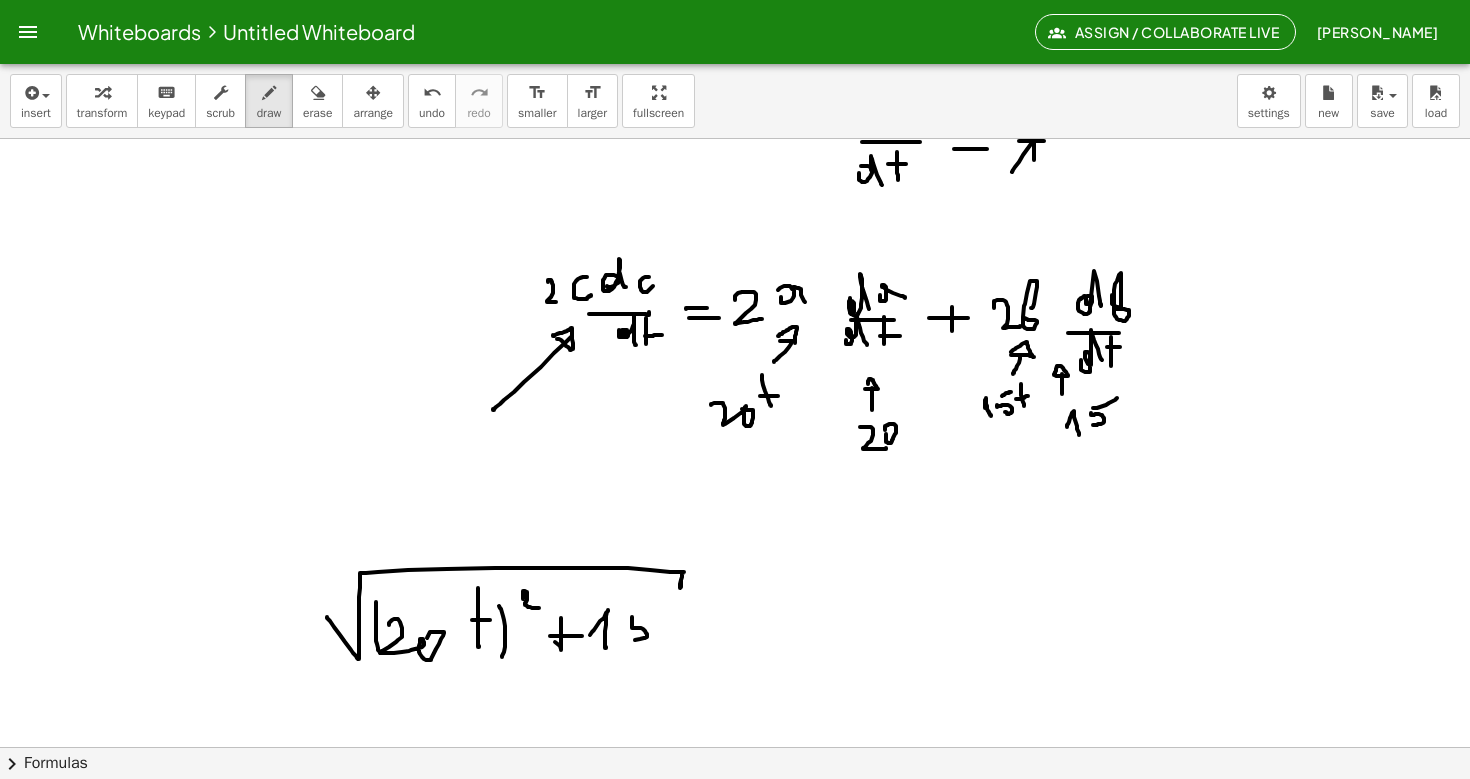 drag, startPoint x: 632, startPoint y: 618, endPoint x: 617, endPoint y: 642, distance: 28.301943 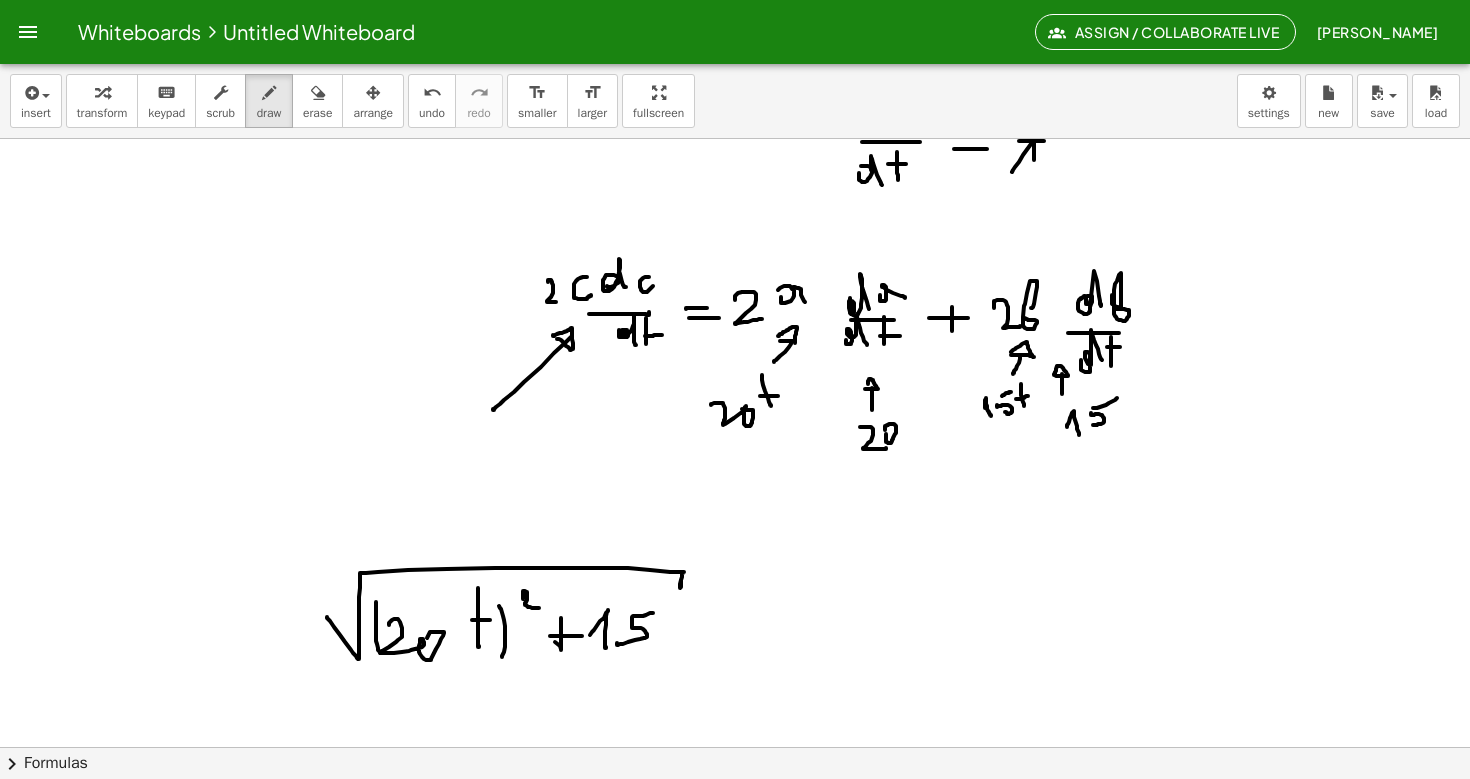 drag, startPoint x: 633, startPoint y: 616, endPoint x: 653, endPoint y: 613, distance: 20.22375 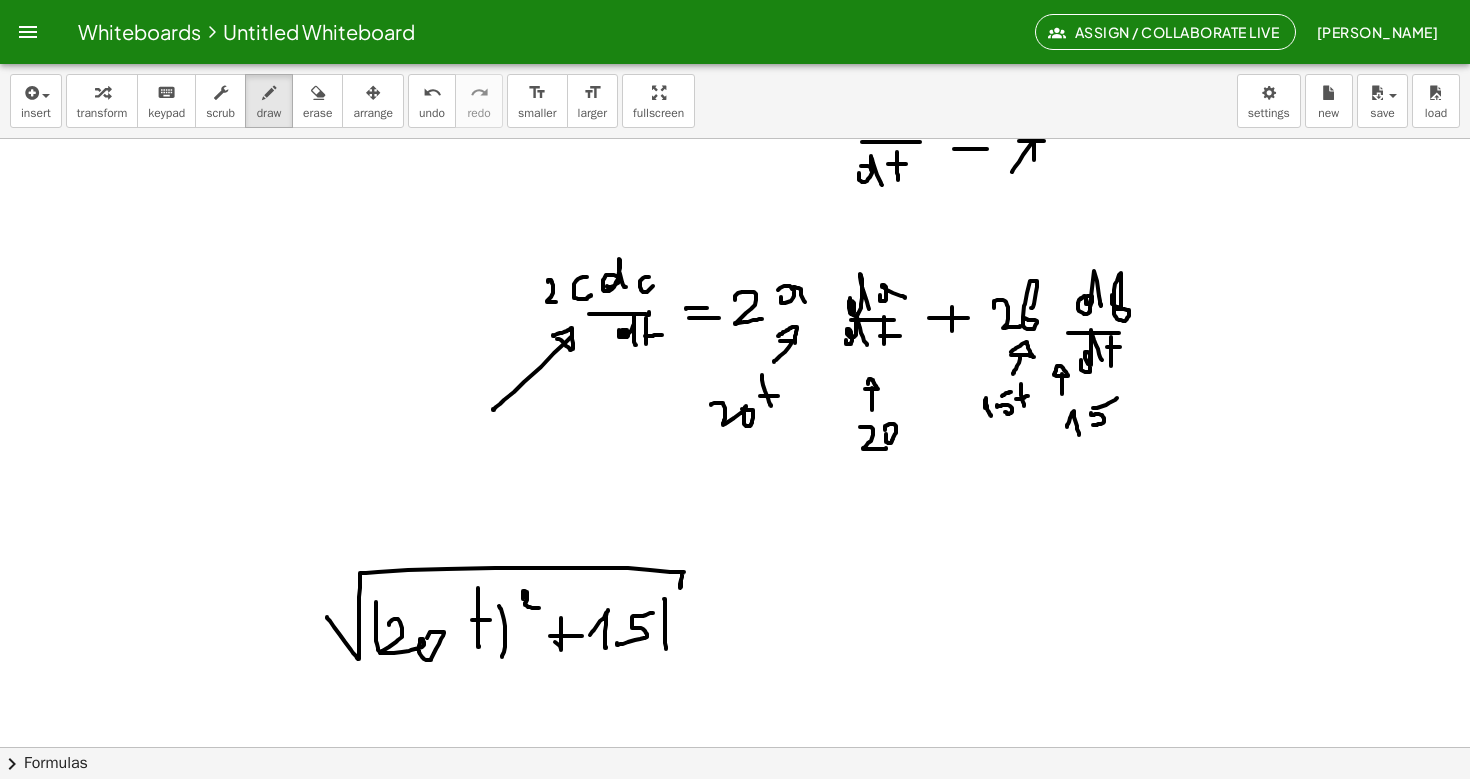 drag, startPoint x: 665, startPoint y: 599, endPoint x: 663, endPoint y: 647, distance: 48.04165 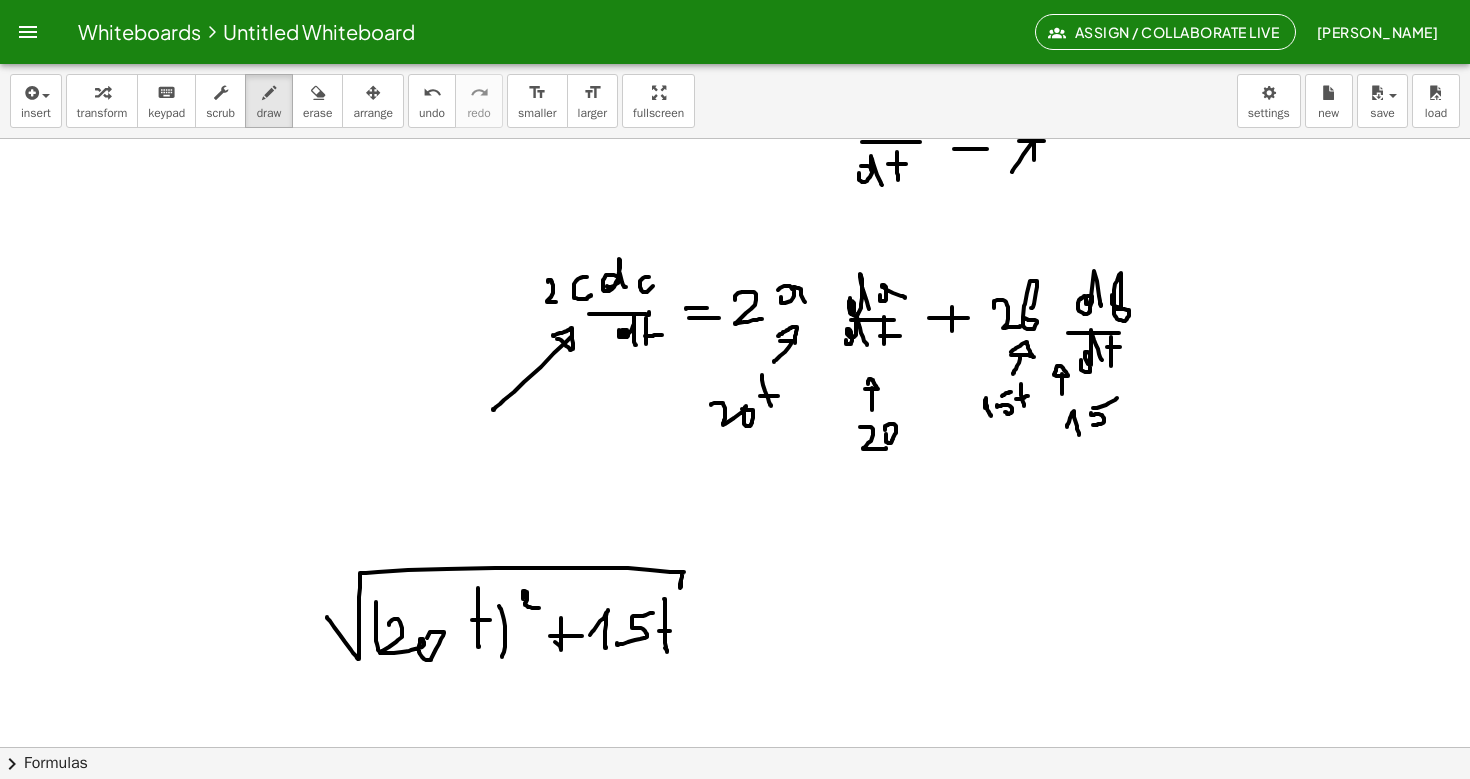 drag, startPoint x: 659, startPoint y: 631, endPoint x: 676, endPoint y: 630, distance: 17.029387 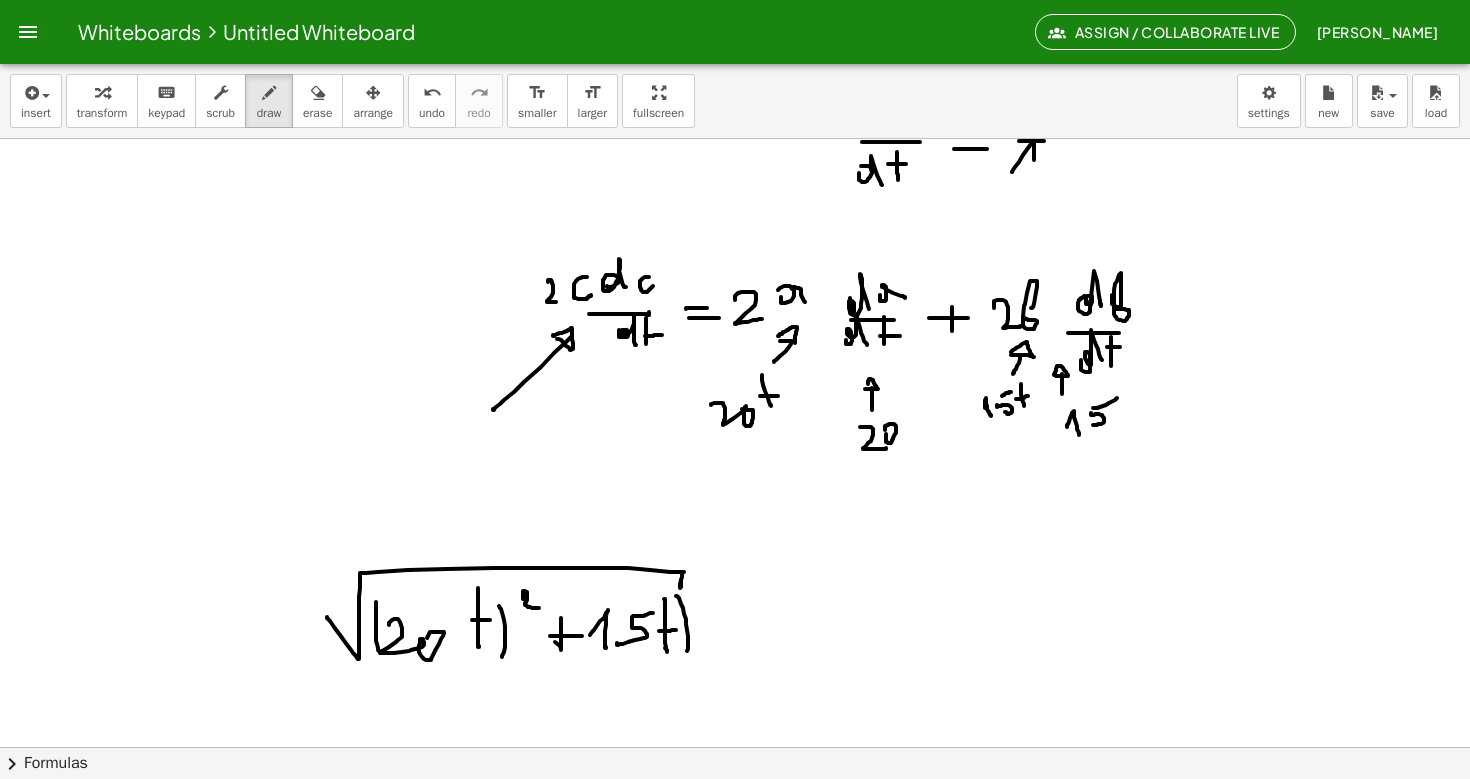 drag, startPoint x: 676, startPoint y: 596, endPoint x: 682, endPoint y: 654, distance: 58.30952 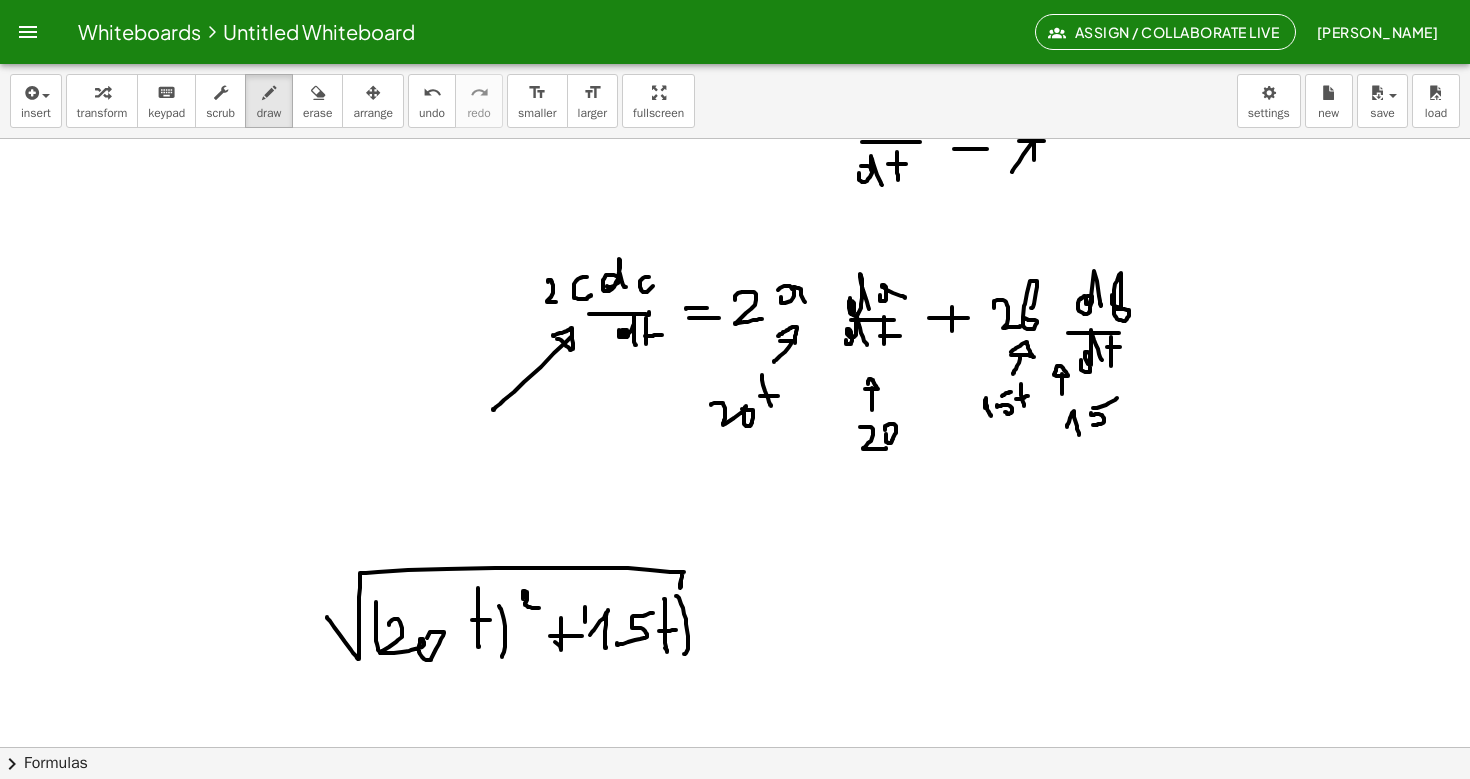 drag, startPoint x: 585, startPoint y: 607, endPoint x: 591, endPoint y: 650, distance: 43.416588 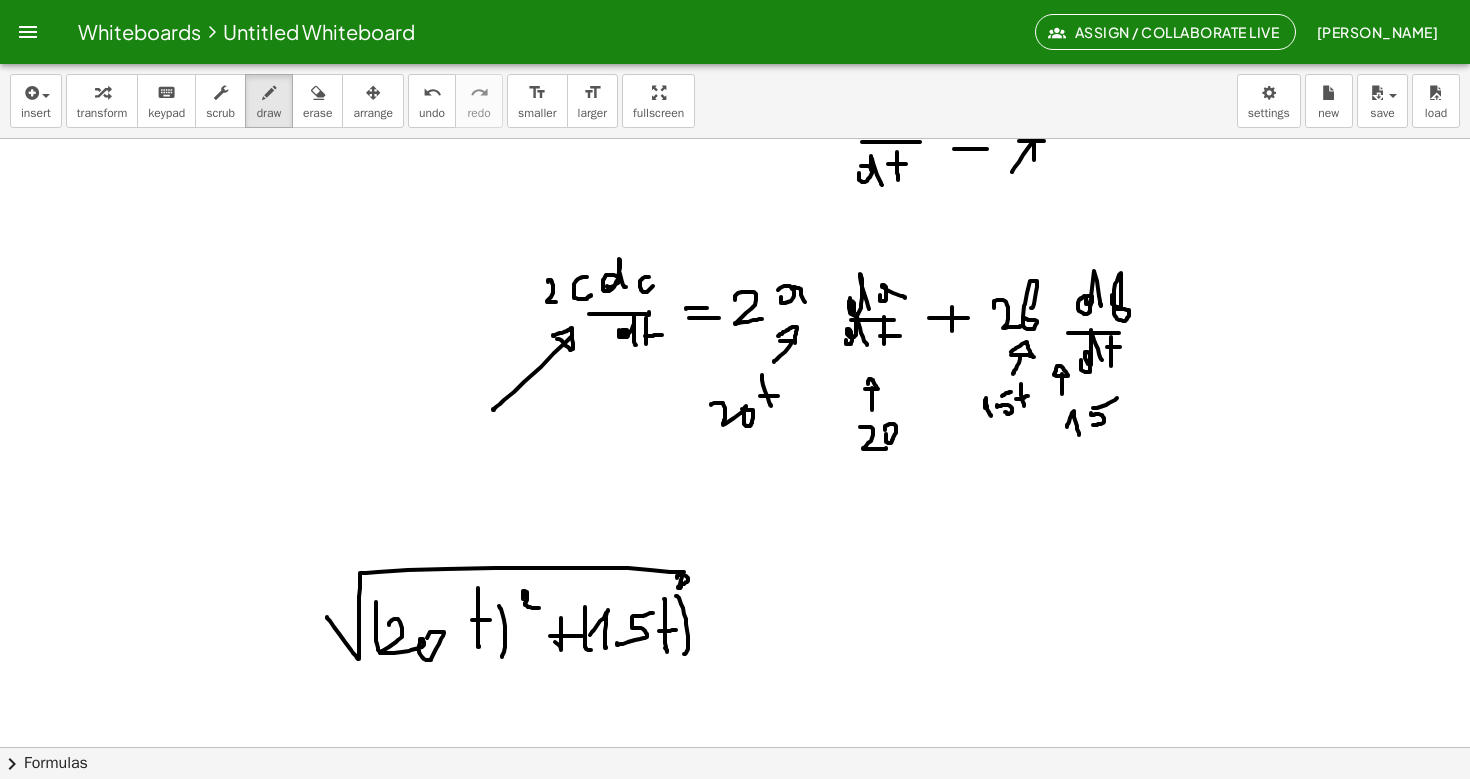 drag, startPoint x: 677, startPoint y: 578, endPoint x: 692, endPoint y: 589, distance: 18.601076 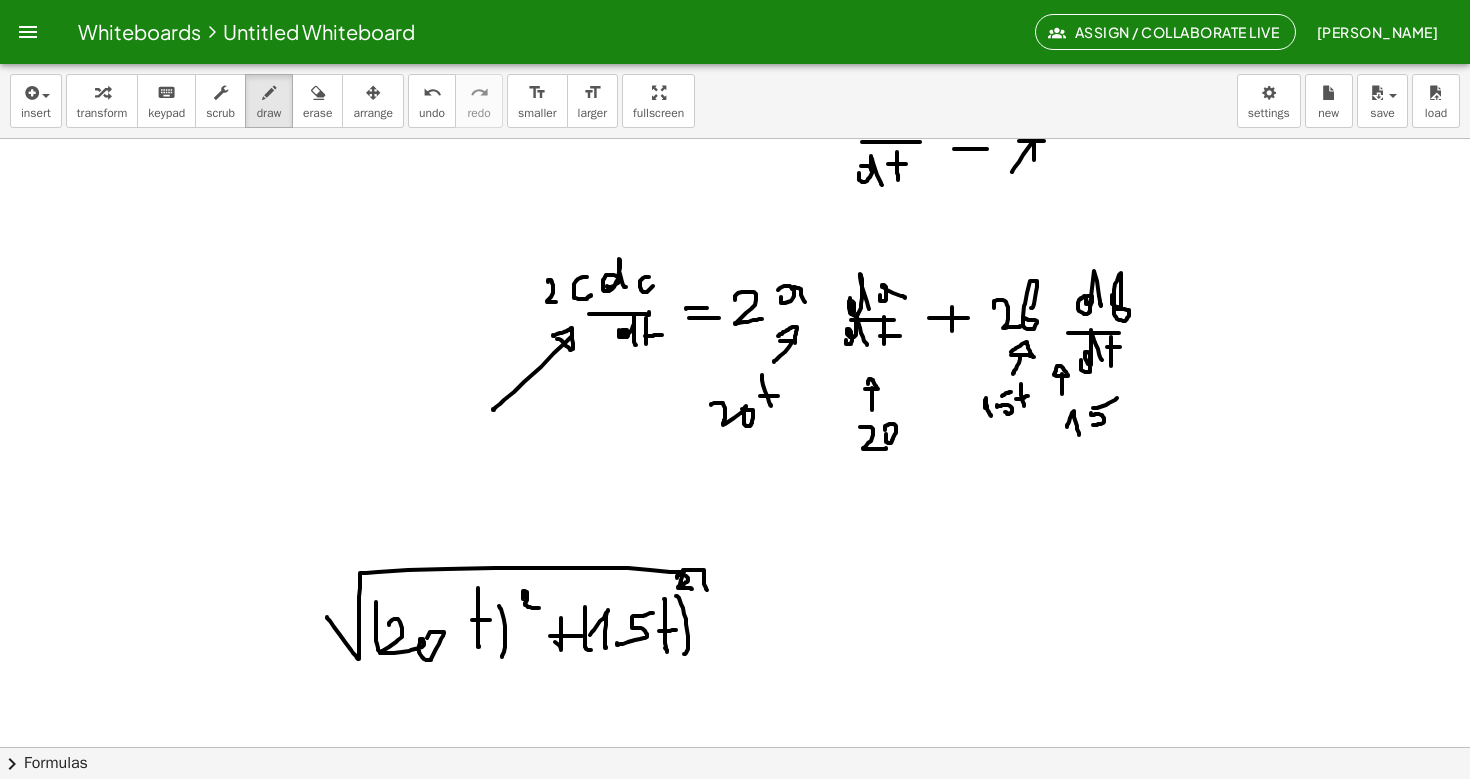 drag, startPoint x: 683, startPoint y: 570, endPoint x: 708, endPoint y: 590, distance: 32.01562 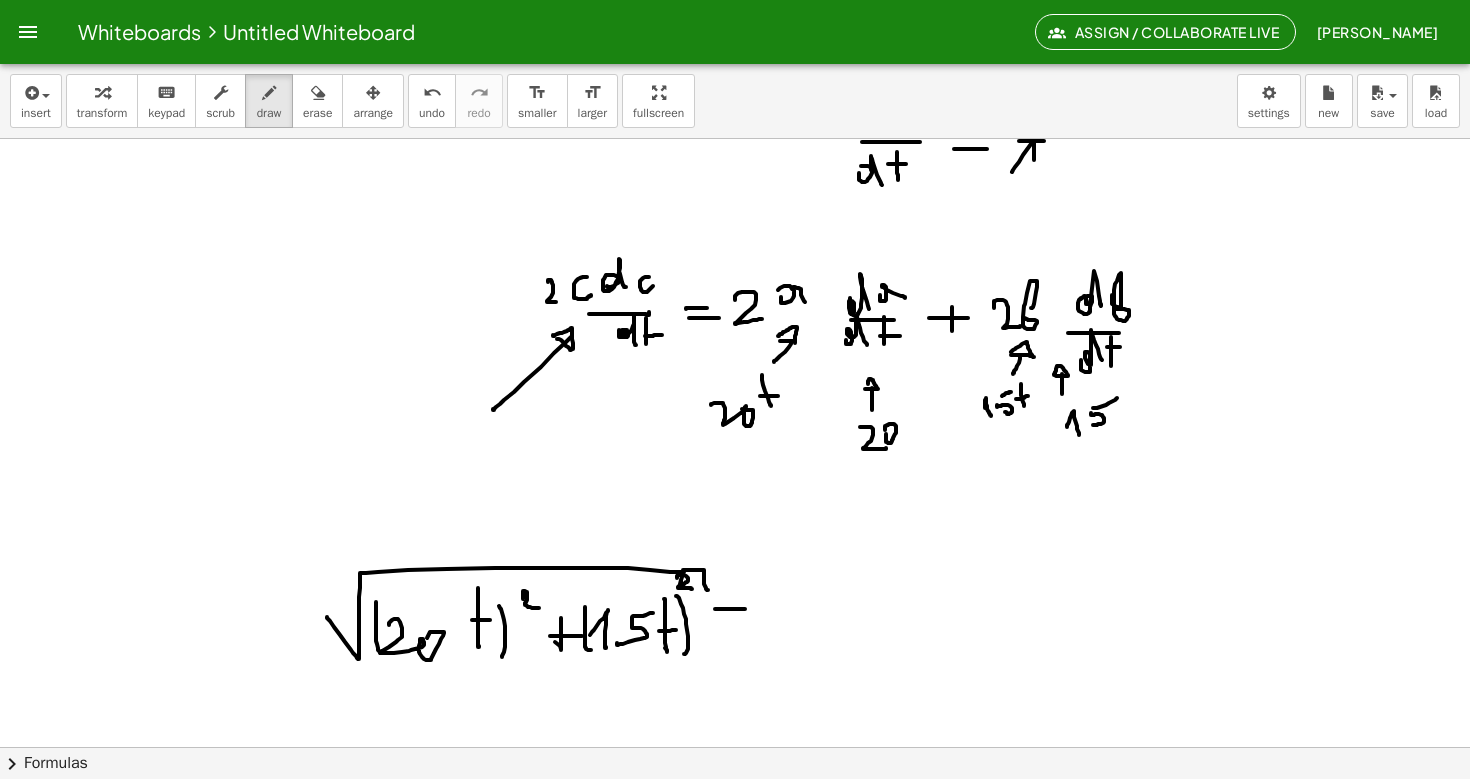 drag, startPoint x: 715, startPoint y: 609, endPoint x: 741, endPoint y: 607, distance: 26.076809 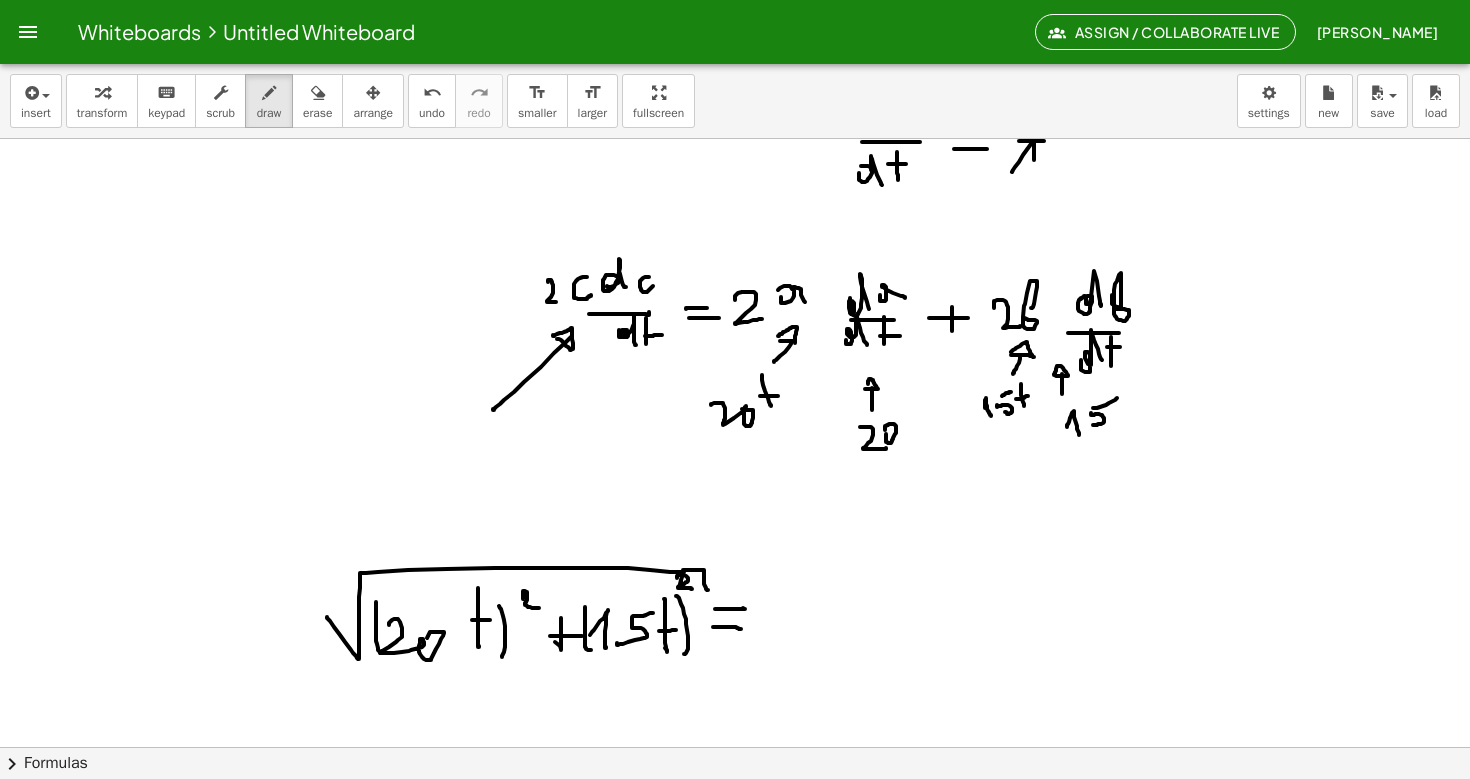 drag, startPoint x: 713, startPoint y: 627, endPoint x: 741, endPoint y: 629, distance: 28.071337 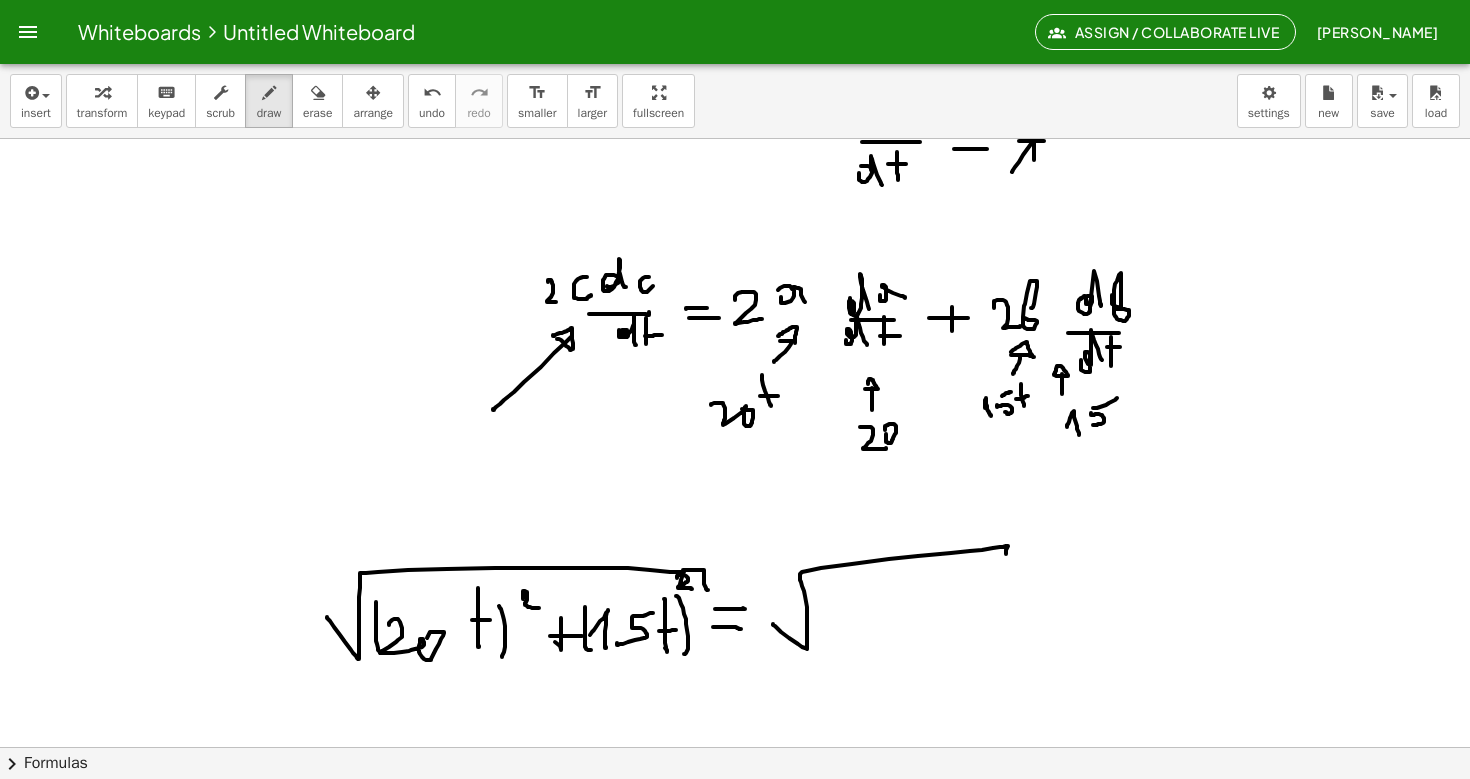 drag, startPoint x: 773, startPoint y: 624, endPoint x: 1002, endPoint y: 575, distance: 234.18369 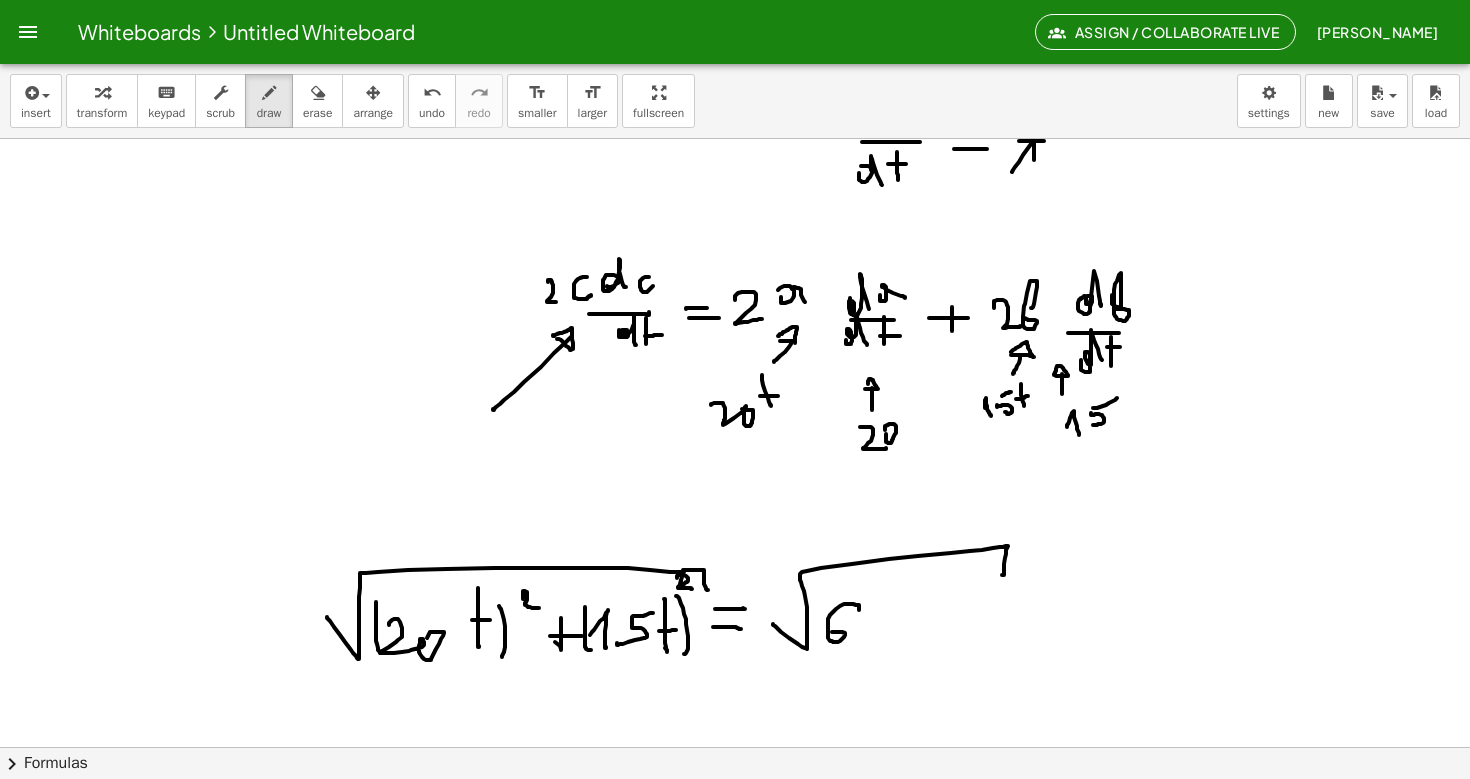 drag, startPoint x: 859, startPoint y: 610, endPoint x: 830, endPoint y: 632, distance: 36.40055 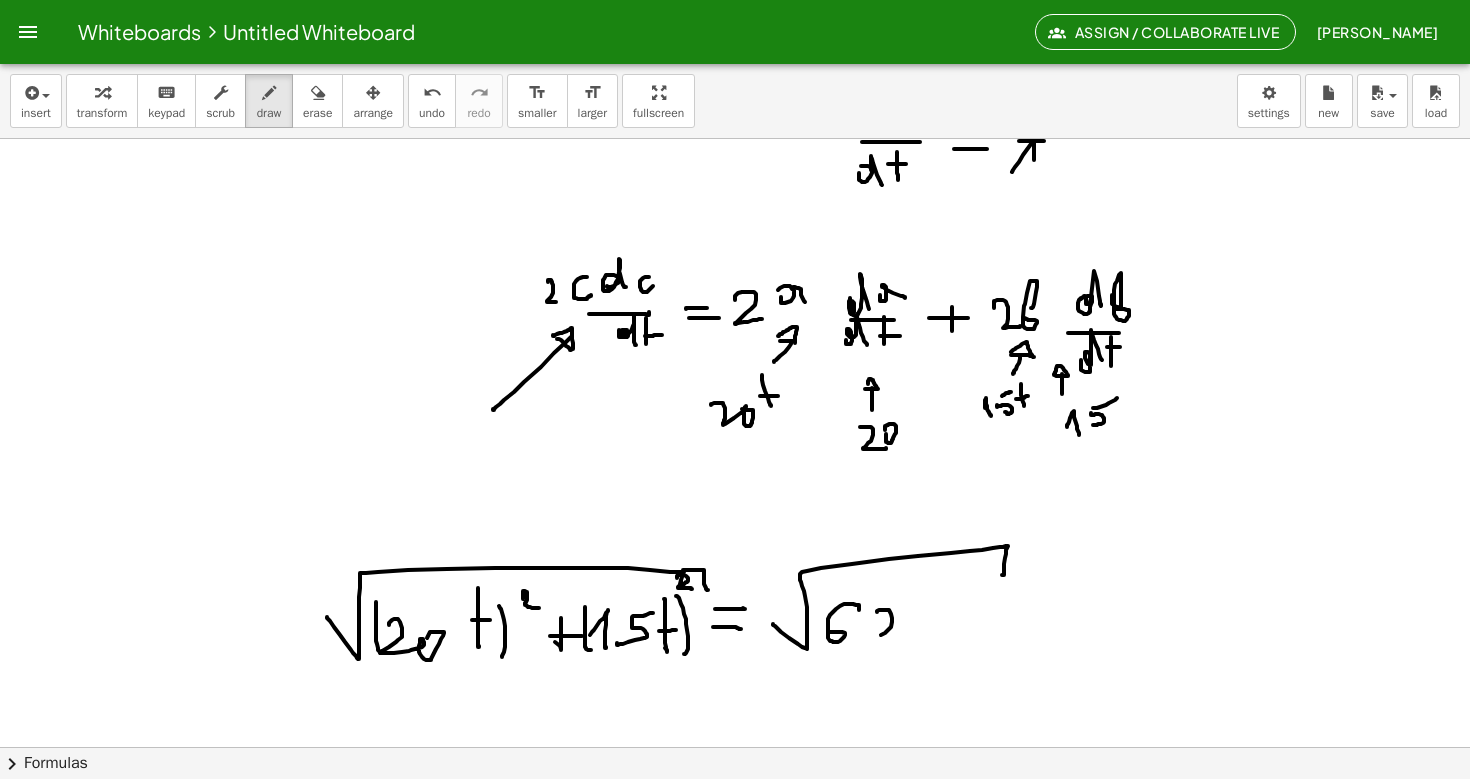drag, startPoint x: 877, startPoint y: 612, endPoint x: 917, endPoint y: 632, distance: 44.72136 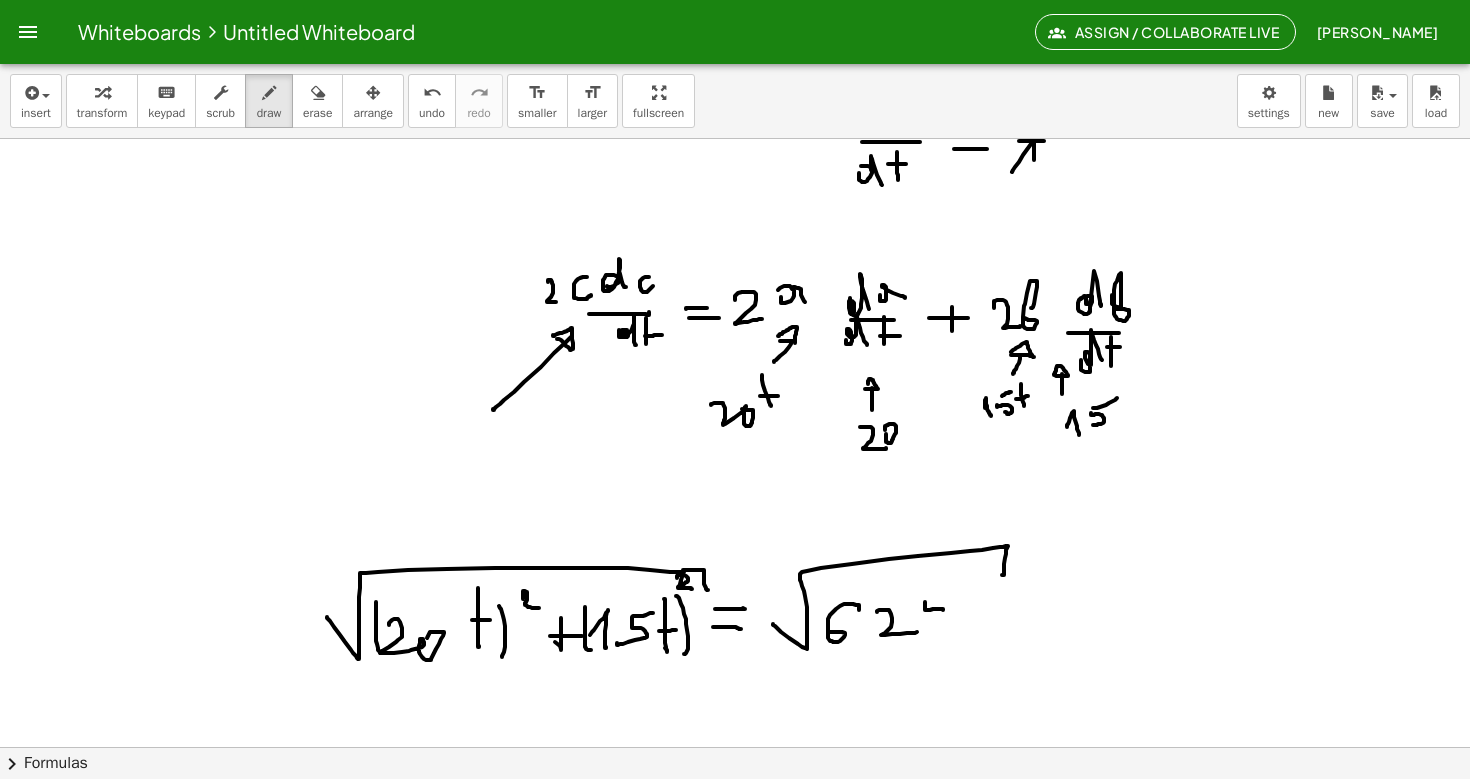 drag, startPoint x: 925, startPoint y: 602, endPoint x: 917, endPoint y: 620, distance: 19.697716 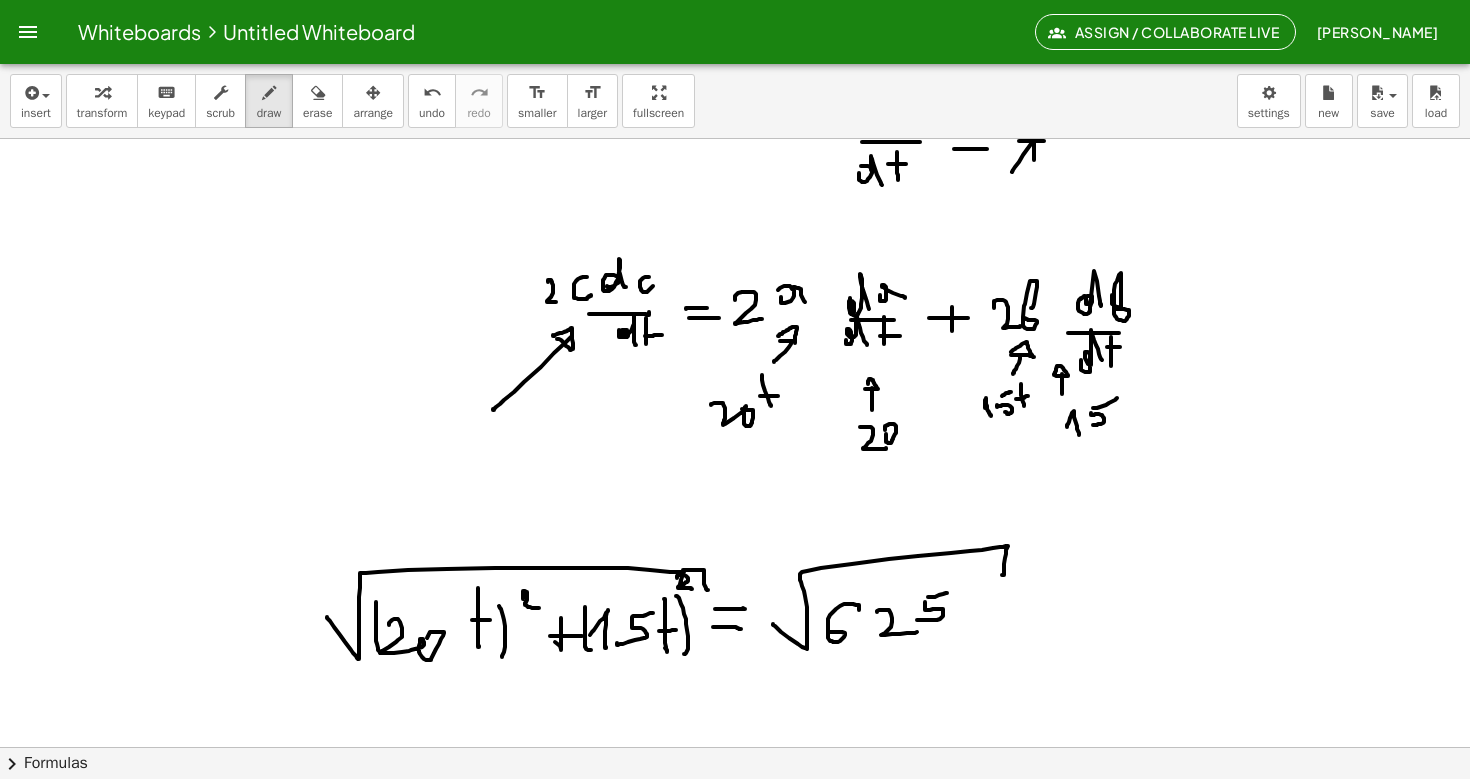 drag, startPoint x: 928, startPoint y: 597, endPoint x: 947, endPoint y: 593, distance: 19.416489 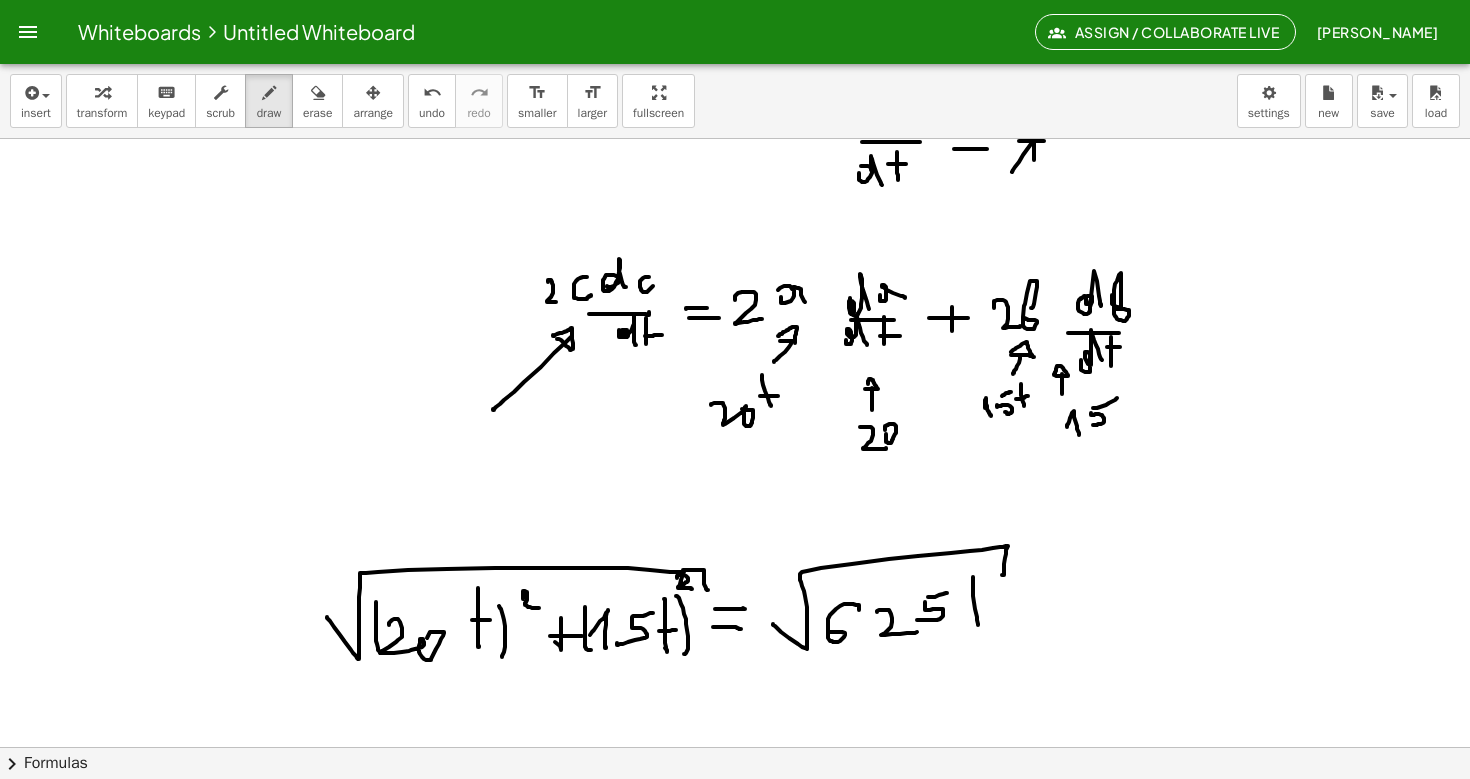 drag, startPoint x: 973, startPoint y: 577, endPoint x: 977, endPoint y: 621, distance: 44.181442 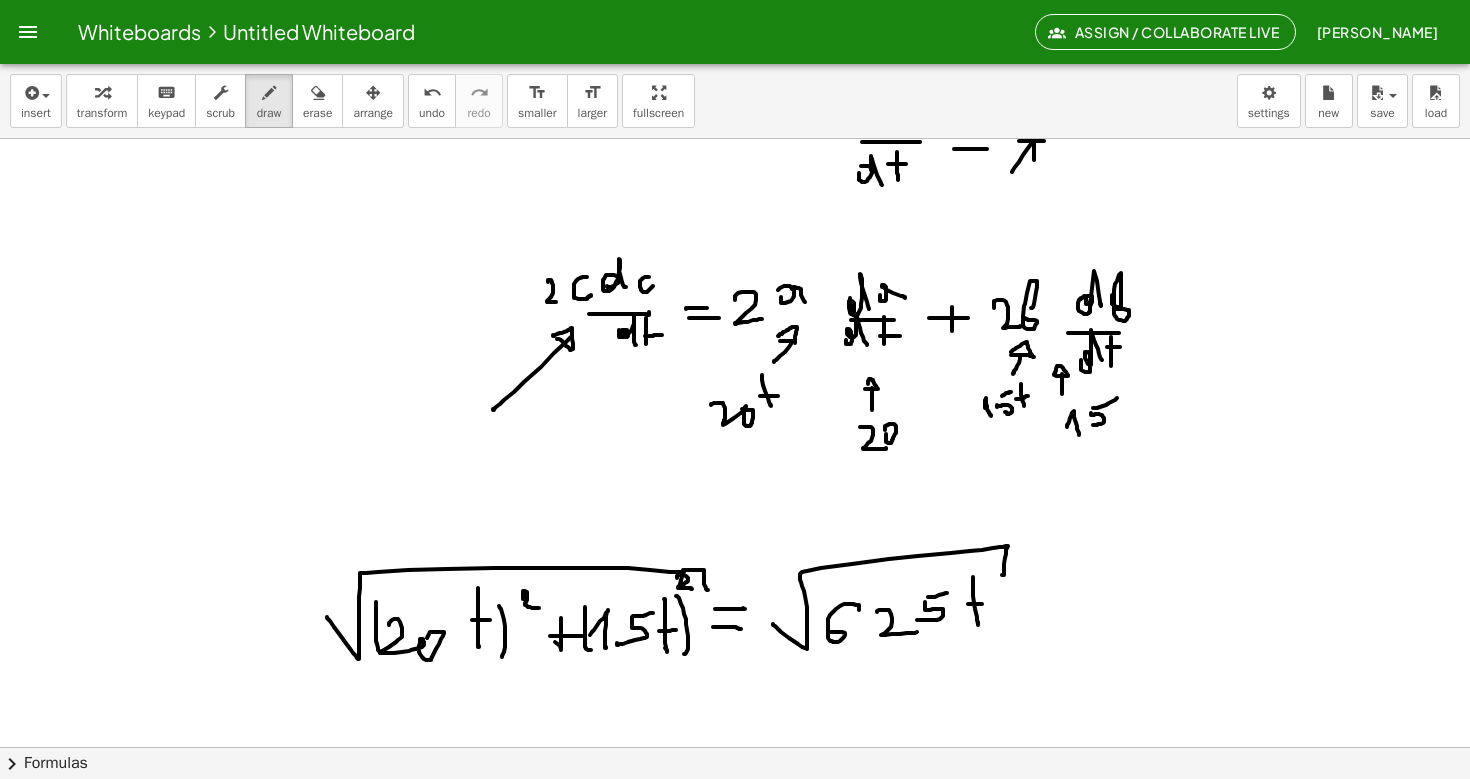 drag, startPoint x: 968, startPoint y: 604, endPoint x: 982, endPoint y: 604, distance: 14 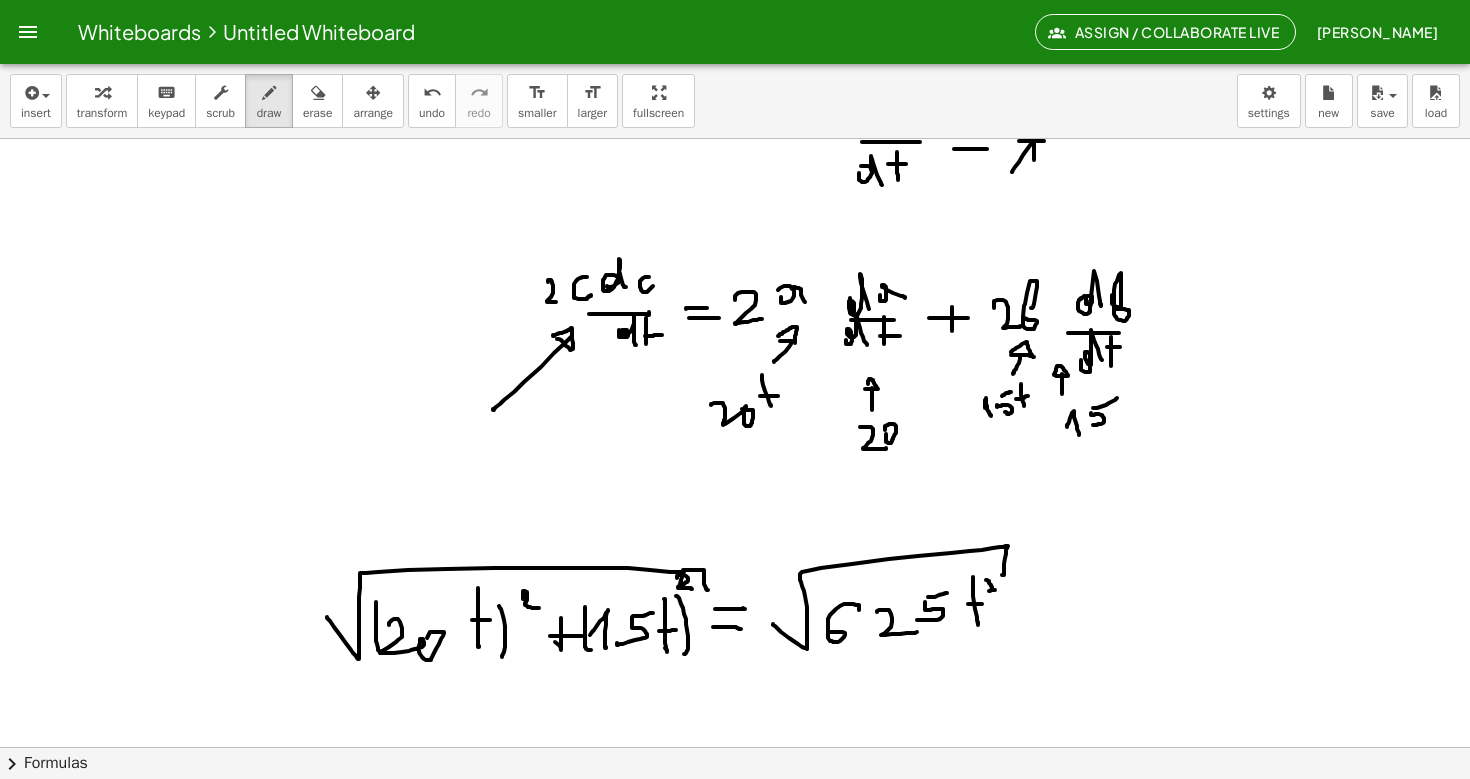 drag, startPoint x: 986, startPoint y: 580, endPoint x: 1001, endPoint y: 590, distance: 18.027756 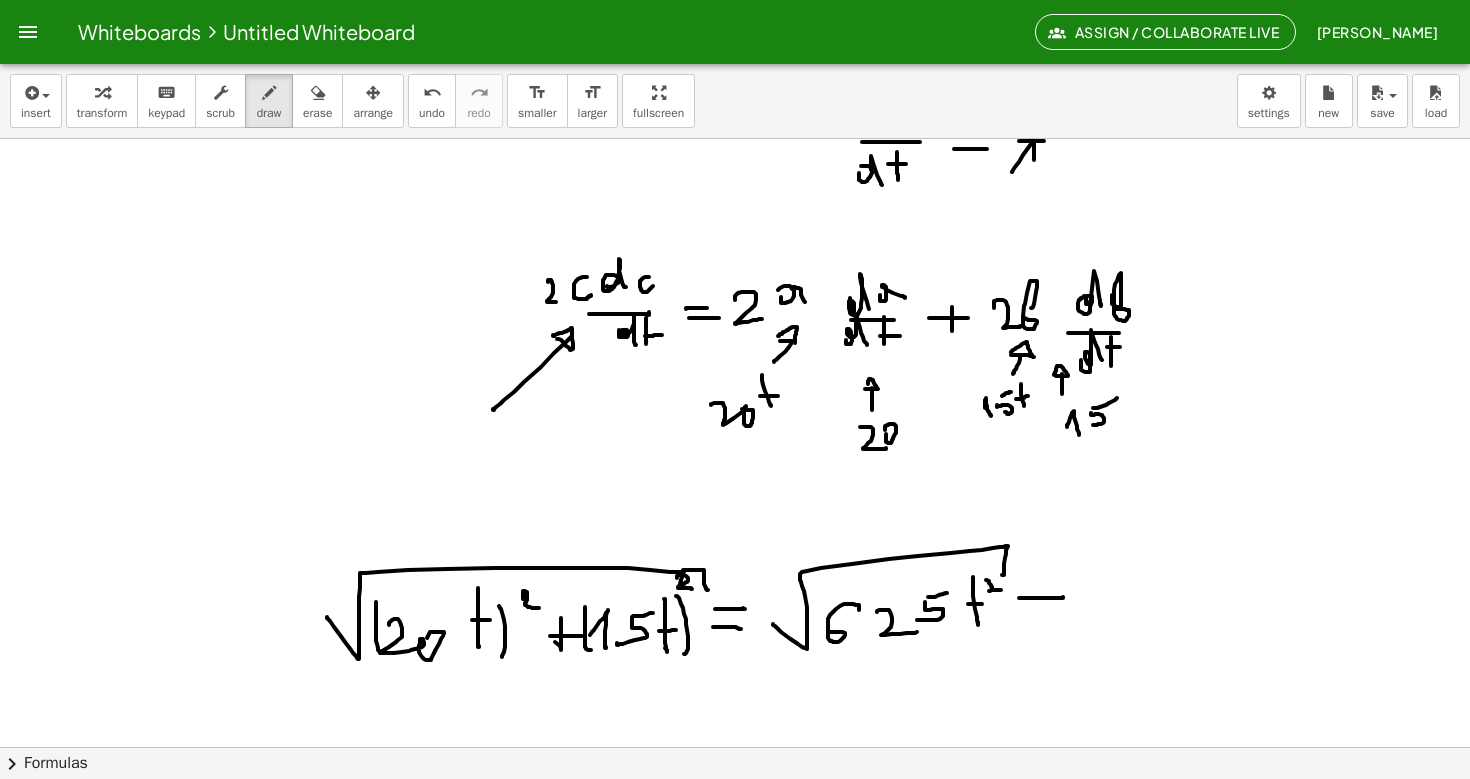 drag, startPoint x: 1019, startPoint y: 598, endPoint x: 1063, endPoint y: 597, distance: 44.011364 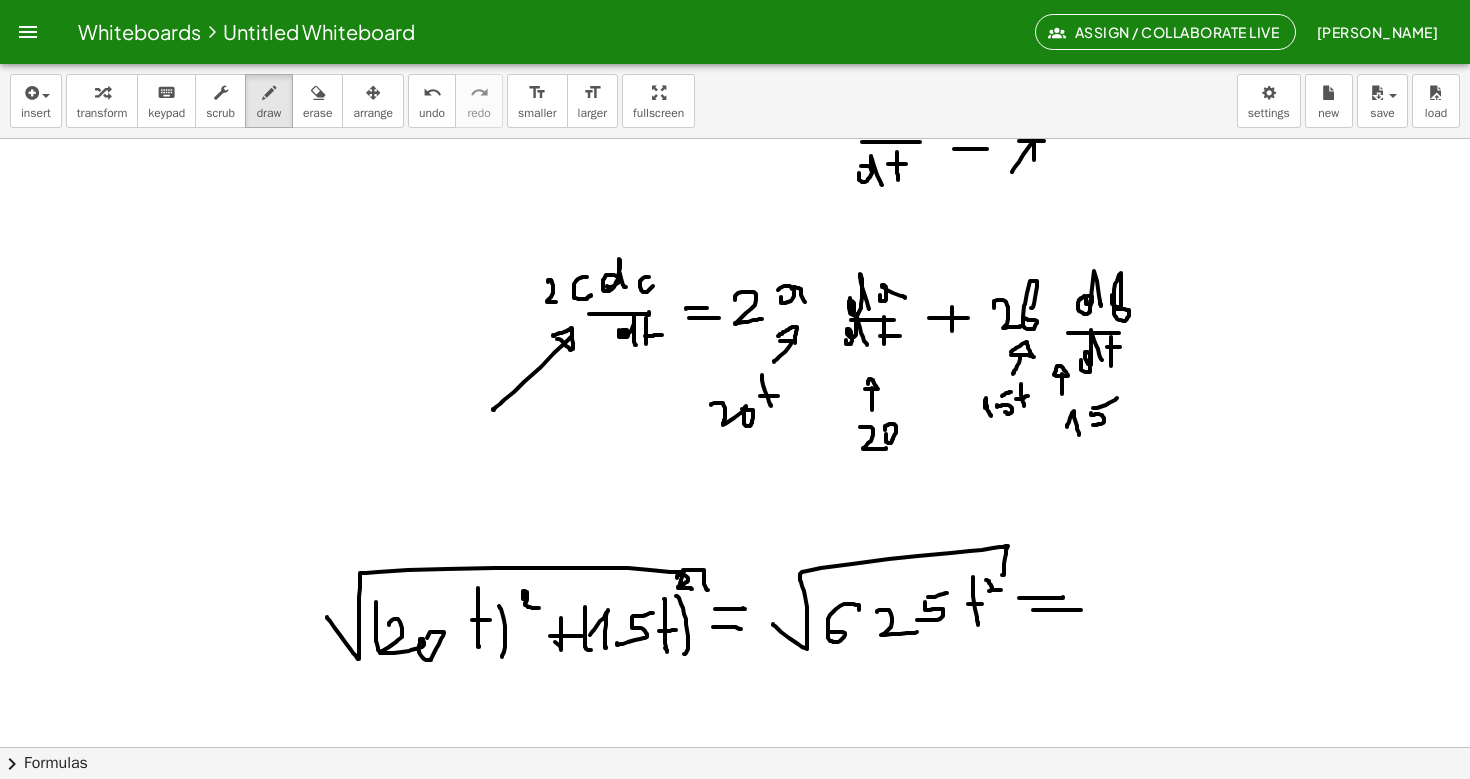 drag, startPoint x: 1033, startPoint y: 610, endPoint x: 1076, endPoint y: 609, distance: 43.011627 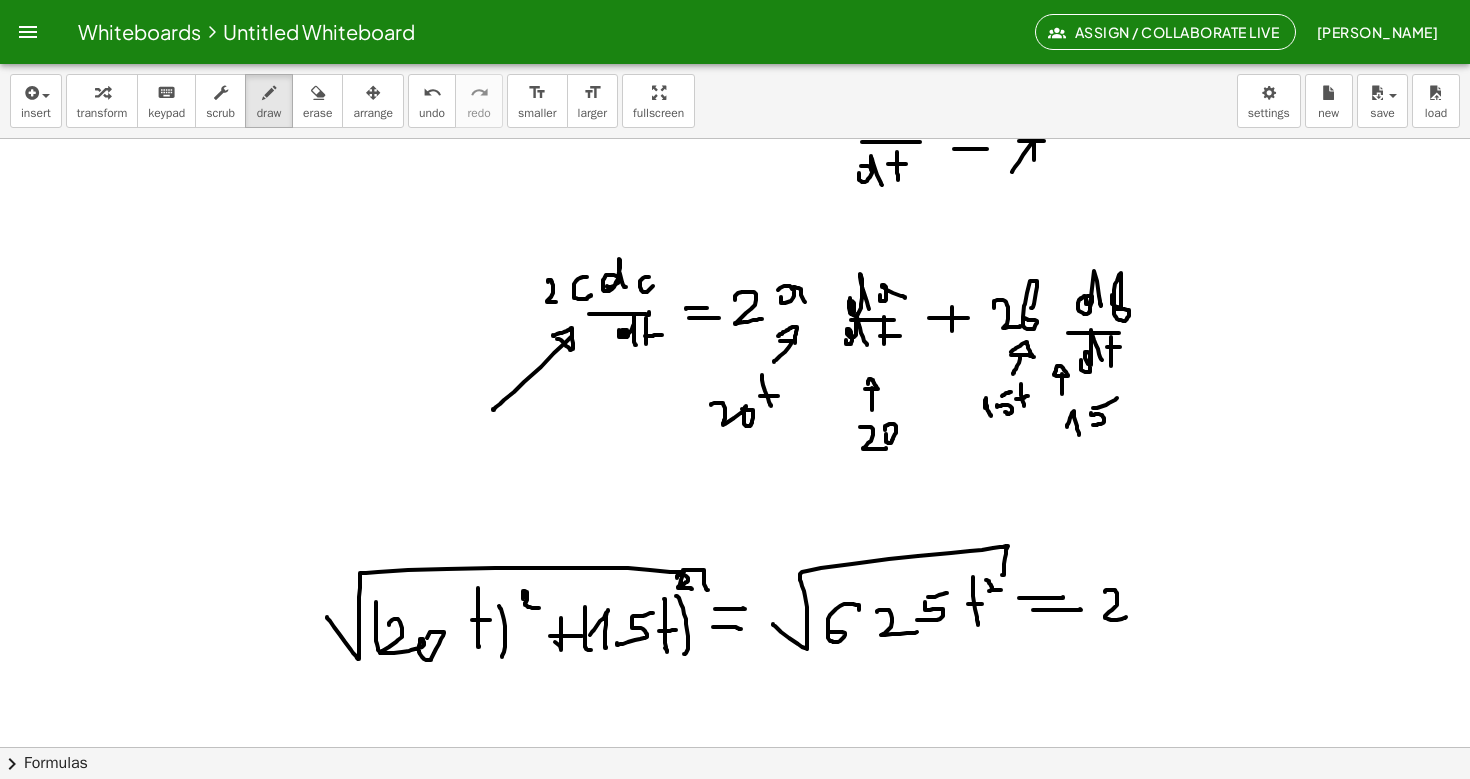 click at bounding box center [735, -1865] 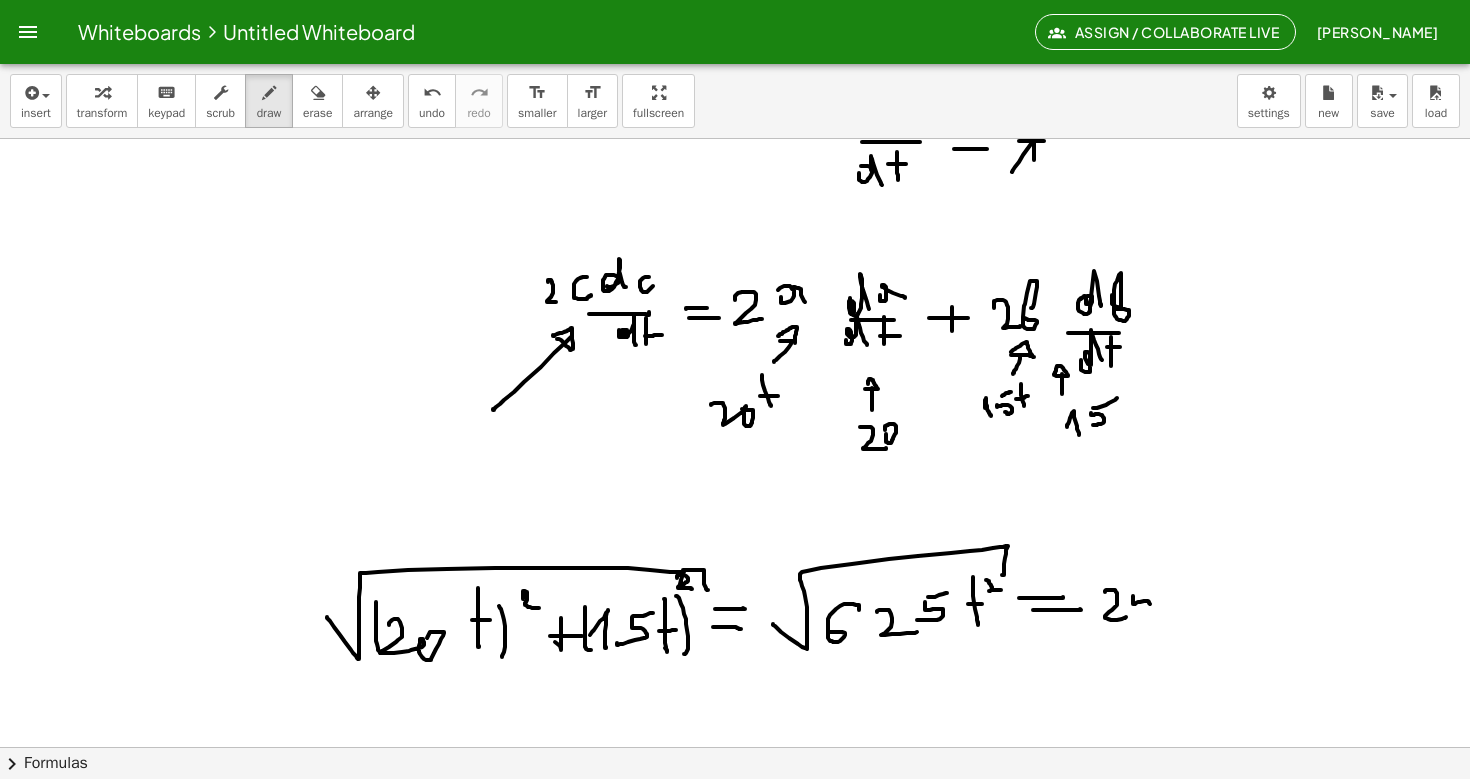 click at bounding box center (735, -1865) 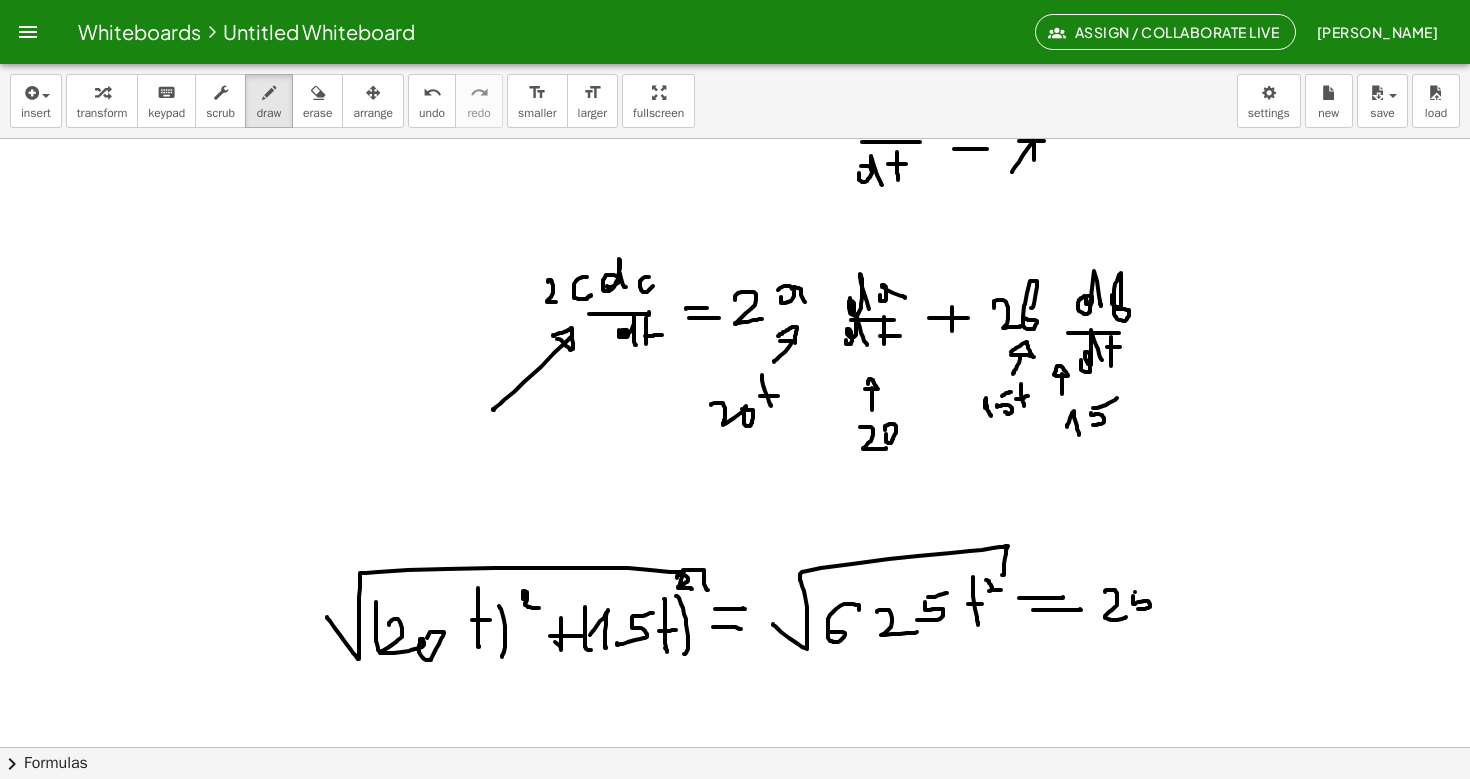 click at bounding box center [735, -1865] 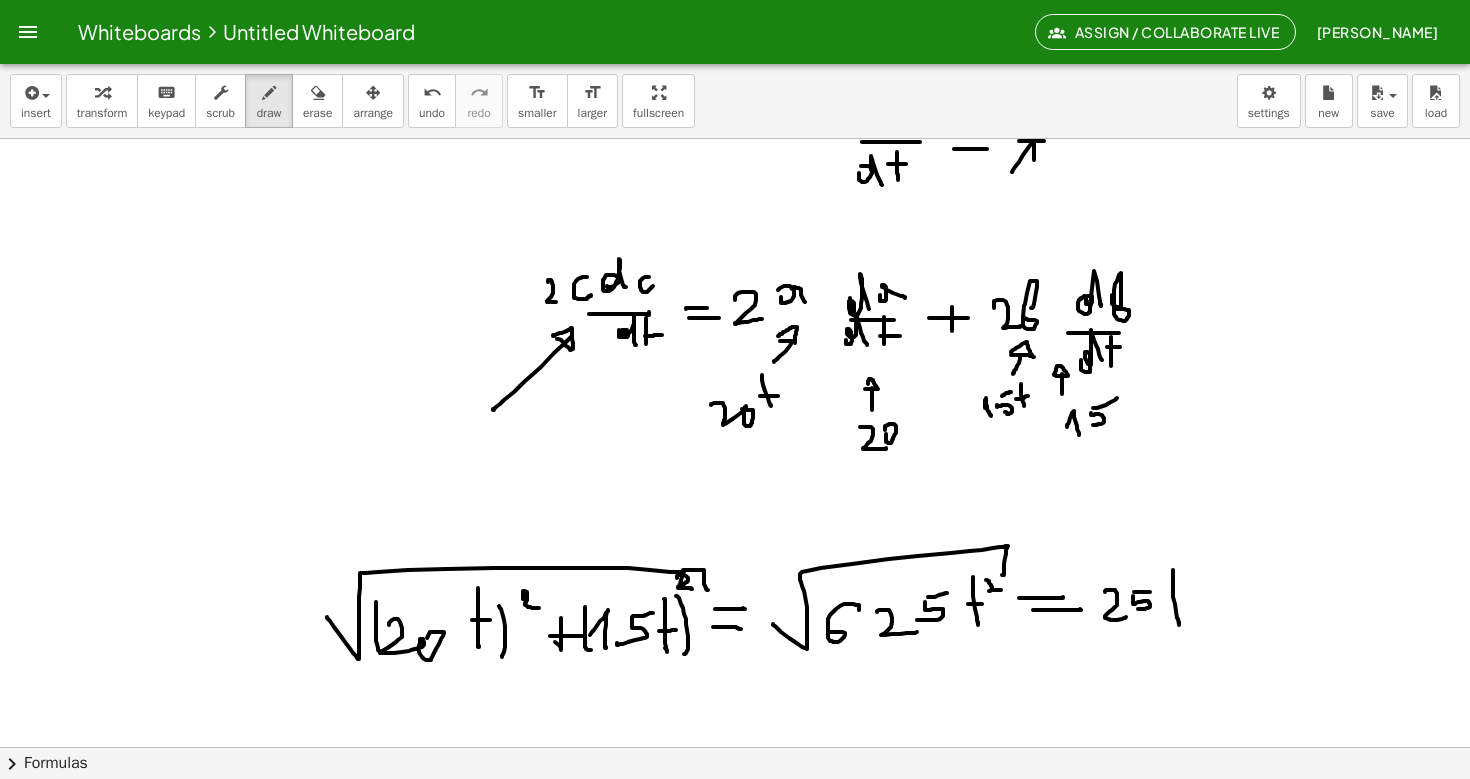 click at bounding box center [735, -1865] 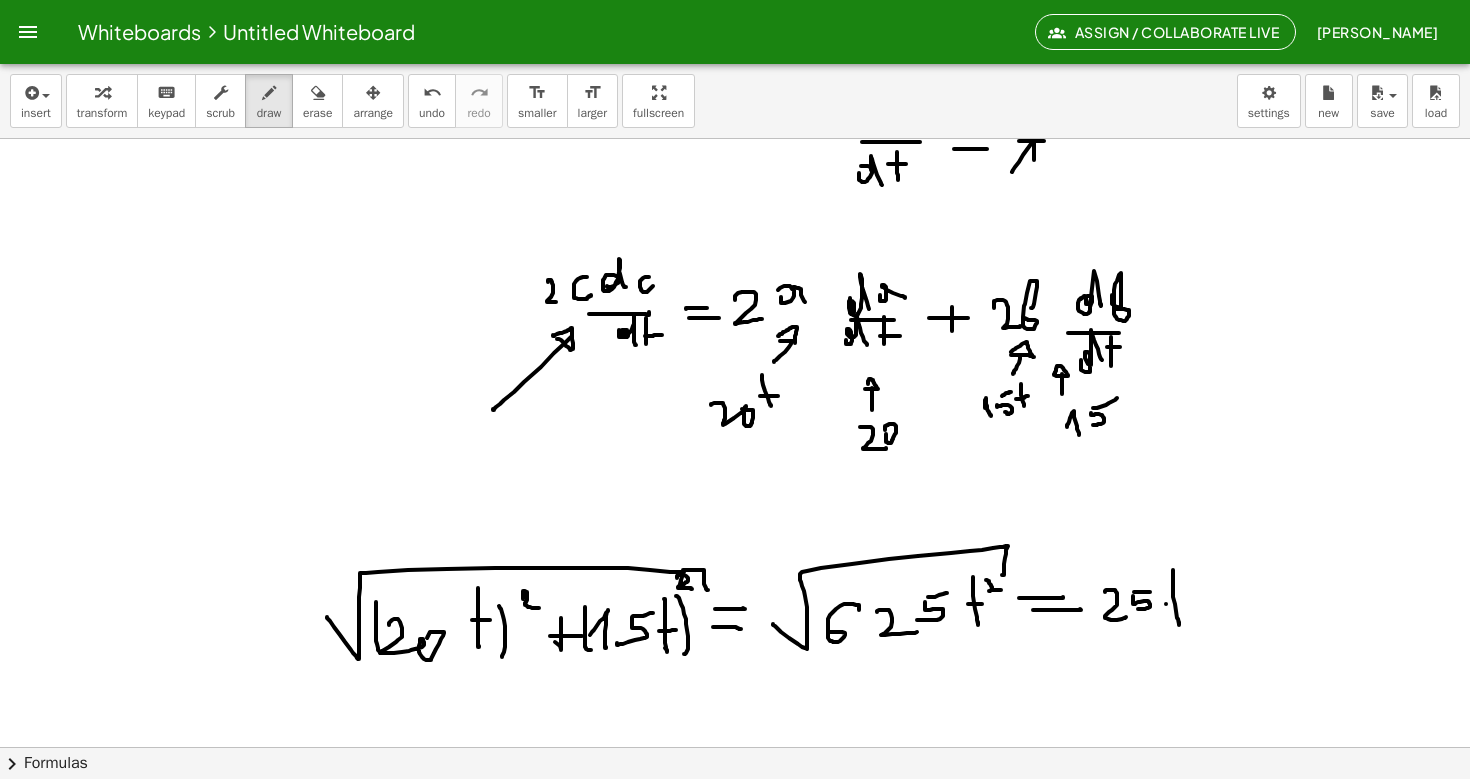 click at bounding box center (735, -1865) 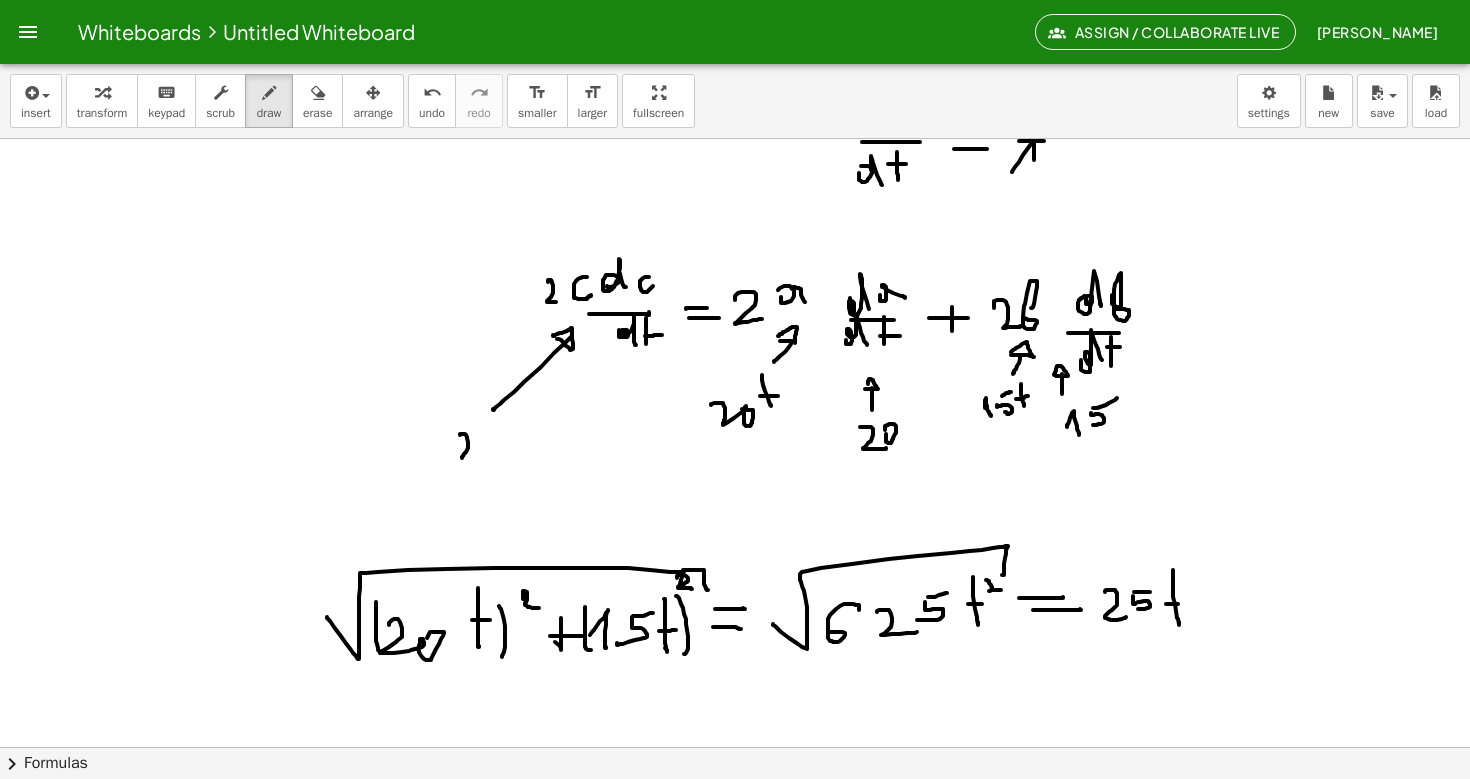 click at bounding box center (735, -1865) 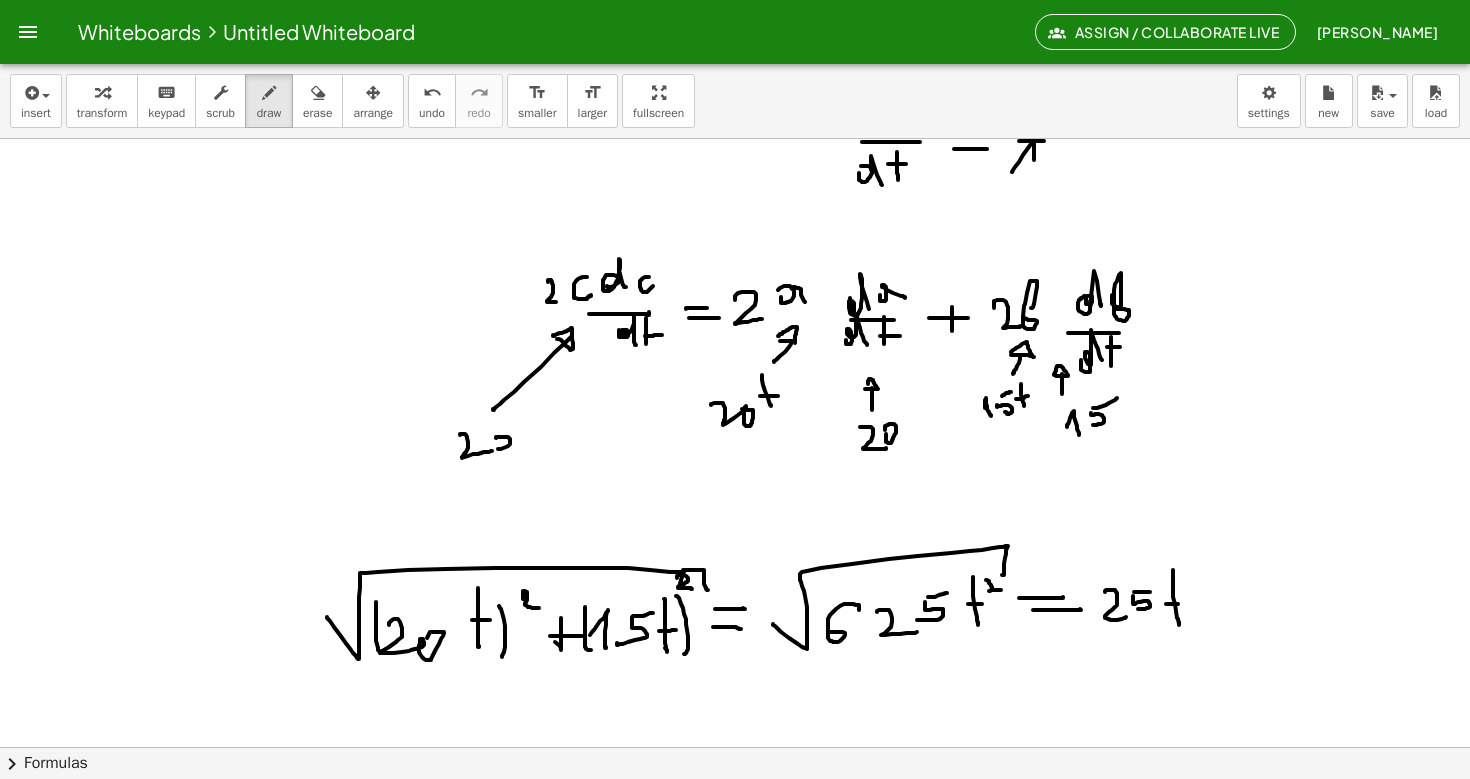 click at bounding box center (735, -1865) 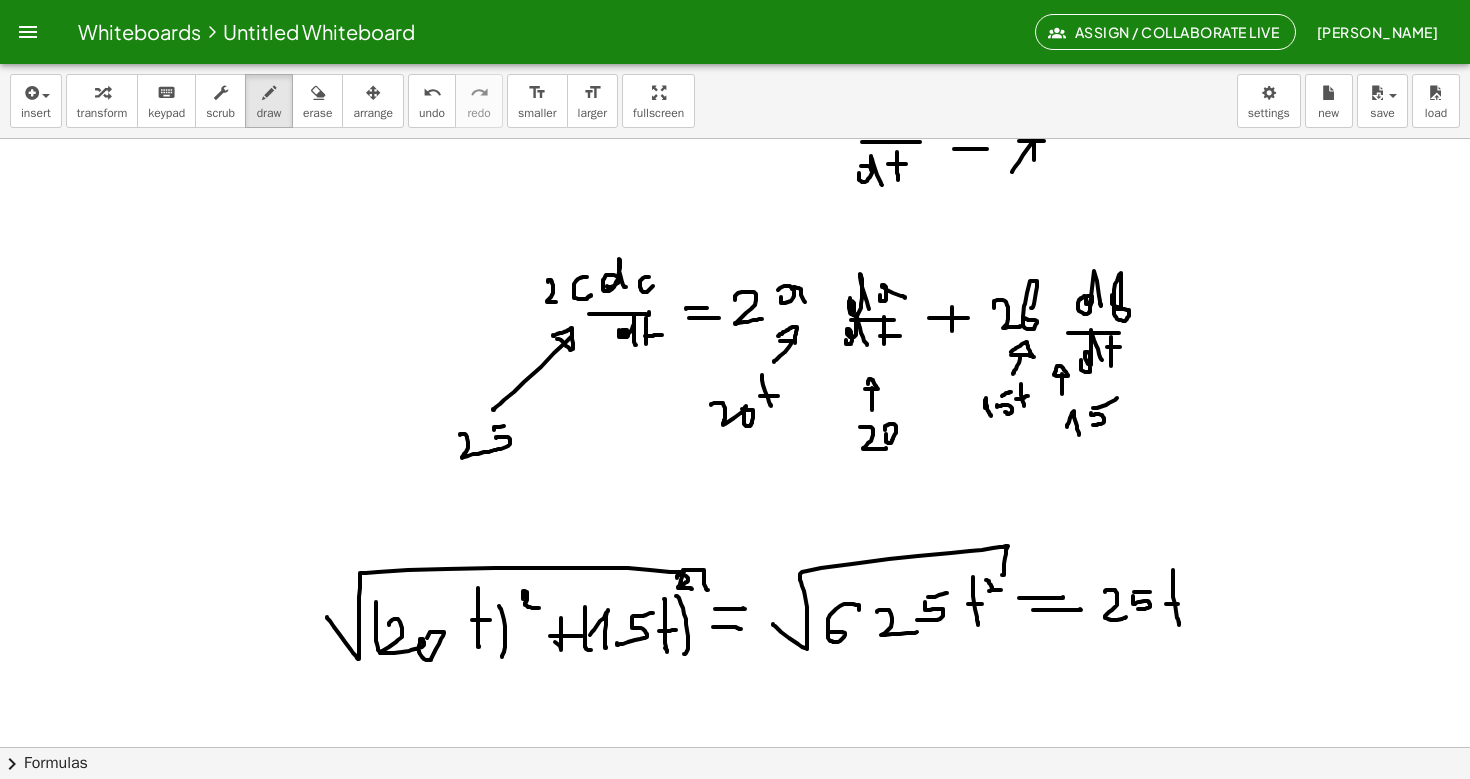 click at bounding box center [735, -1865] 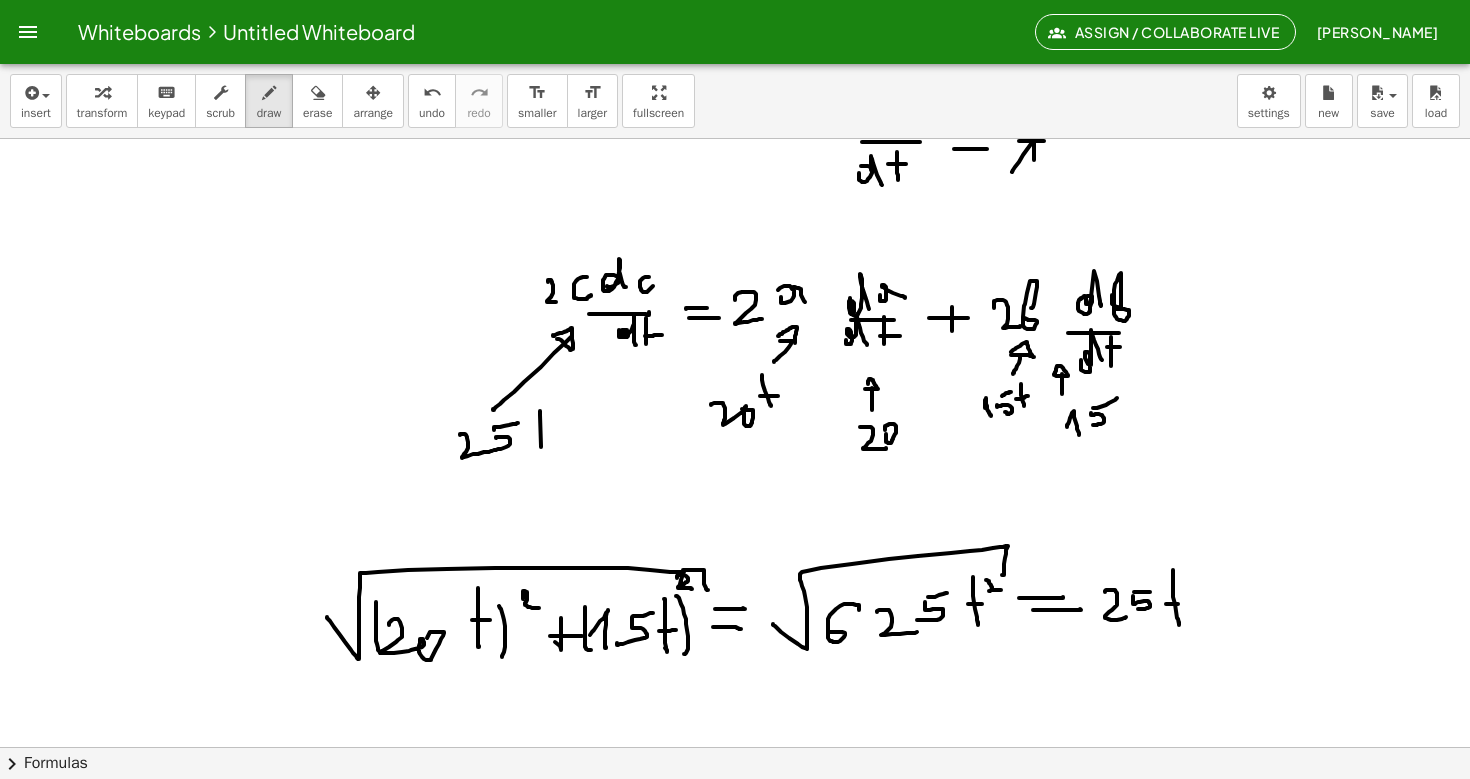 click at bounding box center [735, -1865] 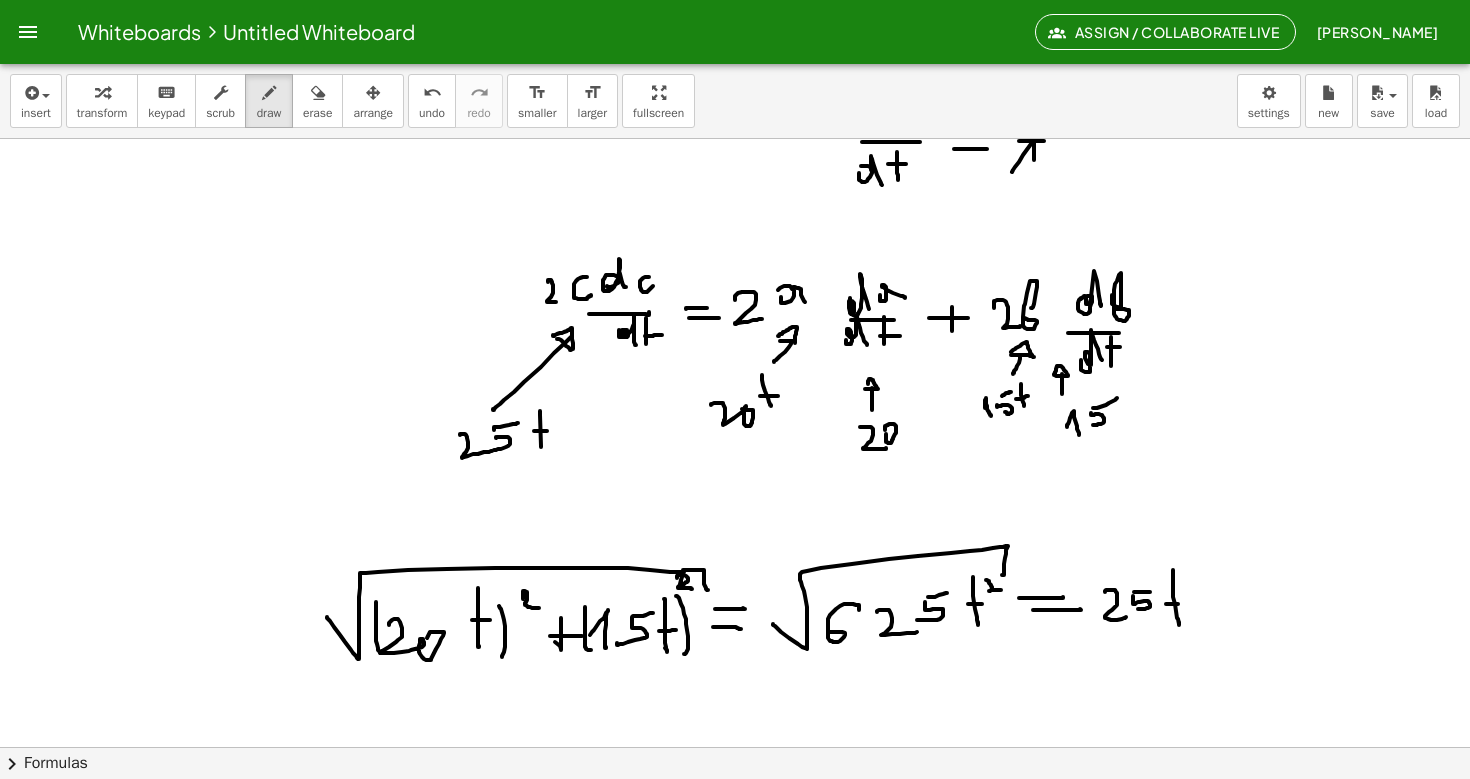 click at bounding box center (735, -1865) 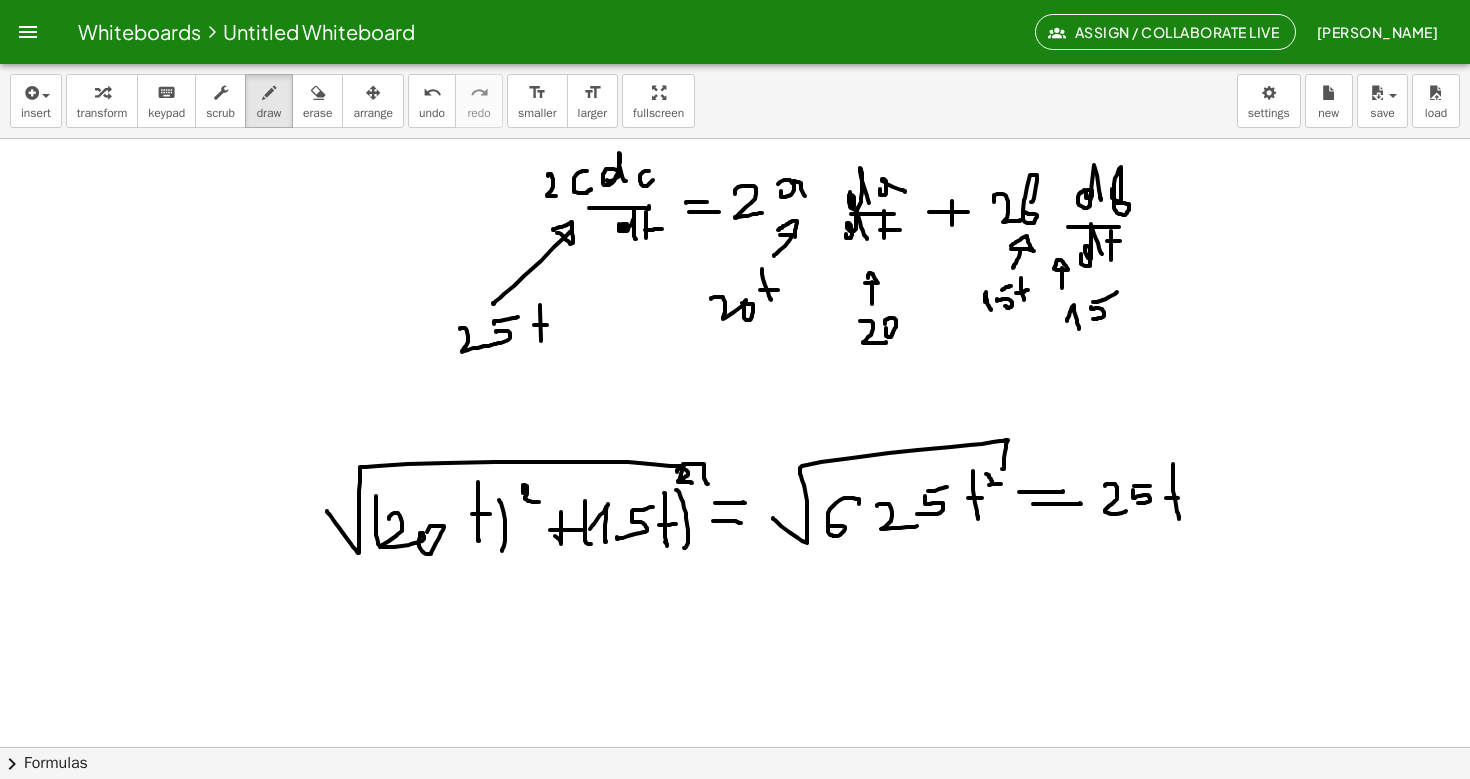scroll, scrollTop: 4853, scrollLeft: 0, axis: vertical 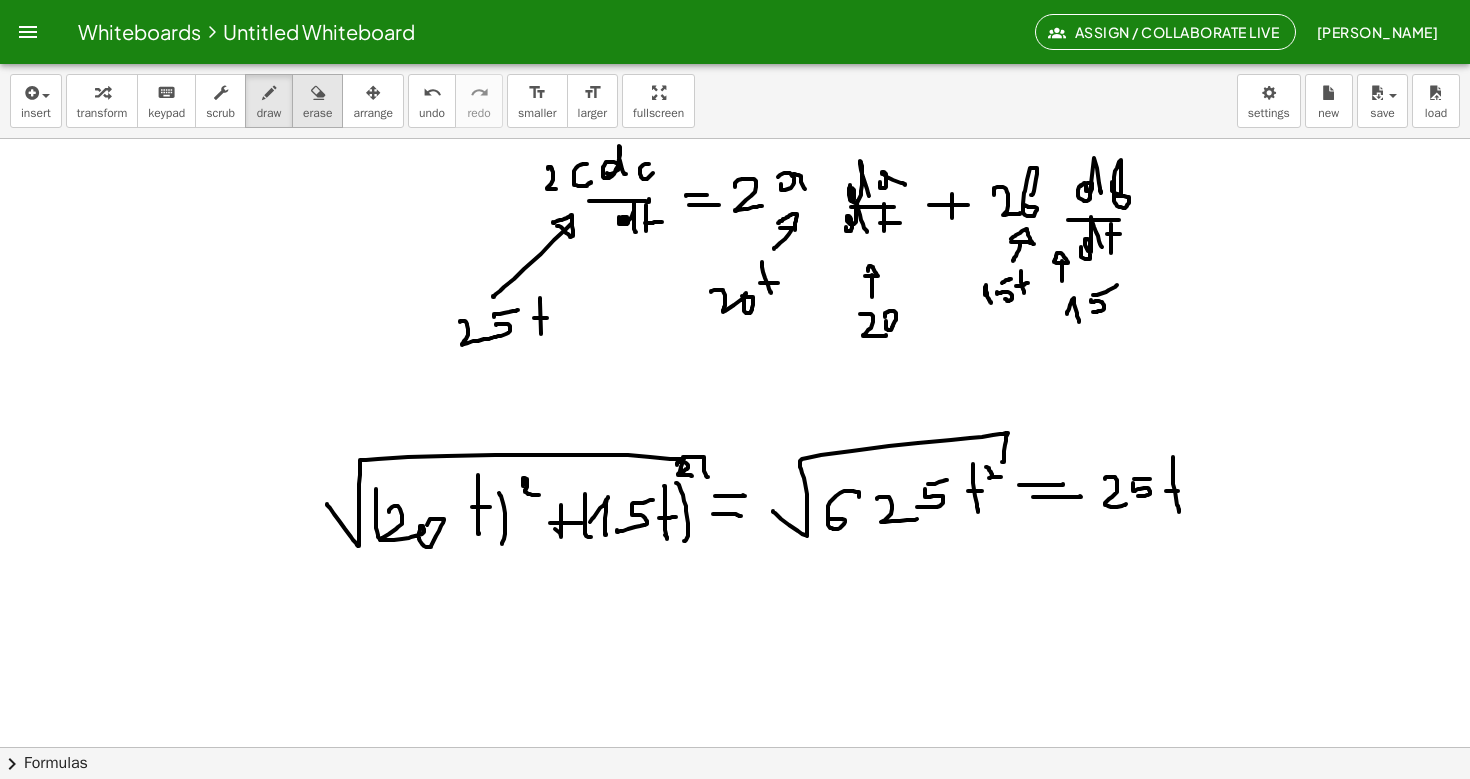 click on "erase" at bounding box center [317, 113] 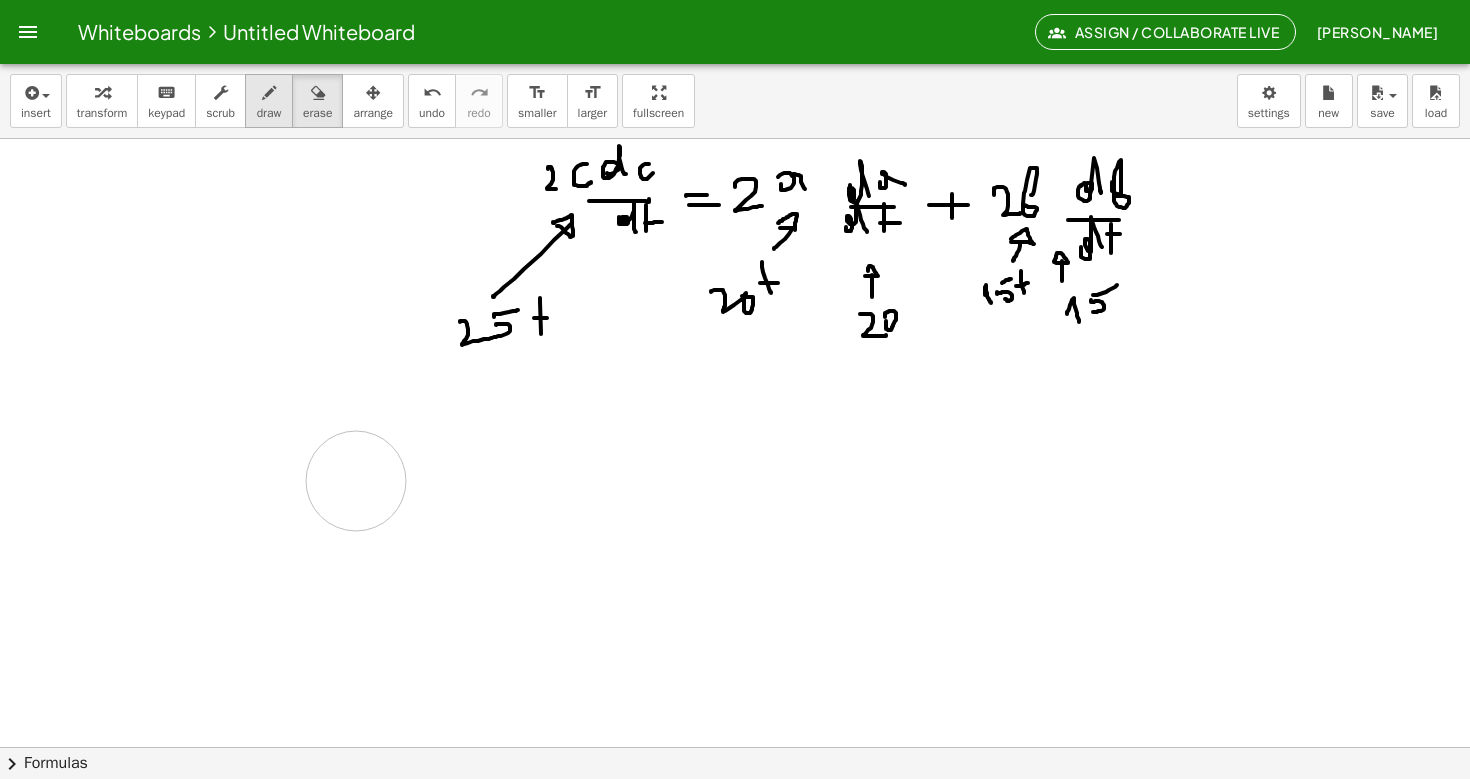click at bounding box center (735, -1978) 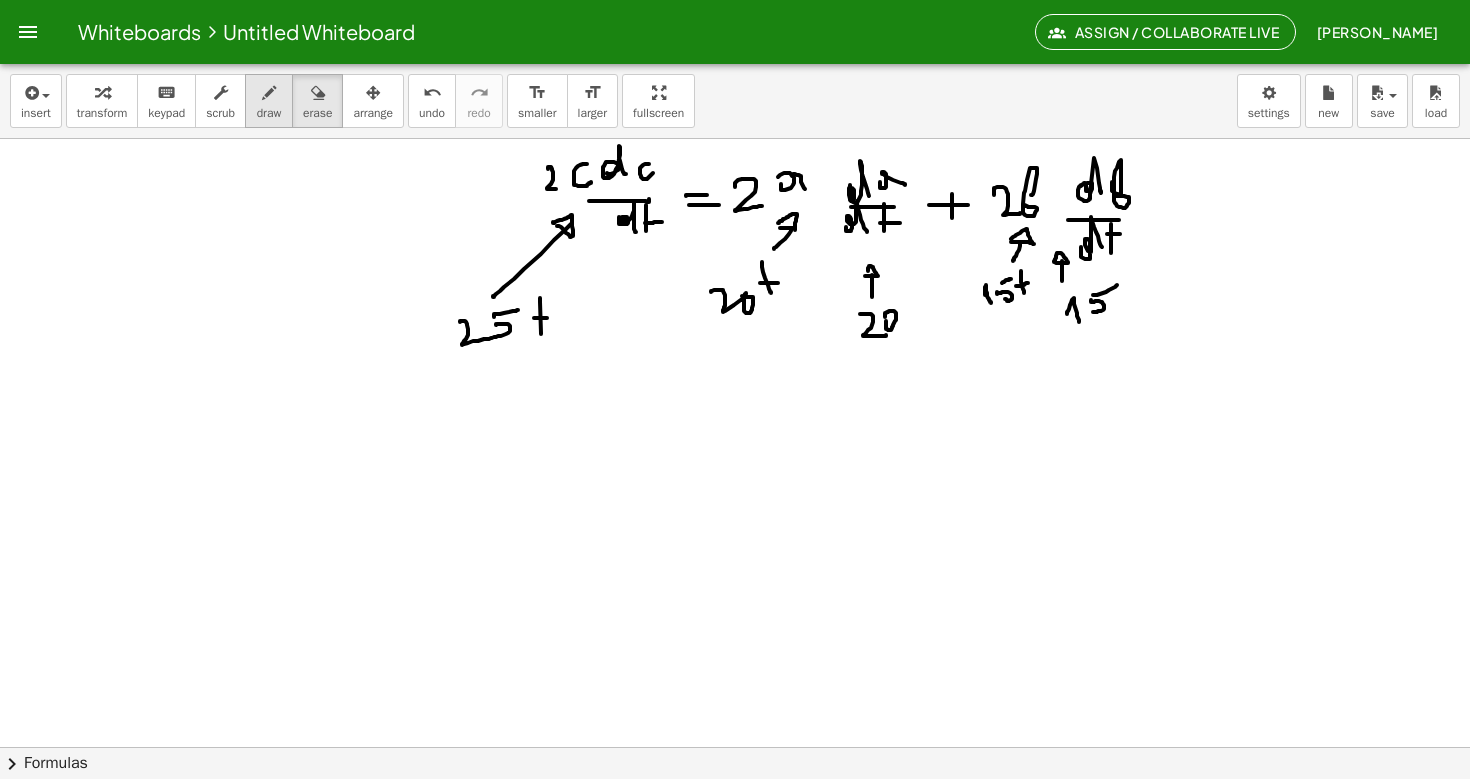 click on "draw" at bounding box center (269, 113) 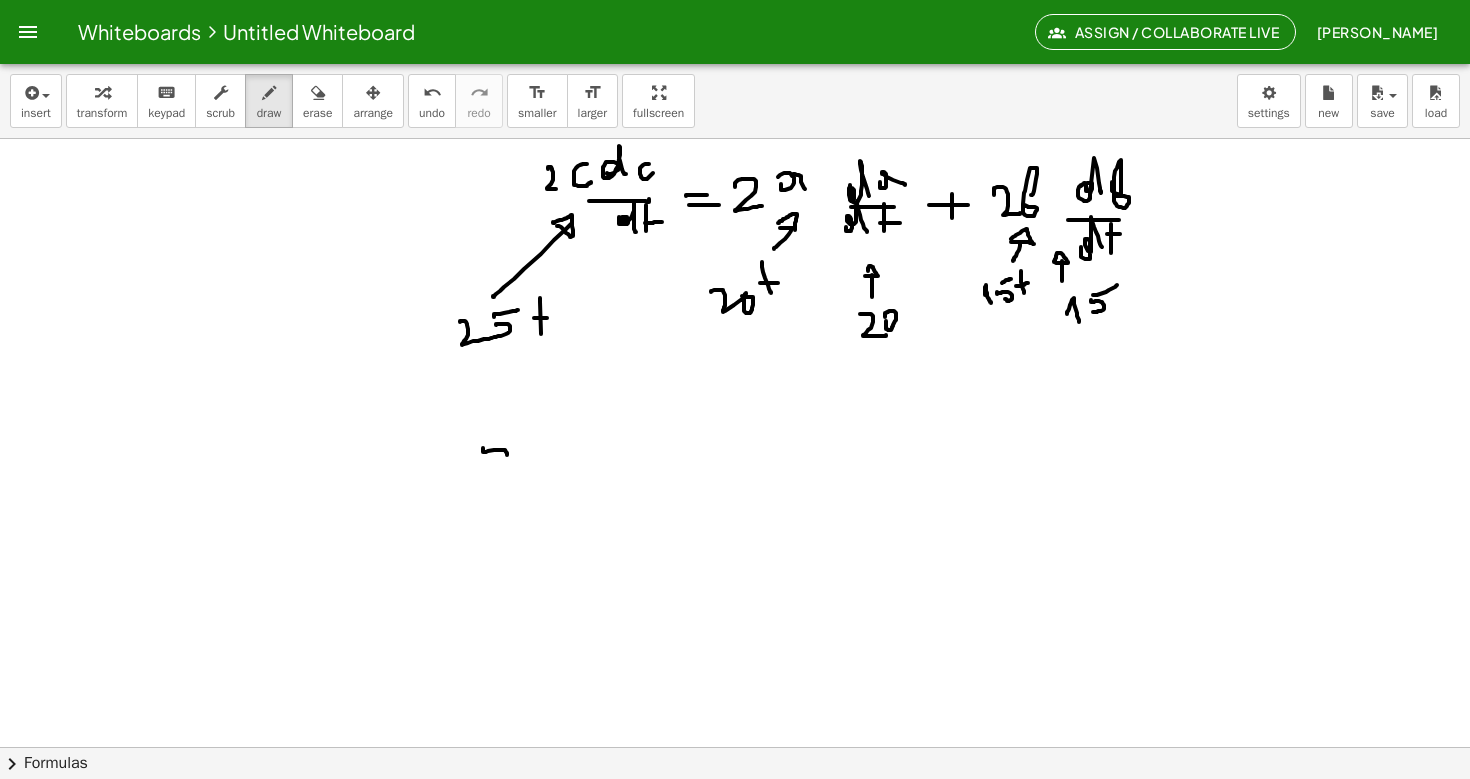 click at bounding box center [735, -1978] 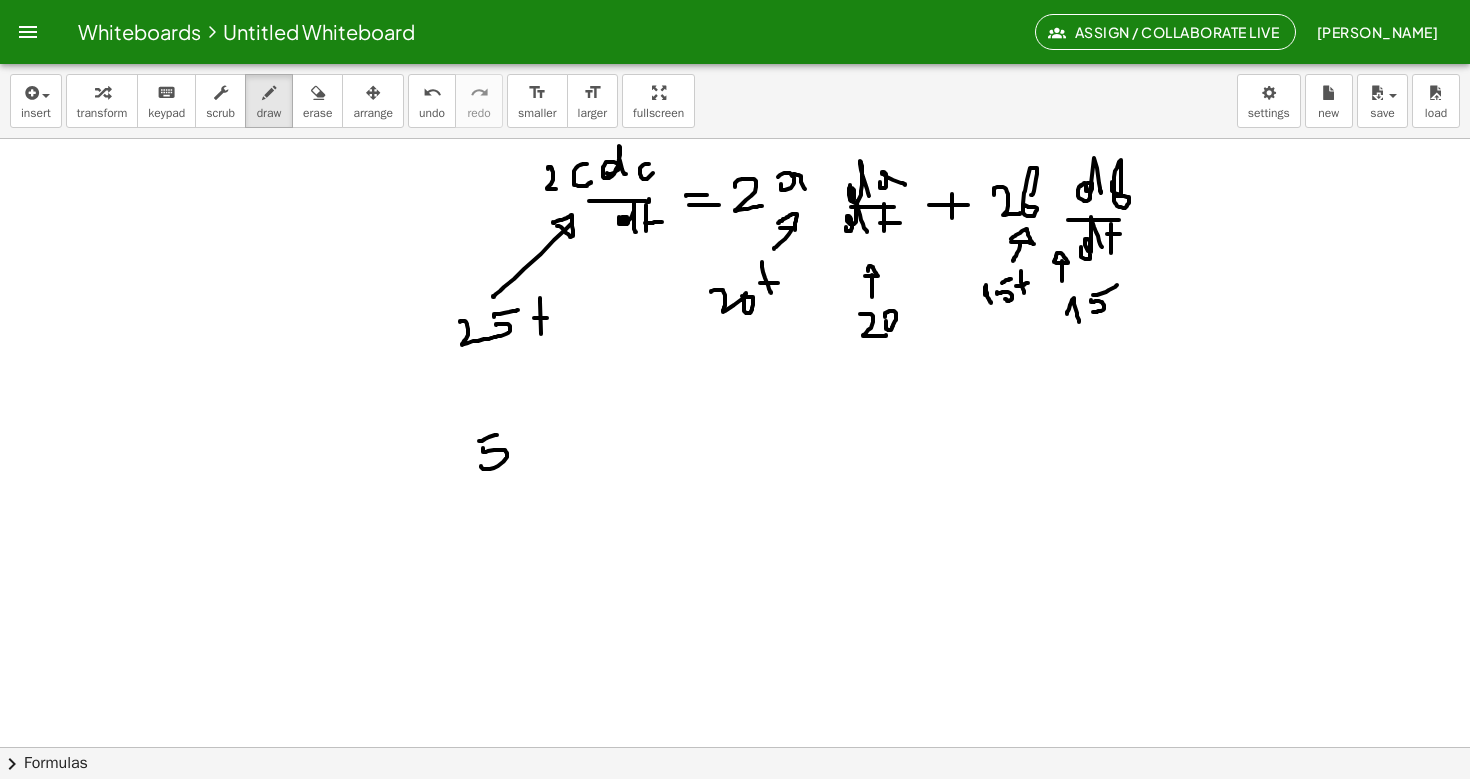 click at bounding box center [735, -1978] 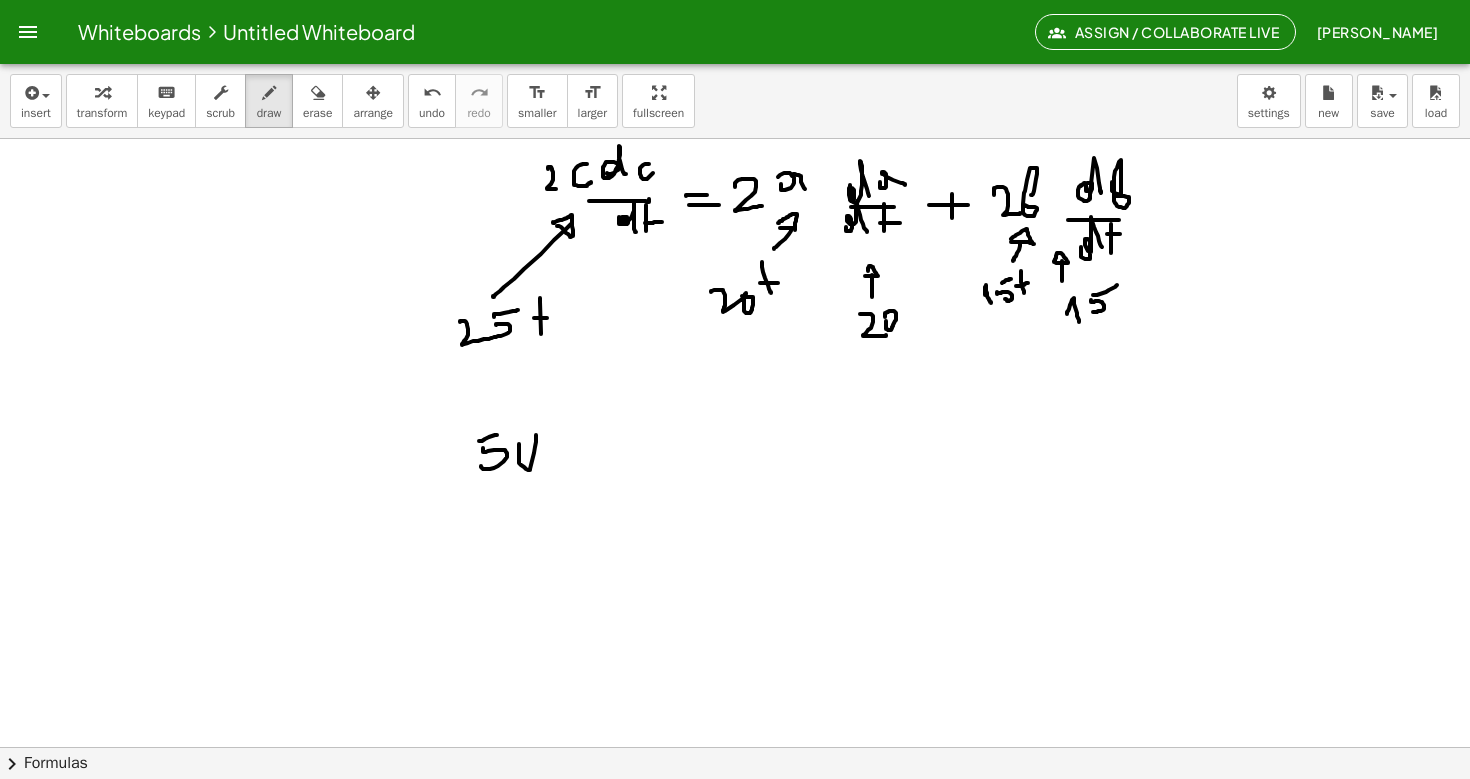click at bounding box center (735, -1978) 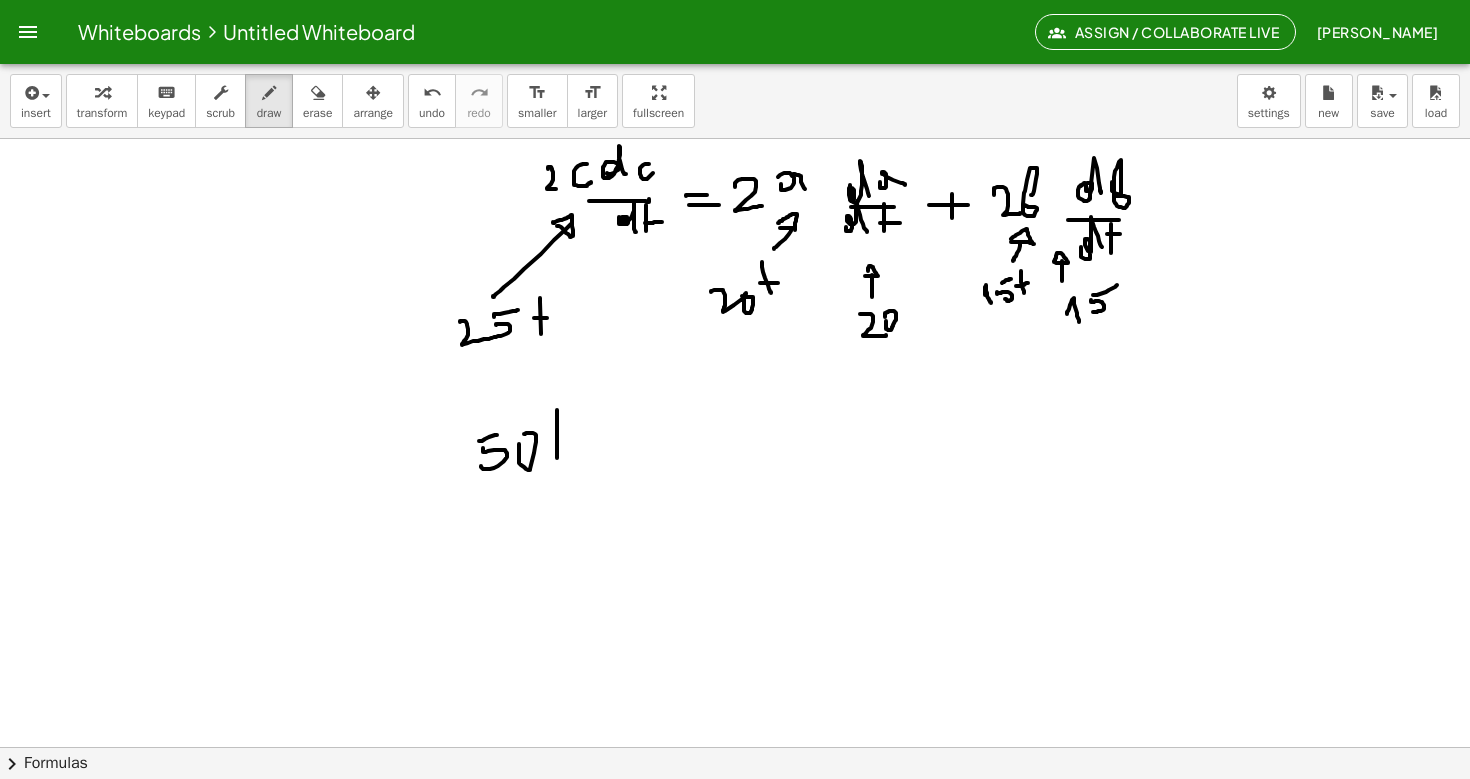 click at bounding box center [735, -1978] 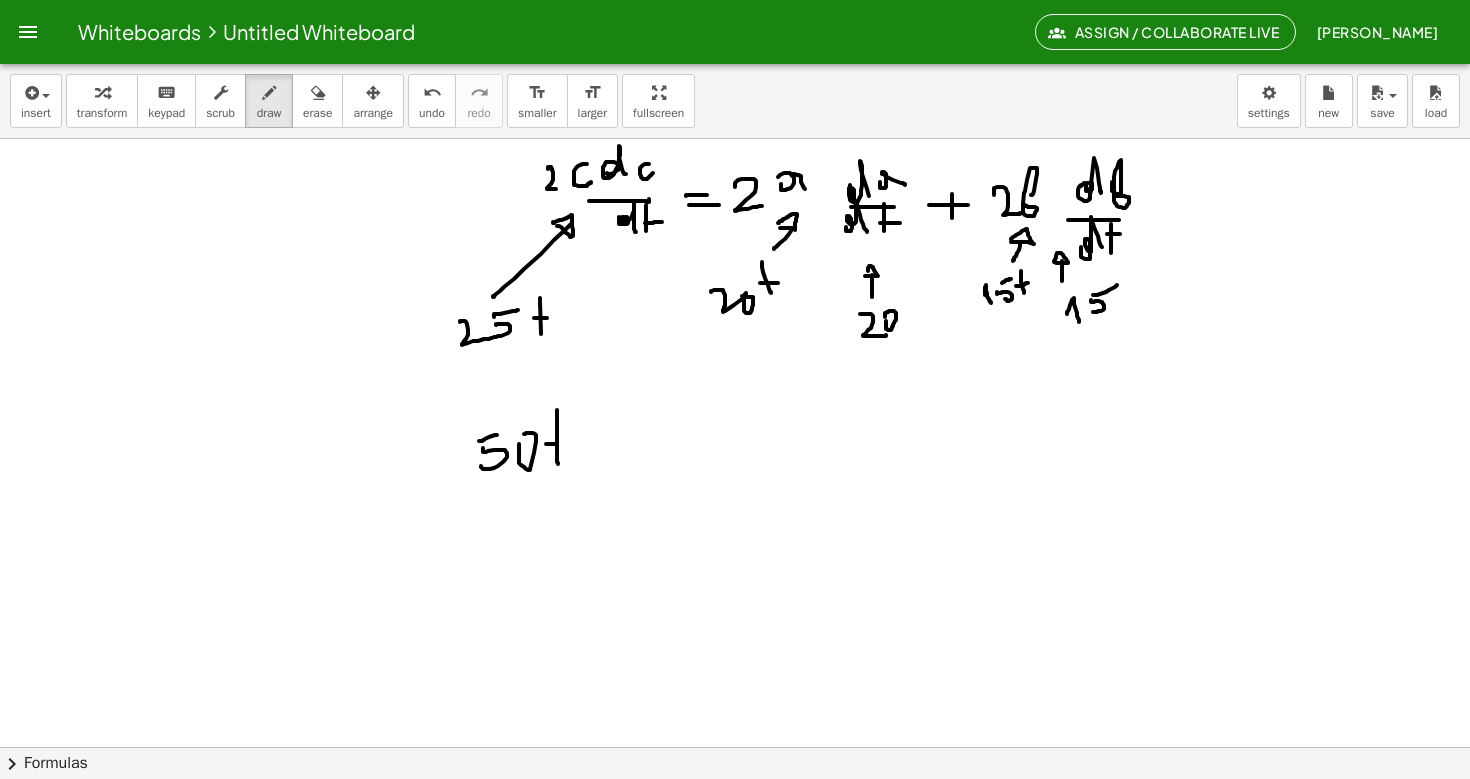 click at bounding box center [735, -1978] 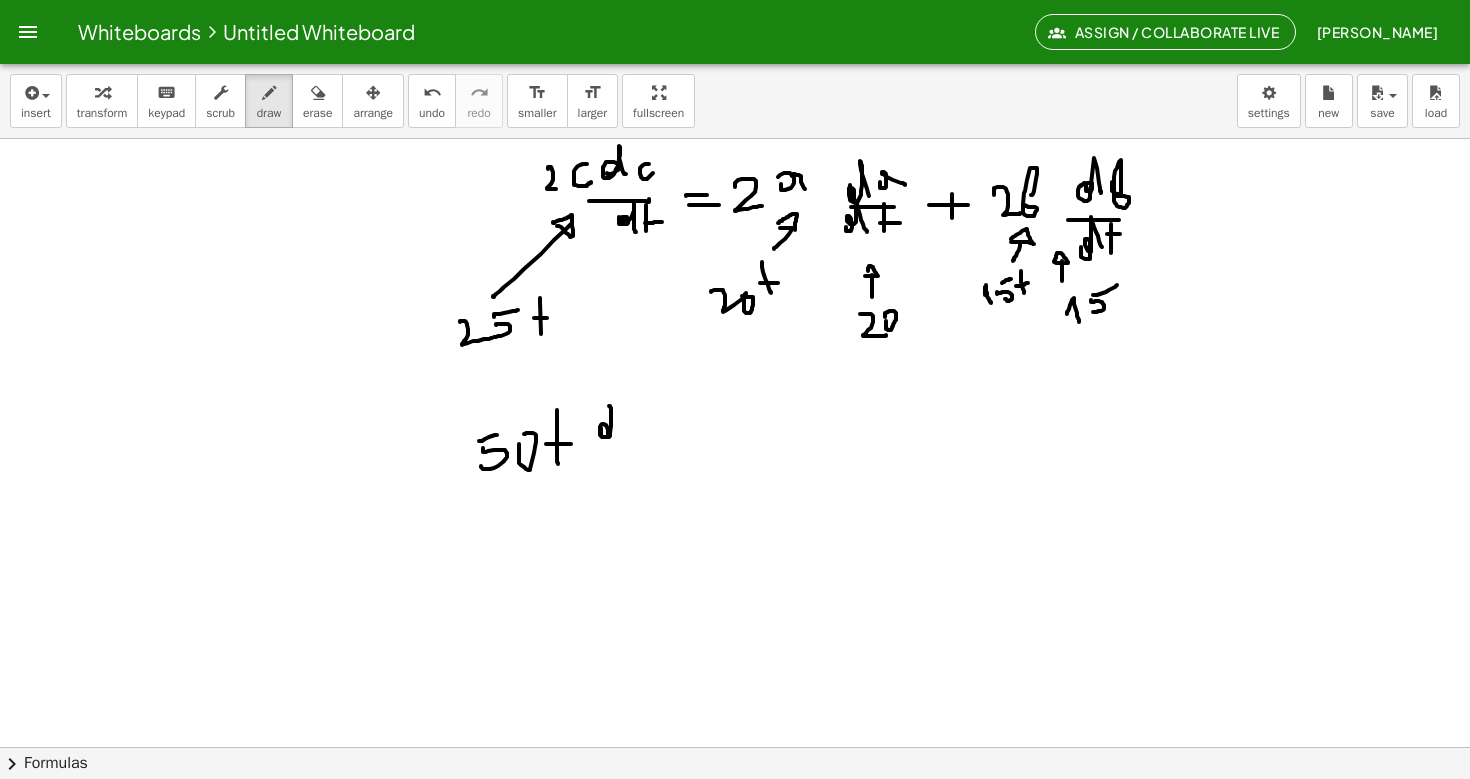 click at bounding box center (735, -1978) 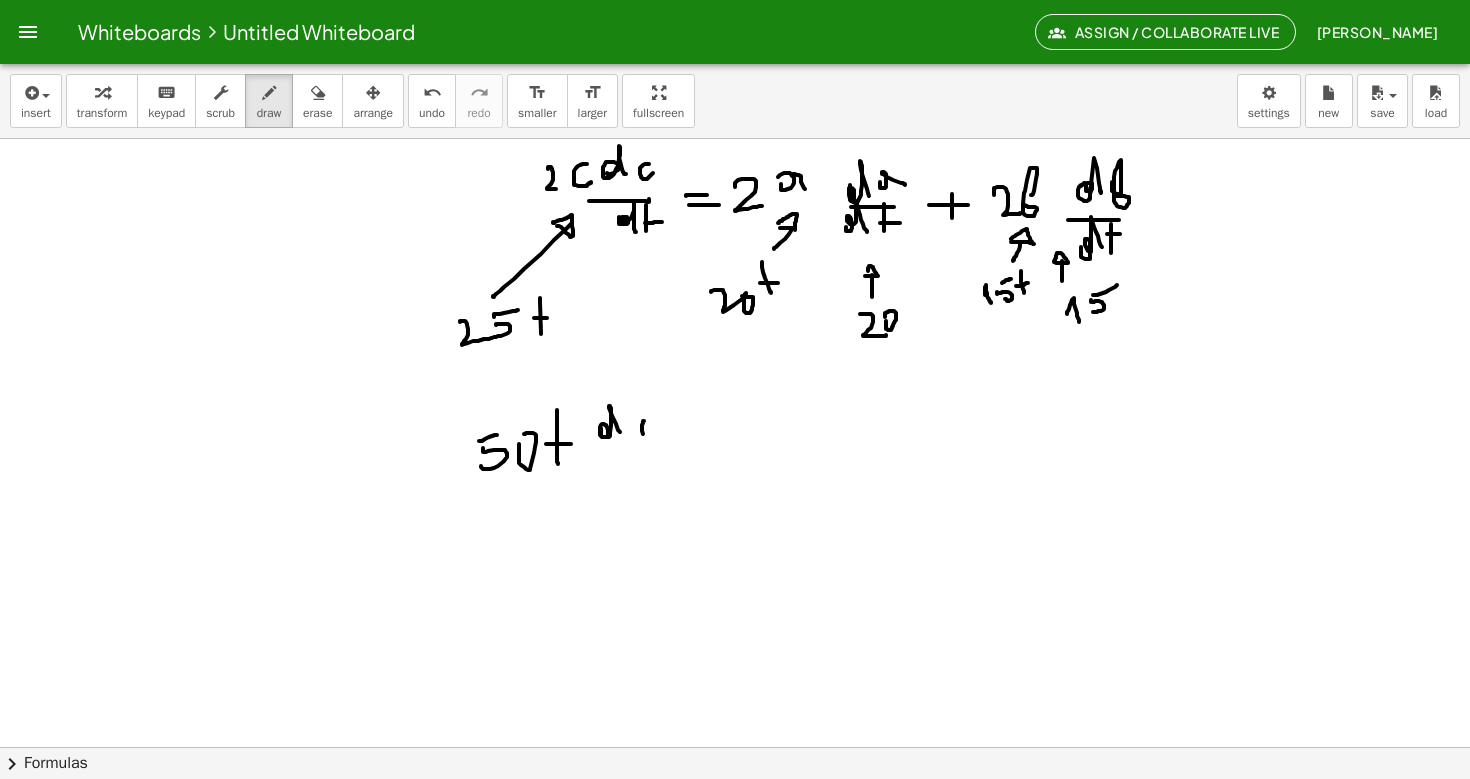 click at bounding box center [735, -1978] 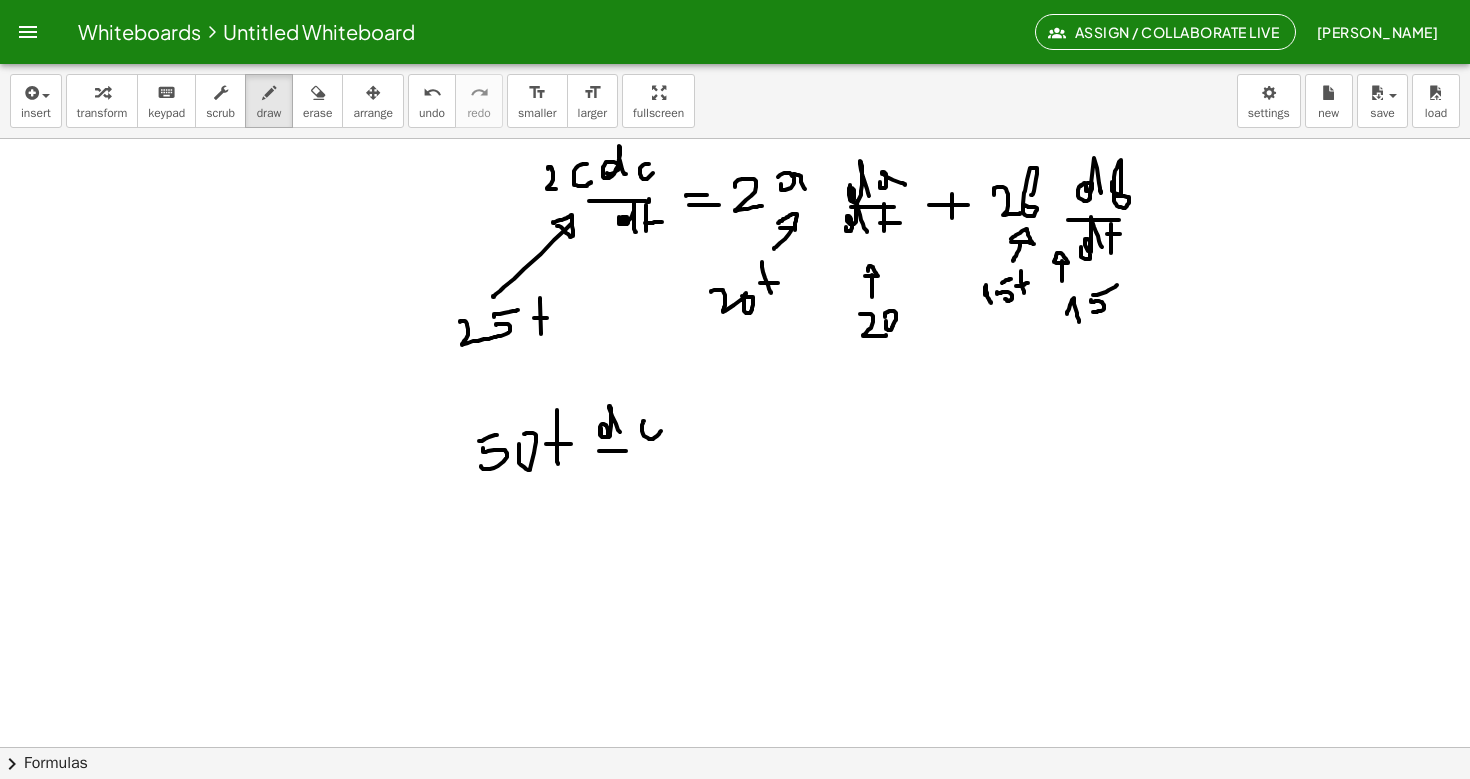 click at bounding box center (735, -1978) 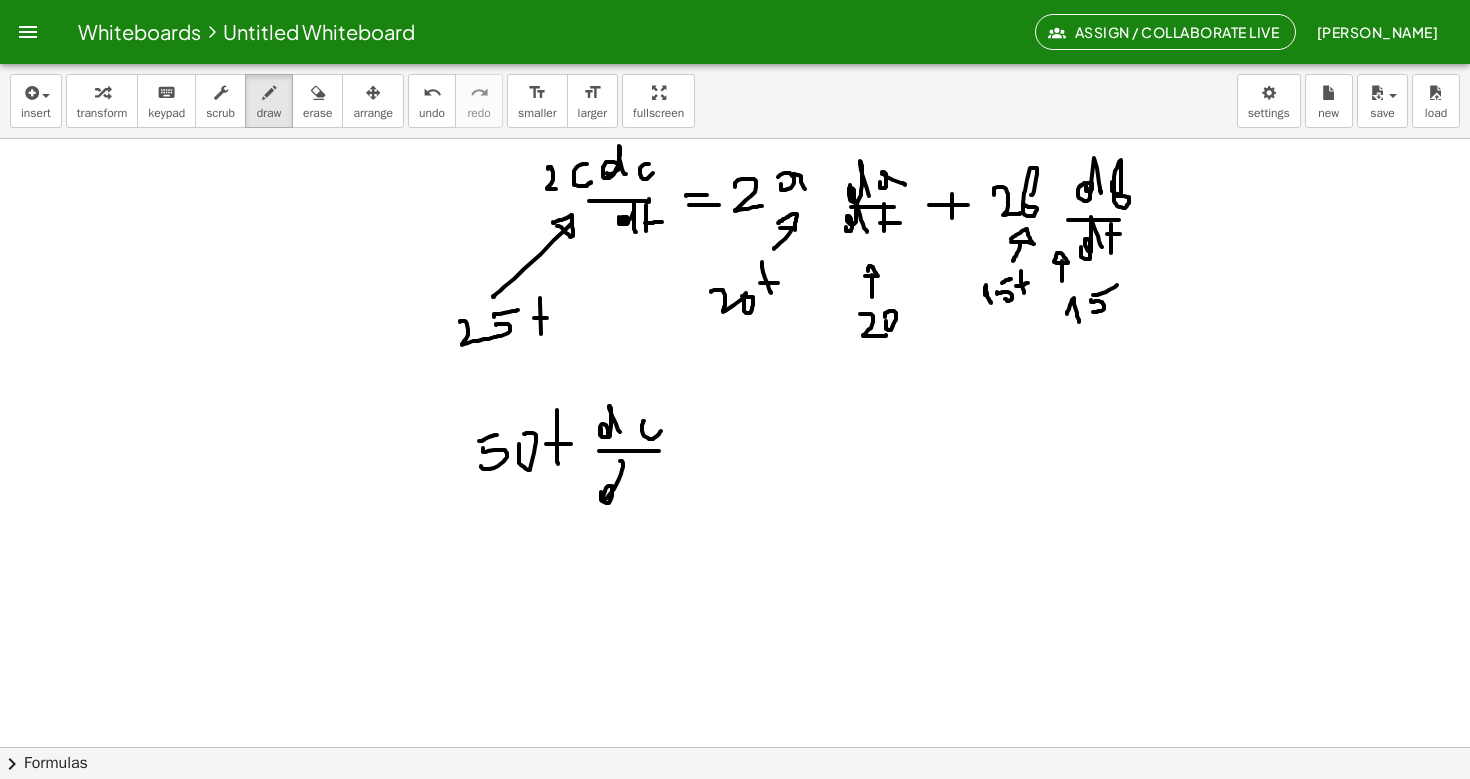click at bounding box center [735, -1978] 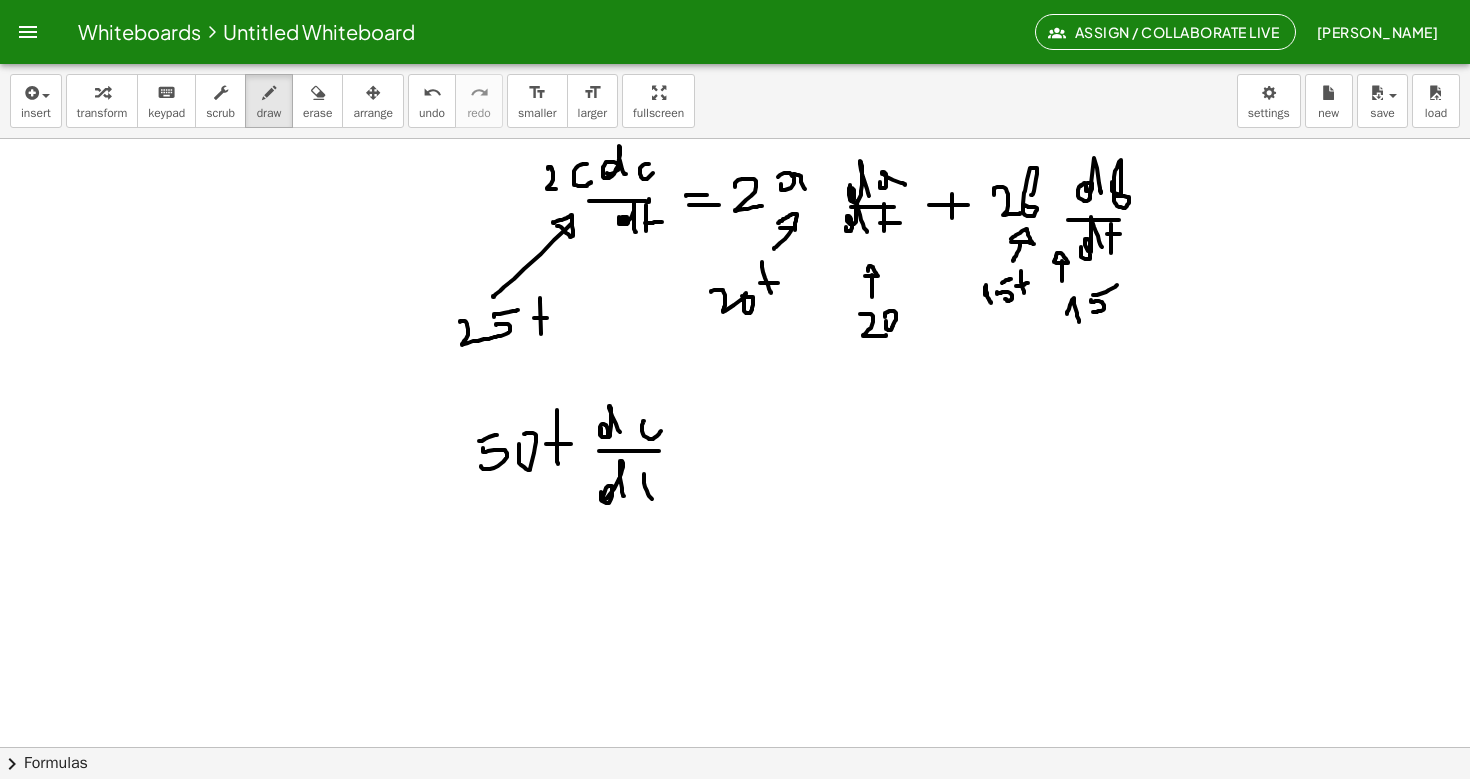 click at bounding box center [735, -1978] 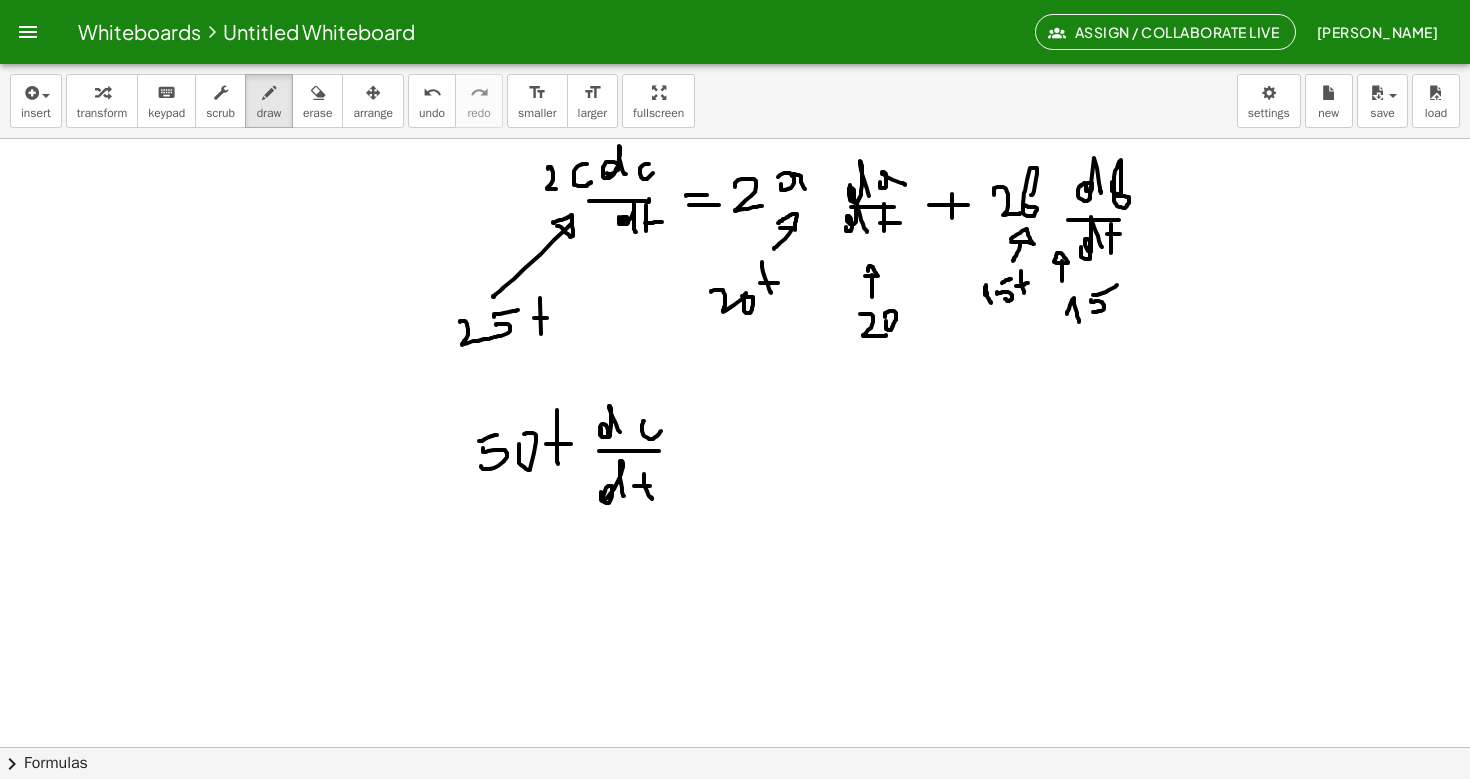 click at bounding box center (735, -1978) 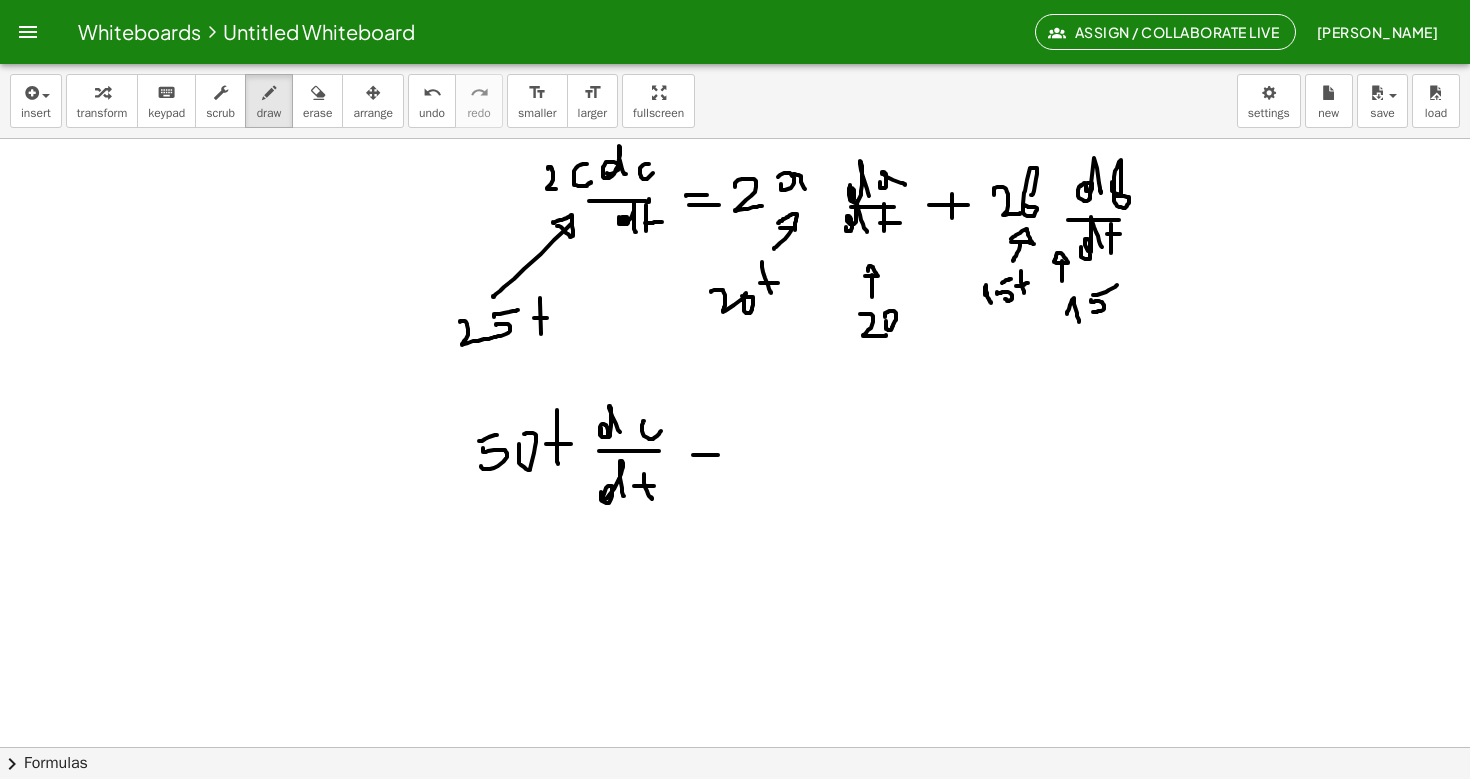click at bounding box center (735, -1978) 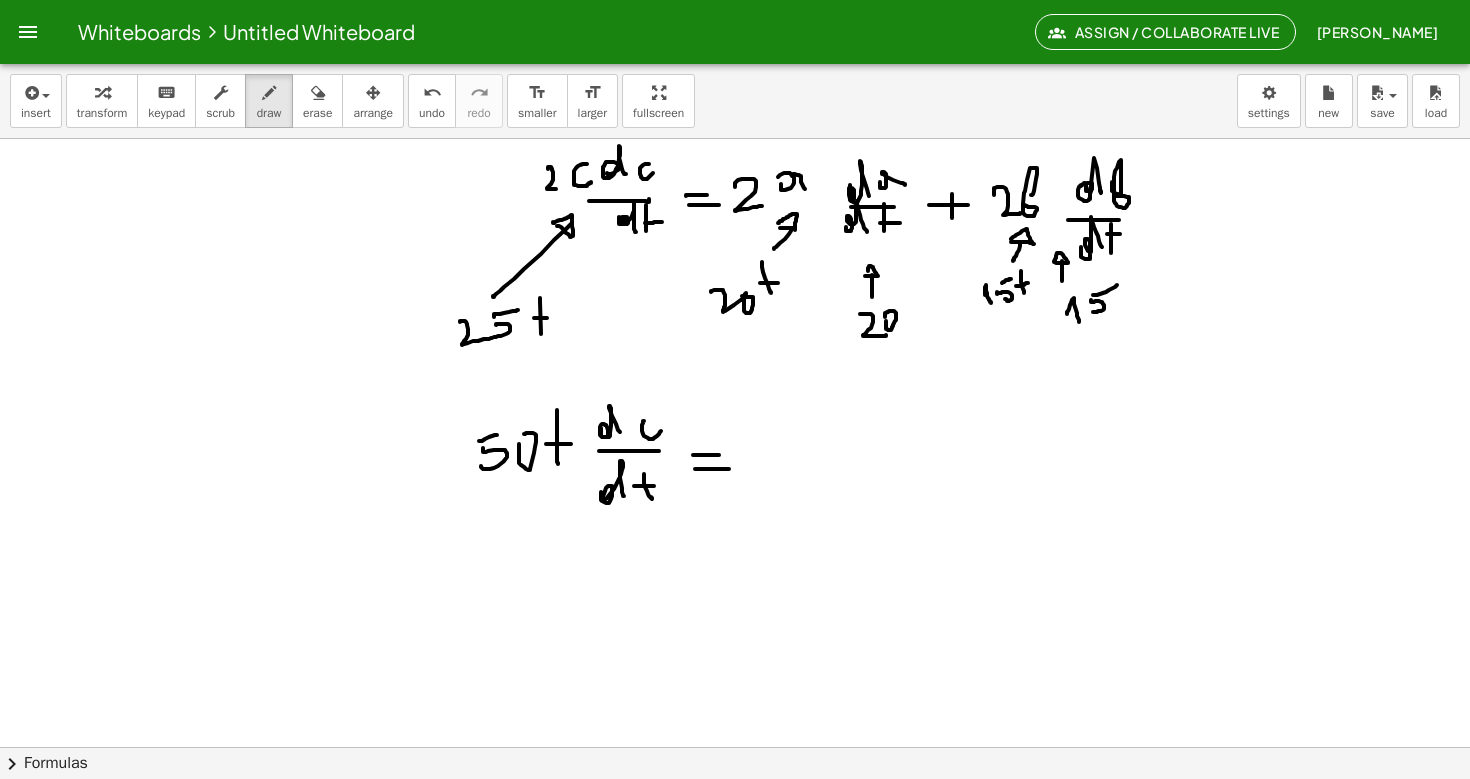 click at bounding box center (735, -1978) 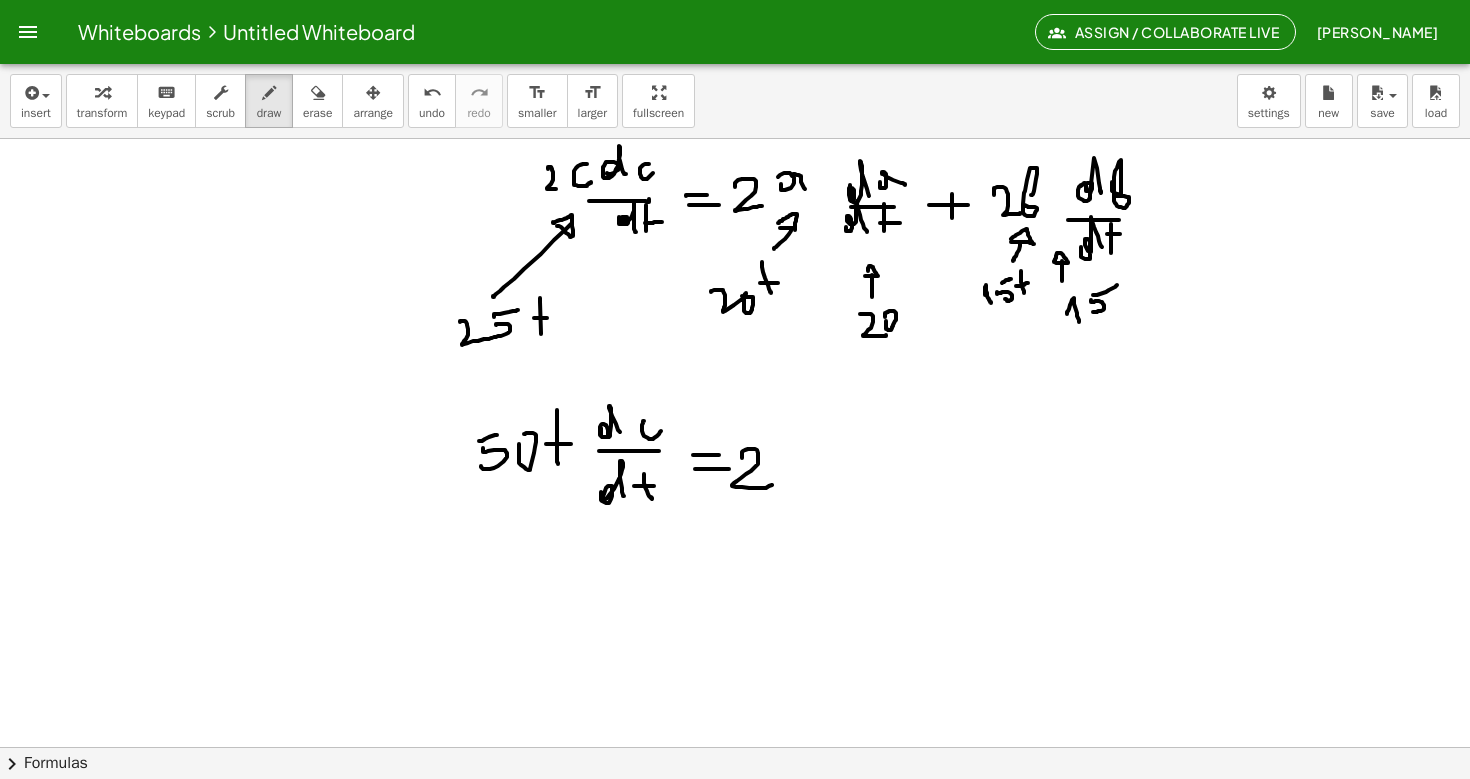 click at bounding box center (735, -1978) 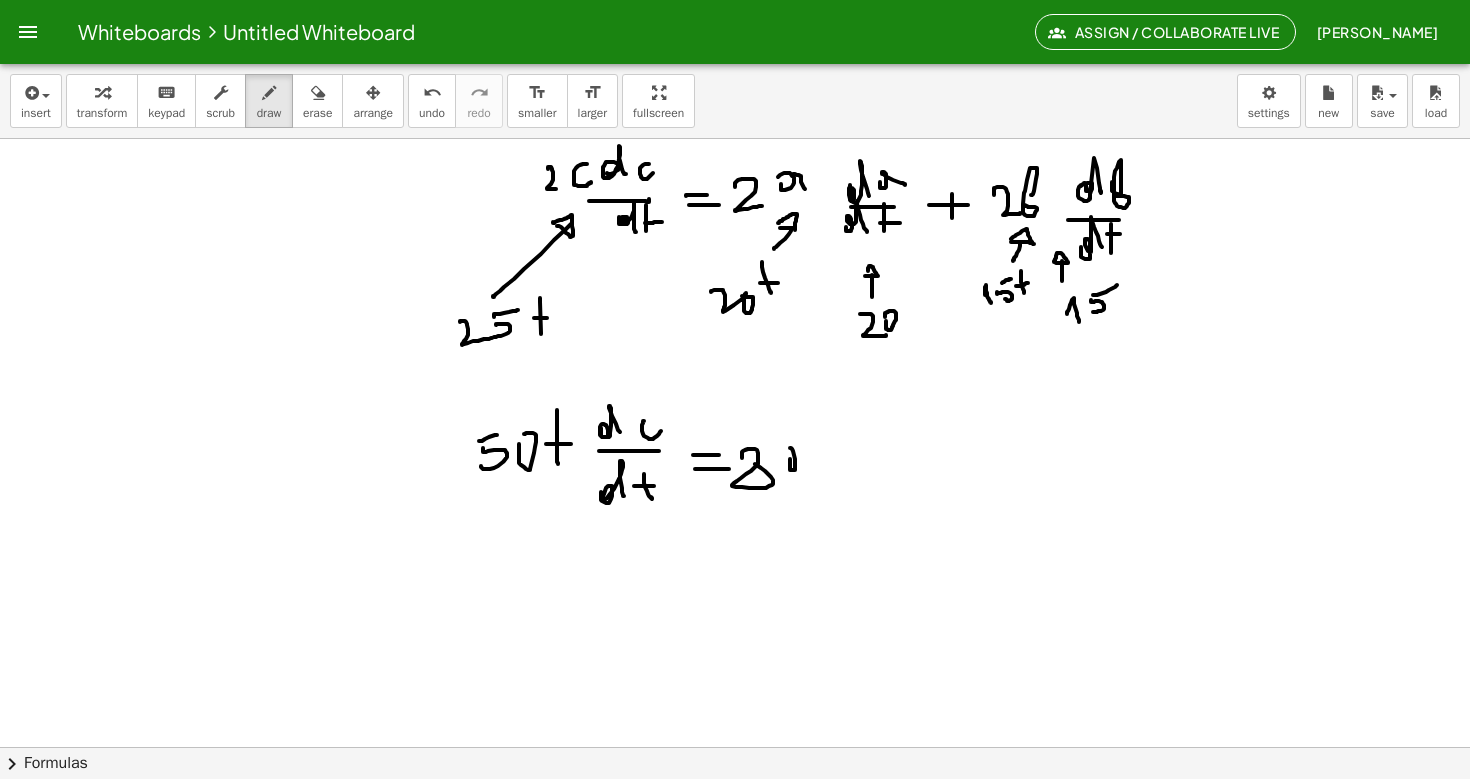 click at bounding box center [735, -1978] 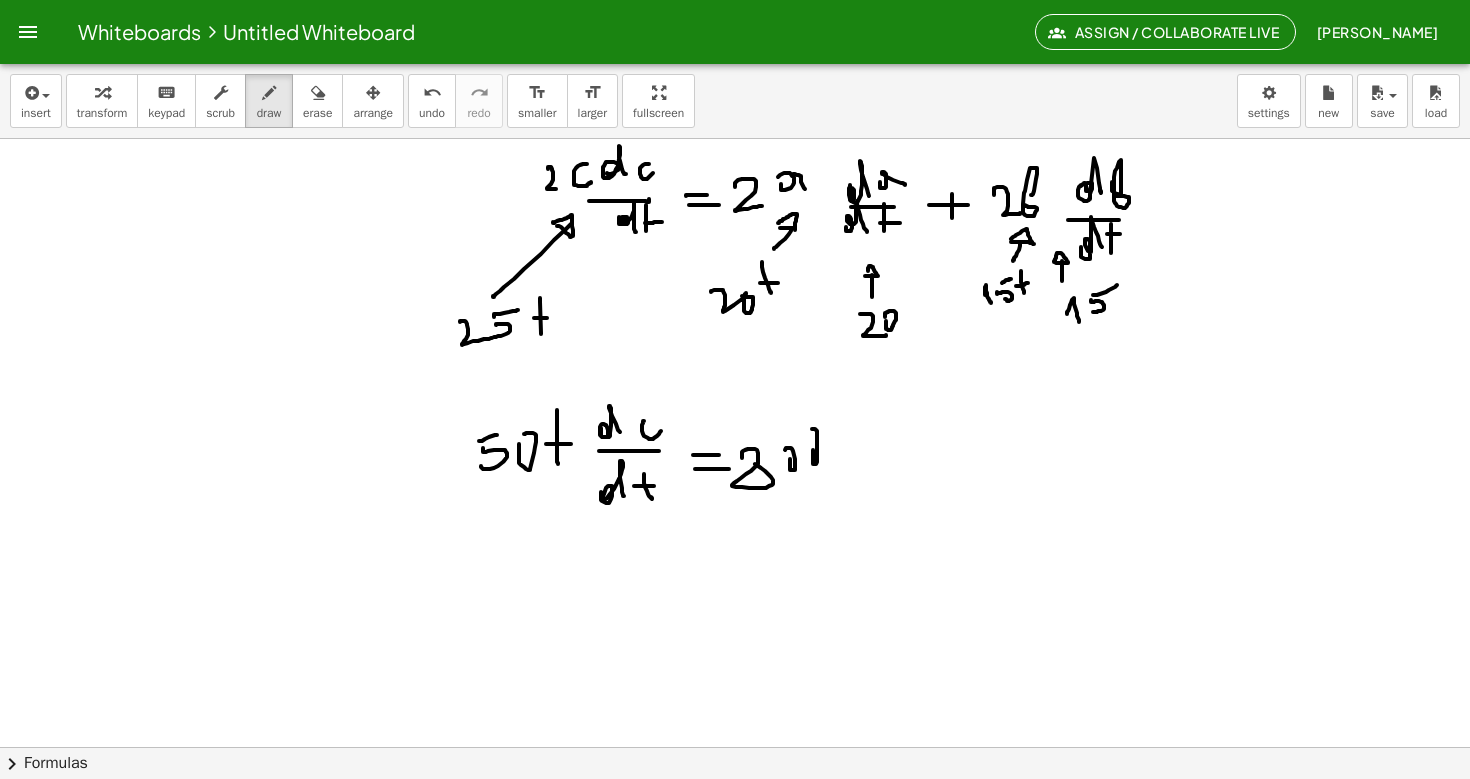 click at bounding box center (735, -1978) 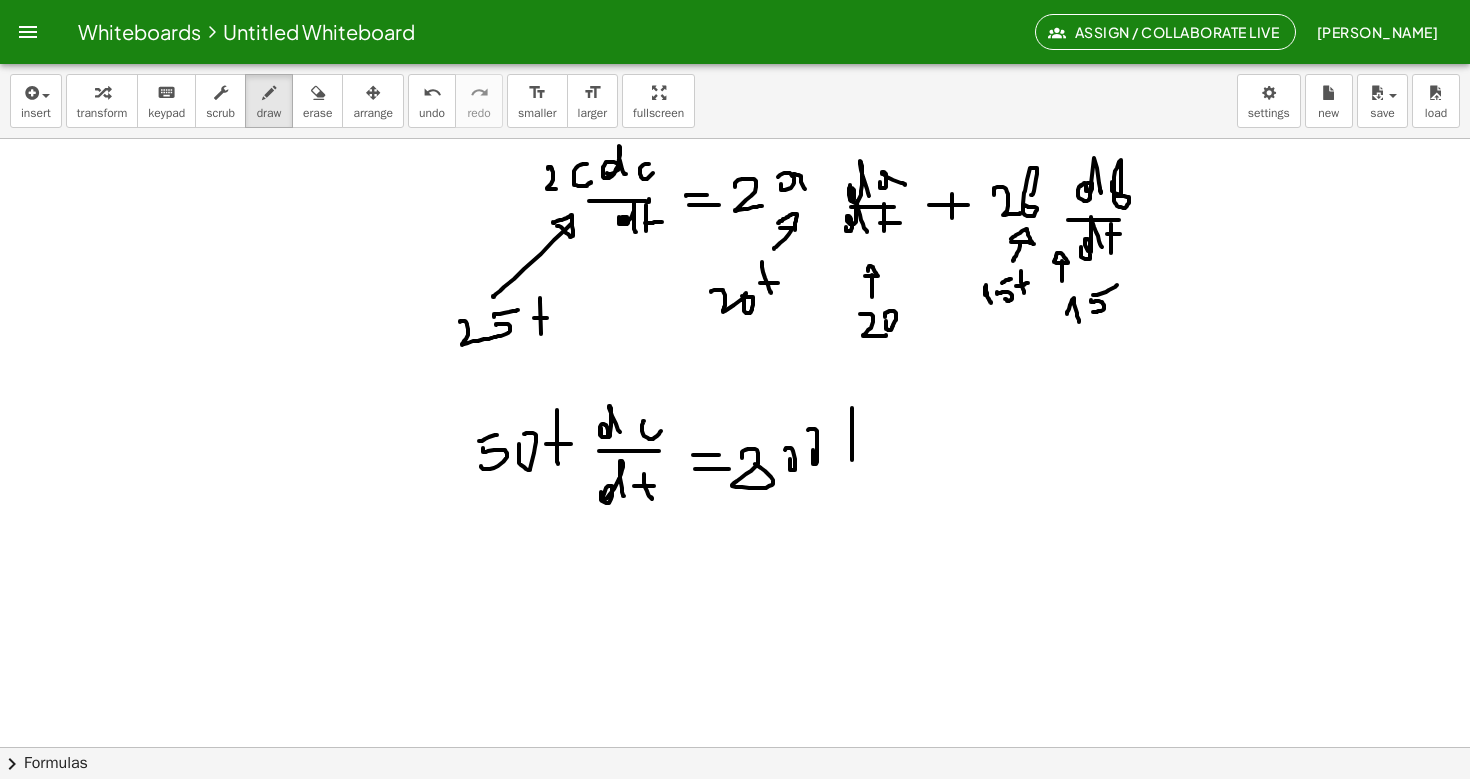 click at bounding box center [735, -1978] 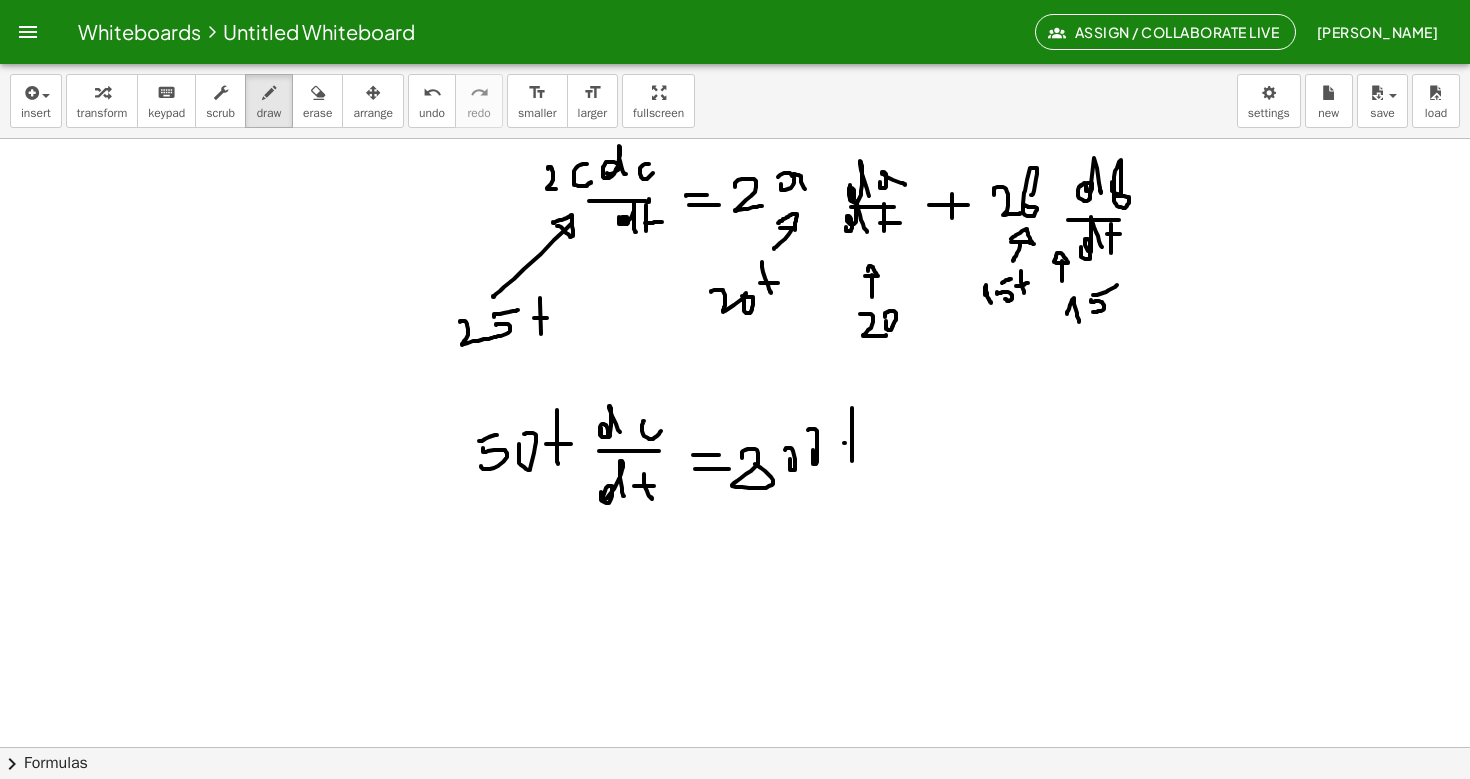 click at bounding box center (735, -1978) 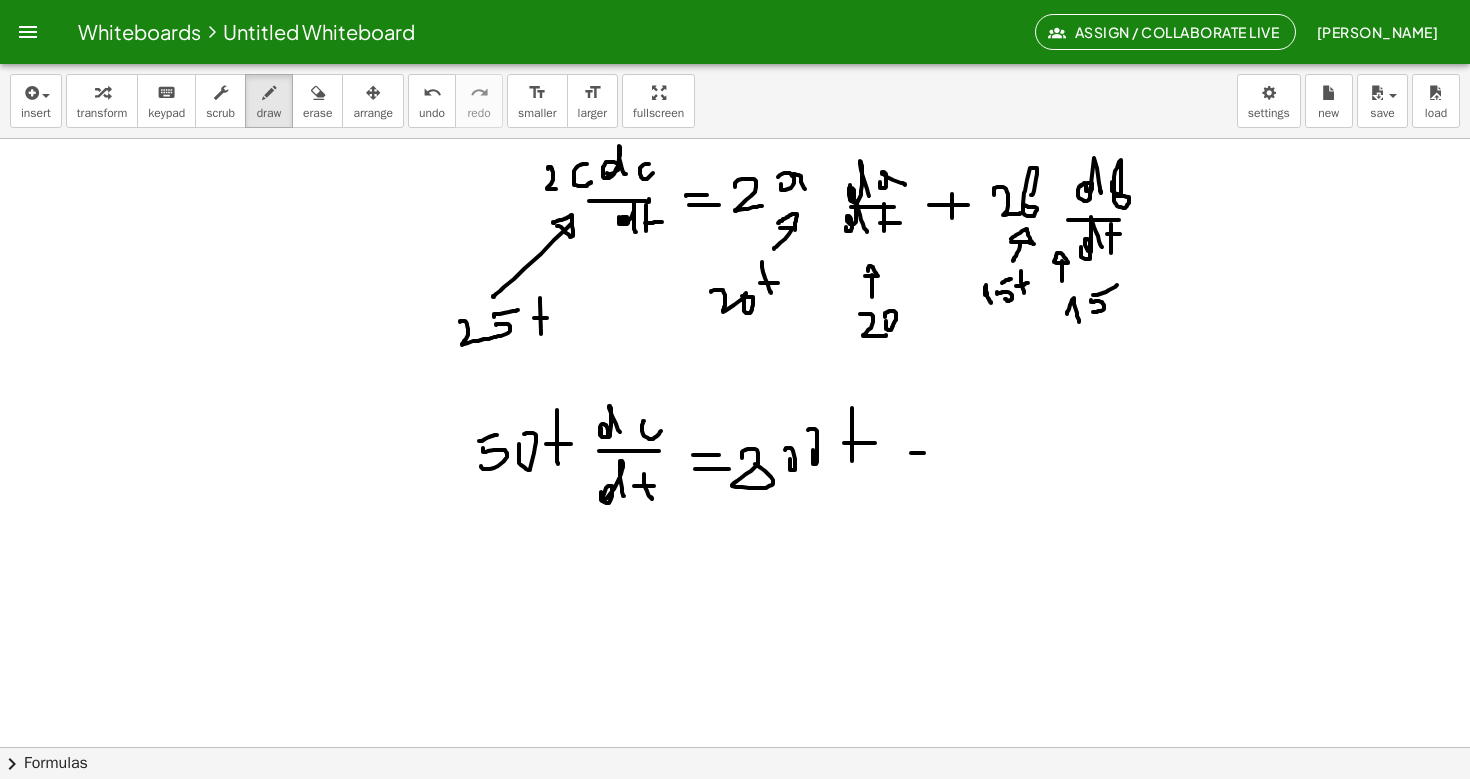 click at bounding box center [735, -1978] 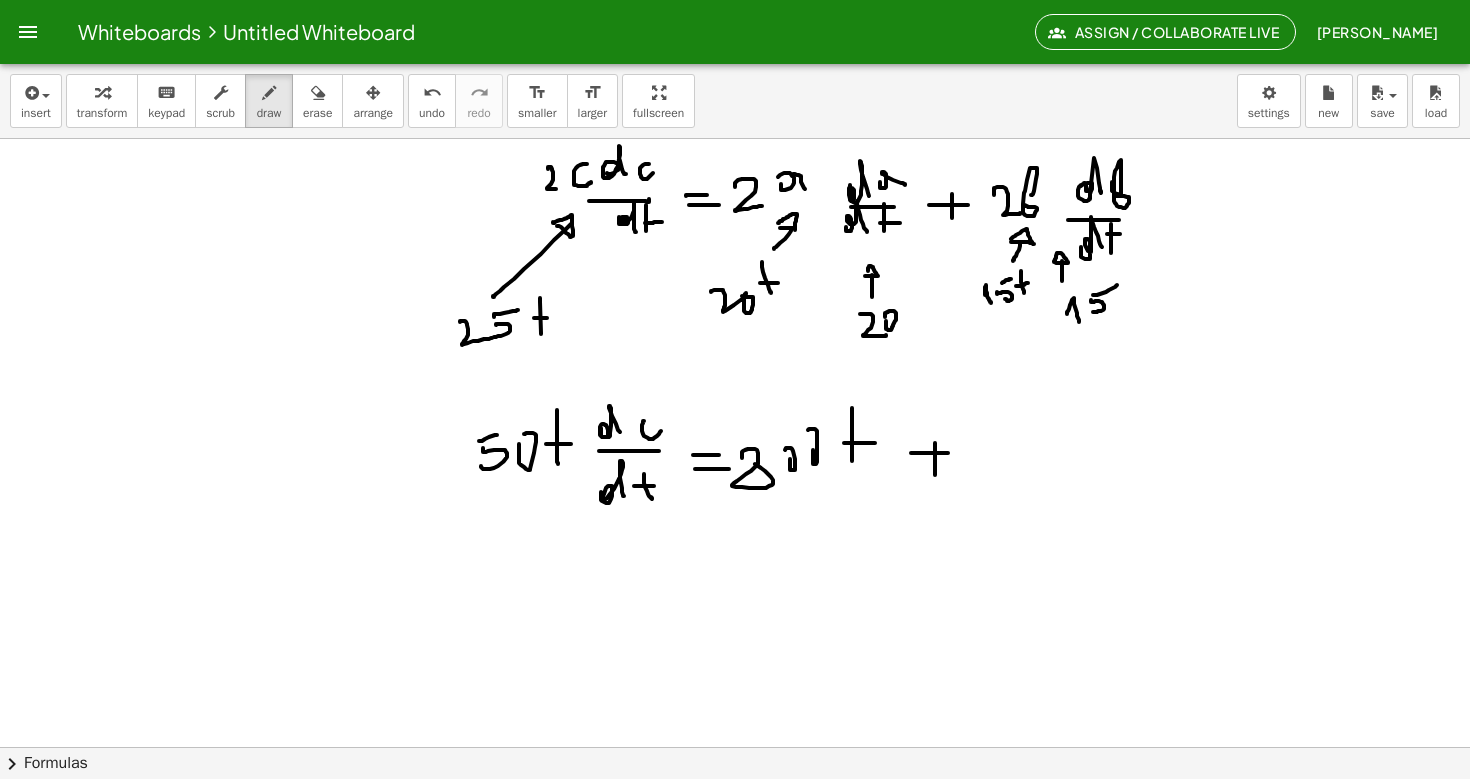 click at bounding box center [735, -1978] 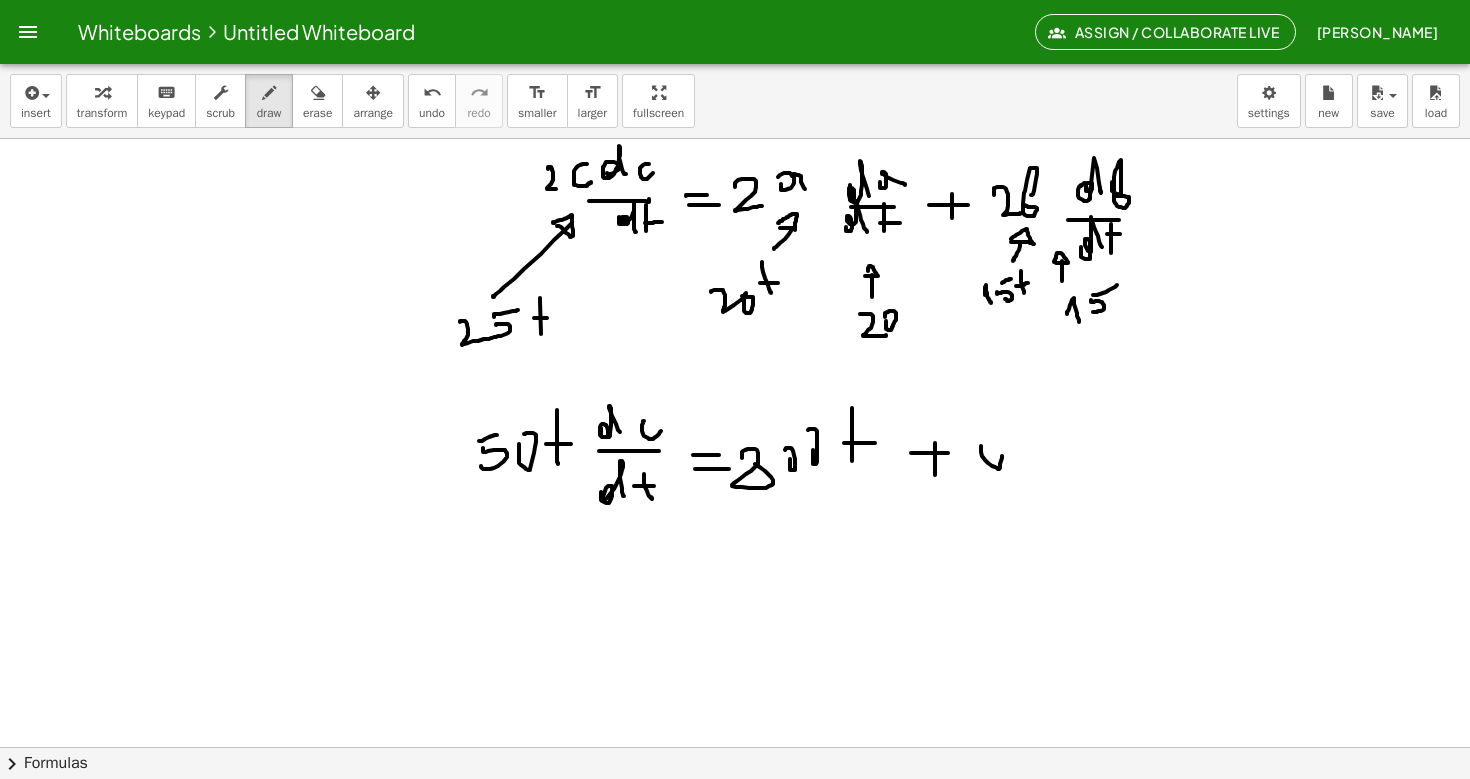 click at bounding box center [735, -1978] 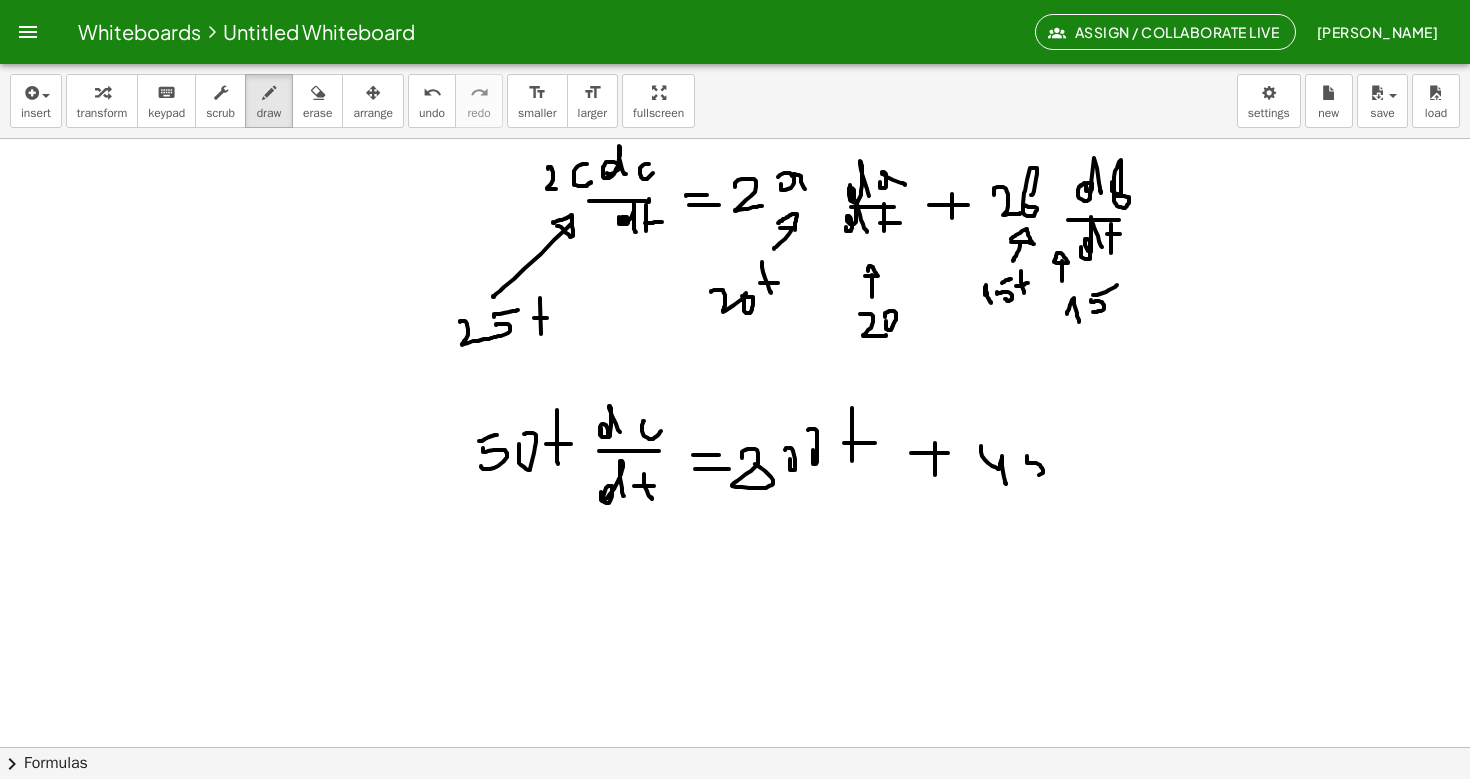 click at bounding box center (735, -1978) 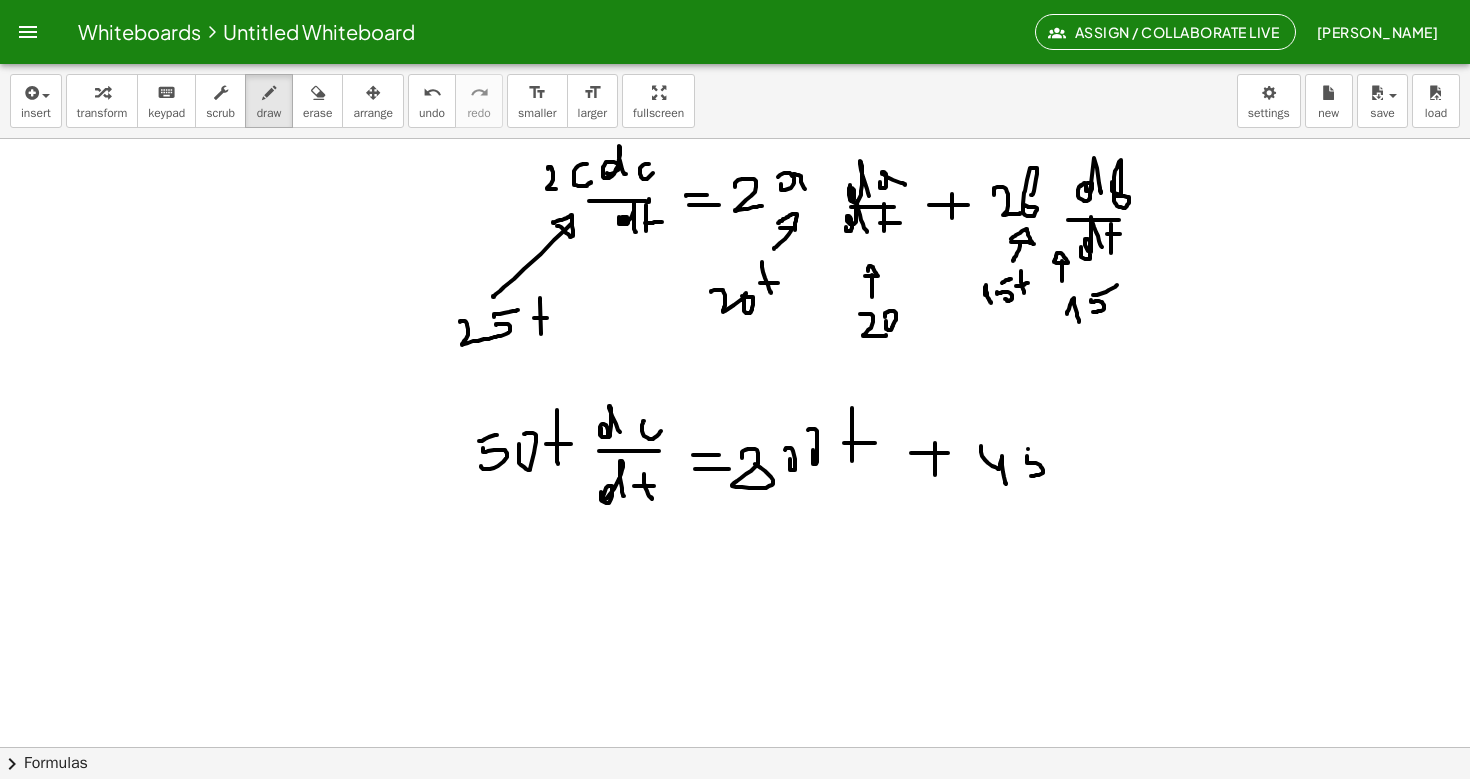 click at bounding box center [735, -1978] 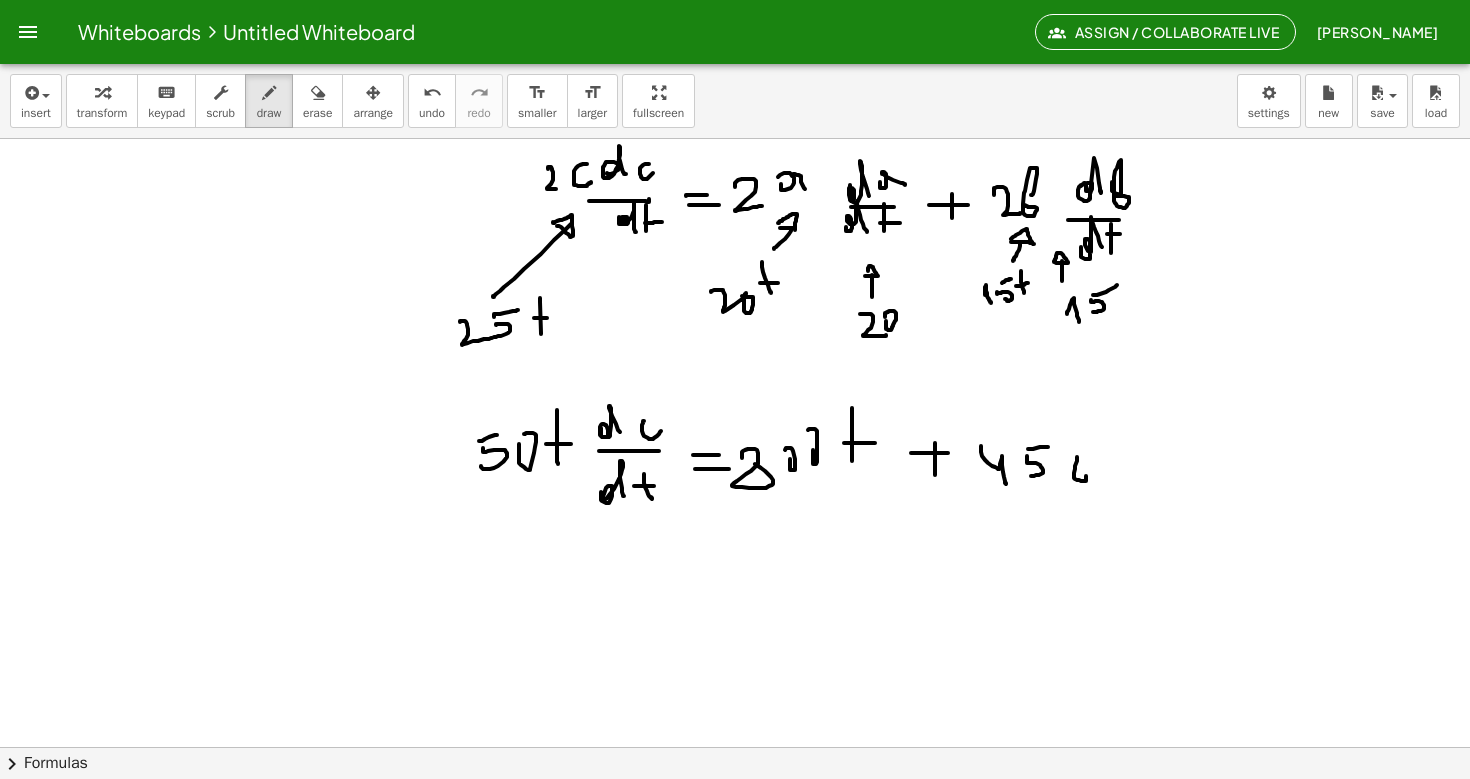 click at bounding box center [735, -1978] 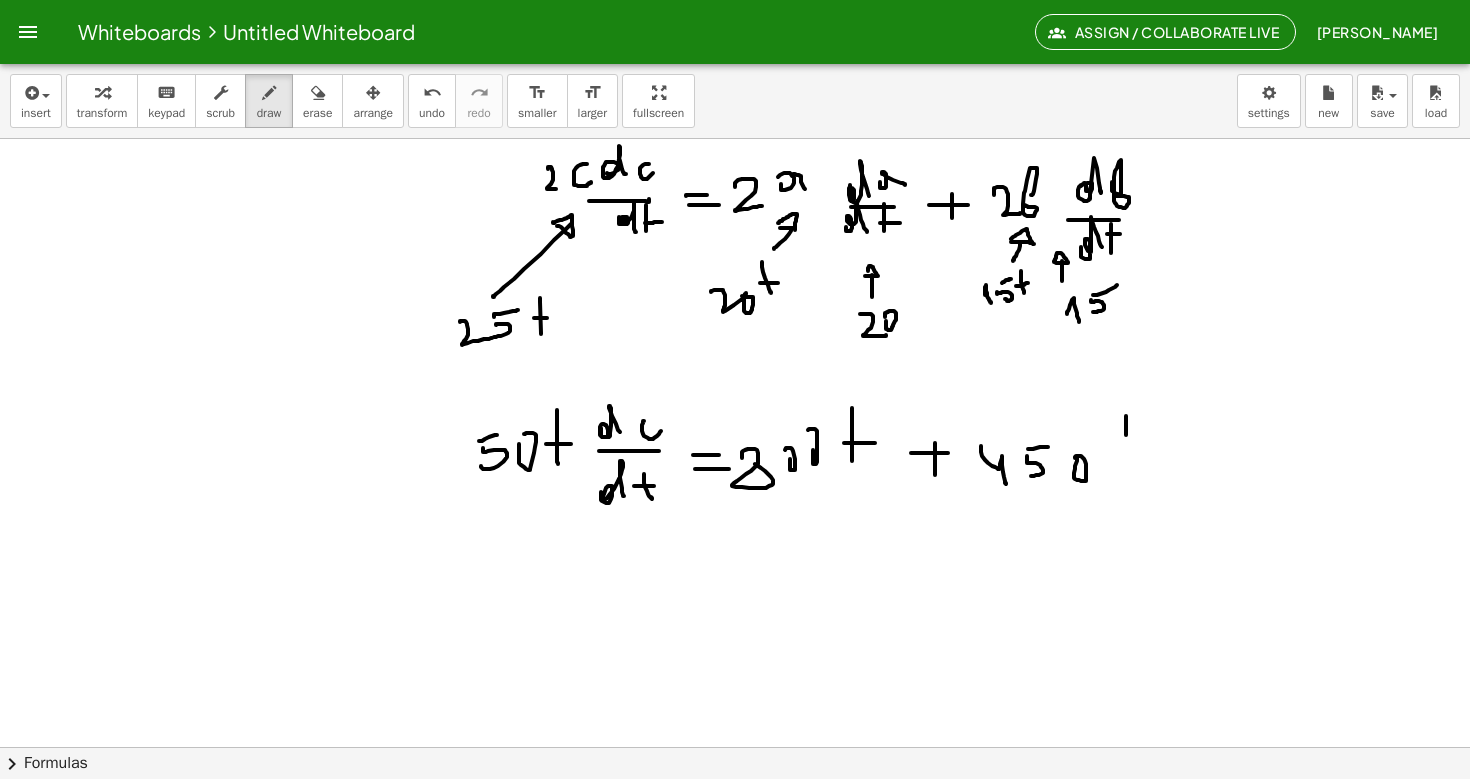 click at bounding box center (735, -1978) 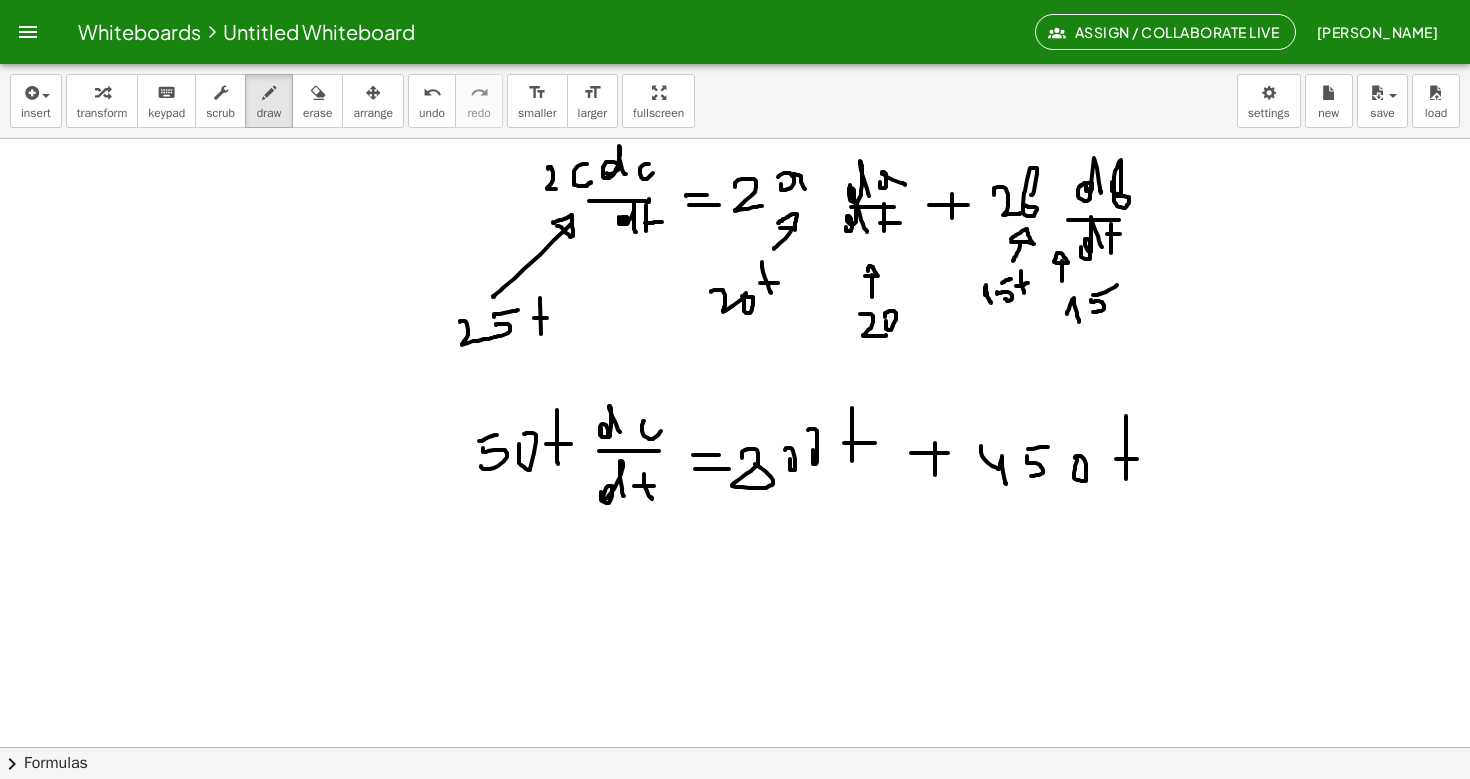 click at bounding box center (735, -1978) 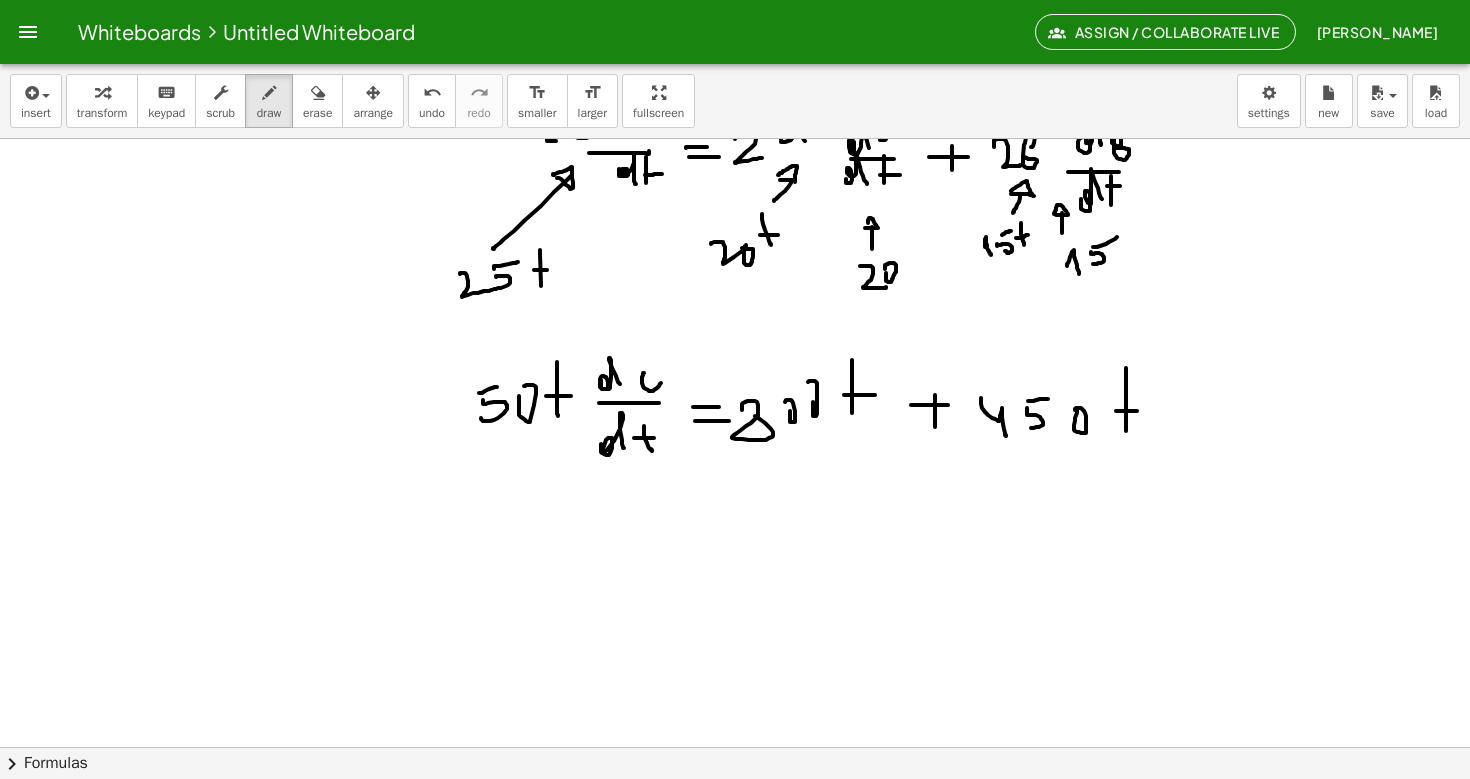 scroll, scrollTop: 4921, scrollLeft: 0, axis: vertical 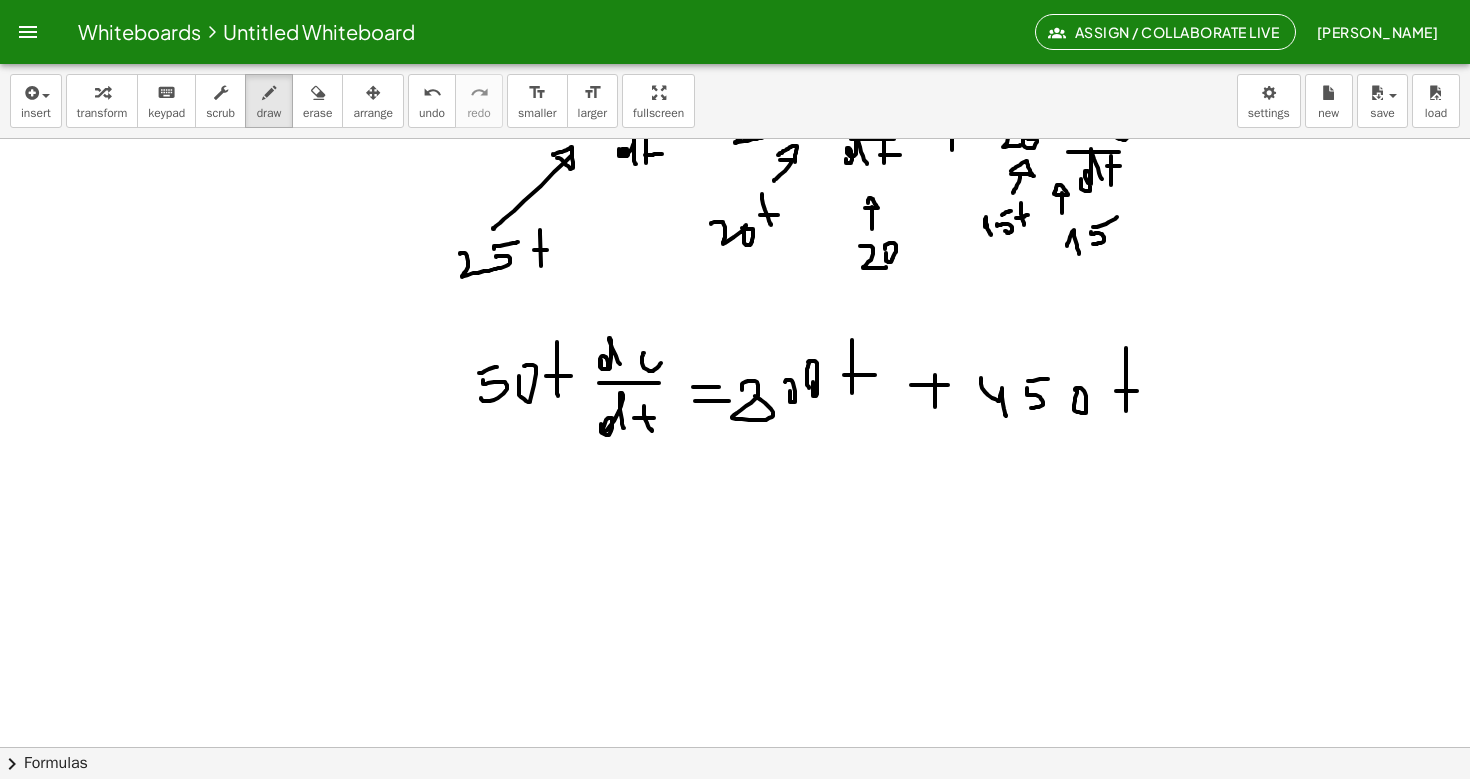 drag, startPoint x: 810, startPoint y: 361, endPoint x: 816, endPoint y: 392, distance: 31.575306 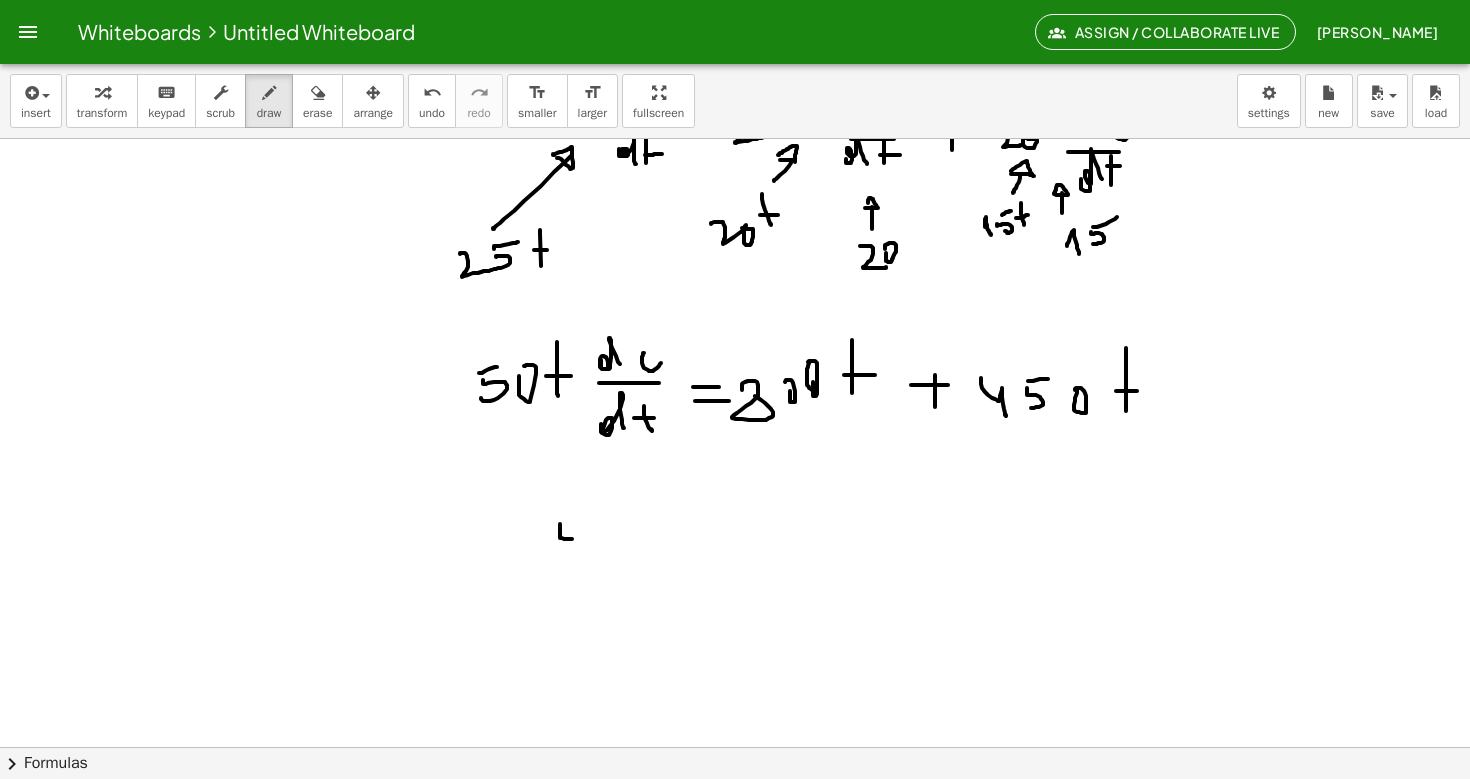 click at bounding box center [735, -1742] 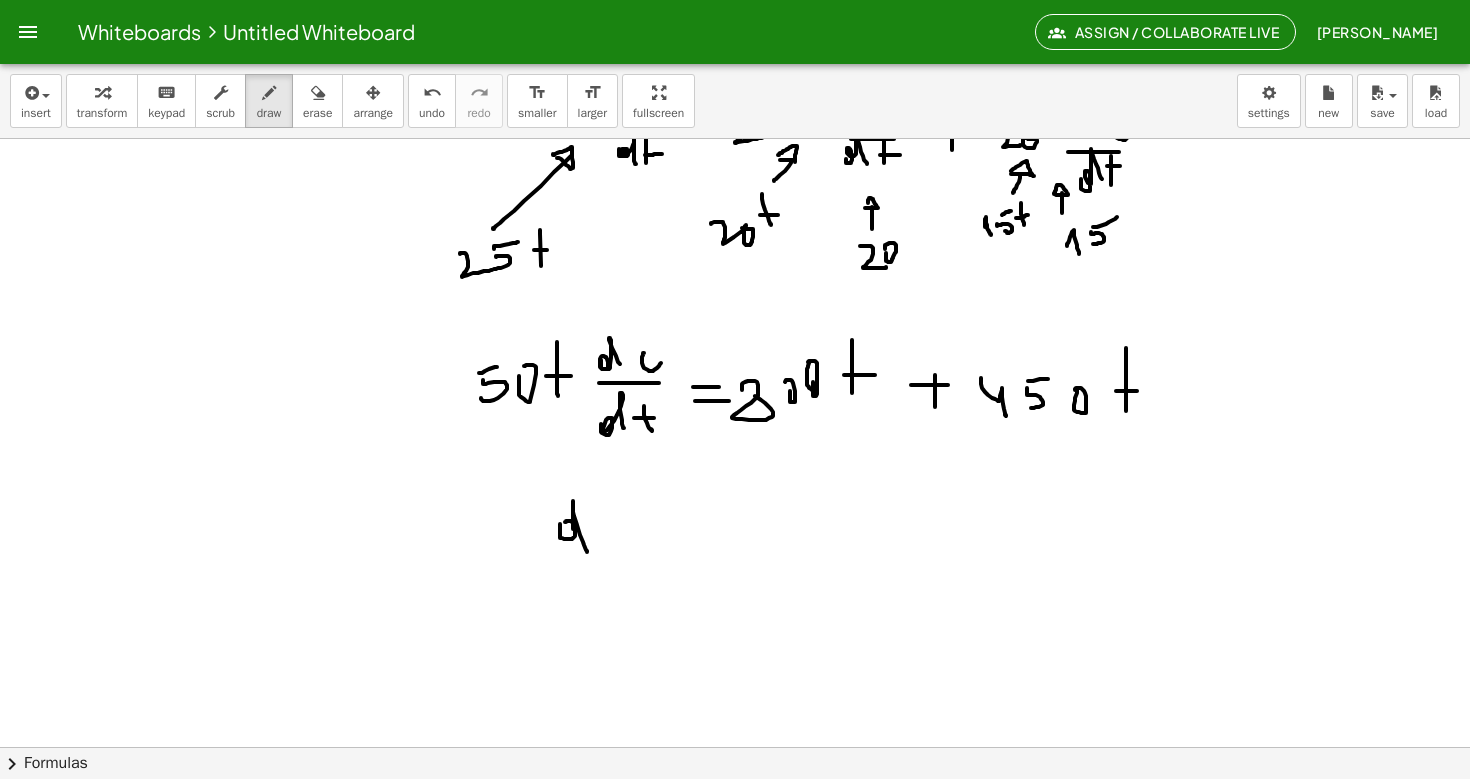 drag, startPoint x: 573, startPoint y: 529, endPoint x: 587, endPoint y: 552, distance: 26.925823 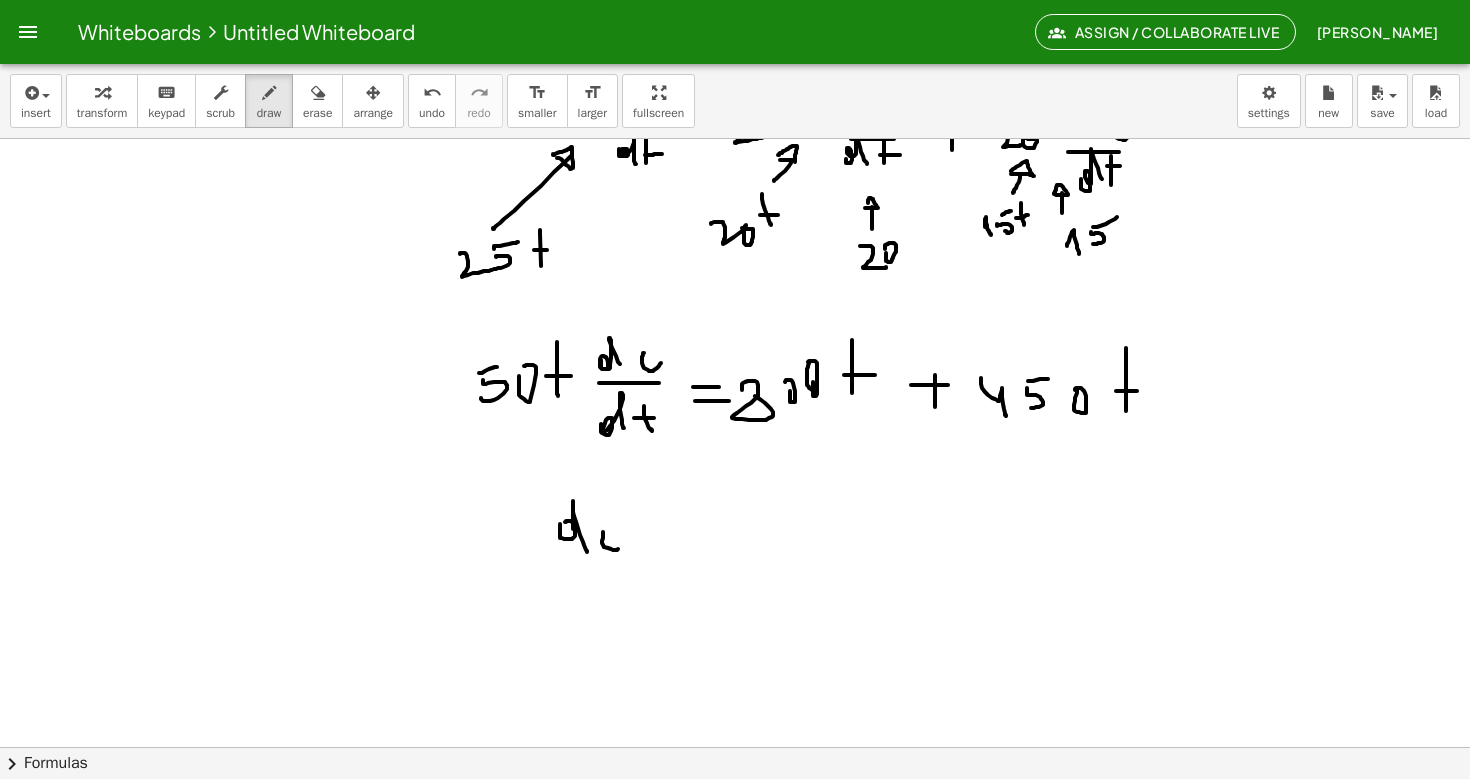 drag, startPoint x: 603, startPoint y: 532, endPoint x: 620, endPoint y: 547, distance: 22.671568 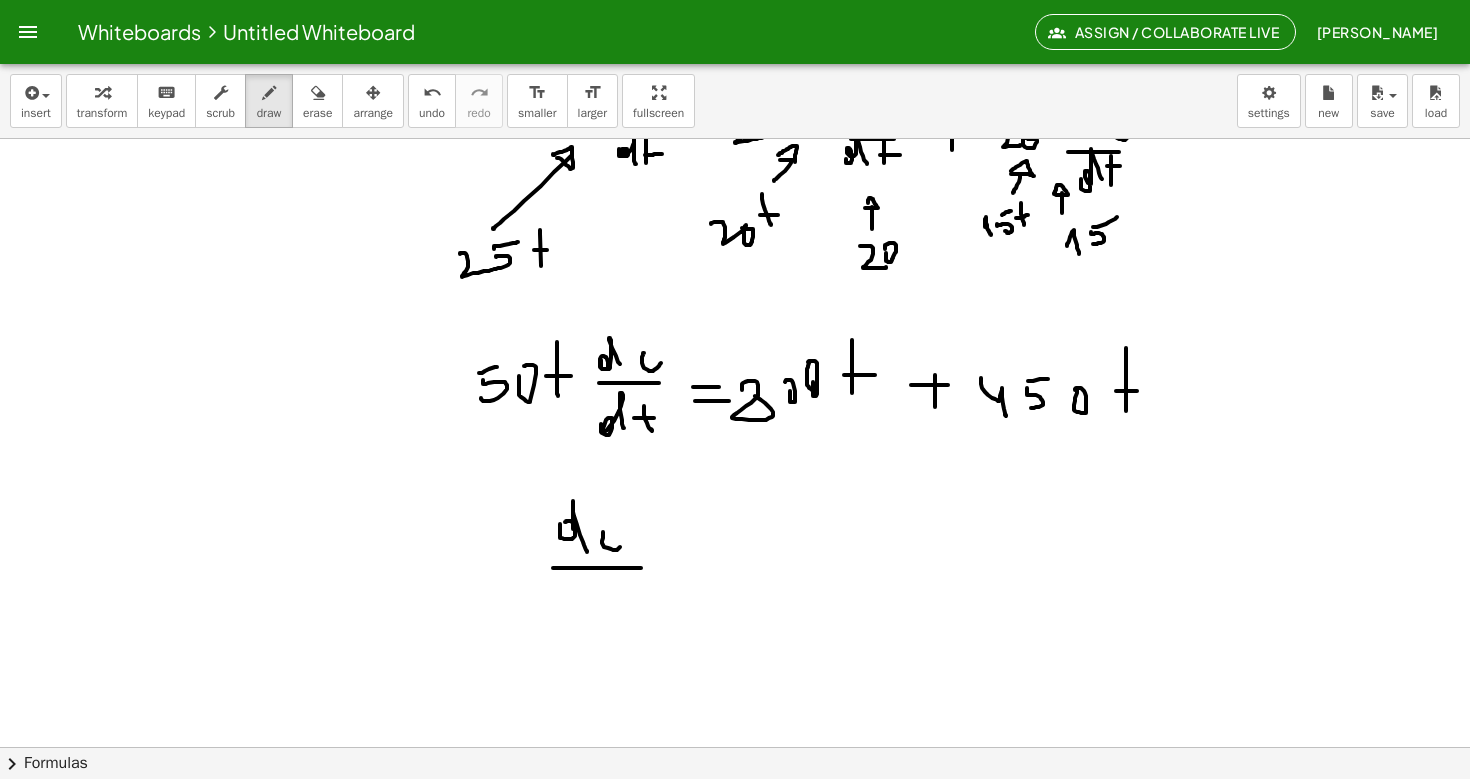 drag, startPoint x: 553, startPoint y: 568, endPoint x: 639, endPoint y: 568, distance: 86 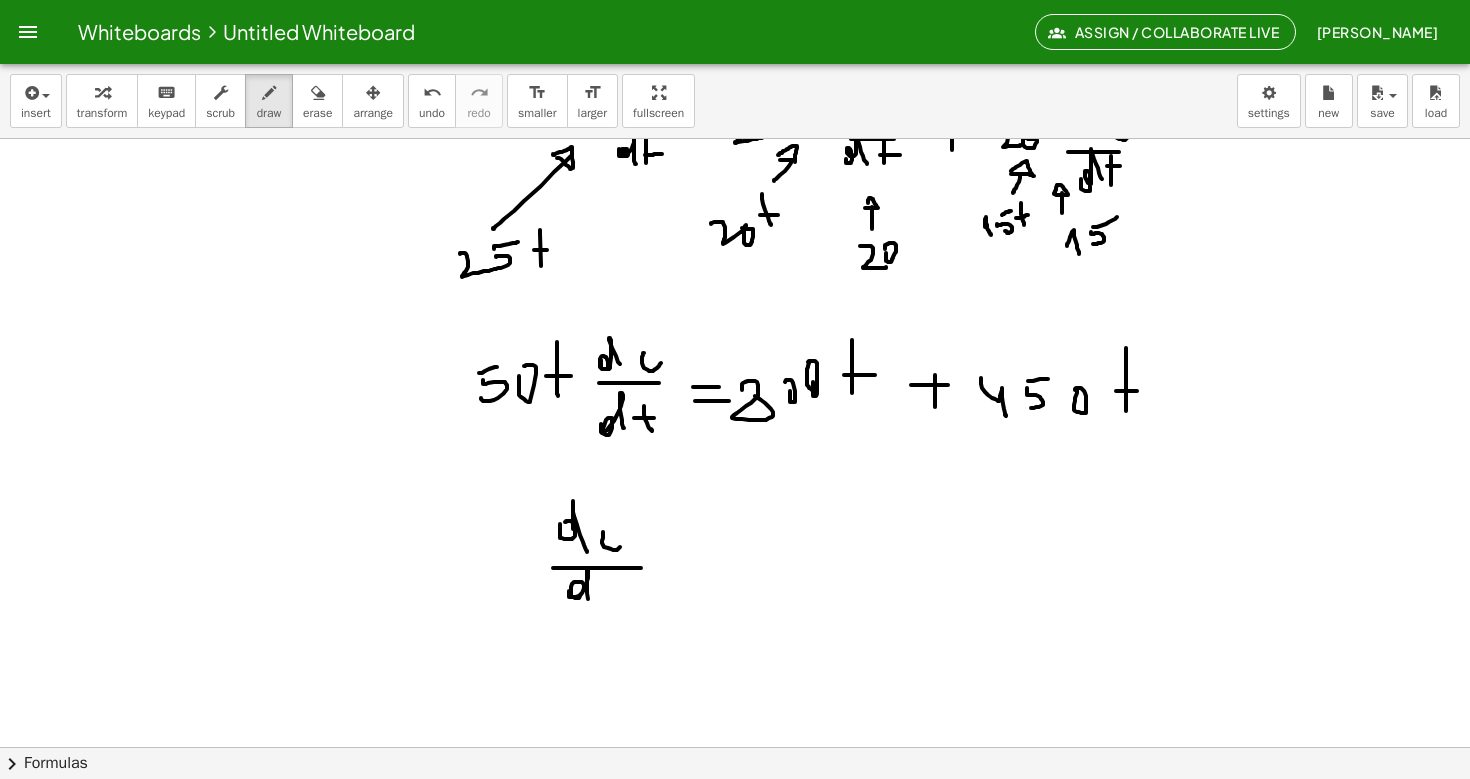 drag, startPoint x: 569, startPoint y: 591, endPoint x: 593, endPoint y: 609, distance: 30 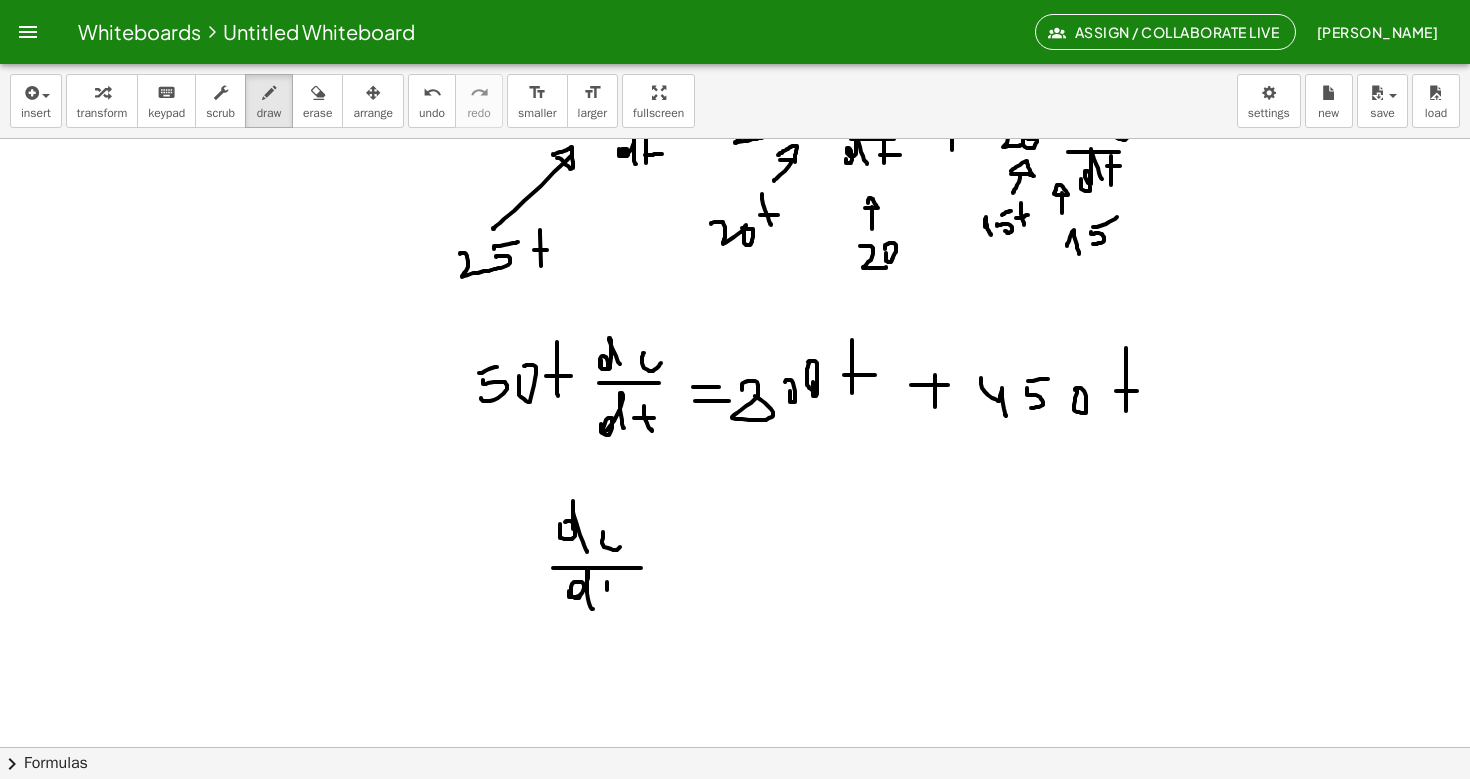drag, startPoint x: 607, startPoint y: 582, endPoint x: 607, endPoint y: 607, distance: 25 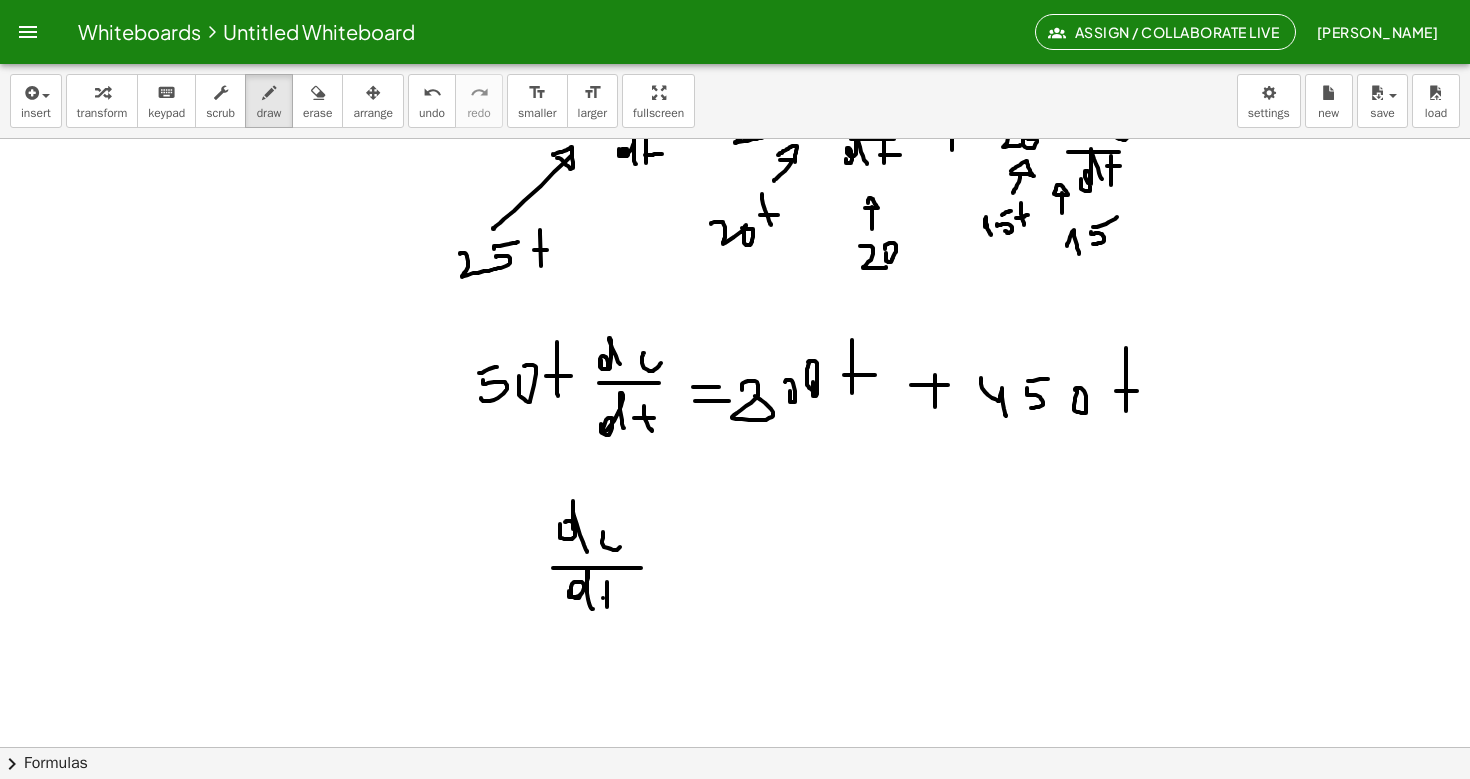 click at bounding box center (735, -1742) 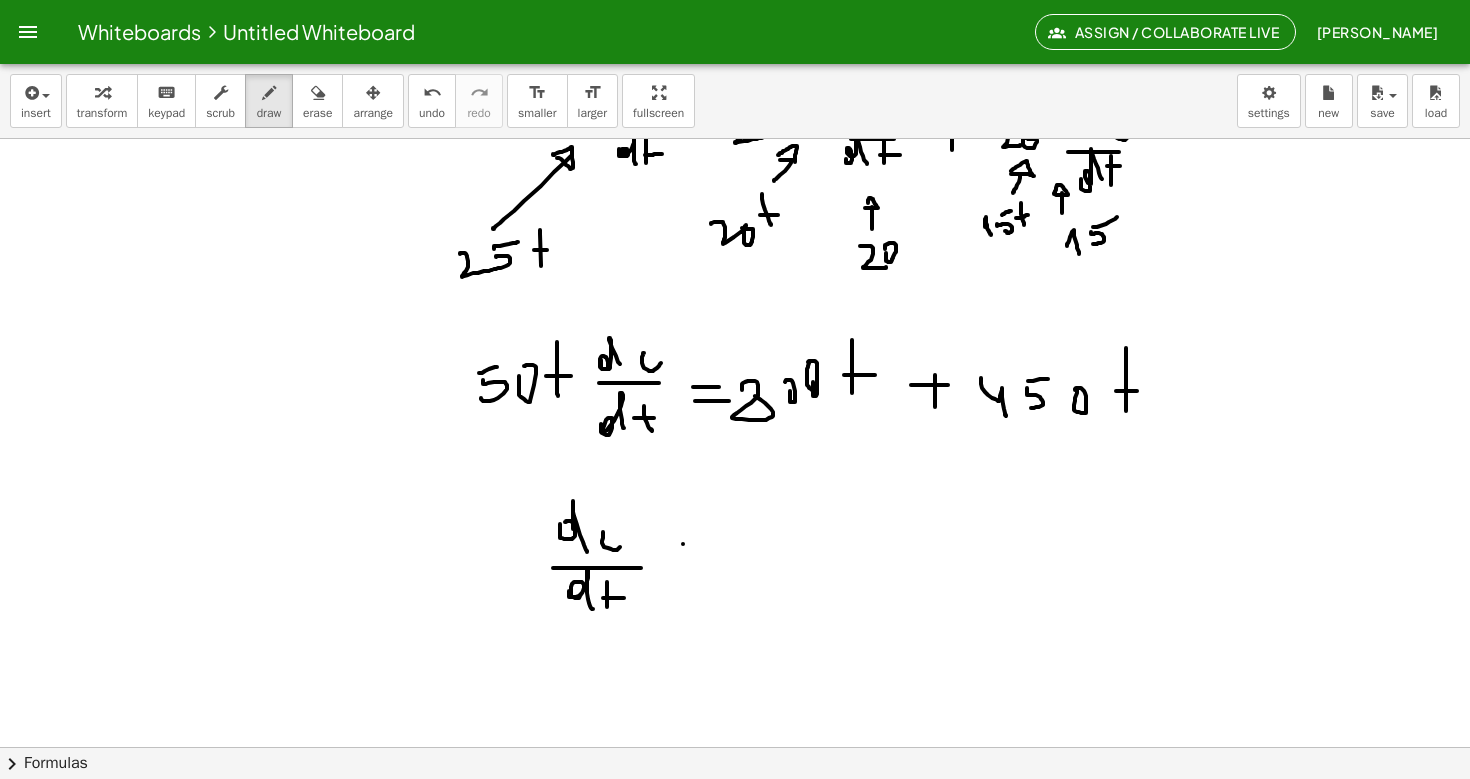 click at bounding box center [735, -1742] 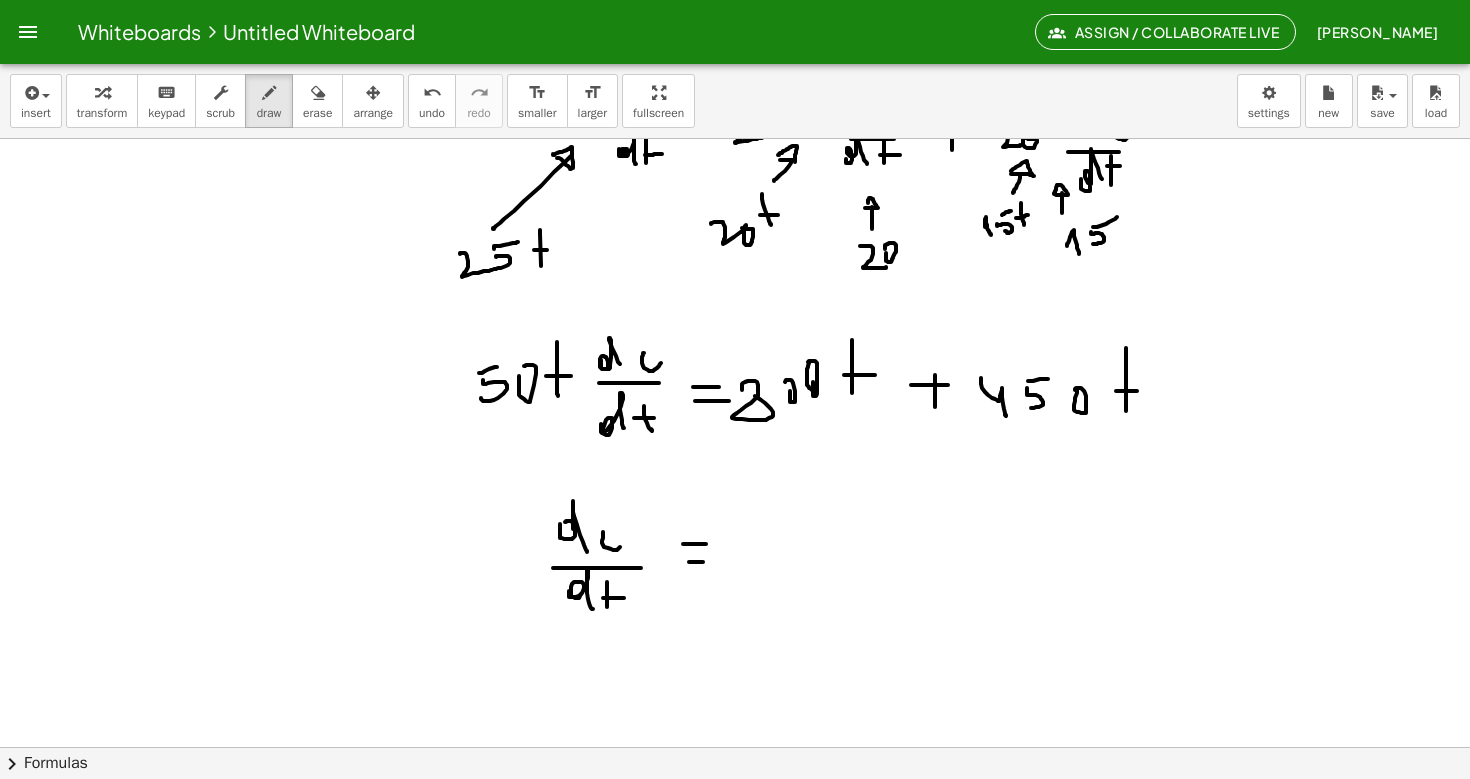 click at bounding box center [735, -1742] 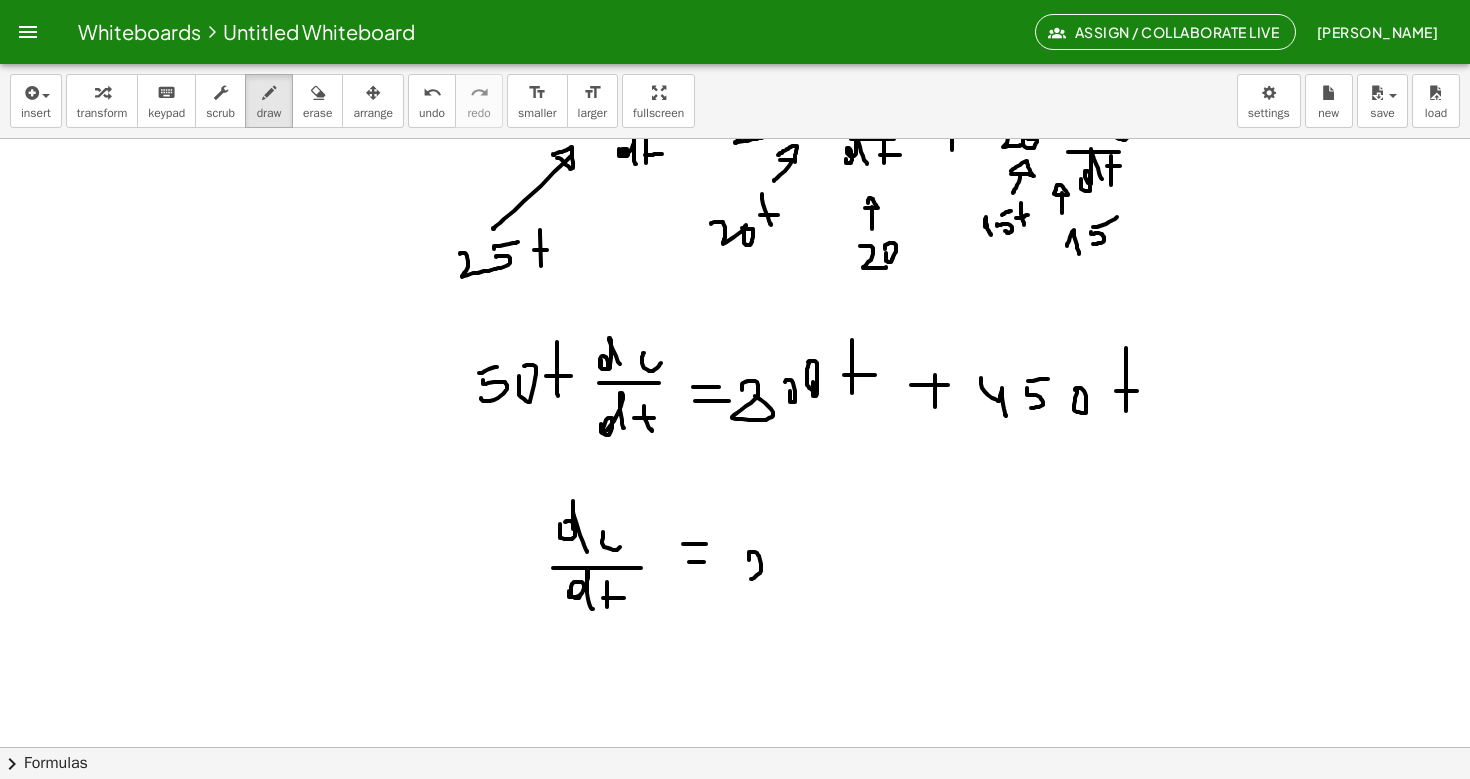 click at bounding box center [735, -1742] 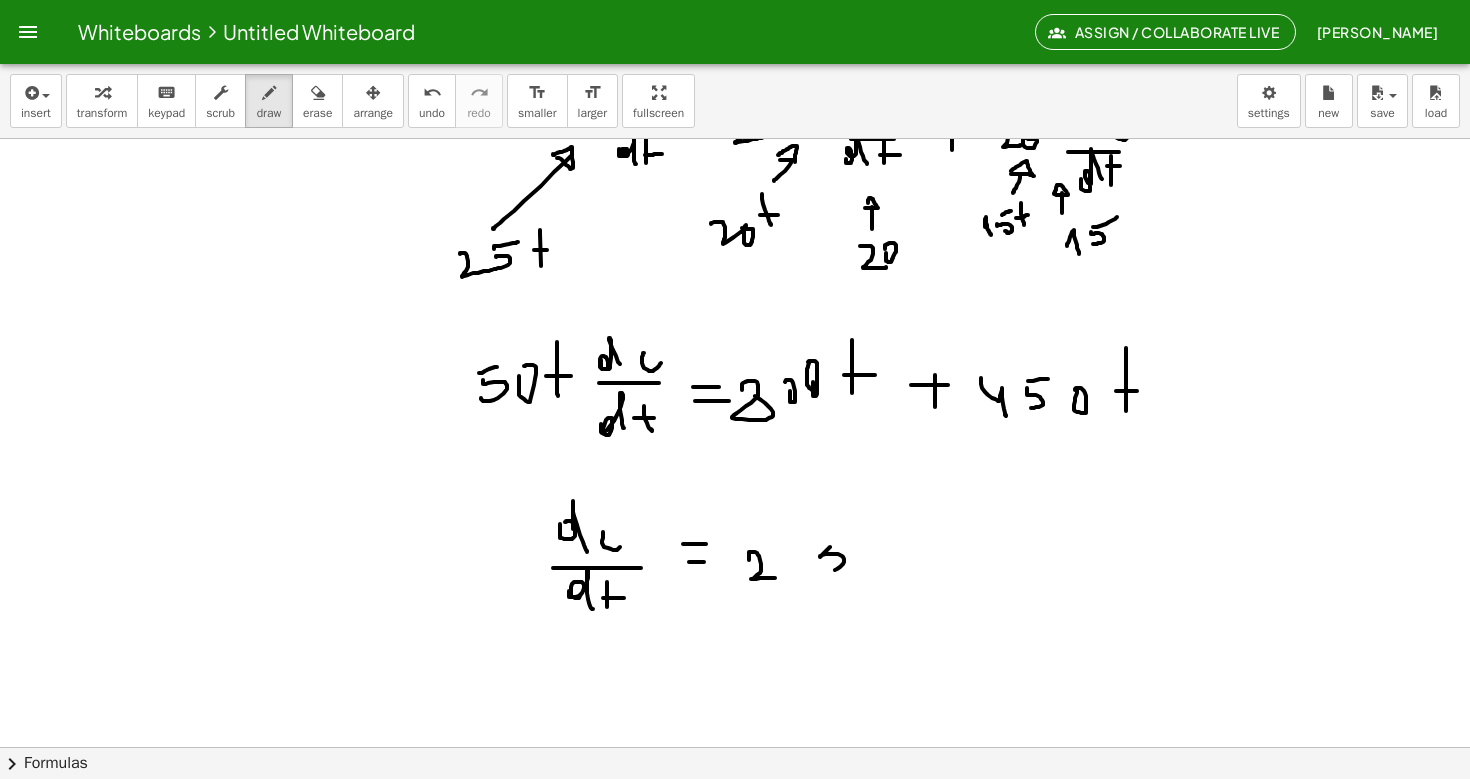 click at bounding box center (735, -1742) 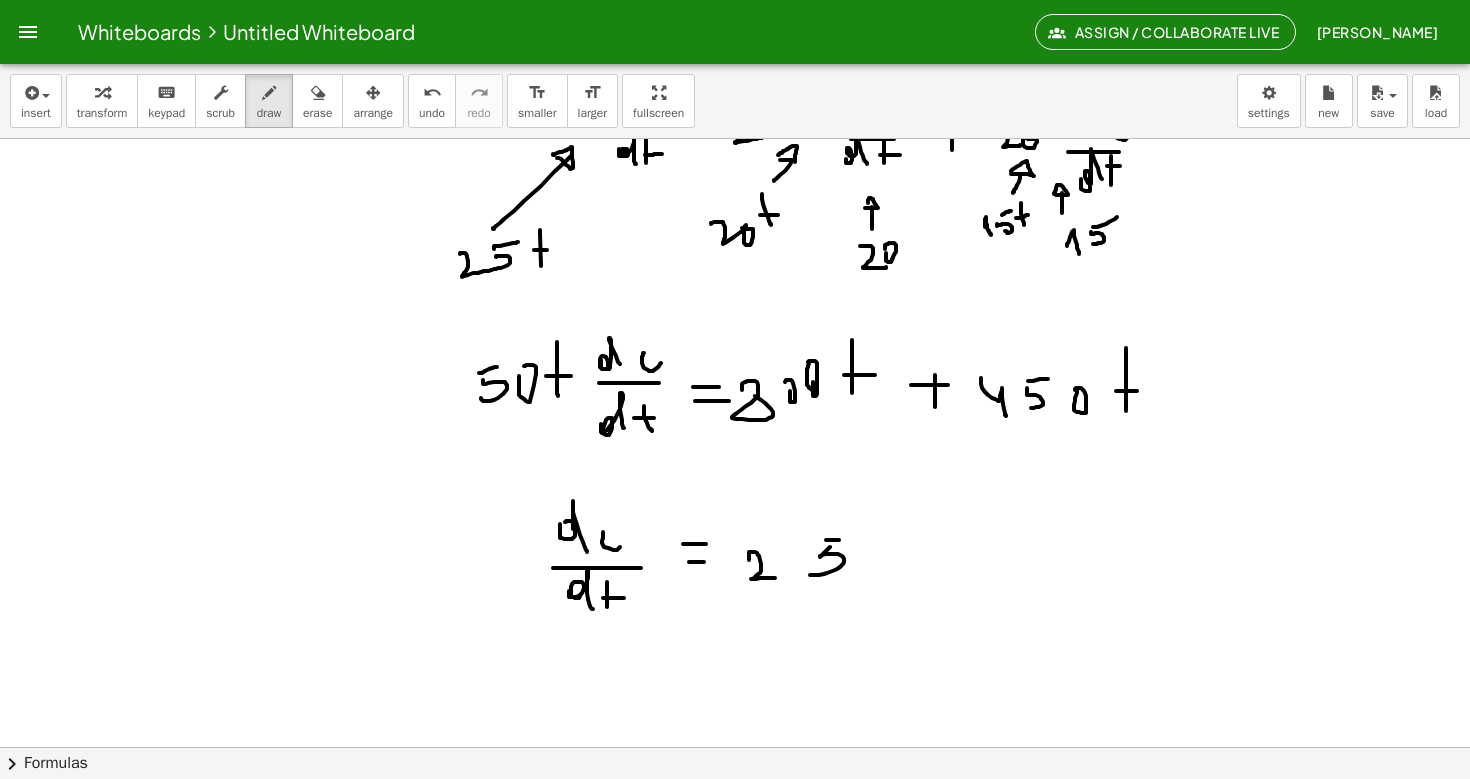 click at bounding box center (735, -1742) 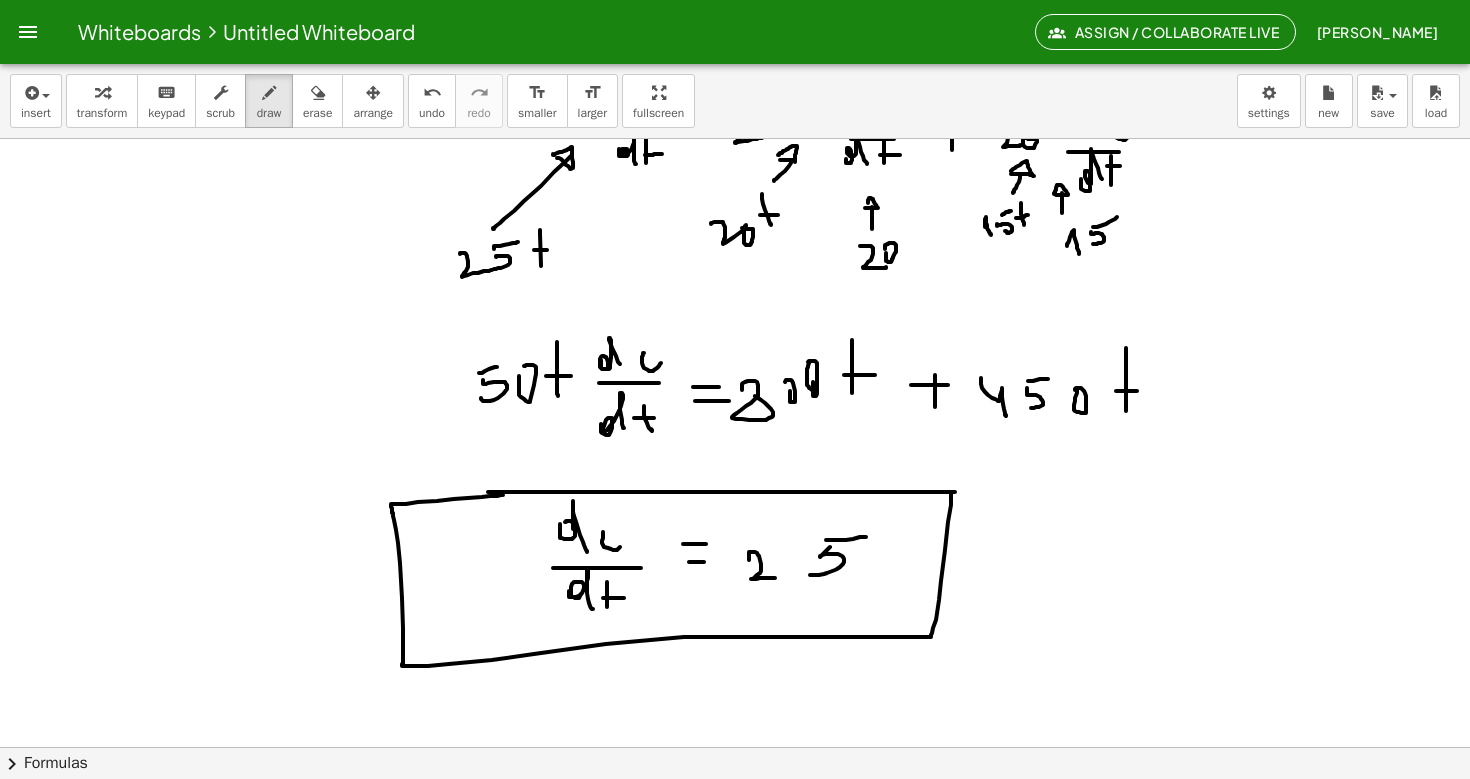 drag, startPoint x: 488, startPoint y: 492, endPoint x: 502, endPoint y: 495, distance: 14.3178215 